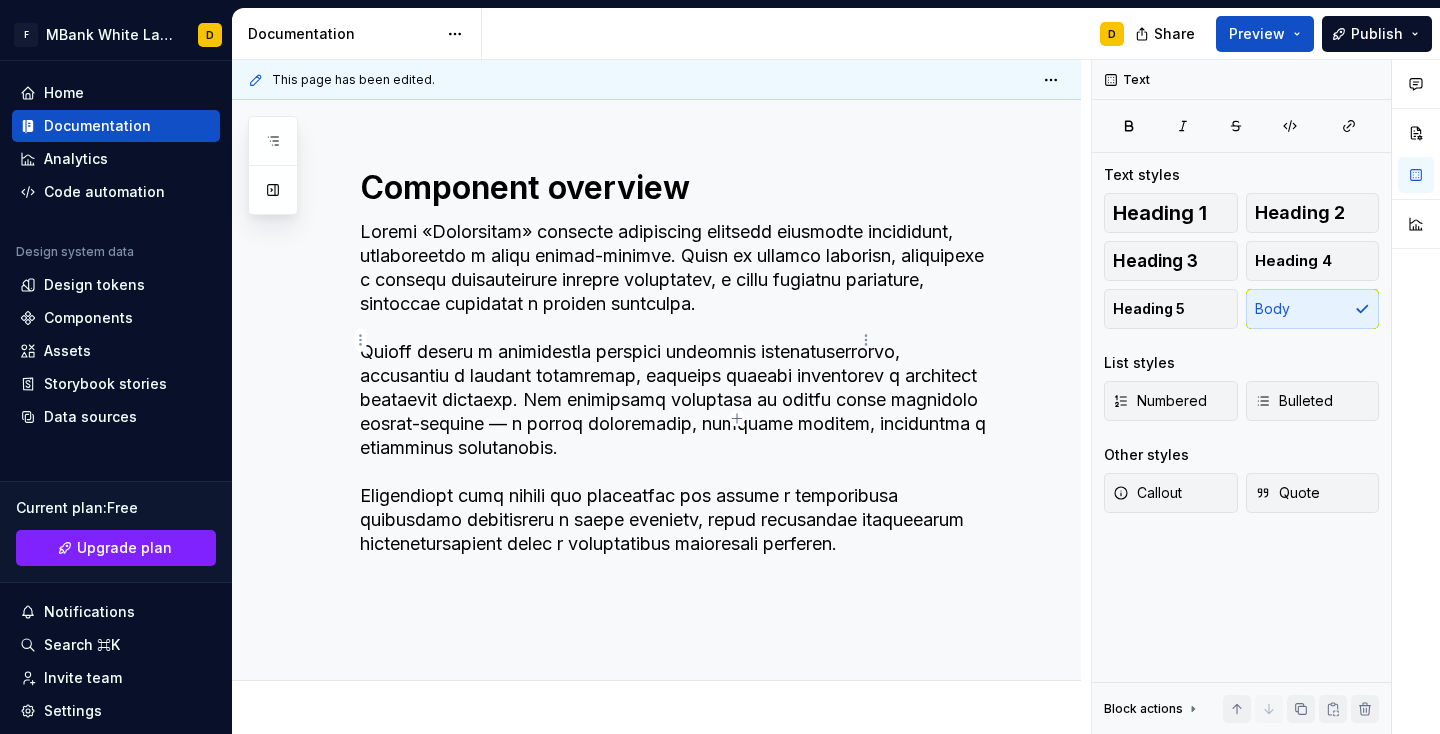 scroll, scrollTop: 0, scrollLeft: 0, axis: both 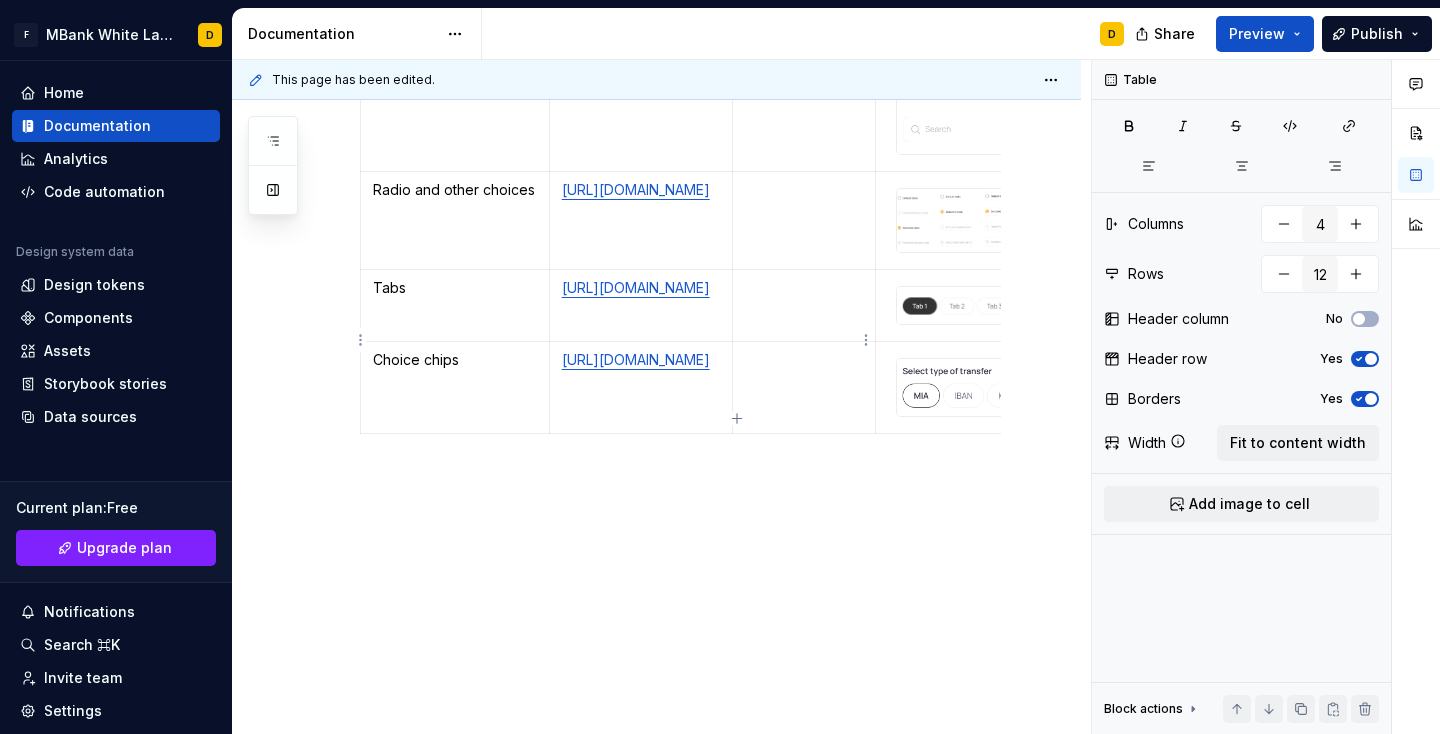 type 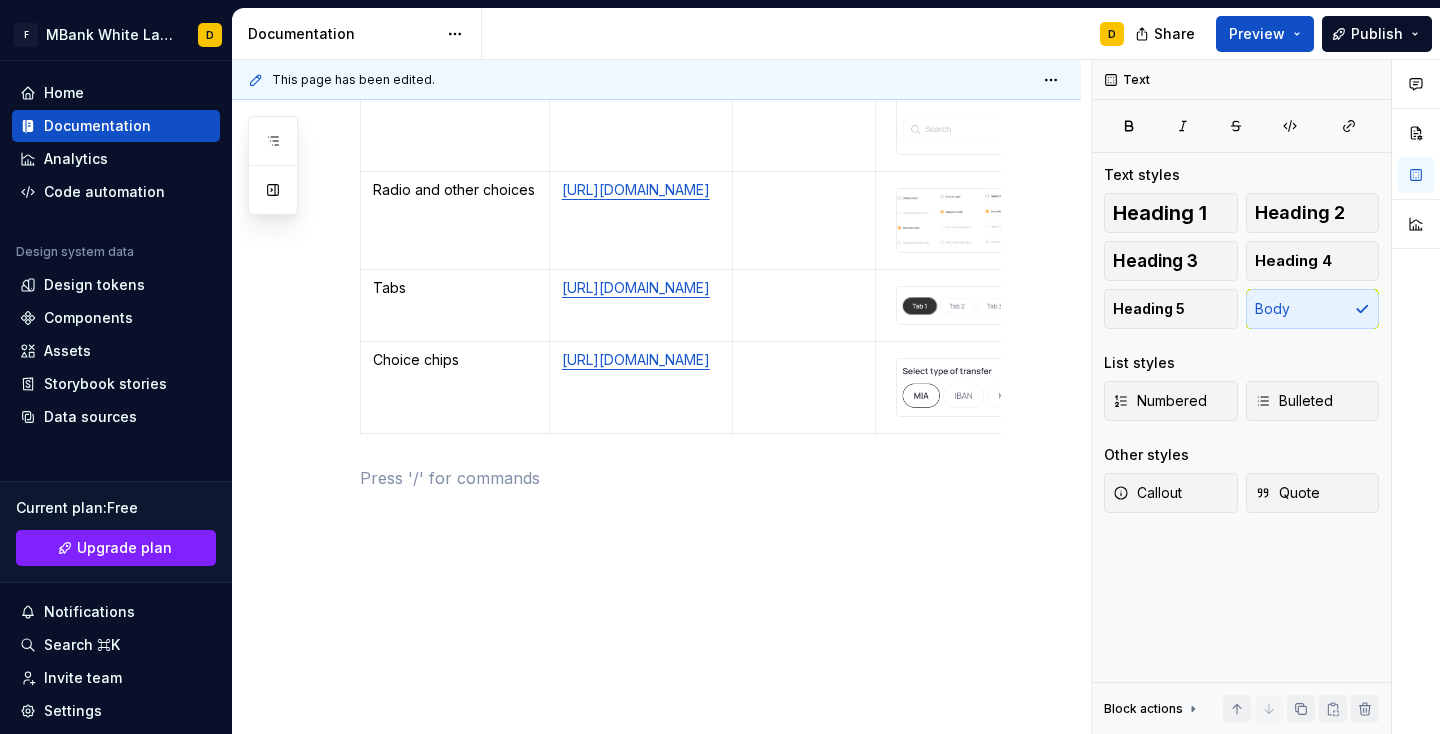 drag, startPoint x: 753, startPoint y: 537, endPoint x: 743, endPoint y: 539, distance: 10.198039 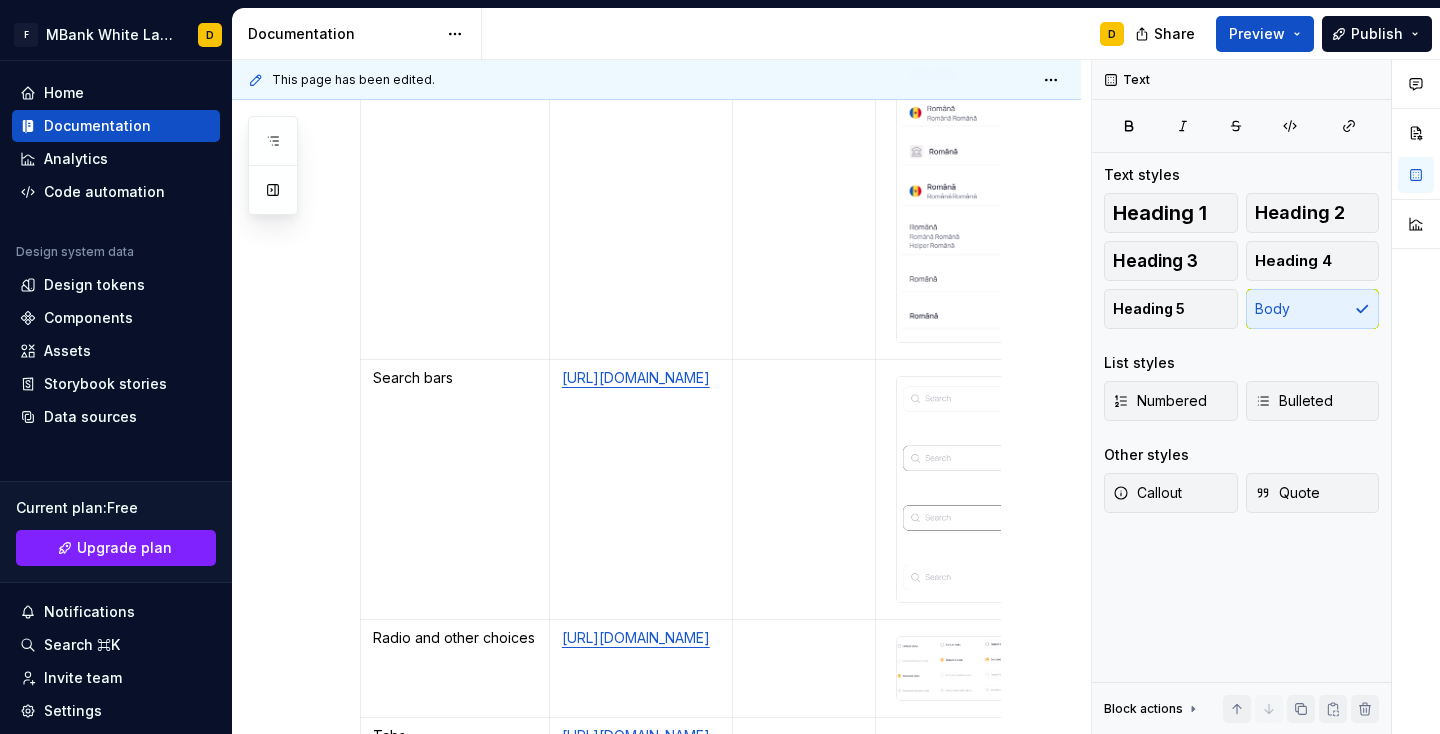 scroll, scrollTop: 3708, scrollLeft: 0, axis: vertical 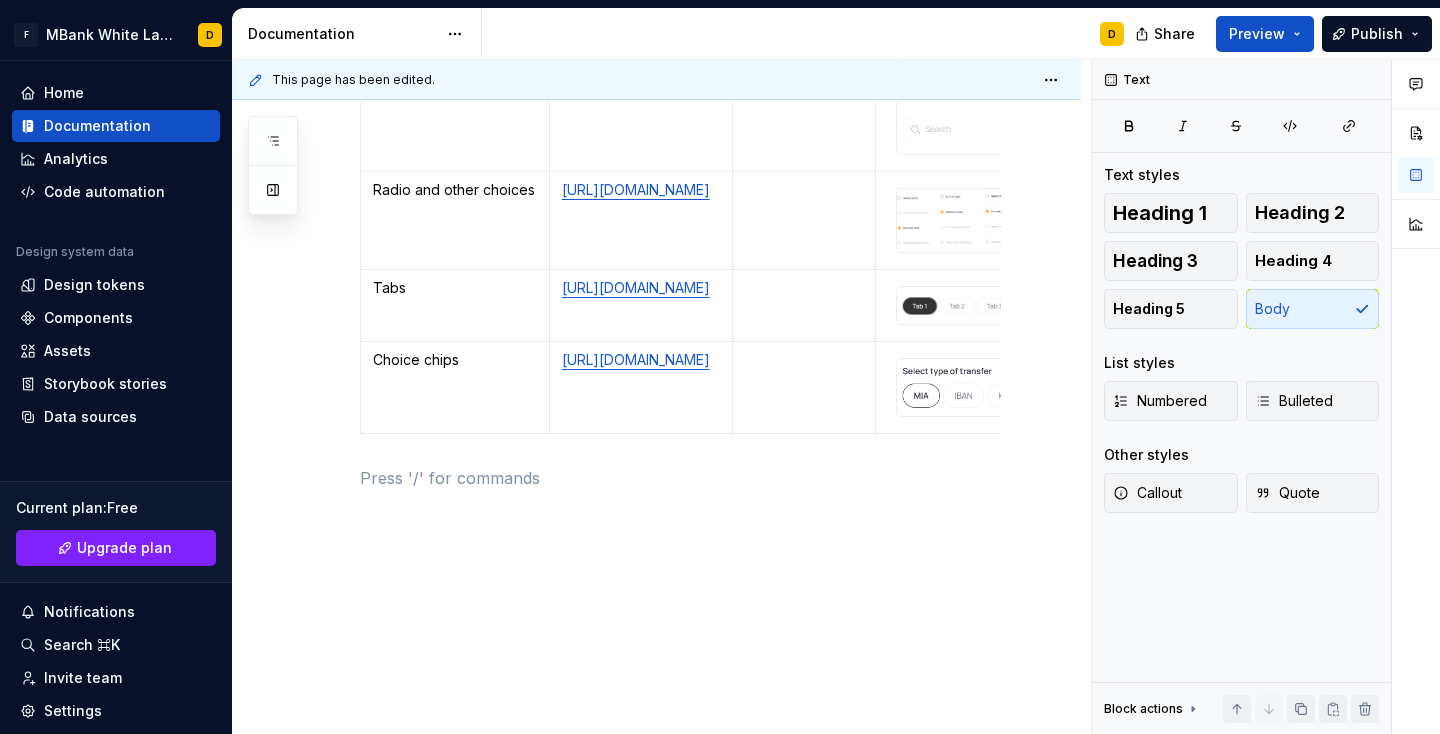 click at bounding box center (340, 781) 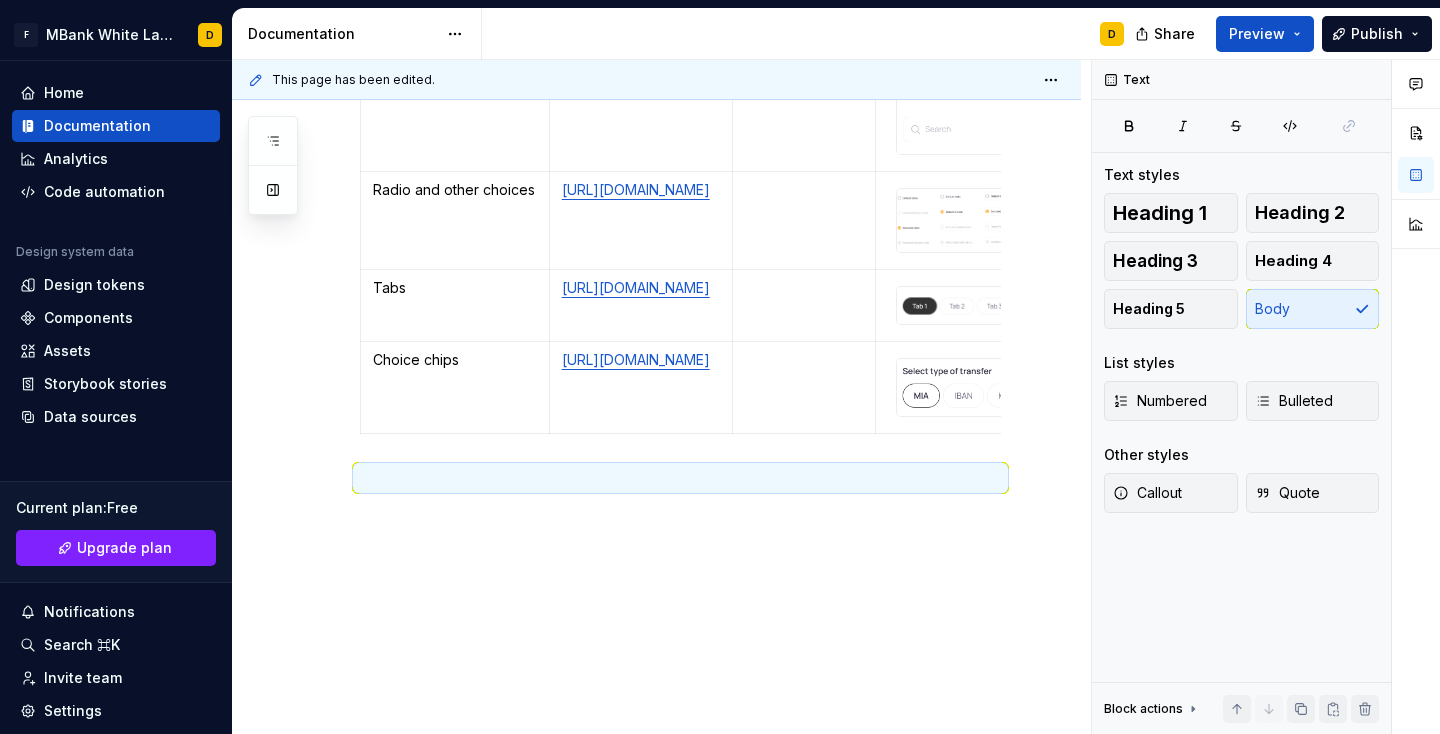 click at bounding box center [680, 478] 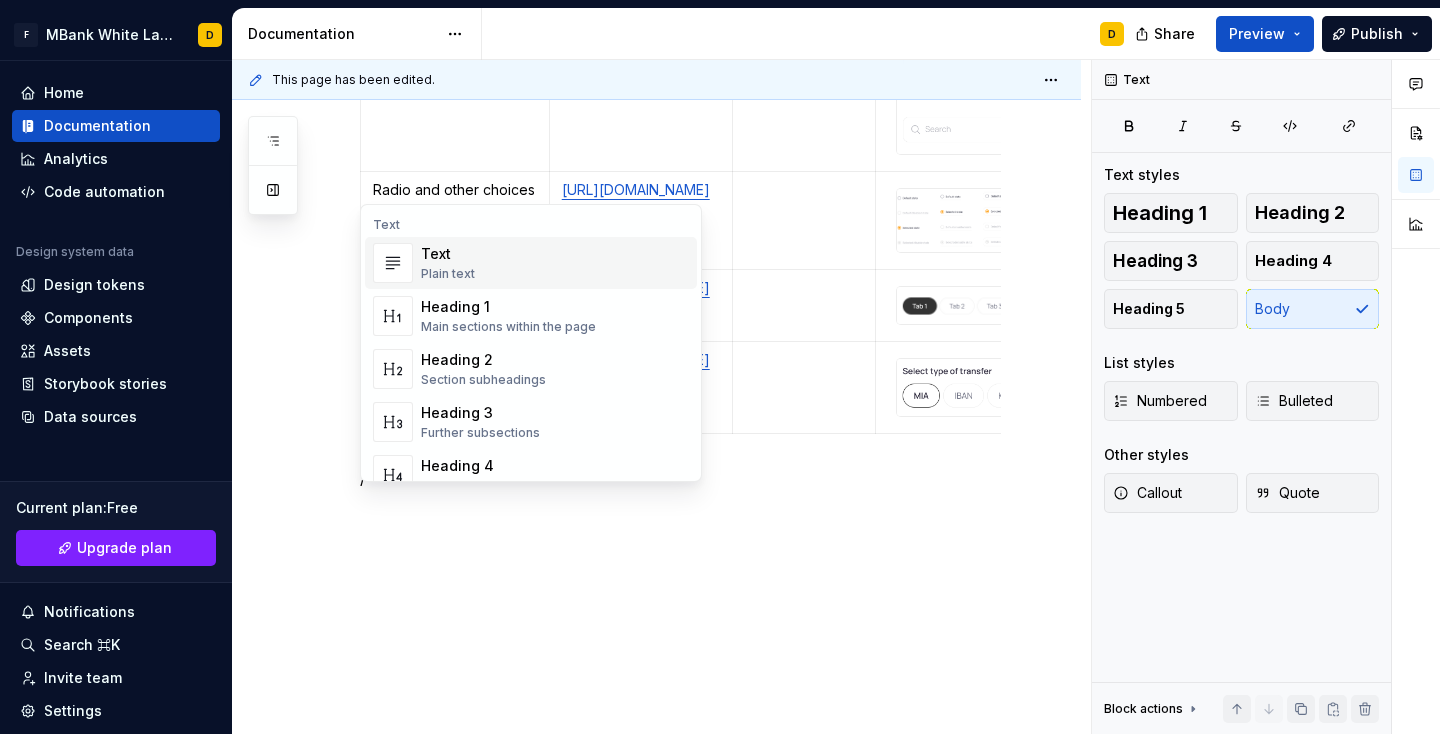 scroll, scrollTop: 3684, scrollLeft: 0, axis: vertical 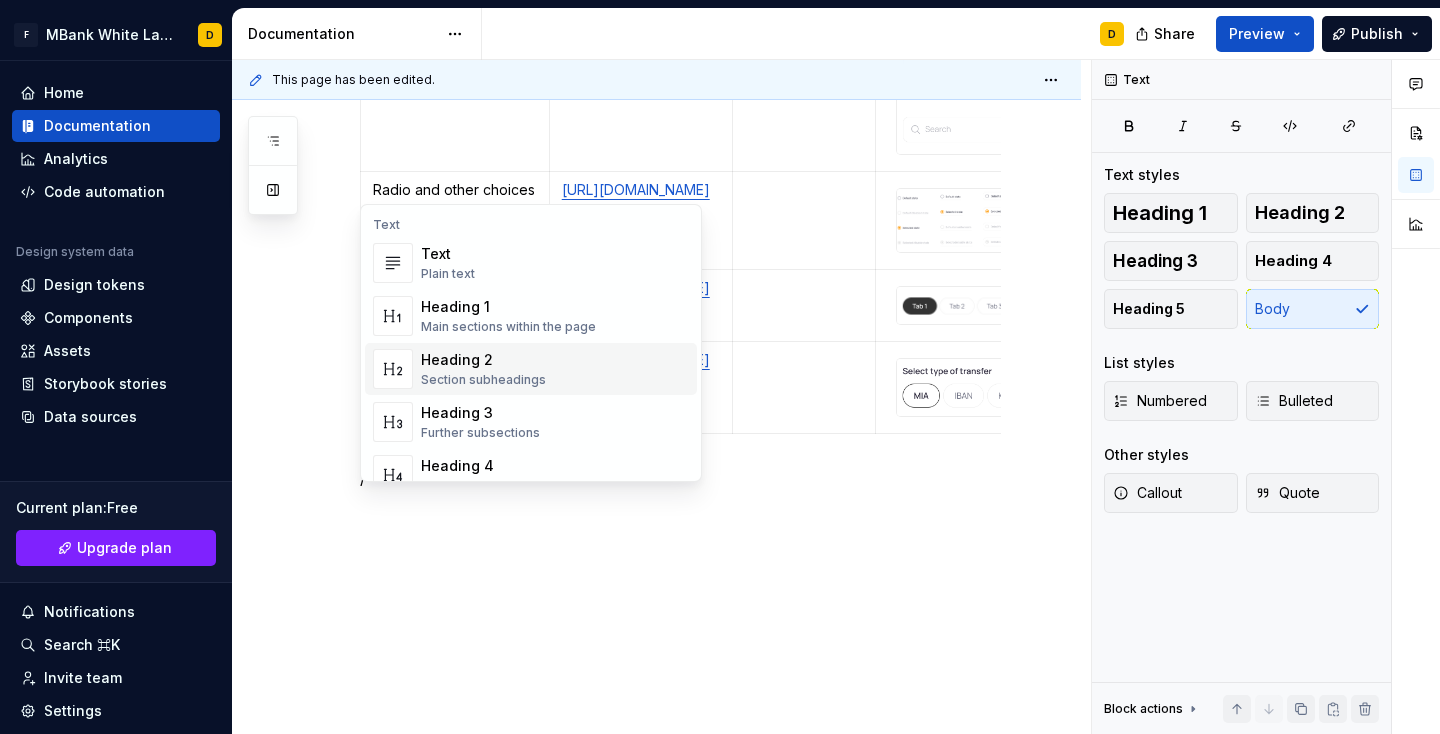 click on "Heading 2" at bounding box center [483, 360] 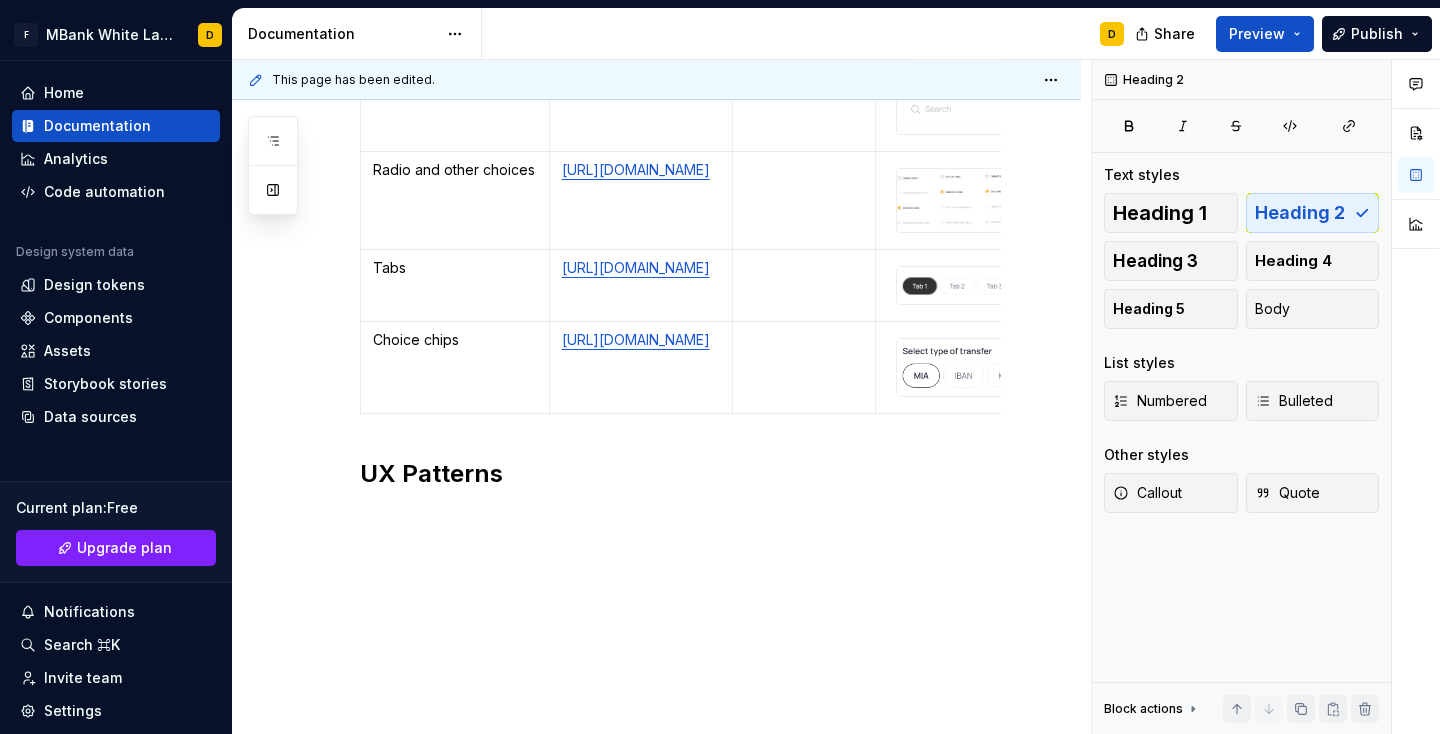 scroll, scrollTop: 3712, scrollLeft: 0, axis: vertical 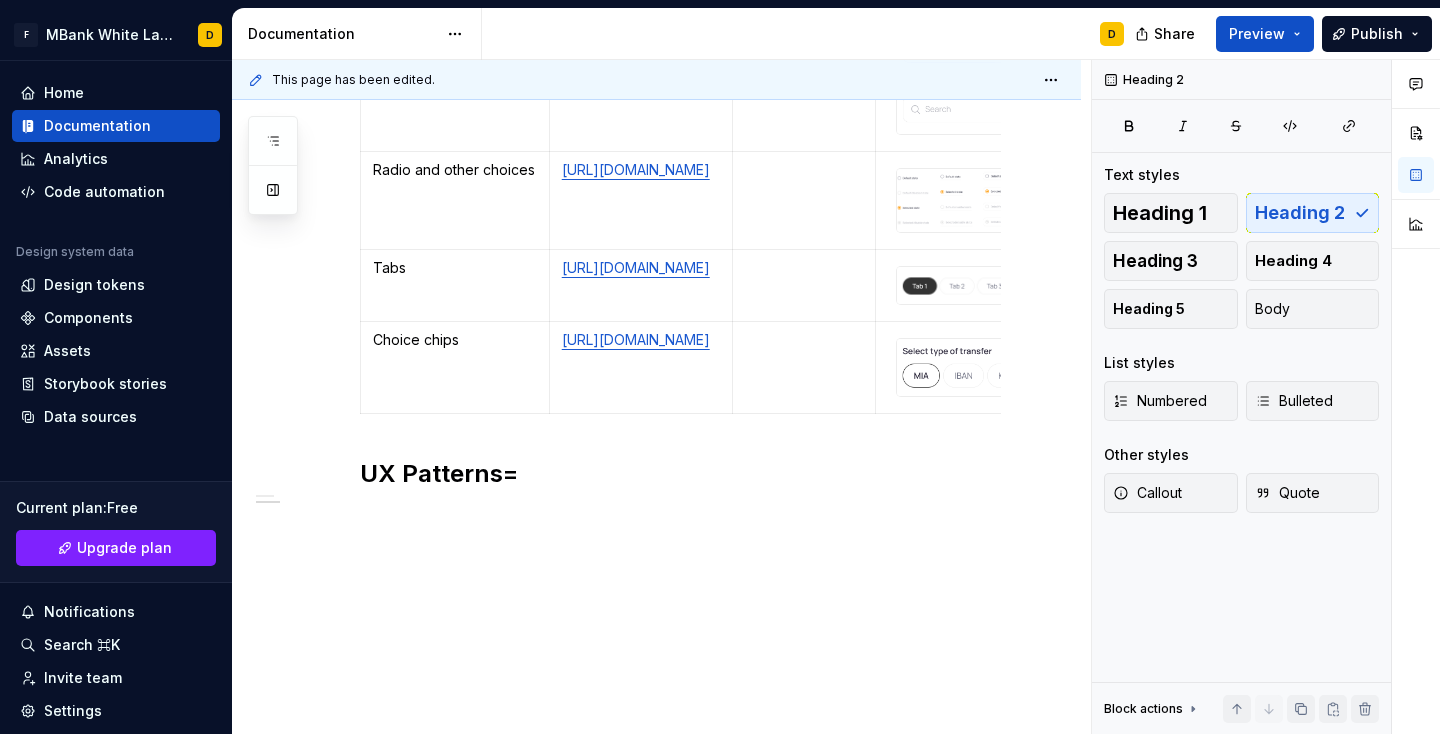 drag, startPoint x: 535, startPoint y: 489, endPoint x: 522, endPoint y: 489, distance: 13 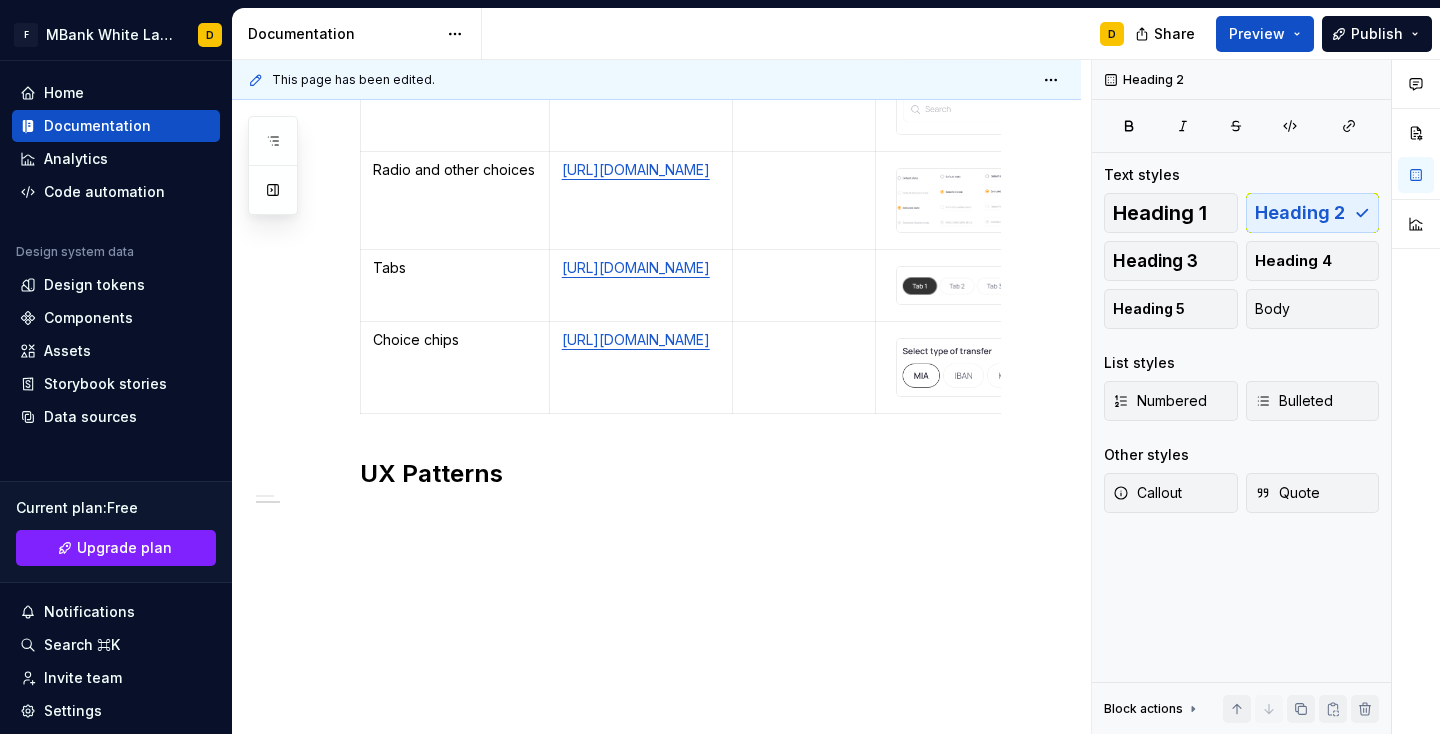 click on "Components Component name Figma link  Repository Preview Buttons [URL][DOMAIN_NAME] Inputs [URL][DOMAIN_NAME] Dropdowns [URL][DOMAIN_NAME] Bottom Navigation Bar [URL][DOMAIN_NAME] top navigation bar [URL][DOMAIN_NAME] Tiles [URL][DOMAIN_NAME] Rows [URL][DOMAIN_NAME] Search bars [URL][DOMAIN_NAME] Tabs" at bounding box center (656, -983) 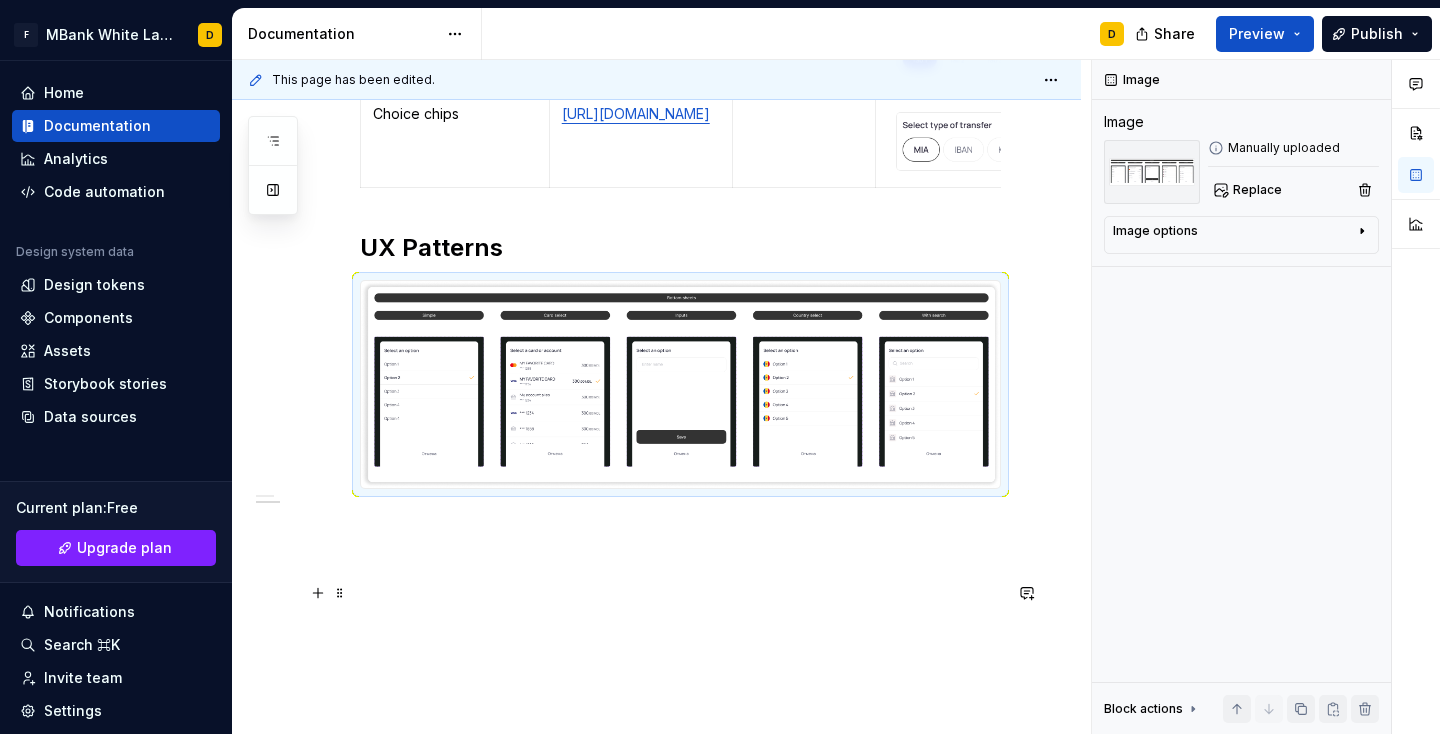 type on "*" 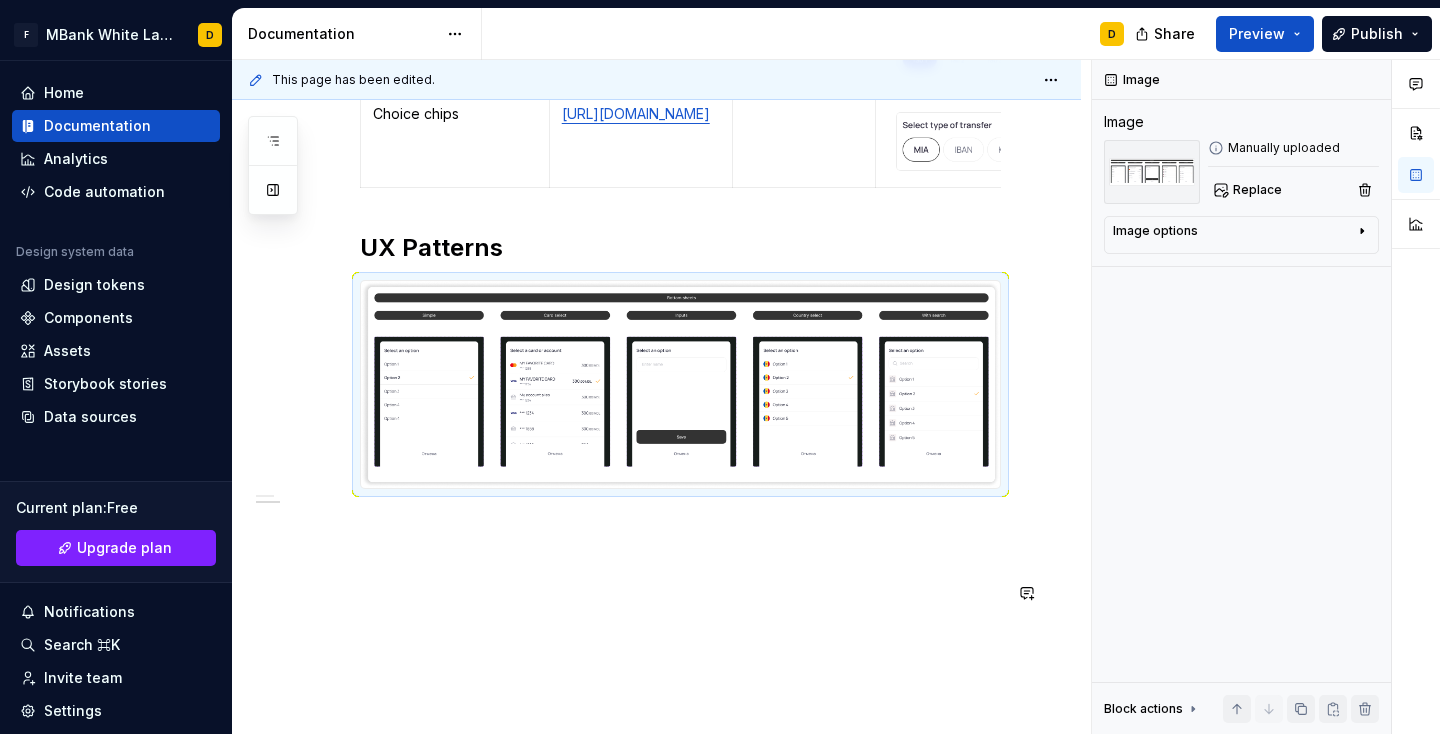 scroll, scrollTop: 3953, scrollLeft: 0, axis: vertical 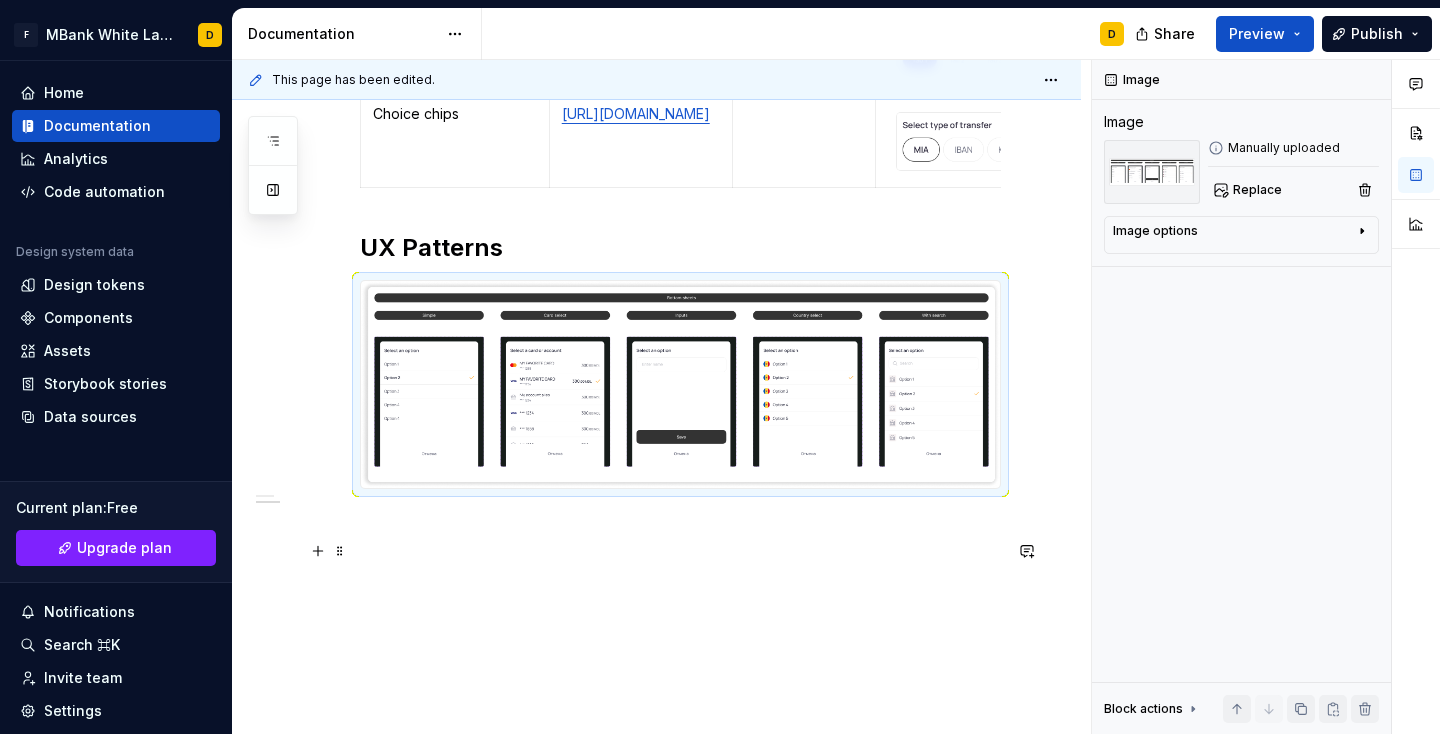 click on "UX Patterns" at bounding box center [680, 248] 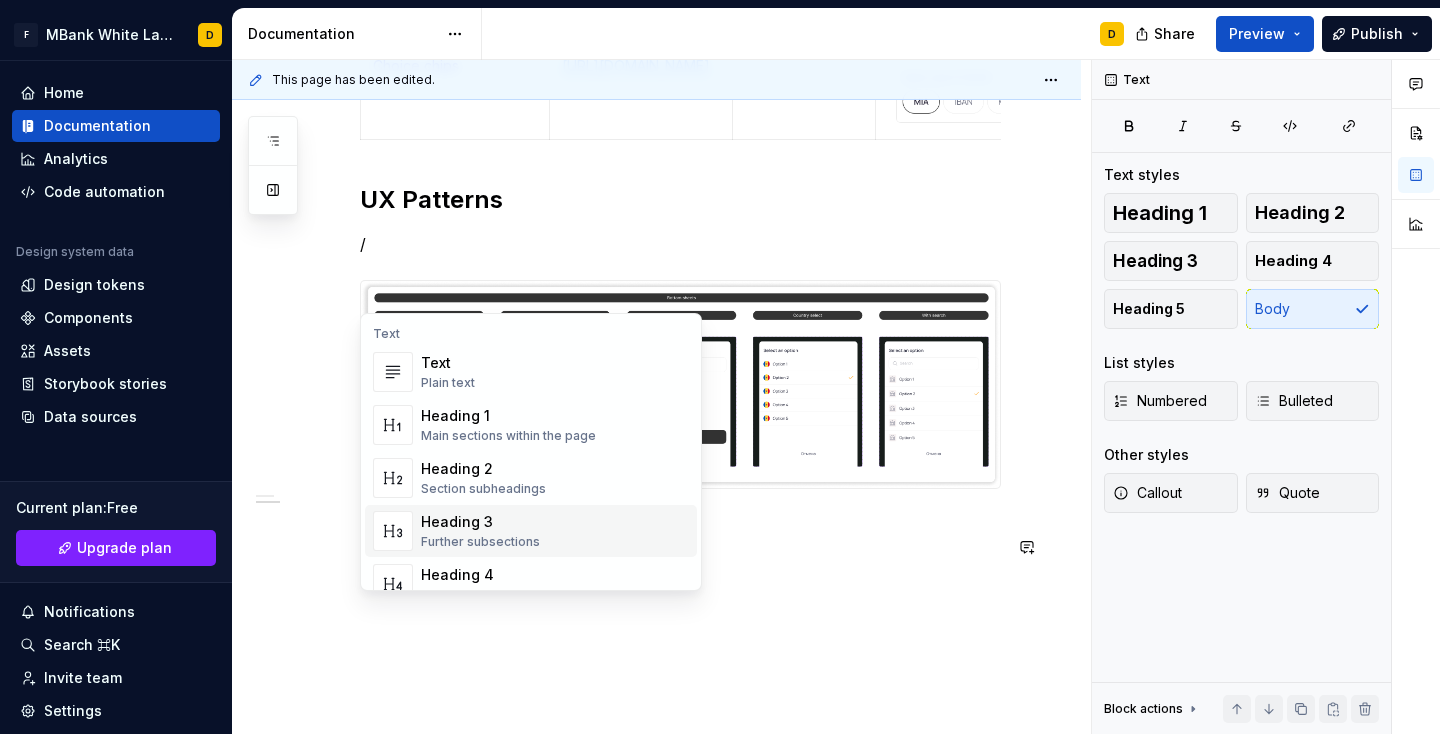 click on "Heading 3" at bounding box center [480, 522] 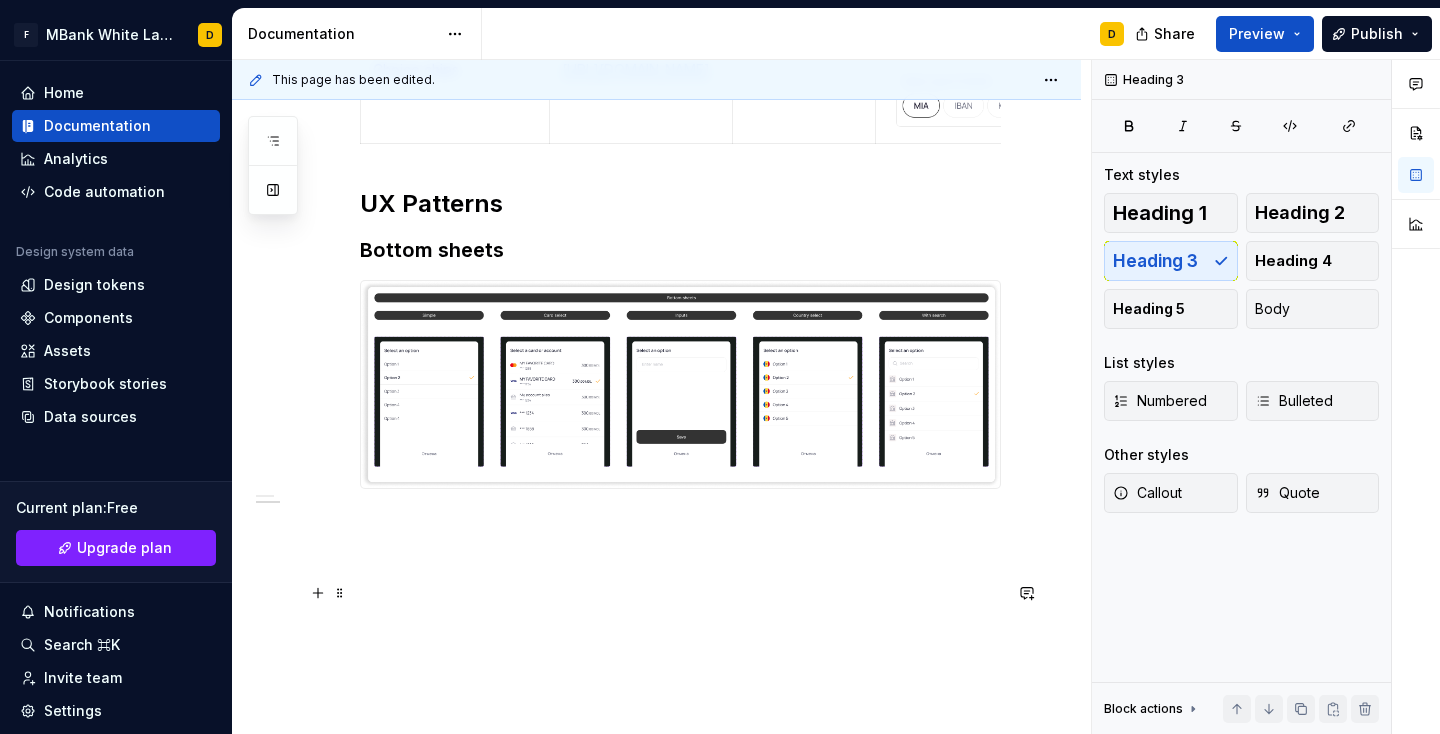 scroll, scrollTop: 3989, scrollLeft: 0, axis: vertical 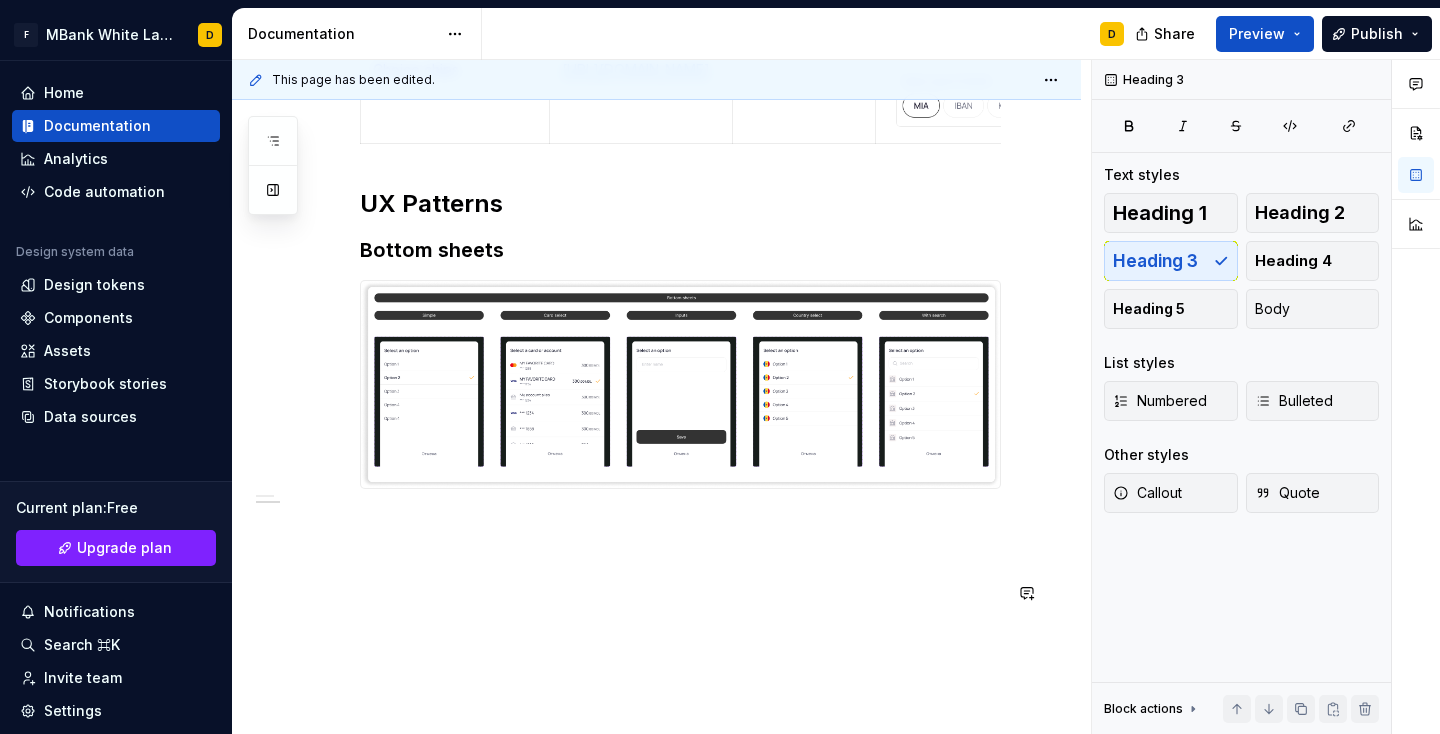 click on "Components Component name Figma link  Repository Preview Buttons [URL][DOMAIN_NAME] Inputs [URL][DOMAIN_NAME] Dropdowns [URL][DOMAIN_NAME] Bottom Navigation Bar [URL][DOMAIN_NAME] top navigation bar [URL][DOMAIN_NAME] Tiles [URL][DOMAIN_NAME] Rows [URL][DOMAIN_NAME] Search bars [URL][DOMAIN_NAME] Tabs" at bounding box center [656, -1118] 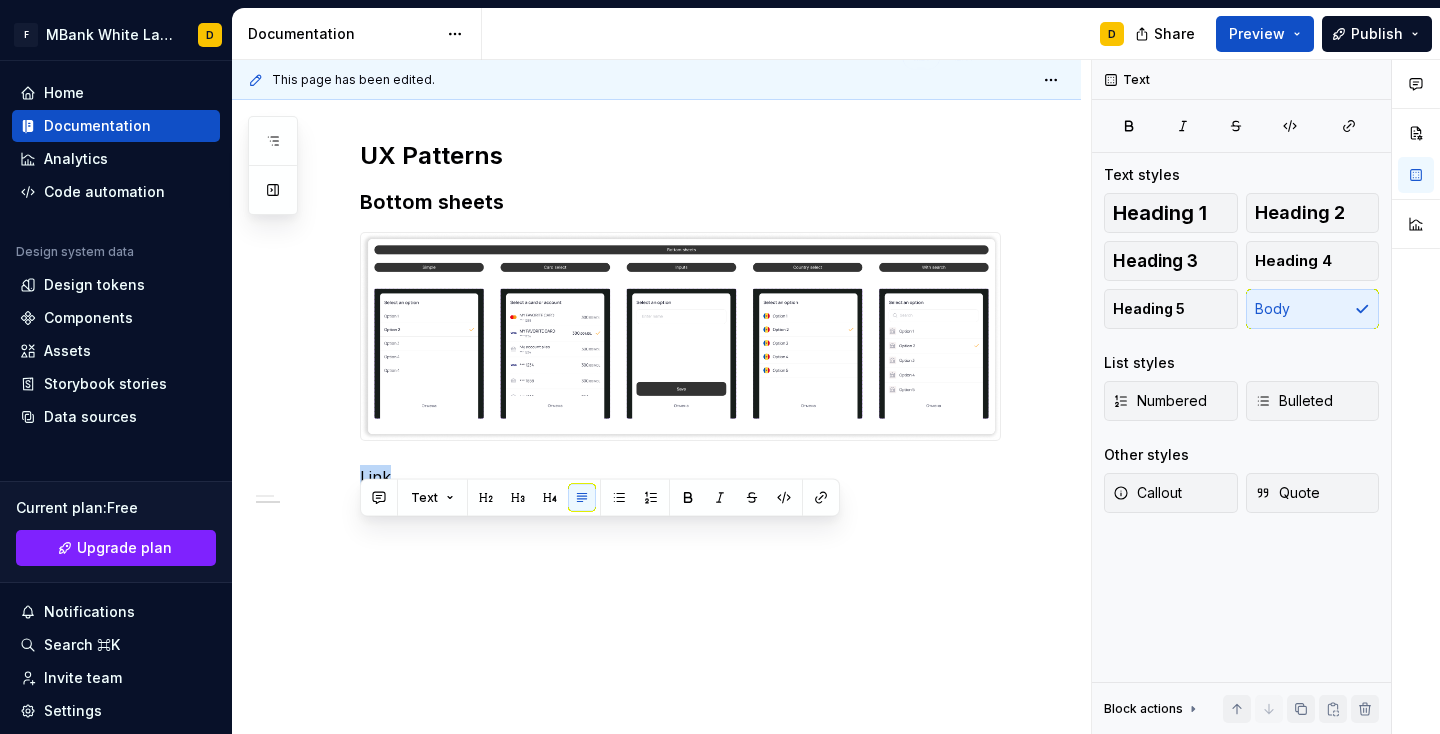 drag, startPoint x: 391, startPoint y: 535, endPoint x: 359, endPoint y: 543, distance: 32.984844 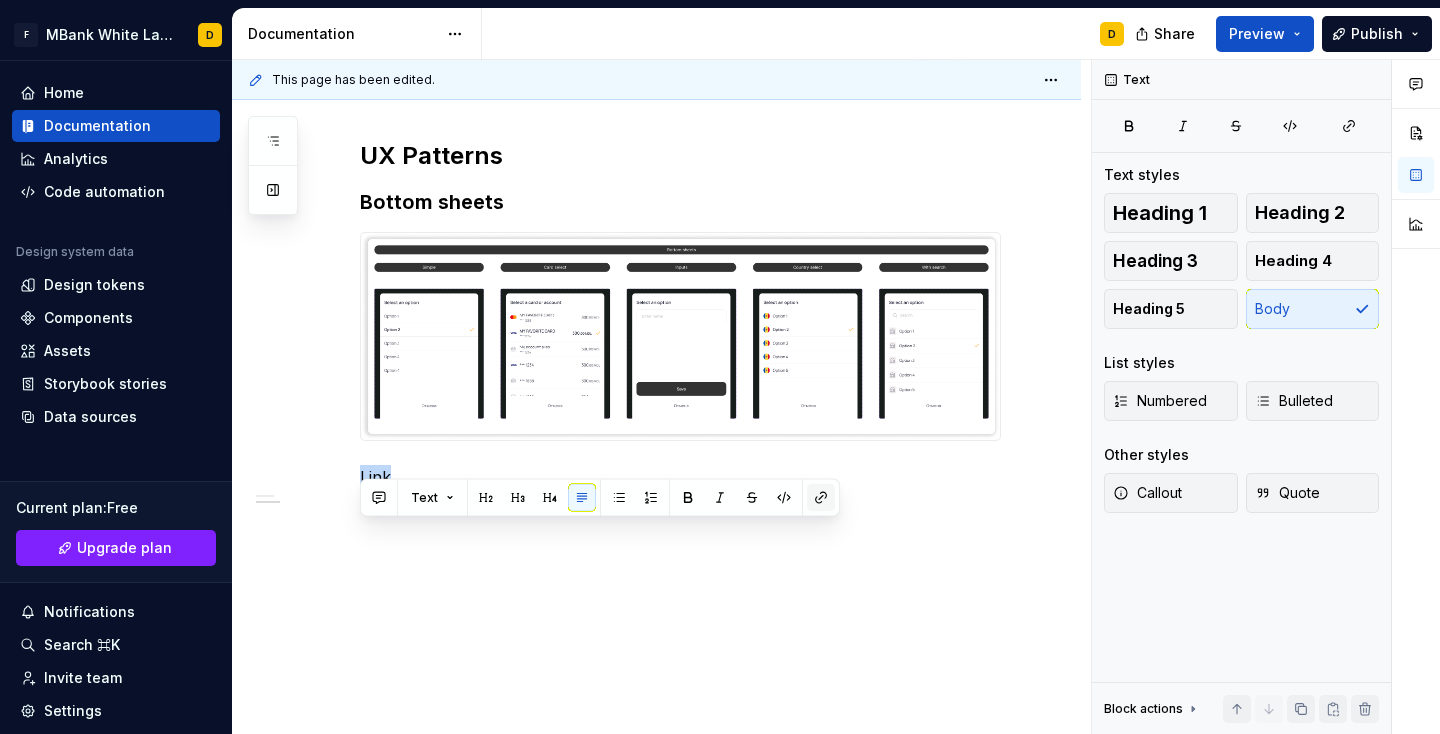 click at bounding box center [821, 498] 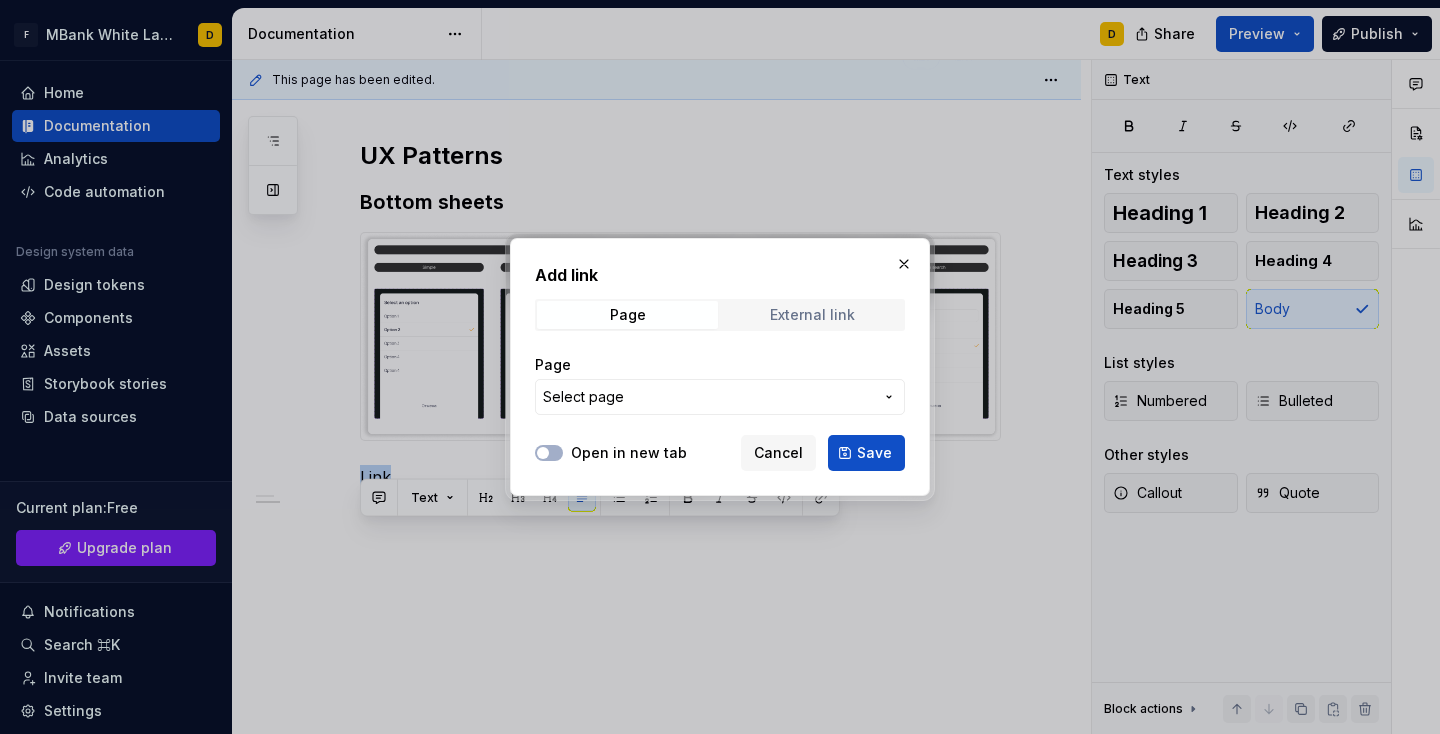 click on "External link" at bounding box center (812, 315) 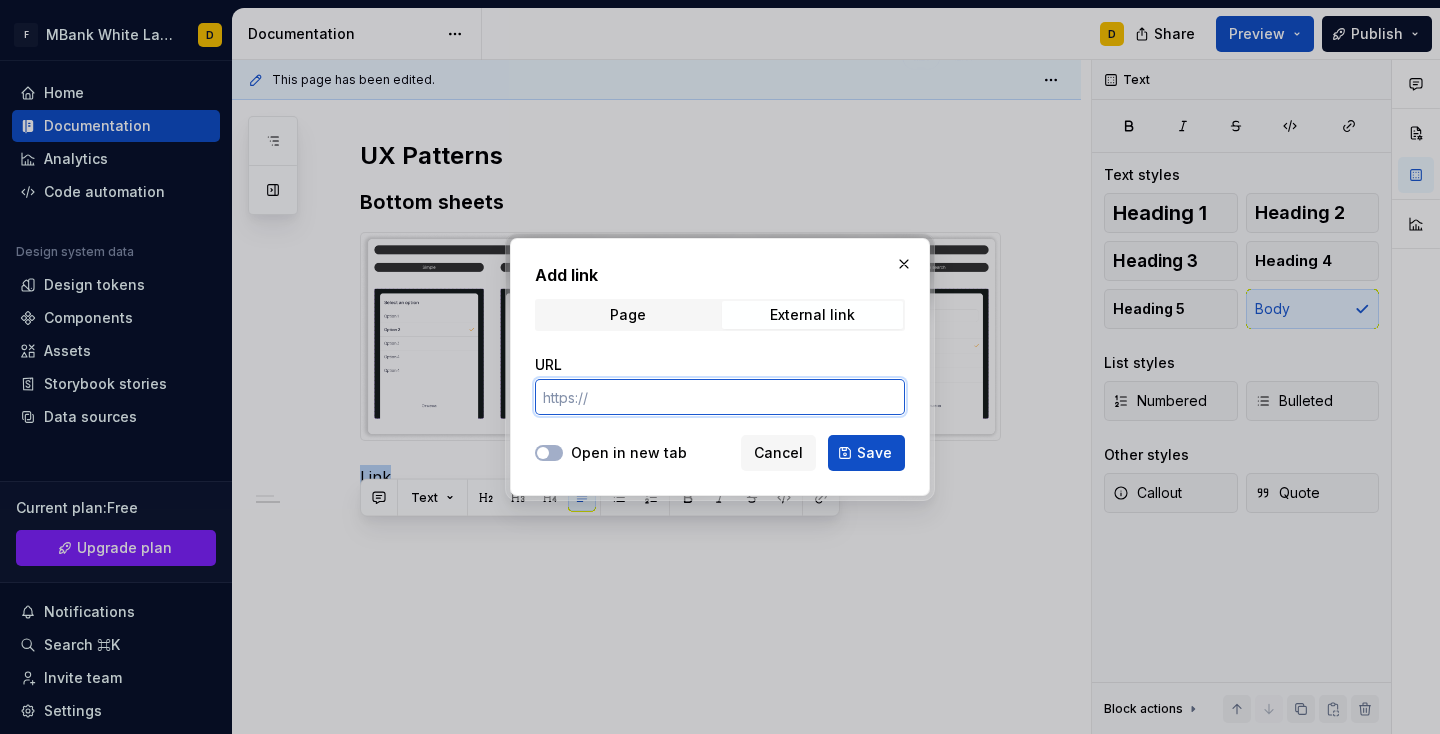 click on "URL" at bounding box center (720, 397) 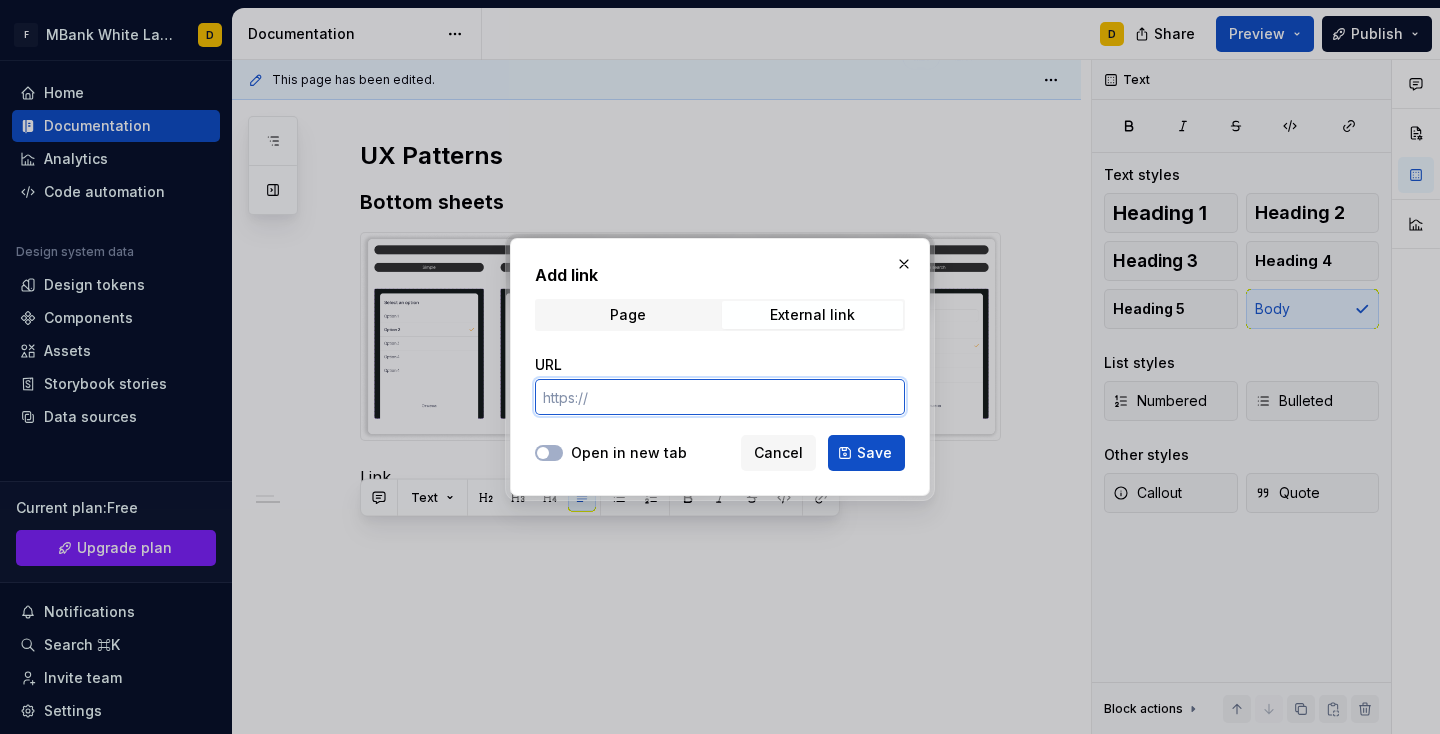 paste on "[URL][DOMAIN_NAME]" 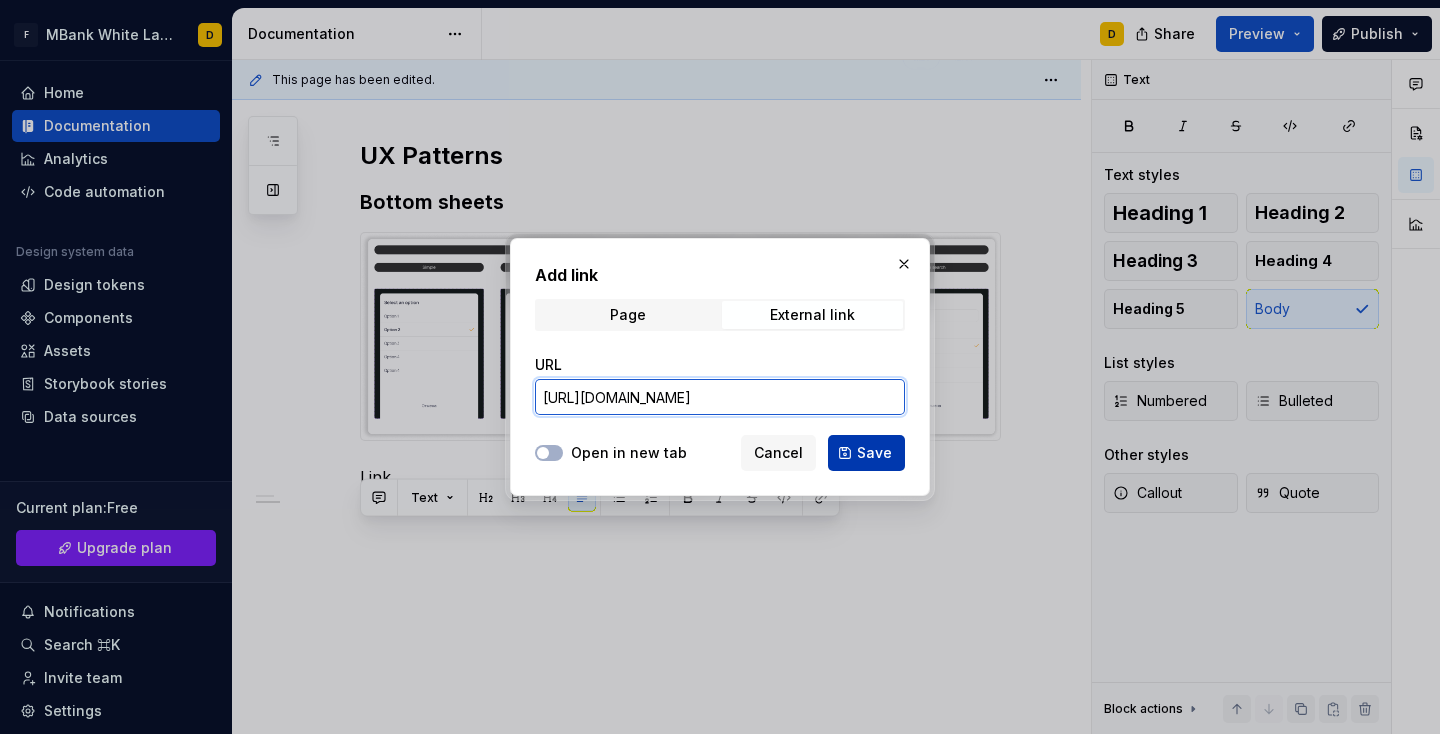 type on "[URL][DOMAIN_NAME]" 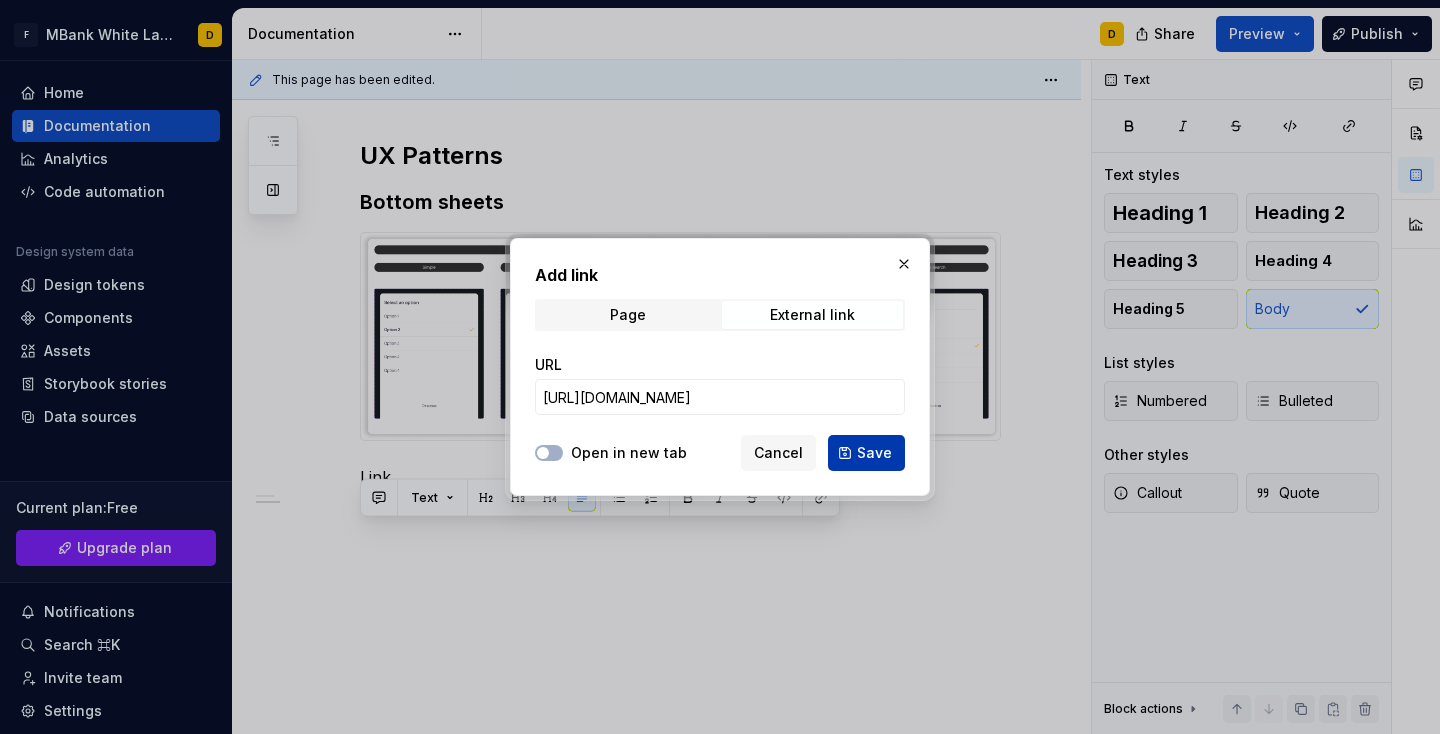 click on "Save" at bounding box center [866, 453] 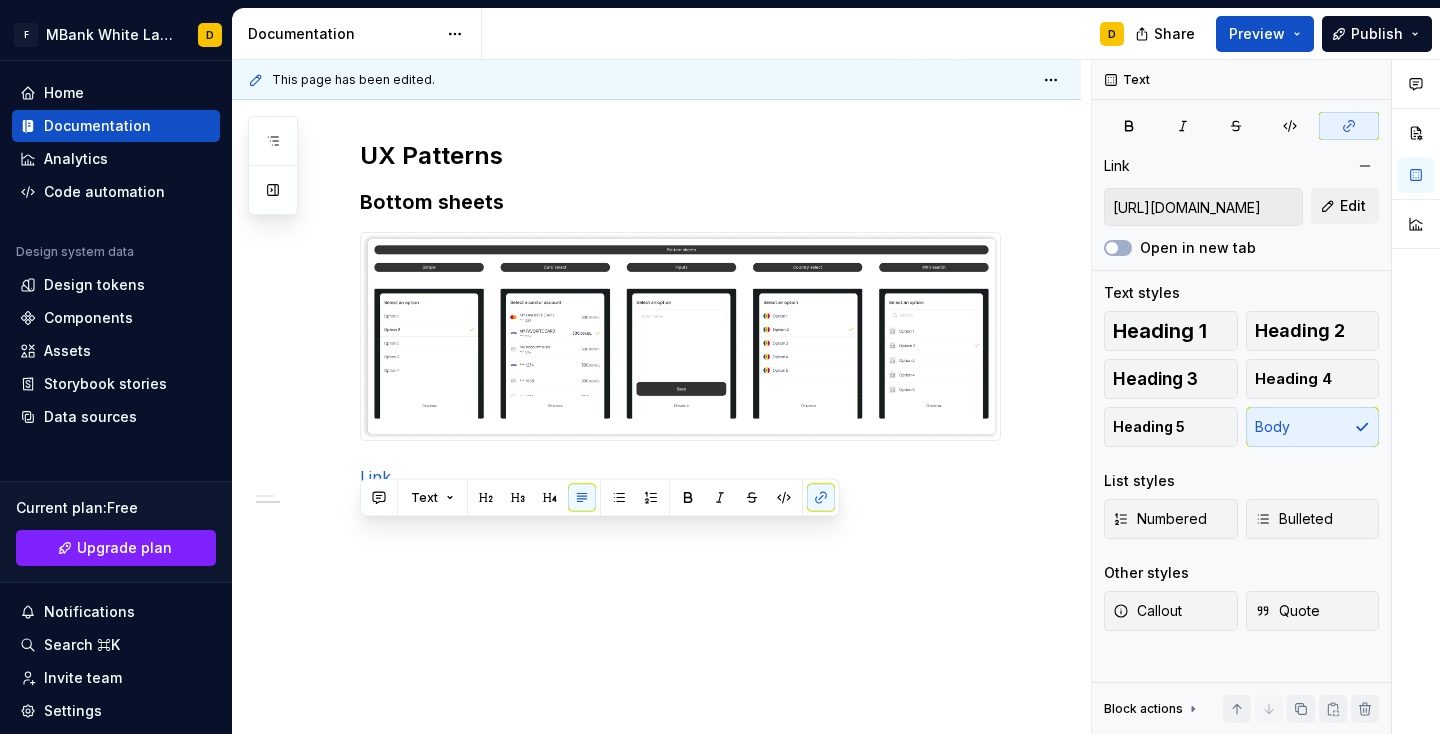 click on "Components Component name Figma link  Repository Preview Buttons [URL][DOMAIN_NAME] Inputs [URL][DOMAIN_NAME] Dropdowns [URL][DOMAIN_NAME] Bottom Navigation Bar [URL][DOMAIN_NAME] top navigation bar [URL][DOMAIN_NAME] Tiles [URL][DOMAIN_NAME] Rows [URL][DOMAIN_NAME] Search bars [URL][DOMAIN_NAME] Tabs Link" at bounding box center [656, -1142] 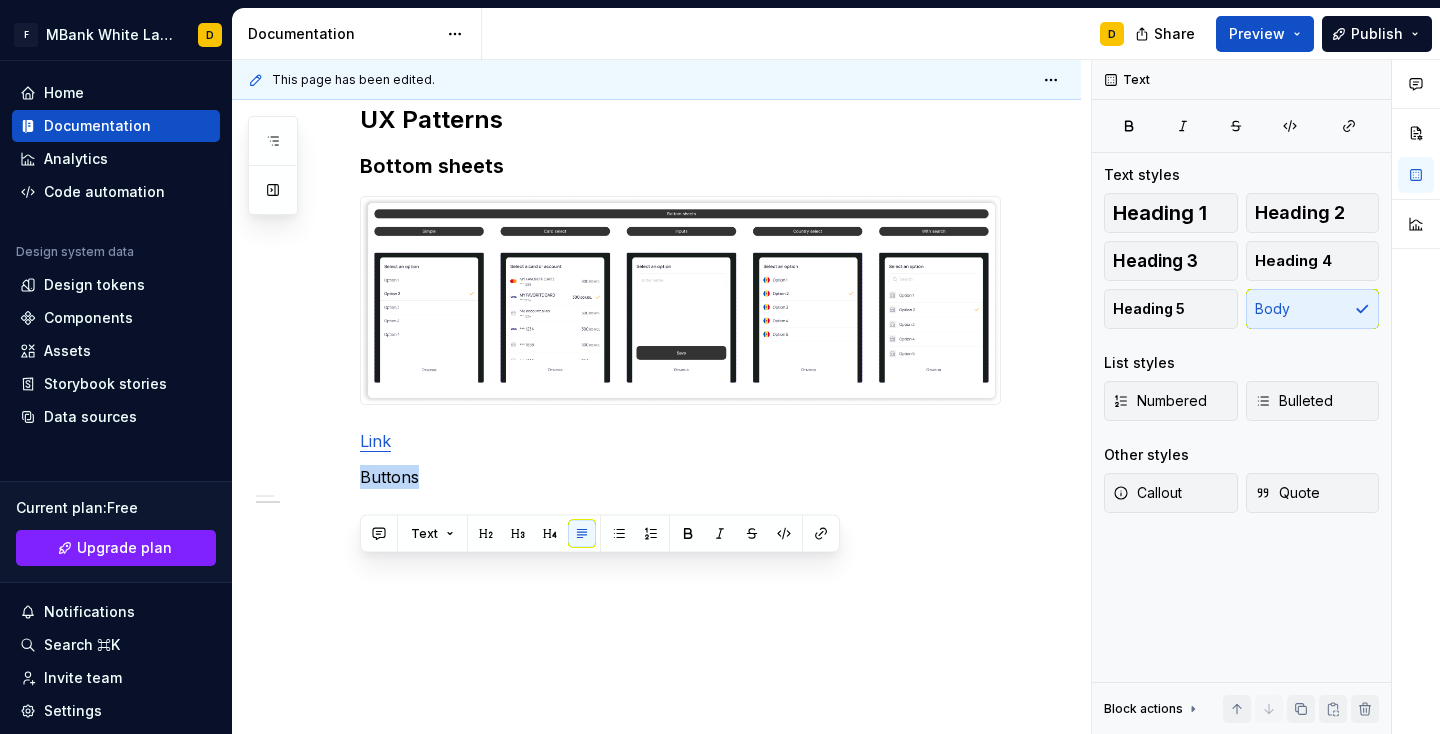 drag, startPoint x: 428, startPoint y: 570, endPoint x: 318, endPoint y: 570, distance: 110 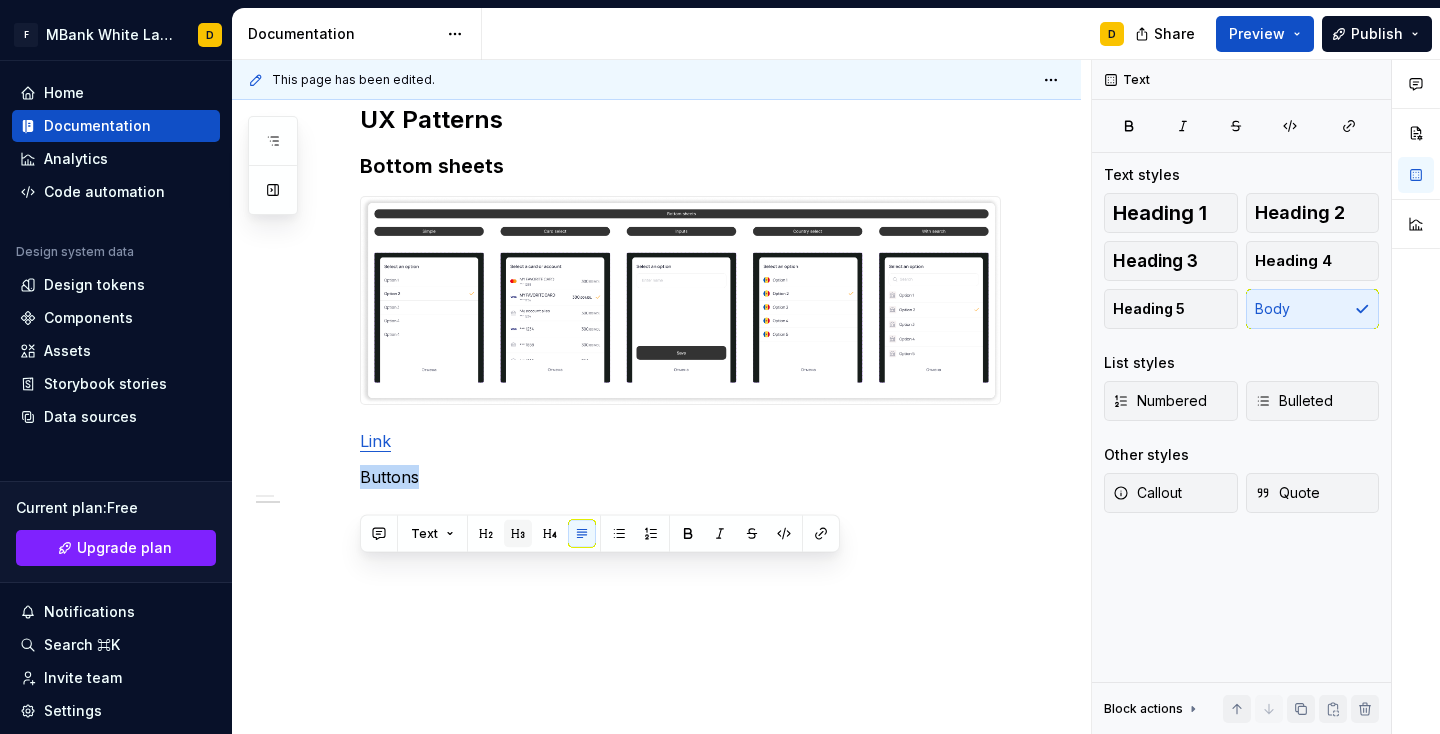 click at bounding box center (518, 534) 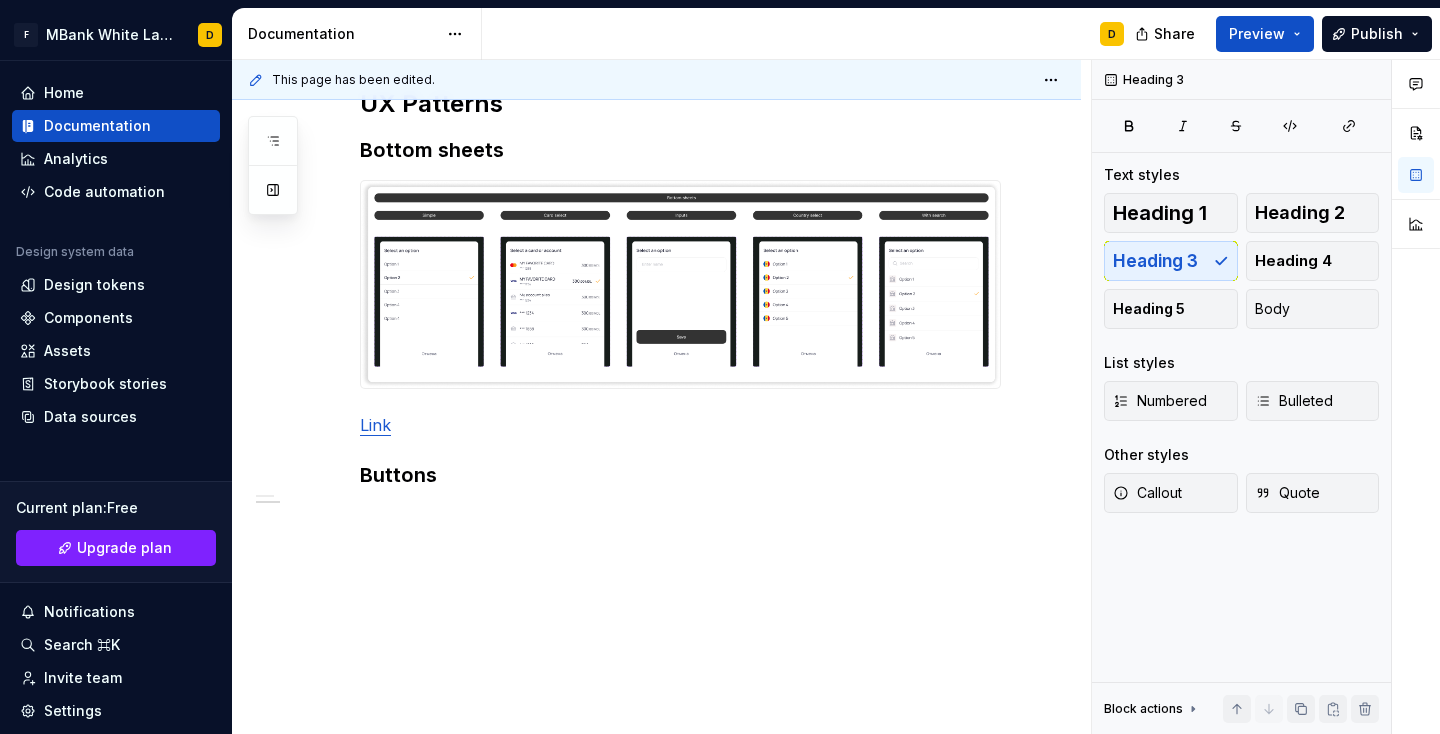 click on "Components Component name Figma link  Repository Preview Buttons [URL][DOMAIN_NAME] Inputs [URL][DOMAIN_NAME] Dropdowns [URL][DOMAIN_NAME] Bottom Navigation Bar [URL][DOMAIN_NAME] top navigation bar [URL][DOMAIN_NAME] Tiles [URL][DOMAIN_NAME] Rows [URL][DOMAIN_NAME] Search bars [URL][DOMAIN_NAME] Tabs Link" at bounding box center (680, -1255) 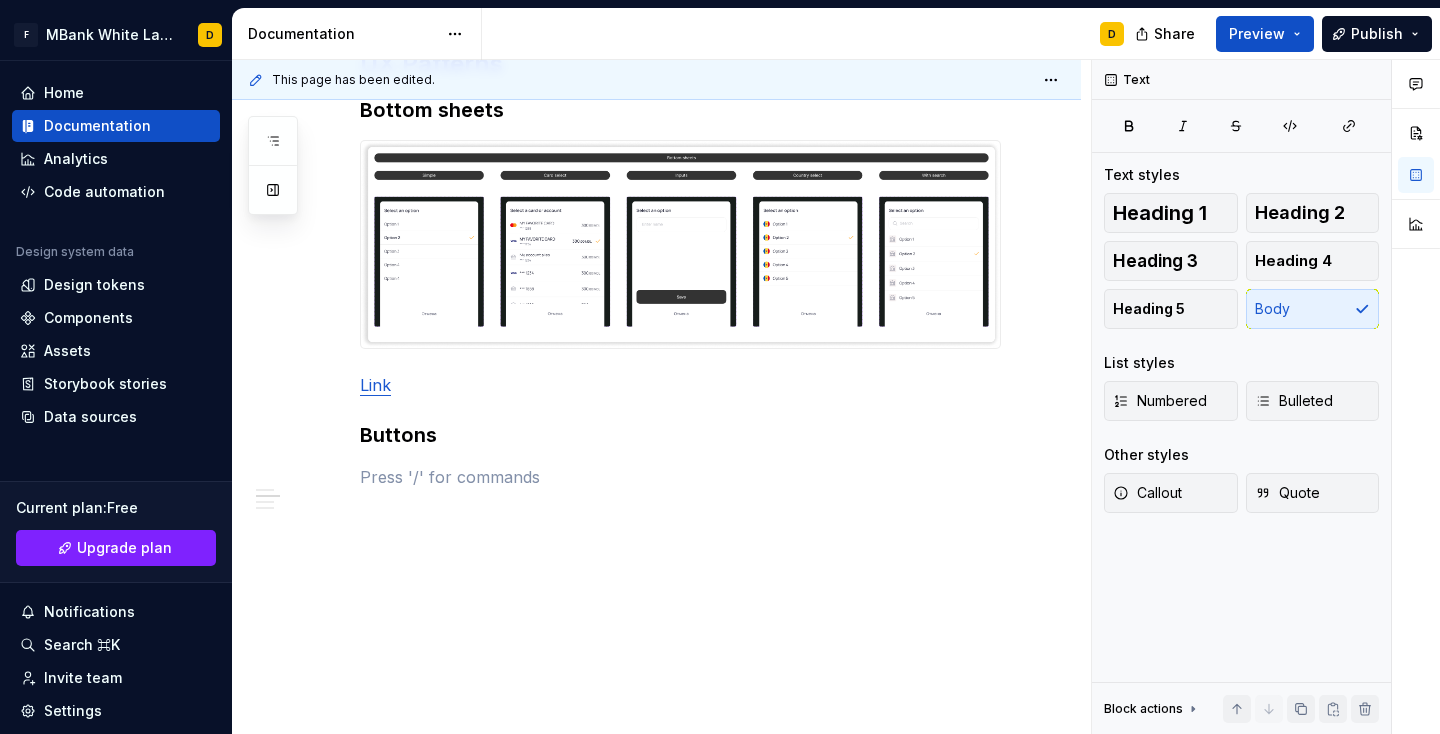 click on "Components Component name Figma link  Repository Preview Buttons [URL][DOMAIN_NAME] Inputs [URL][DOMAIN_NAME] Dropdowns [URL][DOMAIN_NAME] Bottom Navigation Bar [URL][DOMAIN_NAME] top navigation bar [URL][DOMAIN_NAME] Tiles [URL][DOMAIN_NAME] Rows [URL][DOMAIN_NAME] Search bars [URL][DOMAIN_NAME] Tabs Link" at bounding box center [680, -1287] 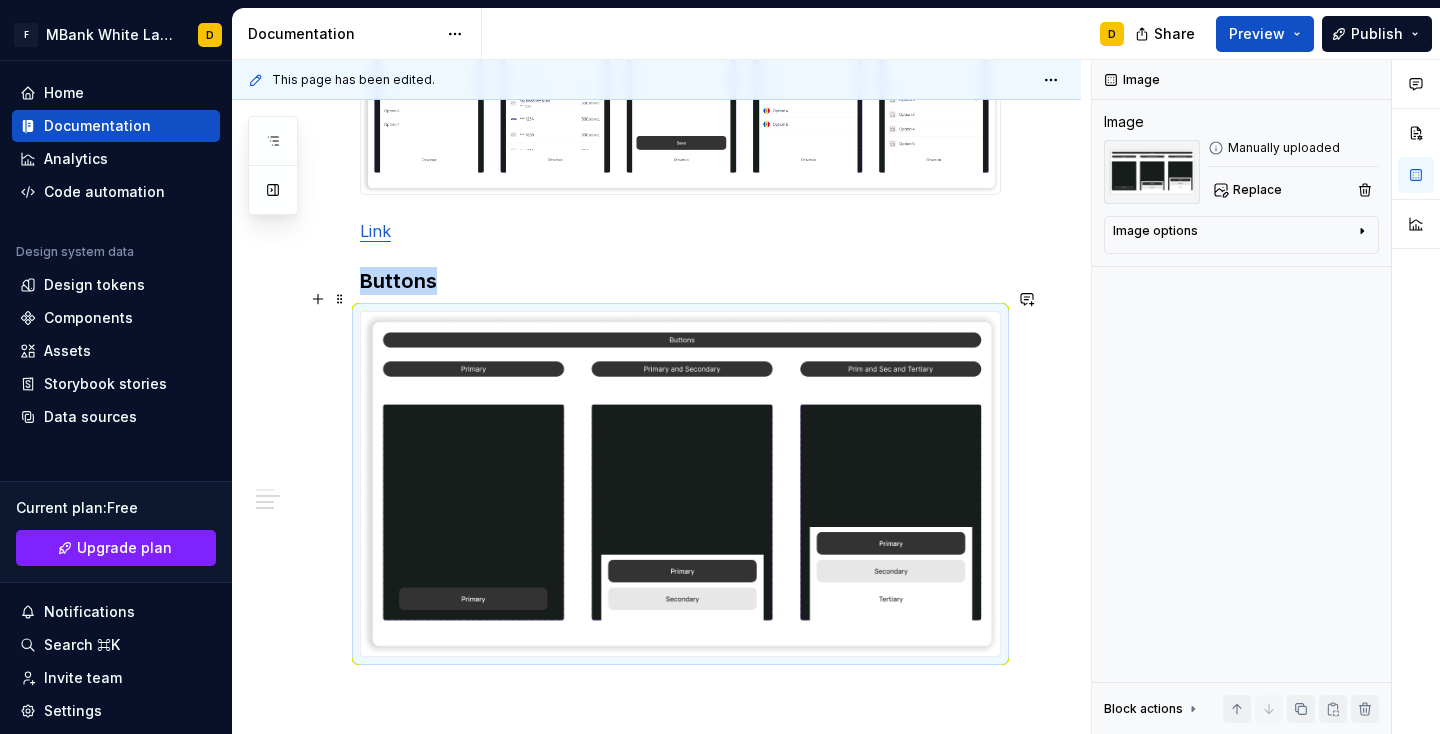type on "*" 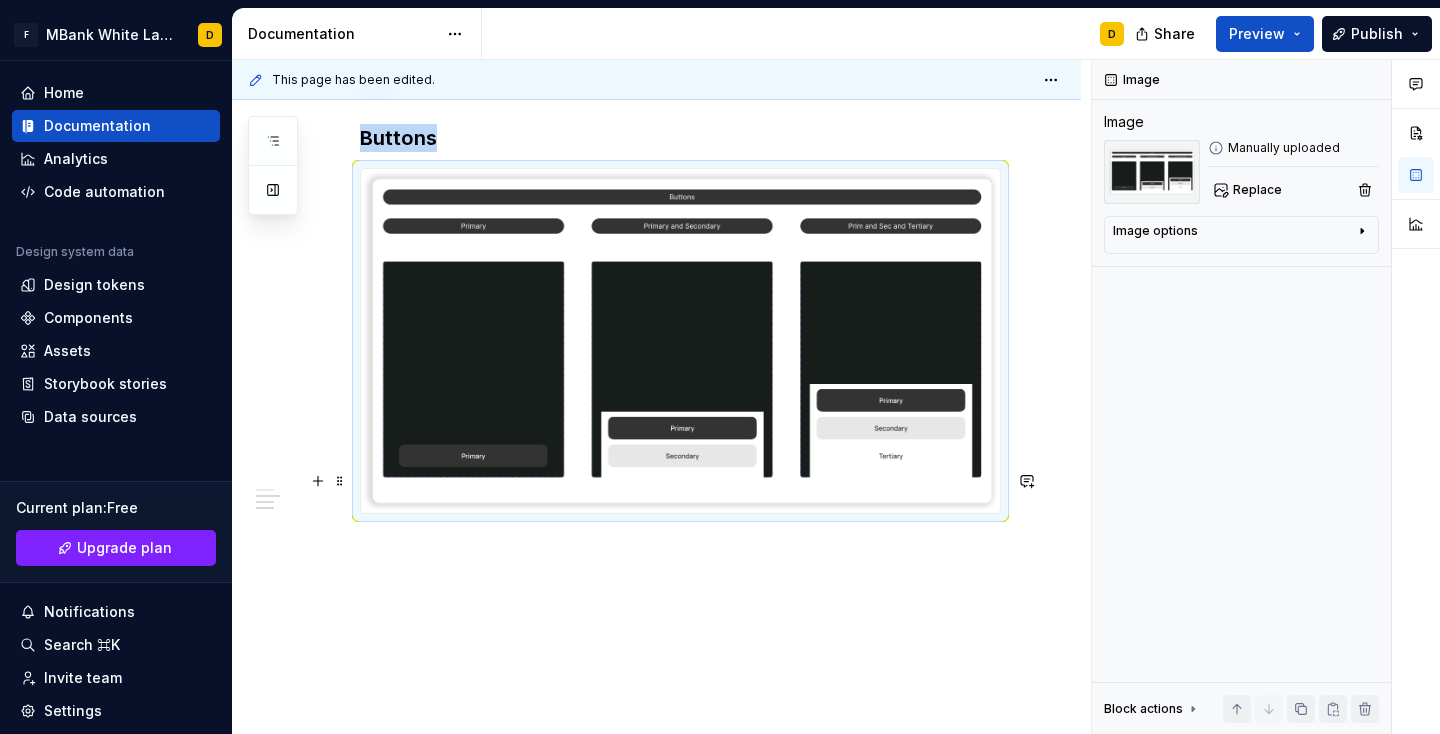 scroll, scrollTop: 4458, scrollLeft: 0, axis: vertical 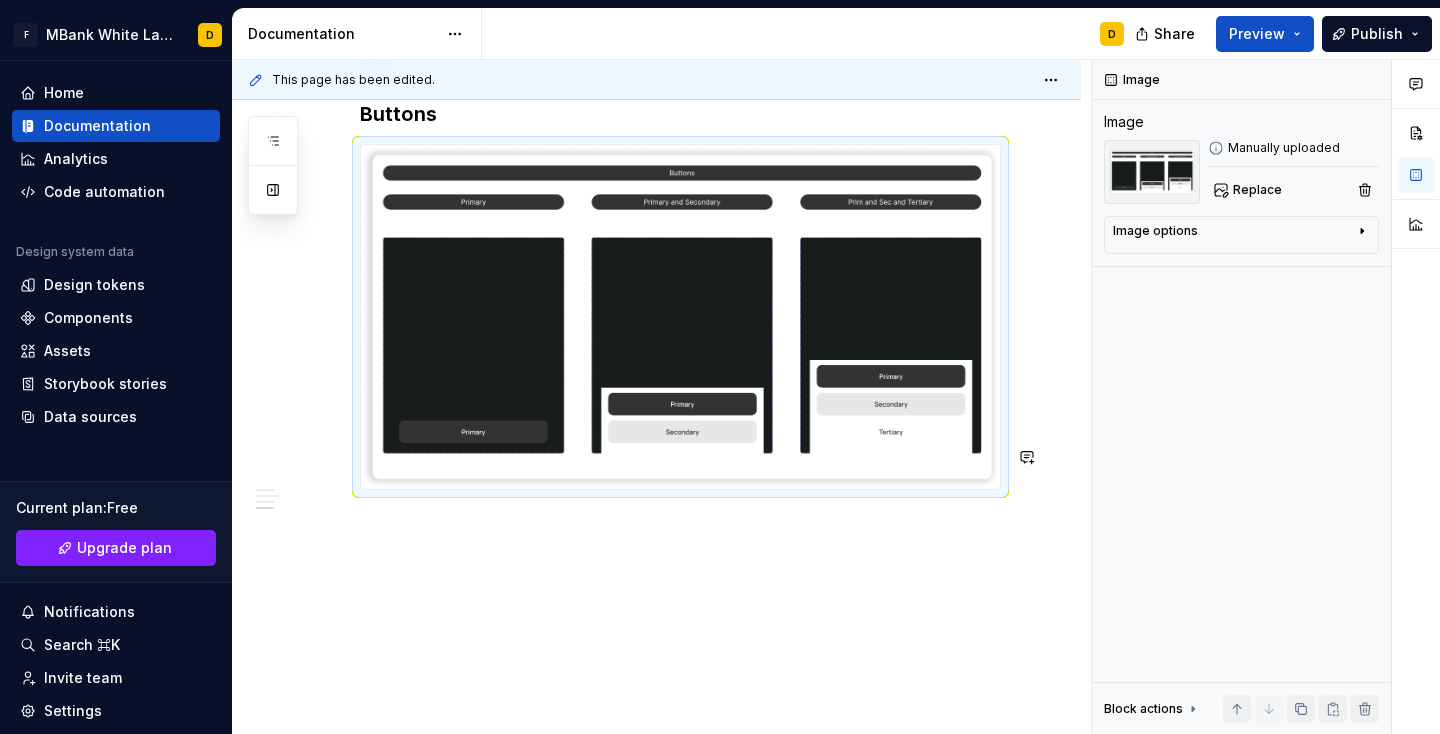 click on "Components Component name Figma link  Repository Preview Buttons [URL][DOMAIN_NAME] Inputs [URL][DOMAIN_NAME] Dropdowns [URL][DOMAIN_NAME] Bottom Navigation Bar [URL][DOMAIN_NAME] top navigation bar [URL][DOMAIN_NAME] Tiles [URL][DOMAIN_NAME] Rows [URL][DOMAIN_NAME] Search bars [URL][DOMAIN_NAME] Tabs Link" at bounding box center [656, -1349] 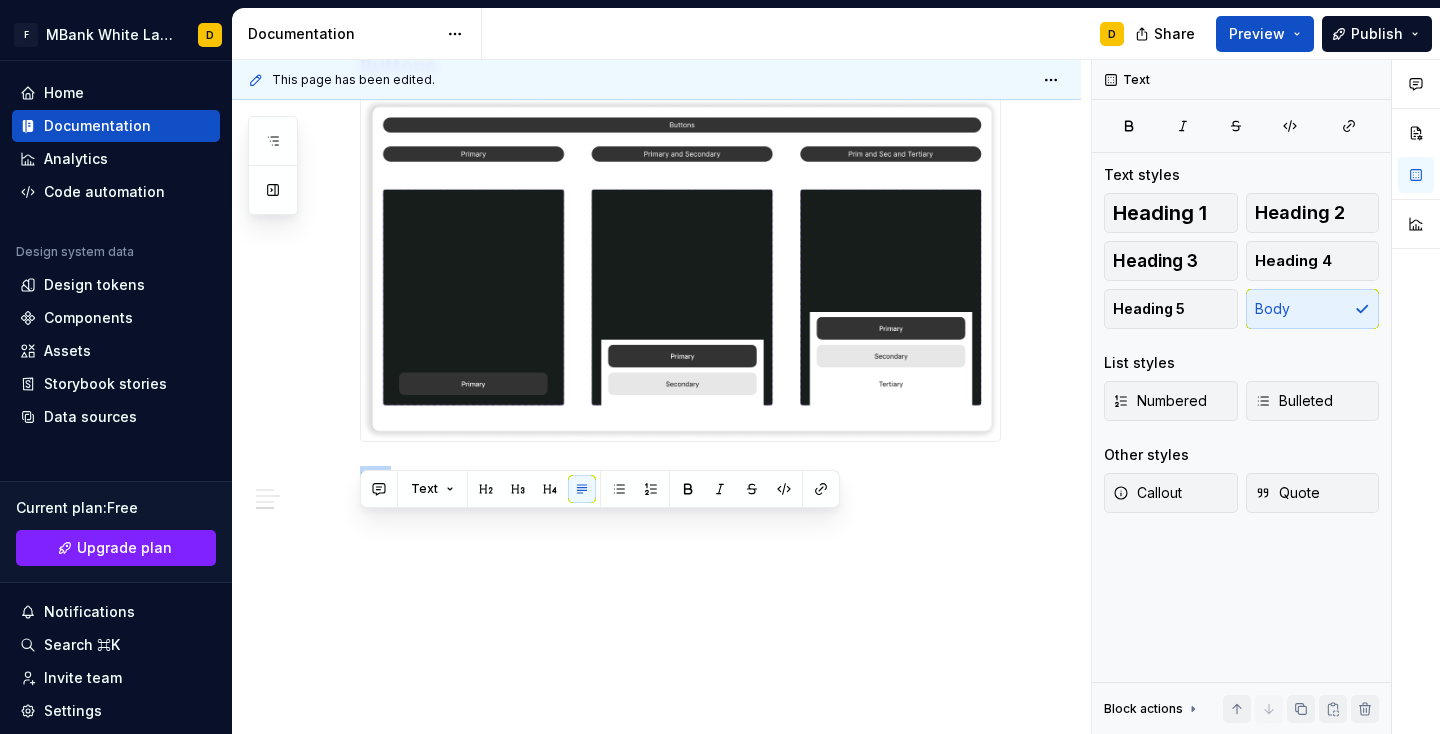 drag, startPoint x: 396, startPoint y: 535, endPoint x: 353, endPoint y: 533, distance: 43.046486 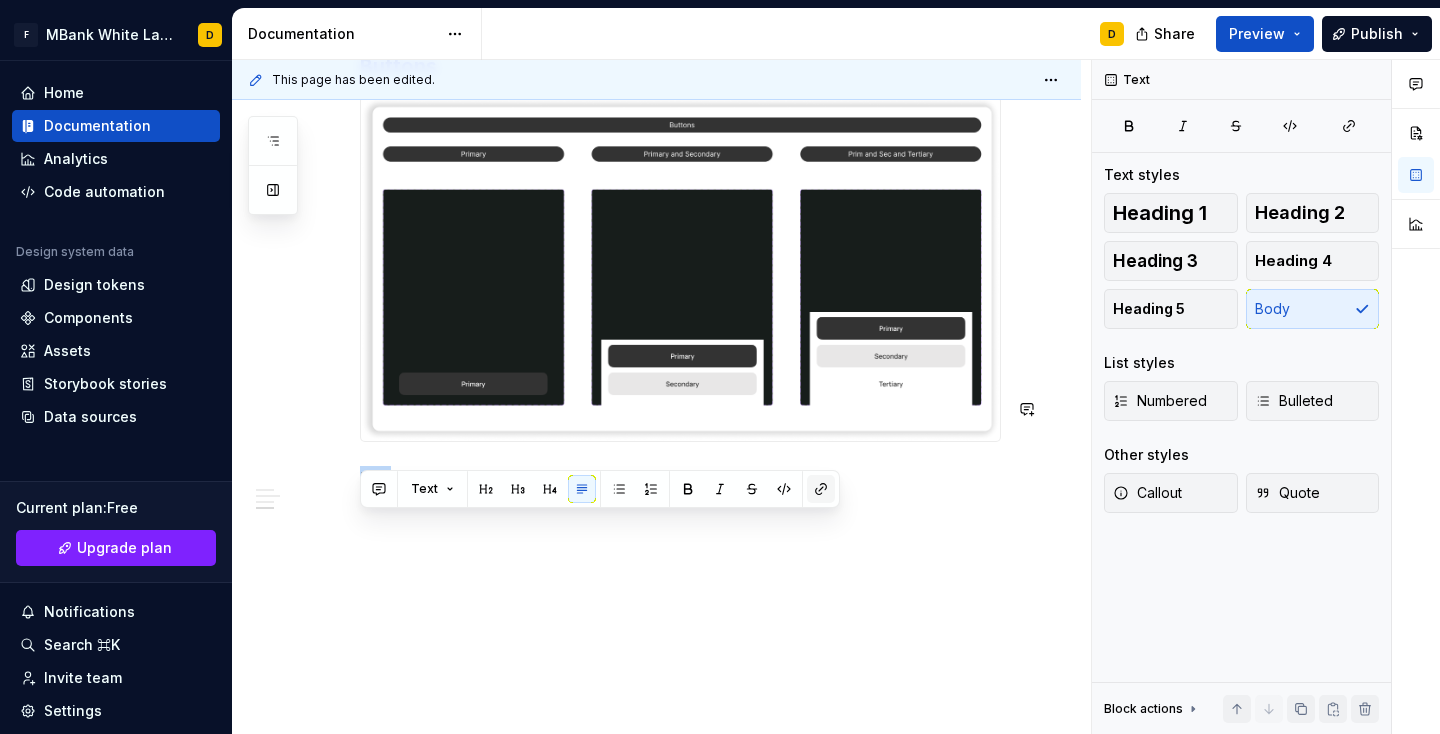 click at bounding box center (821, 489) 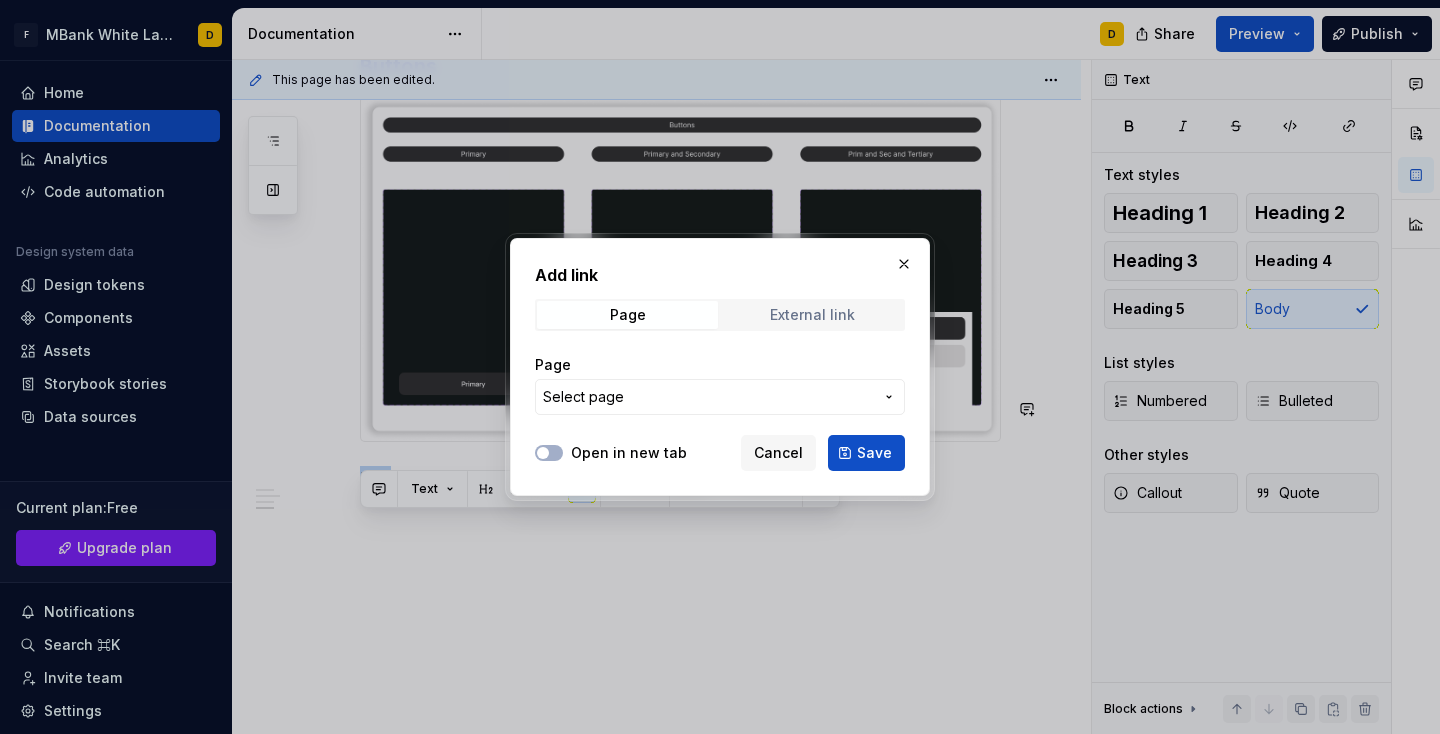 click on "External link" at bounding box center (812, 315) 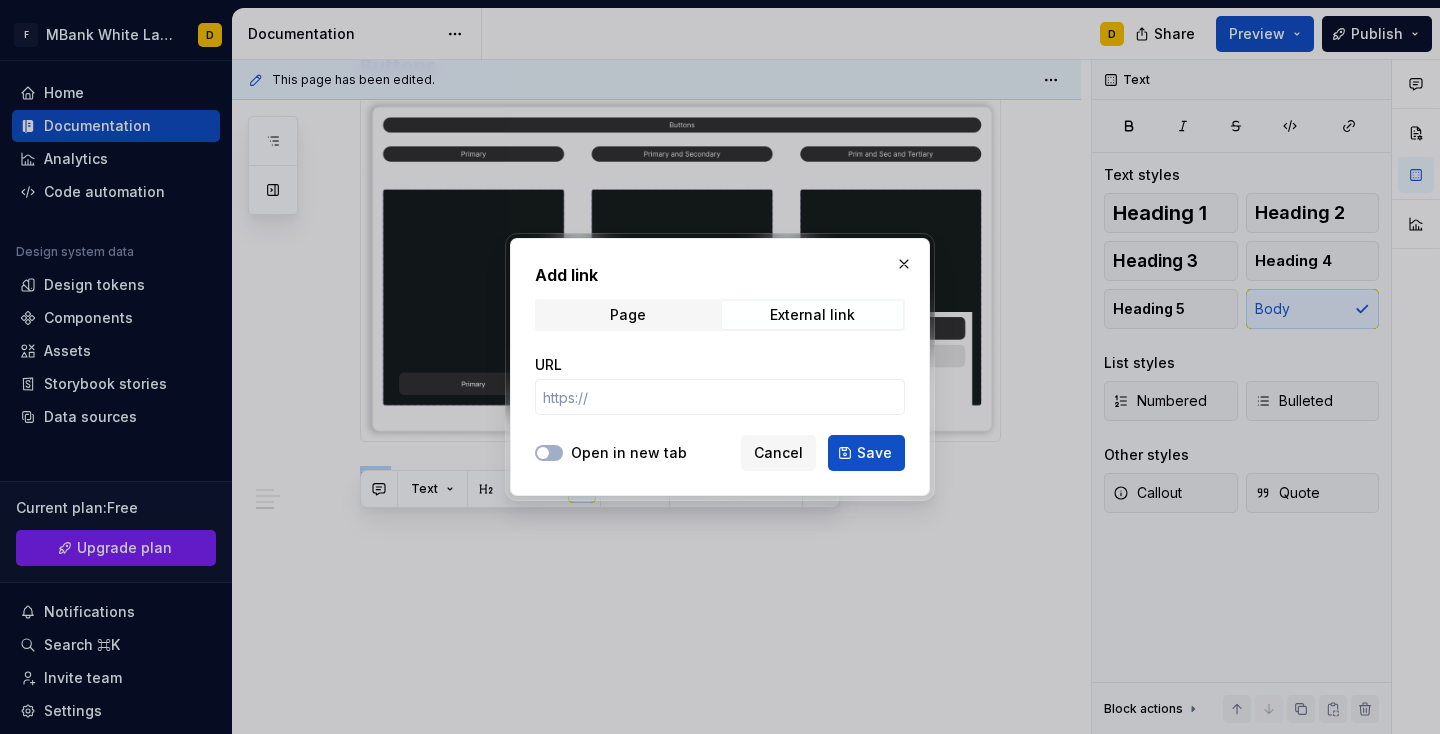 click on "URL" at bounding box center [720, 397] 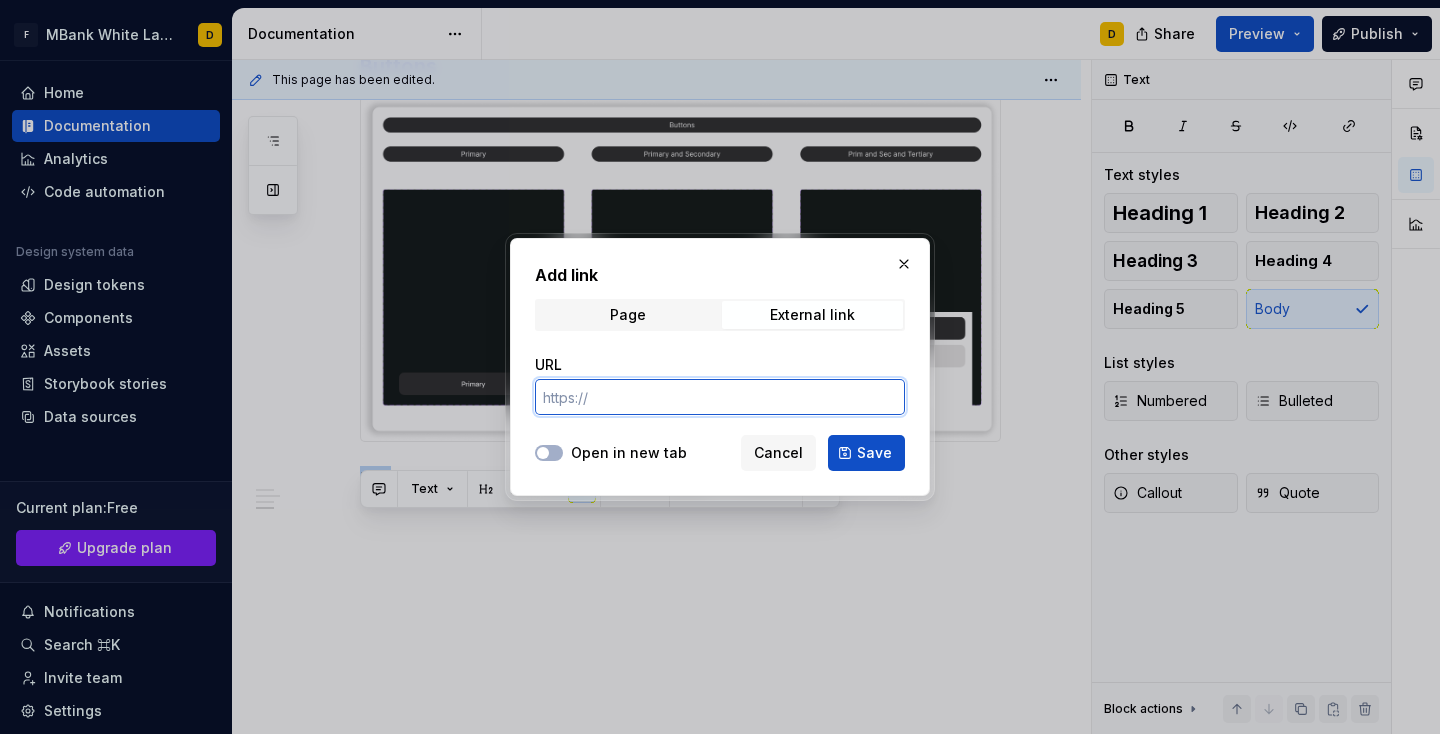 click on "URL" at bounding box center [720, 397] 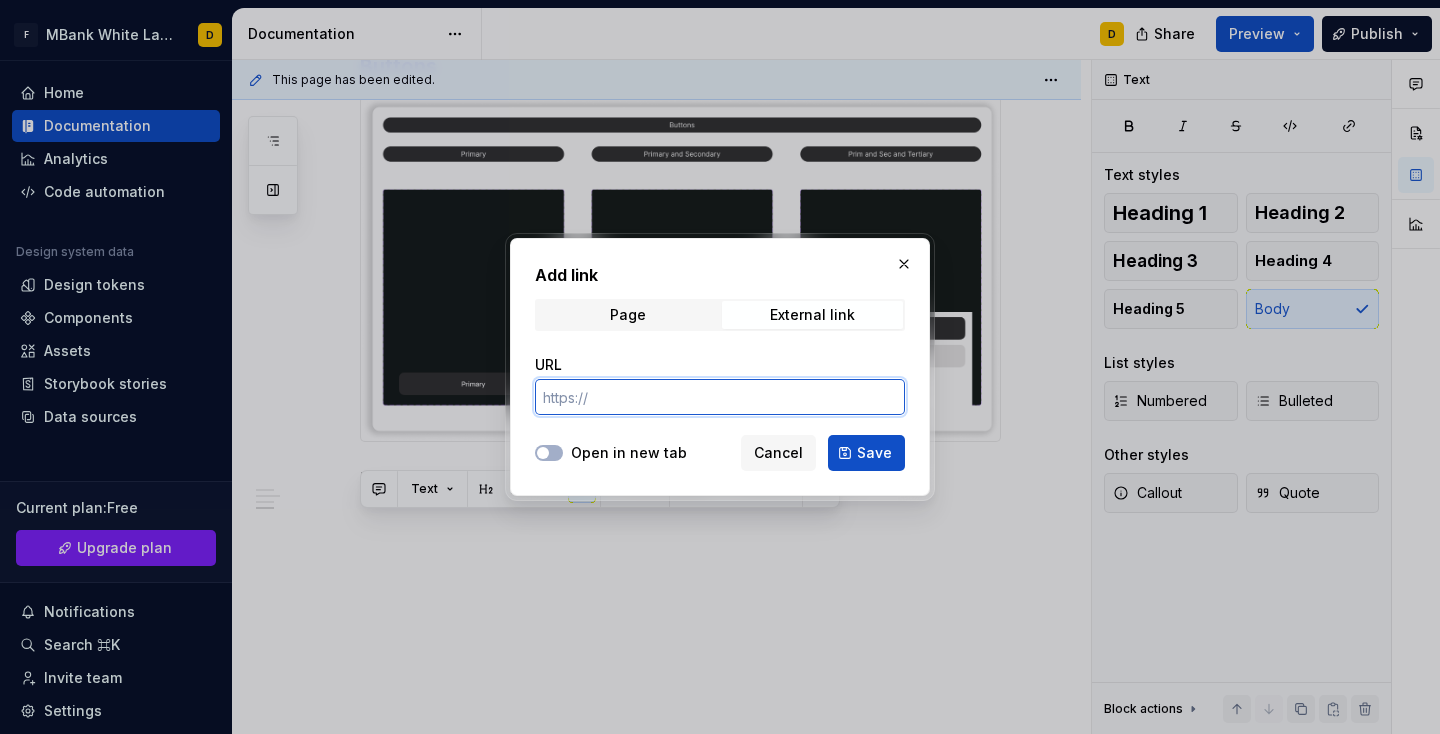paste on "[URL][DOMAIN_NAME]" 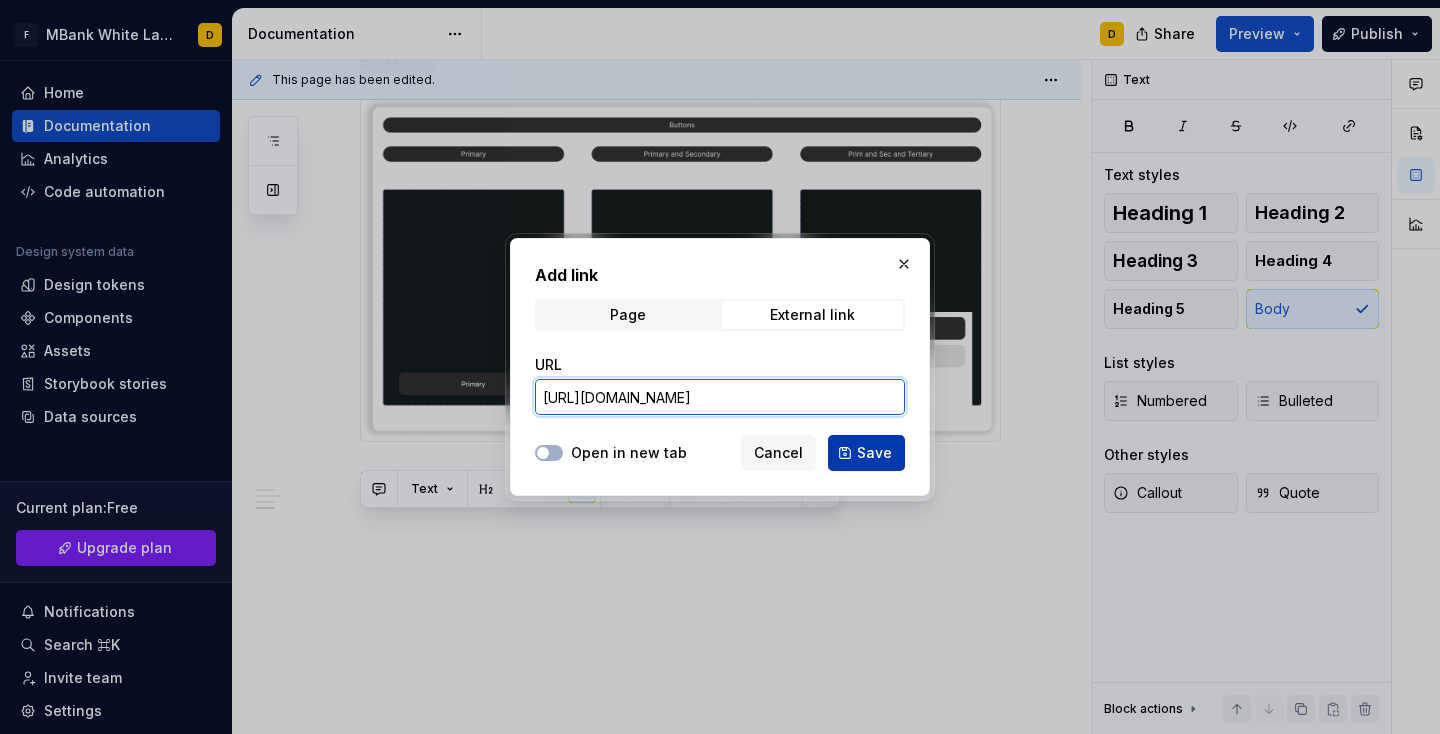 type on "[URL][DOMAIN_NAME]" 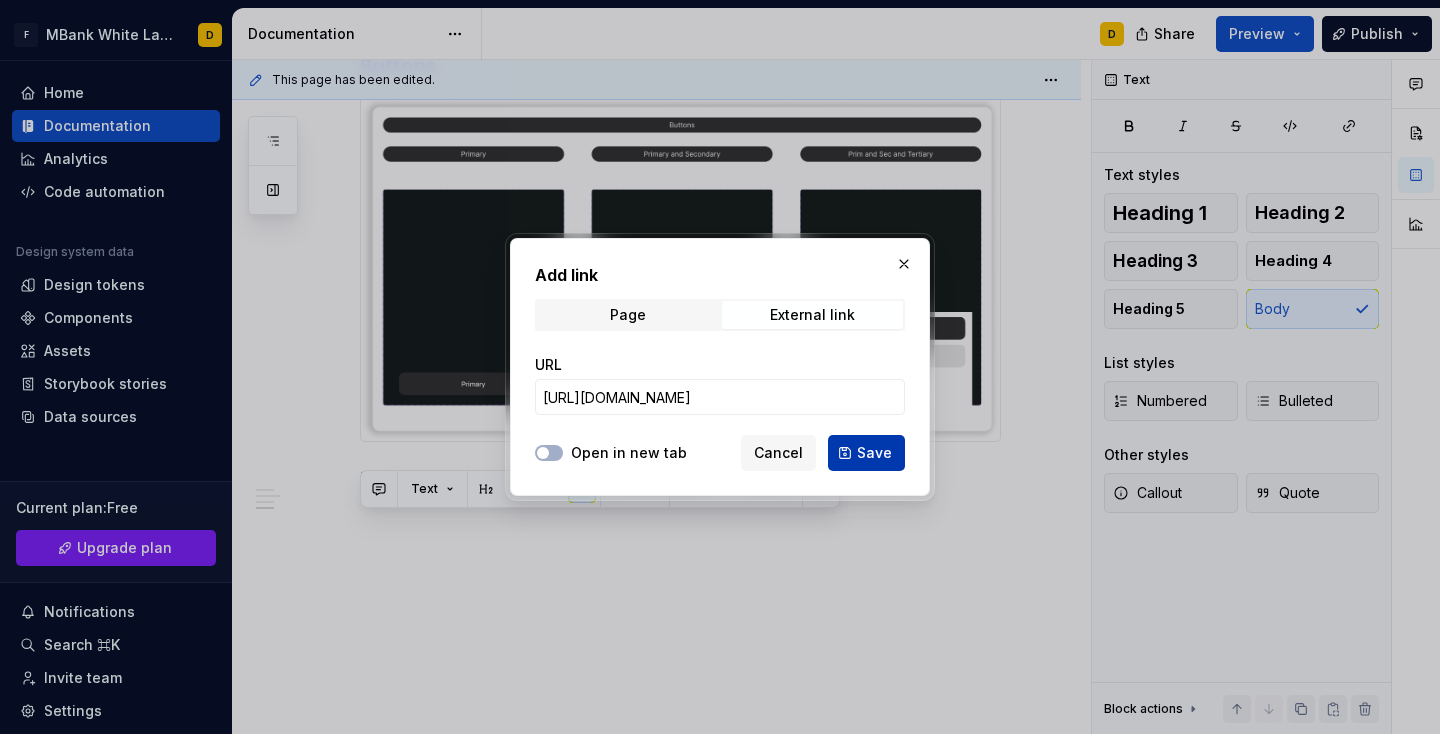 click on "Save" at bounding box center (874, 453) 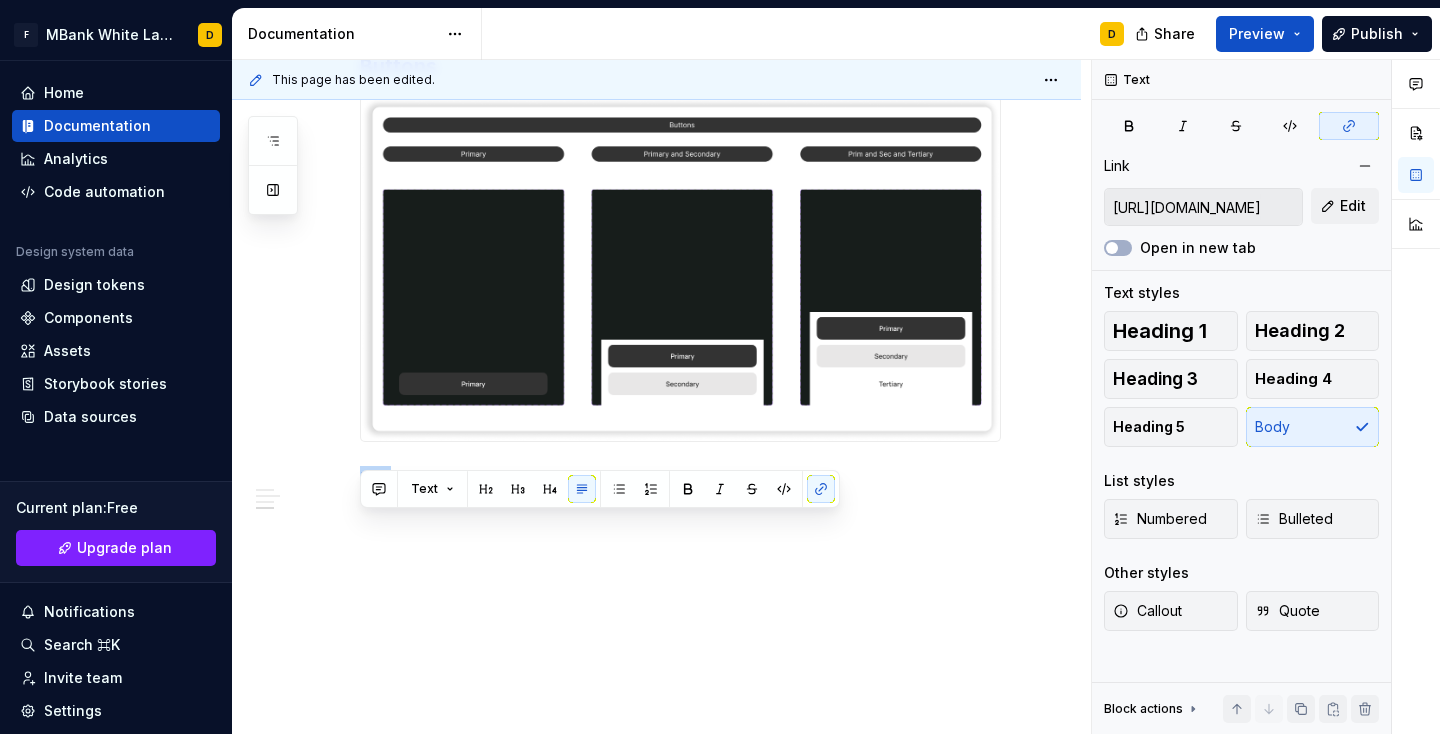 click on "This page has been edited. Component overview Edit header Components UX Patterns Bottom sheets Buttons Components Component name Figma link  Repository Preview Buttons [URL][DOMAIN_NAME] Inputs [URL][DOMAIN_NAME] Dropdowns [URL][DOMAIN_NAME] Bottom Navigation Bar [URL][DOMAIN_NAME] top navigation bar [URL][DOMAIN_NAME] Tiles [URL][DOMAIN_NAME] Rows [URL][DOMAIN_NAME] Search bars Tabs UX Patterns" at bounding box center [661, 397] 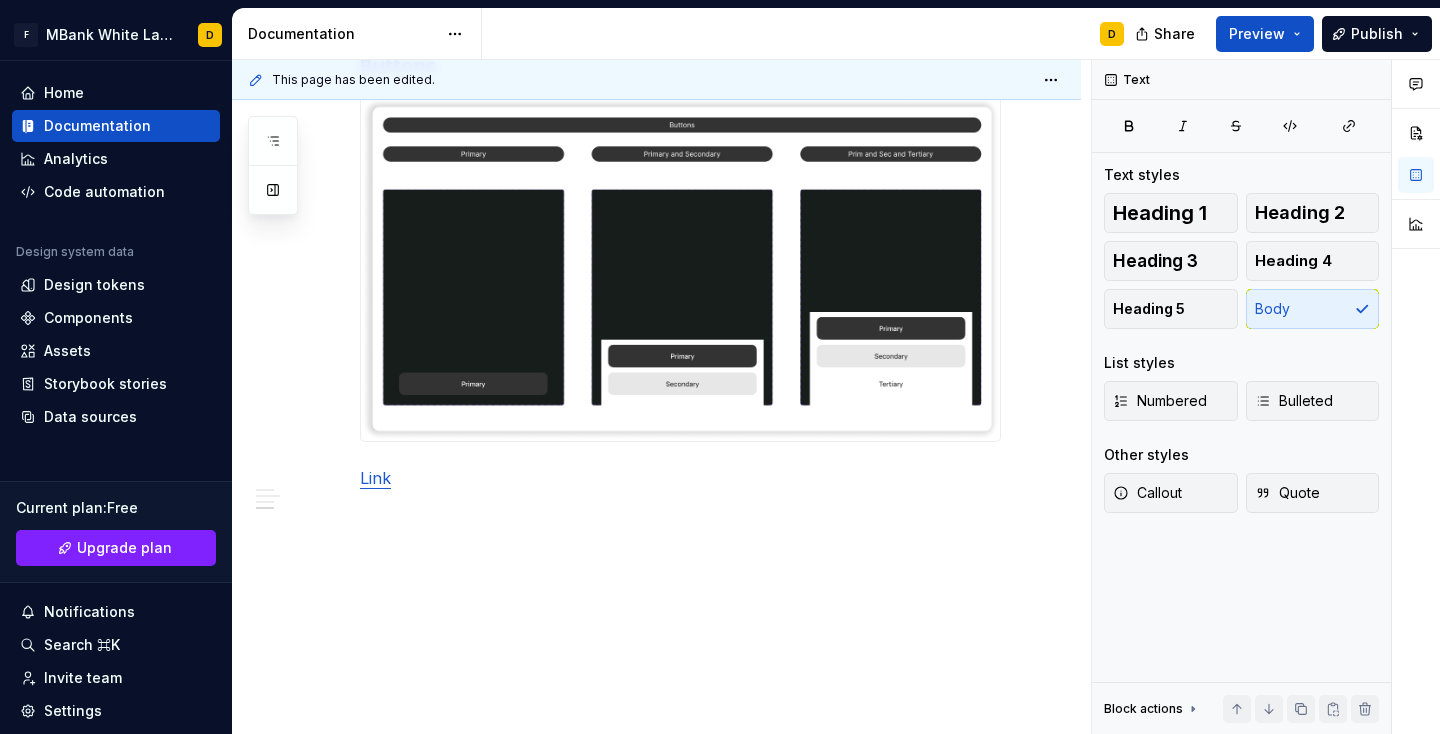 click on "Components Component name Figma link  Repository Preview Buttons [URL][DOMAIN_NAME] Inputs [URL][DOMAIN_NAME] Dropdowns [URL][DOMAIN_NAME] Bottom Navigation Bar [URL][DOMAIN_NAME] top navigation bar [URL][DOMAIN_NAME] Tiles [URL][DOMAIN_NAME] Rows [URL][DOMAIN_NAME] Search bars [URL][DOMAIN_NAME] Tabs Link" at bounding box center [680, -1459] 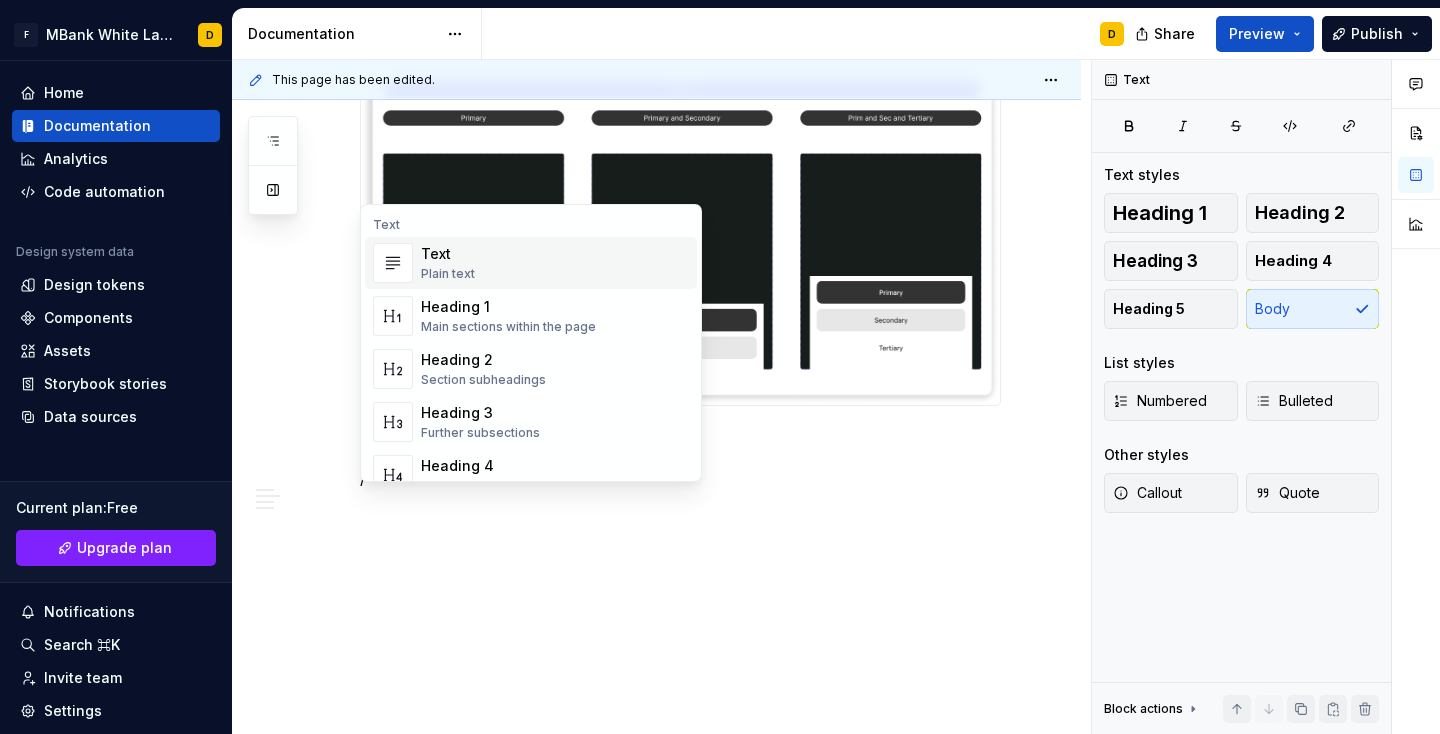 scroll, scrollTop: 4518, scrollLeft: 0, axis: vertical 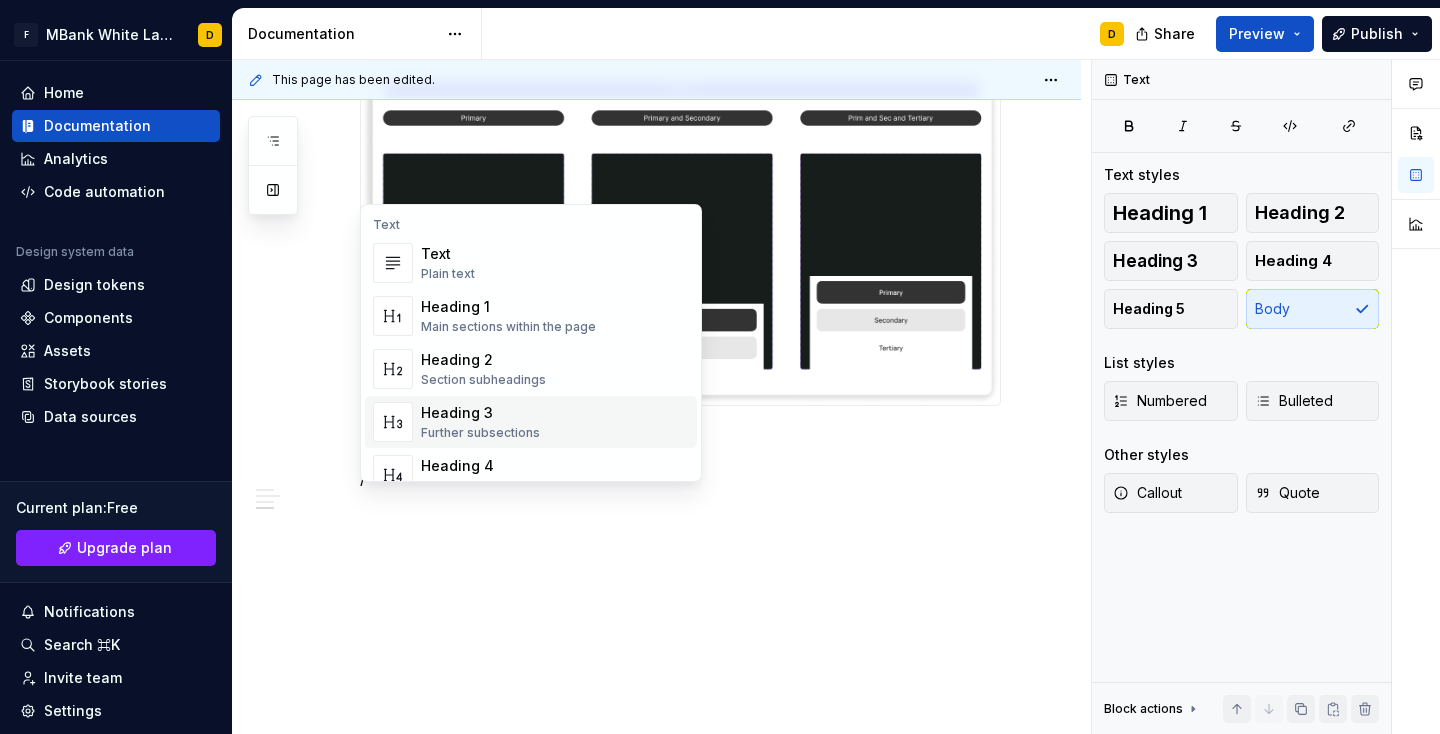 click on "Heading 3 Further subsections" at bounding box center [555, 422] 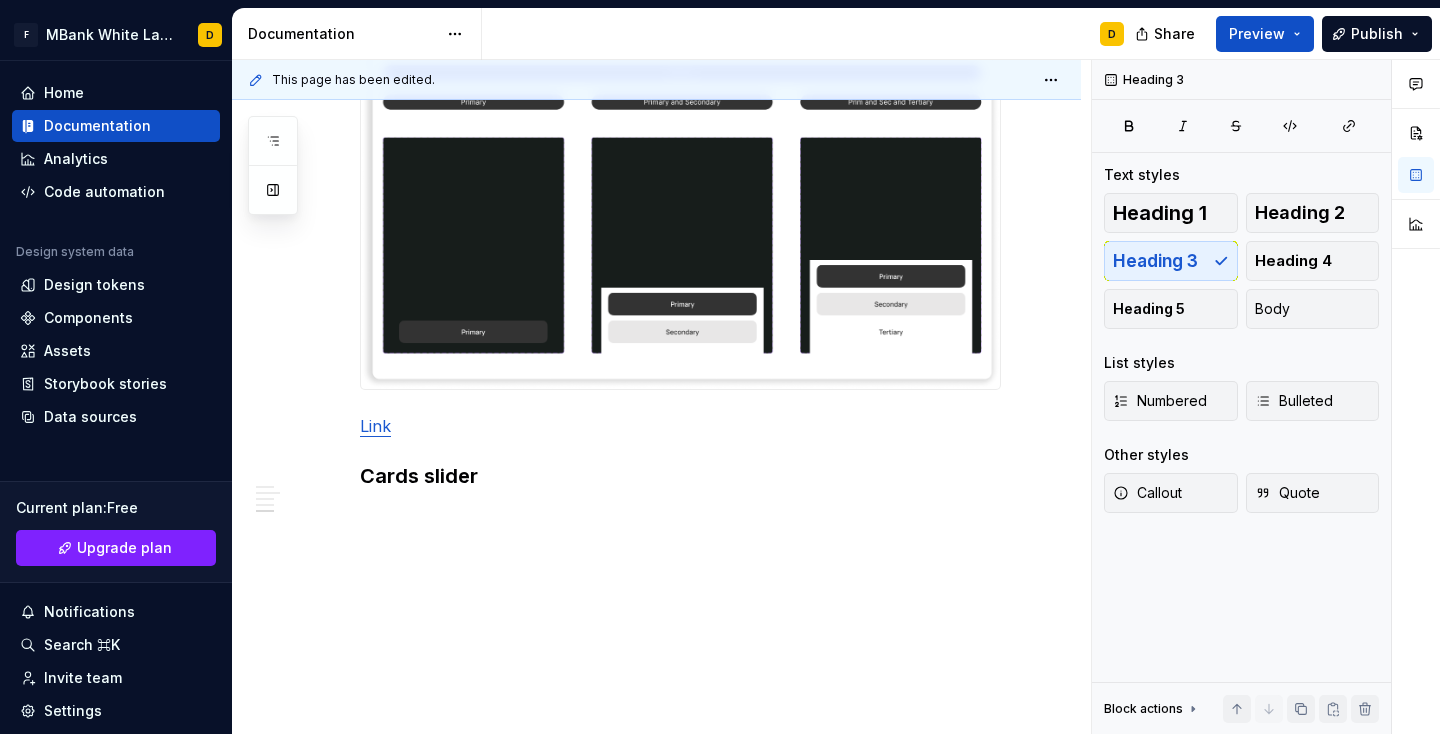 click on "This page has been edited. Component overview Edit header Components UX Patterns Bottom sheets Buttons Components Component name Figma link  Repository Preview Buttons [URL][DOMAIN_NAME] Inputs [URL][DOMAIN_NAME] Dropdowns [URL][DOMAIN_NAME] Bottom Navigation Bar [URL][DOMAIN_NAME] top navigation bar [URL][DOMAIN_NAME] Tiles [URL][DOMAIN_NAME] Rows [URL][DOMAIN_NAME] Search bars Tabs UX Patterns" at bounding box center [661, 397] 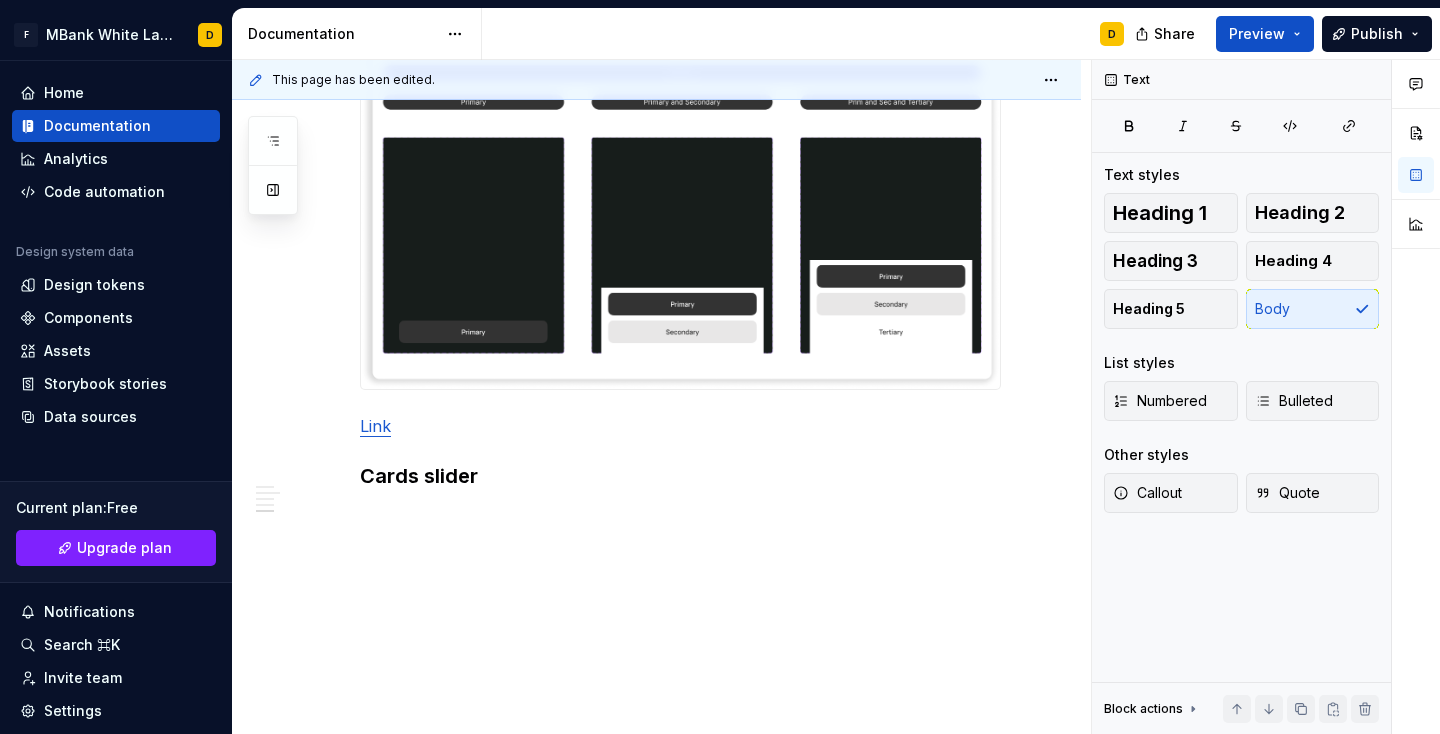 click on "This page has been edited. Component overview Edit header Components UX Patterns Bottom sheets Buttons Components Component name Figma link  Repository Preview Buttons [URL][DOMAIN_NAME] Inputs [URL][DOMAIN_NAME] Dropdowns [URL][DOMAIN_NAME] Bottom Navigation Bar [URL][DOMAIN_NAME] top navigation bar [URL][DOMAIN_NAME] Tiles [URL][DOMAIN_NAME] Rows [URL][DOMAIN_NAME] Search bars Tabs UX Patterns" at bounding box center [661, 397] 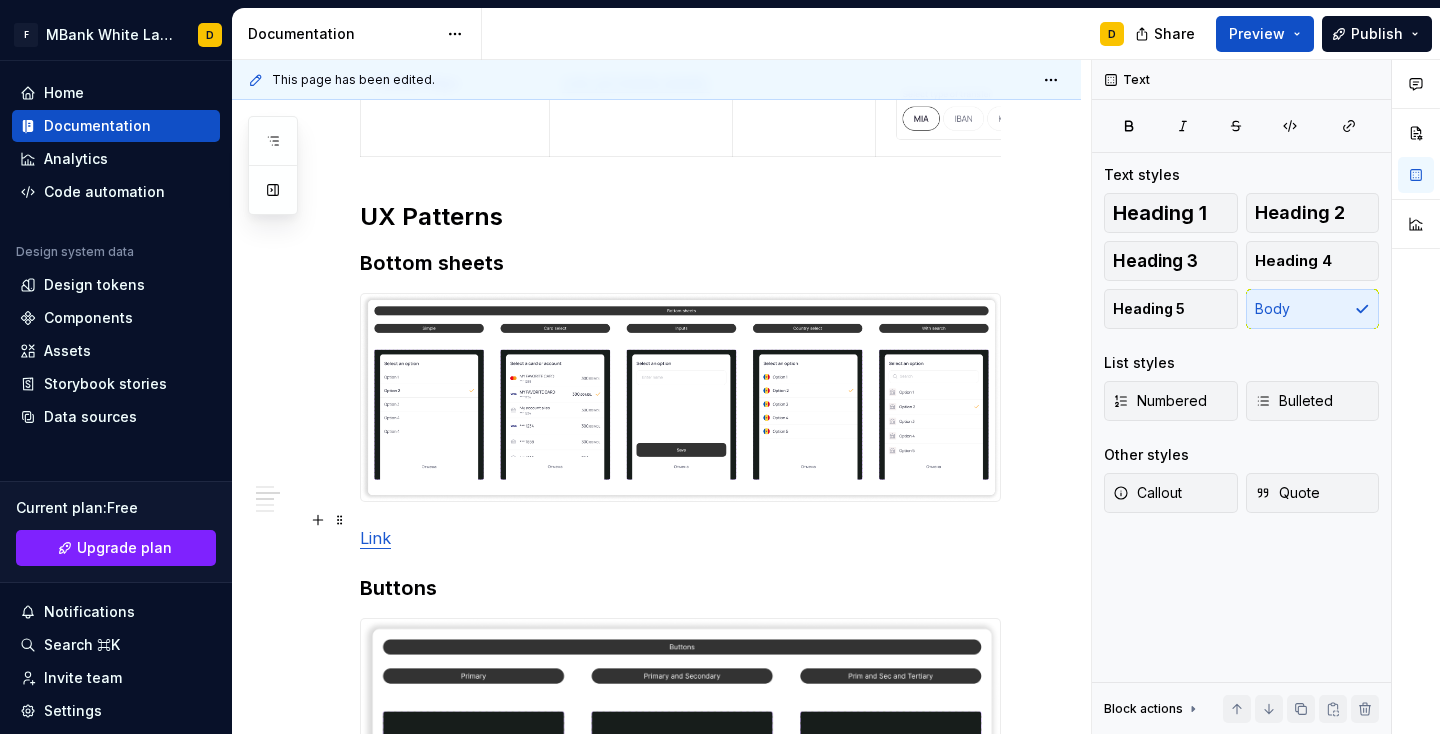 scroll, scrollTop: 4558, scrollLeft: 0, axis: vertical 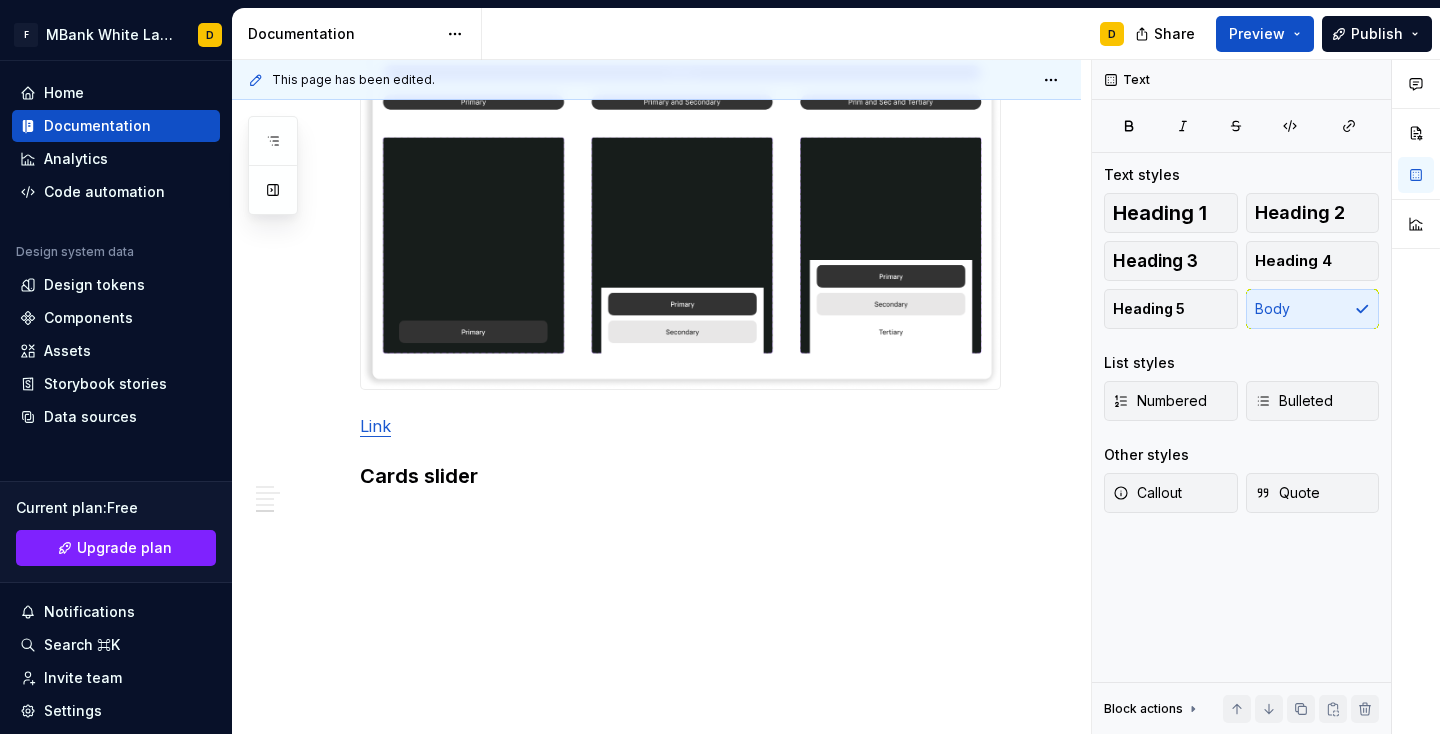 click on "Components Component name Figma link  Repository Preview Buttons [URL][DOMAIN_NAME] Inputs [URL][DOMAIN_NAME] Dropdowns [URL][DOMAIN_NAME] Bottom Navigation Bar [URL][DOMAIN_NAME] top navigation bar [URL][DOMAIN_NAME] Tiles [URL][DOMAIN_NAME] Rows [URL][DOMAIN_NAME] Search bars [URL][DOMAIN_NAME] Tabs Link" at bounding box center [680, -1485] 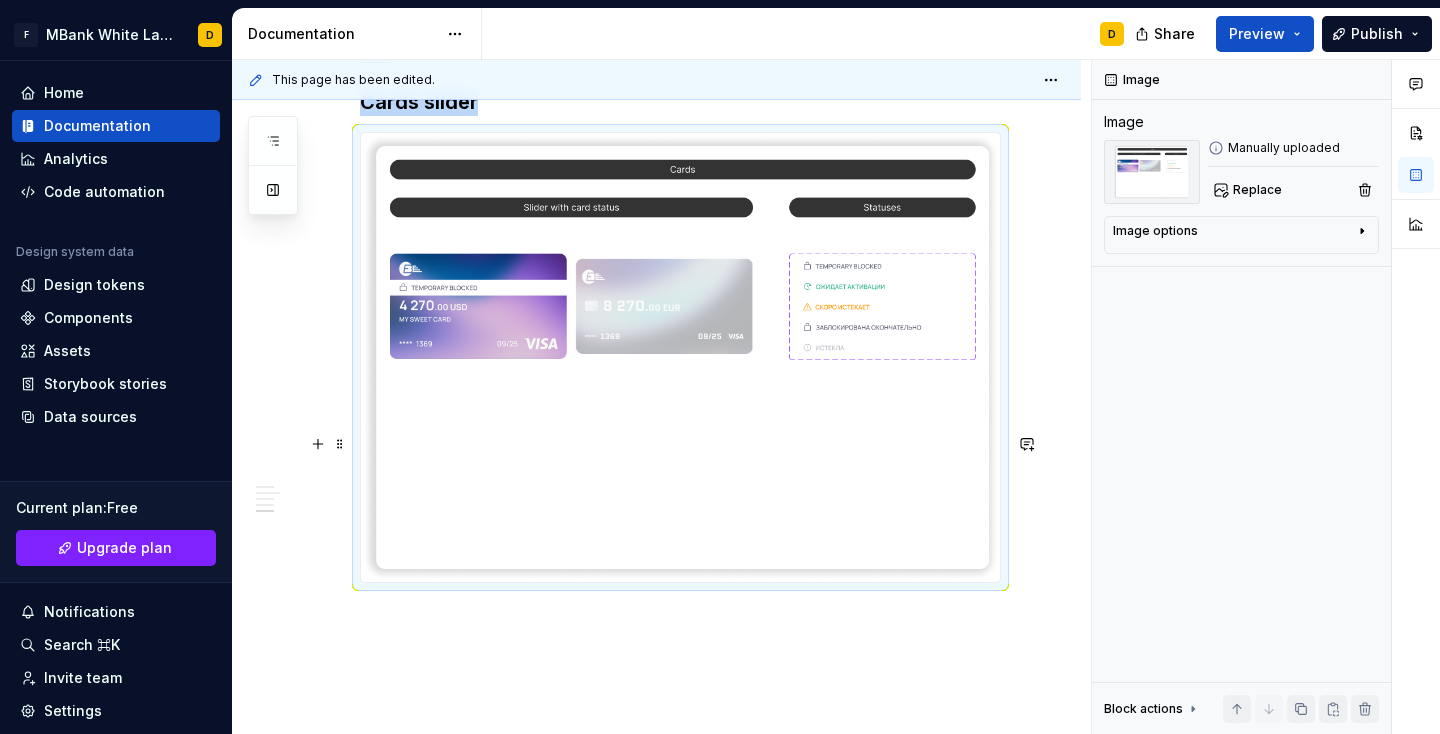 scroll, scrollTop: 4790, scrollLeft: 0, axis: vertical 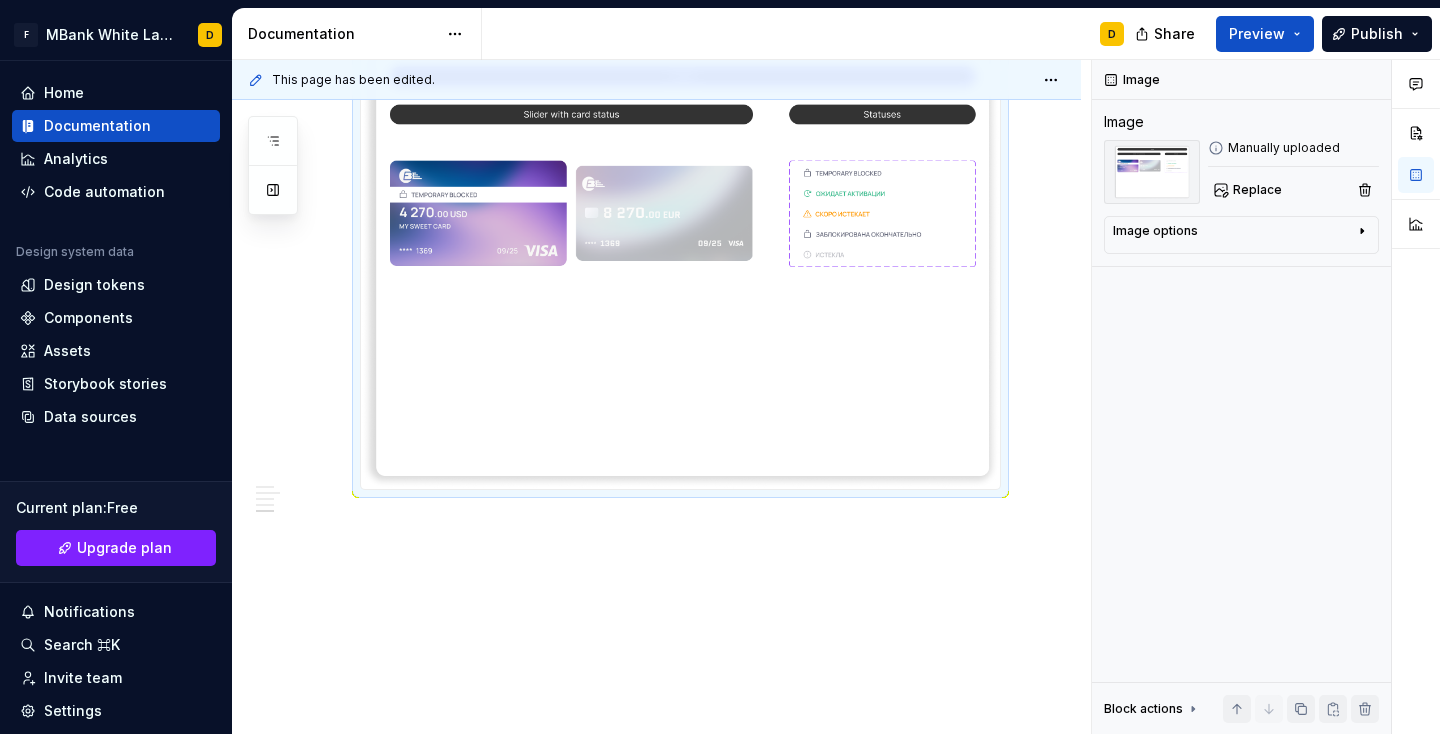 click at bounding box center (680, 264) 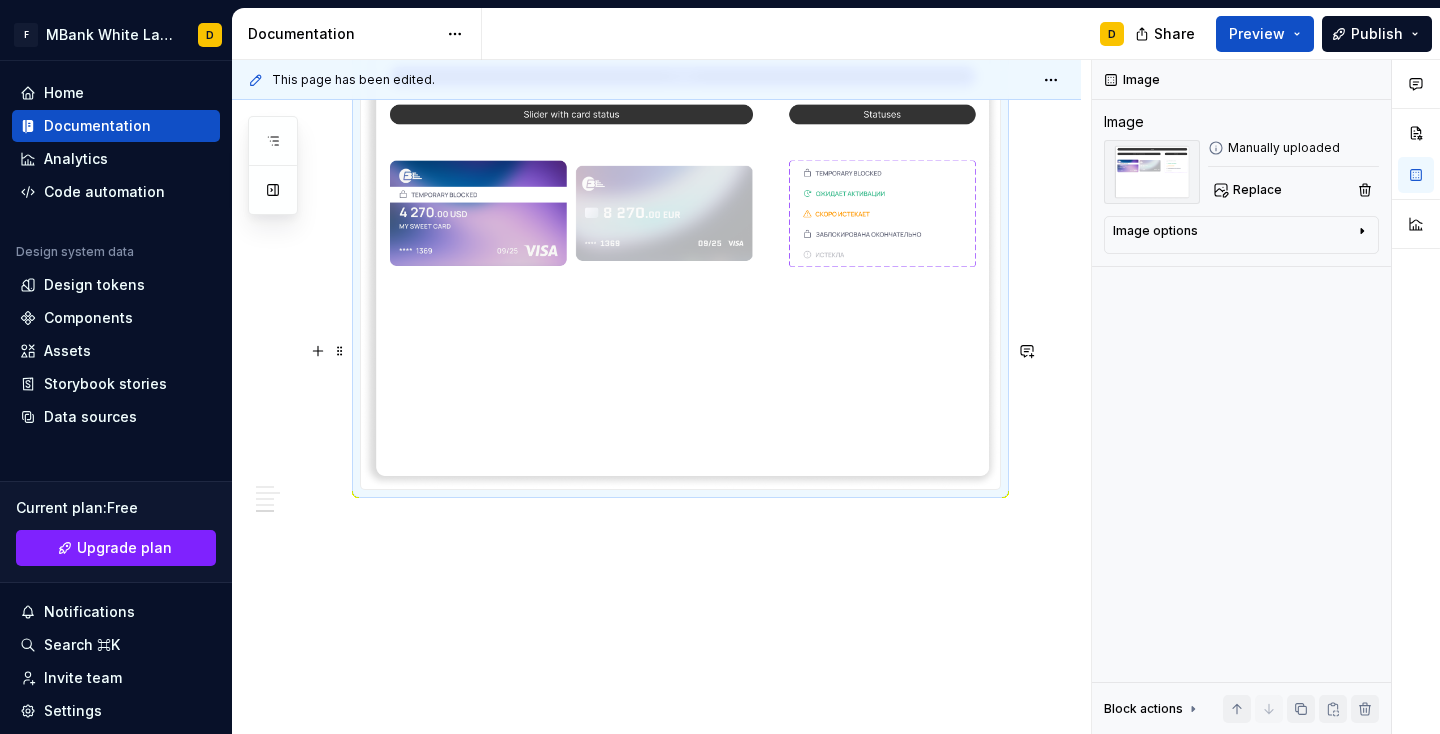 click at bounding box center [680, 264] 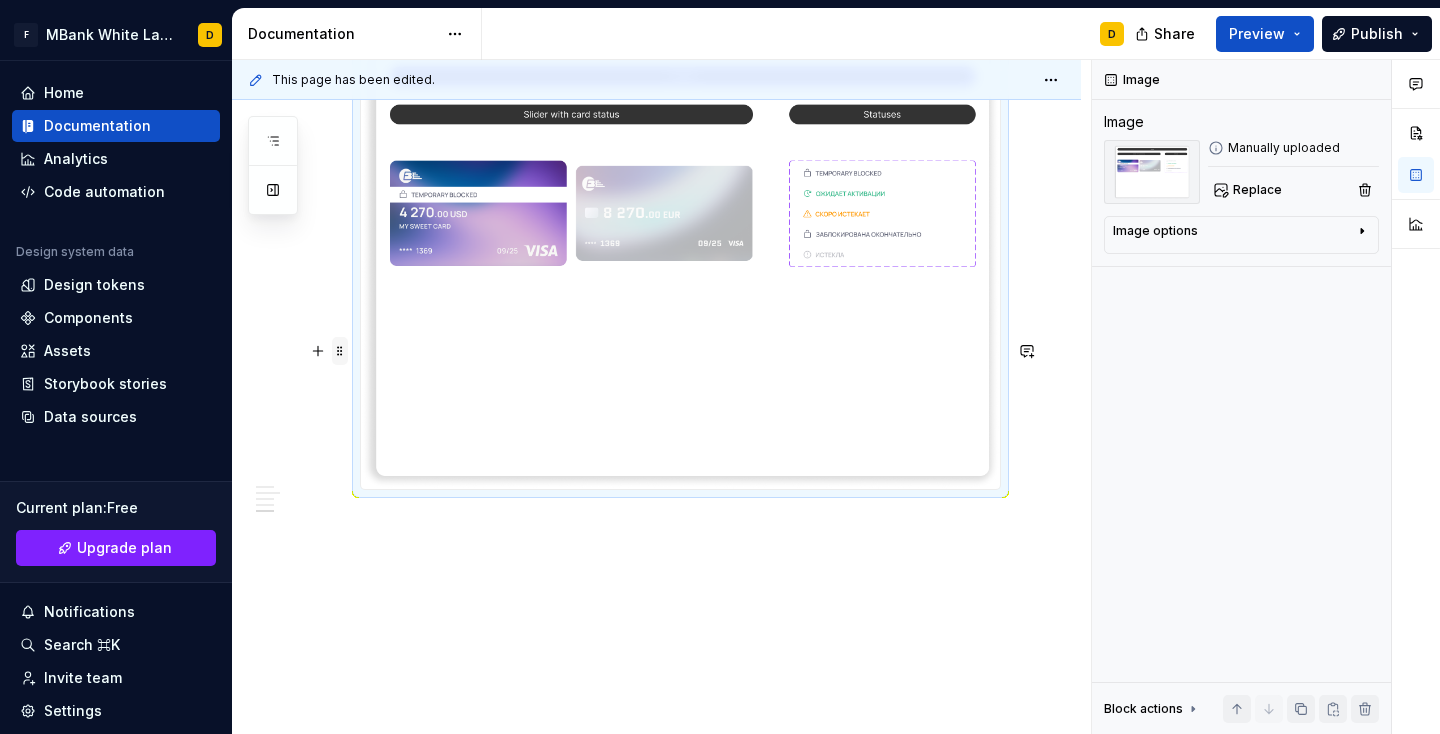 click at bounding box center [340, 351] 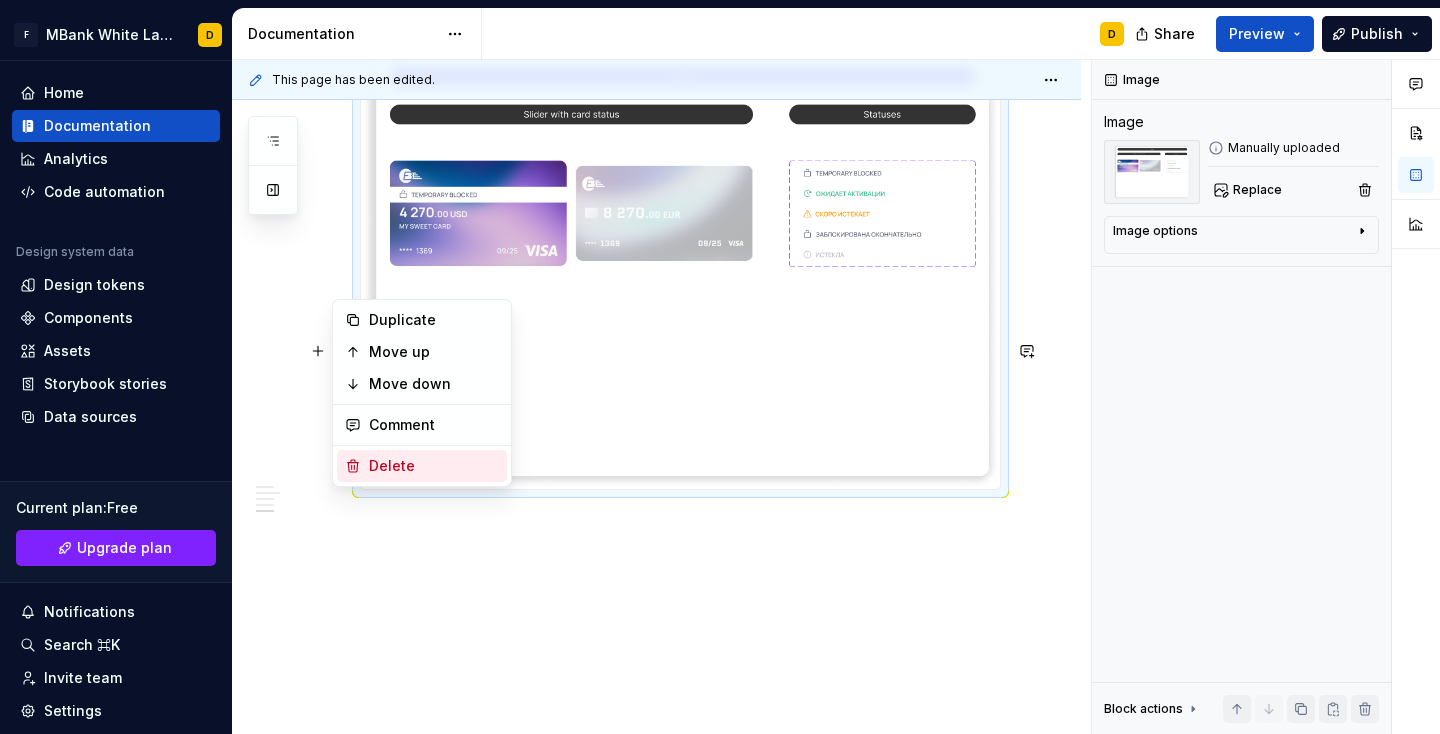 click on "Delete" at bounding box center [434, 466] 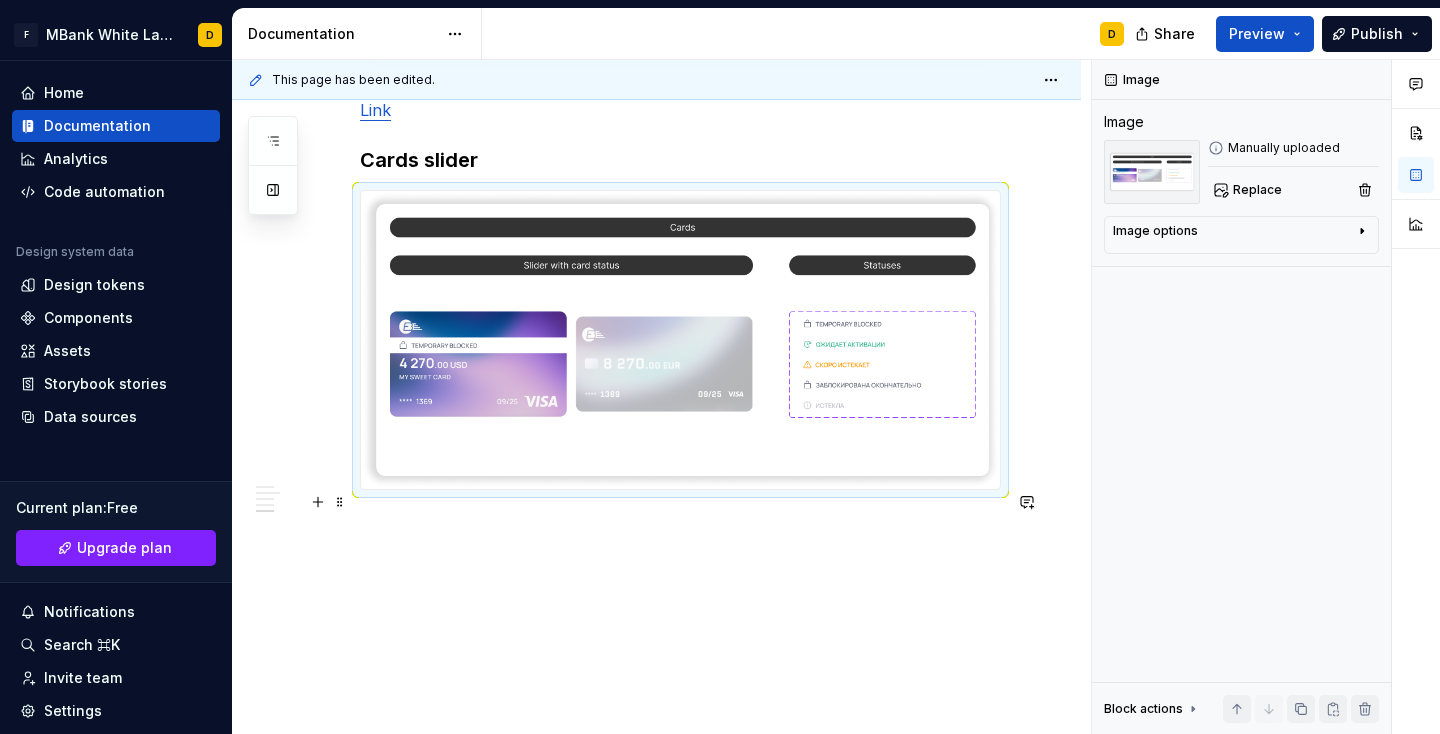 scroll, scrollTop: 4874, scrollLeft: 0, axis: vertical 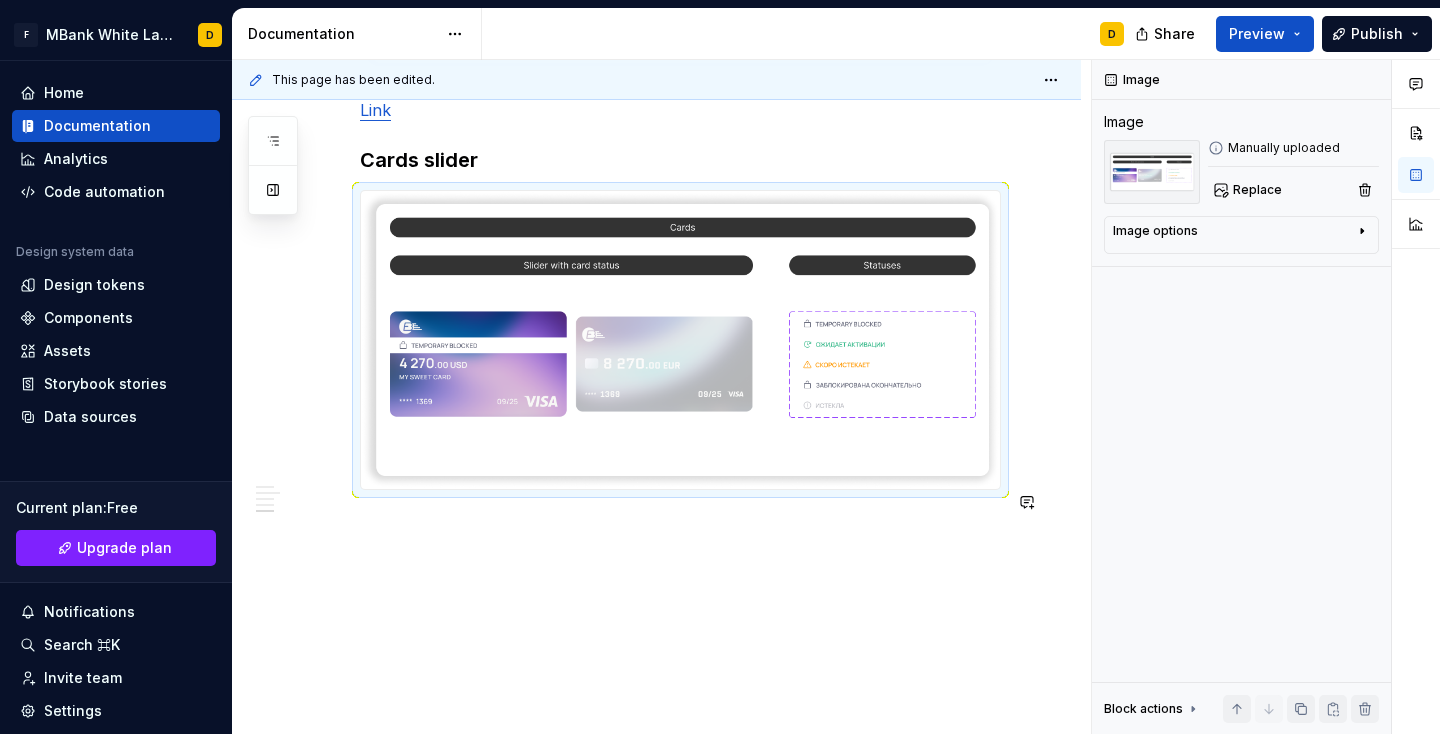 click on "Components Component name Figma link  Repository Preview Buttons [URL][DOMAIN_NAME] Inputs [URL][DOMAIN_NAME] Dropdowns [URL][DOMAIN_NAME] Bottom Navigation Bar [URL][DOMAIN_NAME] top navigation bar [URL][DOMAIN_NAME] Tiles [URL][DOMAIN_NAME] Rows [URL][DOMAIN_NAME] Search bars [URL][DOMAIN_NAME] Tabs Link" at bounding box center [656, -1557] 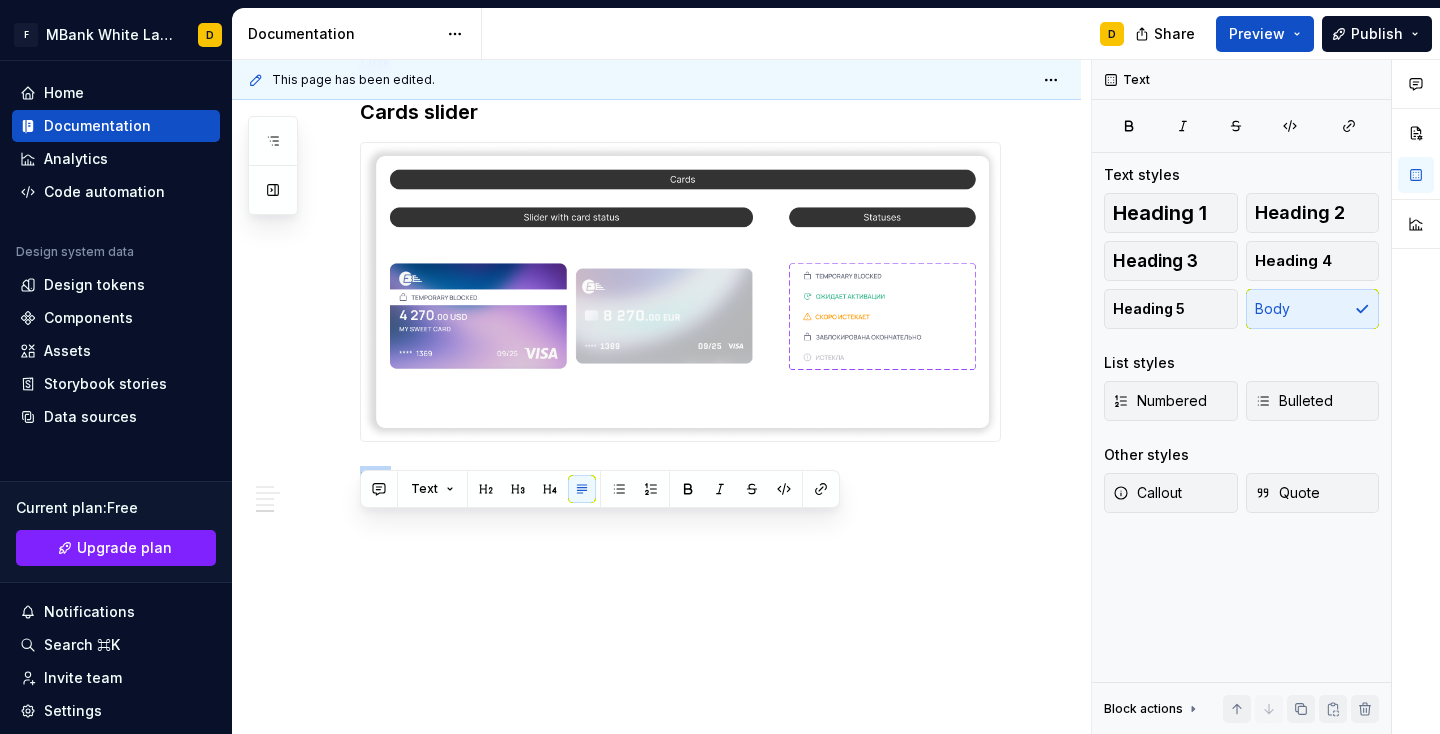 drag, startPoint x: 394, startPoint y: 535, endPoint x: 355, endPoint y: 527, distance: 39.812057 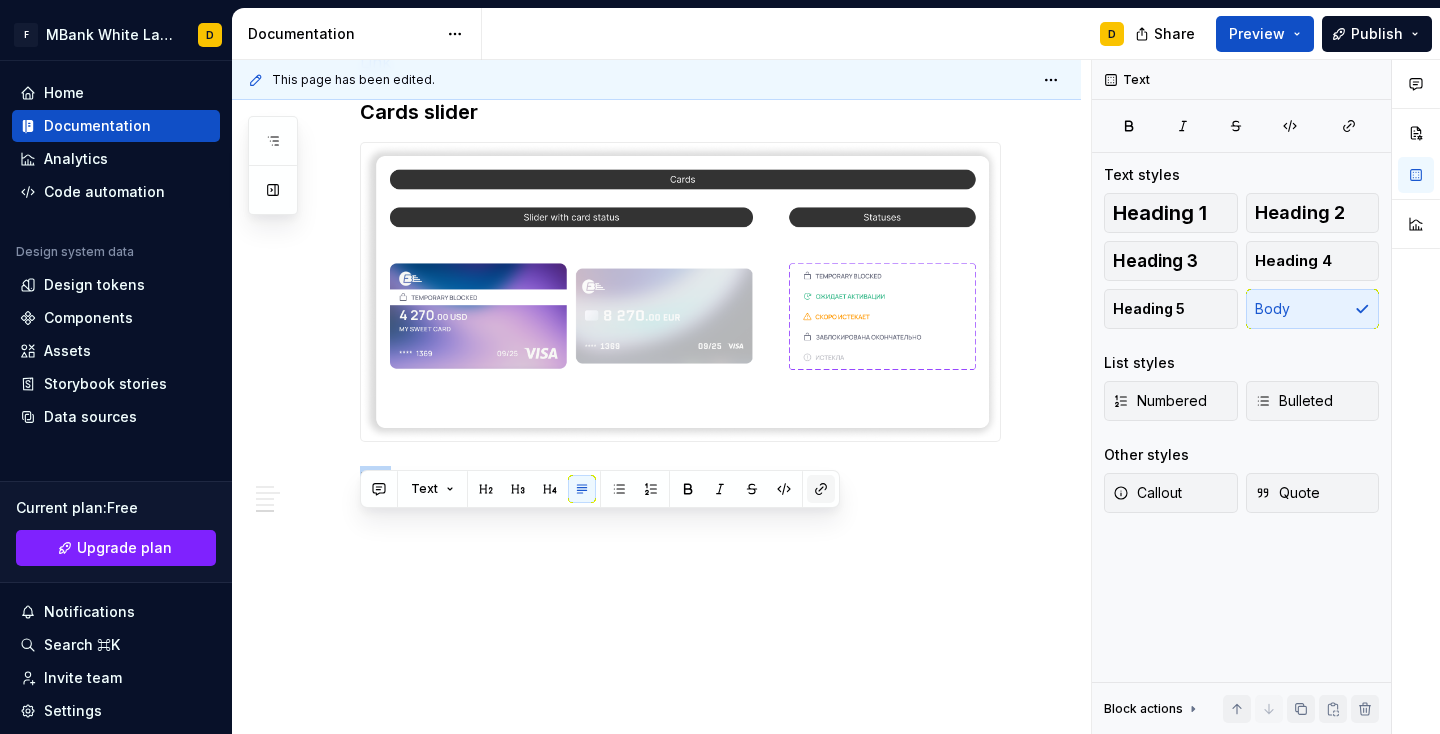 click at bounding box center (821, 489) 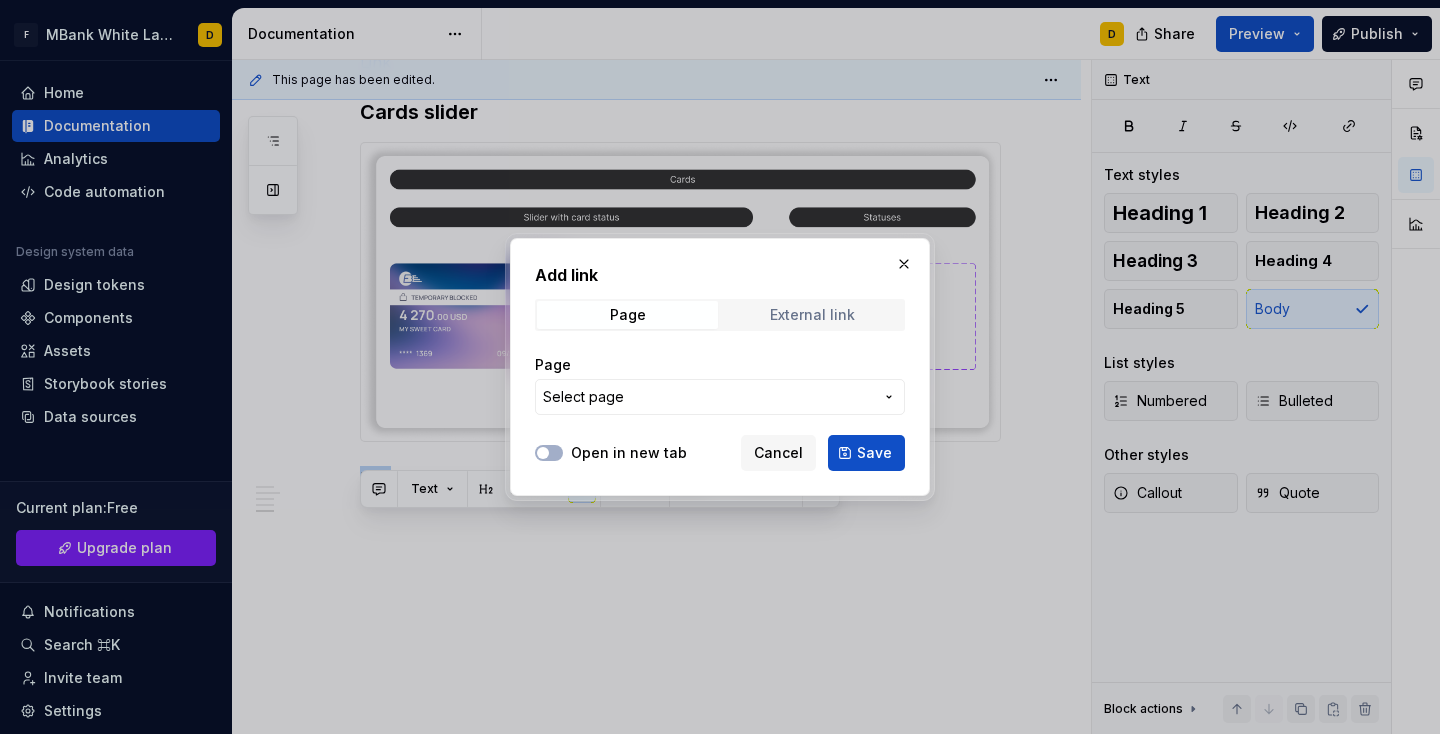 click on "External link" at bounding box center [812, 315] 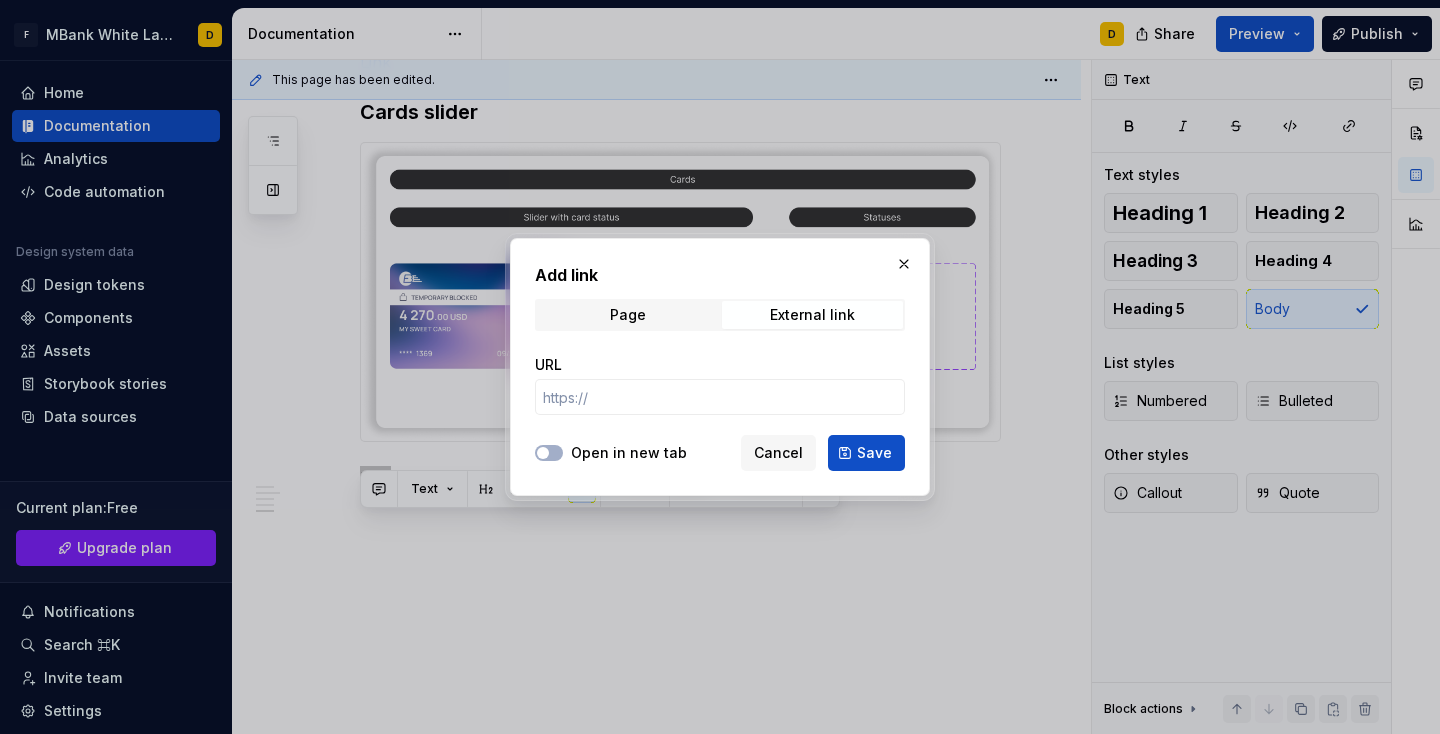 type on "*" 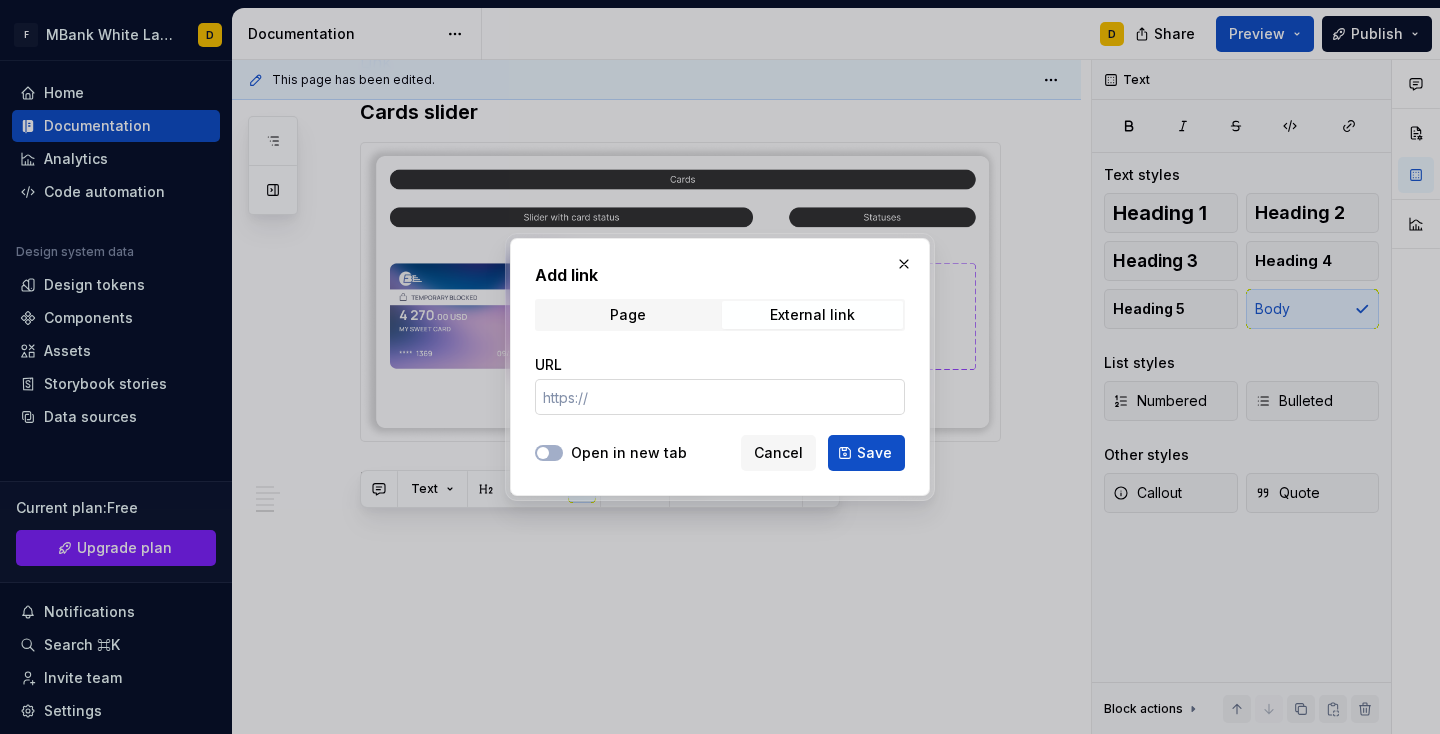 click on "URL" at bounding box center (720, 397) 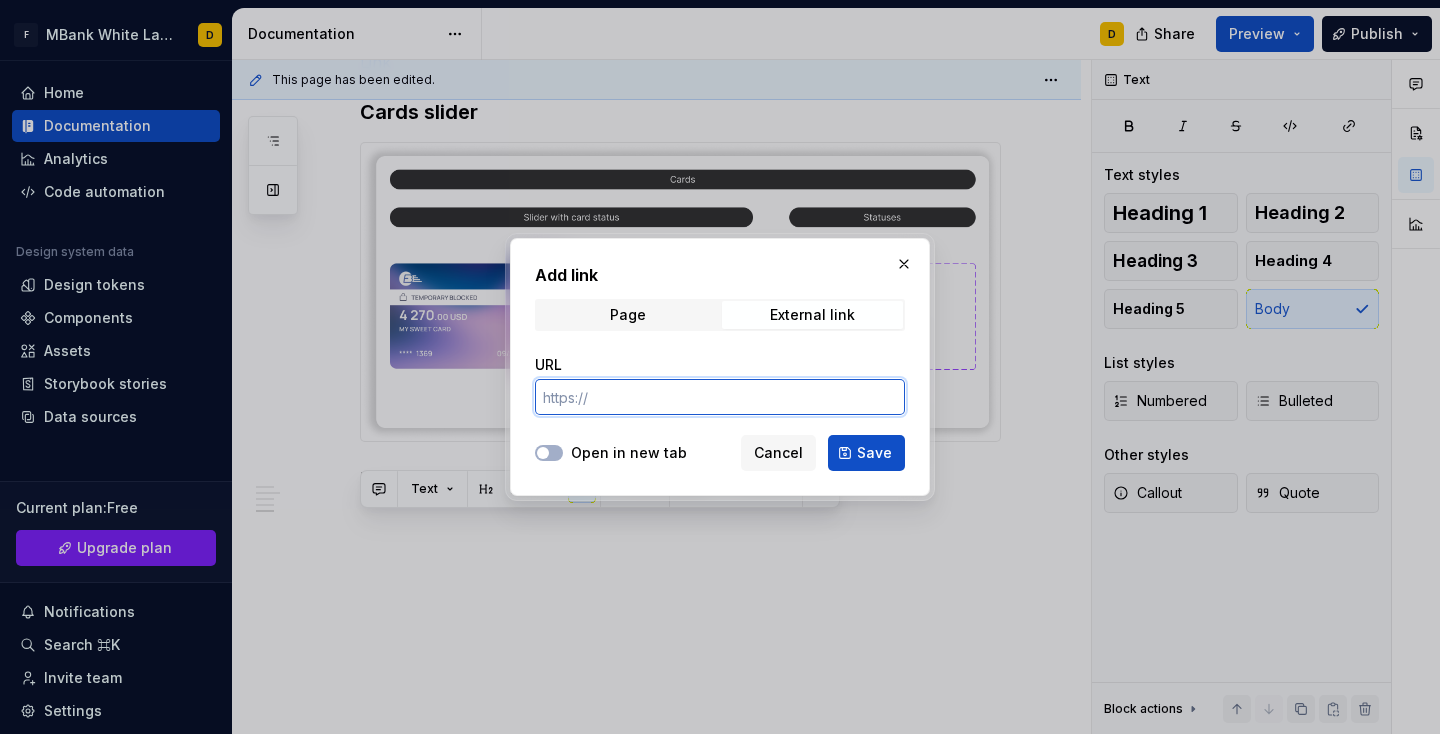 paste on "[URL][DOMAIN_NAME]" 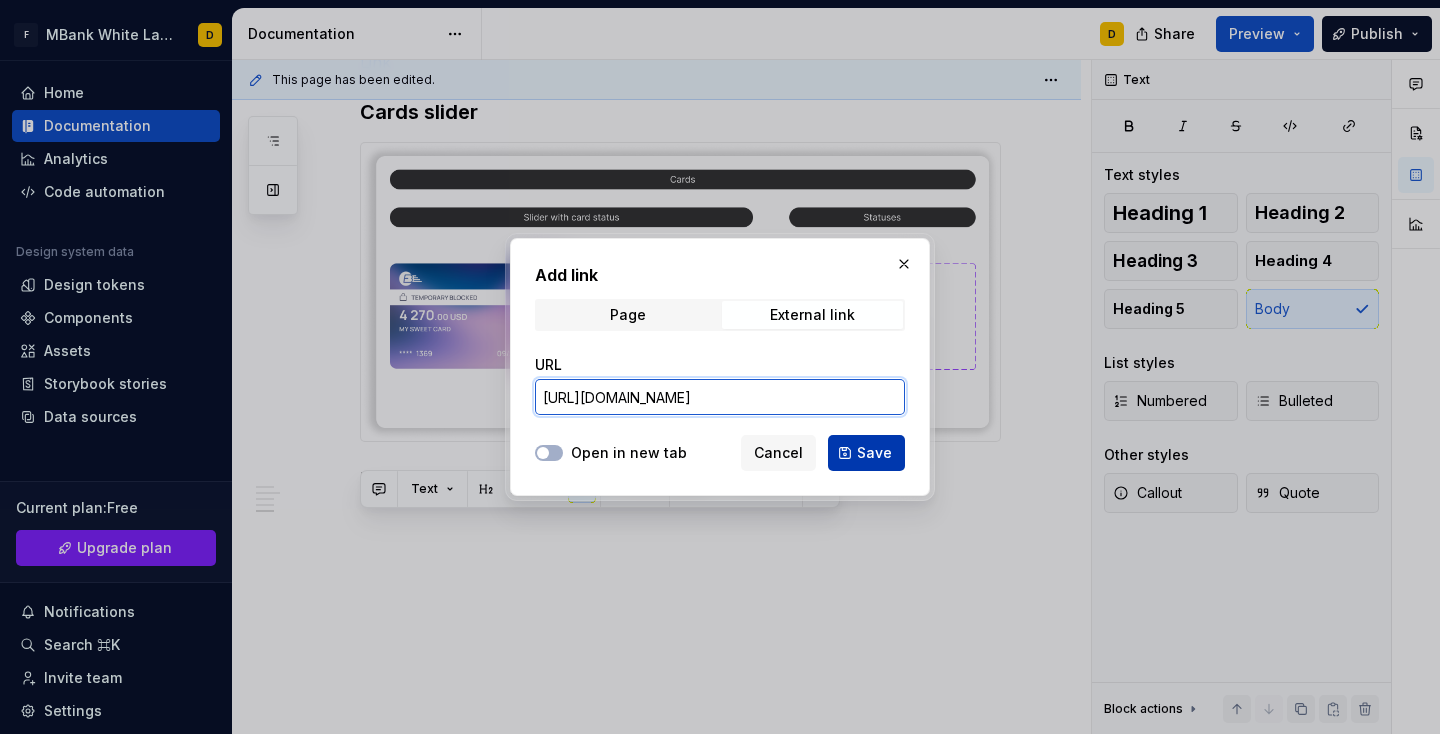 type on "[URL][DOMAIN_NAME]" 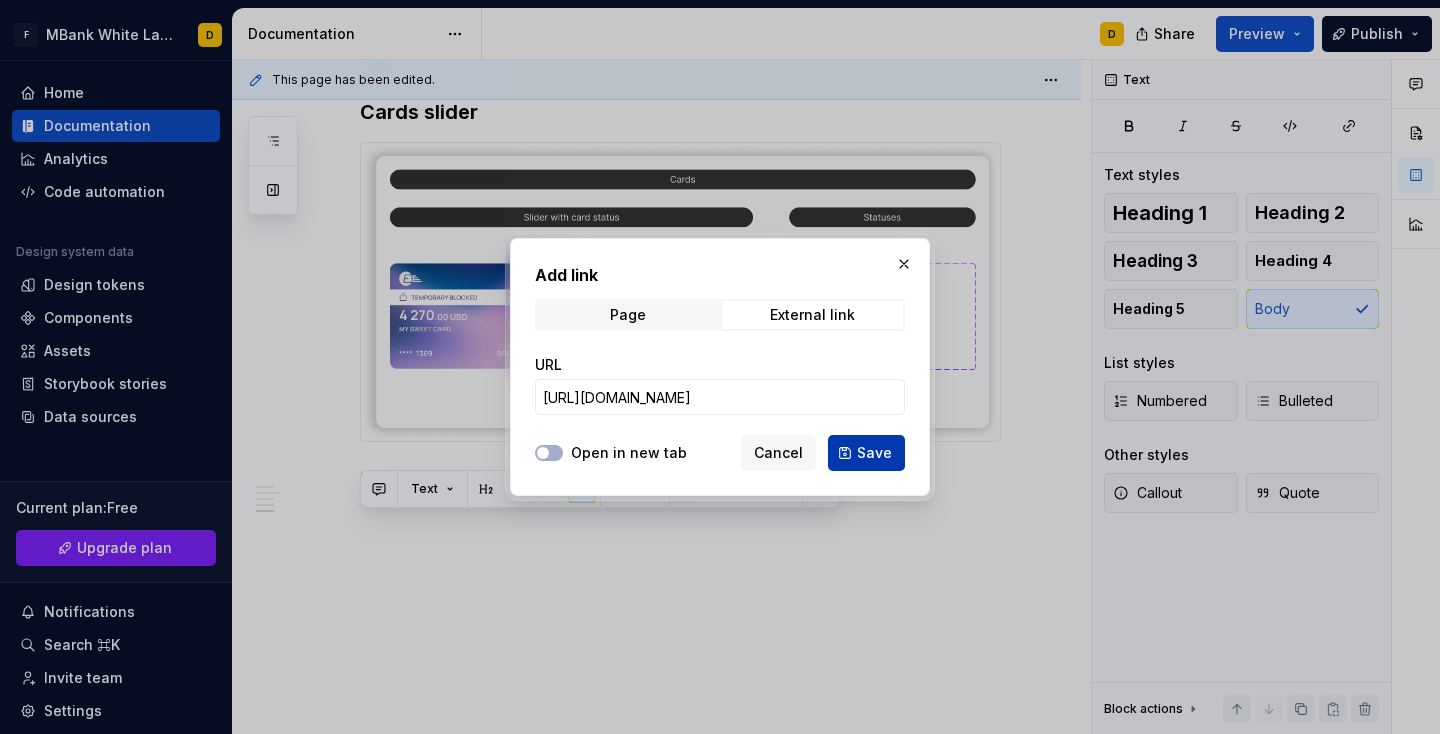 click on "Save" at bounding box center [866, 453] 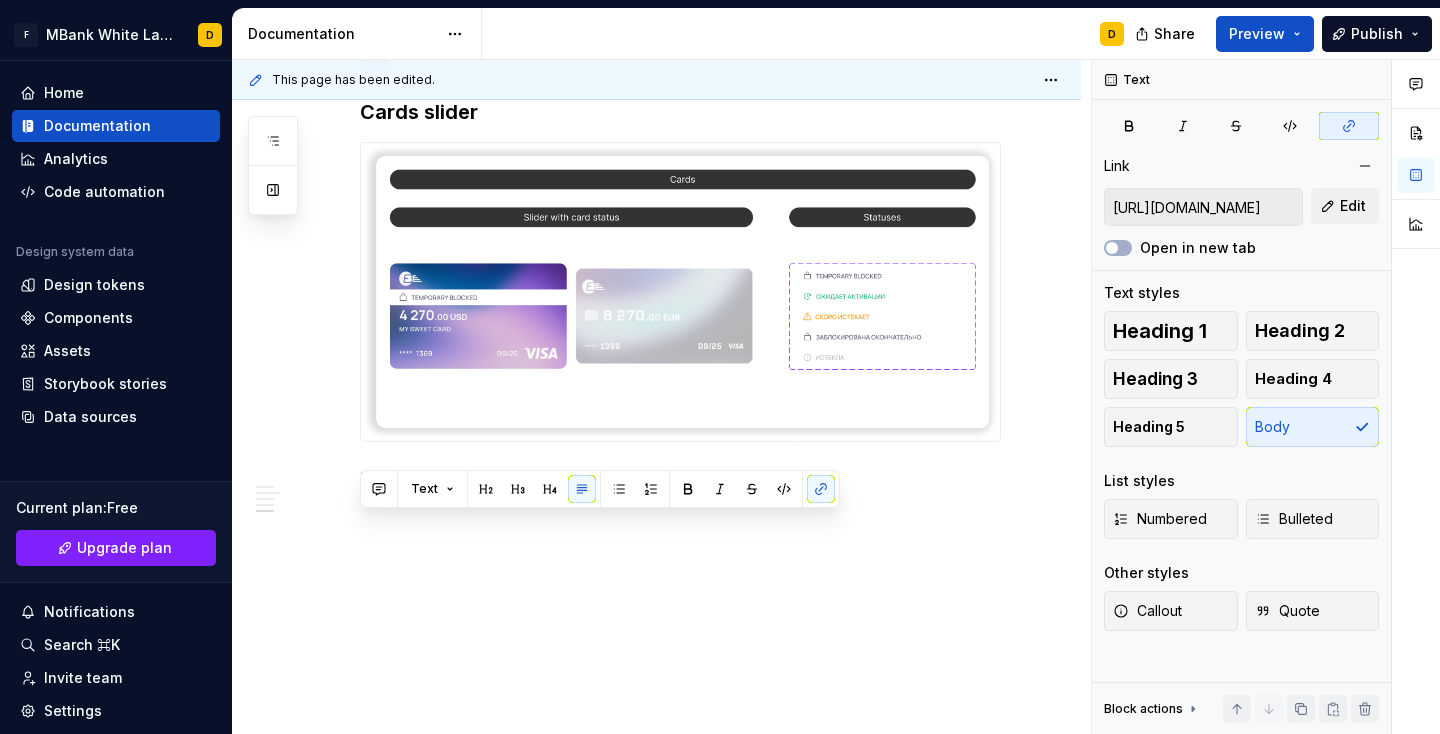 click on "Components Component name Figma link  Repository Preview Buttons [URL][DOMAIN_NAME] Inputs [URL][DOMAIN_NAME] Dropdowns [URL][DOMAIN_NAME] Bottom Navigation Bar [URL][DOMAIN_NAME] top navigation bar [URL][DOMAIN_NAME] Tiles [URL][DOMAIN_NAME] Rows [URL][DOMAIN_NAME] Search bars [URL][DOMAIN_NAME] Tabs Link" at bounding box center (656, -1581) 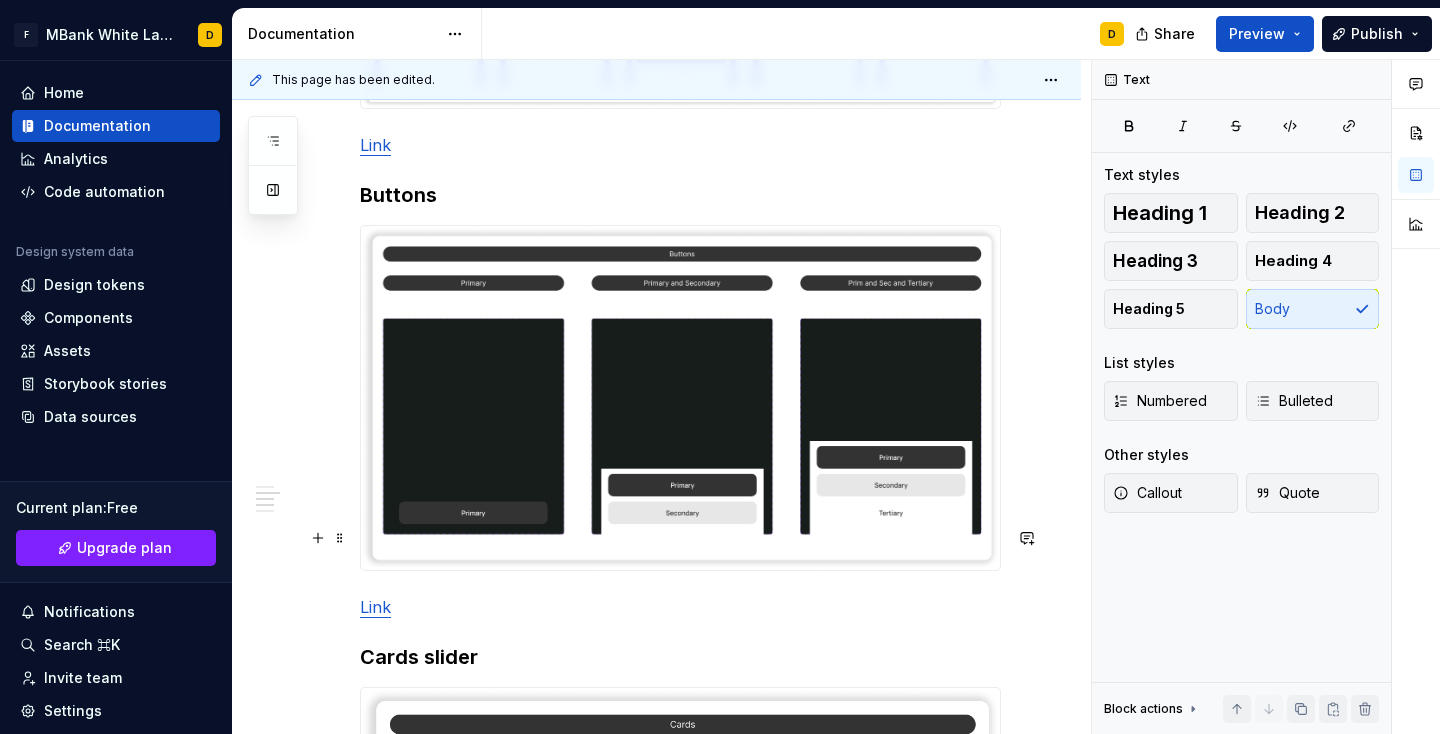 scroll, scrollTop: 3933, scrollLeft: 0, axis: vertical 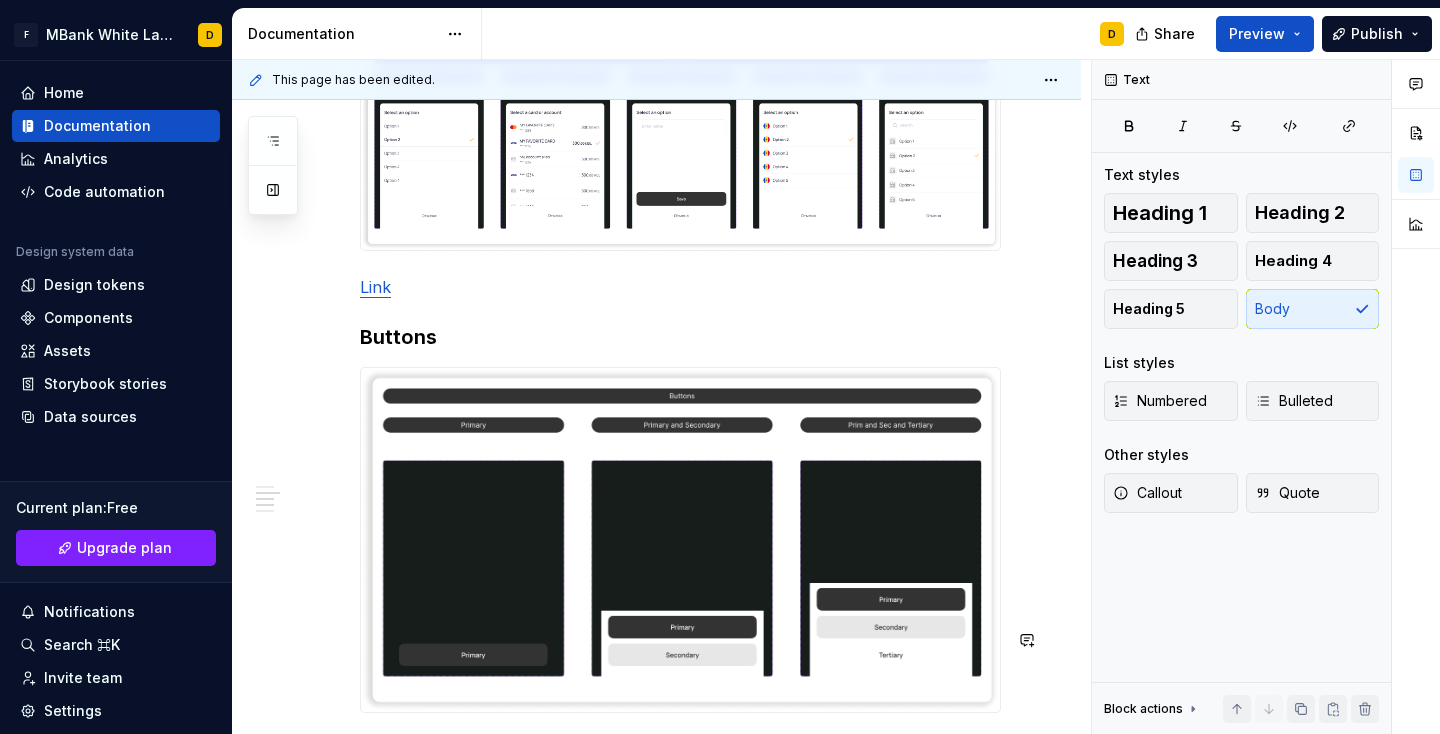 click on "Link" at bounding box center (375, 287) 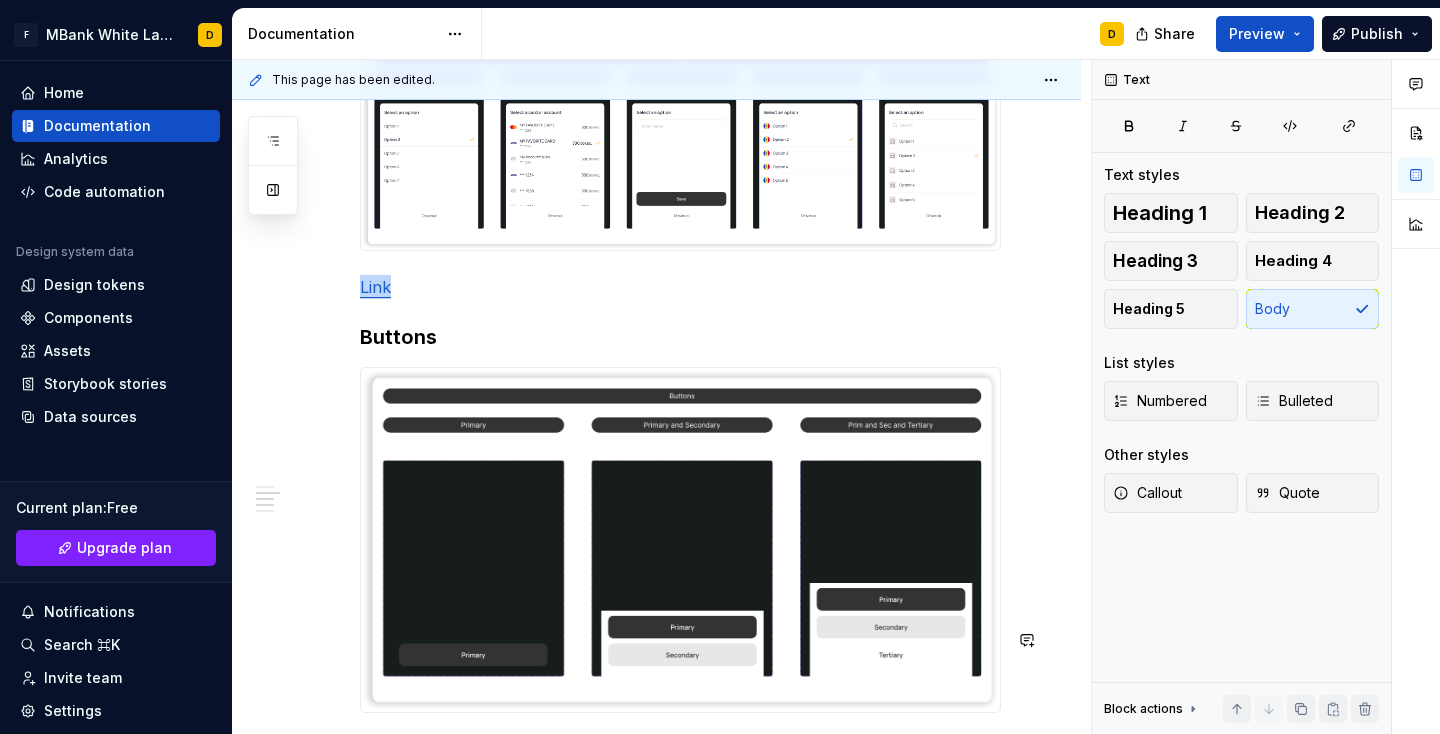 click on "Link" at bounding box center [375, 287] 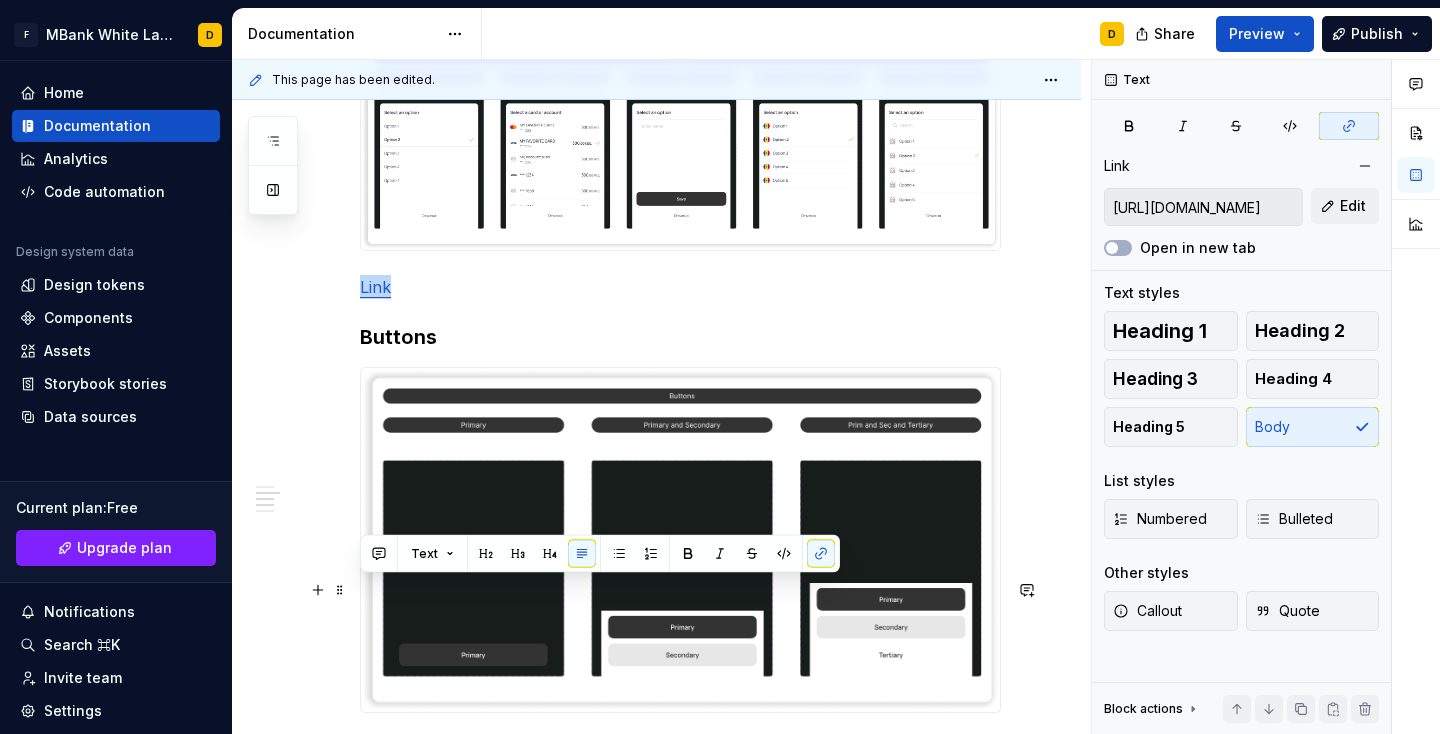 click on "Link" at bounding box center (375, 287) 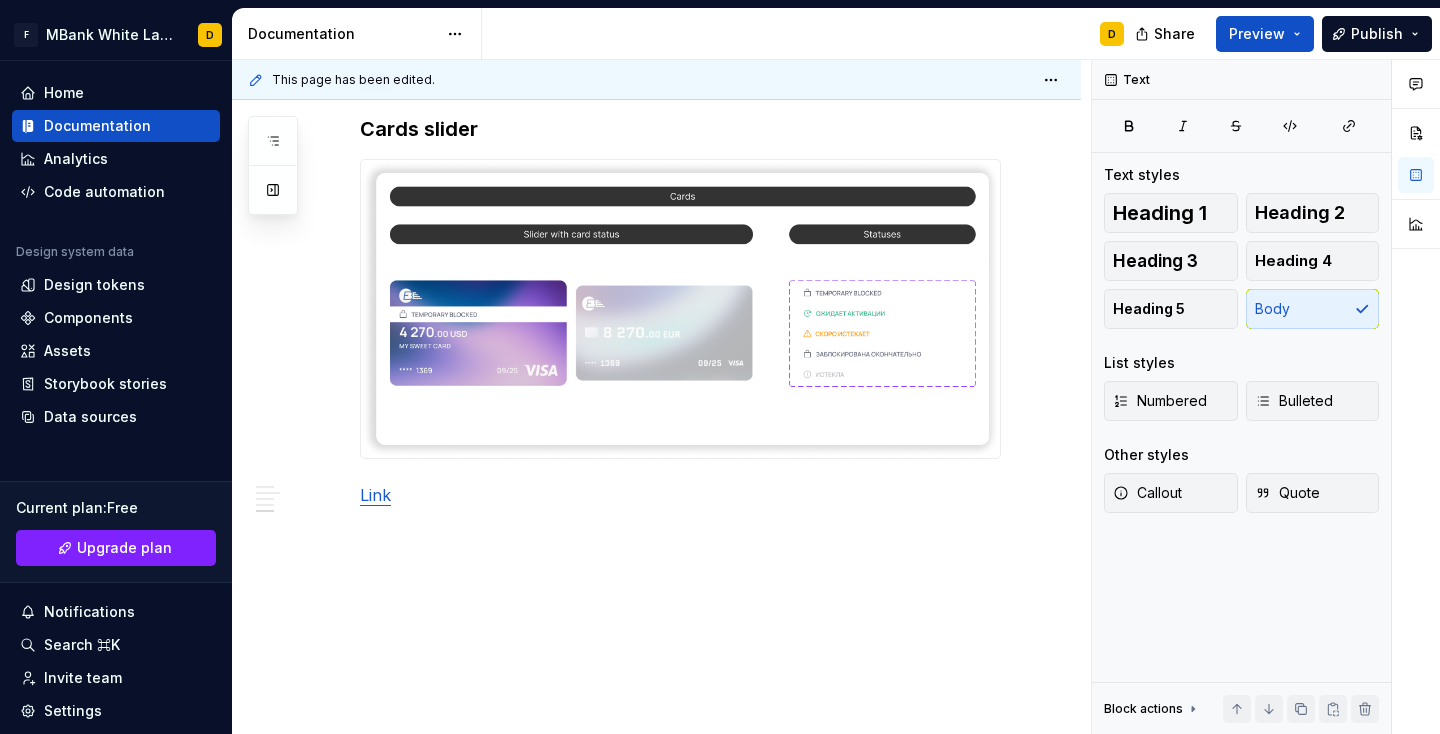 scroll, scrollTop: 4958, scrollLeft: 0, axis: vertical 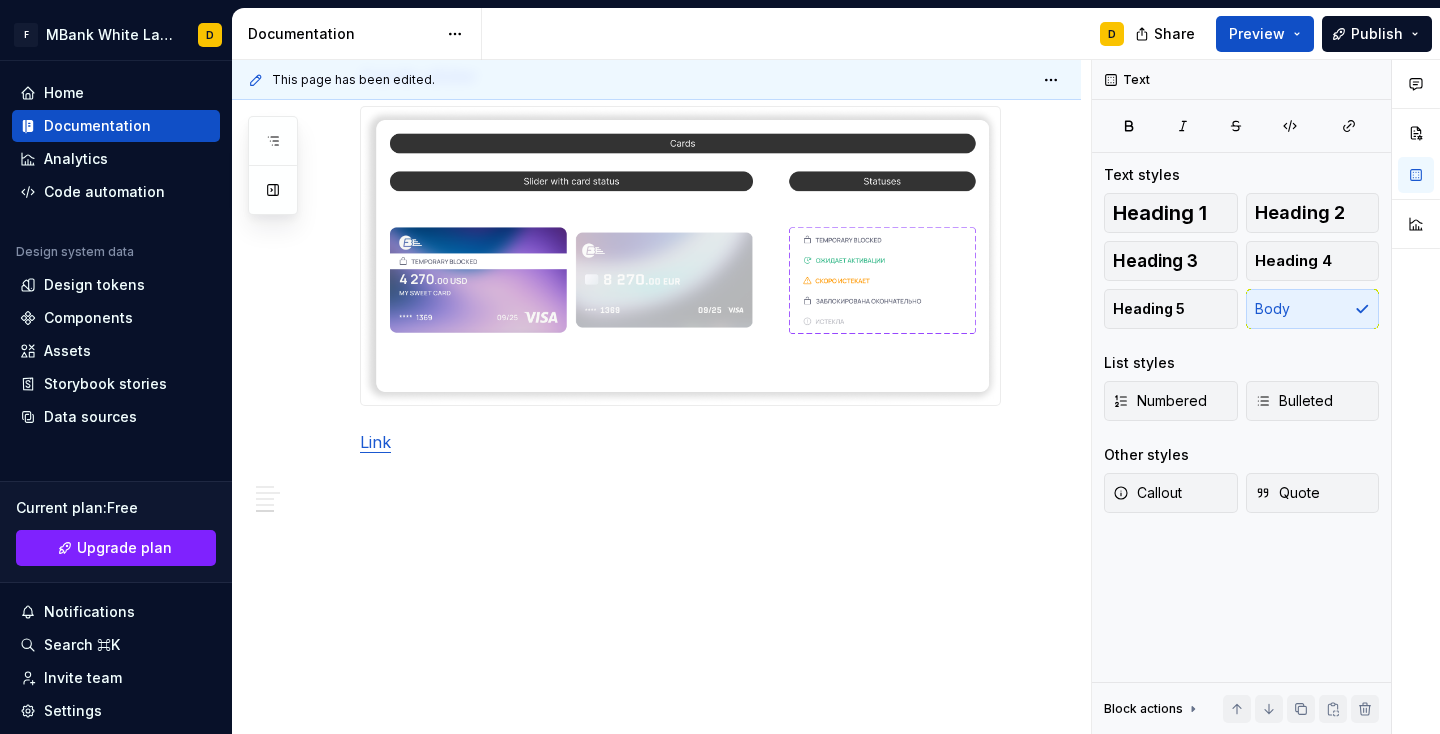 click on "Link" at bounding box center (680, 442) 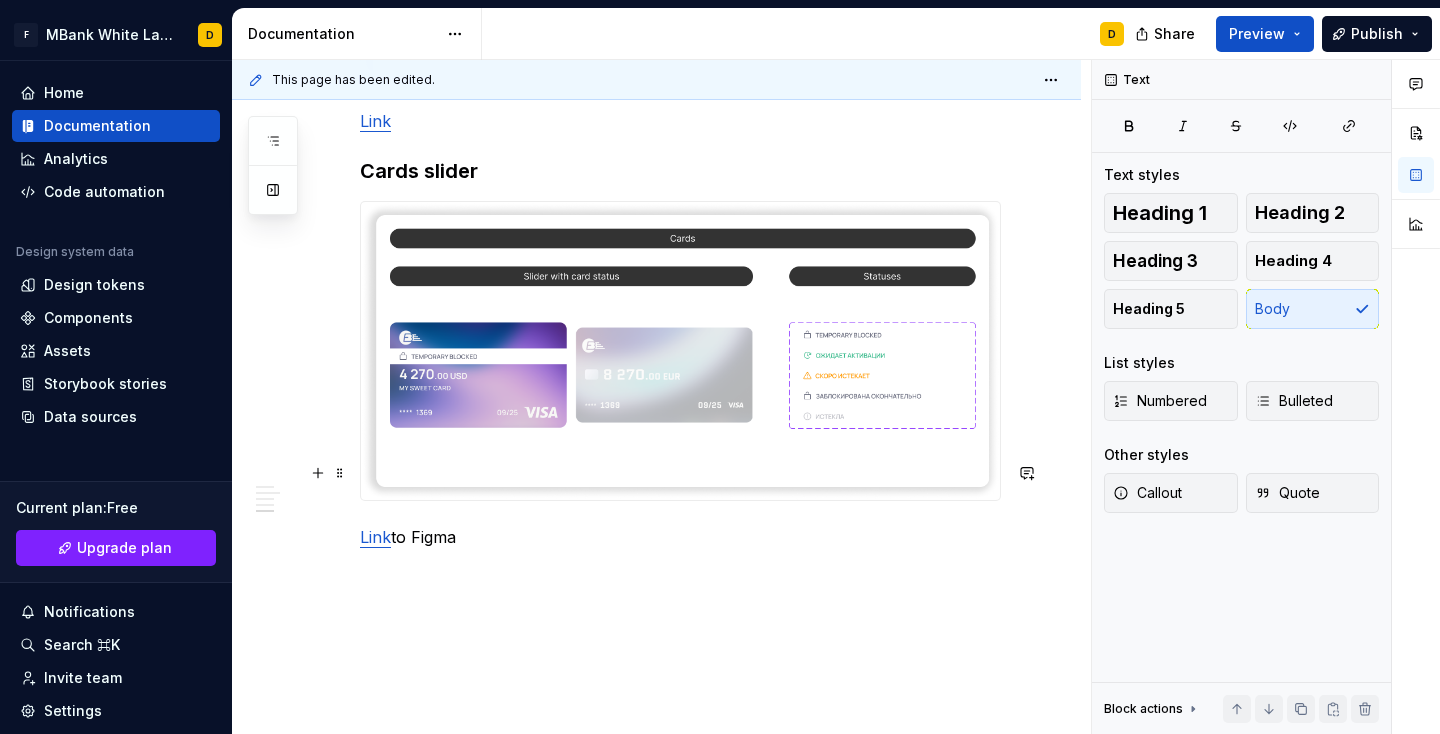 scroll, scrollTop: 4383, scrollLeft: 0, axis: vertical 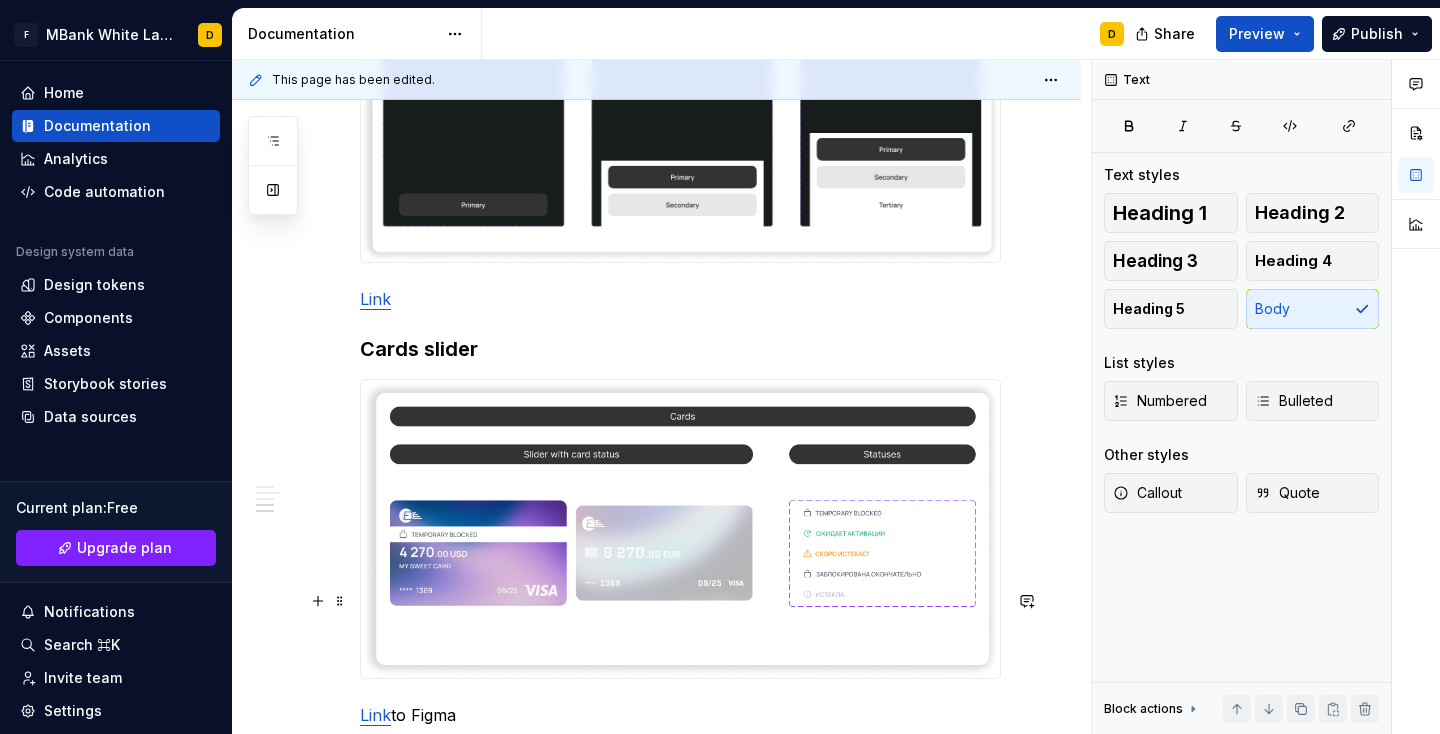 click on "Link" at bounding box center (680, 299) 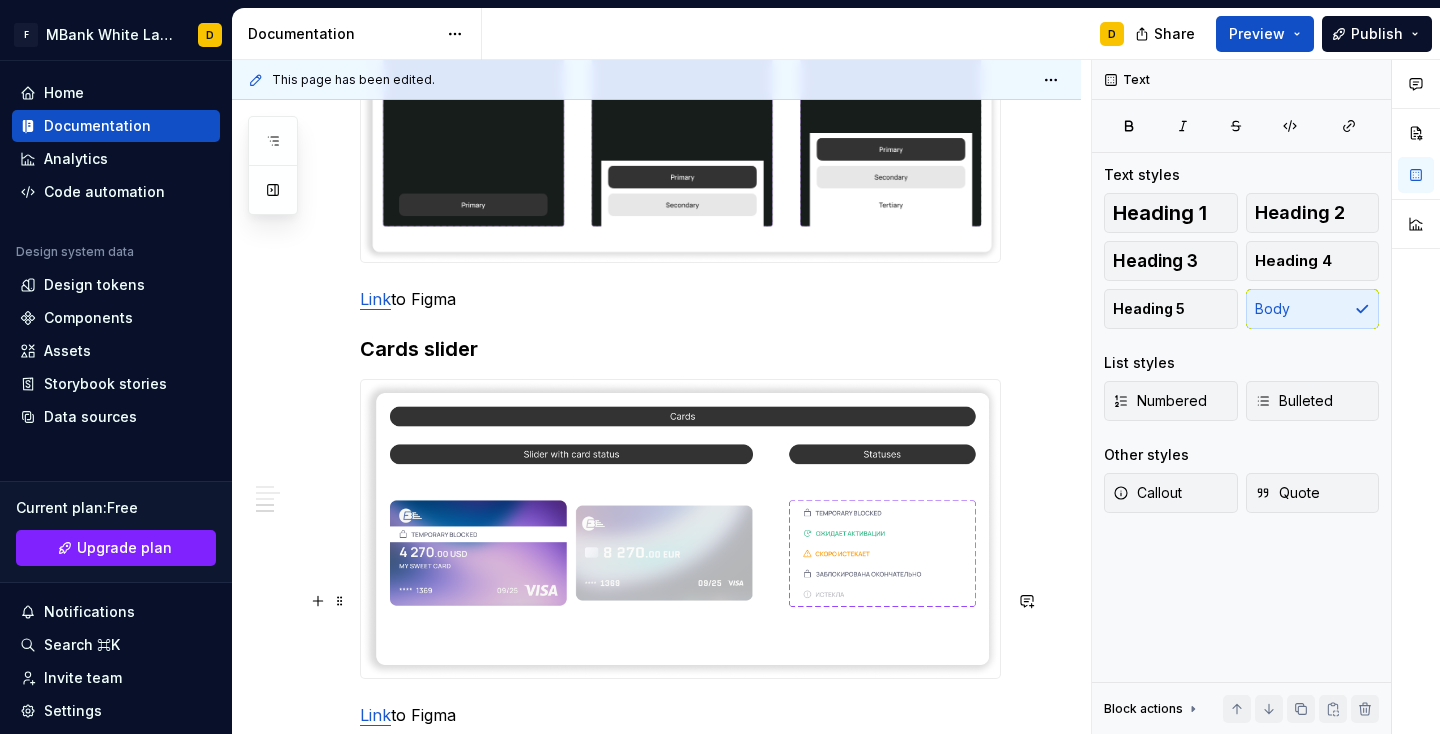 click on "Link  to Figma" at bounding box center [680, 299] 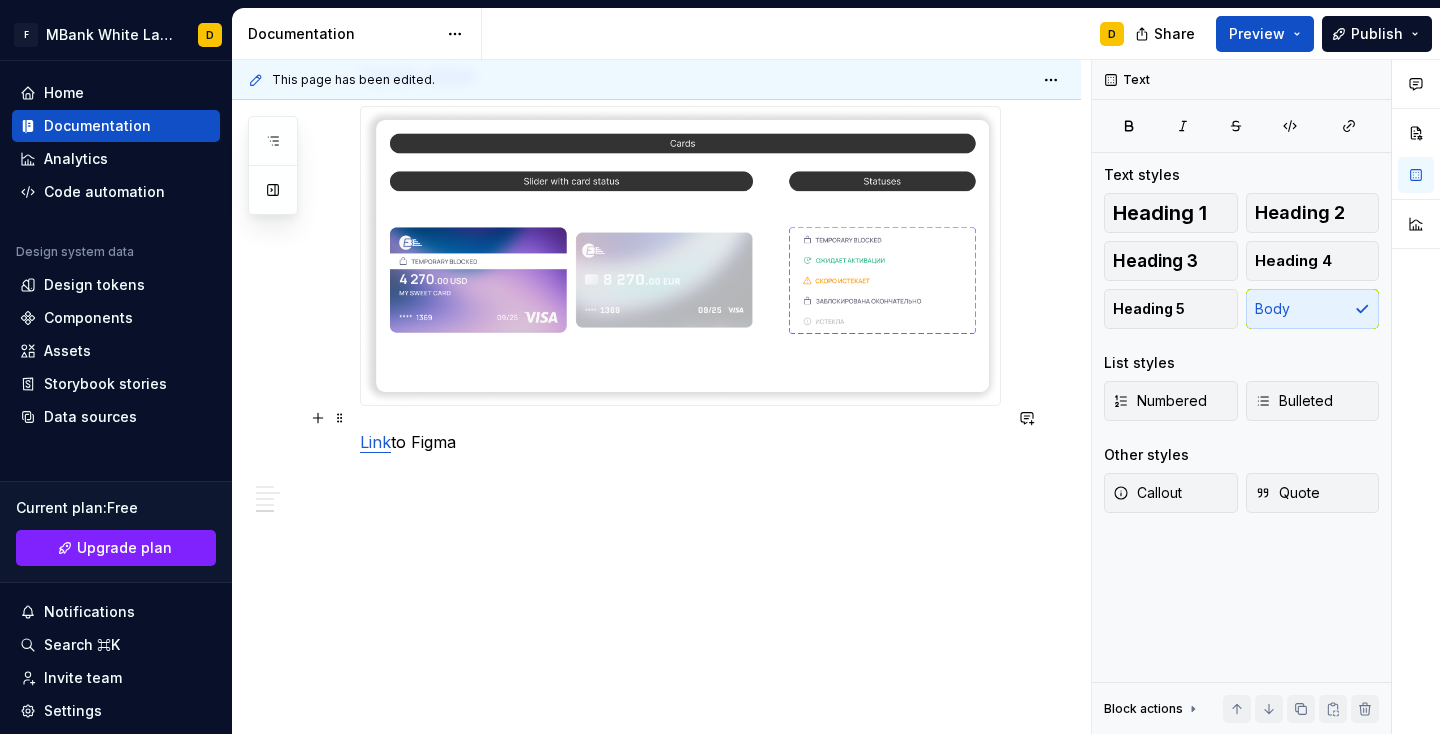 scroll, scrollTop: 4958, scrollLeft: 0, axis: vertical 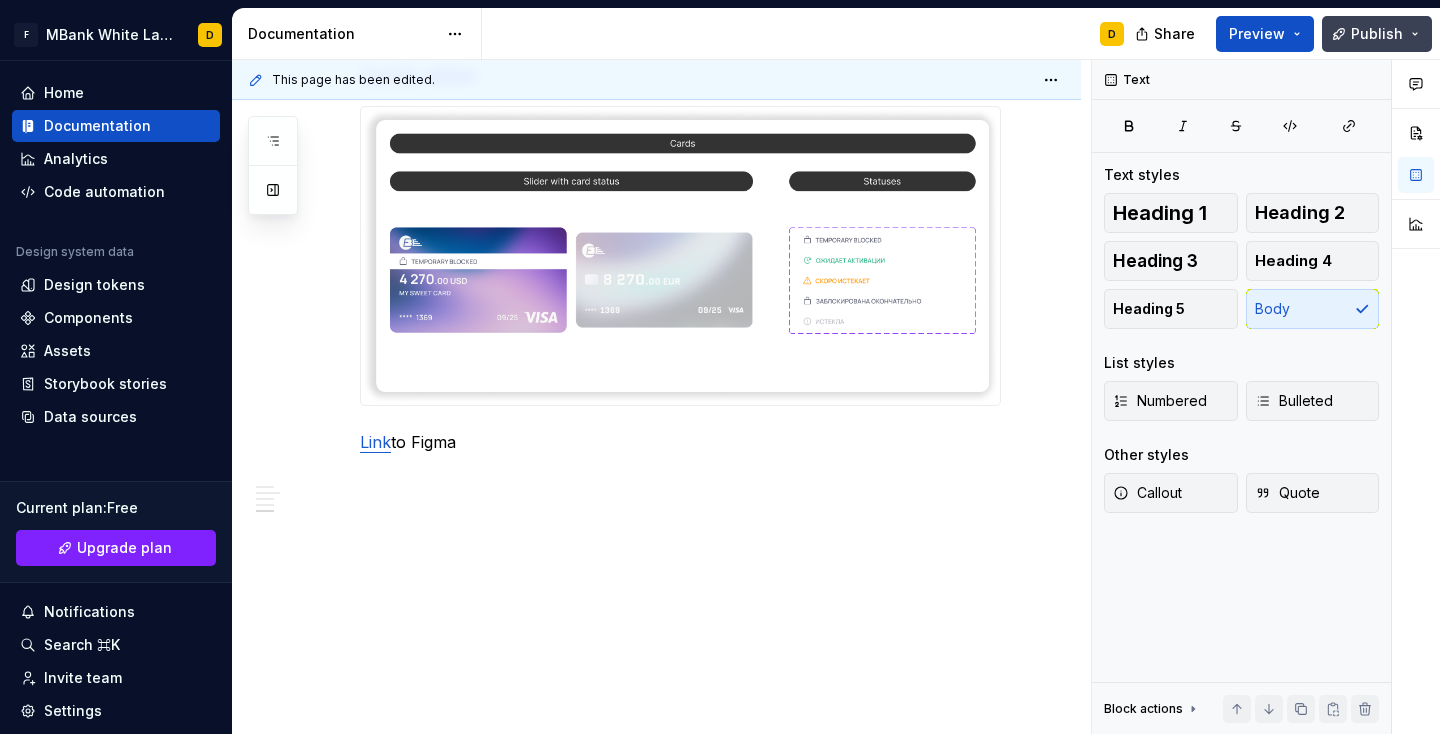 click on "Publish" at bounding box center [1377, 34] 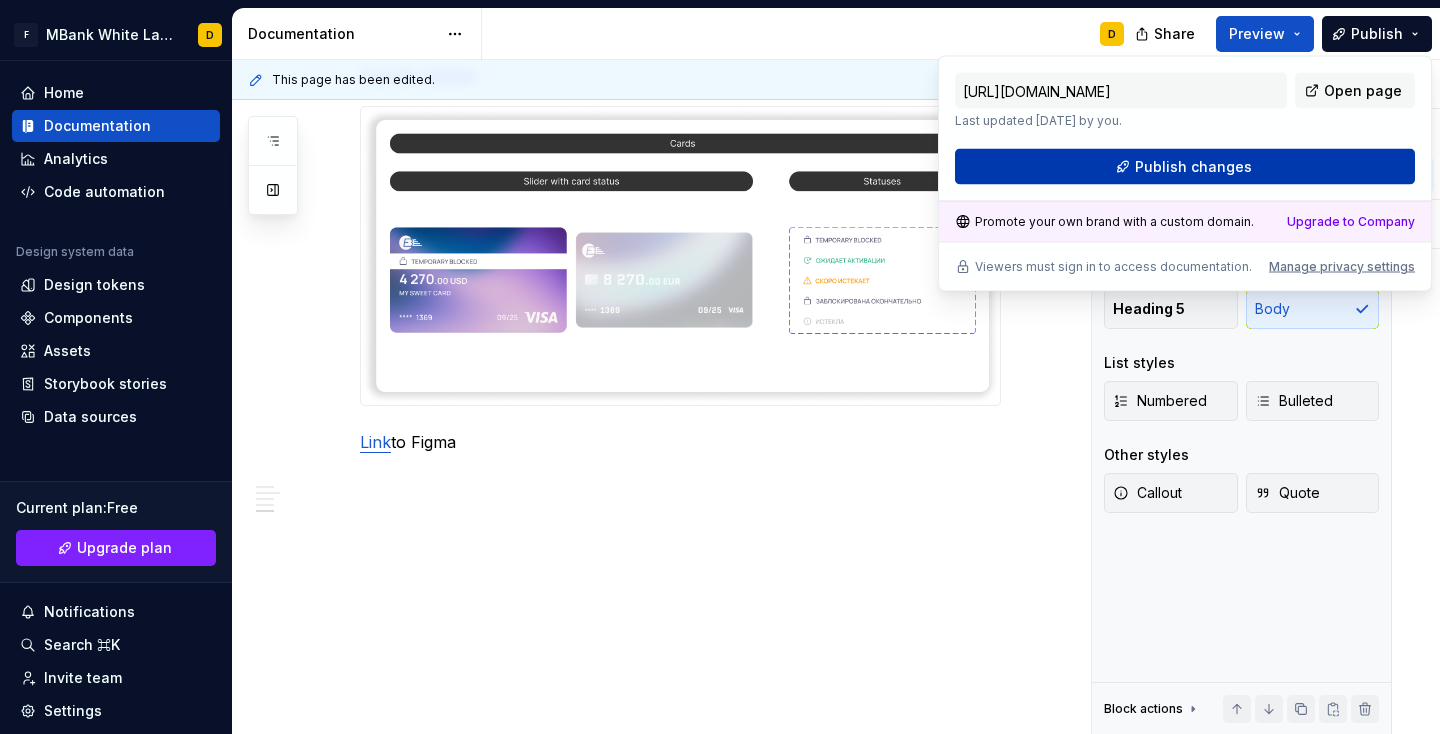 click on "Publish changes" at bounding box center (1193, 167) 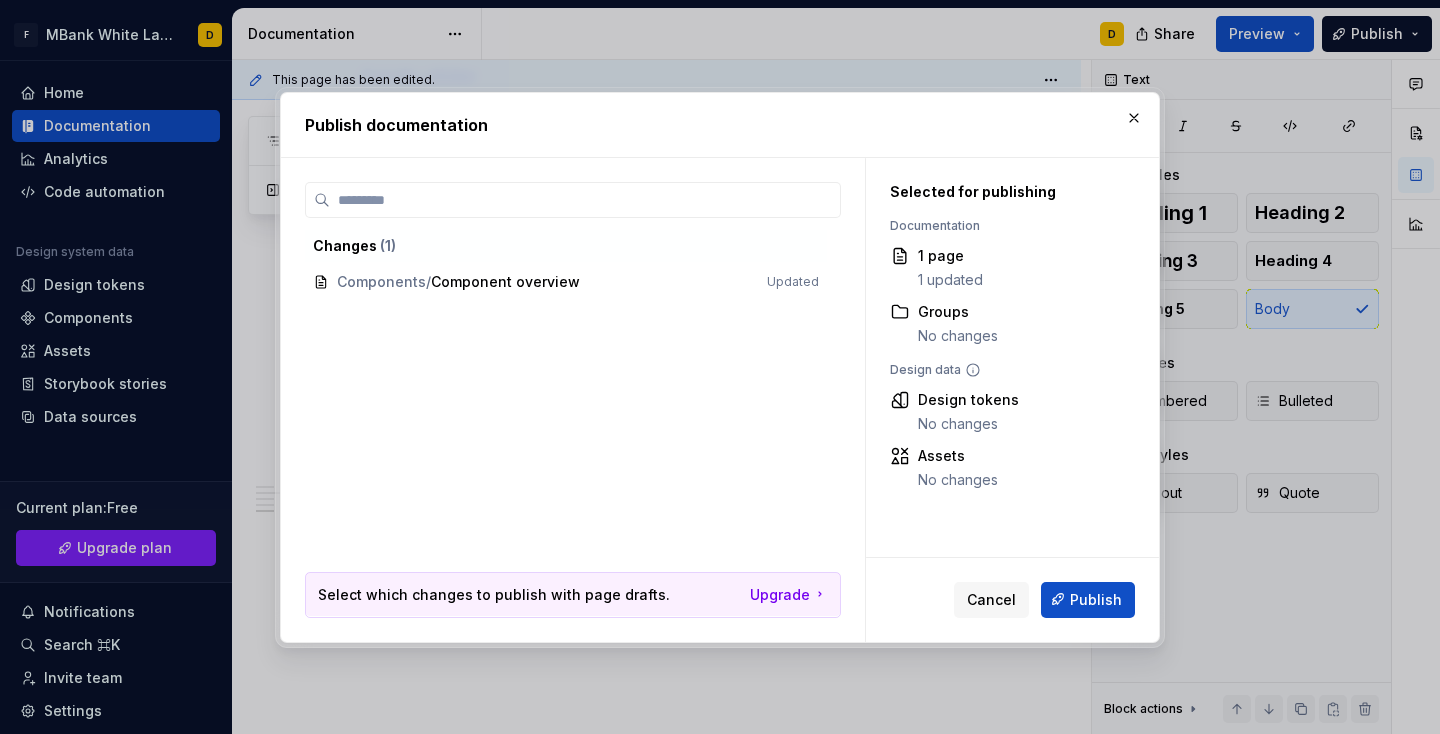 click on "Publish" at bounding box center [1096, 599] 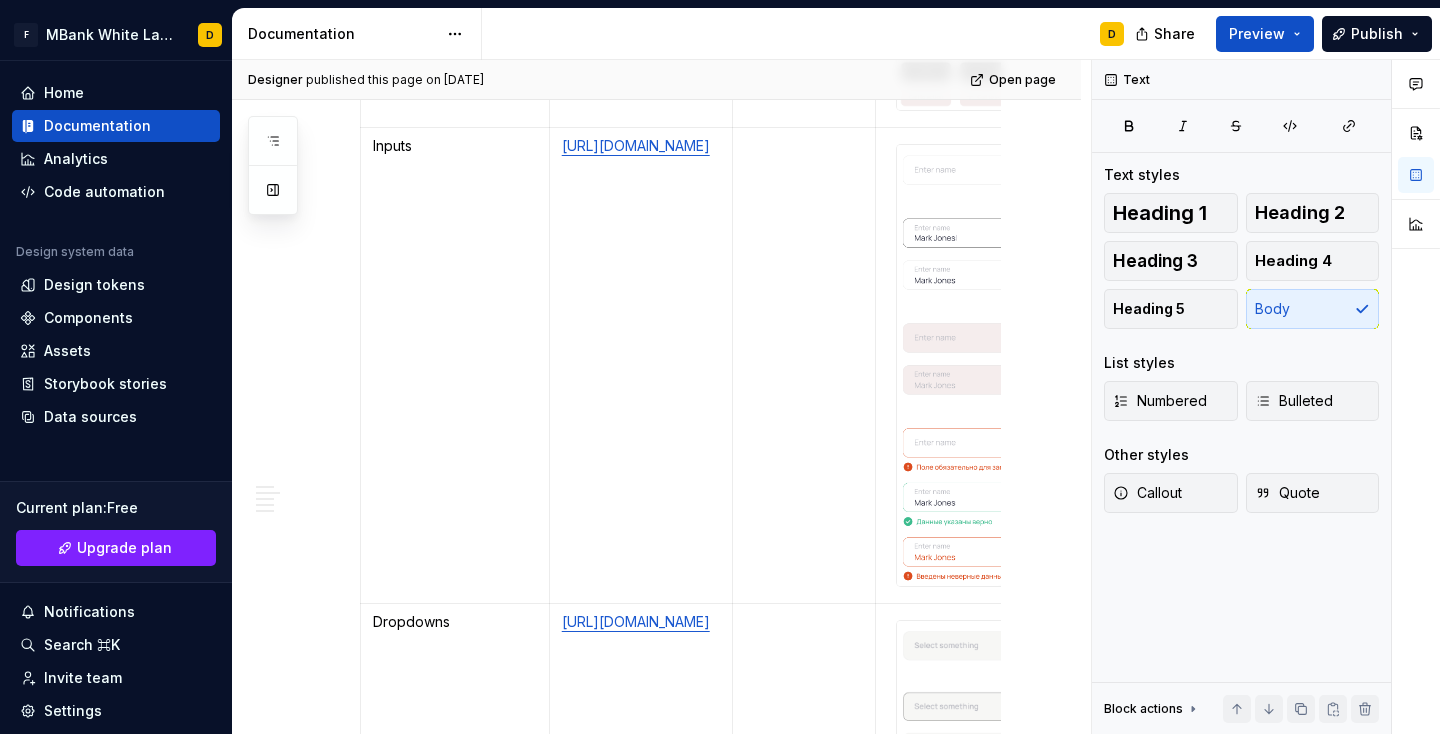scroll, scrollTop: 990, scrollLeft: 0, axis: vertical 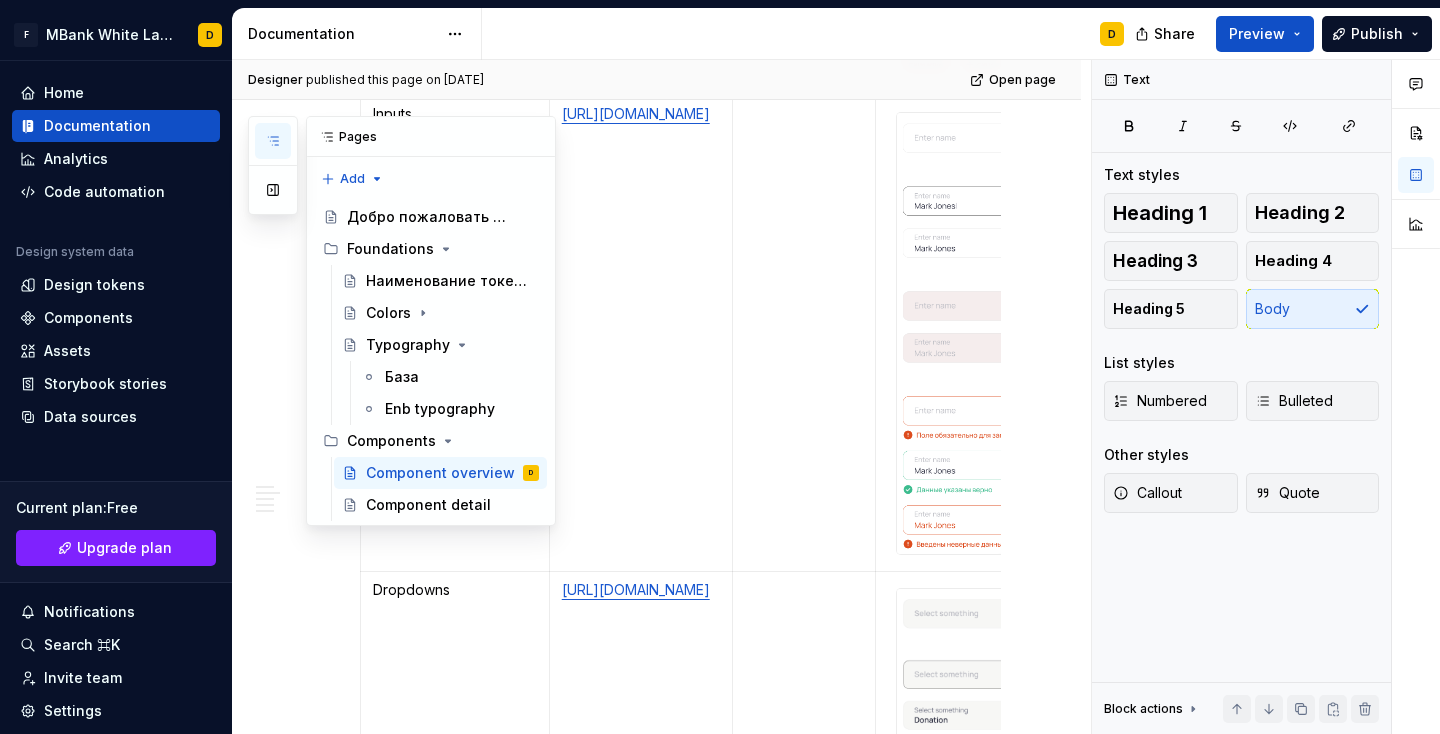 click at bounding box center (273, 141) 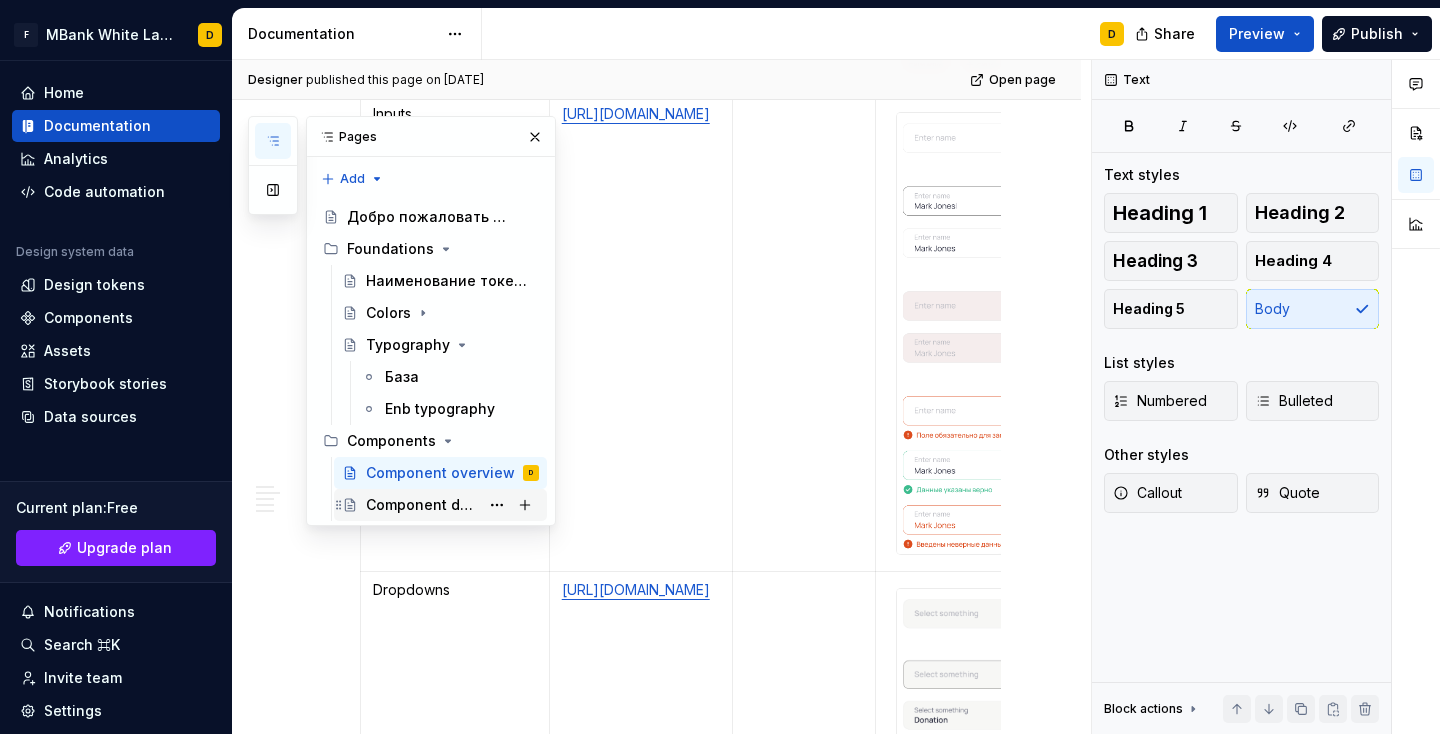 click on "Component detail" at bounding box center [422, 505] 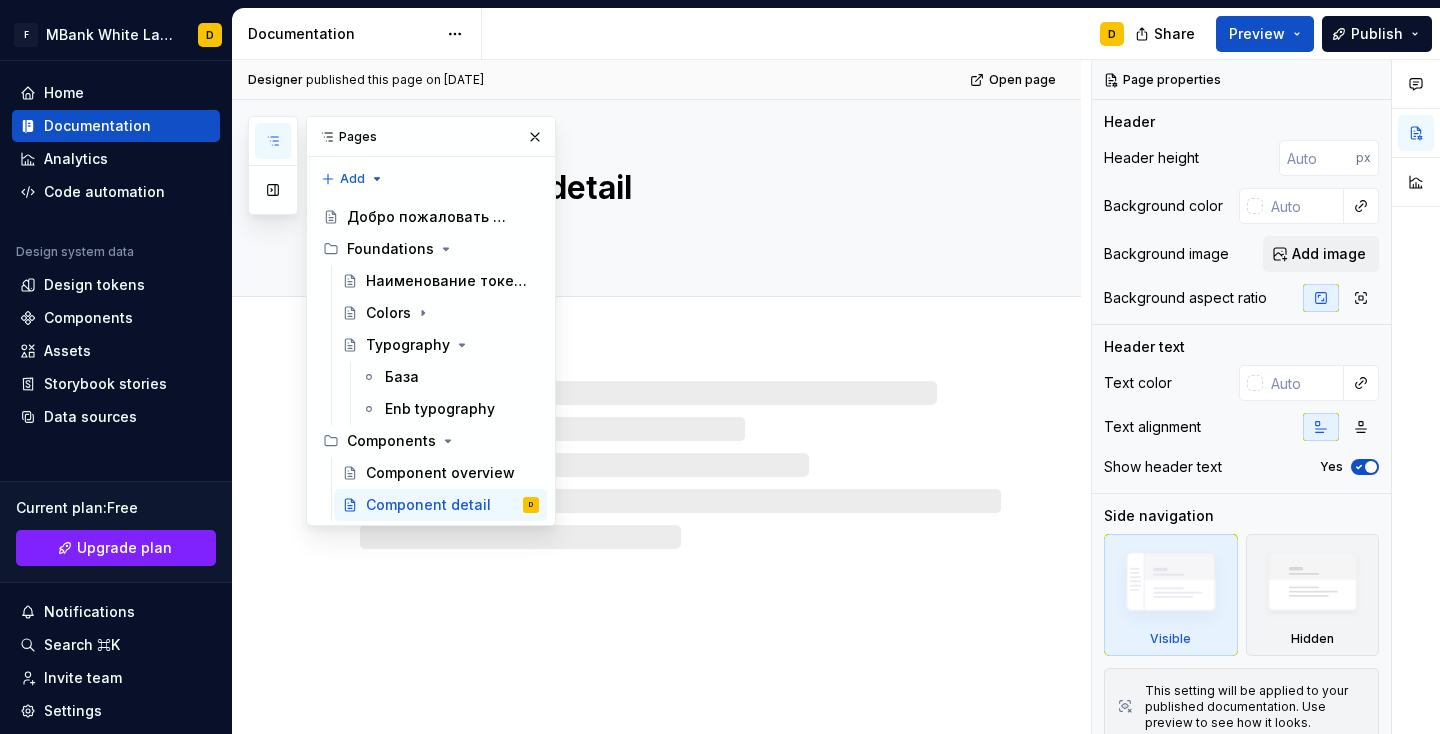 click at bounding box center (656, 445) 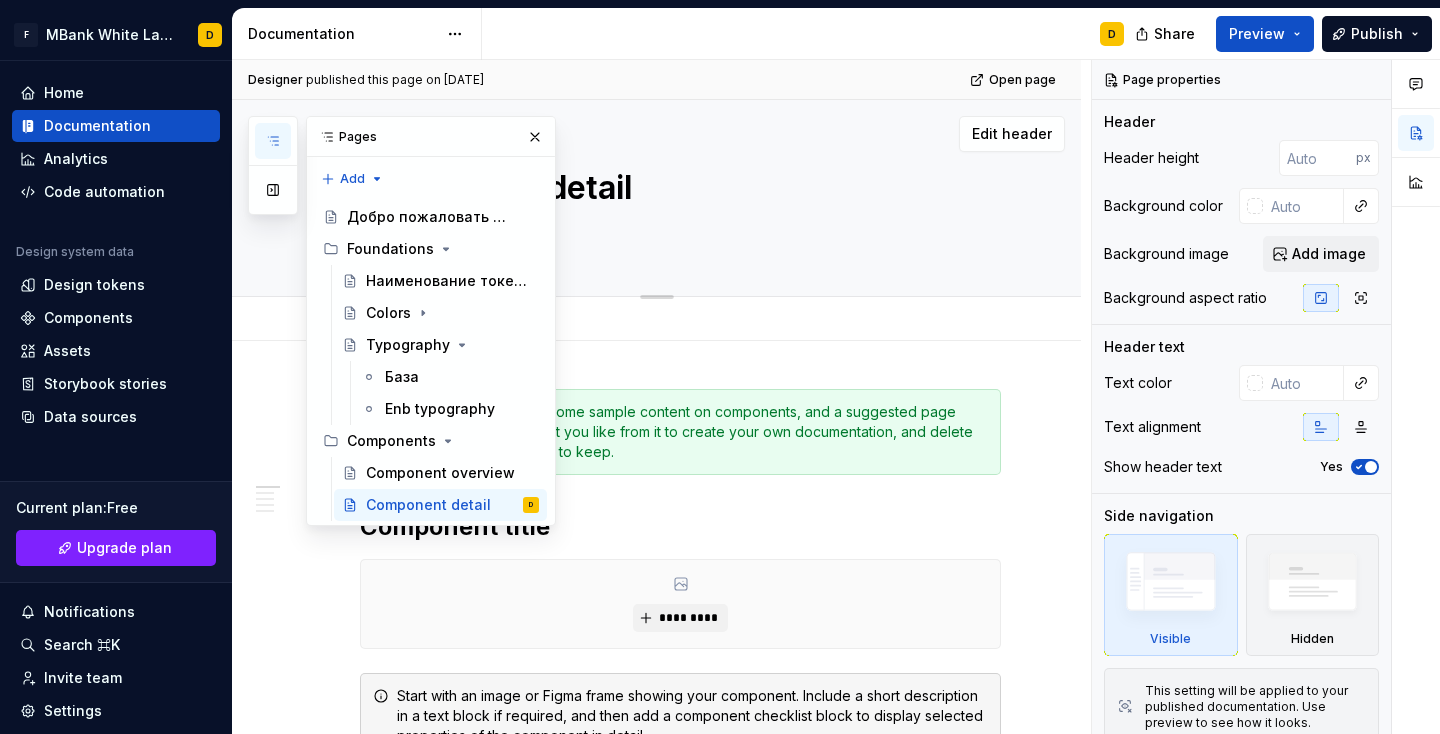 click at bounding box center (676, 232) 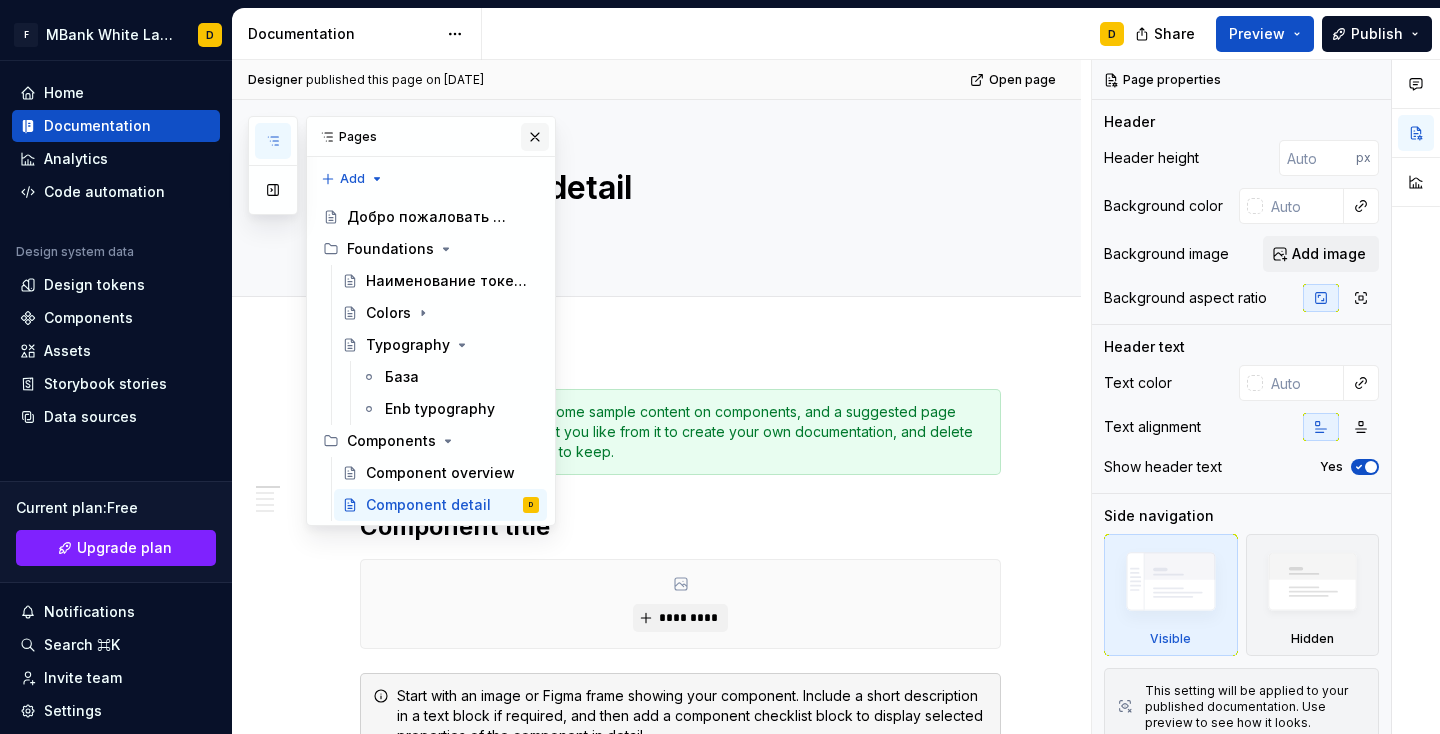 click at bounding box center (535, 137) 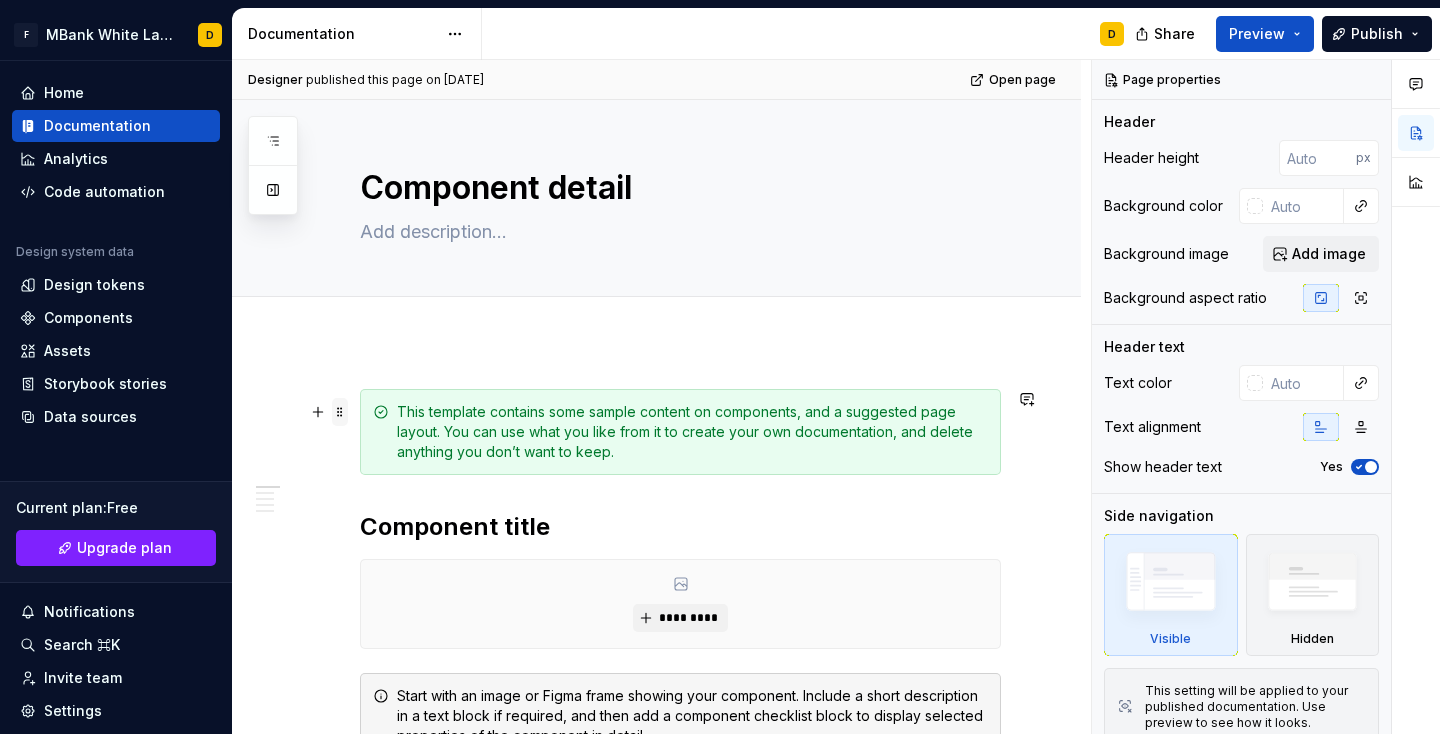 click at bounding box center [340, 412] 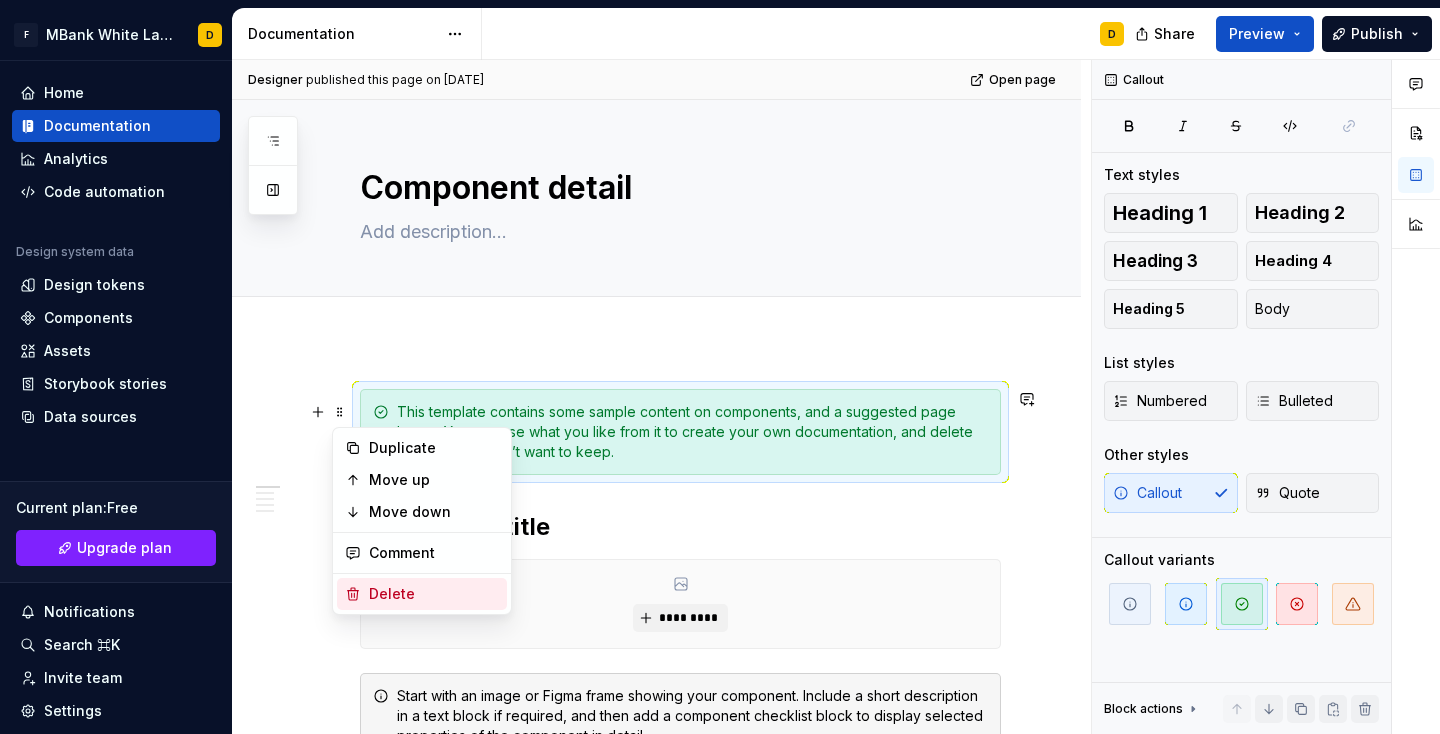 click on "Delete" at bounding box center (434, 594) 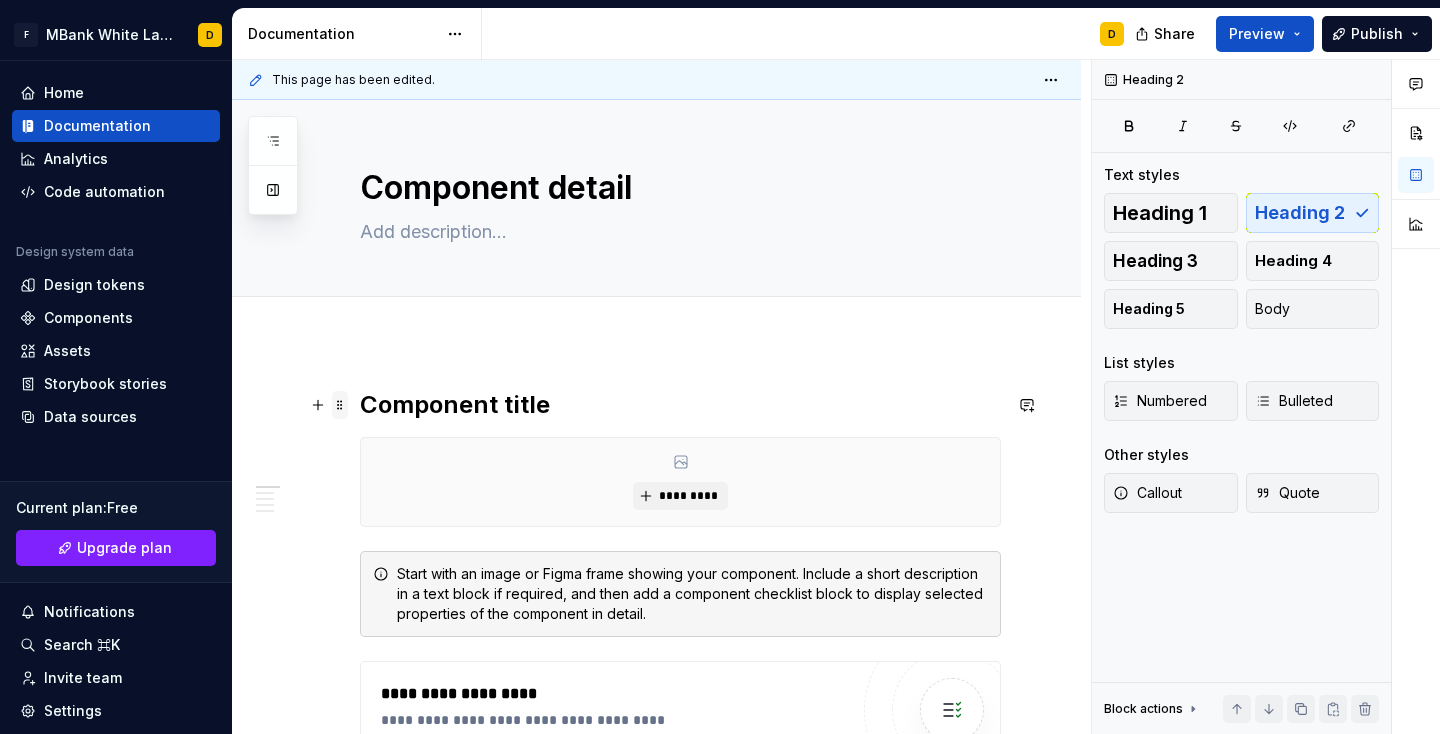 click at bounding box center (340, 405) 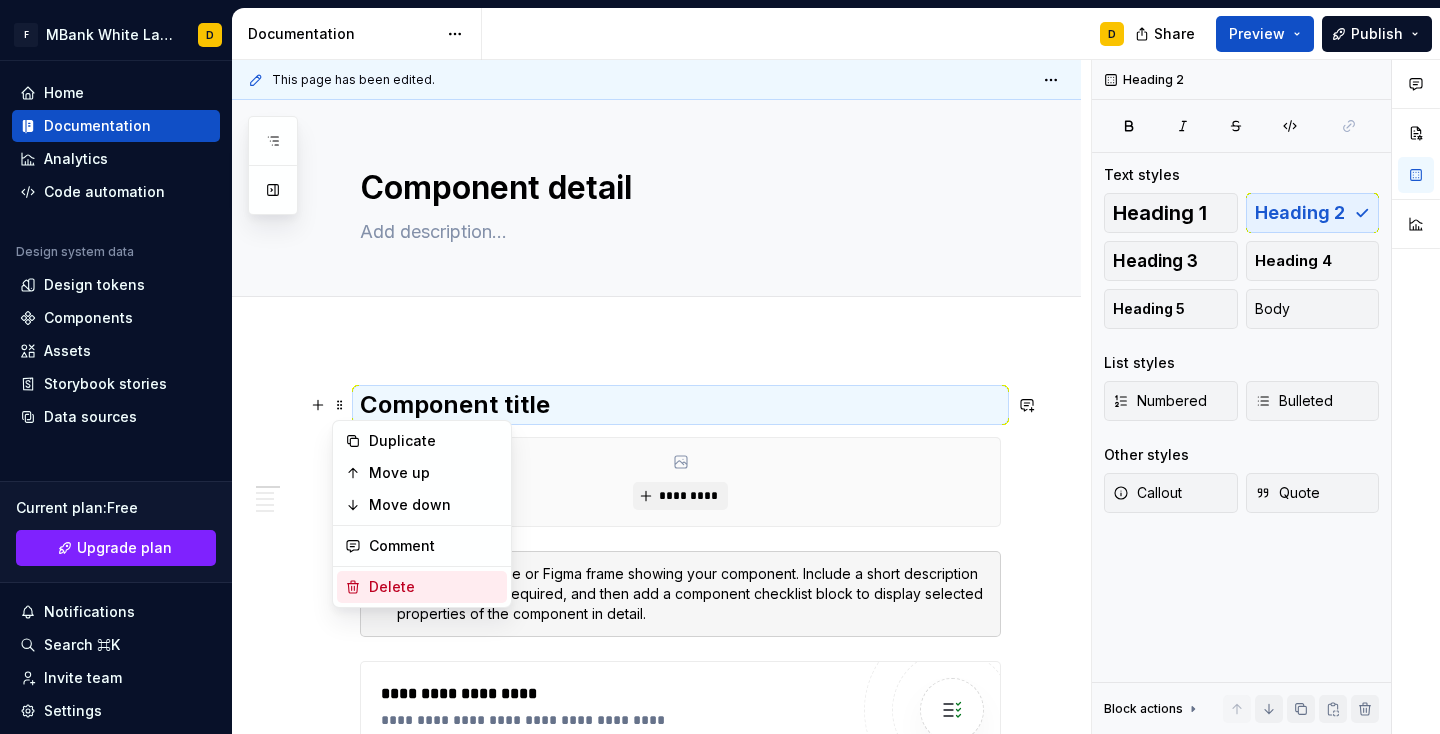 click on "Delete" at bounding box center [434, 587] 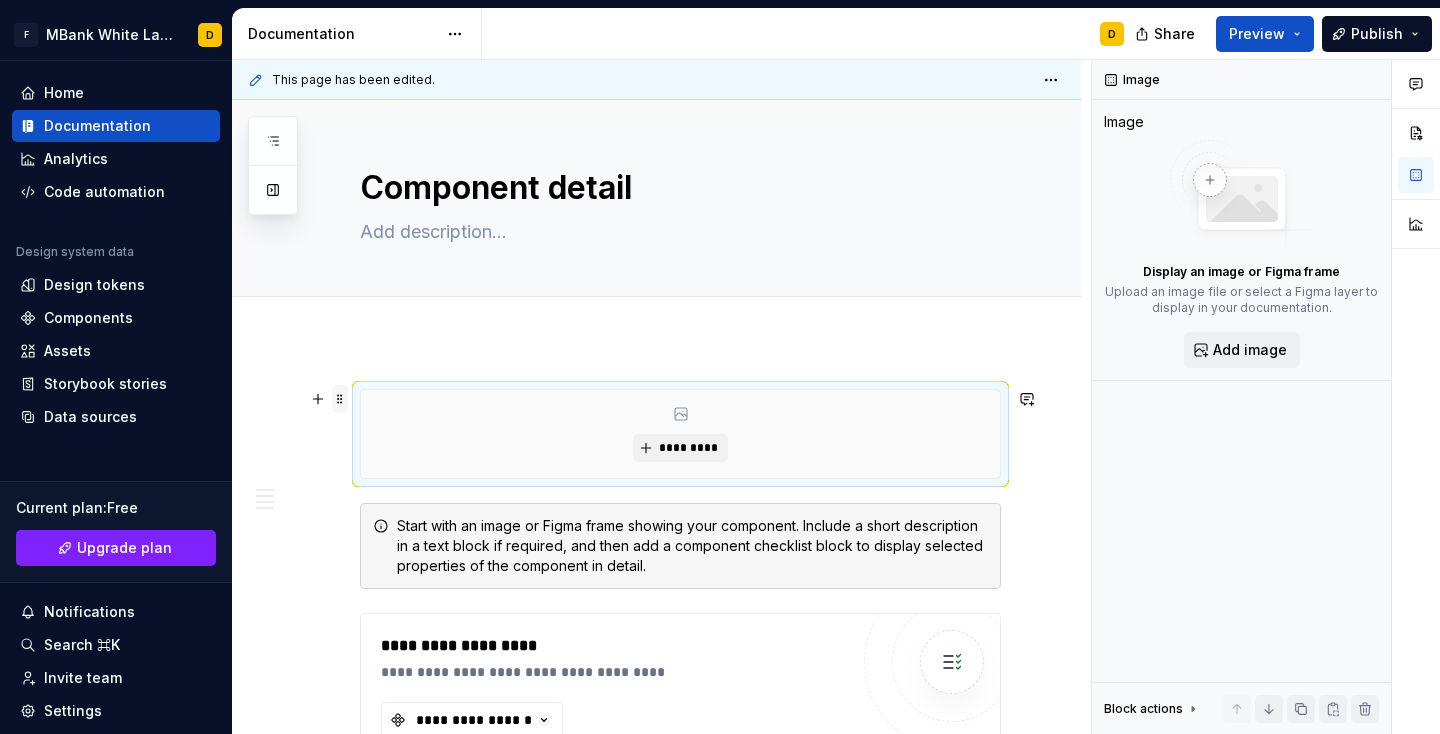 click at bounding box center (340, 399) 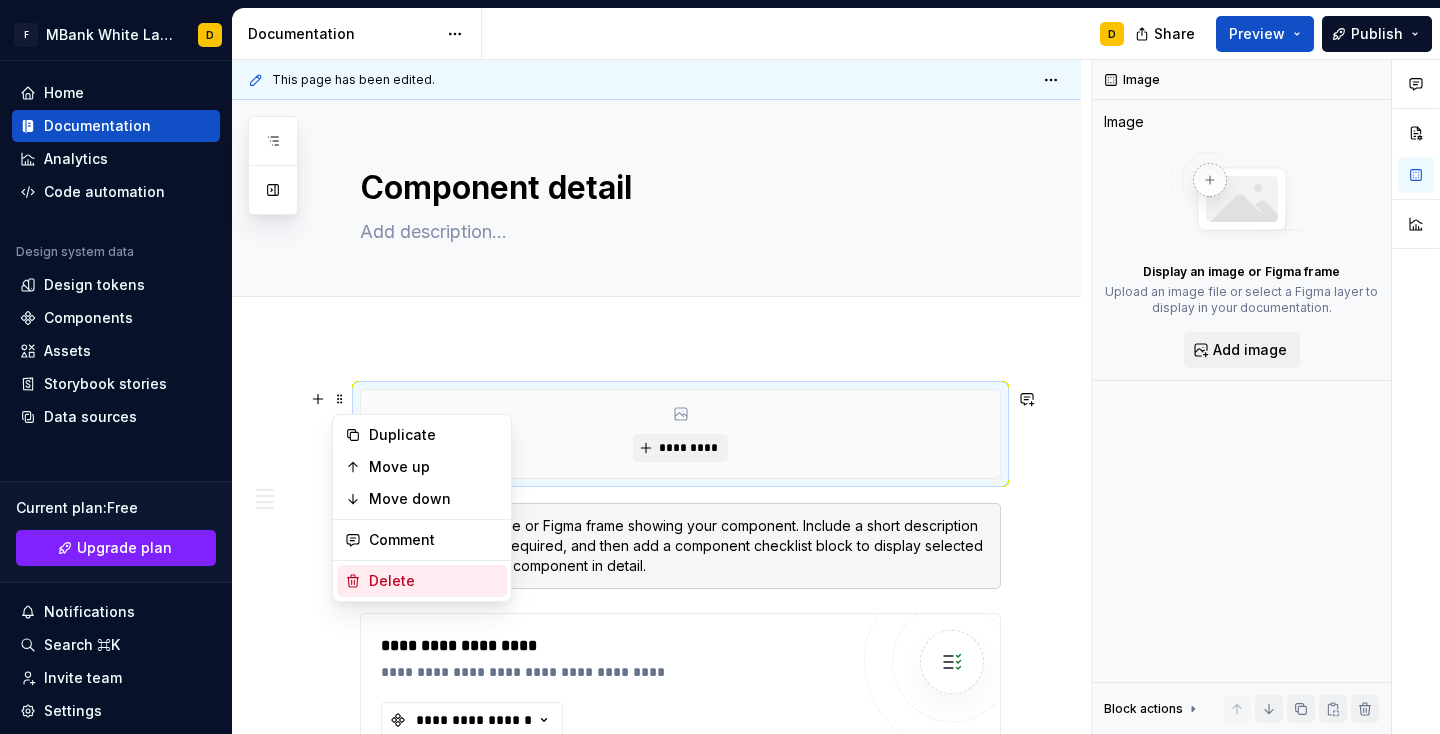 click on "Delete" at bounding box center (434, 581) 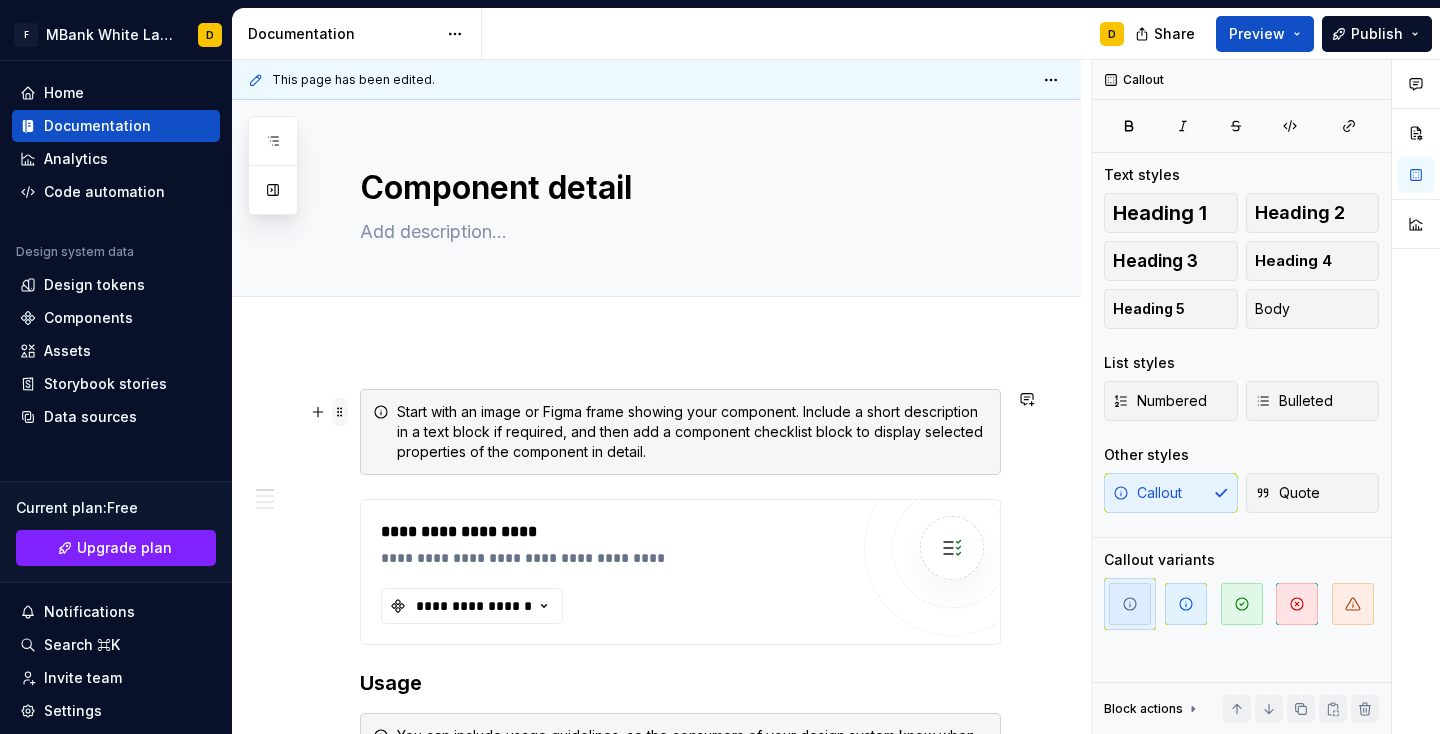 click at bounding box center [340, 412] 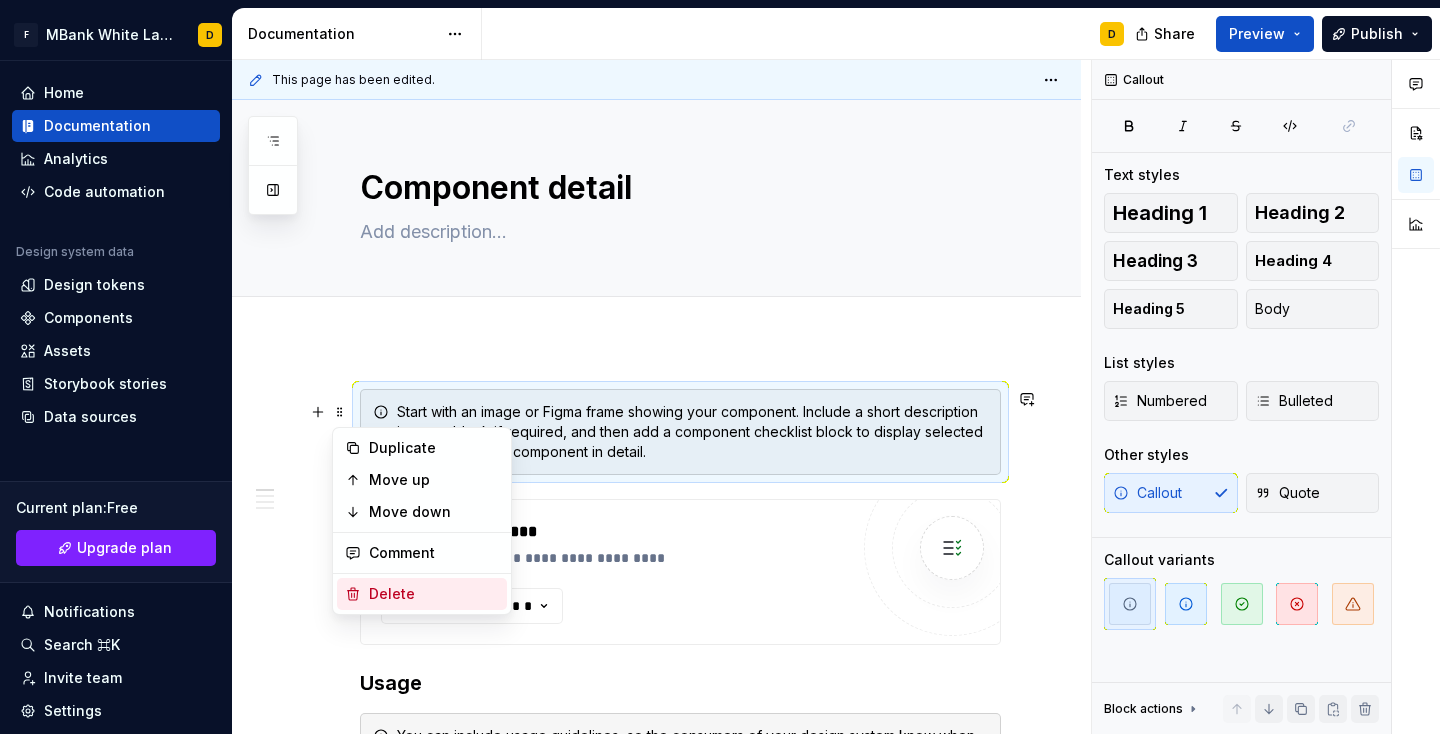click on "Delete" at bounding box center (434, 594) 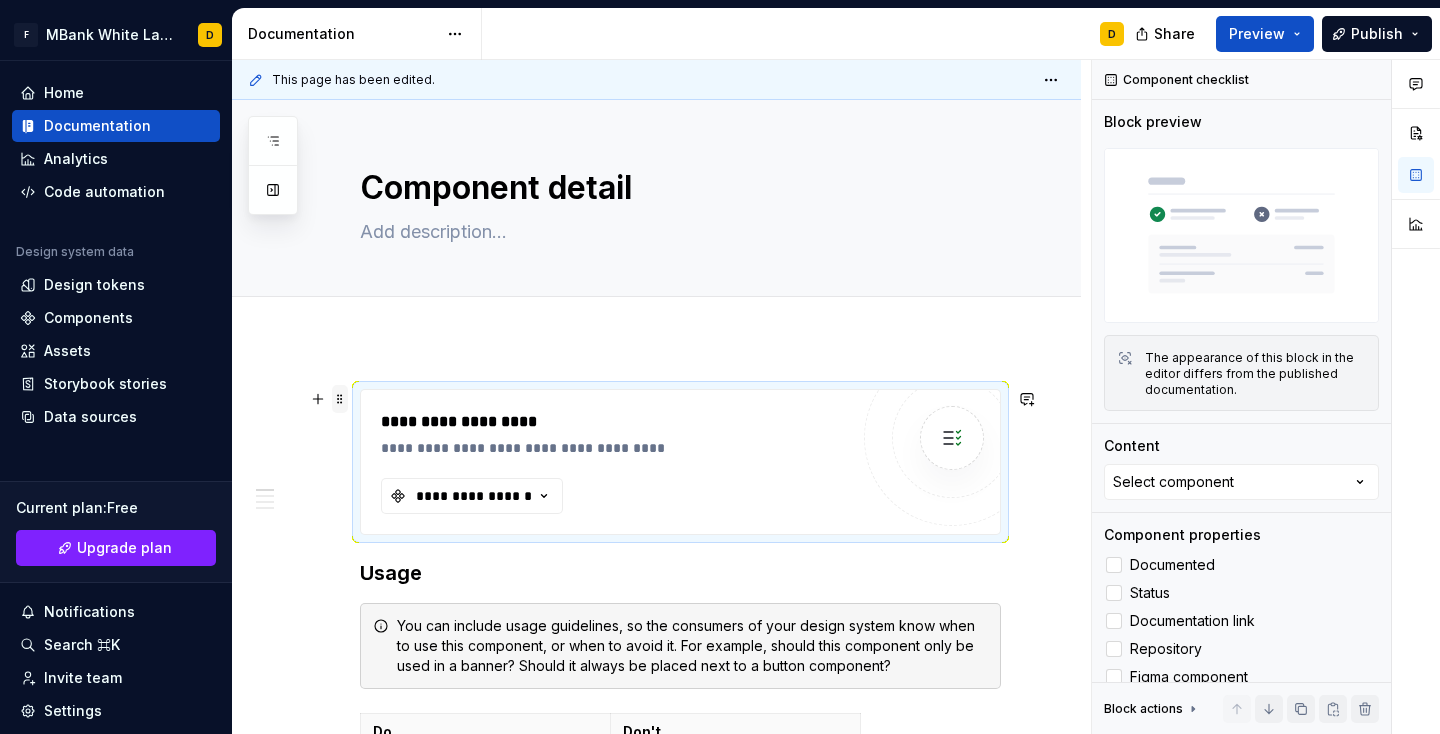 click at bounding box center (340, 399) 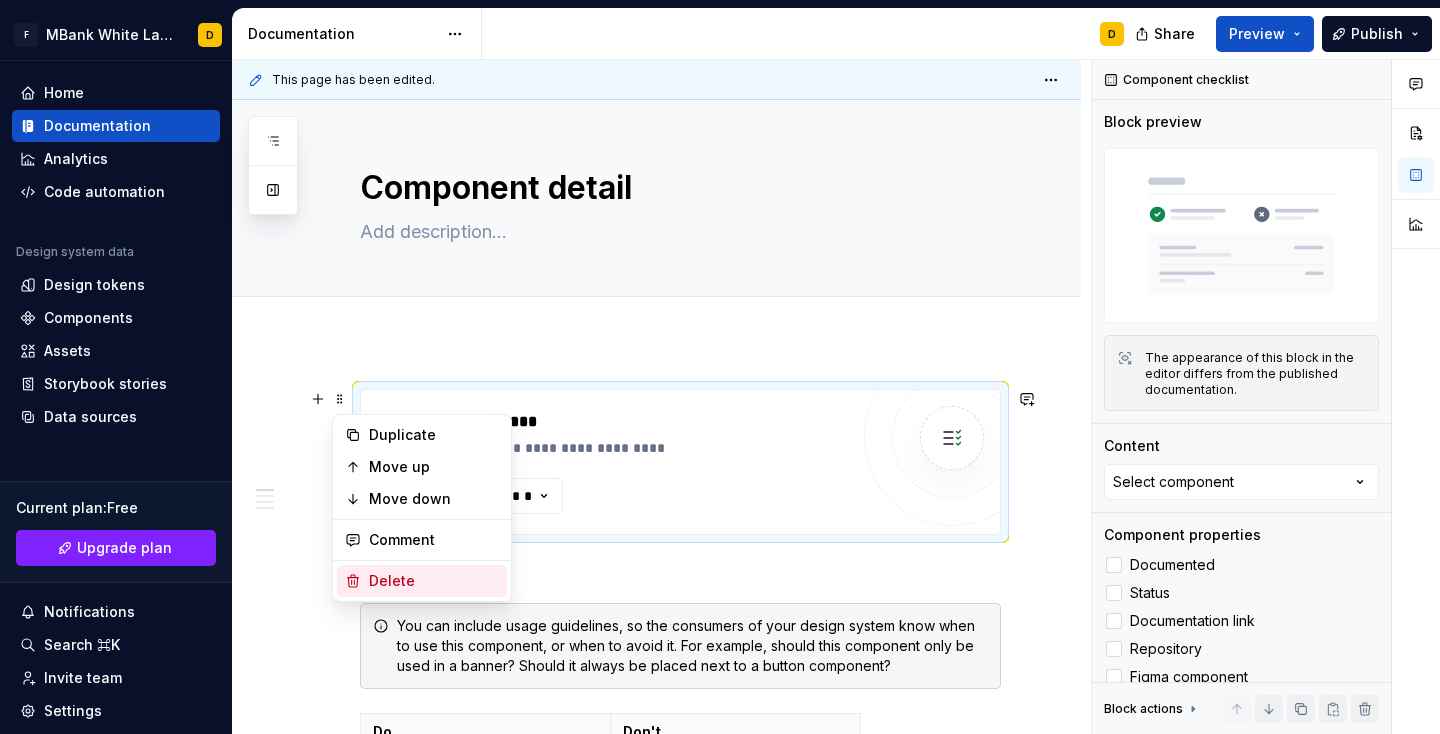 click on "Delete" at bounding box center (434, 581) 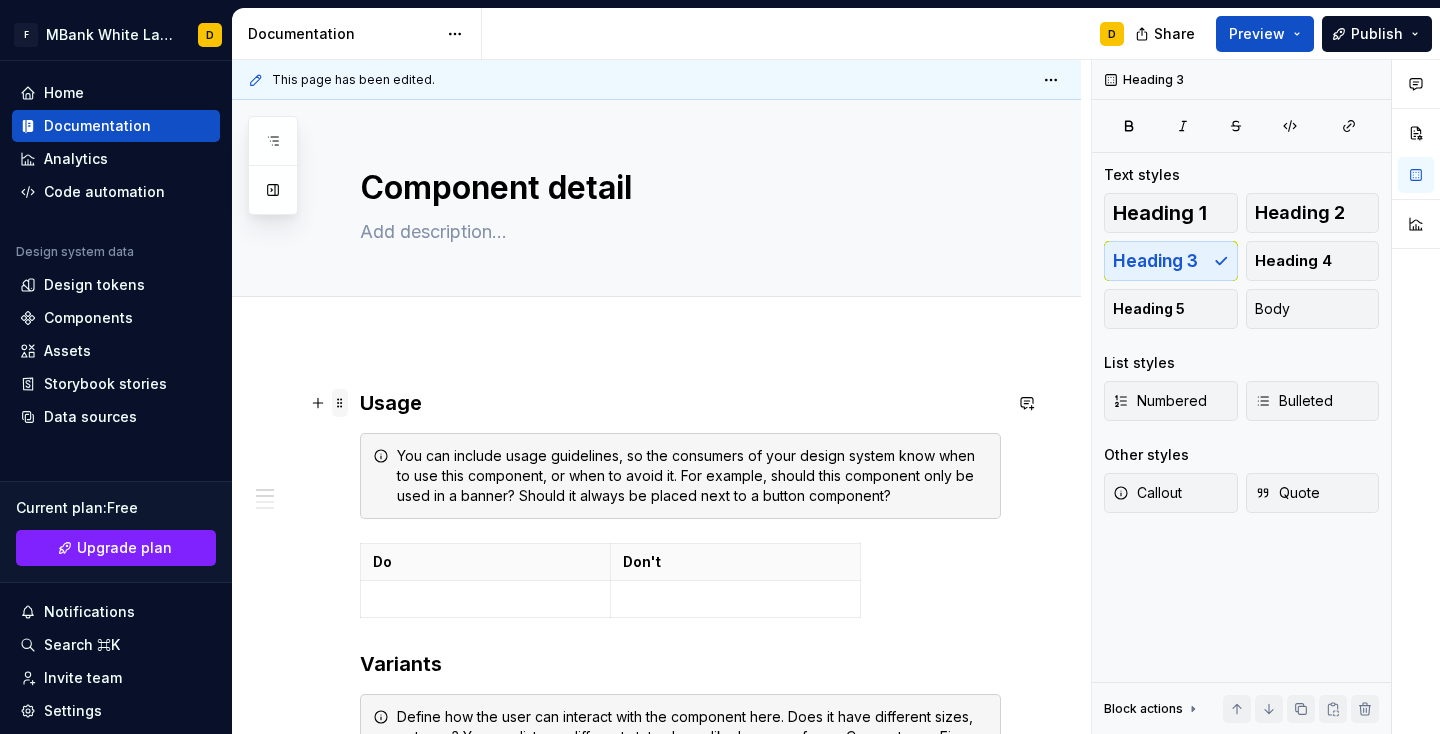 click at bounding box center [340, 403] 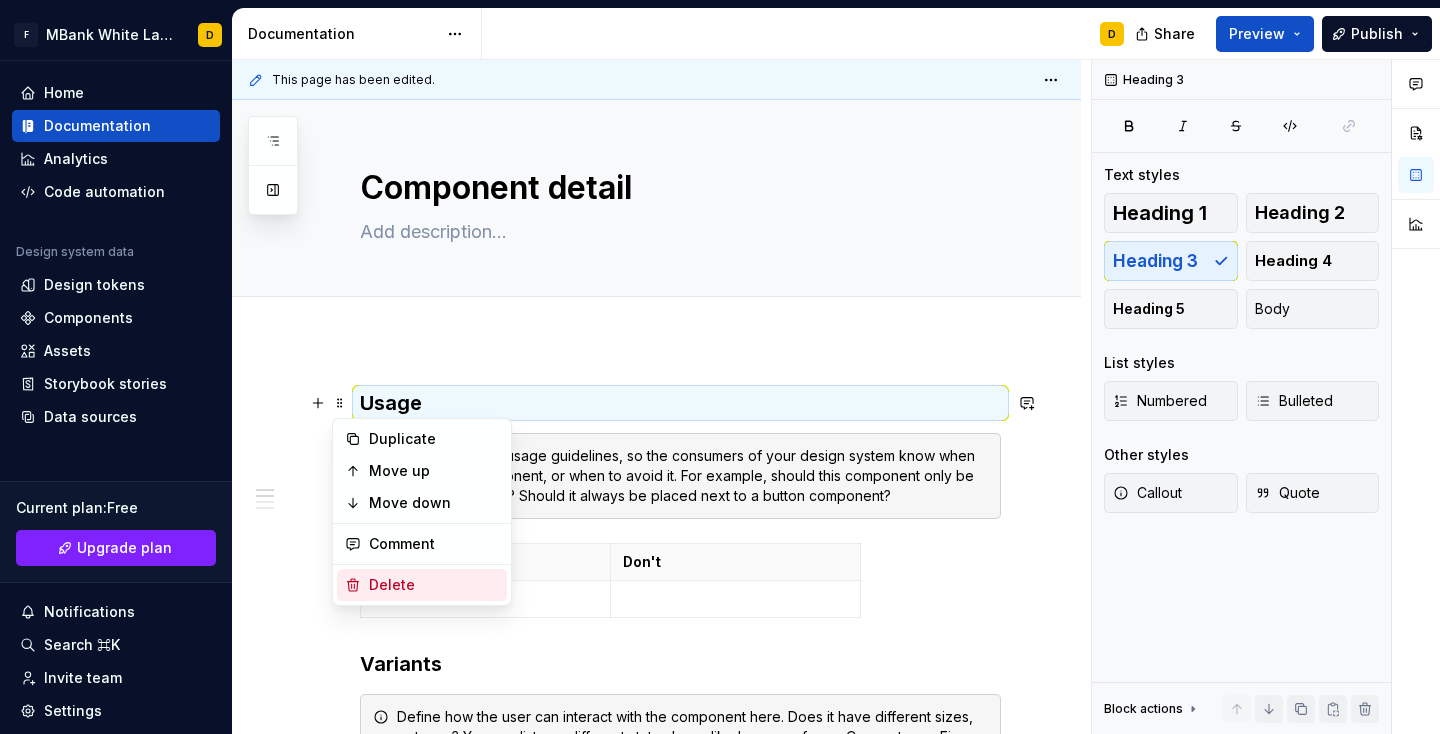 click on "Delete" at bounding box center (434, 585) 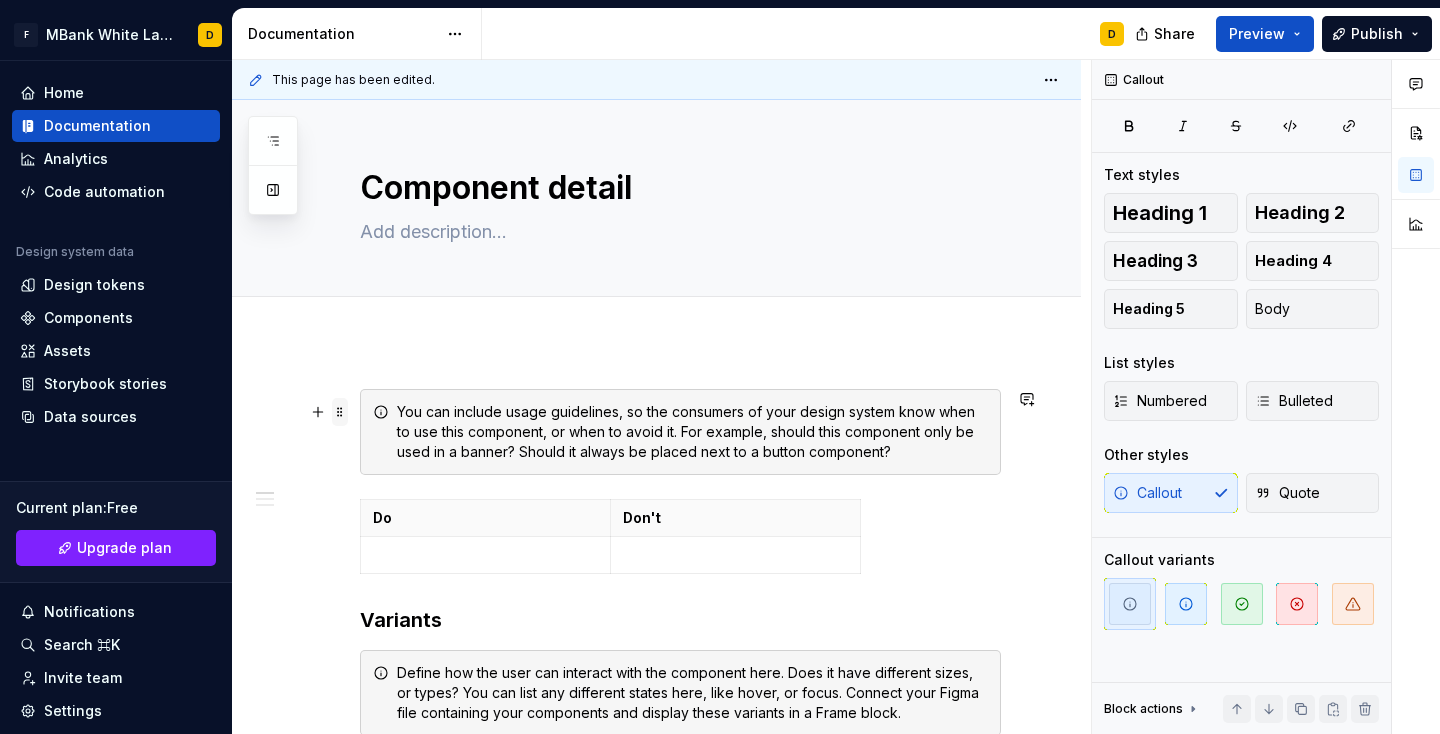 click at bounding box center (340, 412) 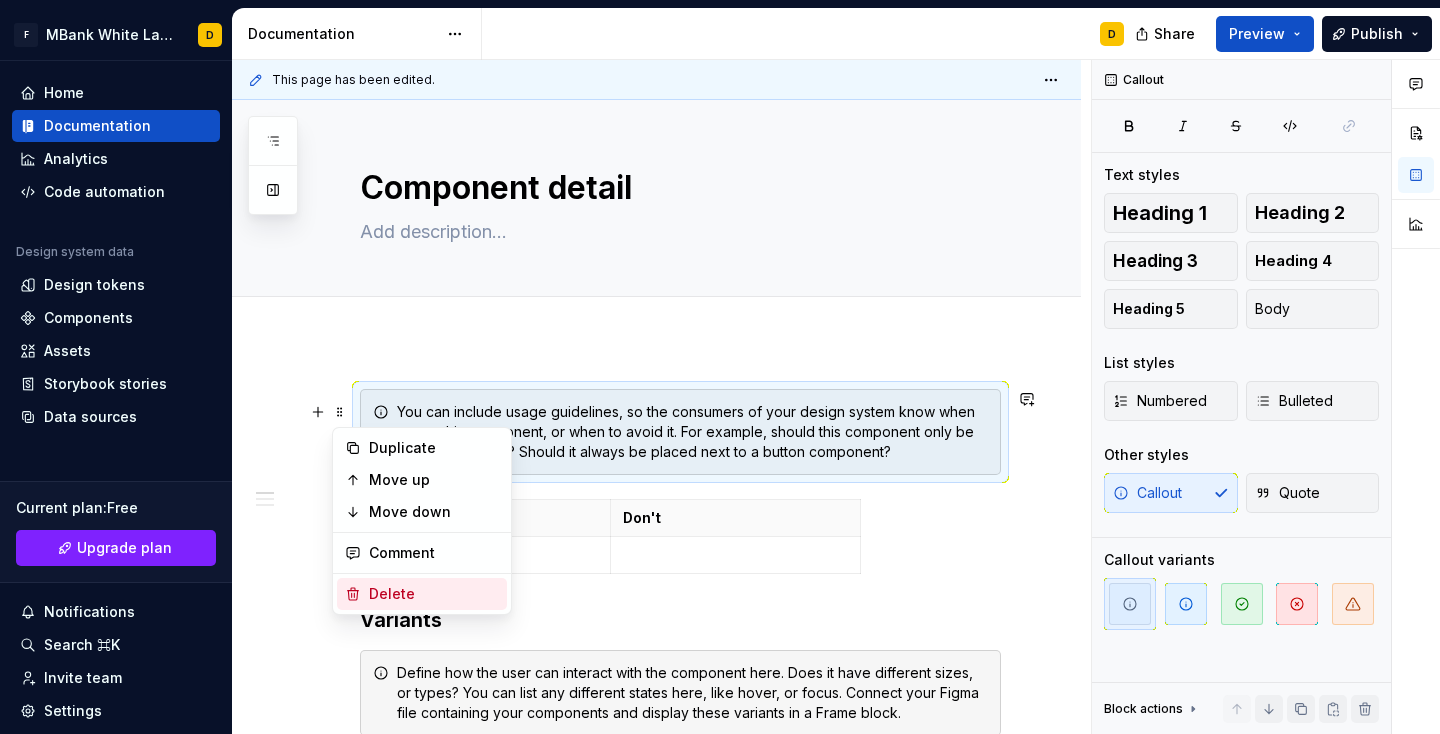 click on "Delete" at bounding box center (434, 594) 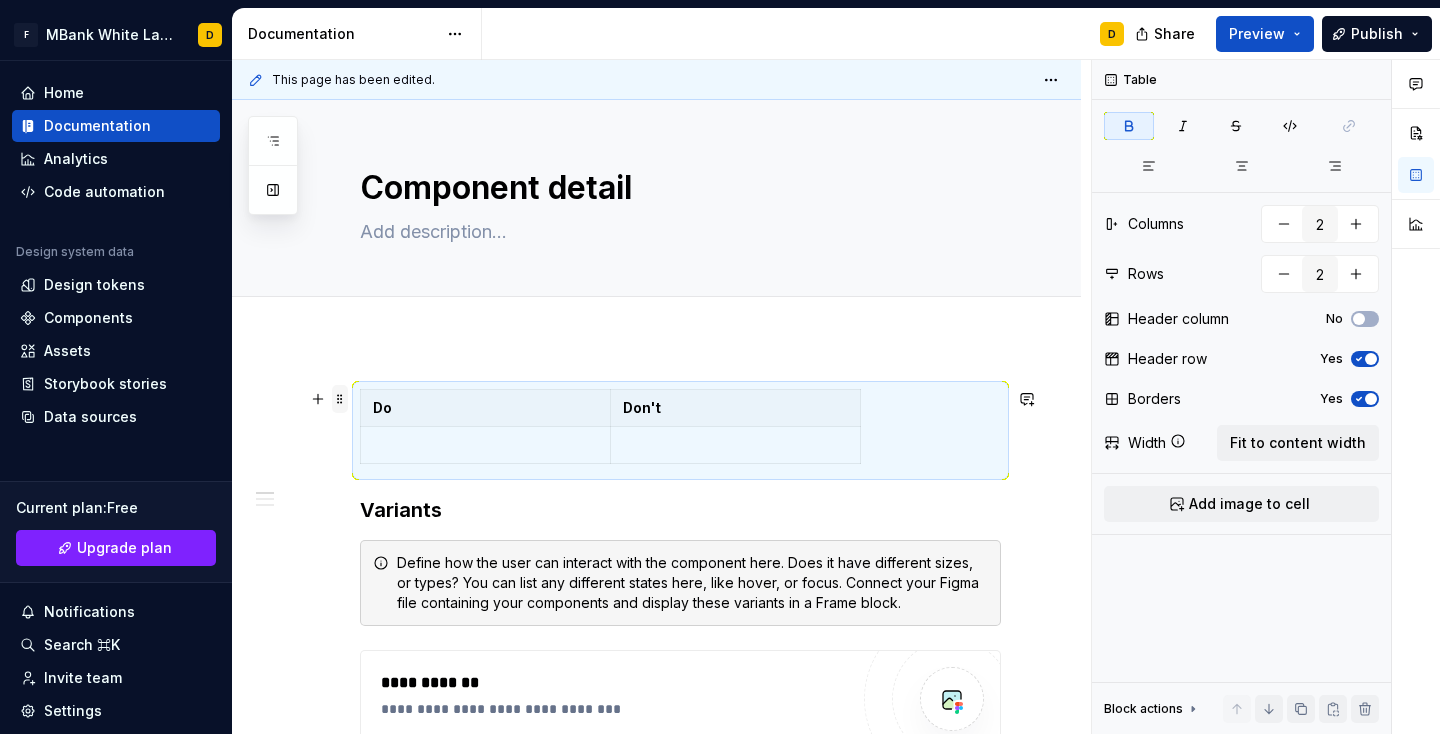 click at bounding box center [340, 399] 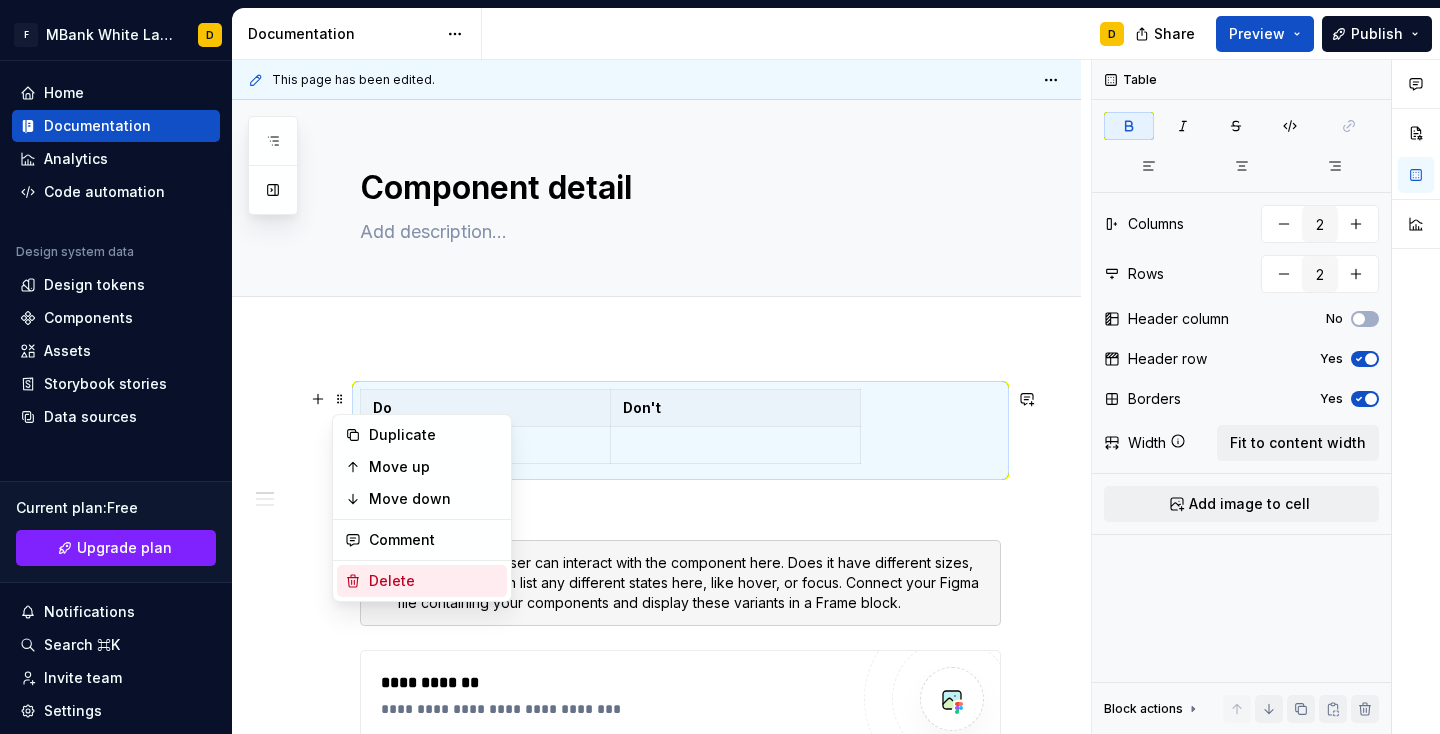 click on "Delete" at bounding box center (434, 581) 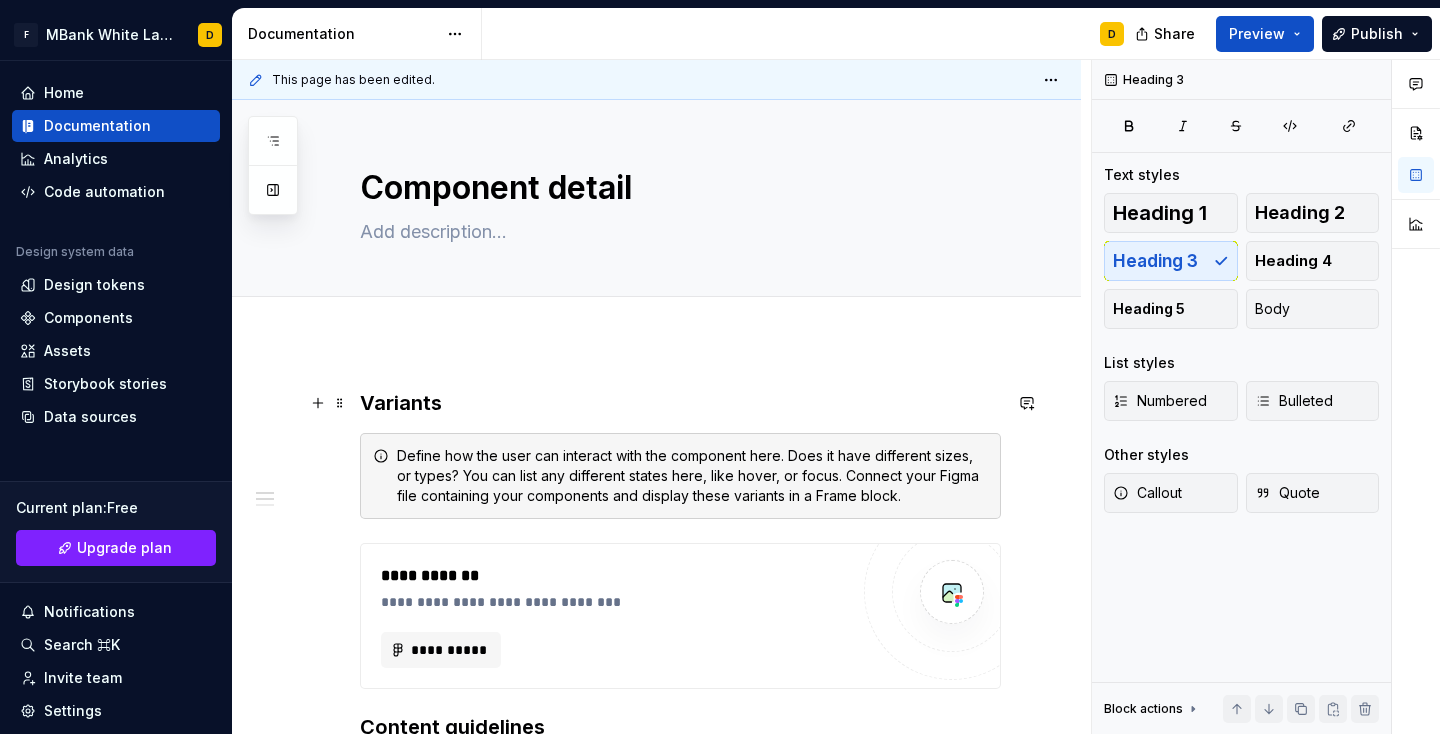 click on "**********" at bounding box center (656, 903) 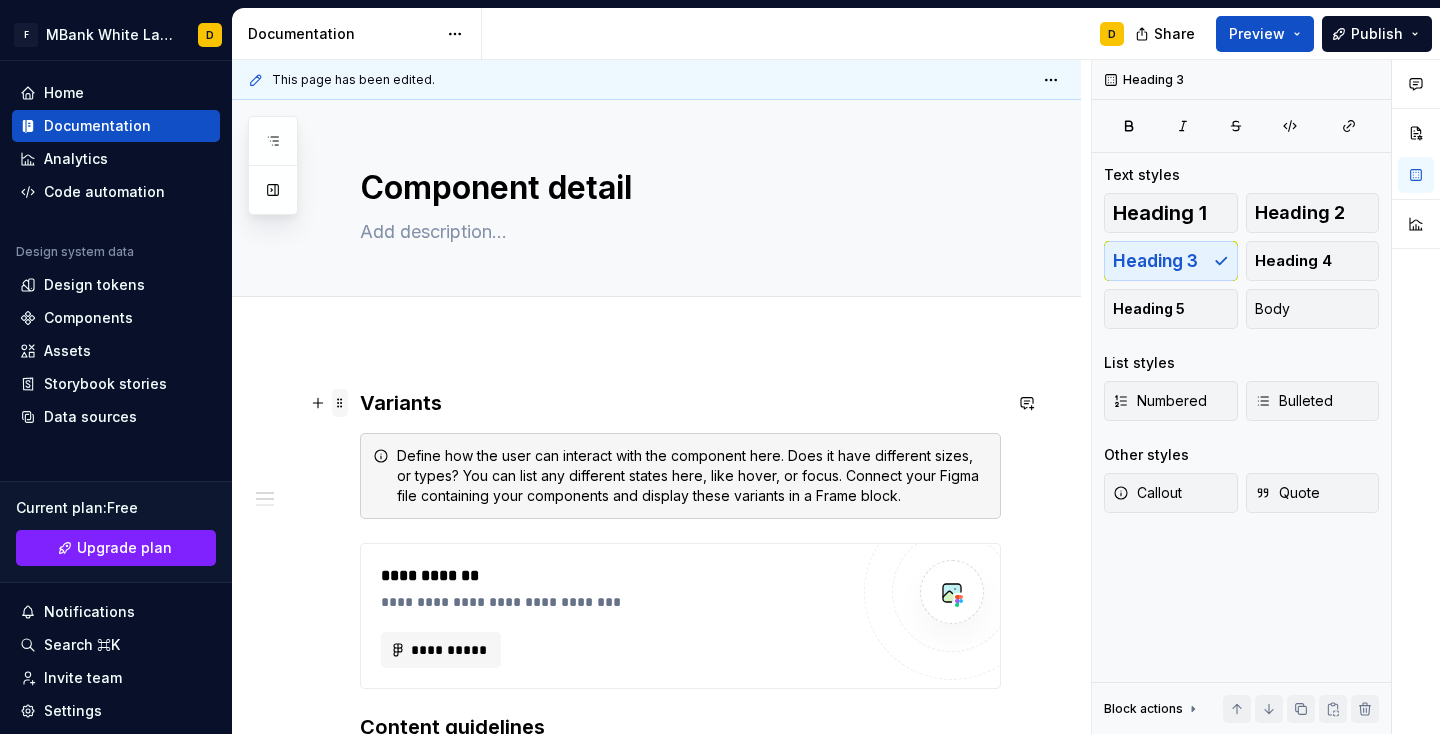 click at bounding box center [340, 403] 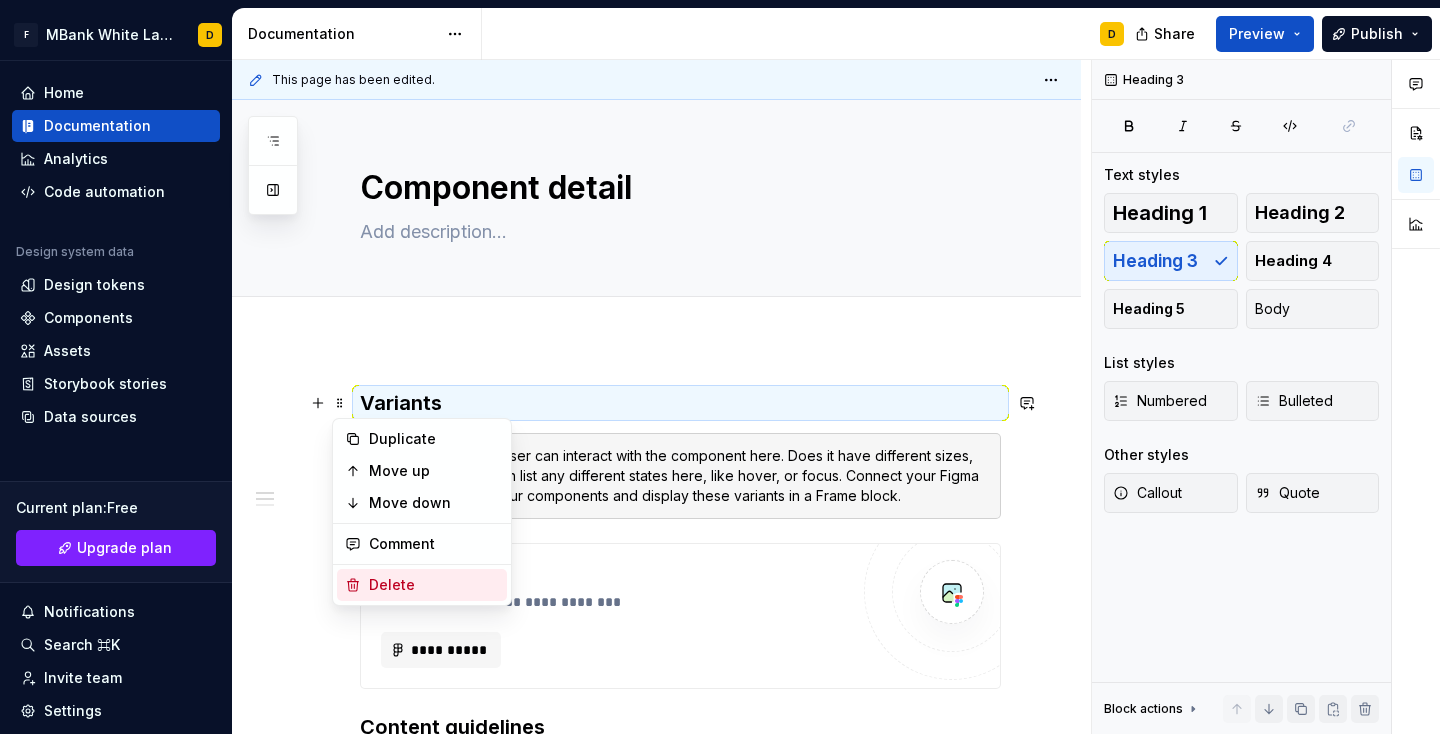 click on "Delete" at bounding box center (434, 585) 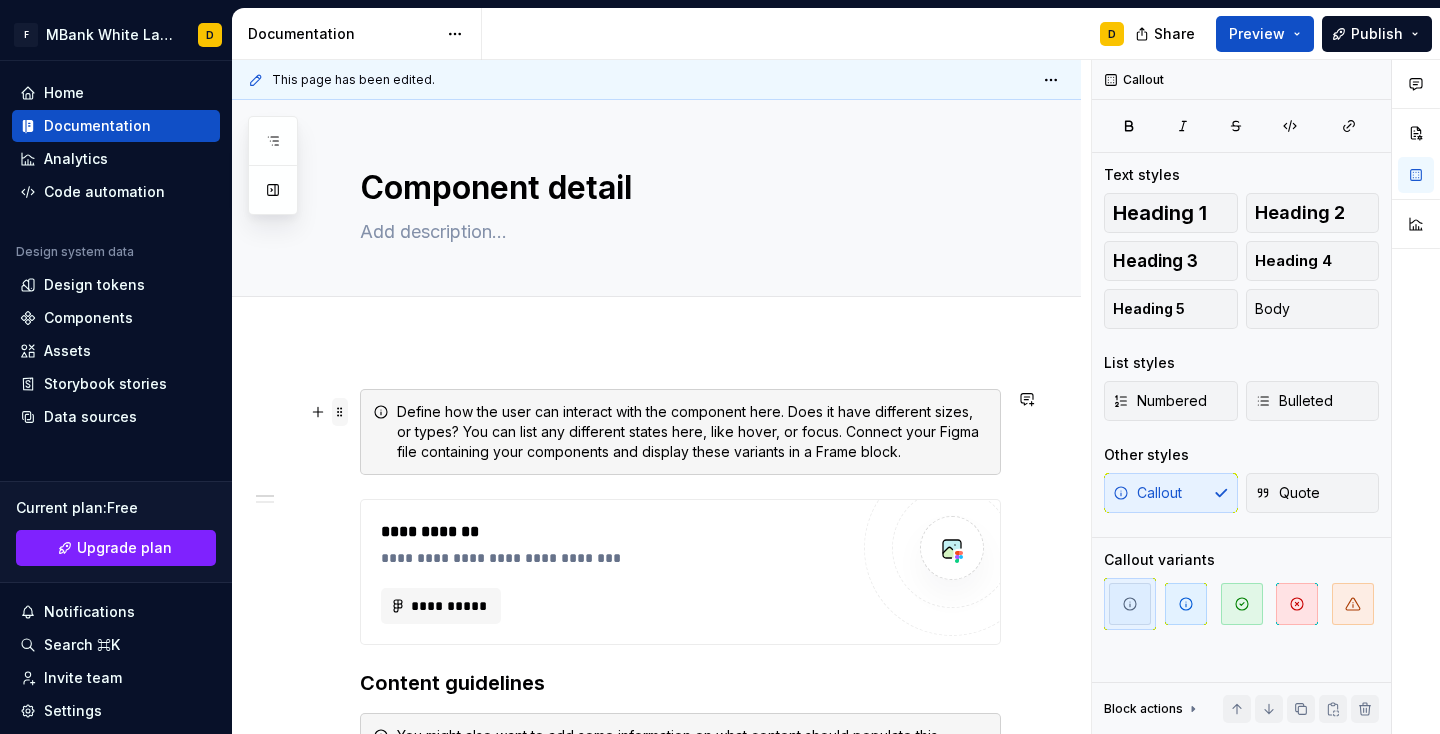 click at bounding box center [340, 412] 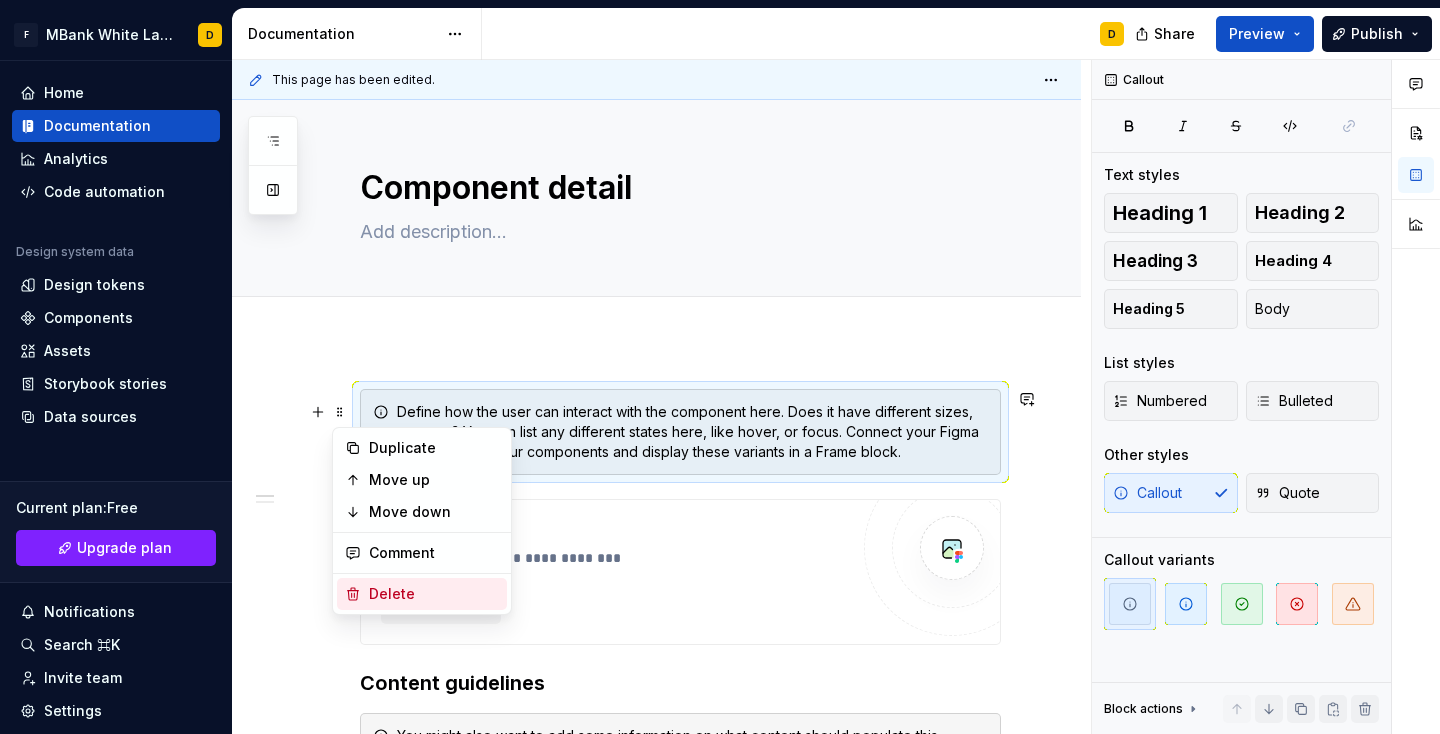 click on "Delete" at bounding box center [434, 594] 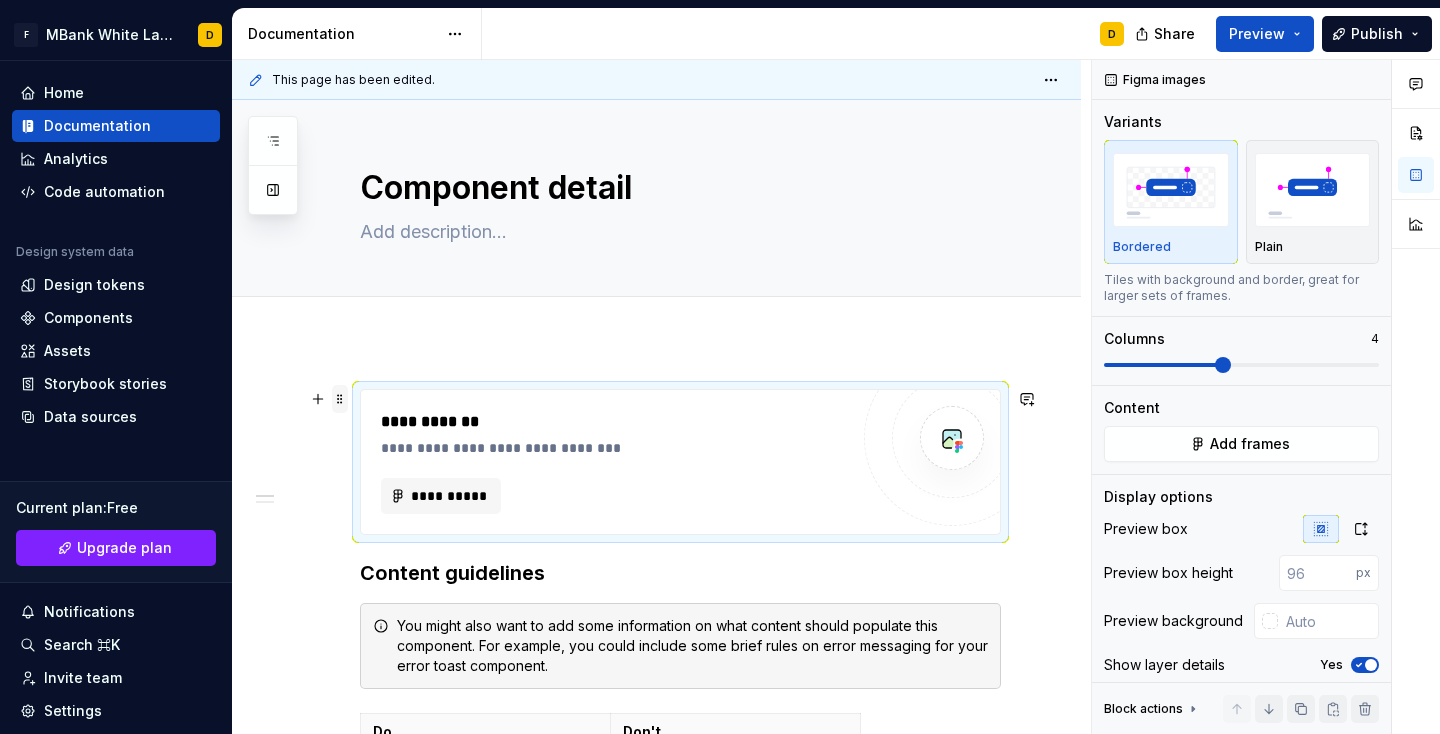 click at bounding box center (340, 399) 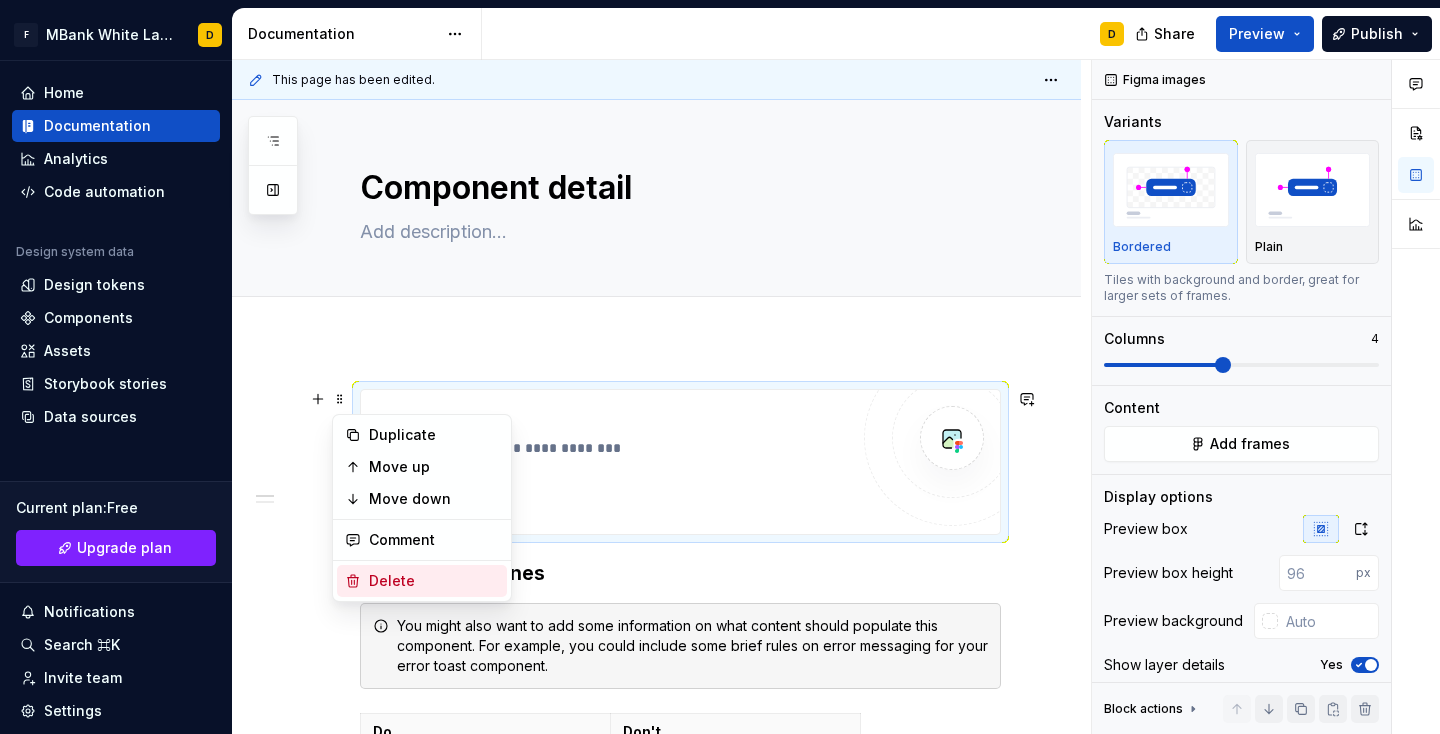 click on "Delete" at bounding box center (434, 581) 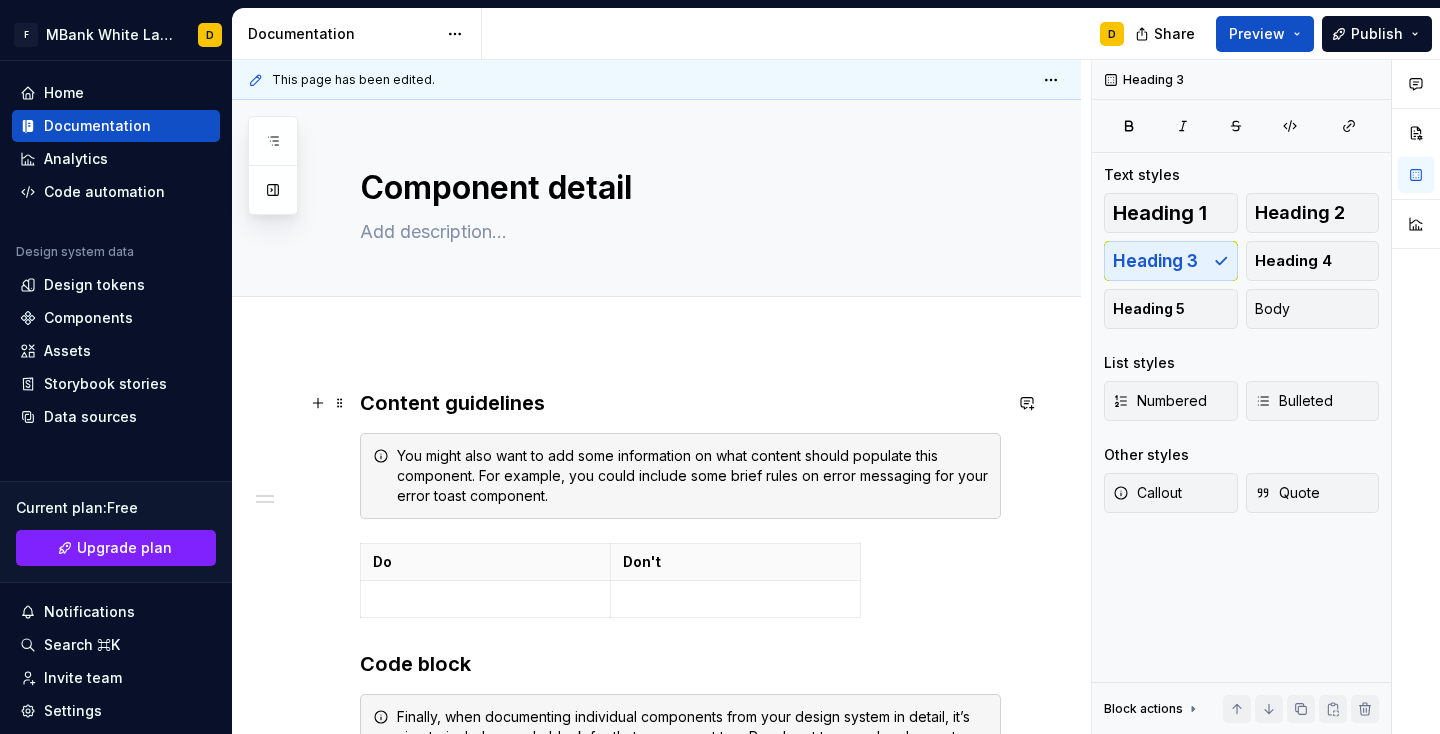 click on "Content guidelines You might also want to add some information on what content should populate this component. For example, you could include some brief rules on error messaging for your error toast component. Do  Don't Code block Finally, when documenting individual components from your design system in detail, it’s nice to include a code block for that component too. Reach out to your developers to discover how best to display their code in one of our code blocks.  You can  learn more about components in our documentation ." at bounding box center (656, 741) 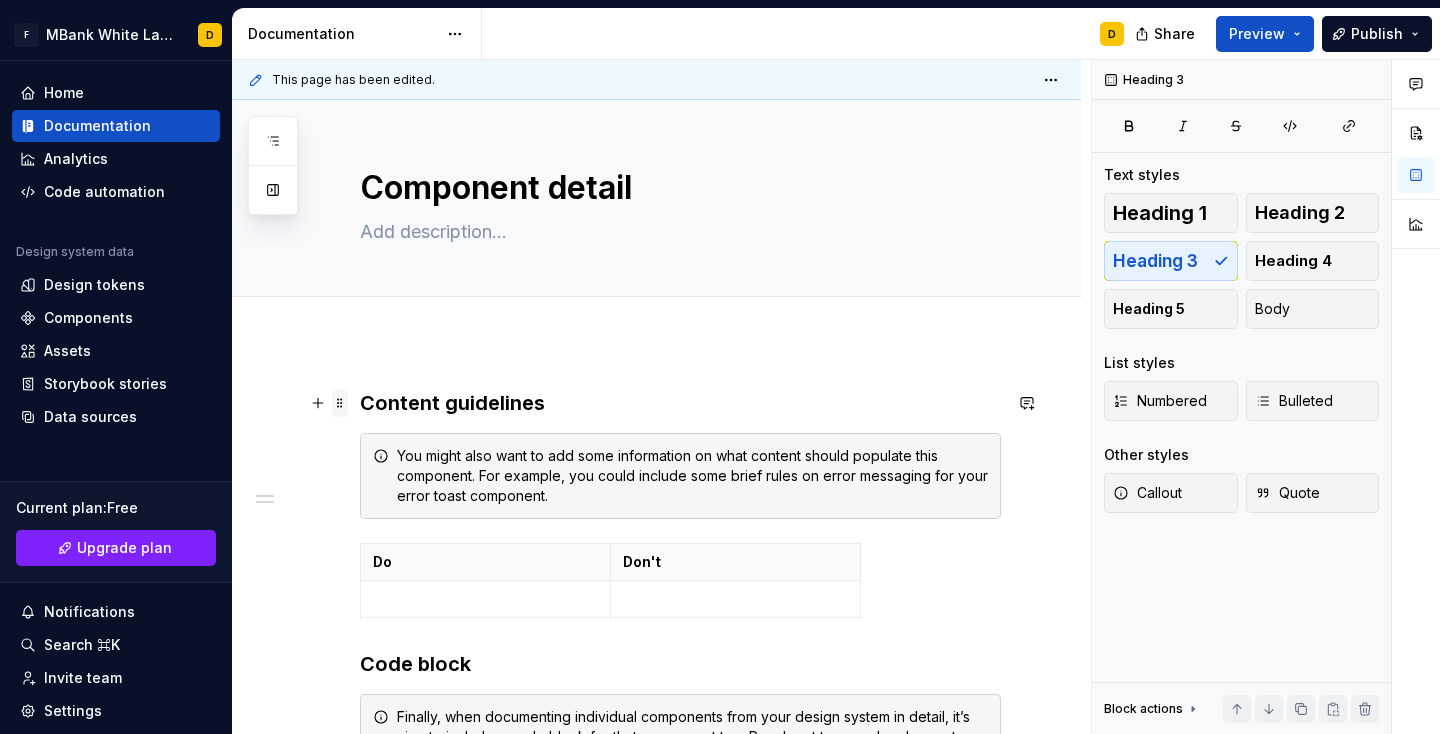 click at bounding box center (340, 403) 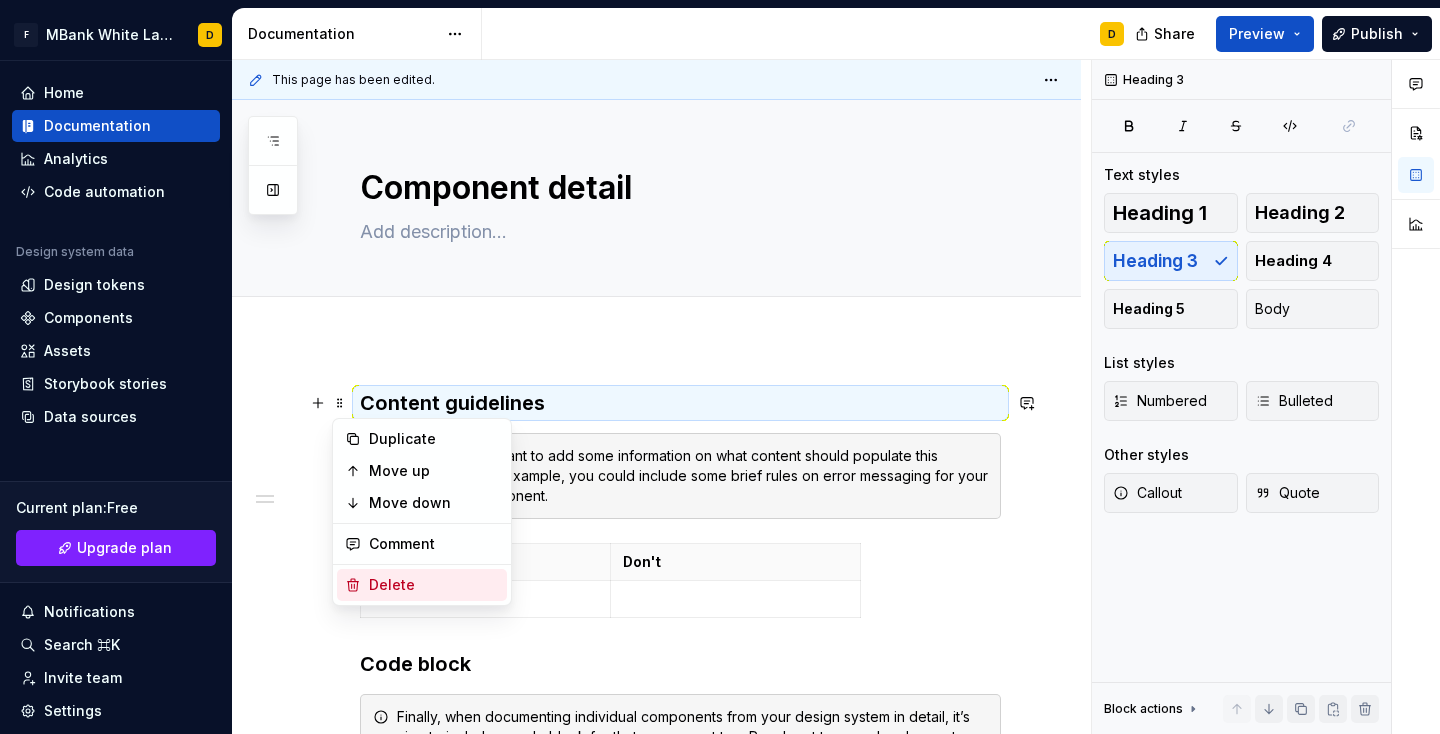 drag, startPoint x: 384, startPoint y: 578, endPoint x: 349, endPoint y: 527, distance: 61.854668 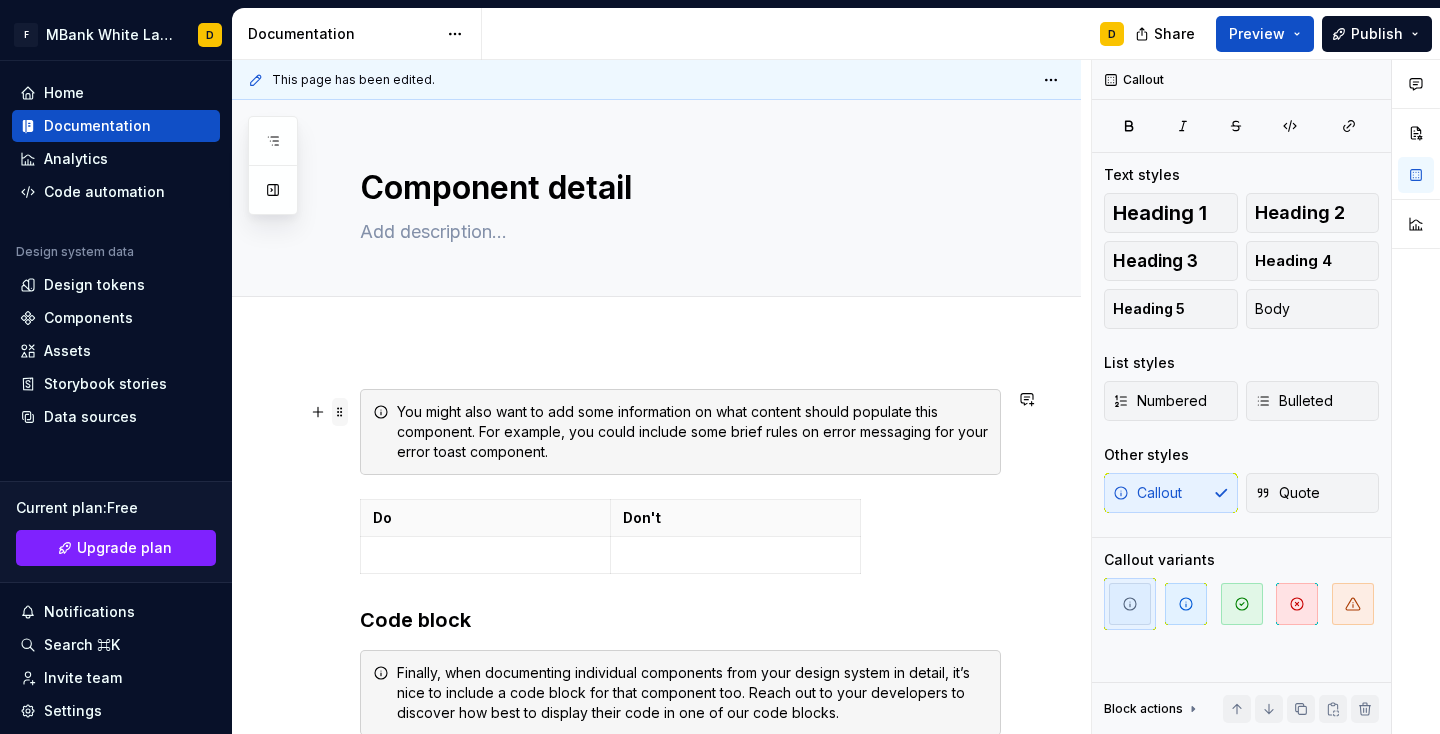 click at bounding box center [340, 412] 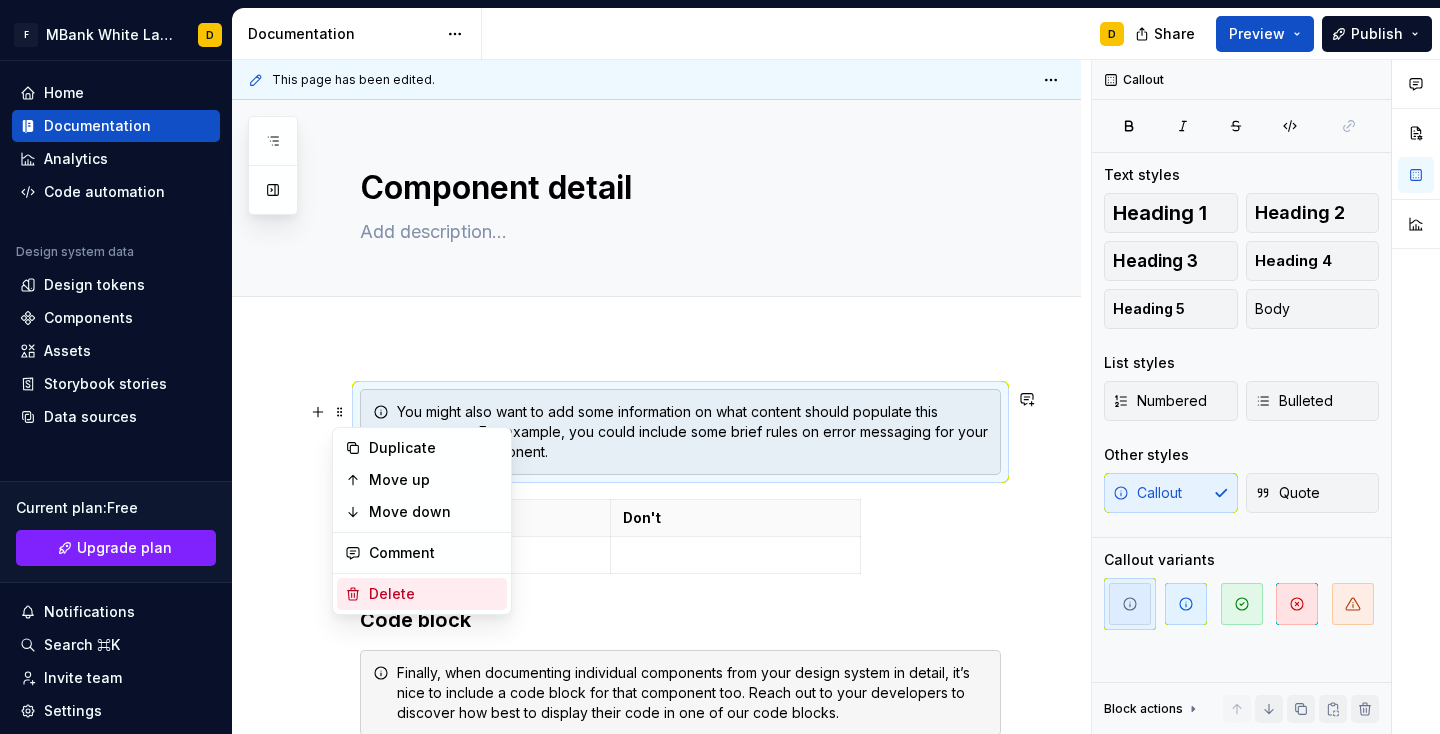 click on "Delete" at bounding box center (434, 594) 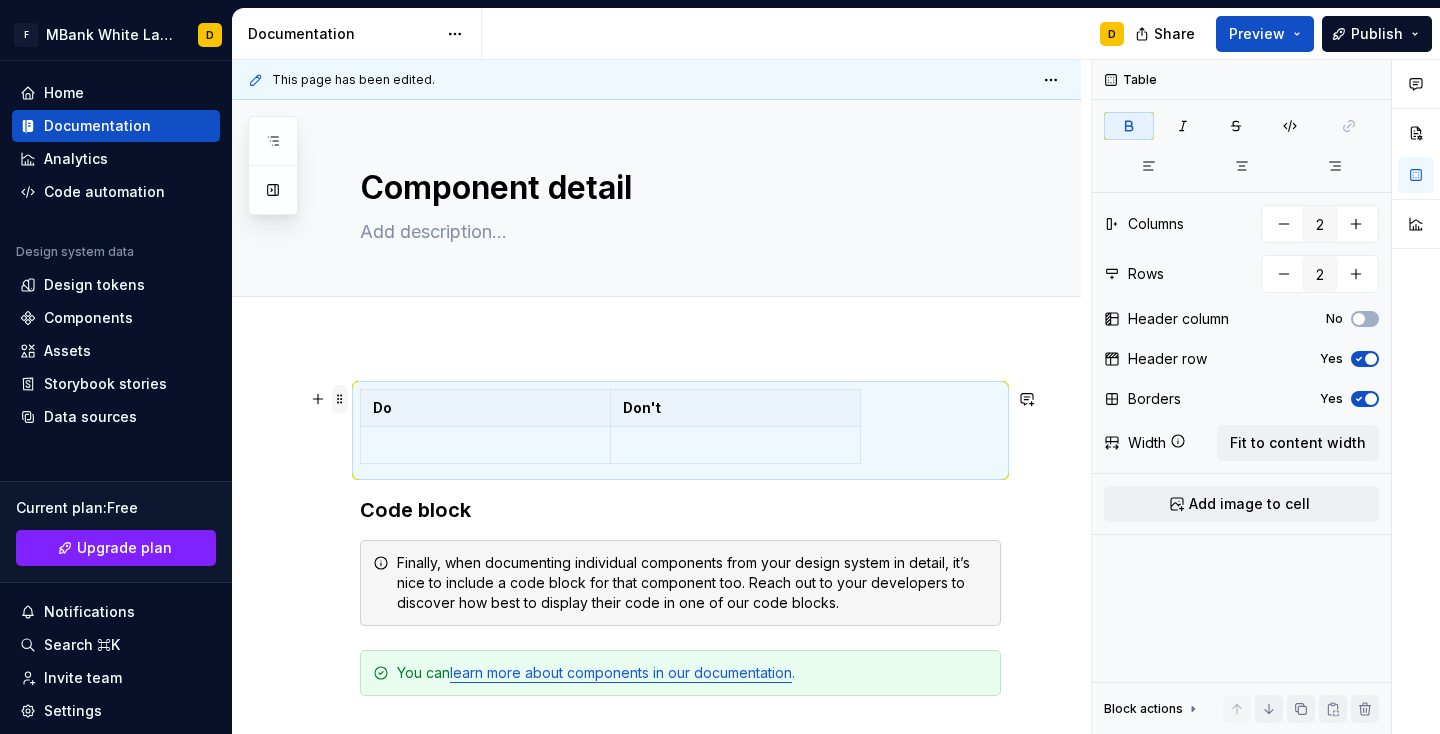 click at bounding box center [340, 399] 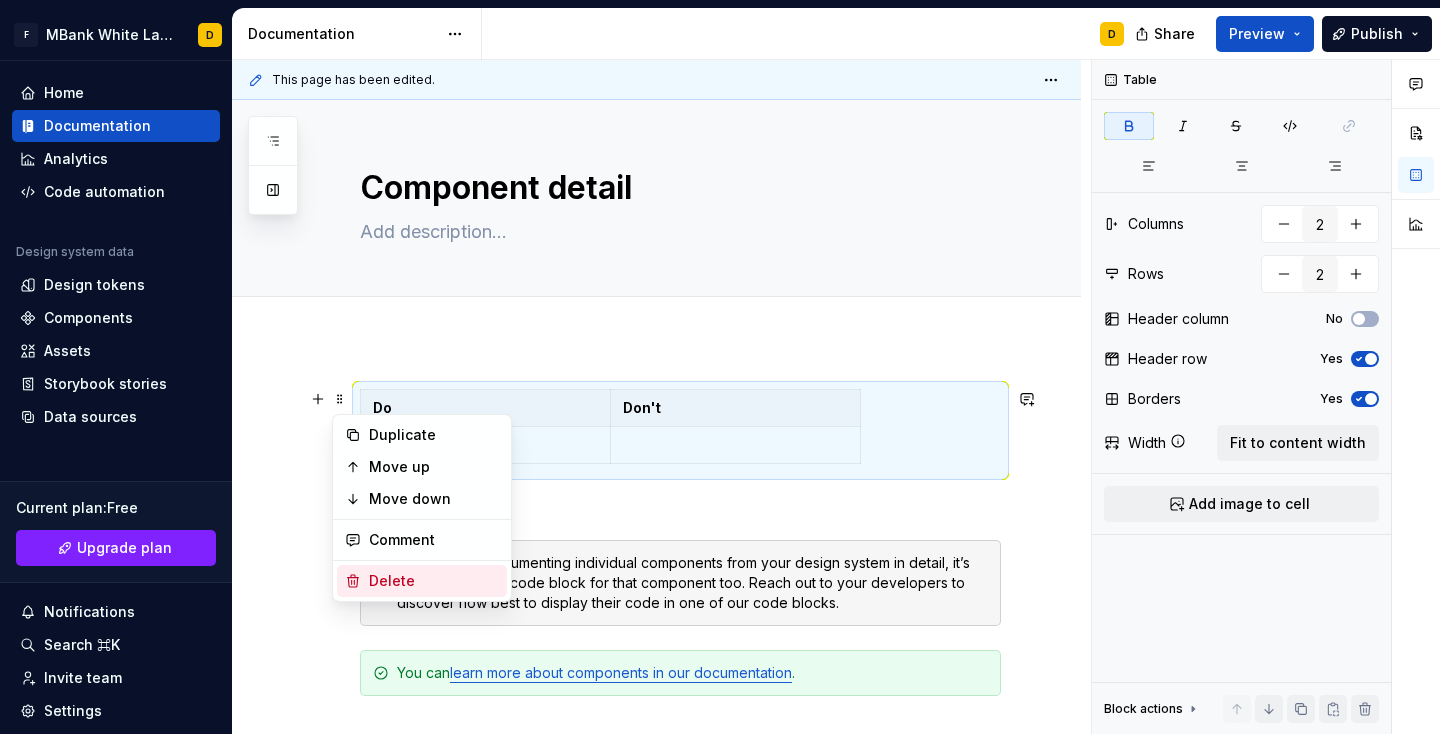 click on "Delete" at bounding box center [434, 581] 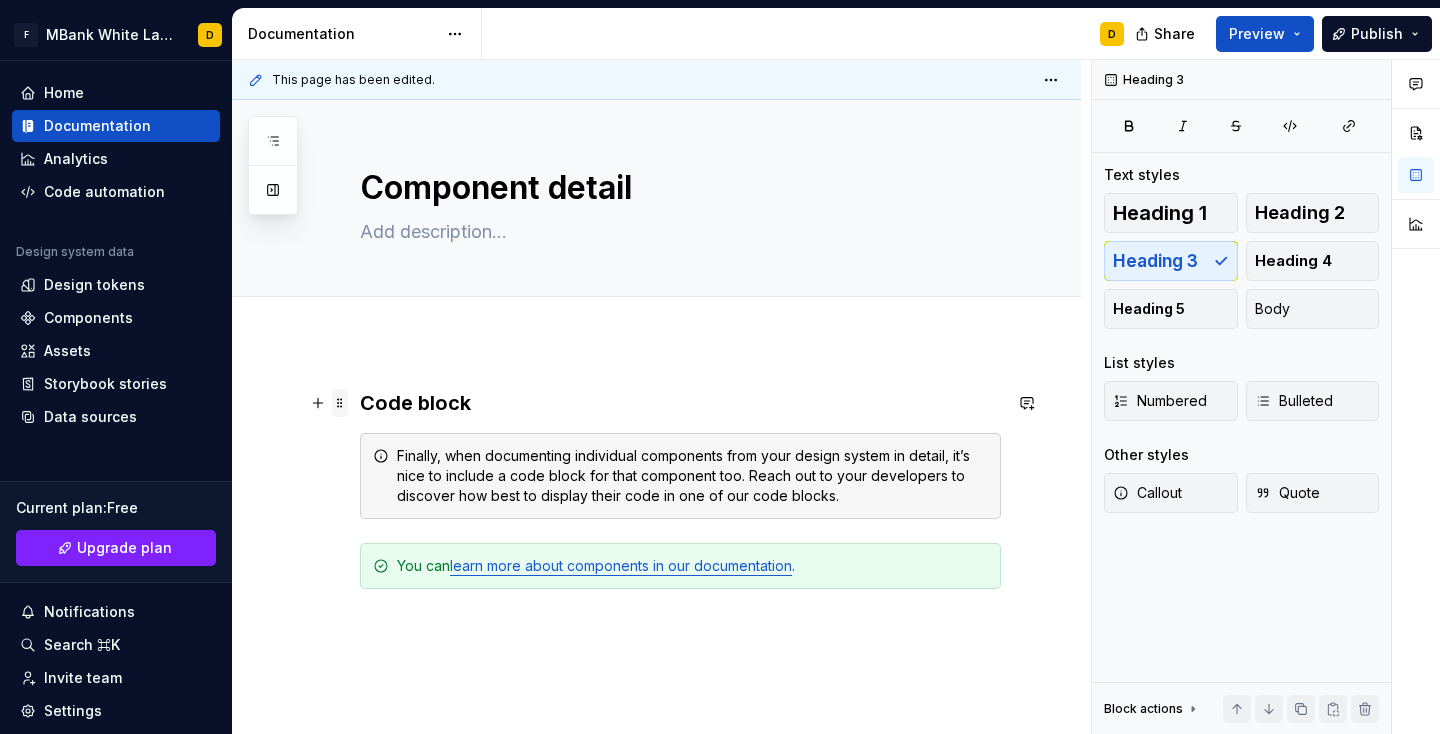 click at bounding box center (340, 403) 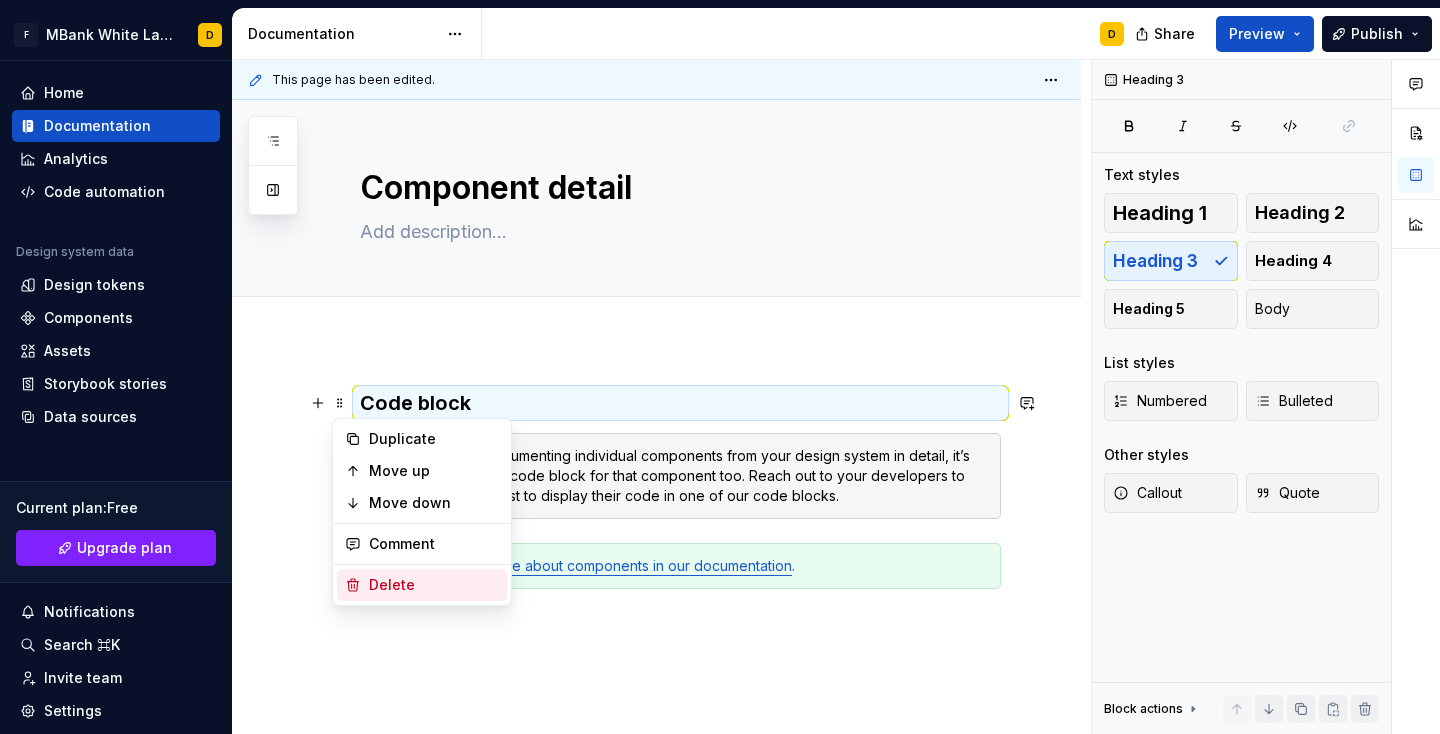click on "Delete" at bounding box center (434, 585) 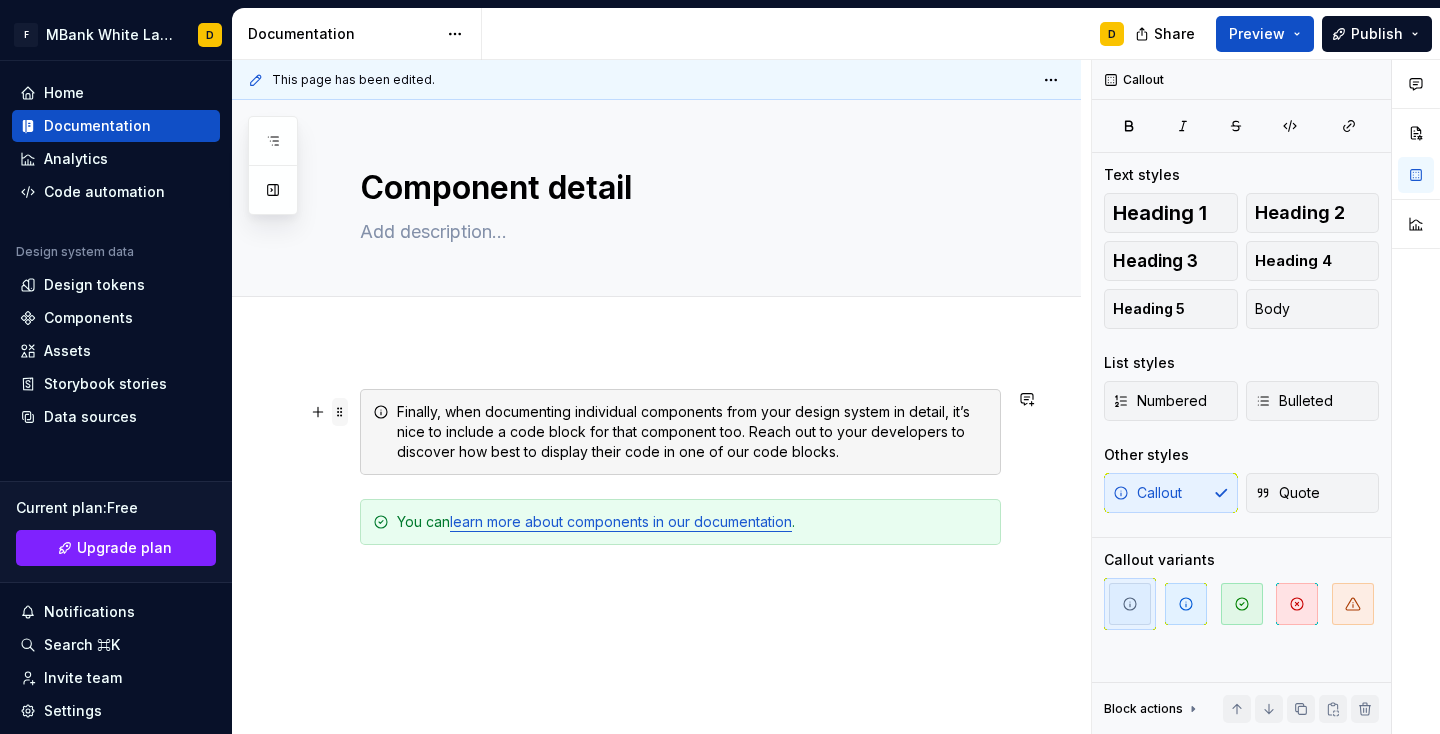 click at bounding box center (340, 412) 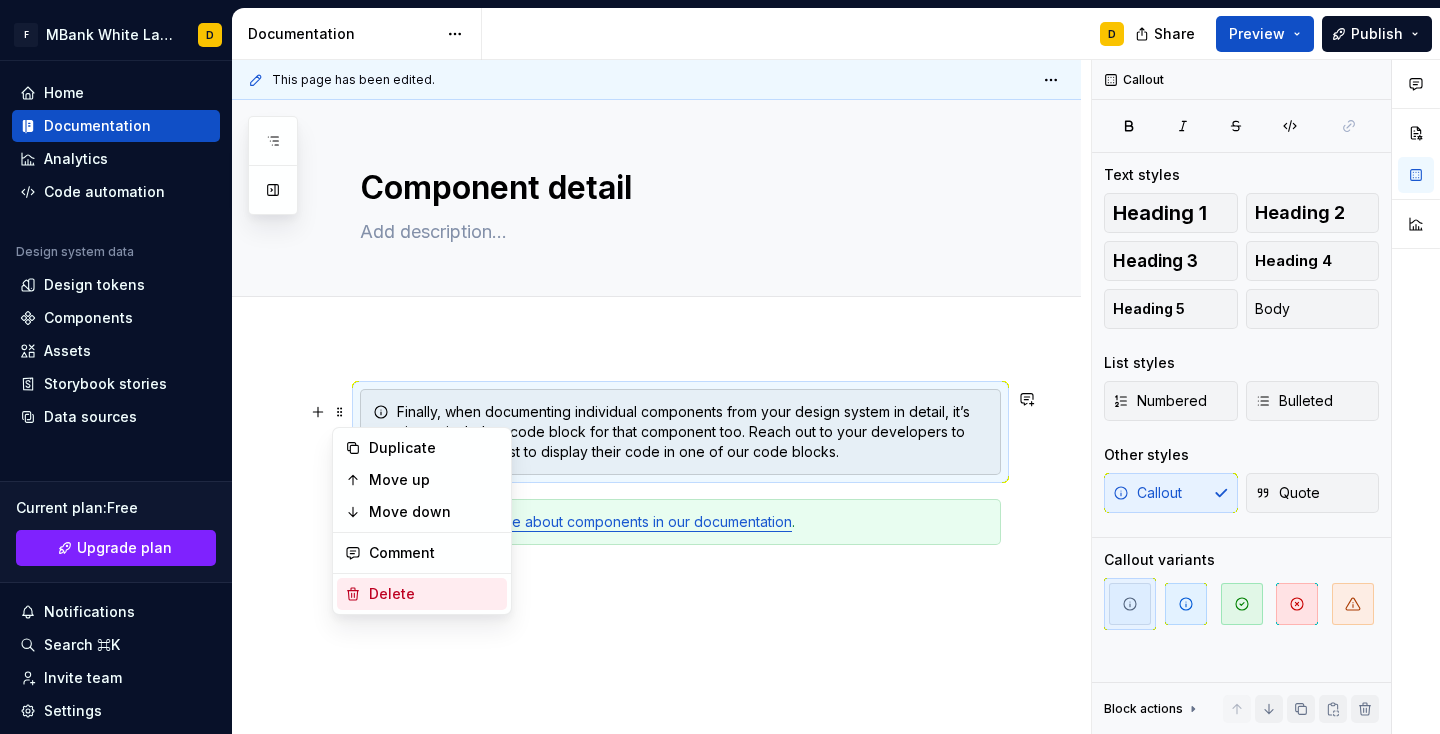 click on "Delete" at bounding box center (434, 594) 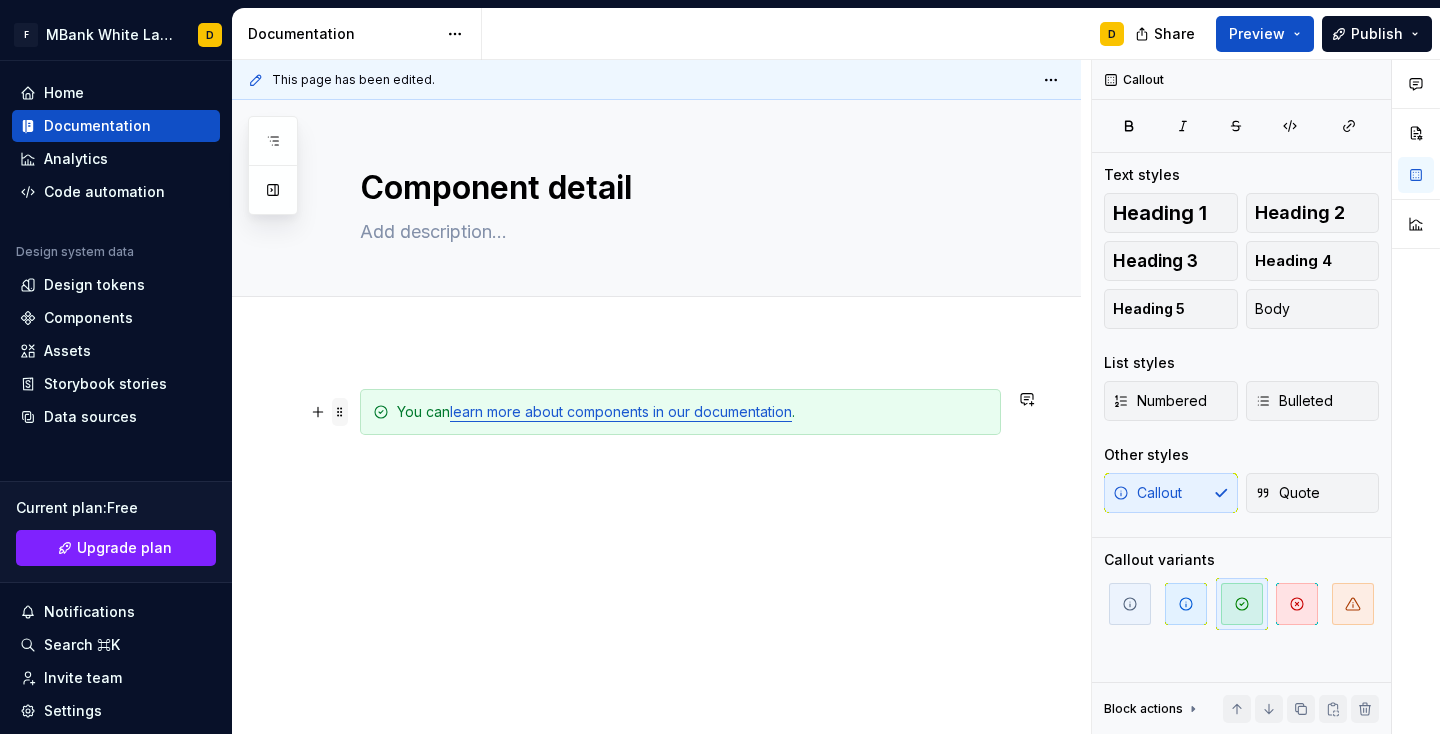 click at bounding box center [340, 412] 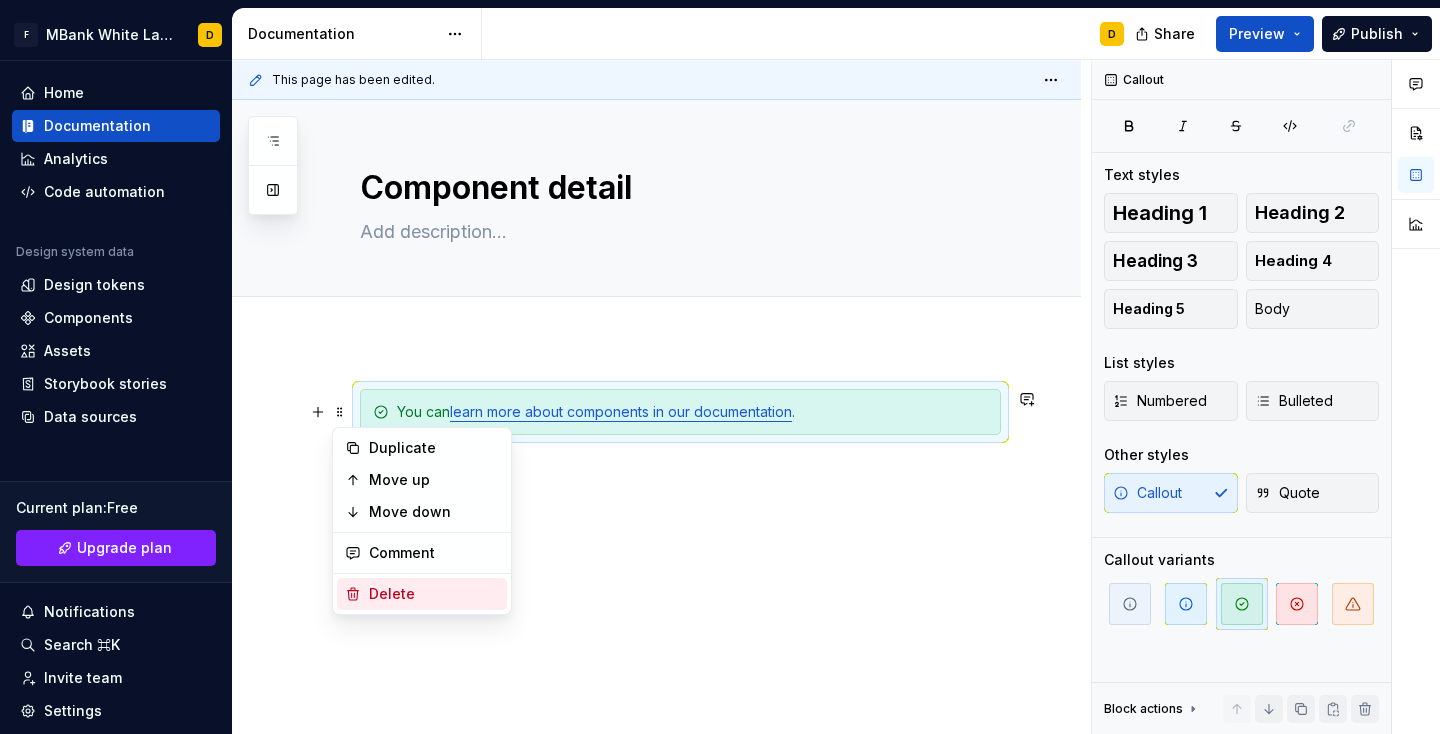 click on "Delete" at bounding box center [434, 594] 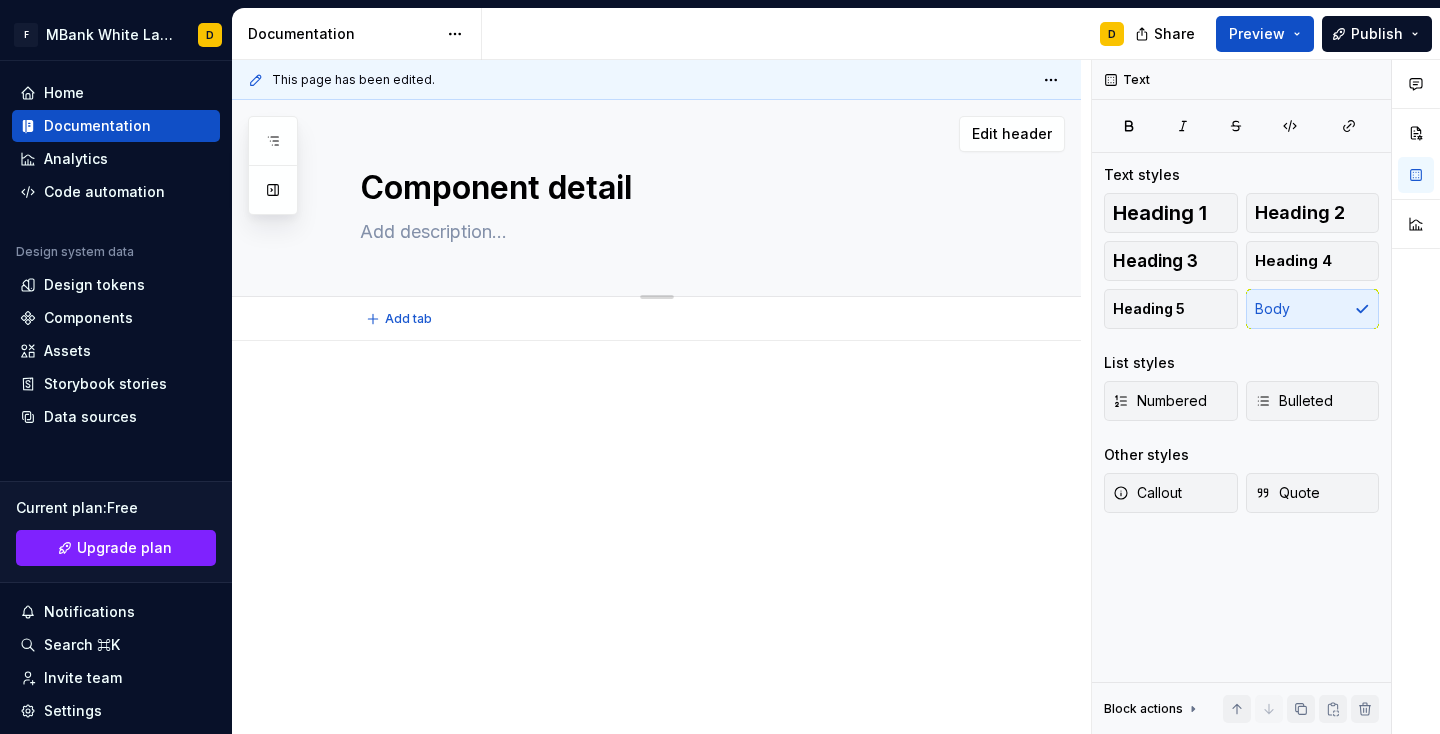 drag, startPoint x: 649, startPoint y: 191, endPoint x: 335, endPoint y: 161, distance: 315.42987 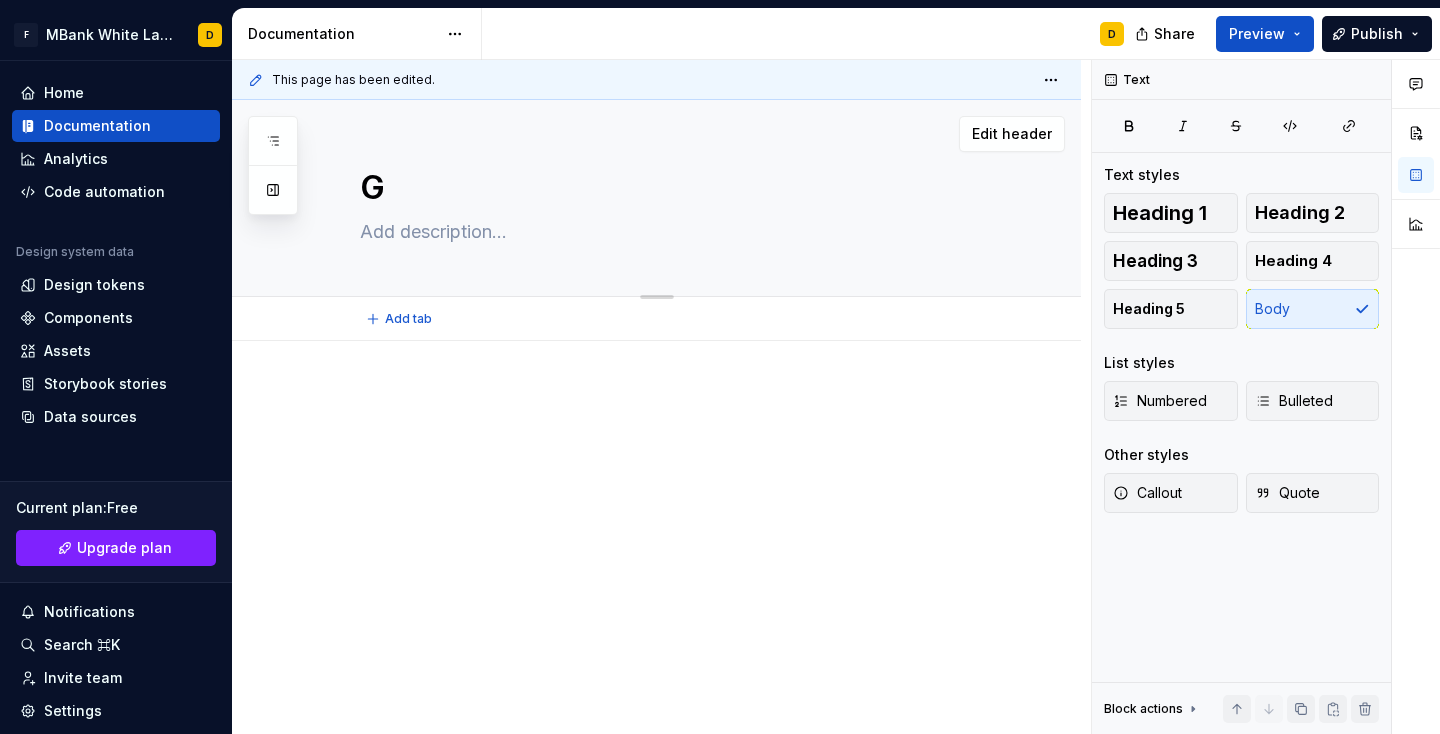 type on "*" 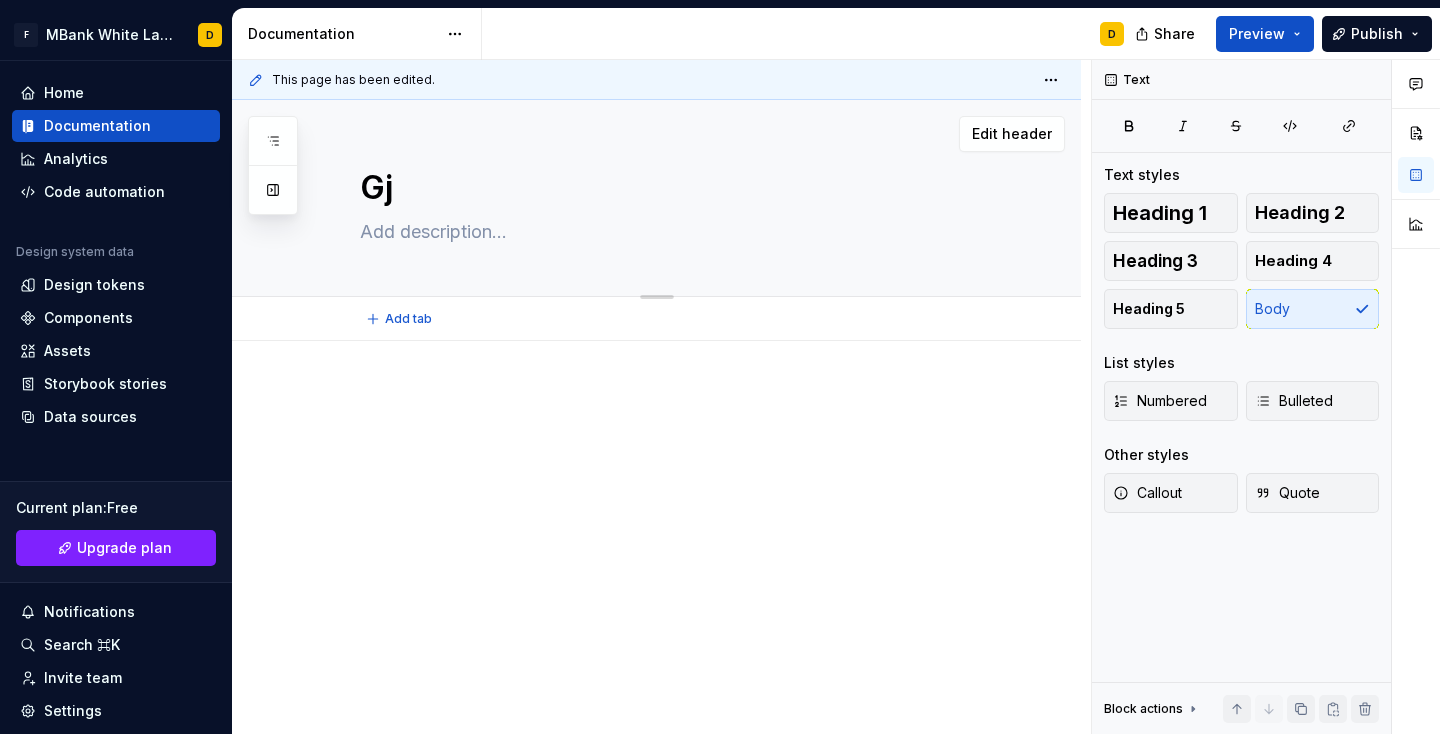 type on "*" 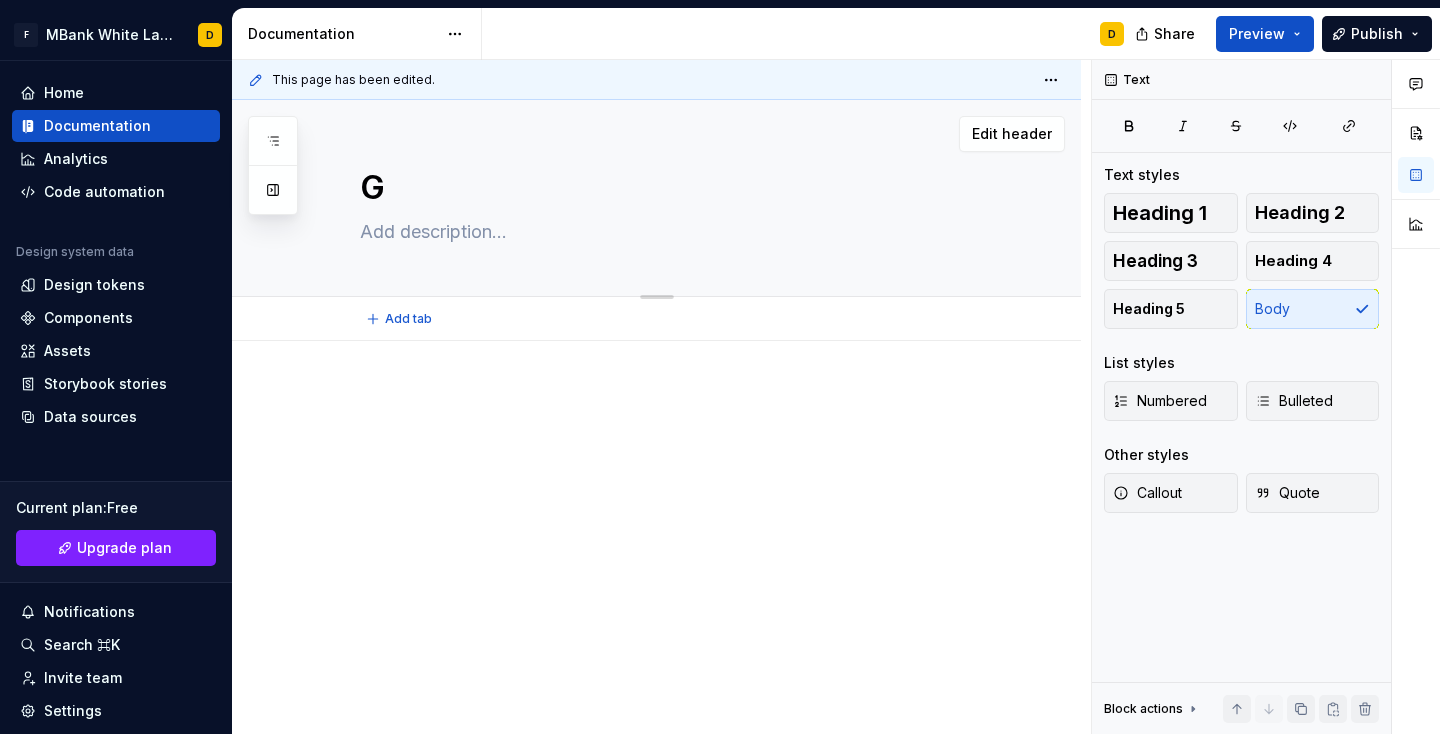 type on "*" 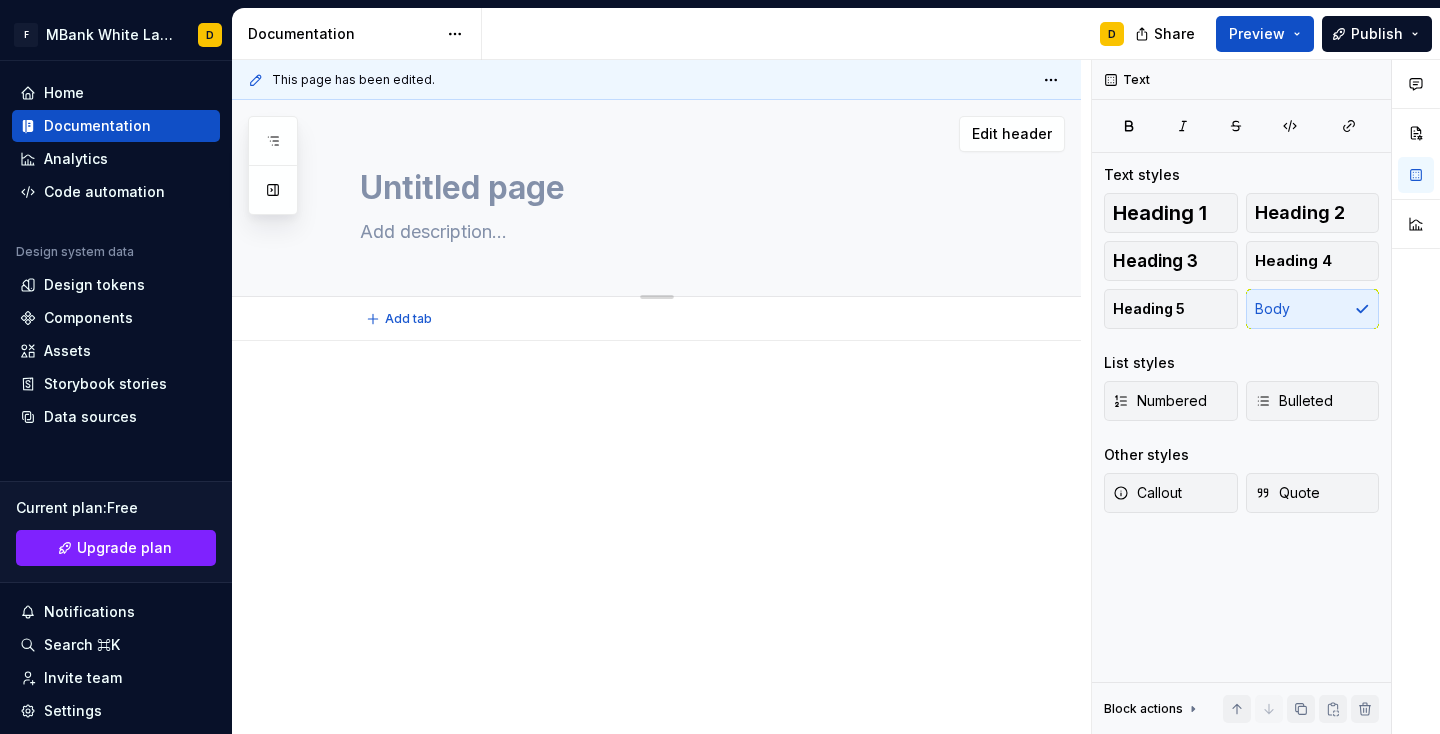 type on "*" 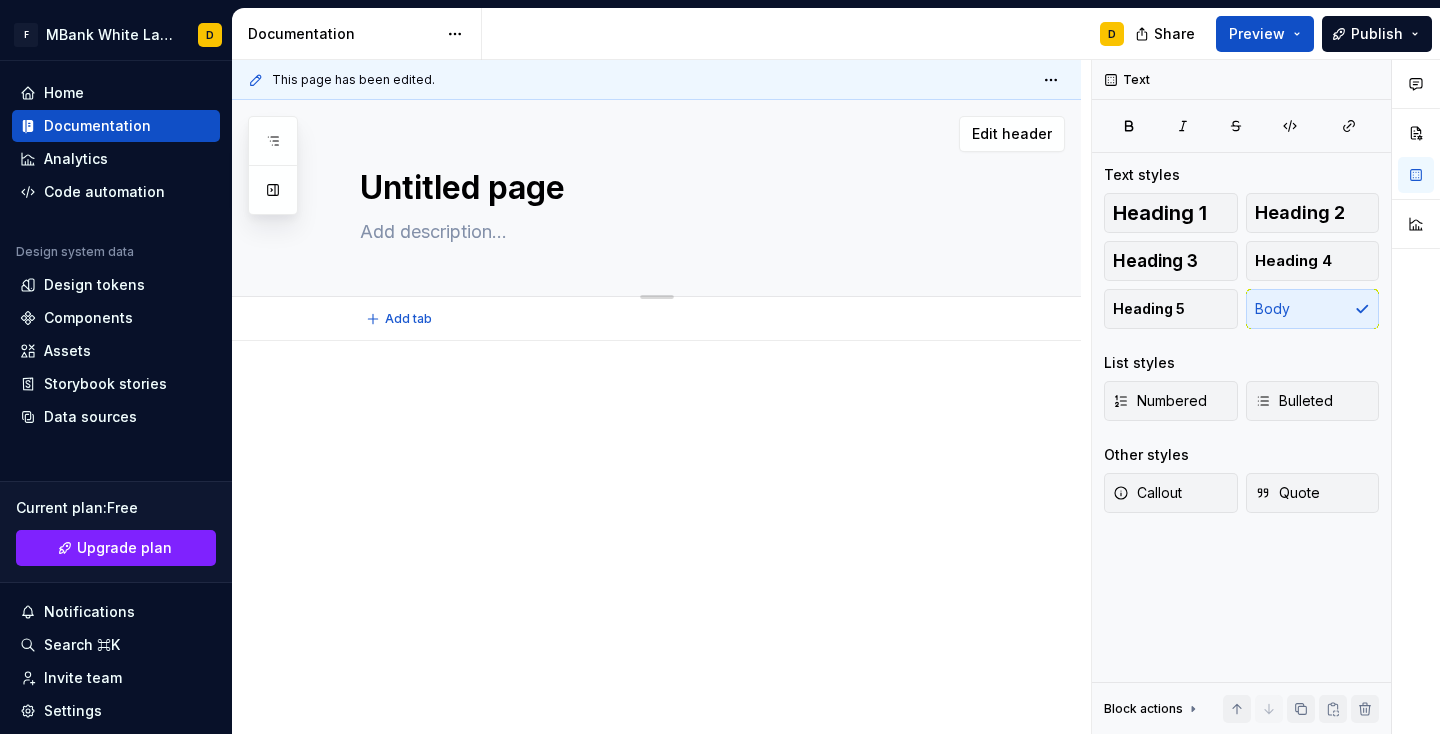 type on "*" 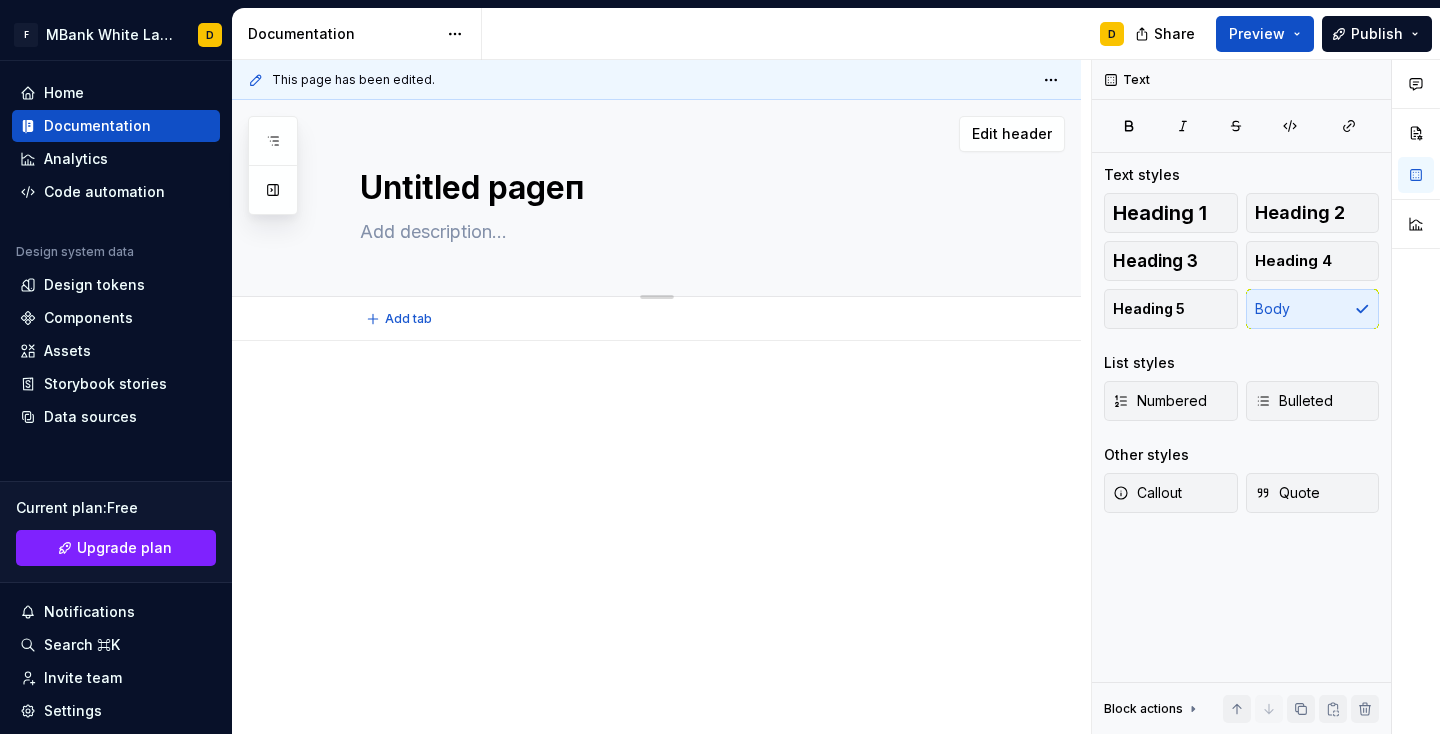 type on "*" 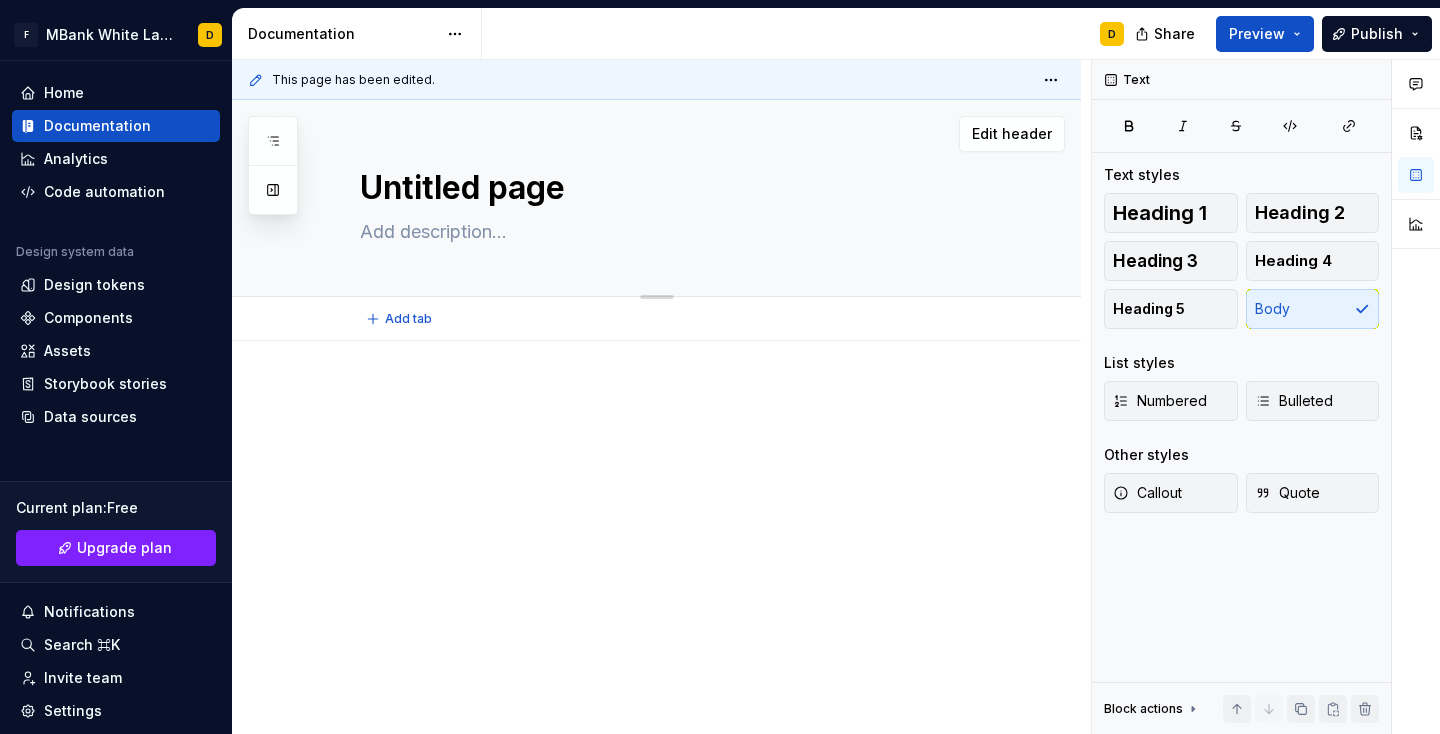 type on "*" 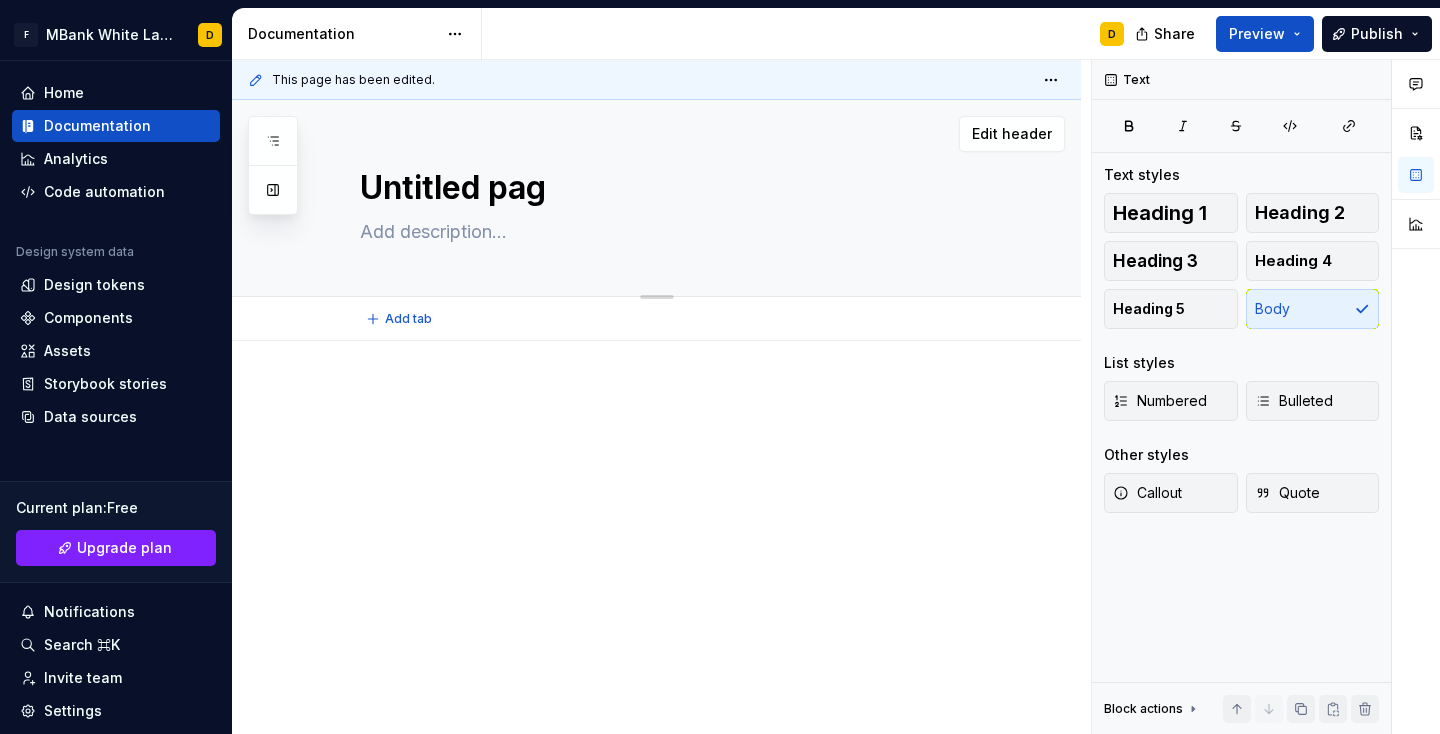 type on "*" 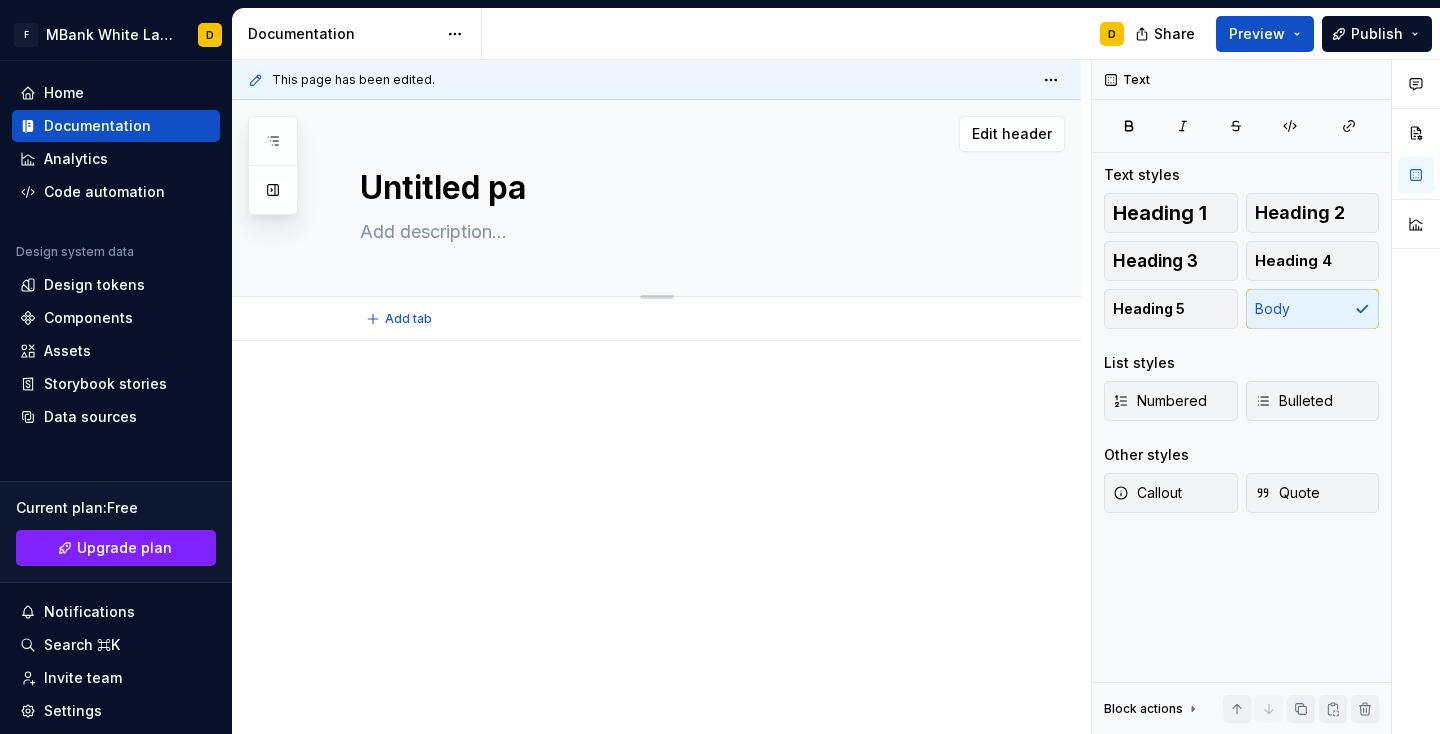 type on "*" 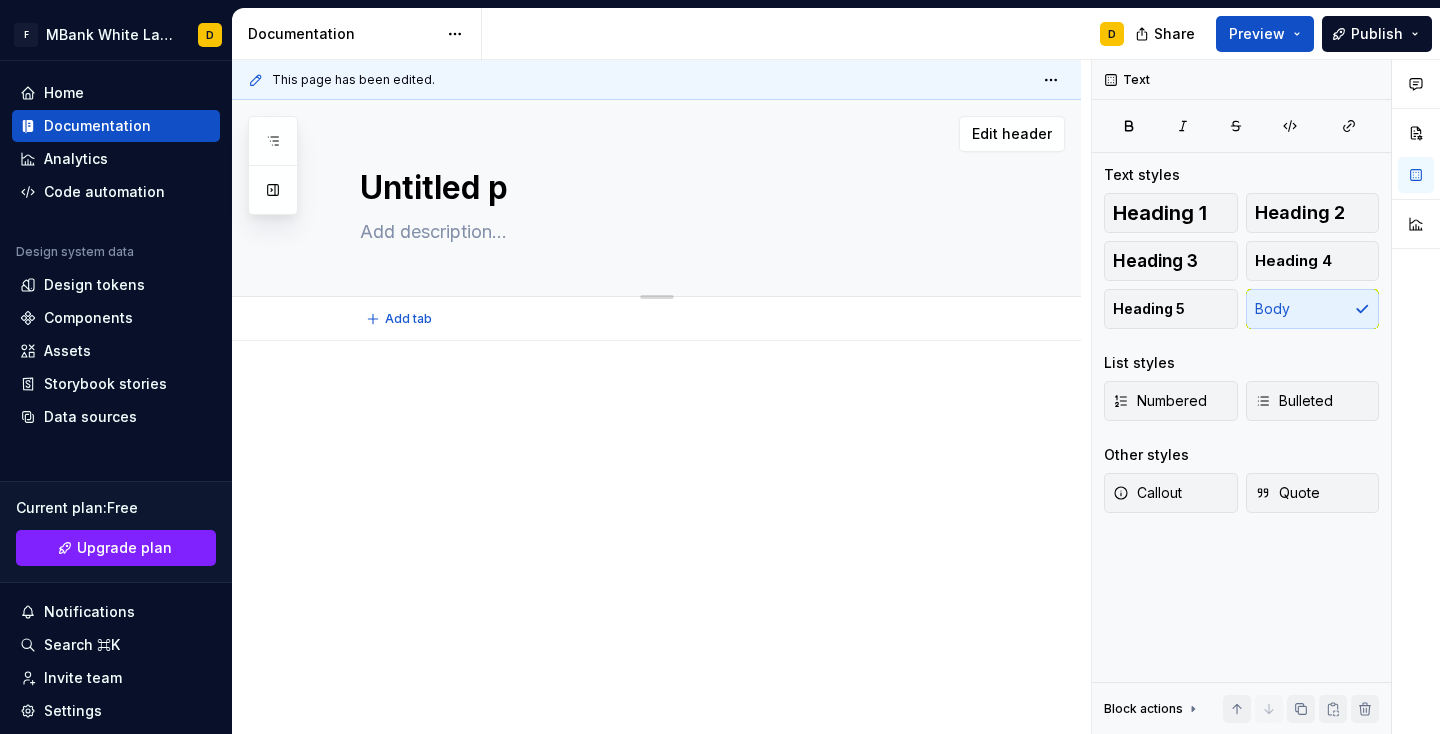 type on "*" 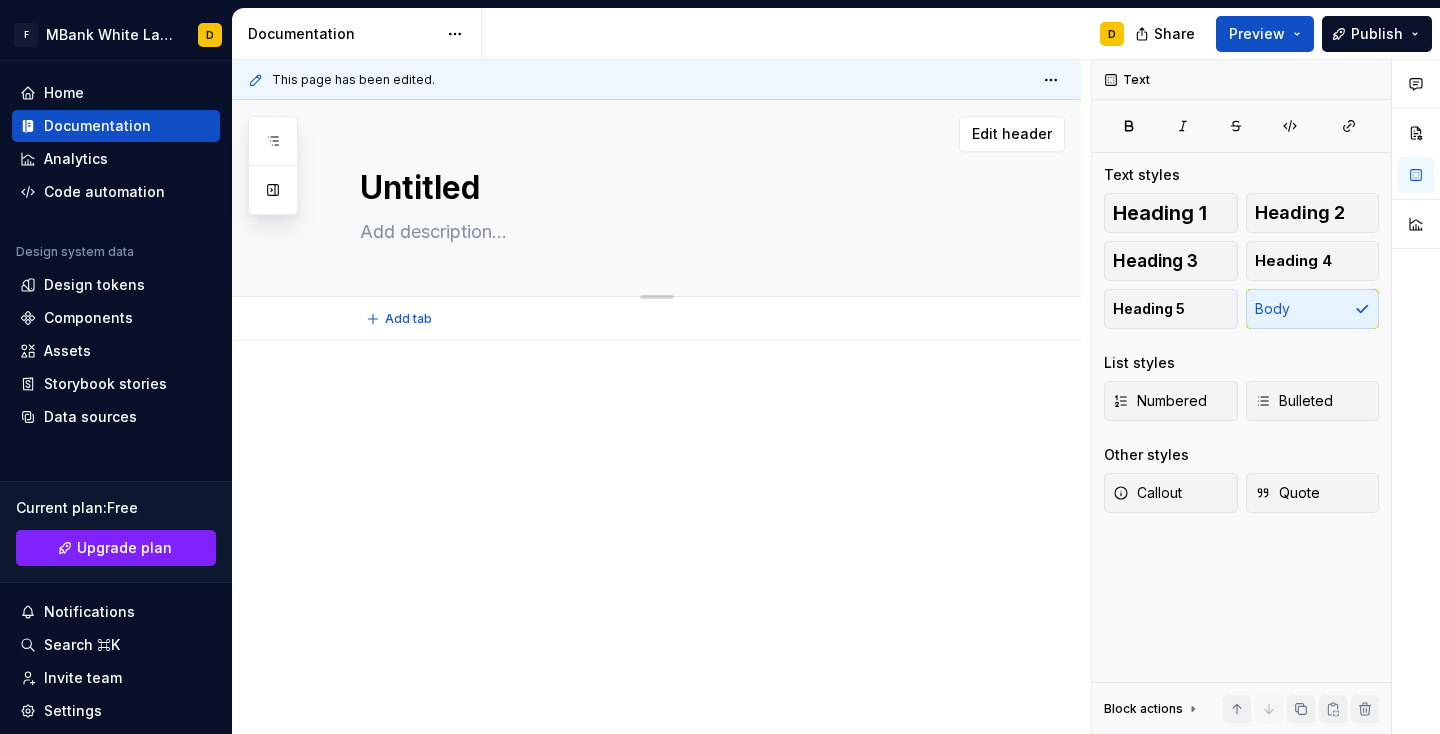 type on "*" 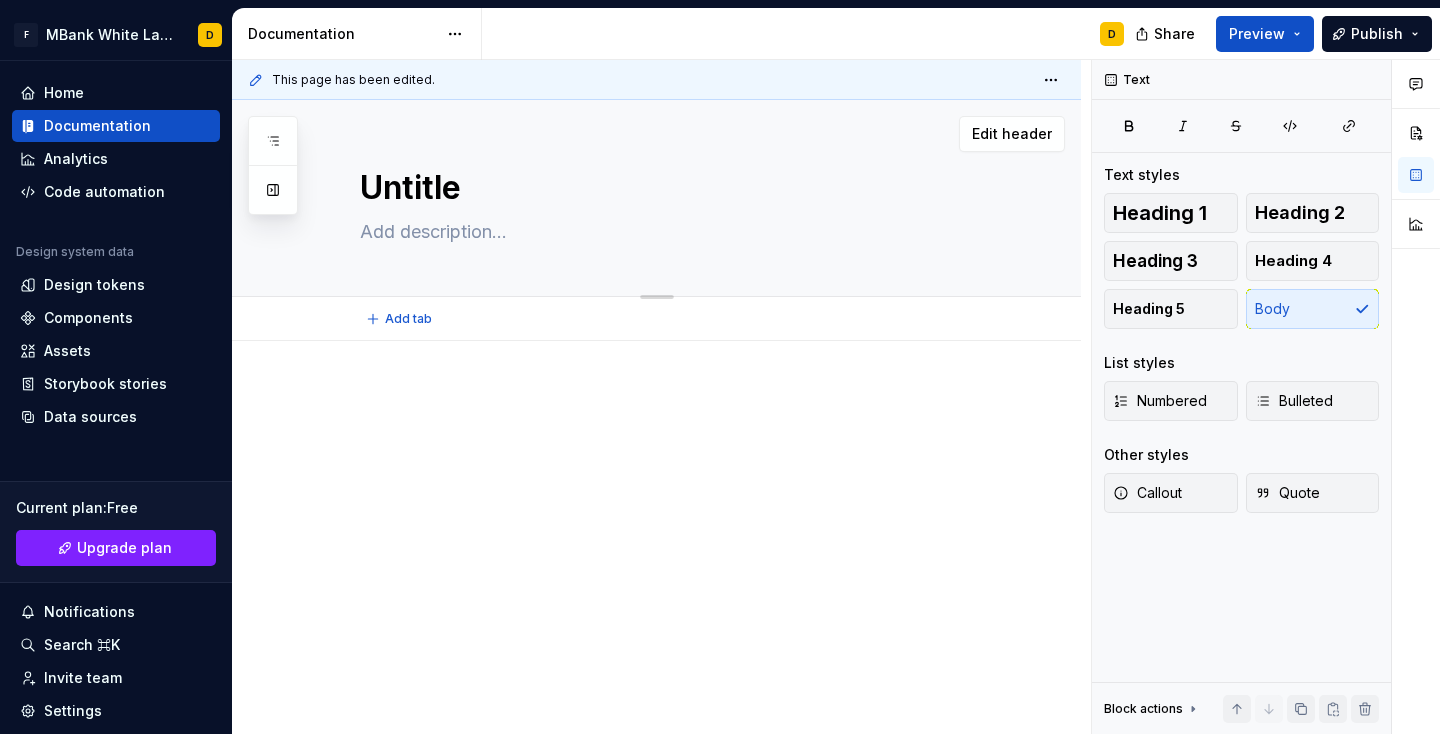 type on "*" 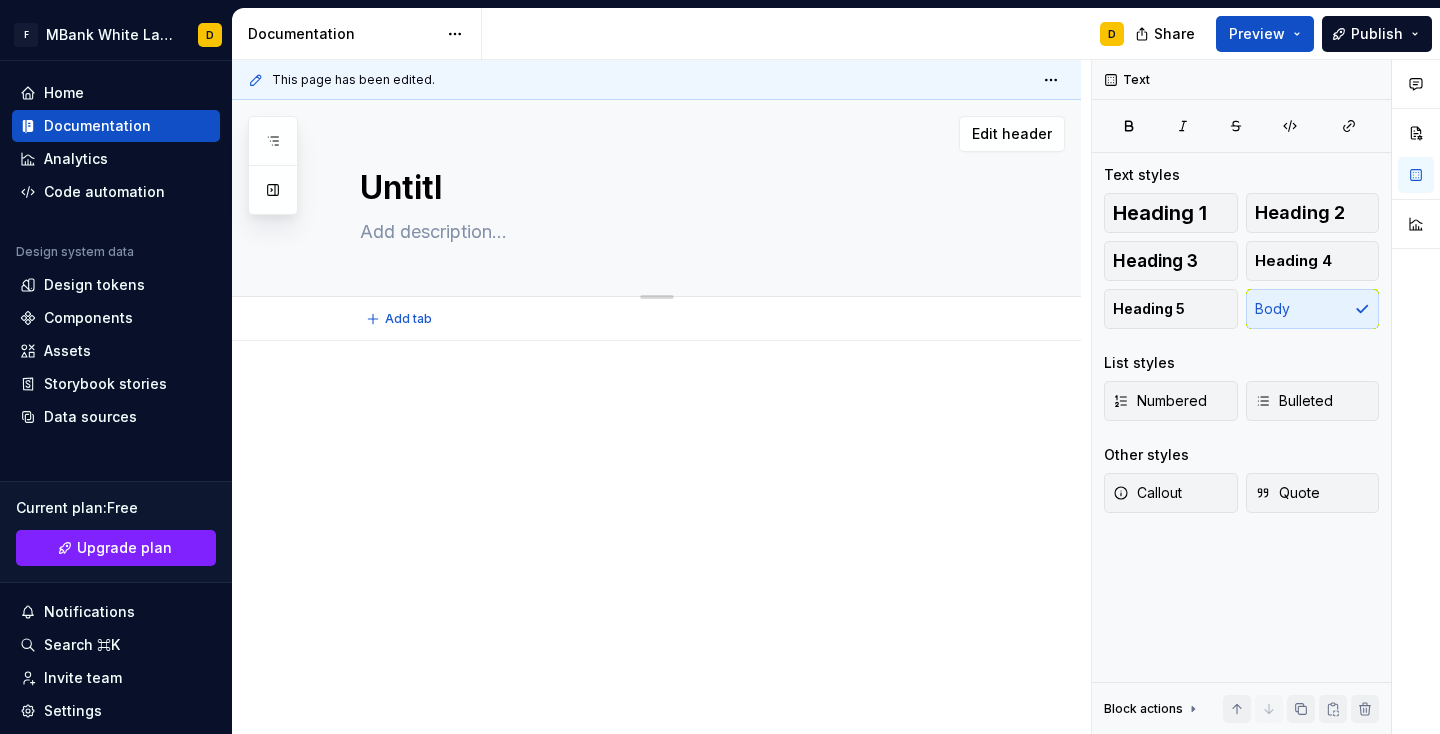 type on "*" 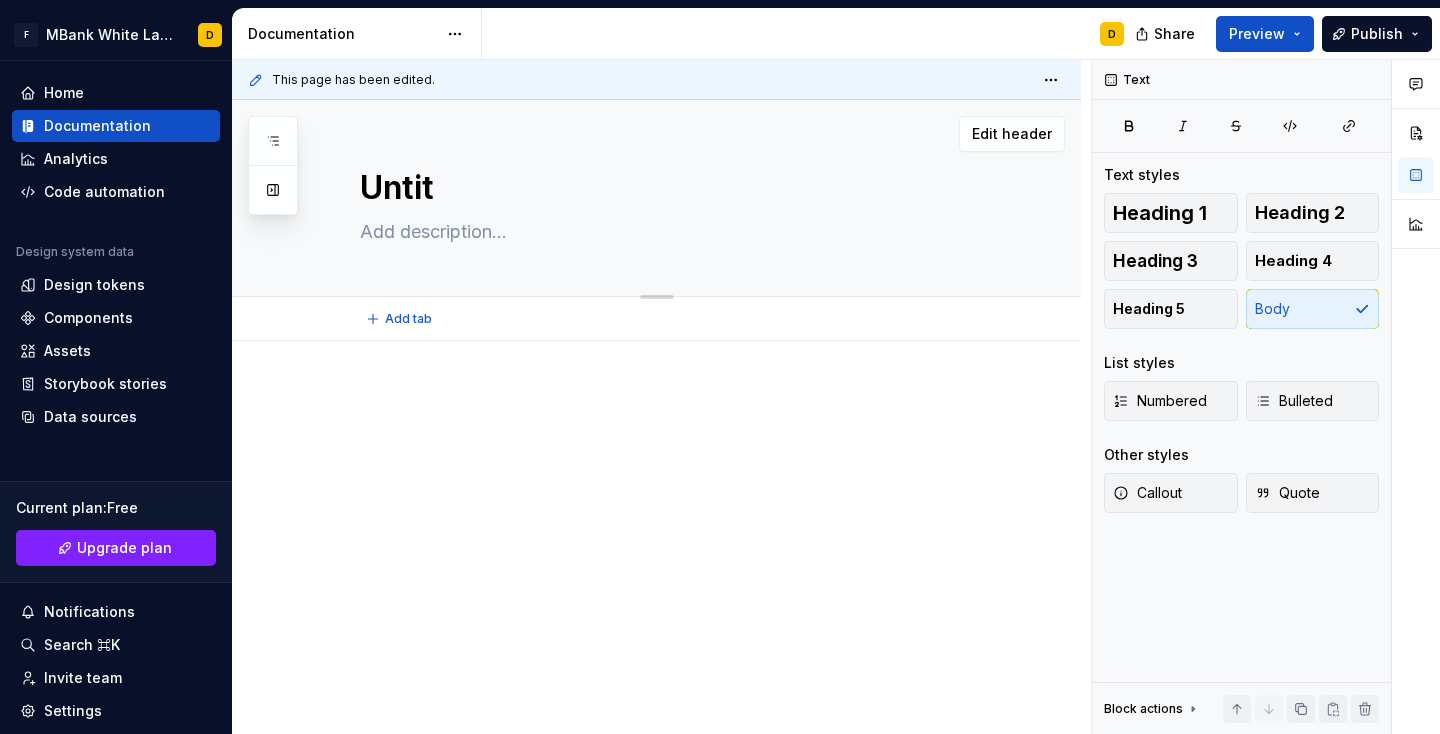 type on "*" 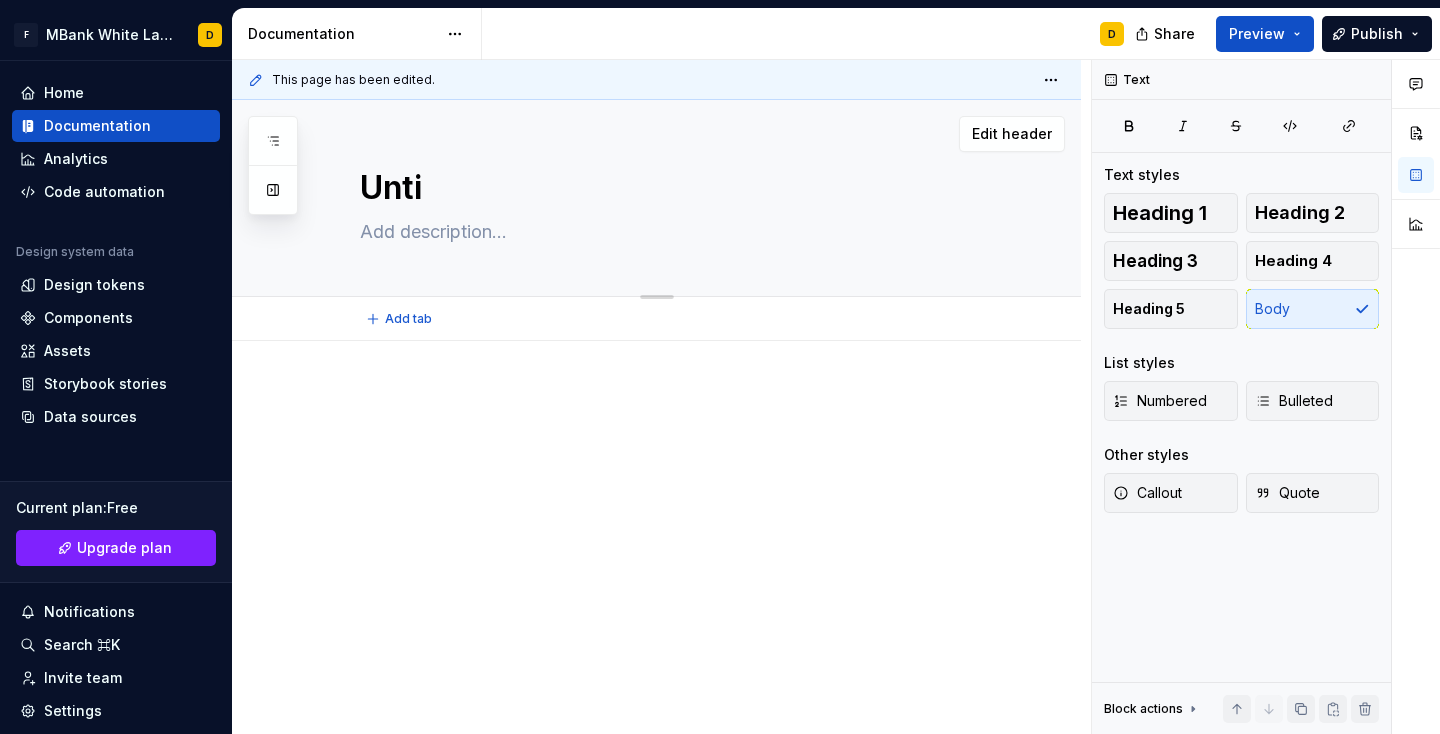 type on "*" 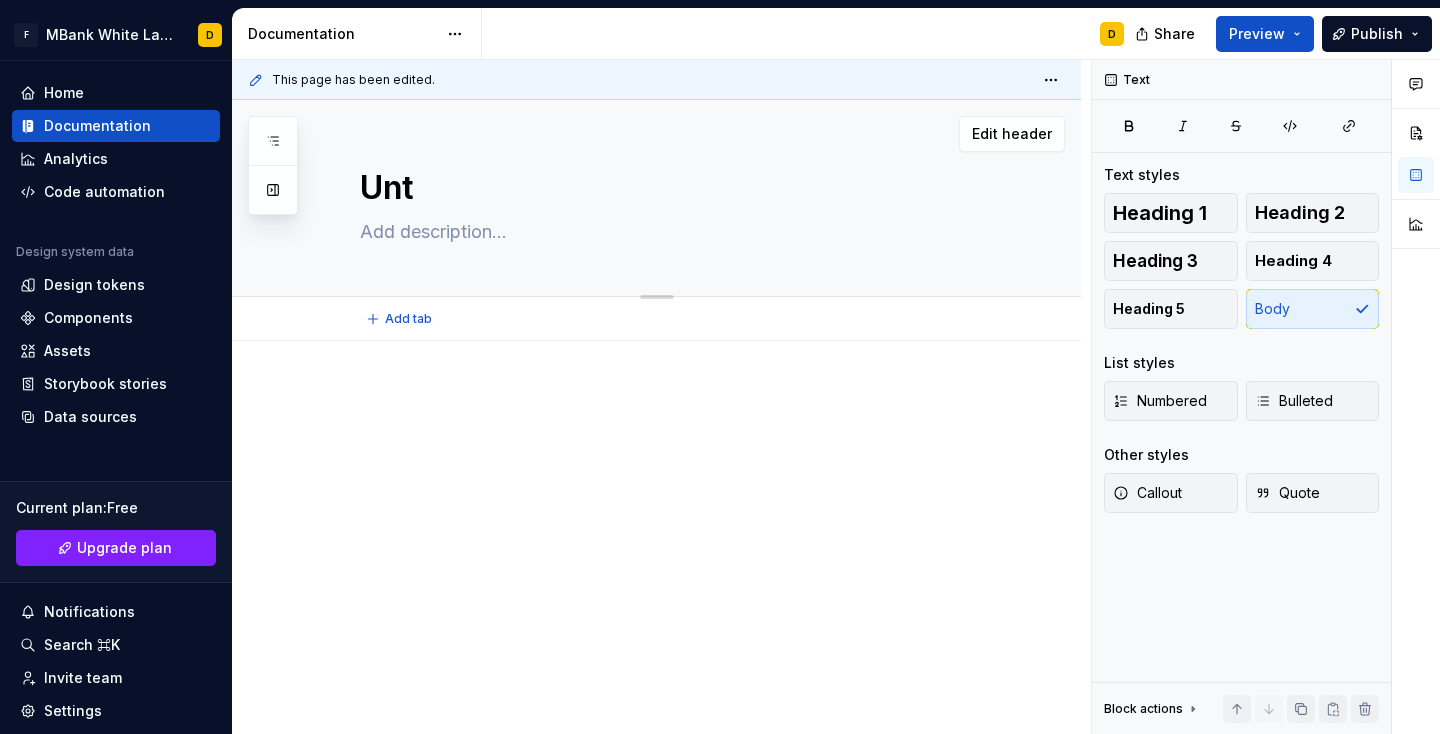 type on "*" 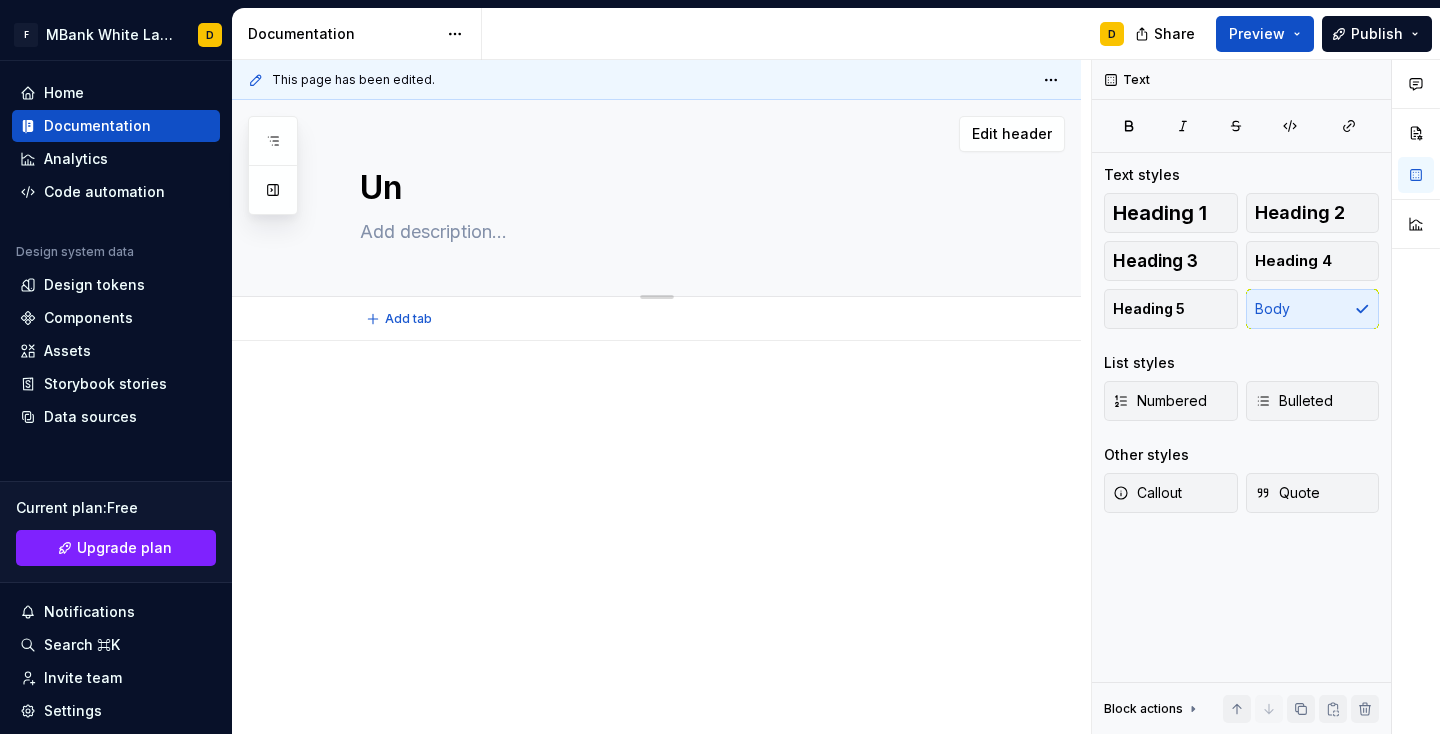 type on "*" 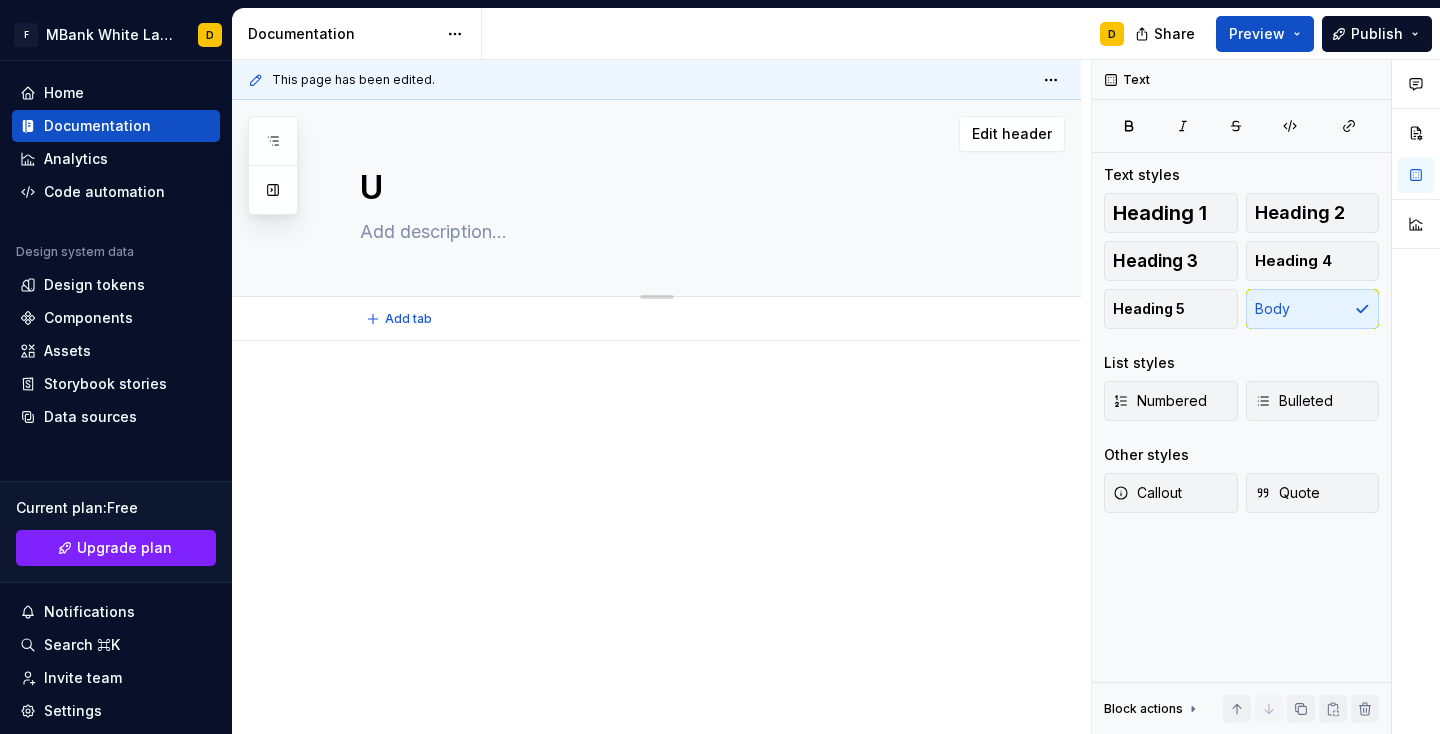 type on "*" 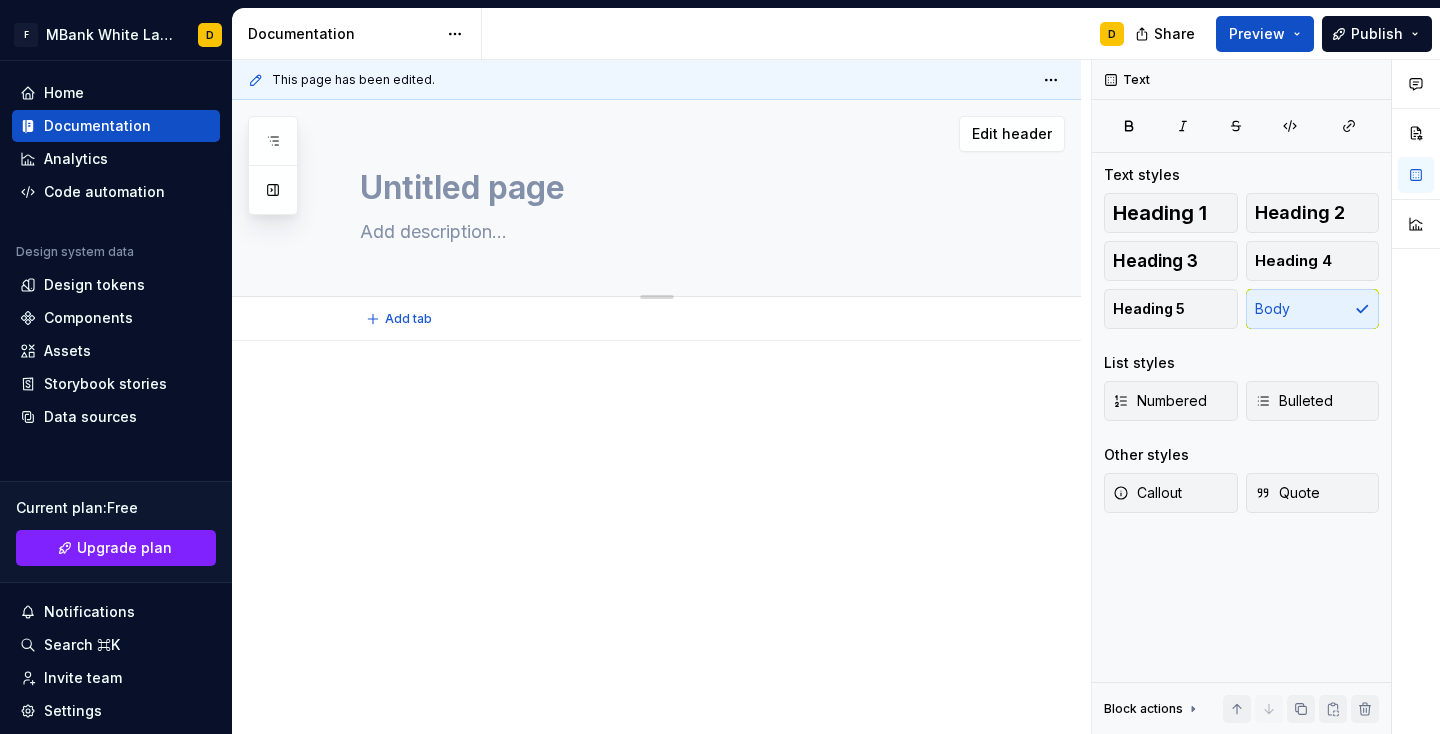 type on "*" 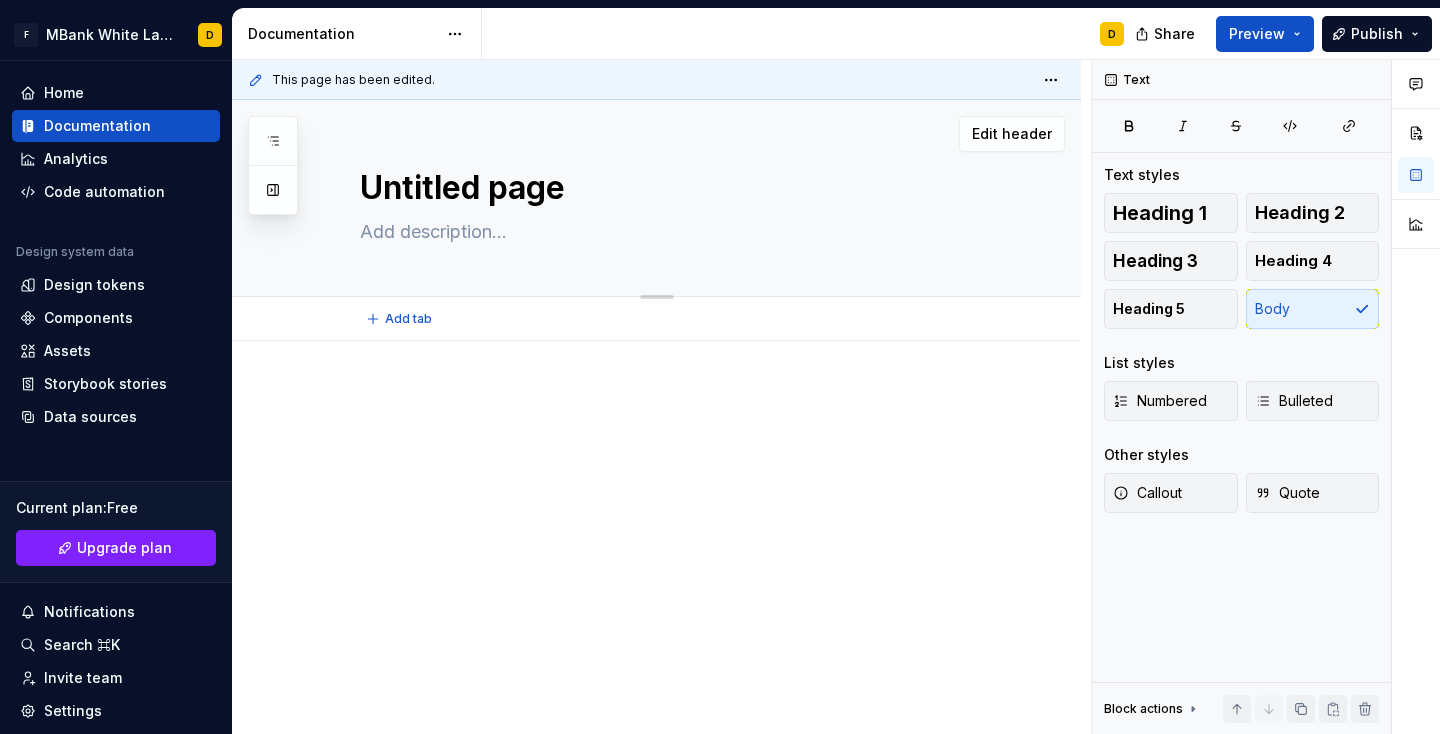 type on "*" 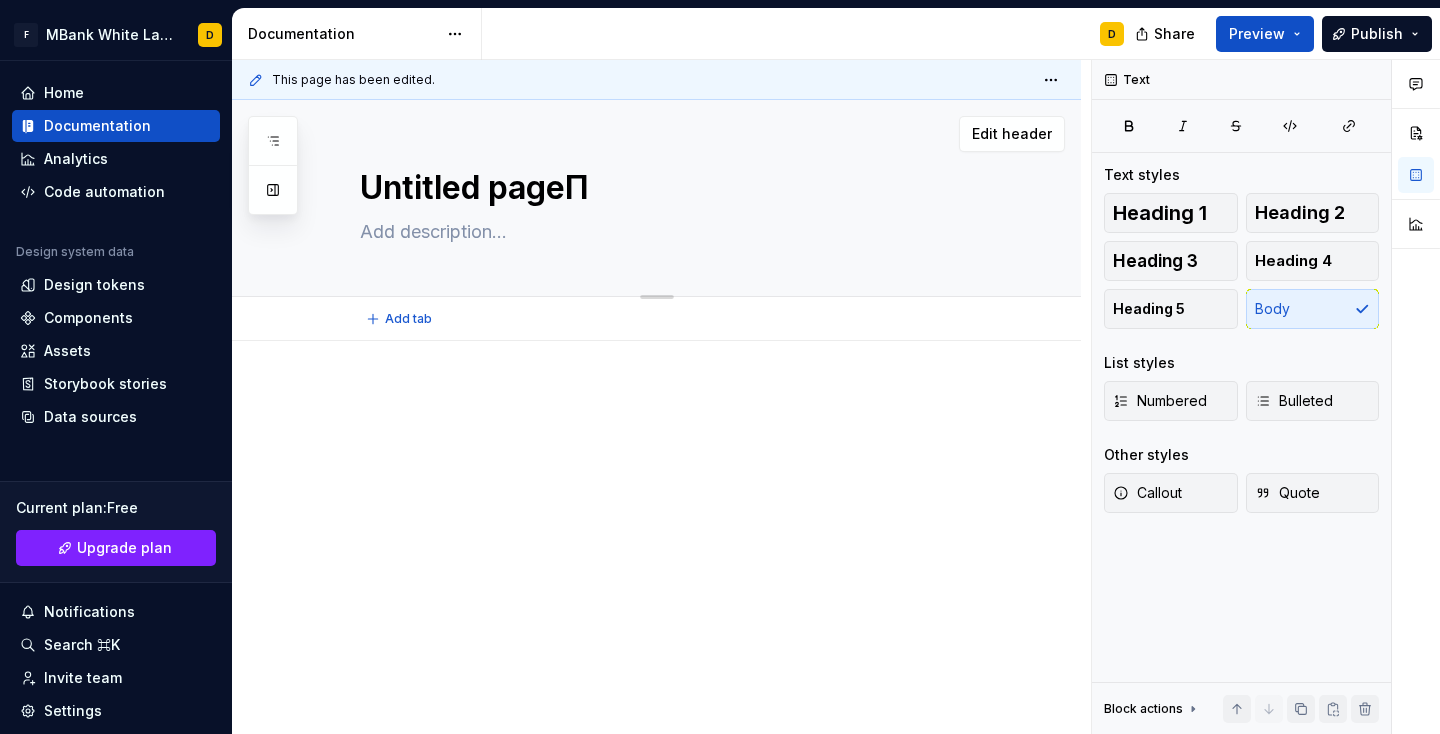 type on "*" 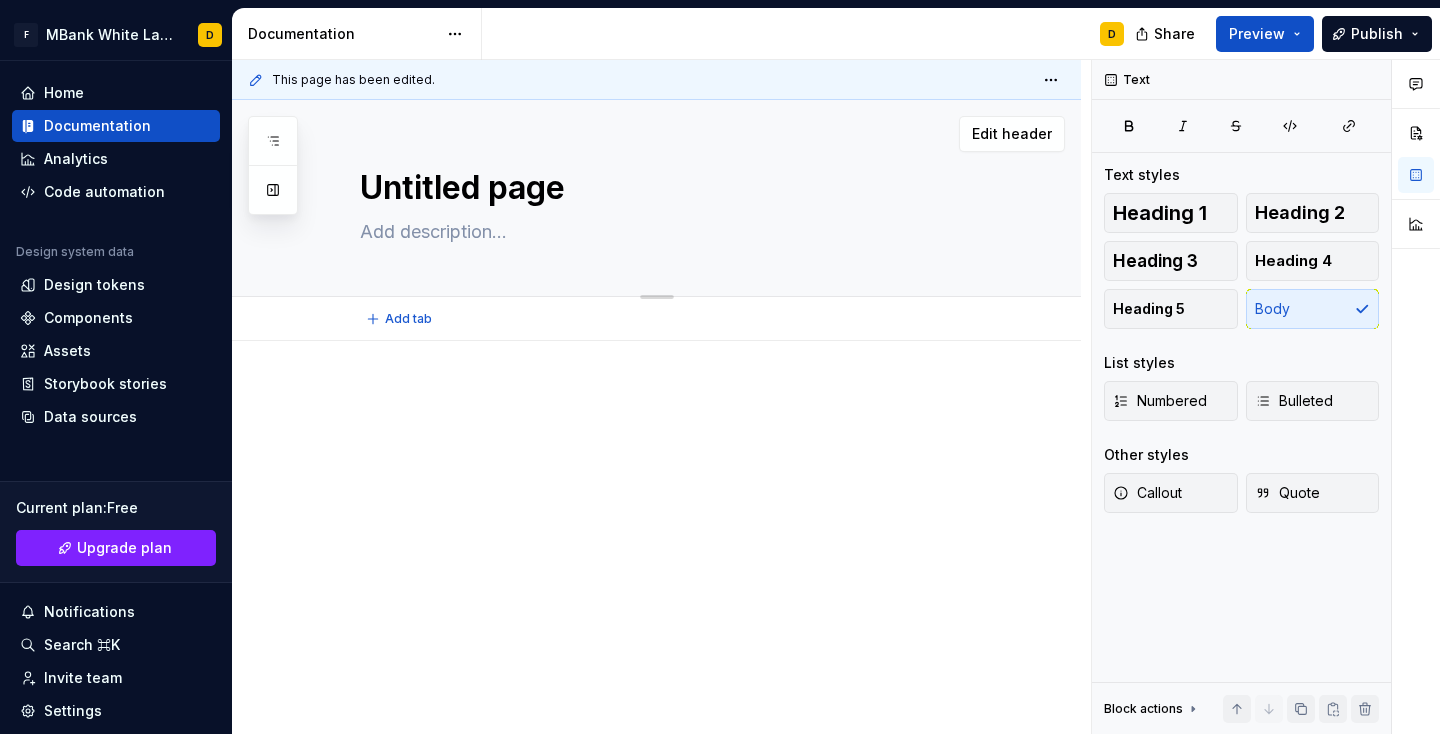 type on "*" 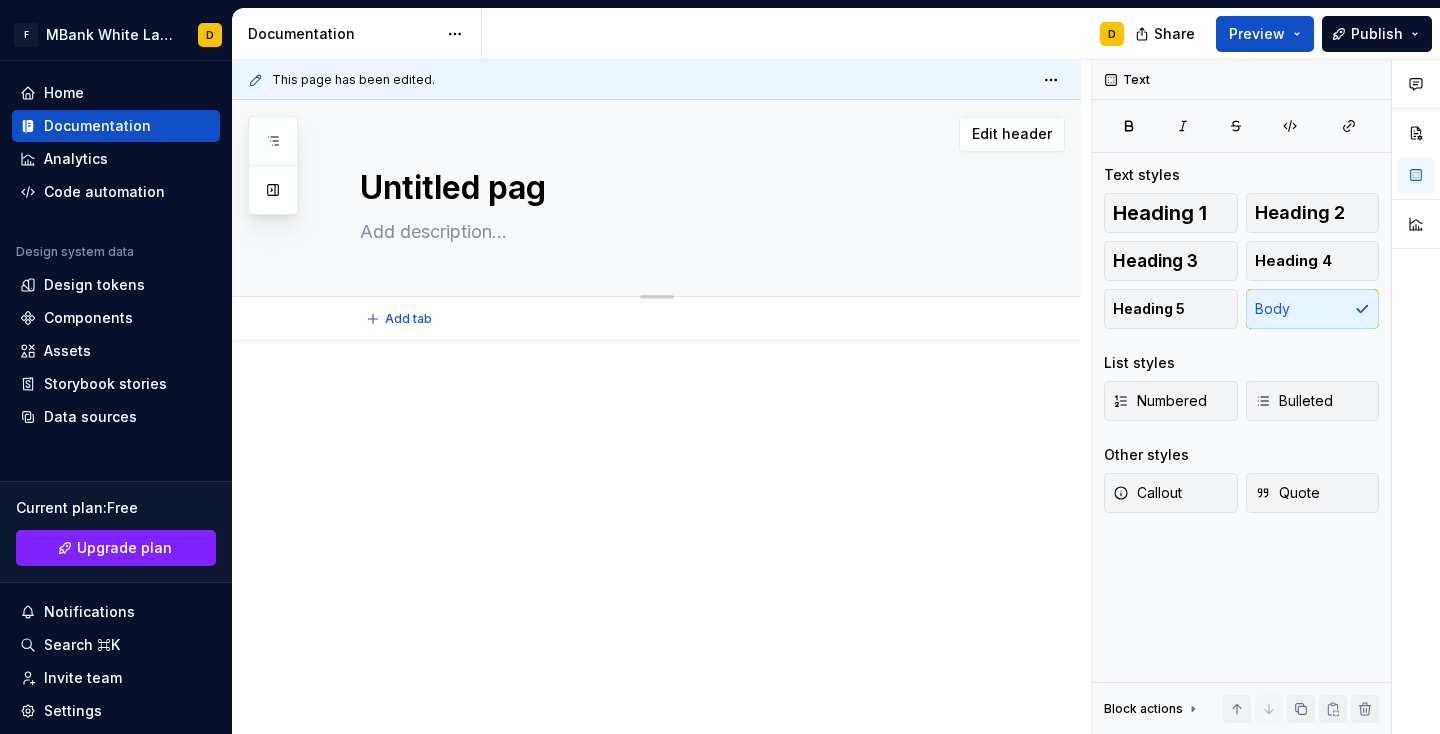 type on "*" 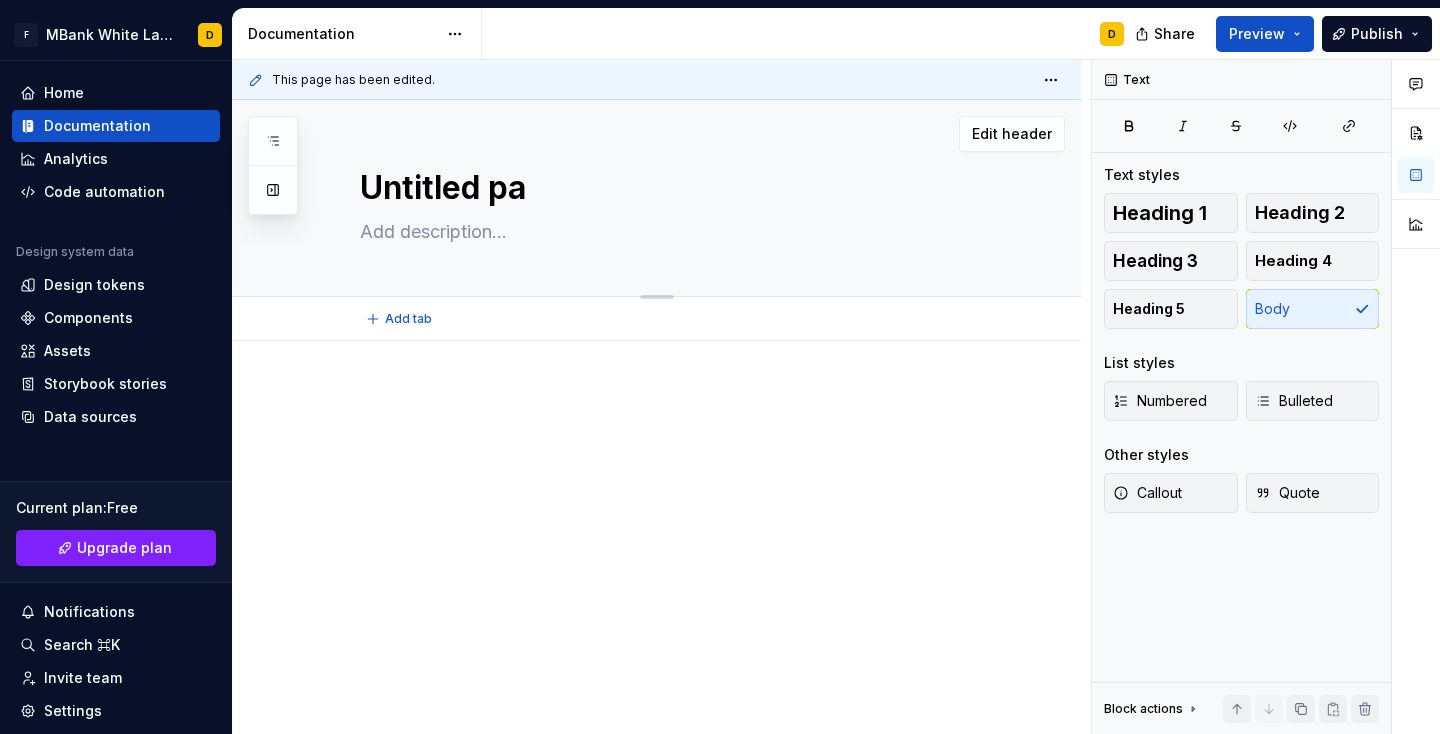 type on "*" 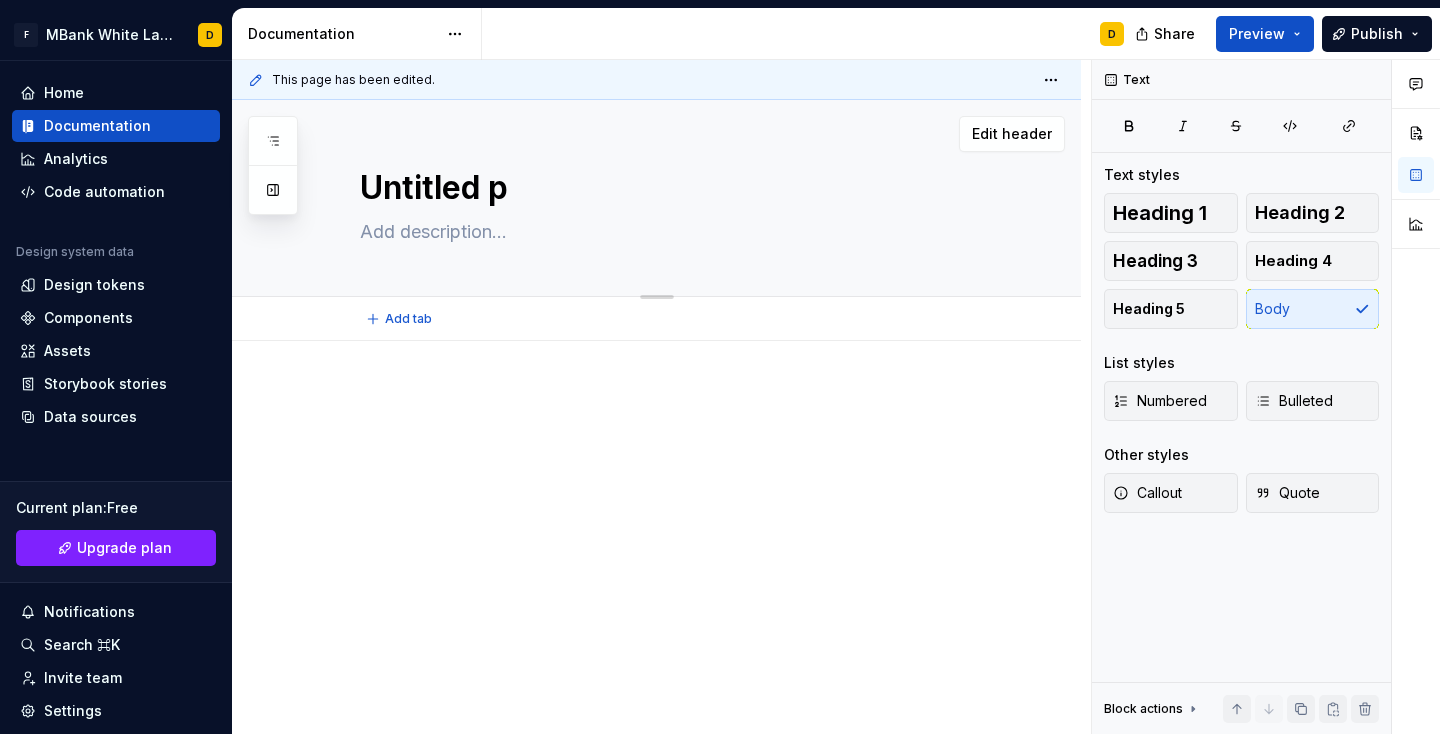 type on "*" 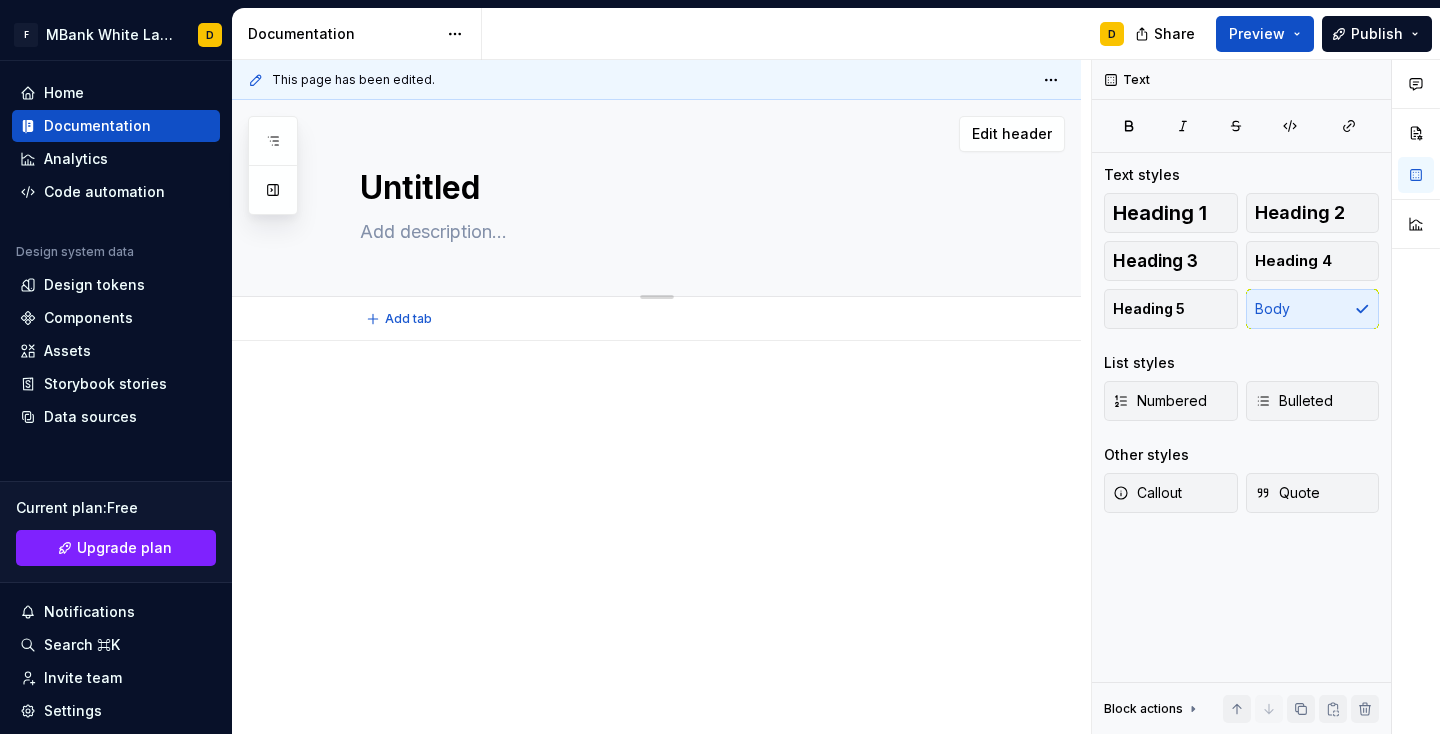 type on "*" 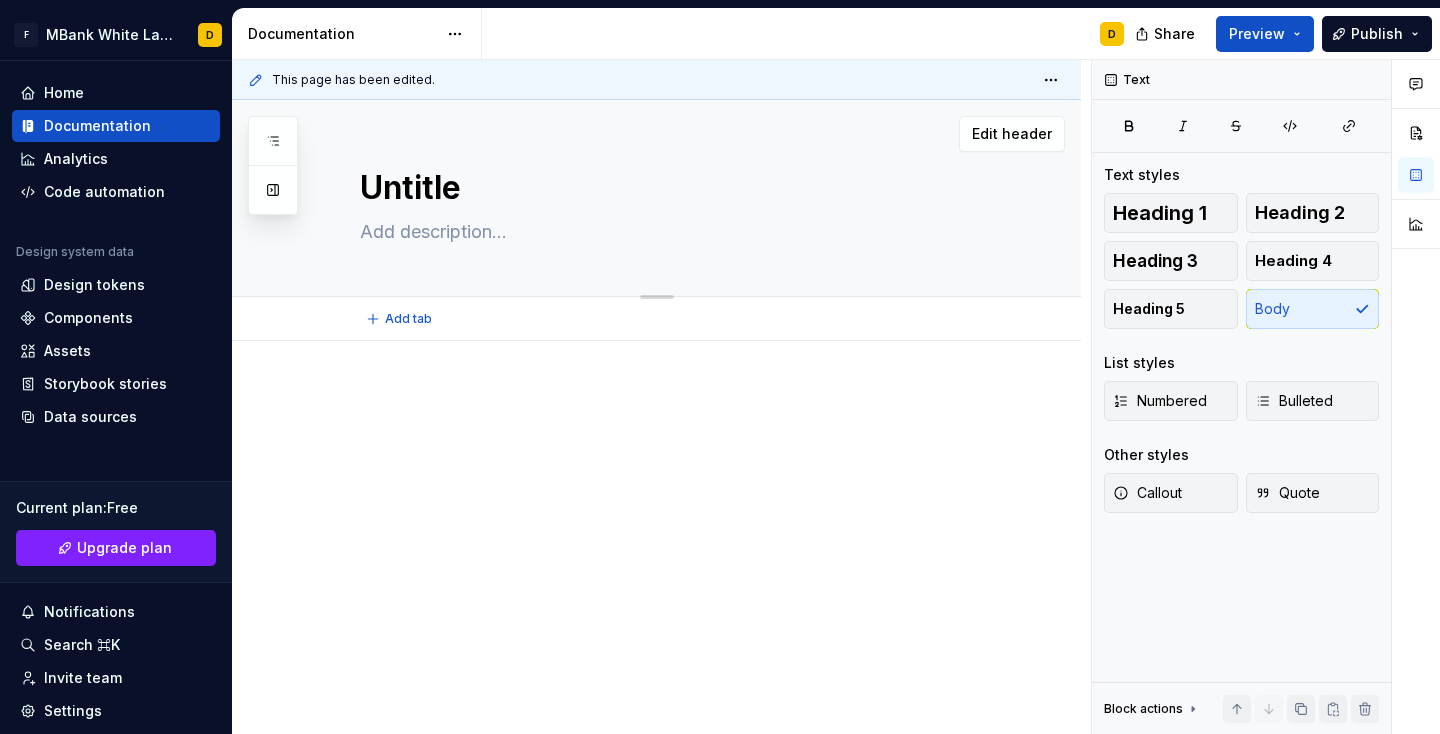 type on "*" 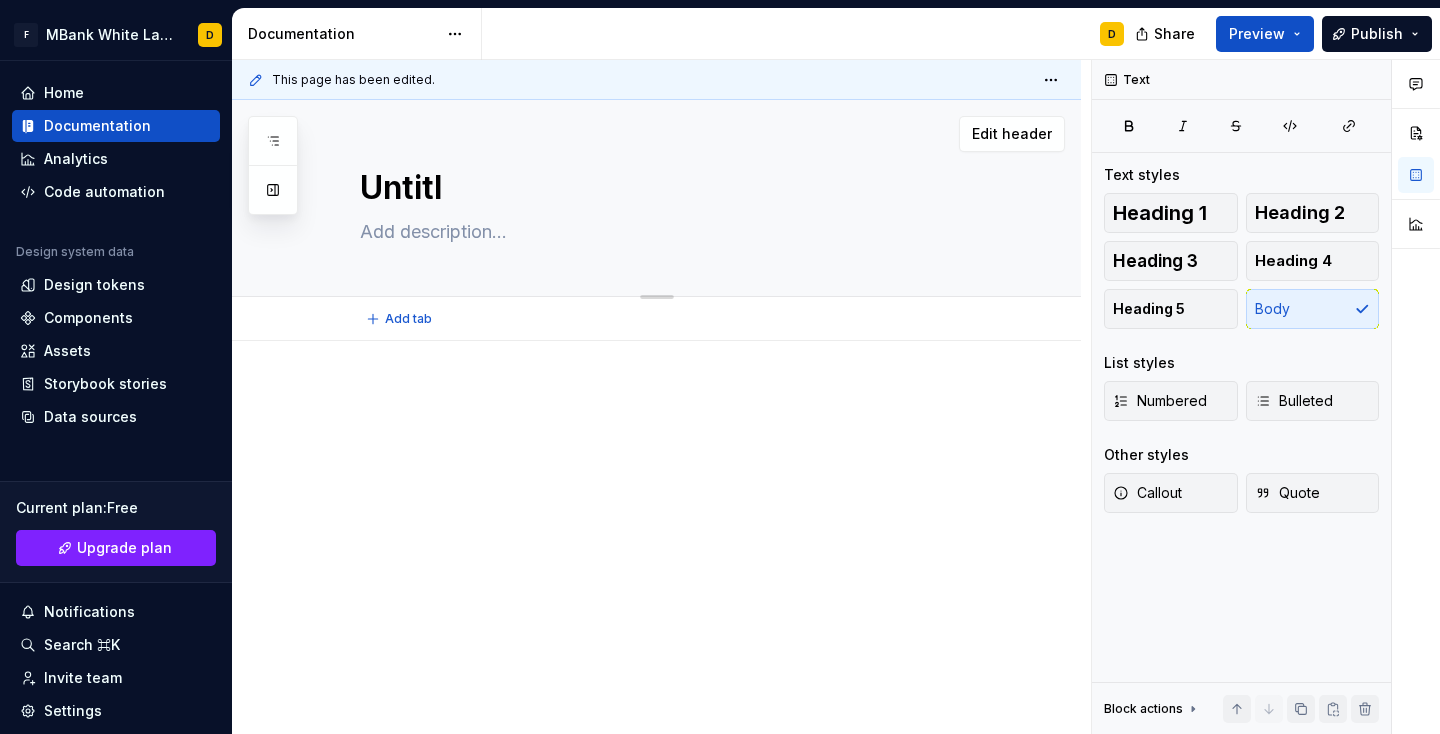 type on "*" 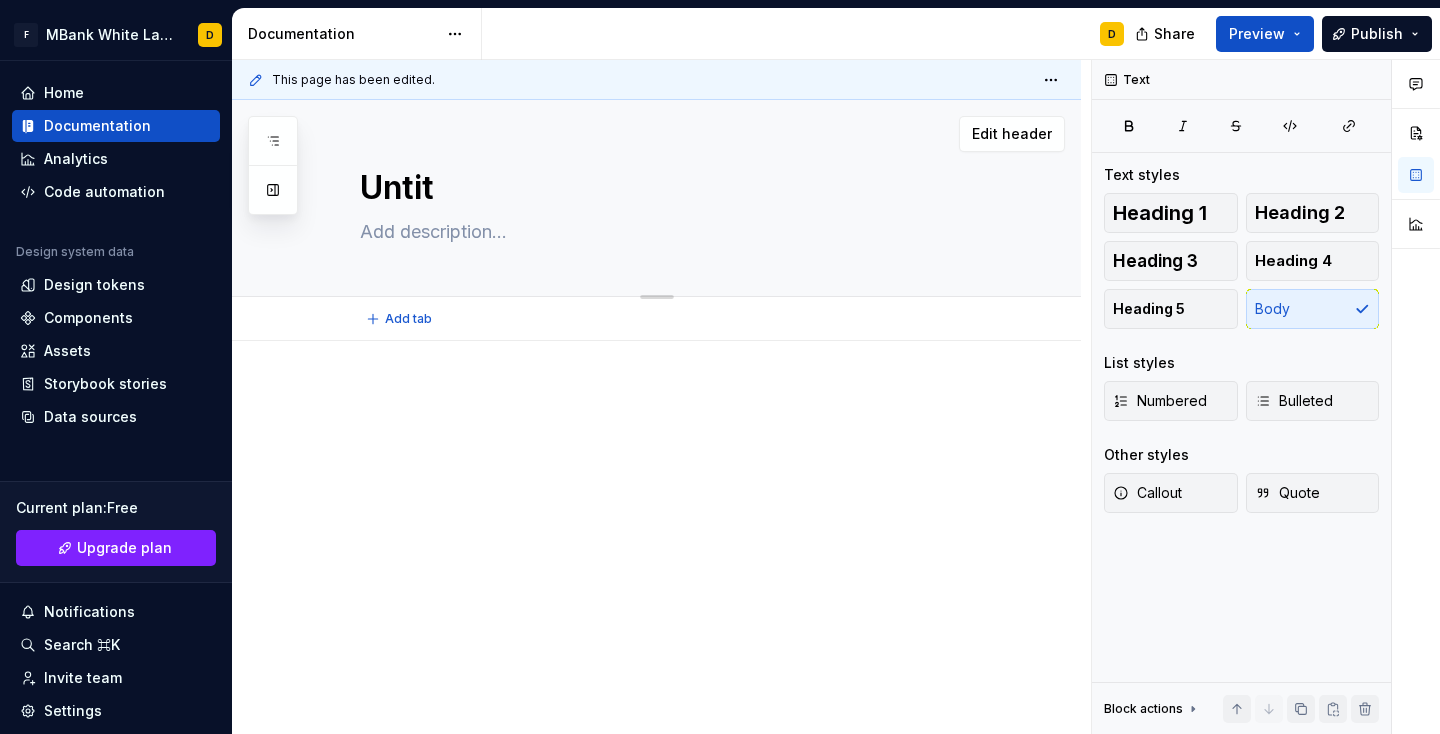 type on "*" 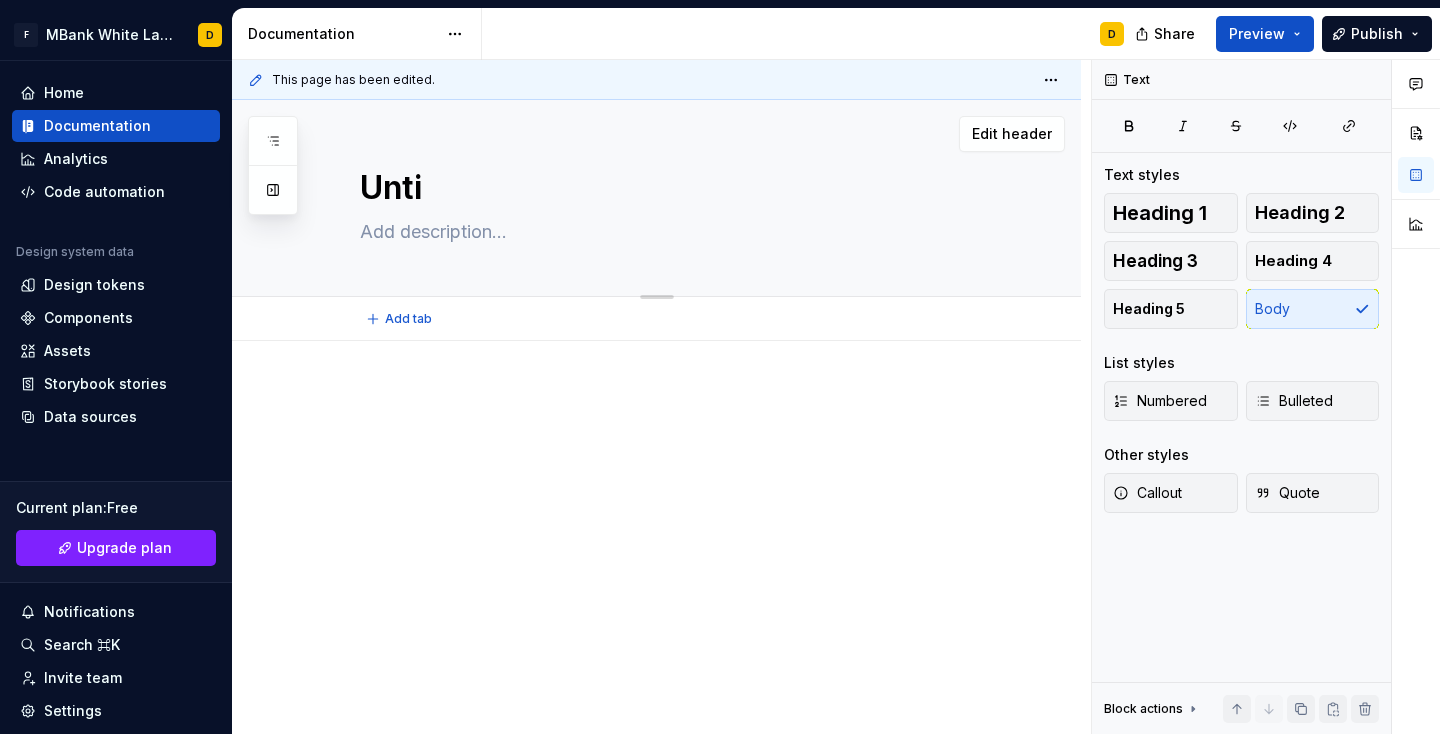 type on "*" 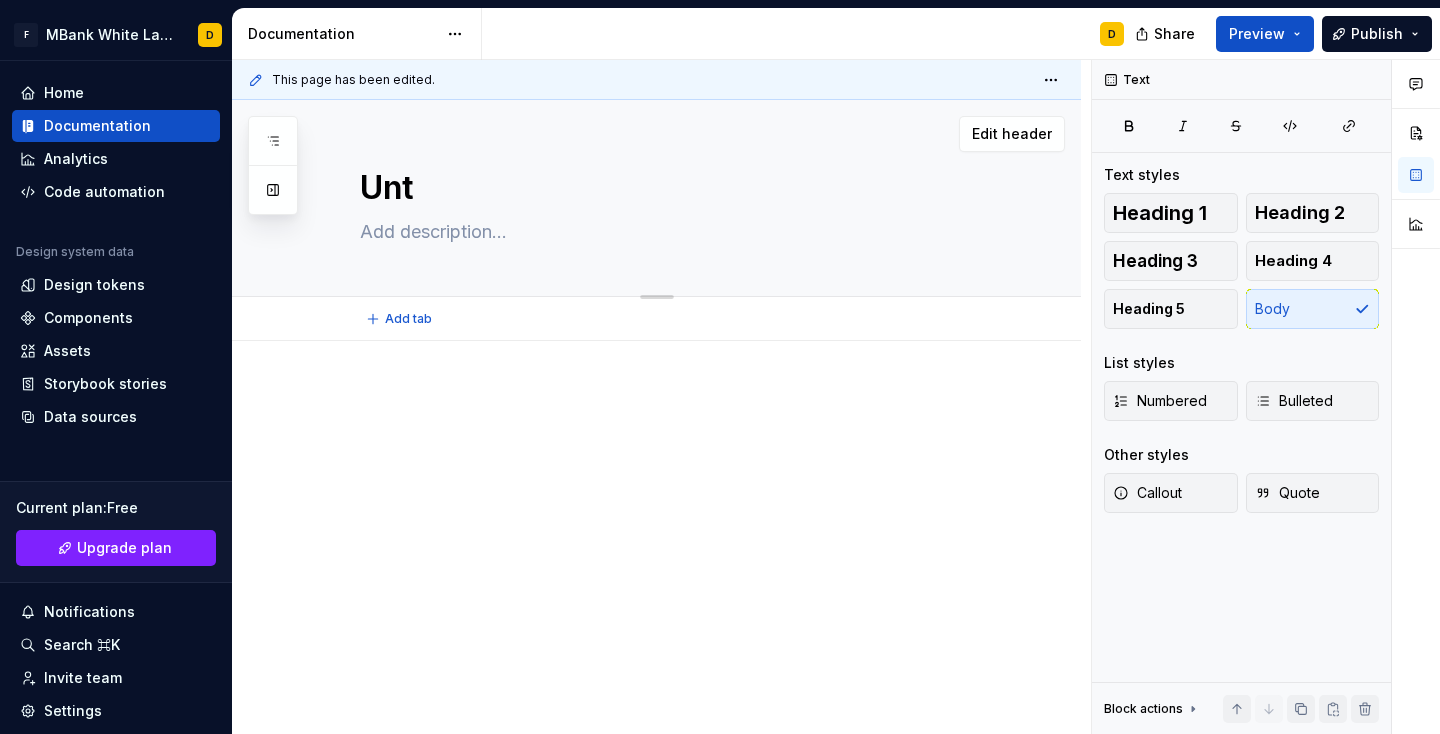 type on "*" 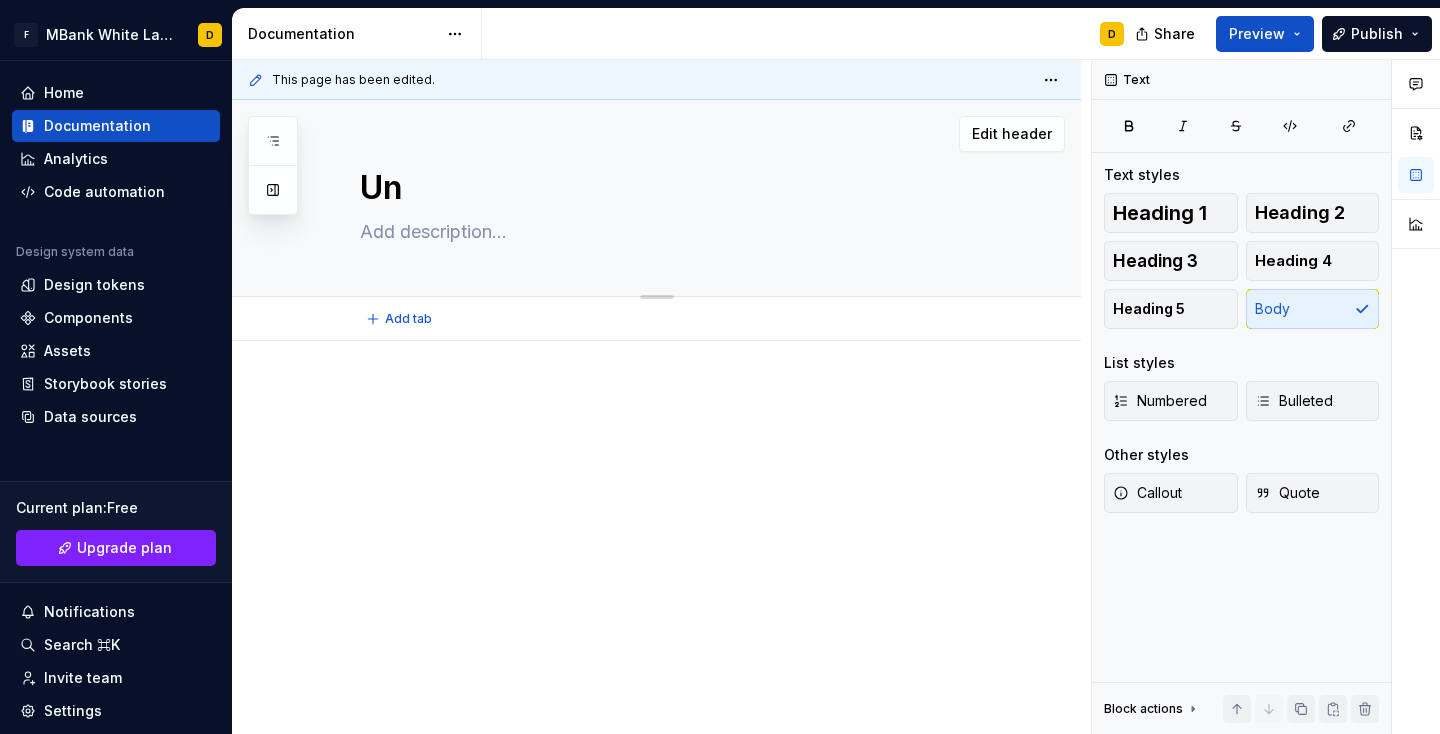 type on "*" 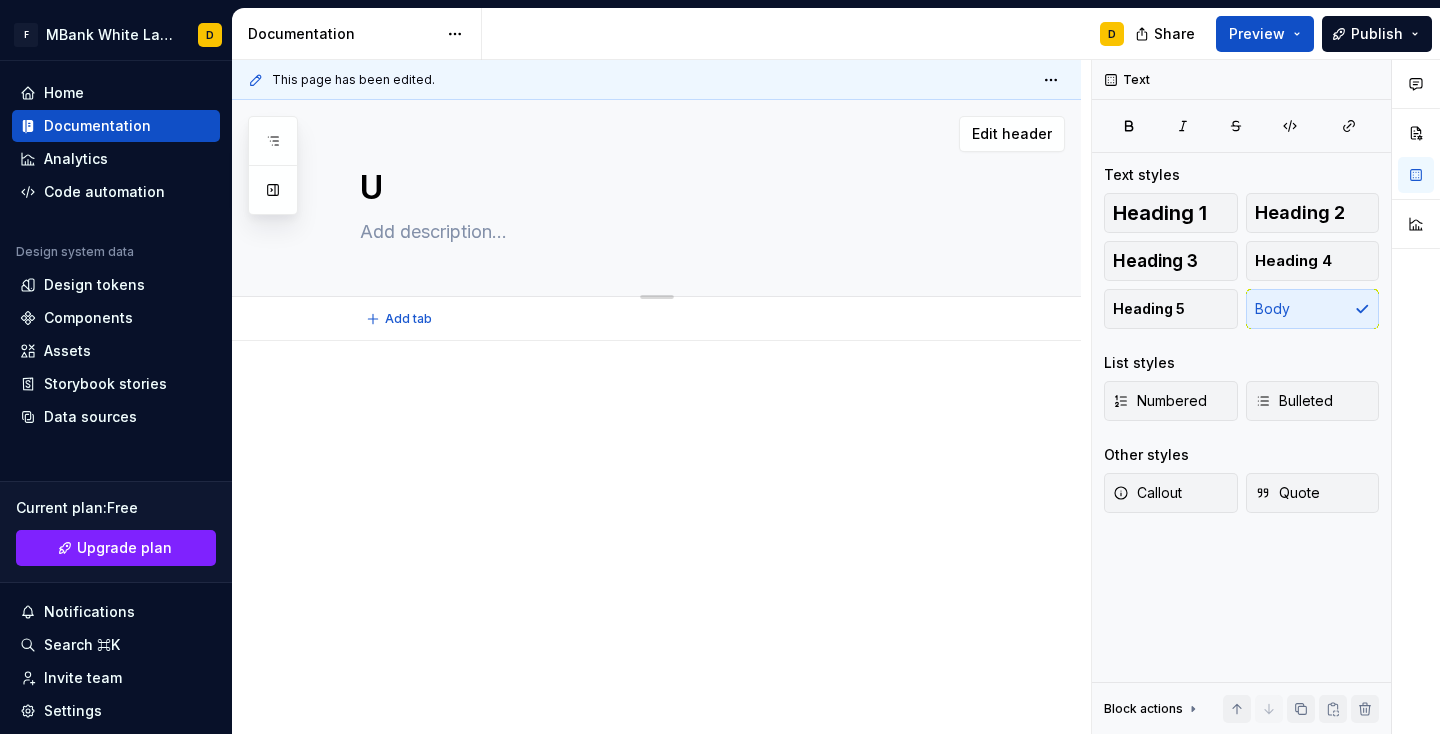 type on "*" 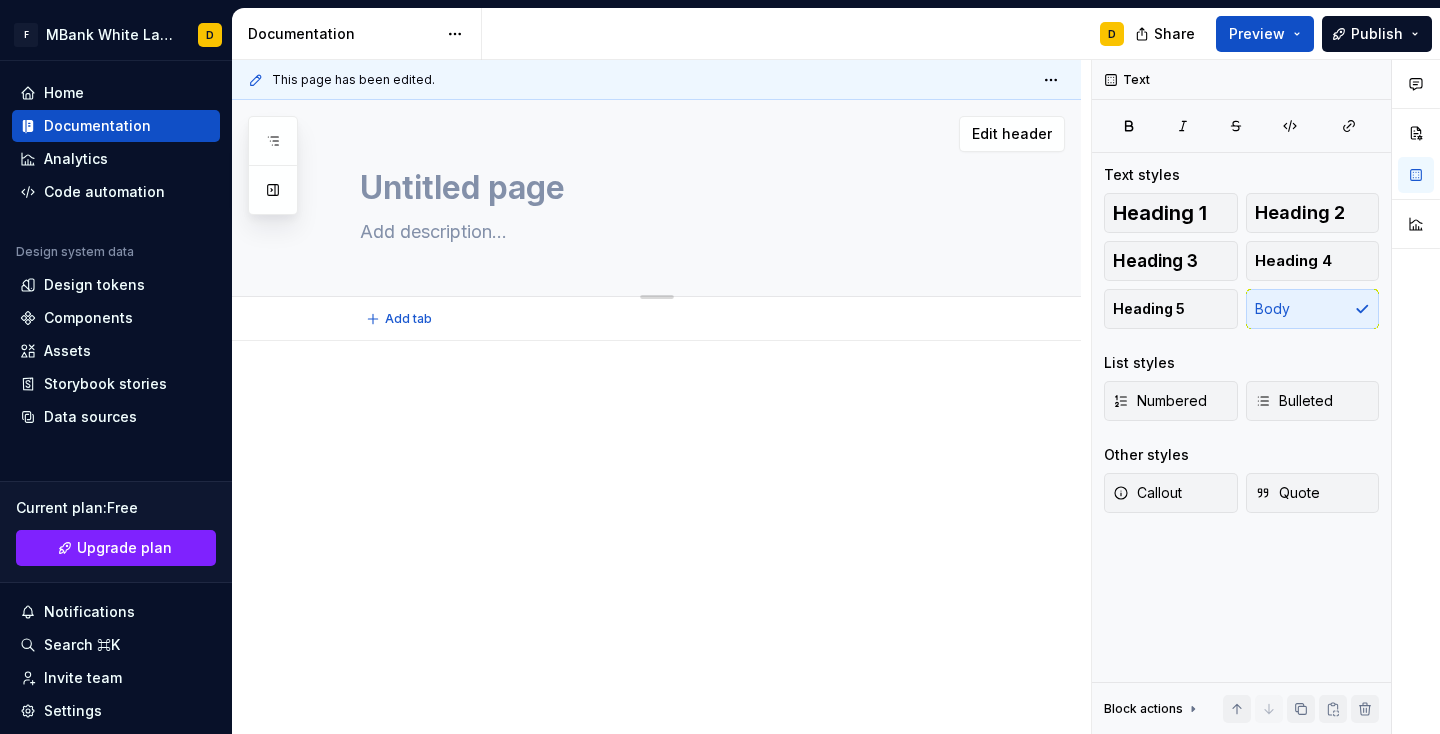 type on "*" 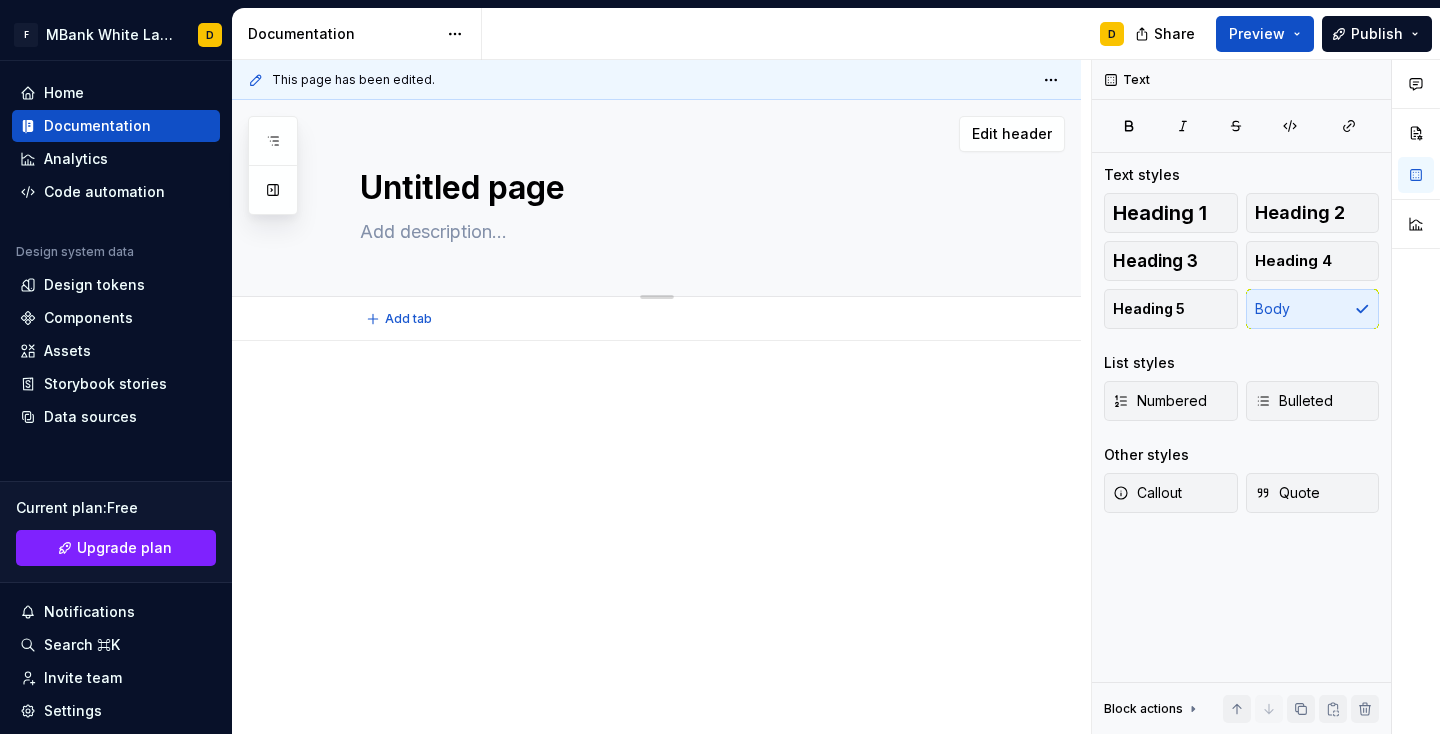 drag, startPoint x: 560, startPoint y: 199, endPoint x: 345, endPoint y: 191, distance: 215.14879 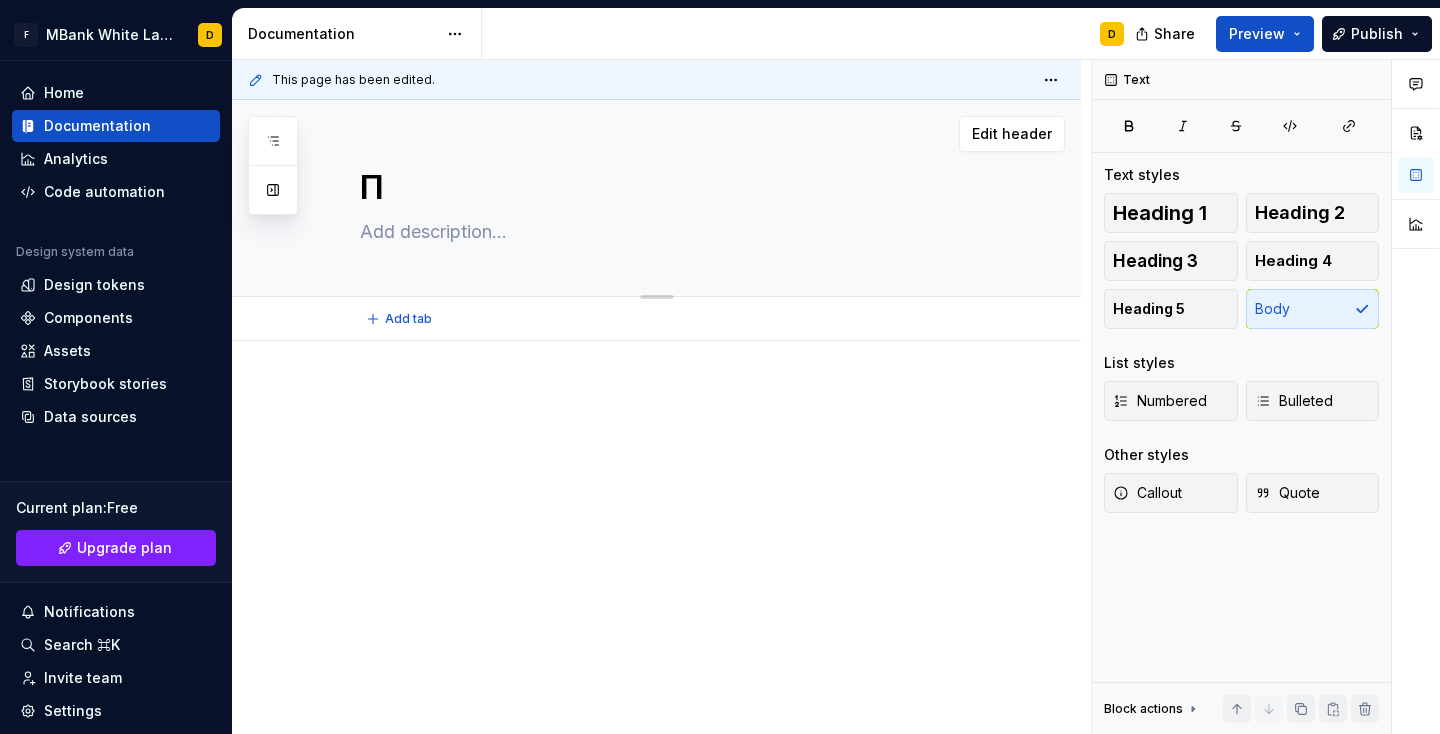type on "*" 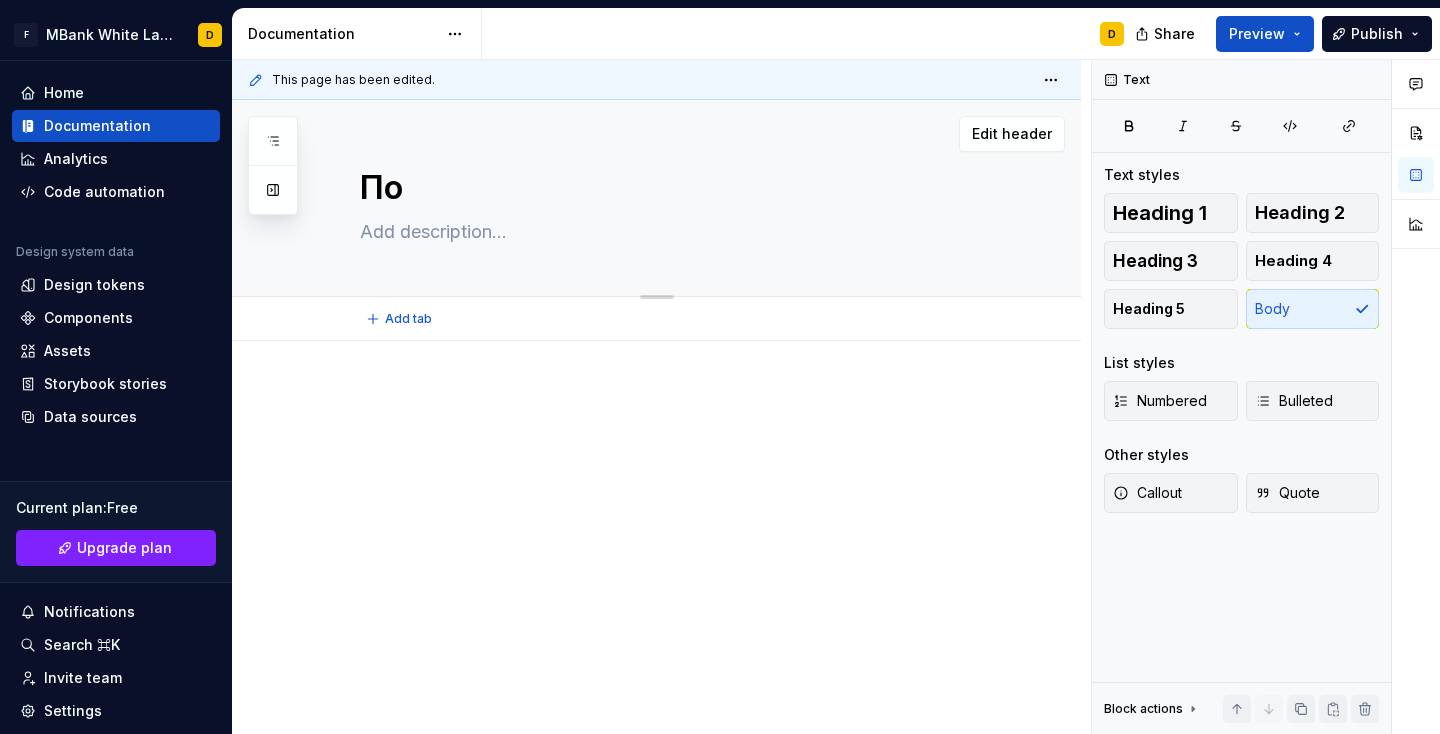 type on "*" 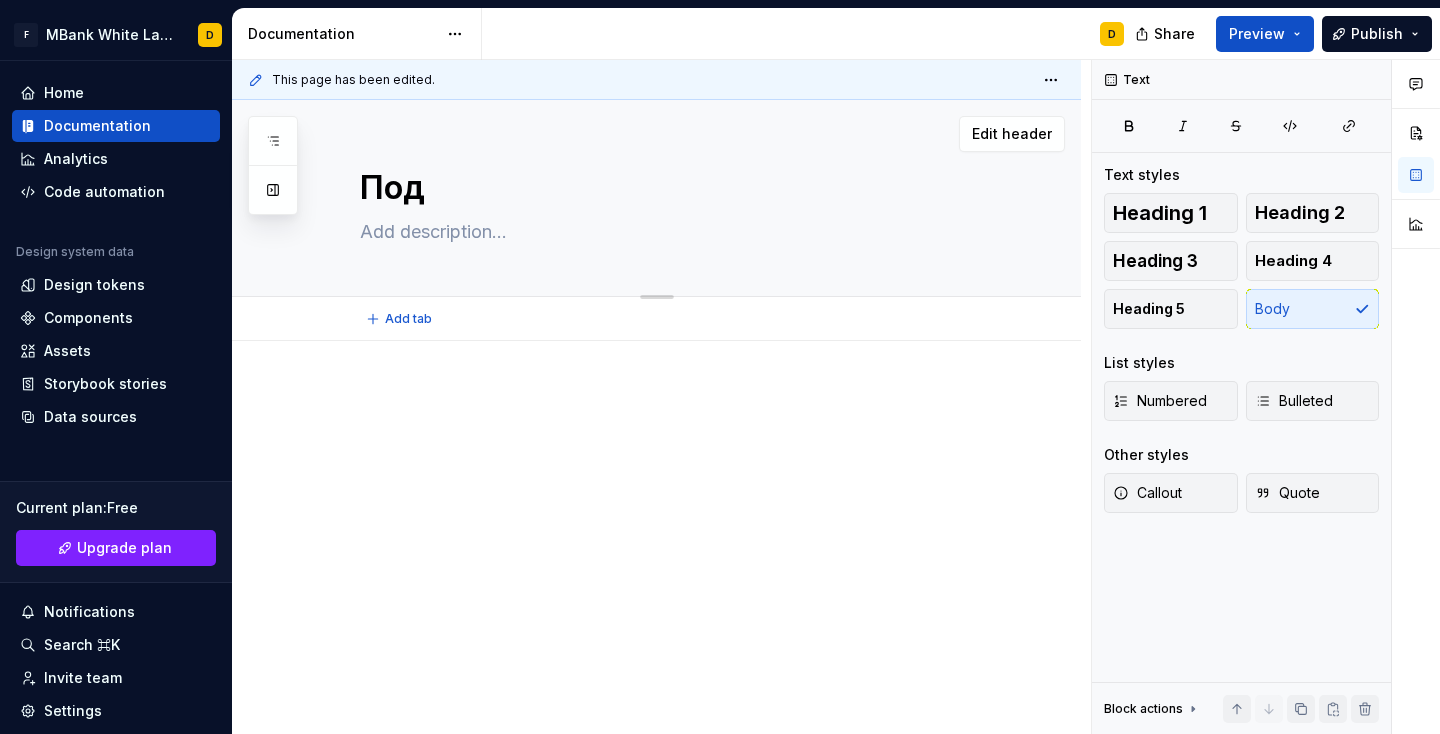type on "*" 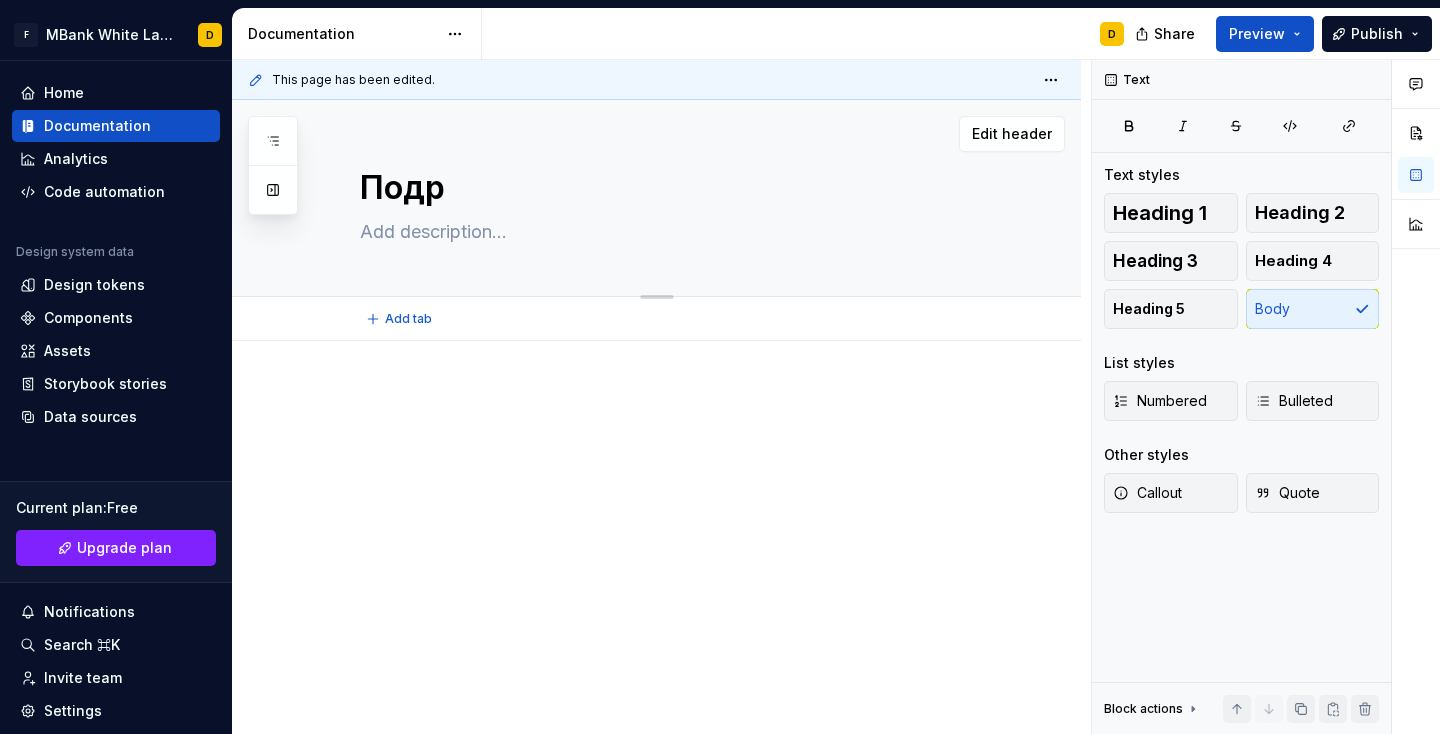 type on "*" 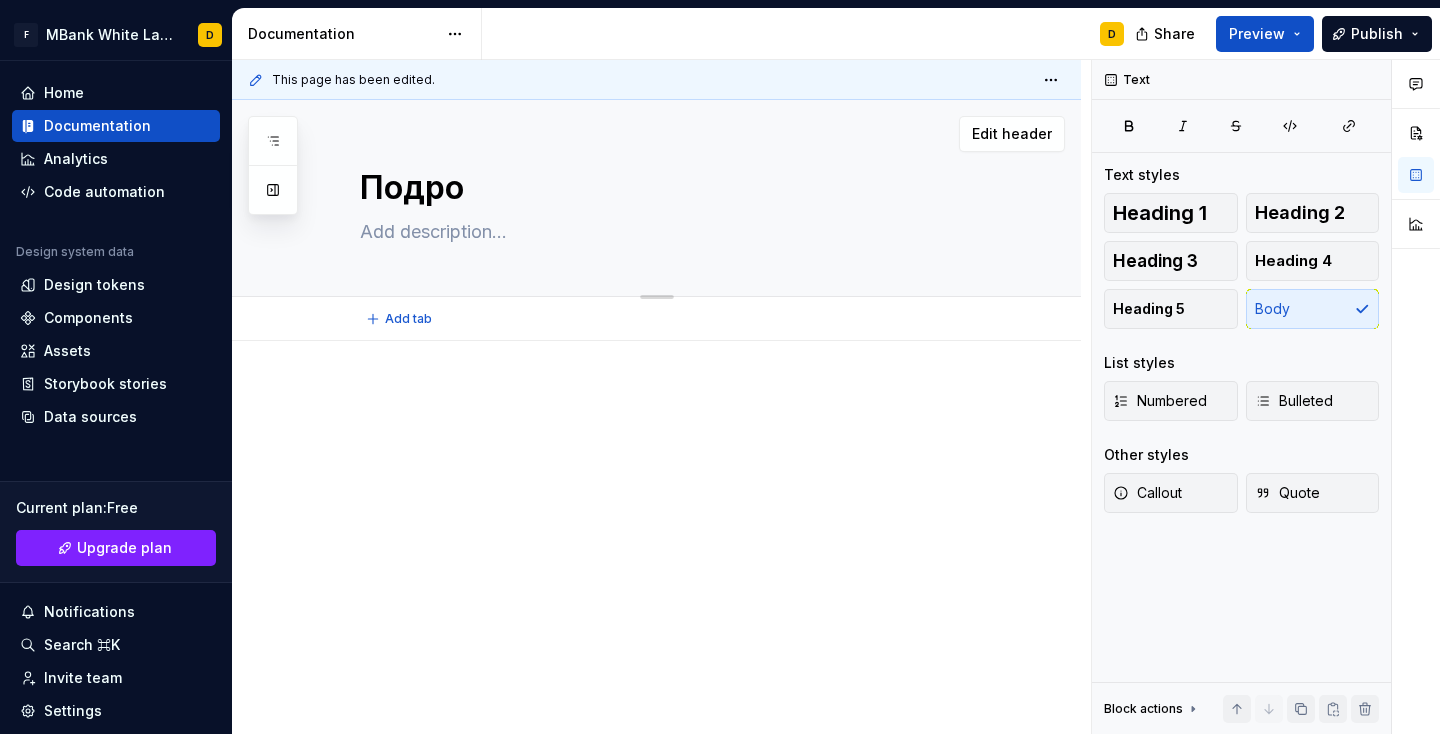 type on "*" 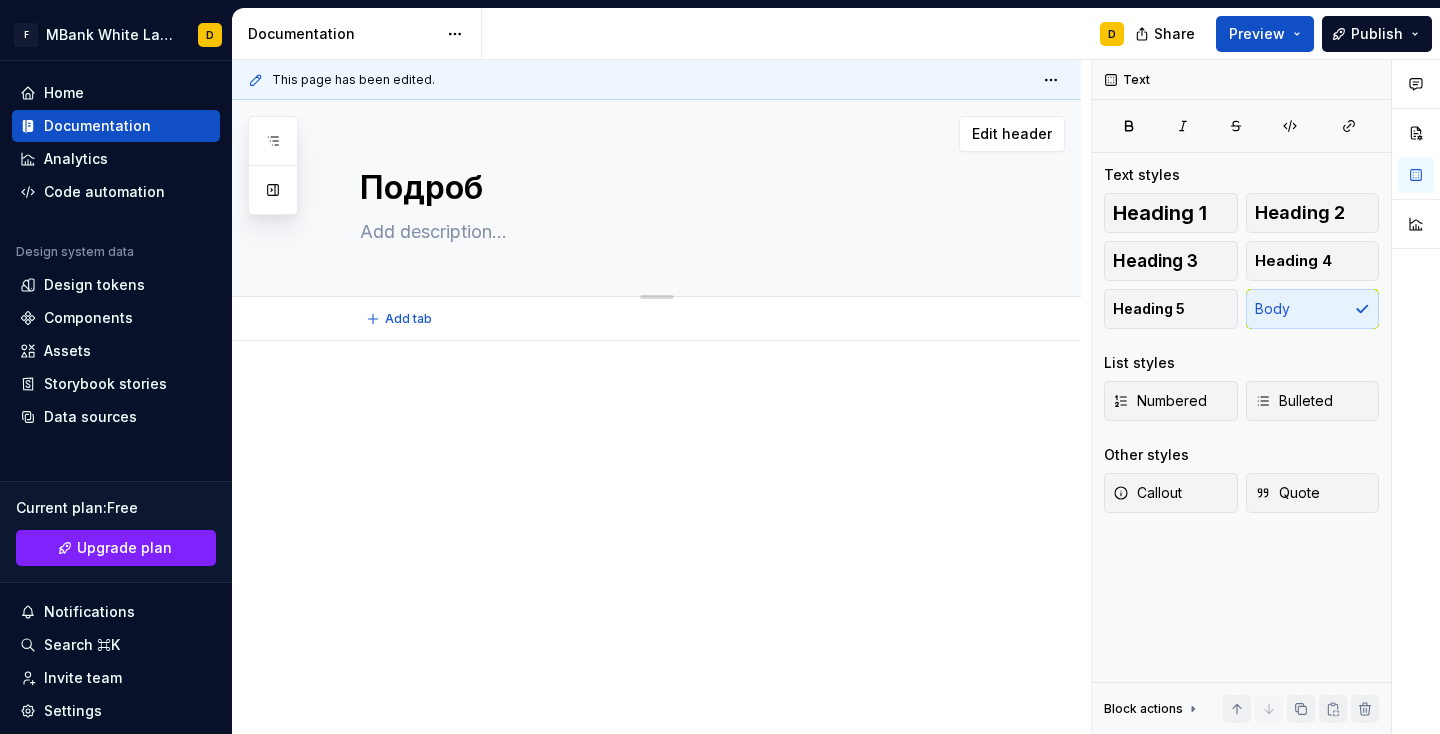 type on "*" 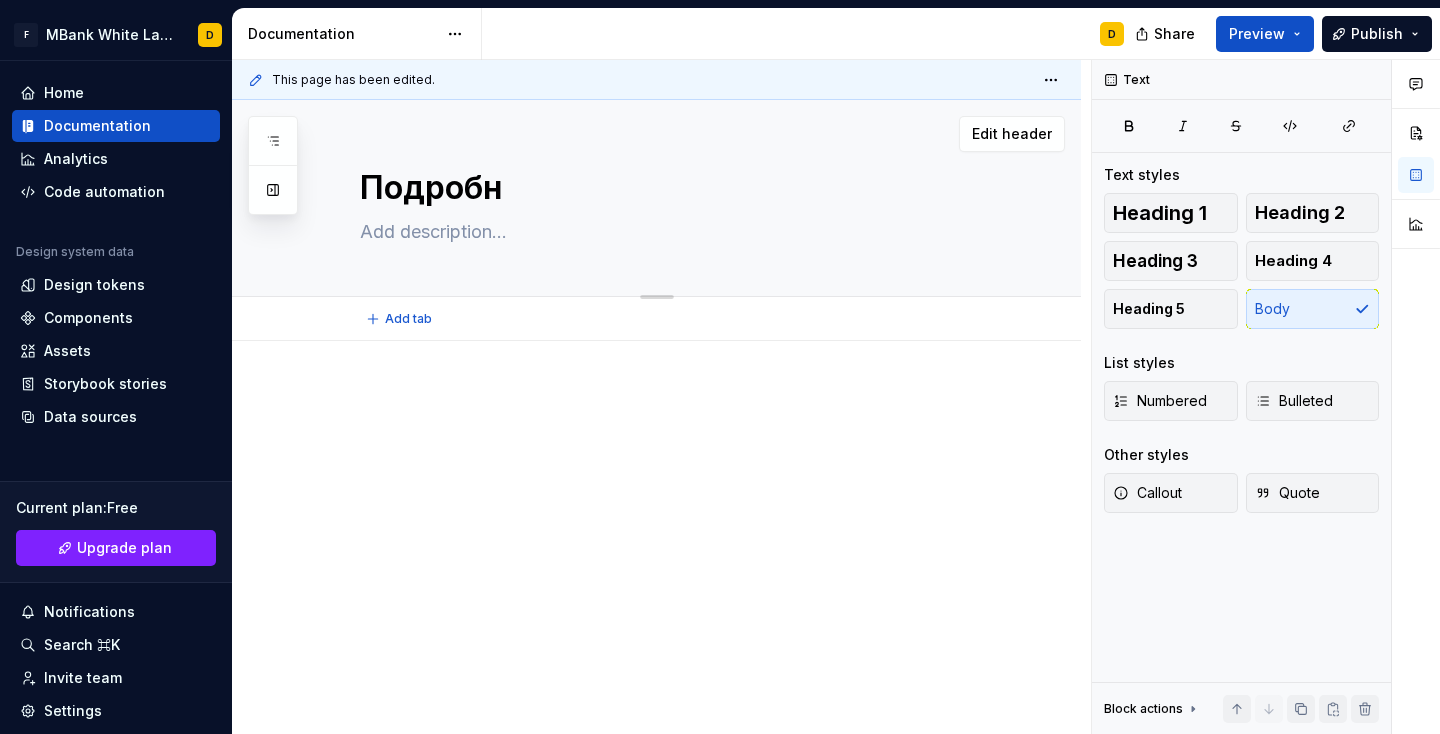 type on "*" 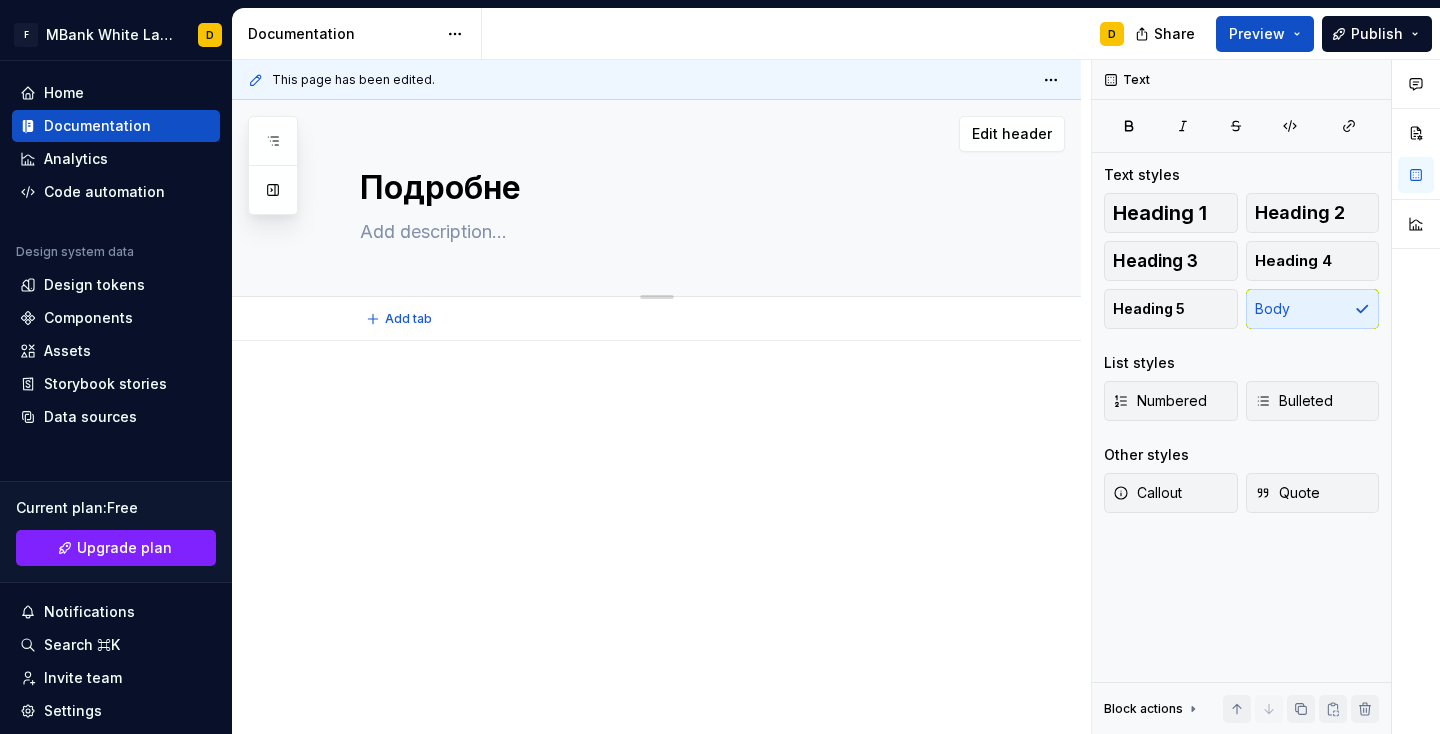 type on "*" 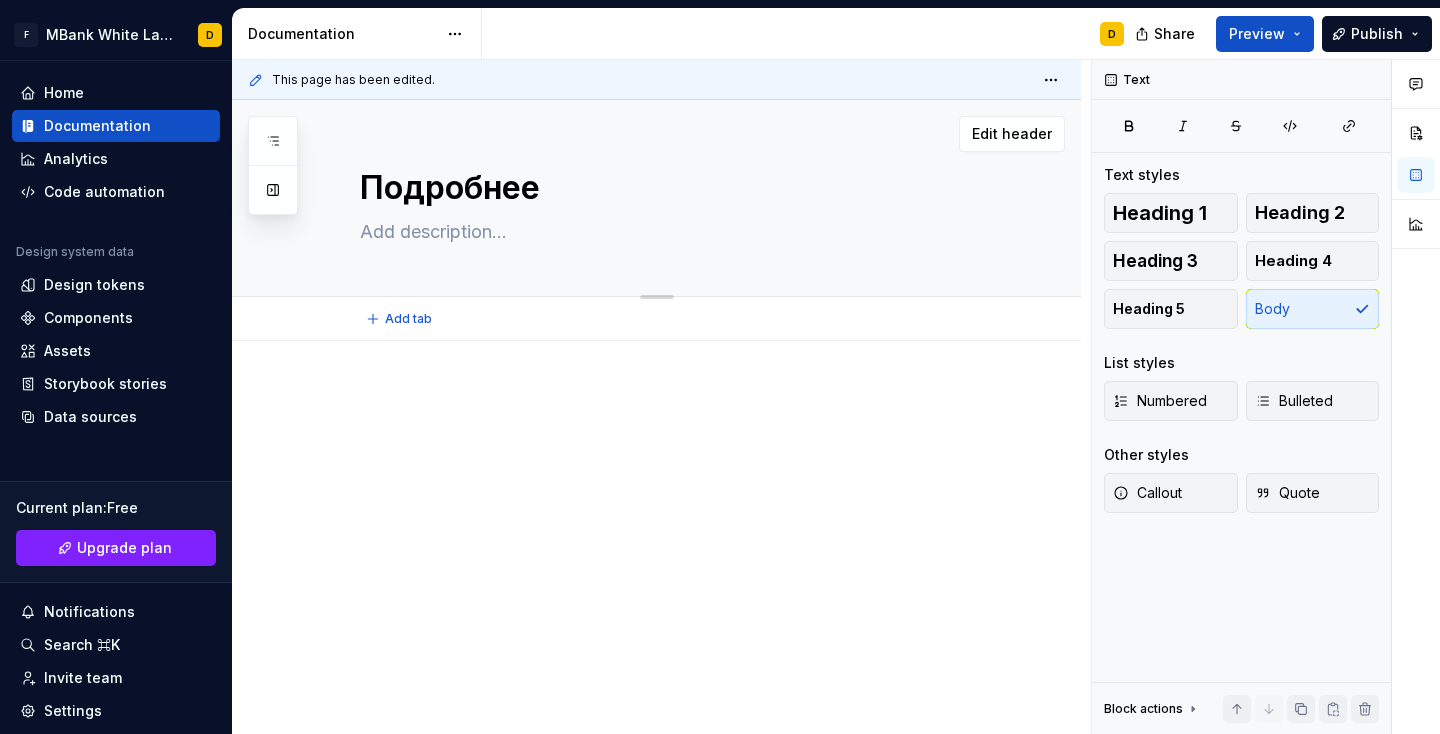 type on "*" 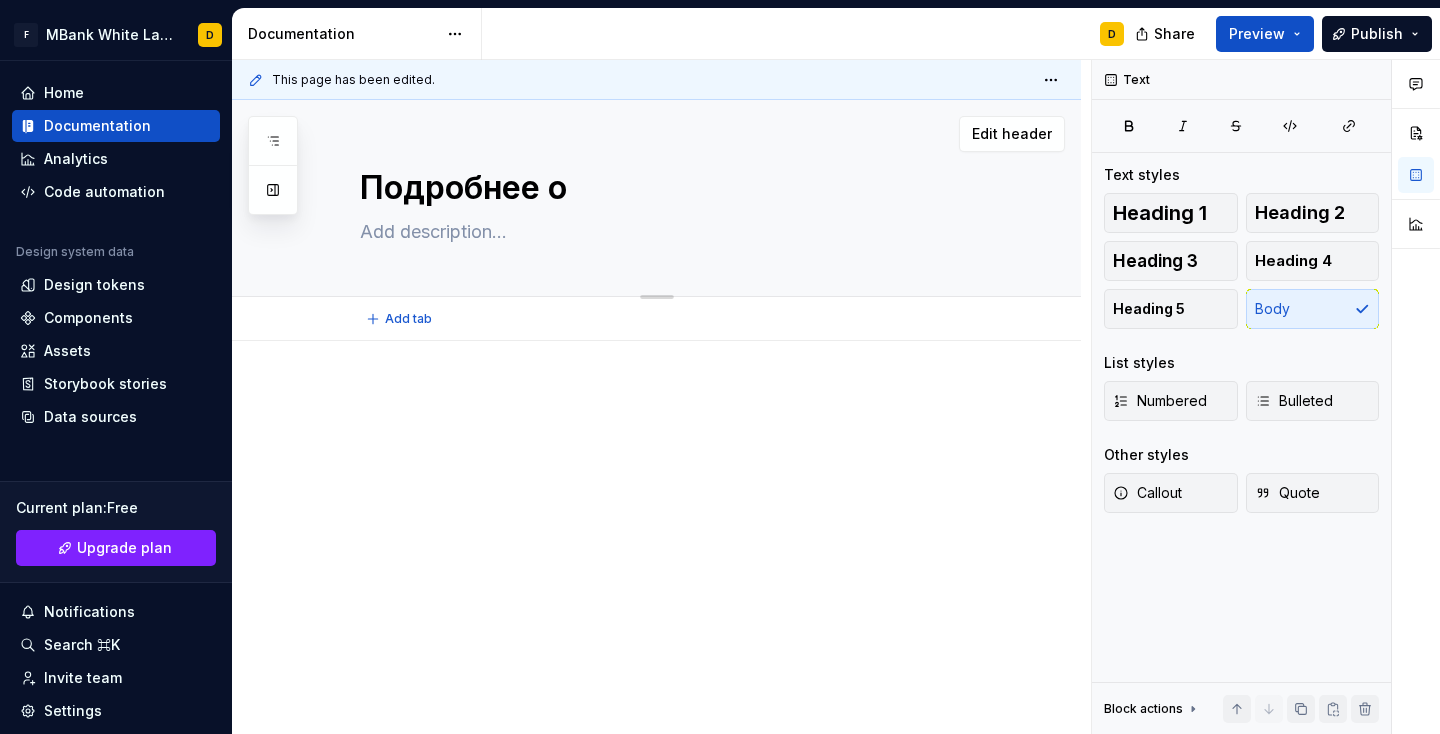 type on "*" 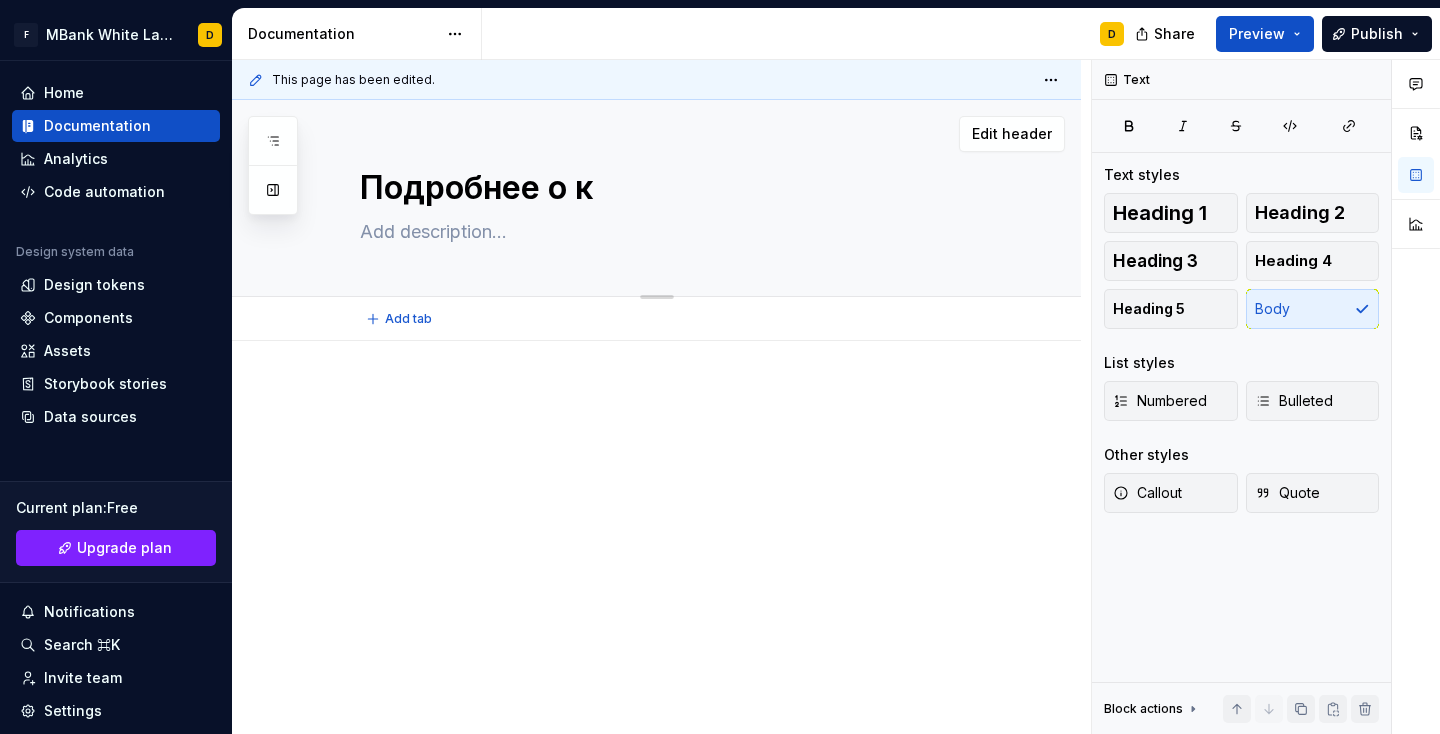 type on "*" 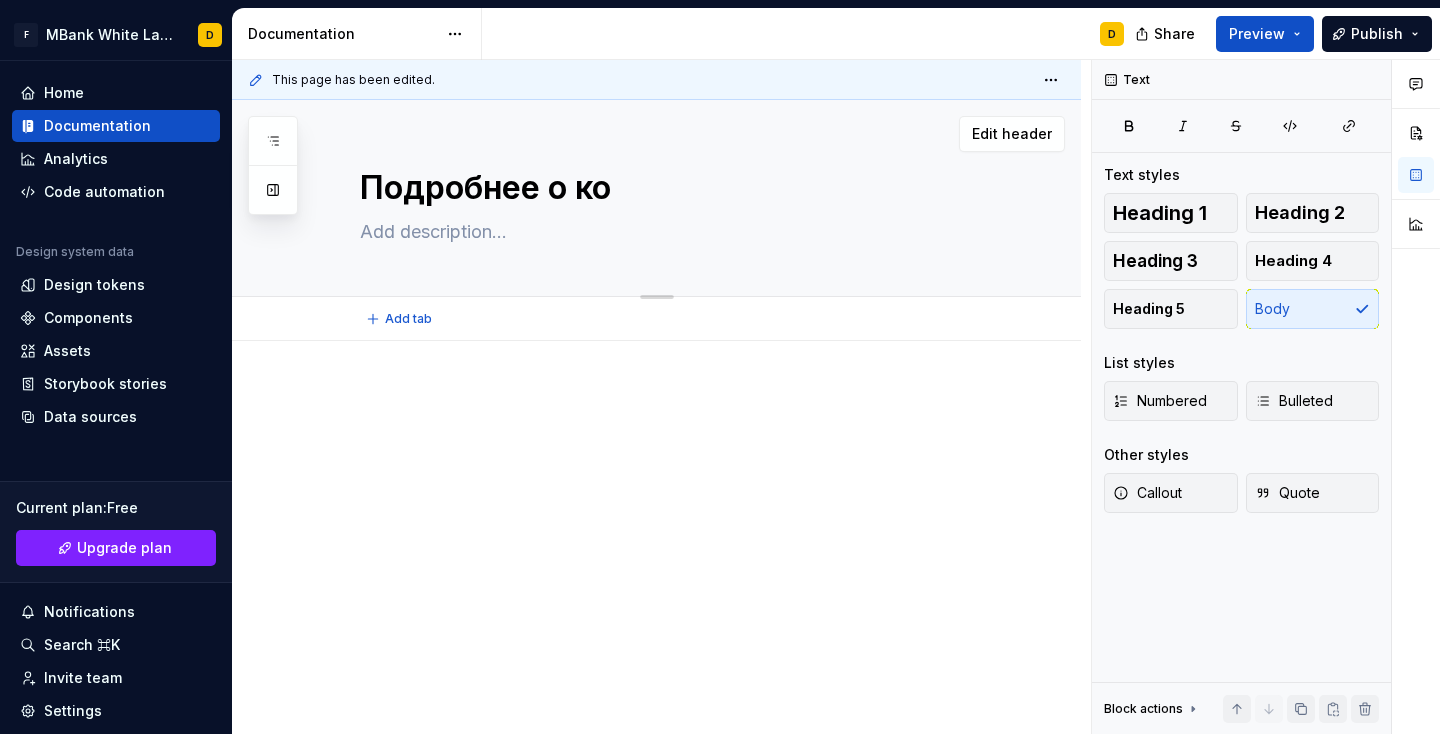 type on "*" 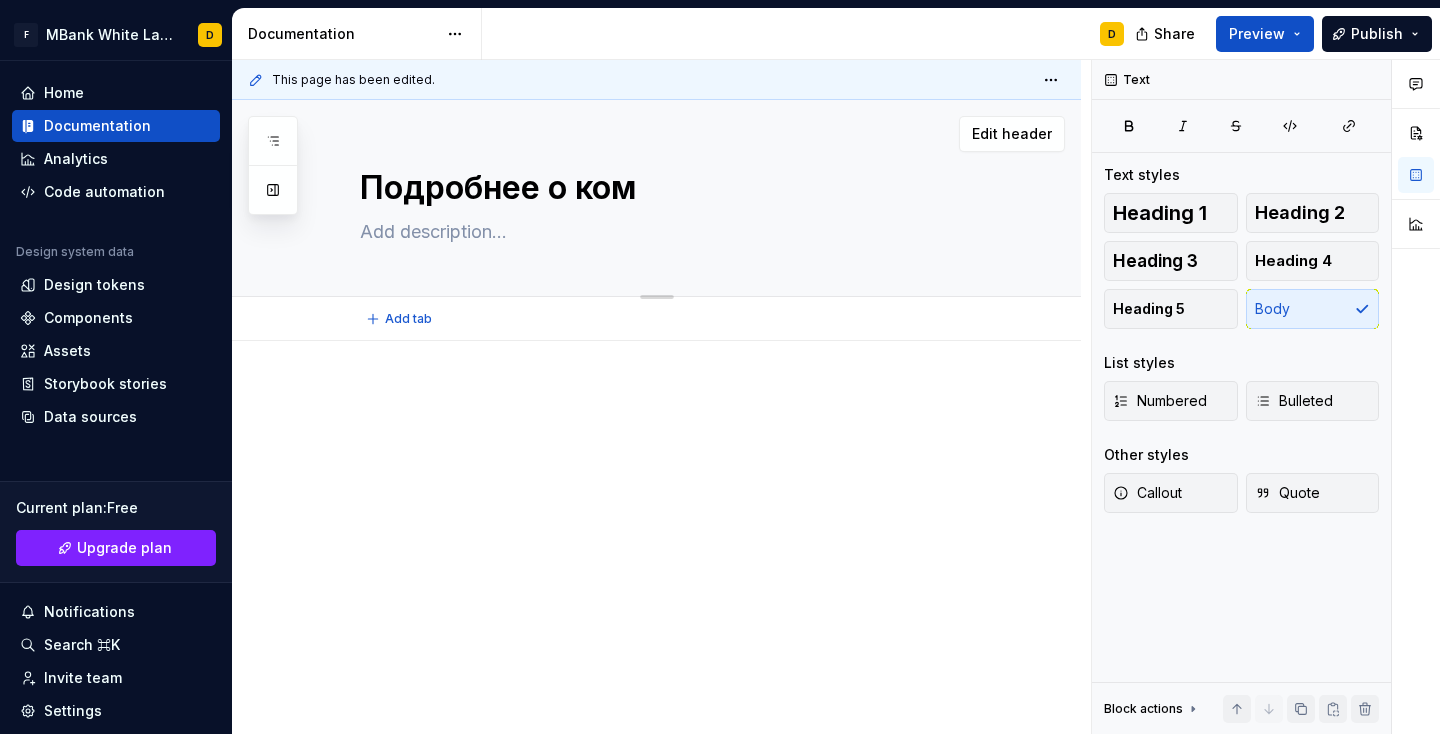 type on "*" 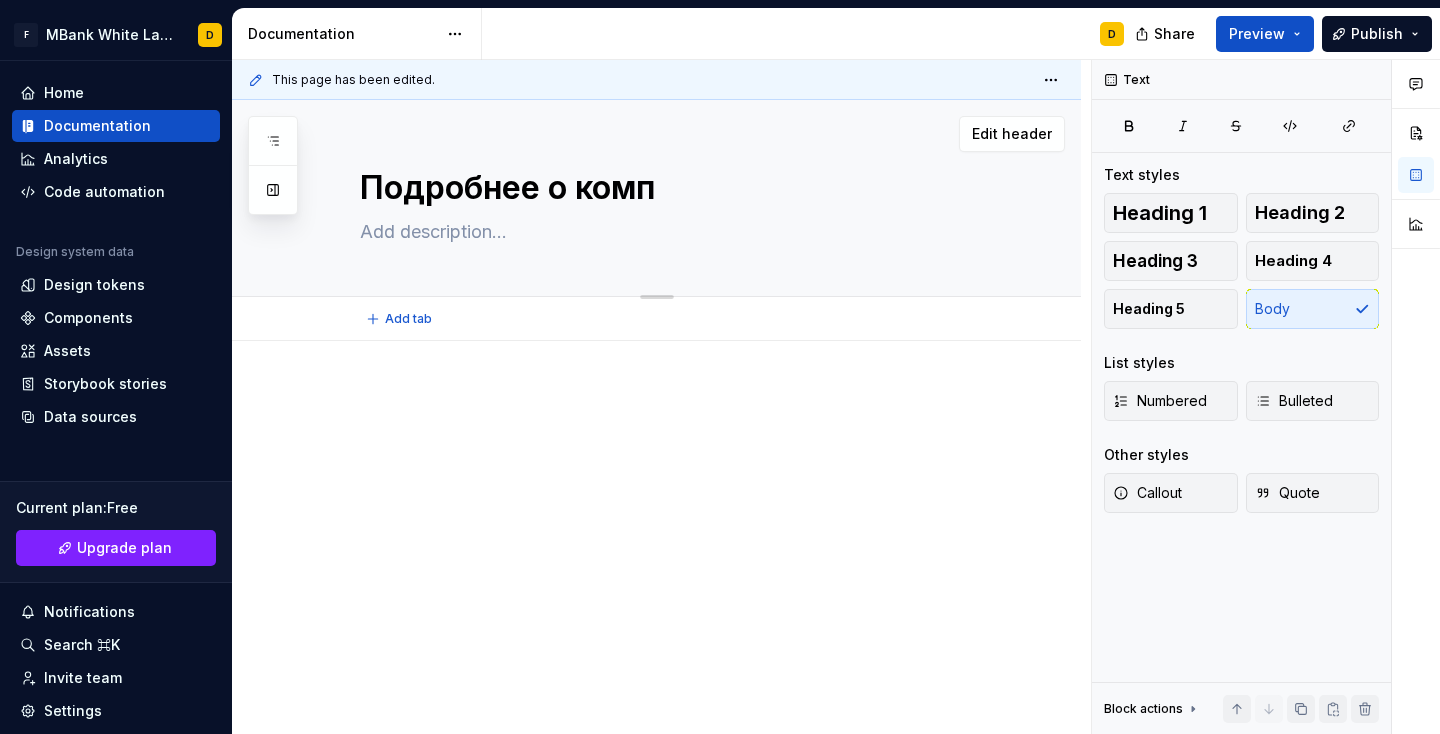 type on "*" 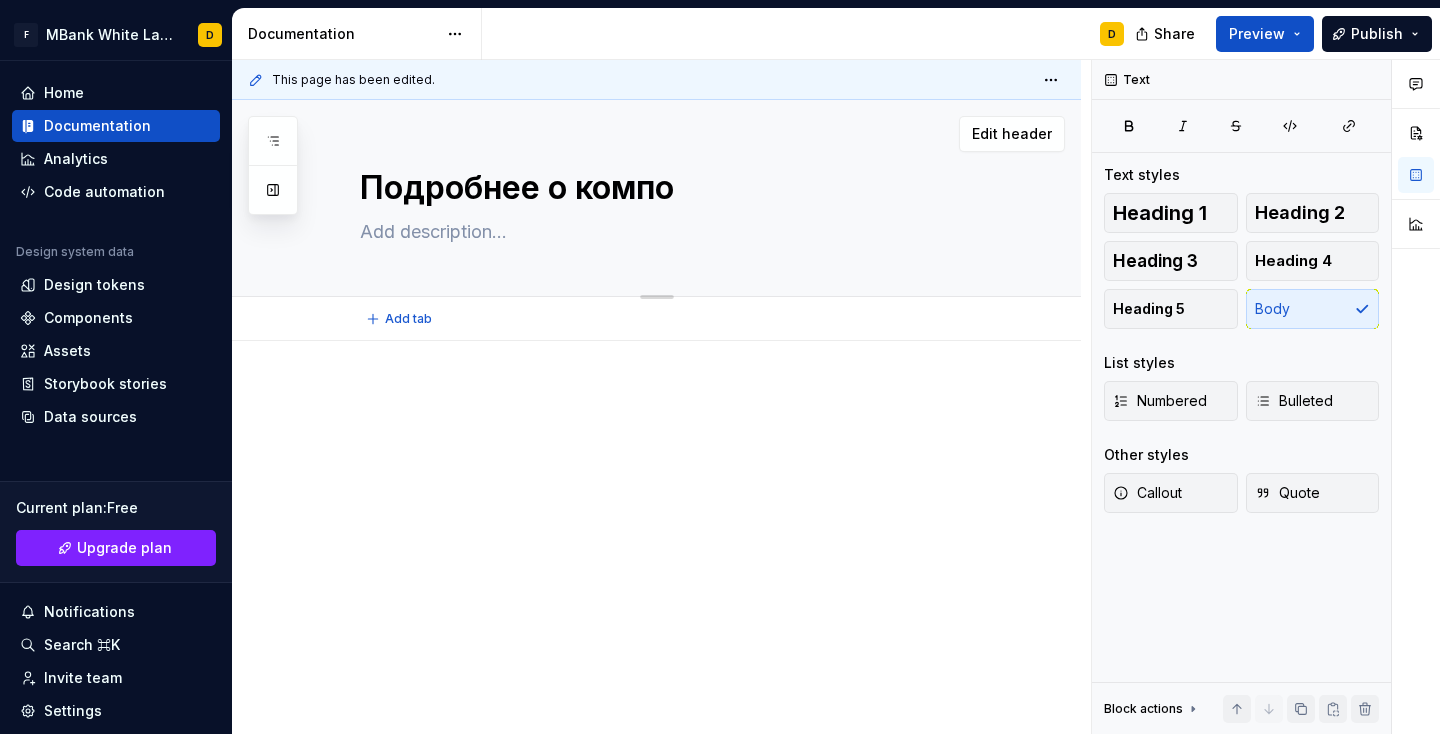 type on "*" 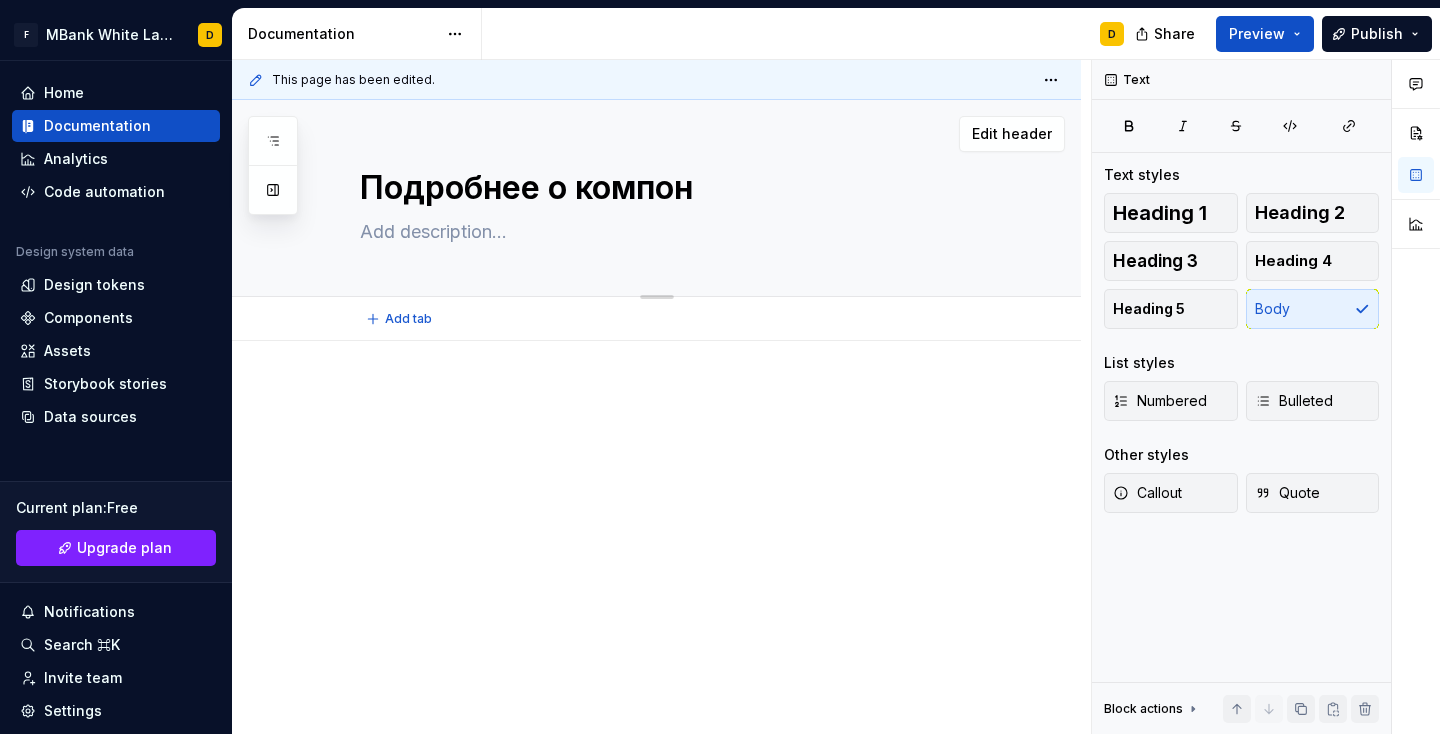 type on "*" 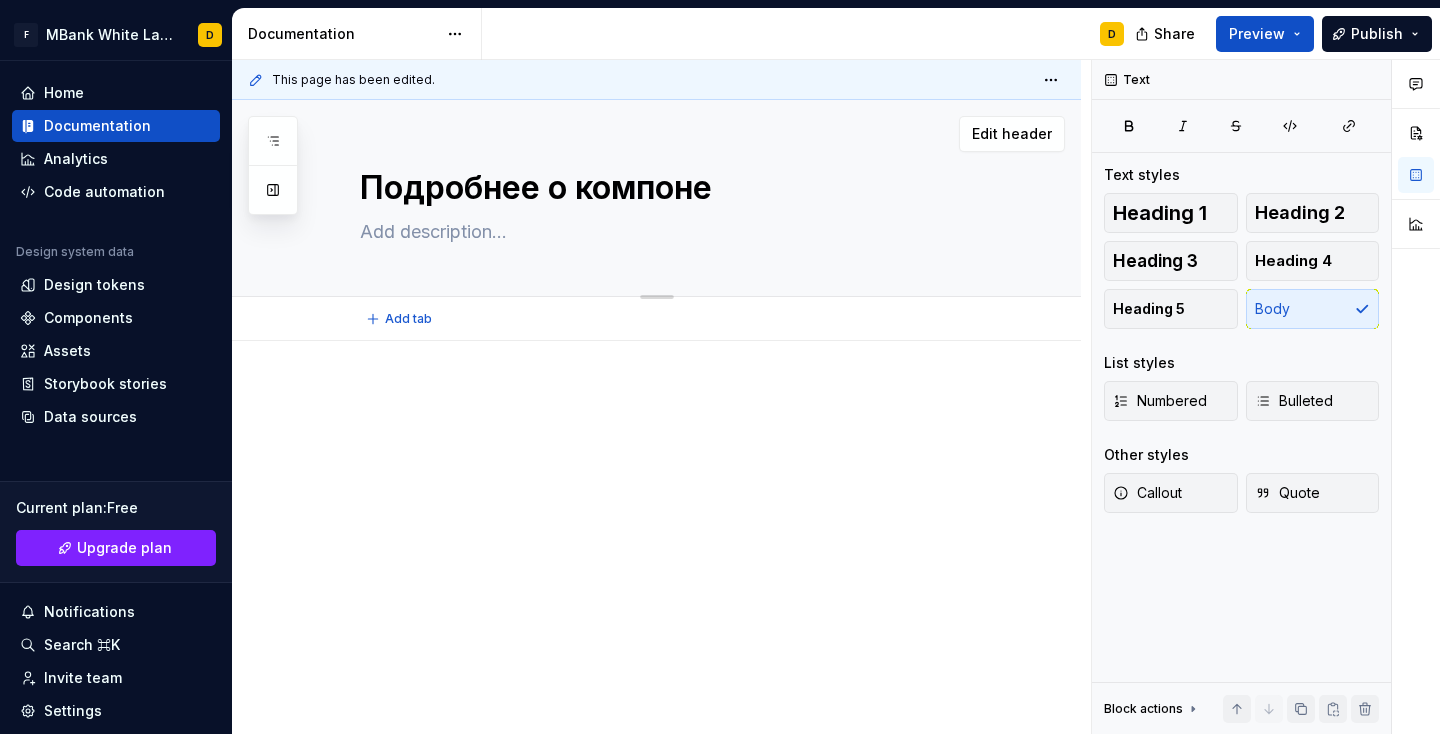 type on "*" 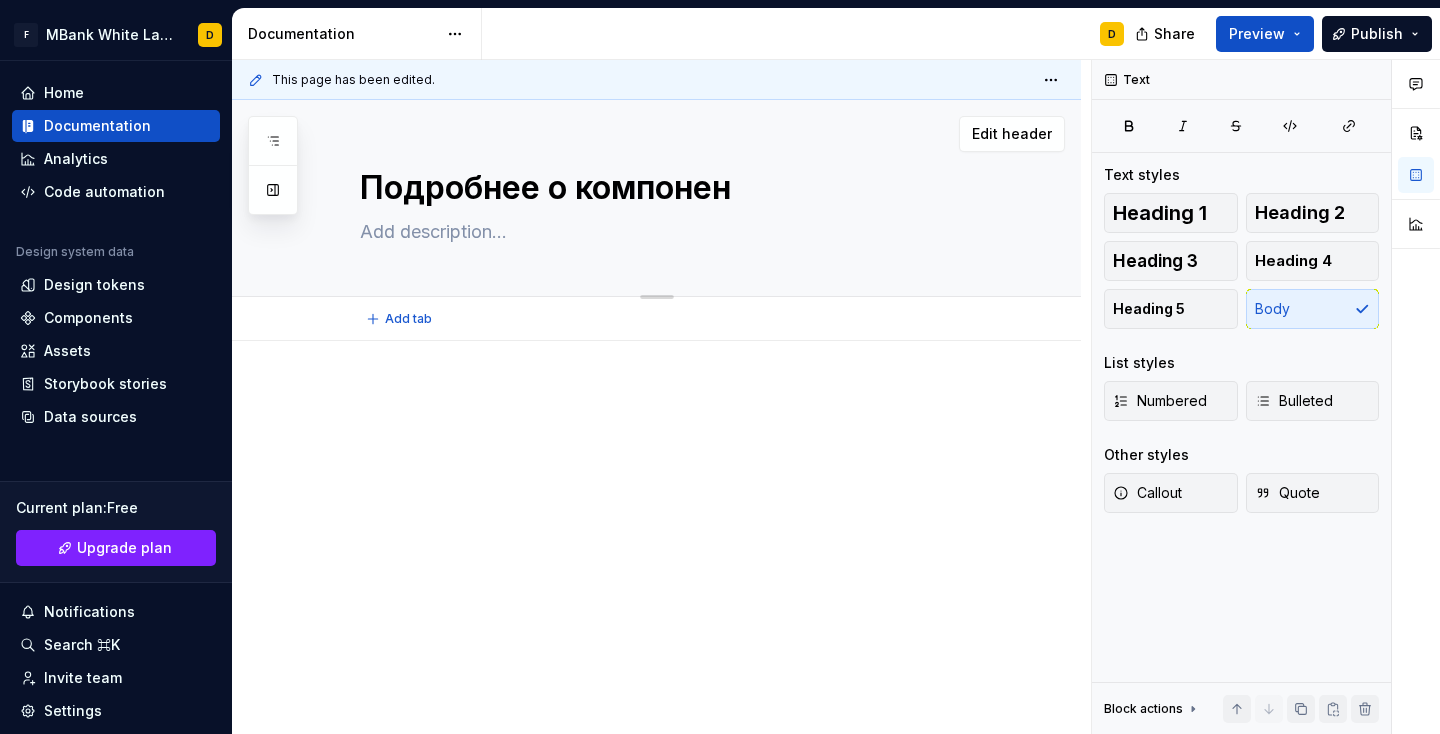 type on "*" 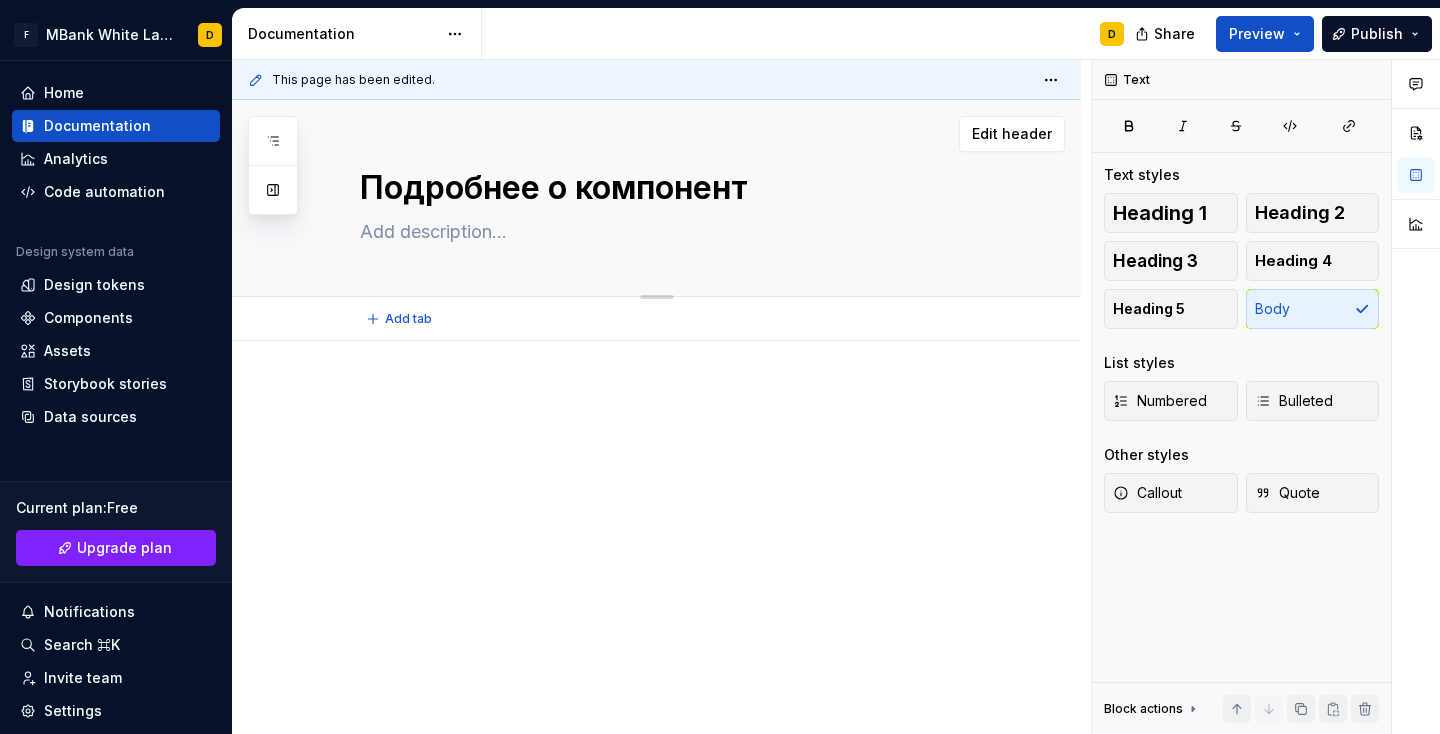 type on "*" 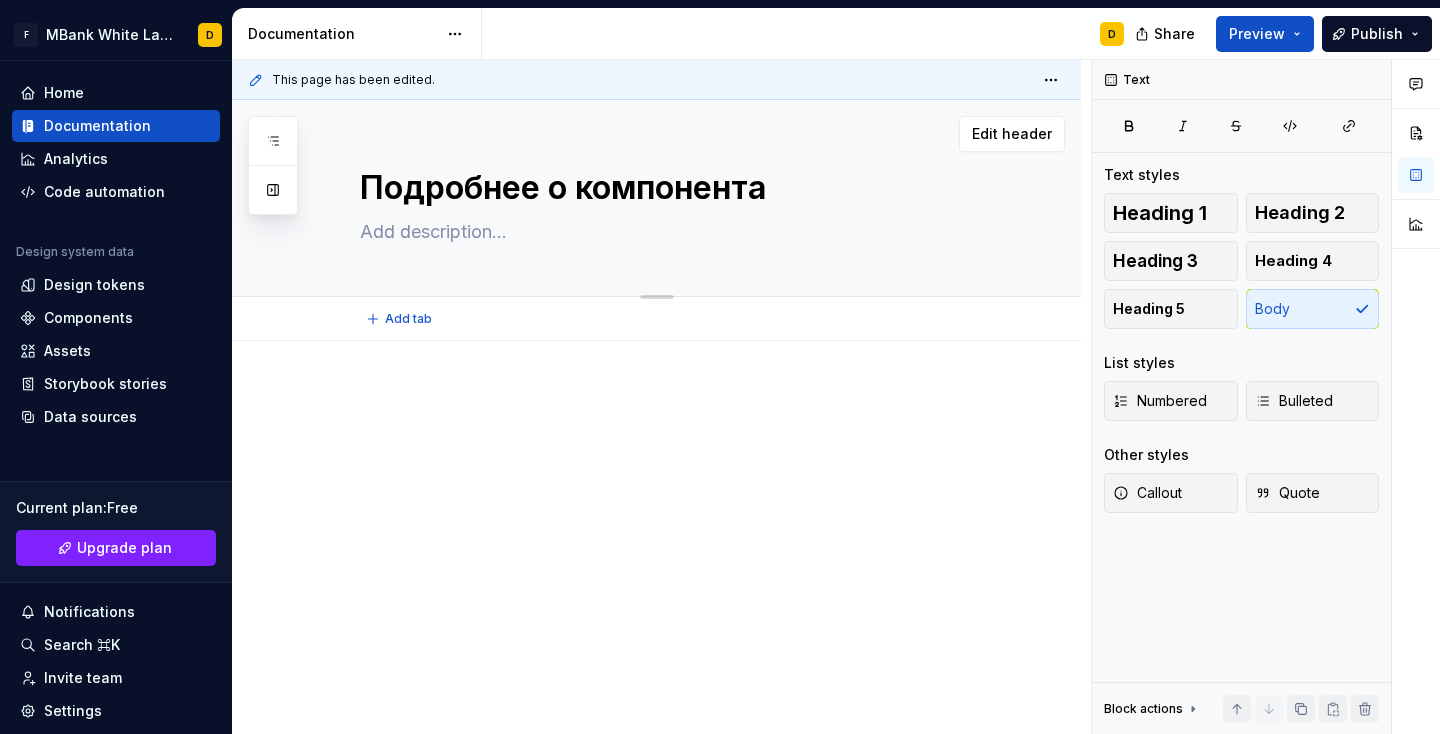 type on "*" 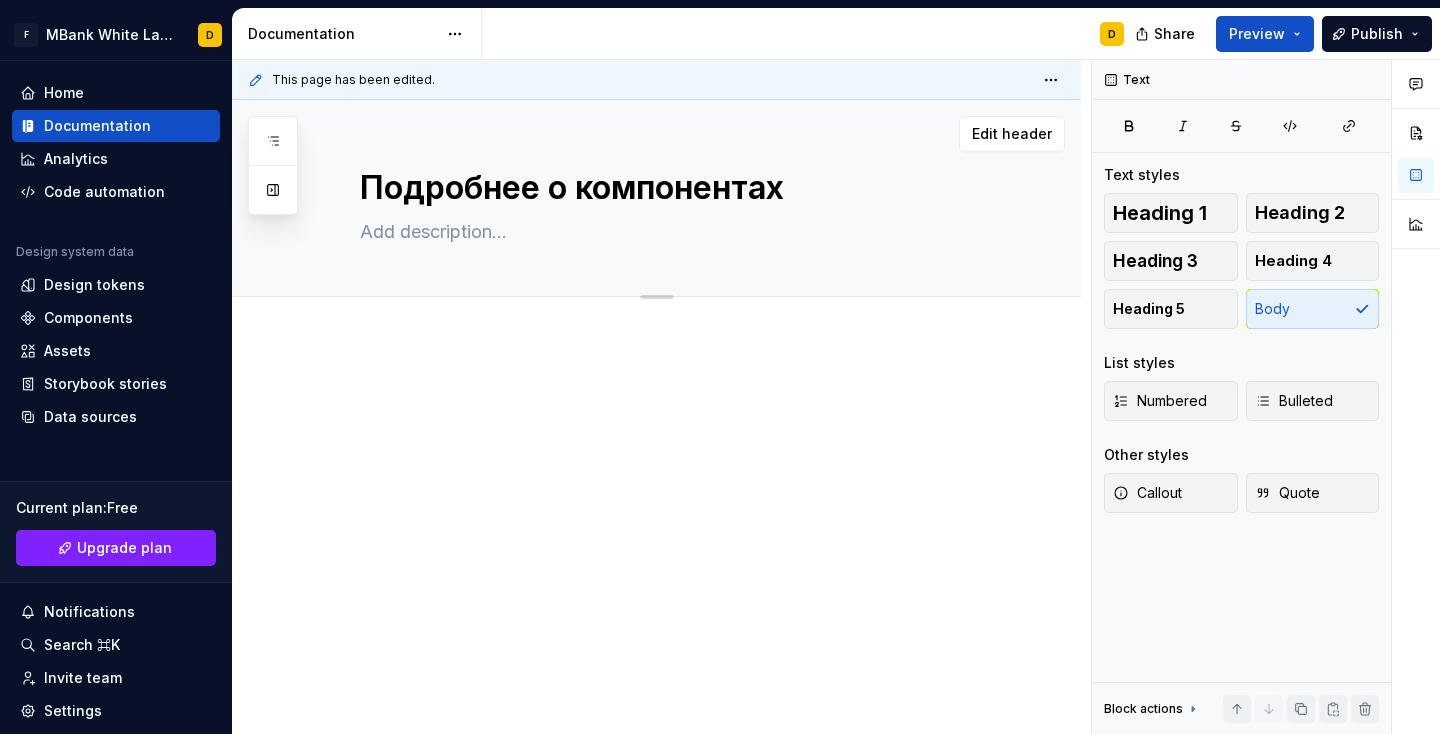 type on "*" 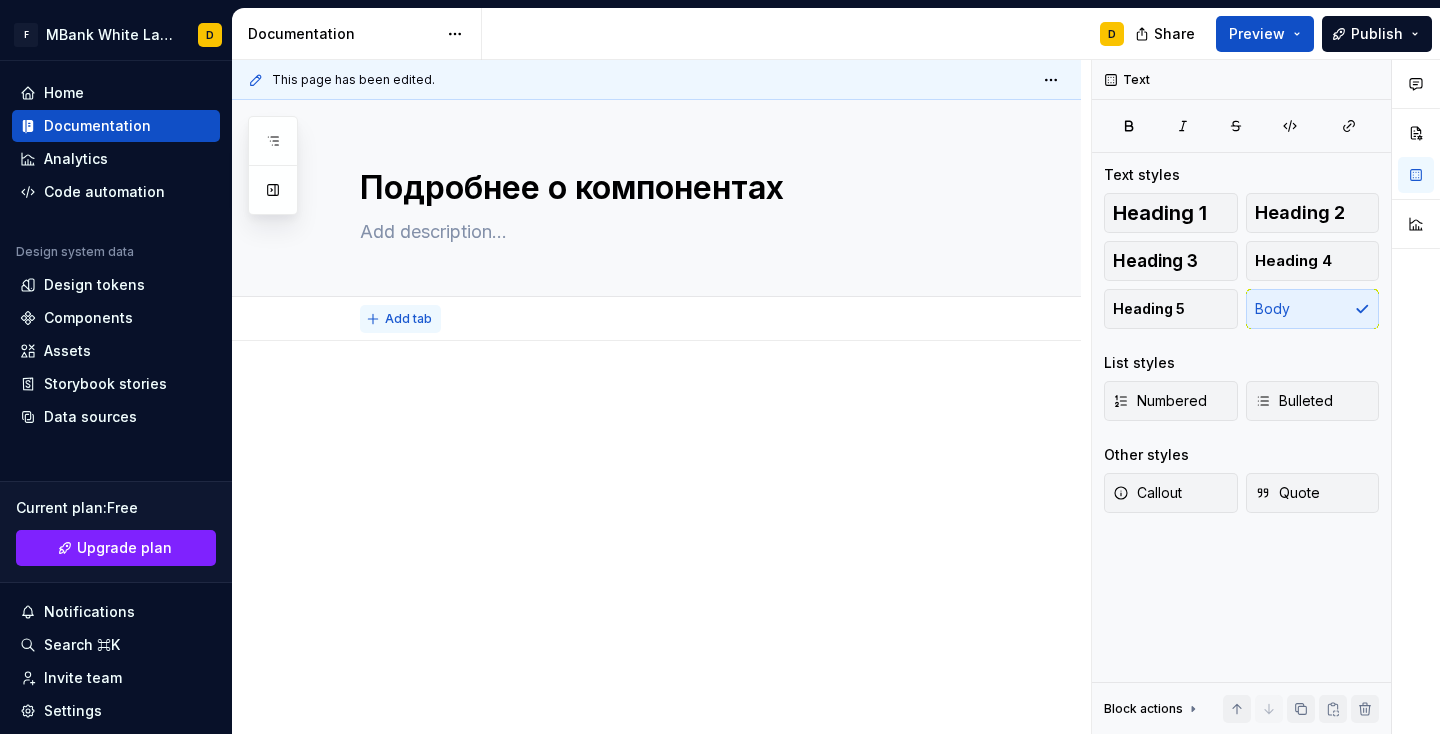 type on "Подробнее о компонентах" 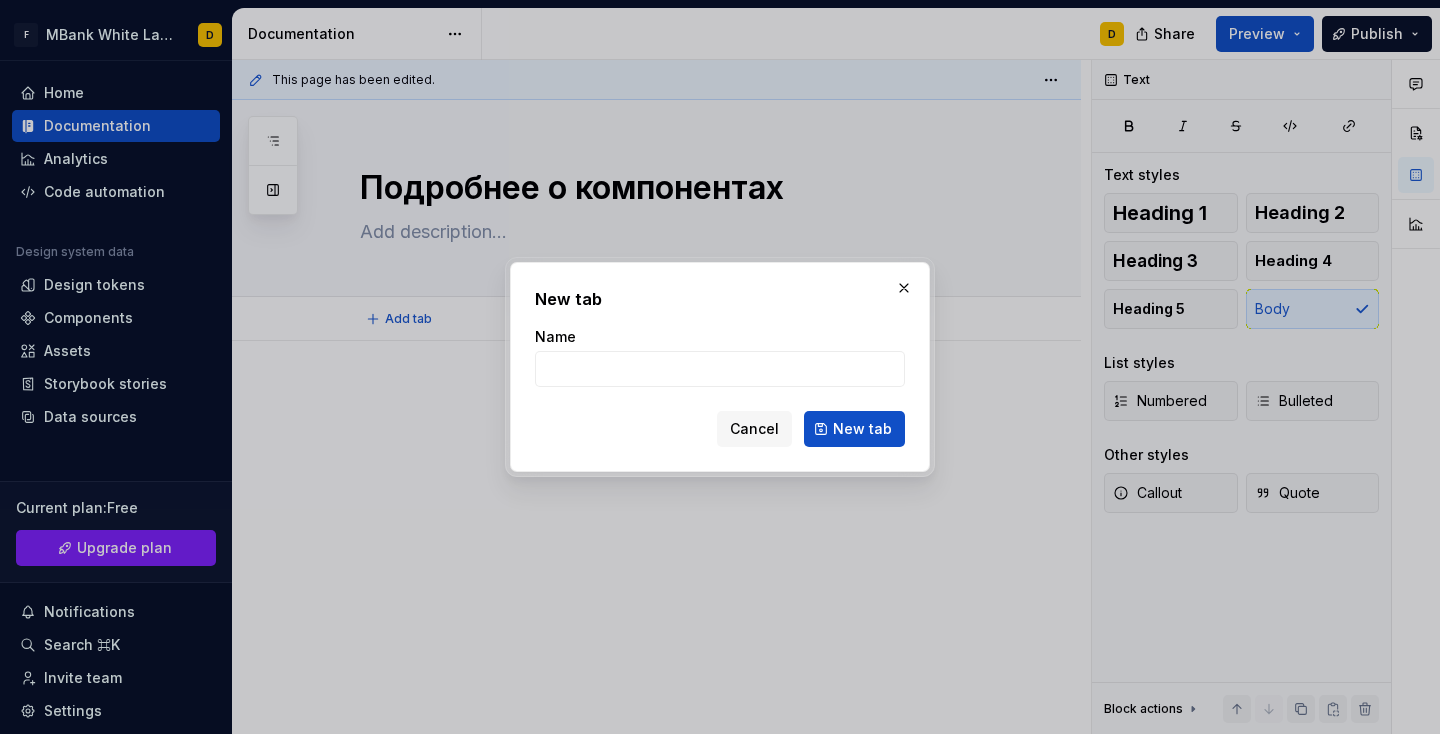 type on "*" 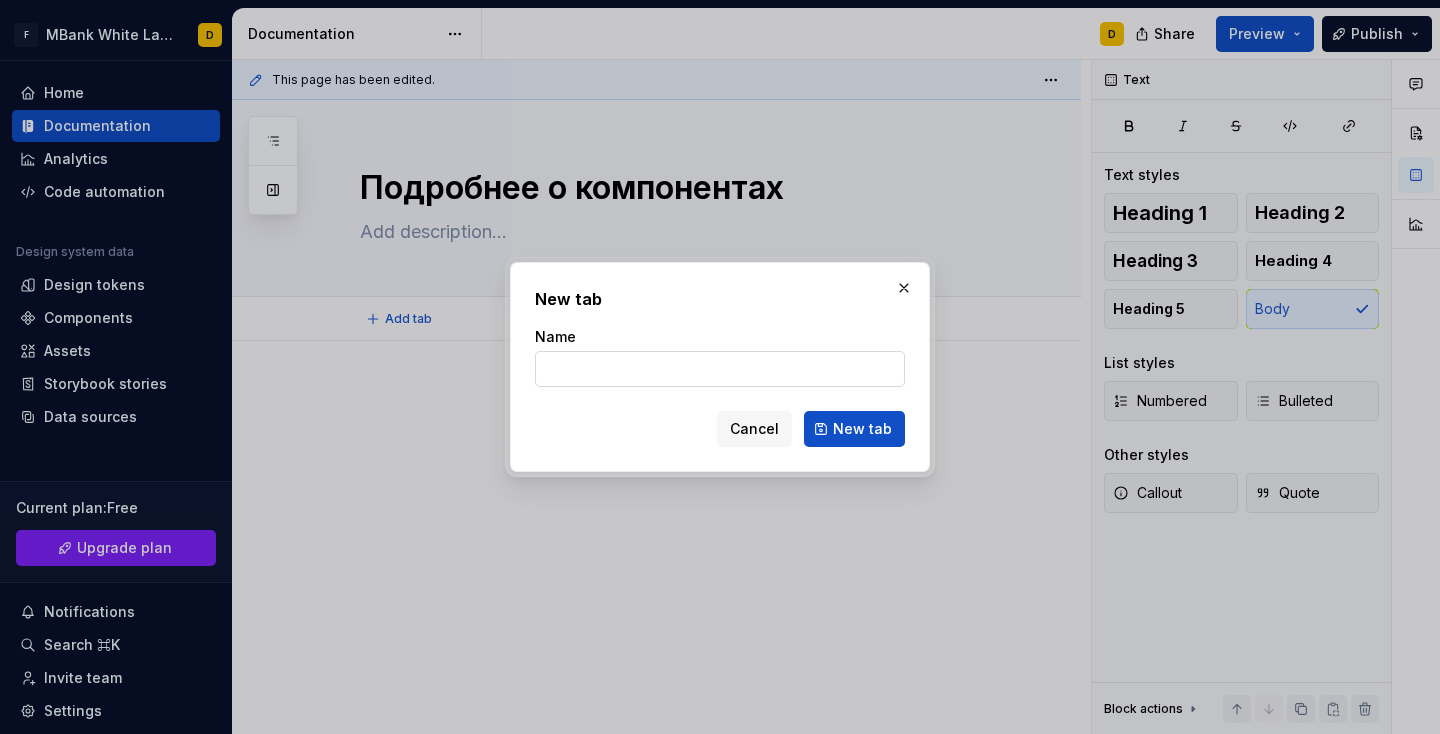 type on "[PERSON_NAME]" 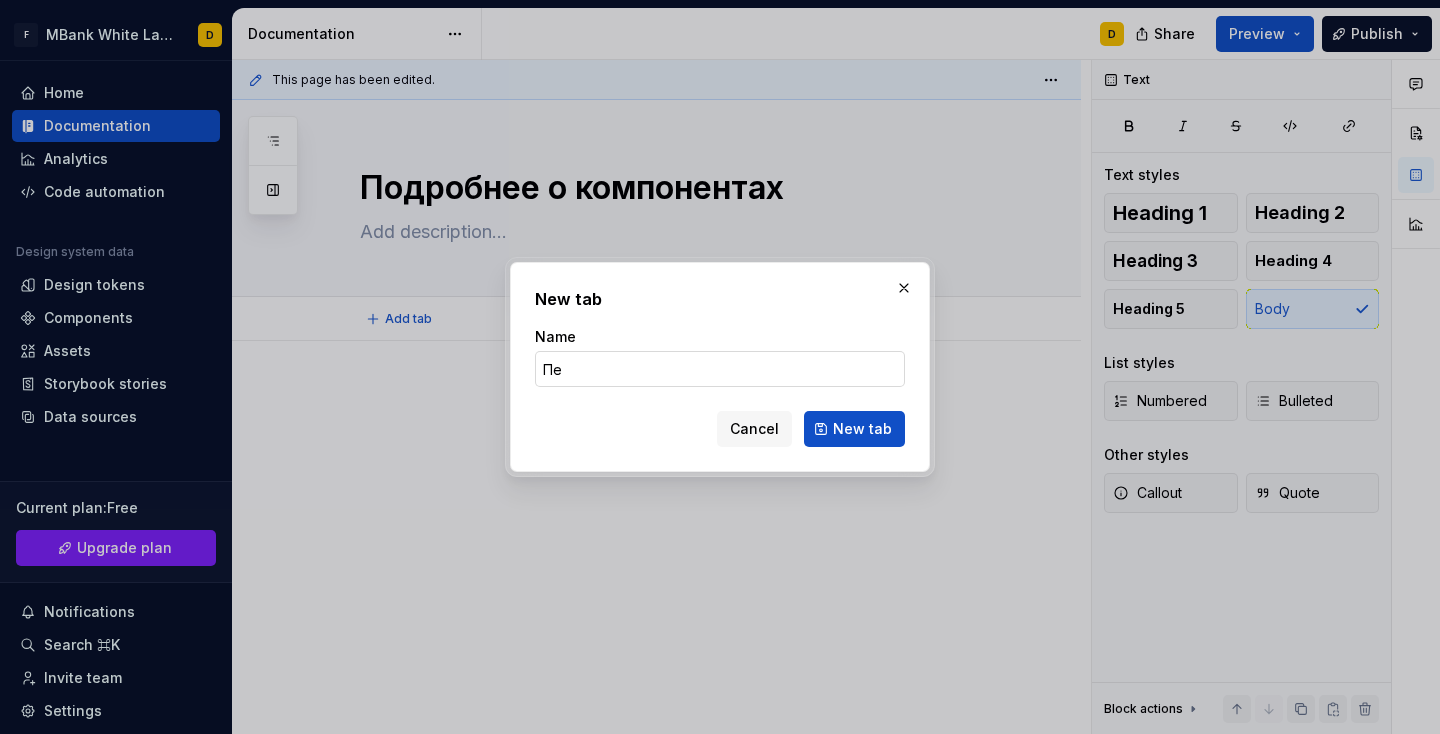type on "П" 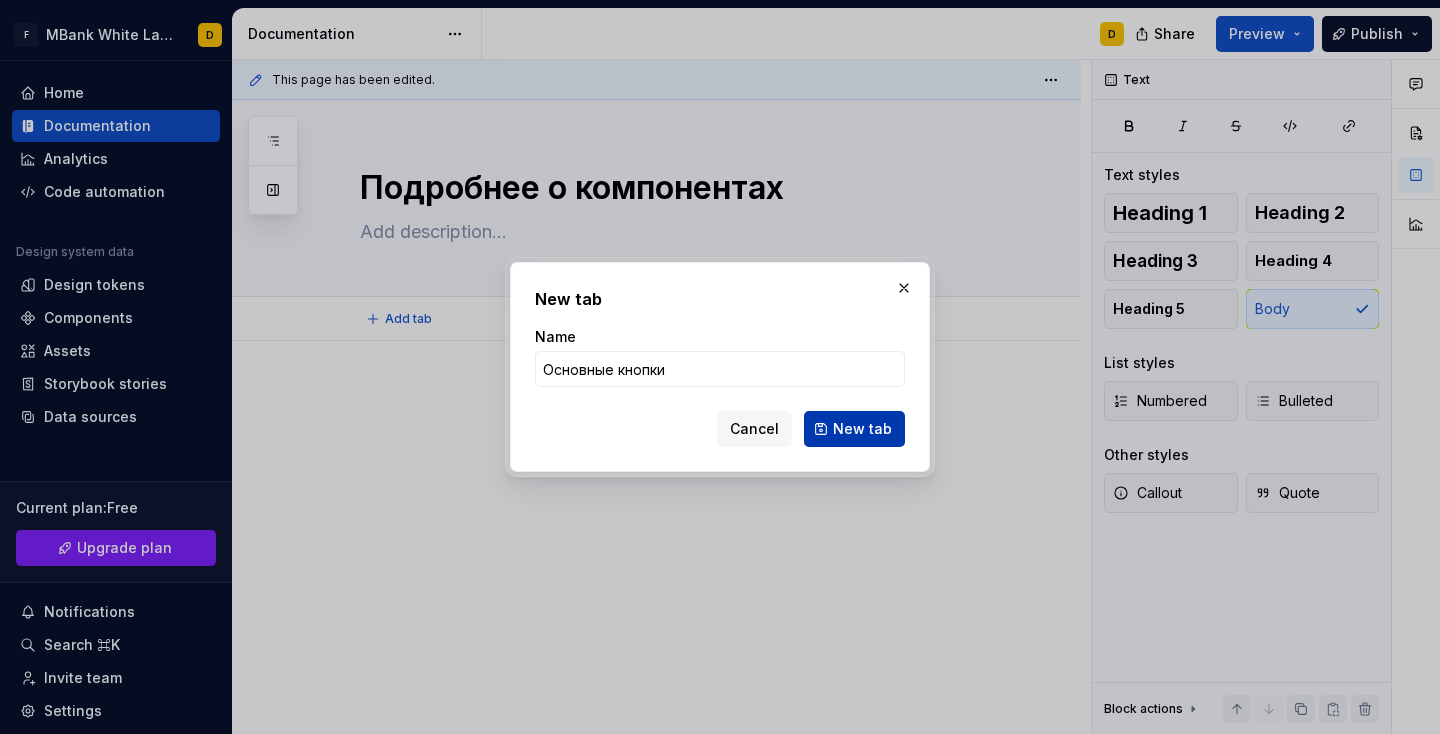 type on "Основные кнопки" 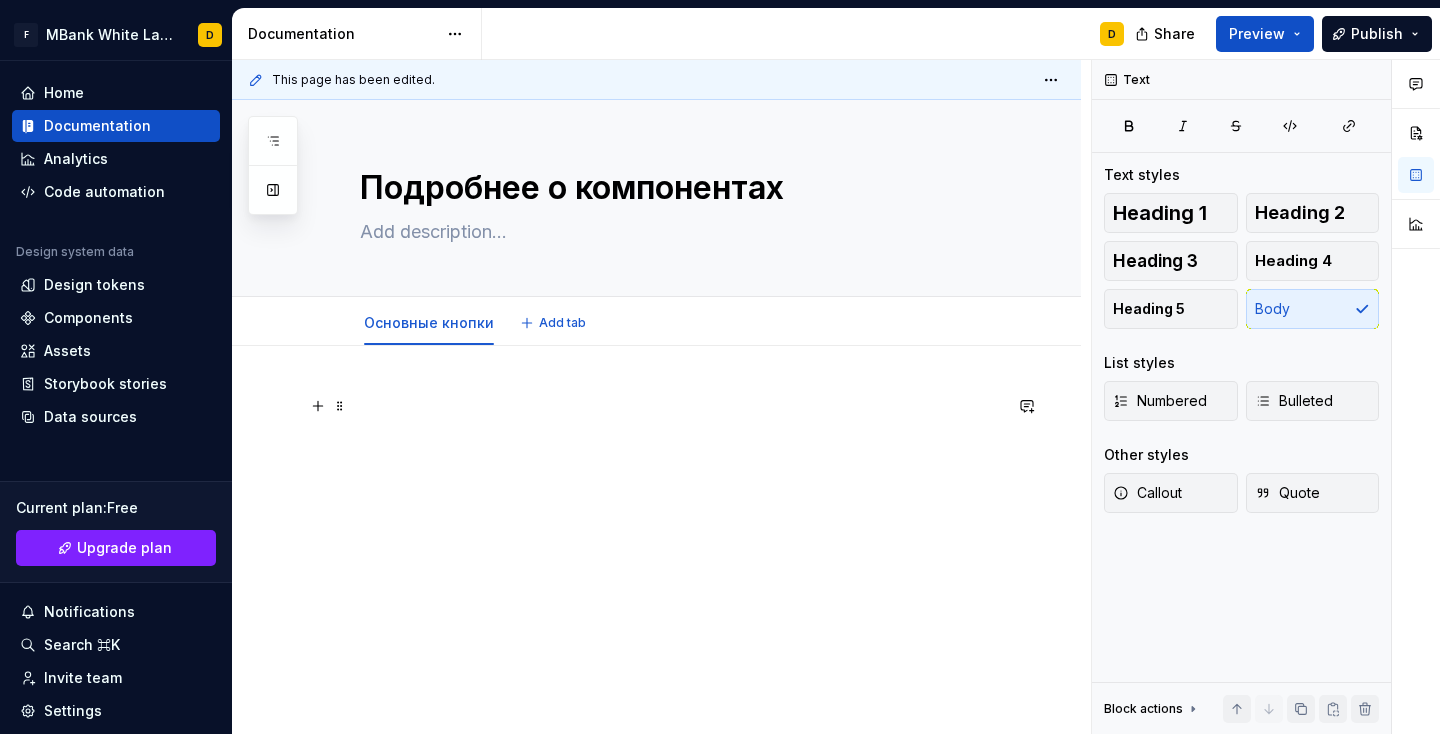 click at bounding box center [680, 406] 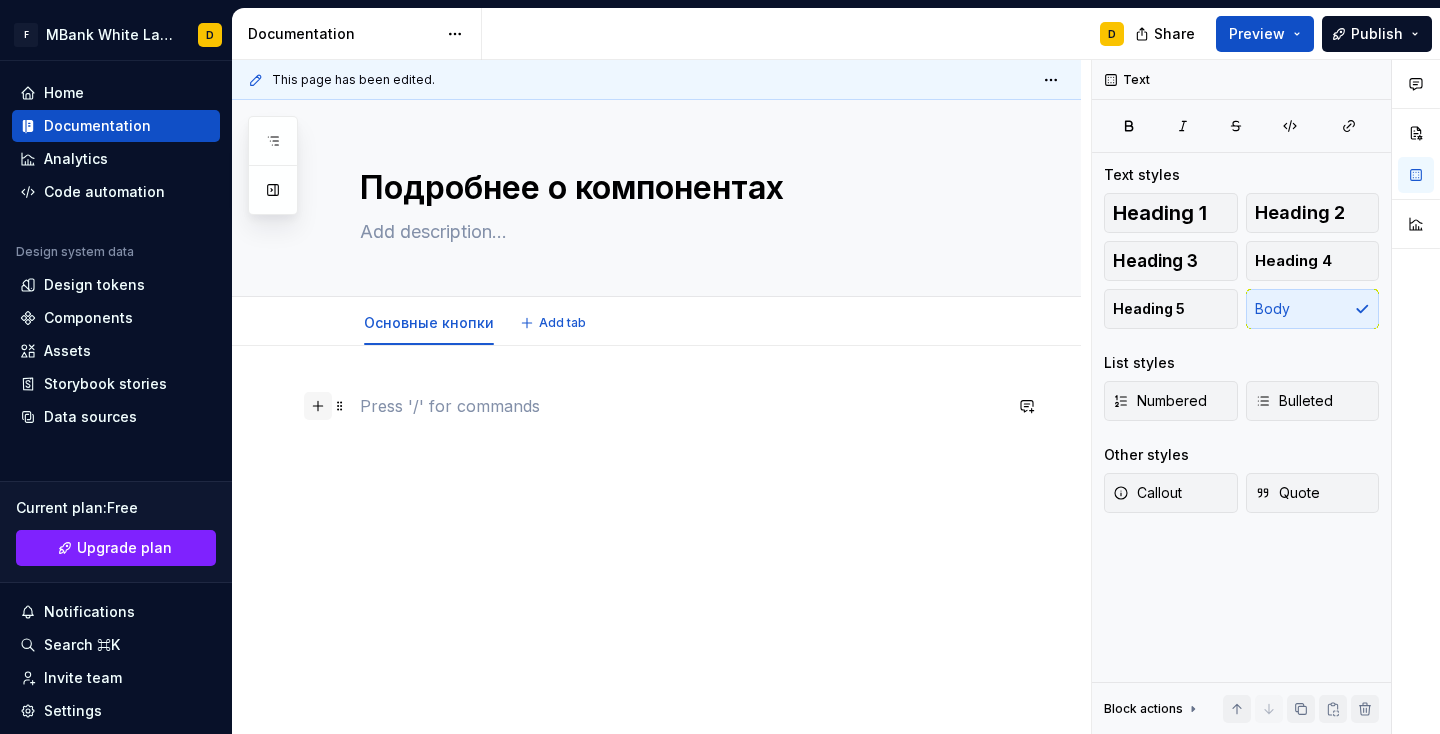 click at bounding box center (318, 406) 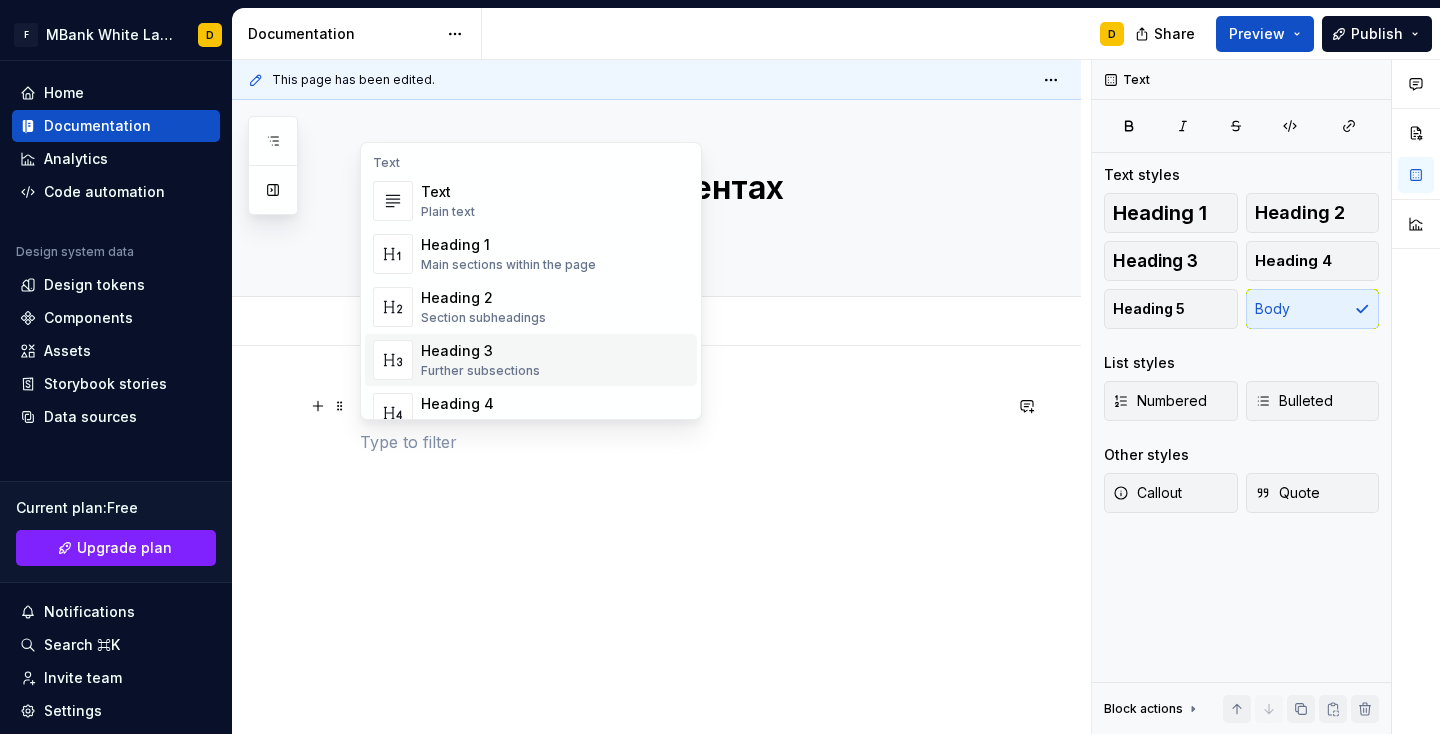 click at bounding box center (656, 530) 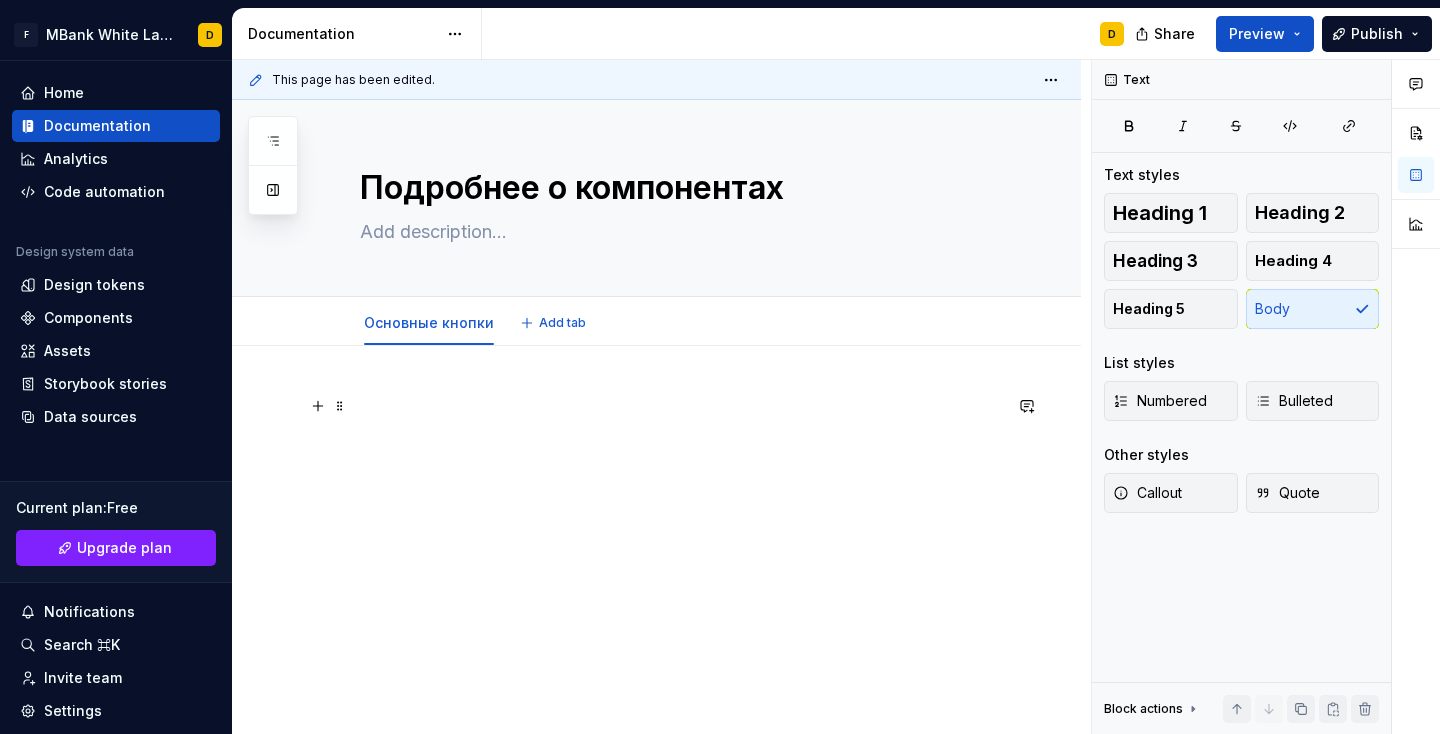 click at bounding box center (656, 530) 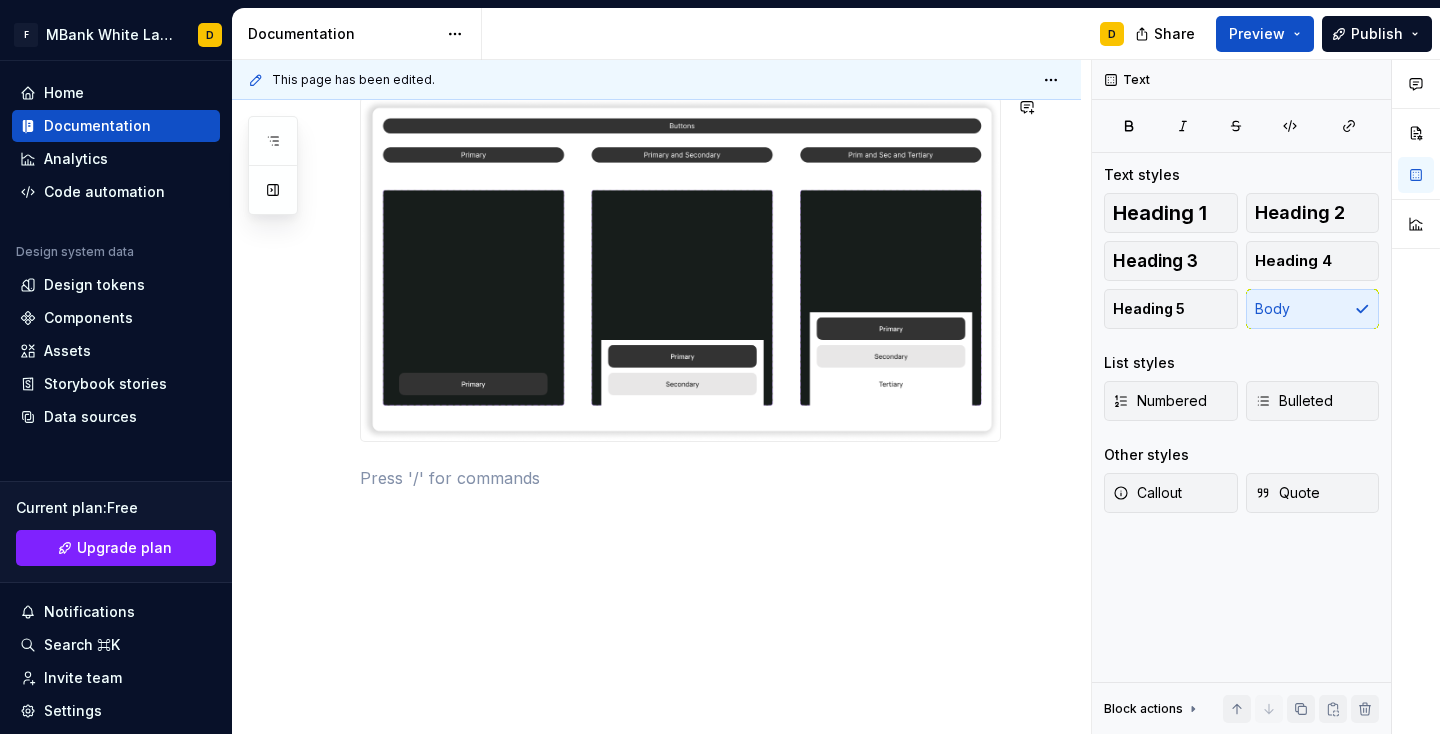 scroll, scrollTop: 297, scrollLeft: 0, axis: vertical 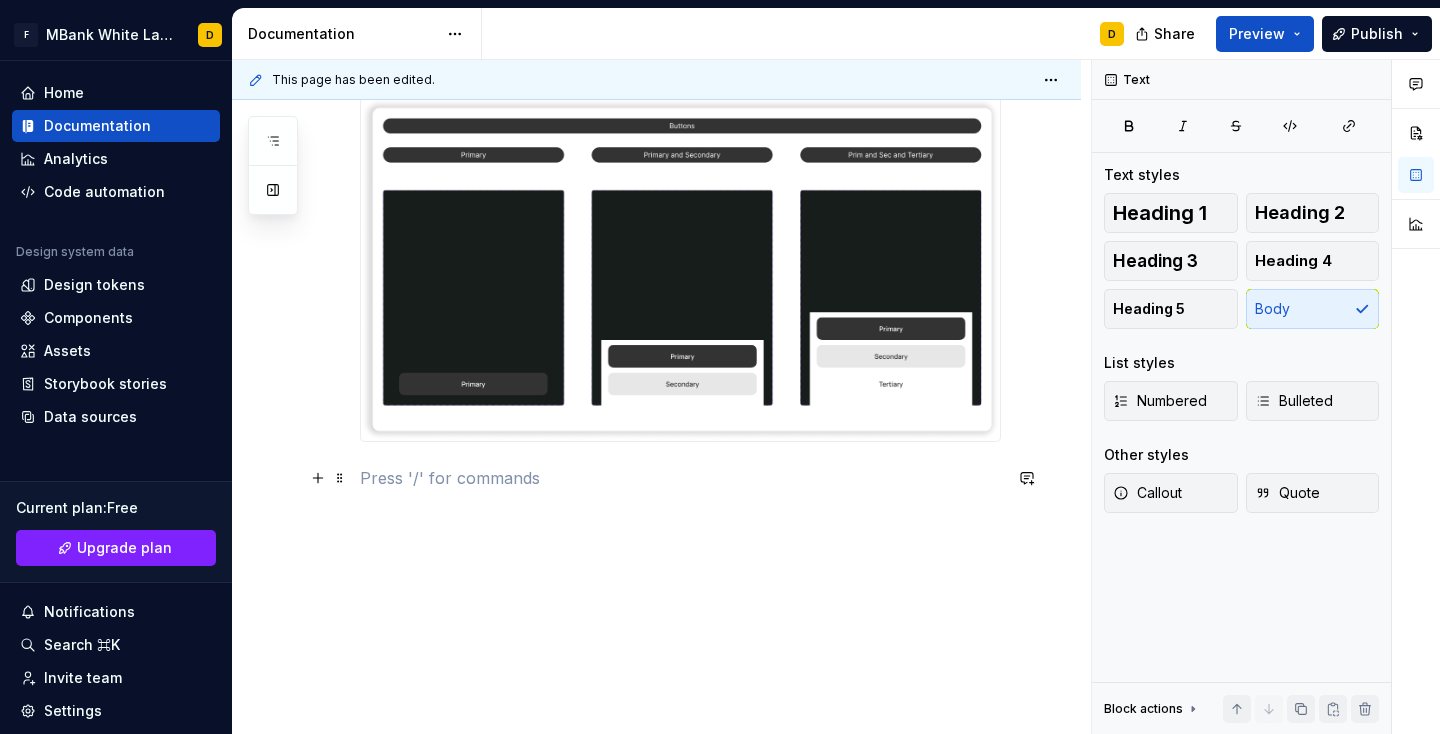 type on "*" 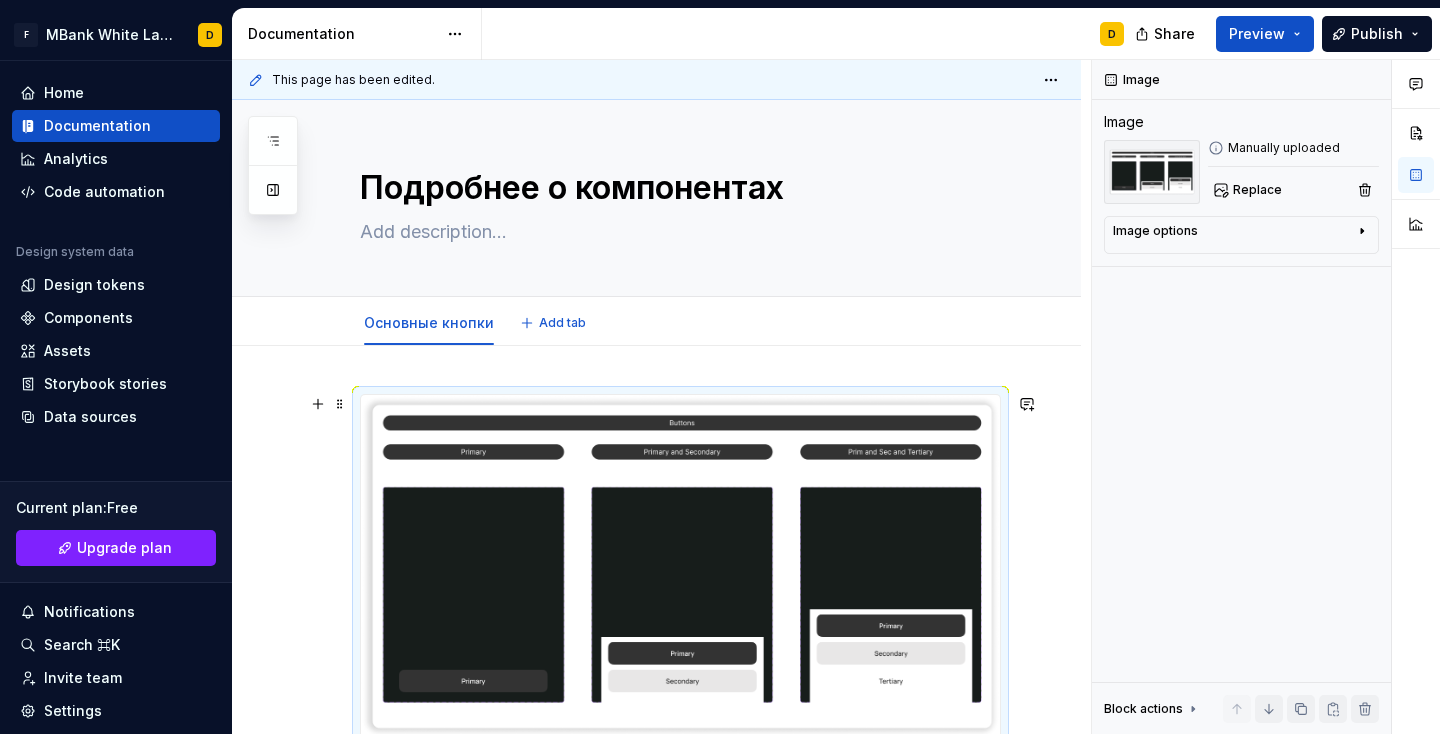 click at bounding box center (680, 566) 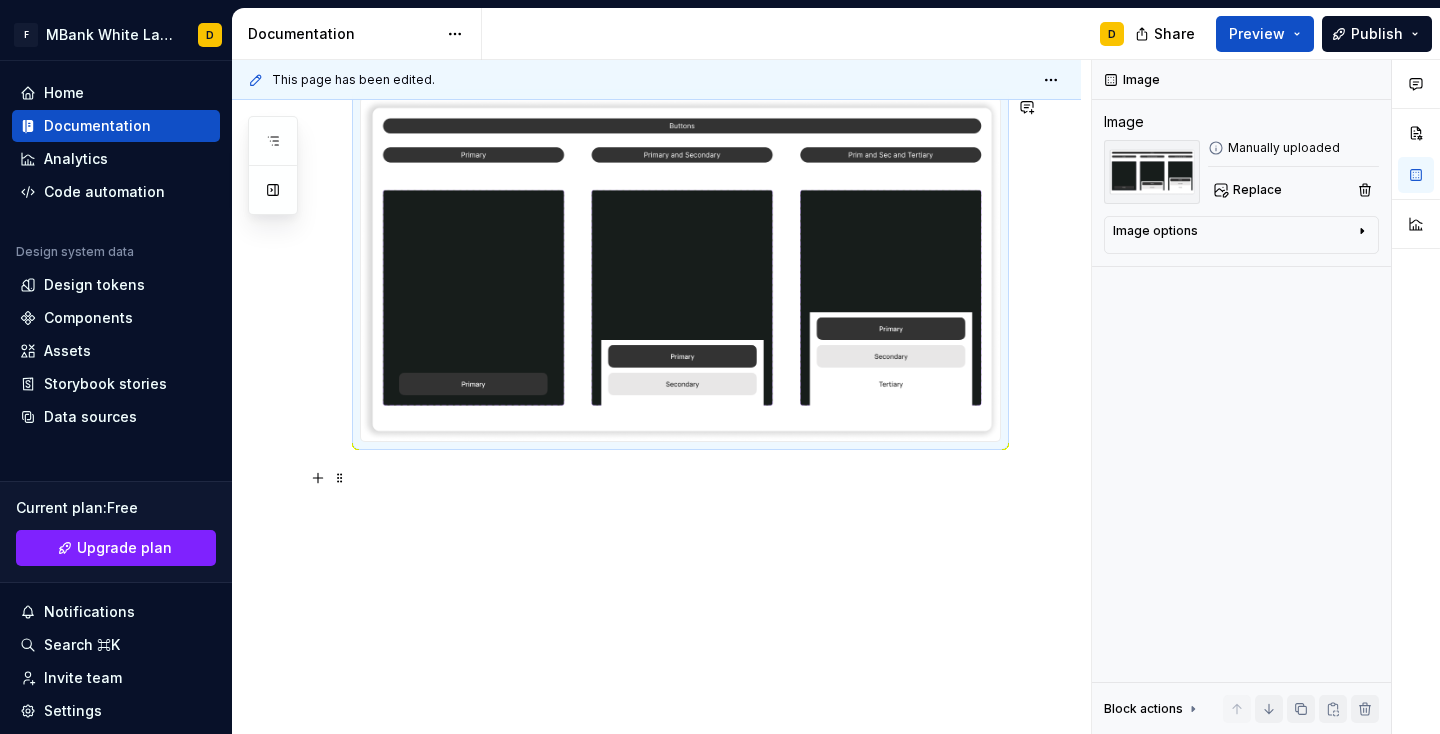 click at bounding box center (680, 478) 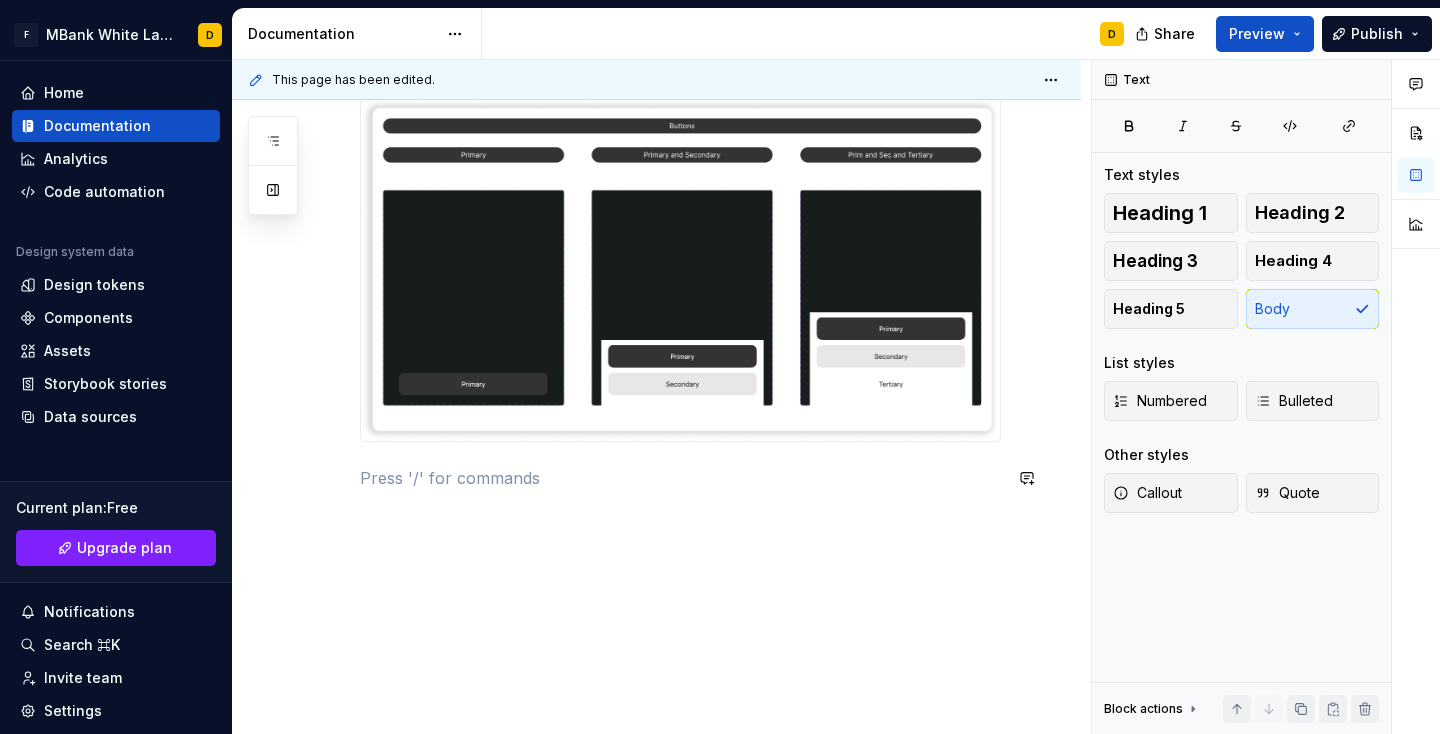 type 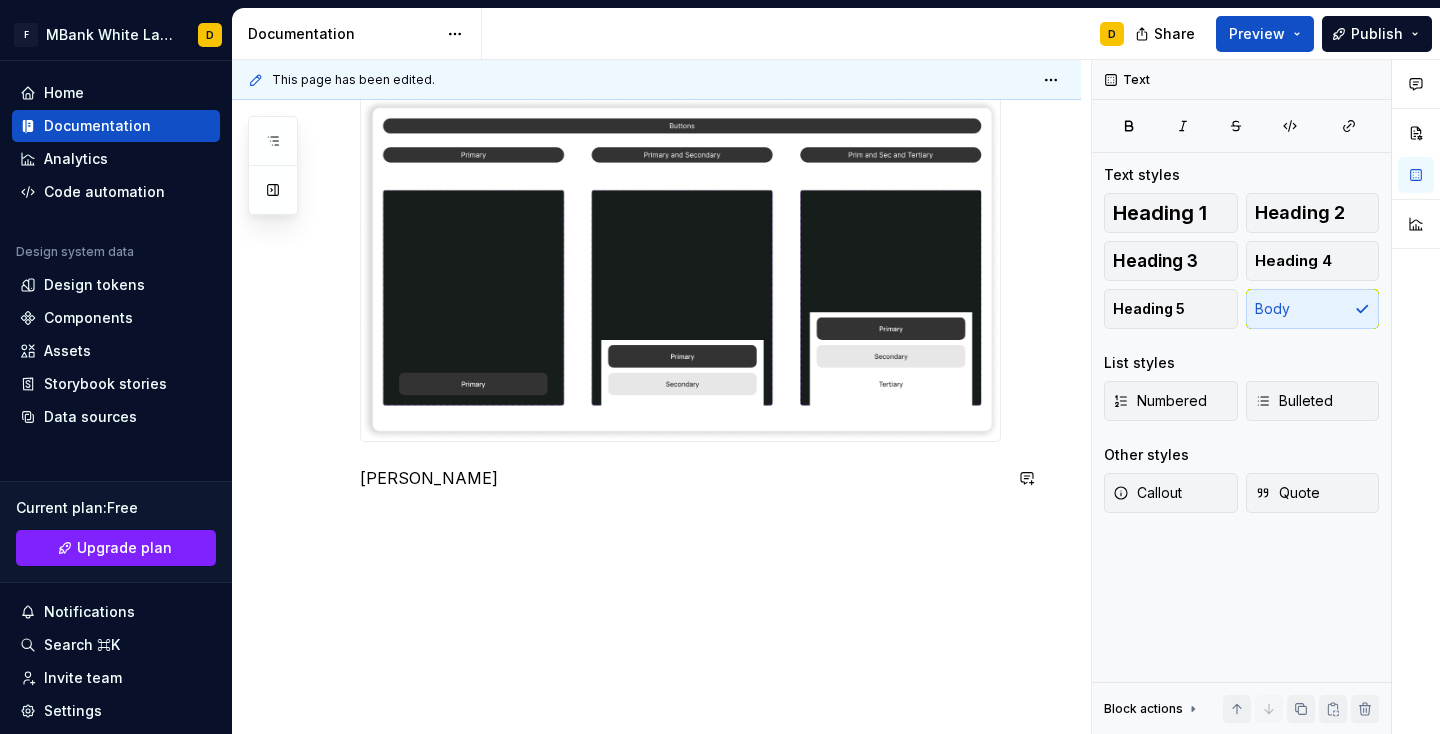 scroll, scrollTop: 273, scrollLeft: 0, axis: vertical 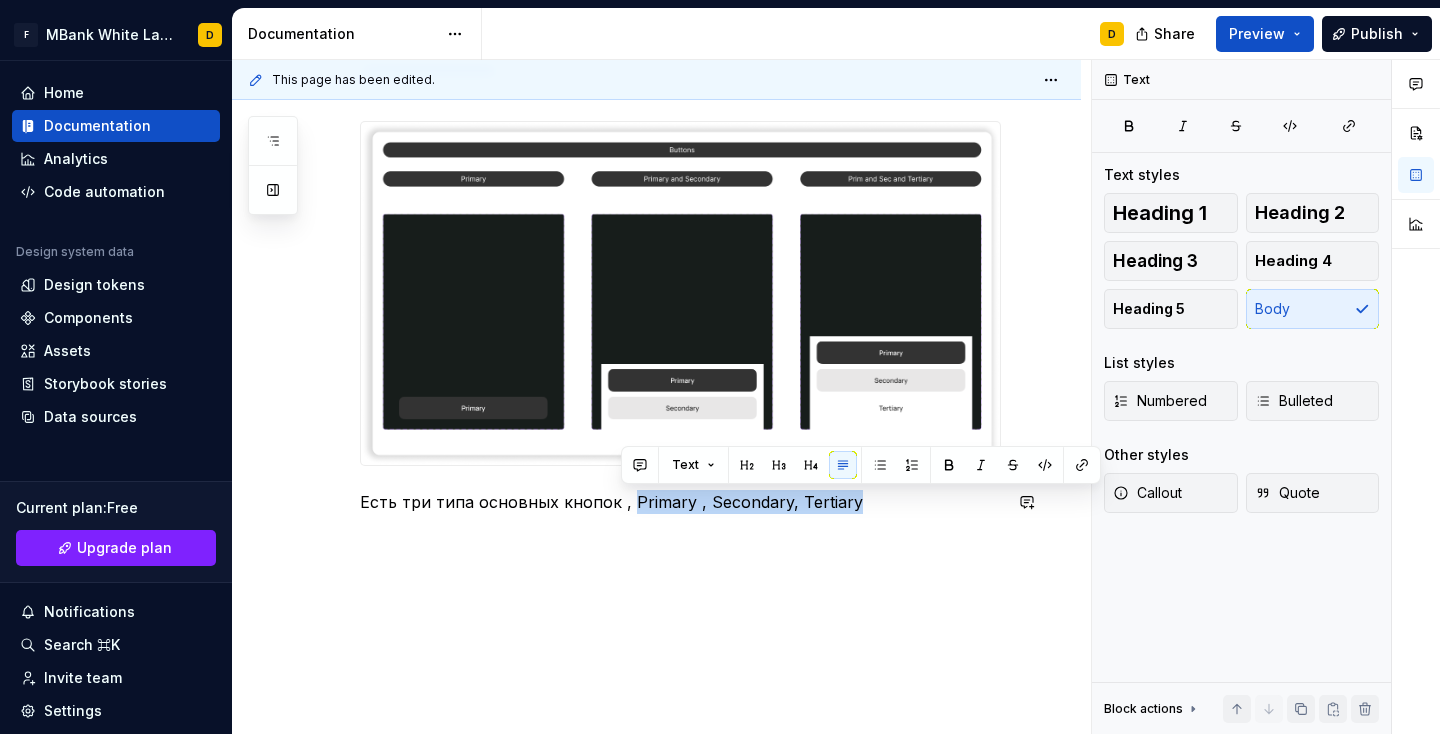 drag, startPoint x: 620, startPoint y: 502, endPoint x: 802, endPoint y: 518, distance: 182.70195 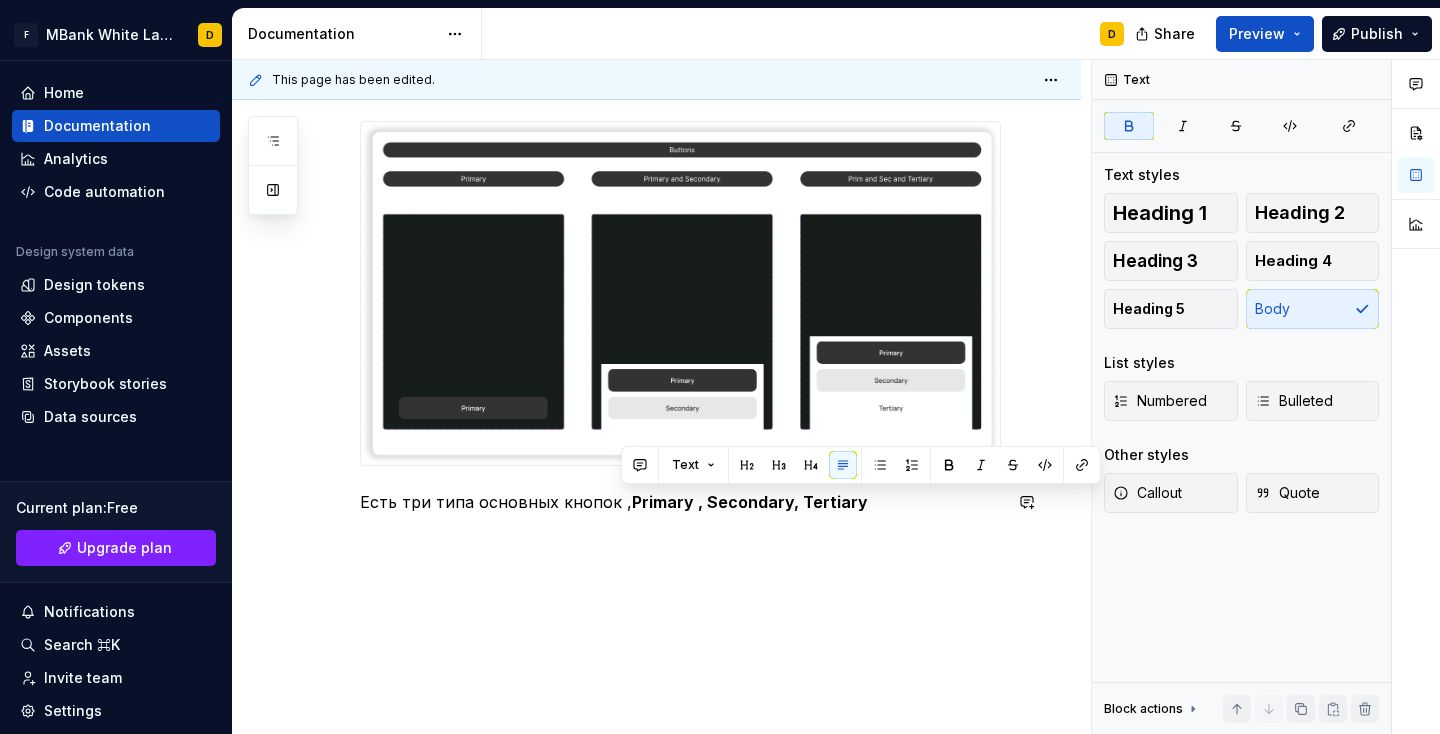 click on "Есть три типа основных кнопок ,  Primary , Secondary, Tertiary" at bounding box center (680, 329) 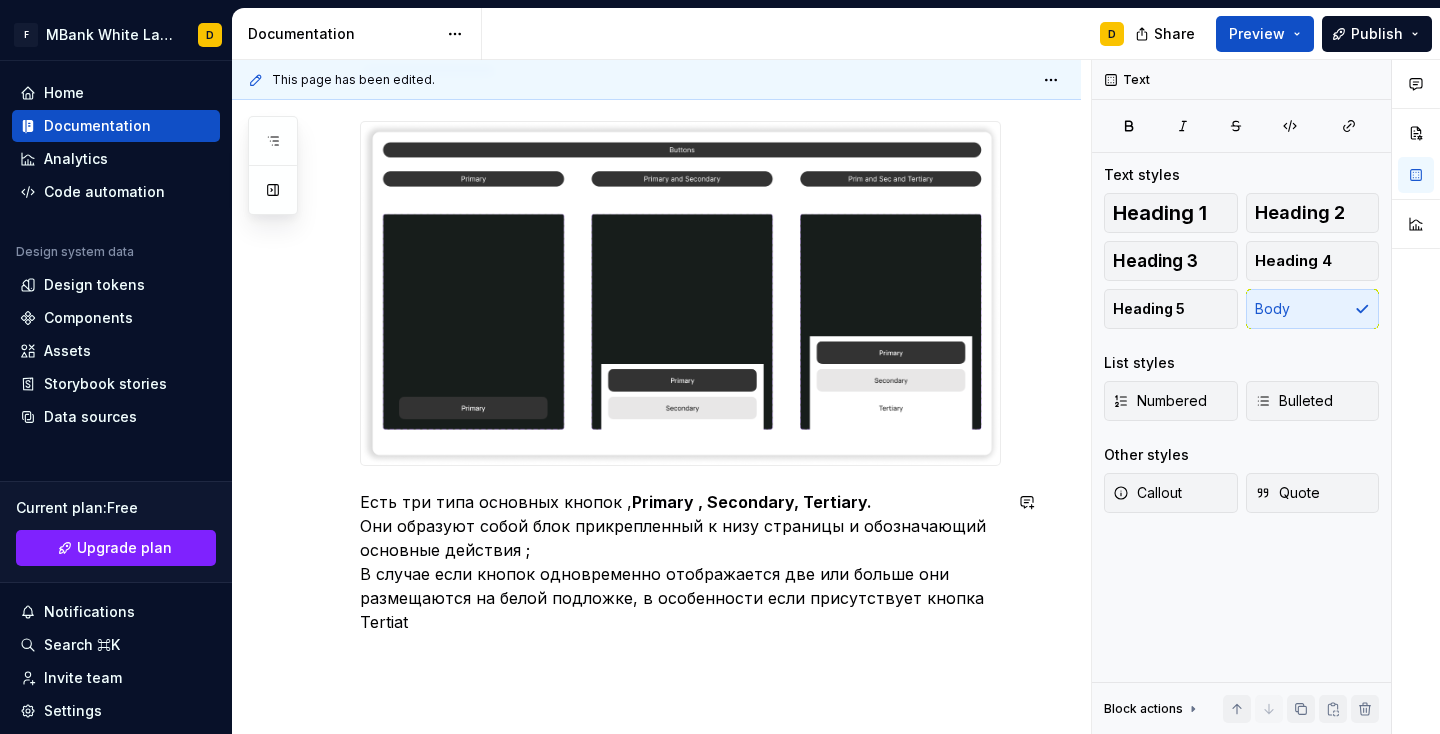 type on "*" 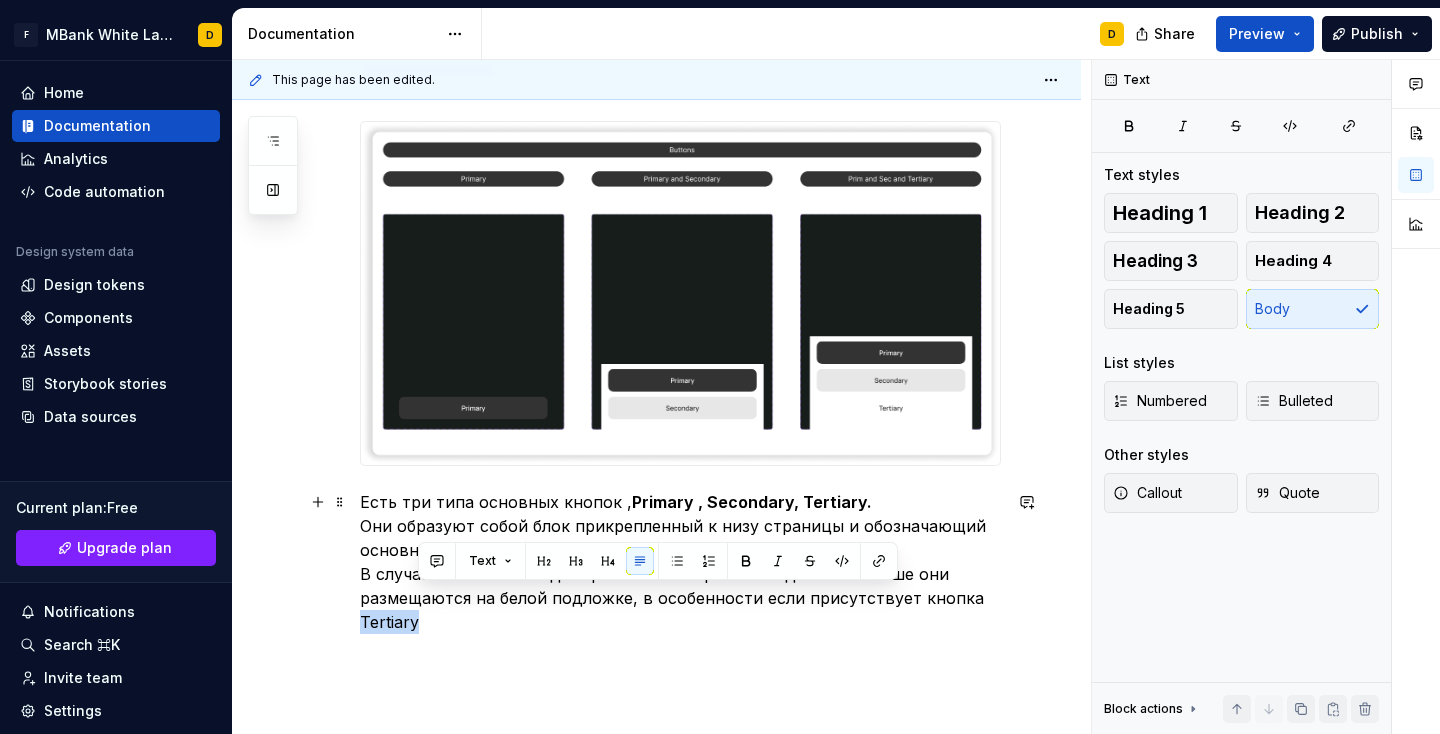 drag, startPoint x: 422, startPoint y: 622, endPoint x: 364, endPoint y: 630, distance: 58.549126 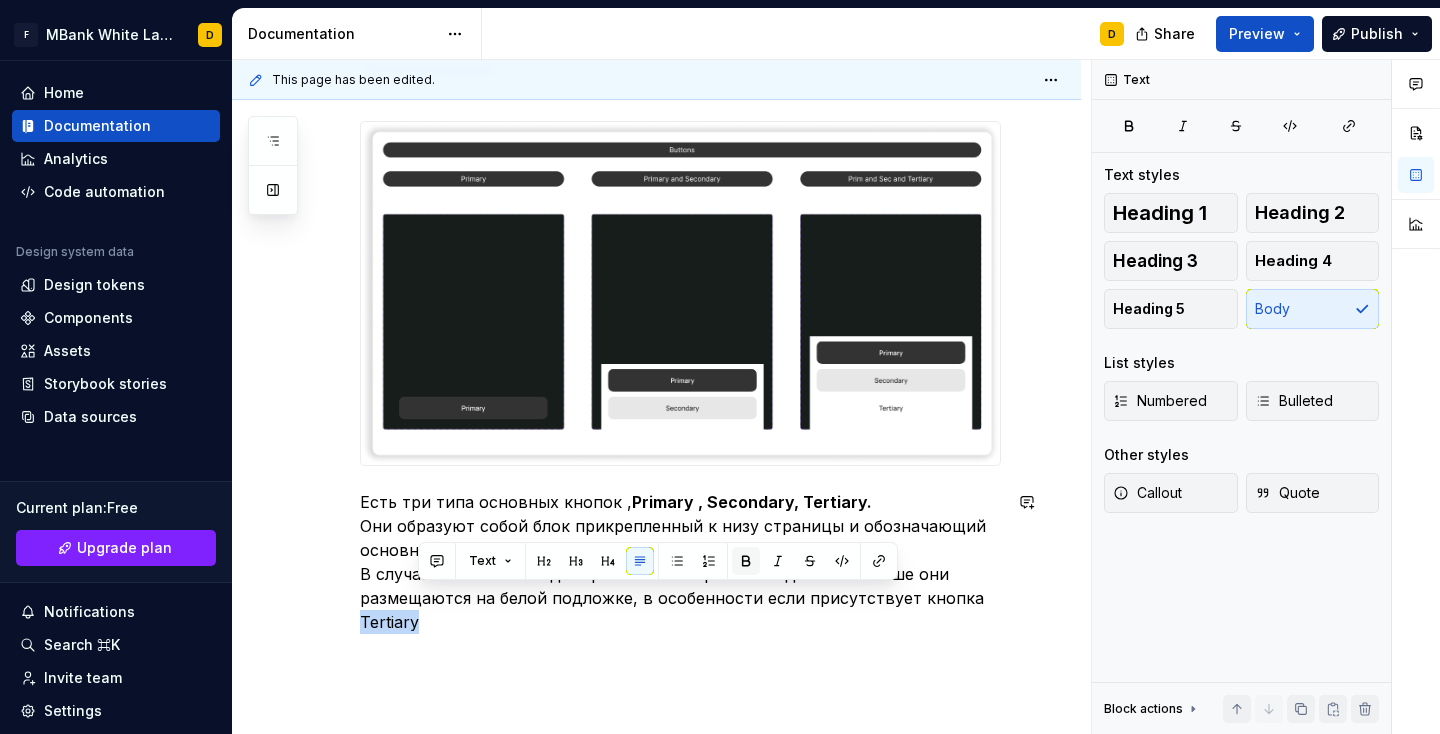 click at bounding box center (746, 561) 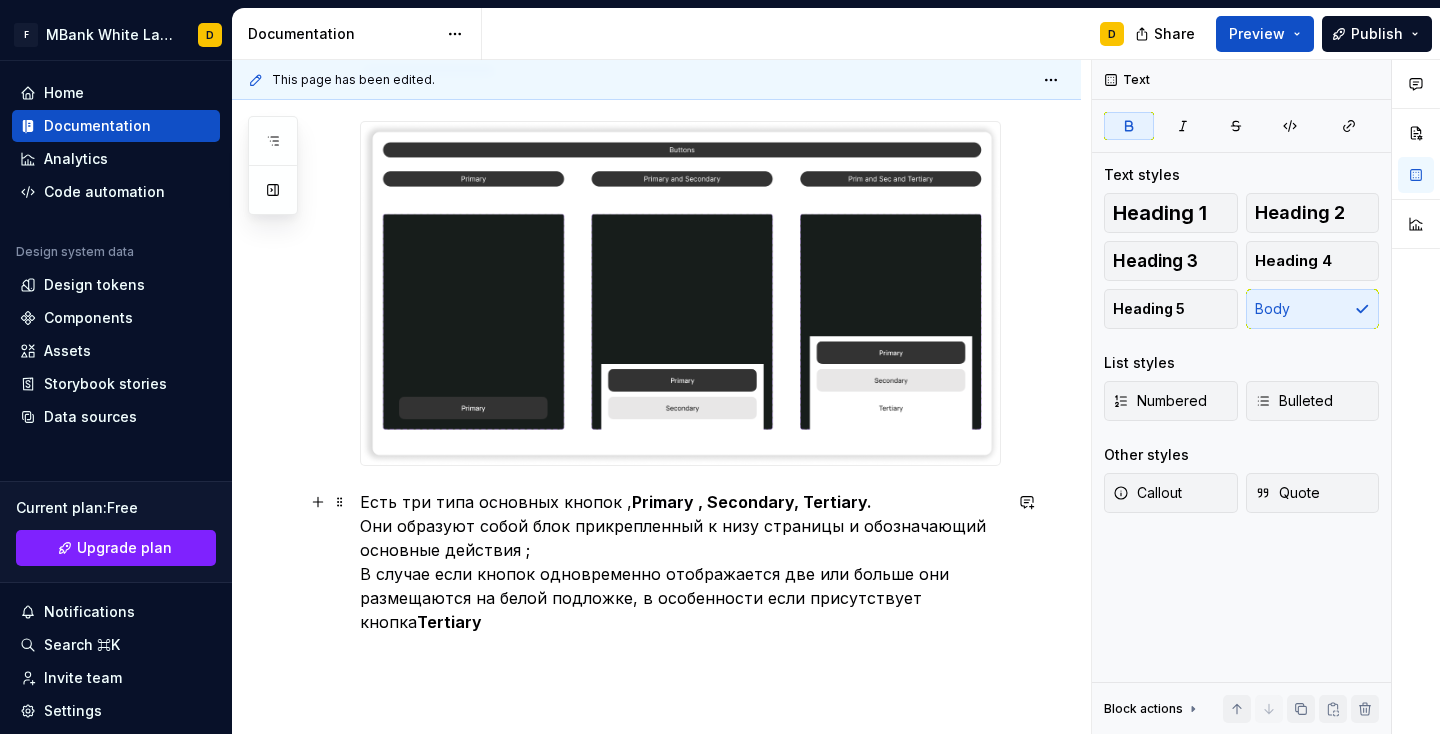 click on "Есть три типа основных кнопок ,  Primary , Secondary, Tertiary. Они образуют собой блок прикрепленный к низу страницы и обозначающий основные действия ;  В случае если кнопок одновременно отображается две или больше они размещаются на белой подложке, в особенности если присутствует кнопка  Tertiary" at bounding box center [680, 562] 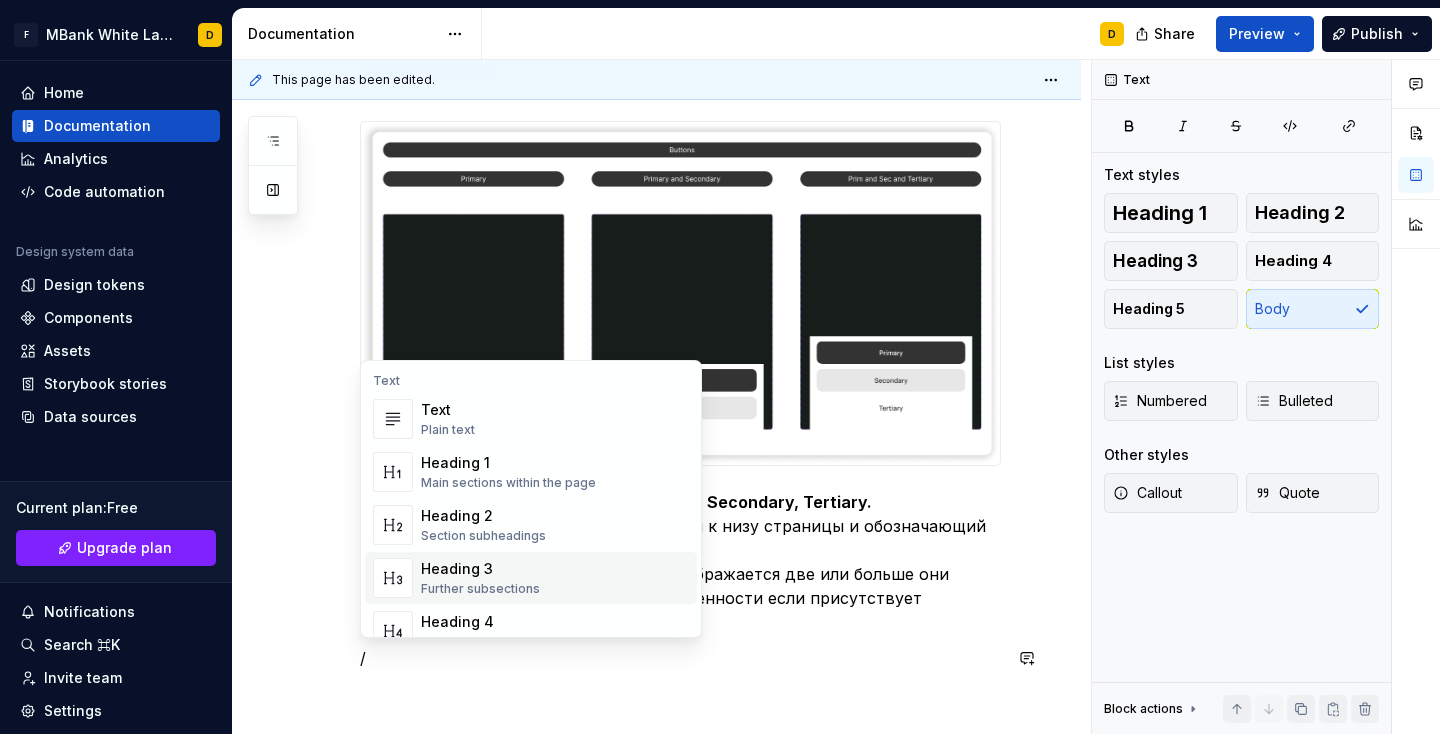 click on "Heading 3" at bounding box center (480, 569) 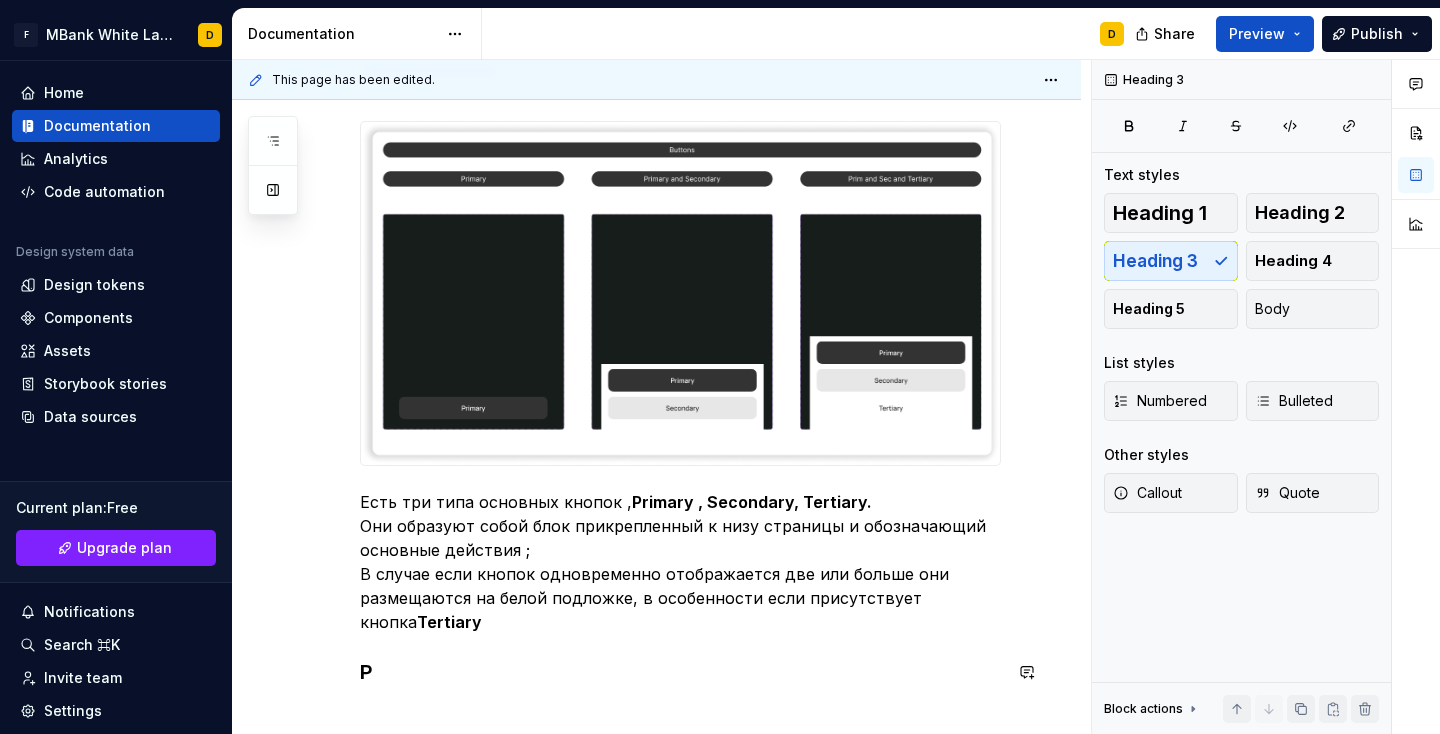 scroll, scrollTop: 323, scrollLeft: 0, axis: vertical 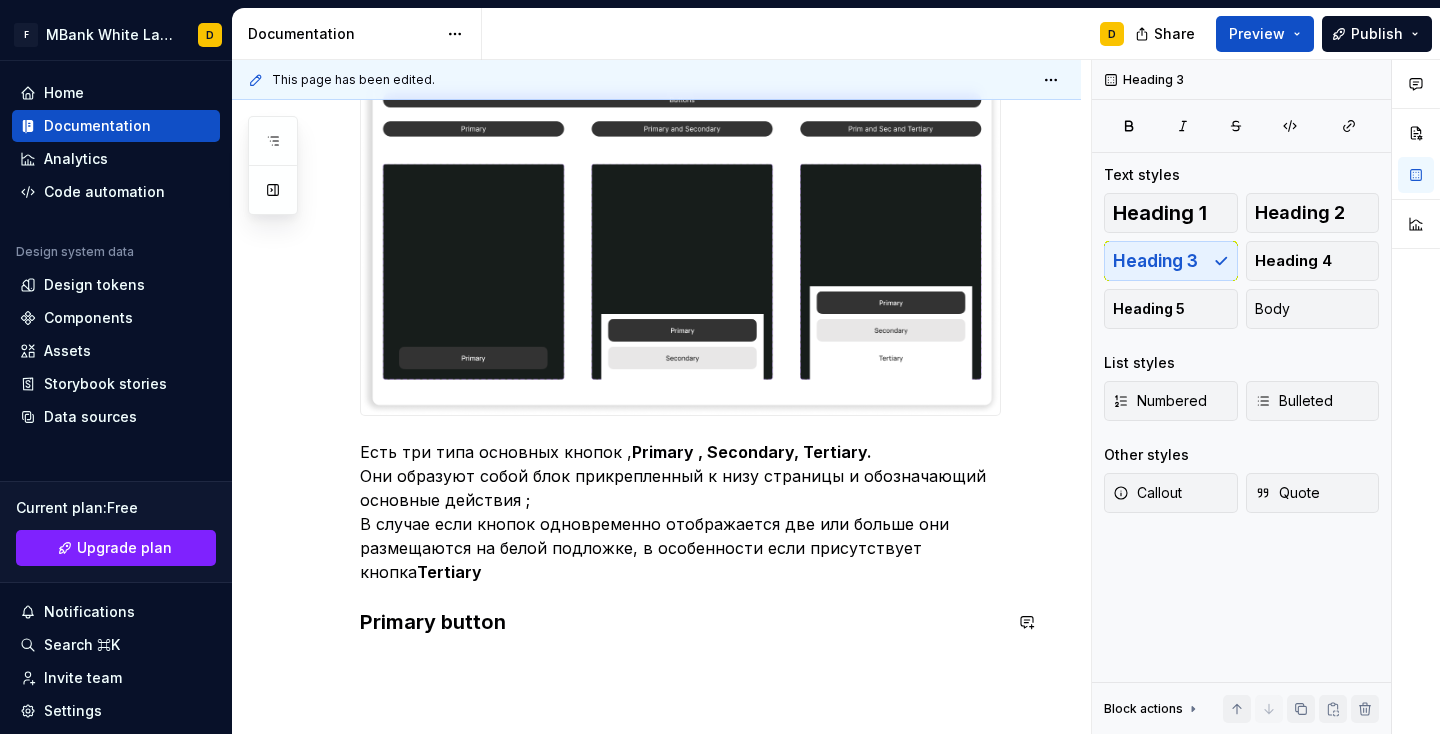 click on "Есть три типа основных кнопок ,  Primary , Secondary, Tertiary. Они образуют собой блок прикрепленный к низу страницы и обозначающий основные действия ;  В случае если кнопок одновременно отображается две или больше они размещаются на белой подложке, в особенности если присутствует кнопка  Tertiary Primary button" at bounding box center (656, 451) 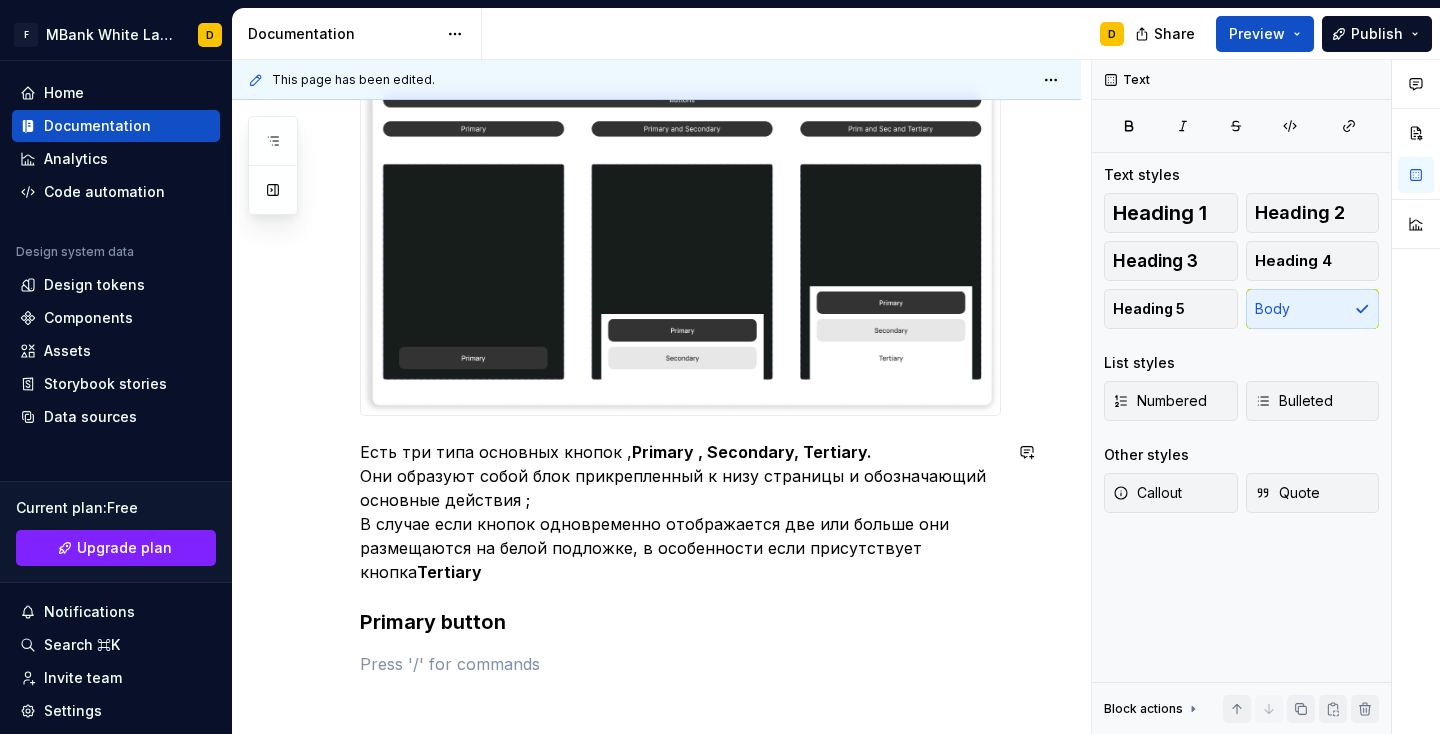 click on "Есть три типа основных кнопок ,  Primary , Secondary, Tertiary. Они образуют собой блок прикрепленный к низу страницы и обозначающий основные действия ;  В случае если кнопок одновременно отображается две или больше они размещаются на белой подложке, в особенности если присутствует кнопка  Tertiary Primary button" at bounding box center [680, 373] 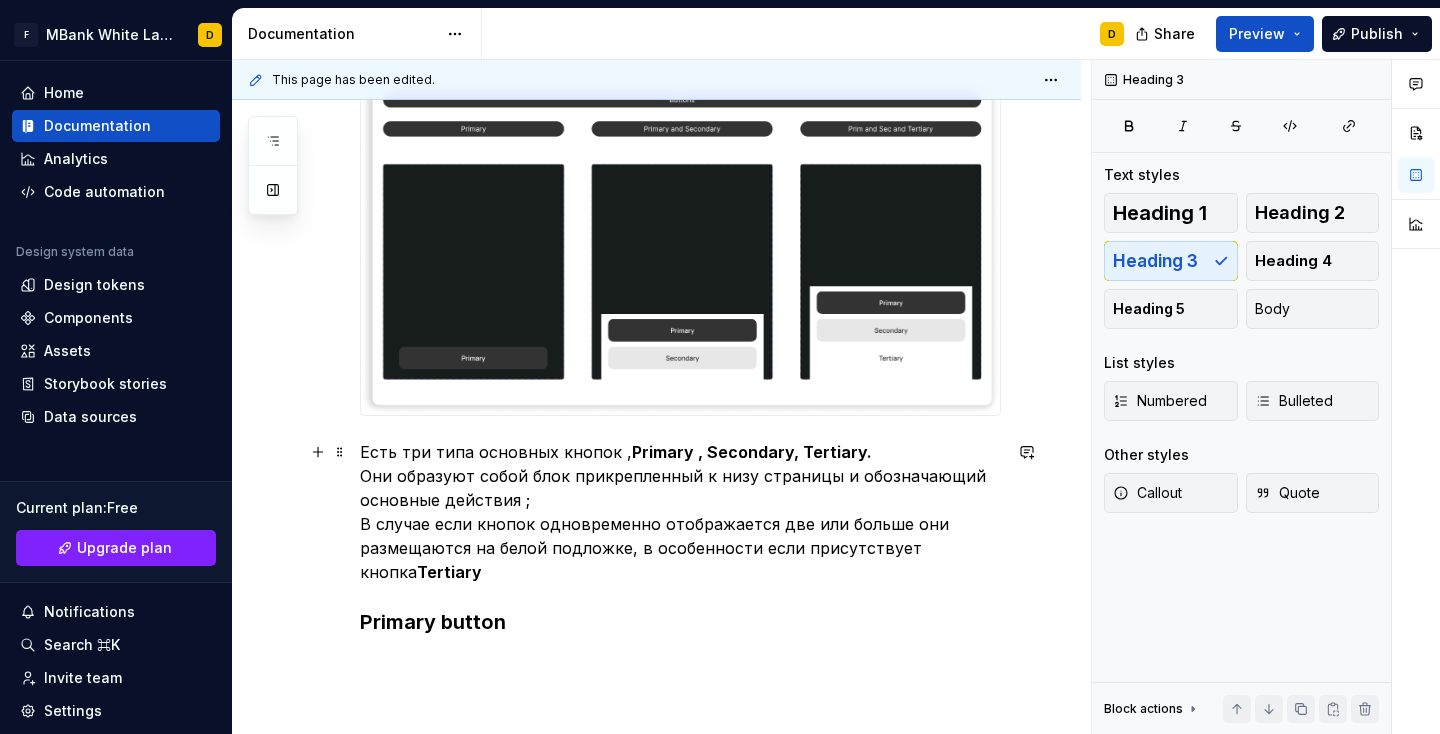 click on "Есть три типа основных кнопок ,  Primary , Secondary, Tertiary. Они образуют собой блок прикрепленный к низу страницы и обозначающий основные действия ;  В случае если кнопок одновременно отображается две или больше они размещаются на белой подложке, в особенности если присутствует кнопка  Tertiary" at bounding box center (680, 512) 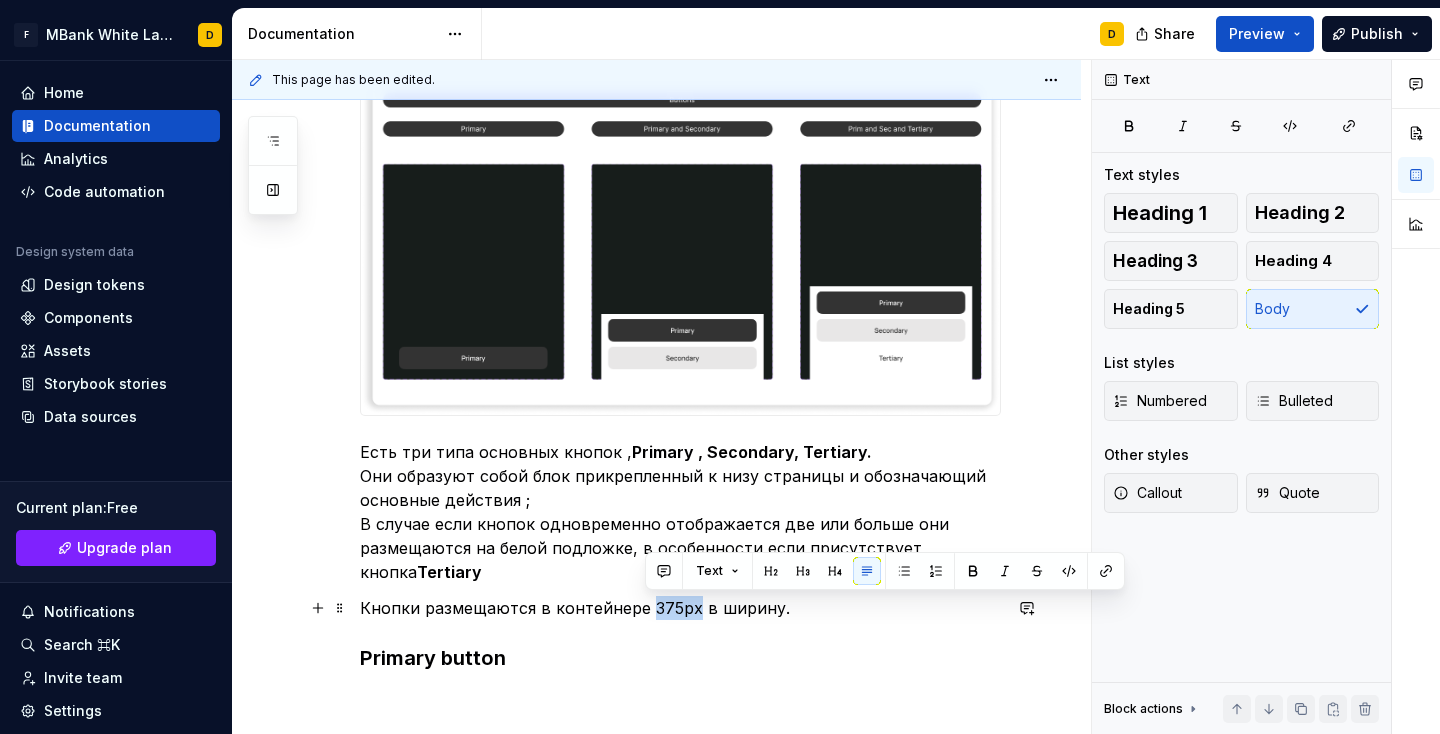 drag, startPoint x: 644, startPoint y: 607, endPoint x: 691, endPoint y: 612, distance: 47.26521 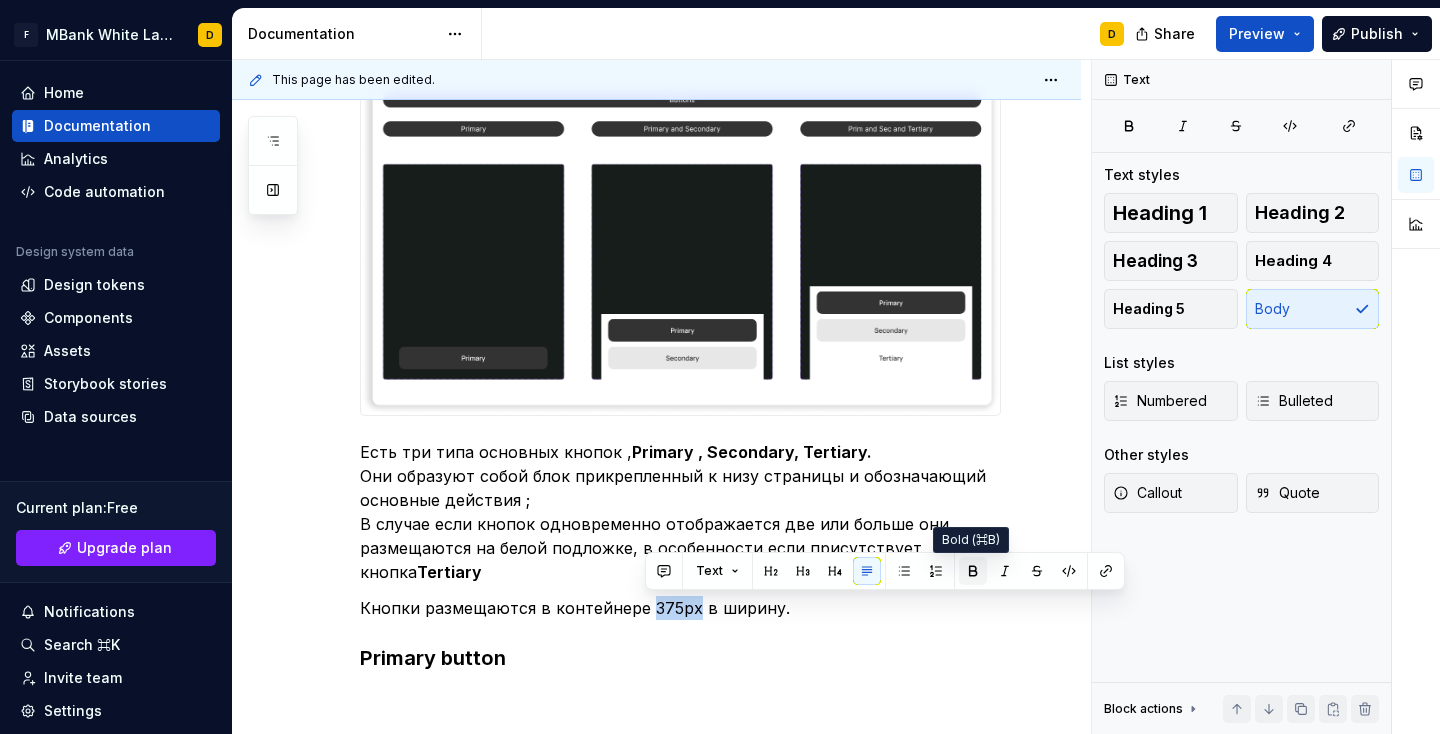 click at bounding box center [973, 571] 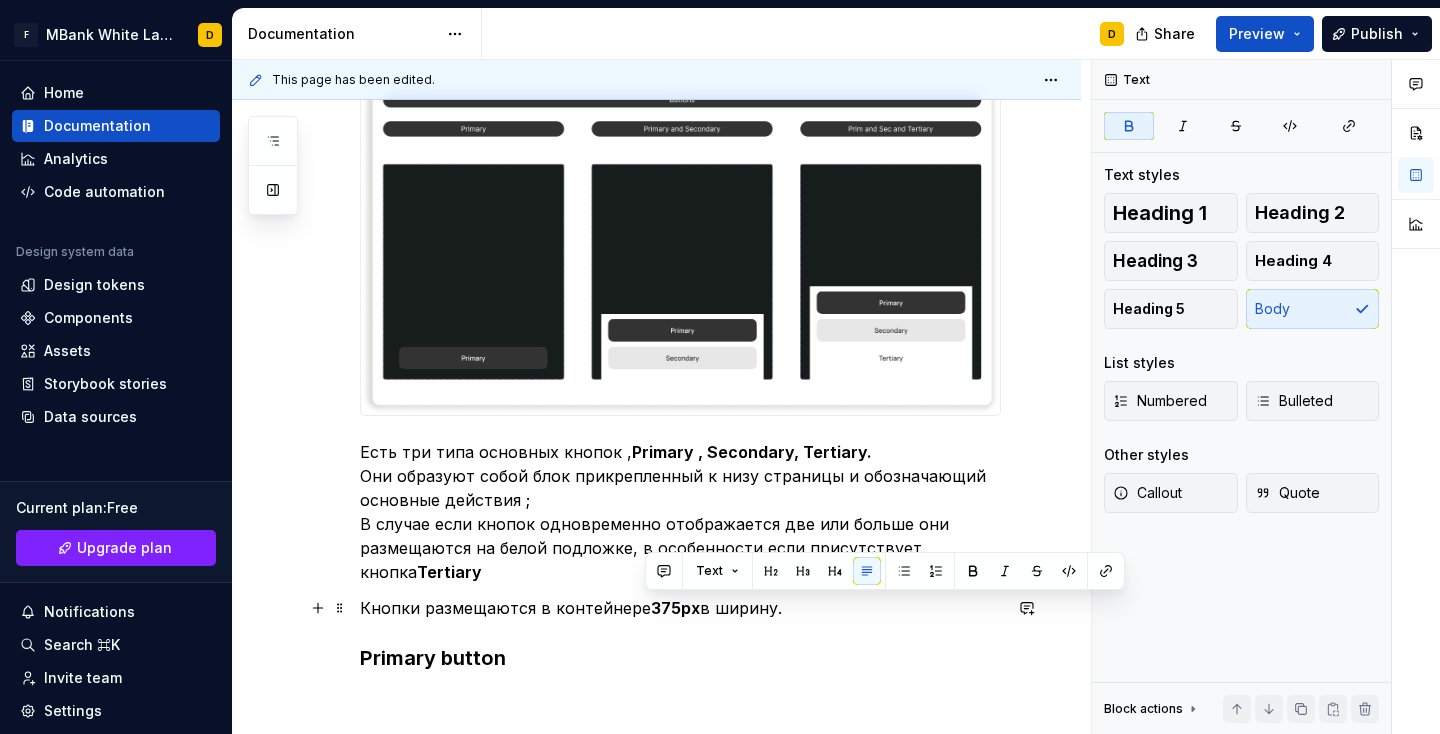 click on "Кнопки размещаются в контейнере  375px  в ширину." at bounding box center [680, 608] 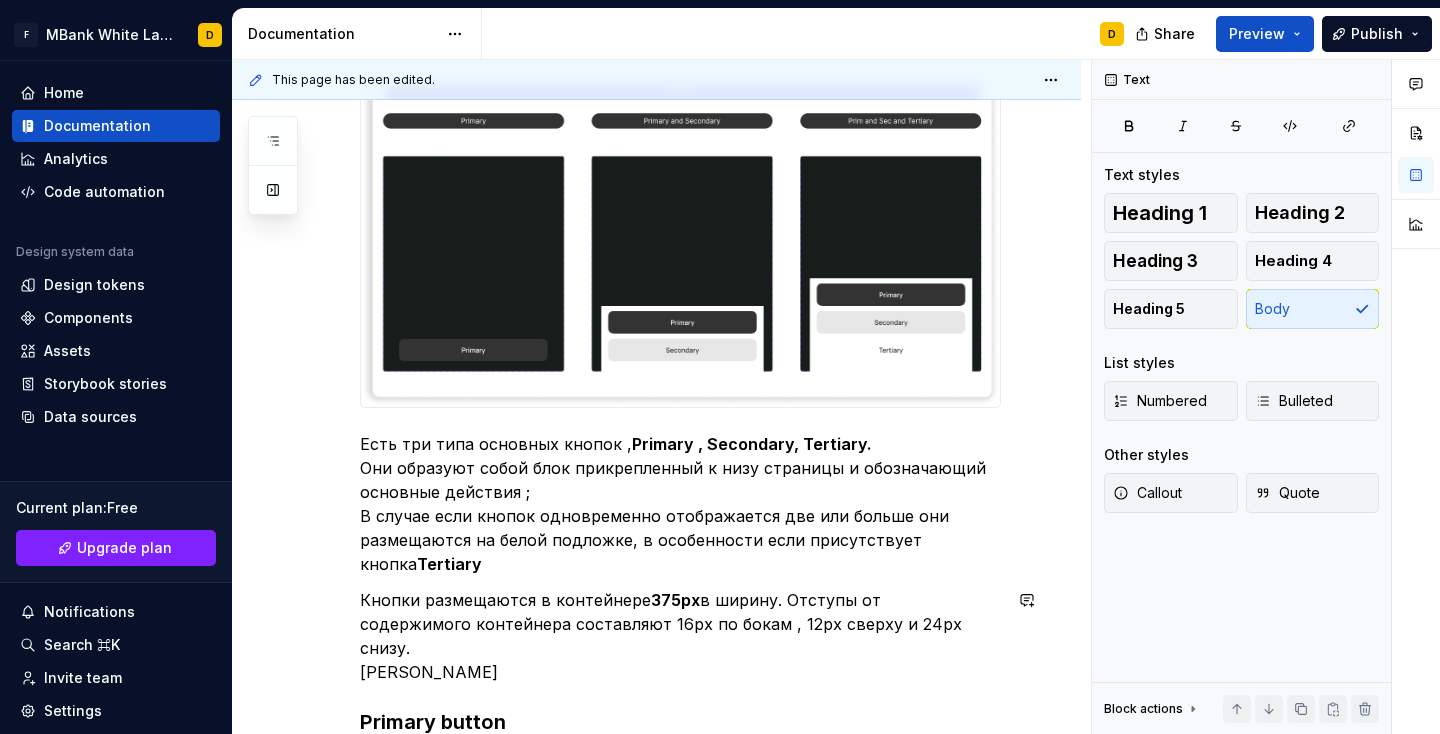 scroll, scrollTop: 355, scrollLeft: 0, axis: vertical 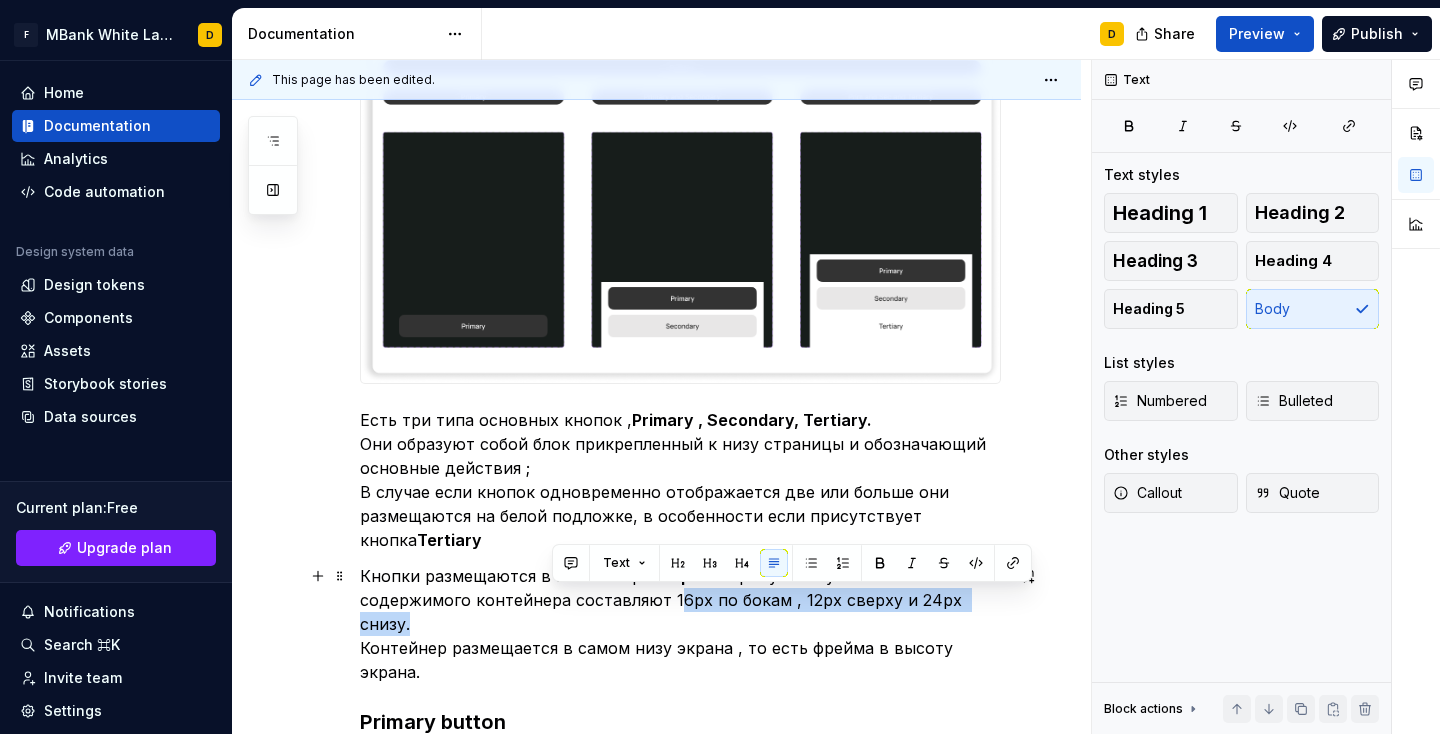 drag, startPoint x: 553, startPoint y: 603, endPoint x: 879, endPoint y: 601, distance: 326.00613 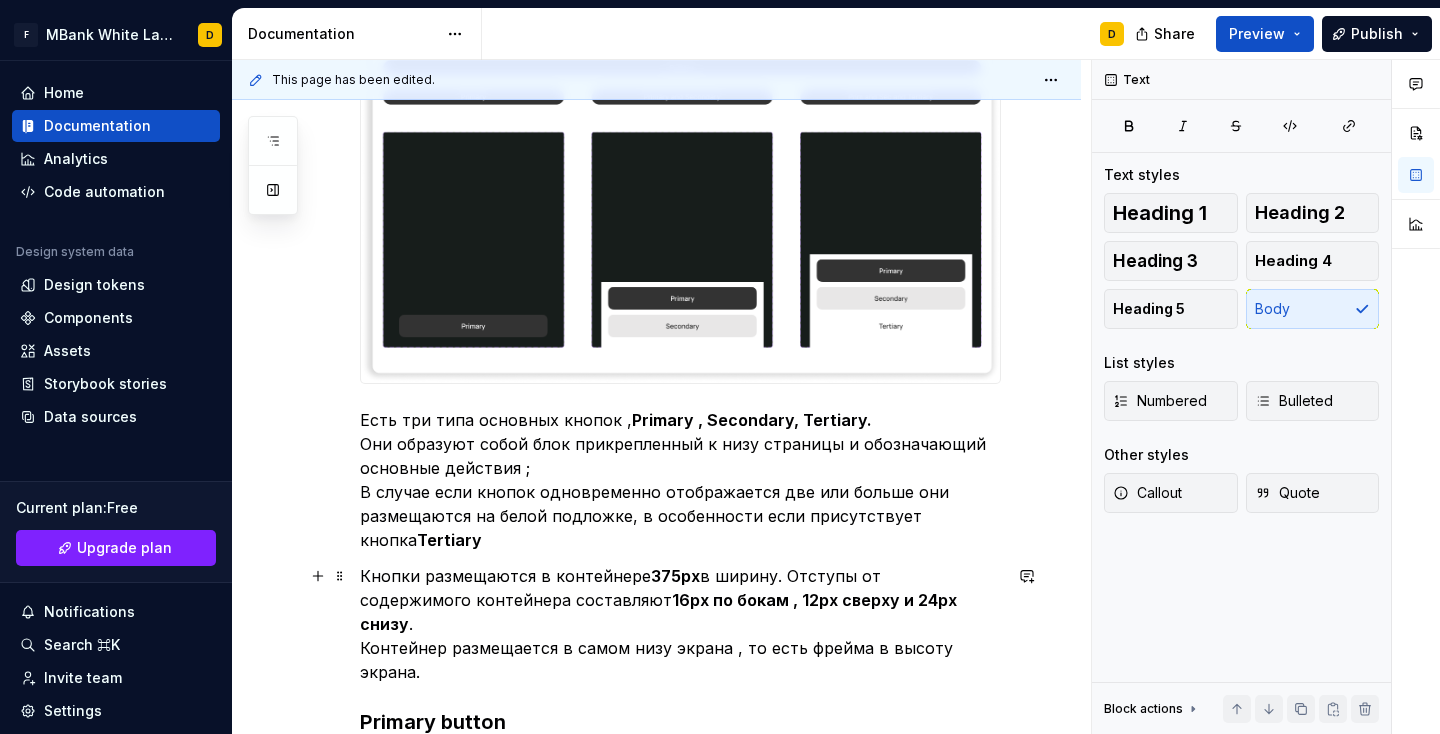 click on "Кнопки размещаются в контейнере  375px  в ширину. Отступы от содержимого контейнера составляют  16px по бокам , 12px сверху и 24px снизу .  Контейнер размещается в самом низу экрана , то есть фрейма в высоту экрана." at bounding box center (680, 624) 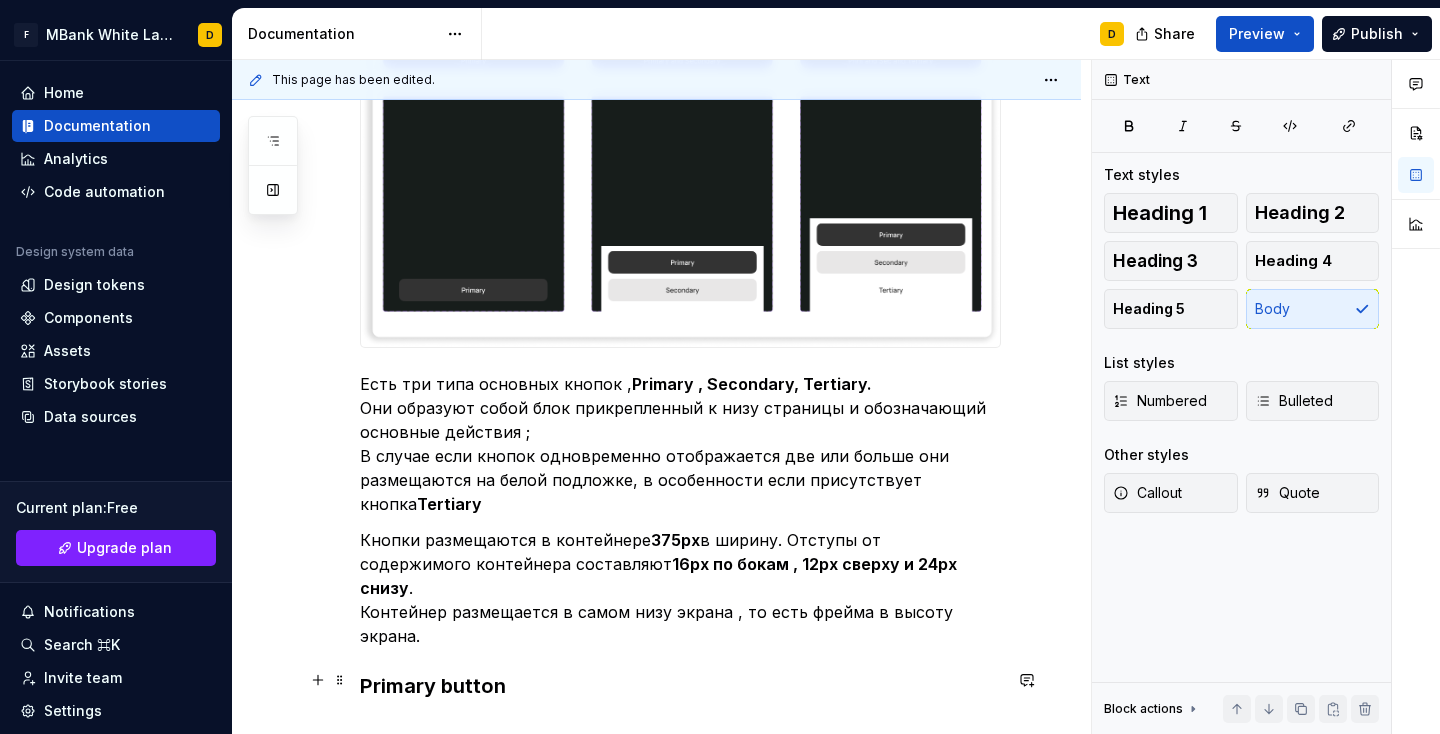 scroll, scrollTop: 496, scrollLeft: 0, axis: vertical 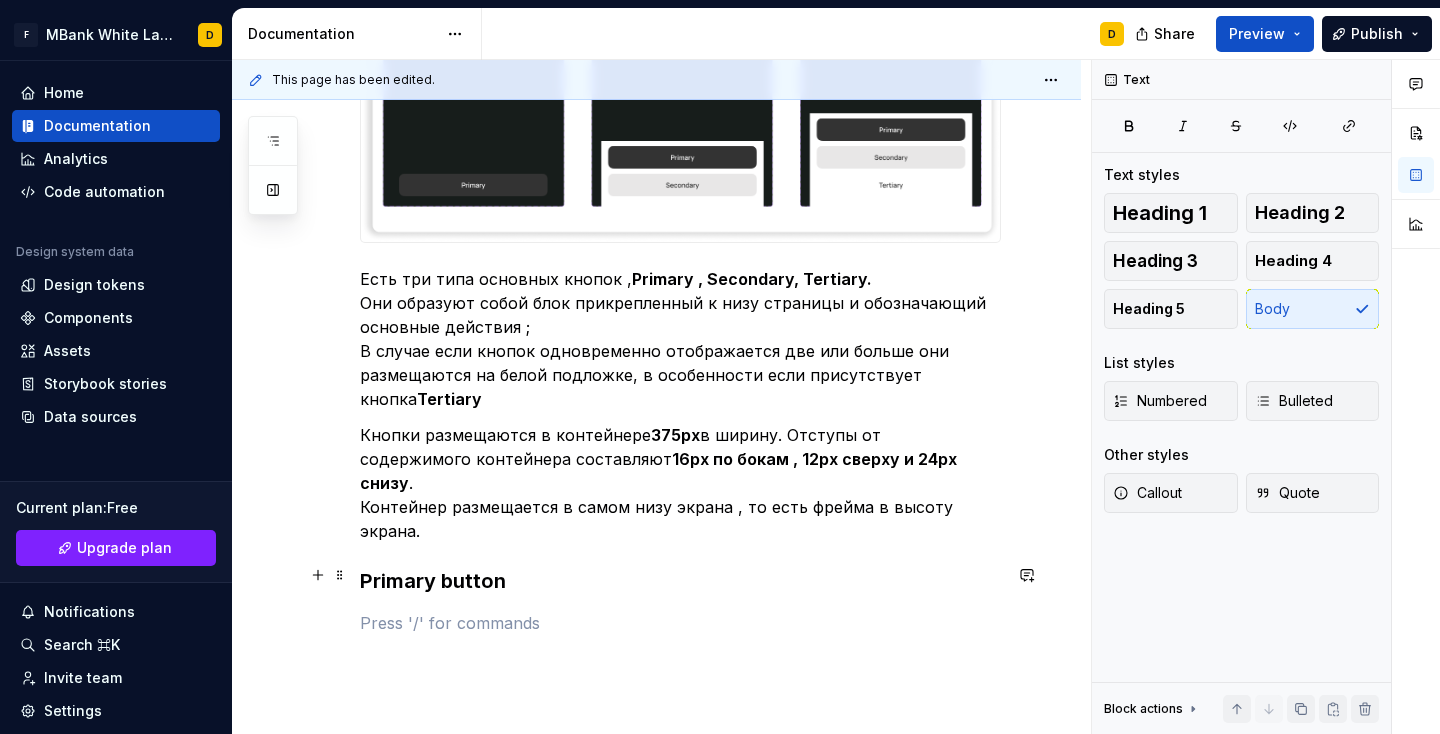 click at bounding box center [680, 623] 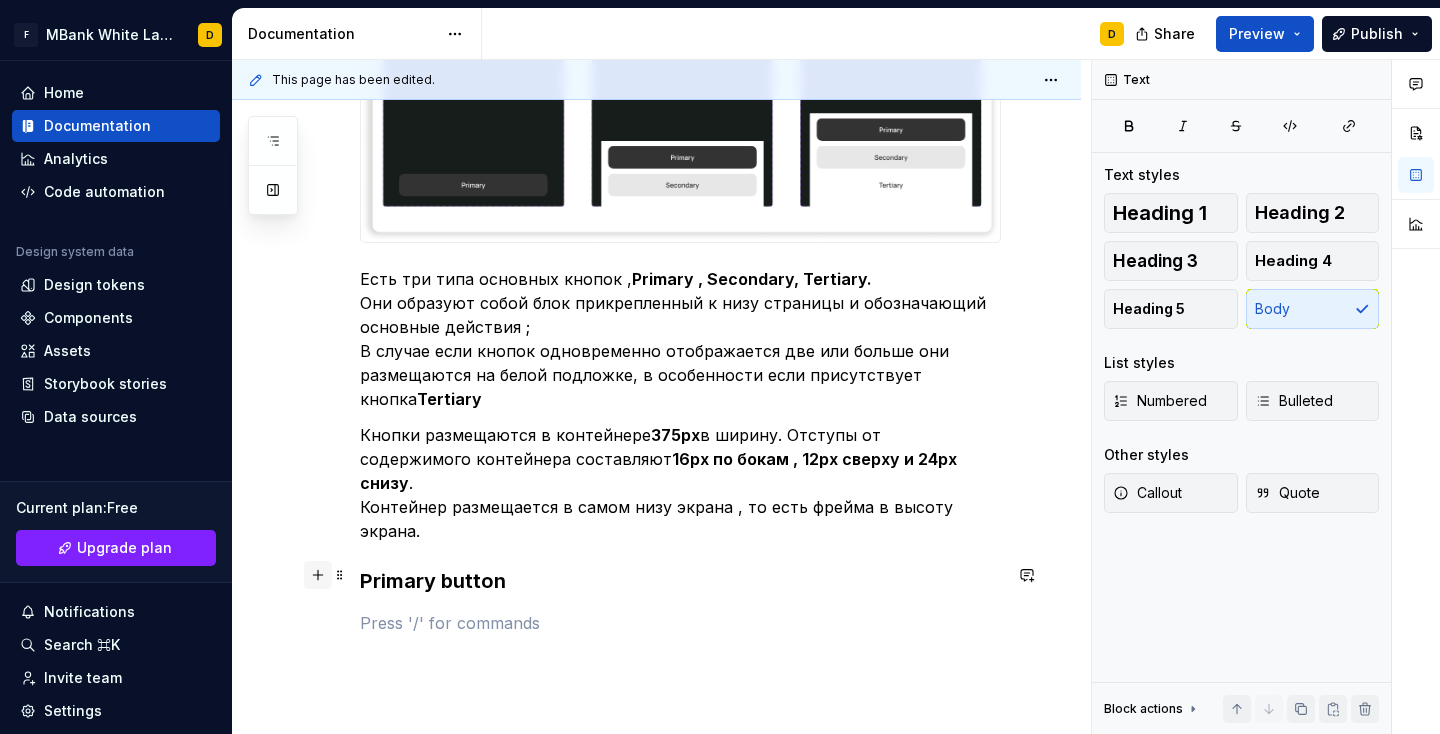 click at bounding box center [318, 575] 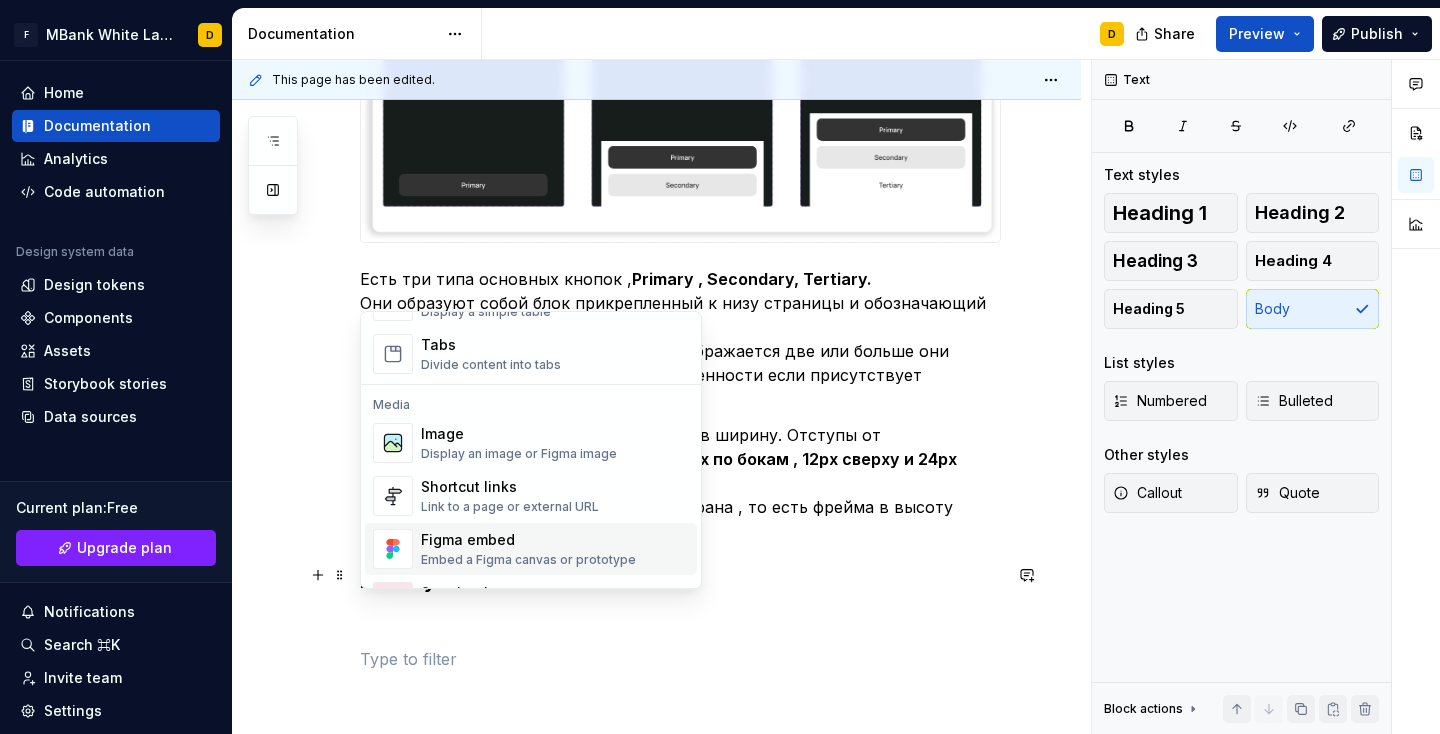 scroll, scrollTop: 781, scrollLeft: 0, axis: vertical 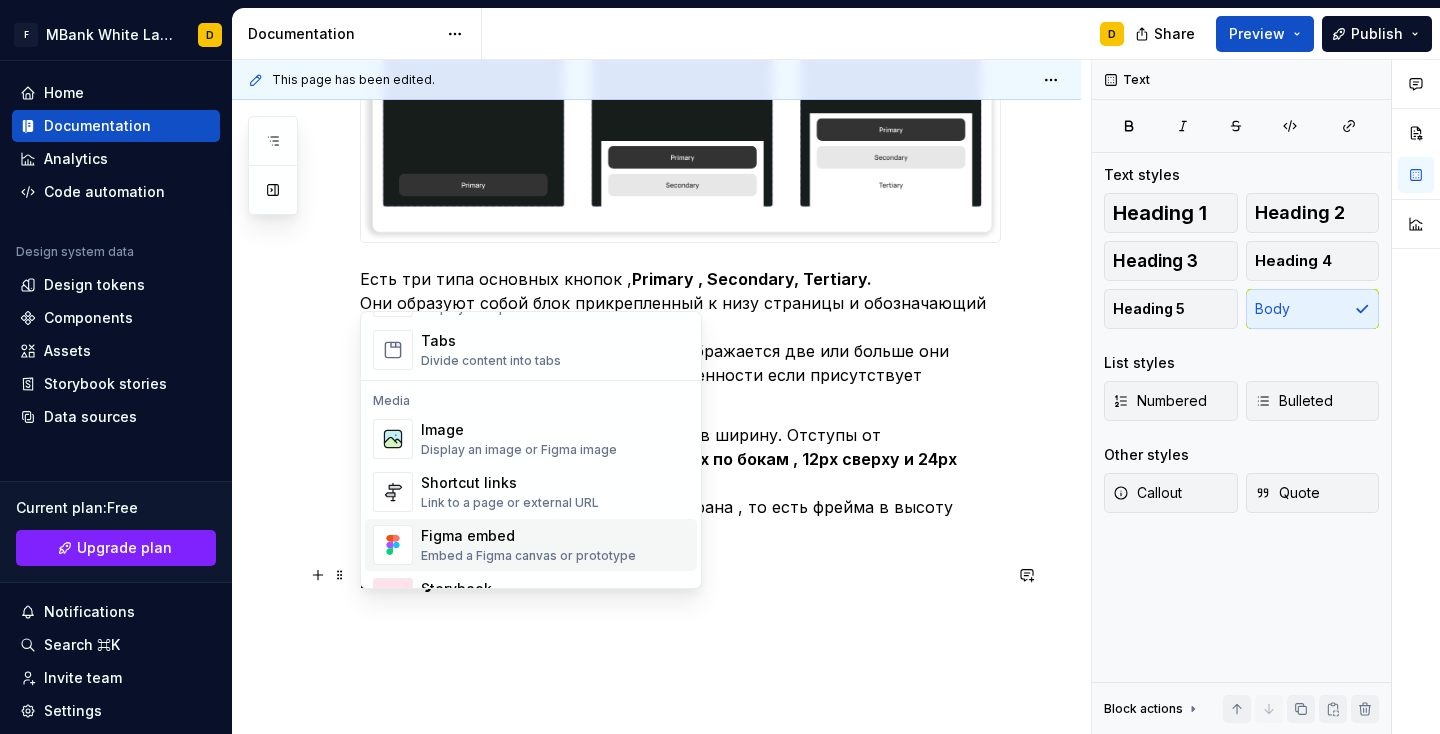 click on "Figma embed" at bounding box center [528, 536] 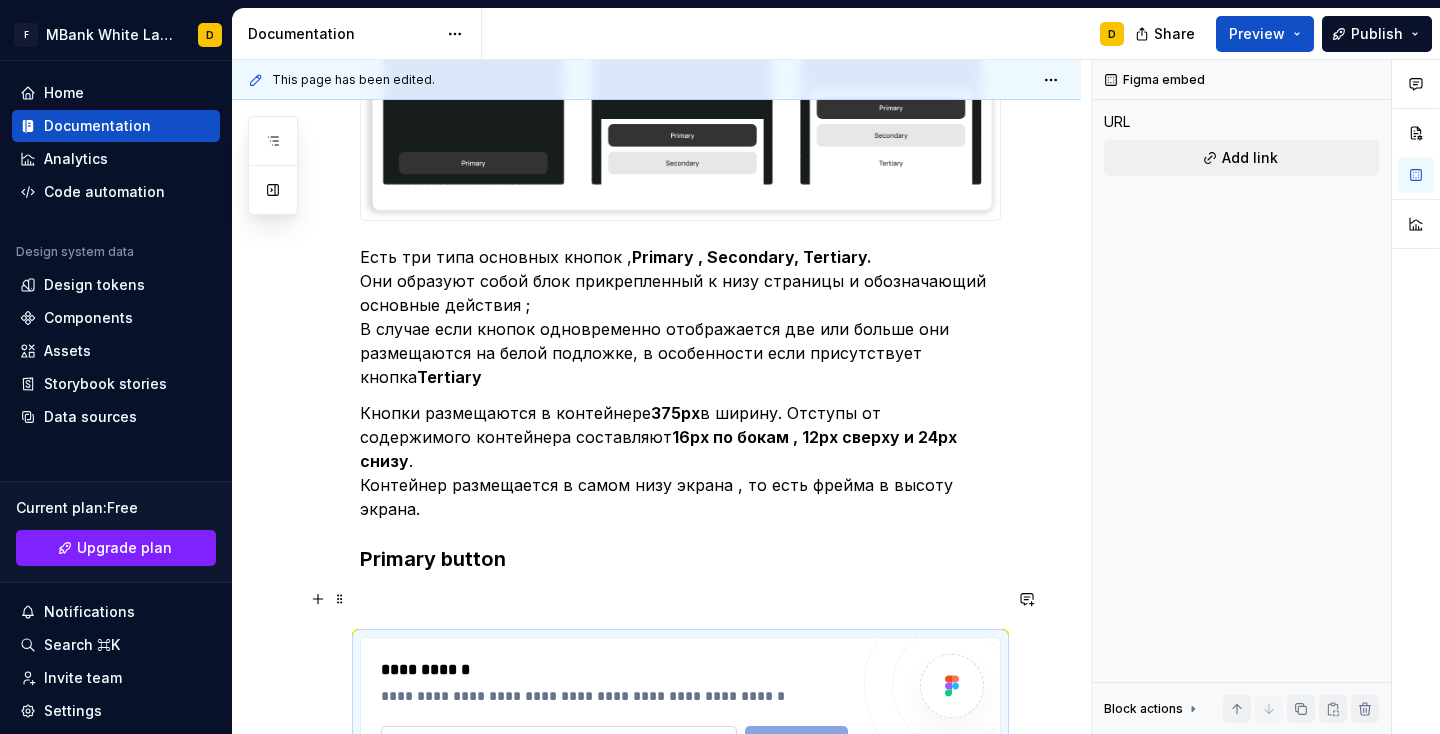click at bounding box center (559, 744) 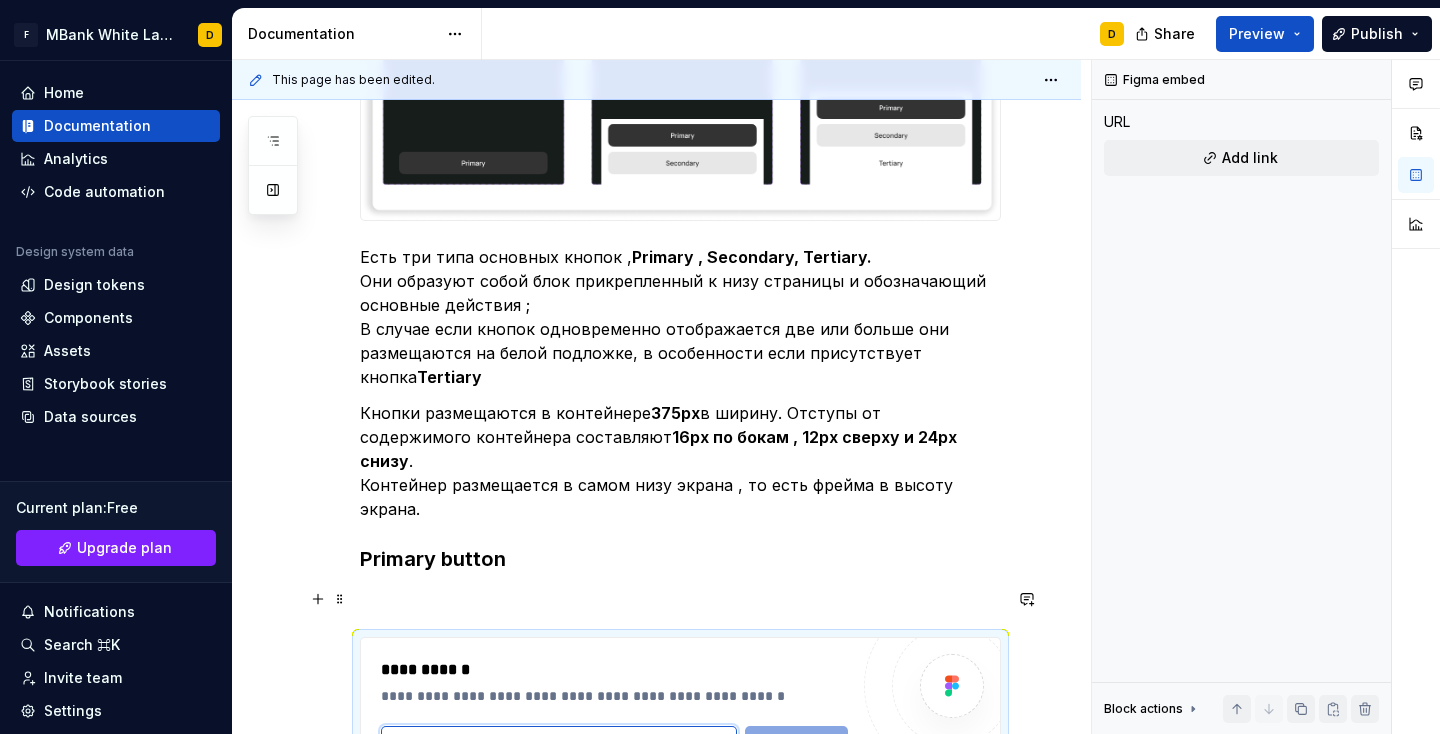scroll, scrollTop: 589, scrollLeft: 0, axis: vertical 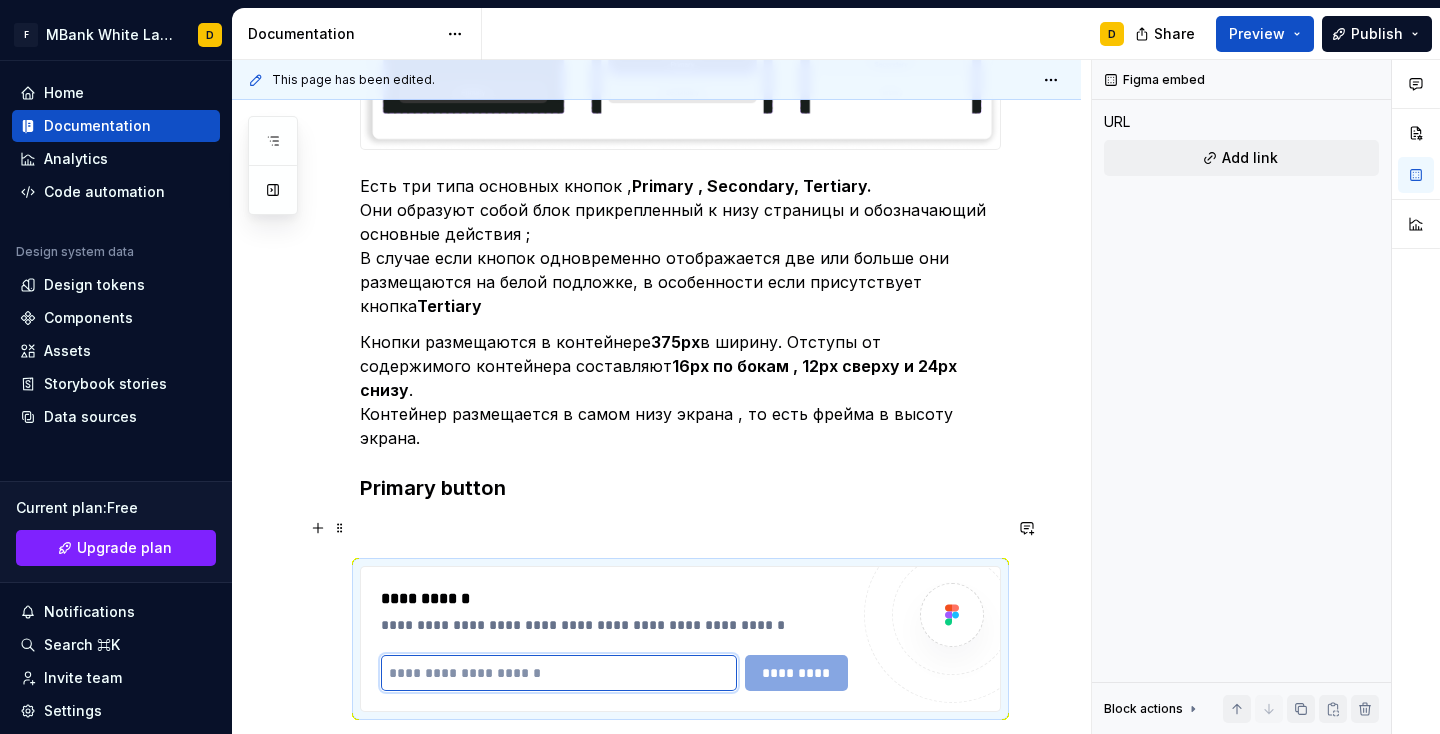 paste on "**********" 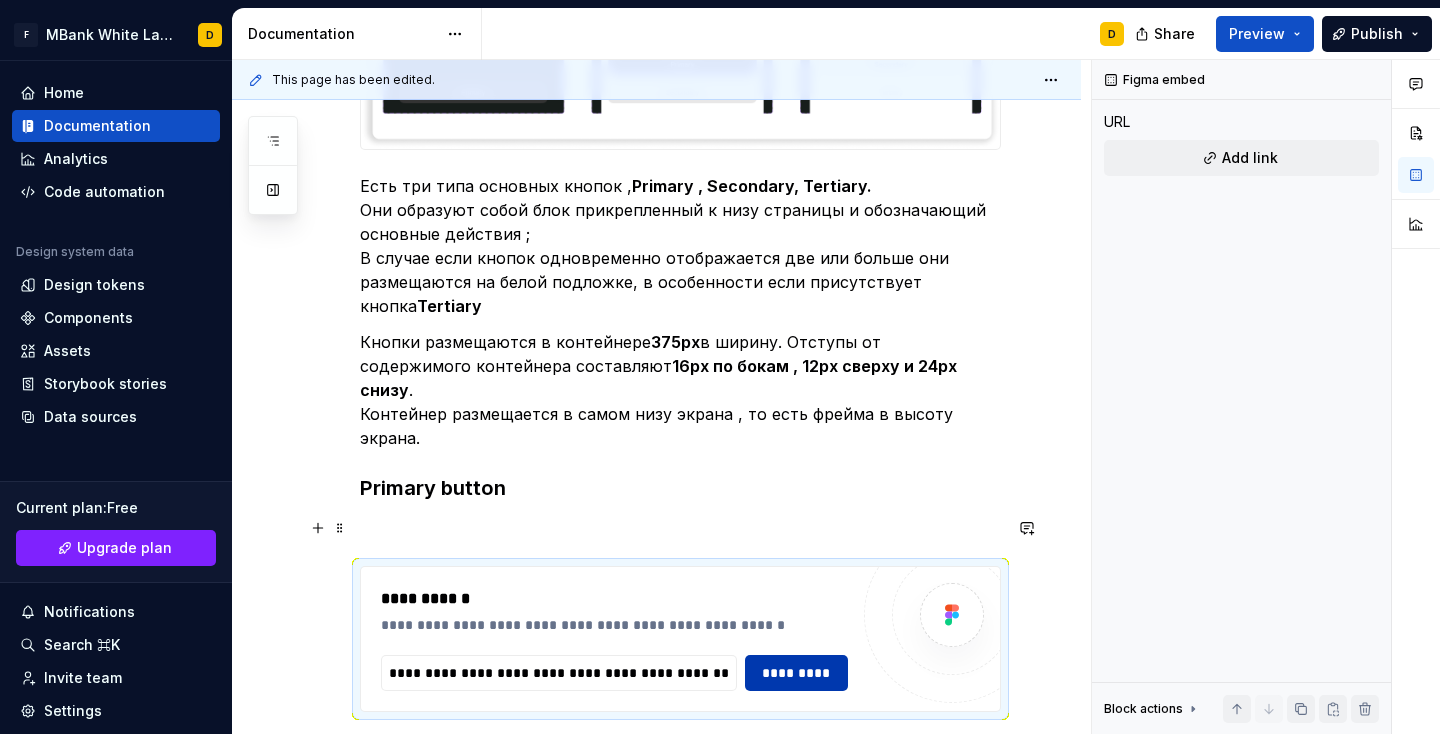 click on "*********" at bounding box center (797, 673) 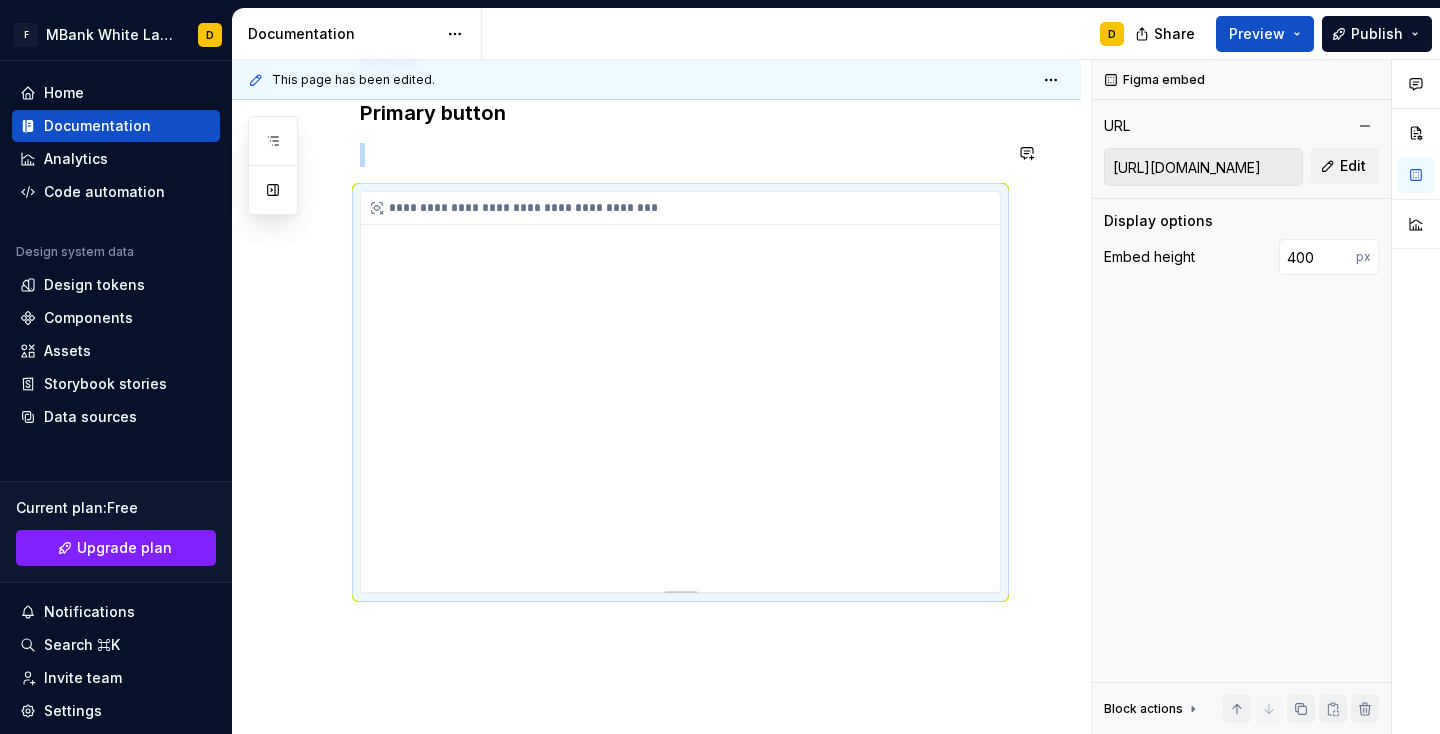 scroll, scrollTop: 924, scrollLeft: 0, axis: vertical 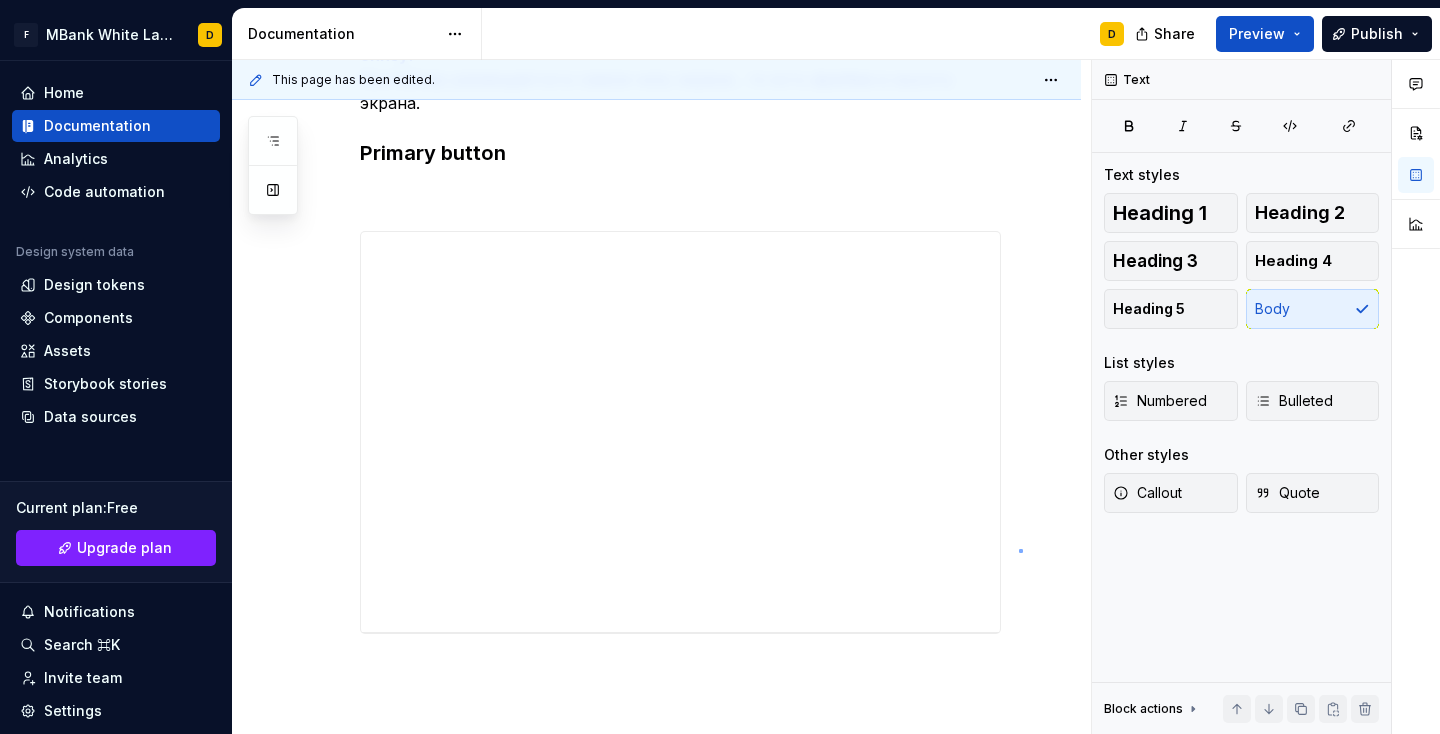 click on "This page has been edited. Подробнее о компонентах Edit header Основные кнопки Add tab Есть три типа основных кнопок ,  Primary , Secondary, Tertiary. Они образуют собой блок прикрепленный к низу страницы и обозначающий основные действия ;  В случае если кнопок одновременно отображается две или больше они размещаются на белой подложке, в особенности если присутствует кнопка  Tertiary Кнопки размещаются в контейнере  375px  в ширину. Отступы от содержимого контейнера составляют  16px по бокам , 12px сверху и 24px снизу .  Контейнер размещается в самом низу экрана , то есть фрейма в высоту экрана. Primary button" at bounding box center [661, 397] 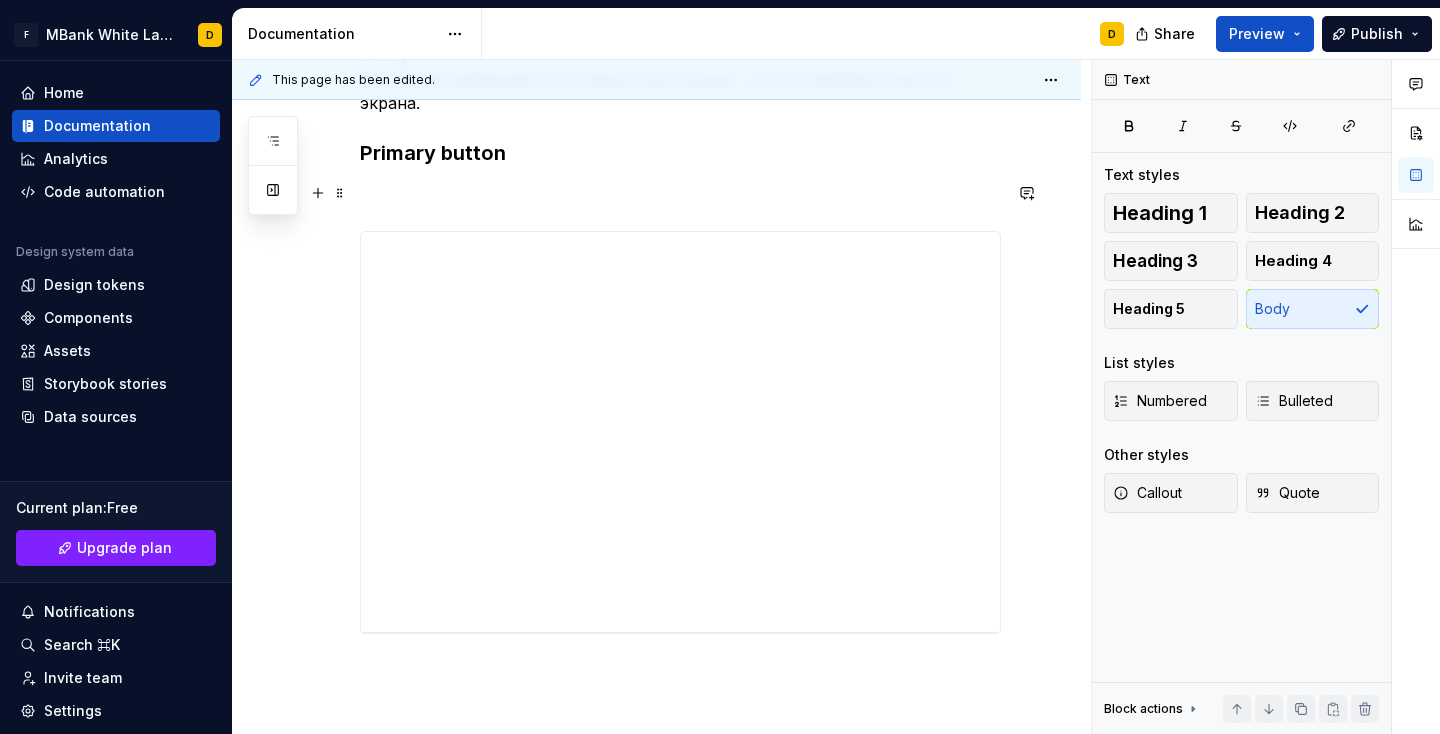 click on "This page has been edited. Подробнее о компонентах Edit header Основные кнопки Add tab Есть три типа основных кнопок ,  Primary , Secondary, Tertiary. Они образуют собой блок прикрепленный к низу страницы и обозначающий основные действия ;  В случае если кнопок одновременно отображается две или больше они размещаются на белой подложке, в особенности если присутствует кнопка  Tertiary Кнопки размещаются в контейнере  375px  в ширину. Отступы от содержимого контейнера составляют  16px по бокам , 12px сверху и 24px снизу .  Контейнер размещается в самом низу экрана , то есть фрейма в высоту экрана. Primary button" at bounding box center [661, 397] 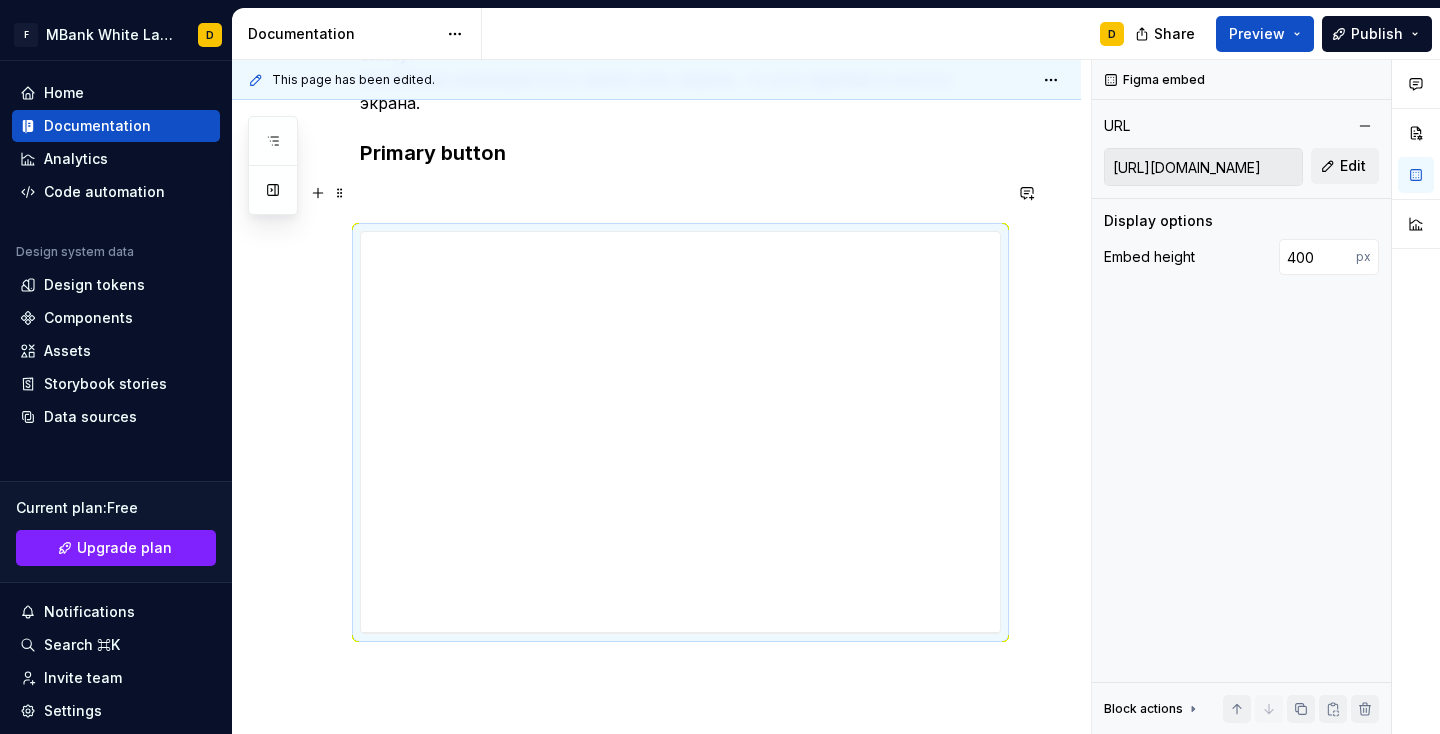 scroll, scrollTop: 593, scrollLeft: 0, axis: vertical 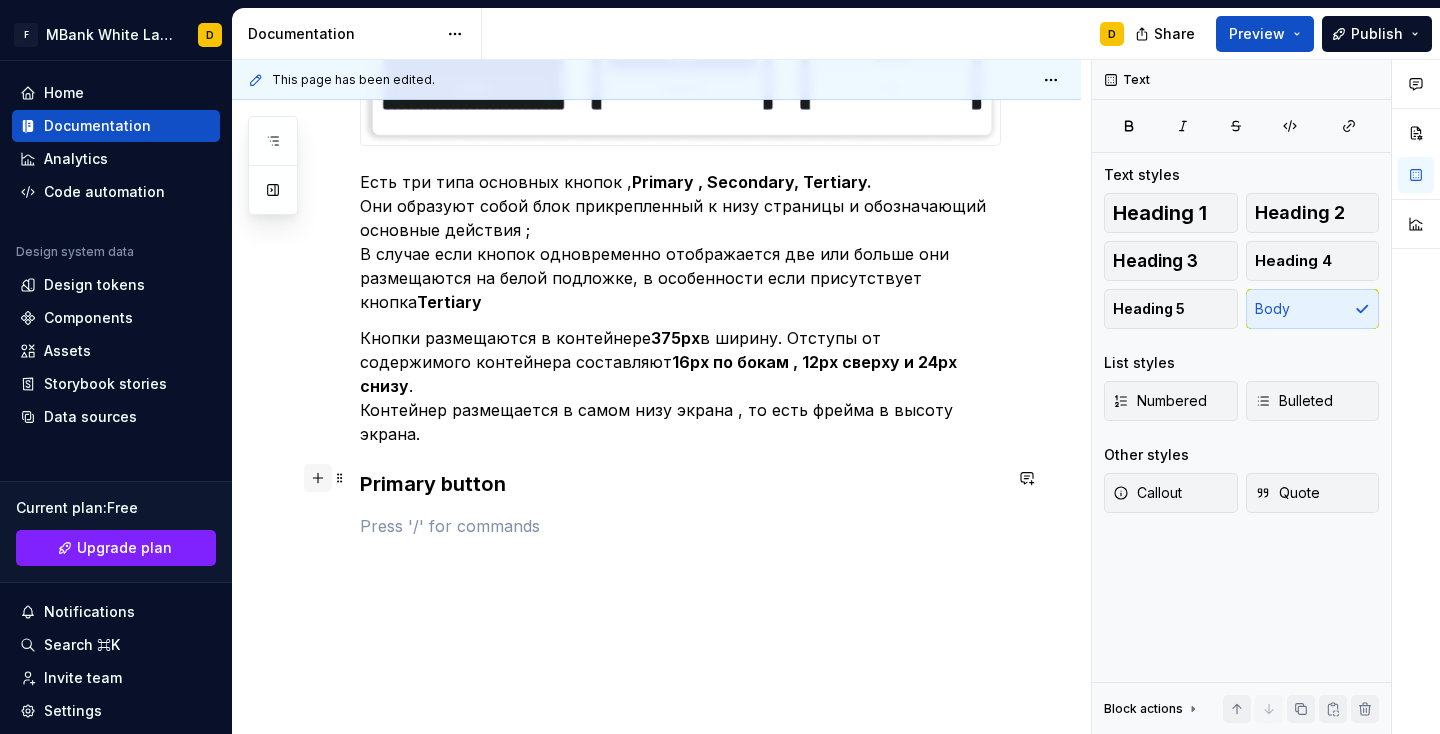 click at bounding box center (318, 478) 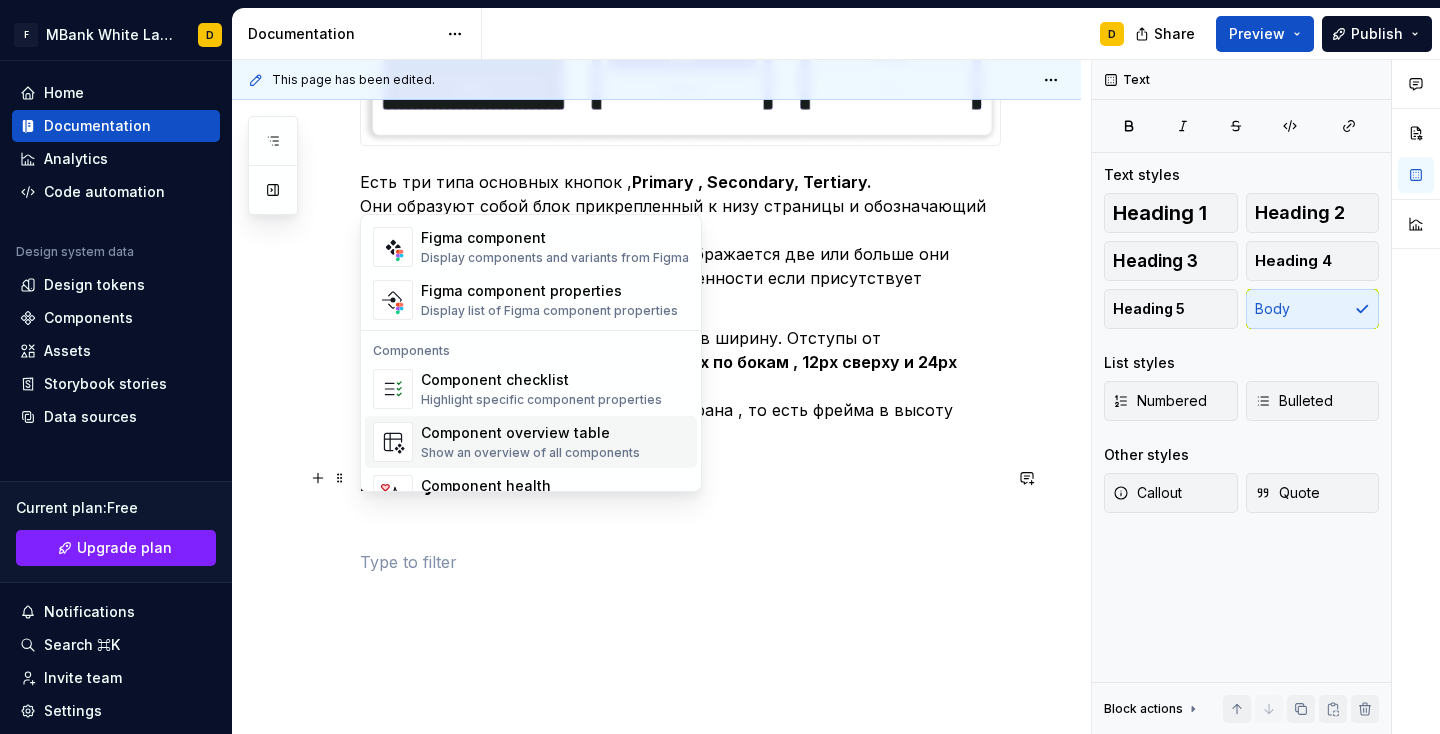 scroll, scrollTop: 1777, scrollLeft: 0, axis: vertical 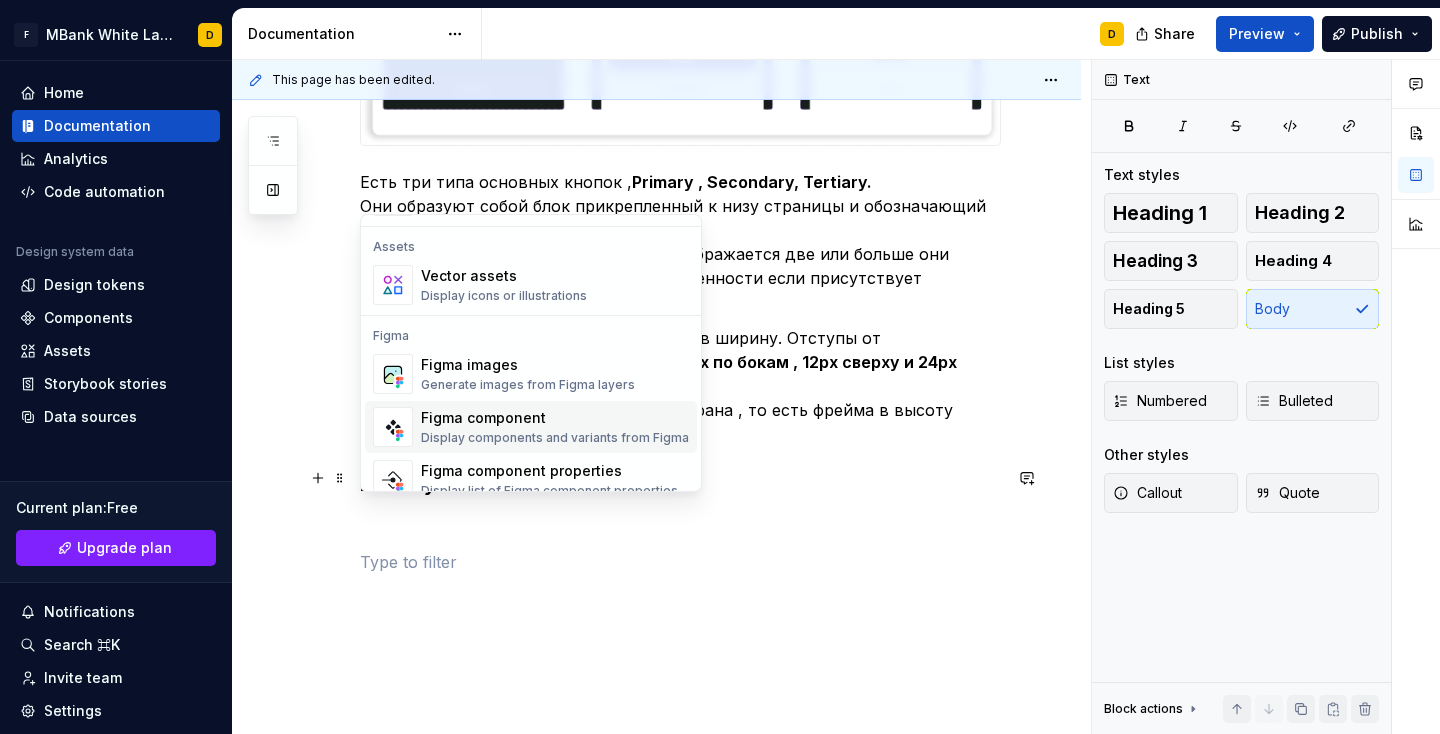 click on "Figma component Display components and variants from Figma" at bounding box center [555, 427] 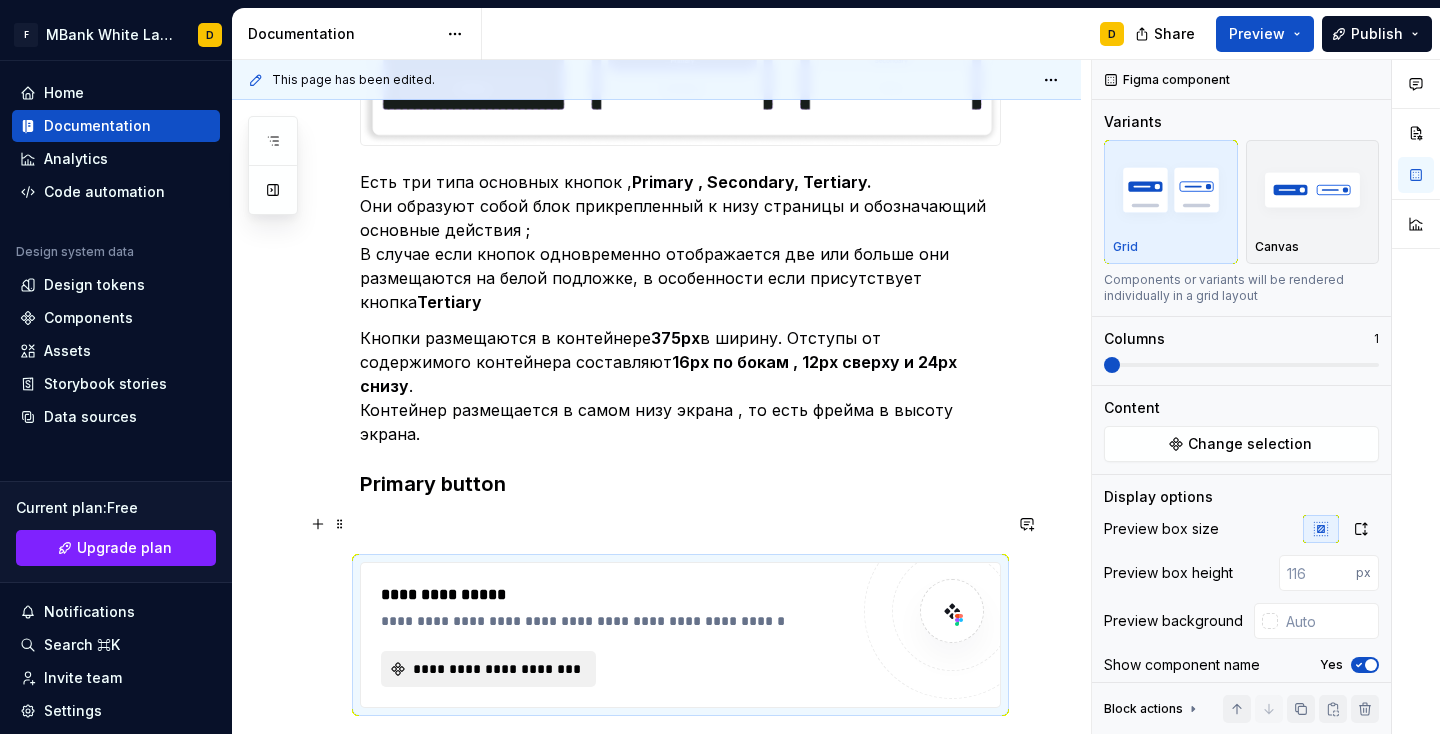 click on "**********" at bounding box center [496, 669] 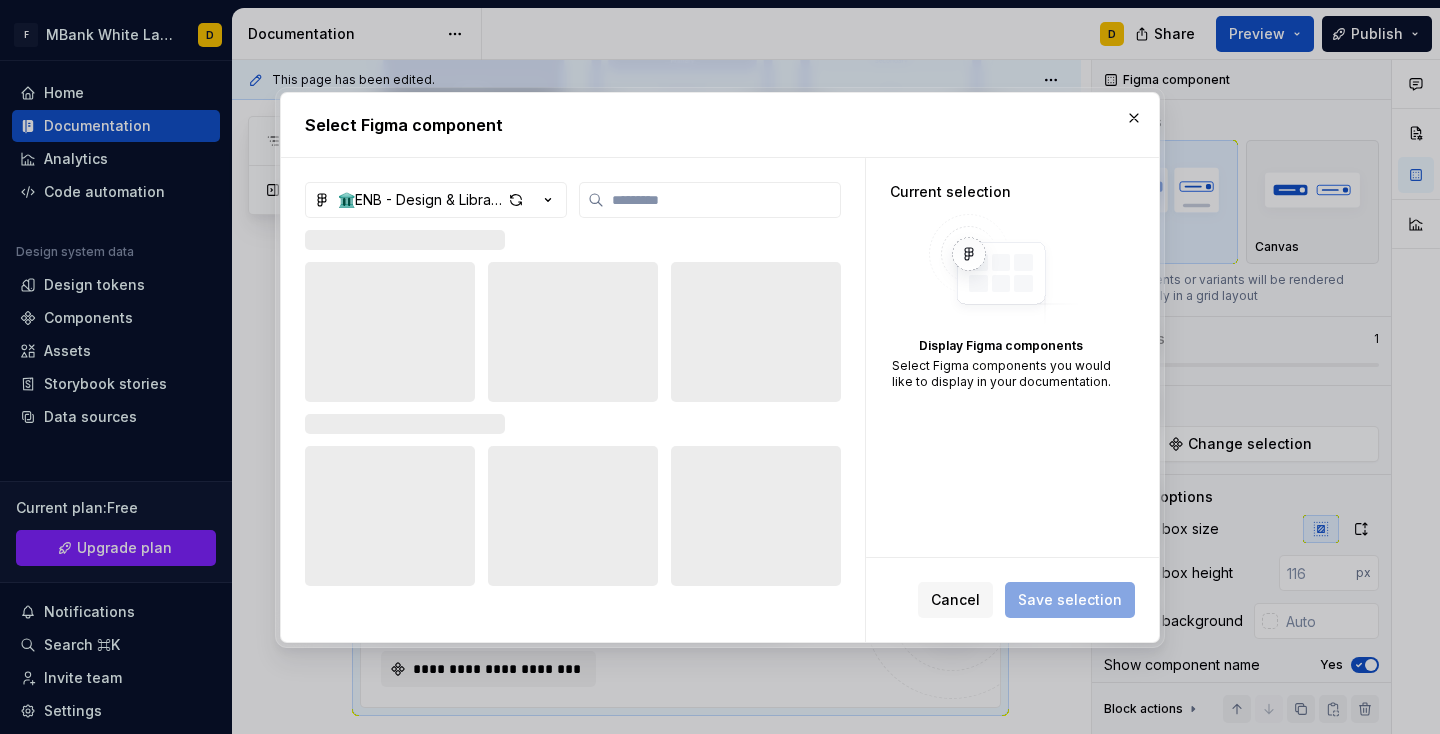 type on "*" 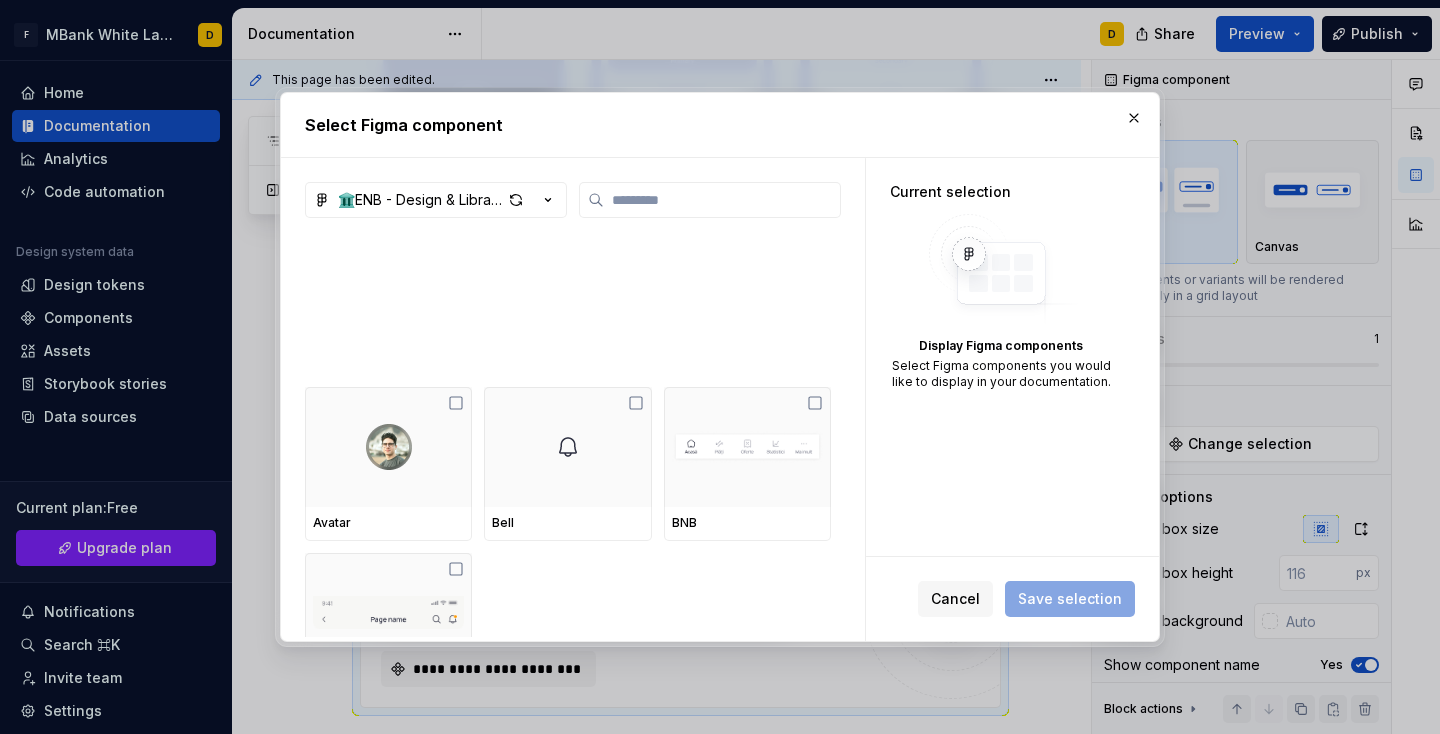 scroll, scrollTop: 1451, scrollLeft: 0, axis: vertical 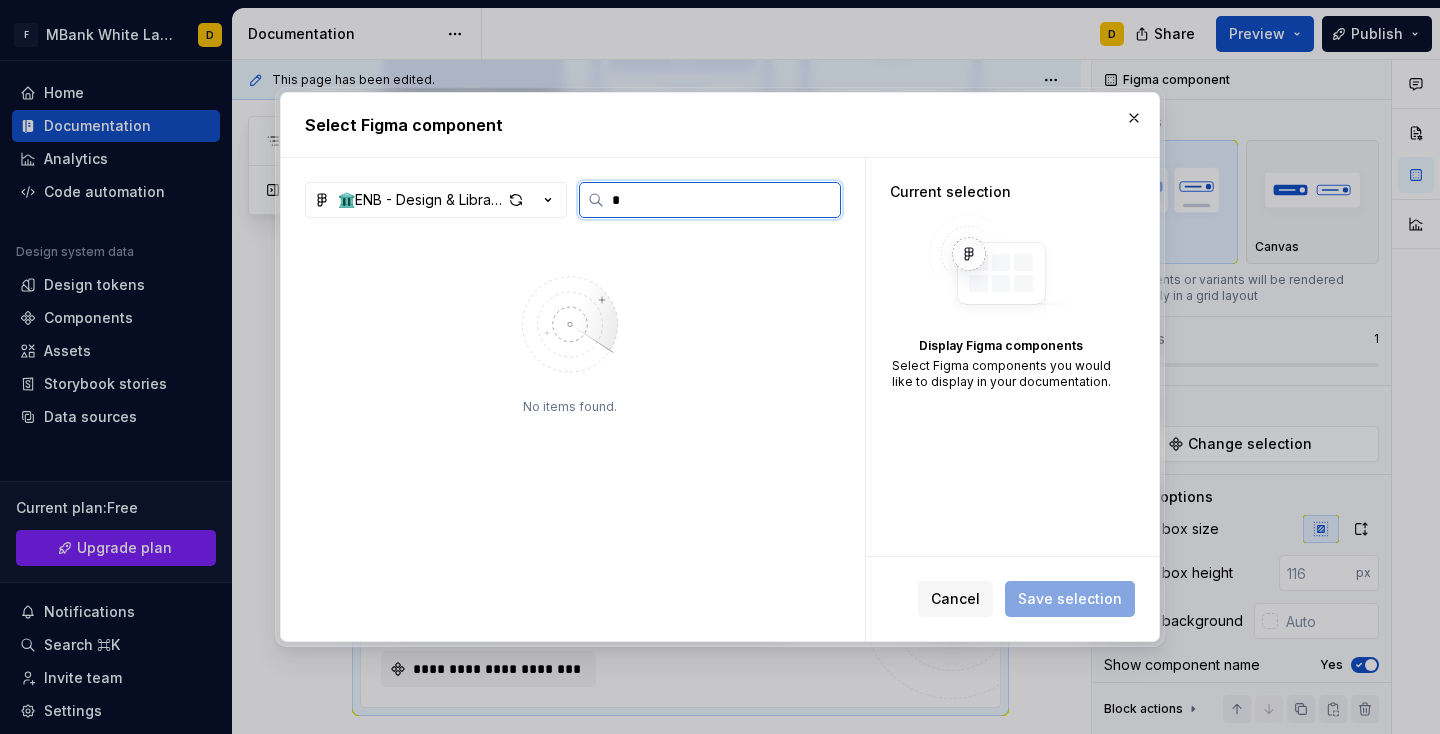 type on "*" 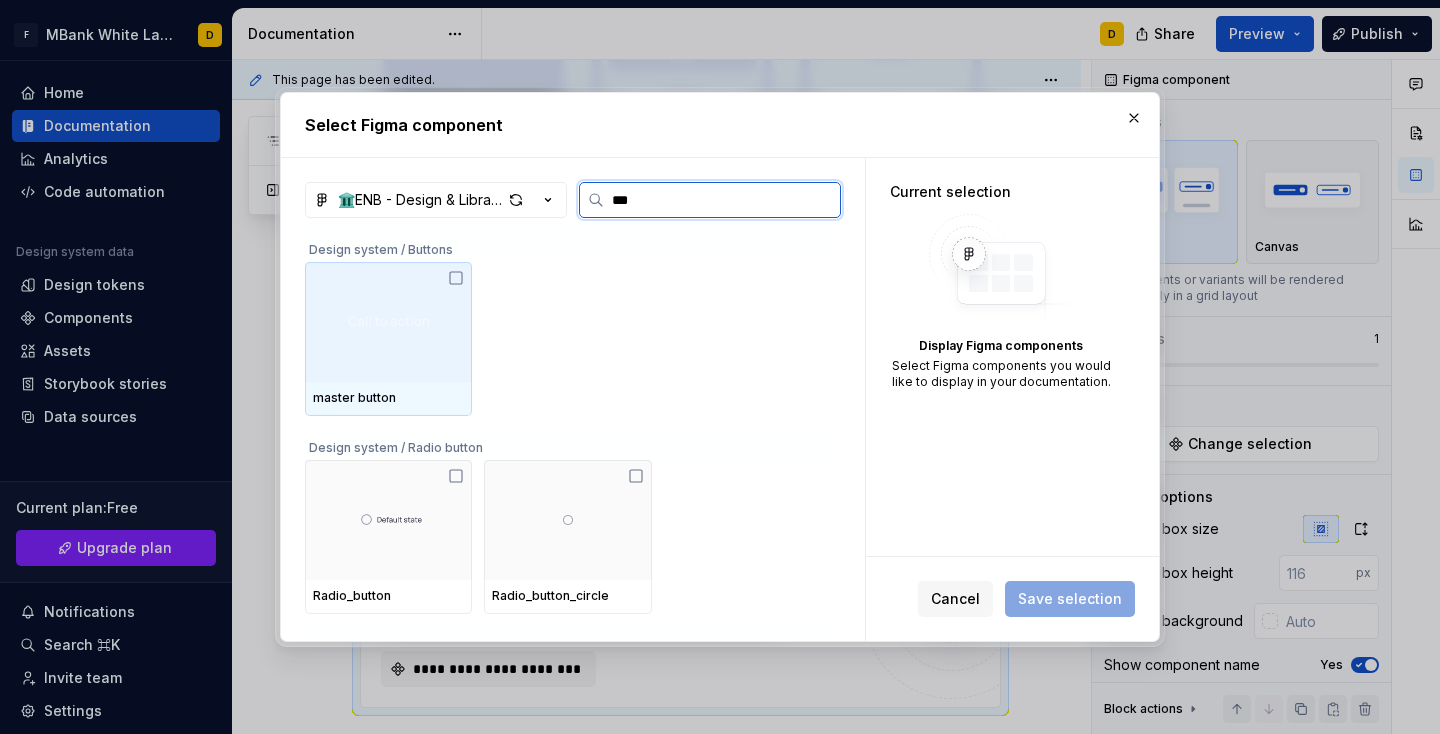 type on "****" 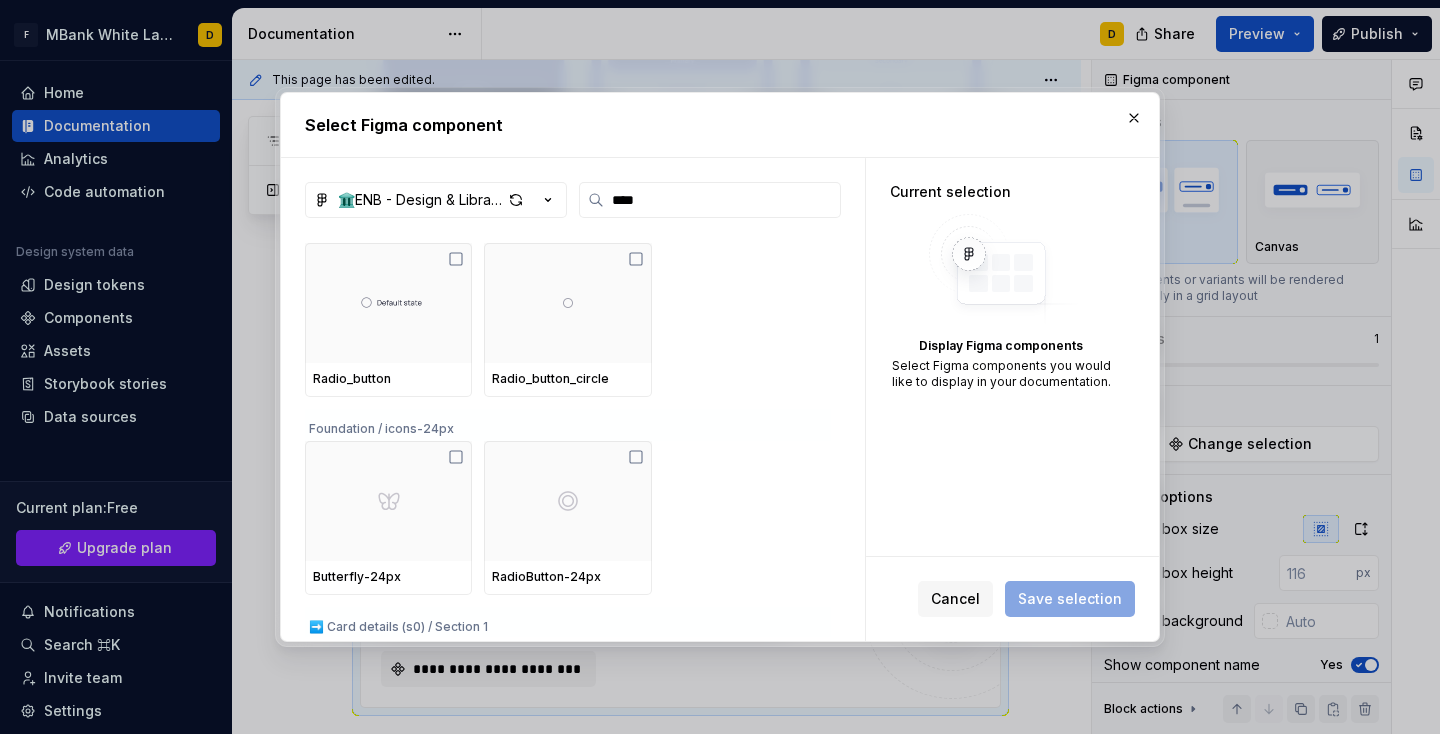 scroll, scrollTop: 0, scrollLeft: 0, axis: both 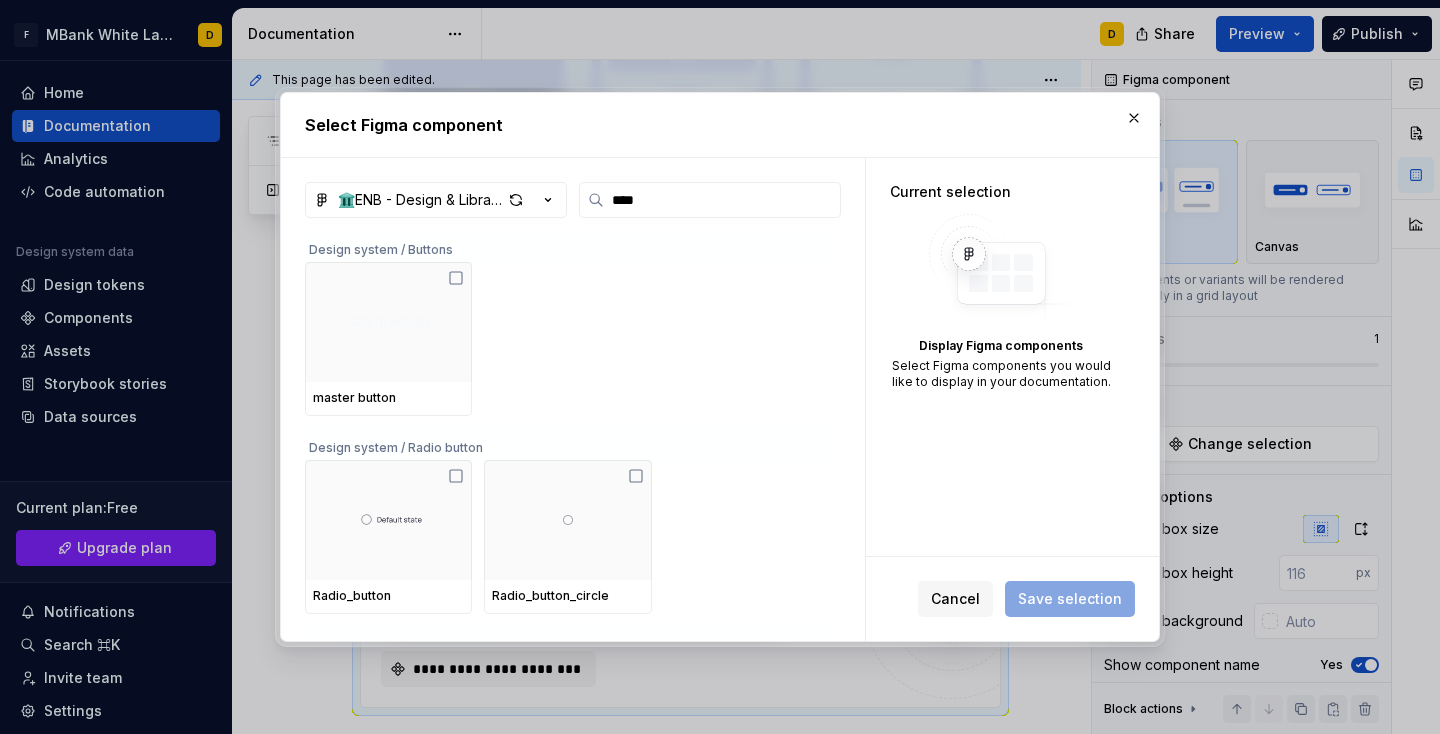 click on "Cancel" at bounding box center (955, 599) 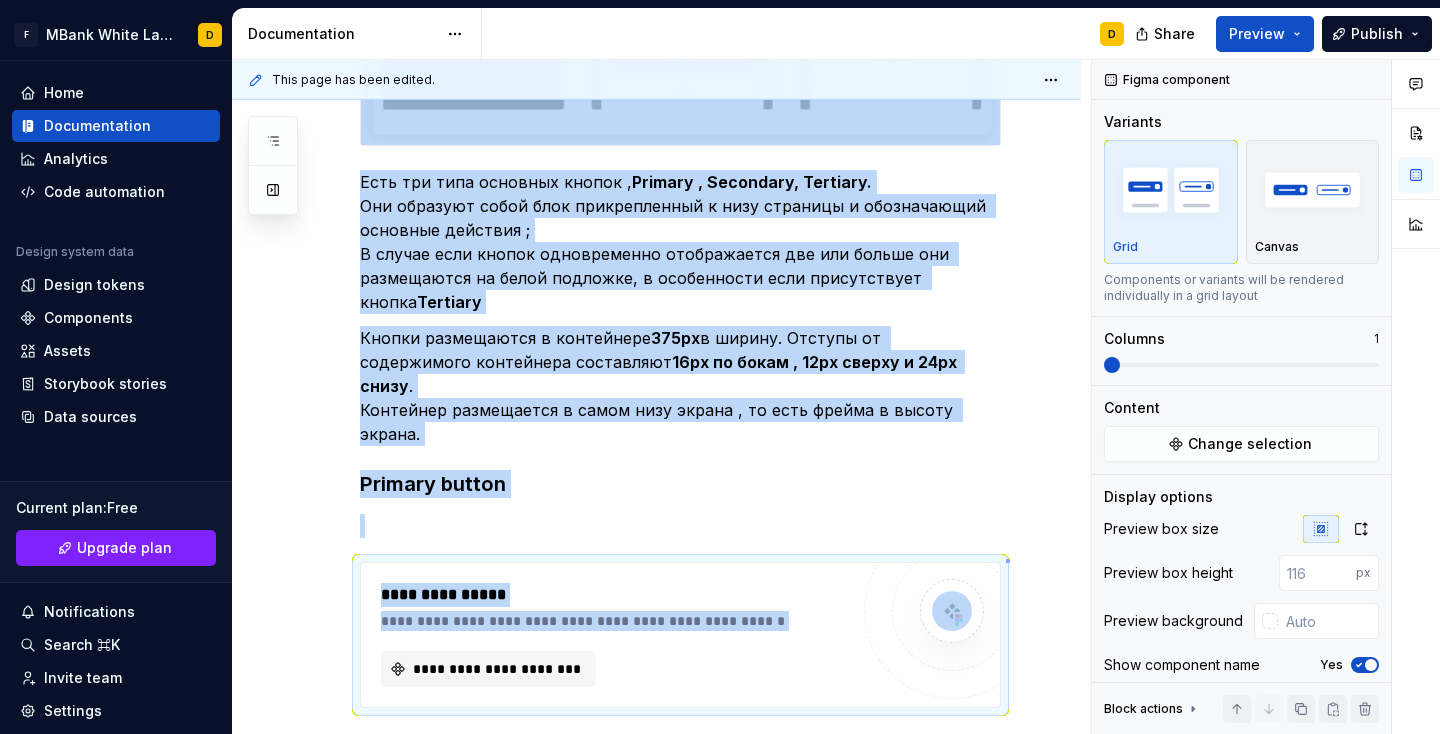 click on "This page has been edited. Подробнее о компонентах Edit header Основные кнопки Add tab Есть три типа основных кнопок ,  Primary , Secondary, Tertiary. Они образуют собой блок прикрепленный к низу страницы и обозначающий основные действия ;  В случае если кнопок одновременно отображается две или больше они размещаются на белой подложке, в особенности если присутствует кнопка  Tertiary Кнопки размещаются в контейнере  375px  в ширину. Отступы от содержимого контейнера составляют  16px по бокам , 12px сверху и 24px снизу .  Контейнер размещается в самом низу экрана , то есть фрейма в высоту экрана. Primary button" at bounding box center (661, 397) 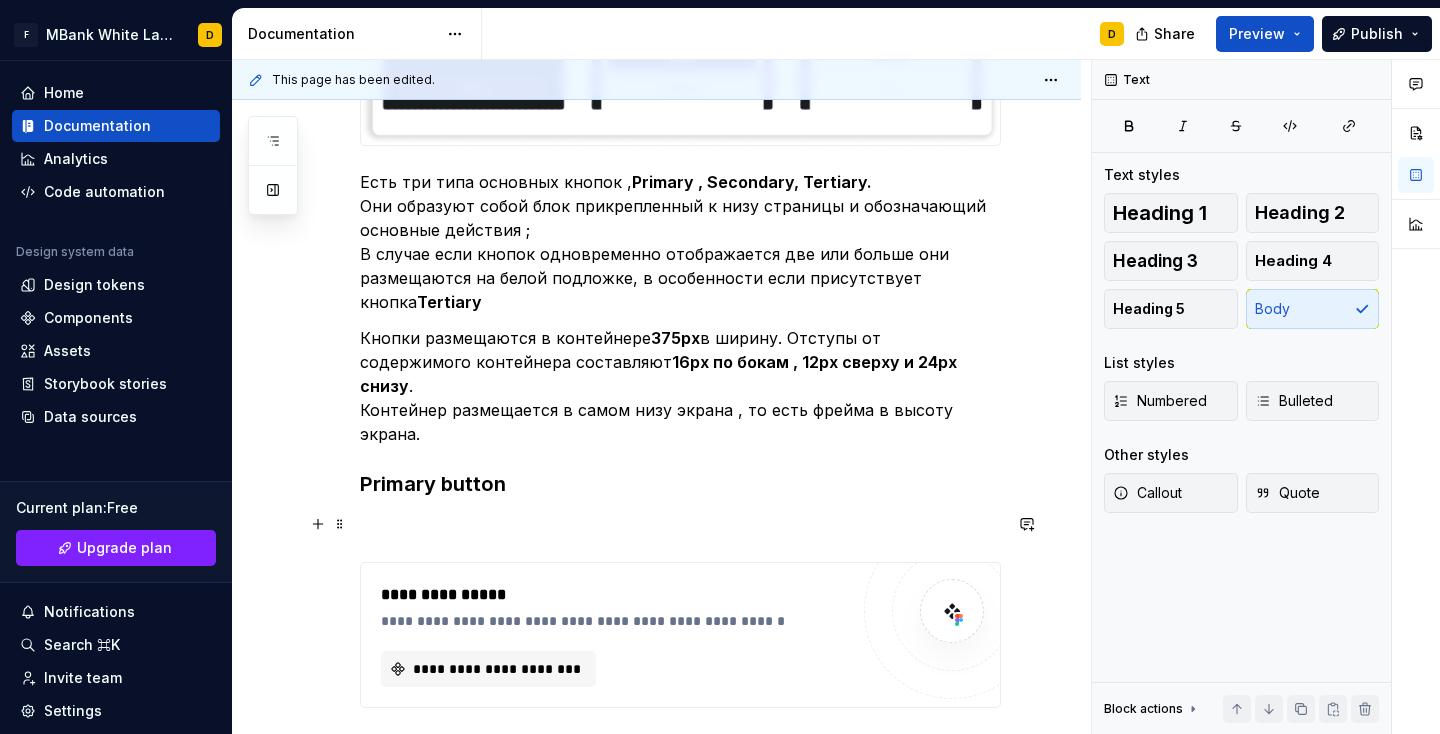 click on "**********" at bounding box center [656, 352] 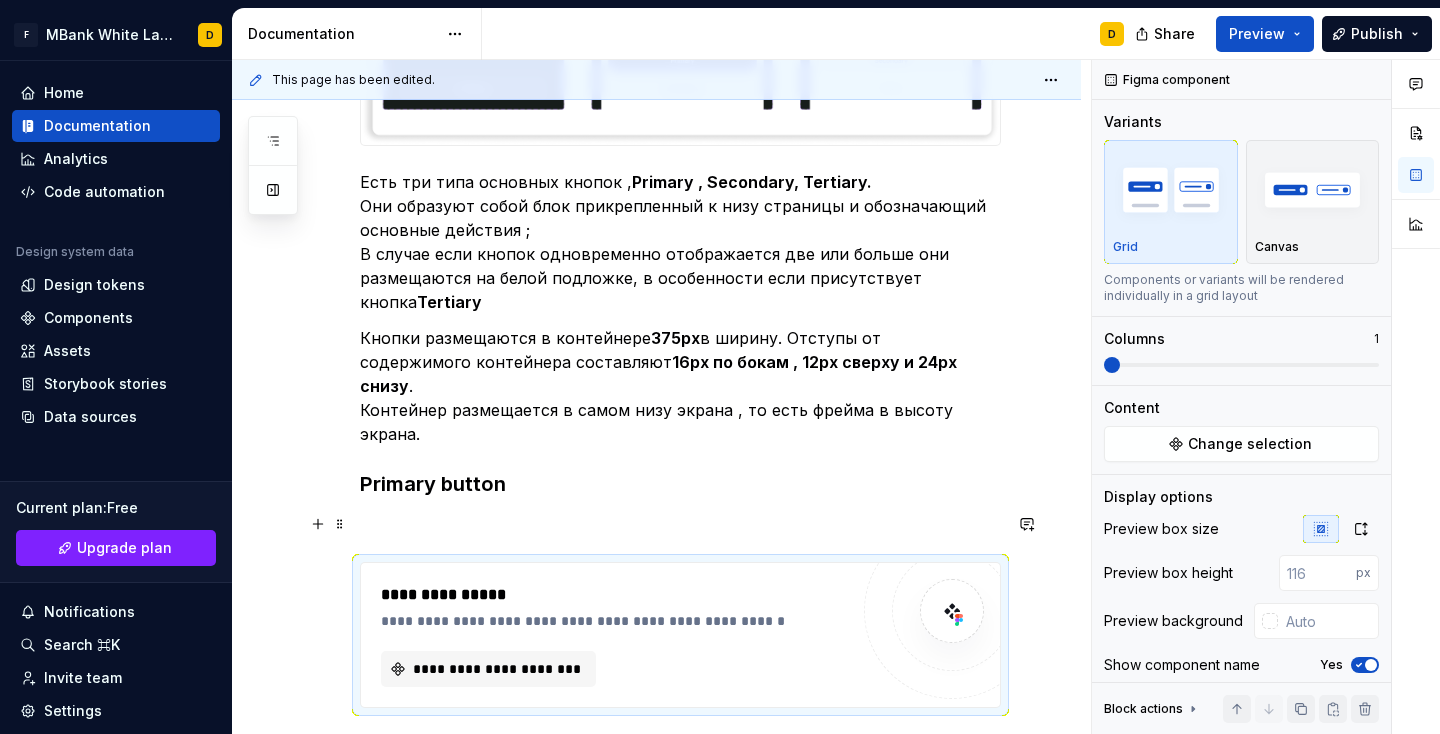 click on "**********" at bounding box center [656, 352] 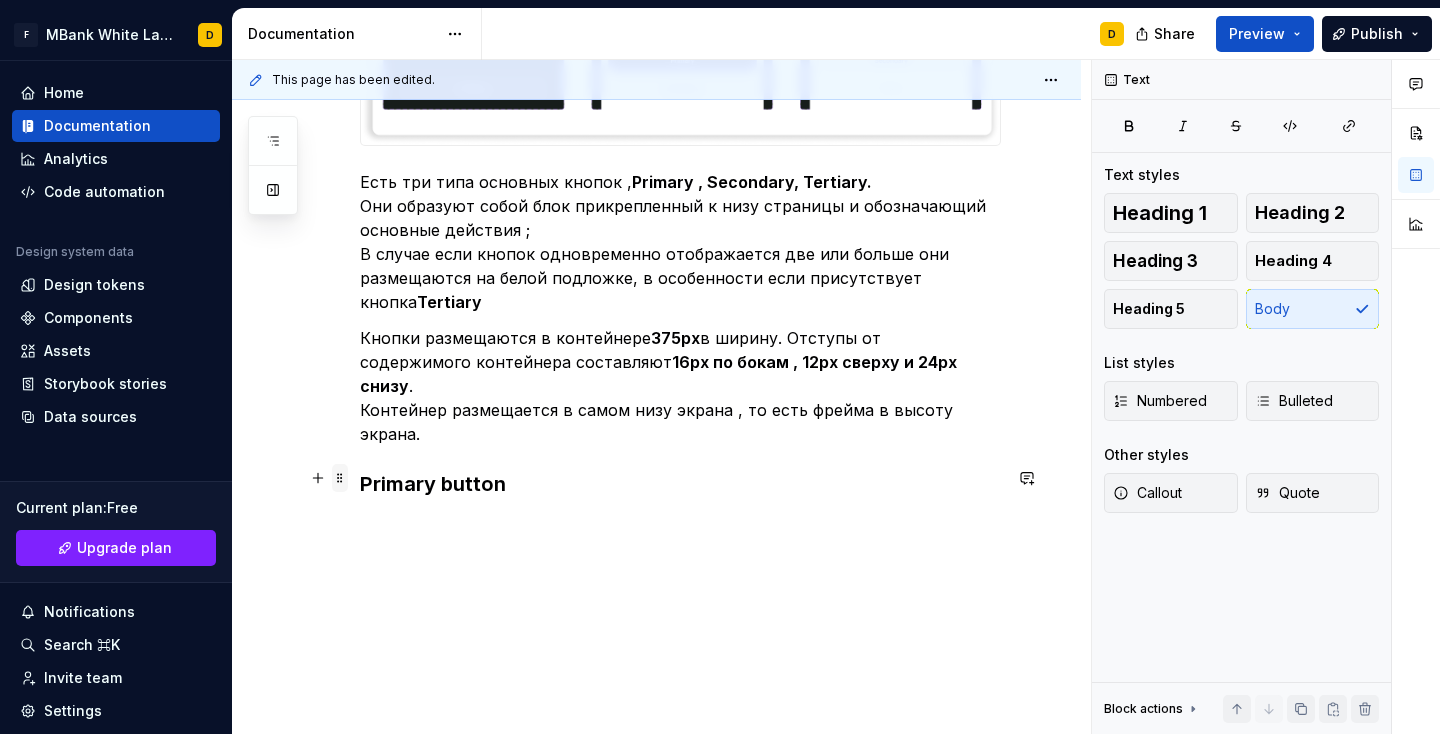 click at bounding box center [340, 478] 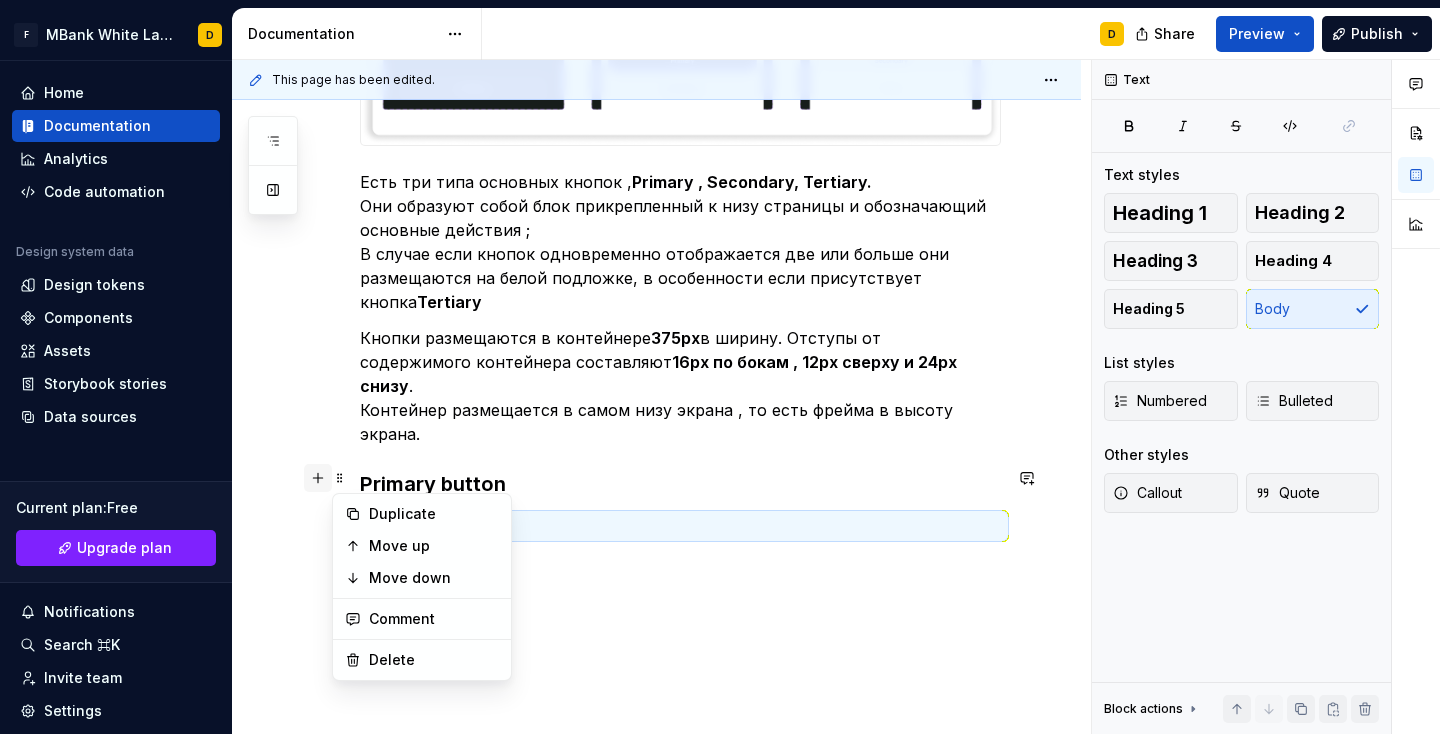 click at bounding box center [318, 478] 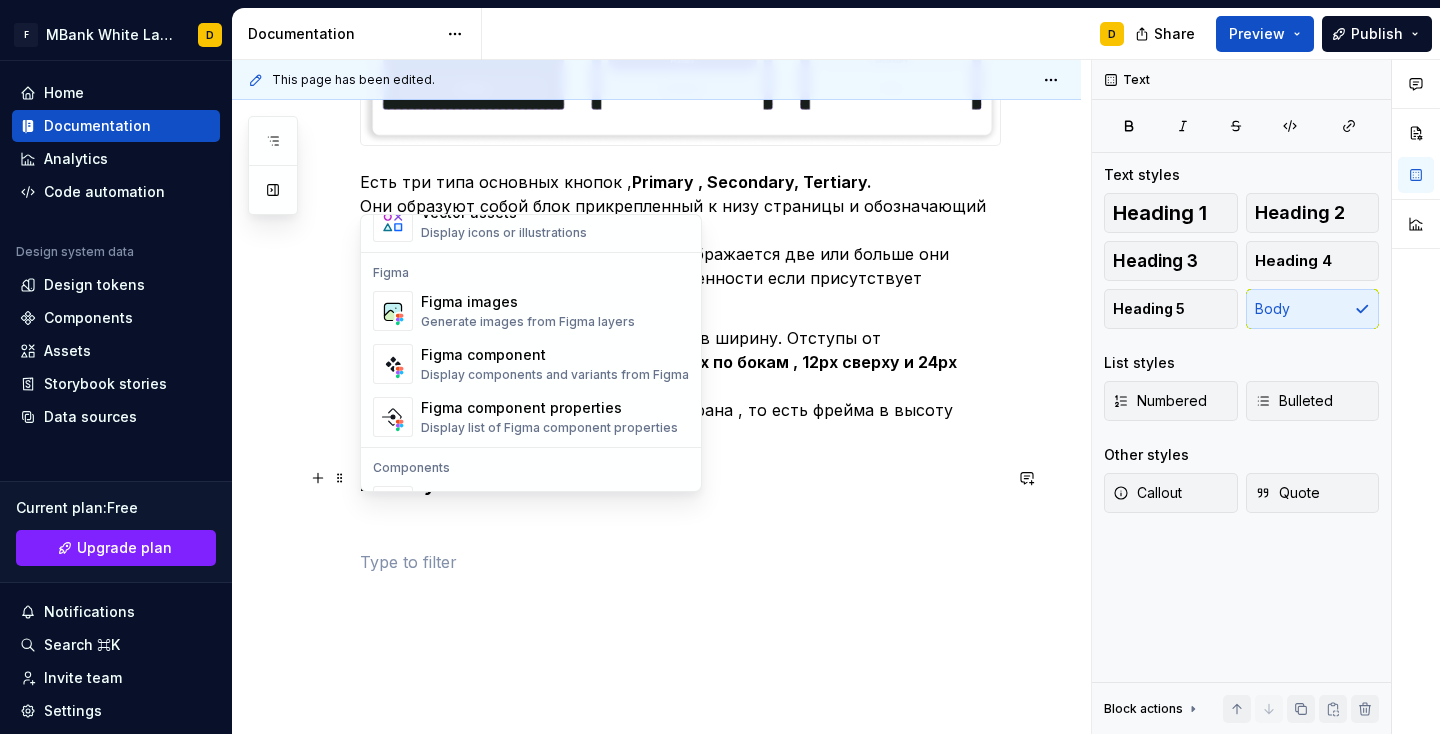 scroll, scrollTop: 1806, scrollLeft: 0, axis: vertical 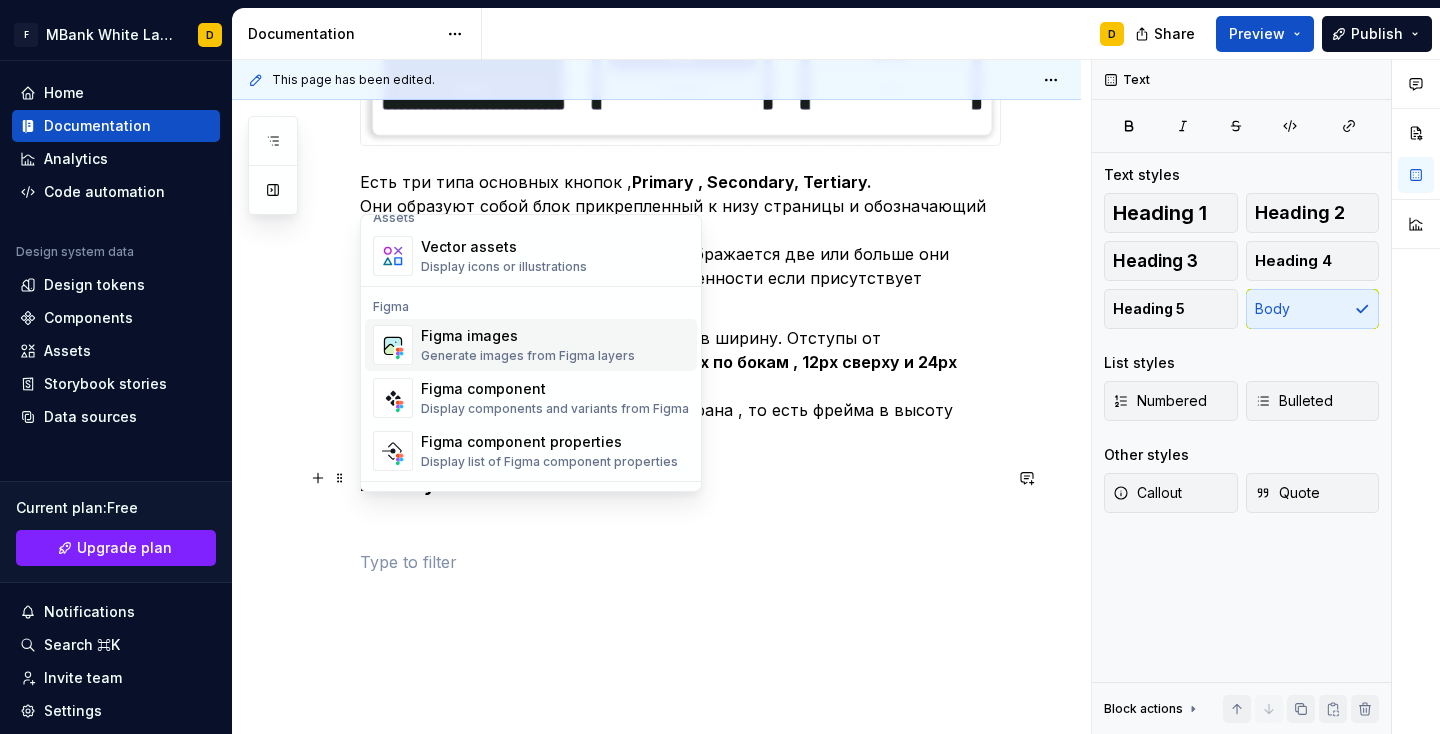 click on "Generate images from Figma layers" at bounding box center [528, 356] 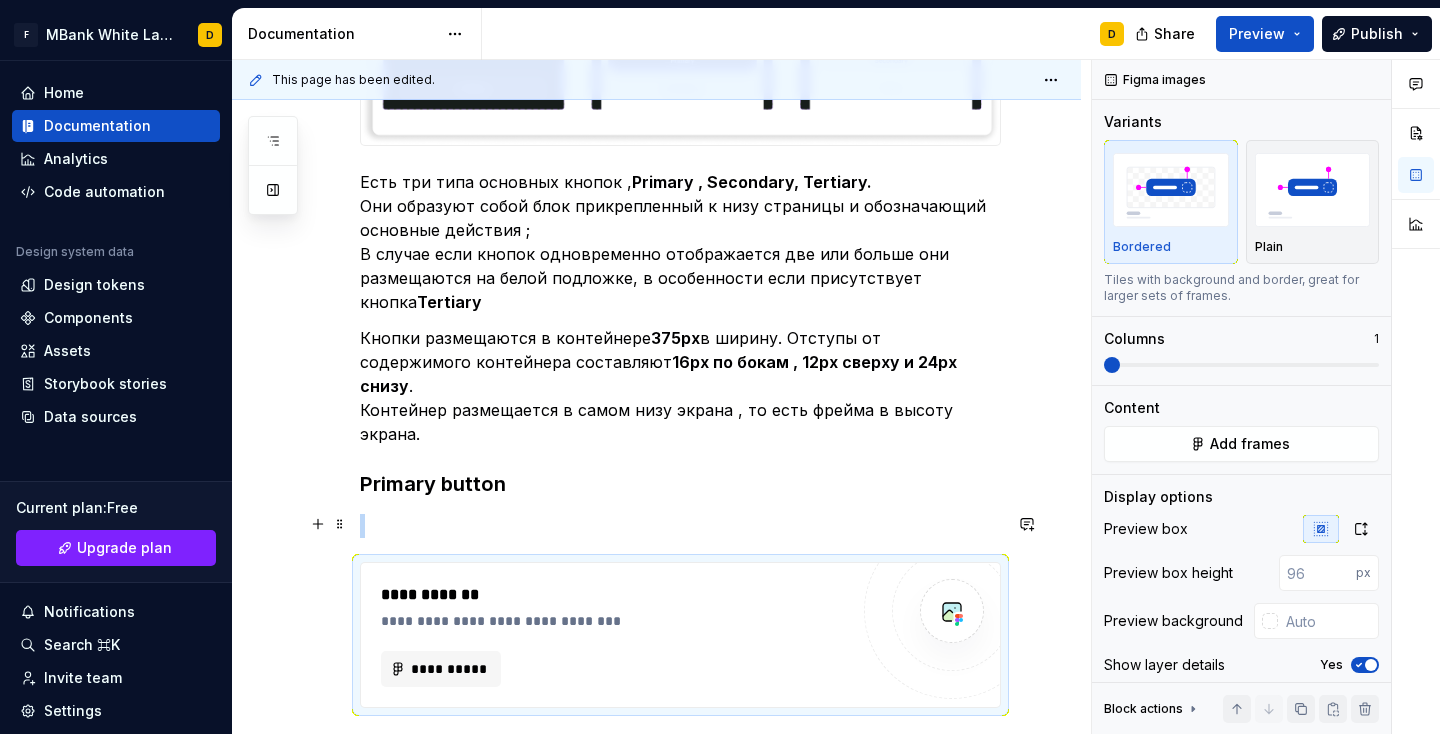 click on "**********" at bounding box center (614, 621) 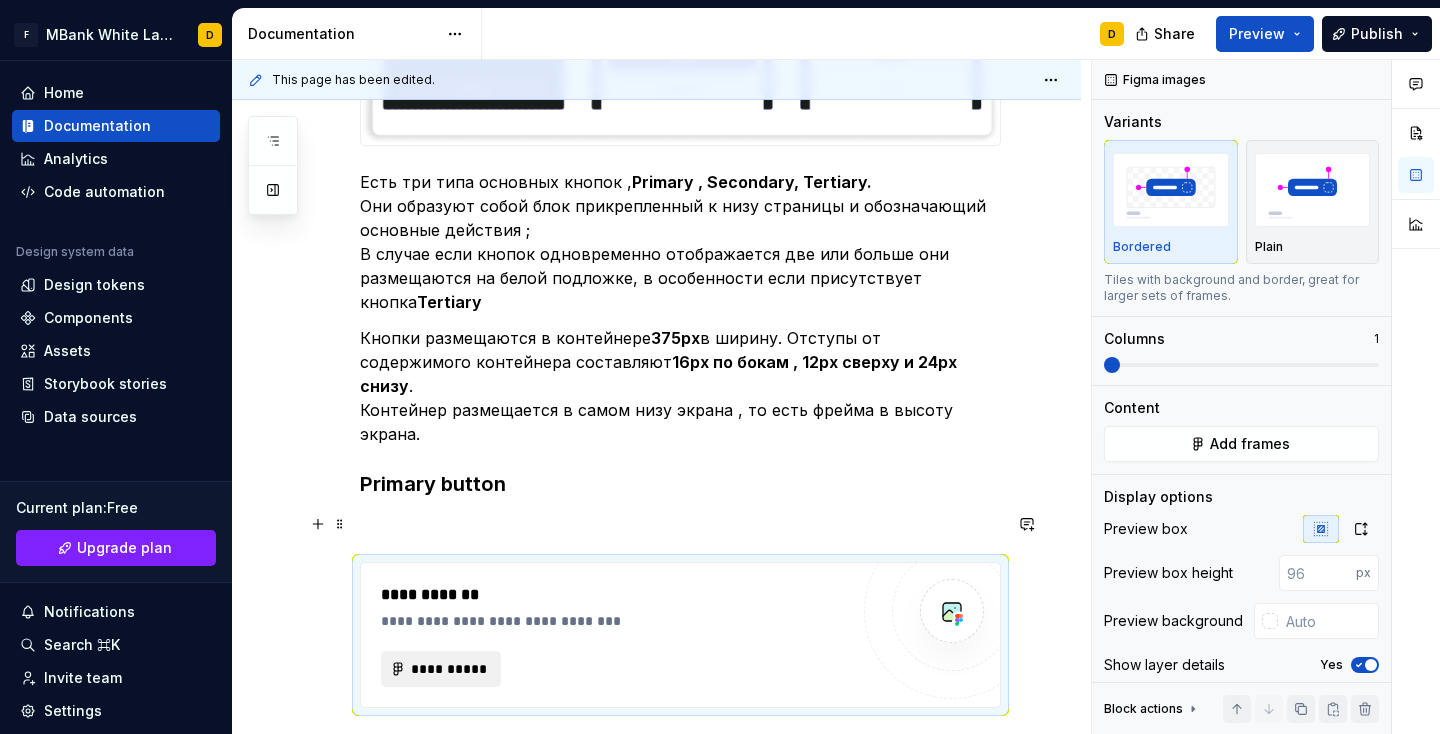 click on "**********" at bounding box center [449, 669] 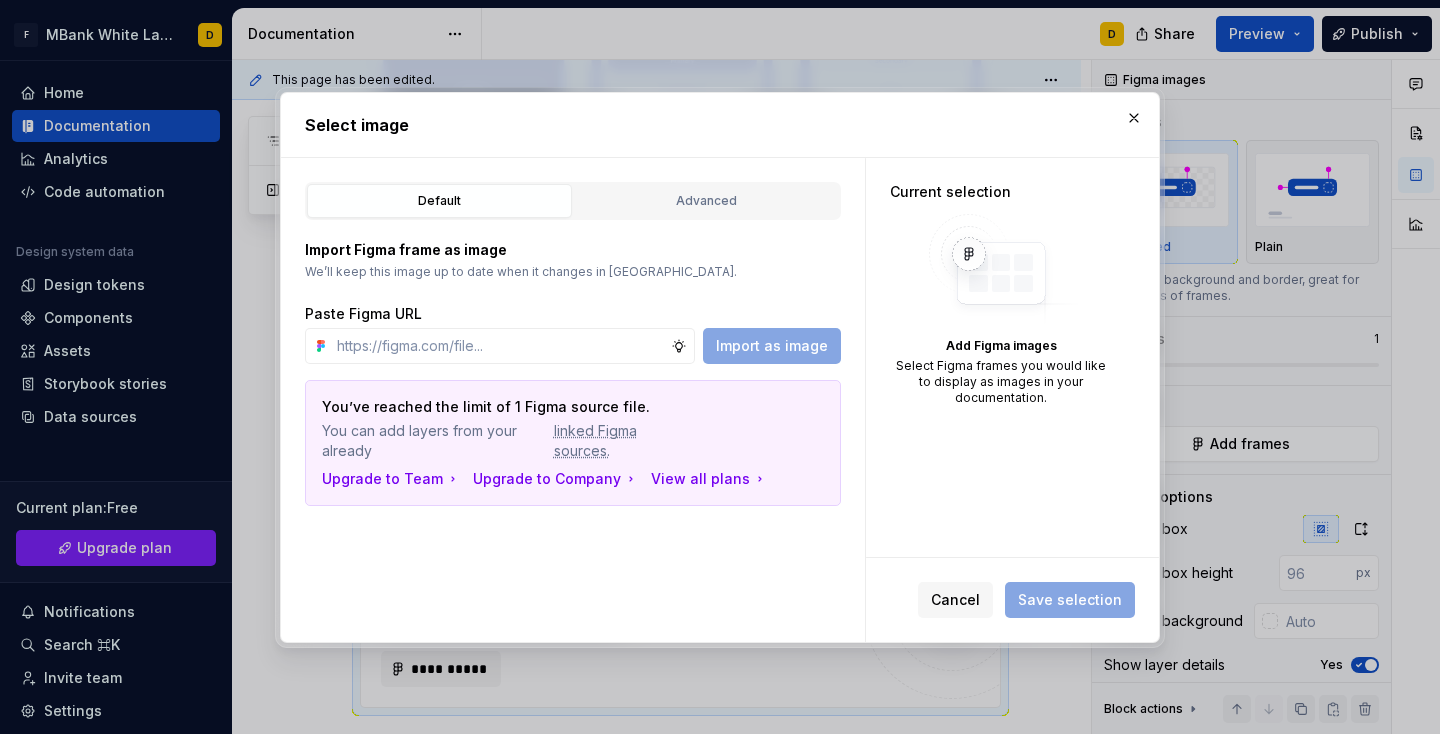 type on "*" 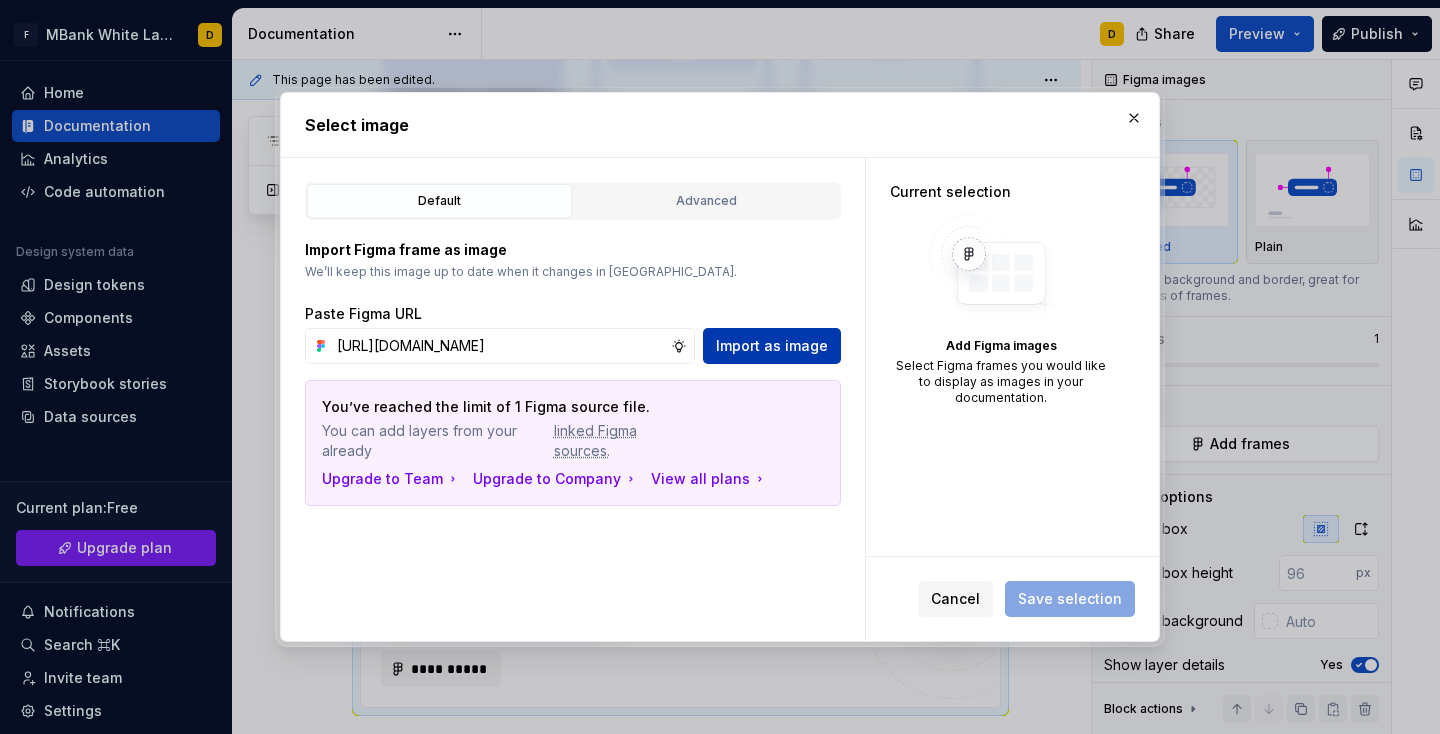 type on "[URL][DOMAIN_NAME]" 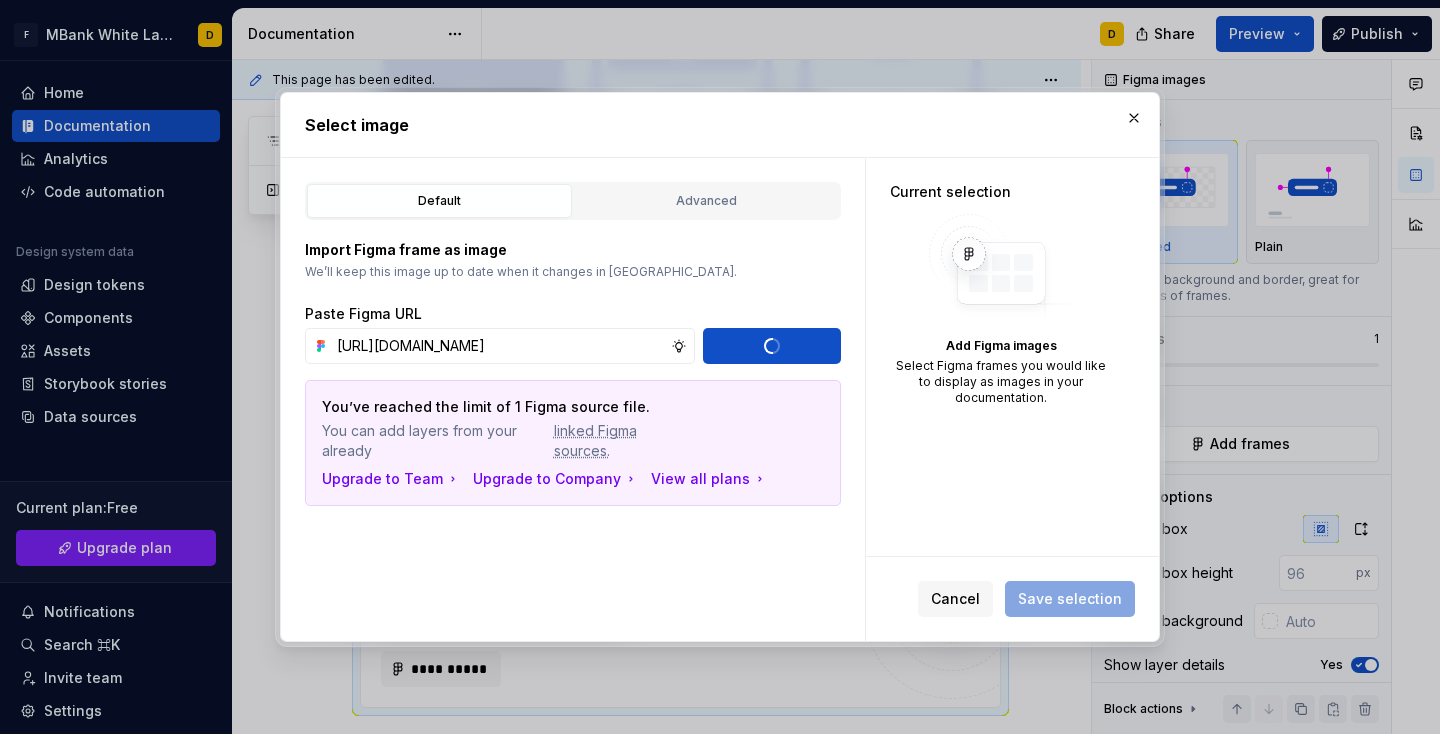 type 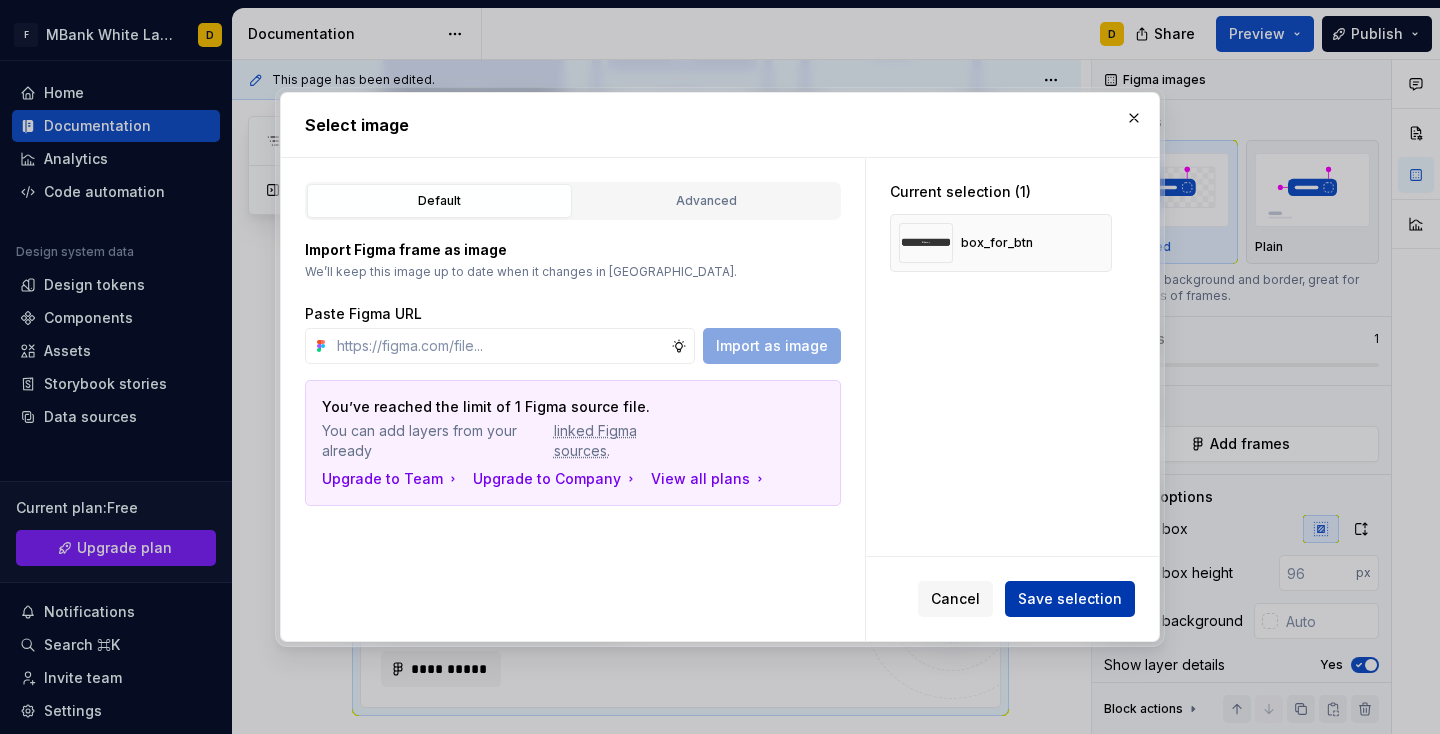 click on "Save selection" at bounding box center (1070, 599) 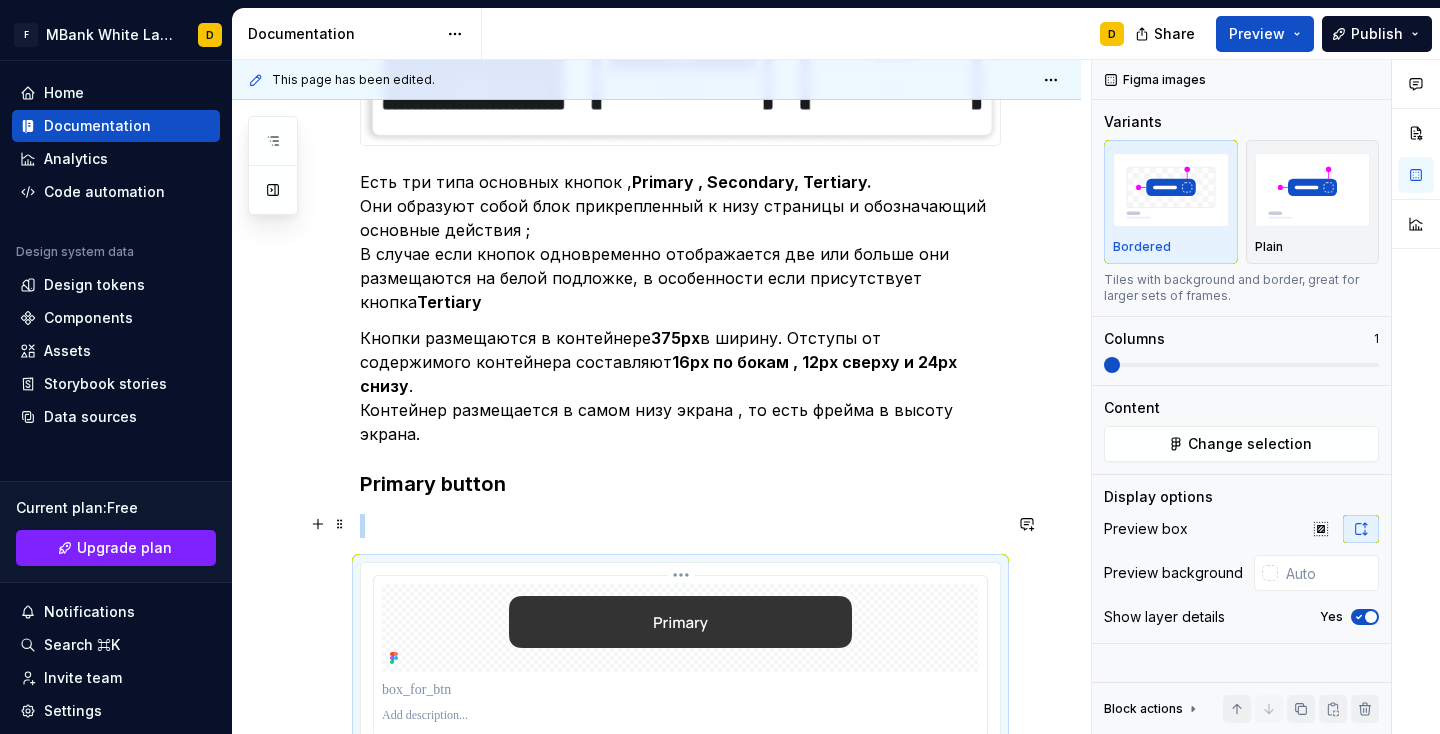 scroll, scrollTop: 751, scrollLeft: 0, axis: vertical 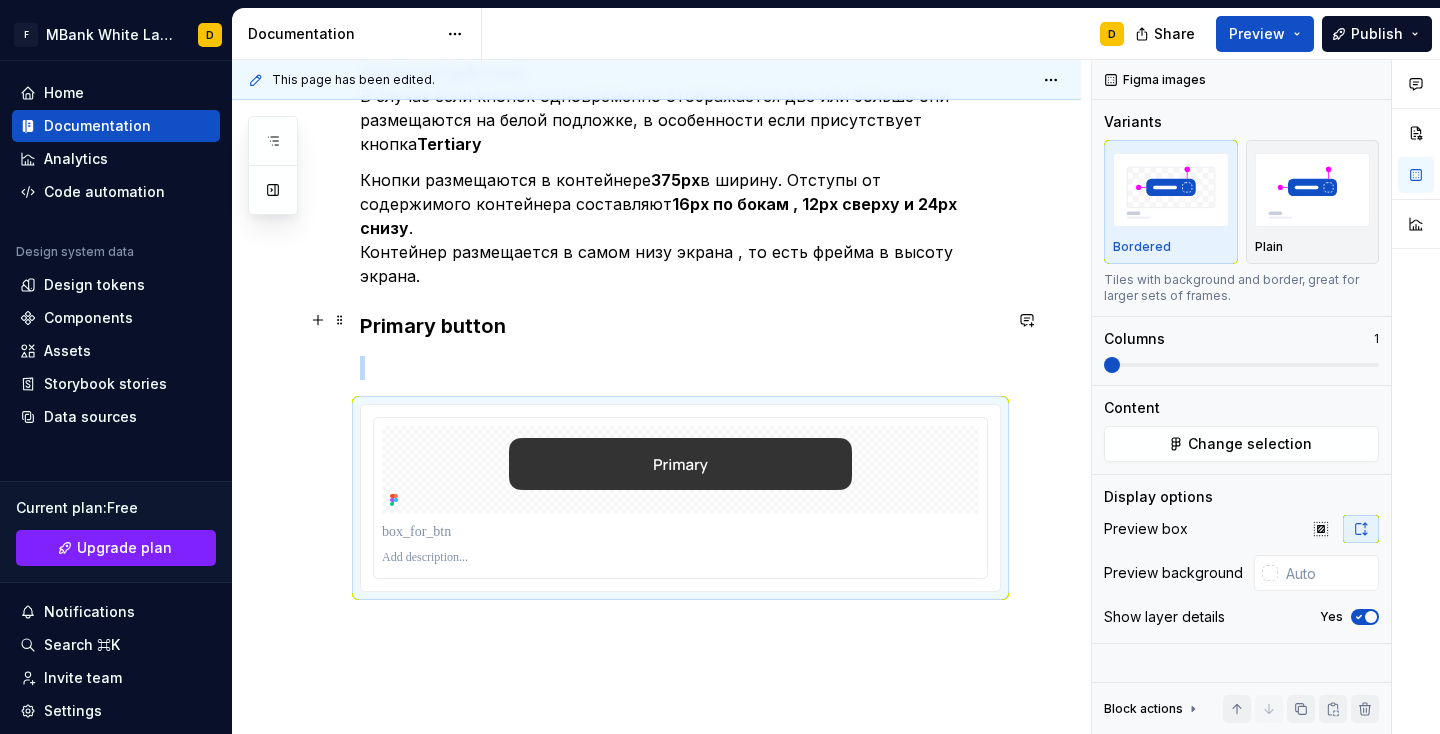 click at bounding box center [680, 368] 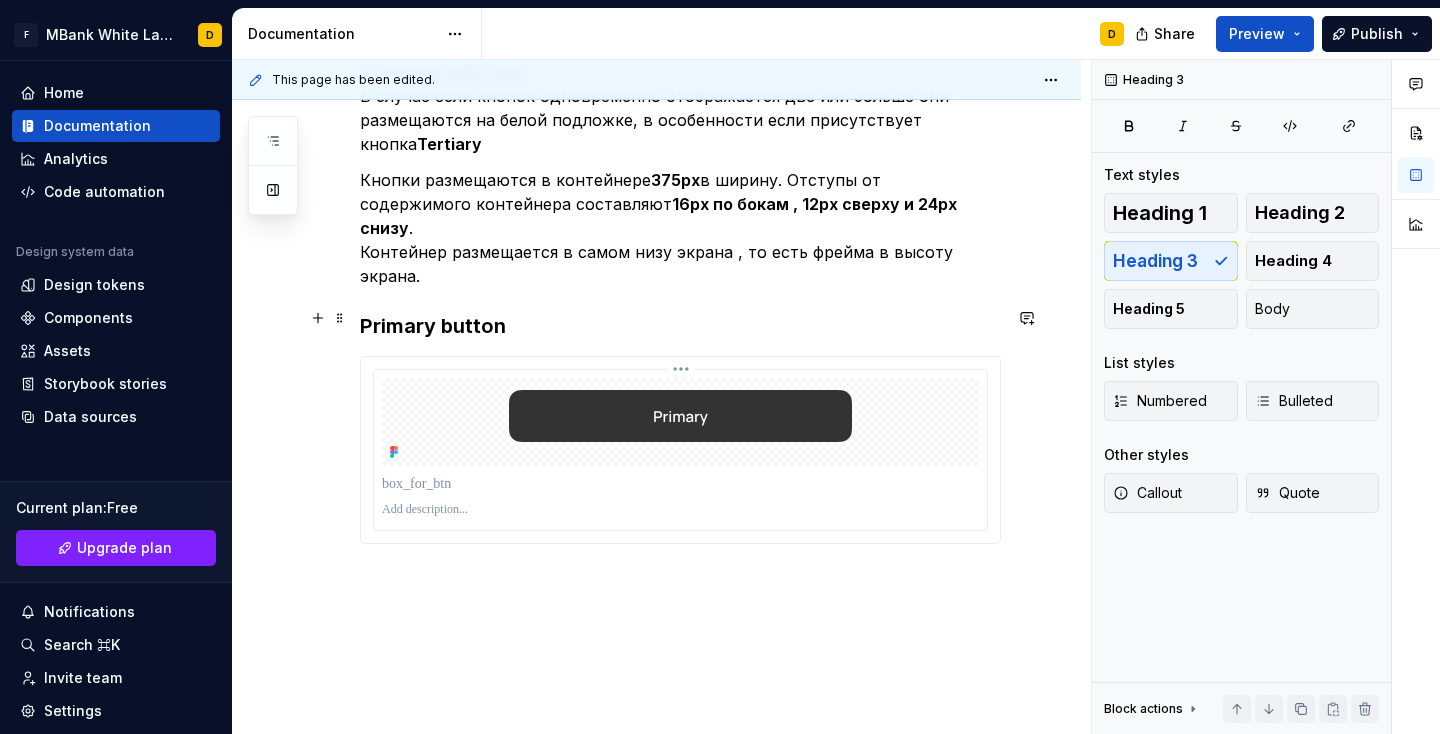 click at bounding box center [680, 510] 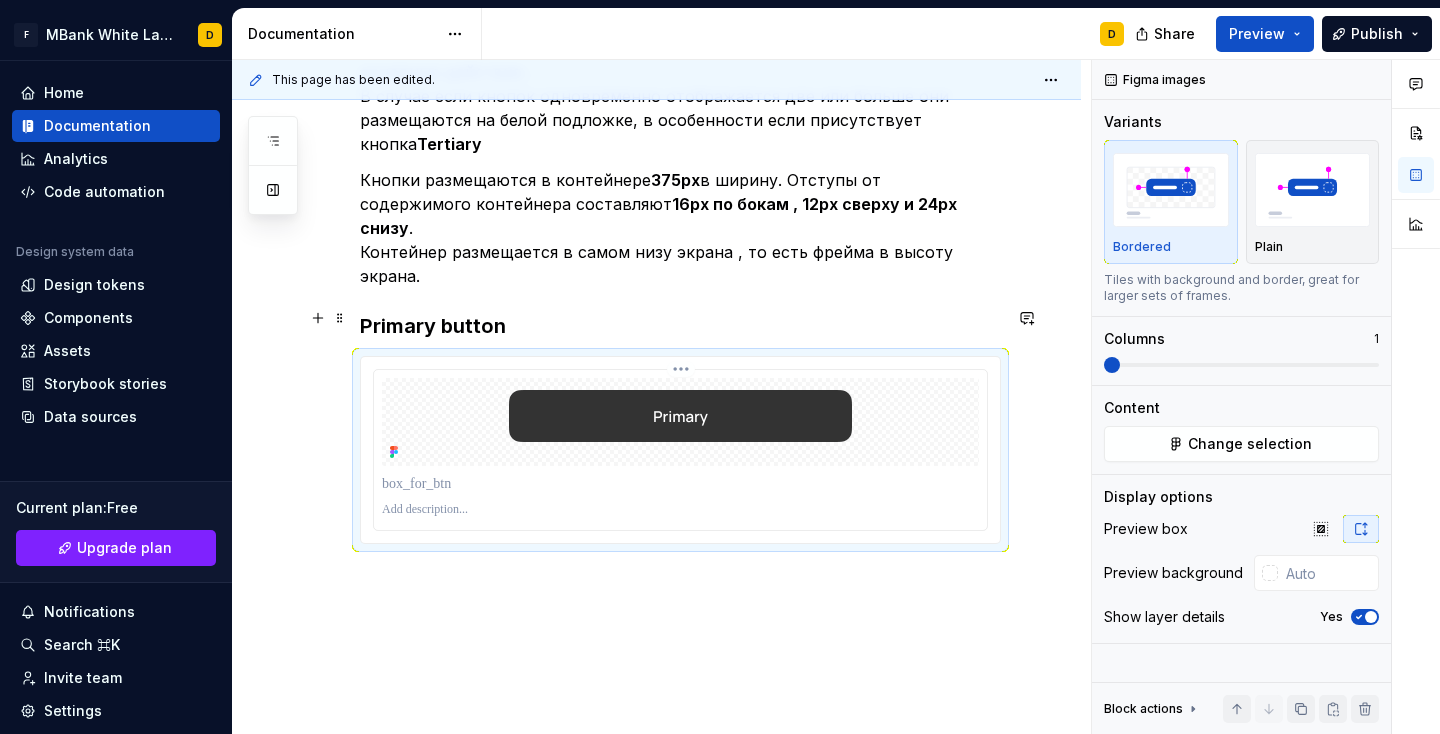 type on "*" 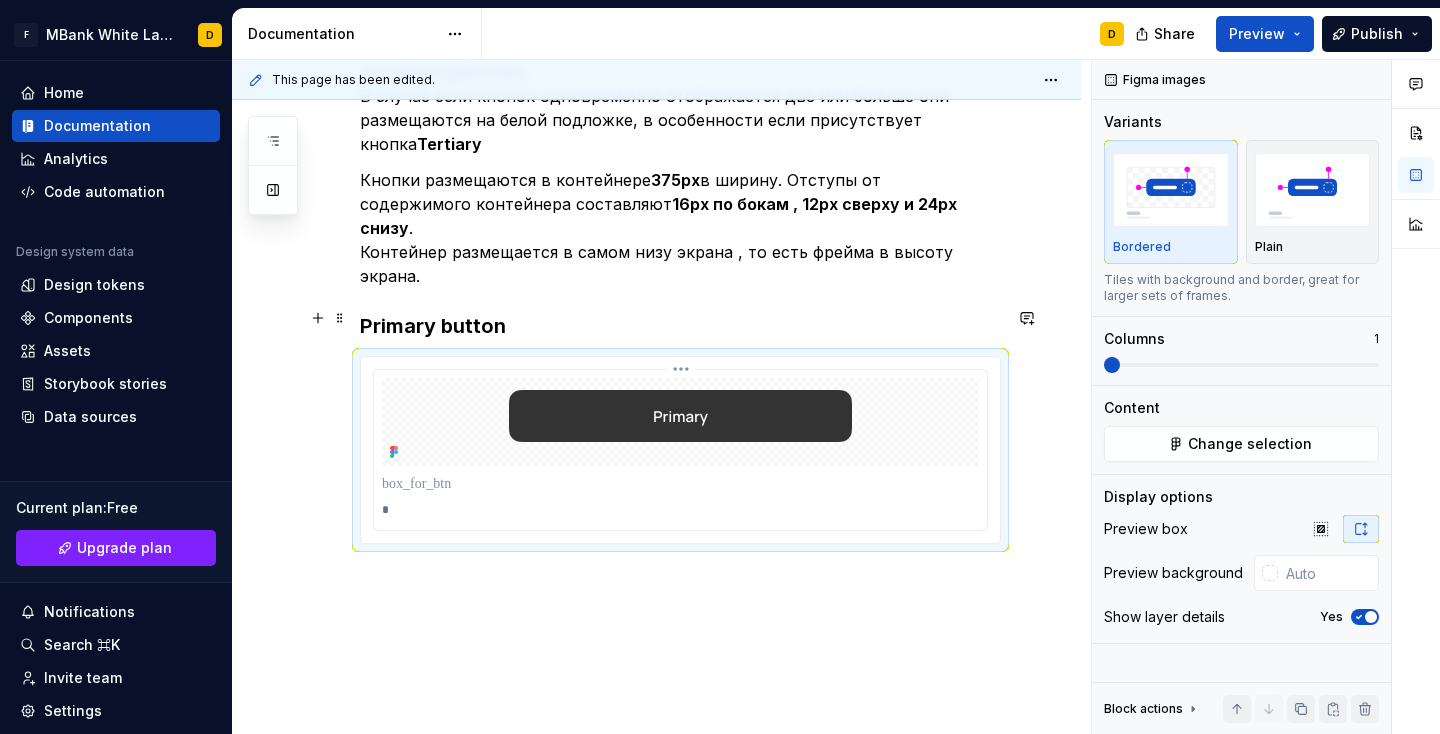 scroll, scrollTop: 741, scrollLeft: 0, axis: vertical 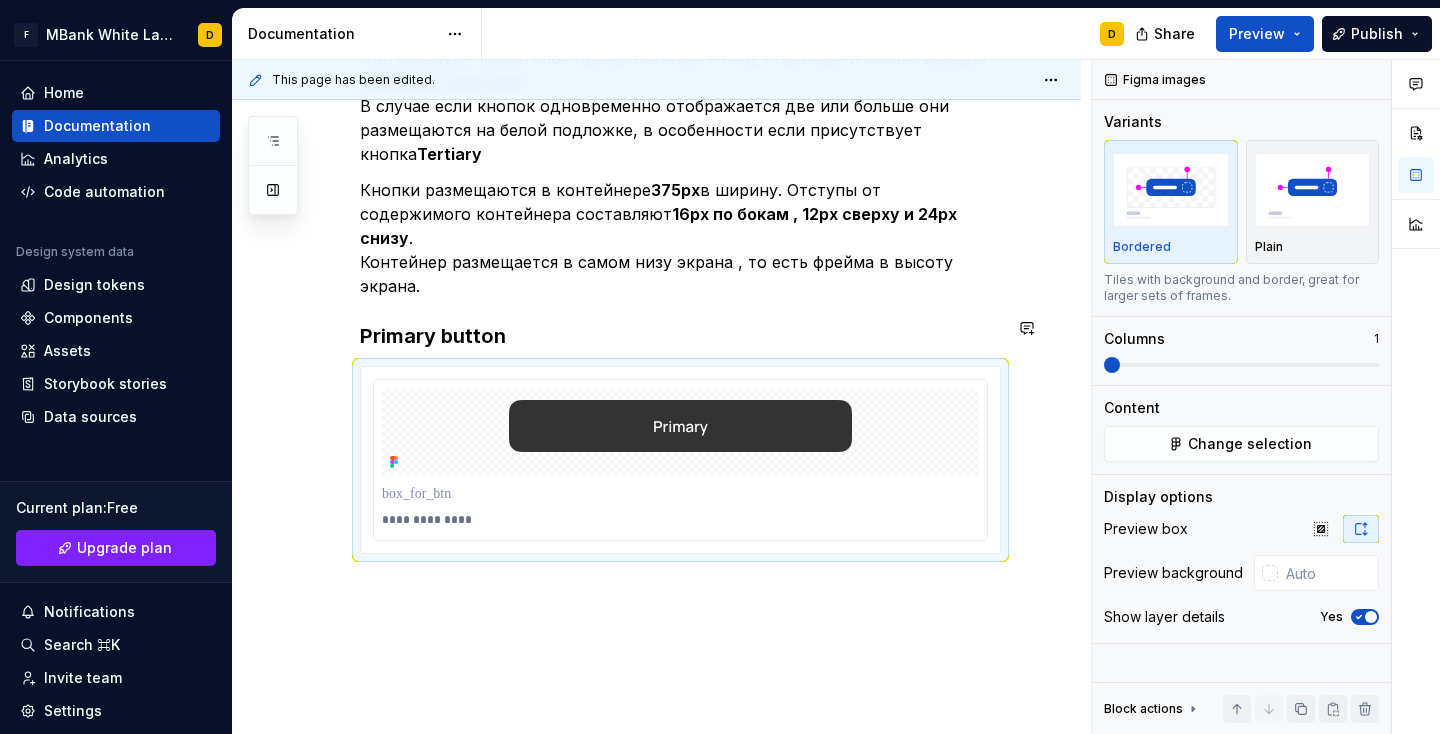 click on "**********" at bounding box center (656, 201) 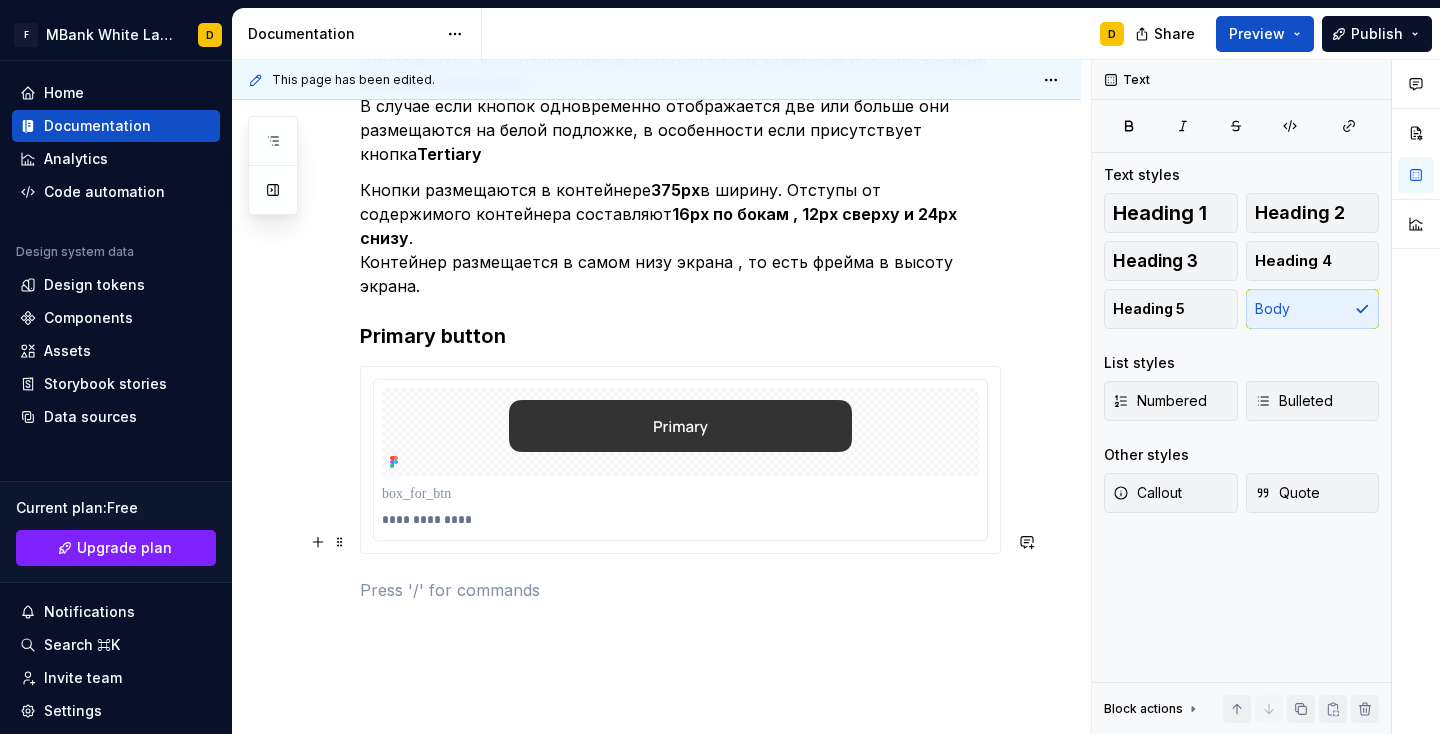 click at bounding box center [680, 590] 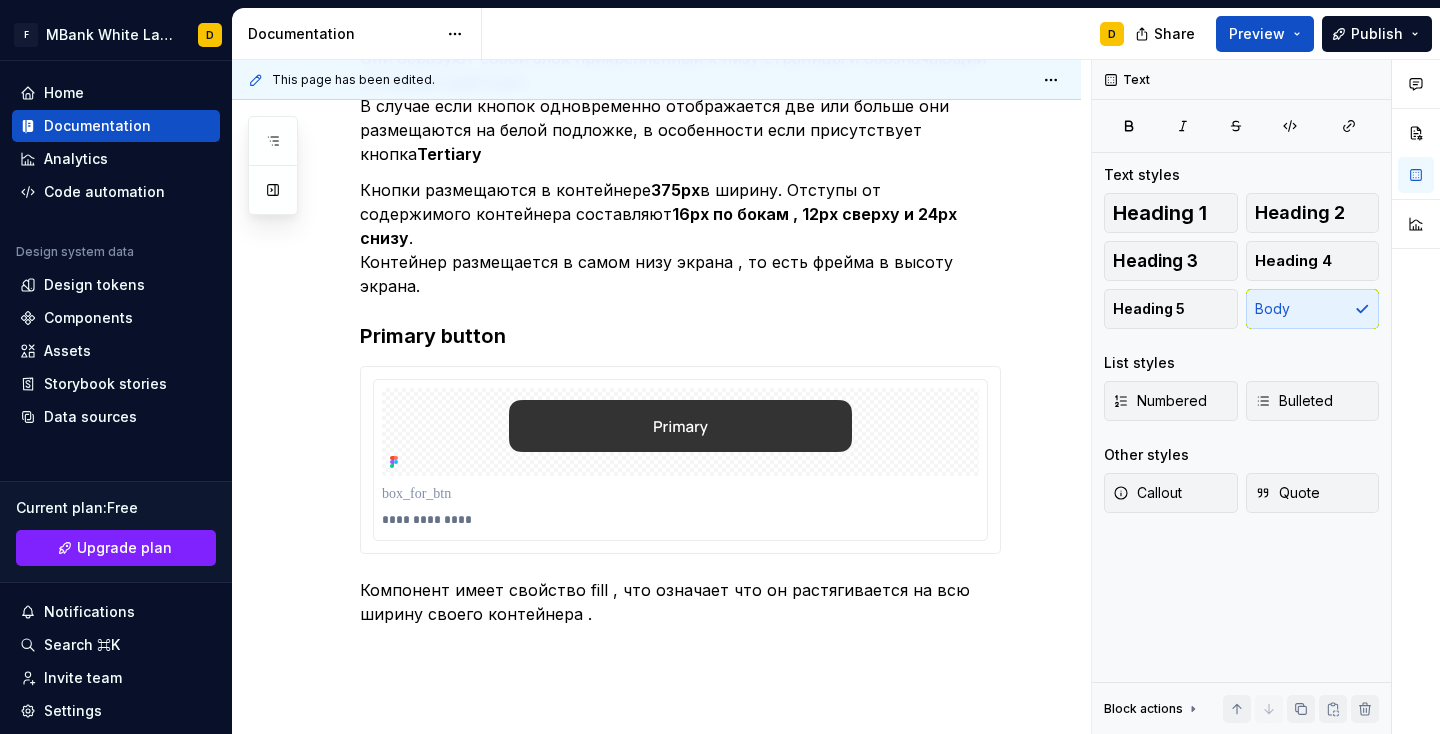 click on "**********" at bounding box center [656, 237] 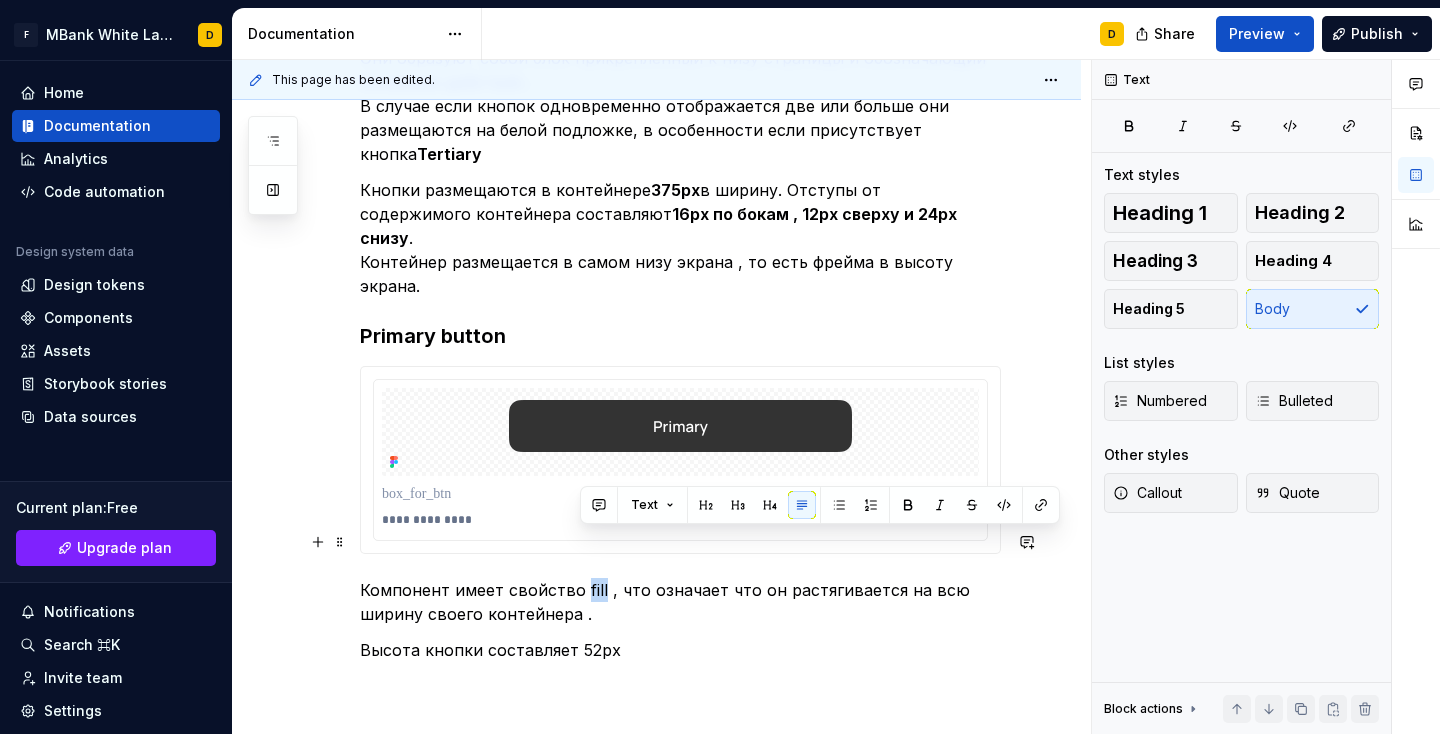 drag, startPoint x: 583, startPoint y: 540, endPoint x: 598, endPoint y: 539, distance: 15.033297 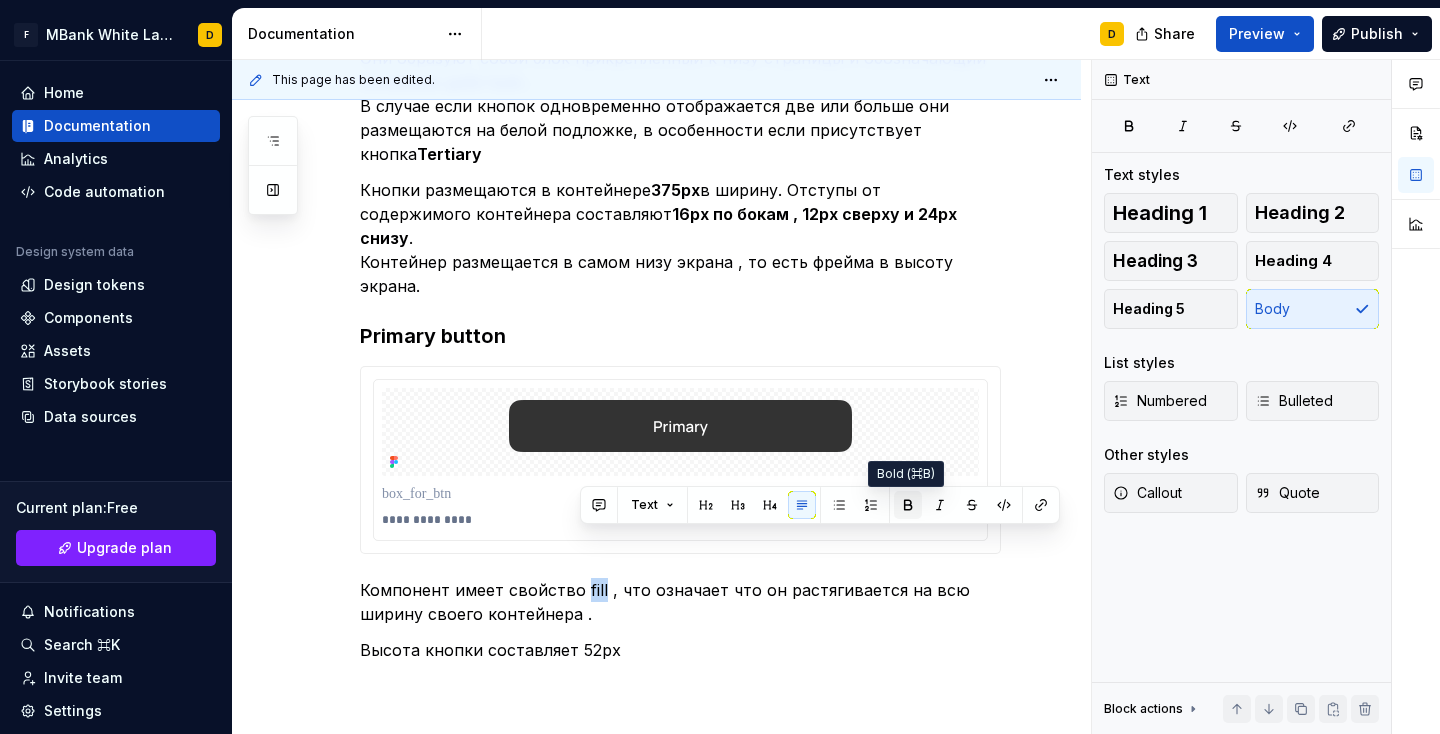 click at bounding box center [908, 505] 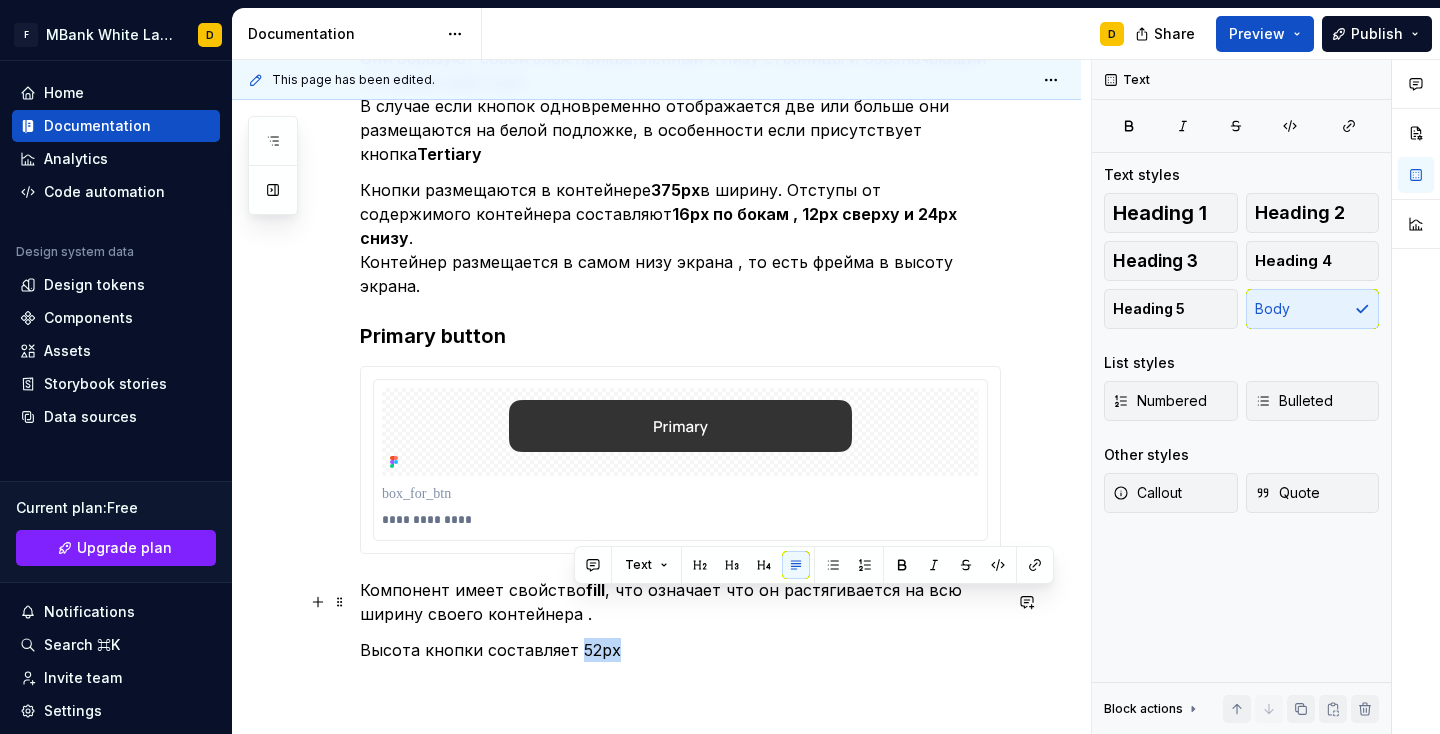 drag, startPoint x: 576, startPoint y: 606, endPoint x: 610, endPoint y: 601, distance: 34.36568 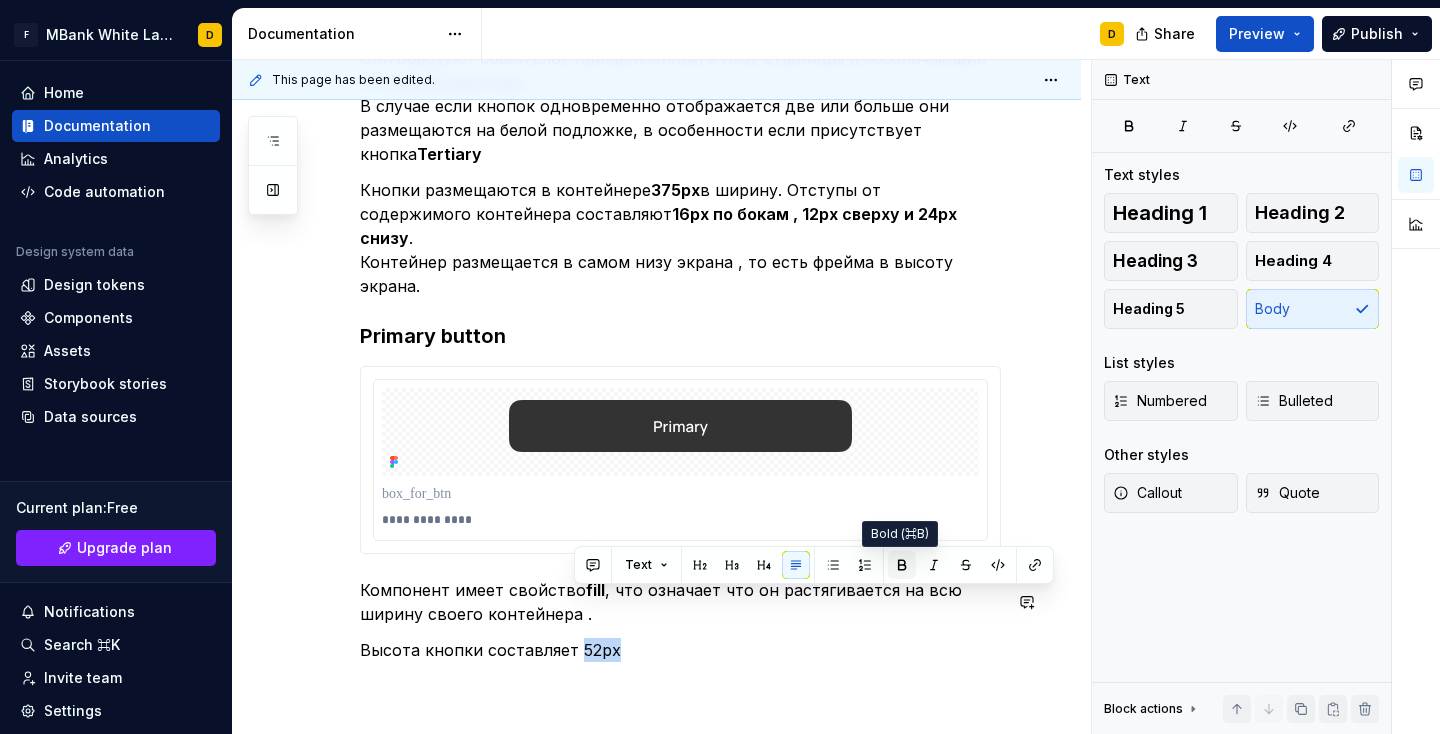 click at bounding box center [902, 565] 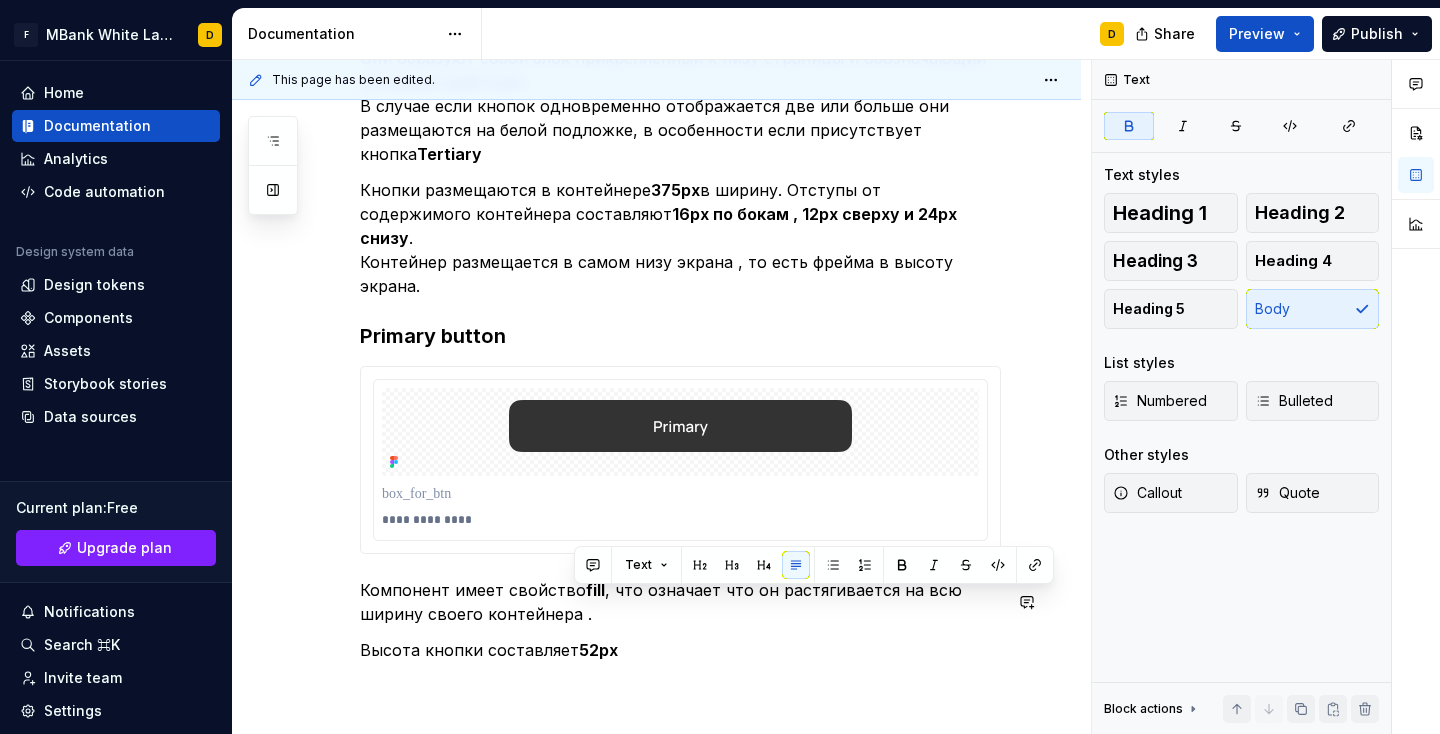 click on "**********" at bounding box center [680, 169] 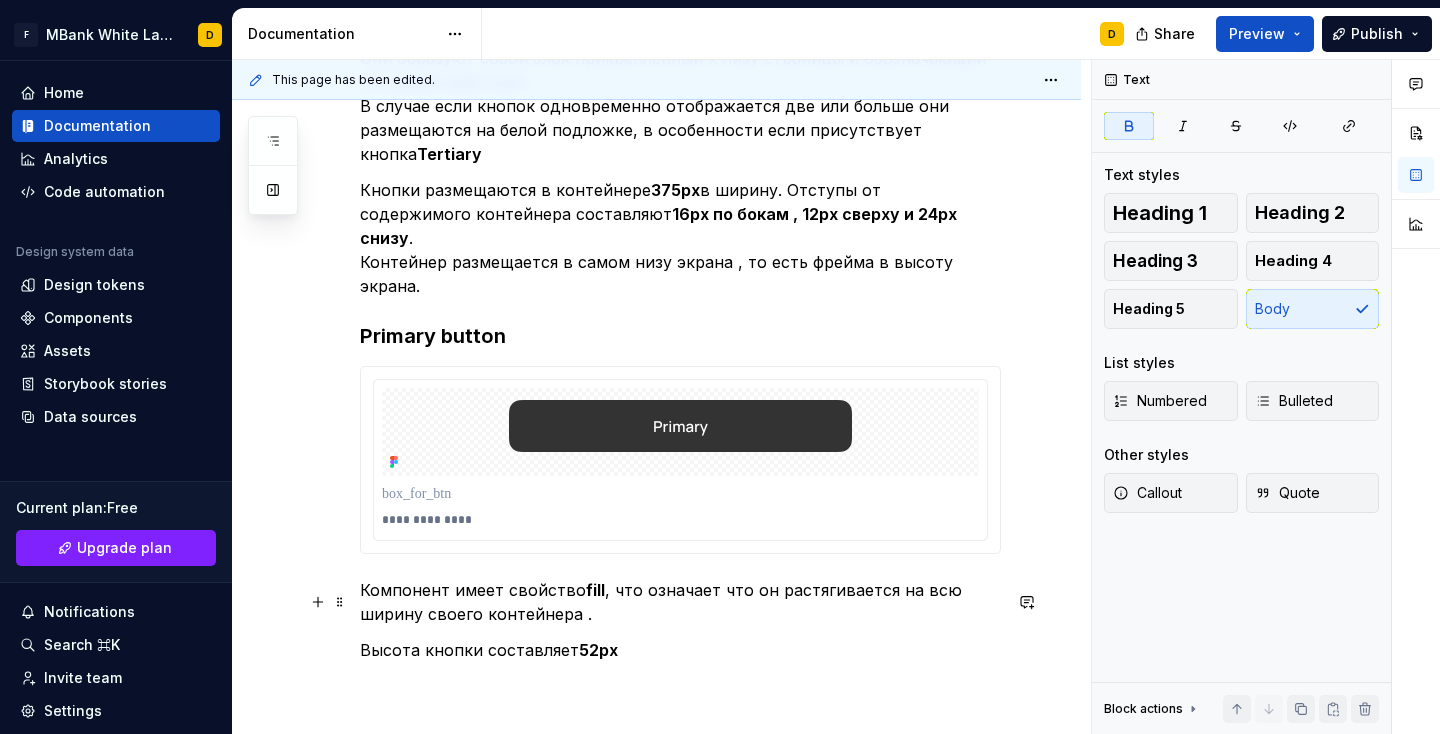 click on "Высота кнопки составляет  52px" at bounding box center [680, 650] 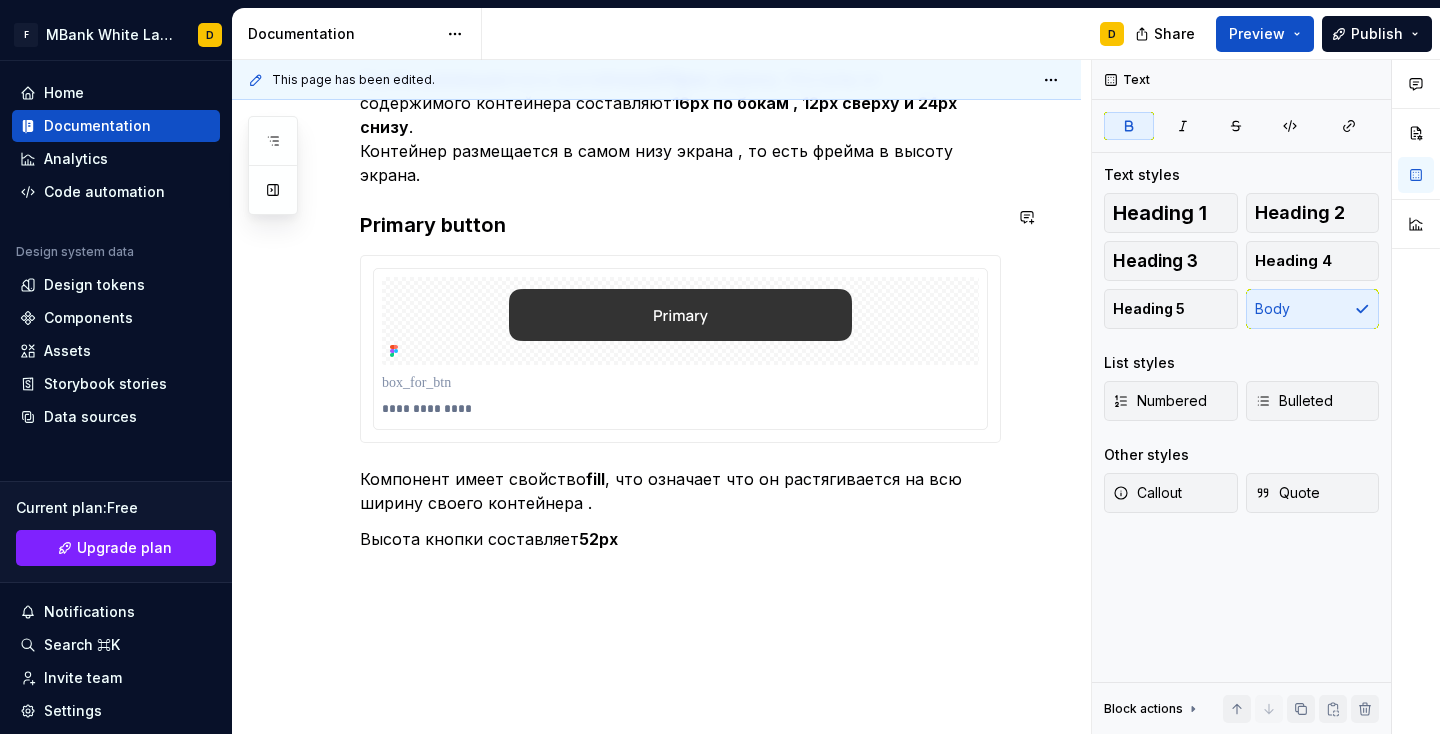 scroll, scrollTop: 865, scrollLeft: 0, axis: vertical 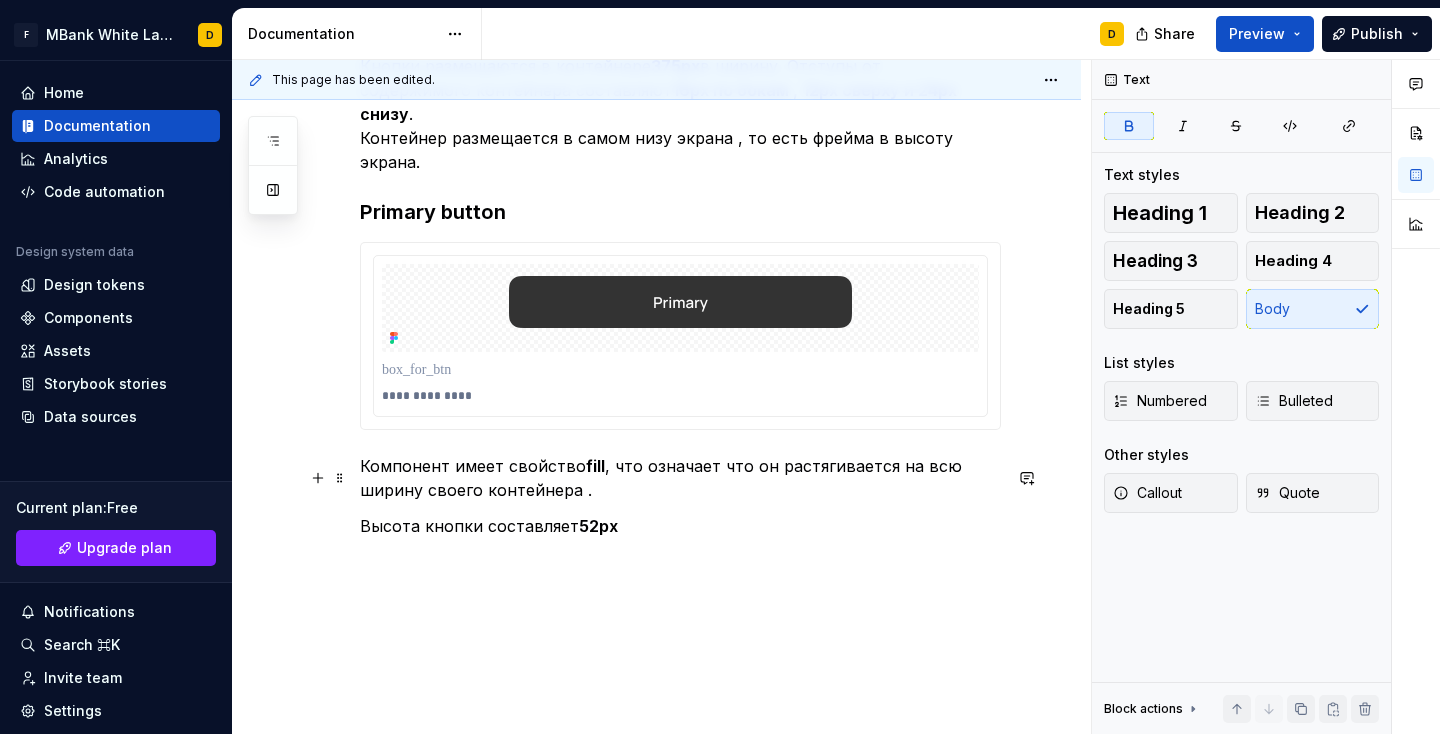click on "Высота кнопки составляет  52px" at bounding box center [680, 526] 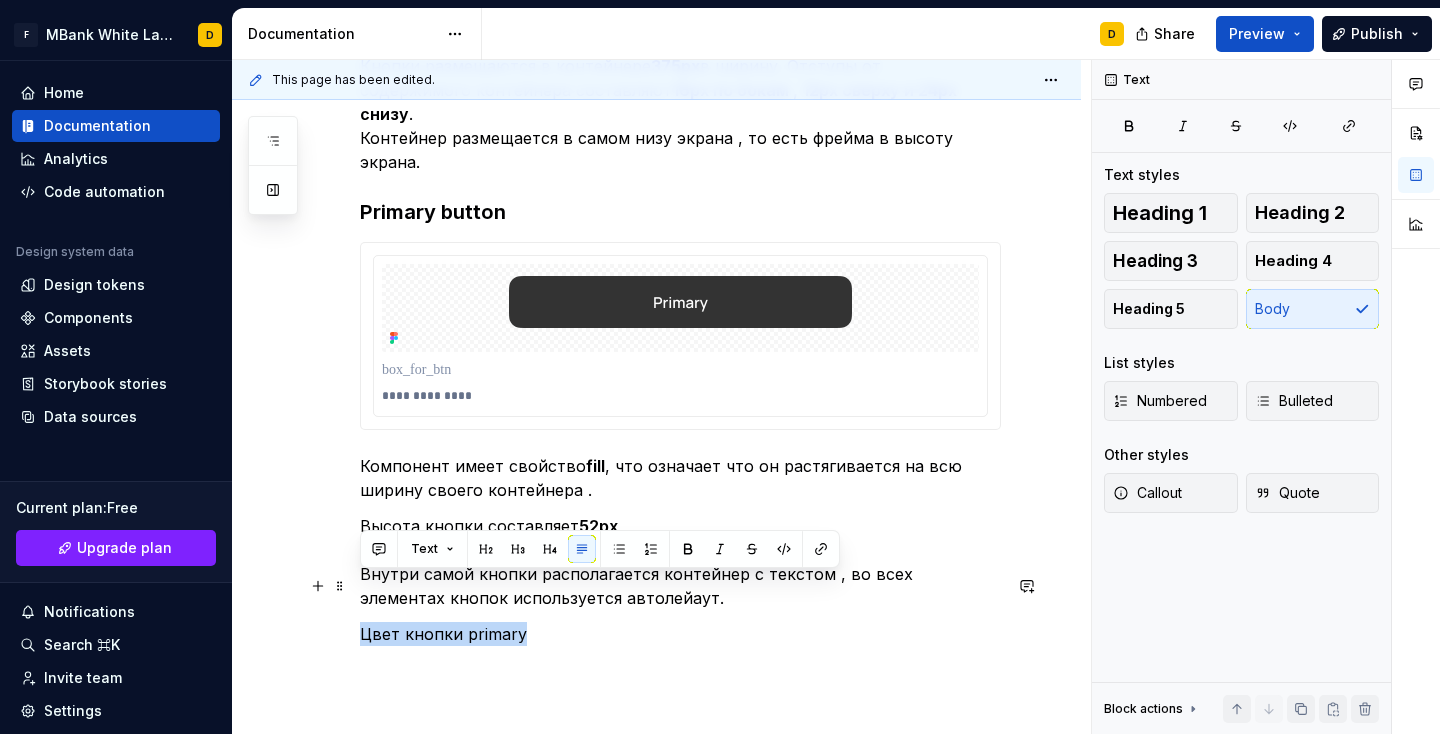 drag, startPoint x: 517, startPoint y: 588, endPoint x: 361, endPoint y: 592, distance: 156.05127 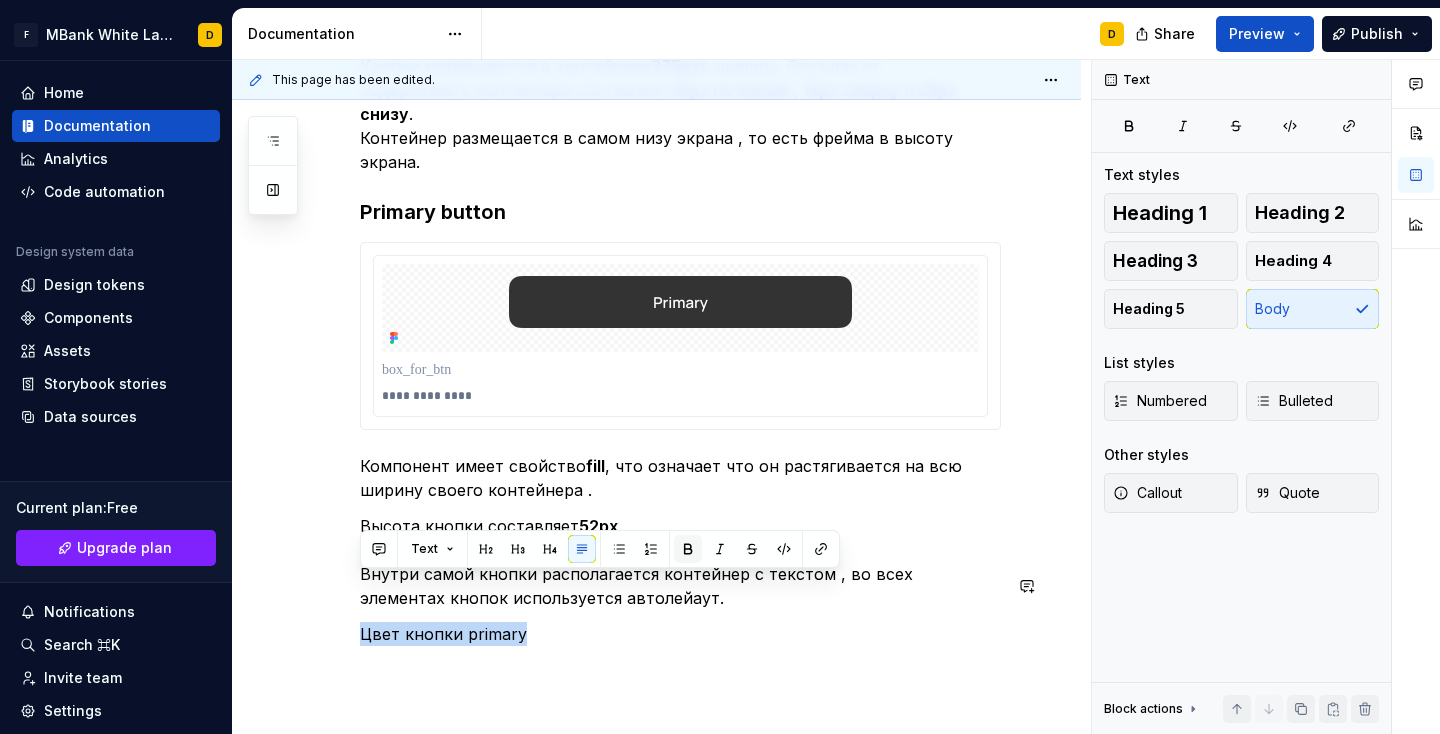 click at bounding box center (688, 549) 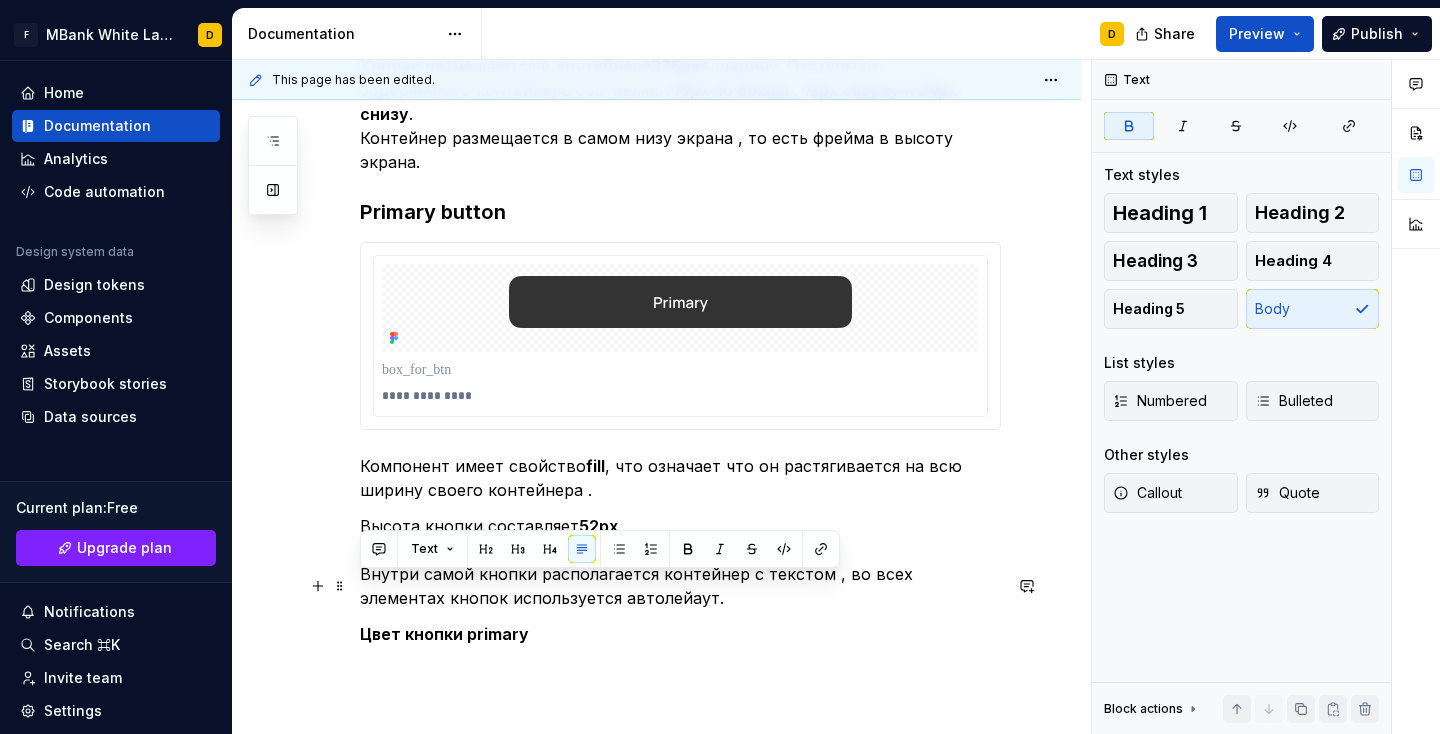 click on "Цвет кнопки primary" at bounding box center (680, 634) 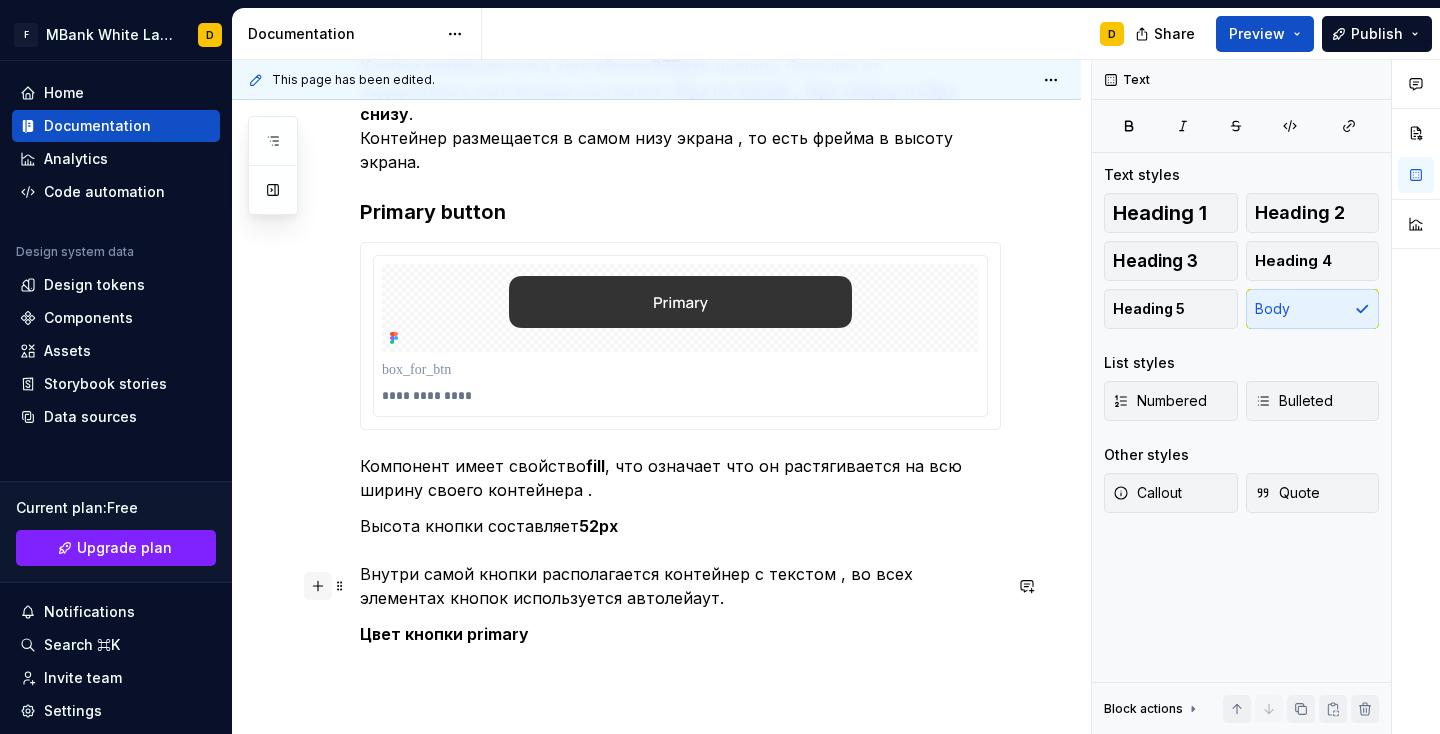 click at bounding box center [318, 586] 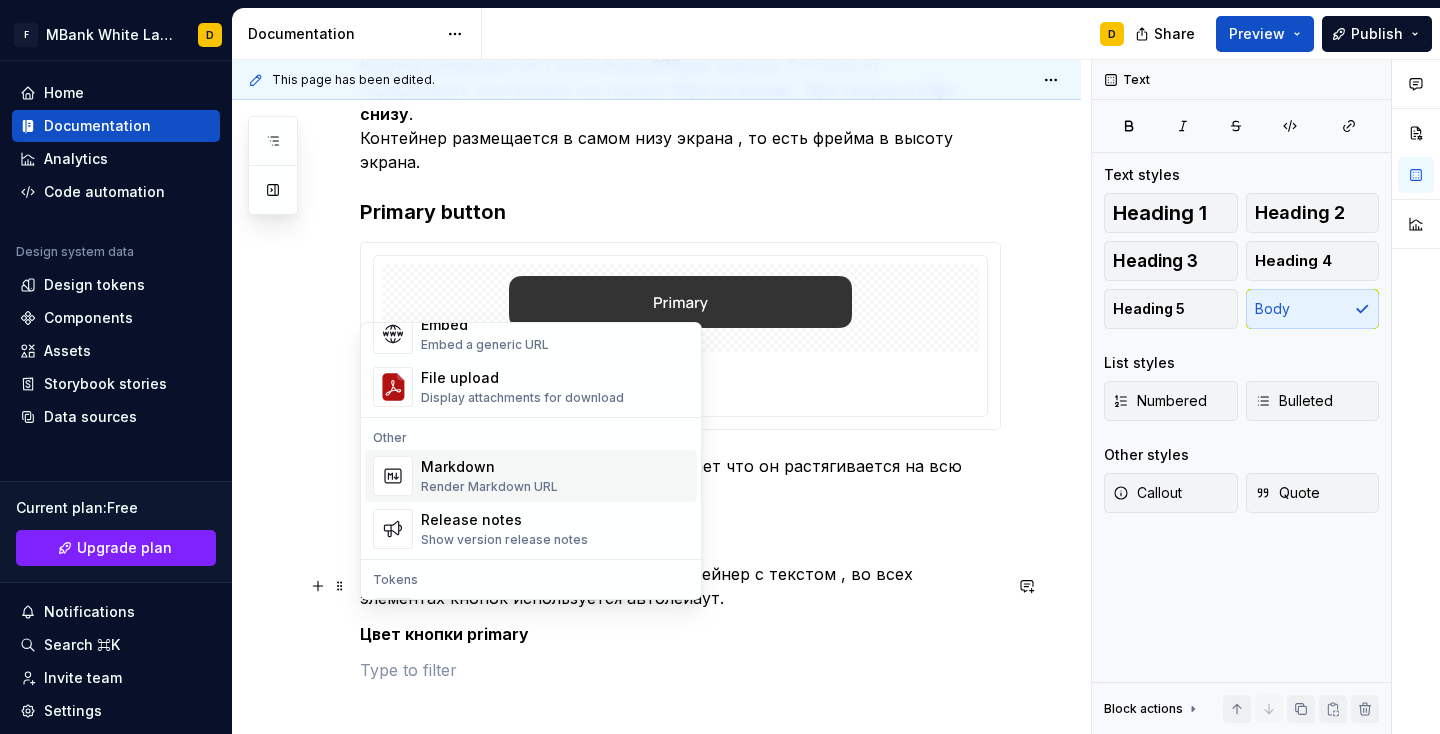 scroll, scrollTop: 1382, scrollLeft: 0, axis: vertical 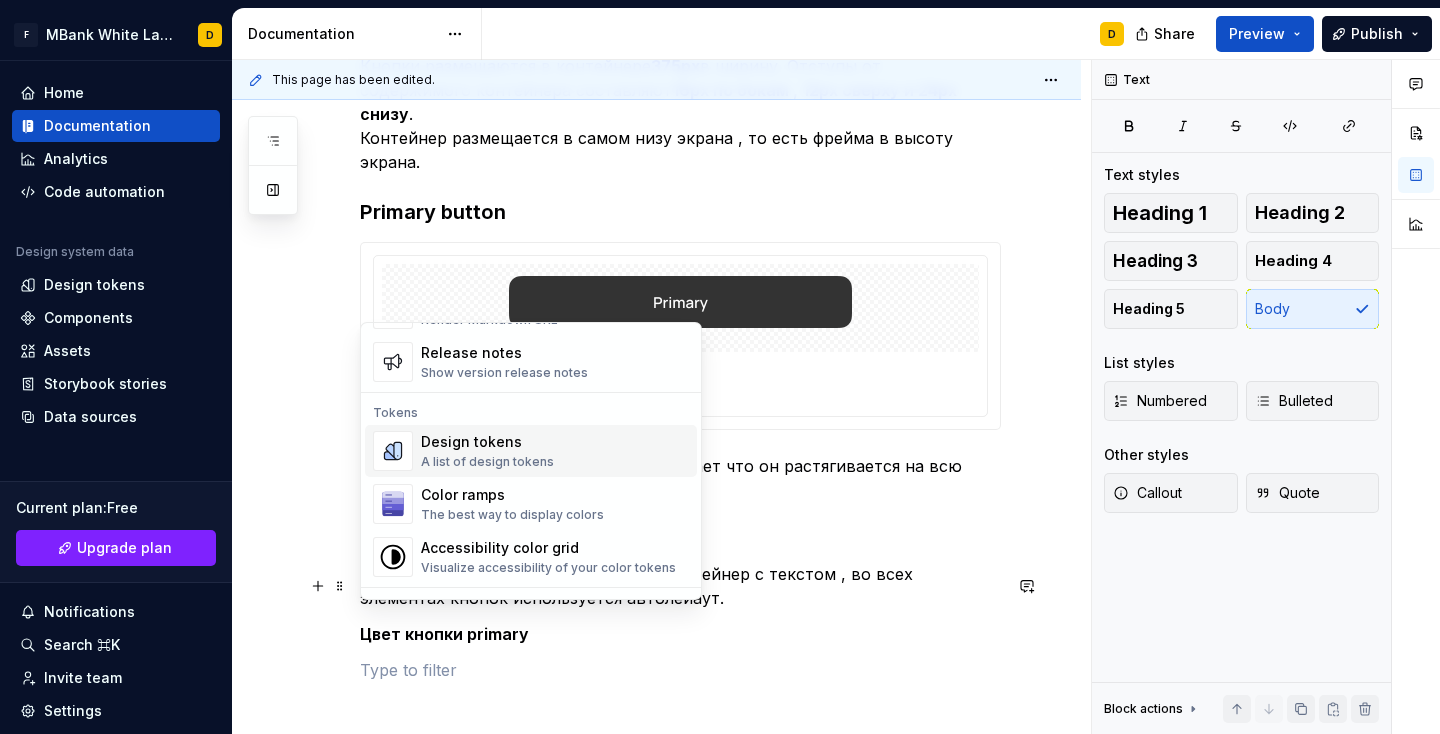 click on "Design tokens" at bounding box center [487, 442] 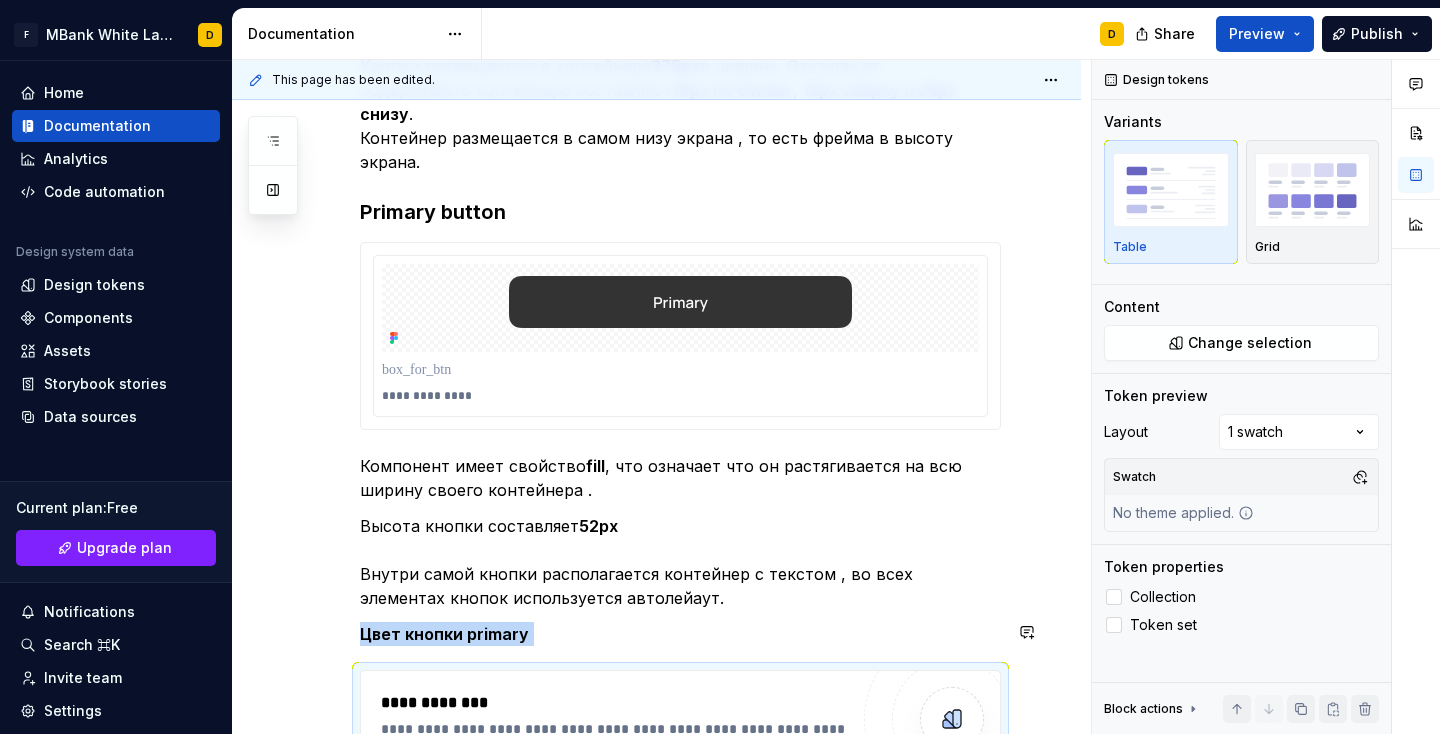 scroll, scrollTop: 1163, scrollLeft: 0, axis: vertical 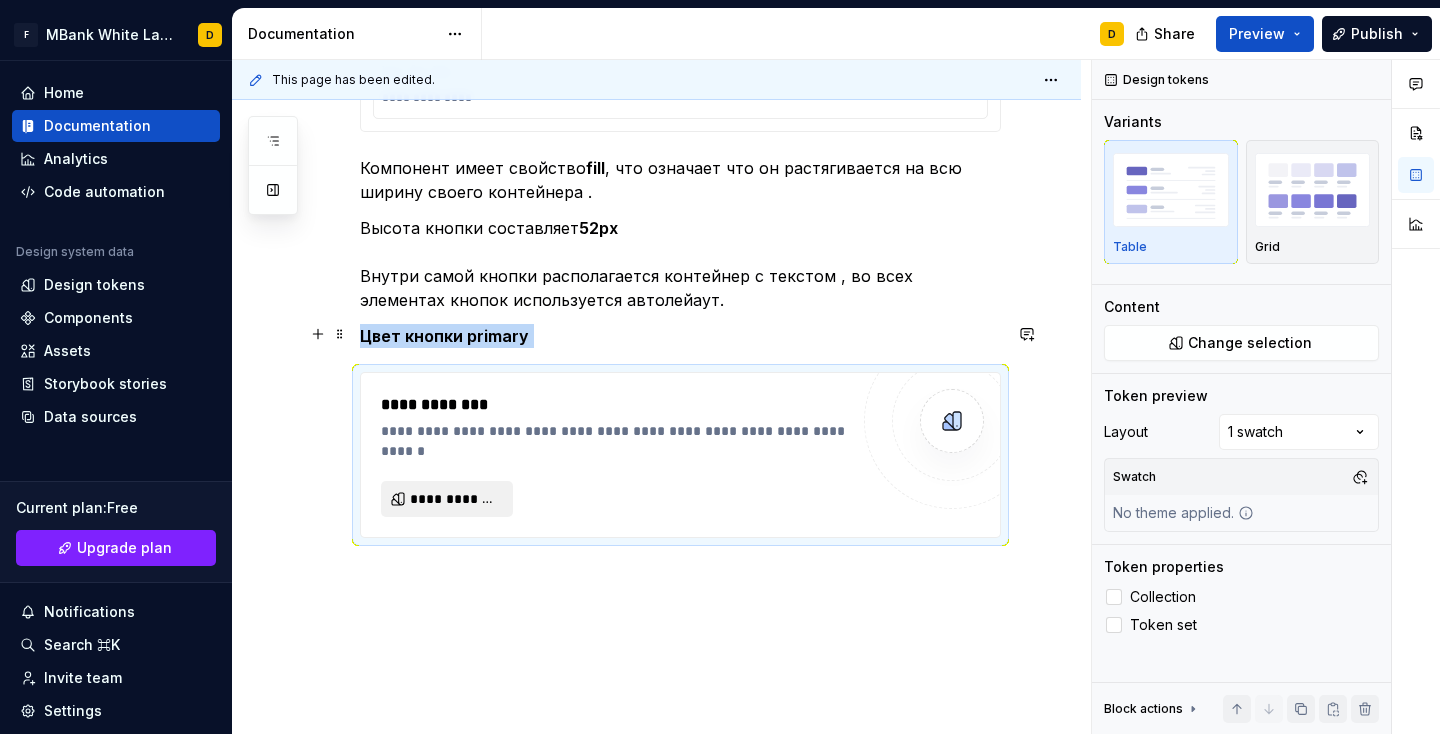 click on "**********" at bounding box center [455, 499] 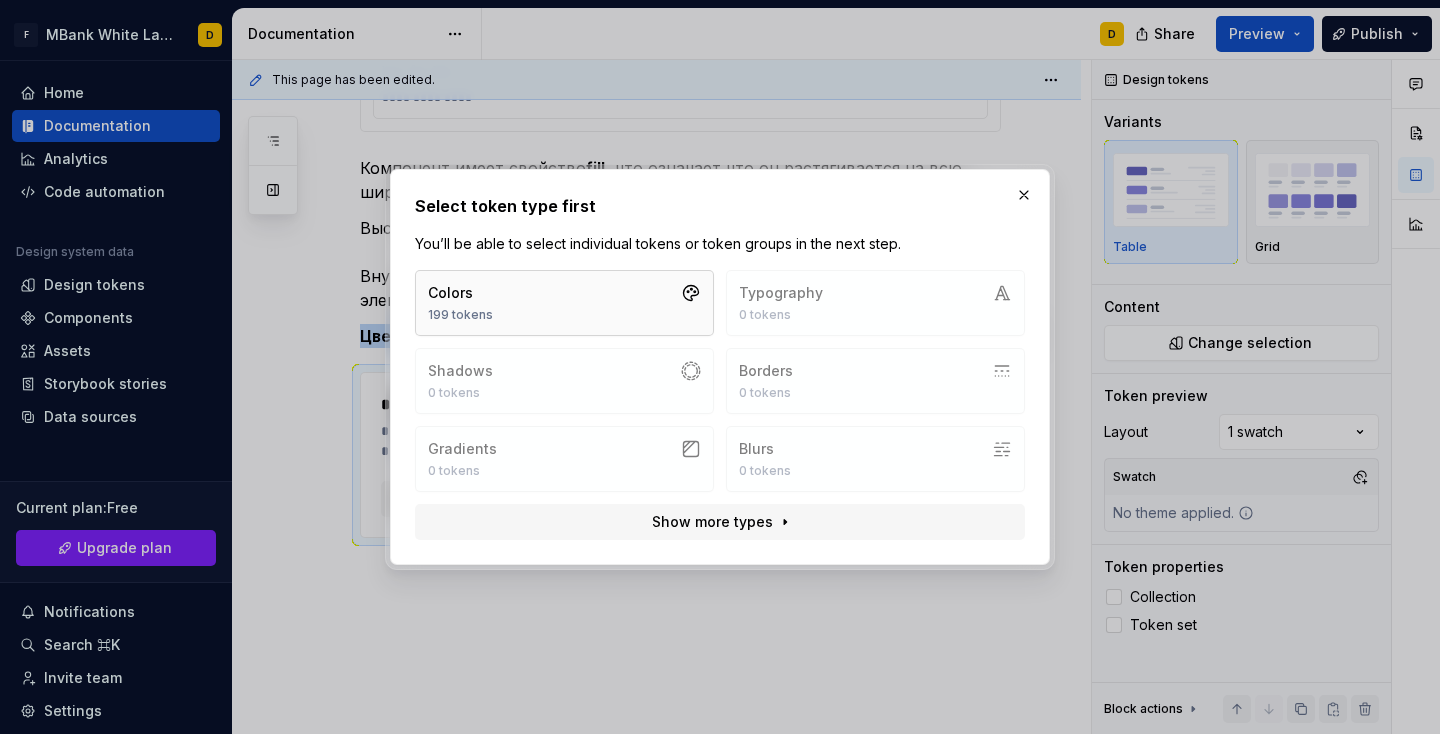 click on "Colors 199 tokens" at bounding box center [564, 303] 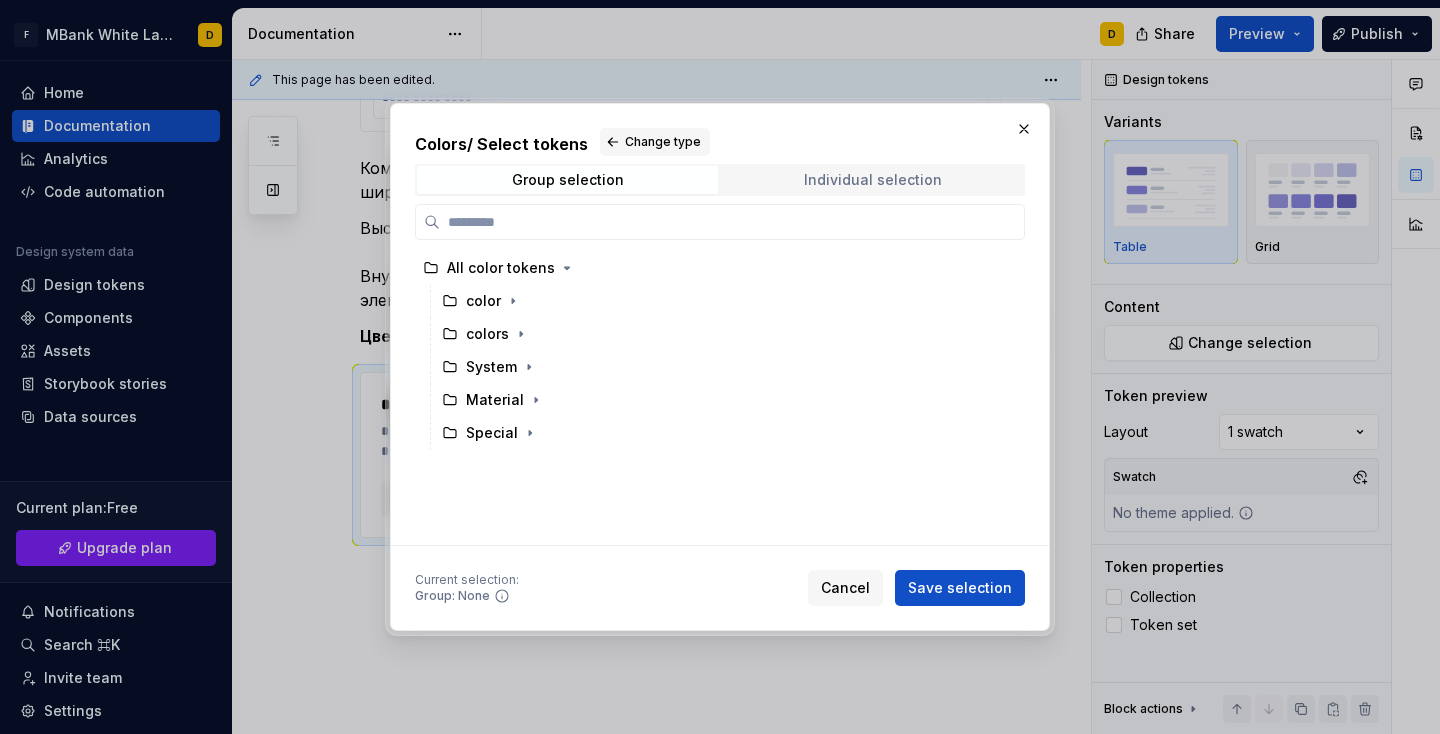 click on "Individual selection" at bounding box center (873, 180) 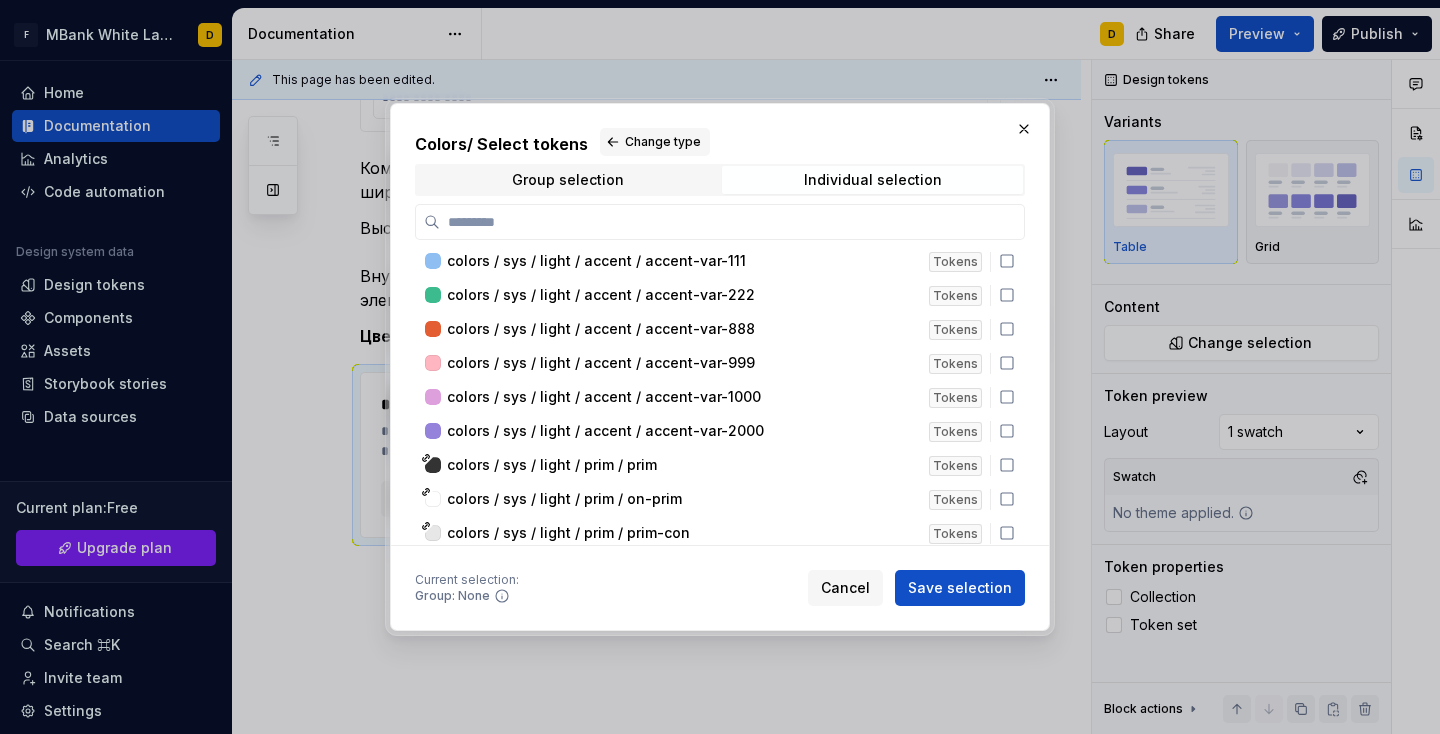 scroll, scrollTop: 4364, scrollLeft: 0, axis: vertical 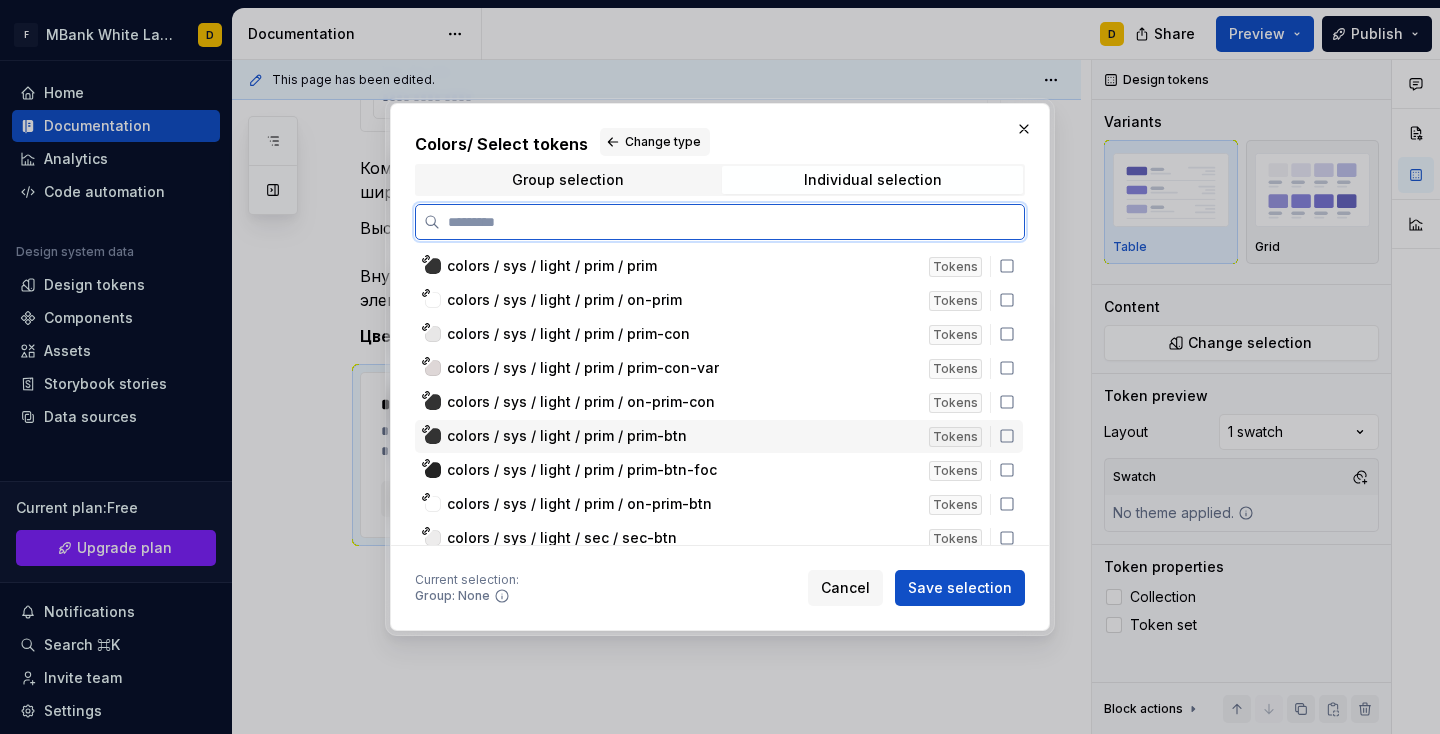 click on "colors / sys / light / prim / prim-btn" at bounding box center [567, 436] 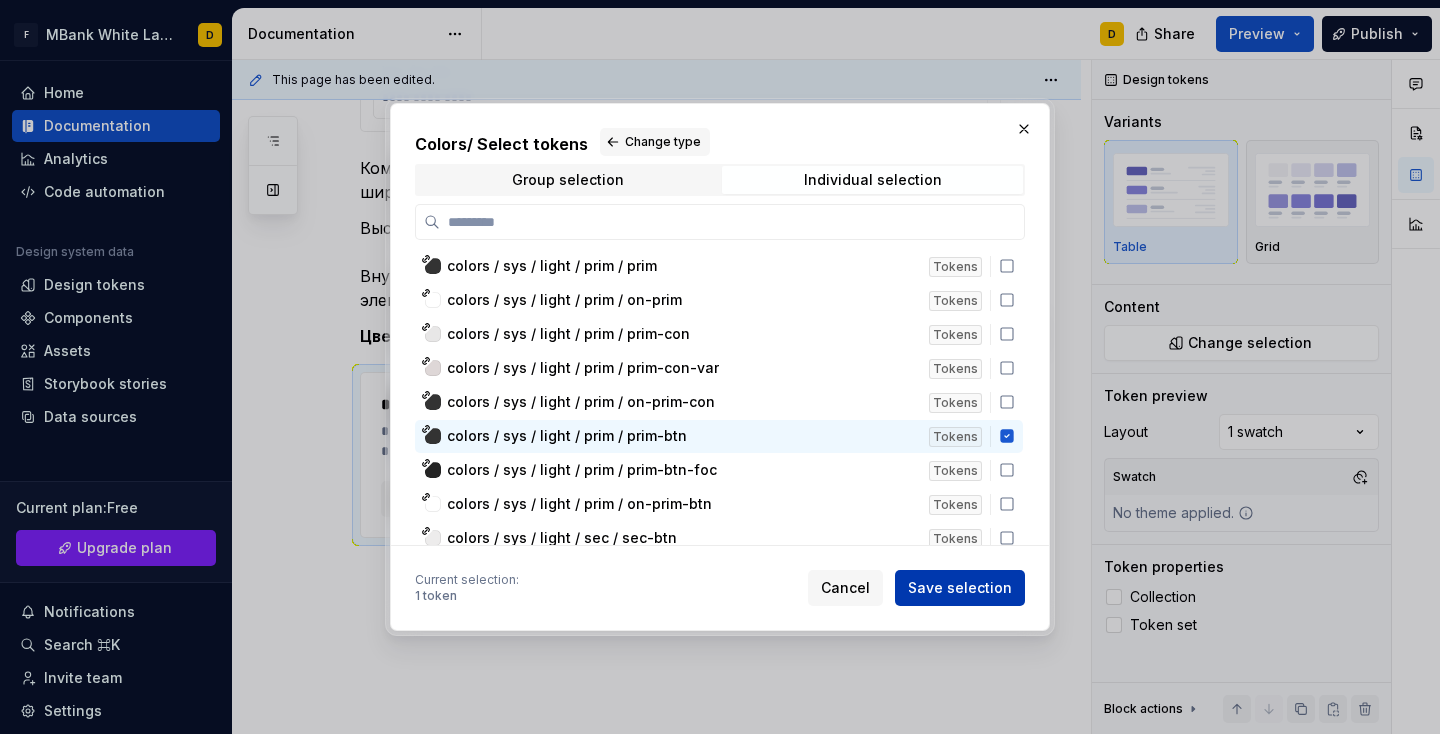 click on "Save selection" at bounding box center [960, 588] 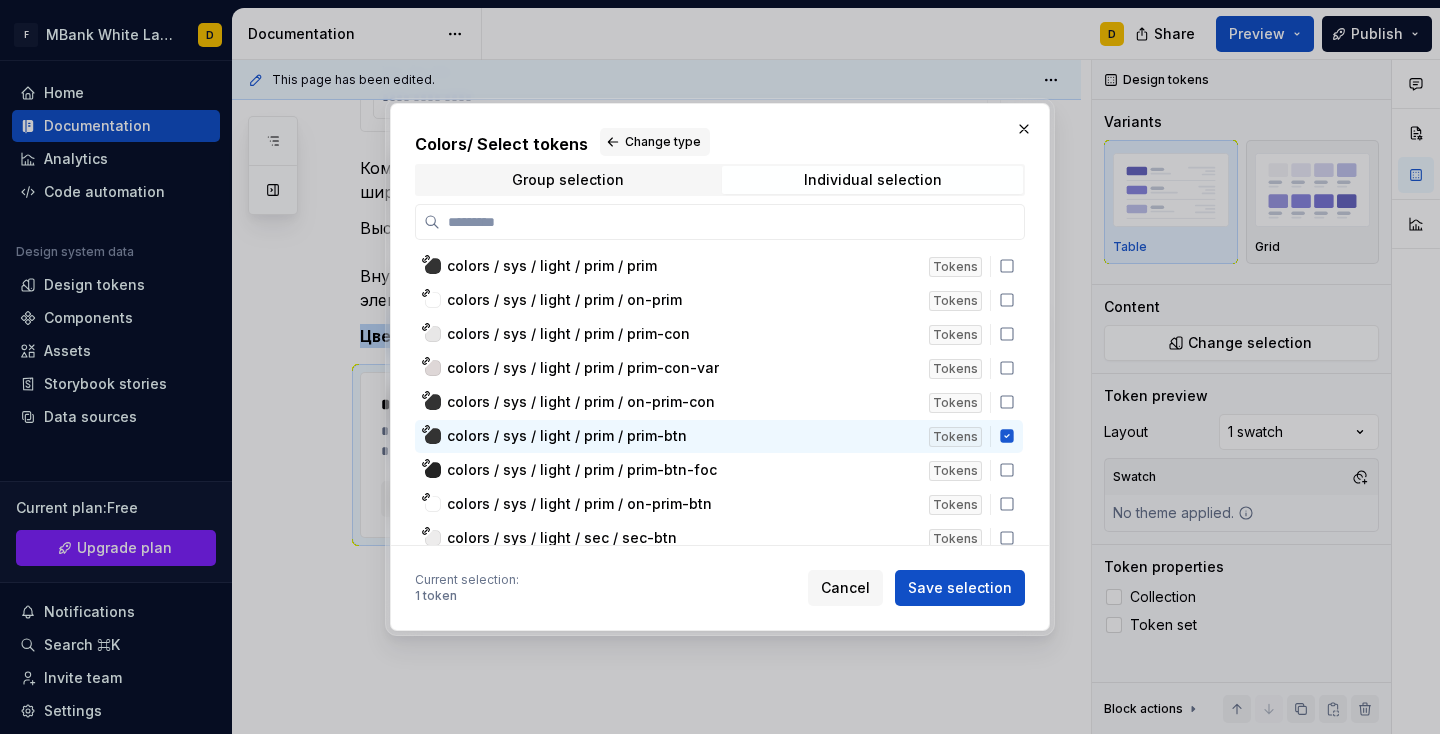 scroll, scrollTop: 1017, scrollLeft: 0, axis: vertical 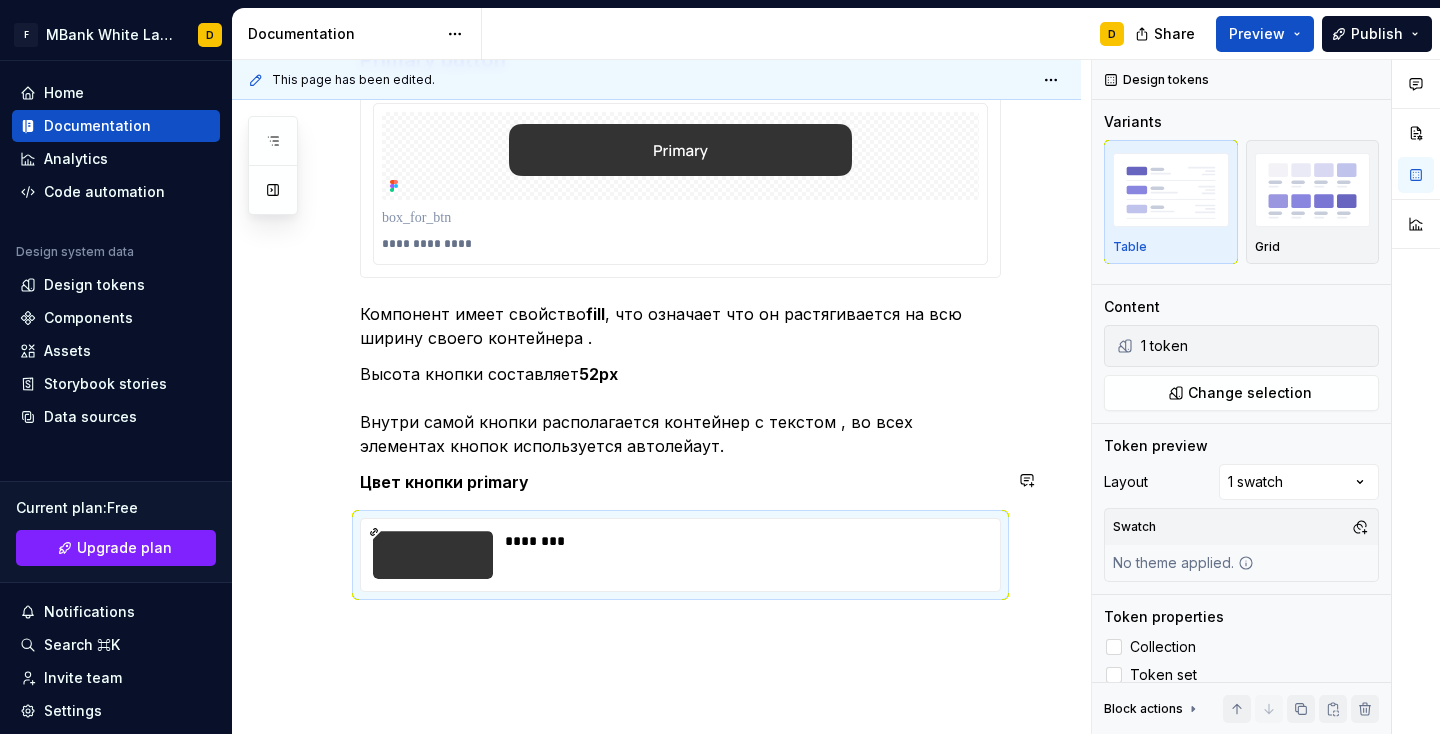 click on "**********" at bounding box center [656, 82] 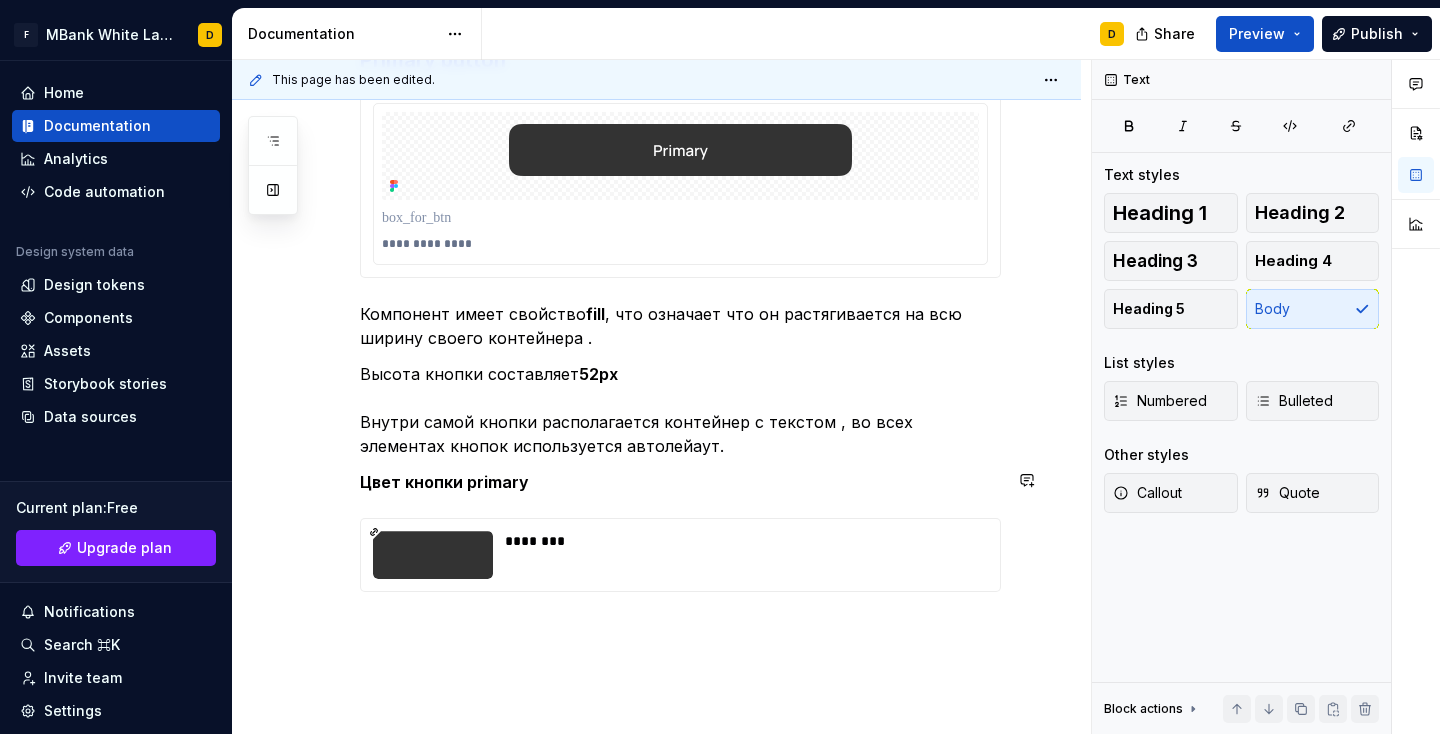 click on "********" at bounding box center (680, 555) 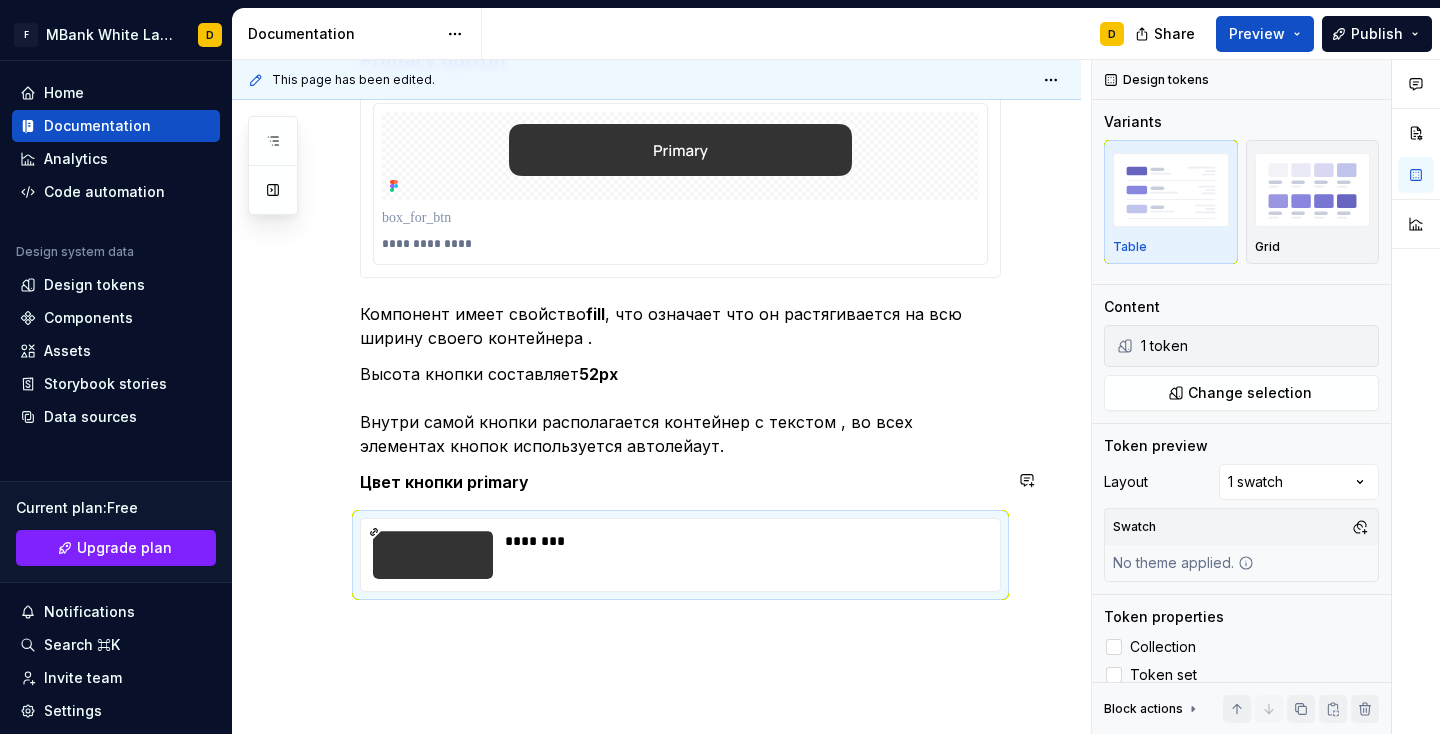 click on "**********" at bounding box center [680, -4] 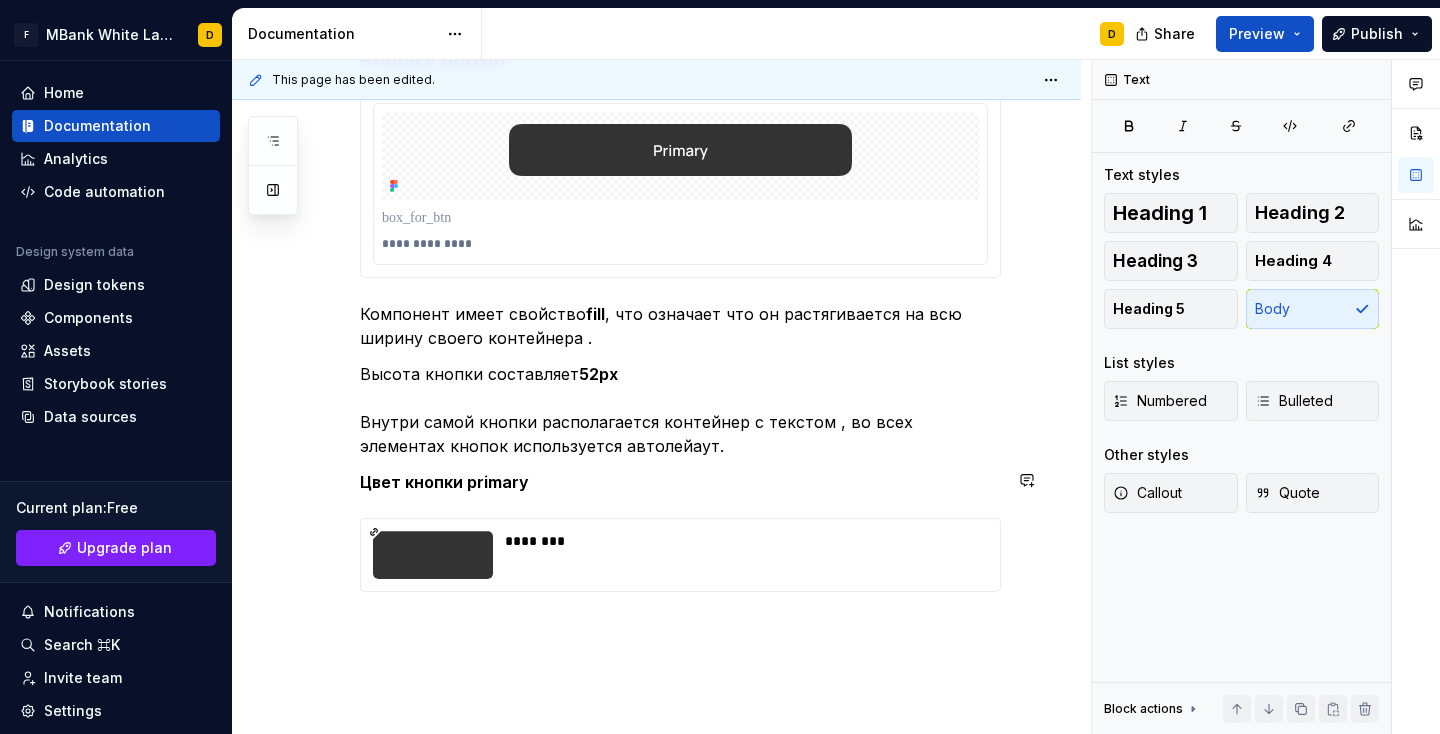 click on "**********" at bounding box center (656, 82) 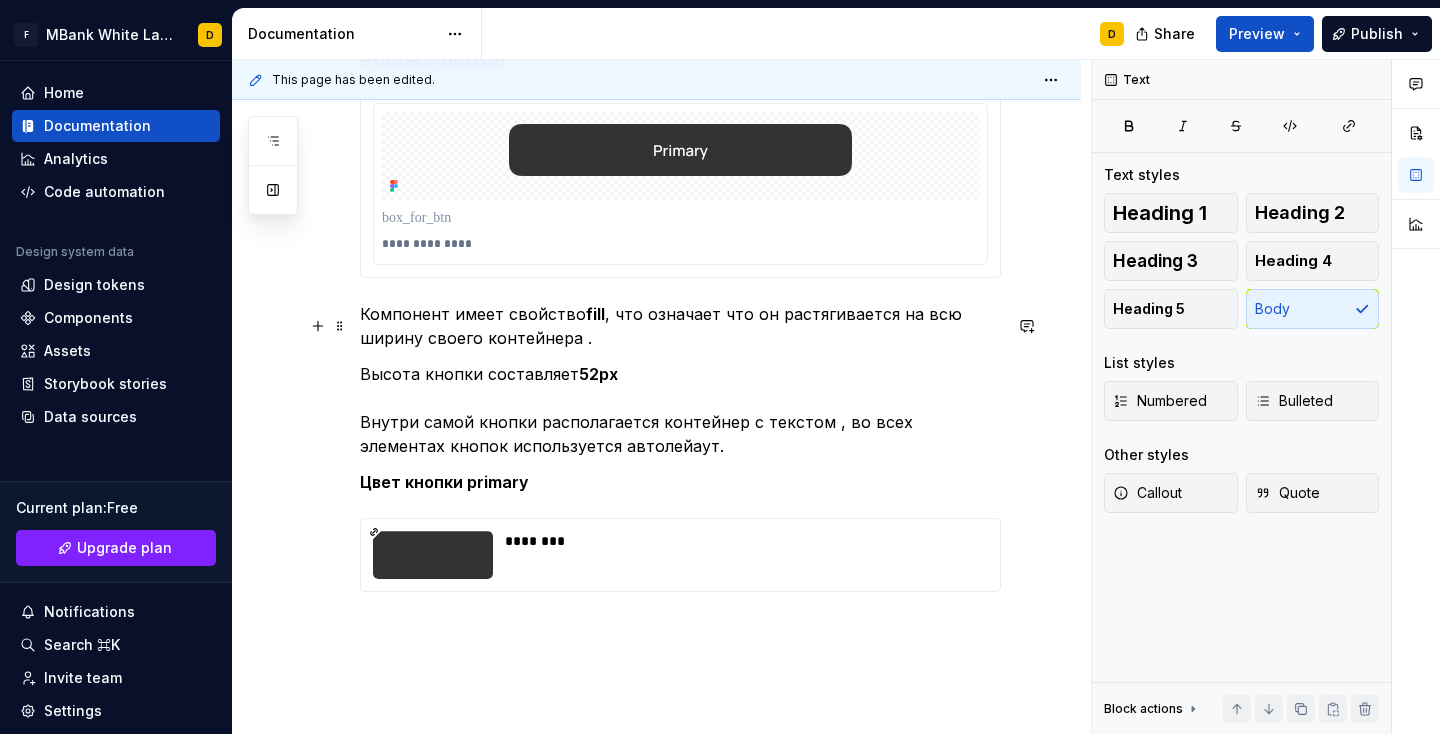 click on "Высота кнопки составляет  52px Внутри самой кнопки располагается контейнер с текстом , во всех элементах кнопок используется автолейаут." at bounding box center [680, 410] 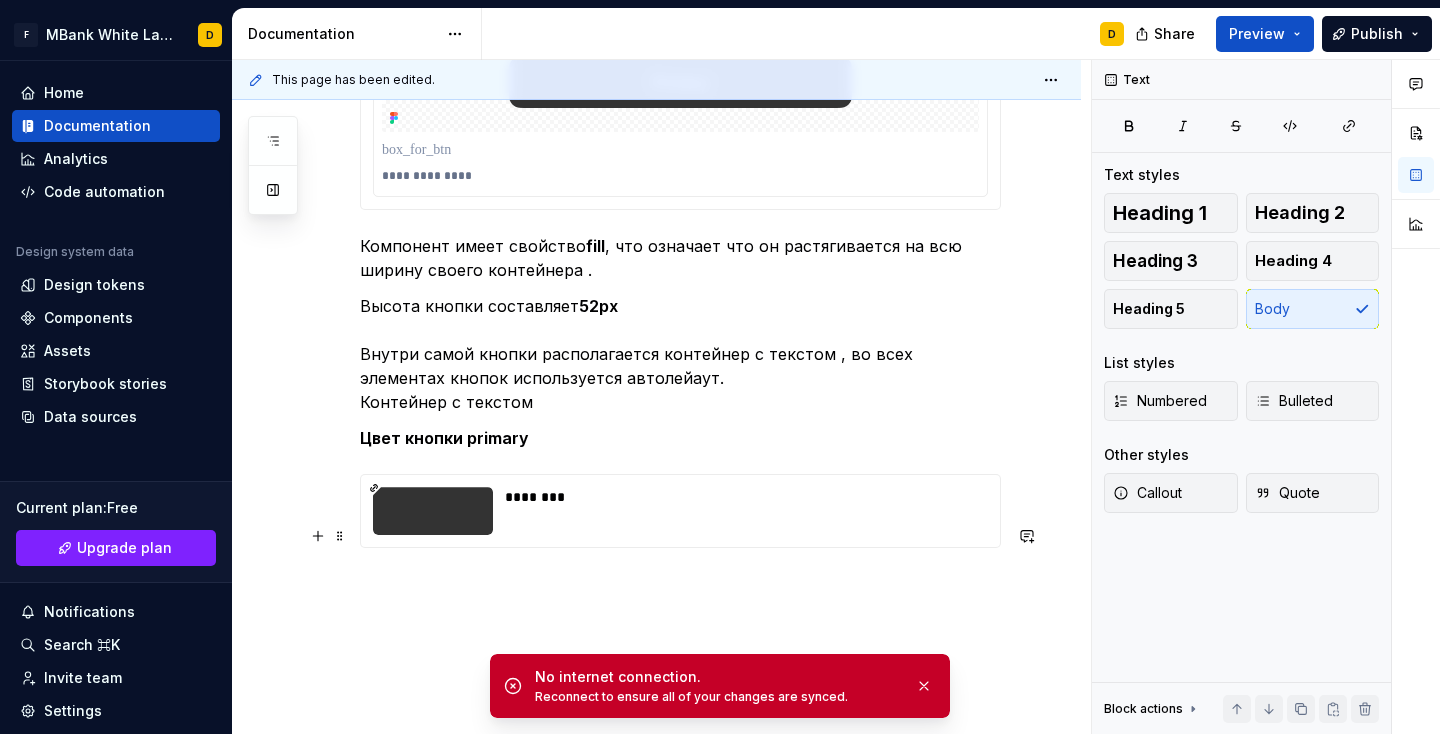 scroll, scrollTop: 1143, scrollLeft: 0, axis: vertical 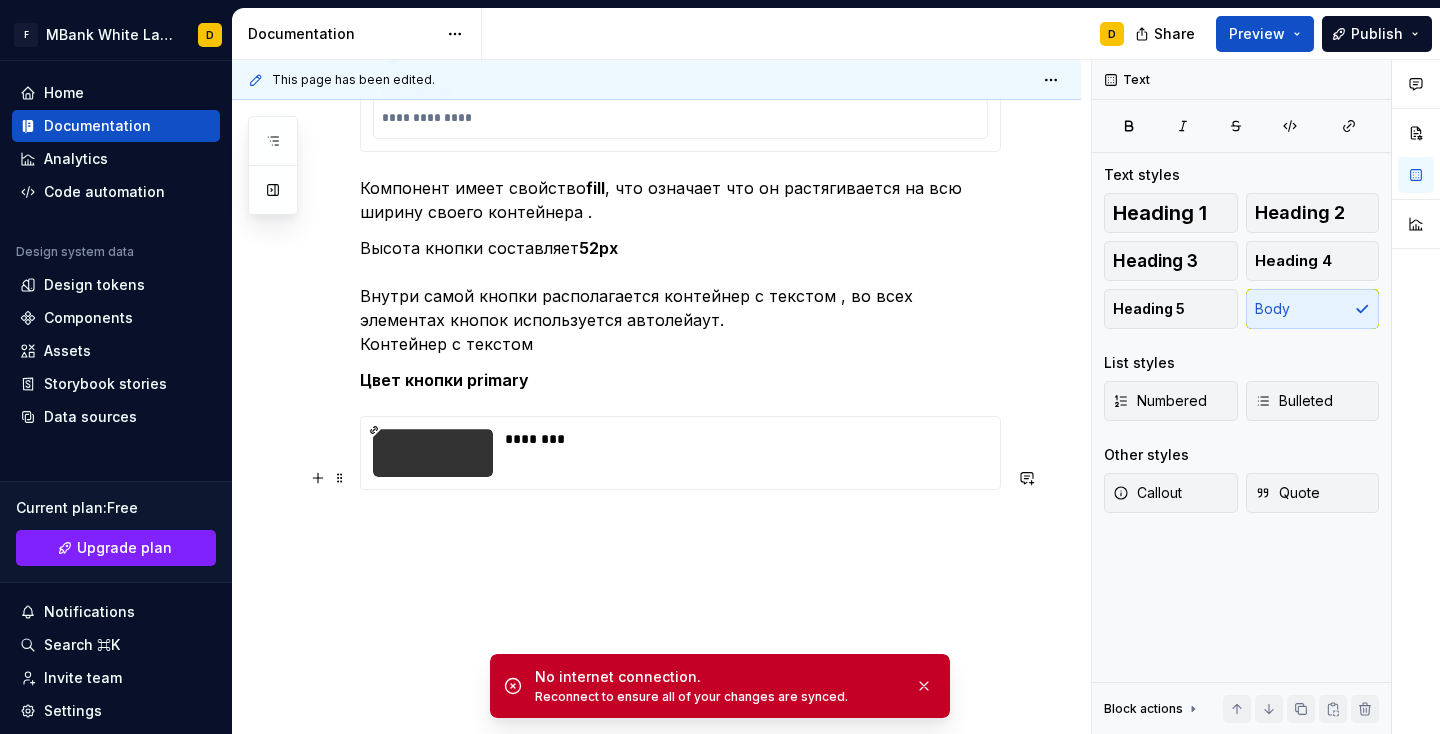 click at bounding box center (680, 526) 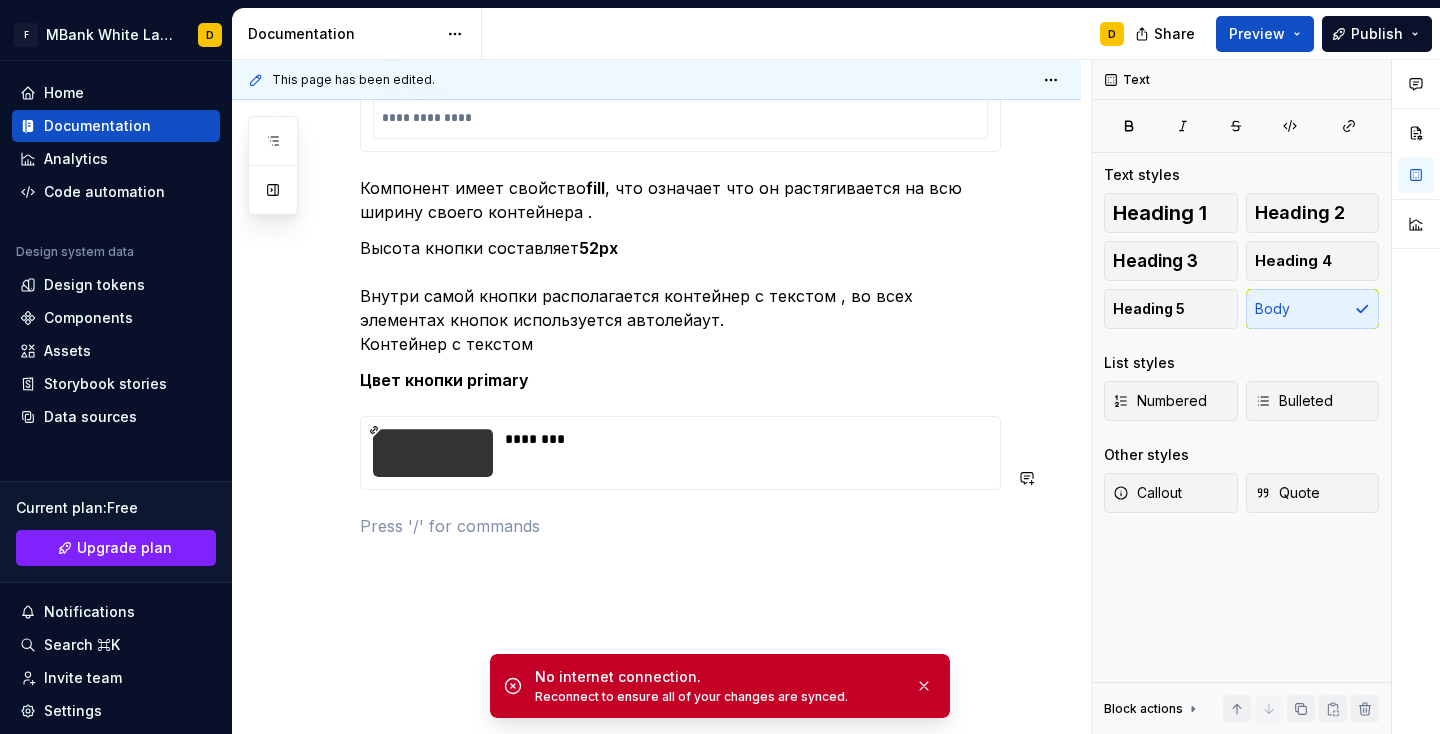 scroll, scrollTop: 1119, scrollLeft: 0, axis: vertical 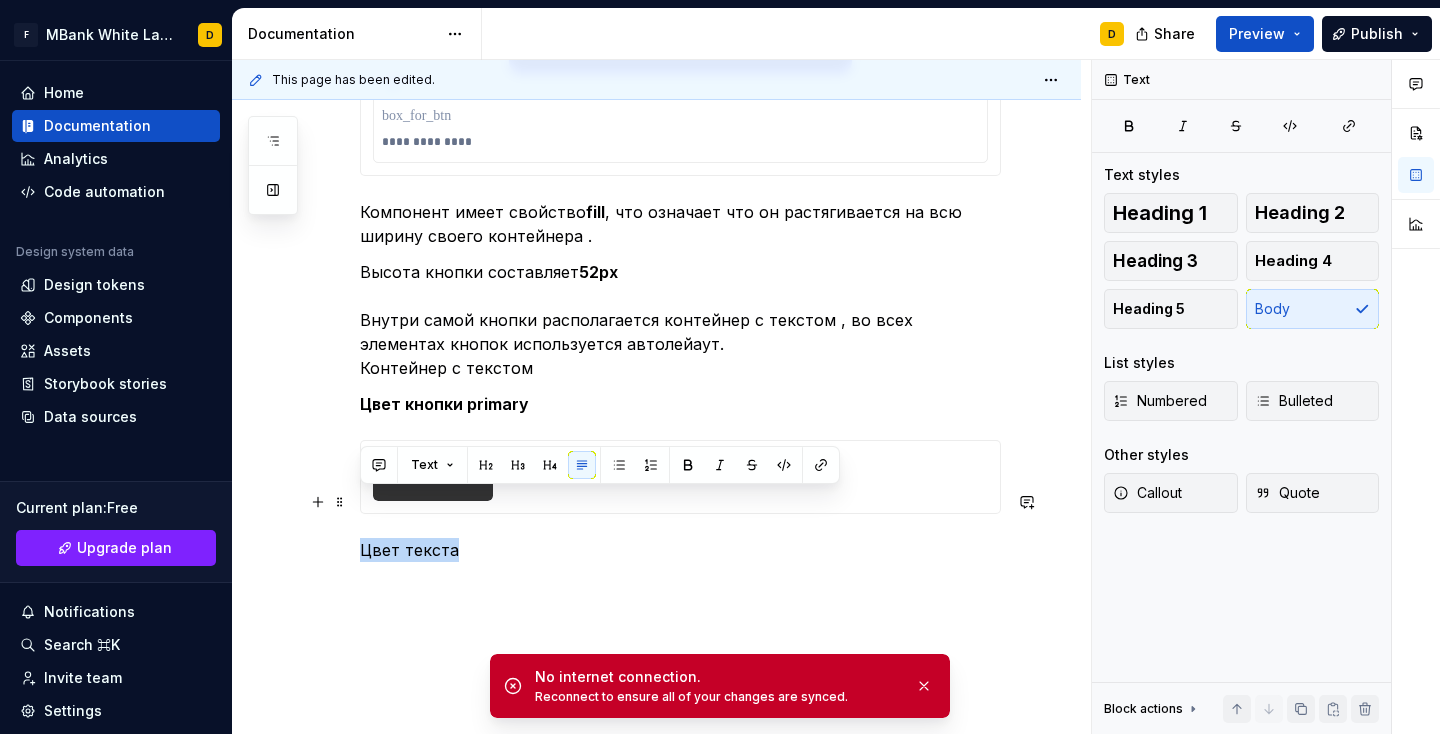 drag, startPoint x: 454, startPoint y: 507, endPoint x: 352, endPoint y: 503, distance: 102.0784 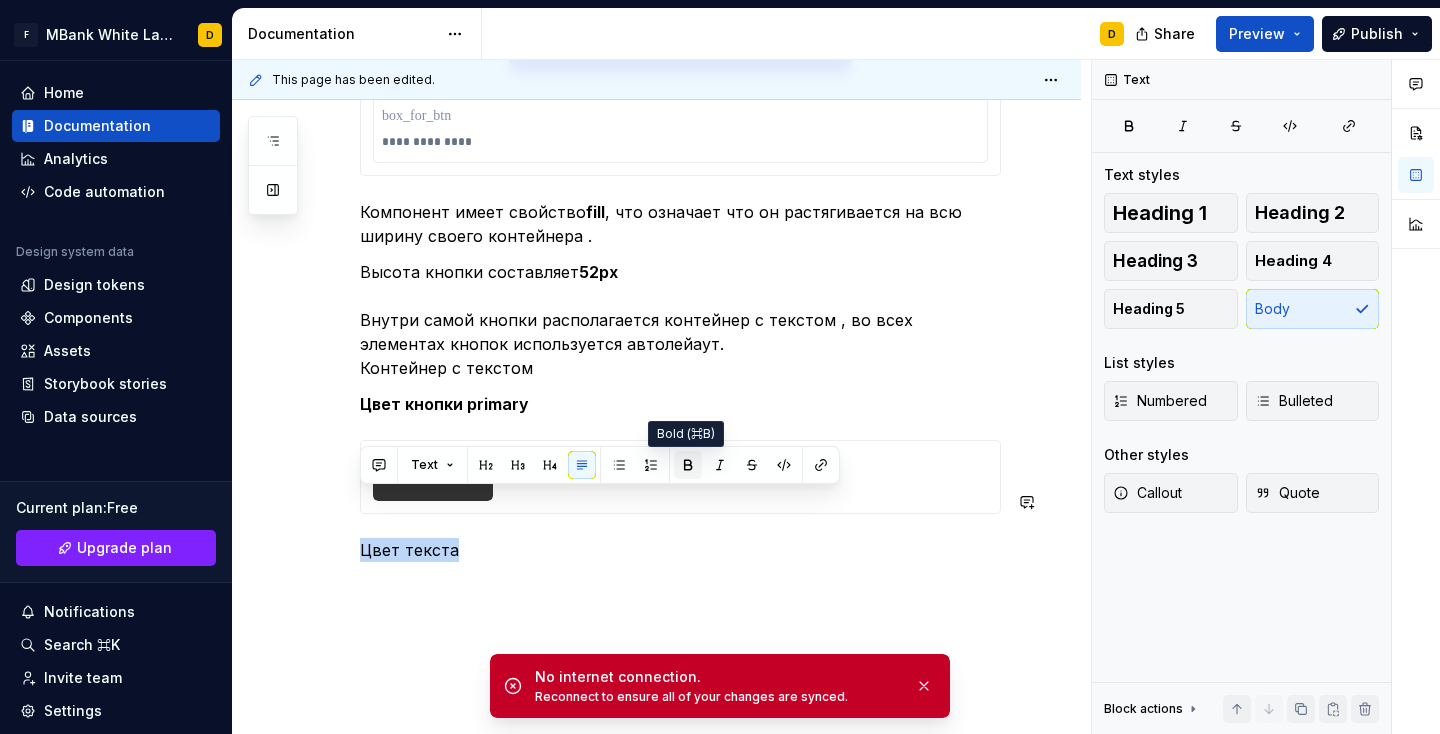 click at bounding box center [688, 465] 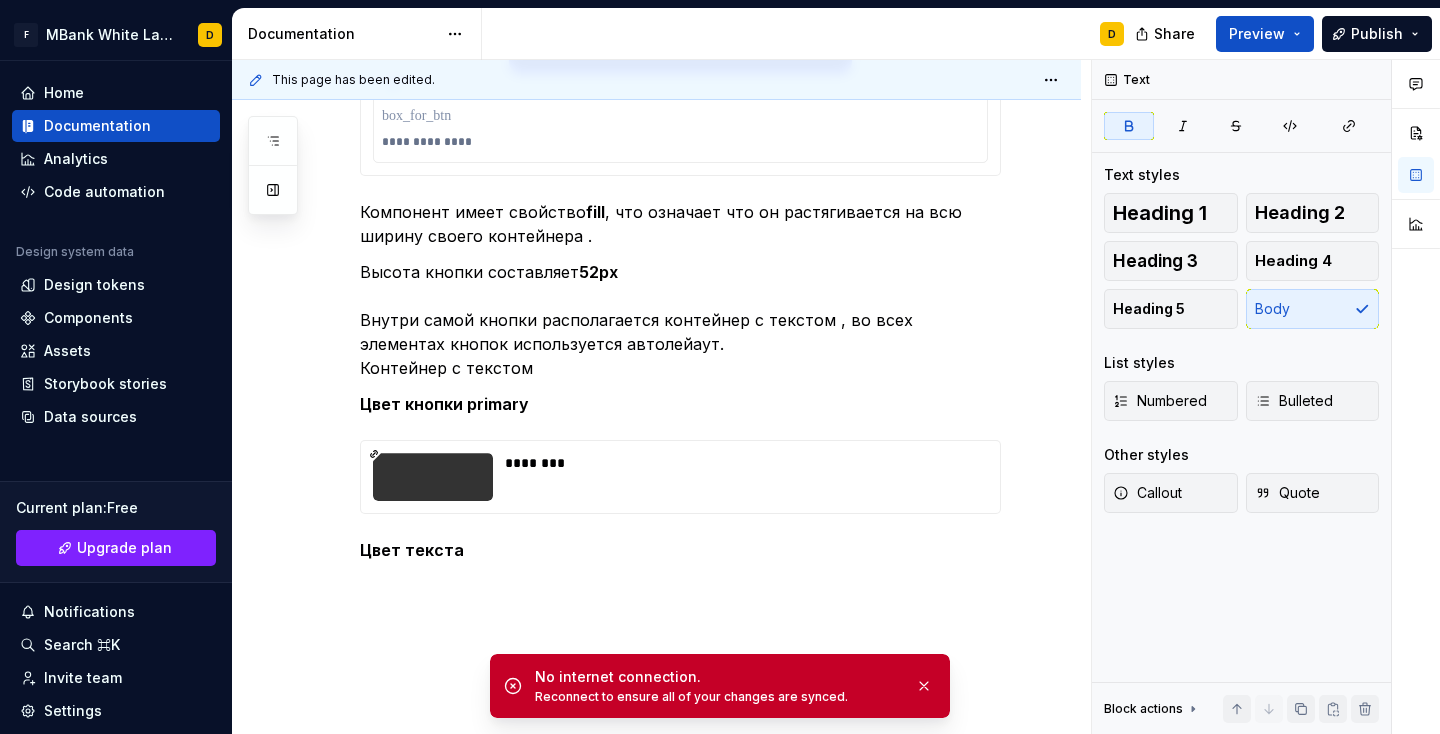 drag, startPoint x: 1430, startPoint y: 332, endPoint x: 461, endPoint y: 511, distance: 985.39435 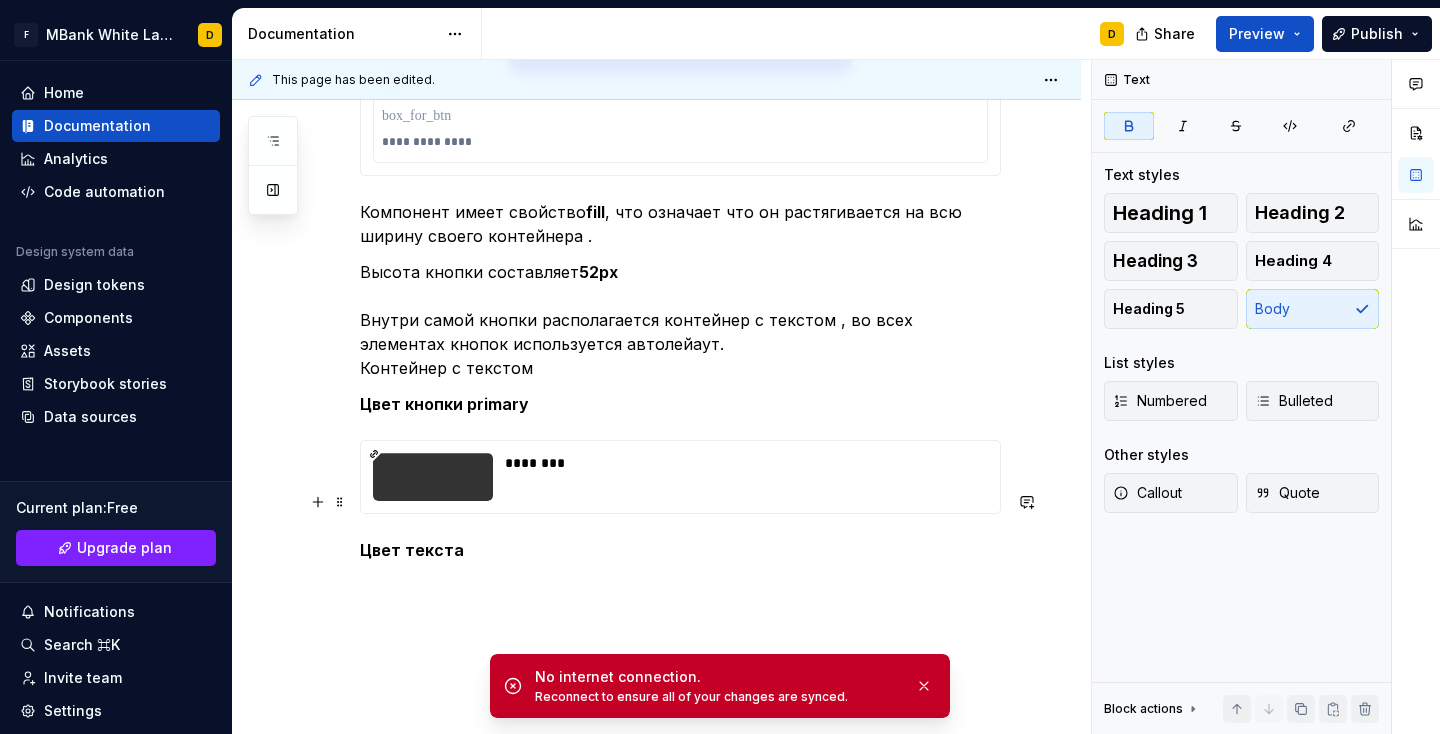 click on "Цвет текста" at bounding box center [680, 550] 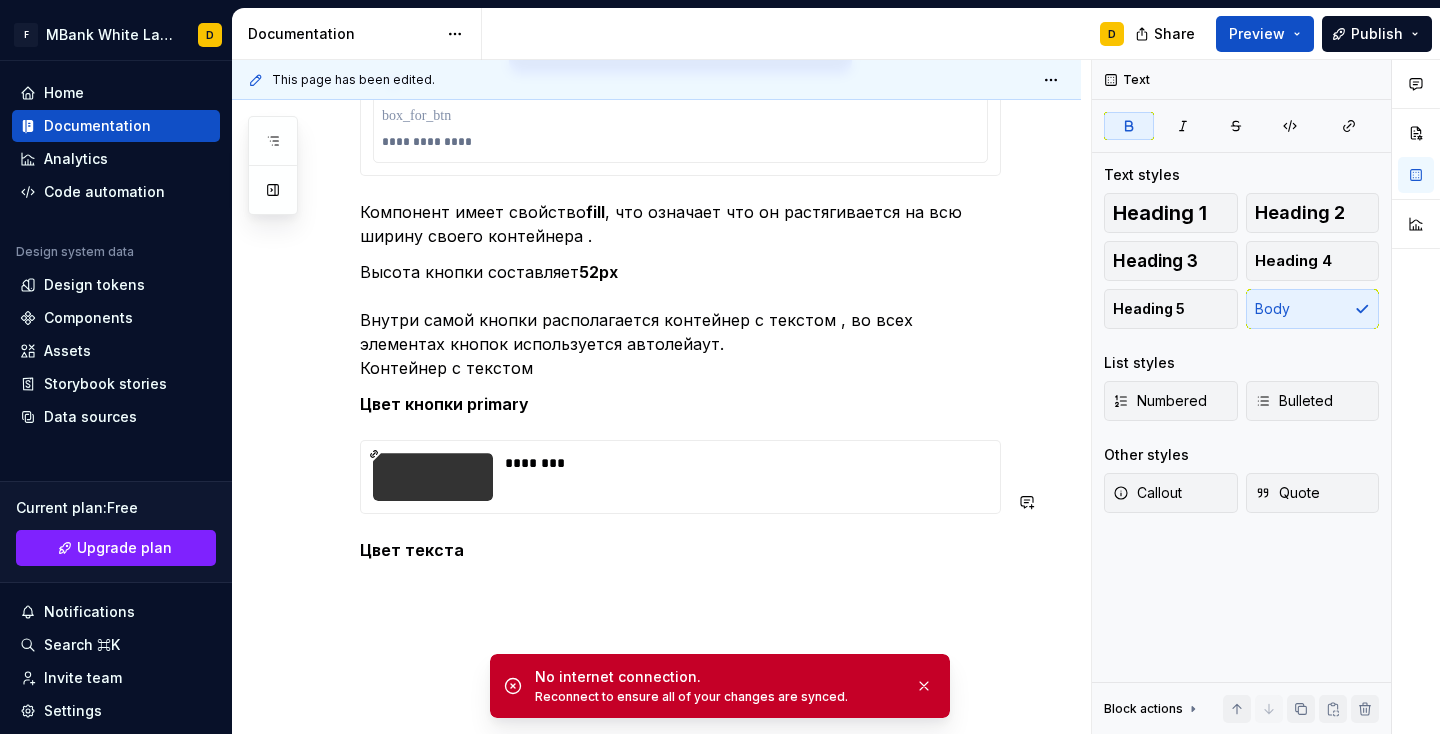 click on "This page has been edited. Подробнее о компонентах Edit header Основные кнопки Add tab Есть три типа основных кнопок ,  Primary , Secondary, Tertiary. Они образуют собой блок прикрепленный к низу страницы и обозначающий основные действия ;  В случае если кнопок одновременно отображается две или больше они размещаются на белой подложке, в особенности если присутствует кнопка  Tertiary Кнопки размещаются в контейнере  375px  в ширину. Отступы от содержимого контейнера составляют  16px по бокам , 12px сверху и 24px снизу .  Контейнер размещается в самом низу экрана , то есть фрейма в высоту экрана. Primary button" at bounding box center [661, 397] 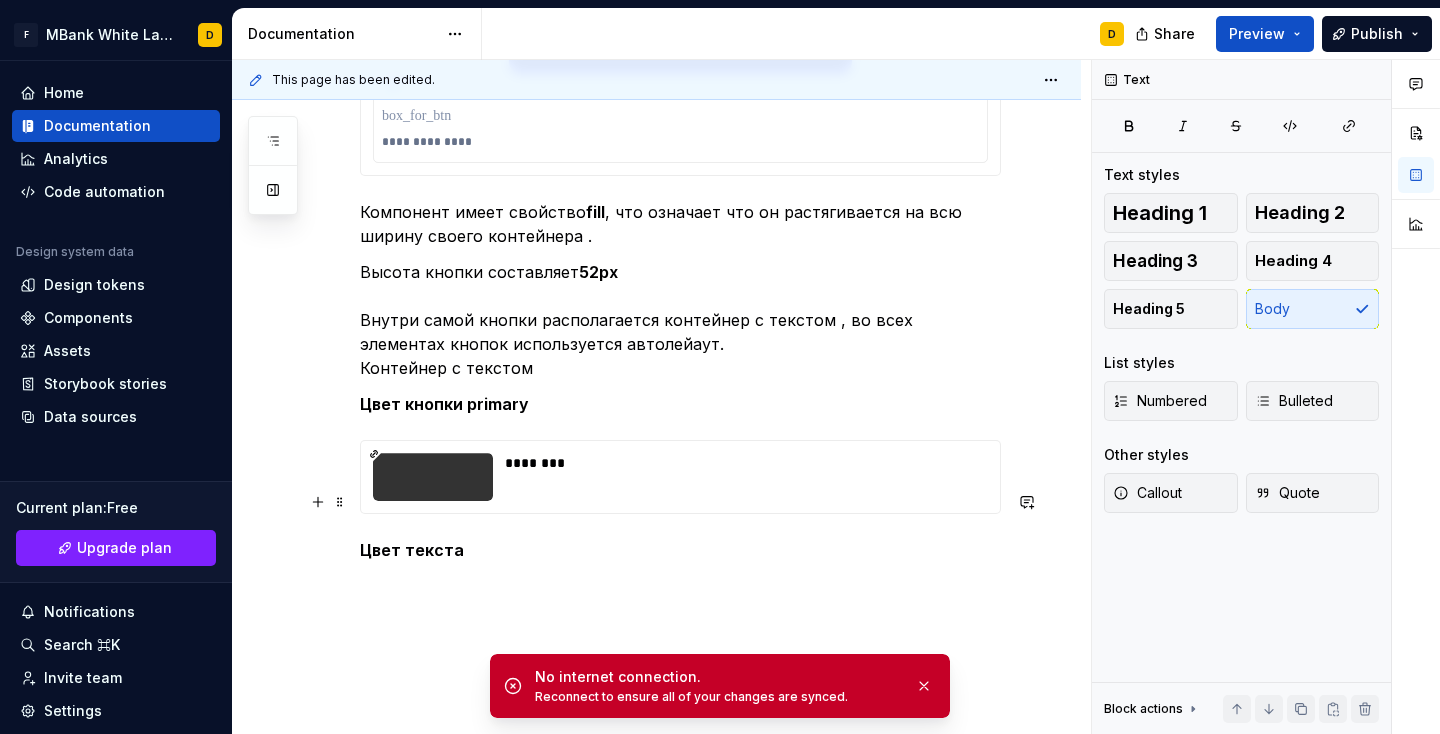 click at bounding box center (340, 502) 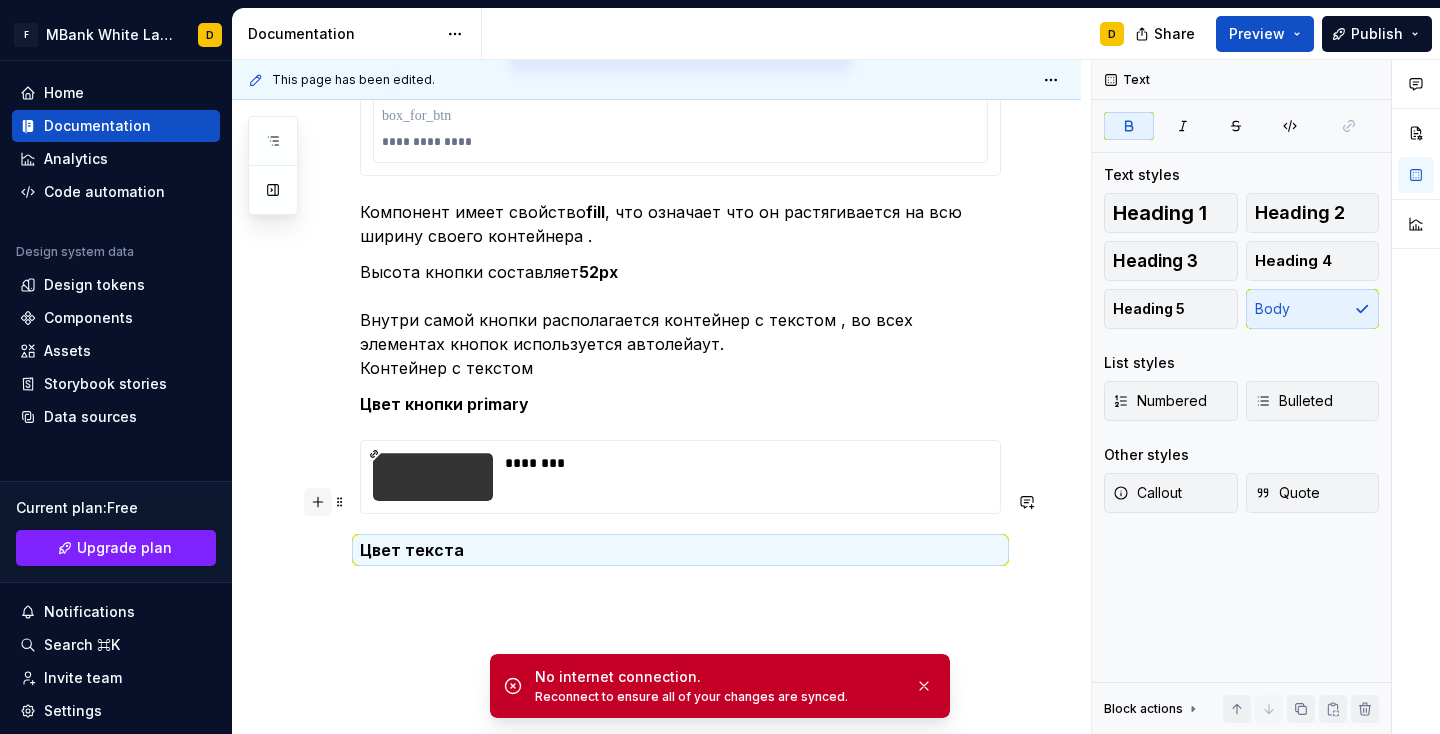 click at bounding box center [318, 502] 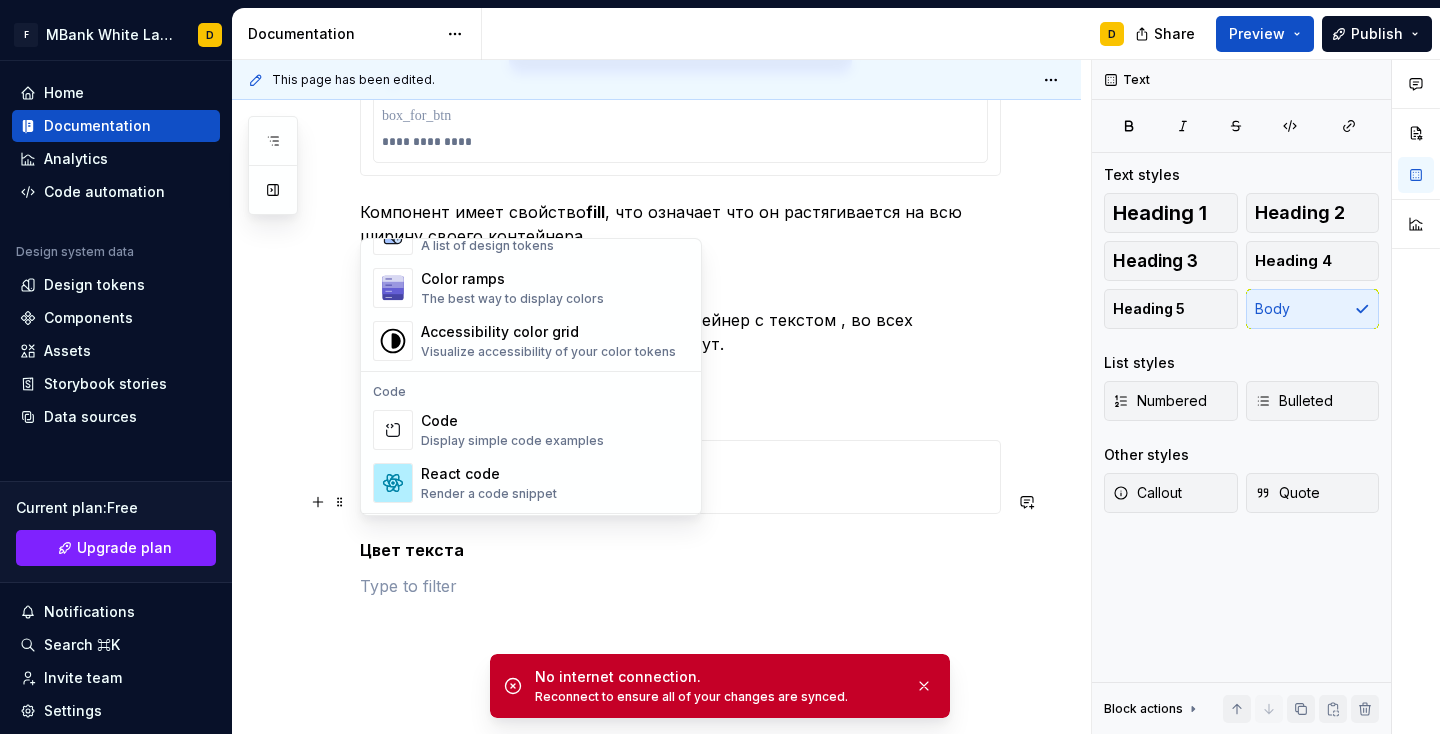 scroll, scrollTop: 1356, scrollLeft: 0, axis: vertical 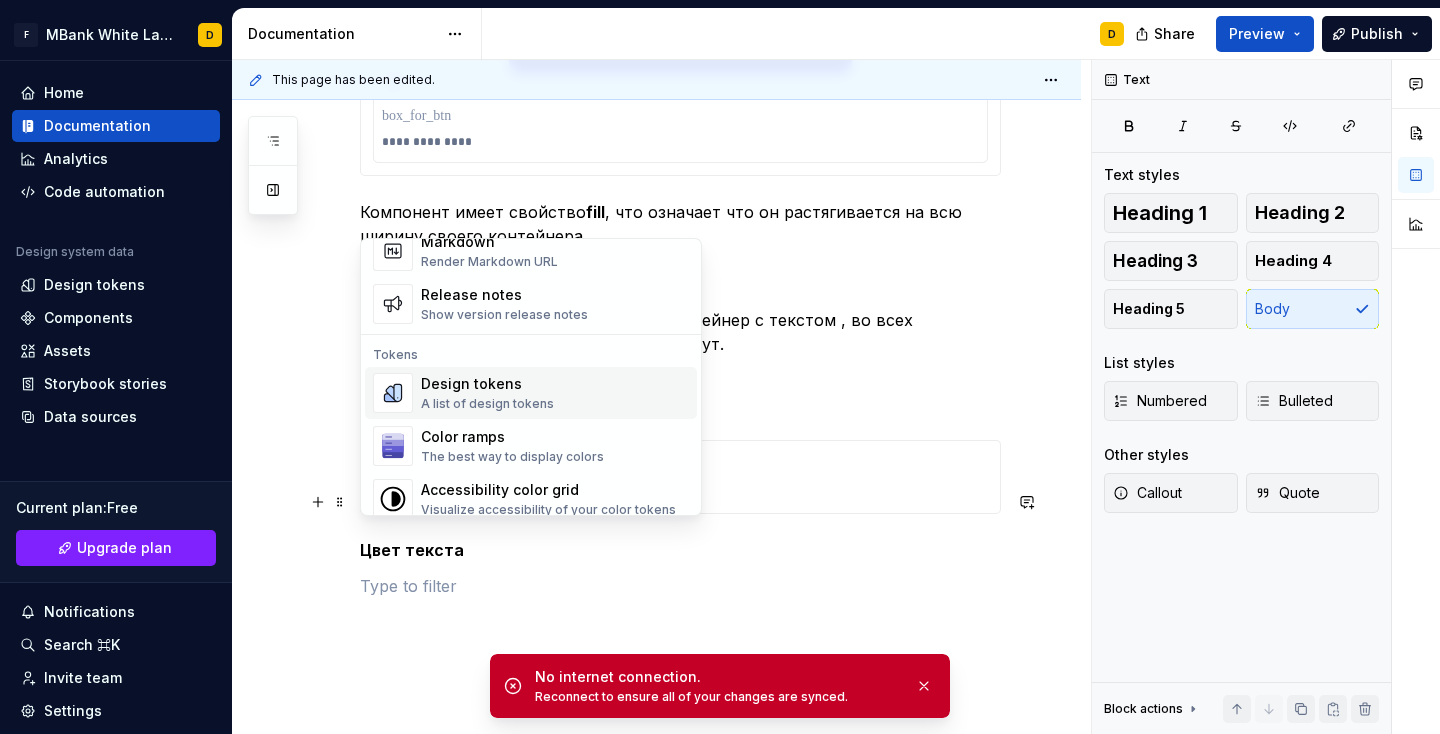click on "A list of design tokens" at bounding box center [487, 404] 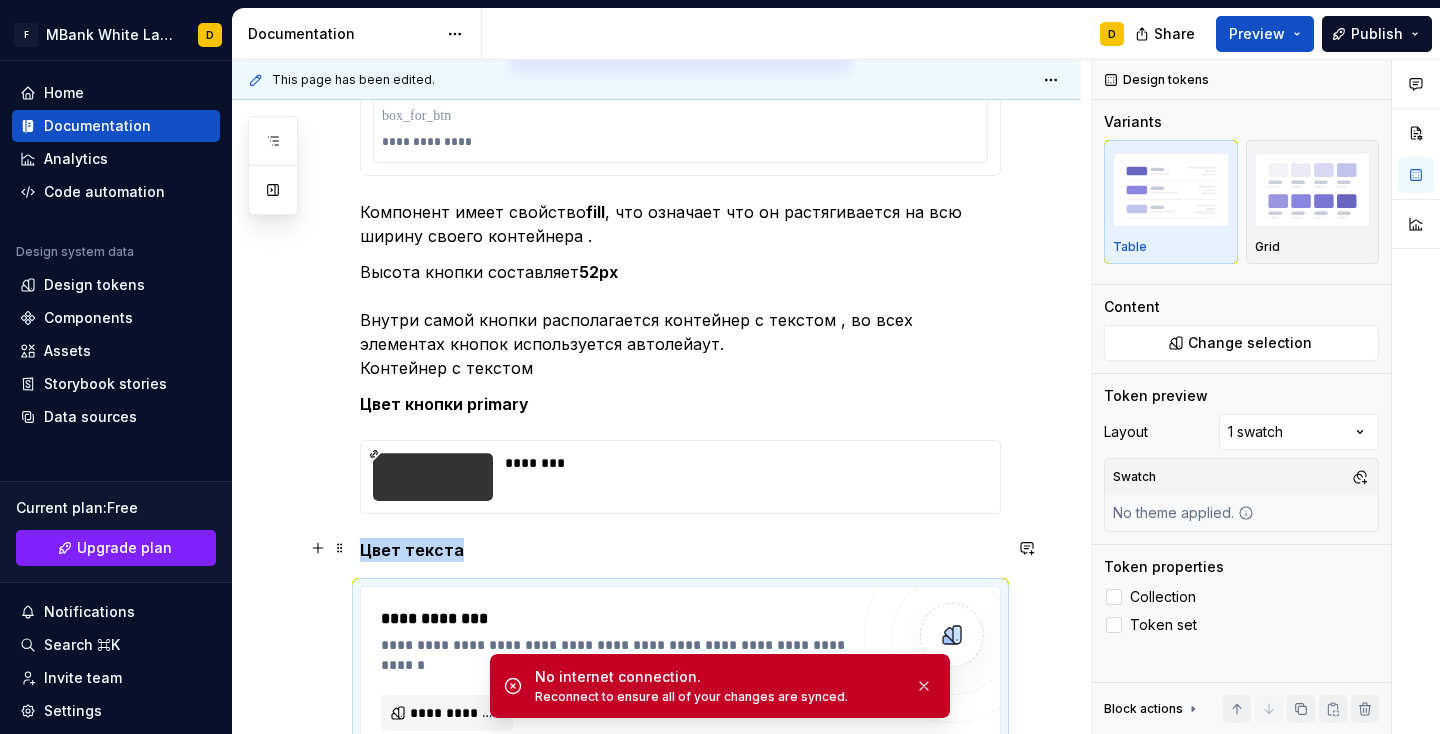 scroll, scrollTop: 1160, scrollLeft: 0, axis: vertical 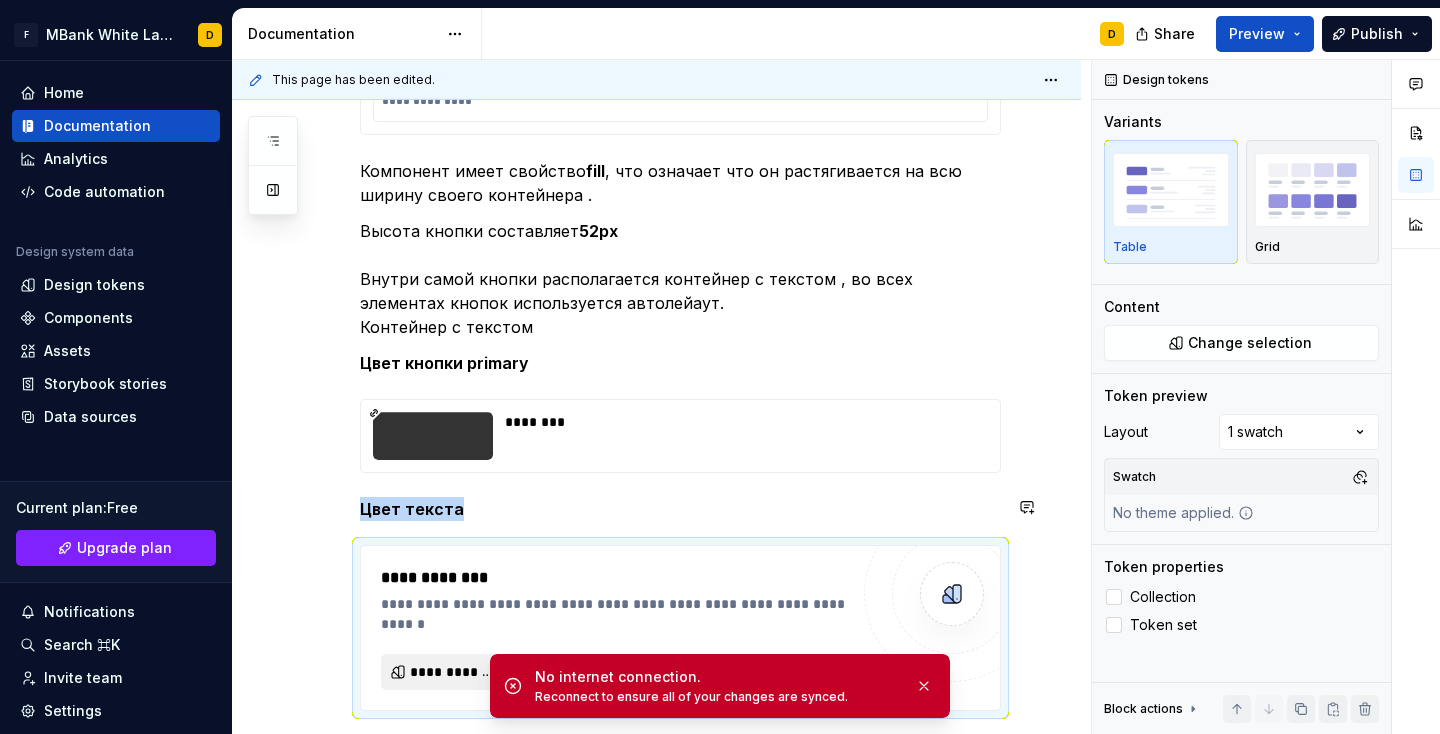 click on "**********" at bounding box center (447, 672) 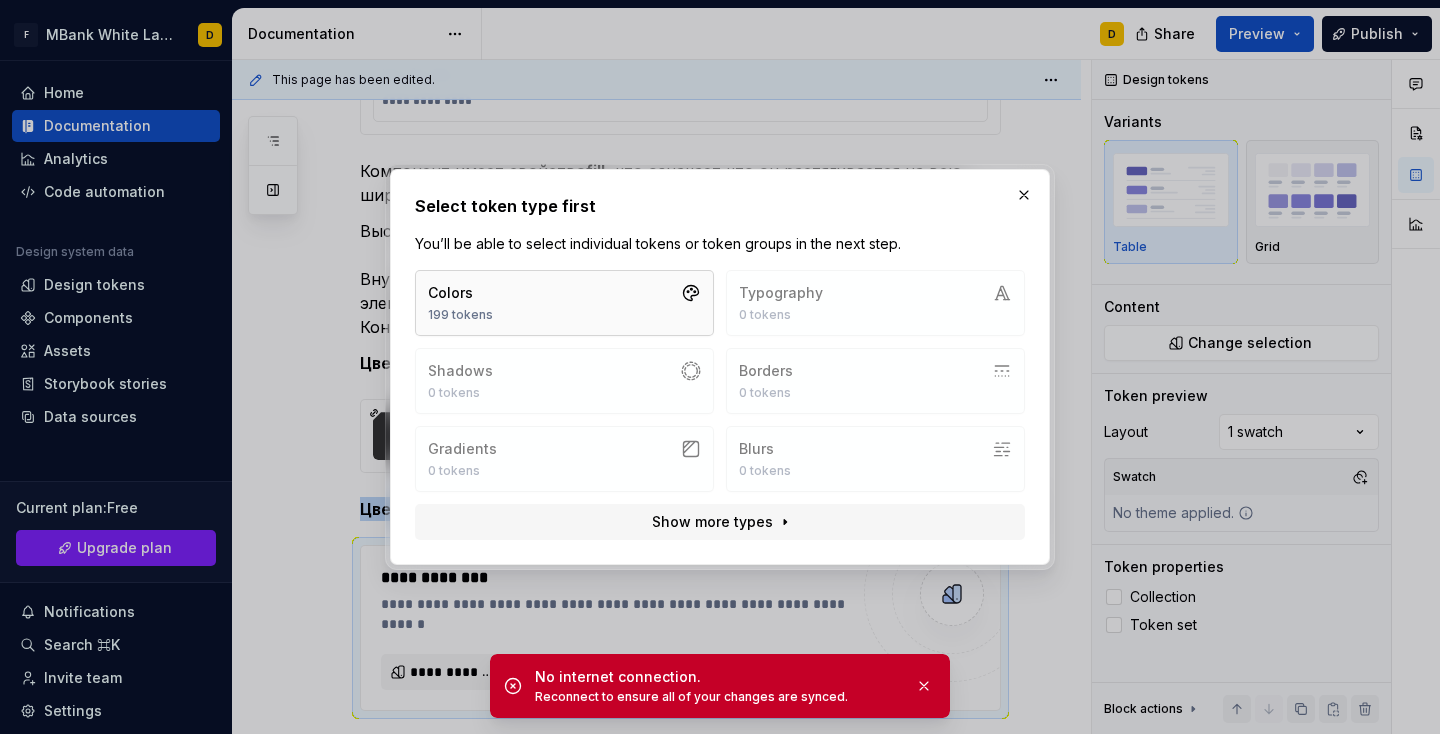click on "Colors 199 tokens" at bounding box center (564, 303) 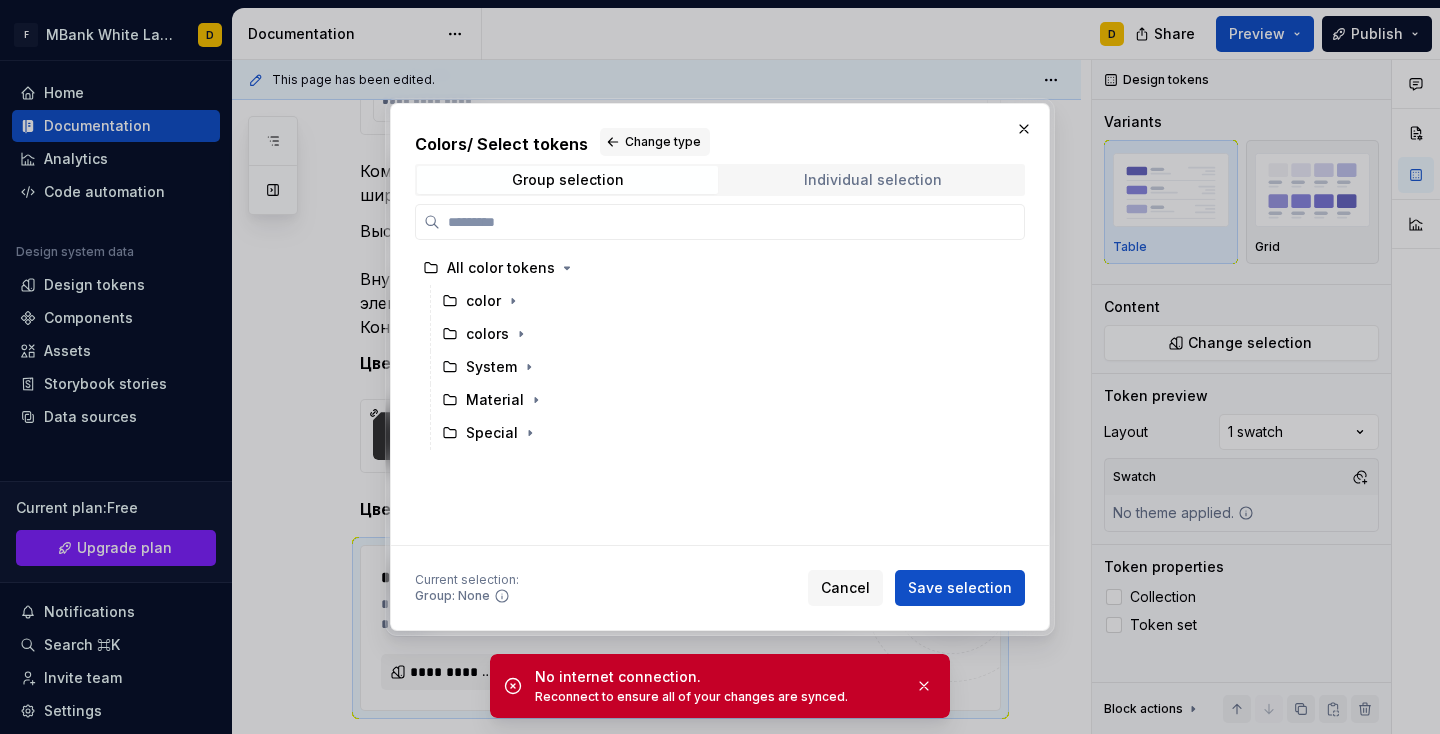 click on "Individual selection" at bounding box center (873, 180) 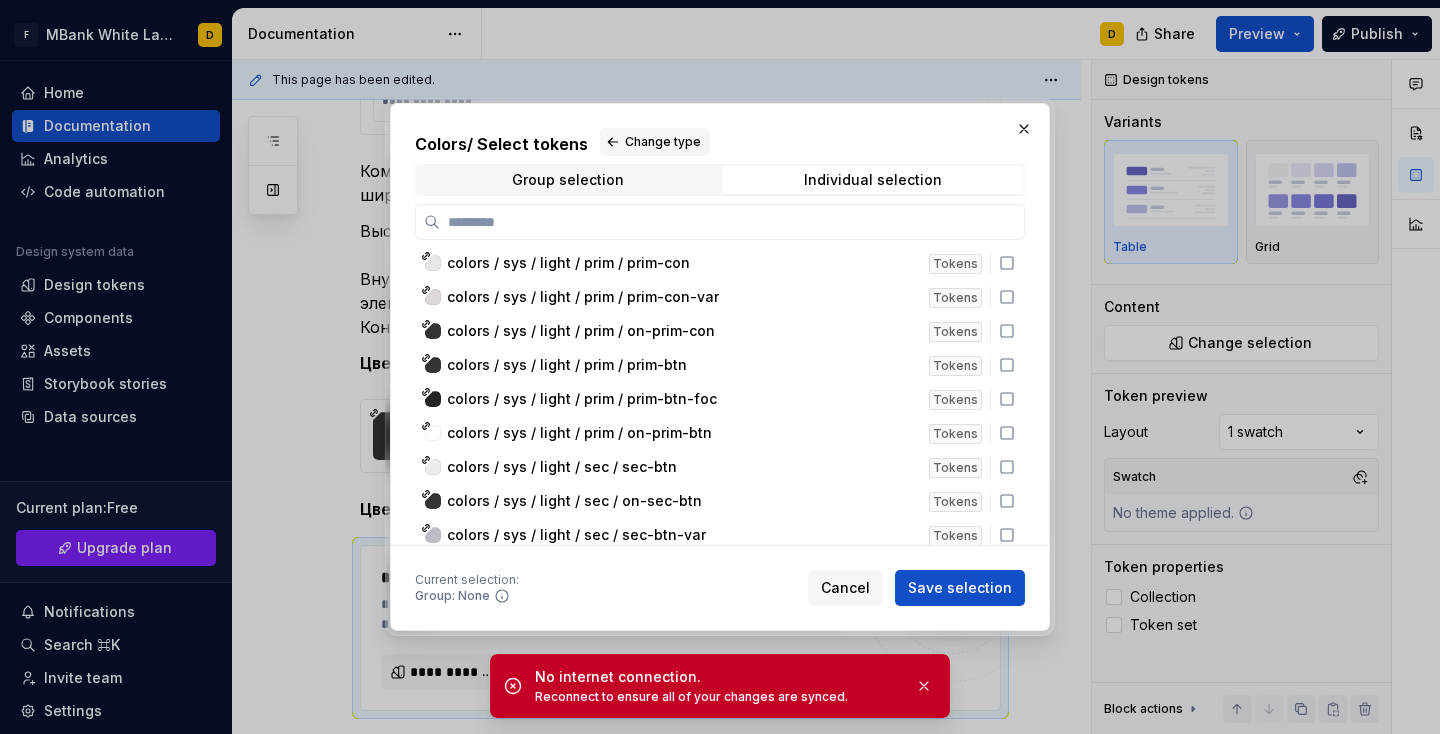 scroll, scrollTop: 4351, scrollLeft: 0, axis: vertical 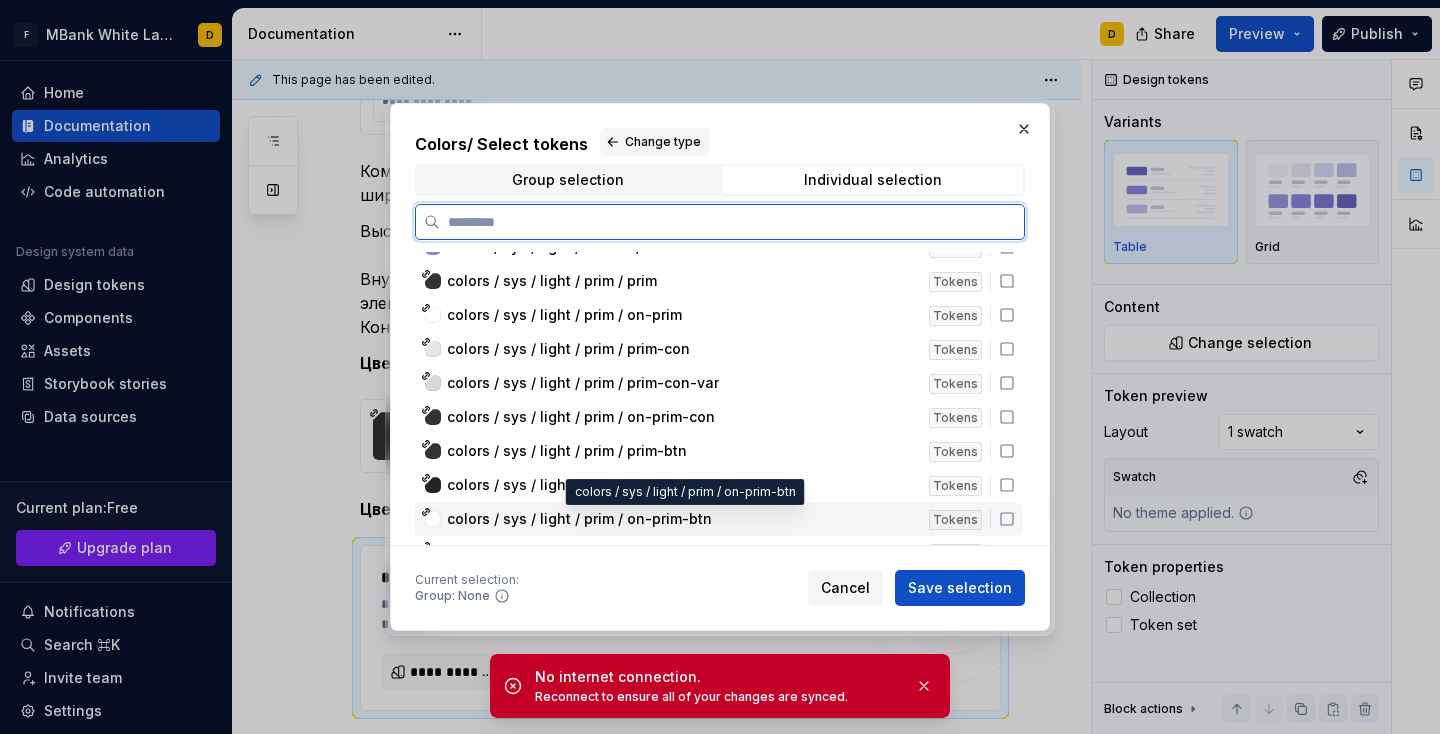click on "colors / sys / light / prim / on-prim-btn" at bounding box center [579, 519] 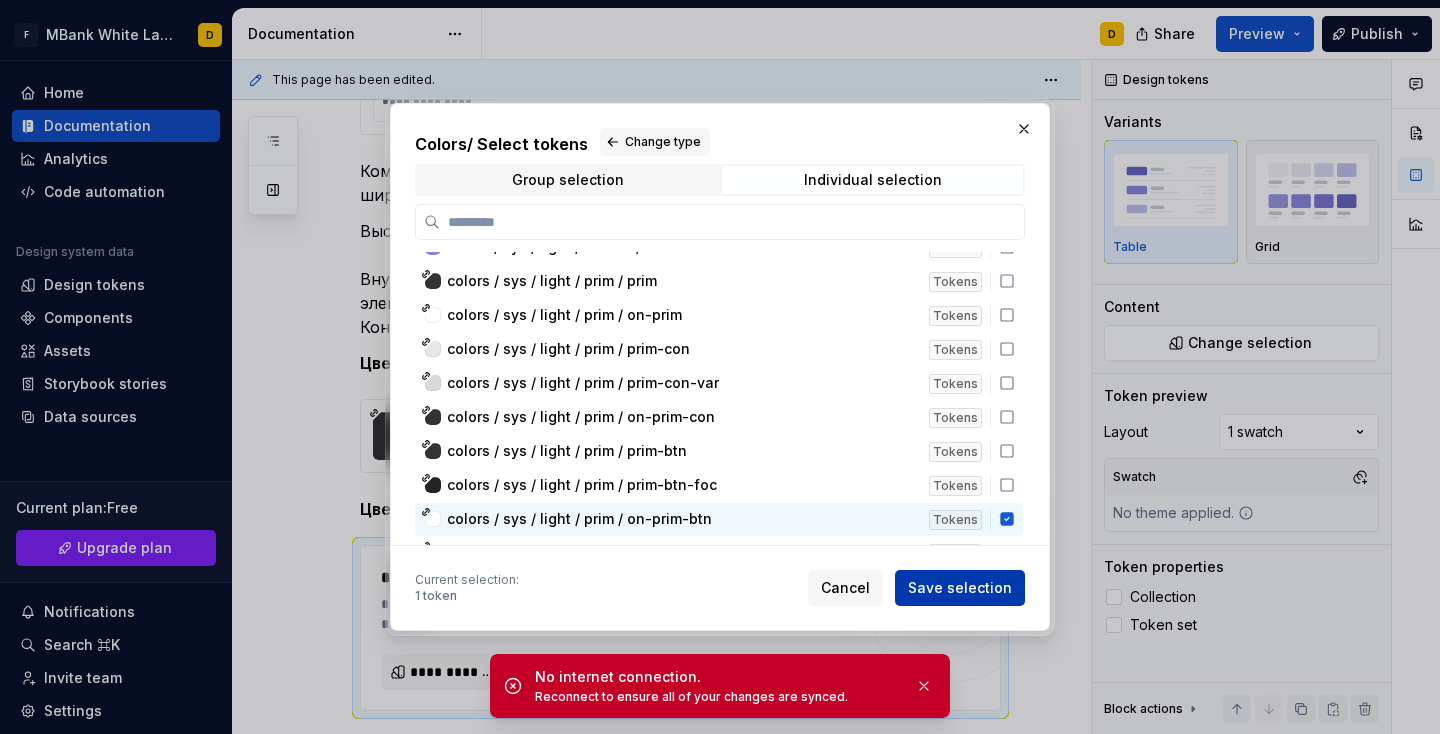 click on "Save selection" at bounding box center (960, 588) 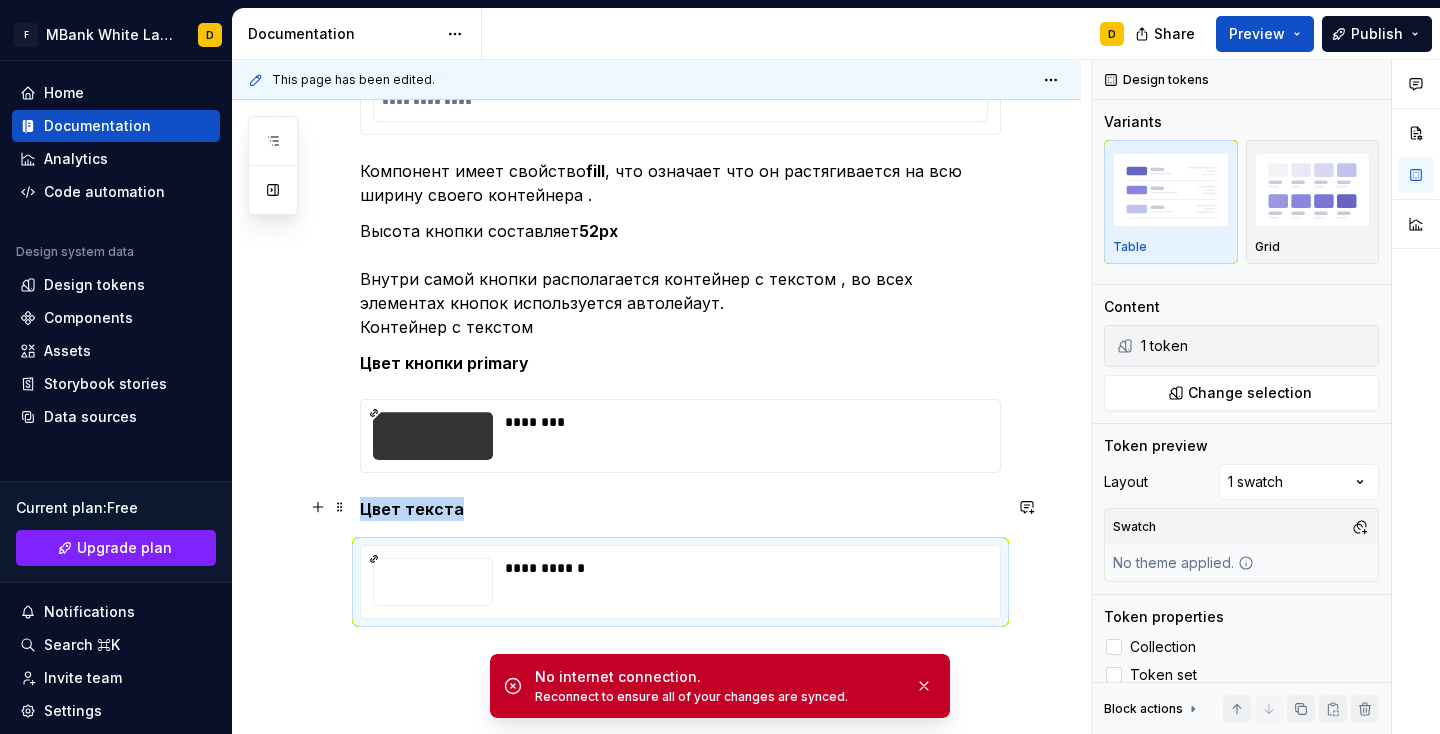 scroll, scrollTop: 1241, scrollLeft: 0, axis: vertical 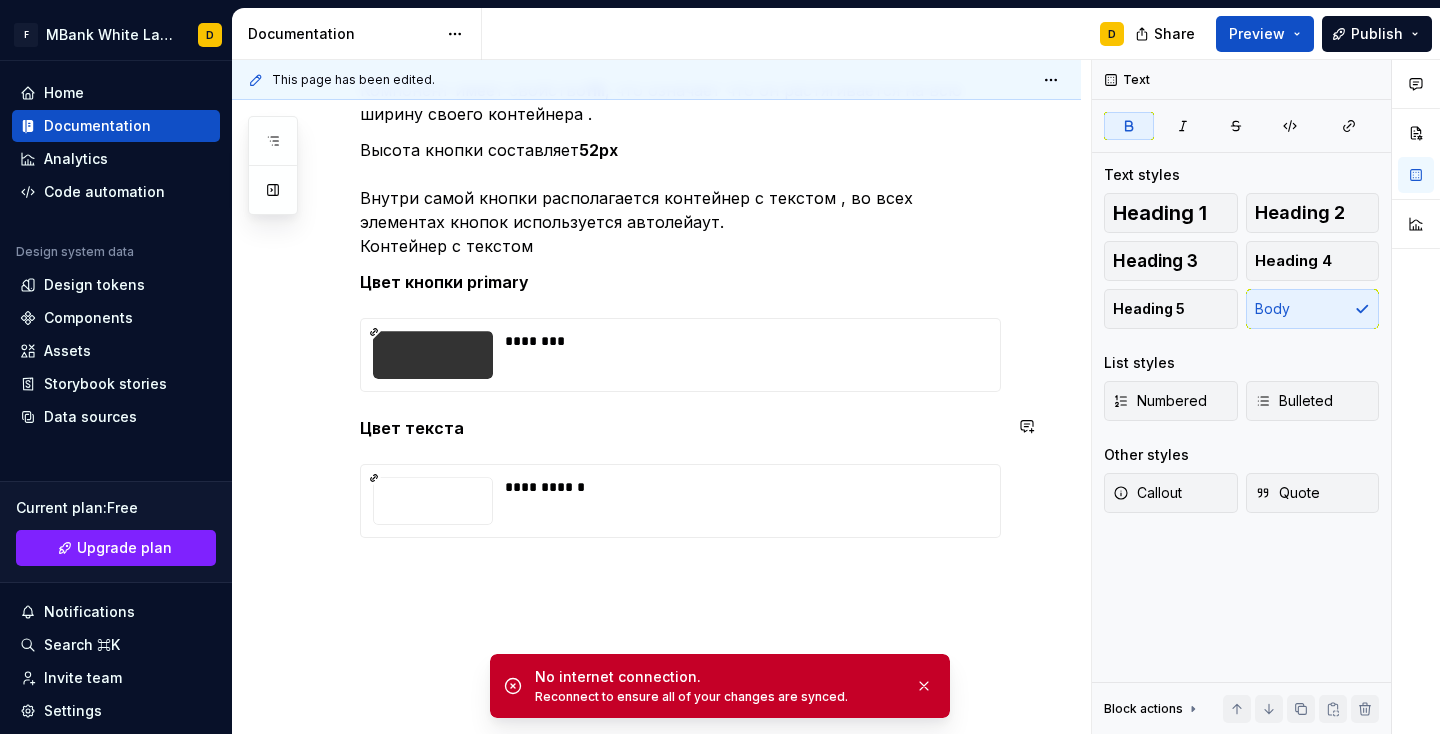 click on "**********" at bounding box center [656, -57] 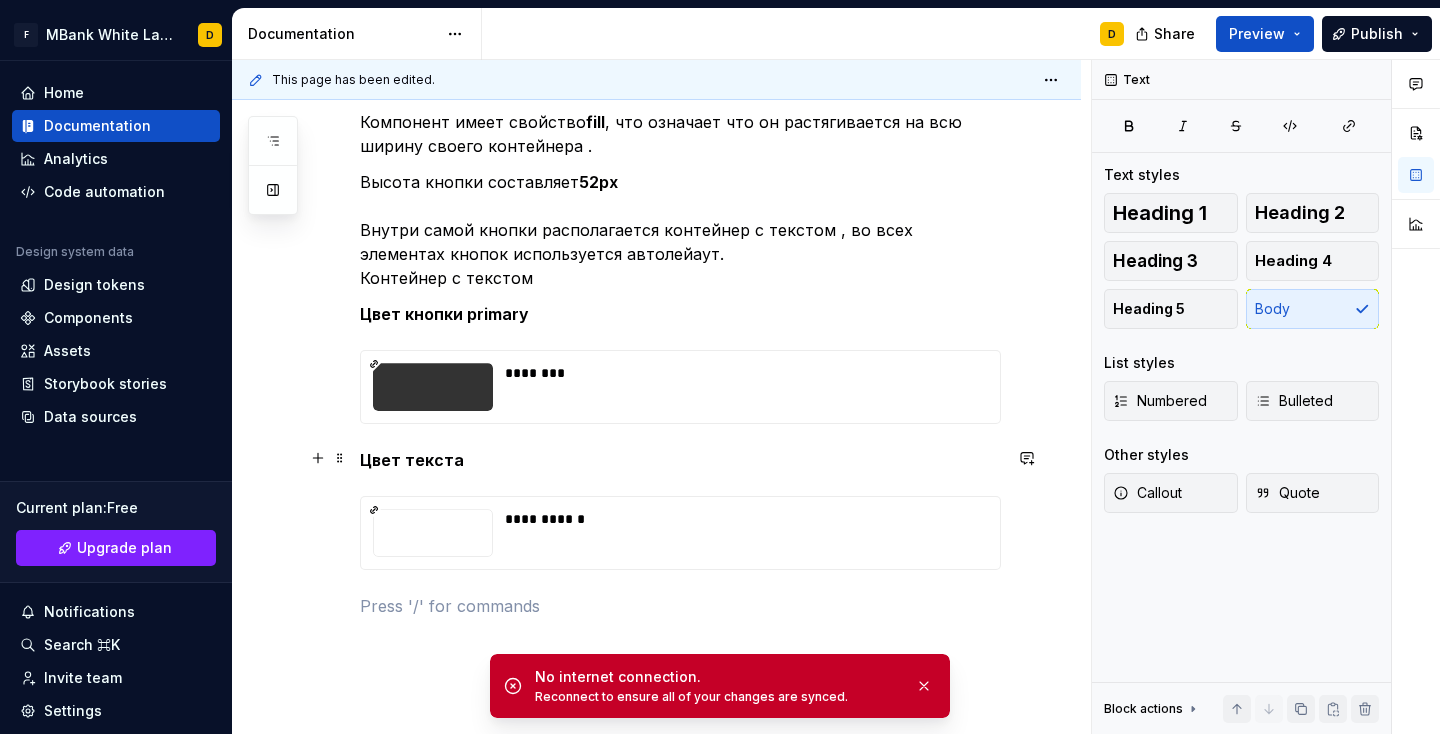 scroll, scrollTop: 1134, scrollLeft: 0, axis: vertical 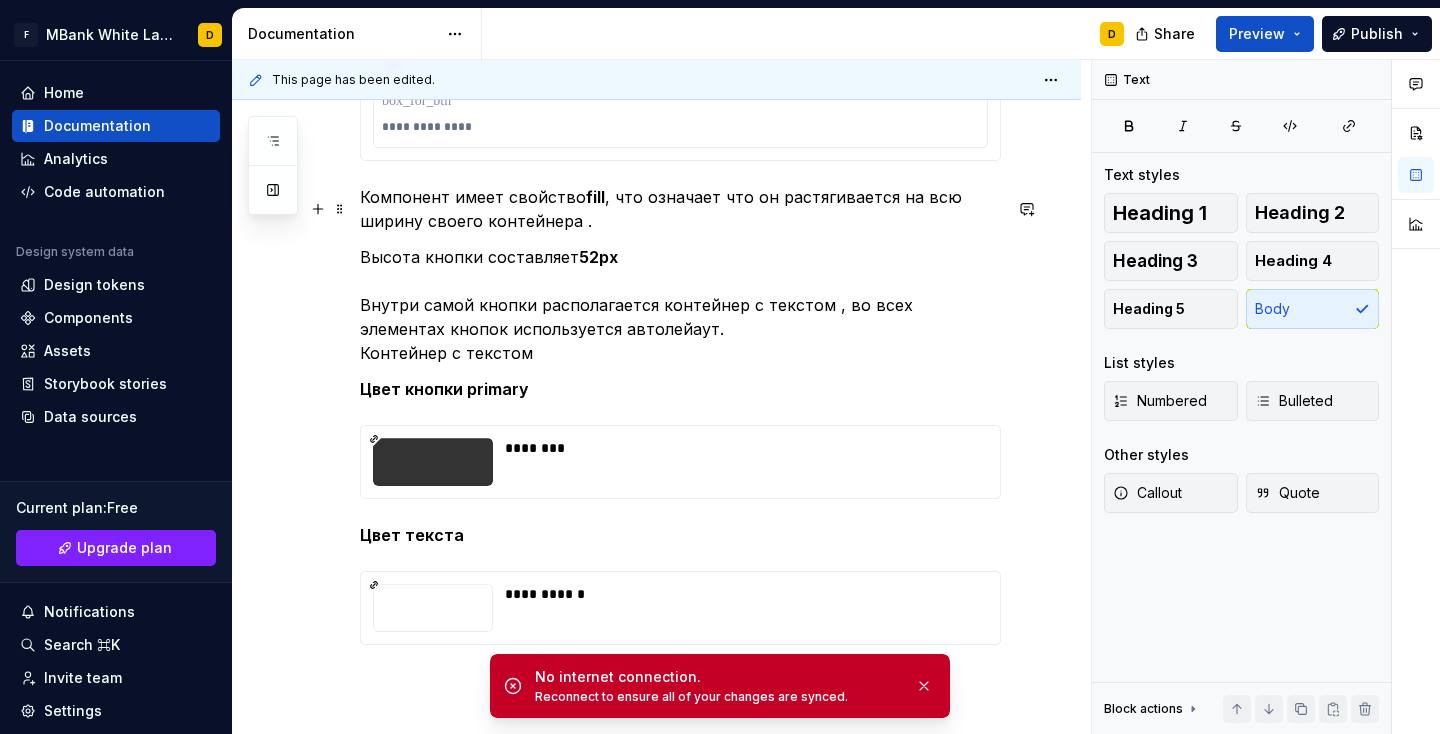 click on "Высота кнопки составляет  52px Внутри самой кнопки располагается контейнер с текстом , во всех элементах кнопок используется автолейаут. Контейнер с текстом" at bounding box center [680, 305] 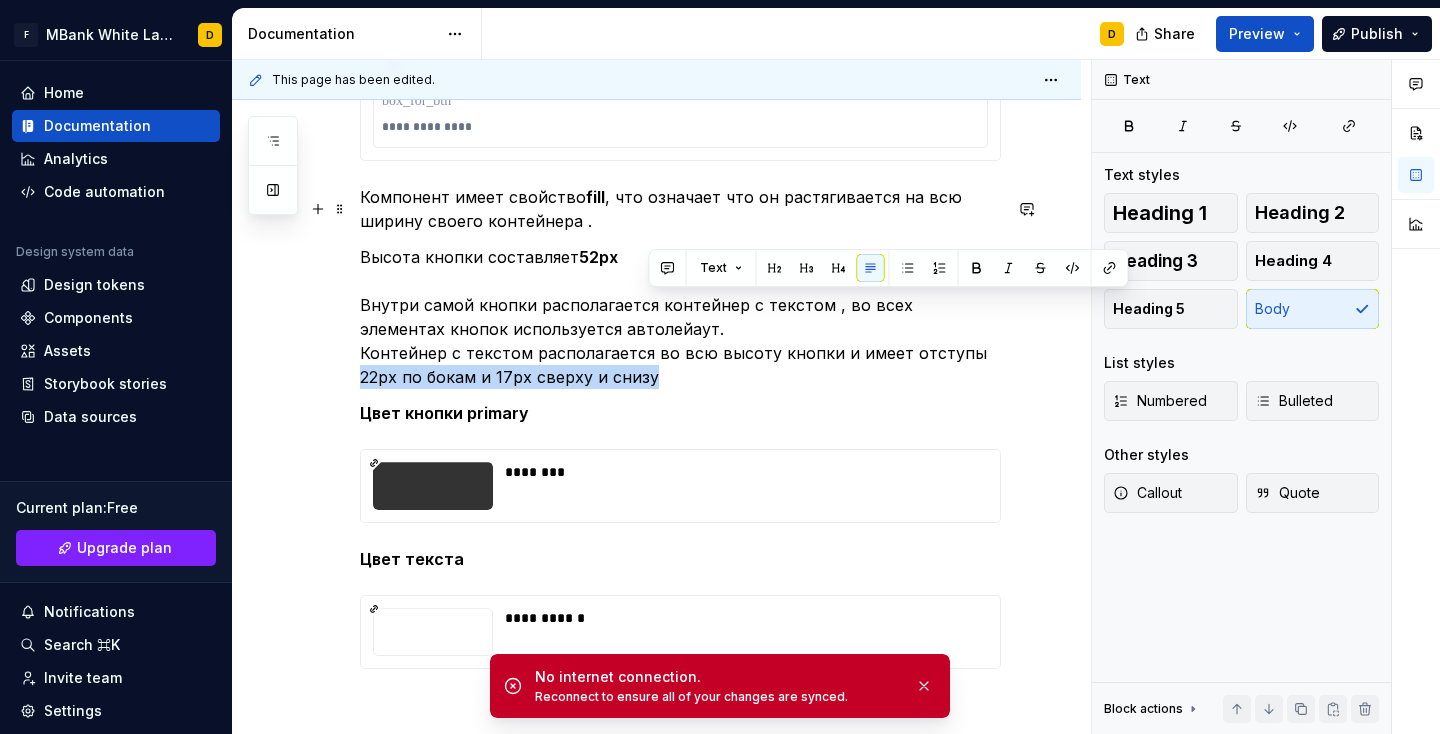 drag, startPoint x: 361, startPoint y: 332, endPoint x: 666, endPoint y: 330, distance: 305.00656 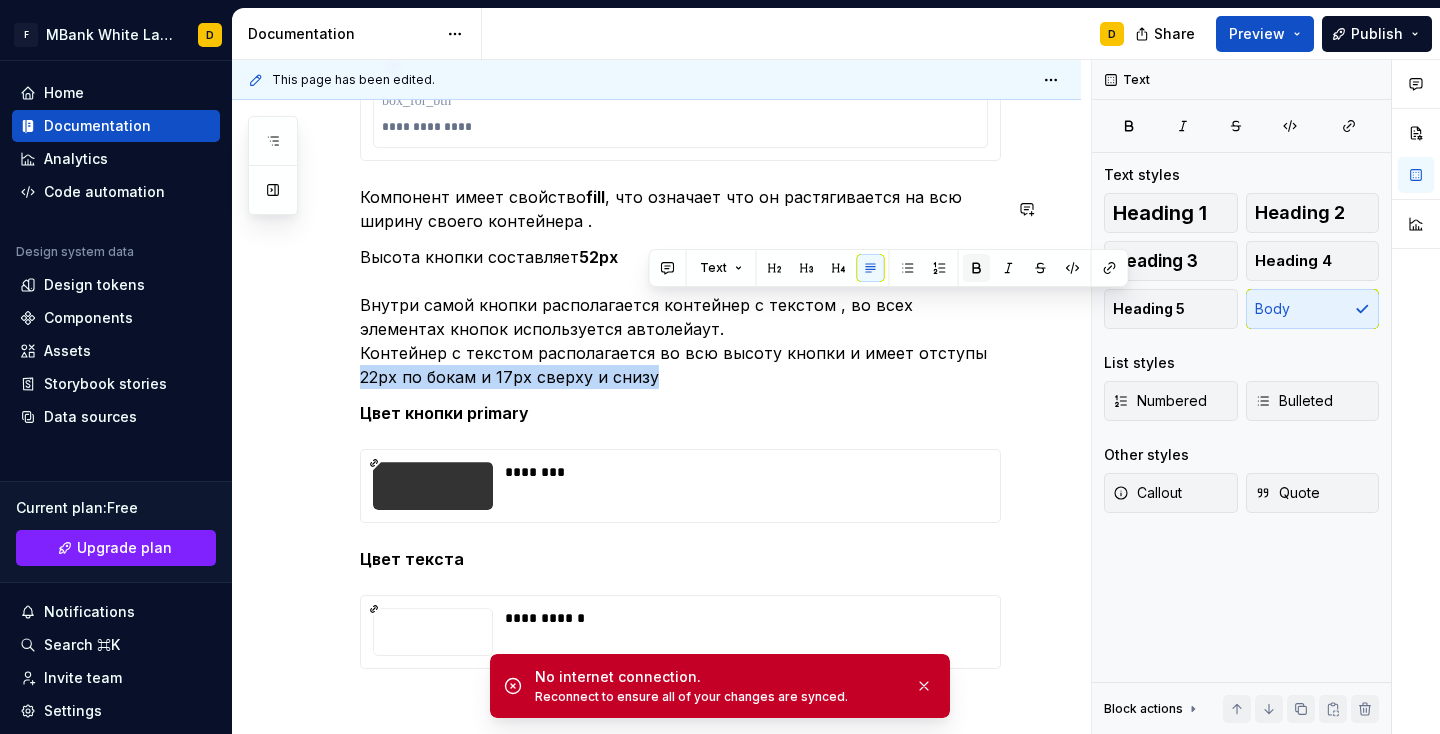 click at bounding box center (977, 268) 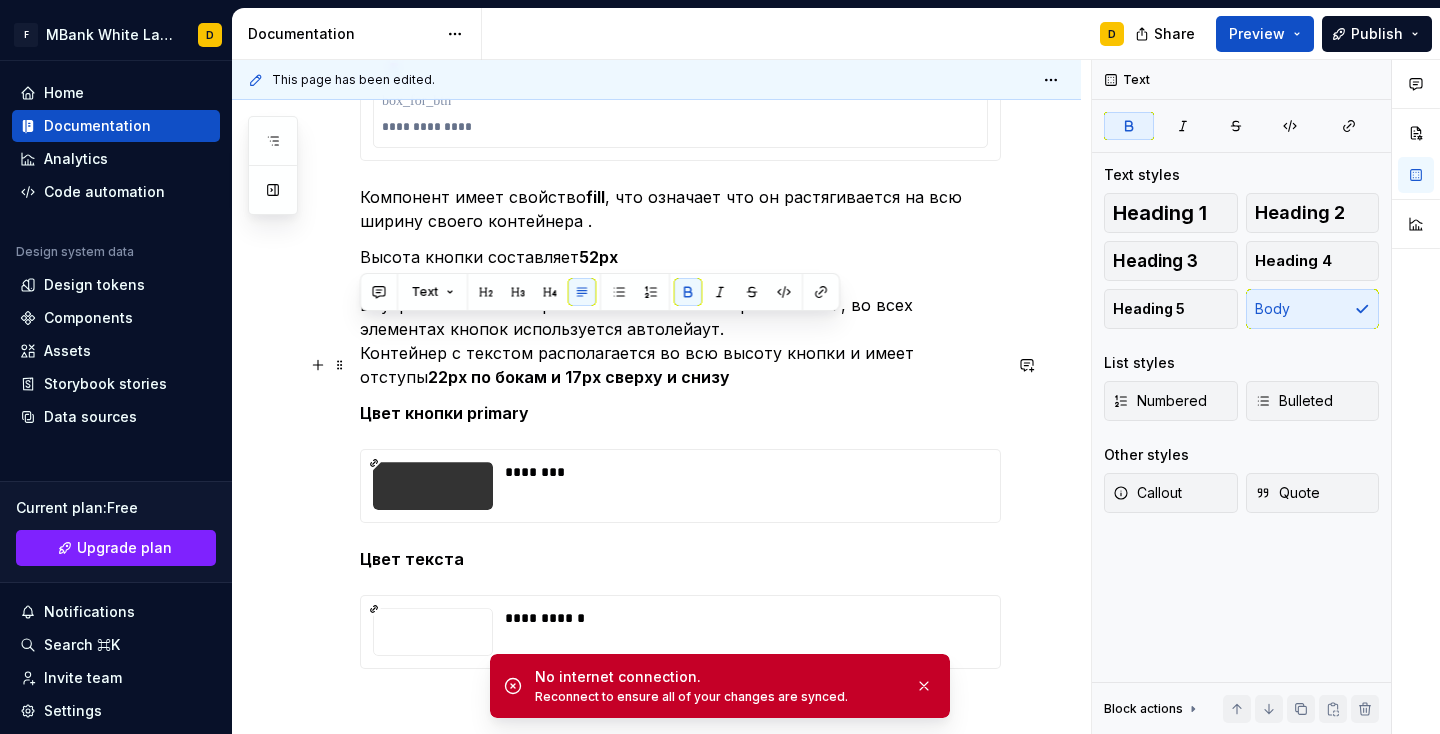 click on "**********" at bounding box center [680, -12] 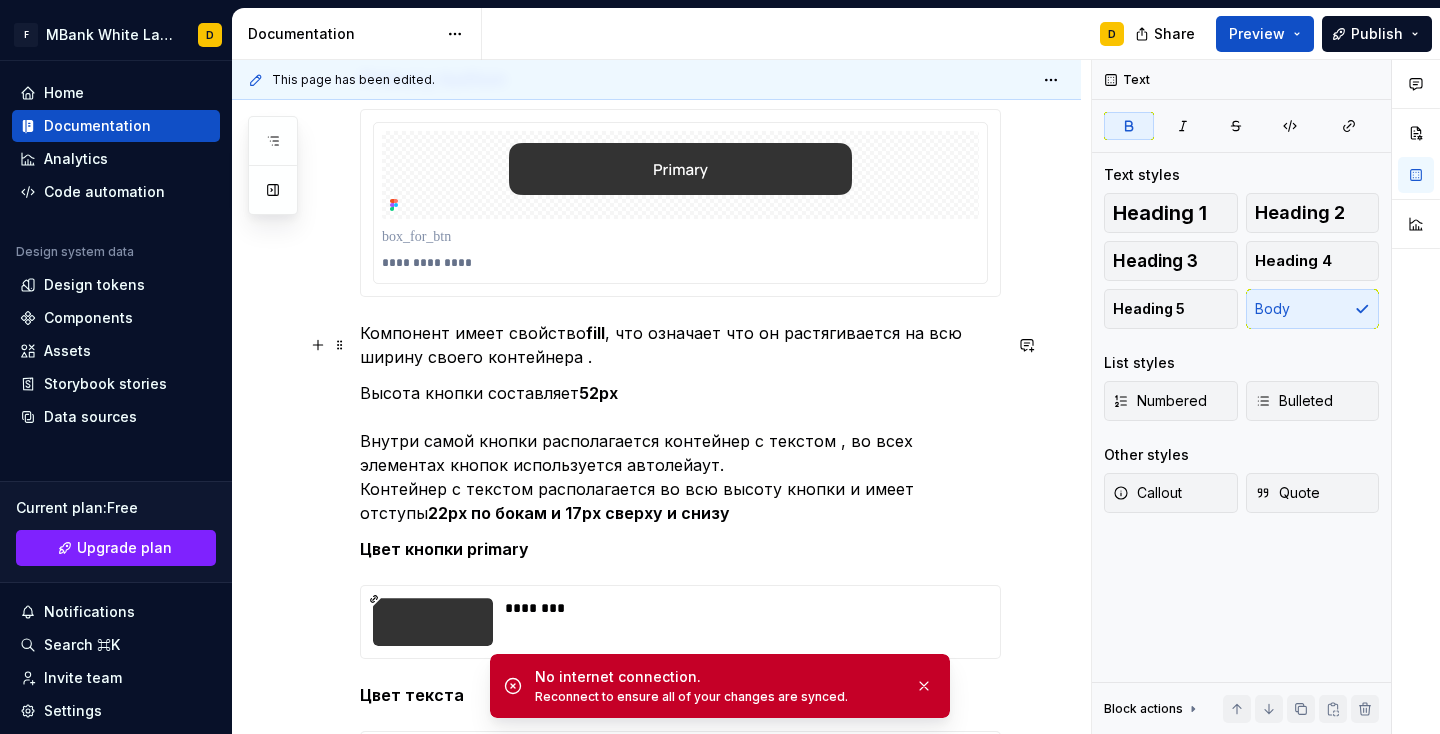 scroll, scrollTop: 1313, scrollLeft: 0, axis: vertical 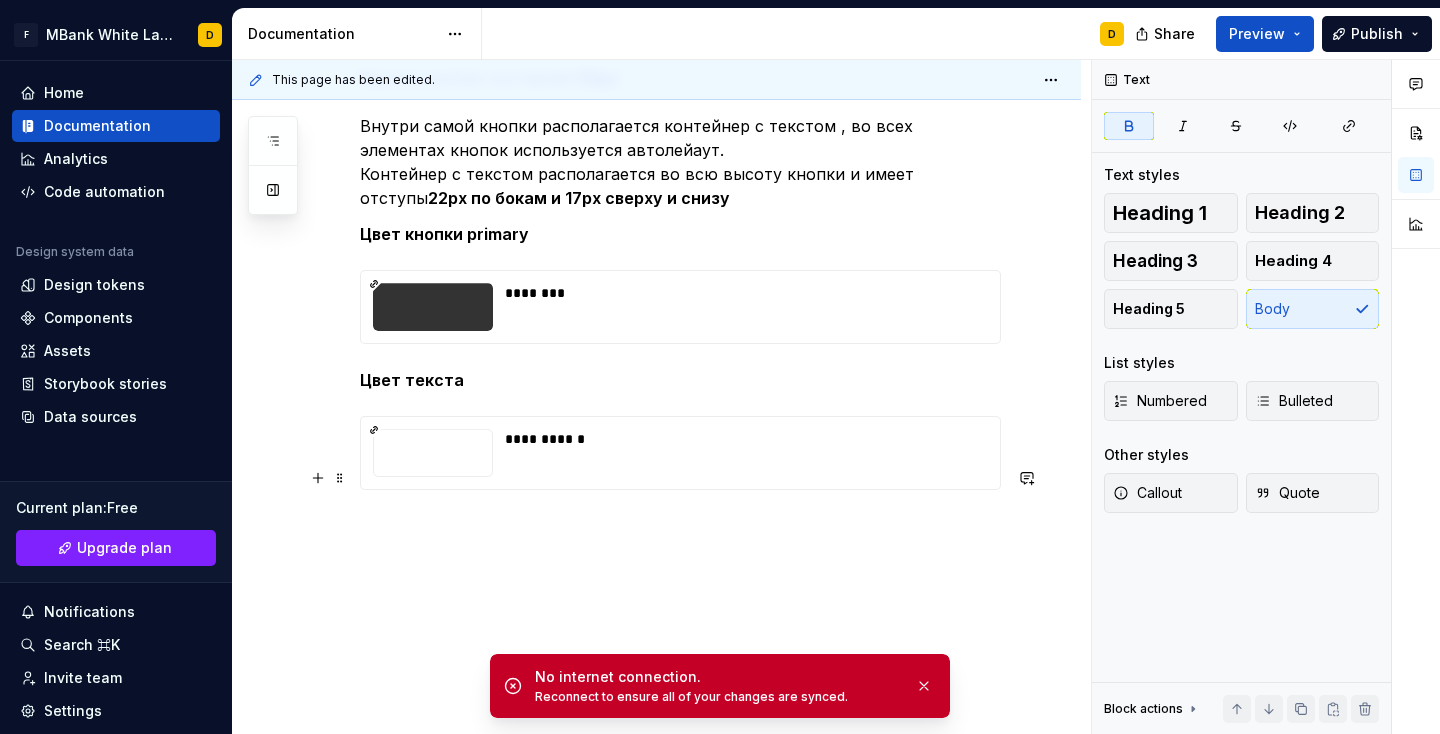 click at bounding box center [680, 526] 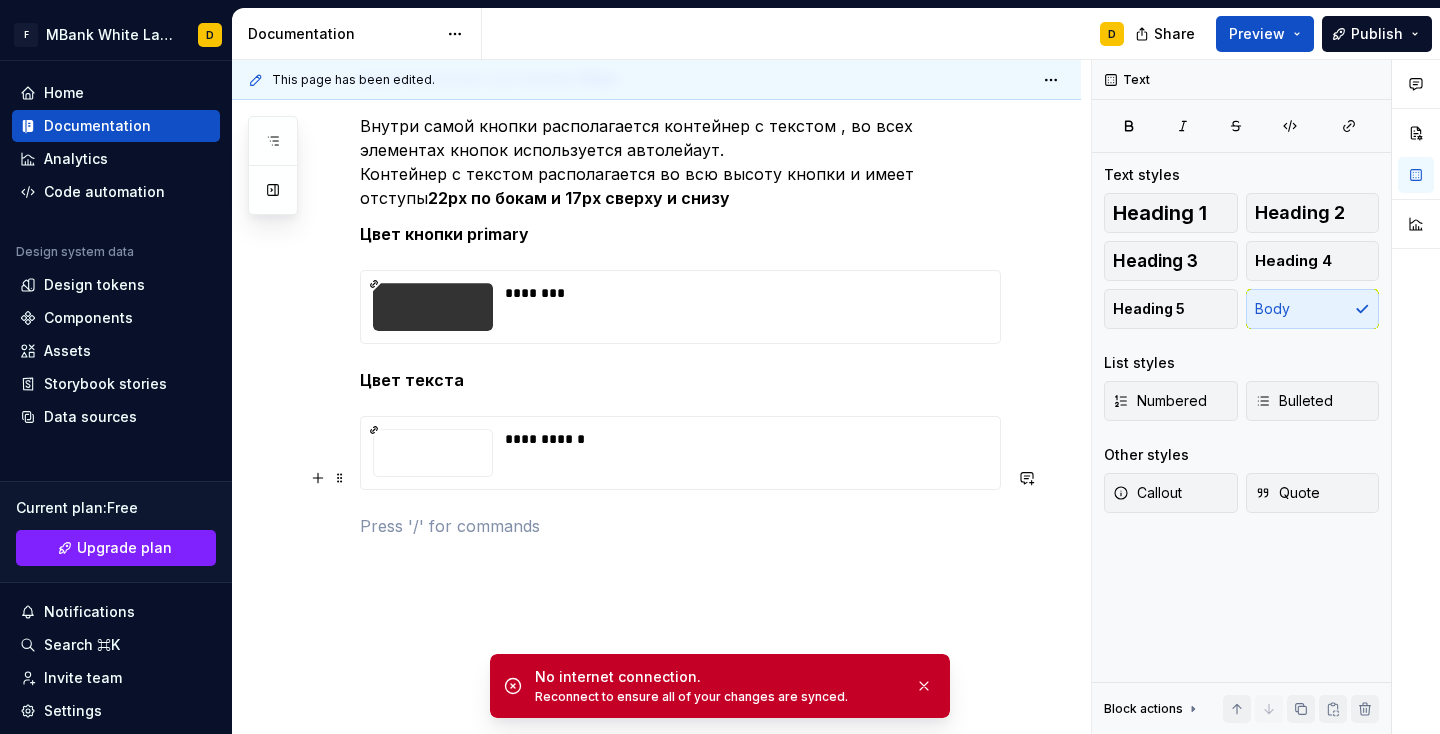 scroll, scrollTop: 1289, scrollLeft: 0, axis: vertical 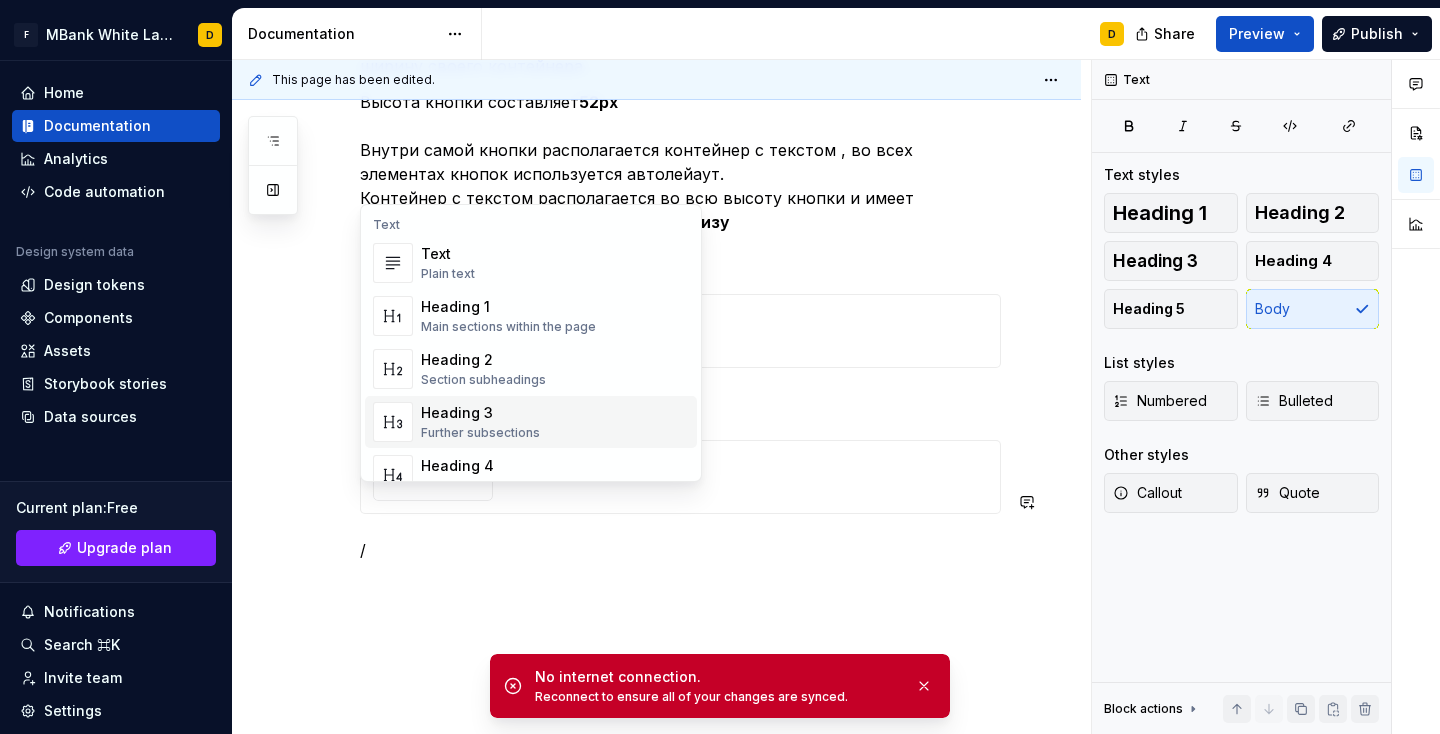 click on "Heading 3" at bounding box center [480, 413] 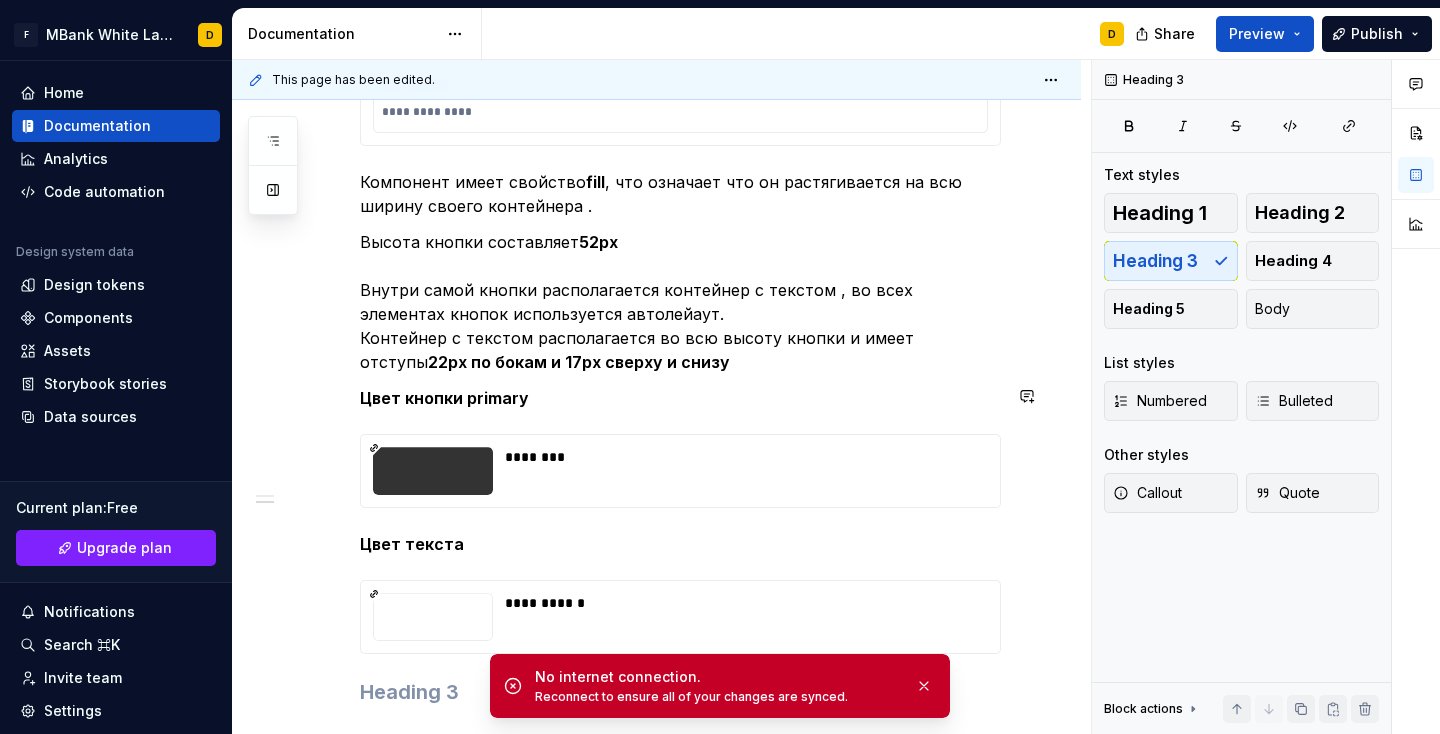 scroll, scrollTop: 1185, scrollLeft: 0, axis: vertical 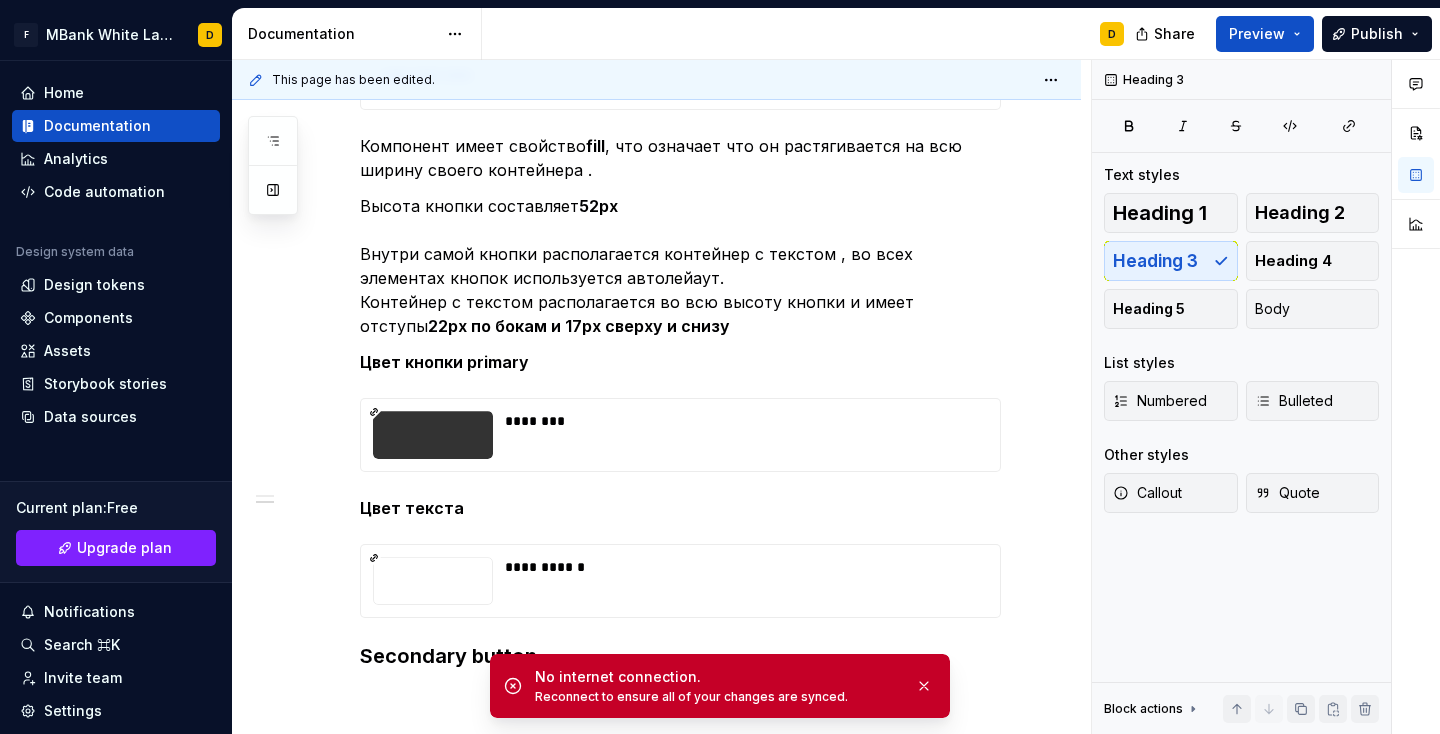 click on "**********" at bounding box center [680, -49] 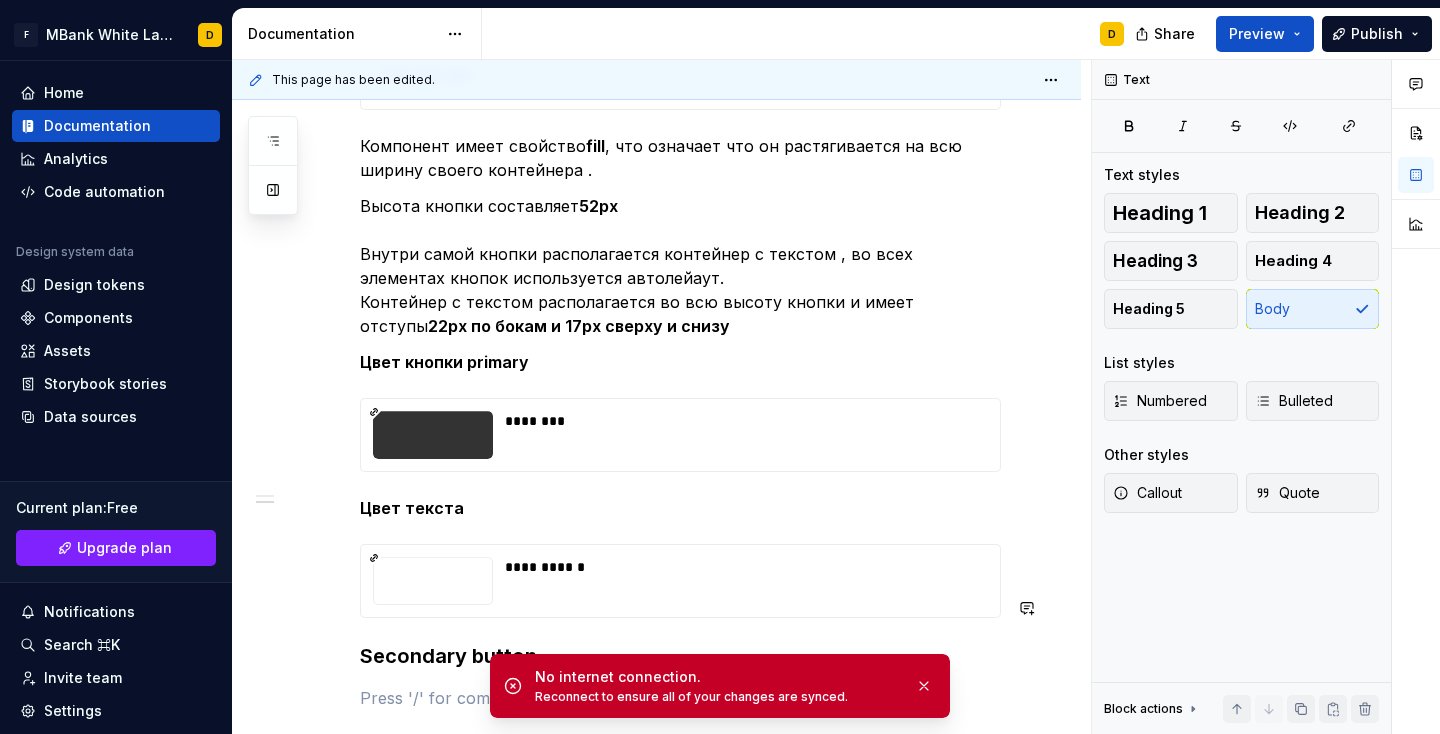 scroll, scrollTop: 1211, scrollLeft: 0, axis: vertical 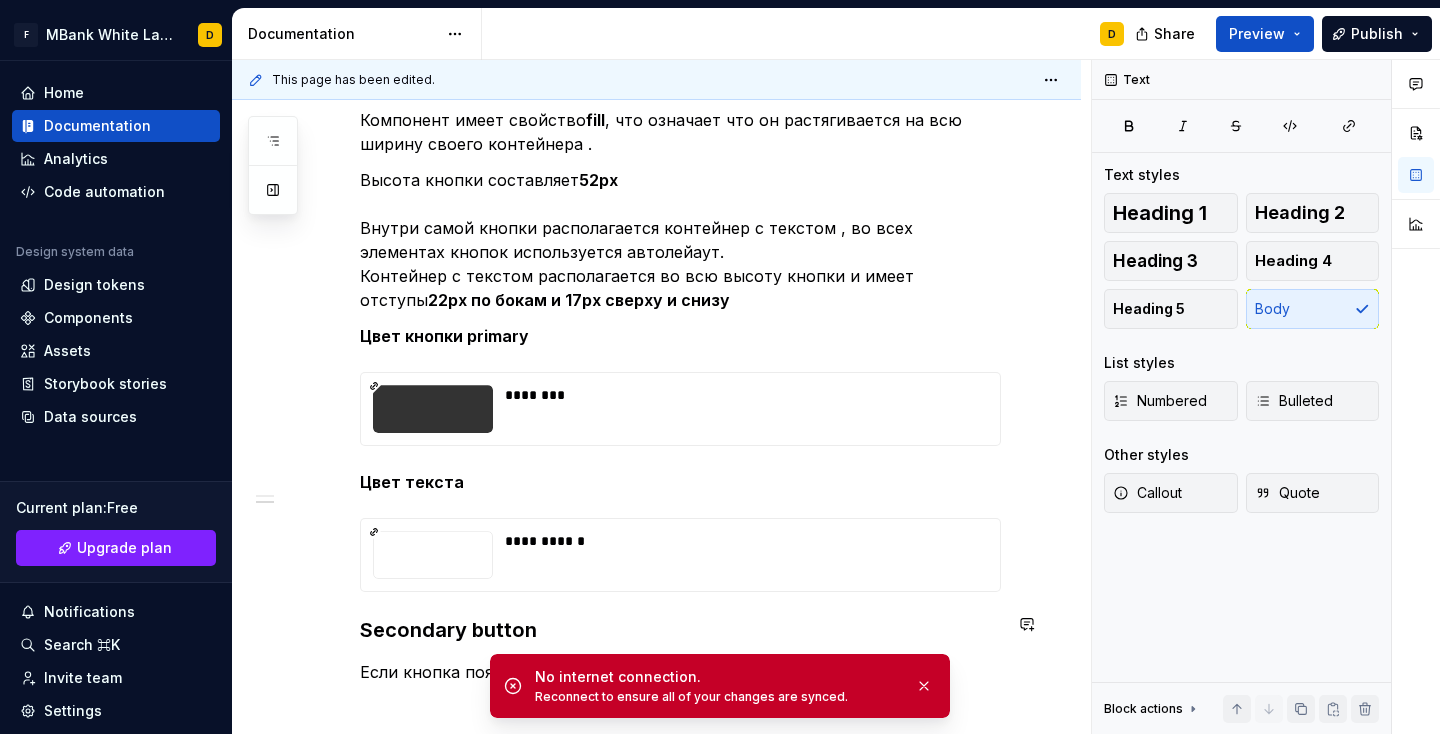 drag, startPoint x: 404, startPoint y: 728, endPoint x: 466, endPoint y: 624, distance: 121.07848 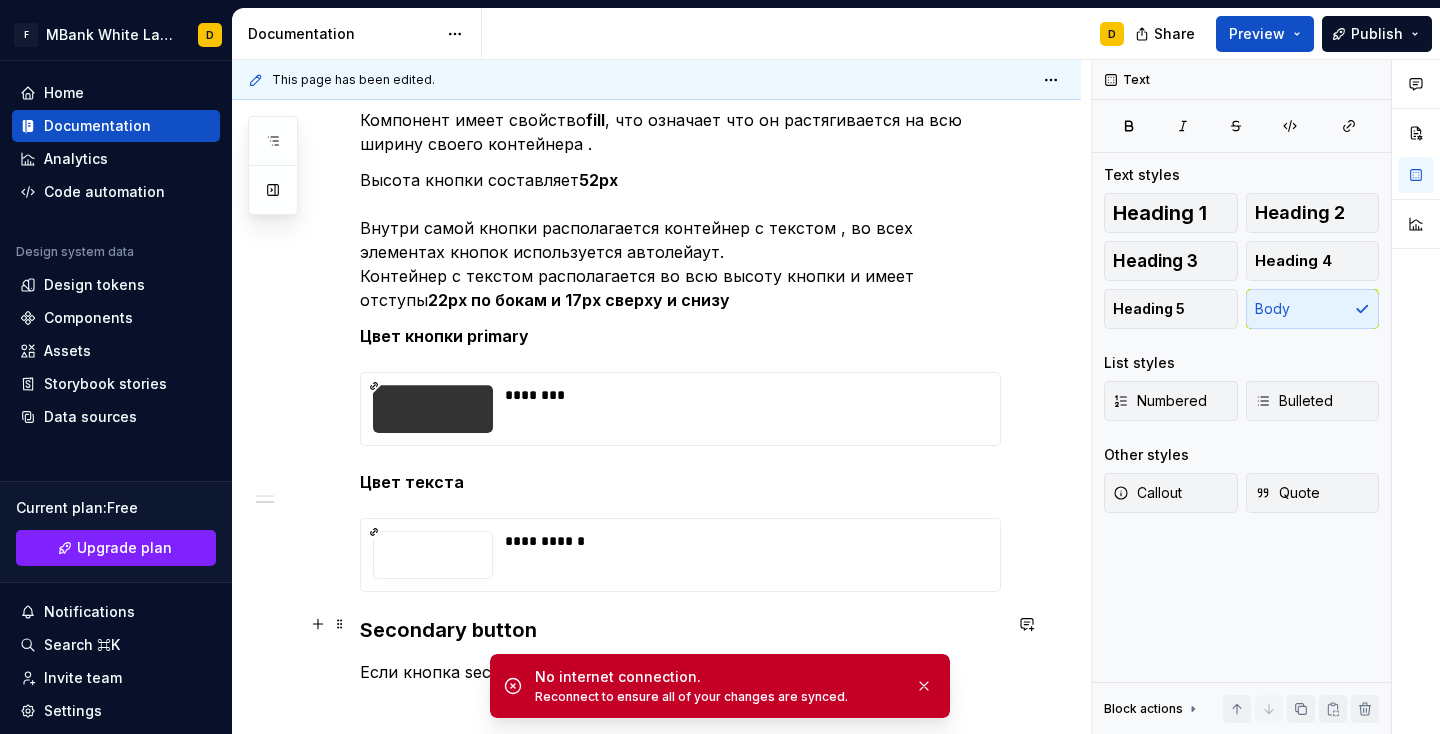 click on "Если кнопка secondary появляется в лейауте , то между кон" at bounding box center (680, 672) 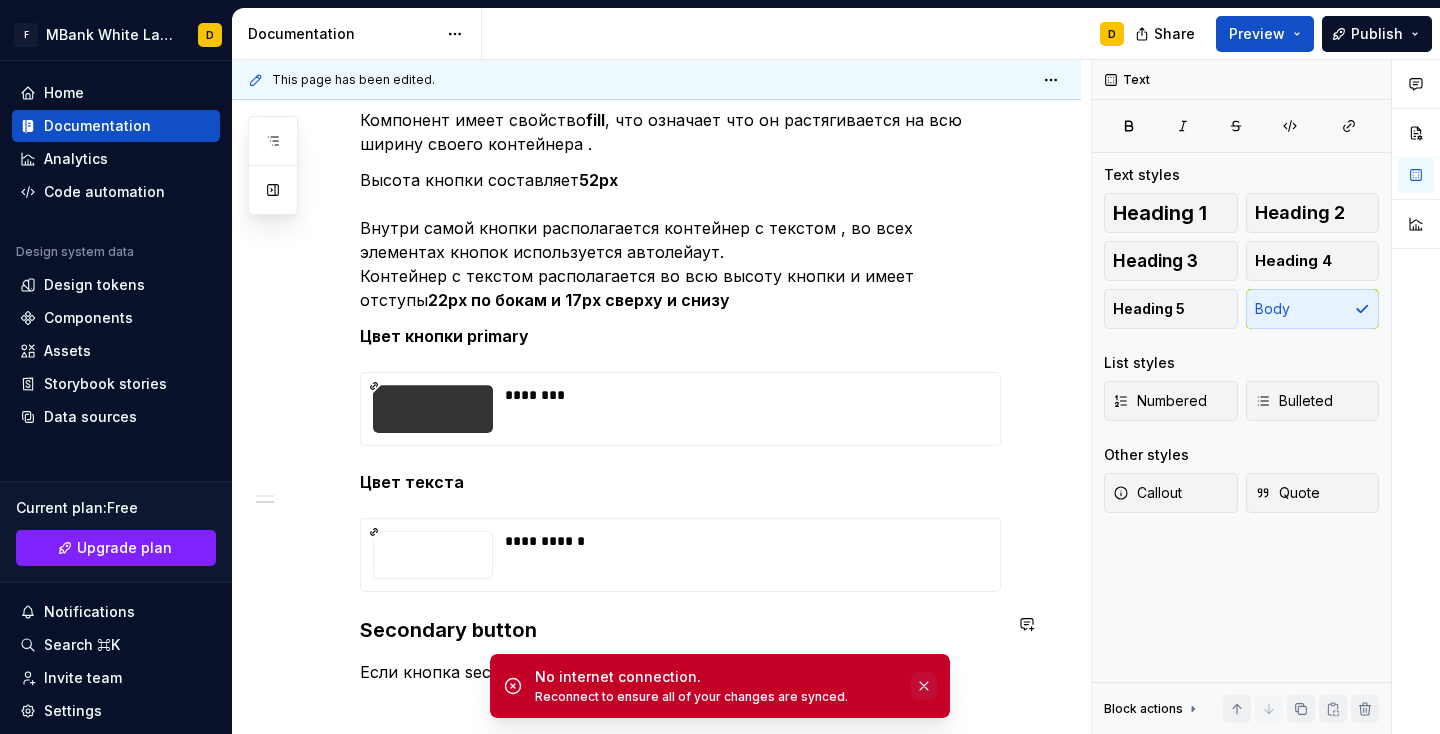 click at bounding box center (924, 686) 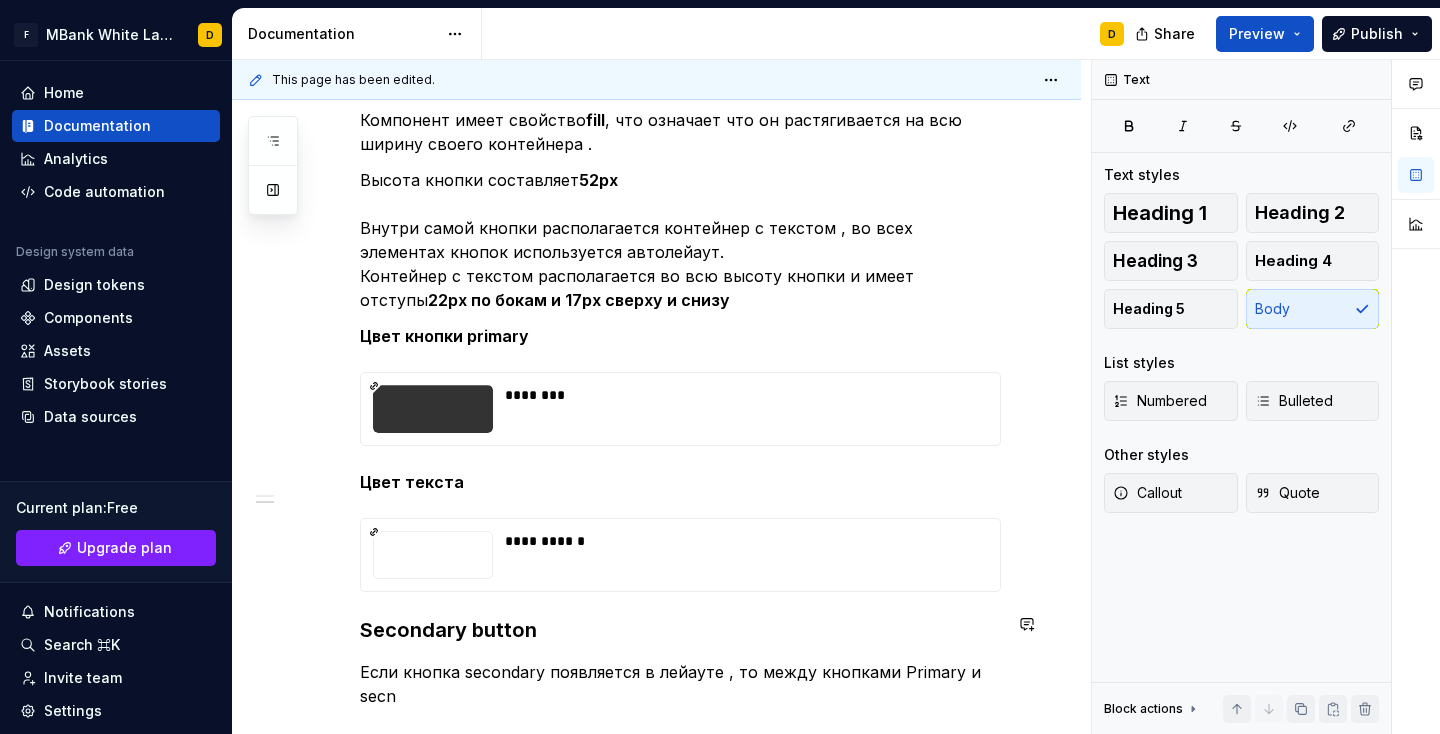 scroll, scrollTop: 1235, scrollLeft: 0, axis: vertical 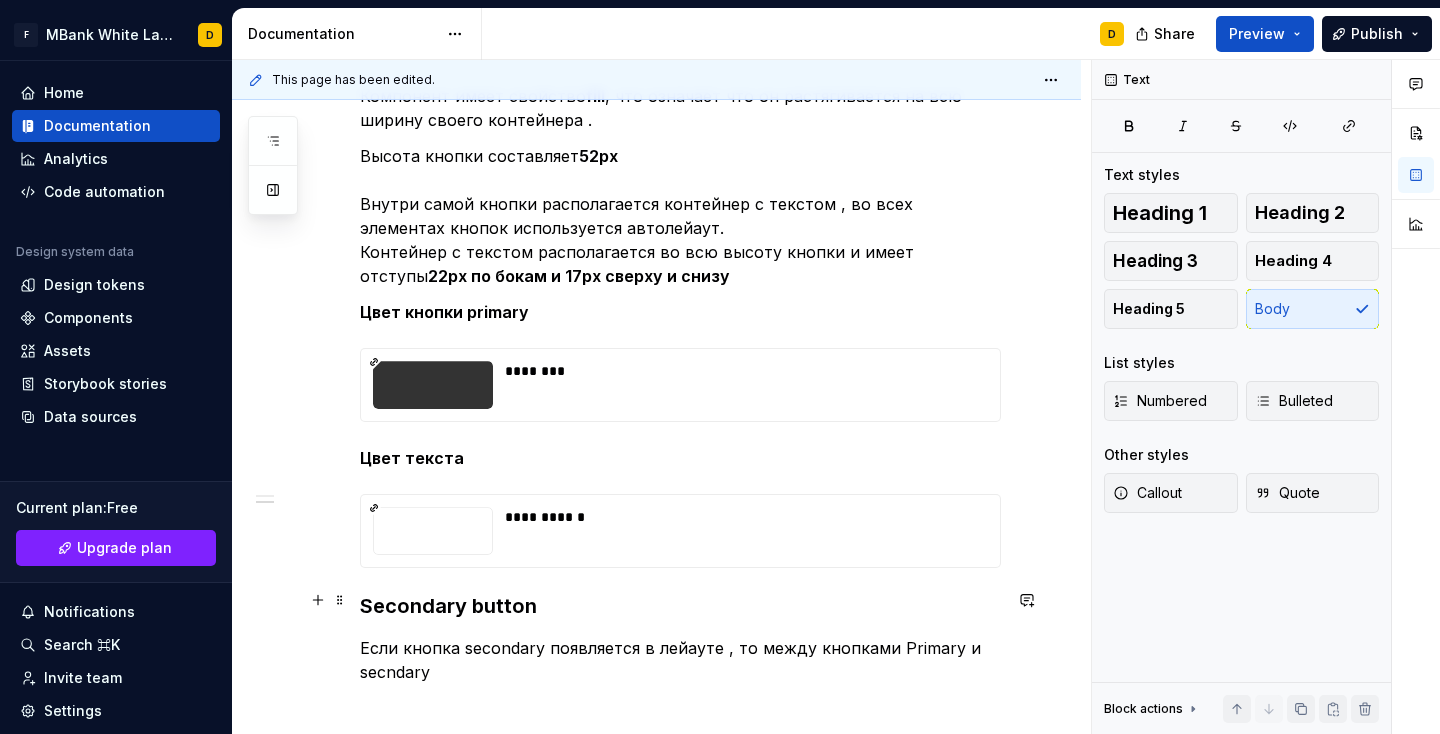 click on "Если кнопка secondary появляется в лейауте , то между кнопками Primary и secndary" at bounding box center [680, 660] 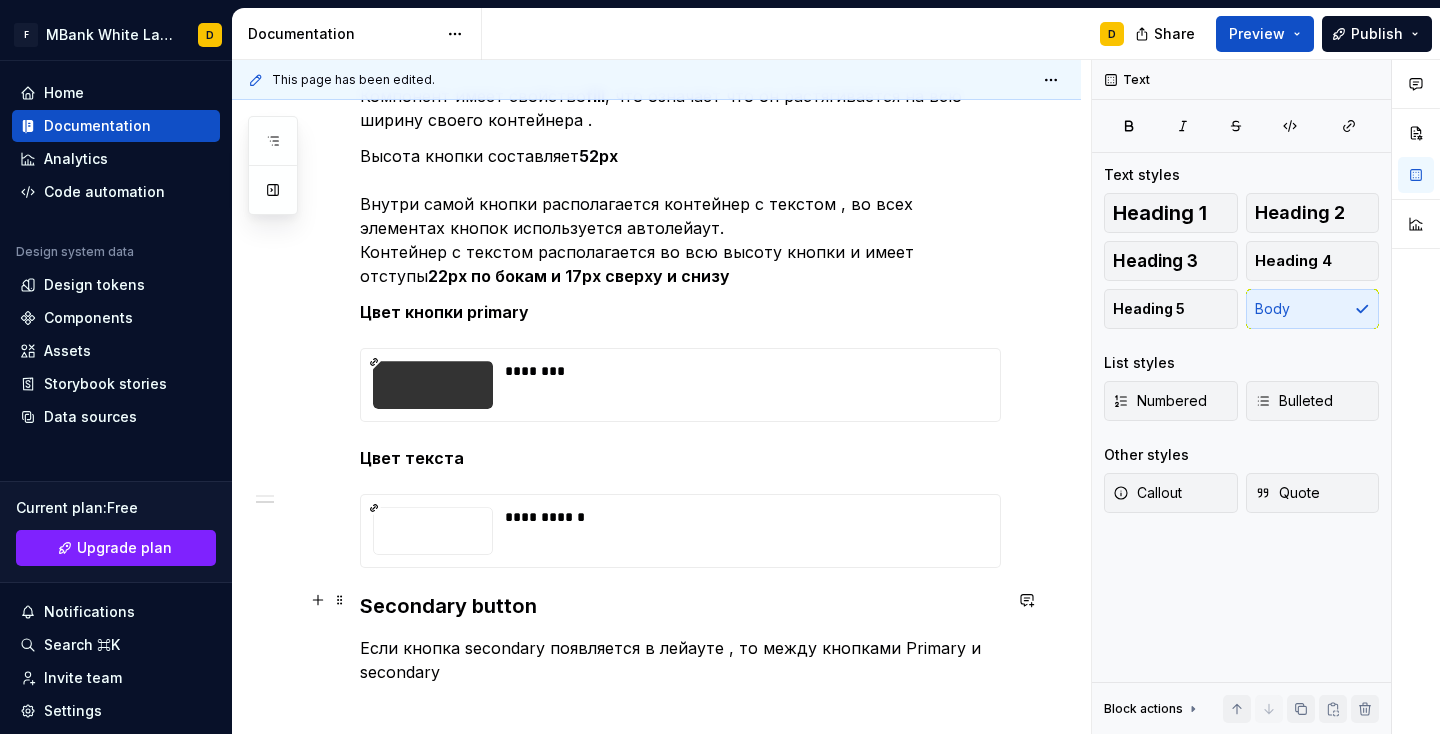 click on "Если кнопка secondary появляется в лейауте , то между кнопками Primary и secondary" at bounding box center (680, 660) 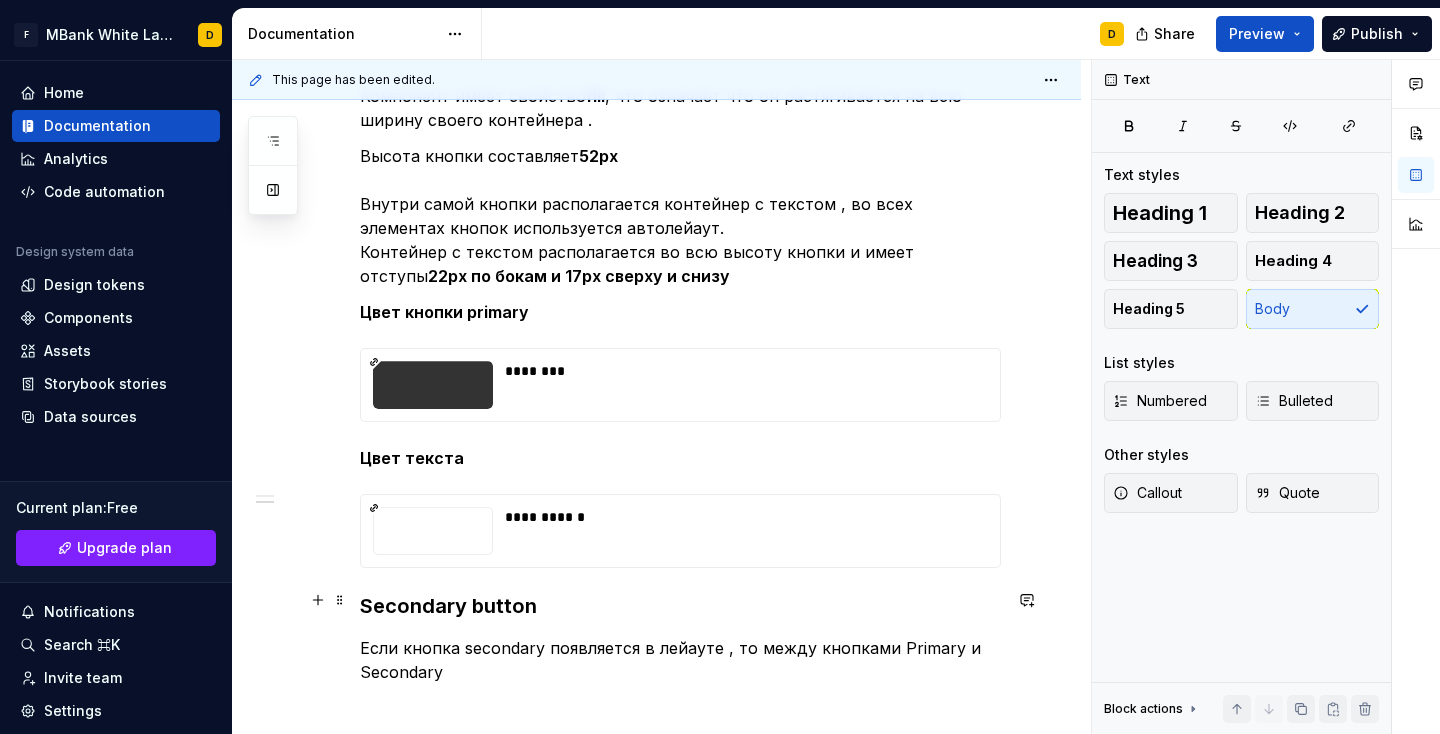 click on "Если кнопка secondary появляется в лейауте , то между кнопками Primary и Secondary" at bounding box center (680, 660) 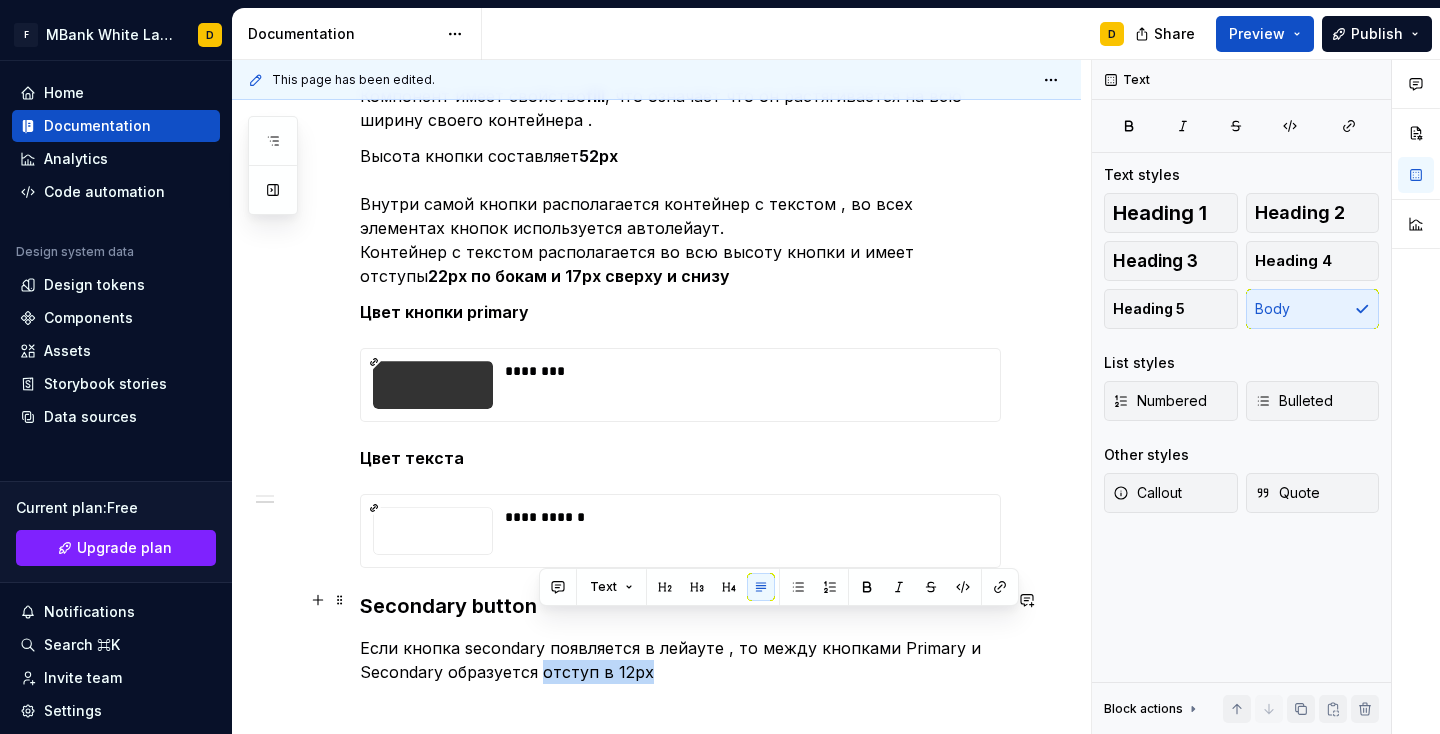 drag, startPoint x: 540, startPoint y: 626, endPoint x: 649, endPoint y: 624, distance: 109.01835 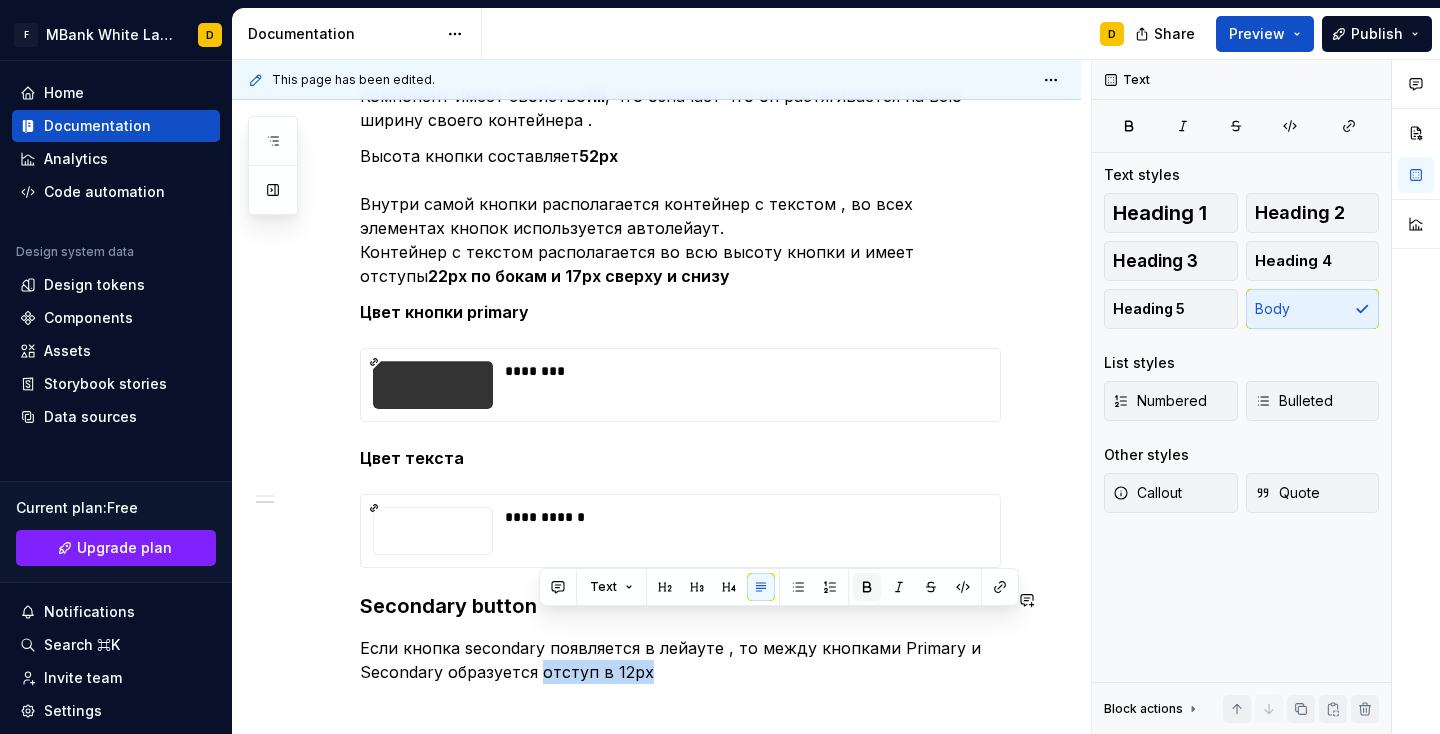 click at bounding box center (867, 587) 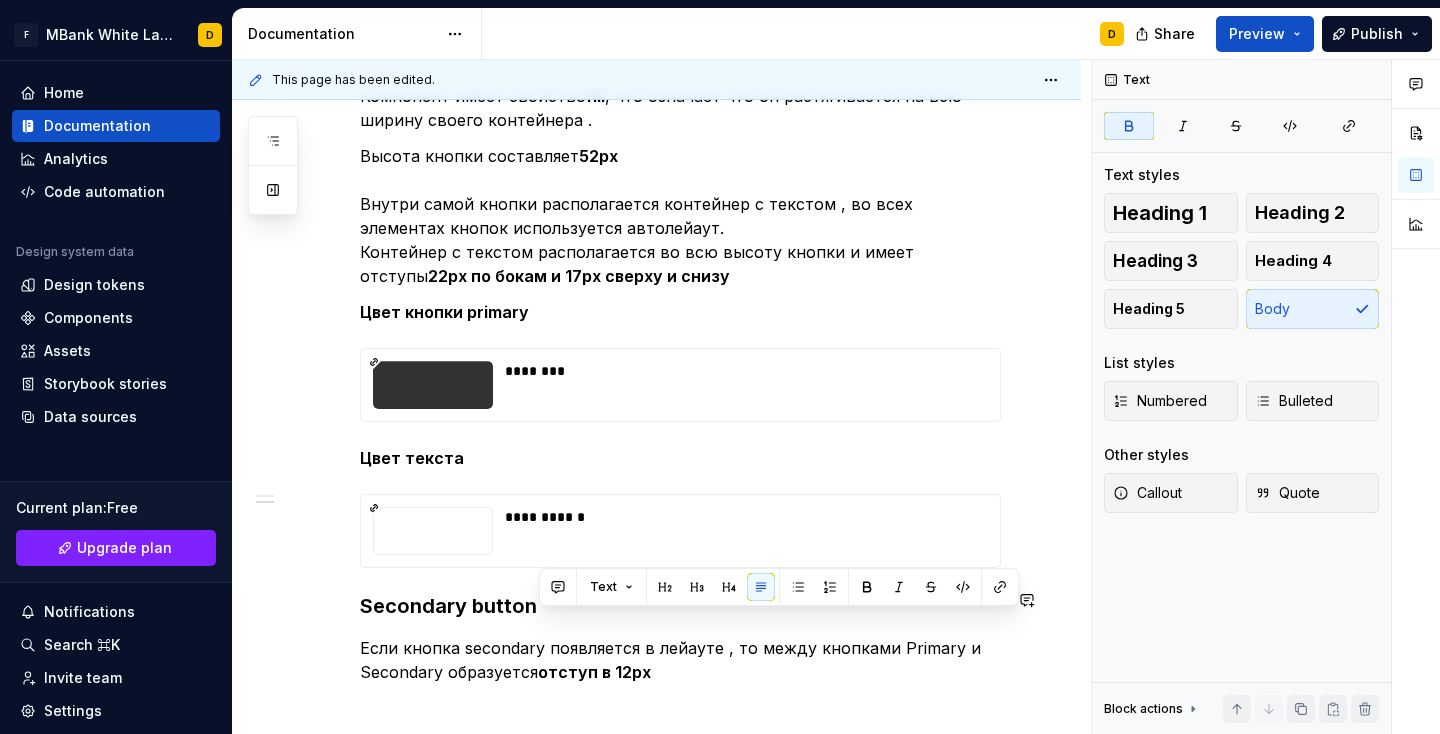 click on "**********" at bounding box center (680, -67) 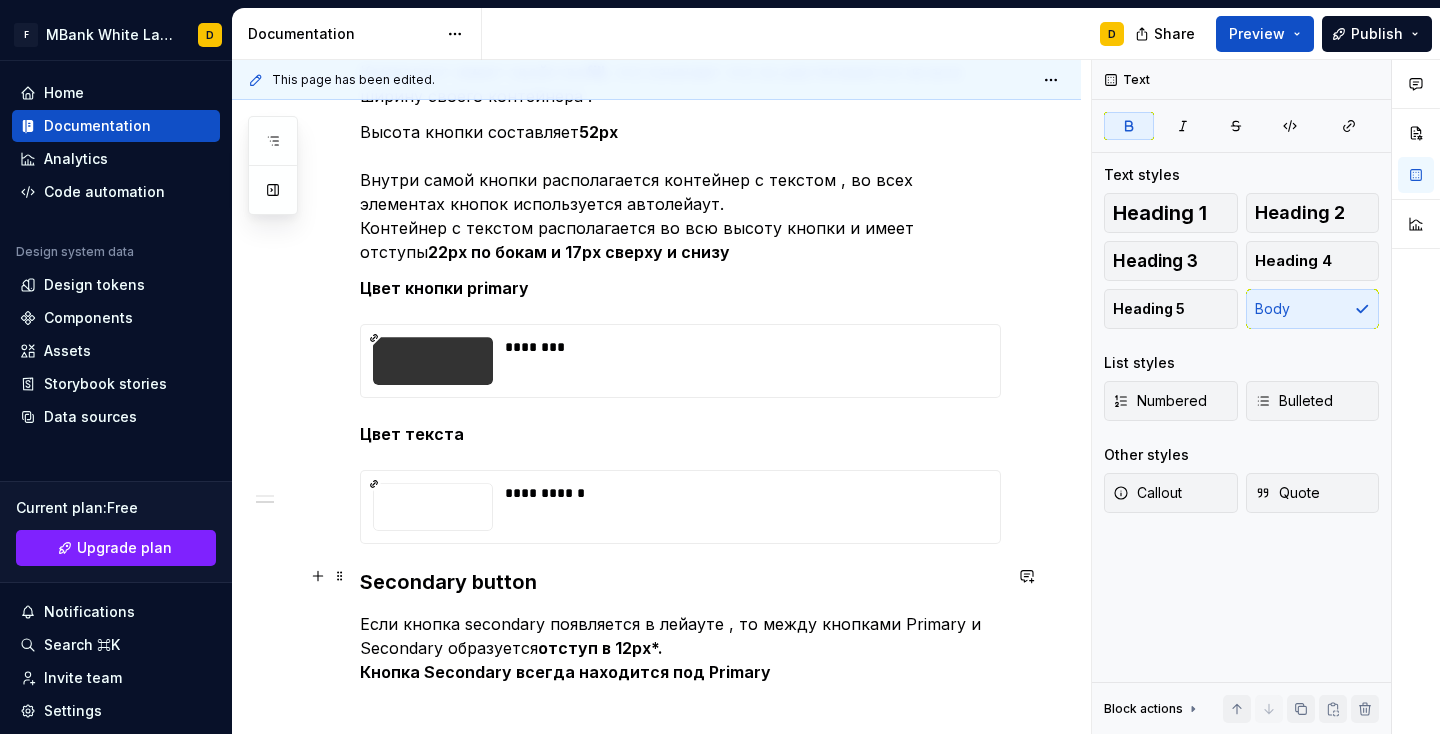 scroll, scrollTop: 1225, scrollLeft: 0, axis: vertical 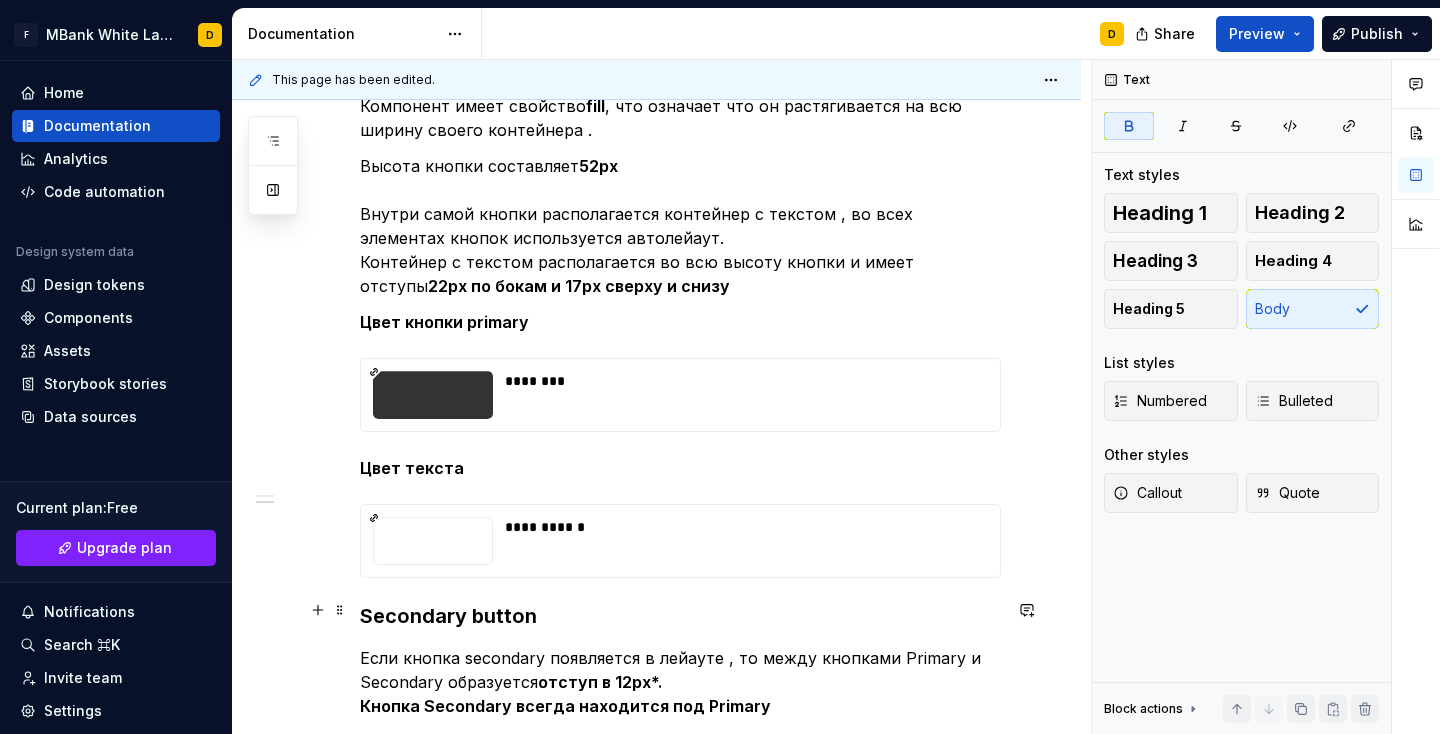 click on "отступ в 12px*." at bounding box center [600, 682] 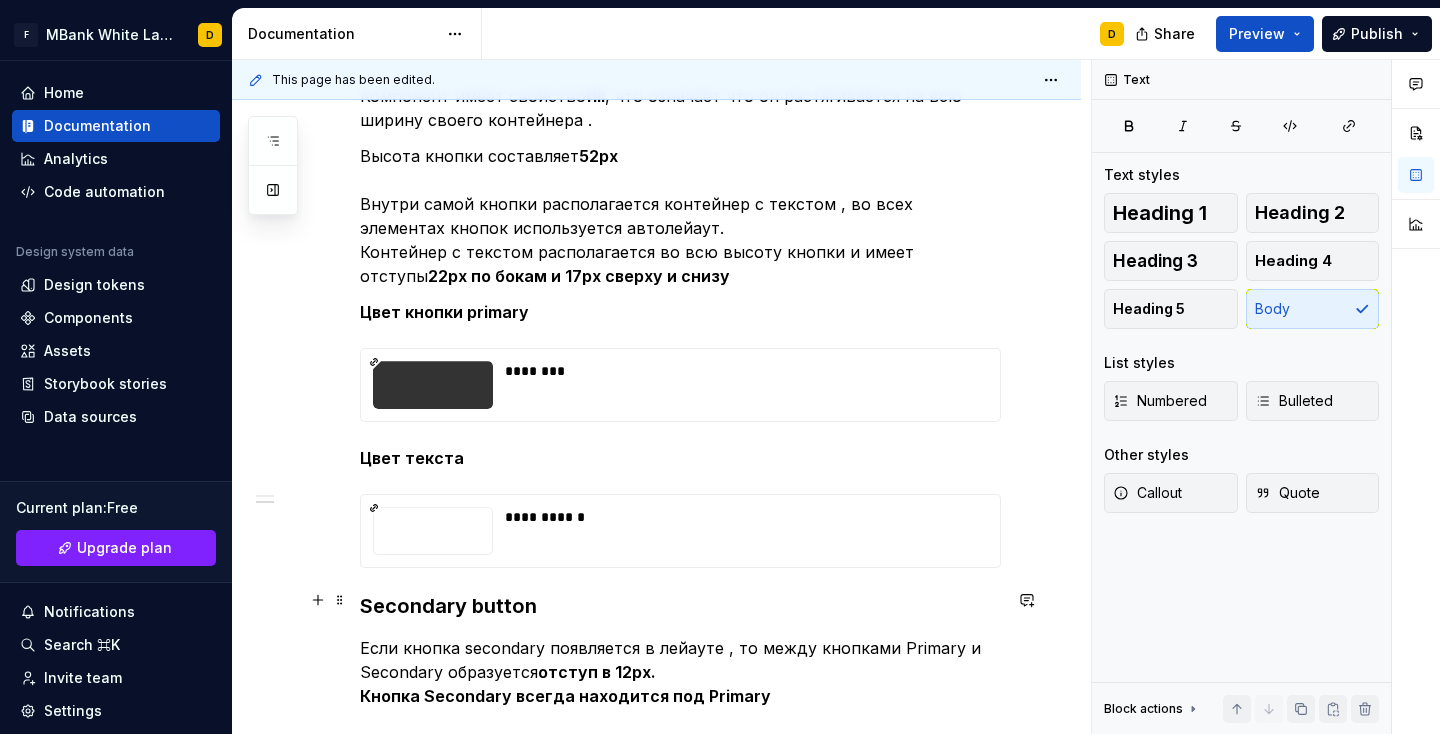 click on "Если кнопка secondary появляется в лейауте , то между кнопками Primary и Secondary образуется  отступ в 12px. [GEOGRAPHIC_DATA] всегда находится под Primary" at bounding box center (680, 684) 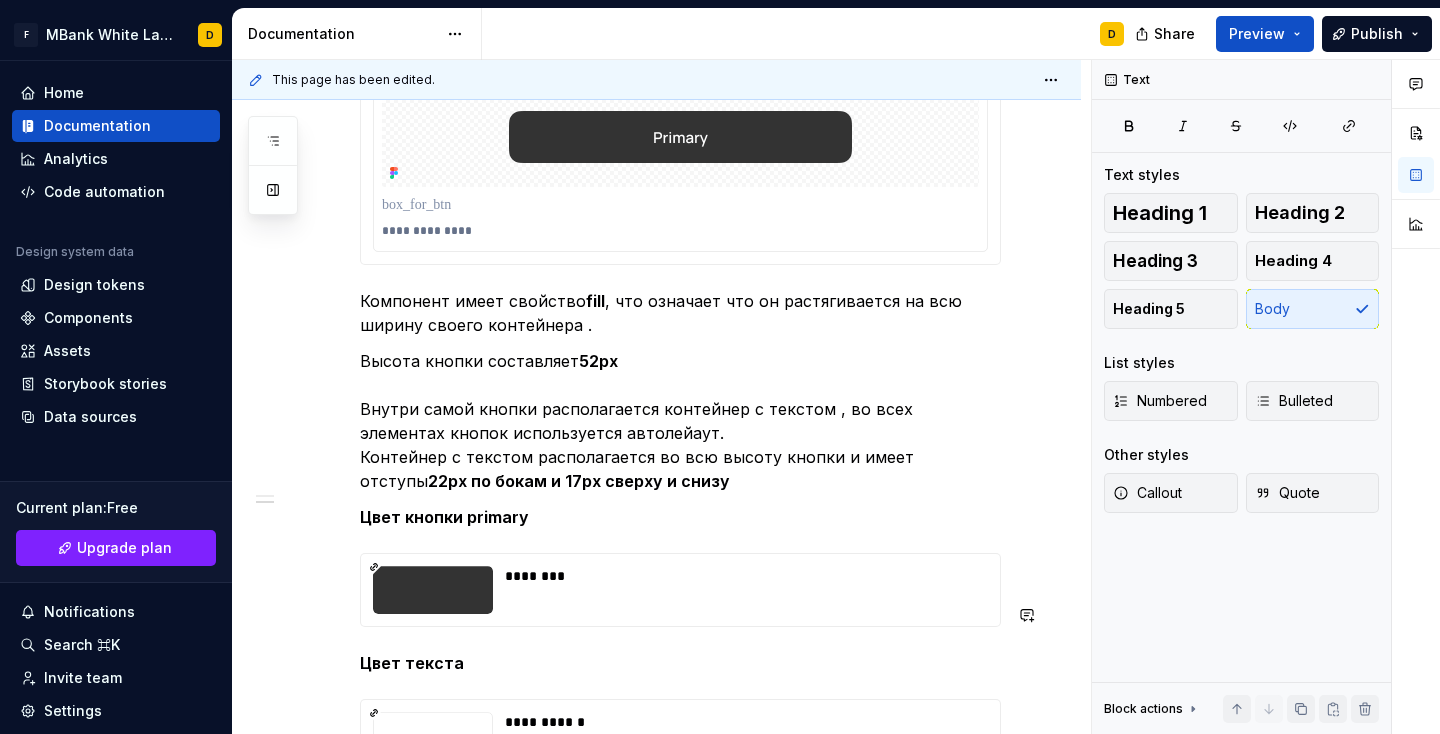 scroll, scrollTop: 1404, scrollLeft: 0, axis: vertical 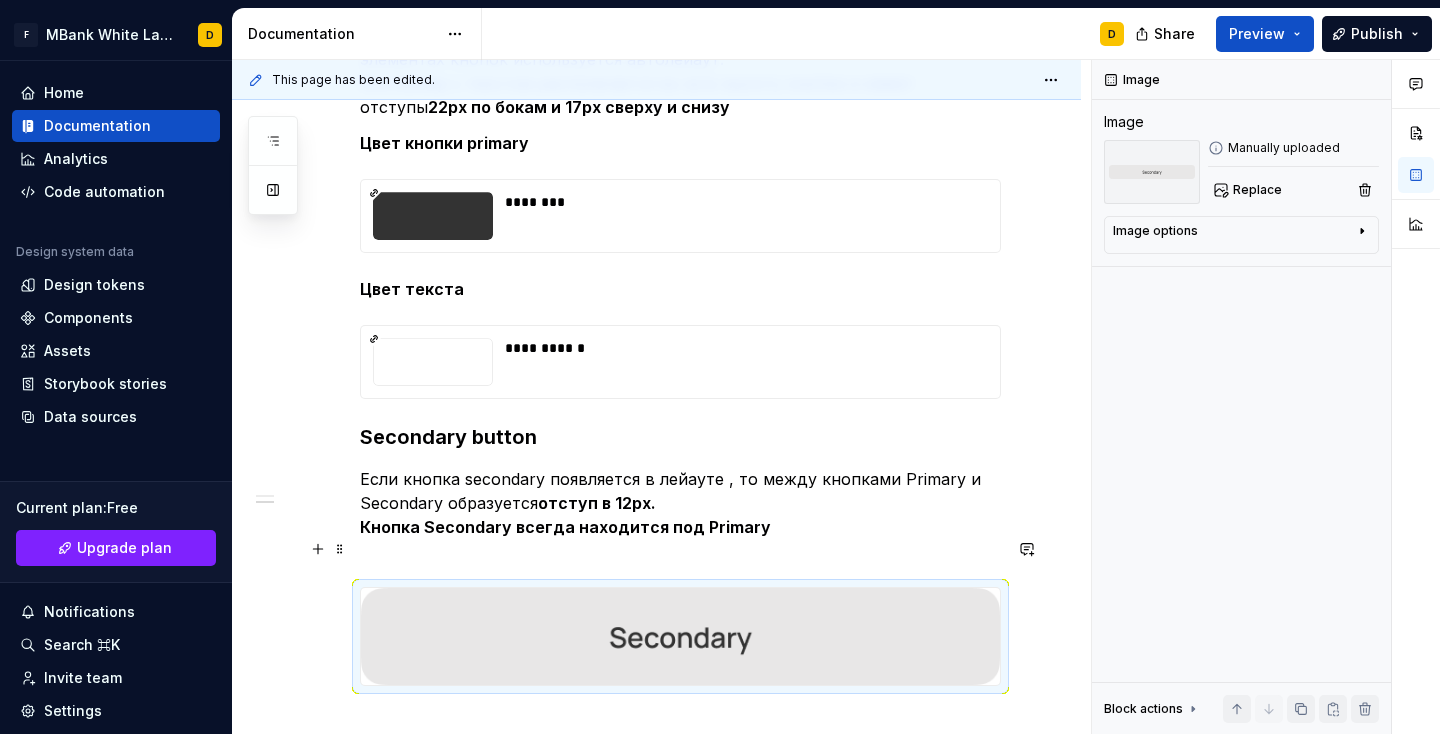click on "**********" at bounding box center [680, -150] 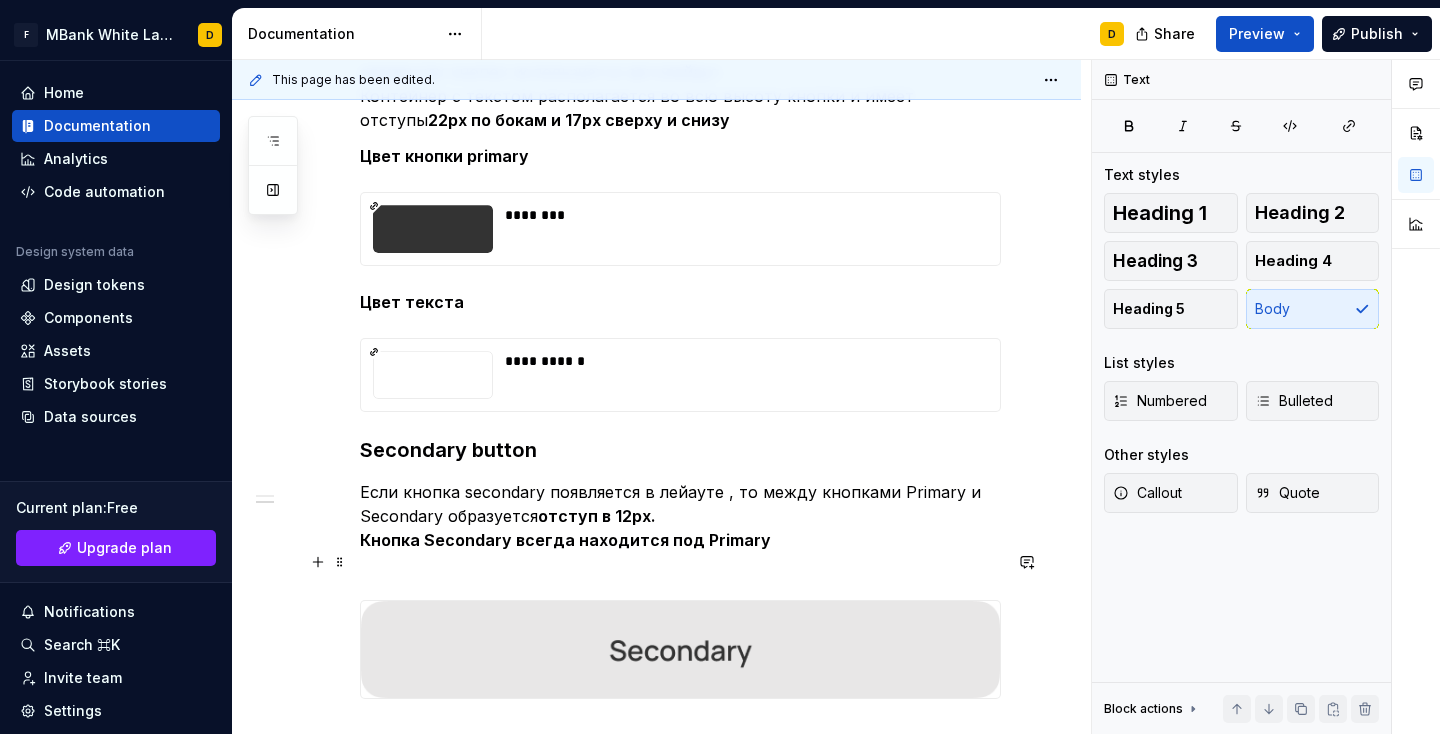 scroll, scrollTop: 1425, scrollLeft: 0, axis: vertical 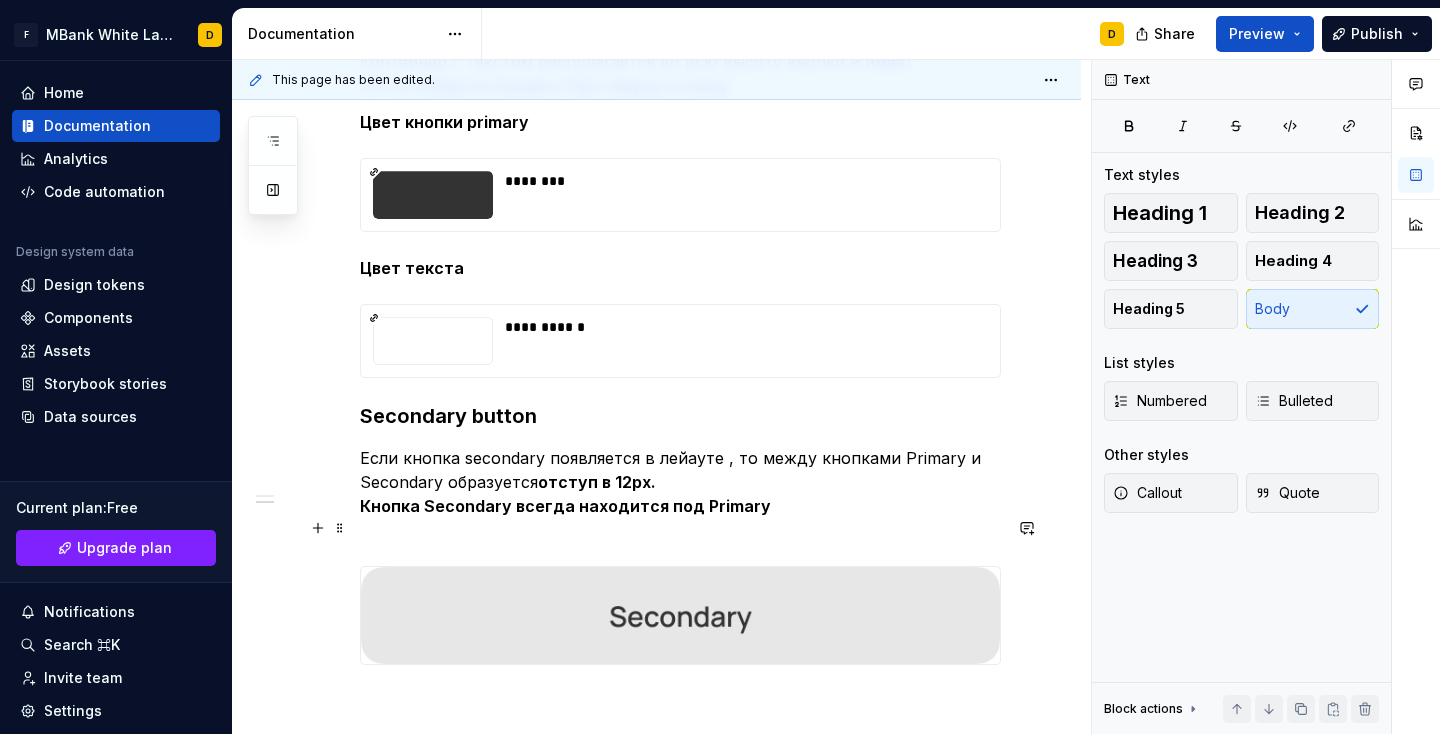 type on "*" 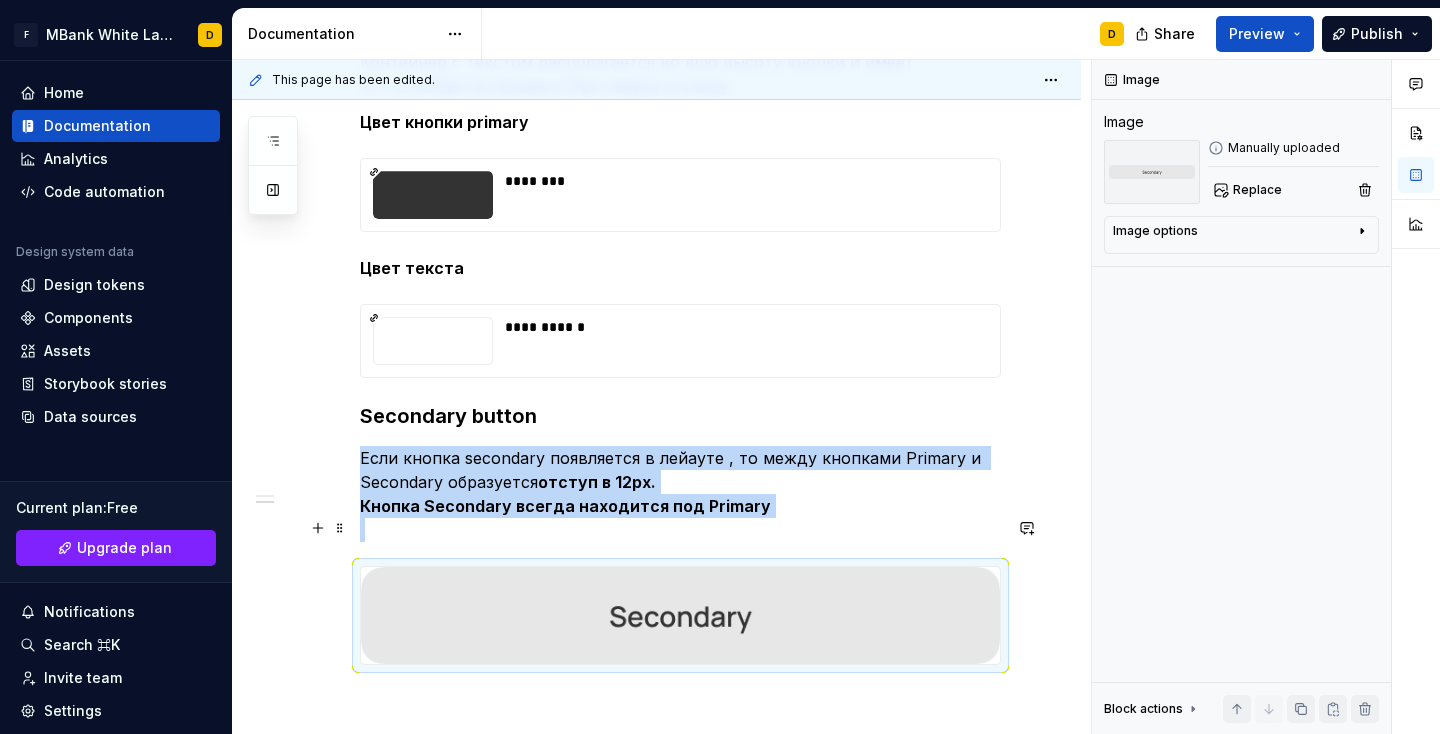 click at bounding box center (680, 615) 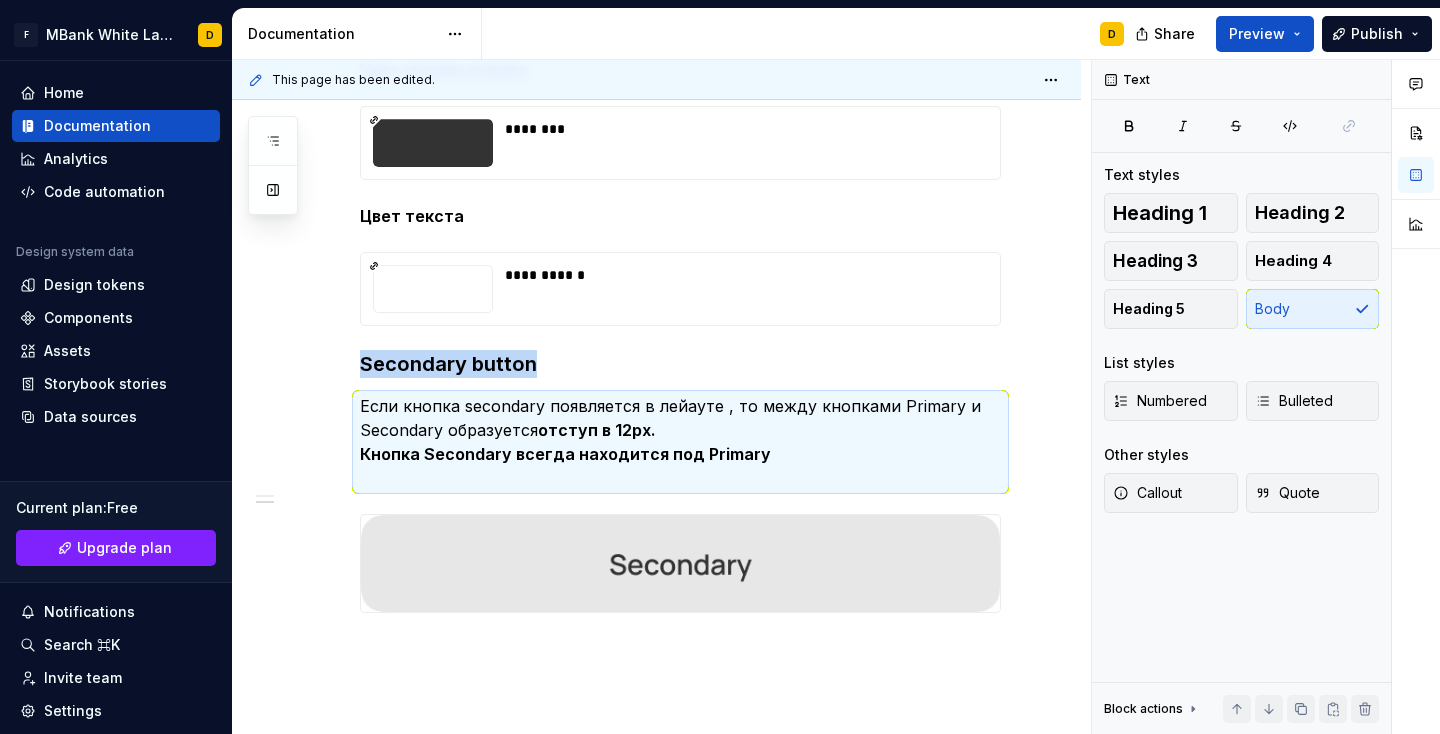 scroll, scrollTop: 1479, scrollLeft: 0, axis: vertical 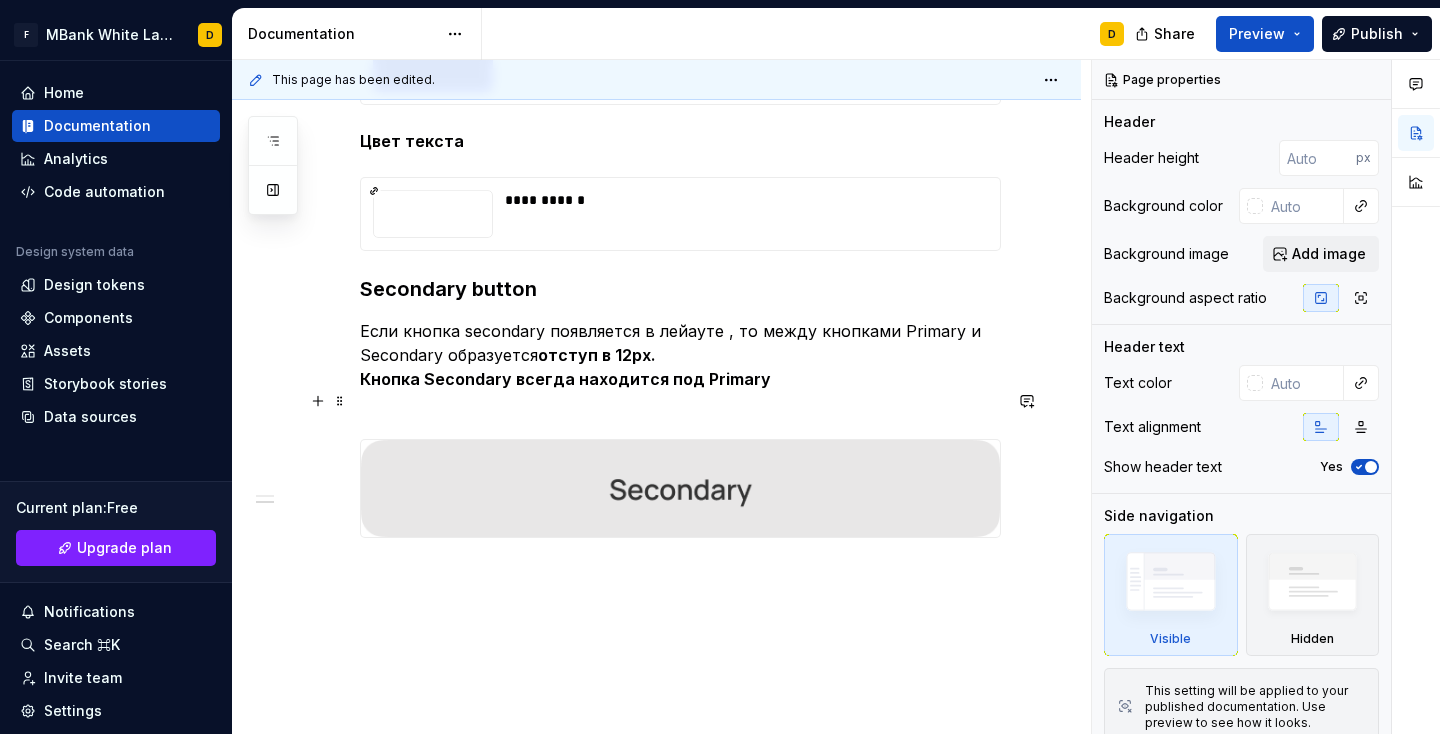 click at bounding box center [680, 488] 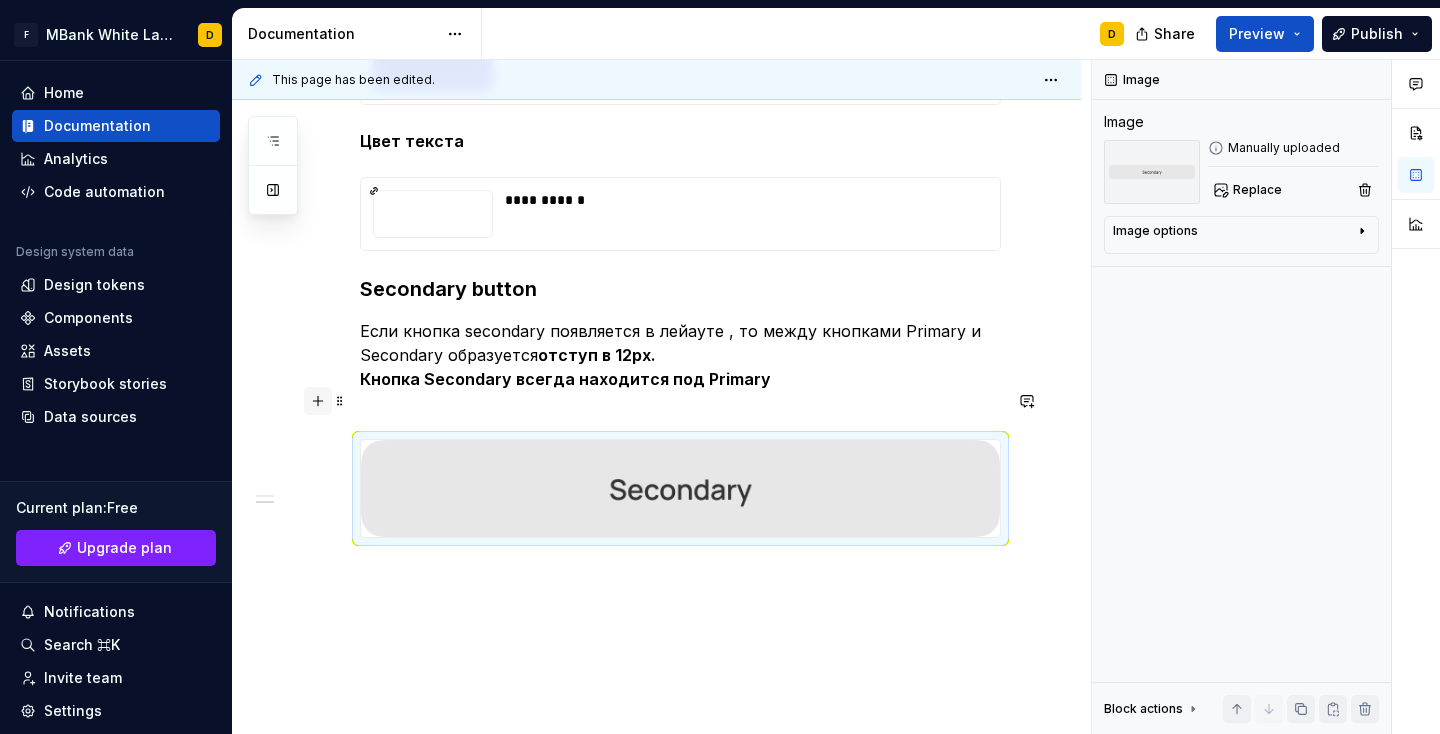 click at bounding box center [318, 401] 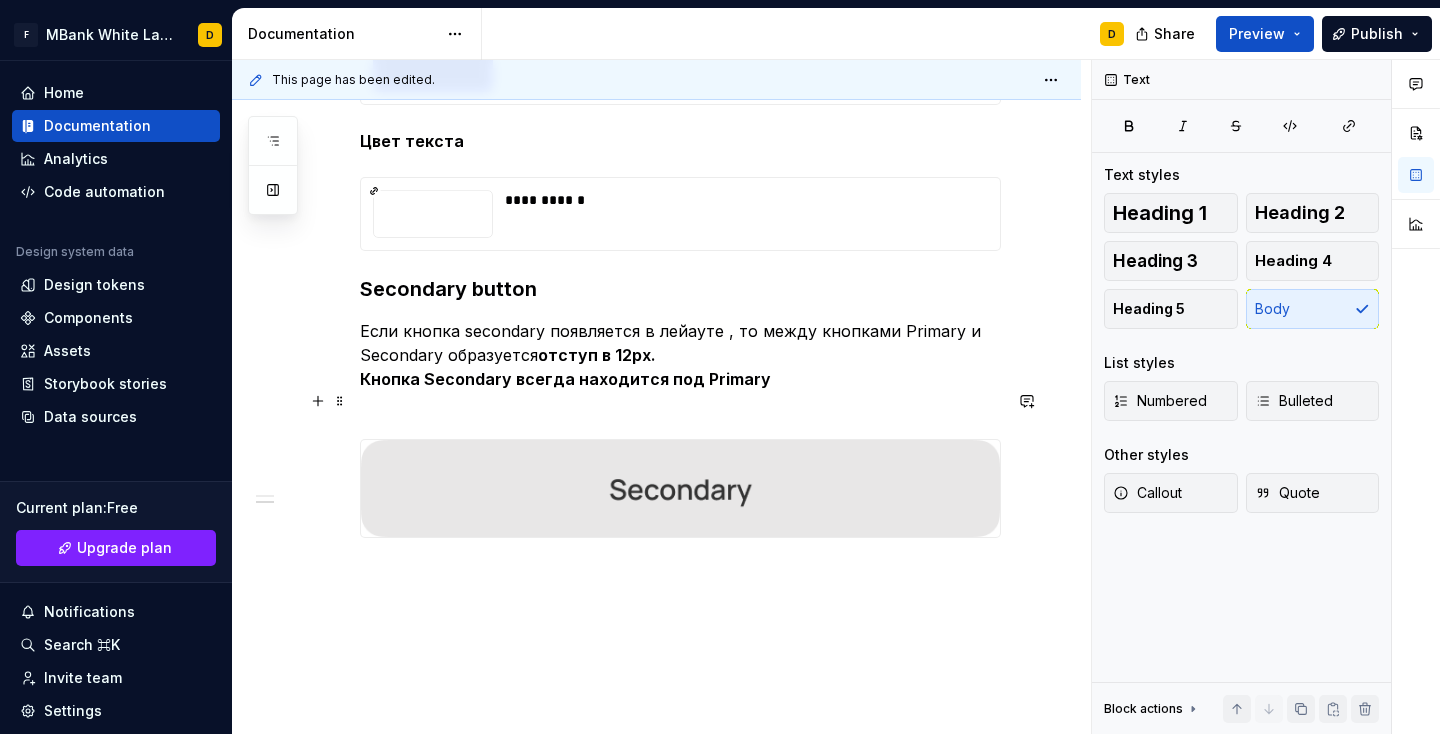 click on "**********" at bounding box center (656, -188) 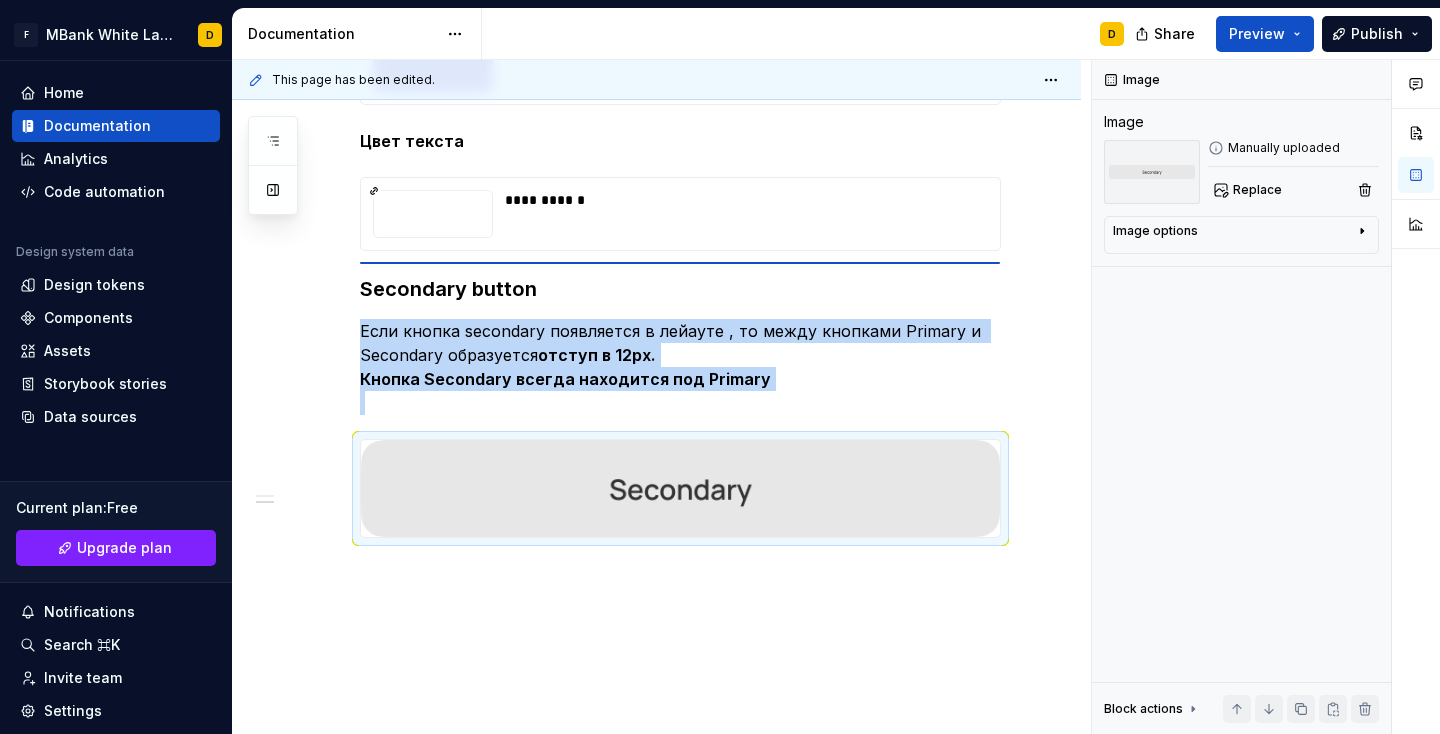 type on "*" 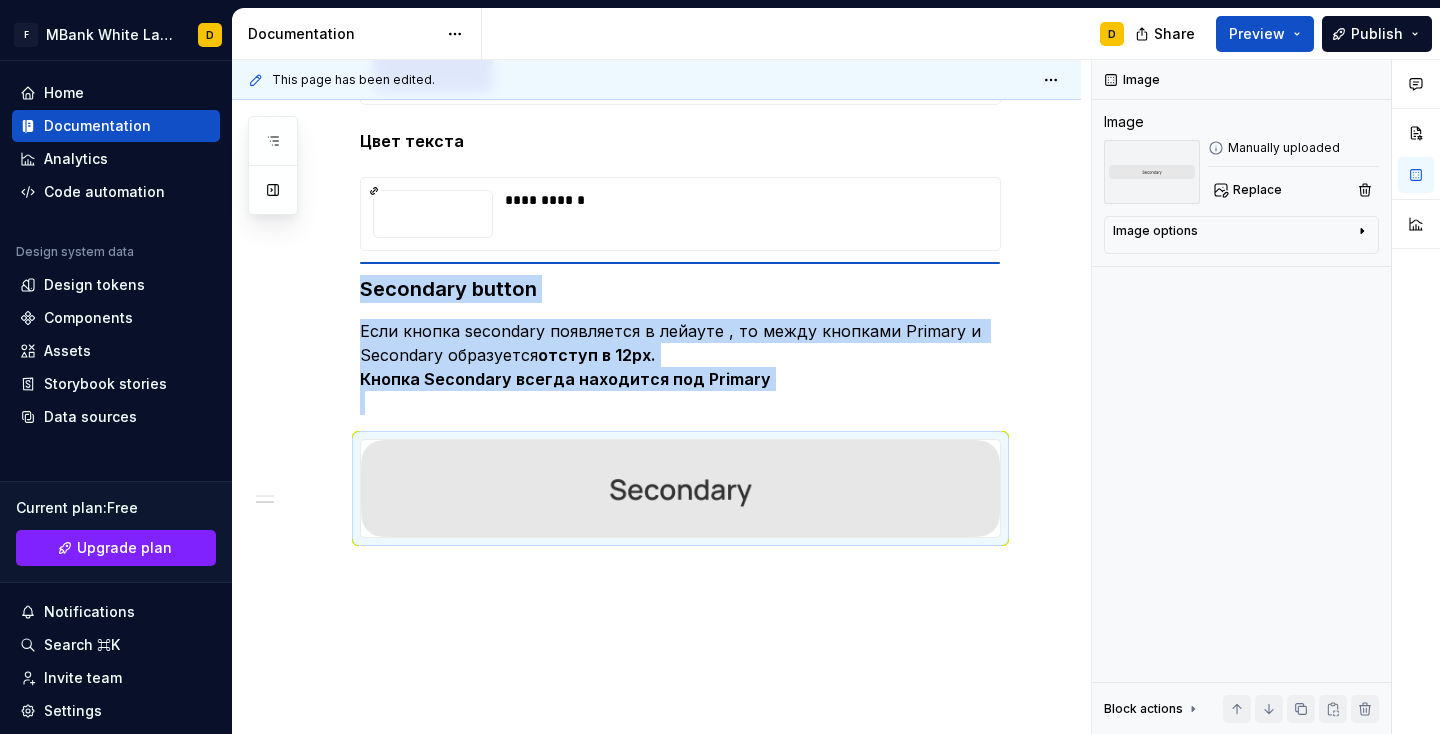 scroll, scrollTop: 1588, scrollLeft: 0, axis: vertical 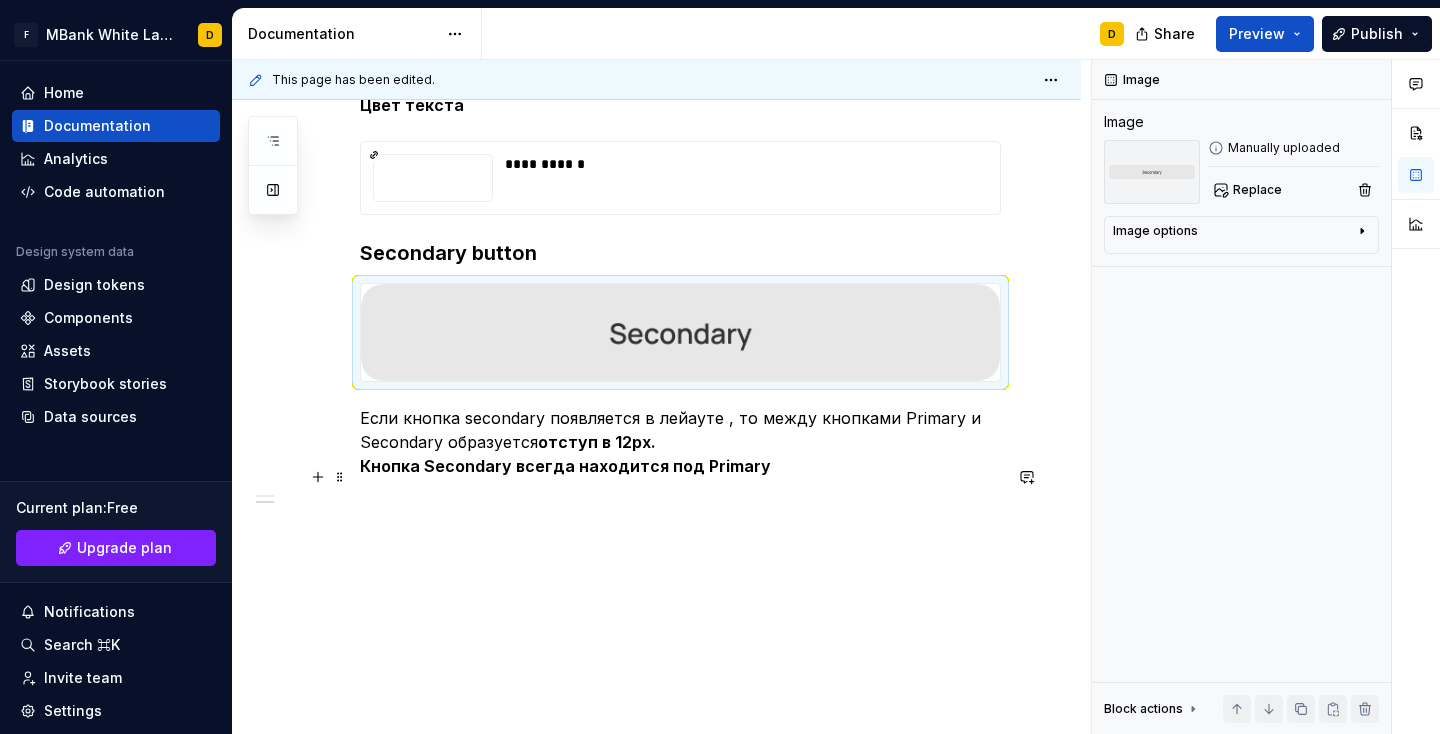 click on "**********" at bounding box center [680, -316] 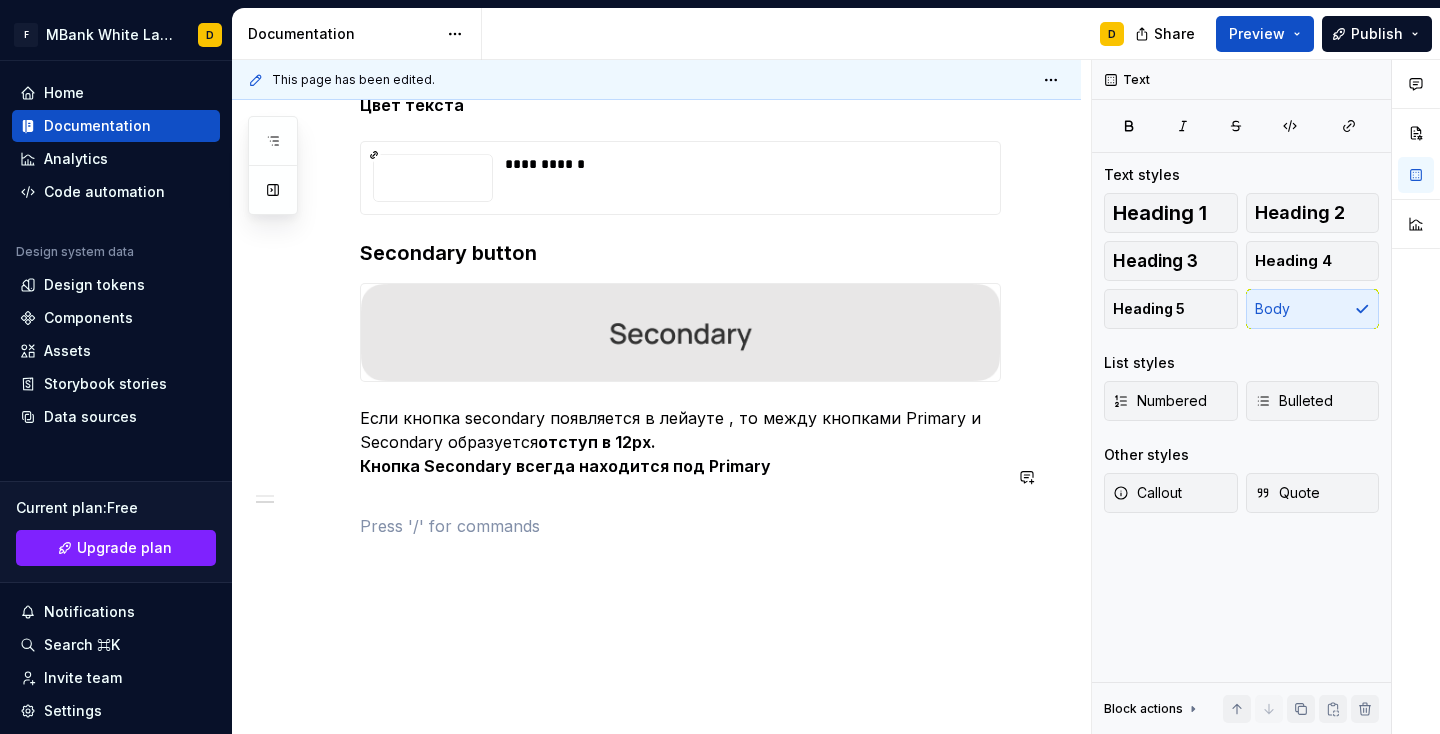 click on "**********" at bounding box center [680, -328] 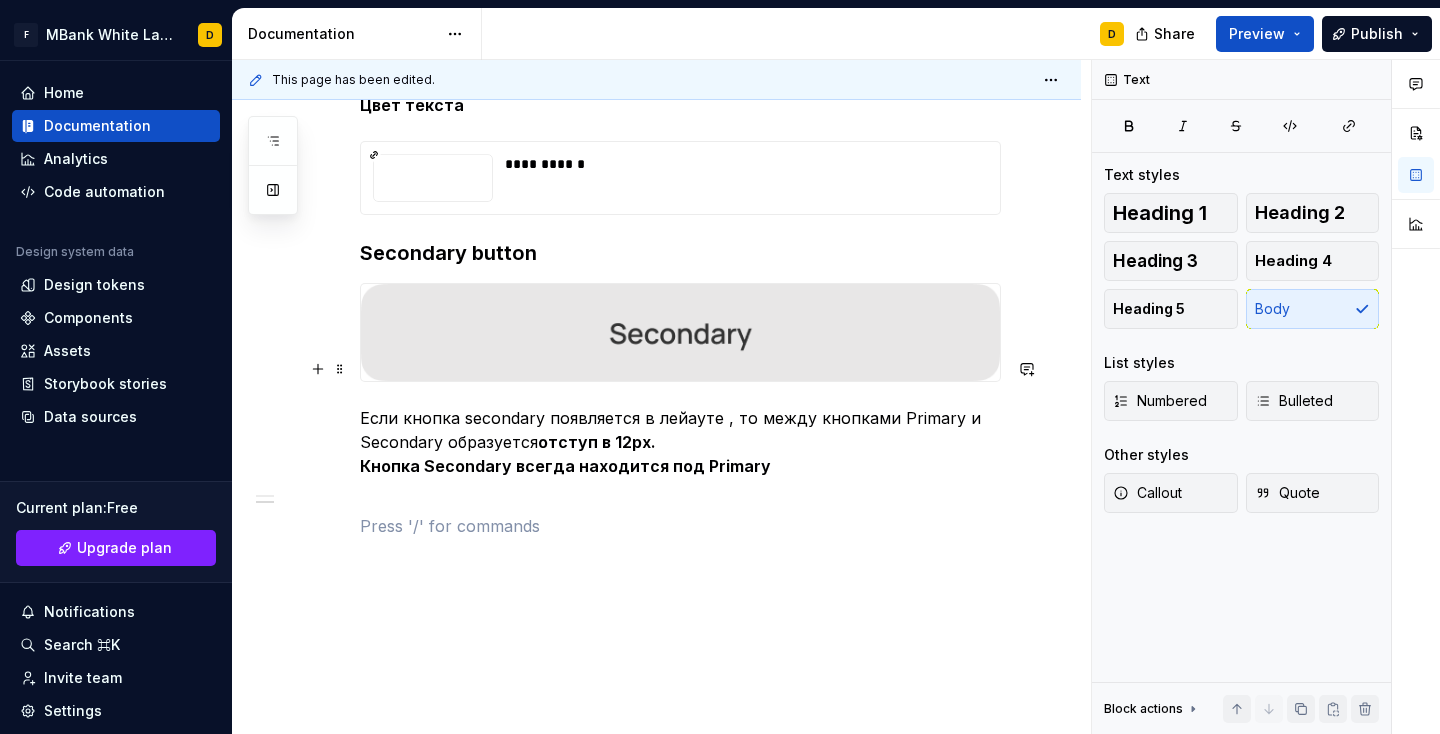 click on "**********" at bounding box center (656, -230) 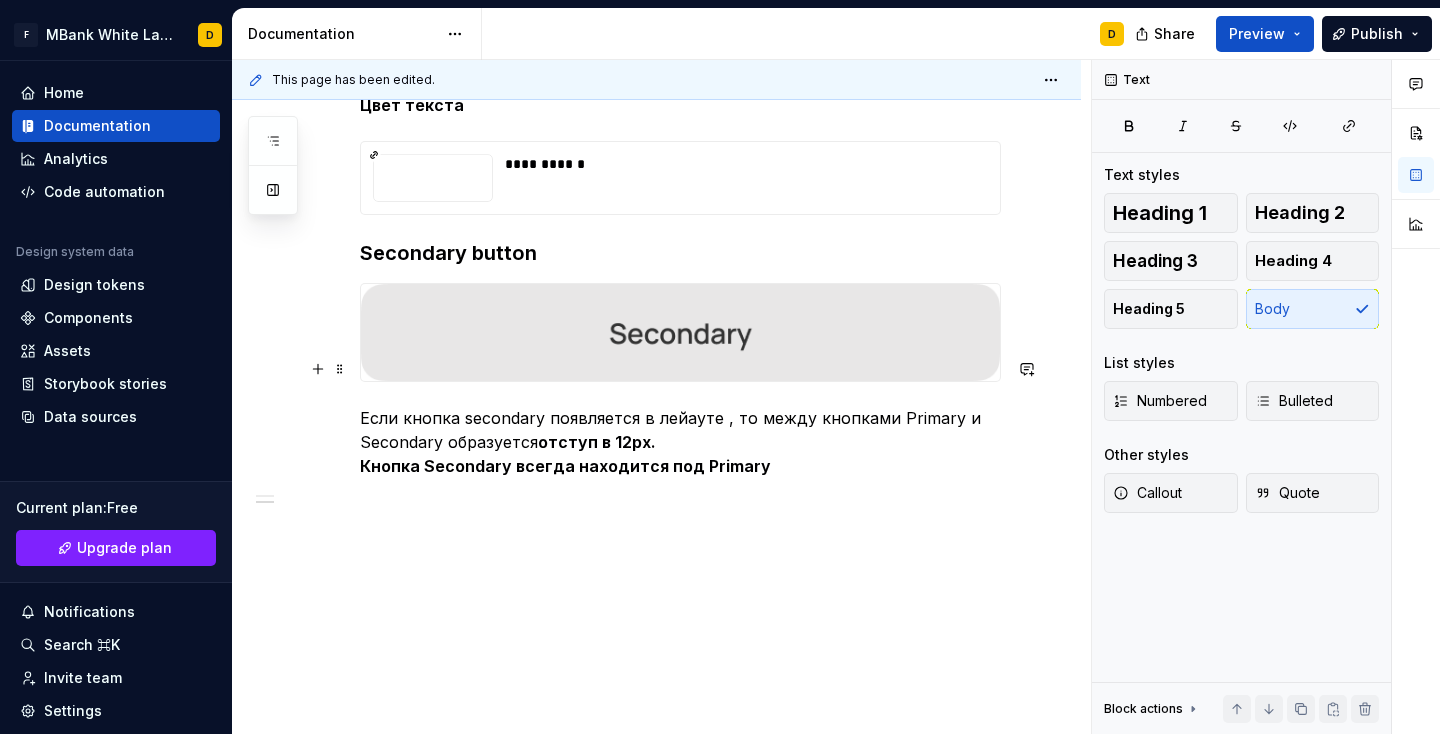 click on "**********" at bounding box center [656, -230] 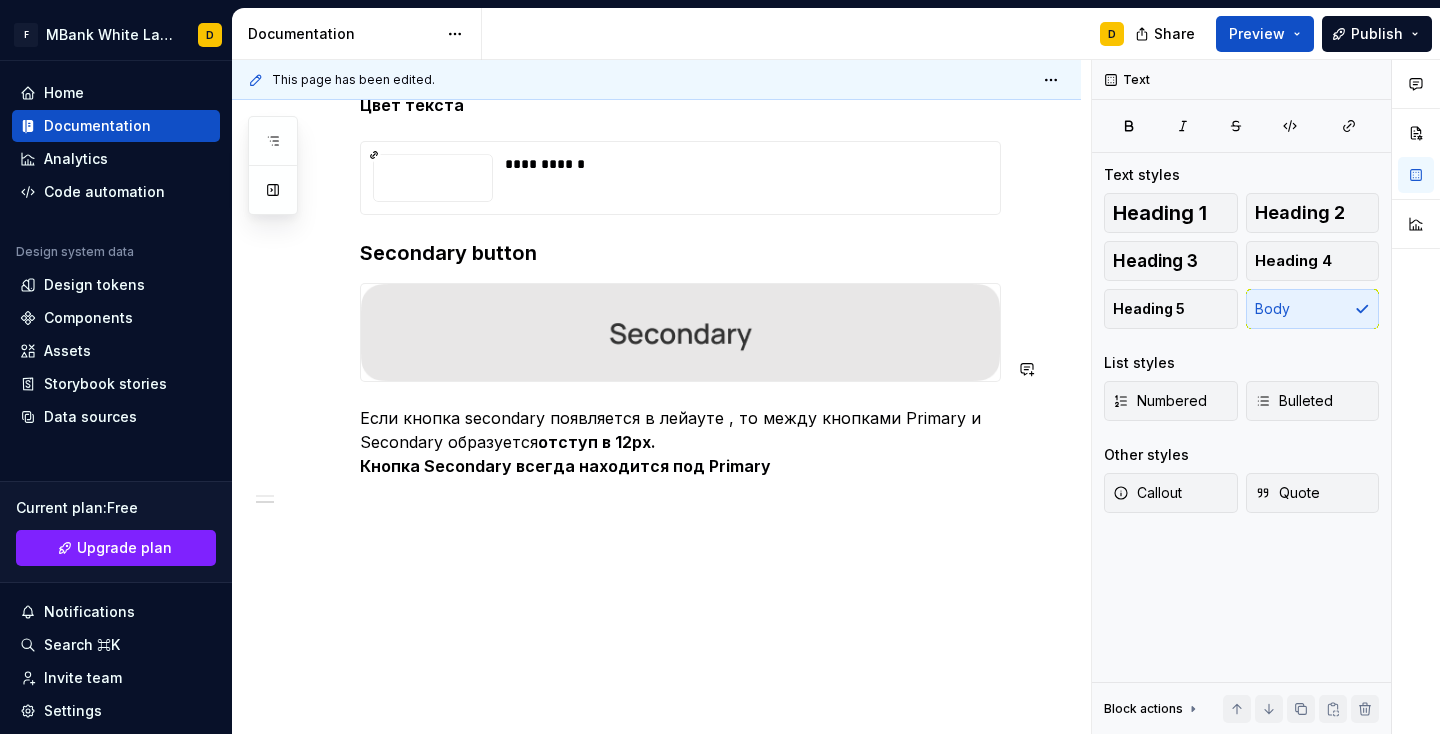 click on "**********" at bounding box center [656, -230] 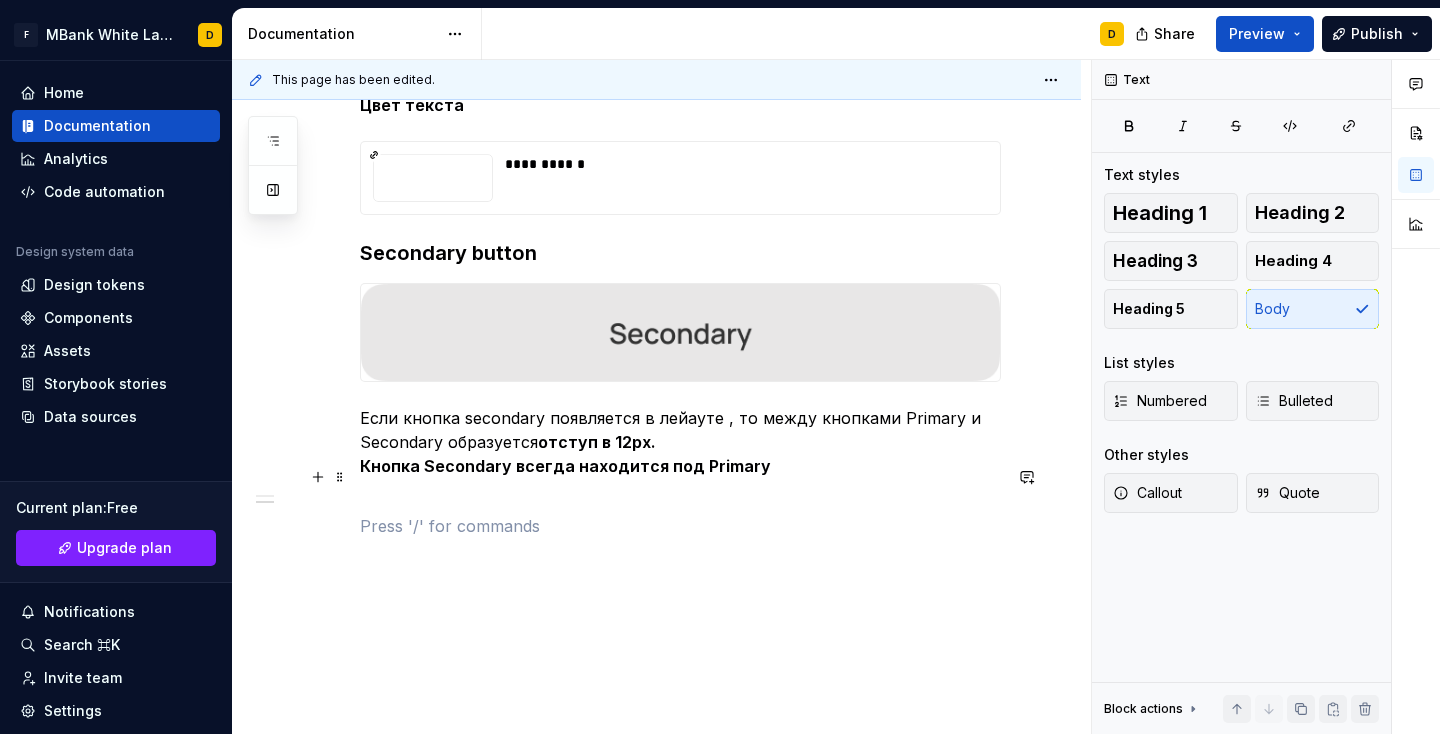 scroll, scrollTop: 1564, scrollLeft: 0, axis: vertical 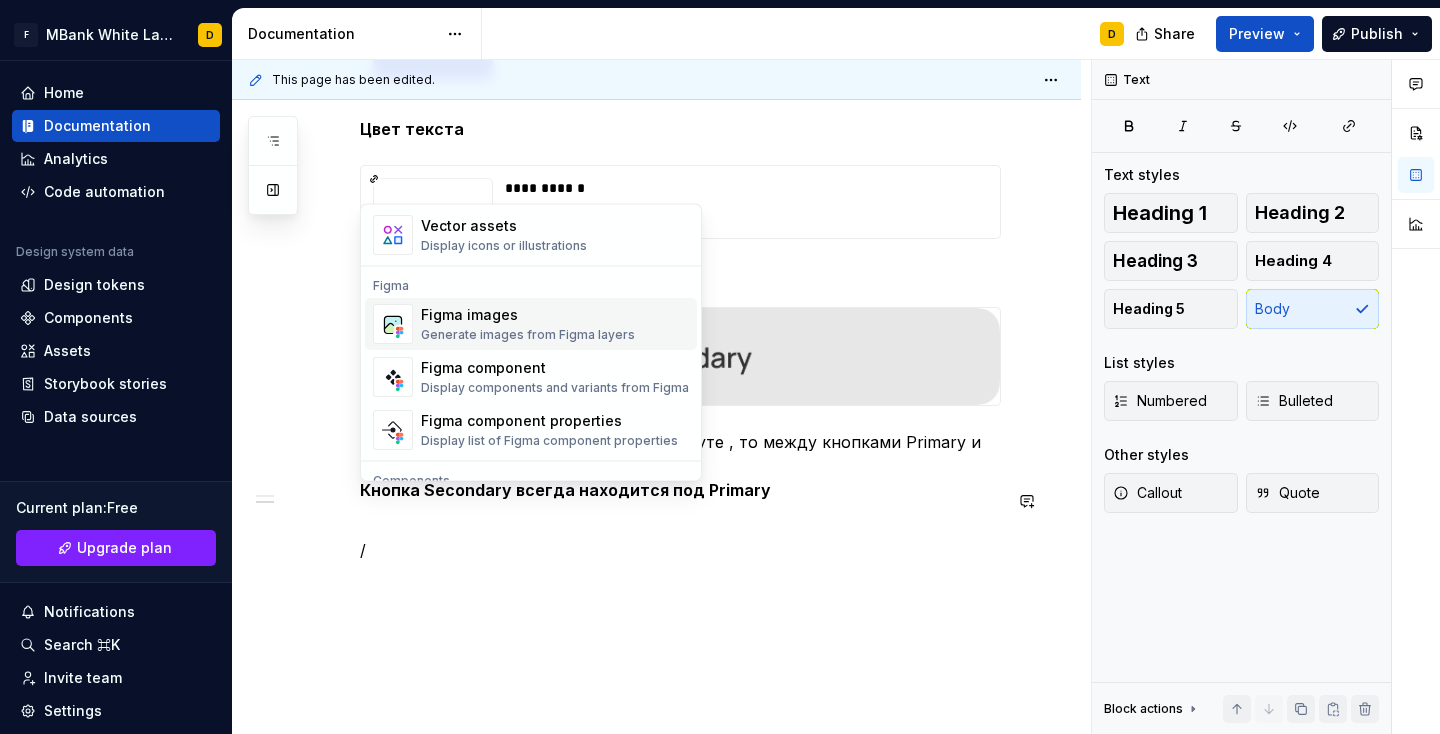 click on "Figma images" at bounding box center (528, 316) 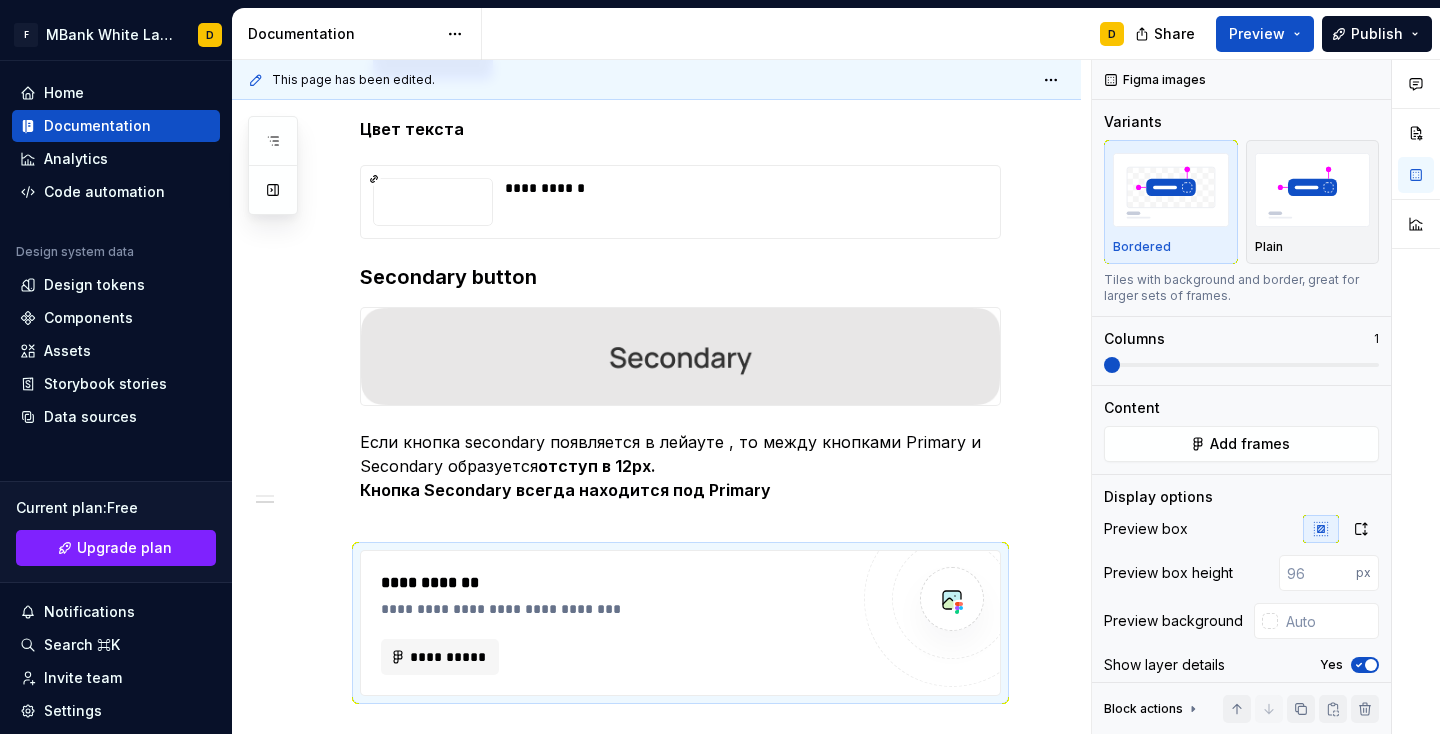scroll, scrollTop: 1576, scrollLeft: 0, axis: vertical 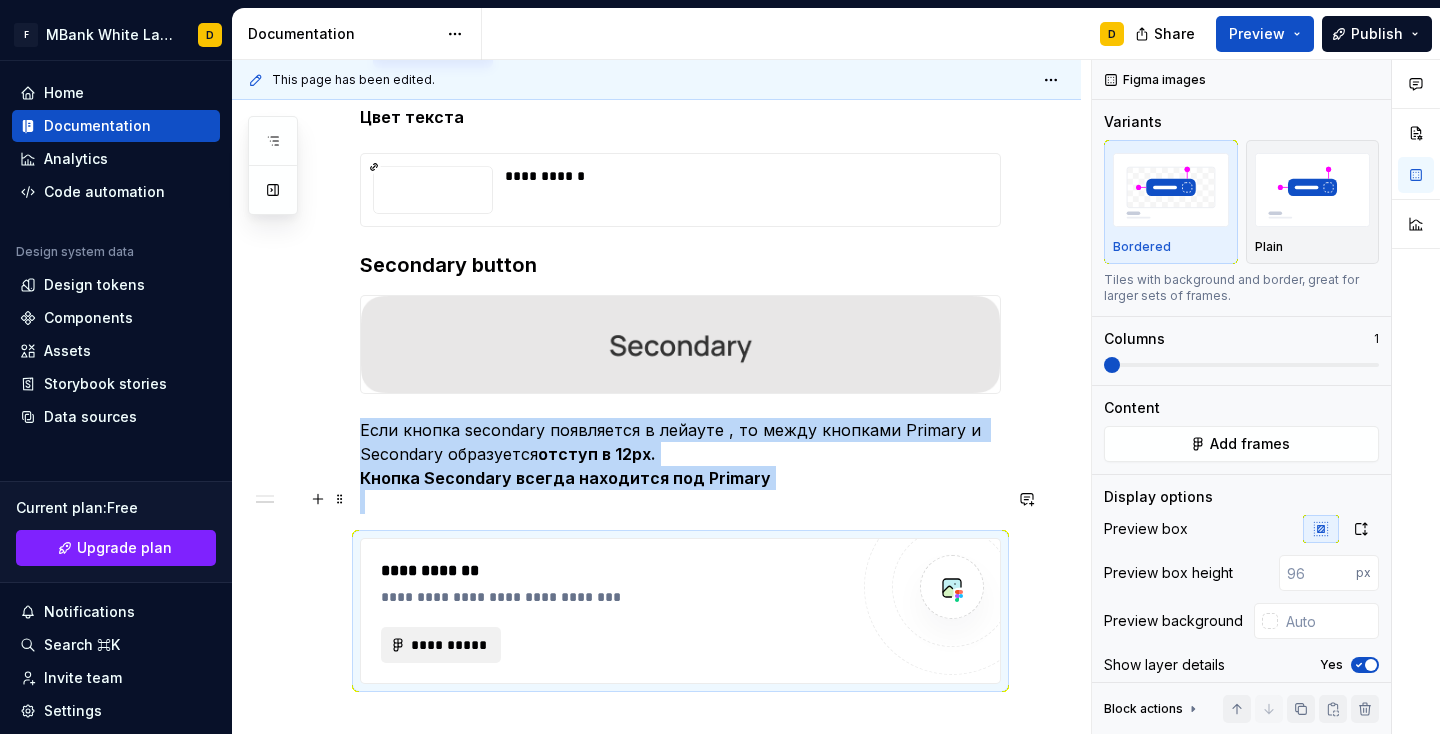 click on "**********" at bounding box center (441, 645) 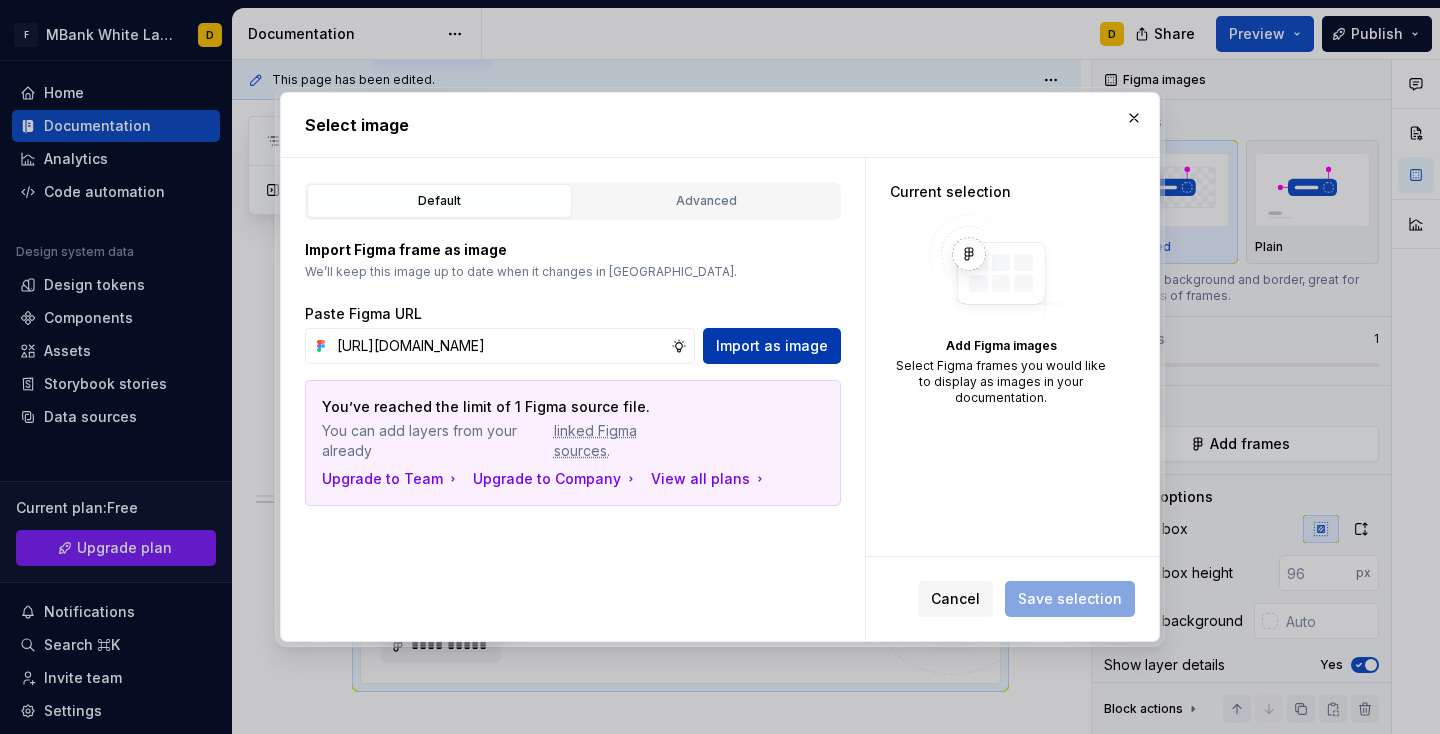 type on "https://www.figma.com/design/SVlnMf6ogFedcUurLhx3GL/%F0%9F%8F%9B%EF%B8%8FENB---Design---Library%E2%9C%85?node-id=5508-49495&t=2E53SA9dfX7gBYgn-4" 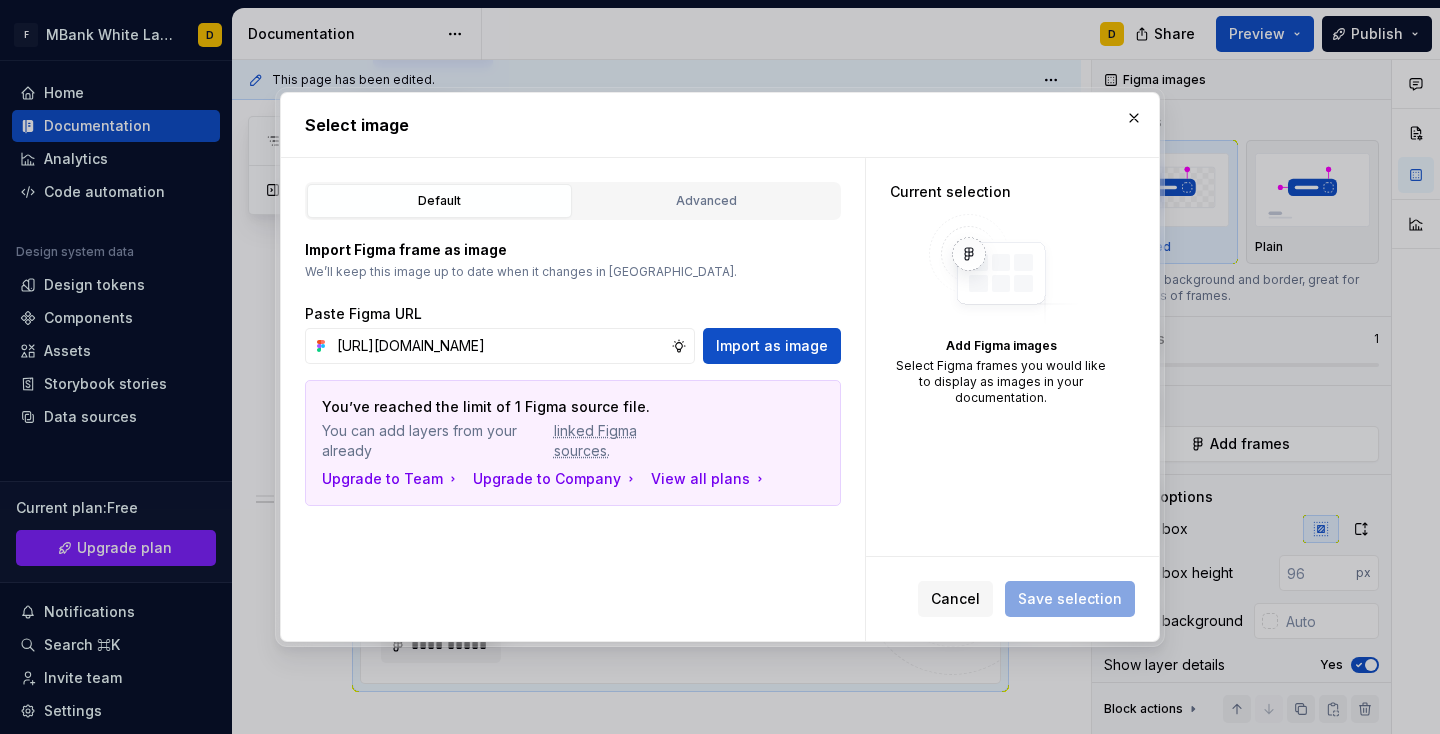 click on "Import as image" at bounding box center (772, 346) 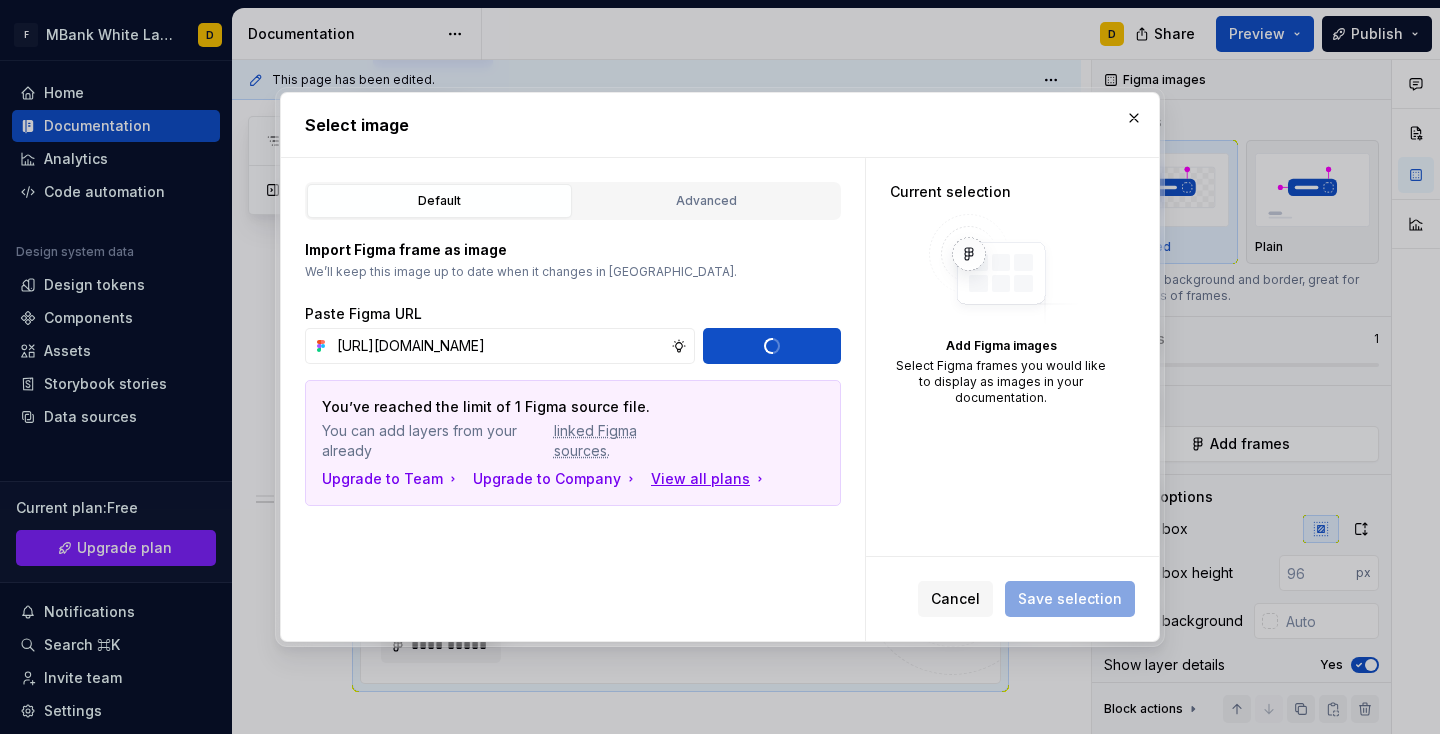 type 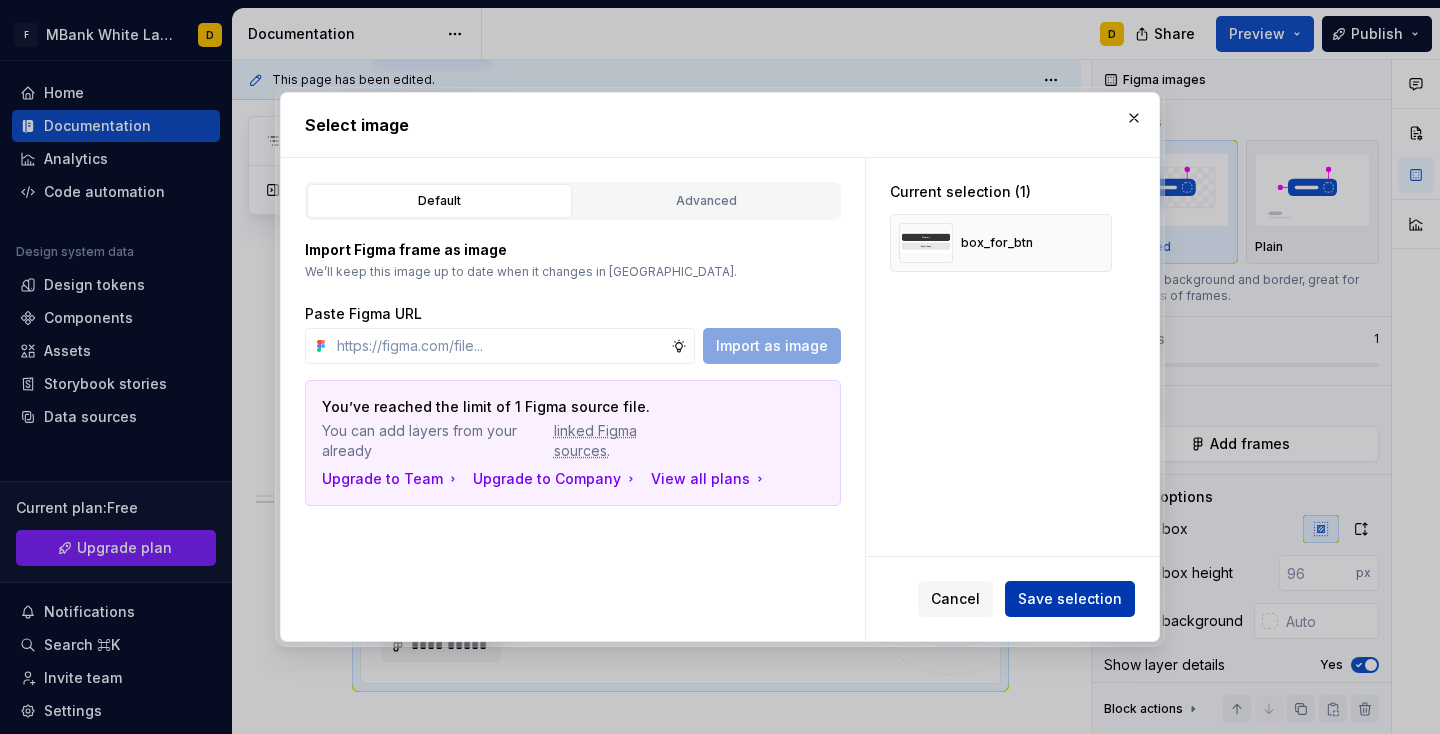 click on "Save selection" at bounding box center [1070, 599] 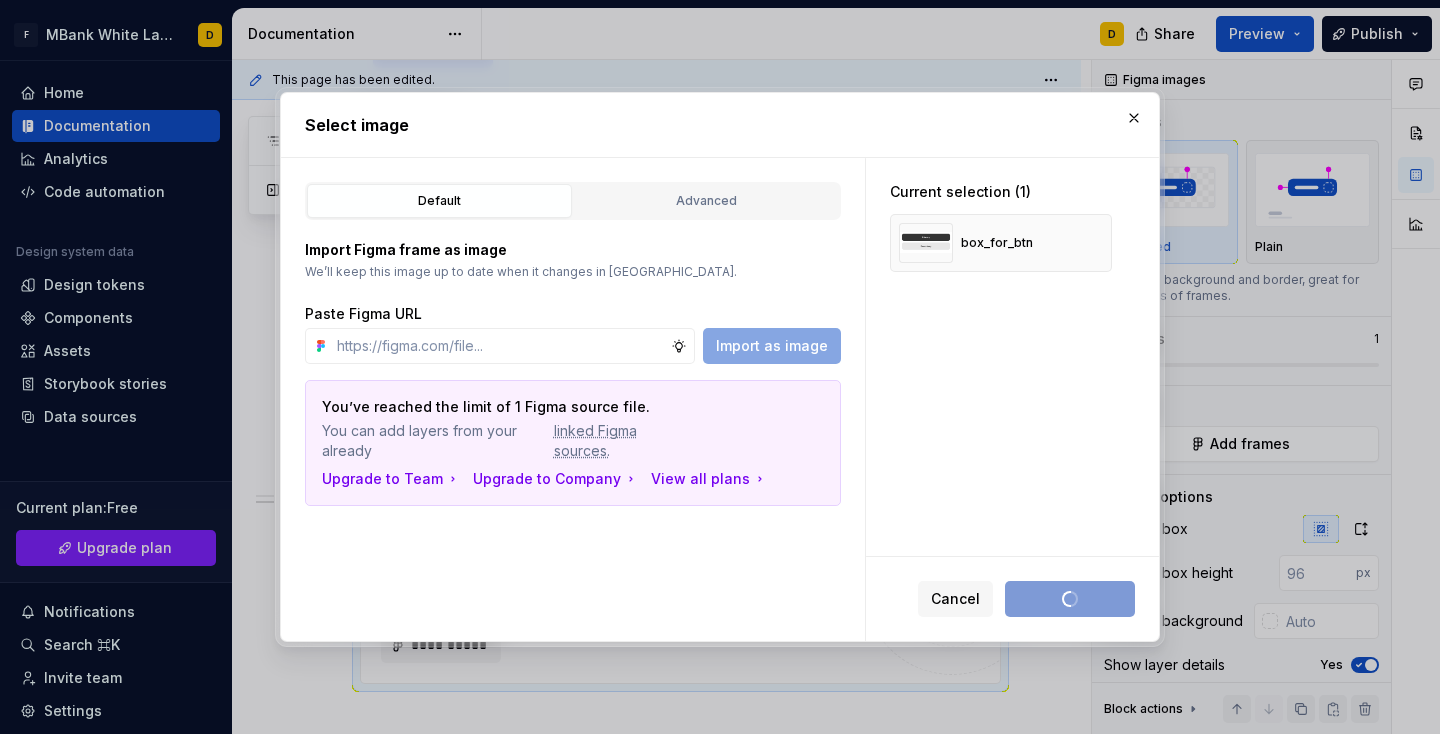 type on "*" 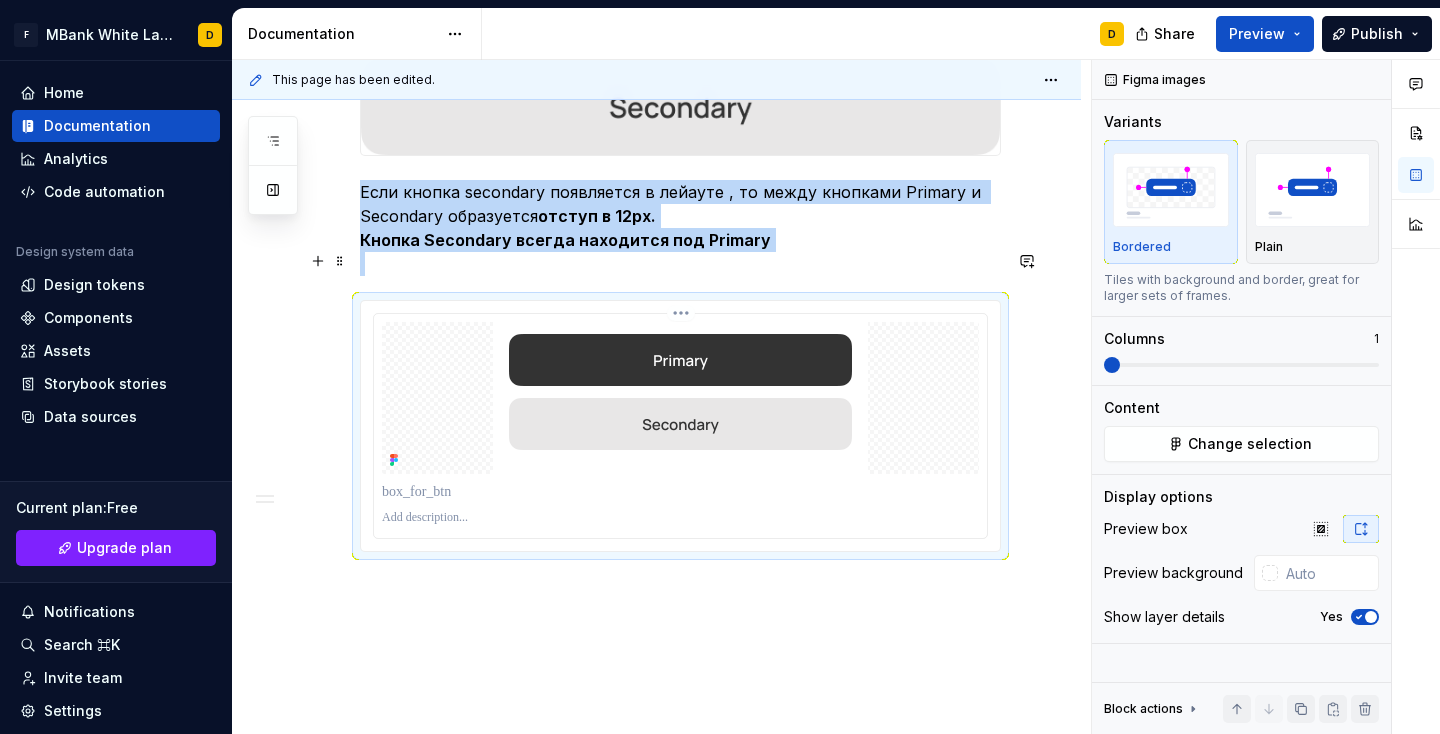 scroll, scrollTop: 1828, scrollLeft: 0, axis: vertical 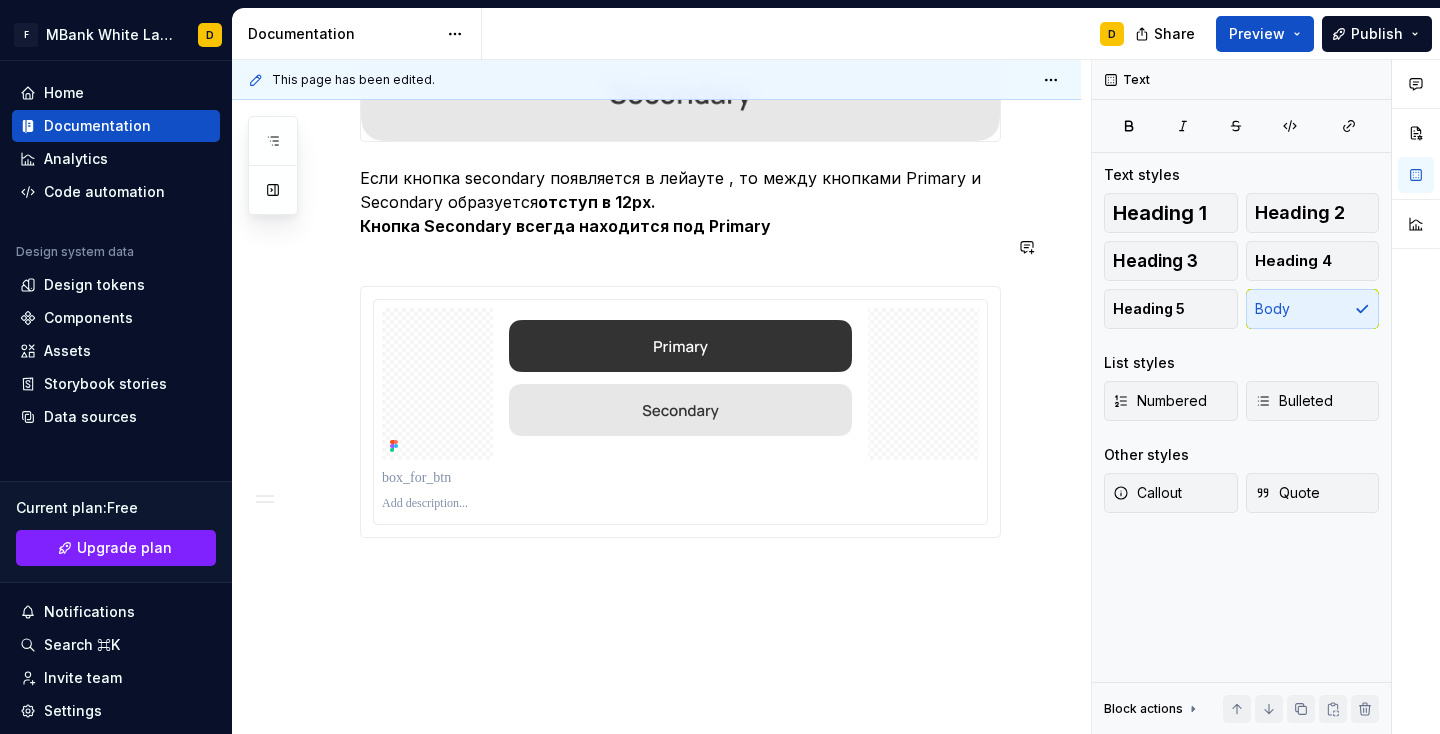 click on "**********" at bounding box center (656, -350) 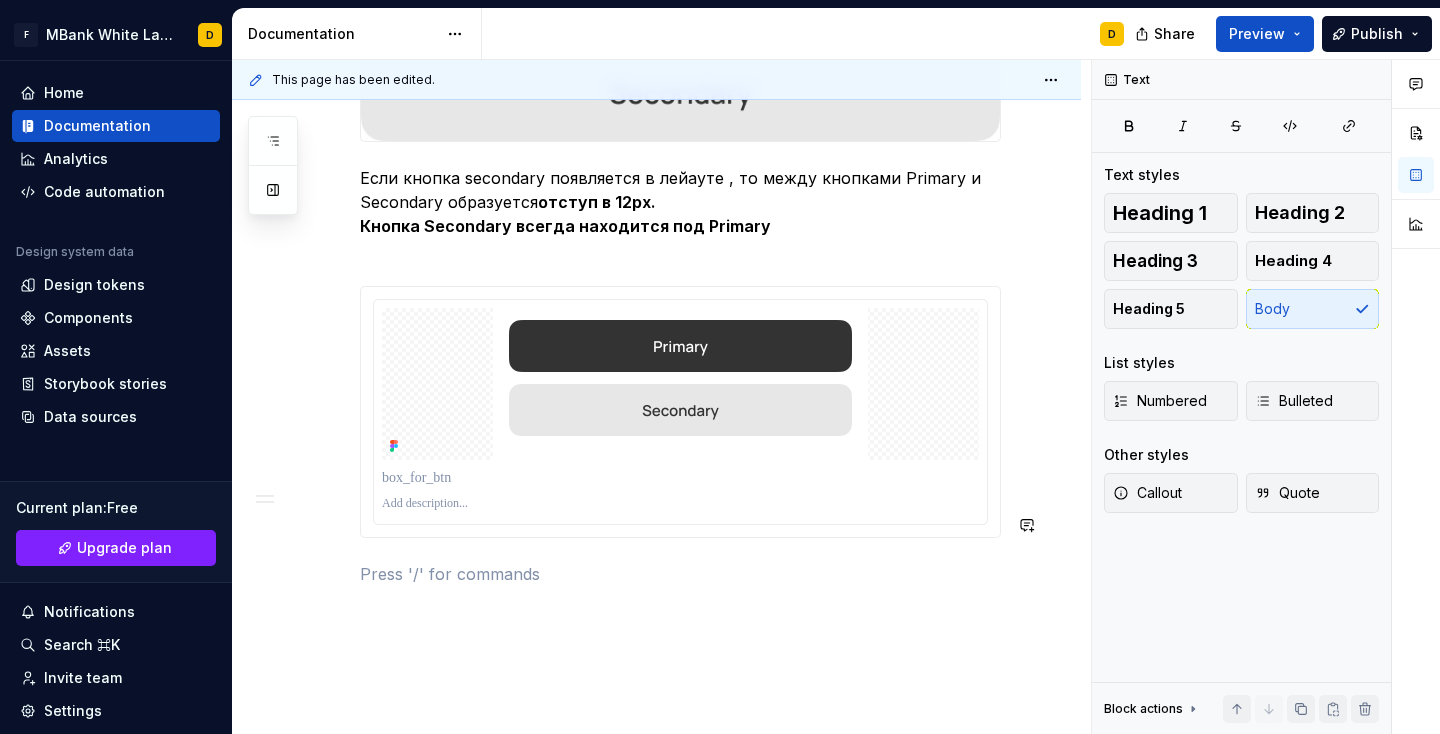 type 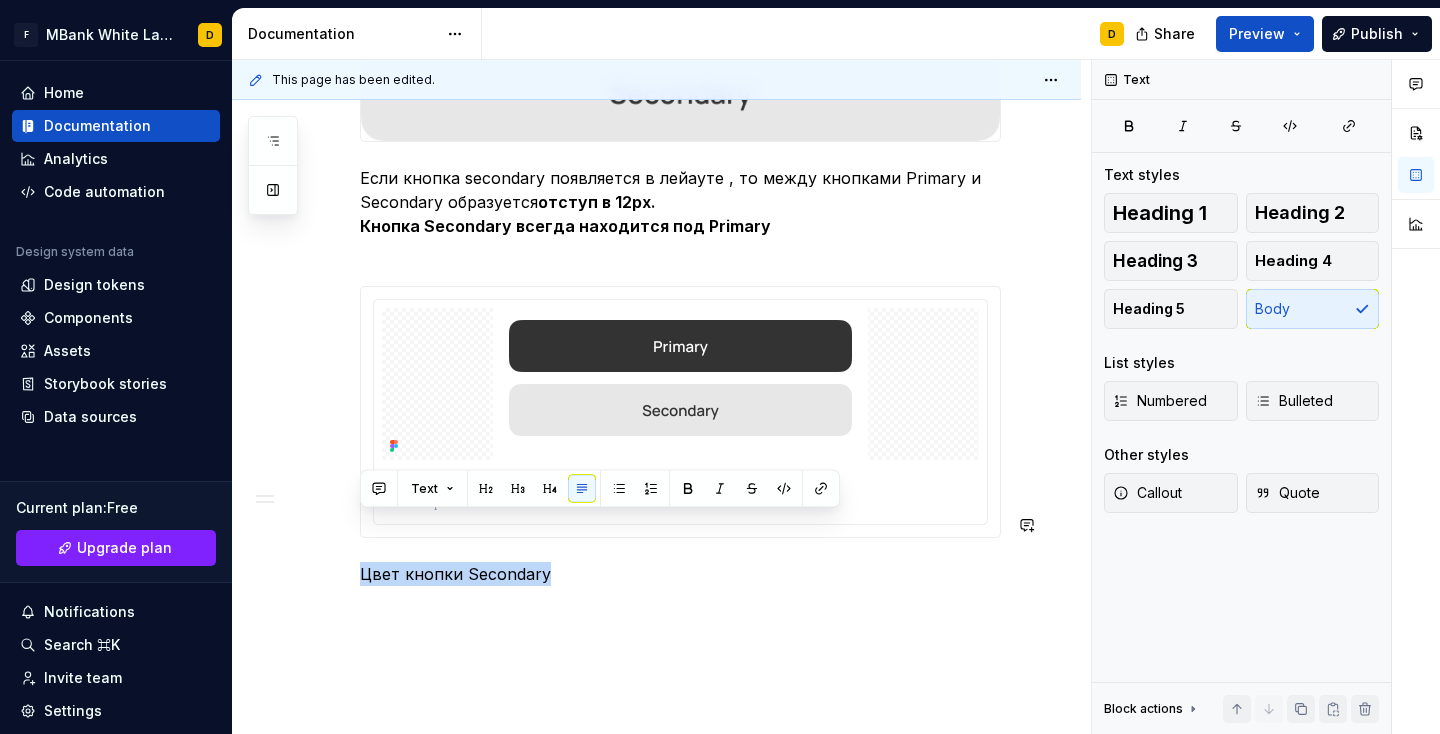 drag, startPoint x: 550, startPoint y: 526, endPoint x: 305, endPoint y: 512, distance: 245.39967 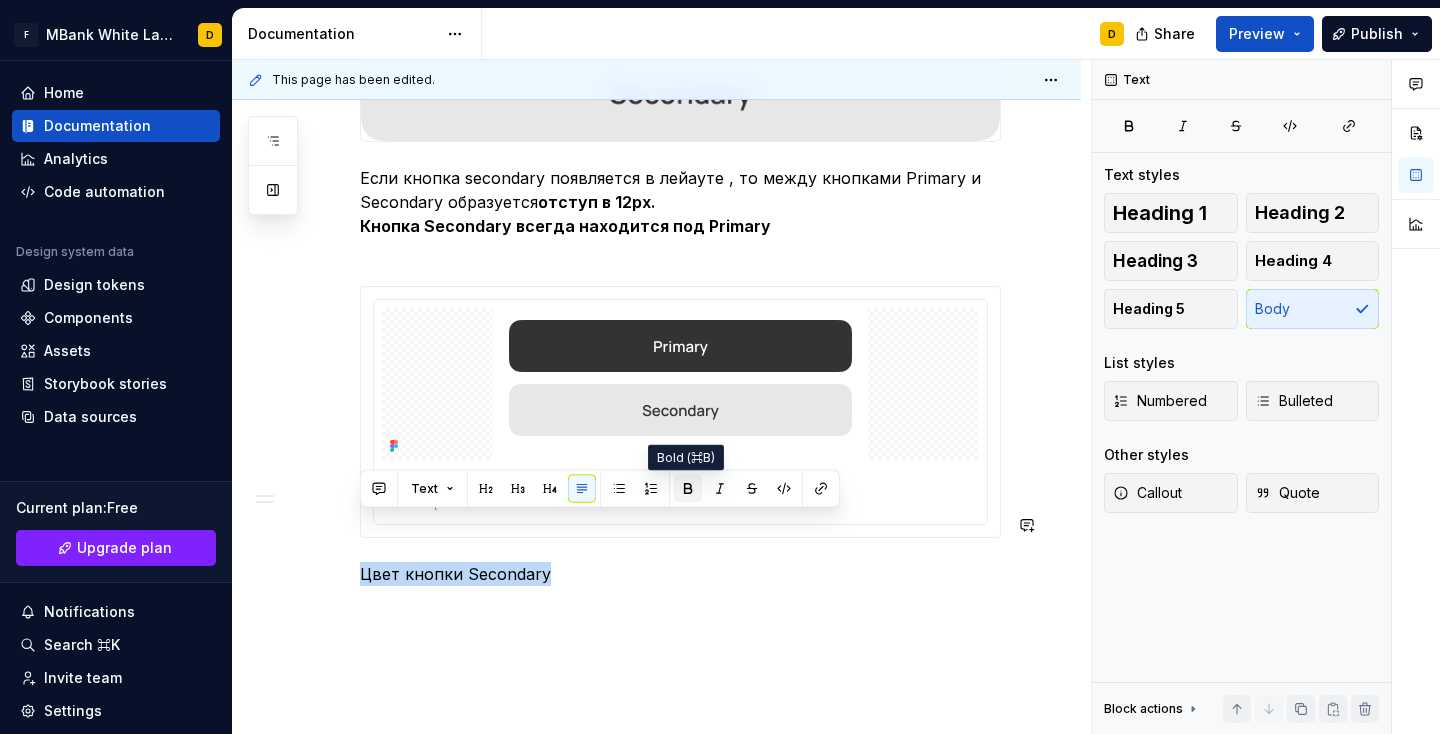 click at bounding box center (688, 489) 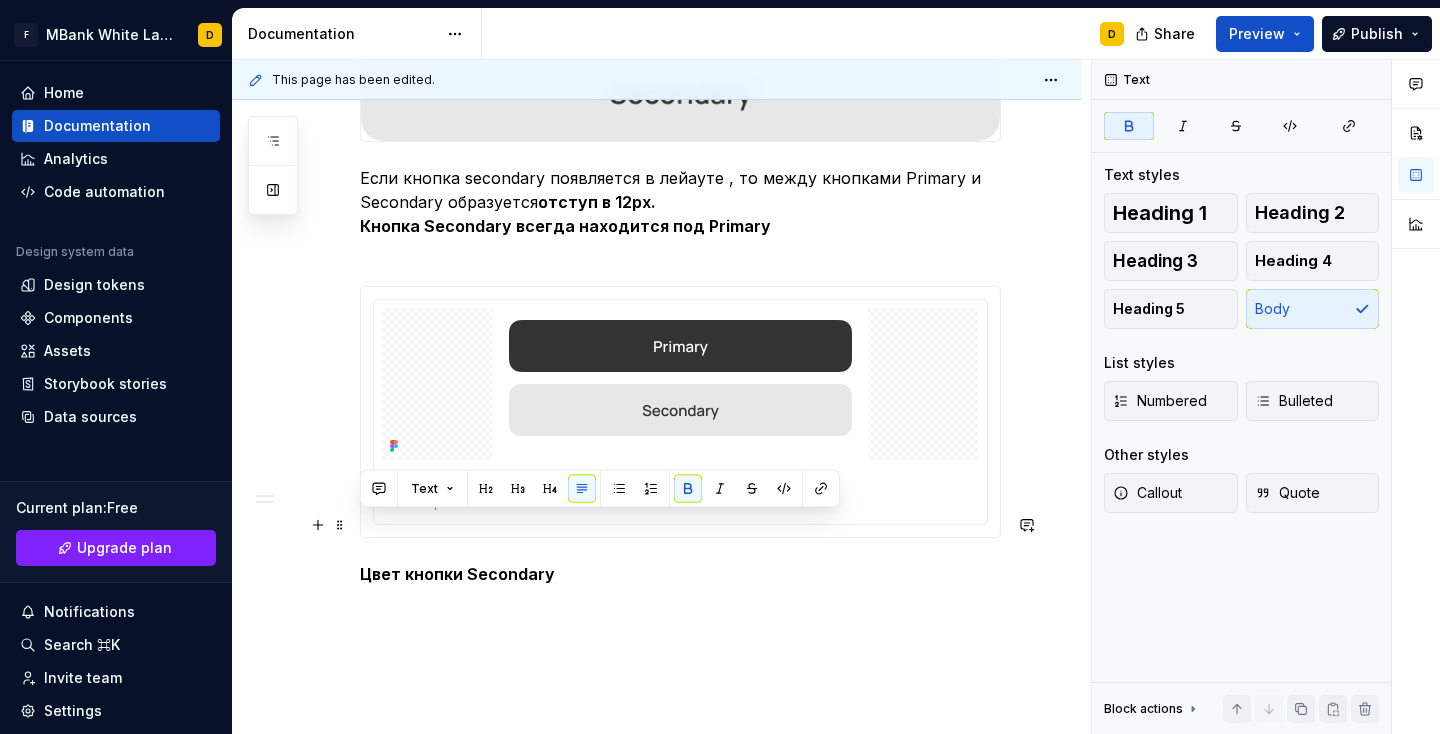 click on "Цвет кнопки Secondary" at bounding box center (680, 574) 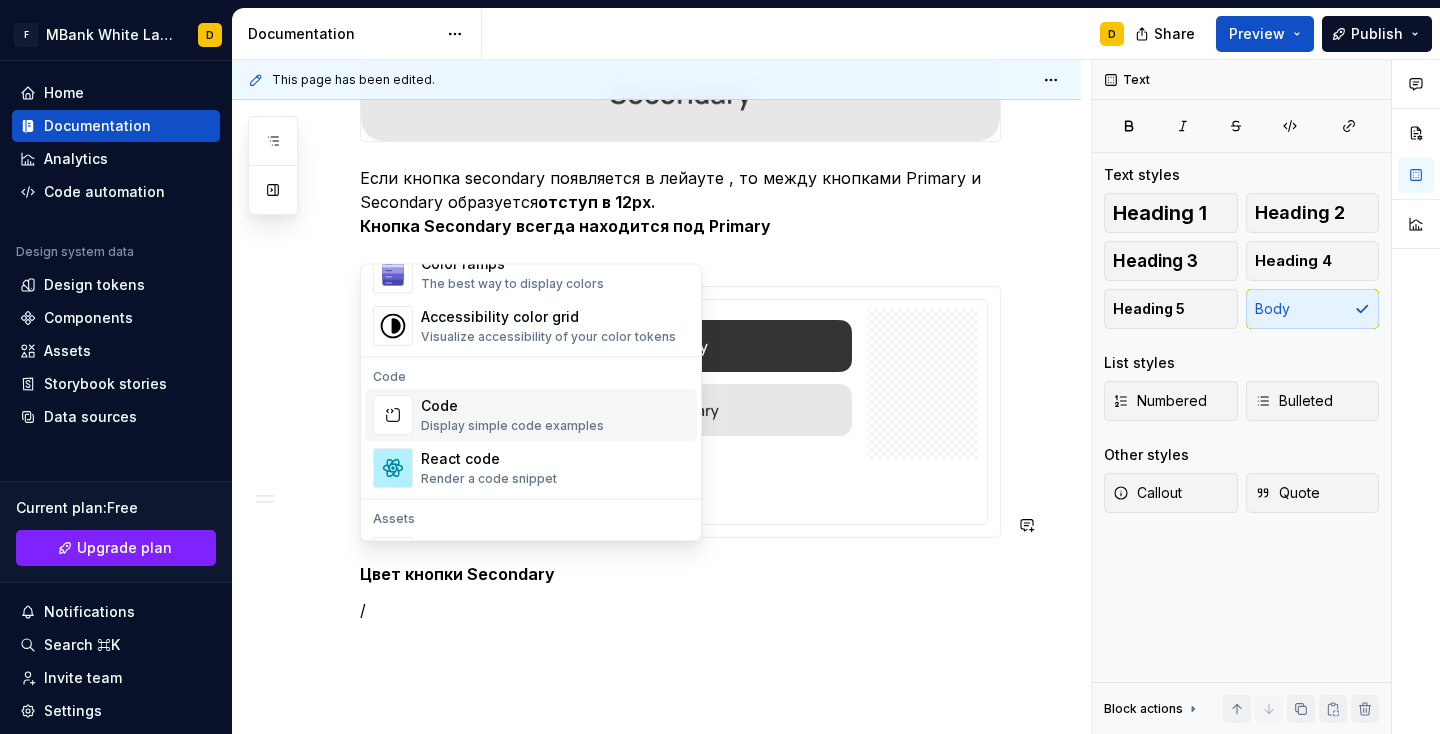 scroll, scrollTop: 1402, scrollLeft: 0, axis: vertical 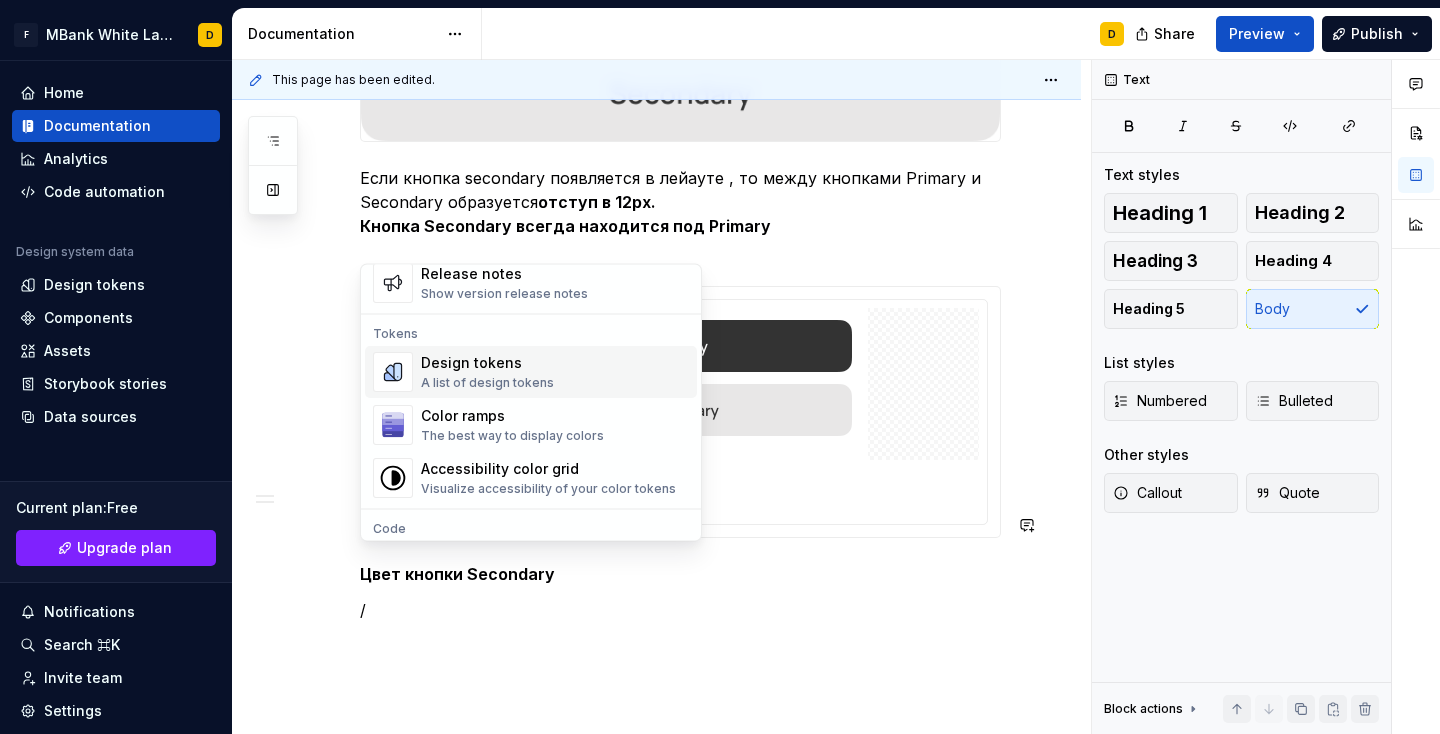 click on "A list of design tokens" at bounding box center [487, 384] 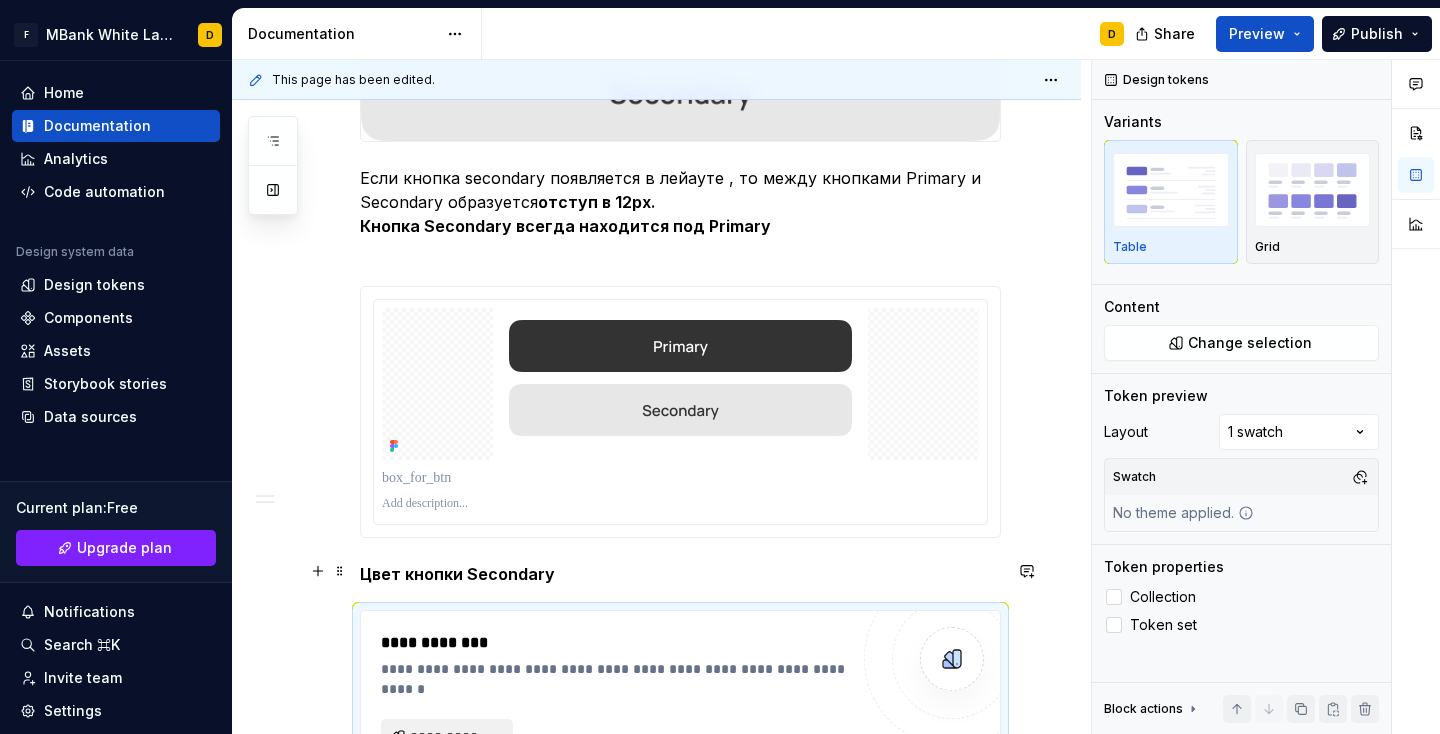 click on "**********" at bounding box center [455, 737] 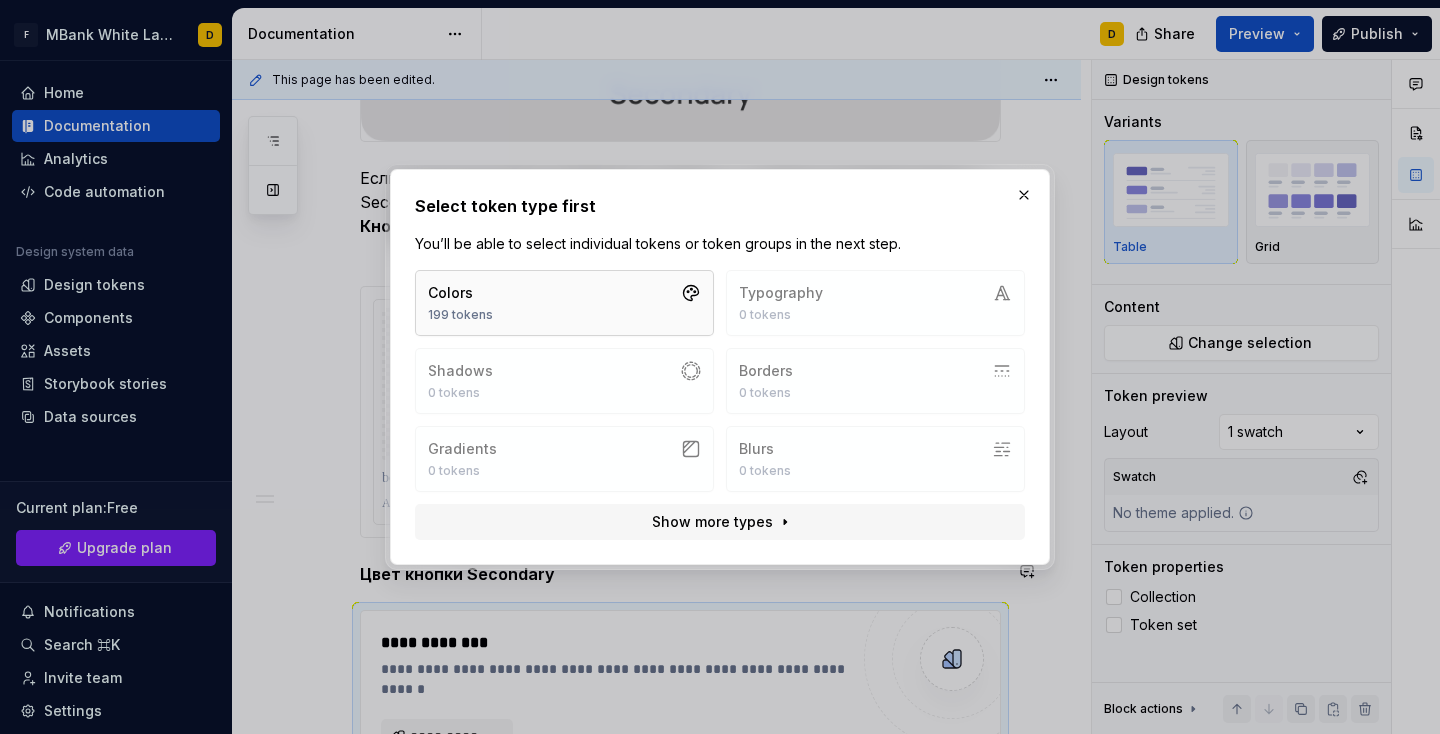 click on "Colors 199 tokens" at bounding box center (564, 303) 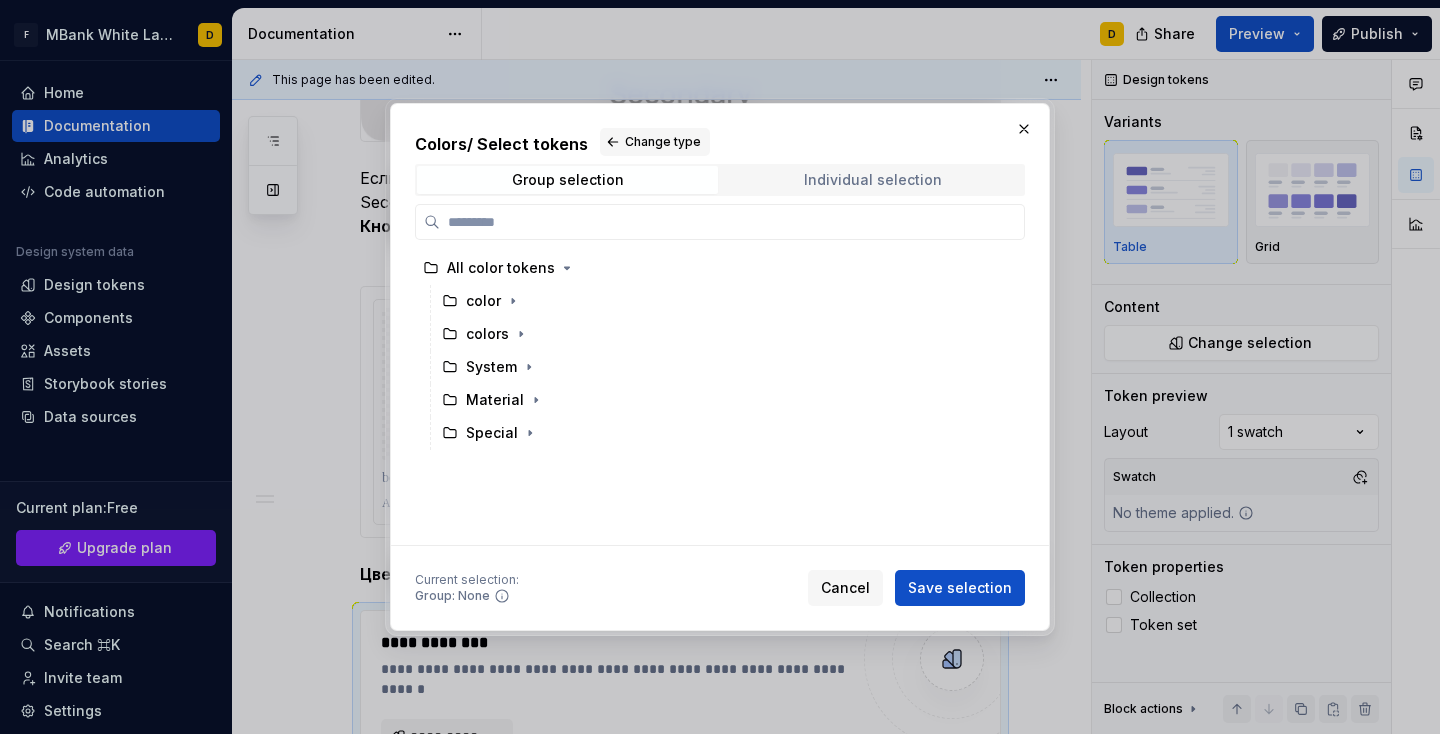 click on "Individual selection" at bounding box center [873, 180] 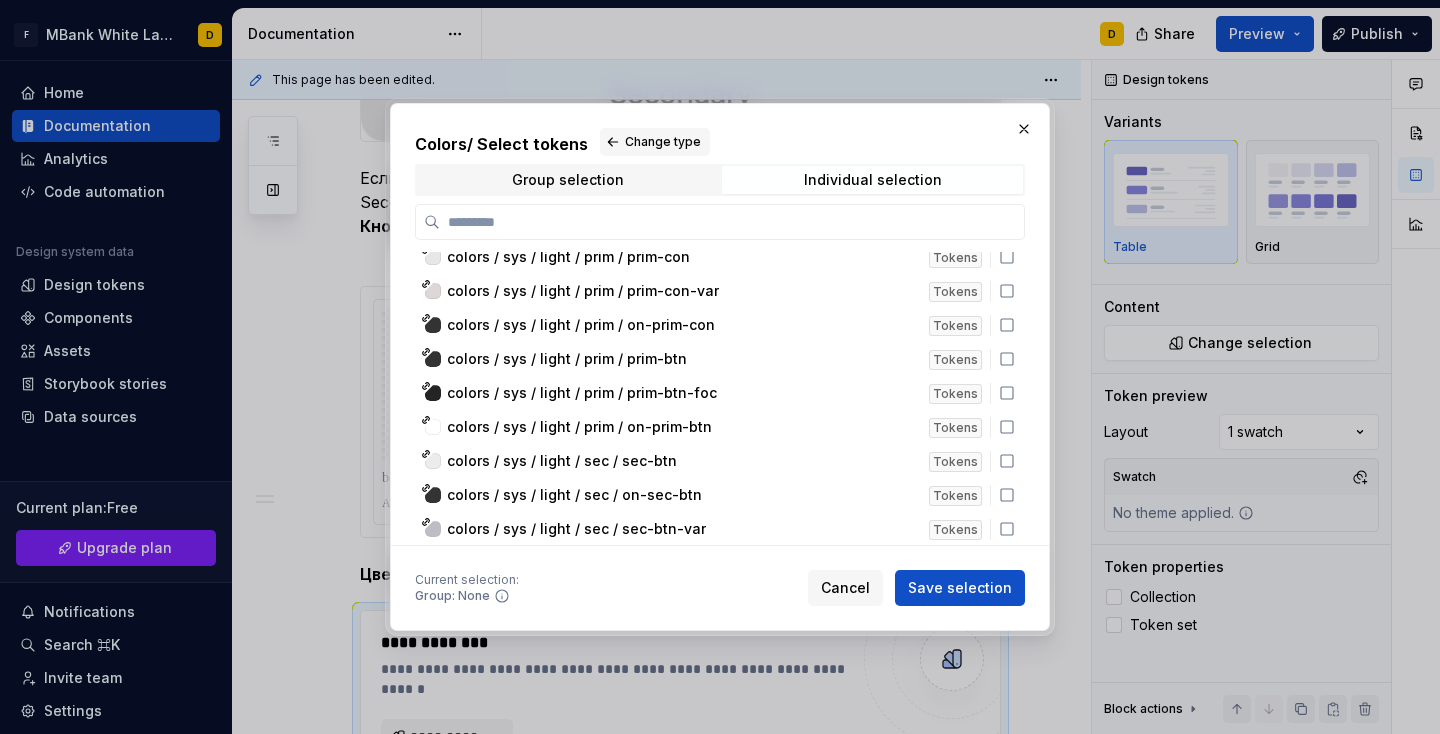 scroll, scrollTop: 4396, scrollLeft: 0, axis: vertical 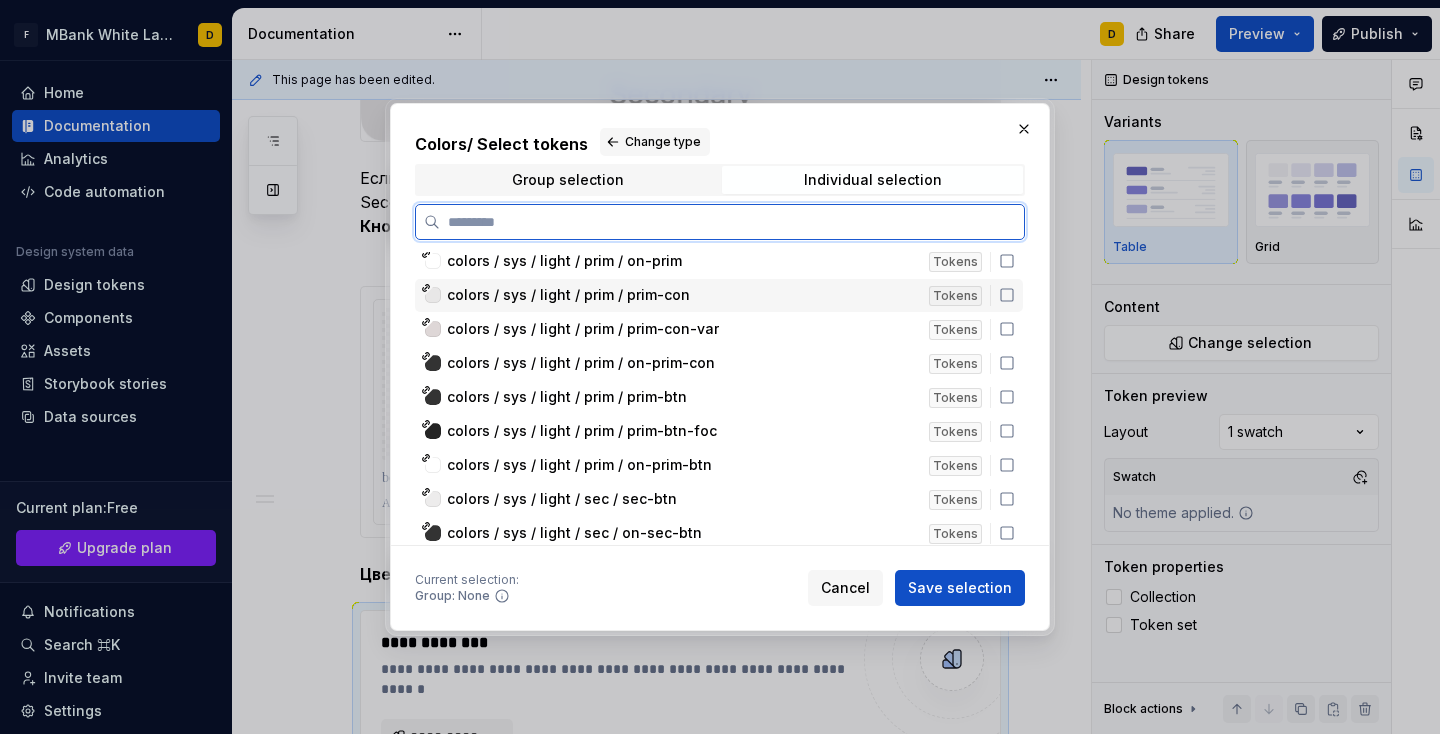 click on "colors / sys / light / prim / prim-con" at bounding box center [682, 295] 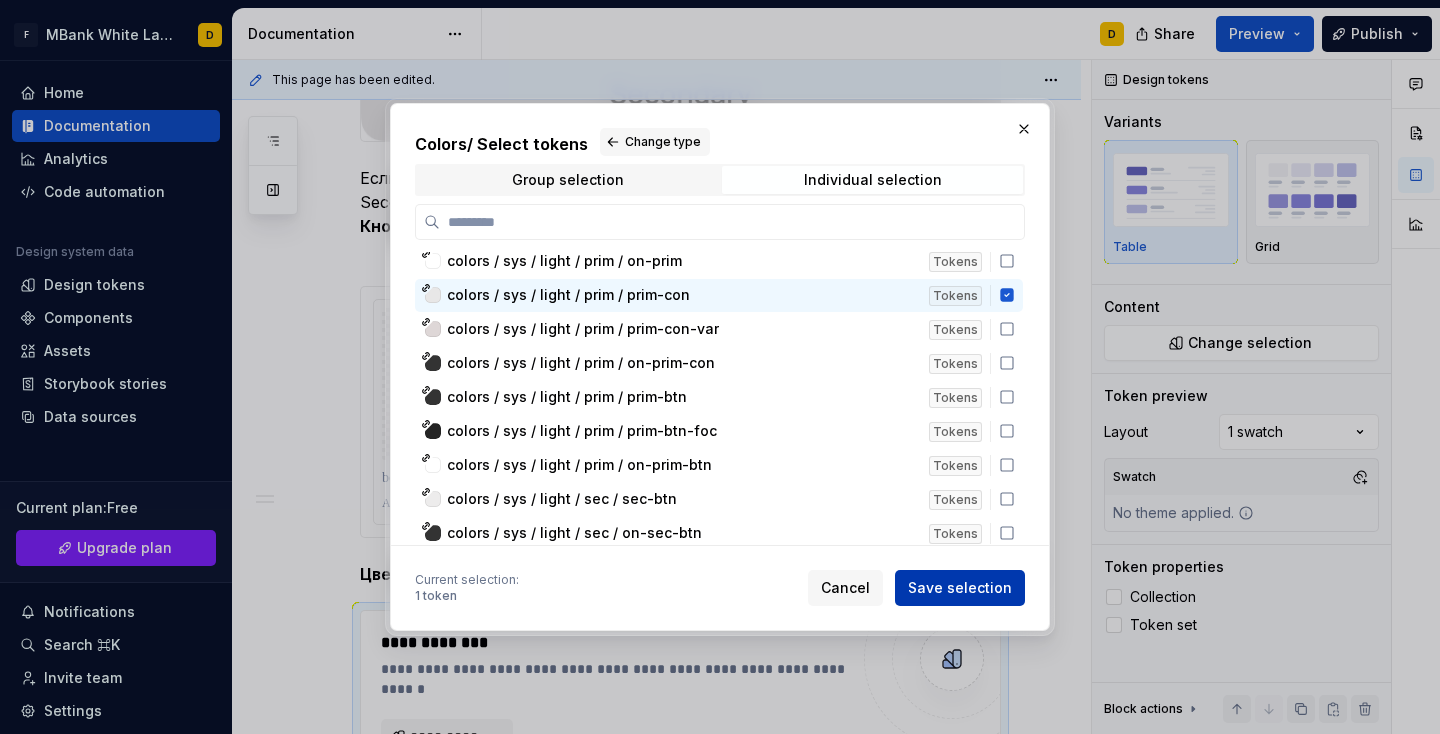 click on "Save selection" at bounding box center (960, 588) 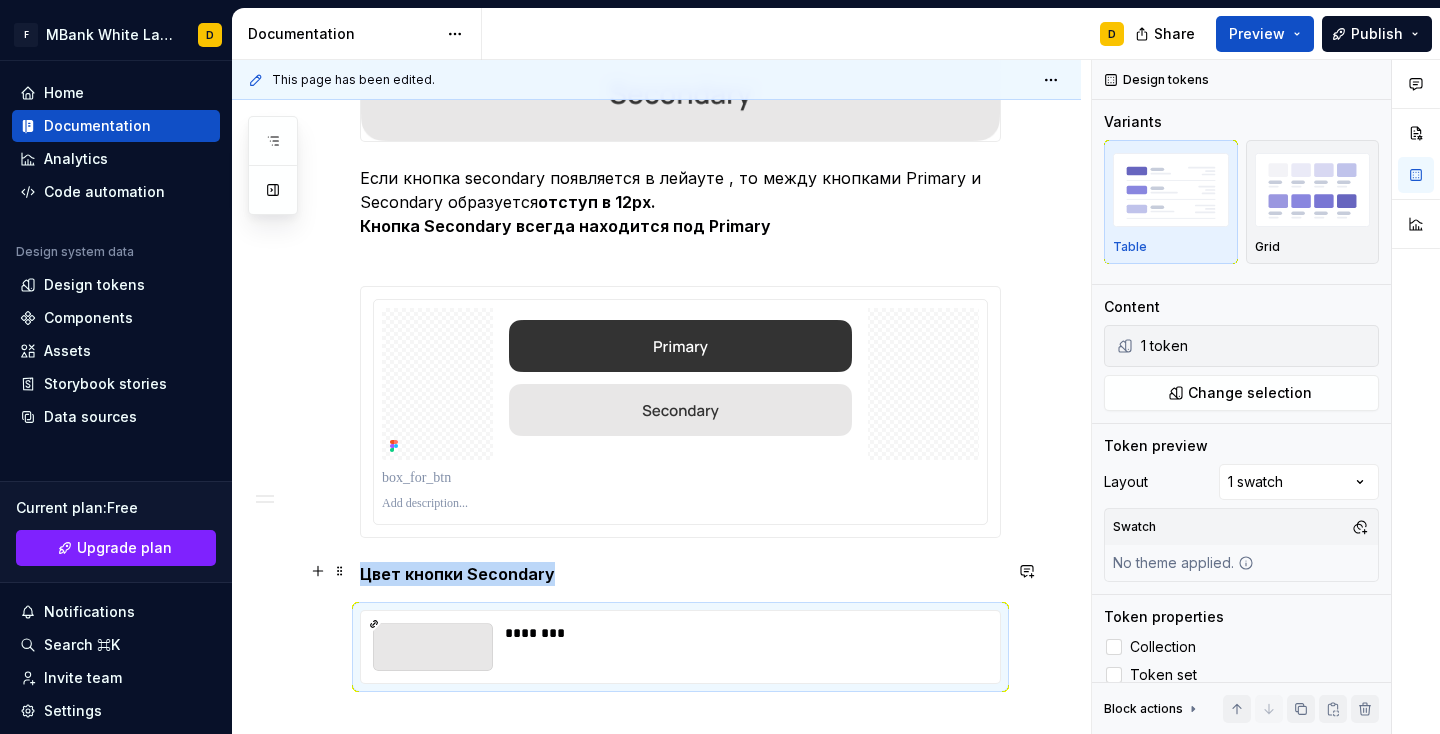 scroll, scrollTop: 1974, scrollLeft: 0, axis: vertical 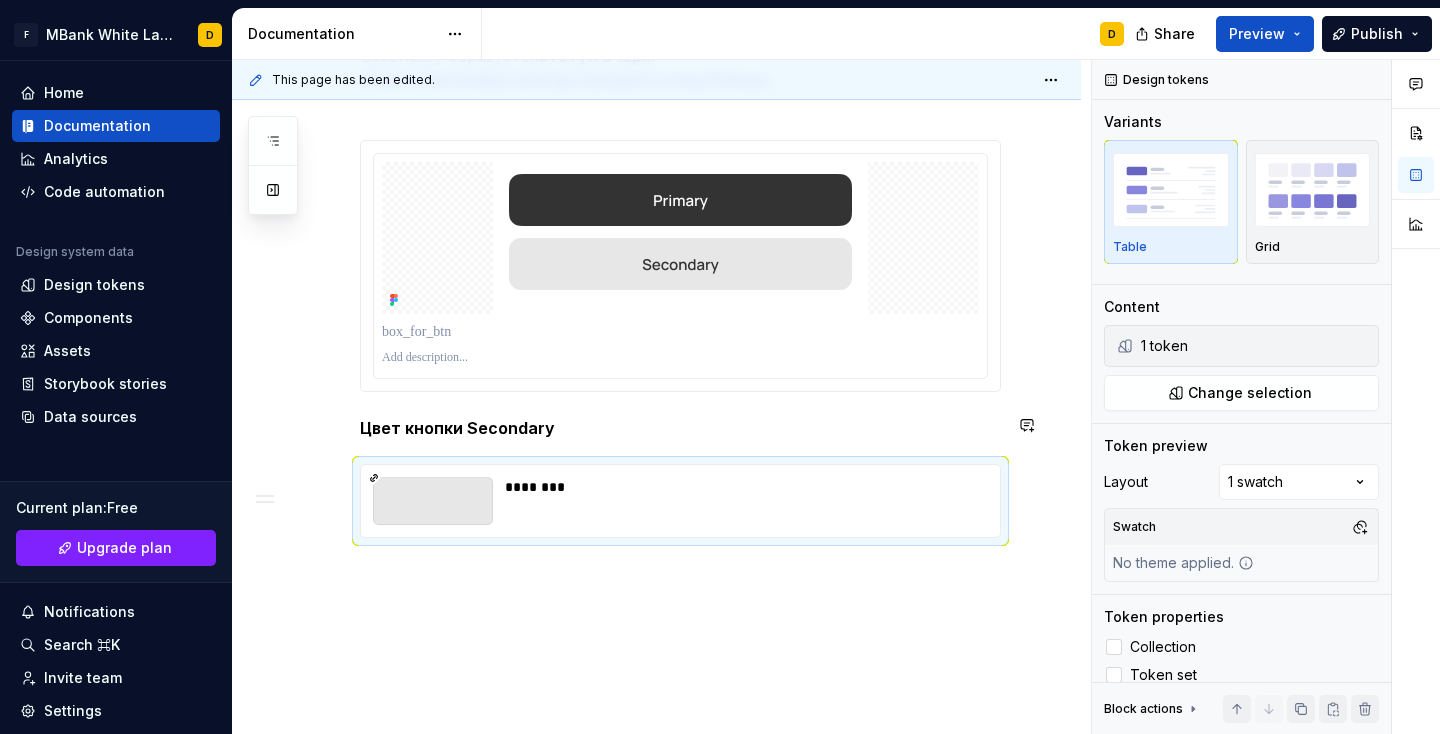 click on "**********" at bounding box center [656, -423] 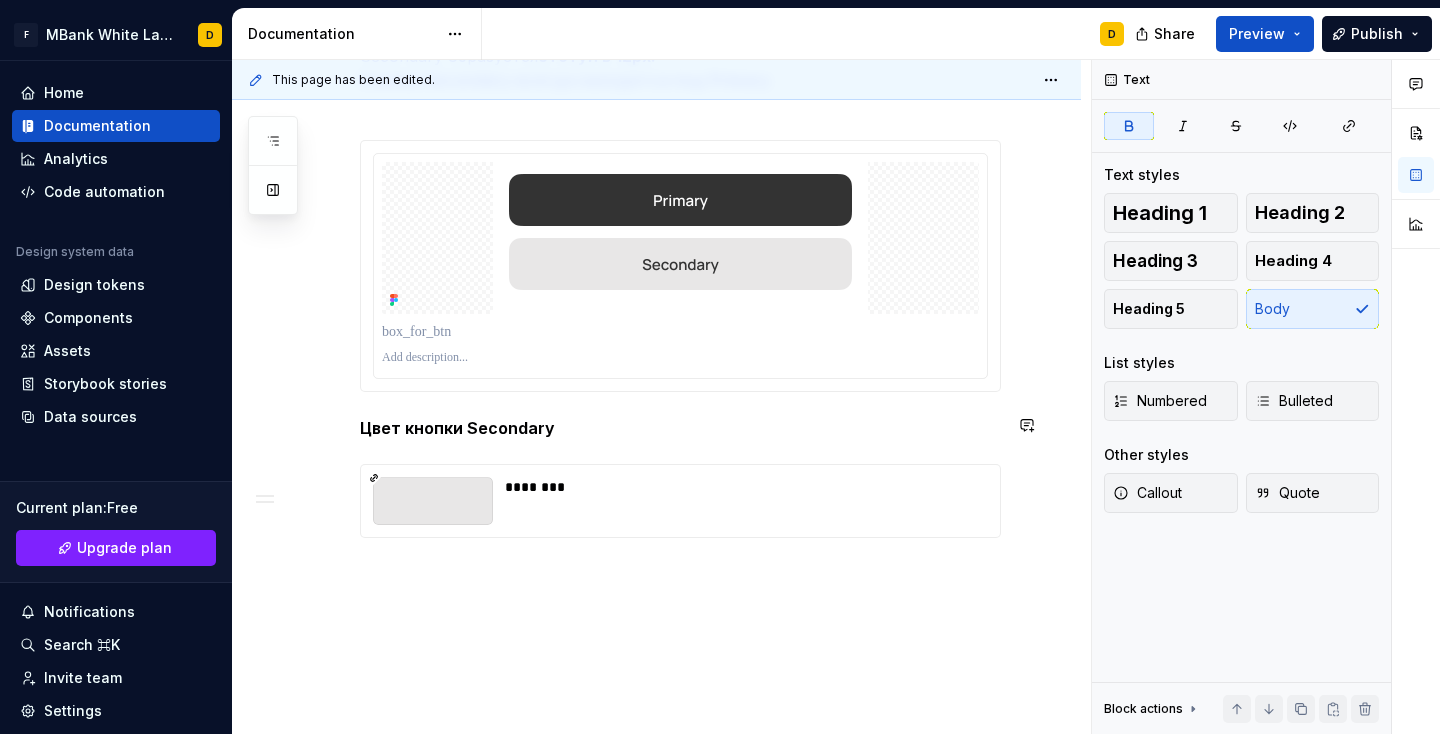 click on "**********" at bounding box center (656, -423) 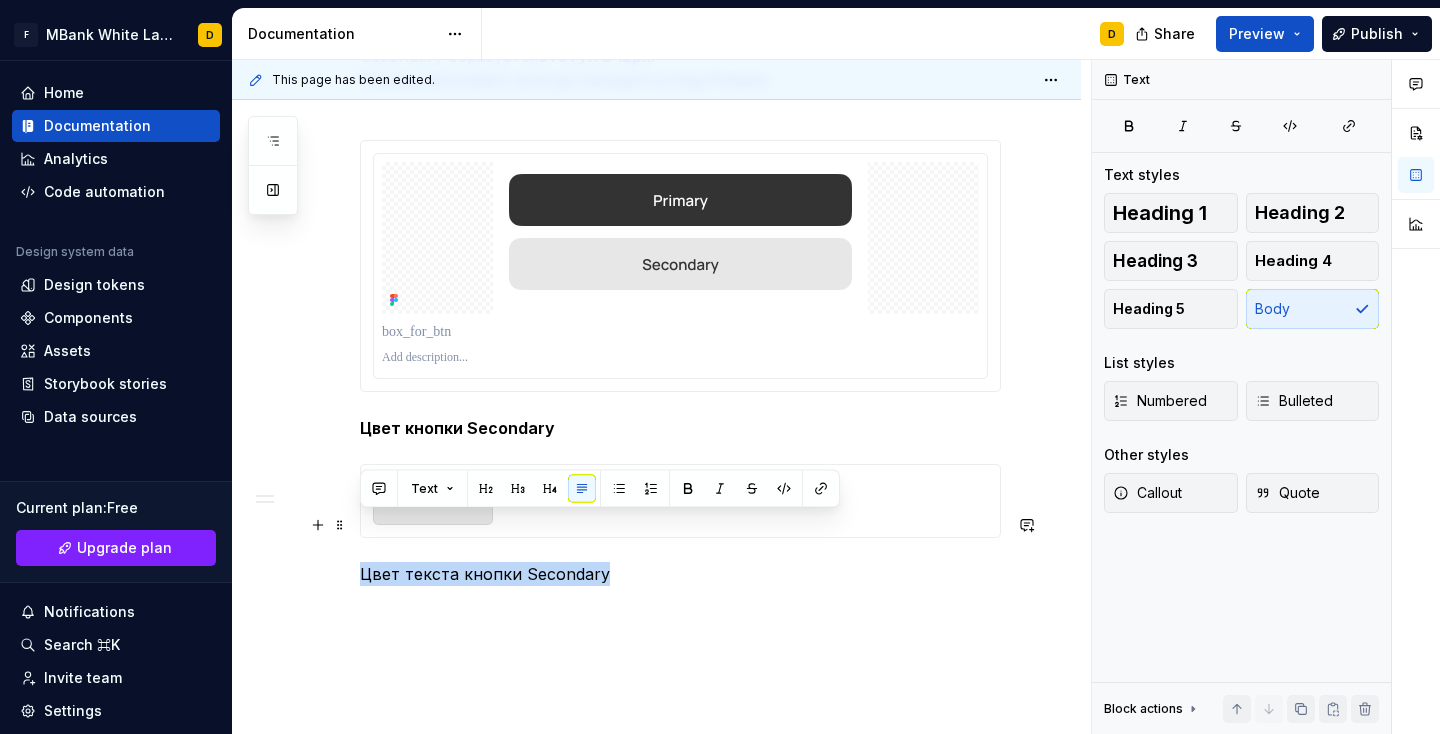 drag, startPoint x: 608, startPoint y: 531, endPoint x: 373, endPoint y: 514, distance: 235.61409 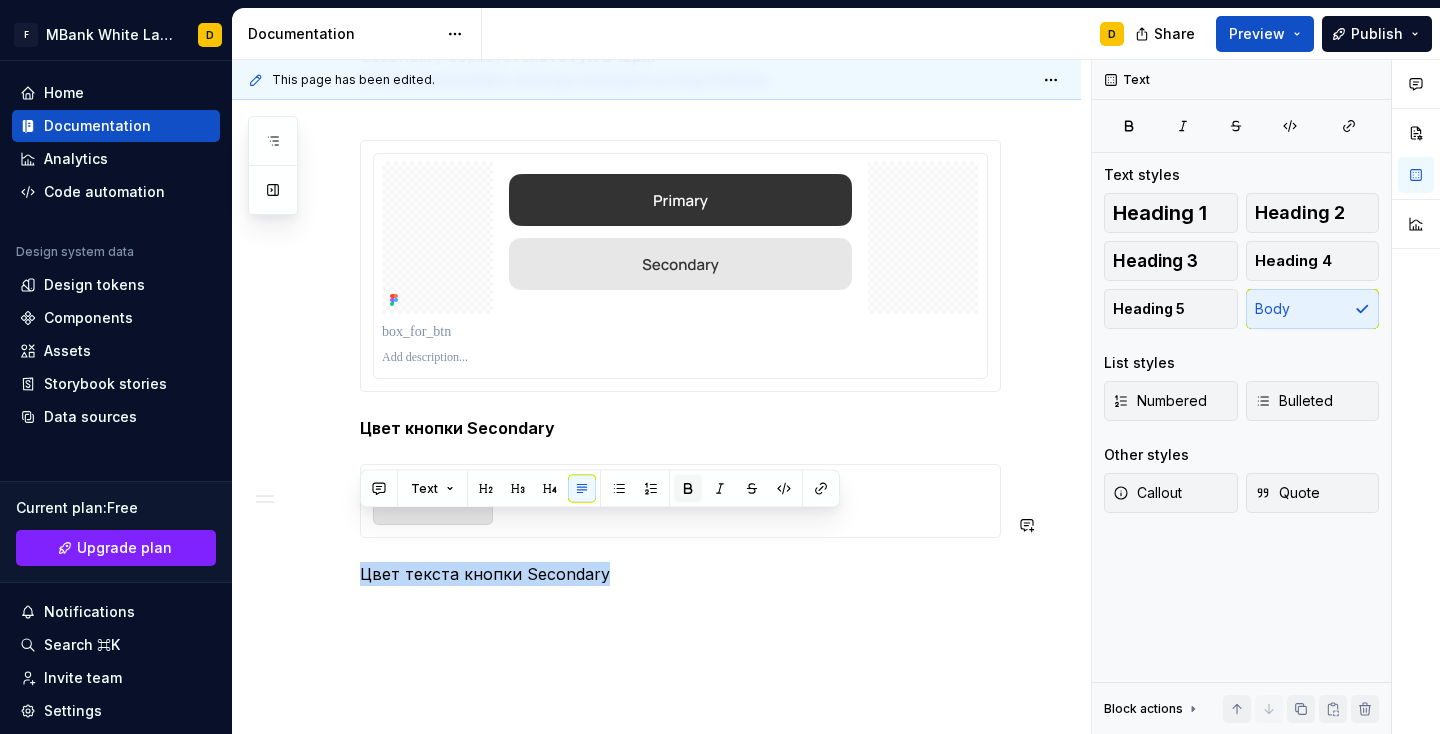 click at bounding box center [688, 489] 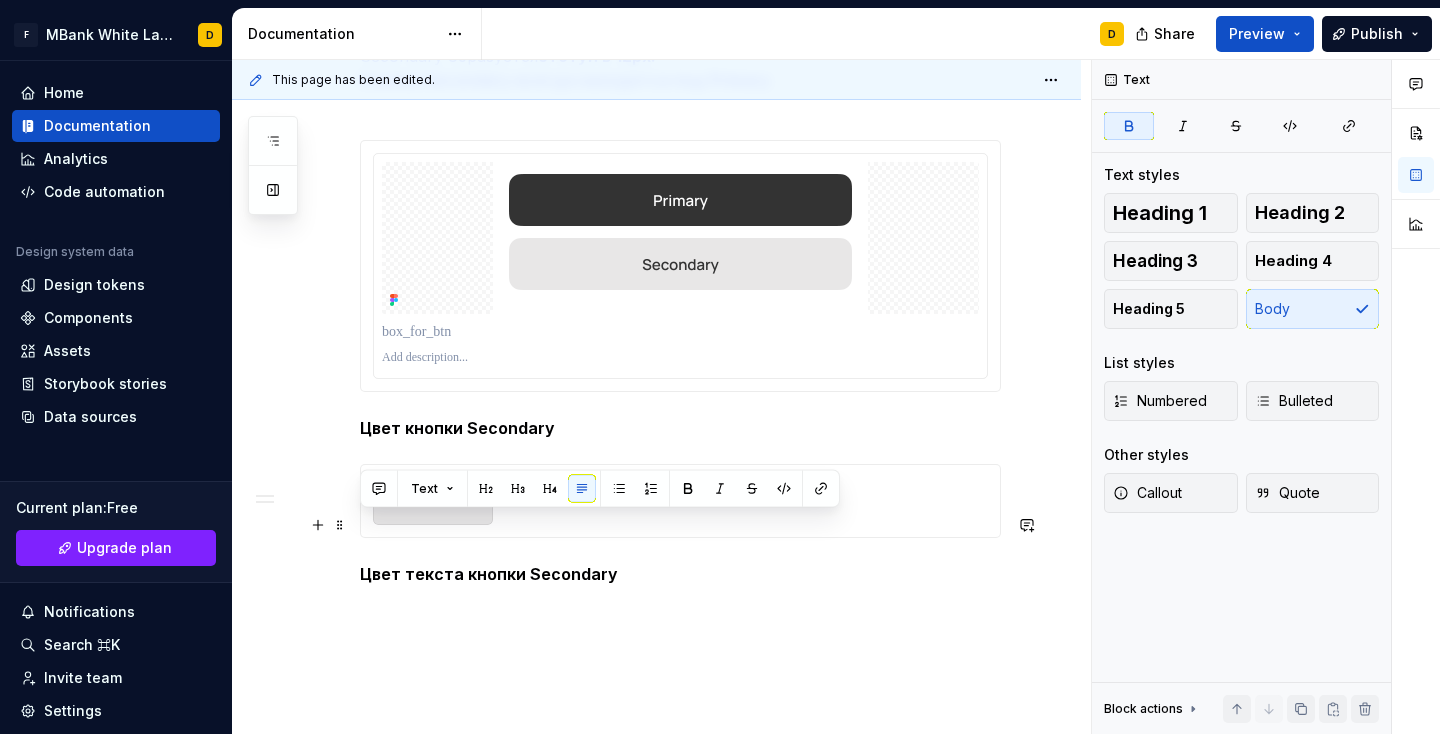 click on "Цвет текста кнопки Secondary" at bounding box center [489, 574] 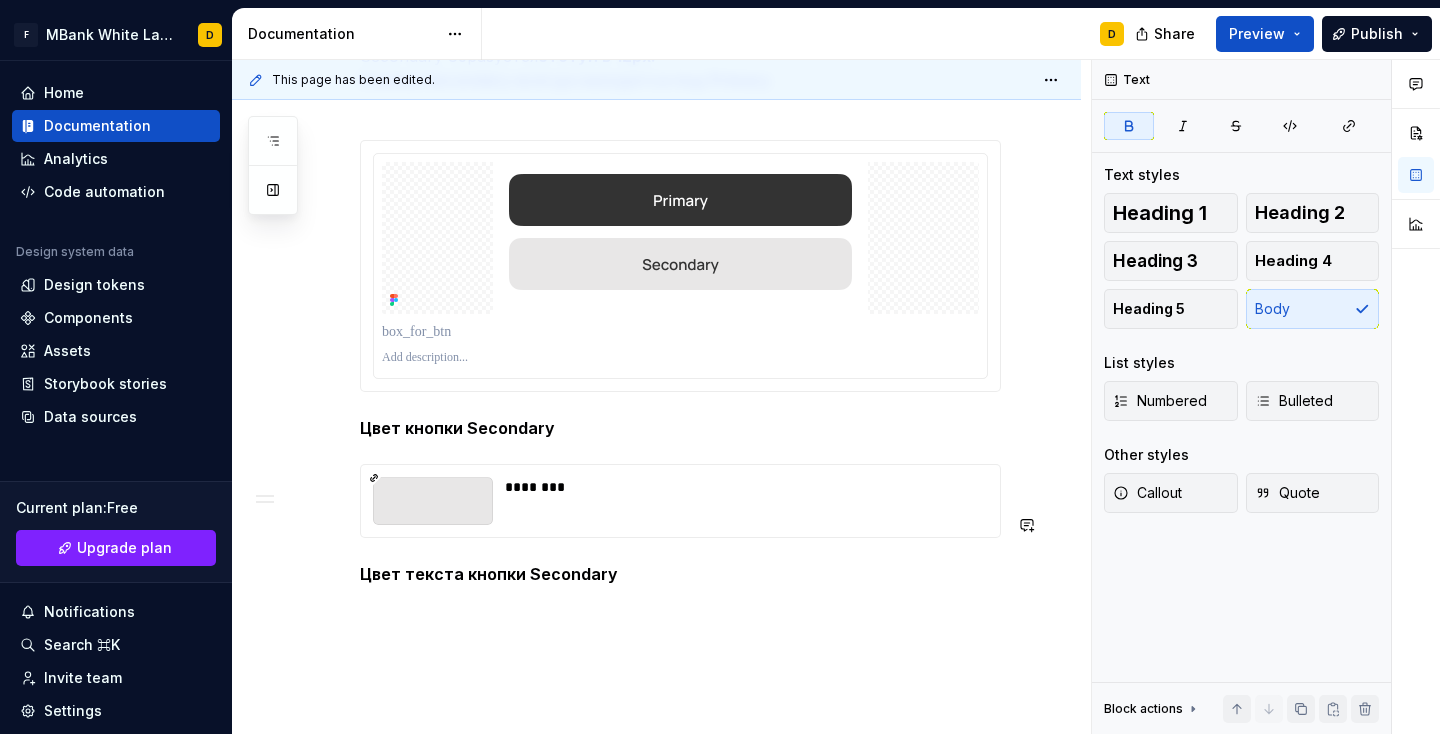 click on "**********" at bounding box center (680, -485) 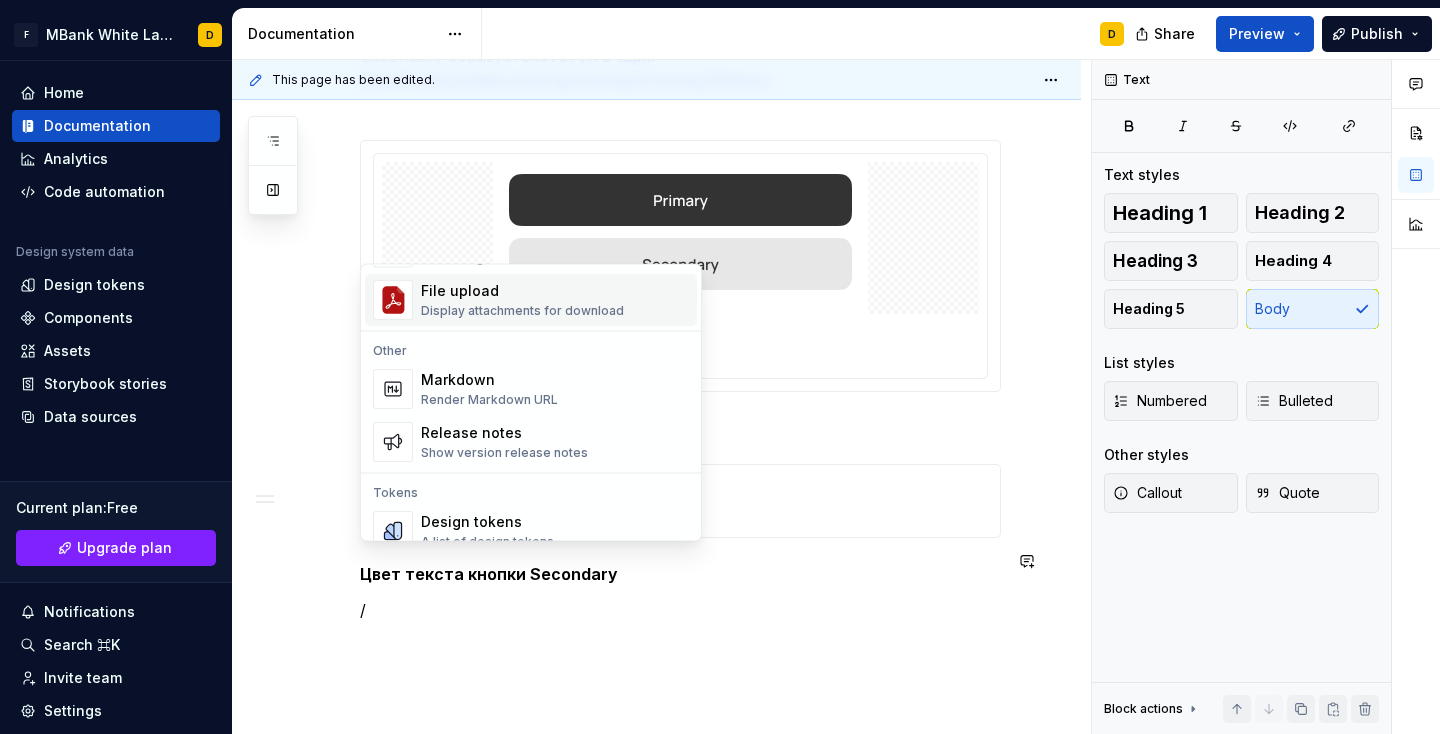 scroll, scrollTop: 1398, scrollLeft: 0, axis: vertical 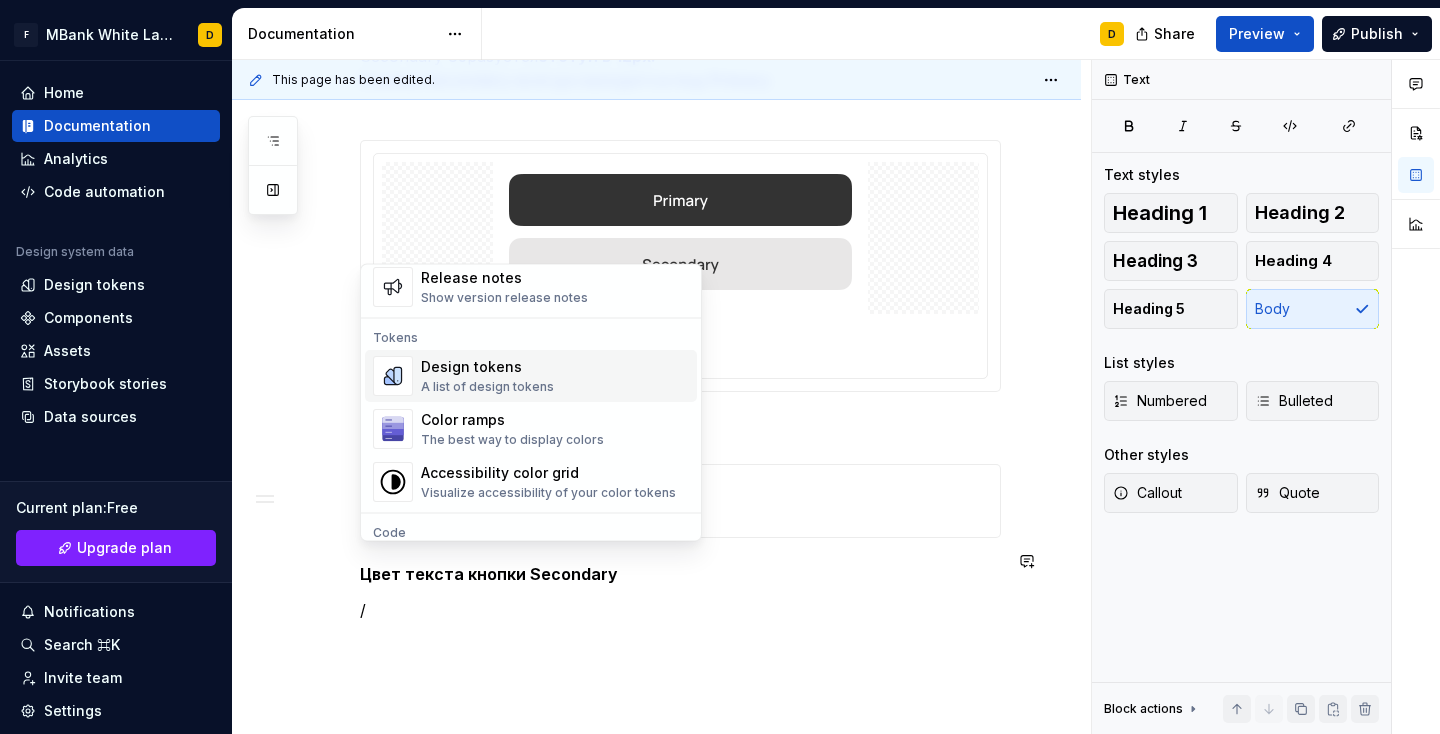 click on "A list of design tokens" at bounding box center [487, 388] 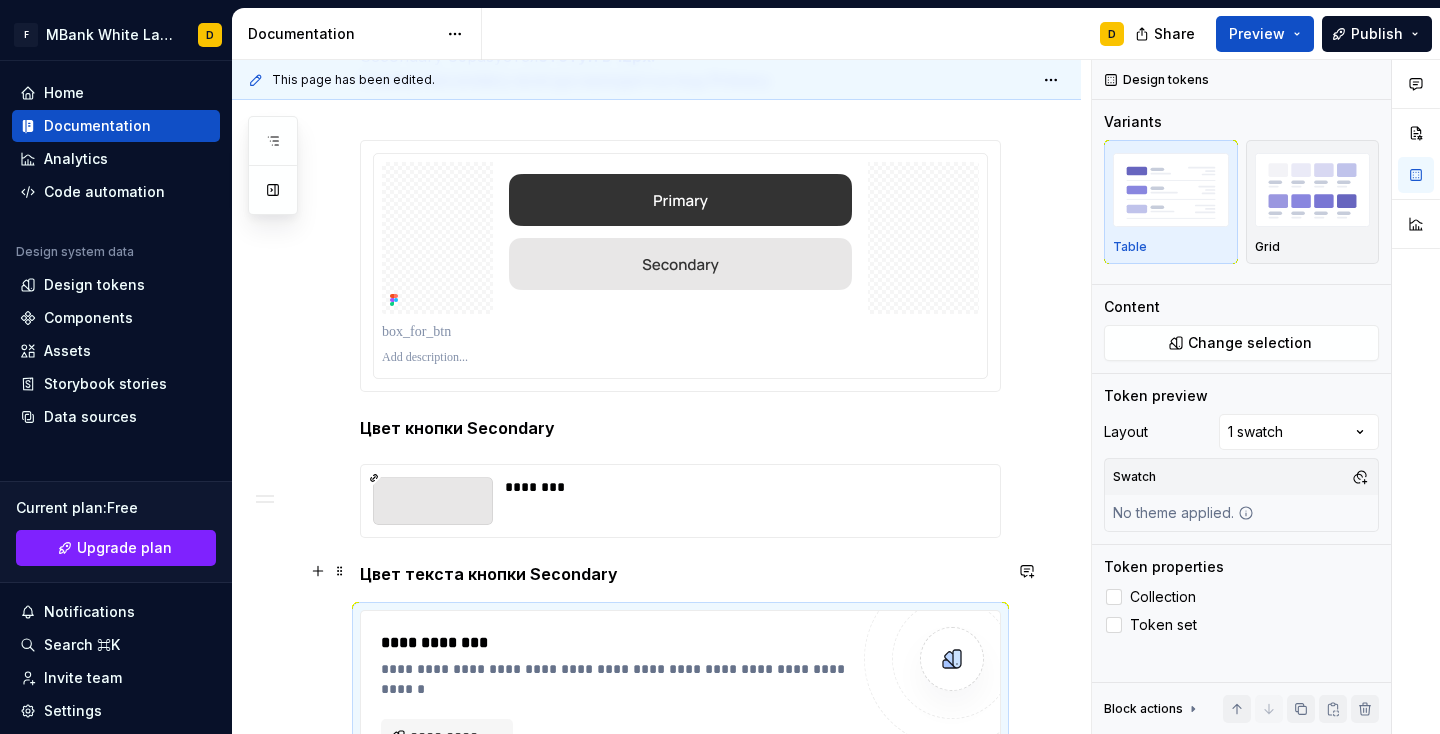 scroll, scrollTop: 2212, scrollLeft: 0, axis: vertical 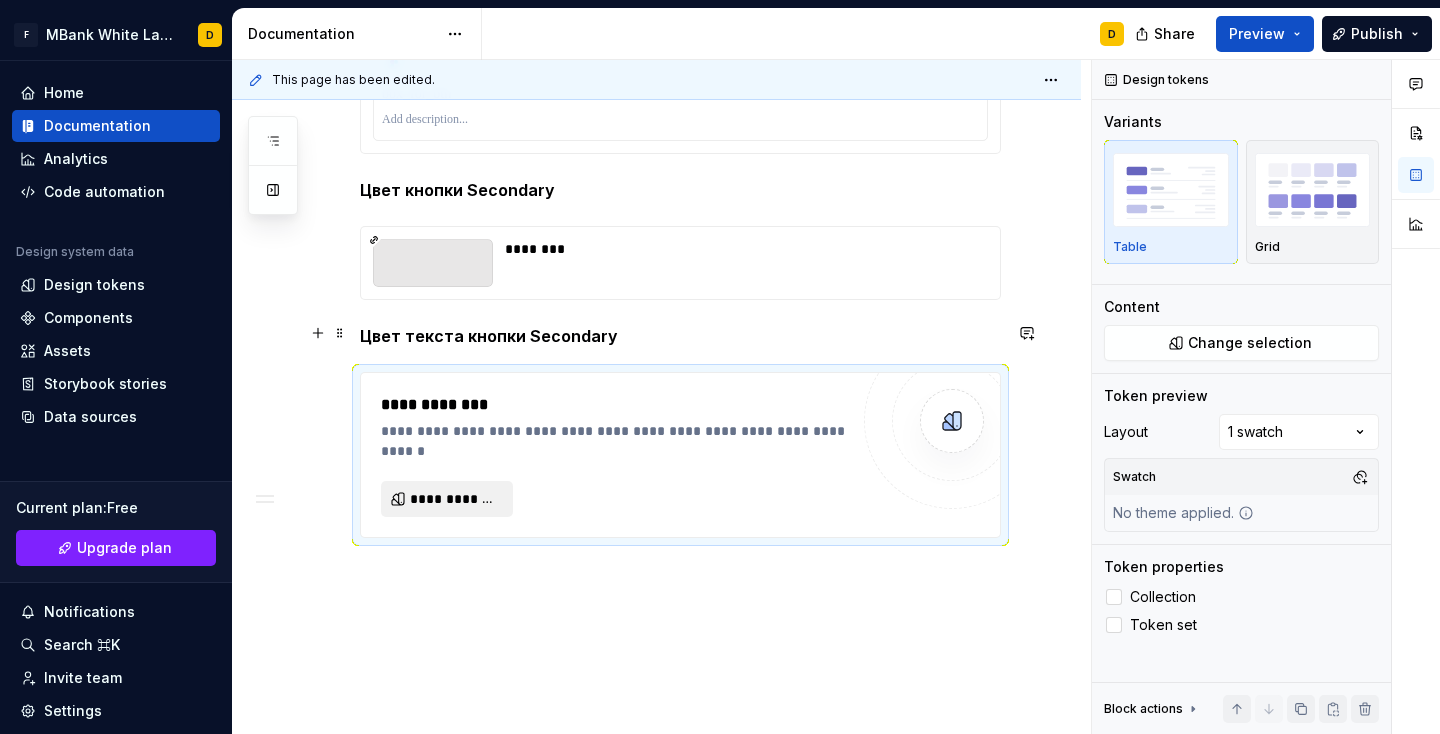 click on "**********" at bounding box center [447, 499] 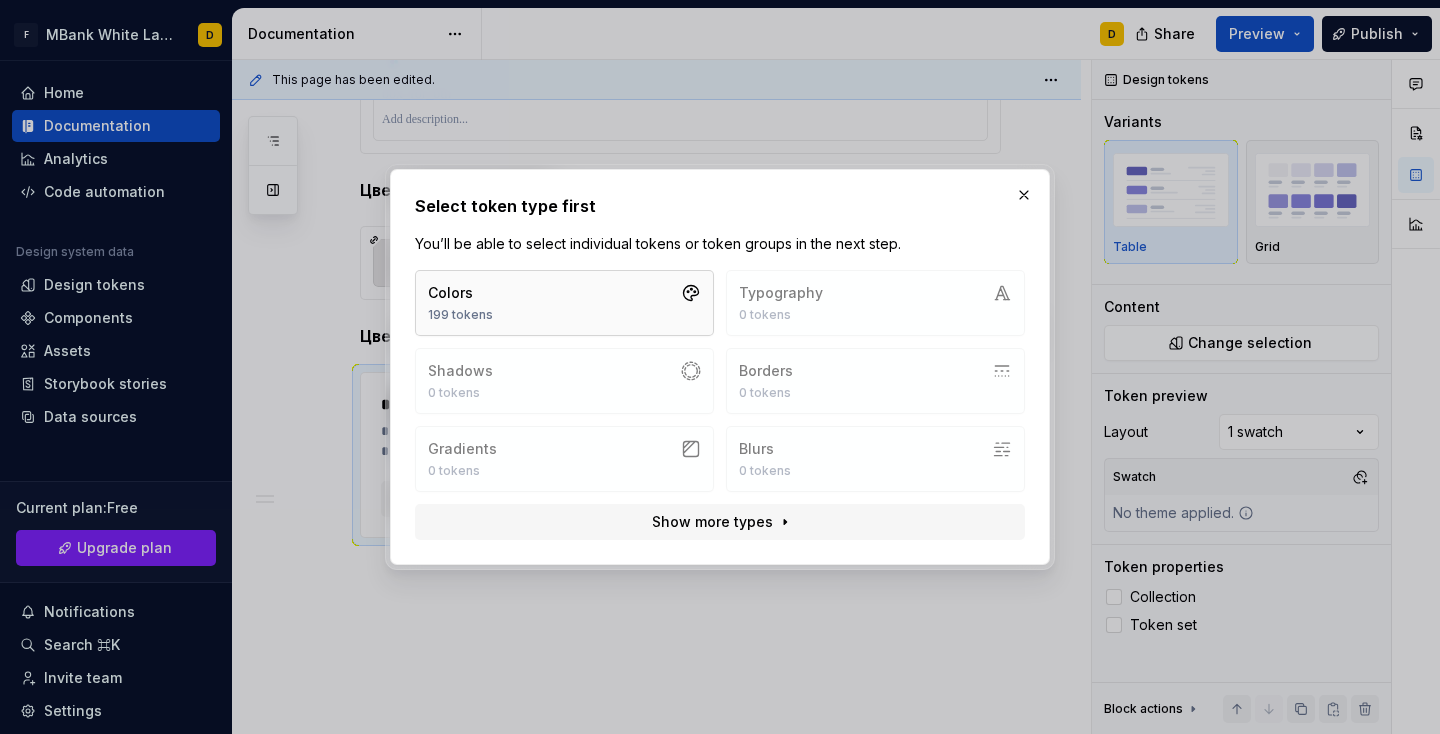 click on "Colors 199 tokens" at bounding box center (564, 303) 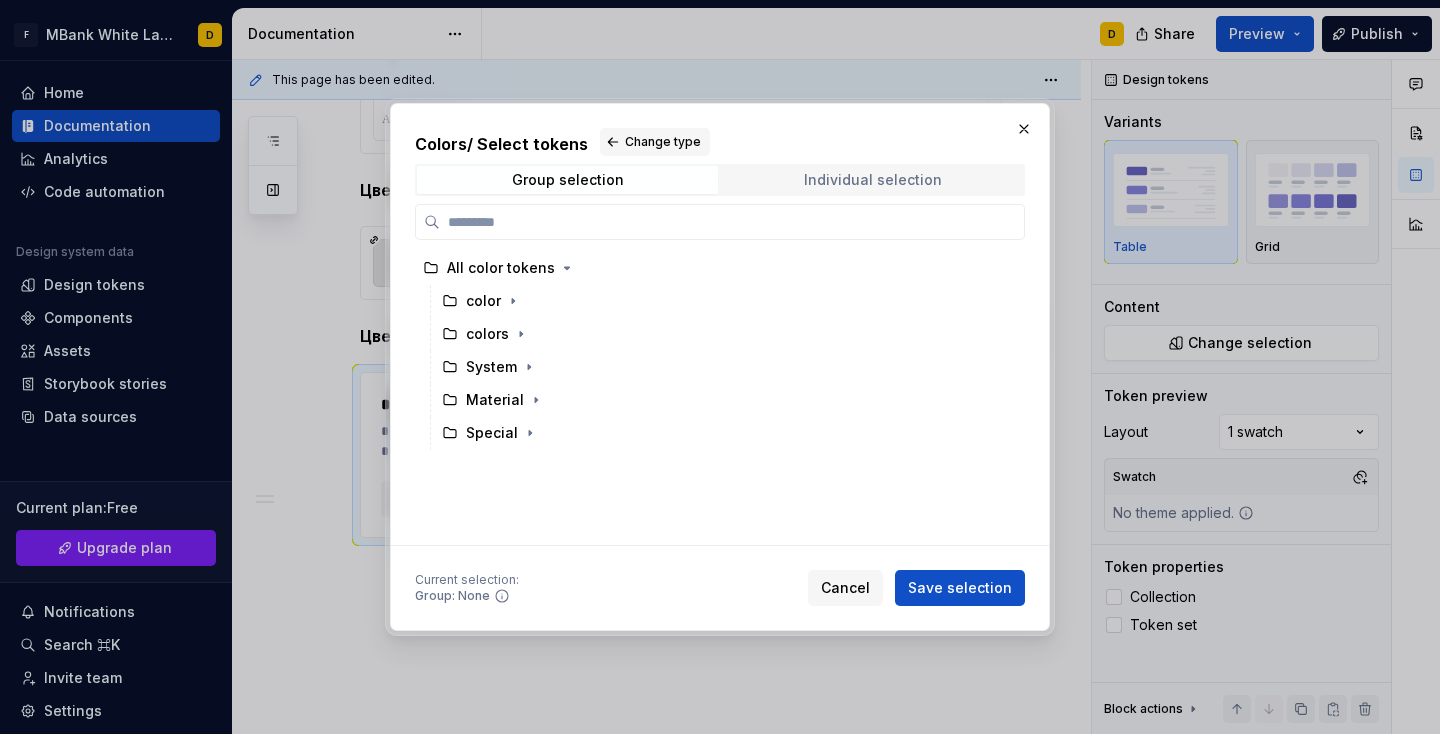 click on "Individual selection" at bounding box center (873, 180) 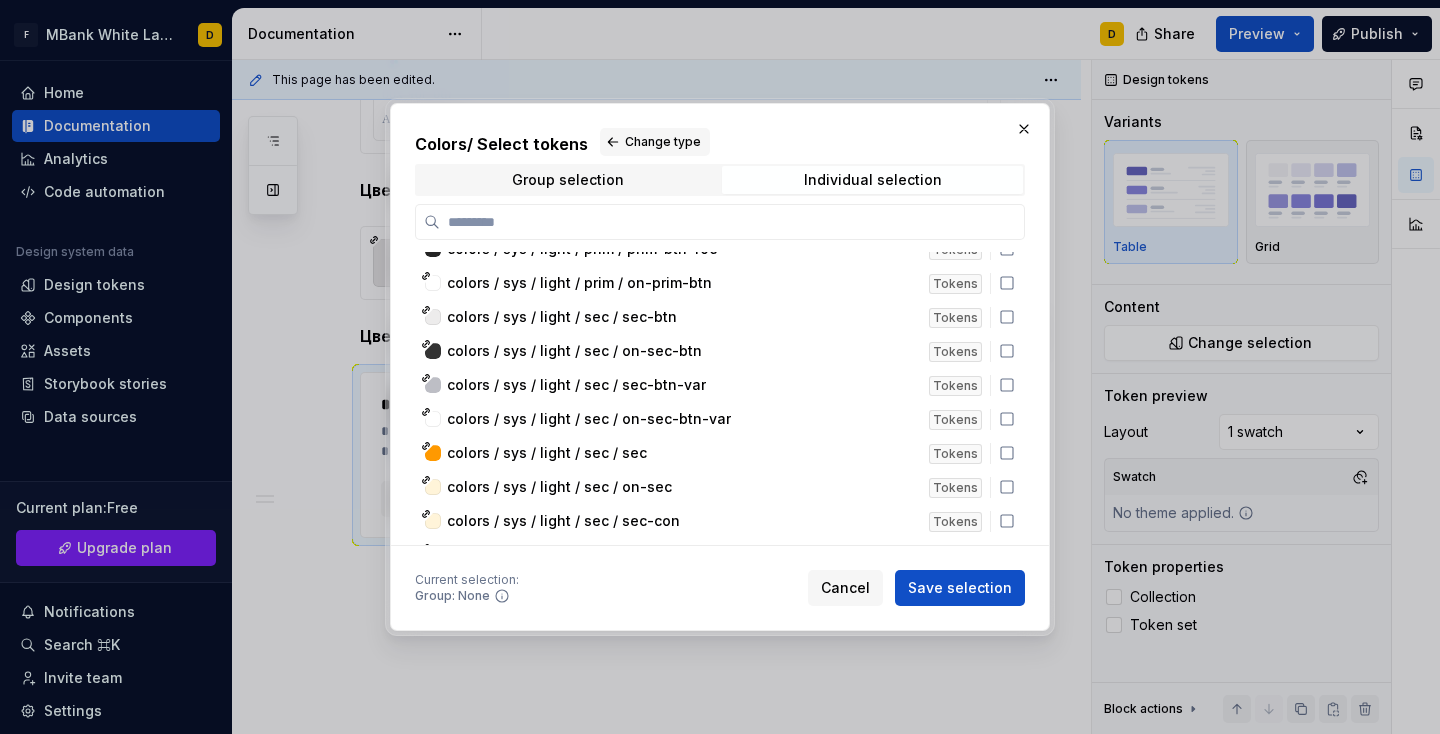 scroll, scrollTop: 4437, scrollLeft: 0, axis: vertical 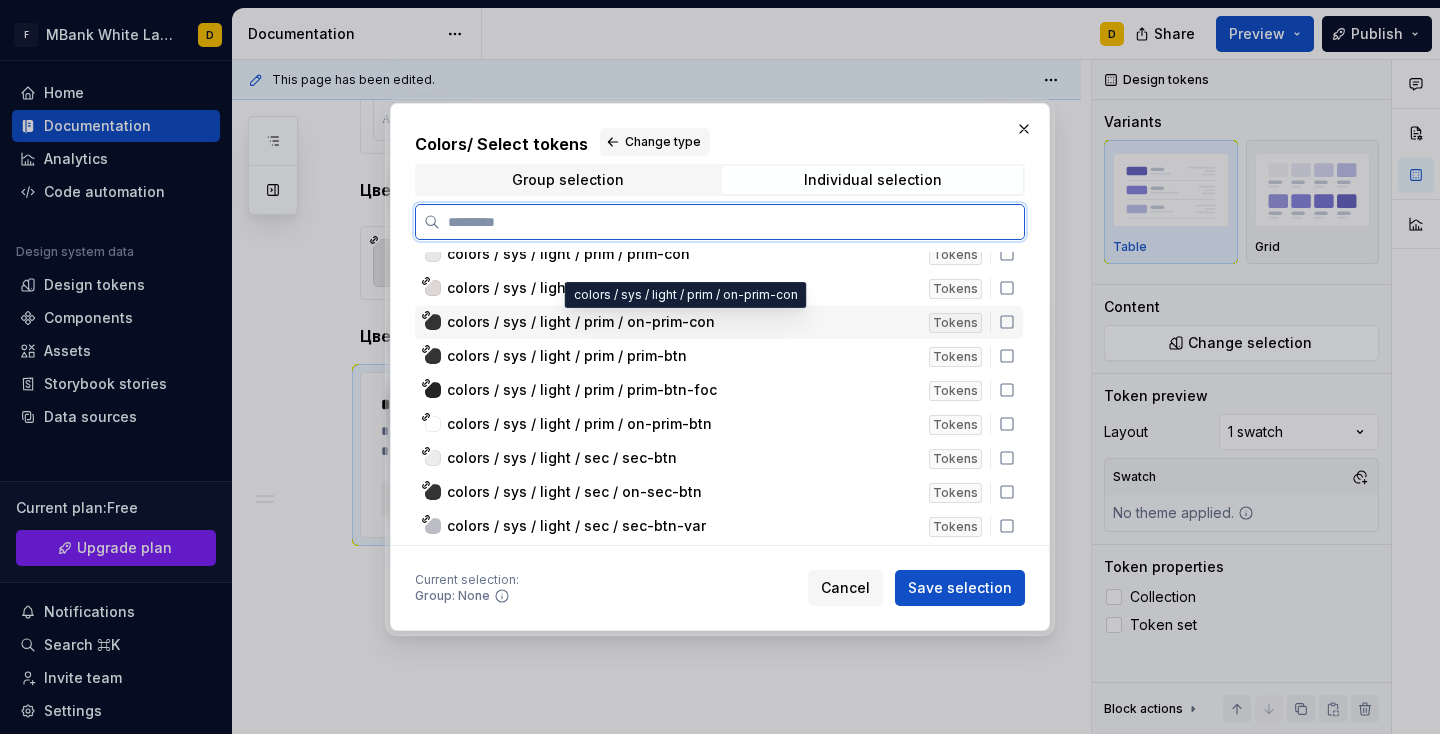click on "colors / sys / light / prim / on-prim-con" at bounding box center (581, 322) 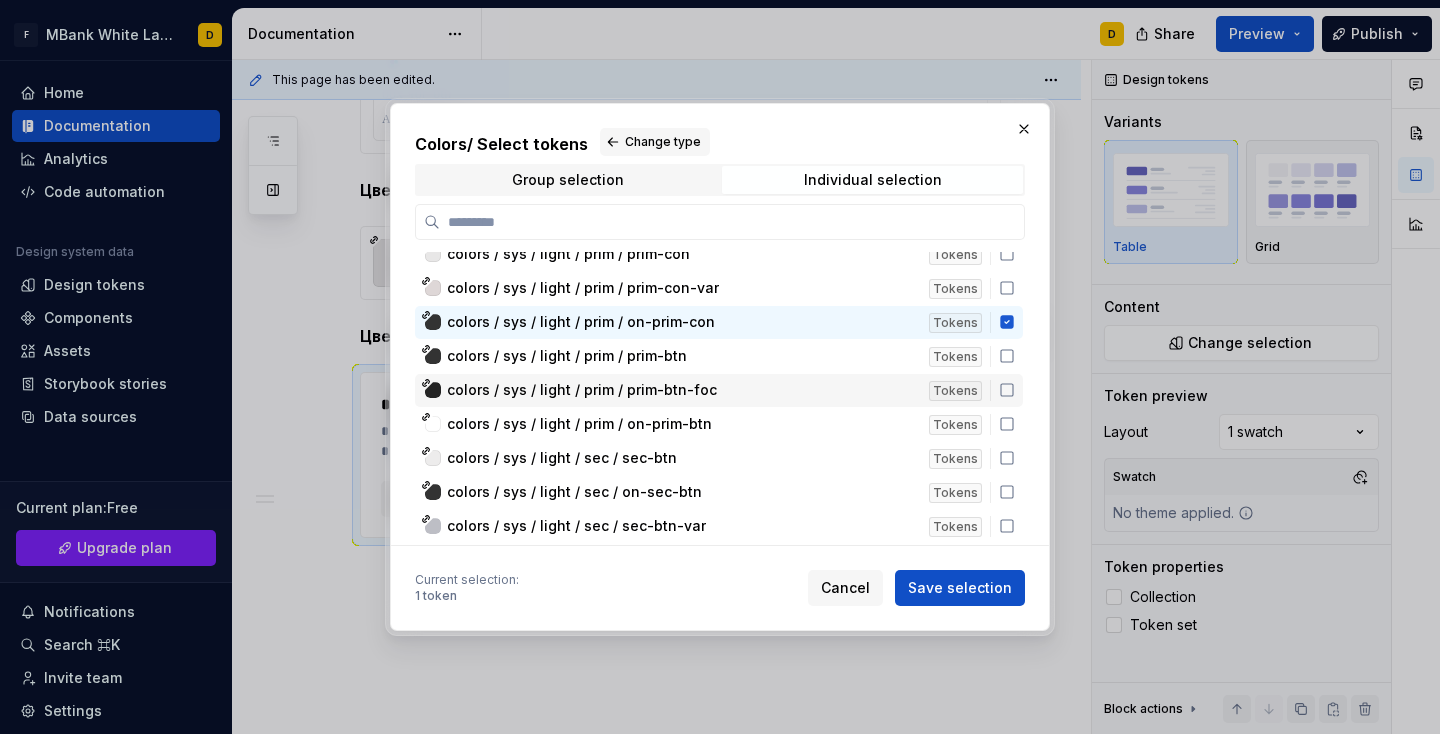 scroll, scrollTop: 4433, scrollLeft: 0, axis: vertical 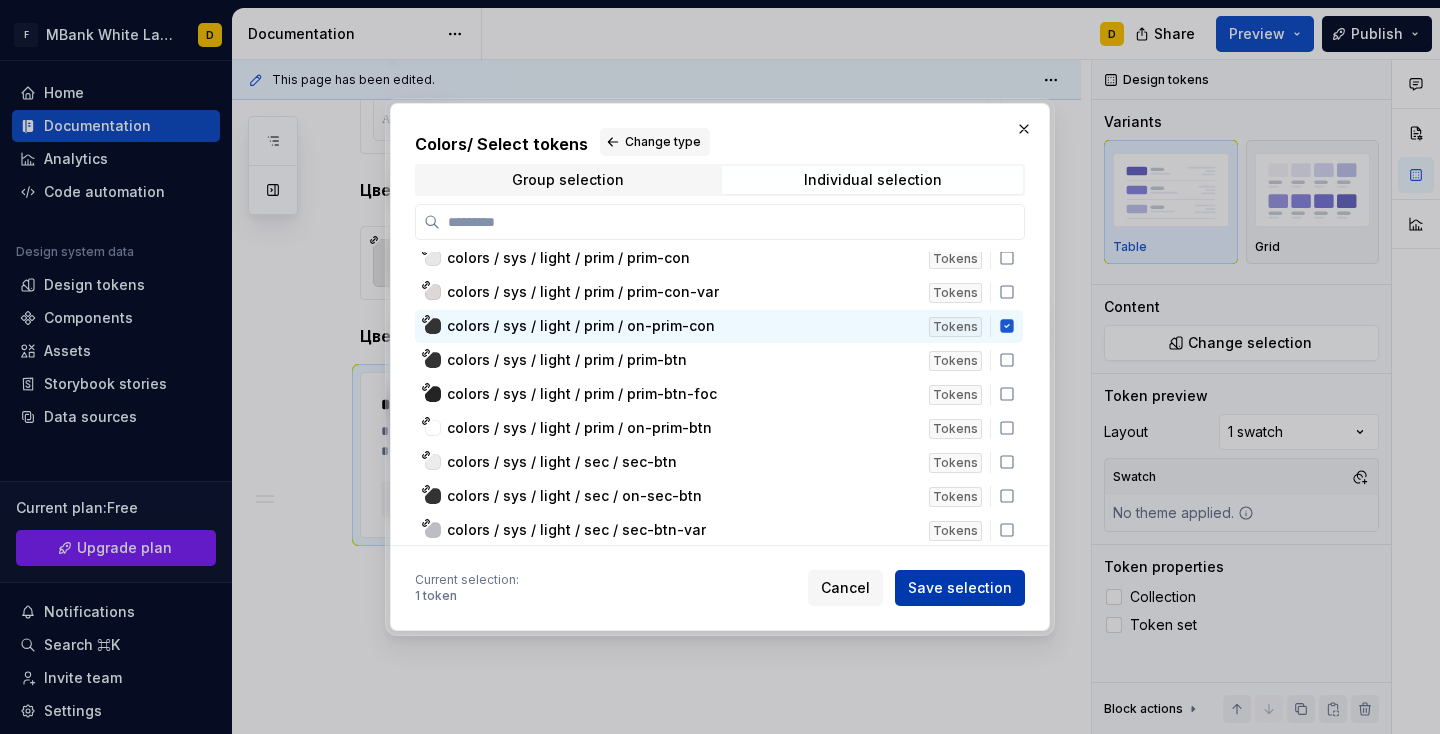 click on "Save selection" at bounding box center (960, 588) 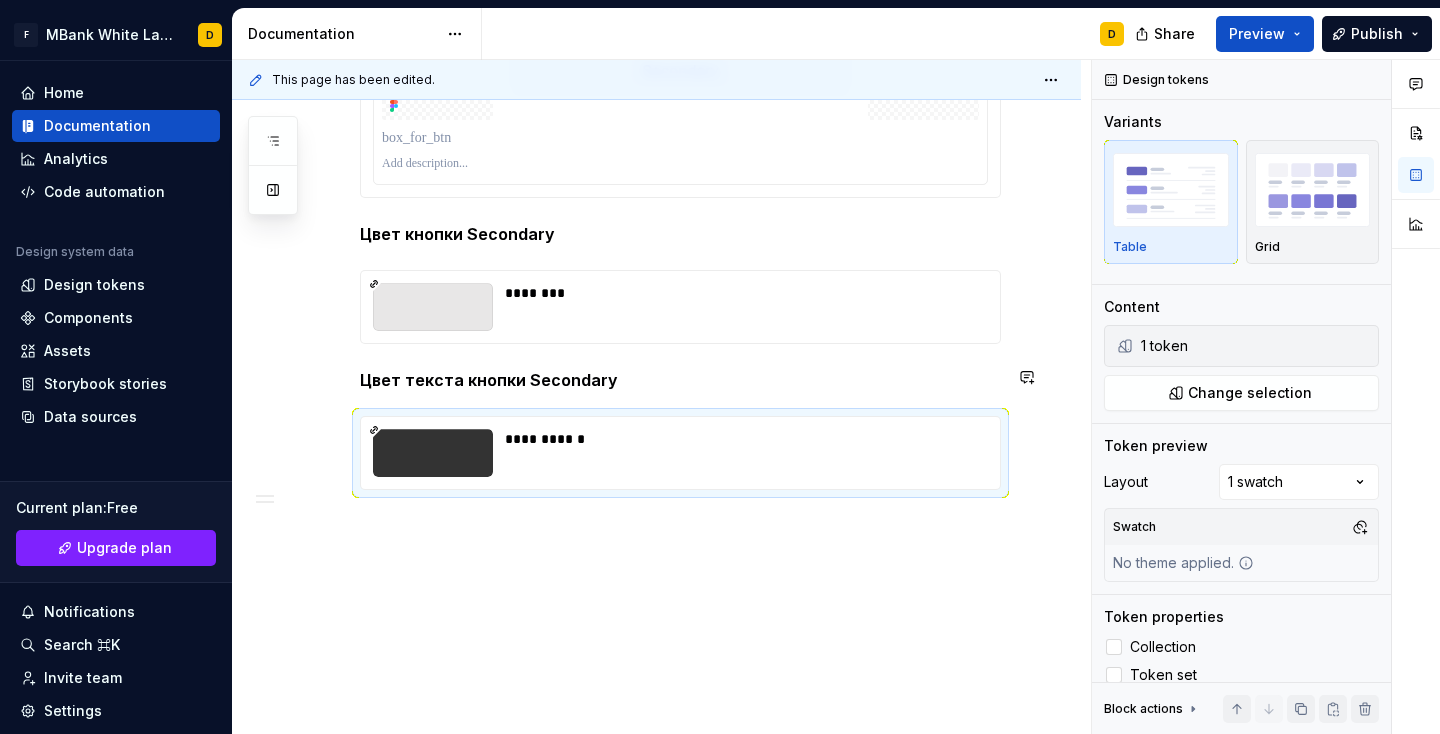 scroll, scrollTop: 2066, scrollLeft: 0, axis: vertical 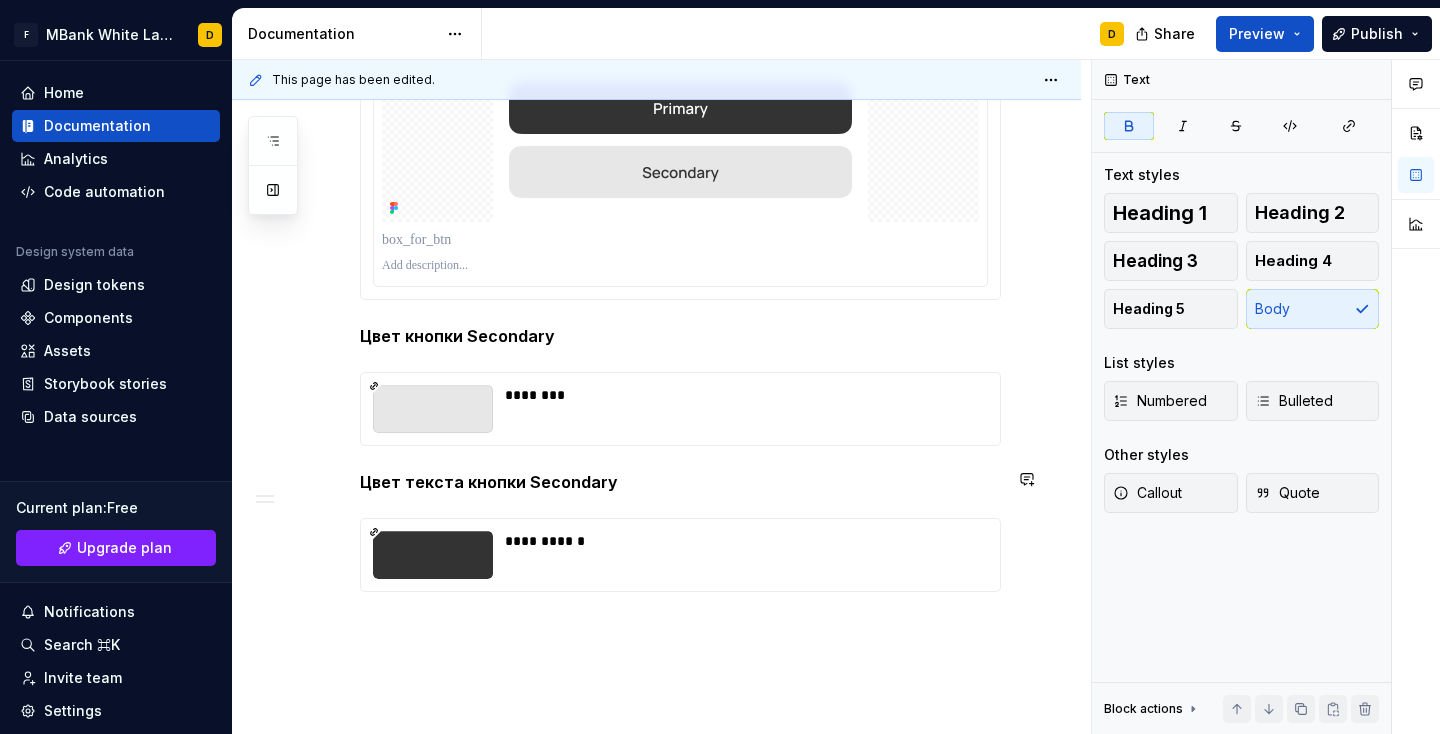 click on "**********" at bounding box center (661, 397) 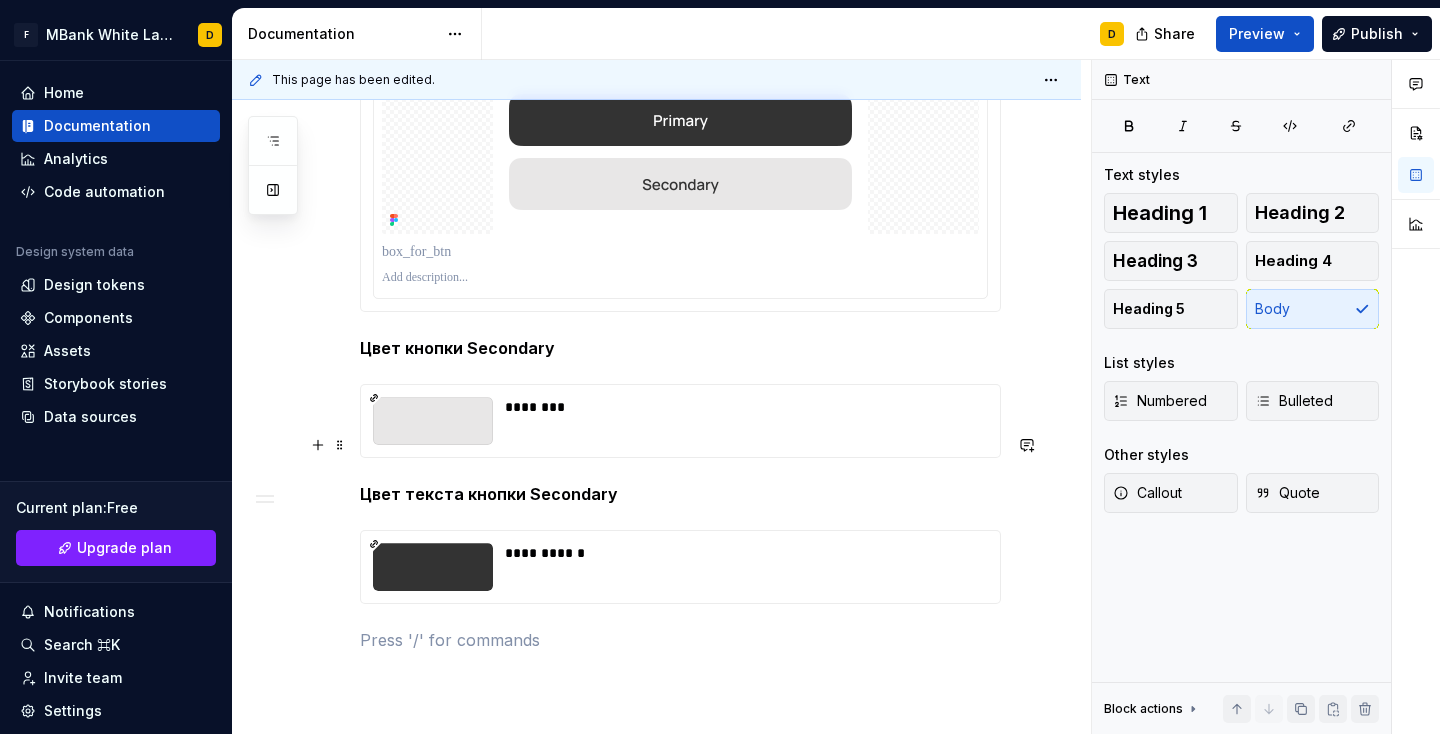 scroll, scrollTop: 2168, scrollLeft: 0, axis: vertical 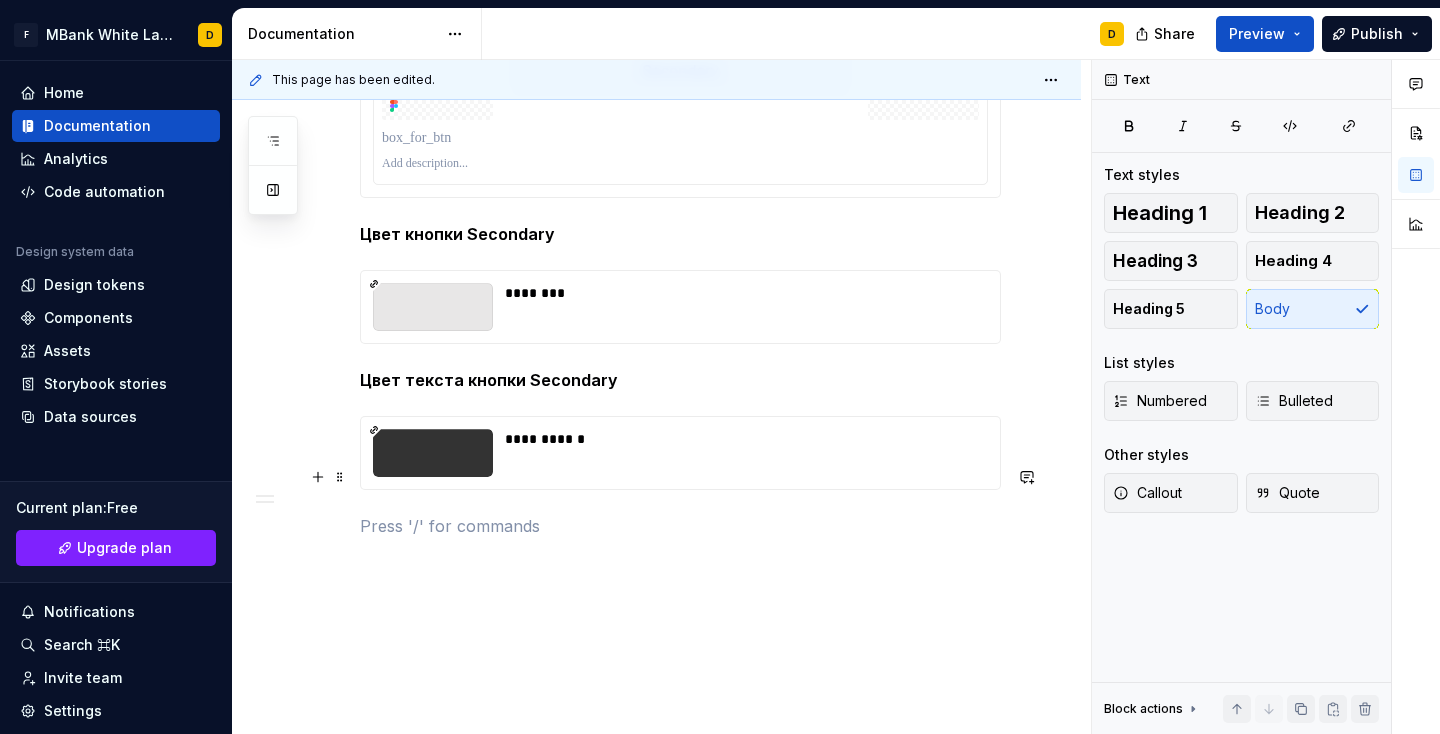 click at bounding box center [680, 526] 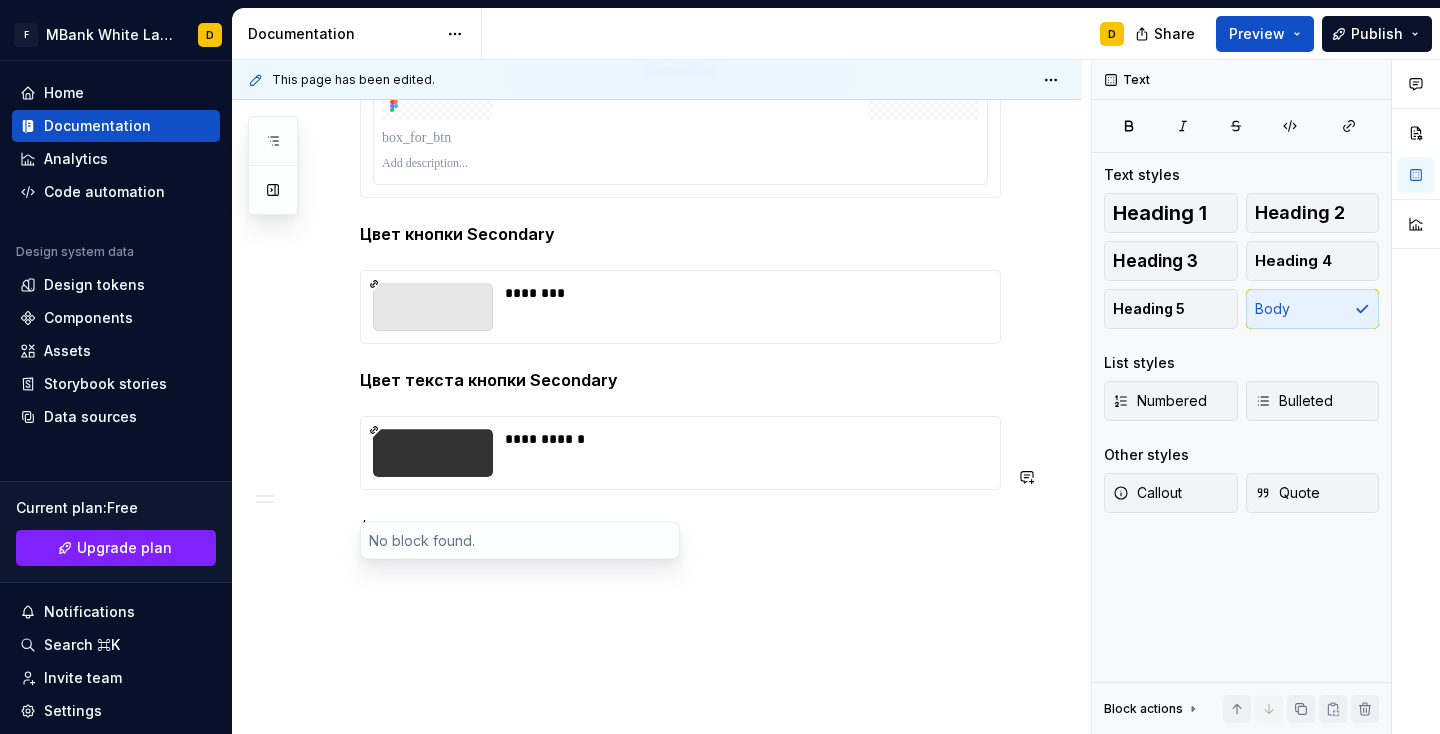 scroll, scrollTop: 2144, scrollLeft: 0, axis: vertical 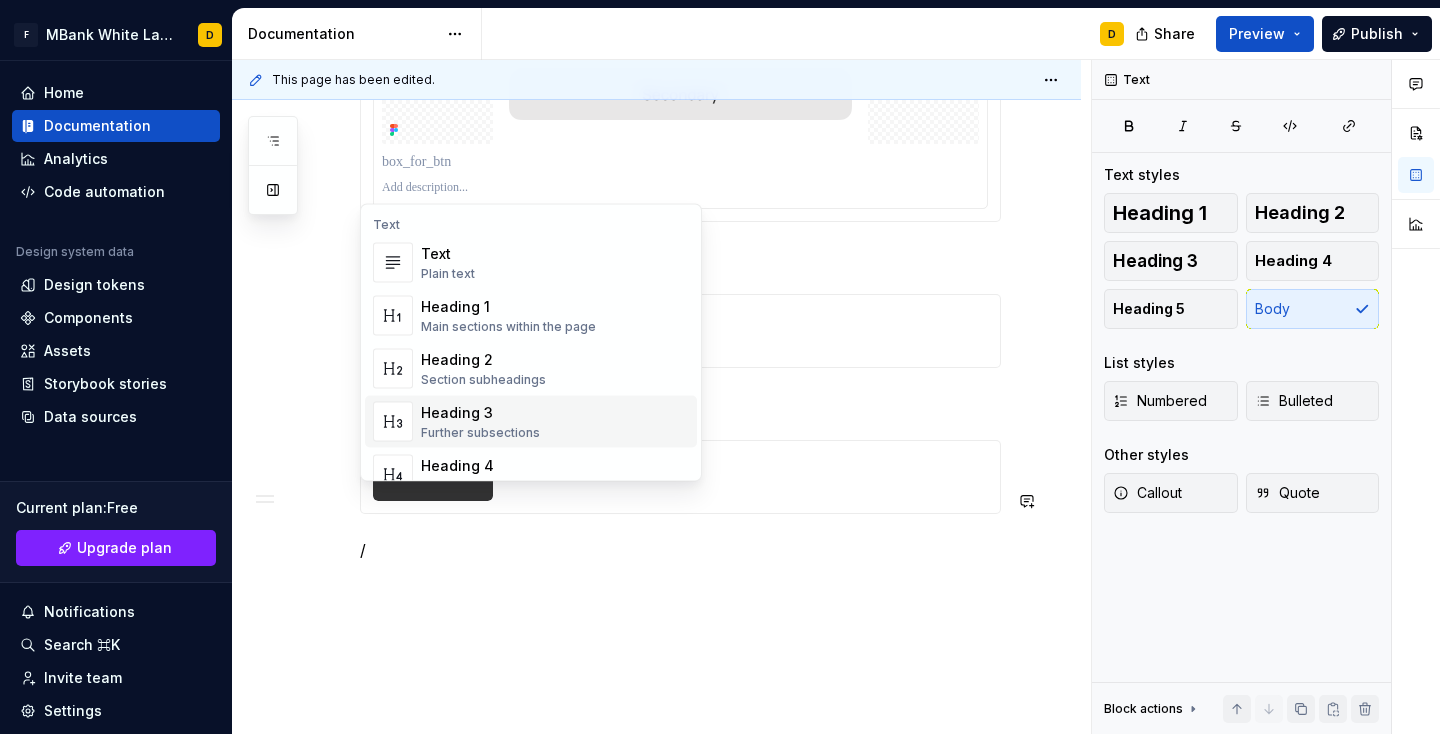 click on "Heading 3" at bounding box center [480, 413] 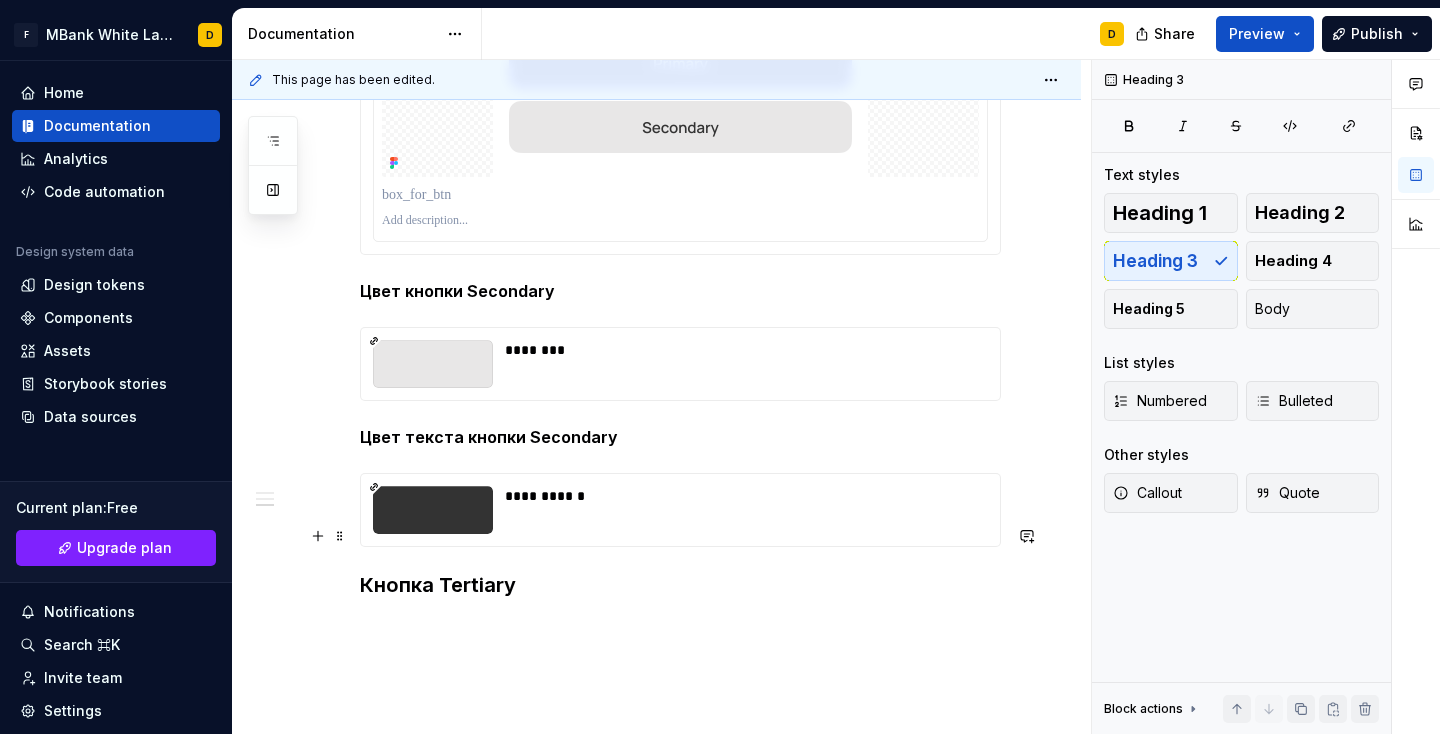 scroll, scrollTop: 2172, scrollLeft: 0, axis: vertical 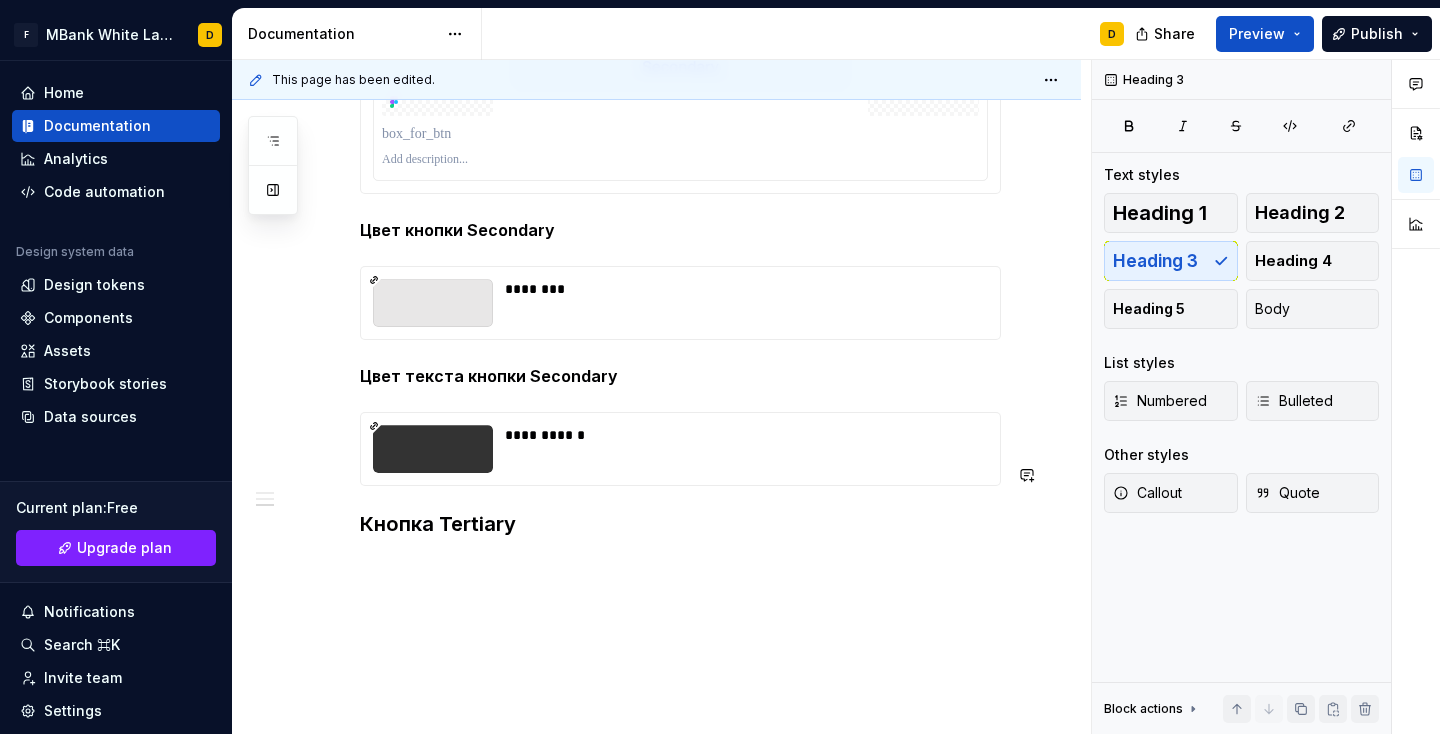 click on "**********" at bounding box center (680, -608) 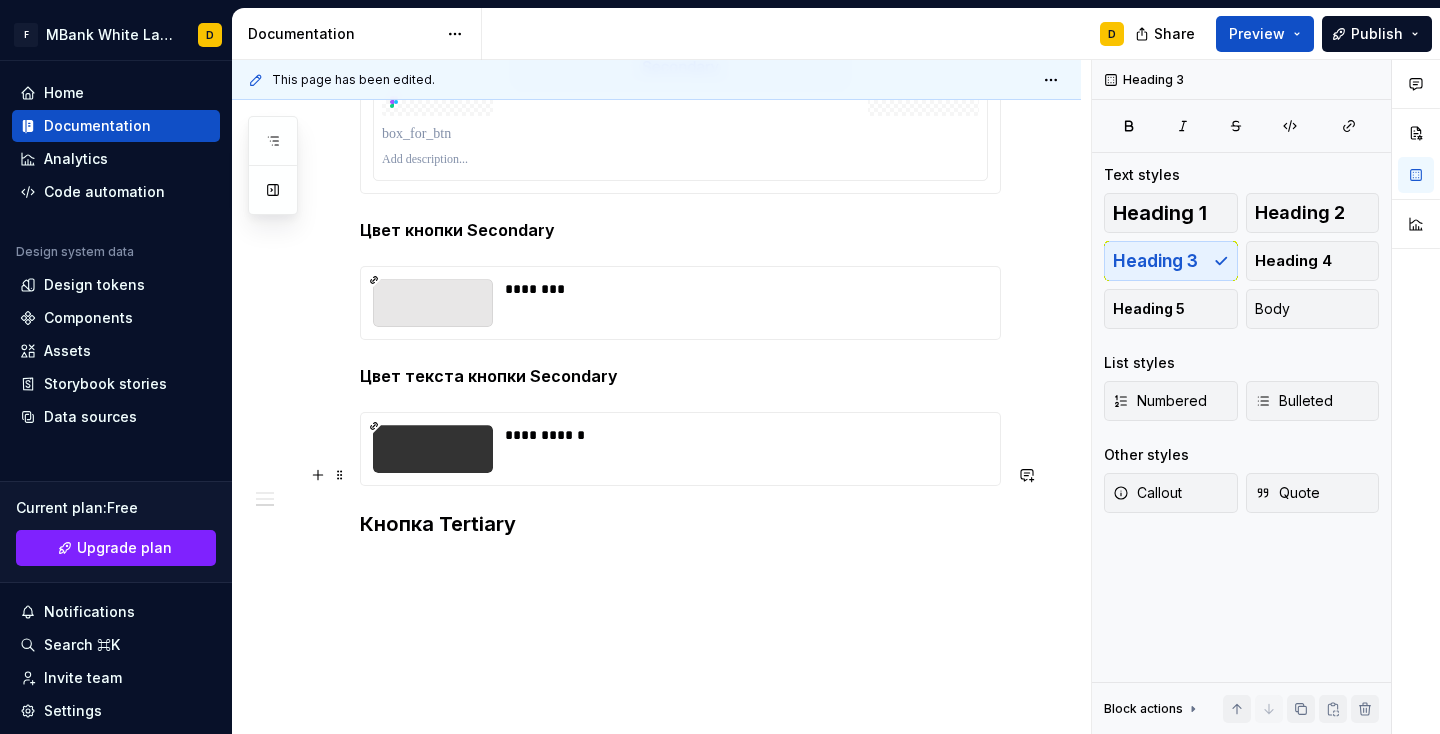 click on "Кнопка Tertiary" at bounding box center [680, 524] 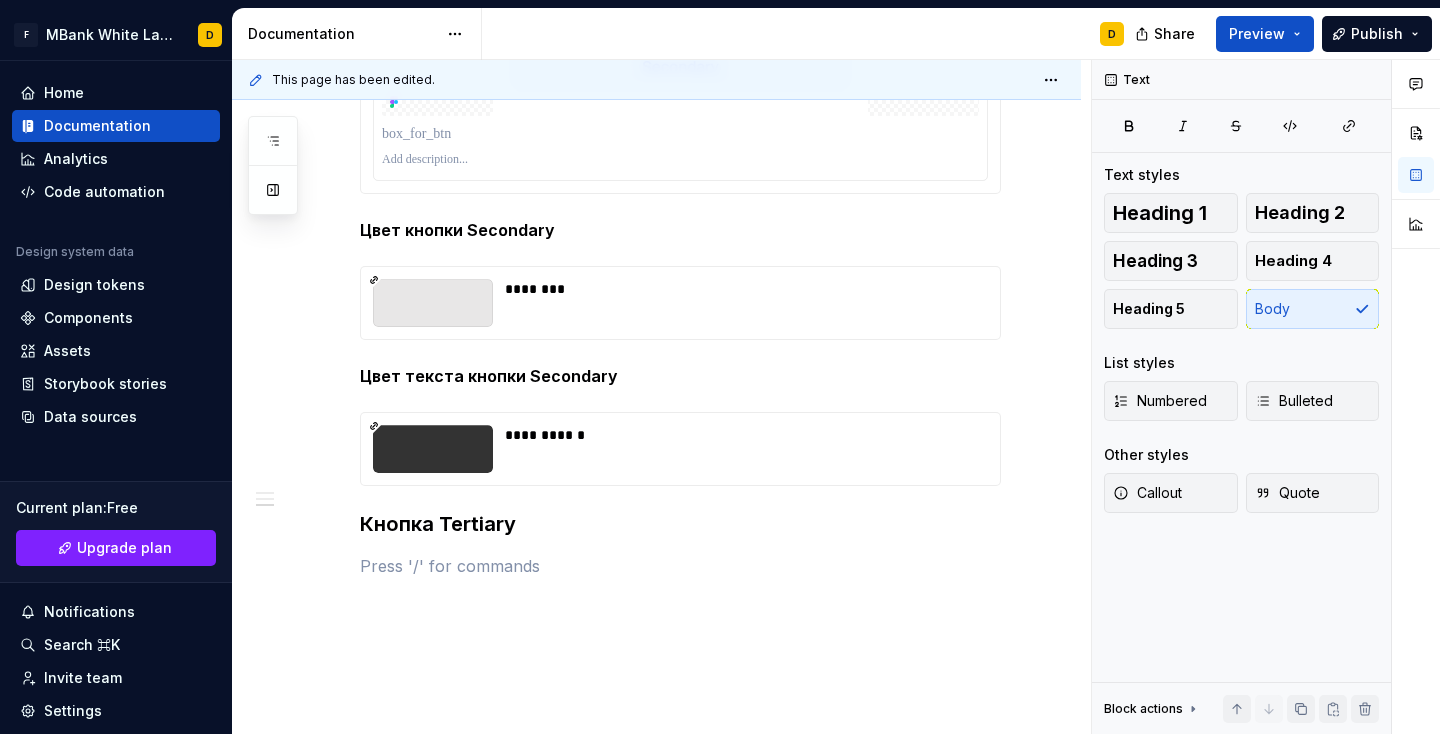 click at bounding box center [680, 566] 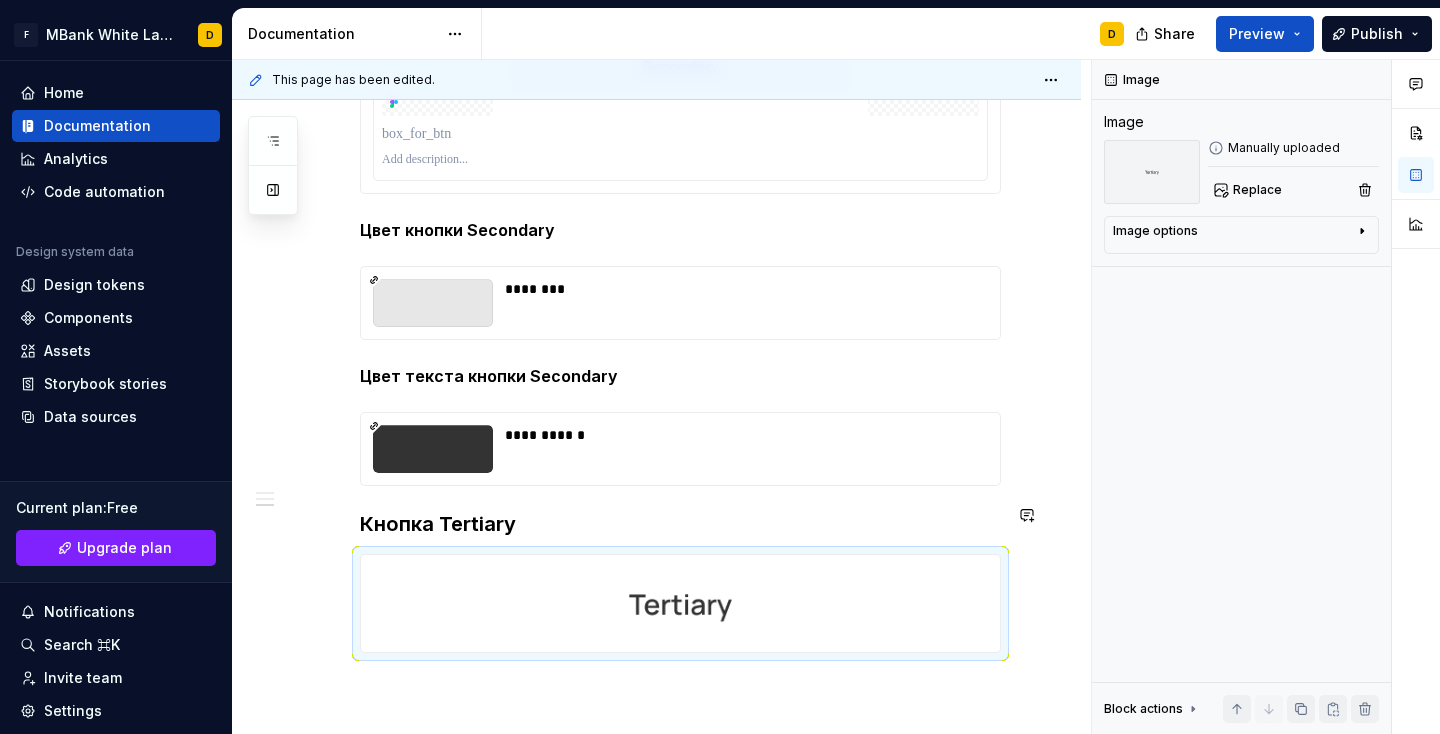 click on "**********" at bounding box center [680, -551] 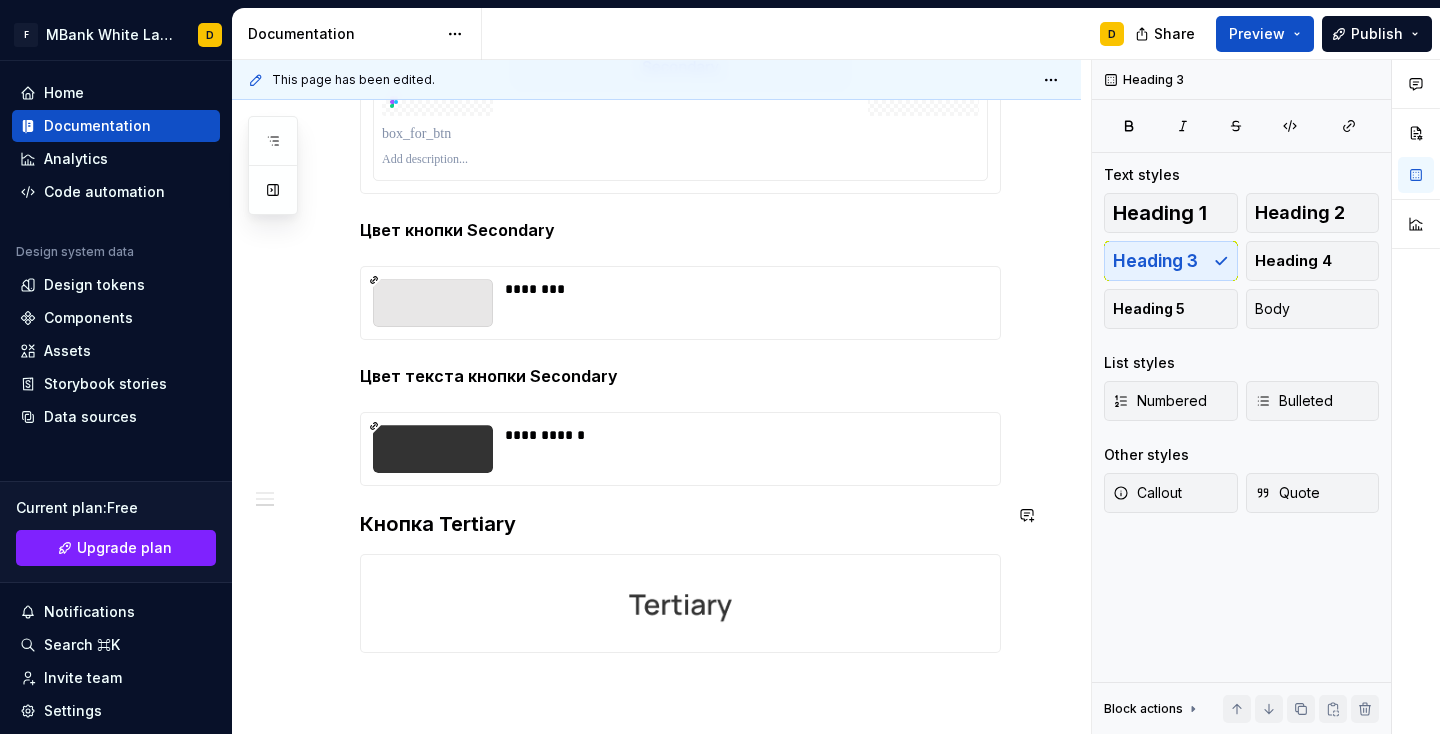click on "**********" at bounding box center (656, -465) 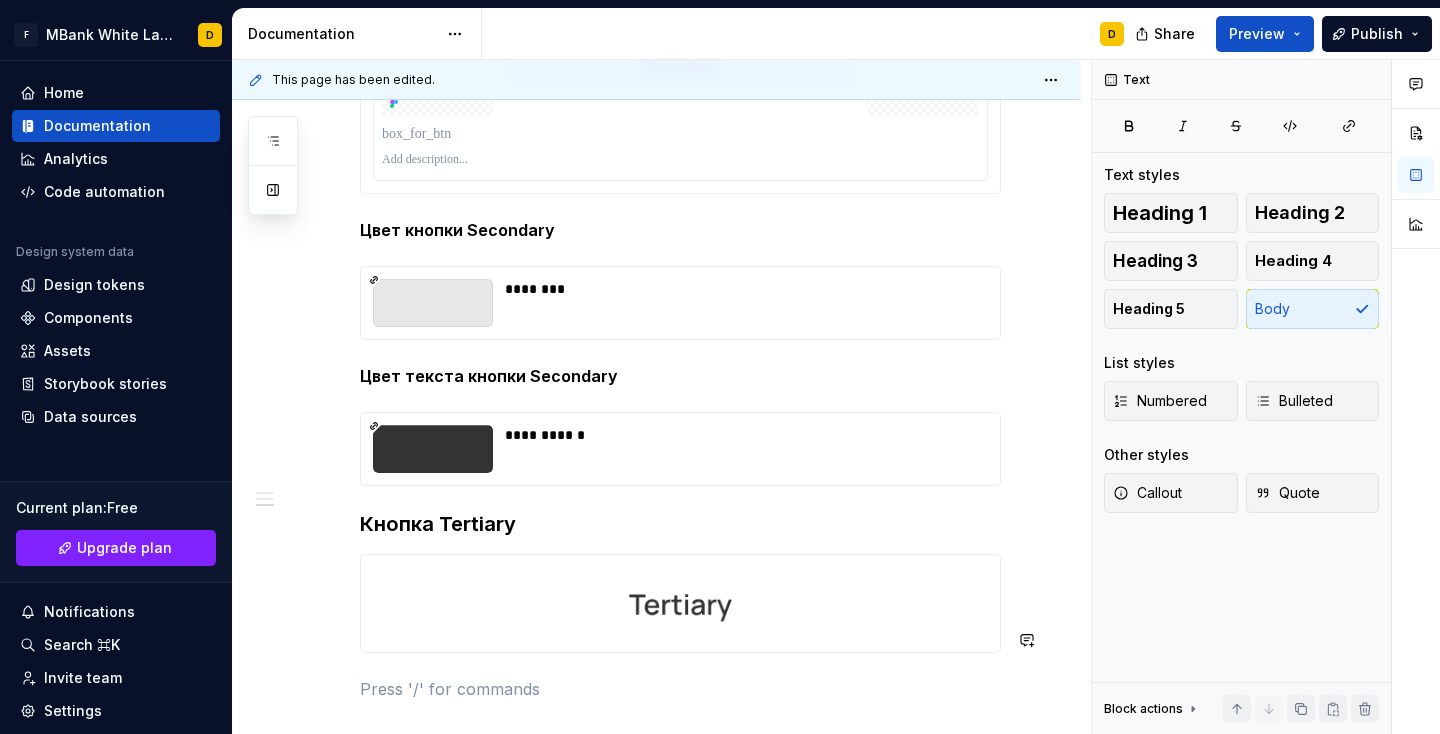 scroll, scrollTop: 2189, scrollLeft: 0, axis: vertical 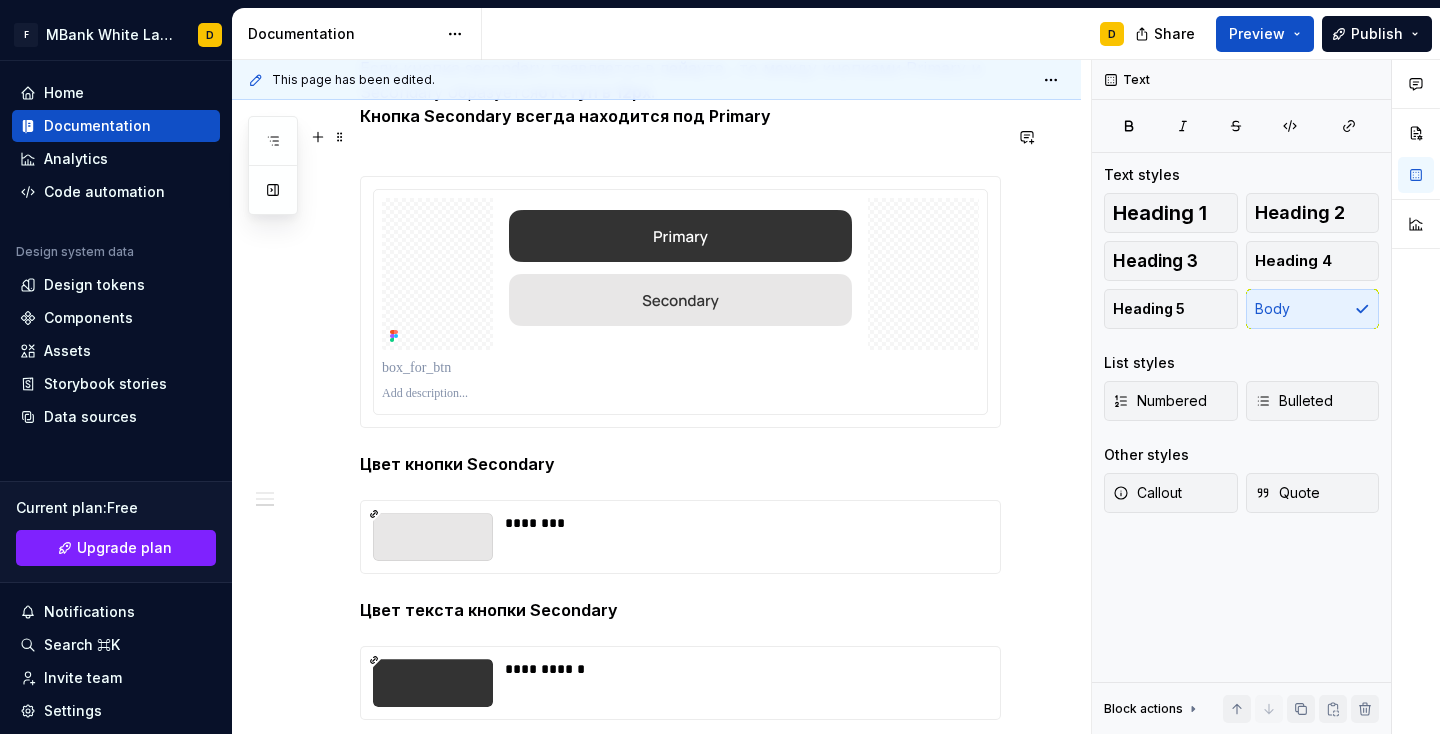 click on "**********" at bounding box center [656, -81] 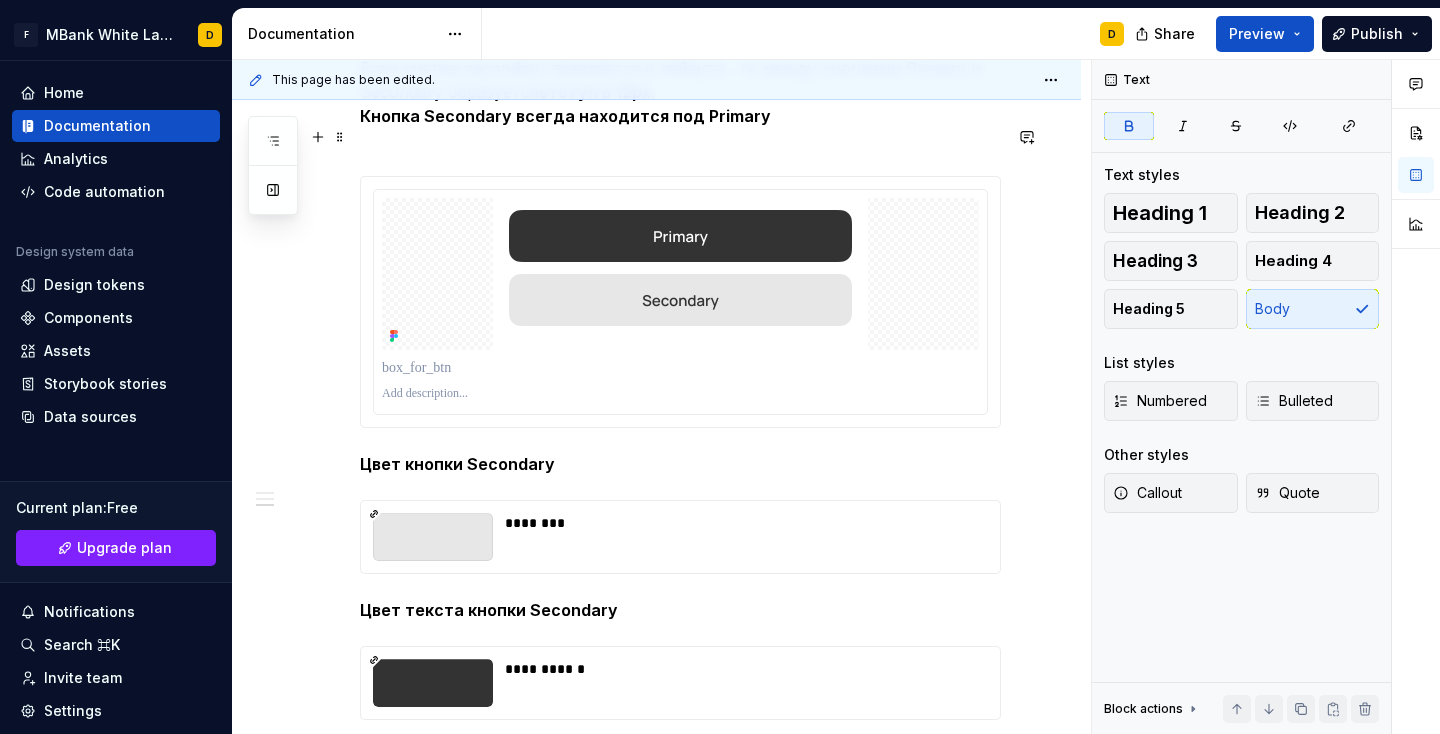 click on "**********" at bounding box center [656, -81] 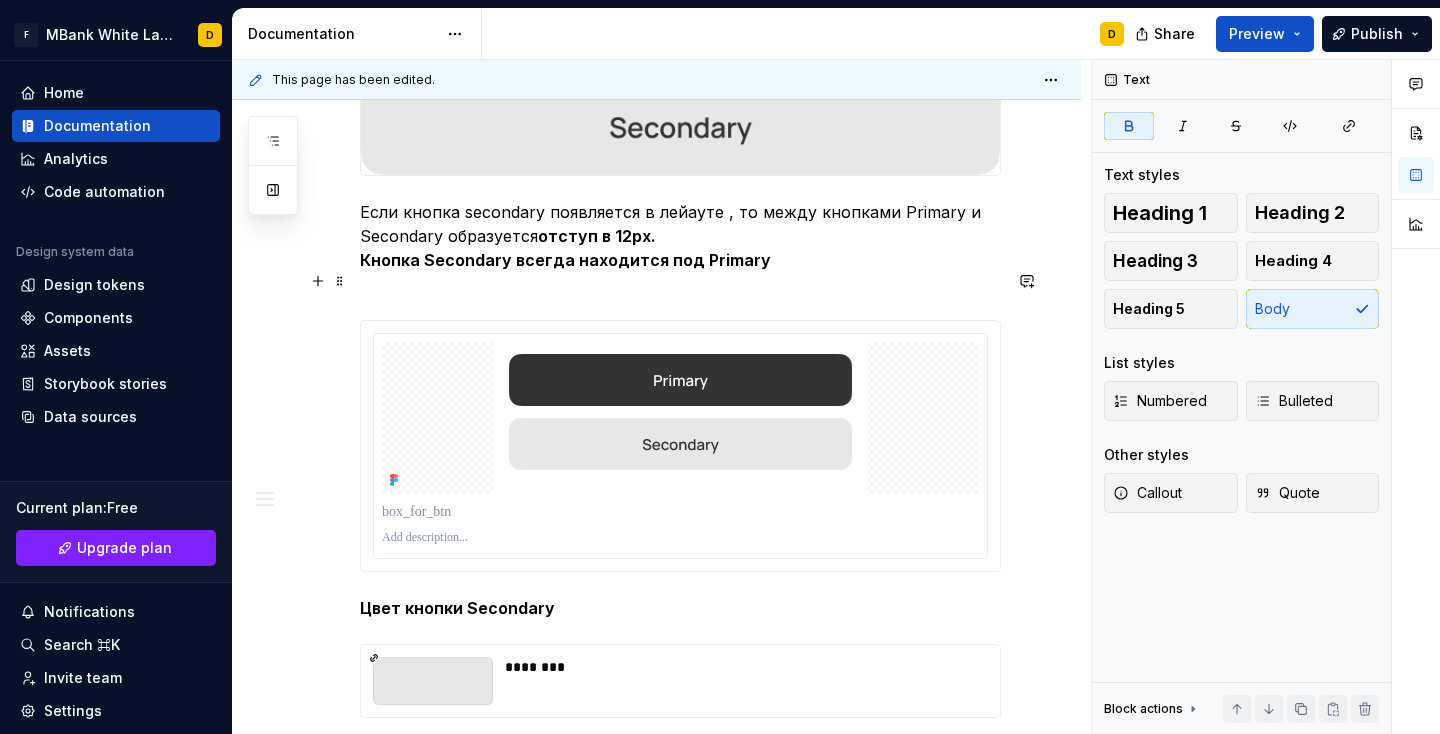 scroll, scrollTop: 1756, scrollLeft: 0, axis: vertical 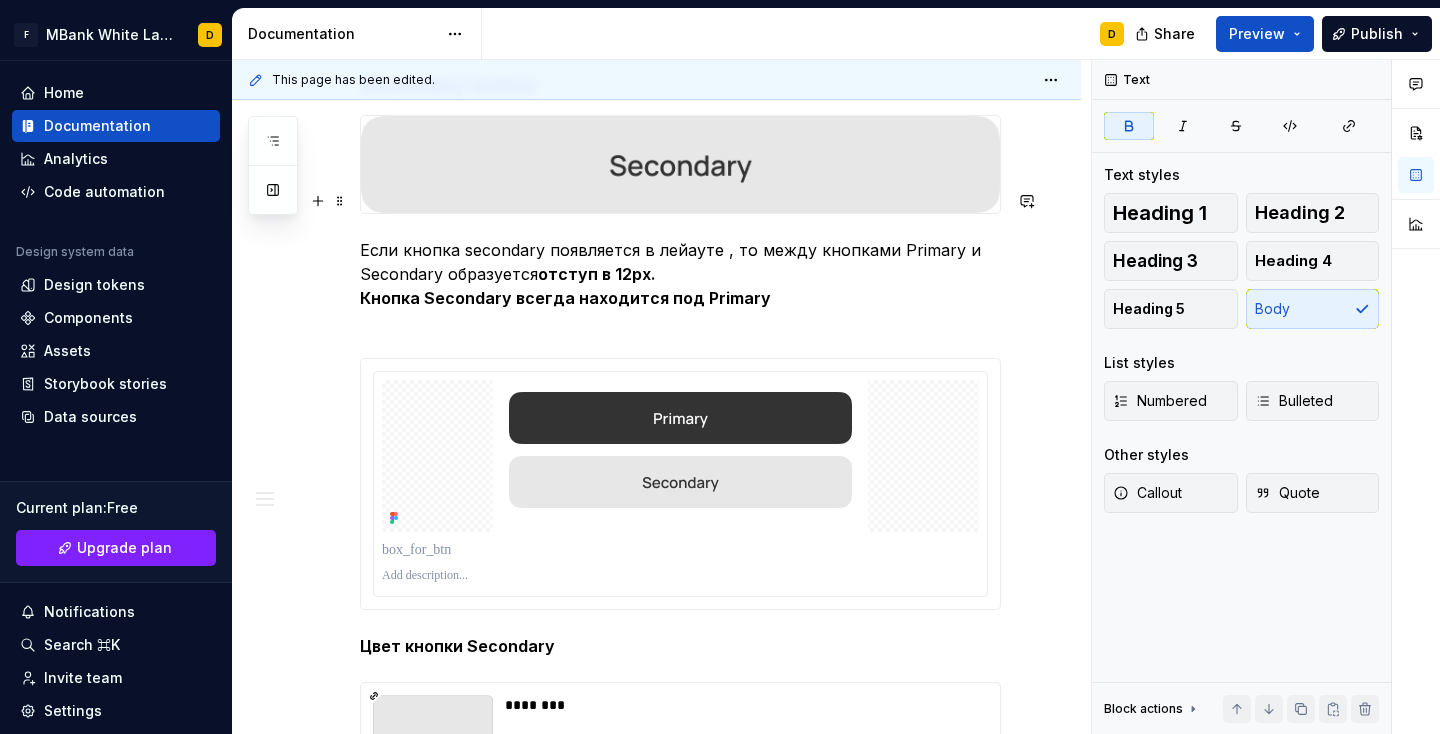 click on "Если кнопка secondary появляется в лейауте , то между кнопками Primary и Secondary образуется  отступ в 12px. [GEOGRAPHIC_DATA] всегда находится под Primary" at bounding box center [680, 286] 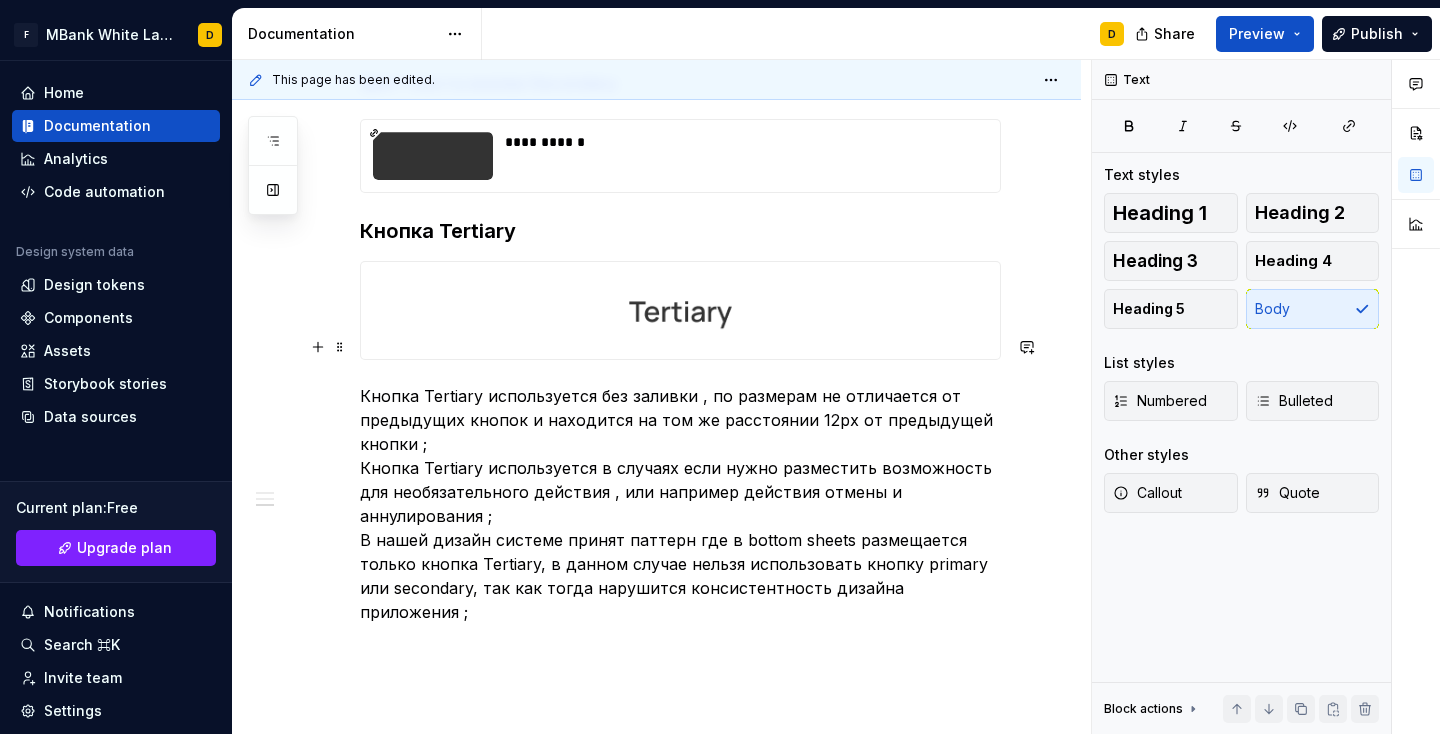 scroll, scrollTop: 2569, scrollLeft: 0, axis: vertical 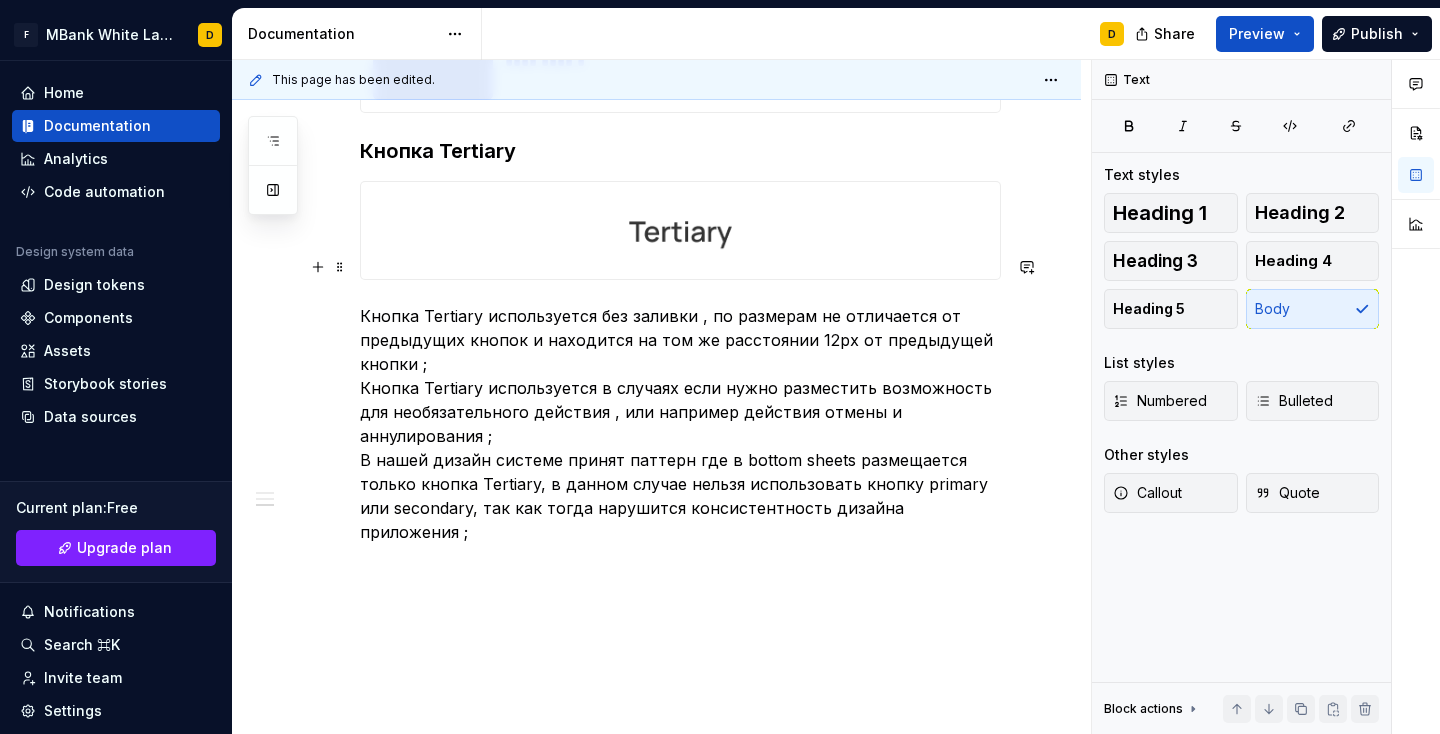 click on "**********" at bounding box center [656, -700] 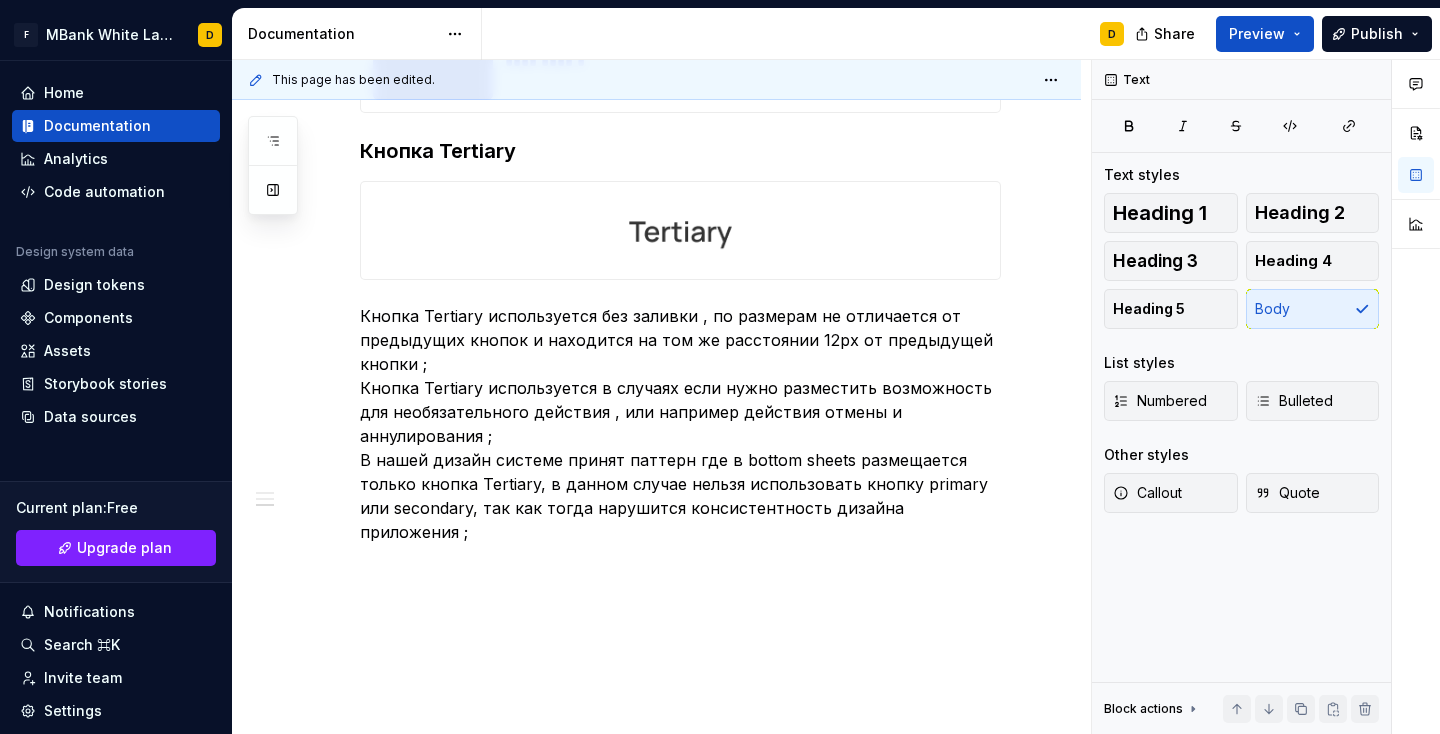 click on "Кнопка Tertiary используется без заливки , по размерам не отличается от предыдущих кнопок и находится на том же расстоянии 12px от предыдущей кнопки ; Кнопка Tertiary используется в случаях если нужно разместить возможность для необязательного действия , или например действия отмены и аннулирования ; В нашей дизайн системе принят паттерн где в bottom sheets размещается только кнопка Tertiary, в данном случае нельзя использовать кнопку primary или secondary, так как тогда нарушится консистентность дизайна приложения ;" at bounding box center [680, 424] 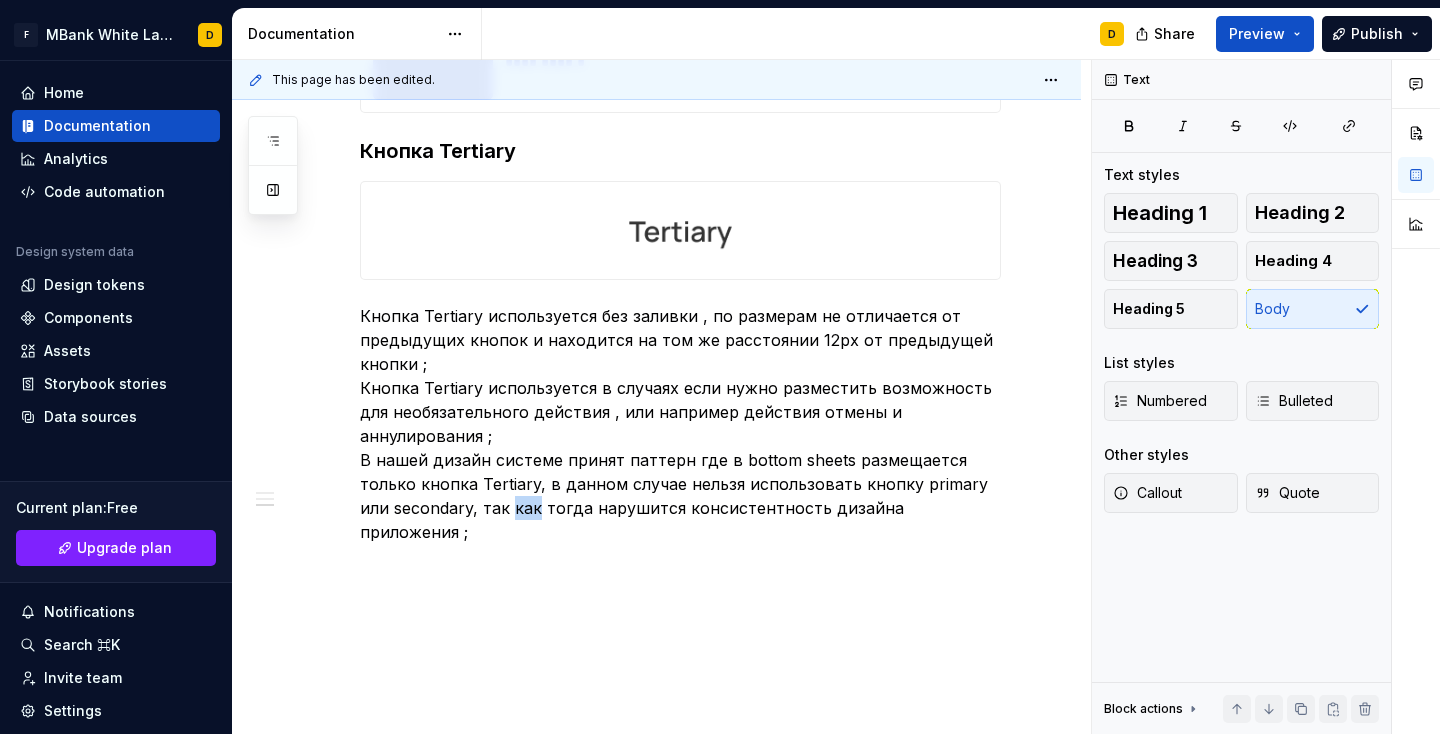 drag, startPoint x: 1418, startPoint y: 380, endPoint x: 511, endPoint y: 455, distance: 910.0956 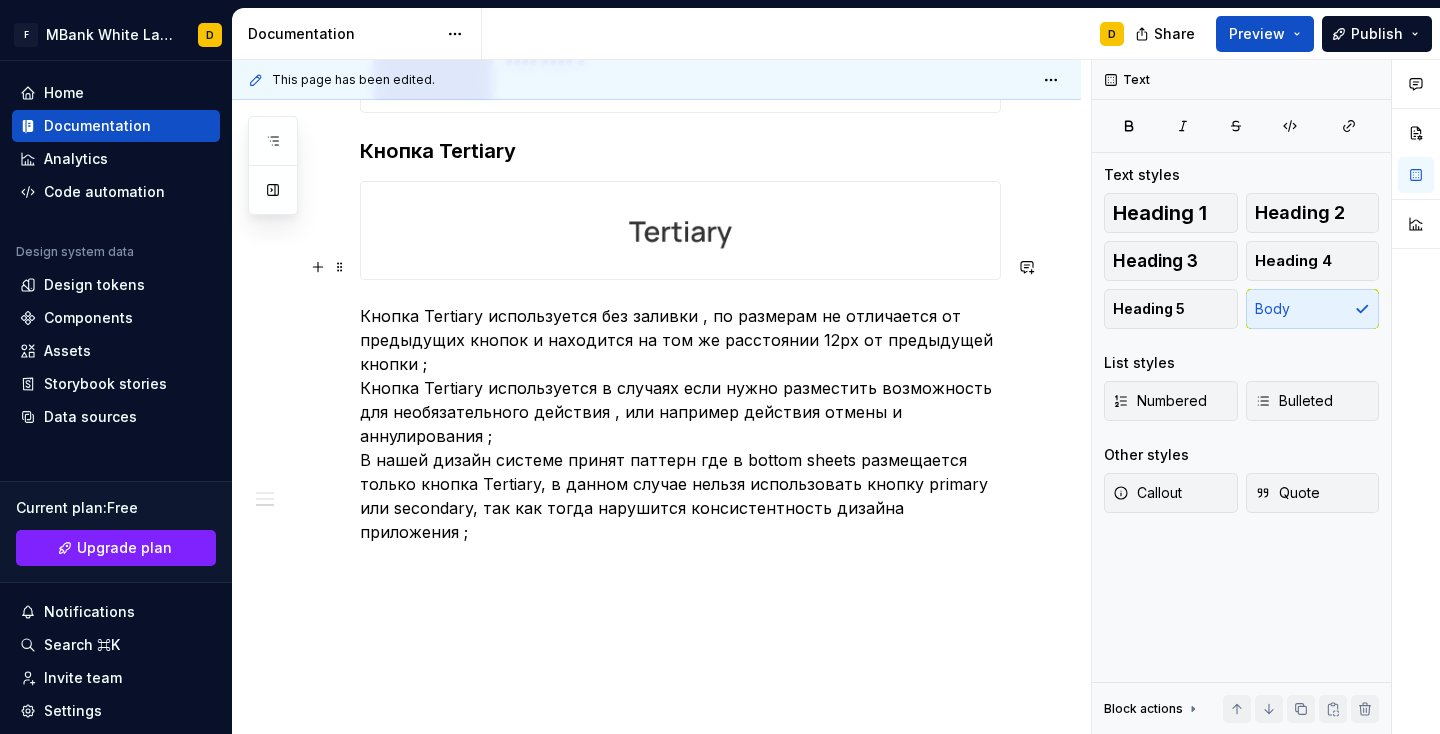 click on "Кнопка Tertiary используется без заливки , по размерам не отличается от предыдущих кнопок и находится на том же расстоянии 12px от предыдущей кнопки ; Кнопка Tertiary используется в случаях если нужно разместить возможность для необязательного действия , или например действия отмены и аннулирования ; В нашей дизайн системе принят паттерн где в bottom sheets размещается только кнопка Tertiary, в данном случае нельзя использовать кнопку primary или secondary, так как тогда нарушится консистентность дизайна приложения ;" at bounding box center (680, 424) 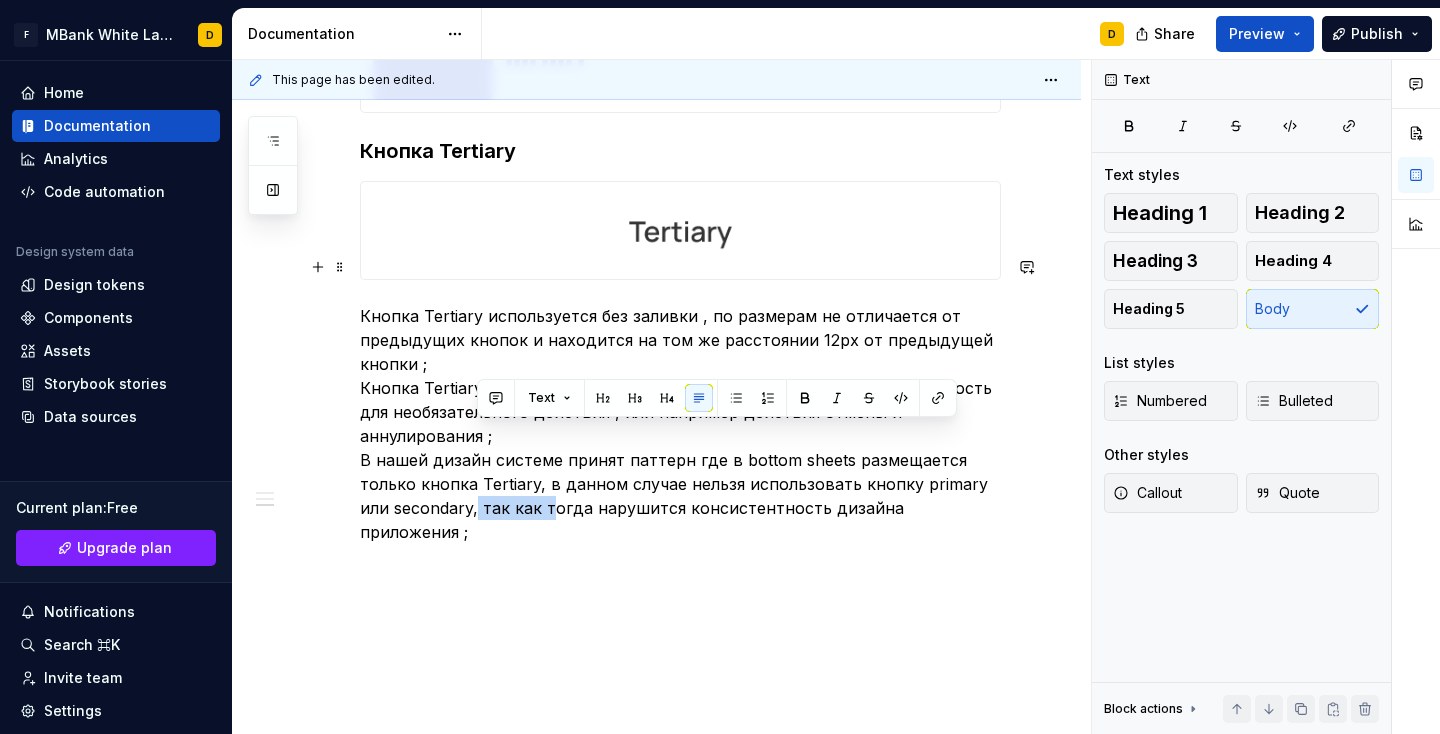drag, startPoint x: 477, startPoint y: 460, endPoint x: 552, endPoint y: 449, distance: 75.802376 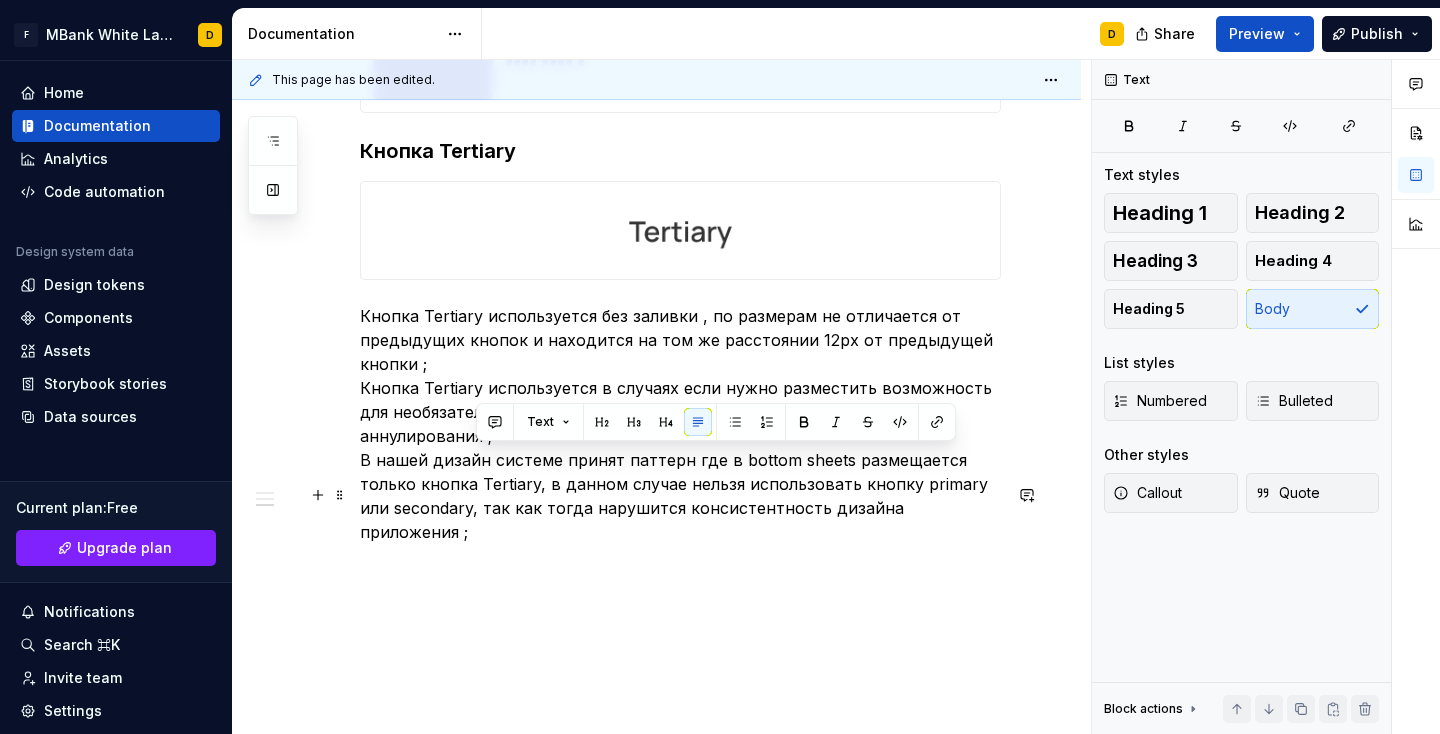 click on "**********" at bounding box center [680, -798] 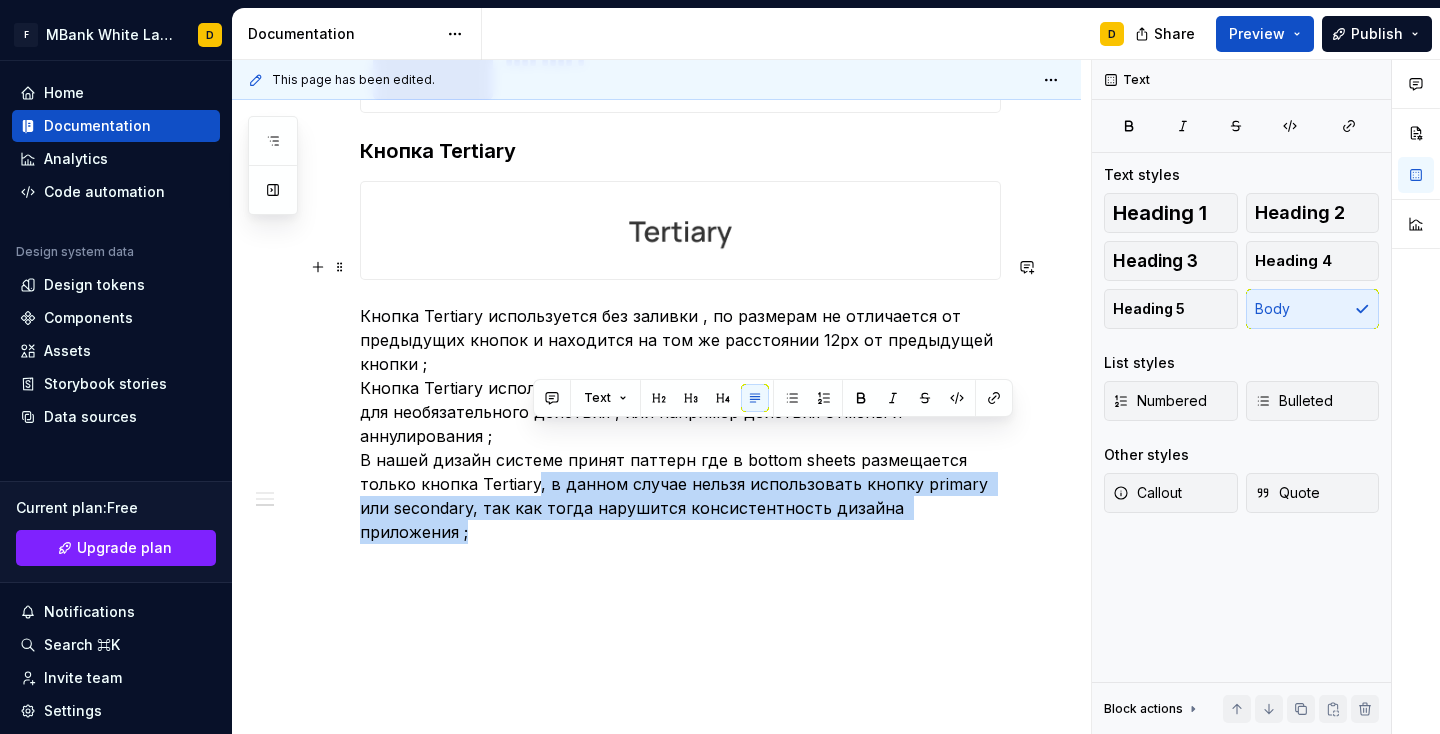 drag, startPoint x: 991, startPoint y: 459, endPoint x: 536, endPoint y: 440, distance: 455.39655 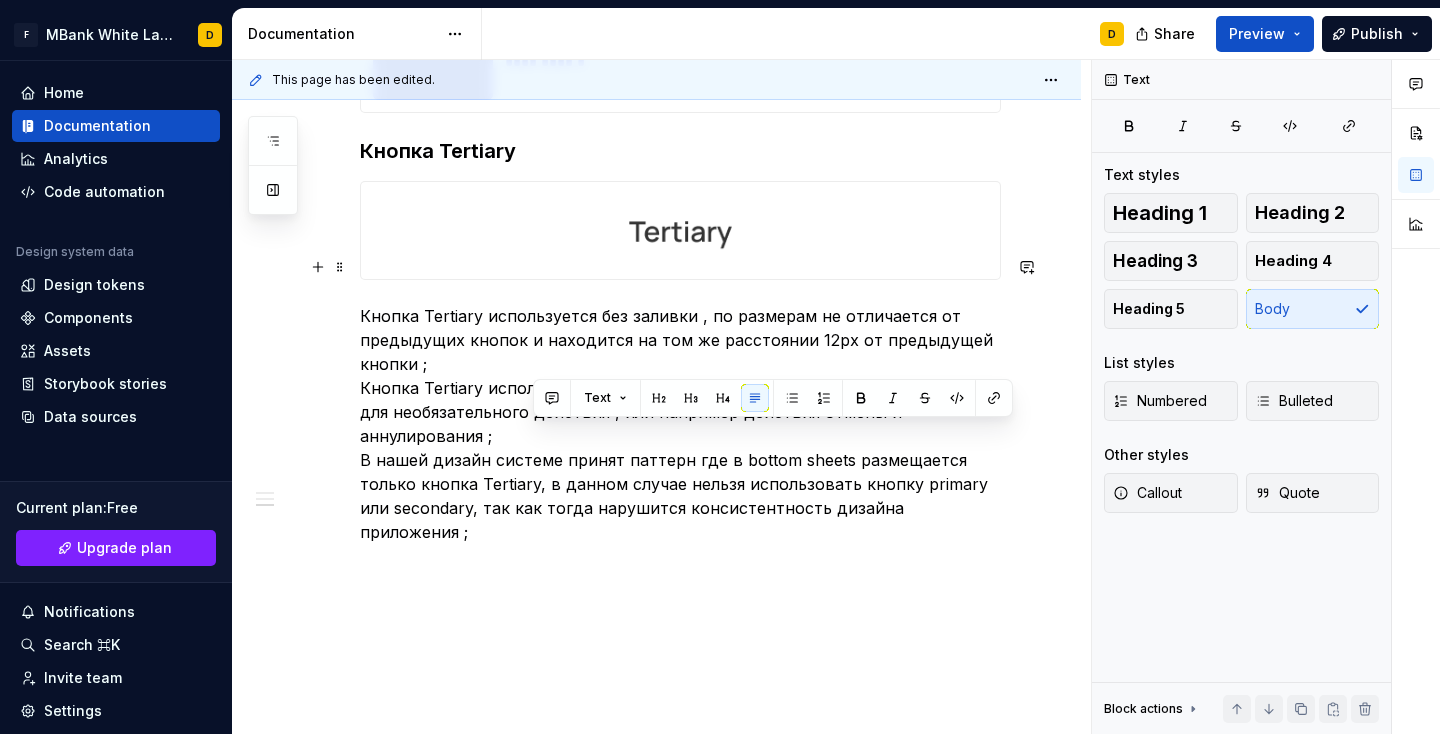 scroll, scrollTop: 2562, scrollLeft: 0, axis: vertical 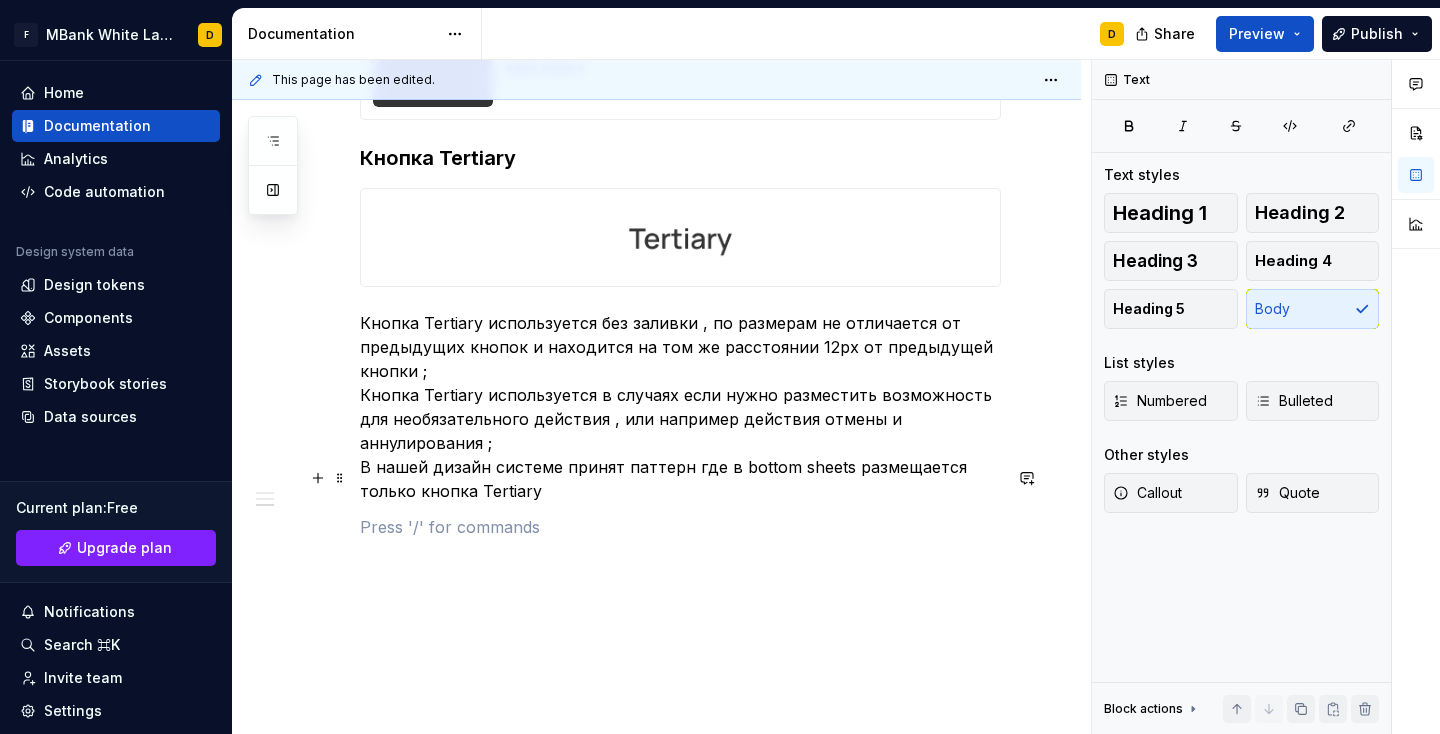 click at bounding box center [680, 527] 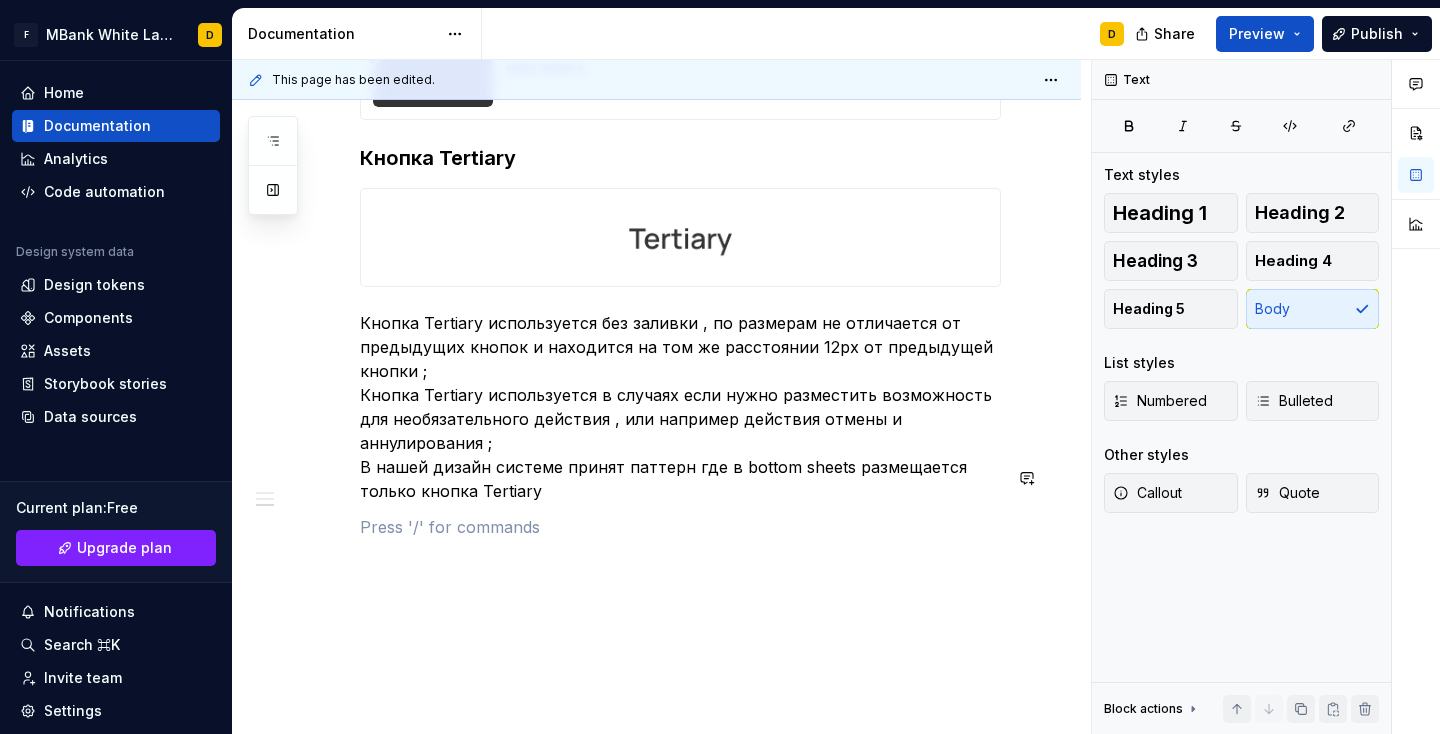 scroll, scrollTop: 2538, scrollLeft: 0, axis: vertical 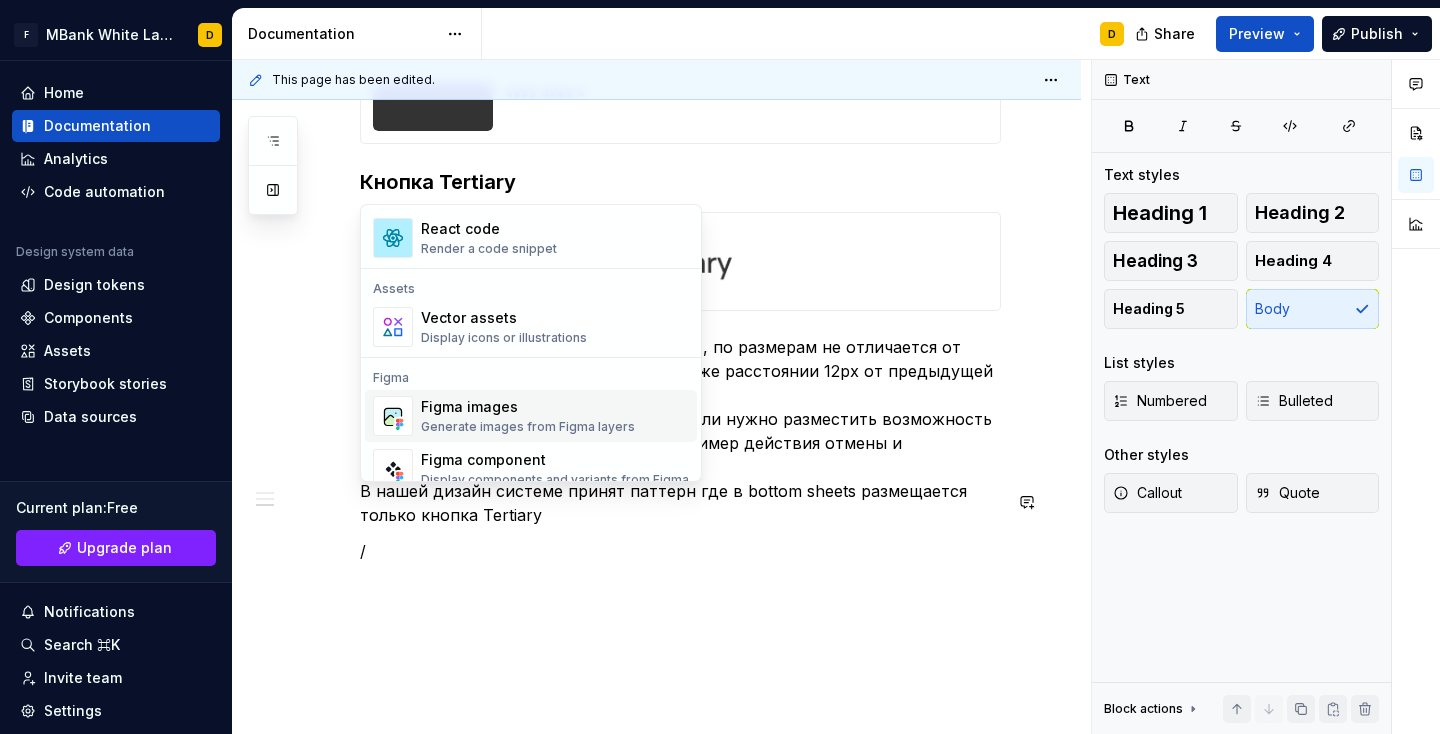 click on "Figma images" at bounding box center [528, 407] 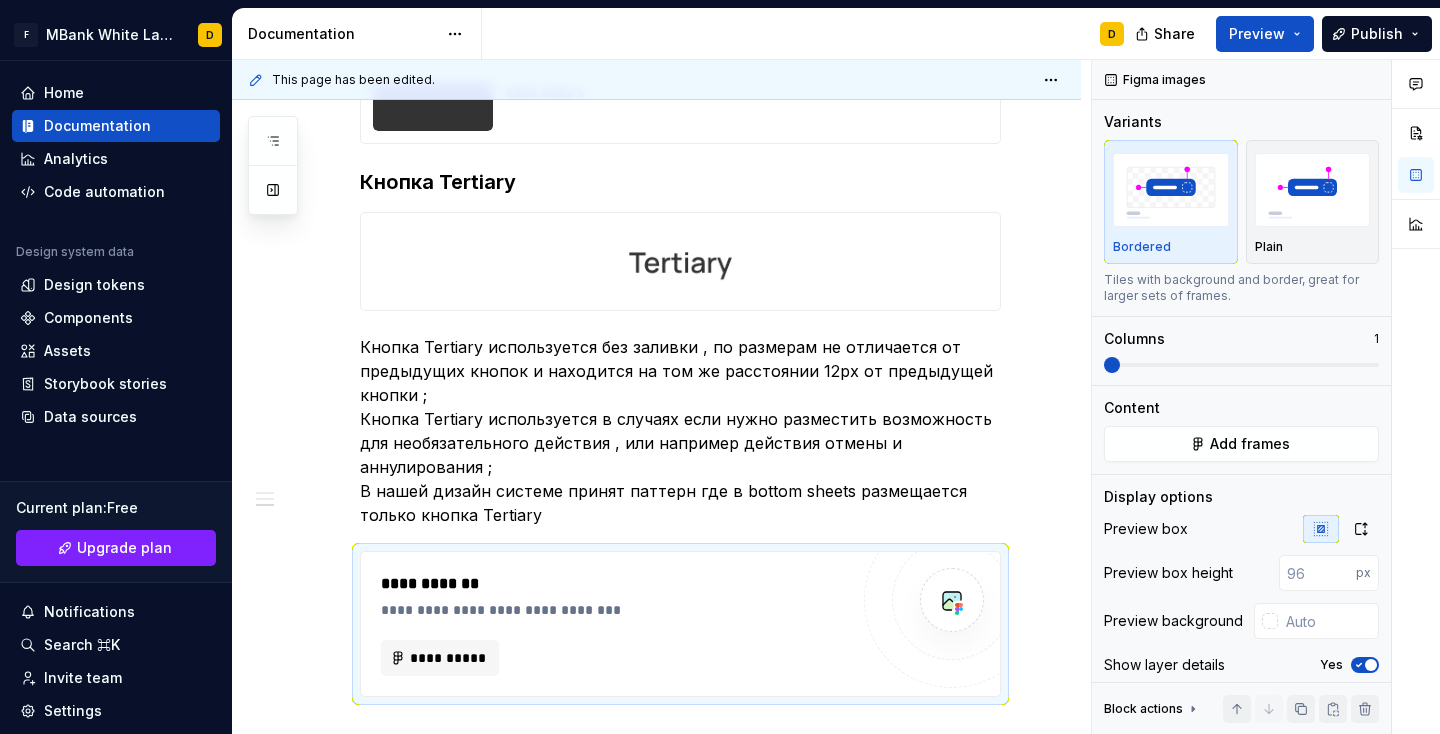 scroll, scrollTop: 2550, scrollLeft: 0, axis: vertical 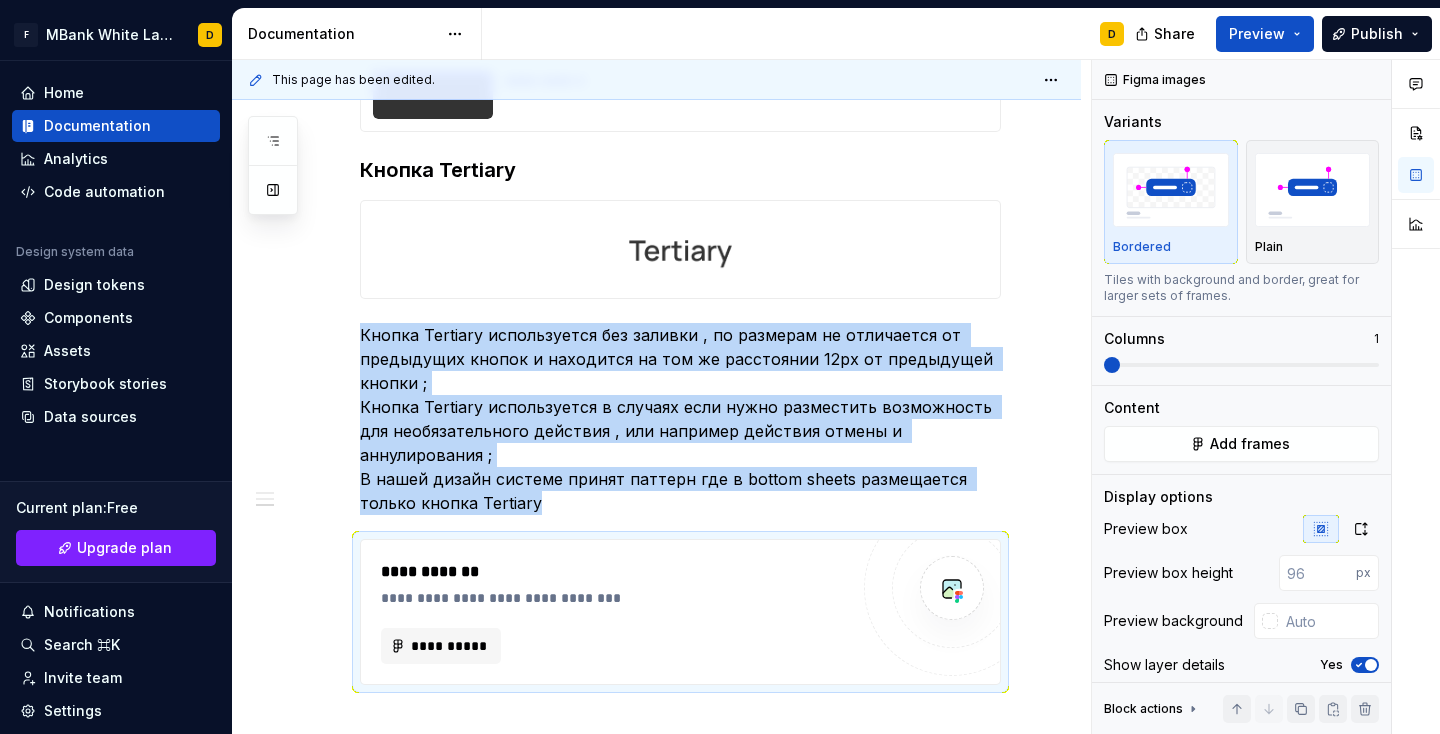 type on "*" 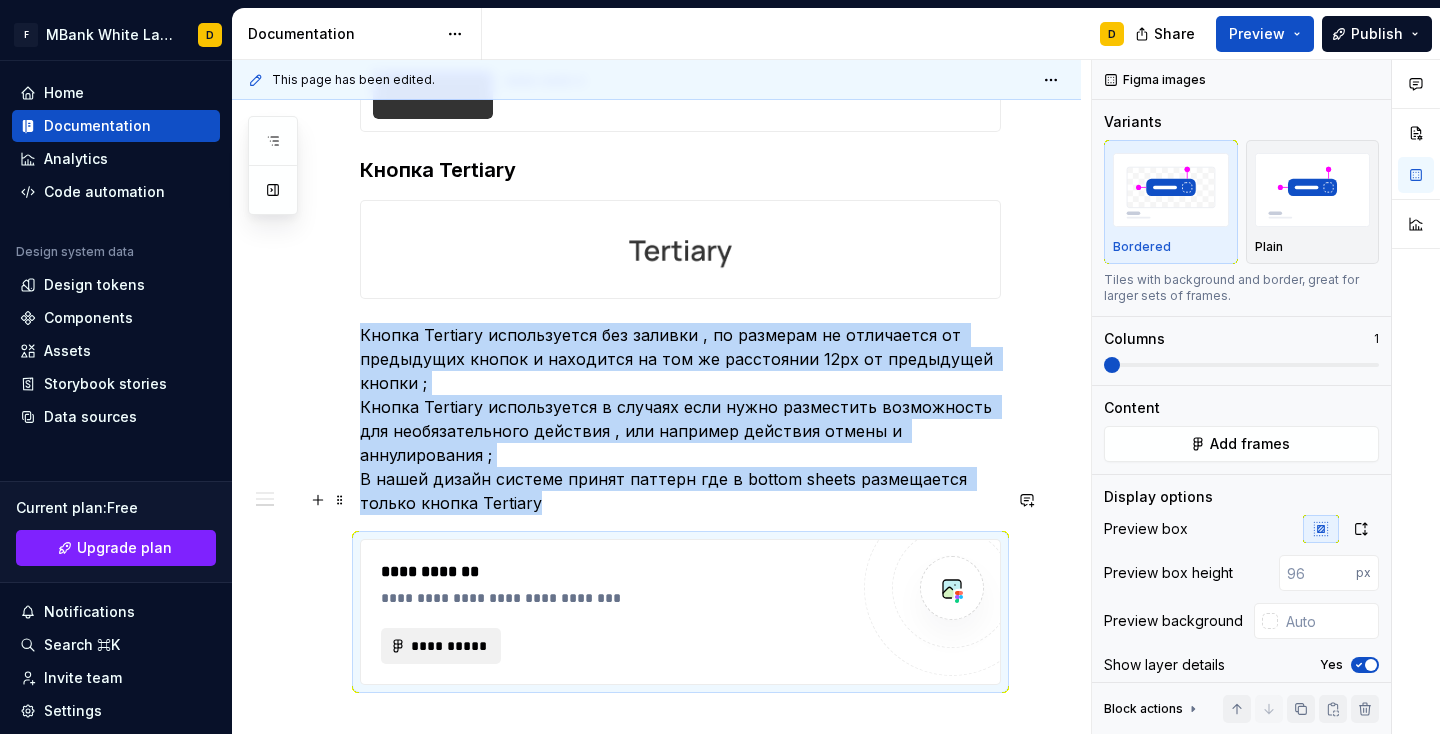 click on "**********" at bounding box center [449, 646] 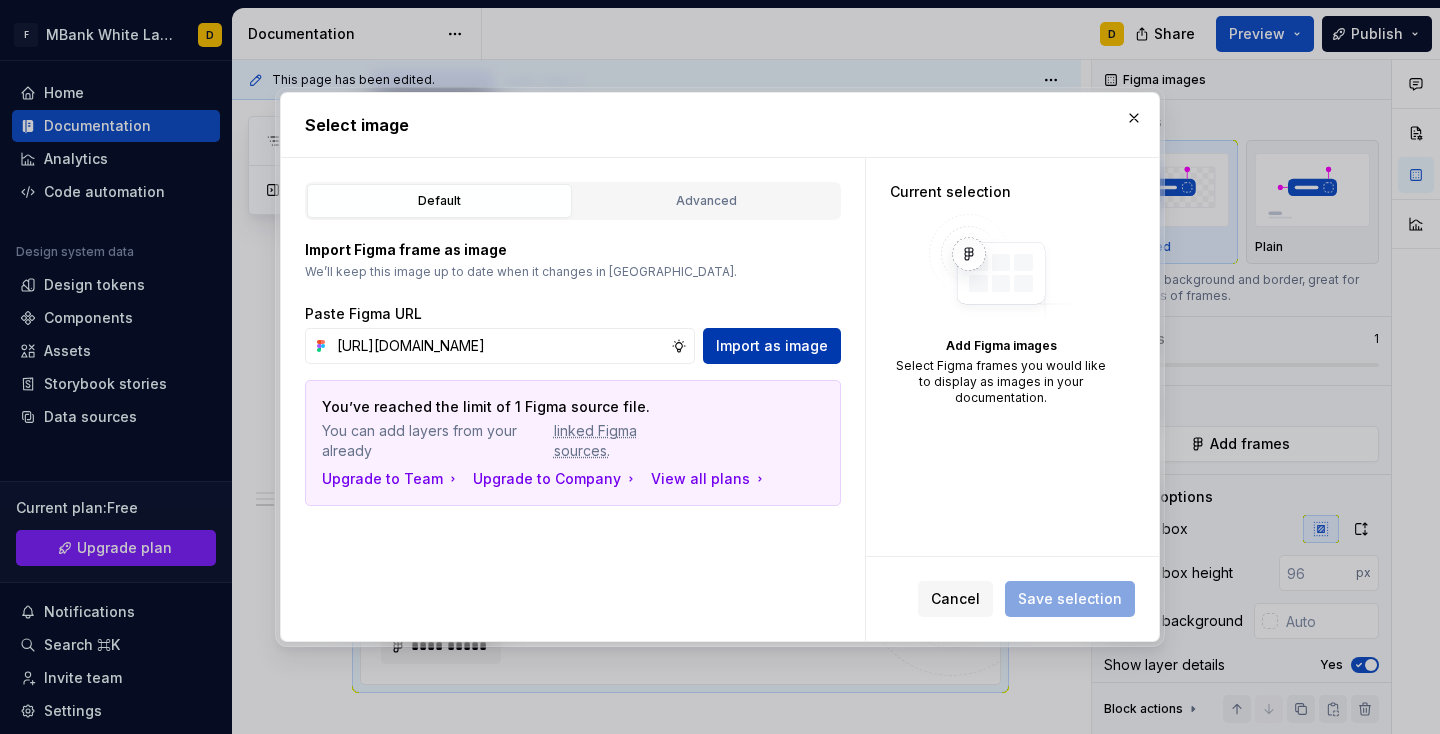 type on "https://www.figma.com/design/SVlnMf6ogFedcUurLhx3GL/%F0%9F%8F%9B%EF%B8%8FENB---Design---Library%E2%9C%85?node-id=5575-5101&t=2E53SA9dfX7gBYgn-4" 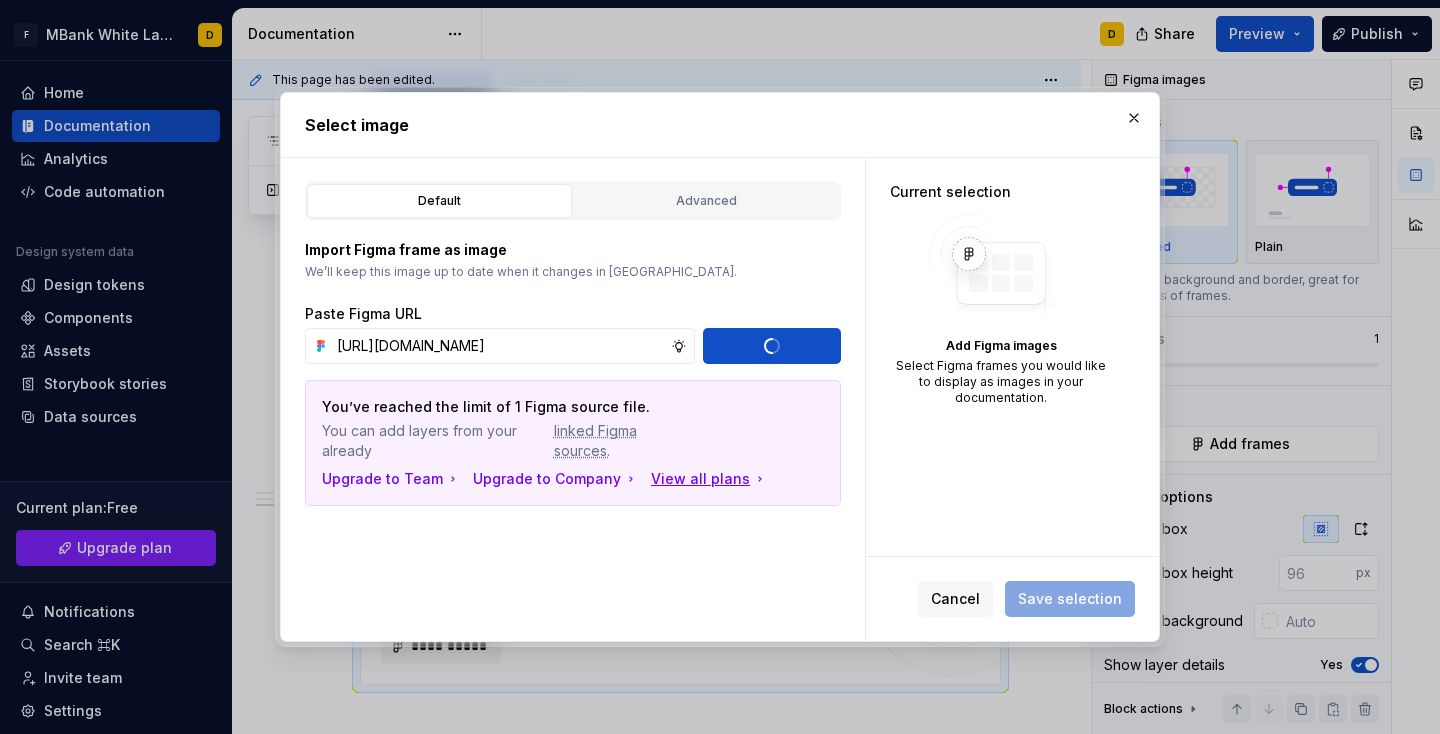 type 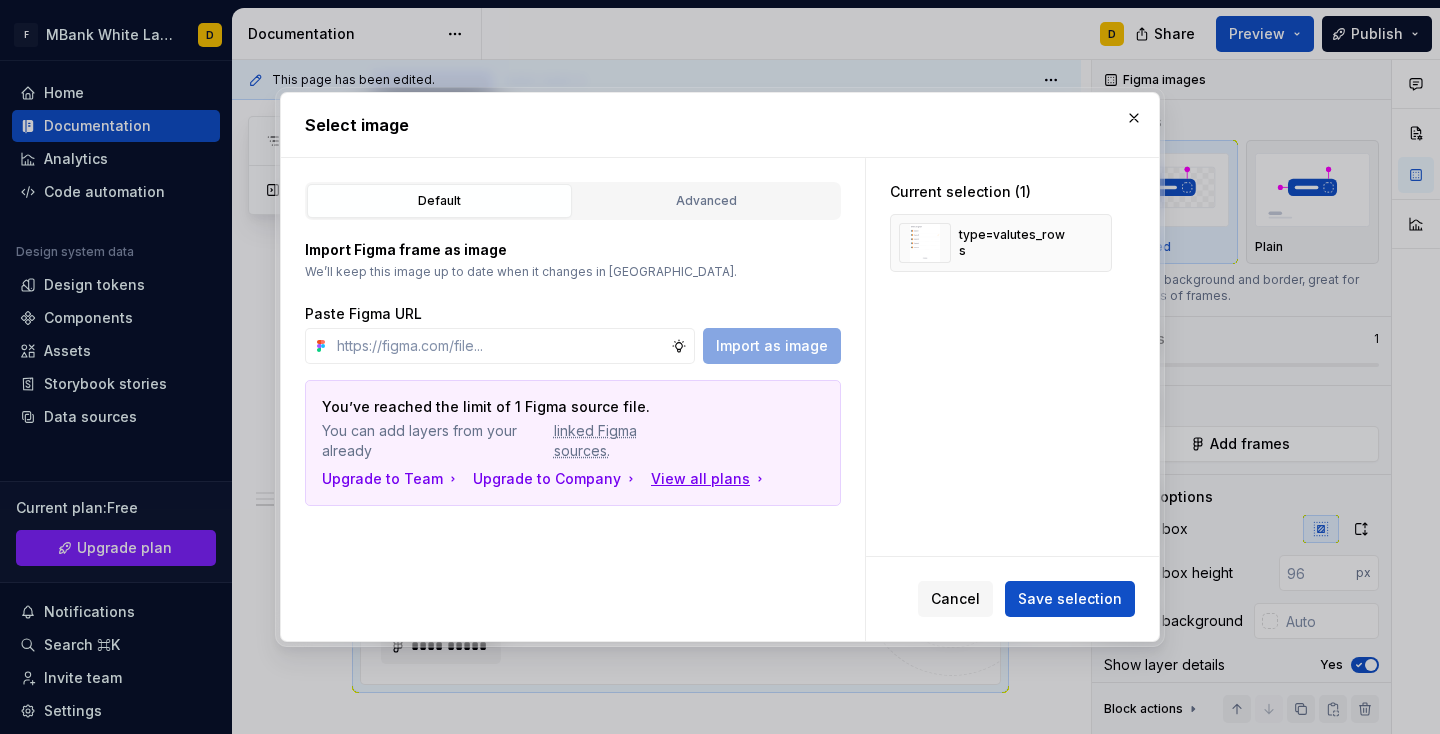 type on "*" 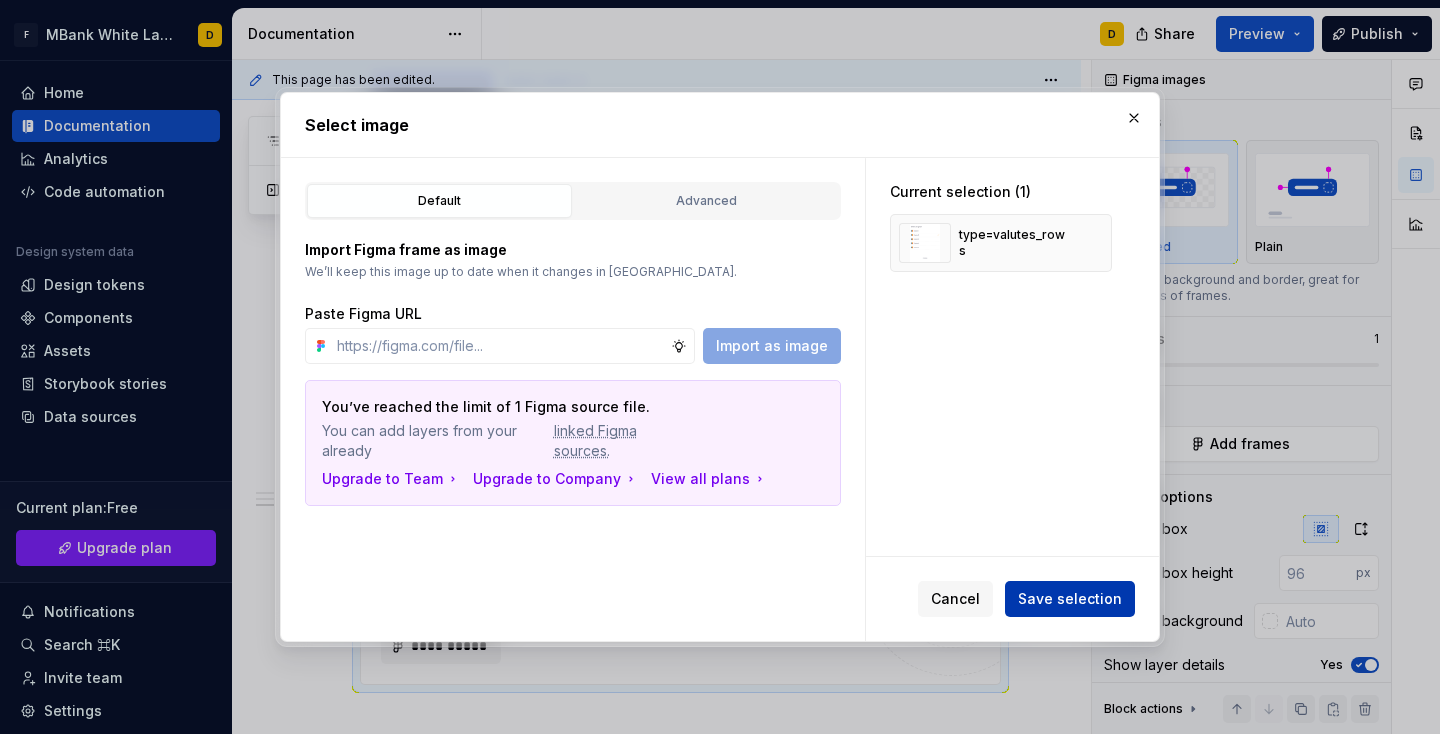 click on "Save selection" at bounding box center (1070, 599) 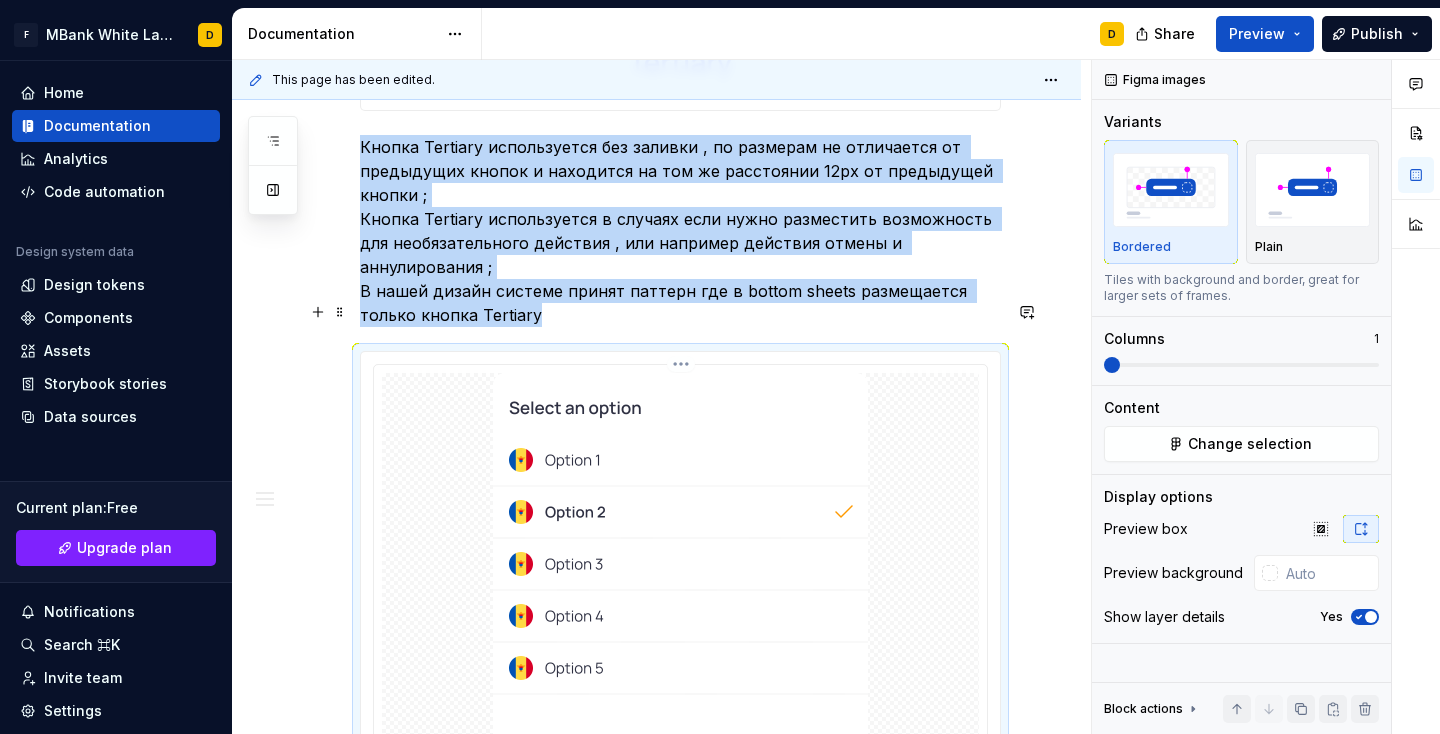scroll, scrollTop: 2907, scrollLeft: 0, axis: vertical 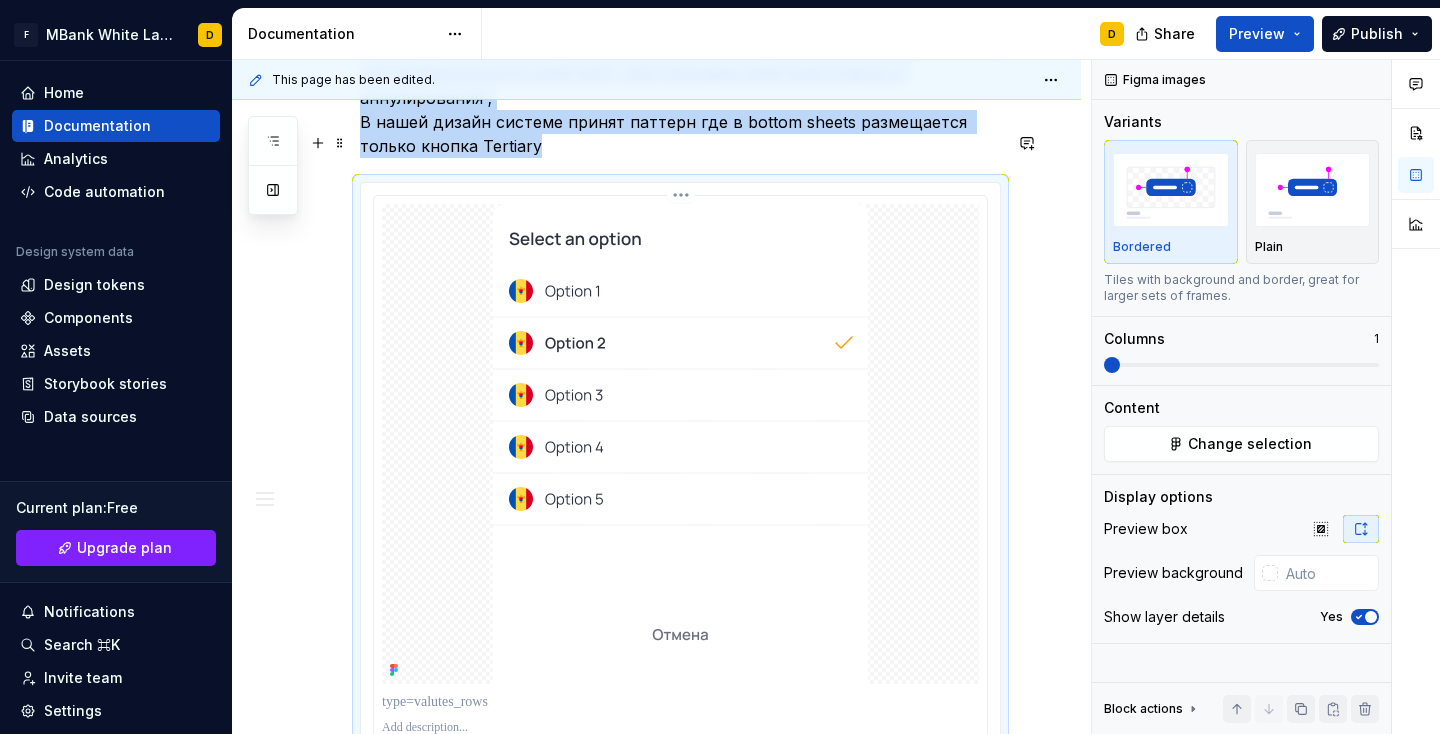 click at bounding box center (680, 444) 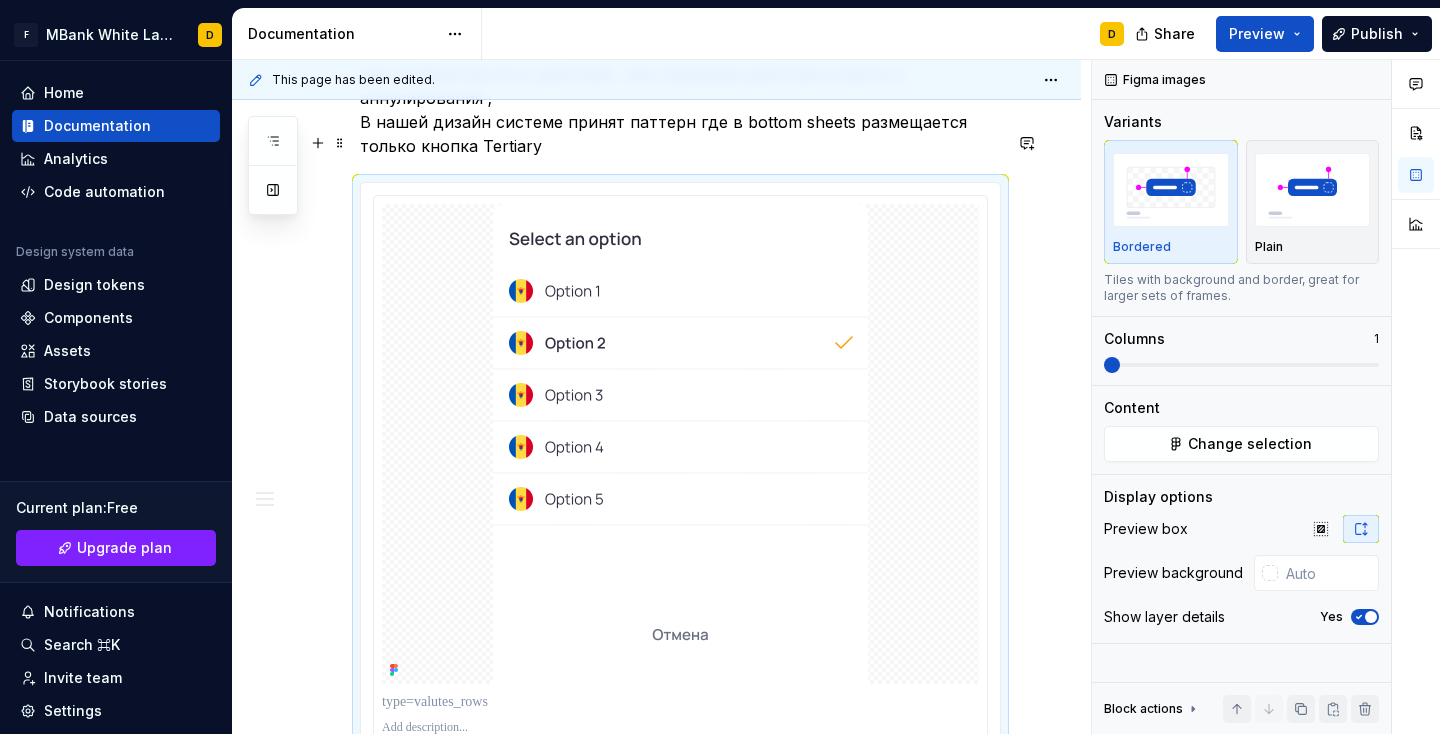 click on "**********" at bounding box center (656, -778) 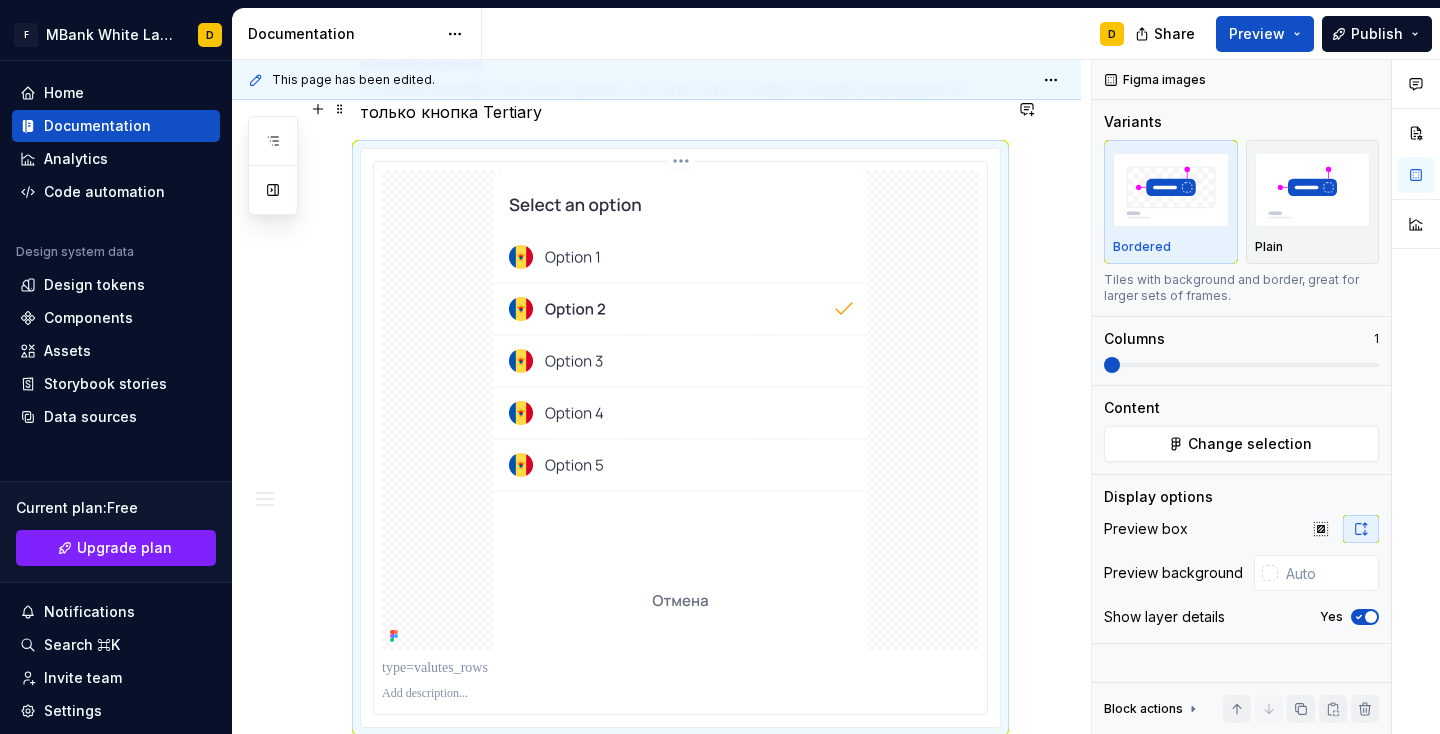 click at bounding box center [680, 694] 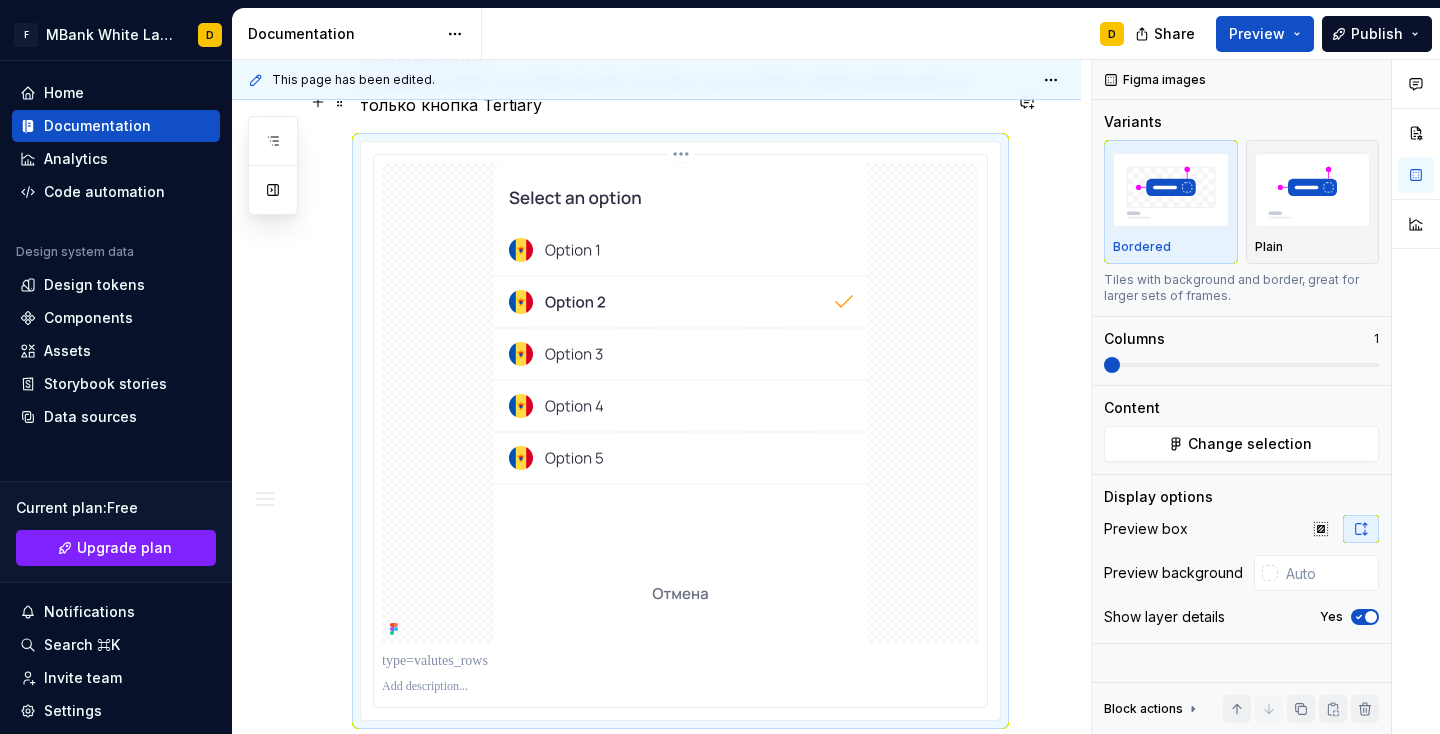 type 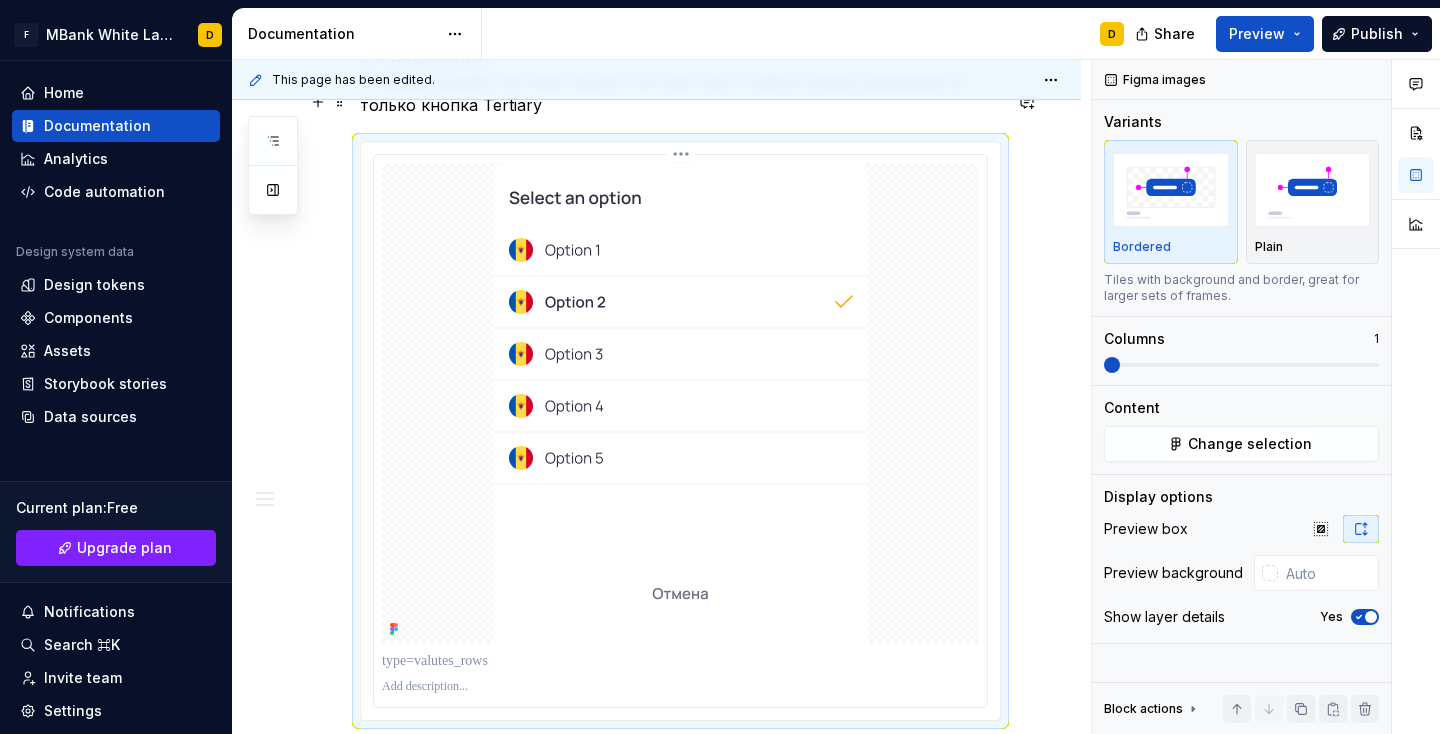 scroll, scrollTop: 2960, scrollLeft: 0, axis: vertical 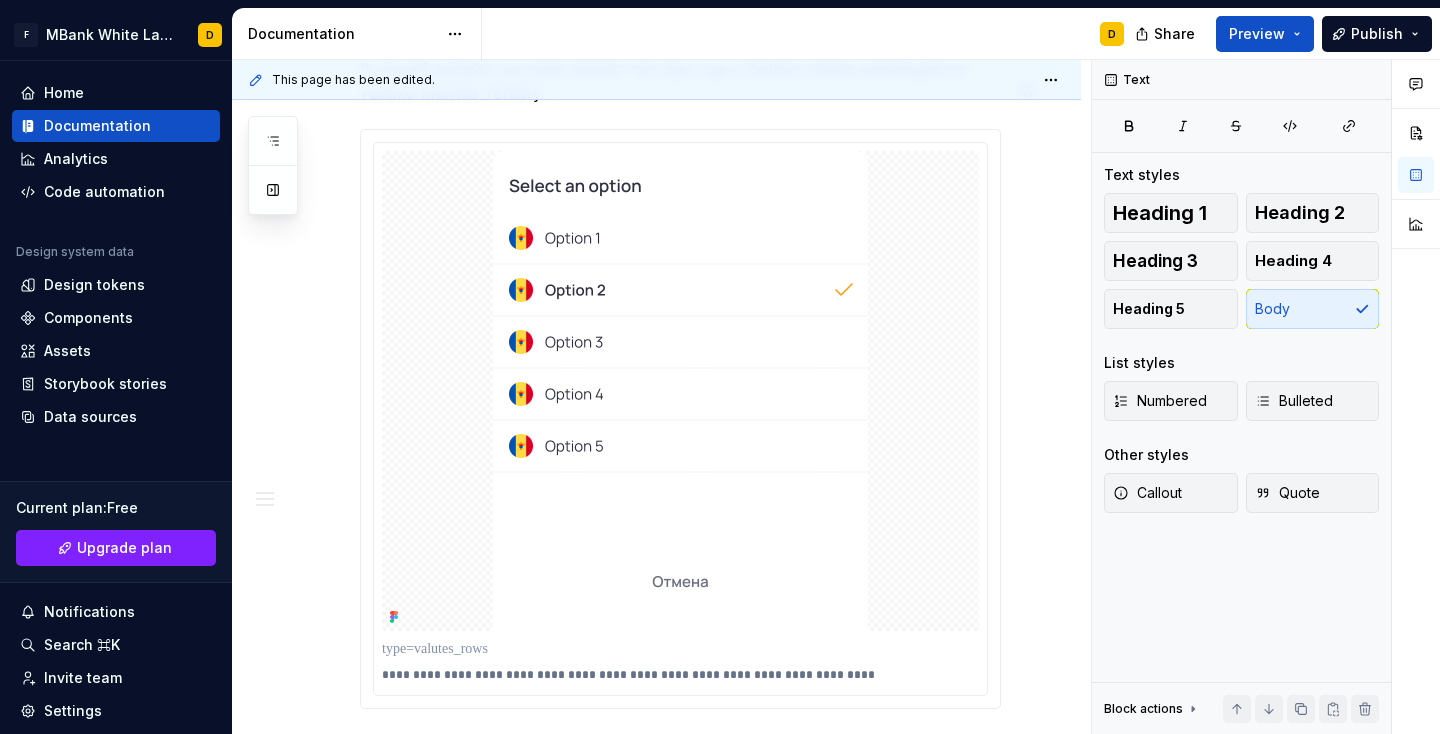 click on "**********" at bounding box center [680, -917] 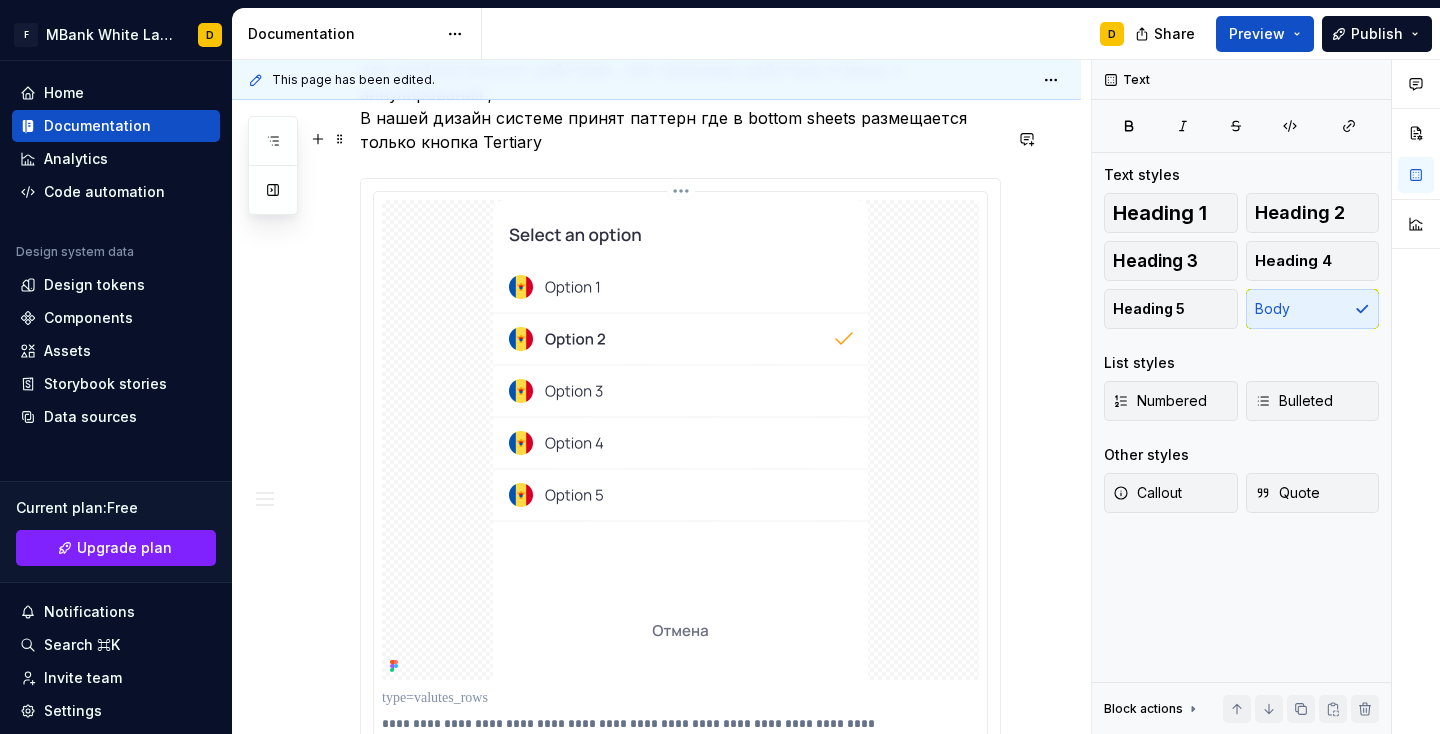 scroll, scrollTop: 3130, scrollLeft: 0, axis: vertical 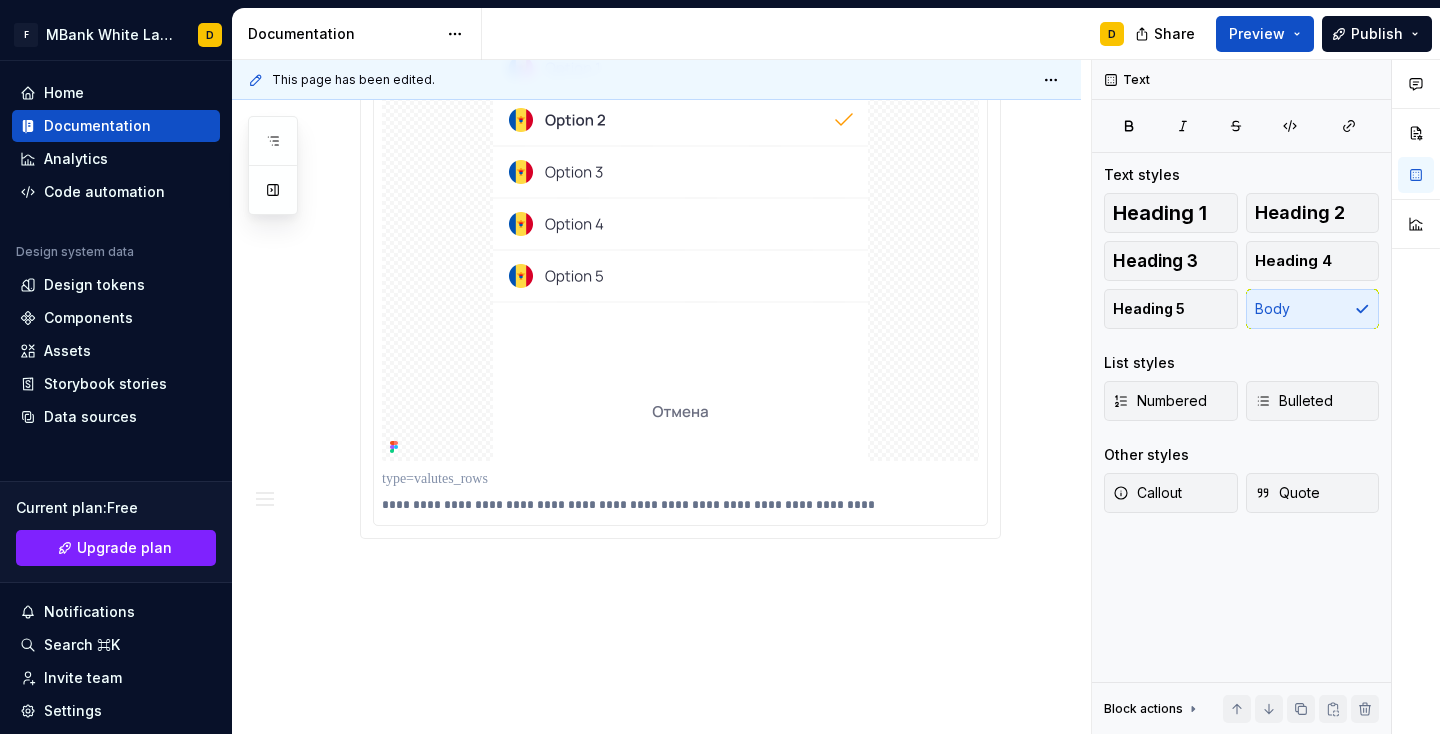 click on "**********" at bounding box center [680, 249] 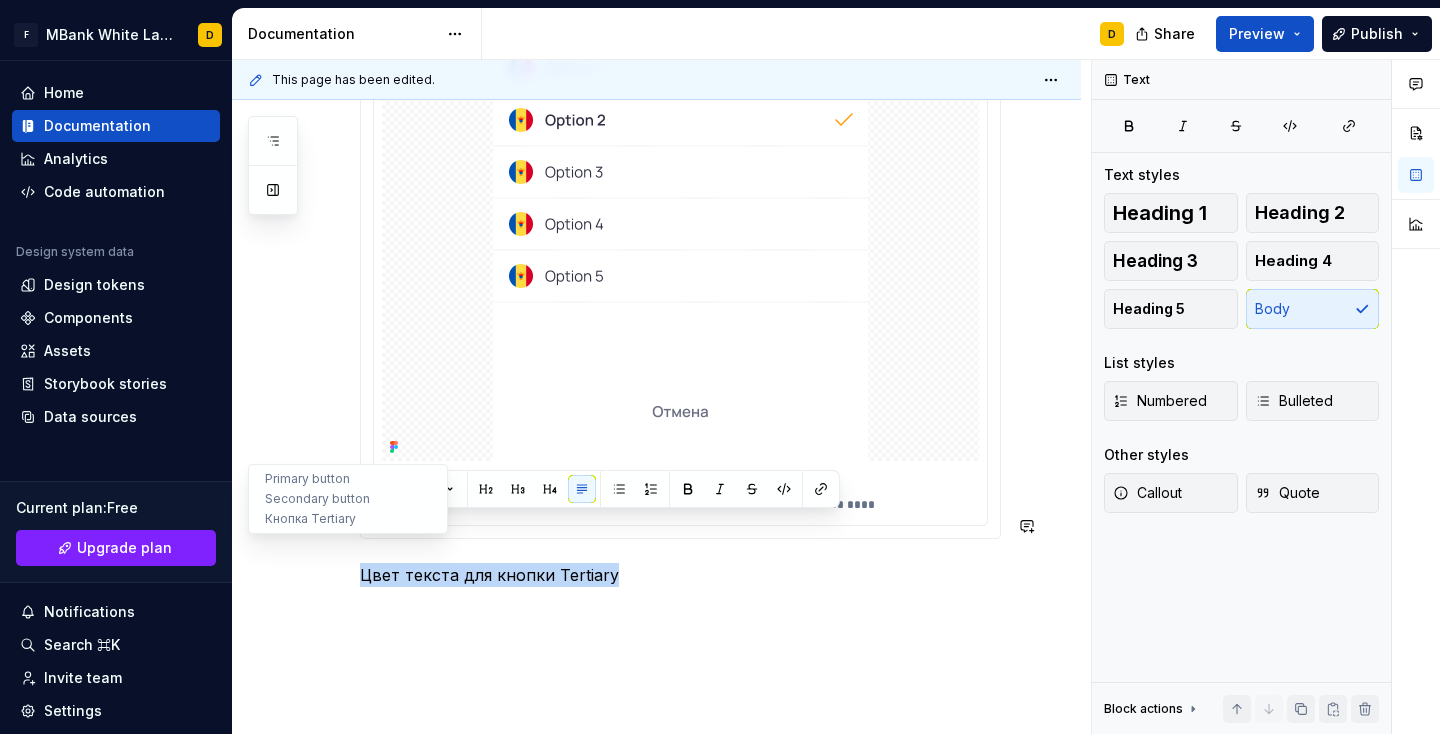 drag, startPoint x: 609, startPoint y: 532, endPoint x: 264, endPoint y: 510, distance: 345.70074 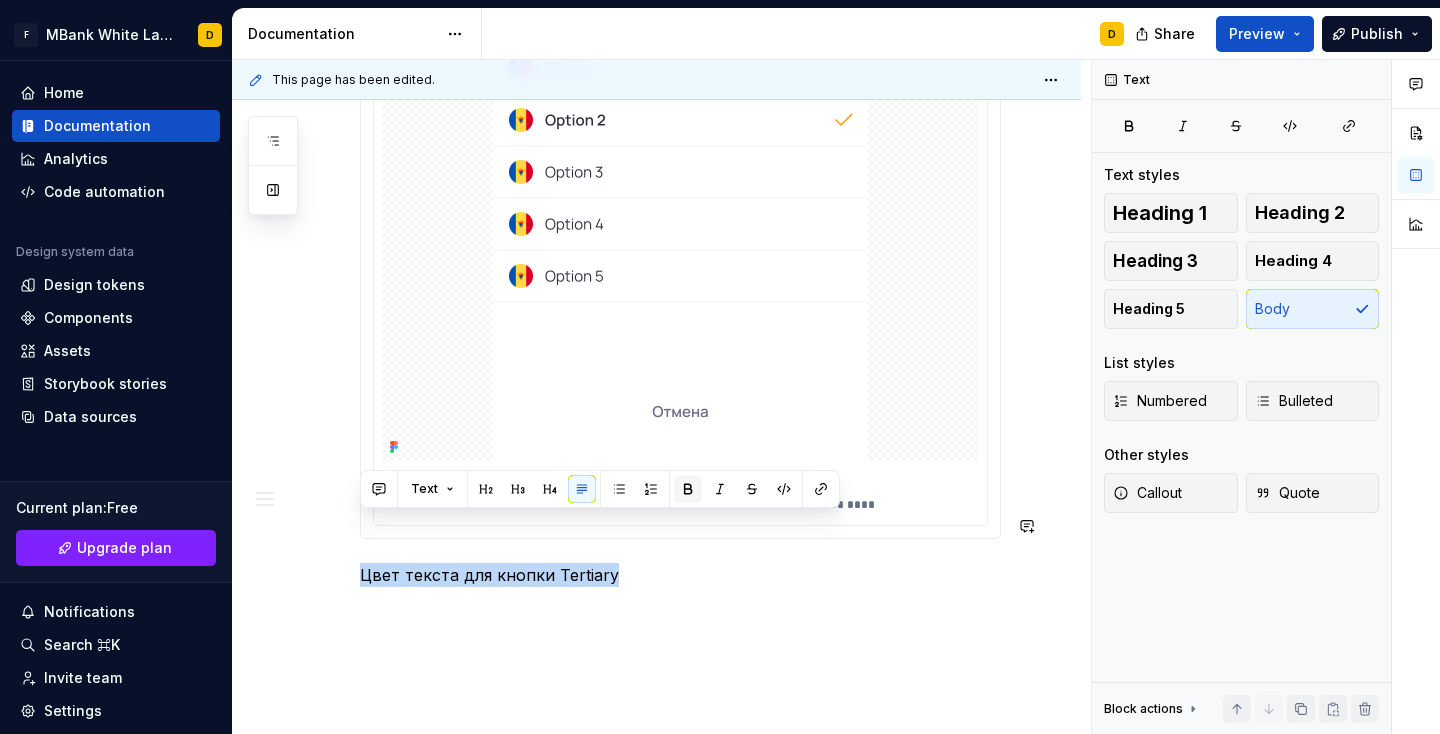 click at bounding box center (688, 489) 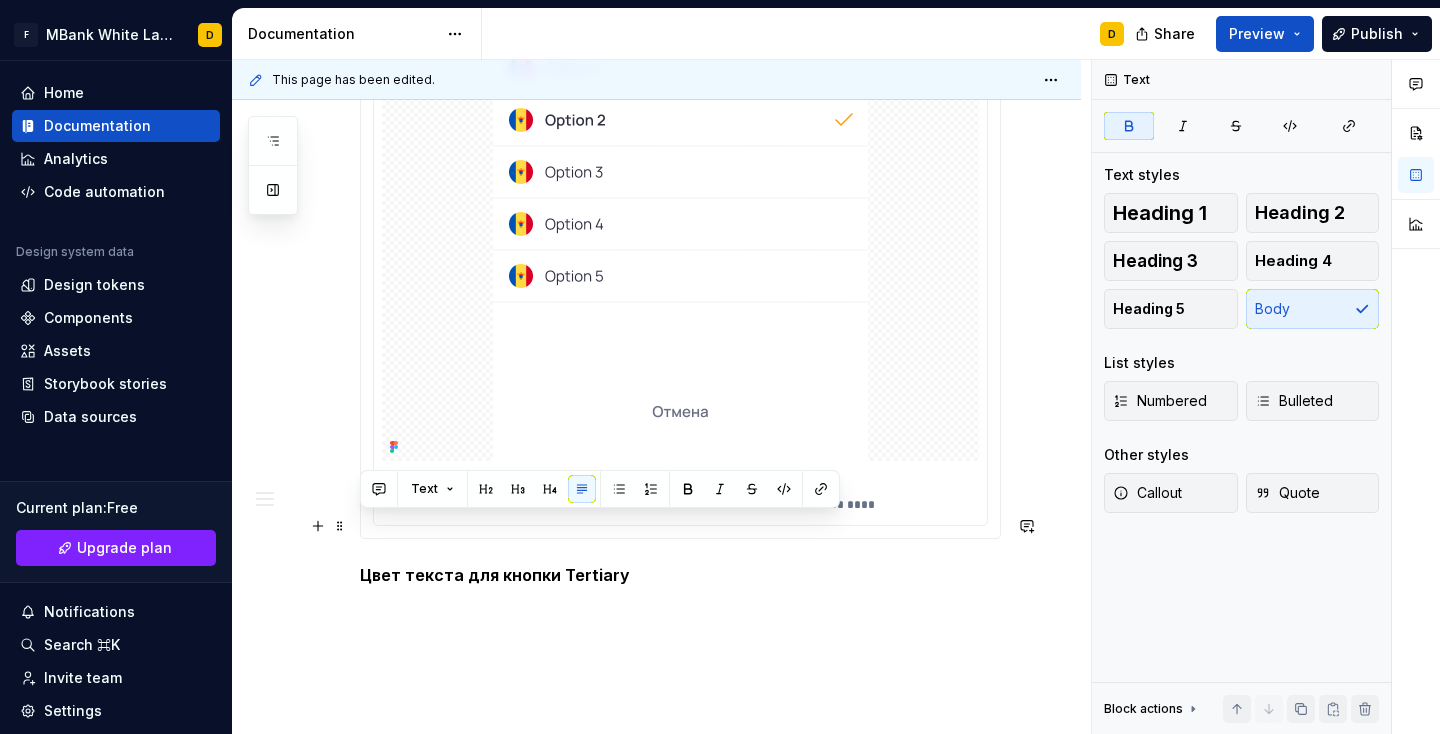 click on "Цвет текста для кнопки Tertiary" at bounding box center (680, 575) 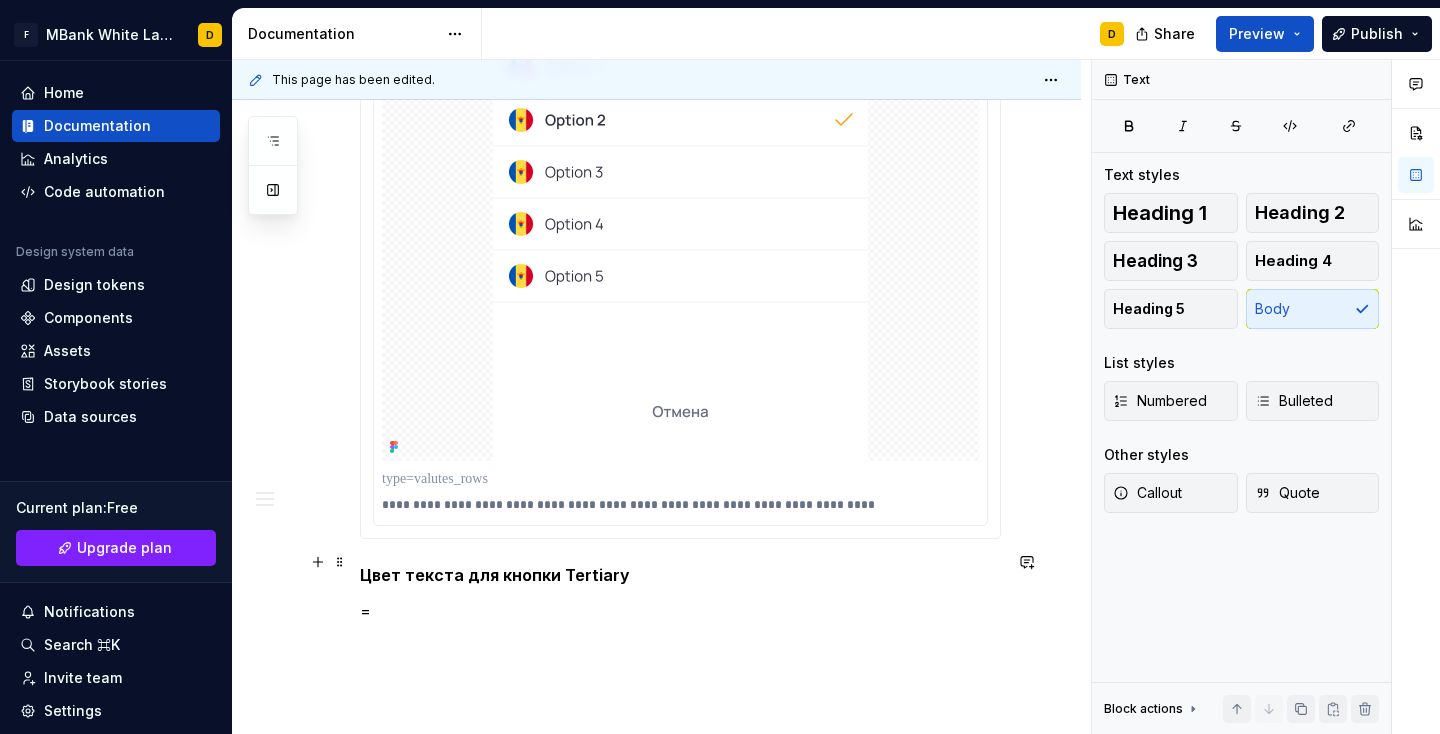 click on "=" at bounding box center [680, 611] 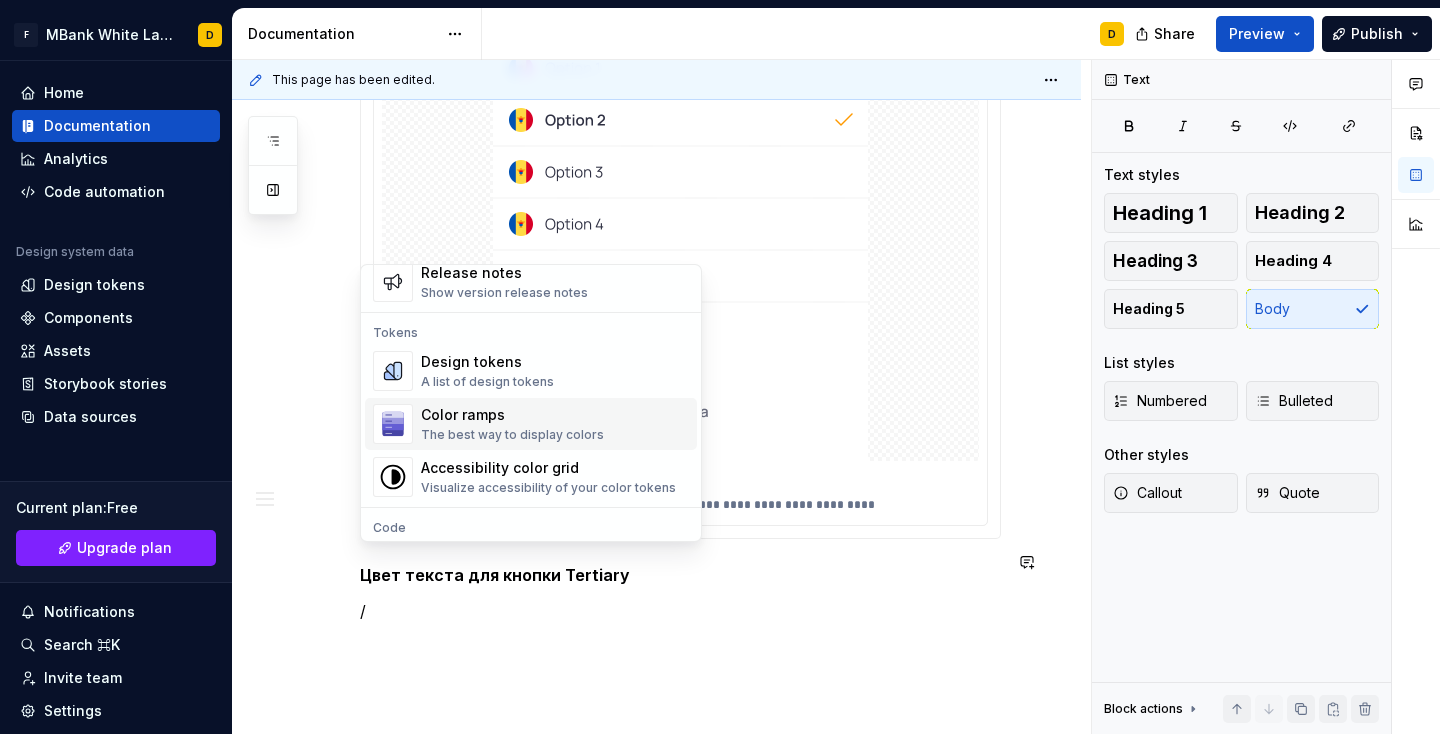 scroll, scrollTop: 1408, scrollLeft: 0, axis: vertical 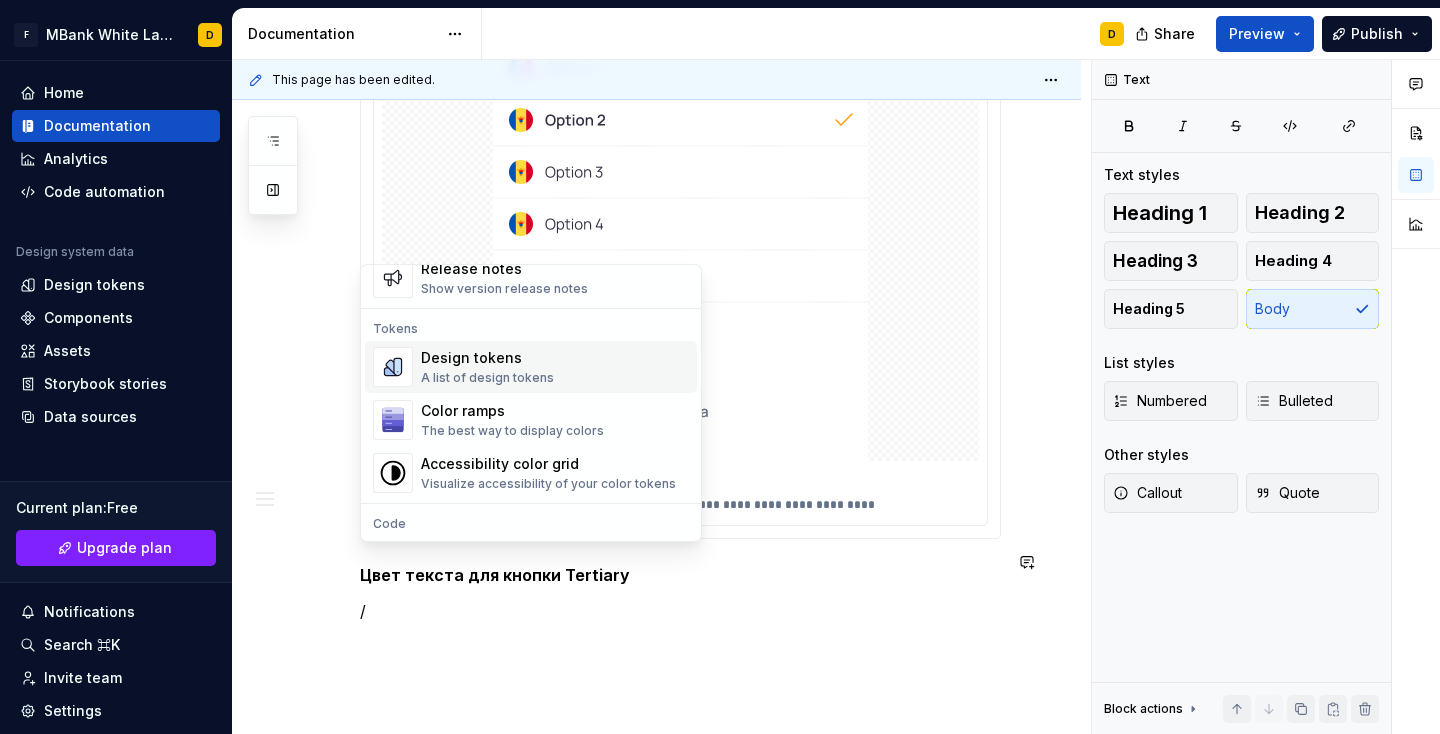 click on "A list of design tokens" at bounding box center (487, 378) 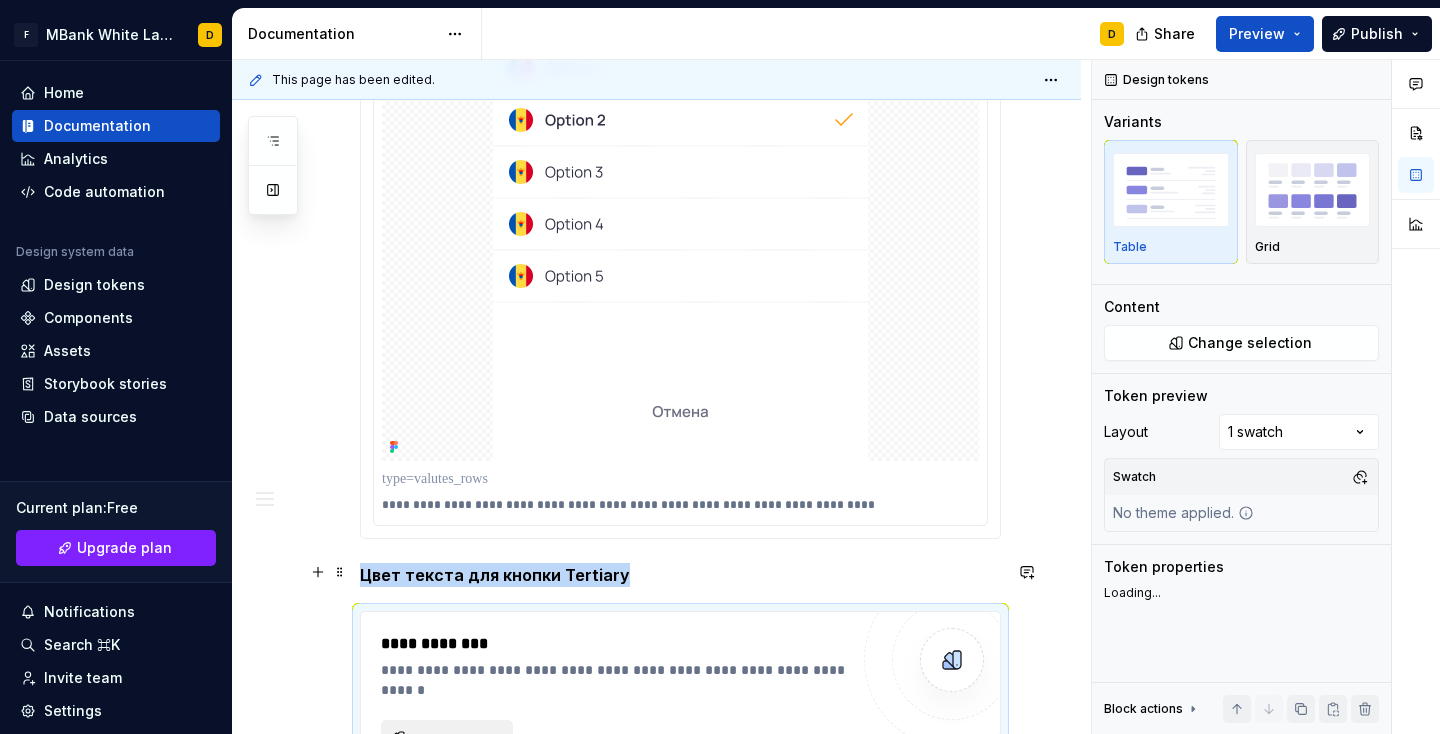 click on "**********" at bounding box center (455, 738) 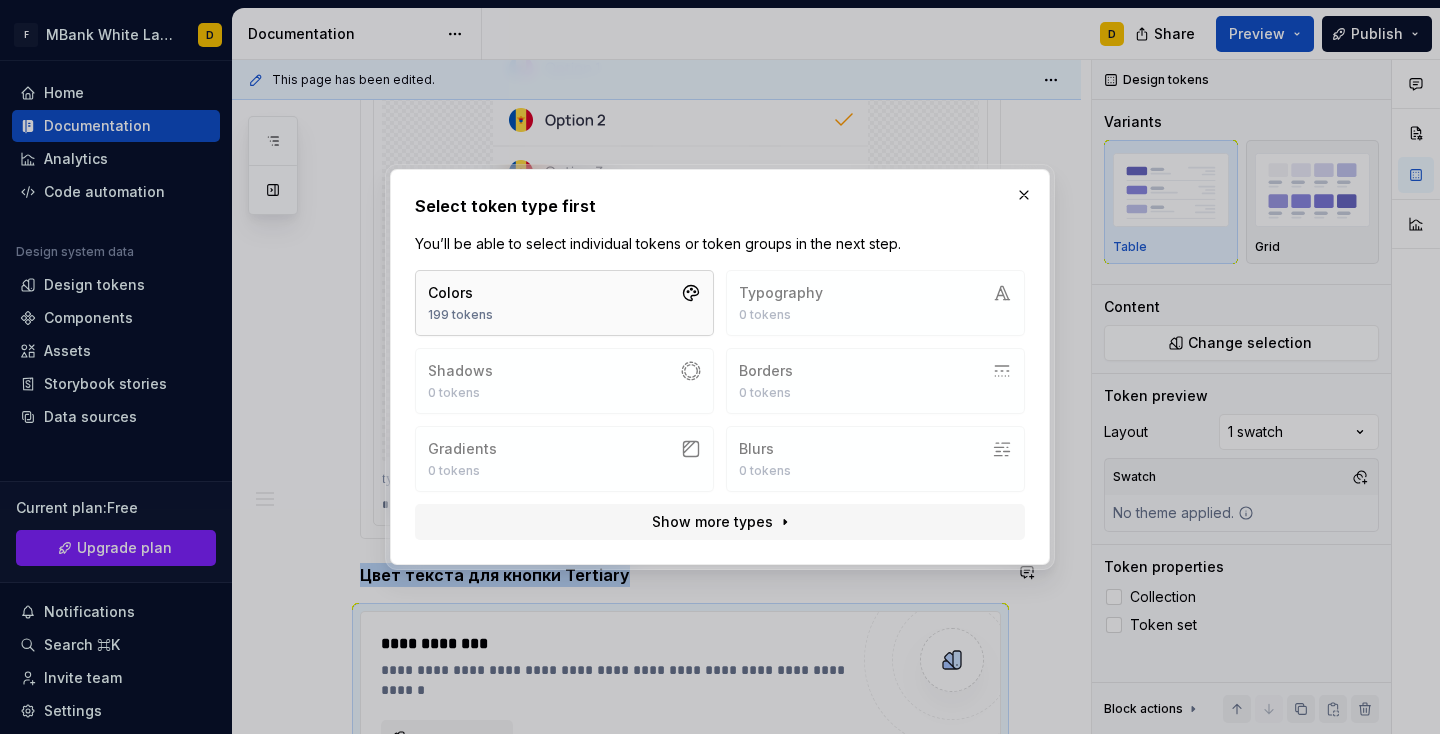 click on "Colors 199 tokens" at bounding box center [564, 303] 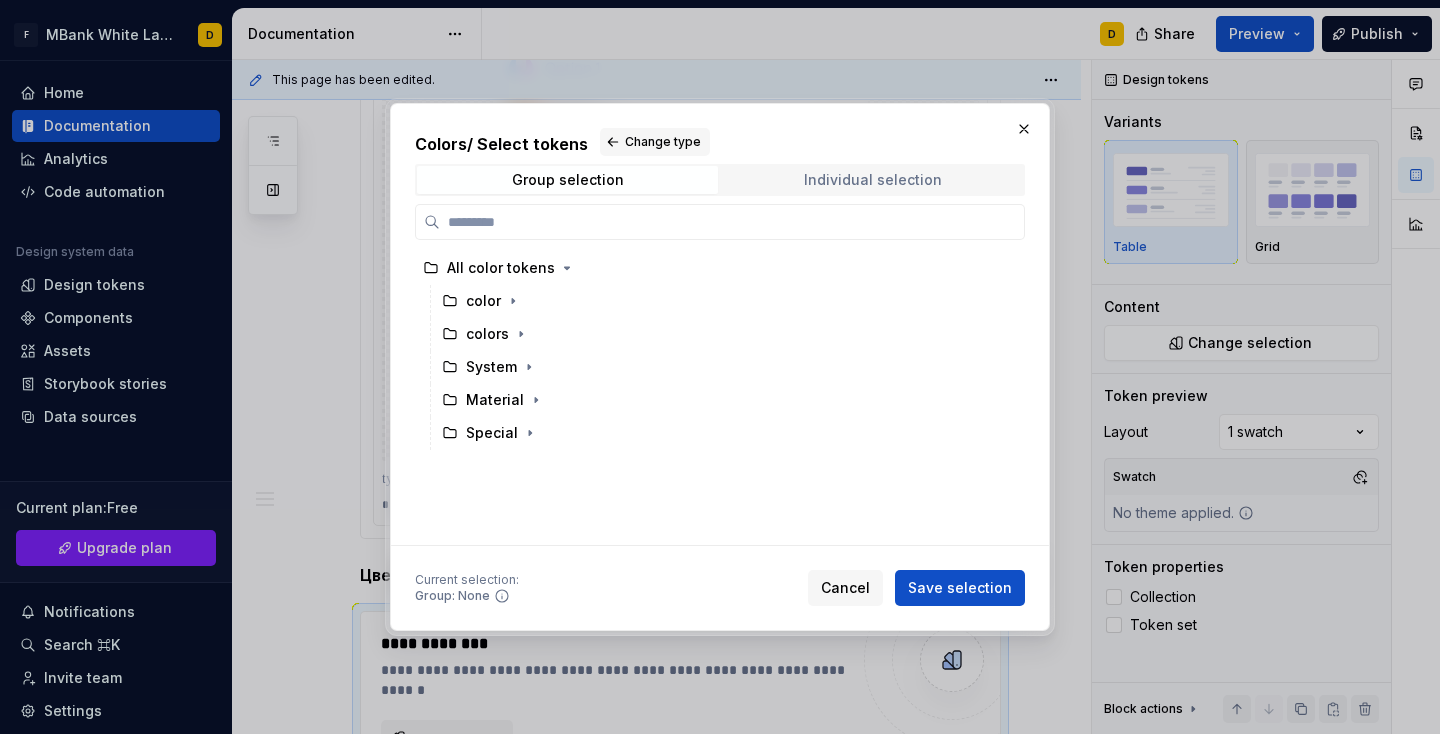 click on "Individual selection" at bounding box center [873, 180] 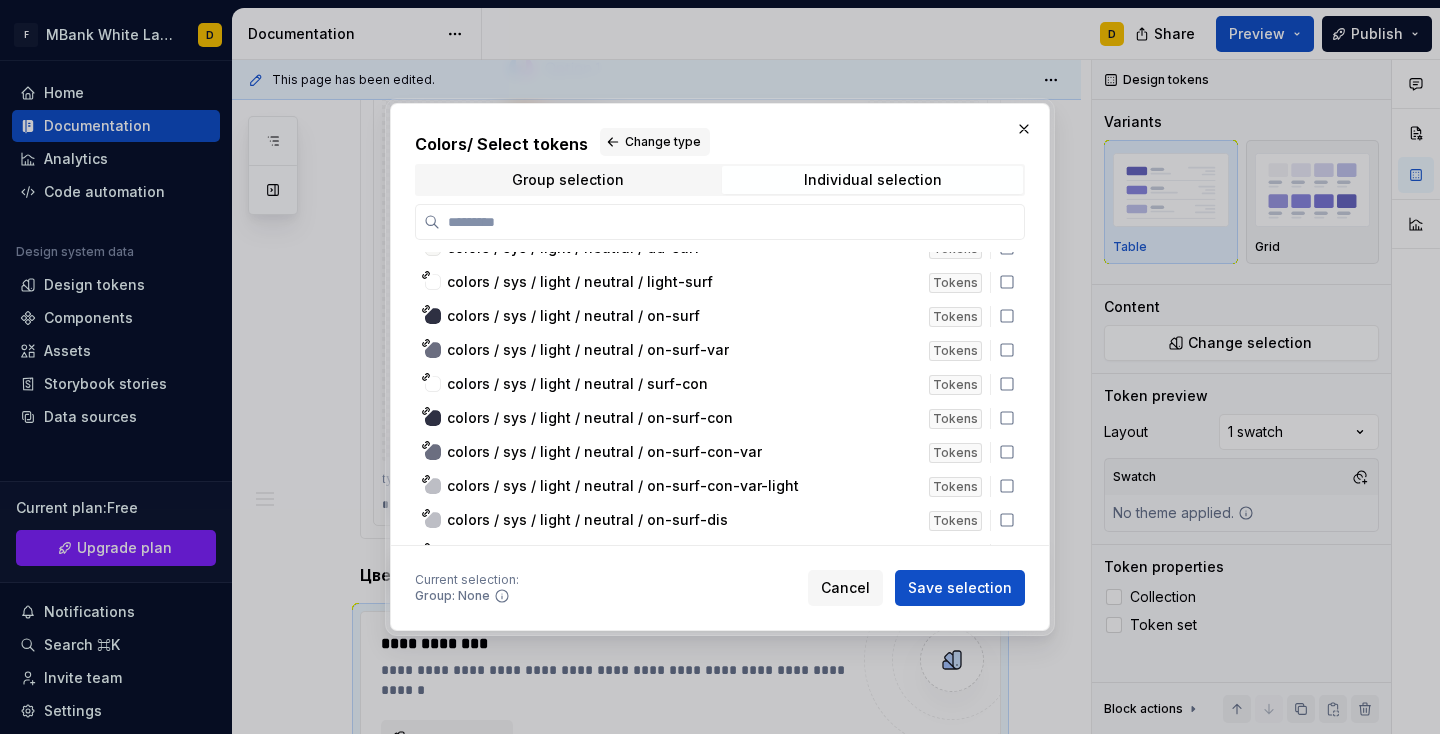 scroll, scrollTop: 5091, scrollLeft: 0, axis: vertical 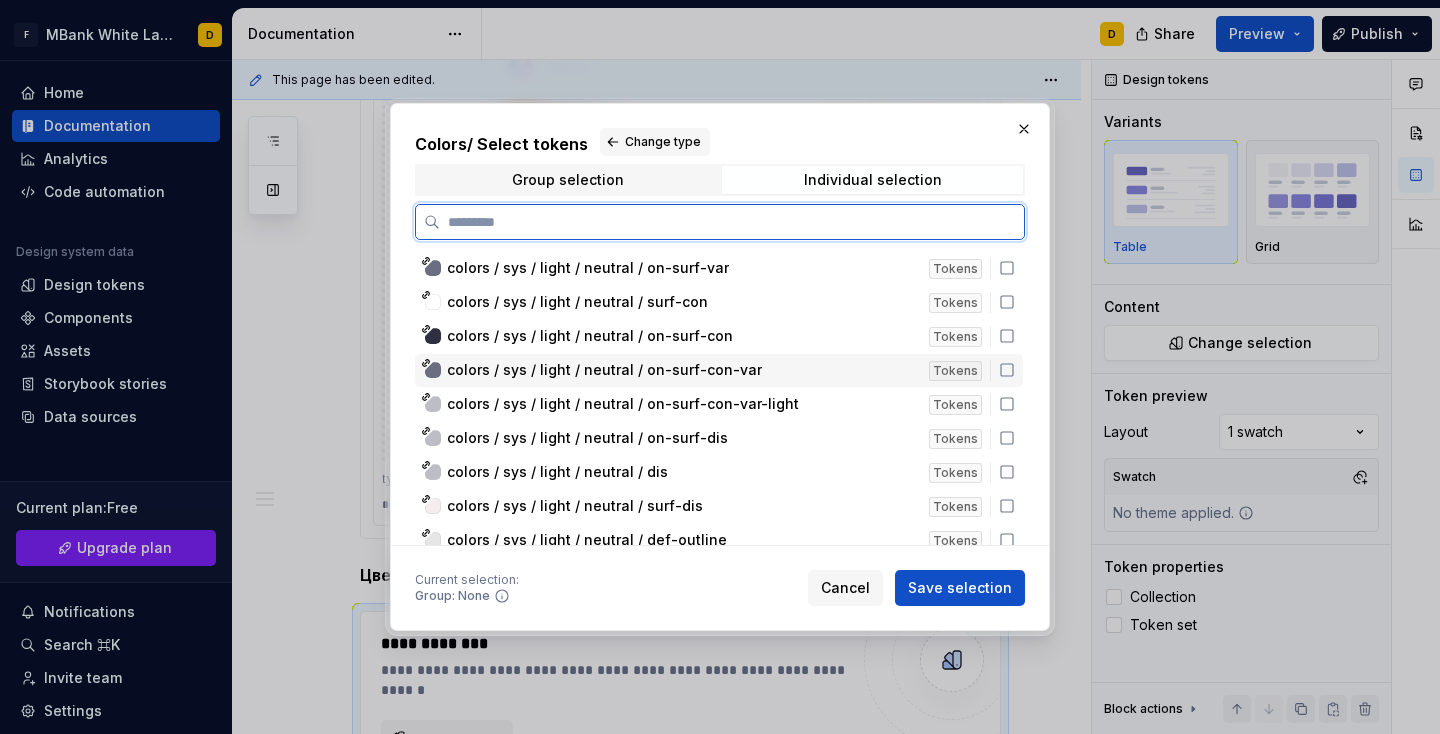 click on "colors / sys / light / neutral / on-surf-con-var" at bounding box center (604, 370) 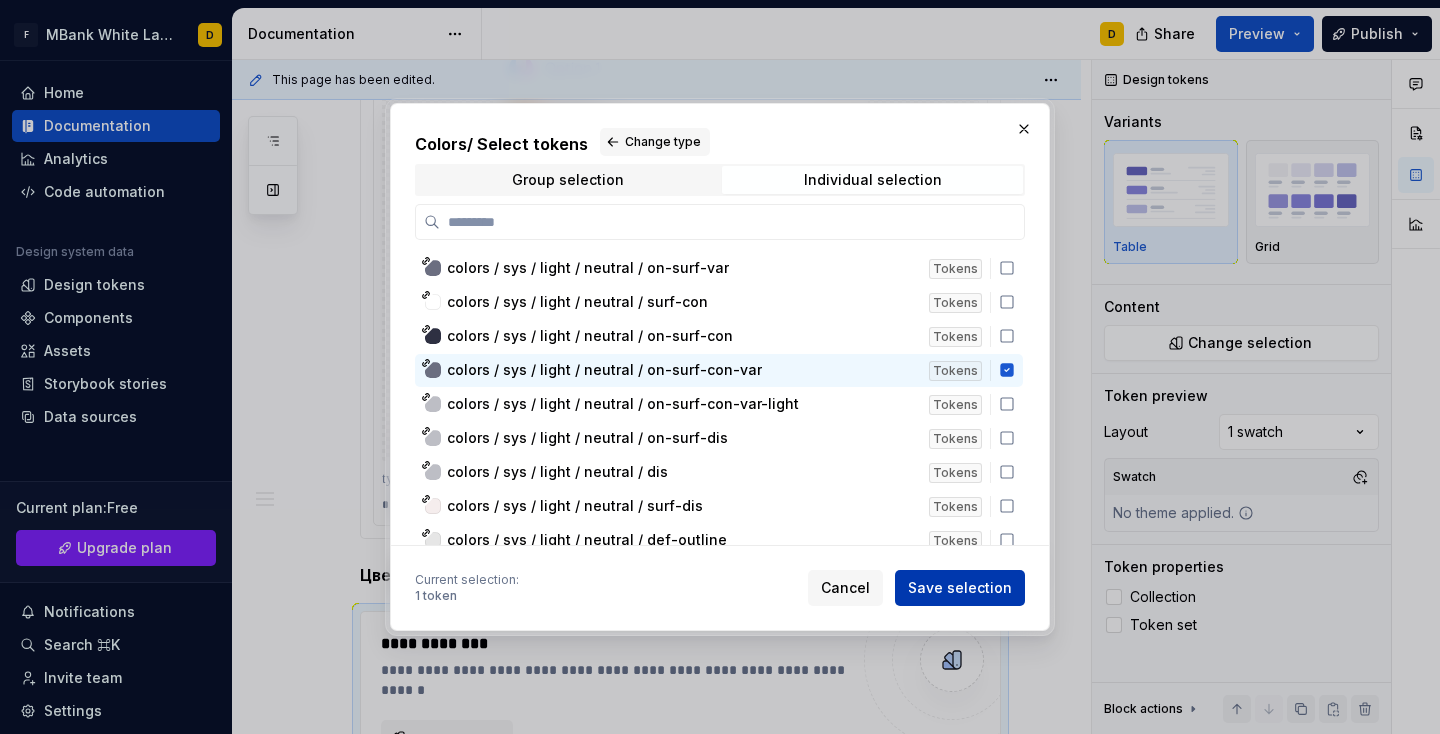 click on "Save selection" at bounding box center [960, 588] 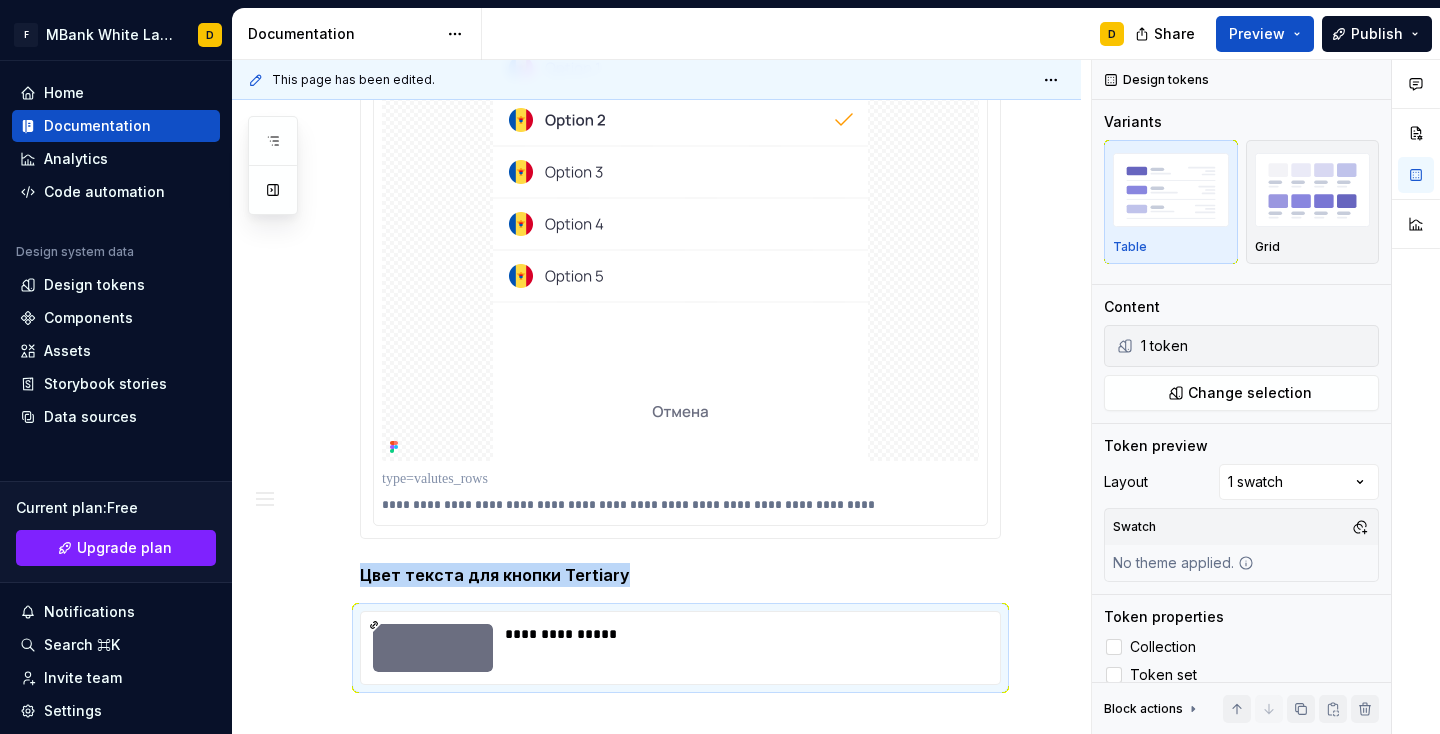 scroll, scrollTop: 3261, scrollLeft: 0, axis: vertical 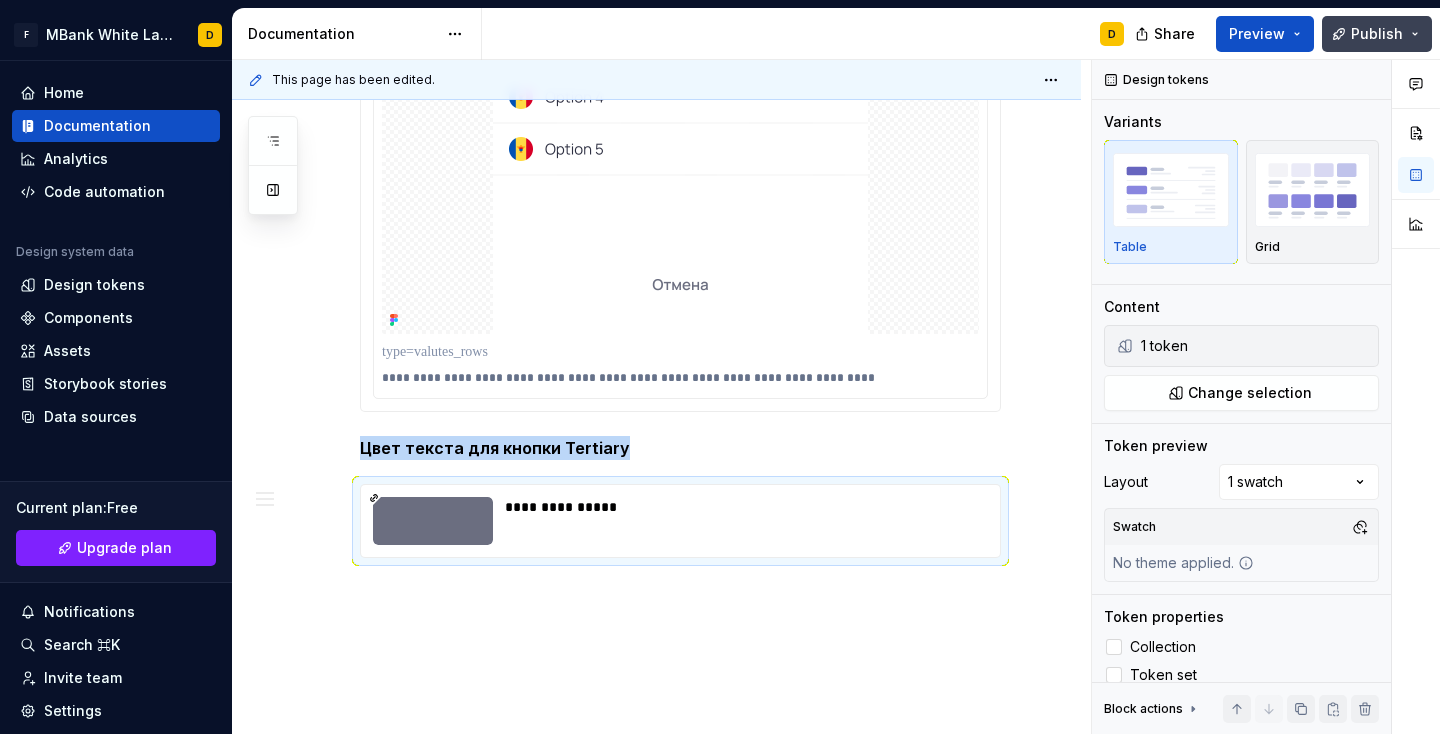 click on "Publish" at bounding box center [1377, 34] 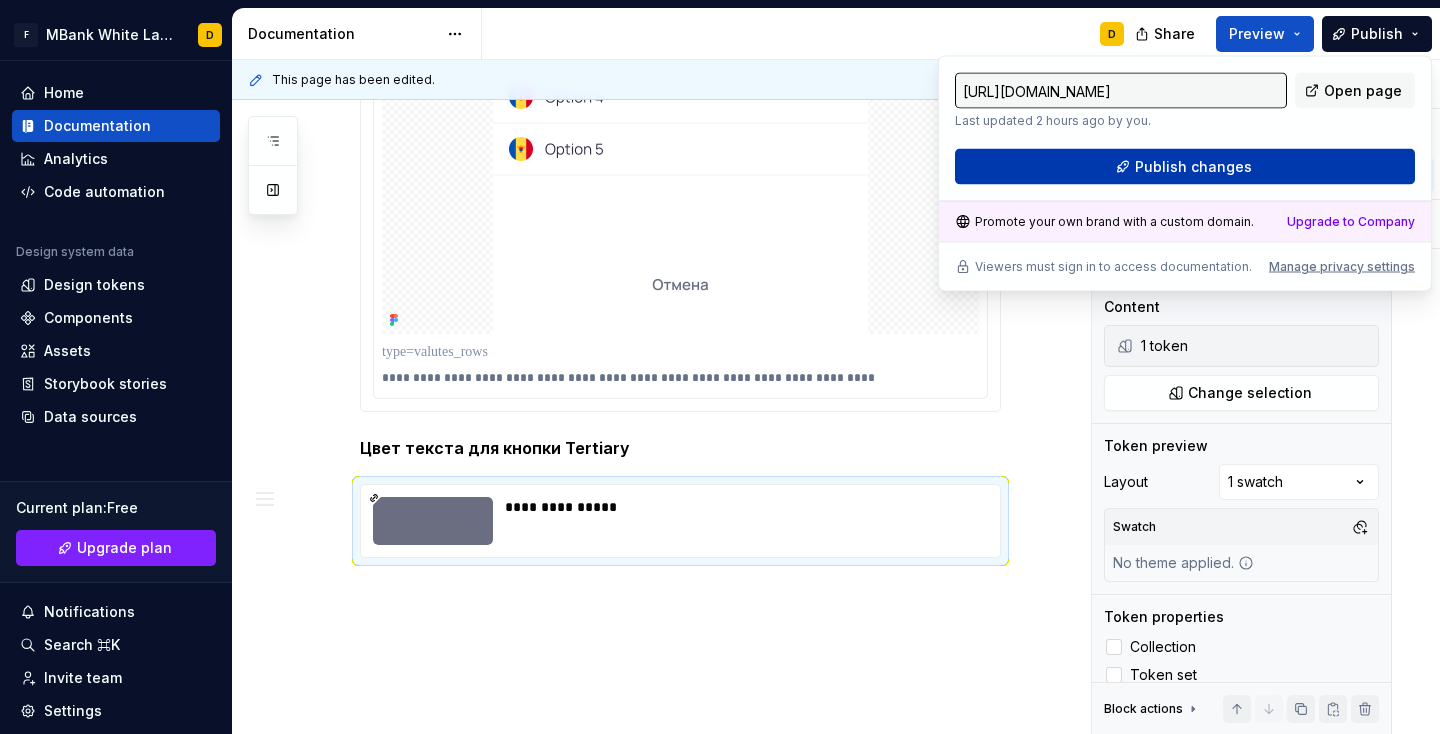 click on "Publish changes" at bounding box center (1193, 167) 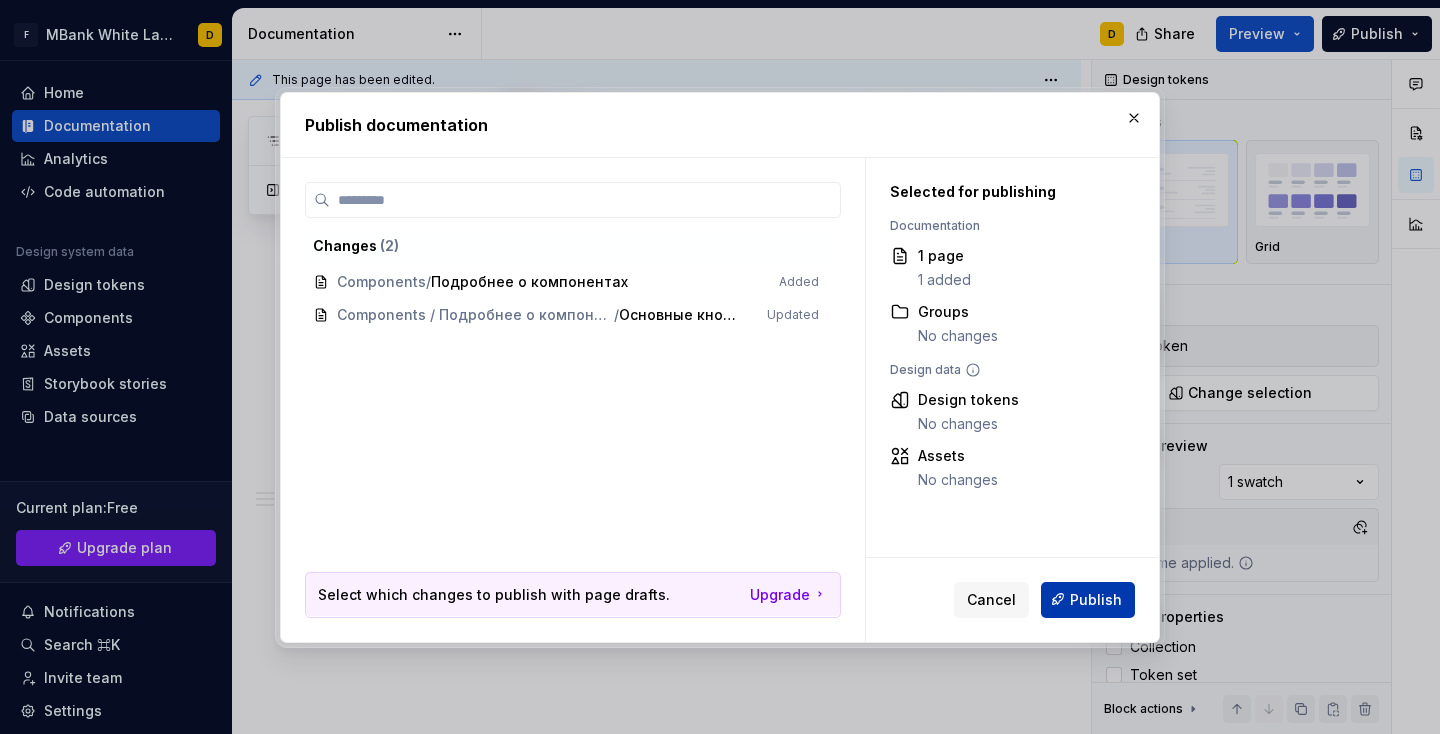 click on "Publish" at bounding box center (1096, 599) 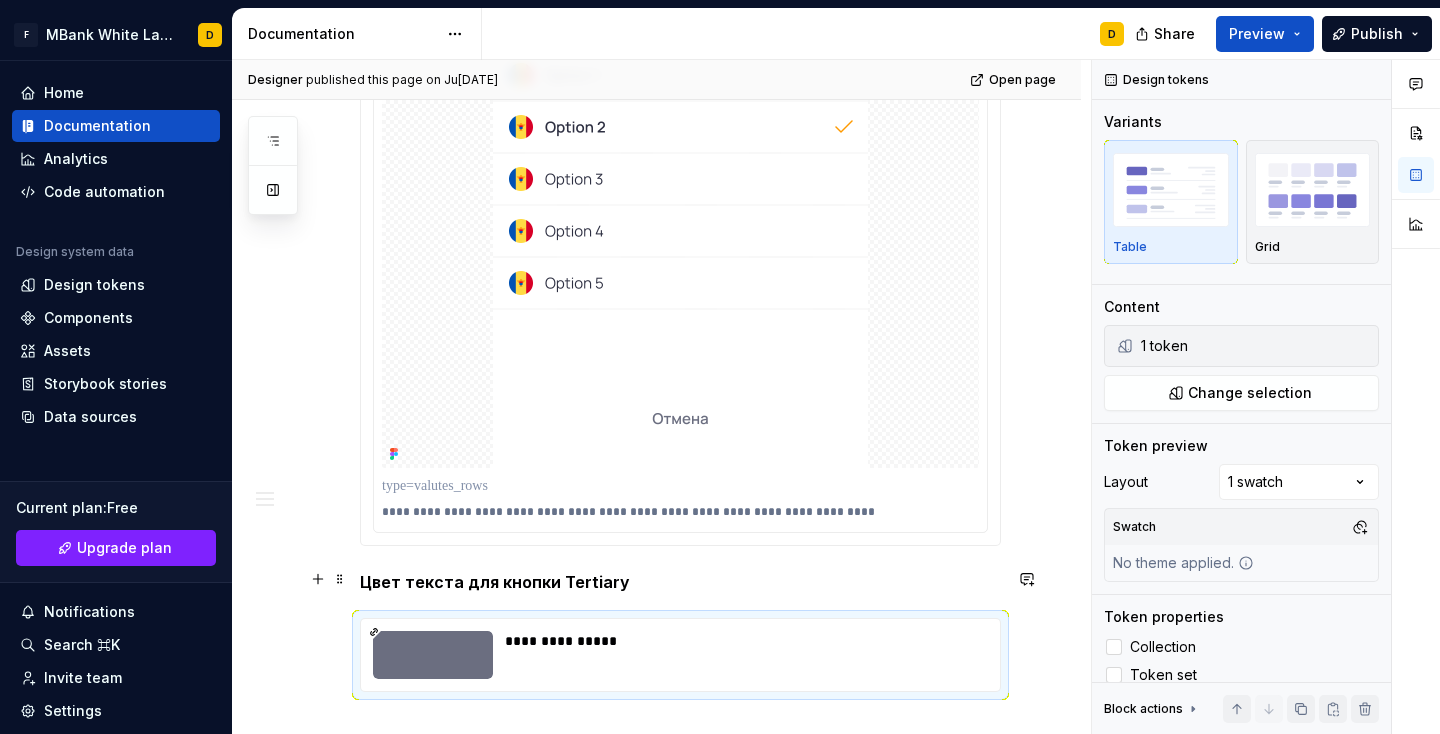 scroll, scrollTop: 3276, scrollLeft: 0, axis: vertical 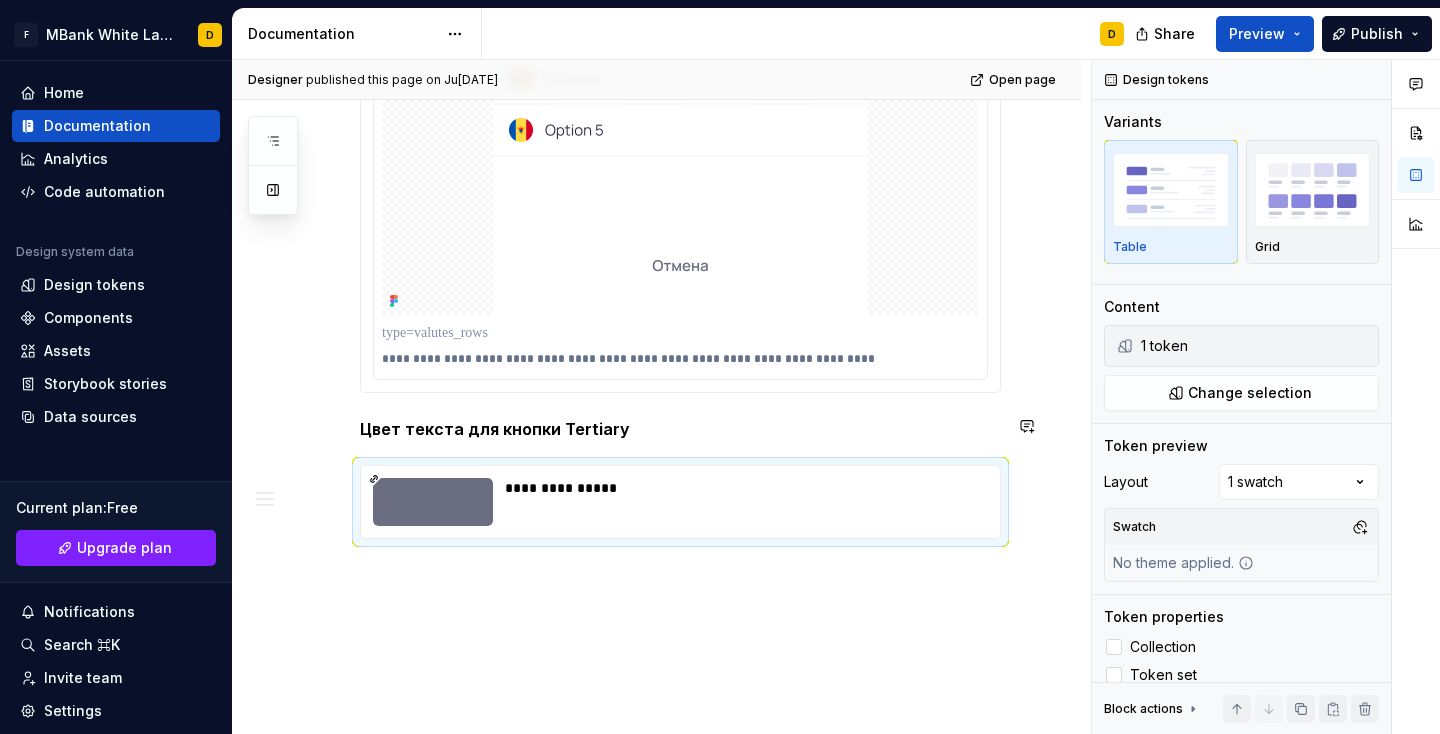click on "**********" at bounding box center [656, -1074] 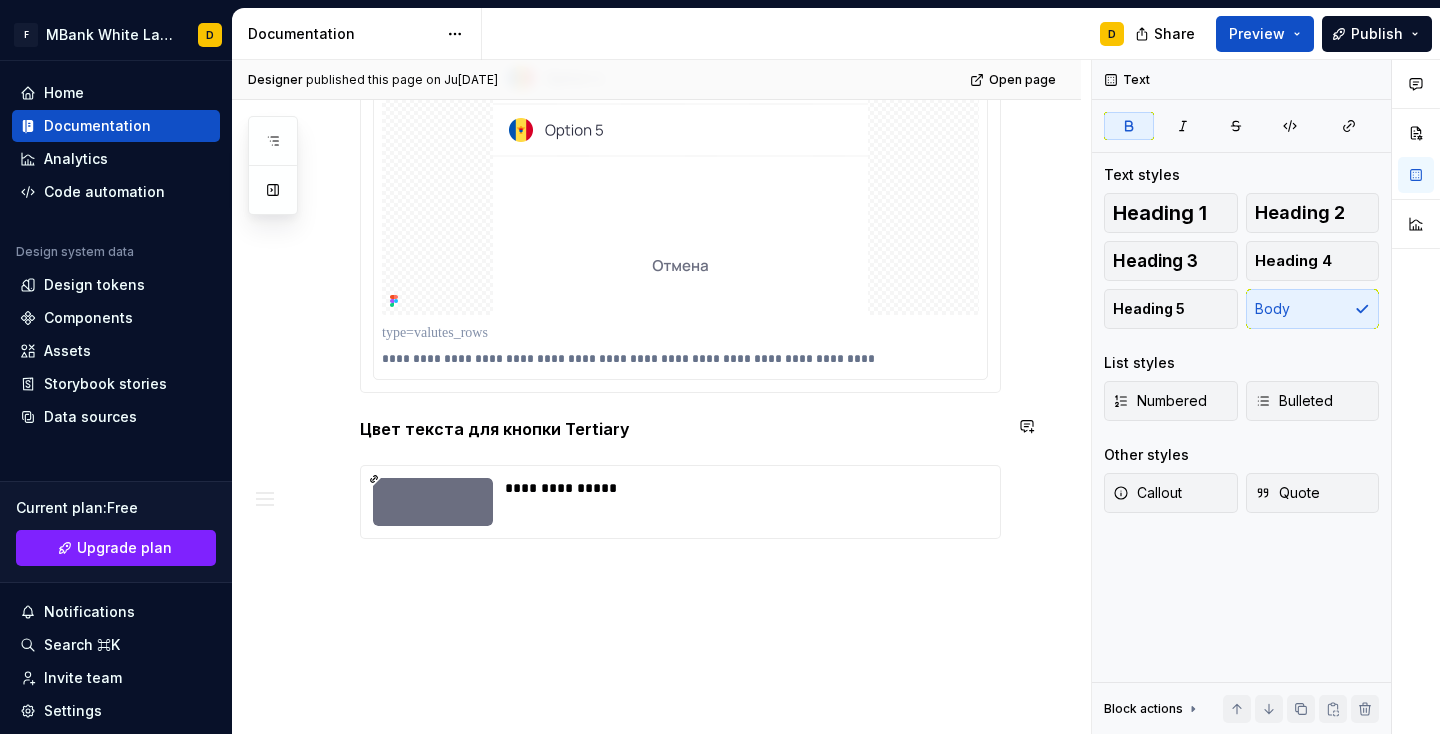 click on "**********" at bounding box center [656, -1074] 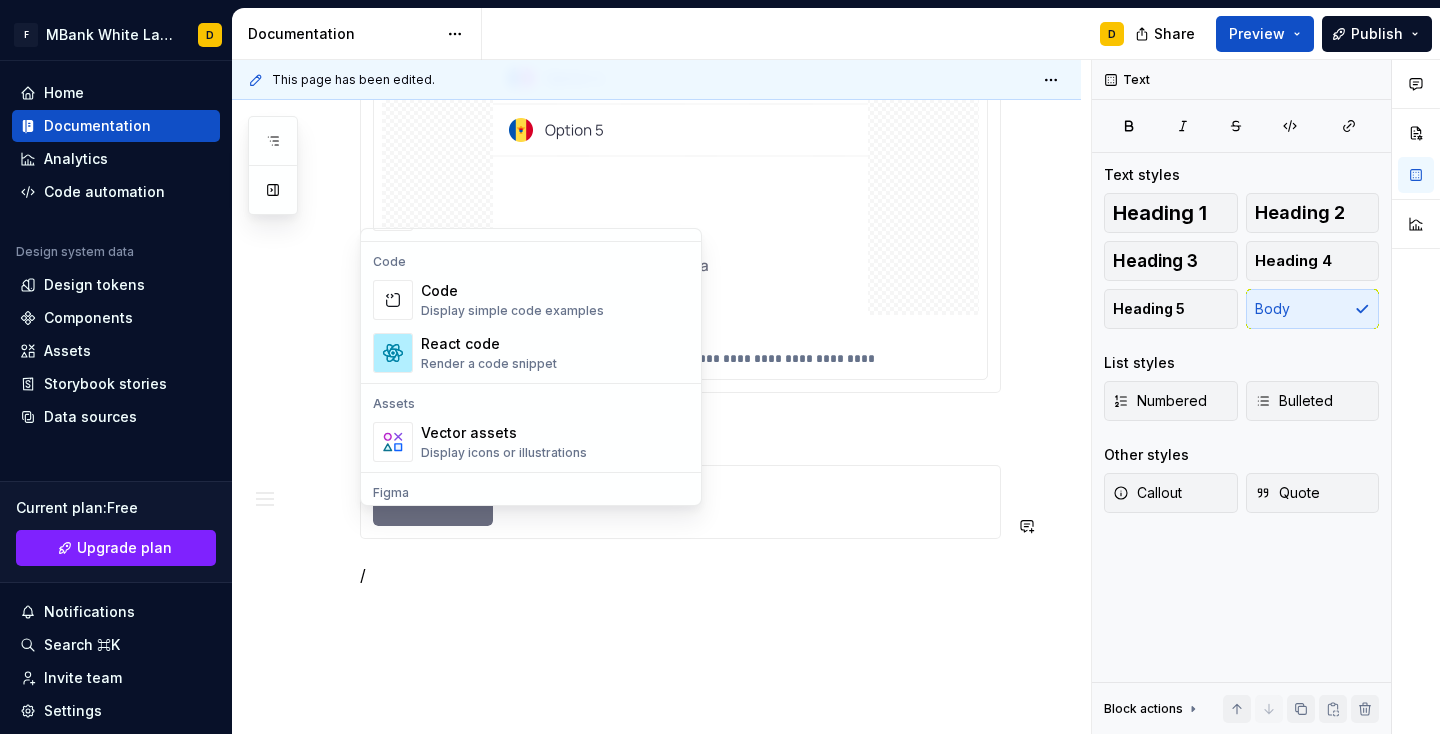 scroll, scrollTop: 1788, scrollLeft: 0, axis: vertical 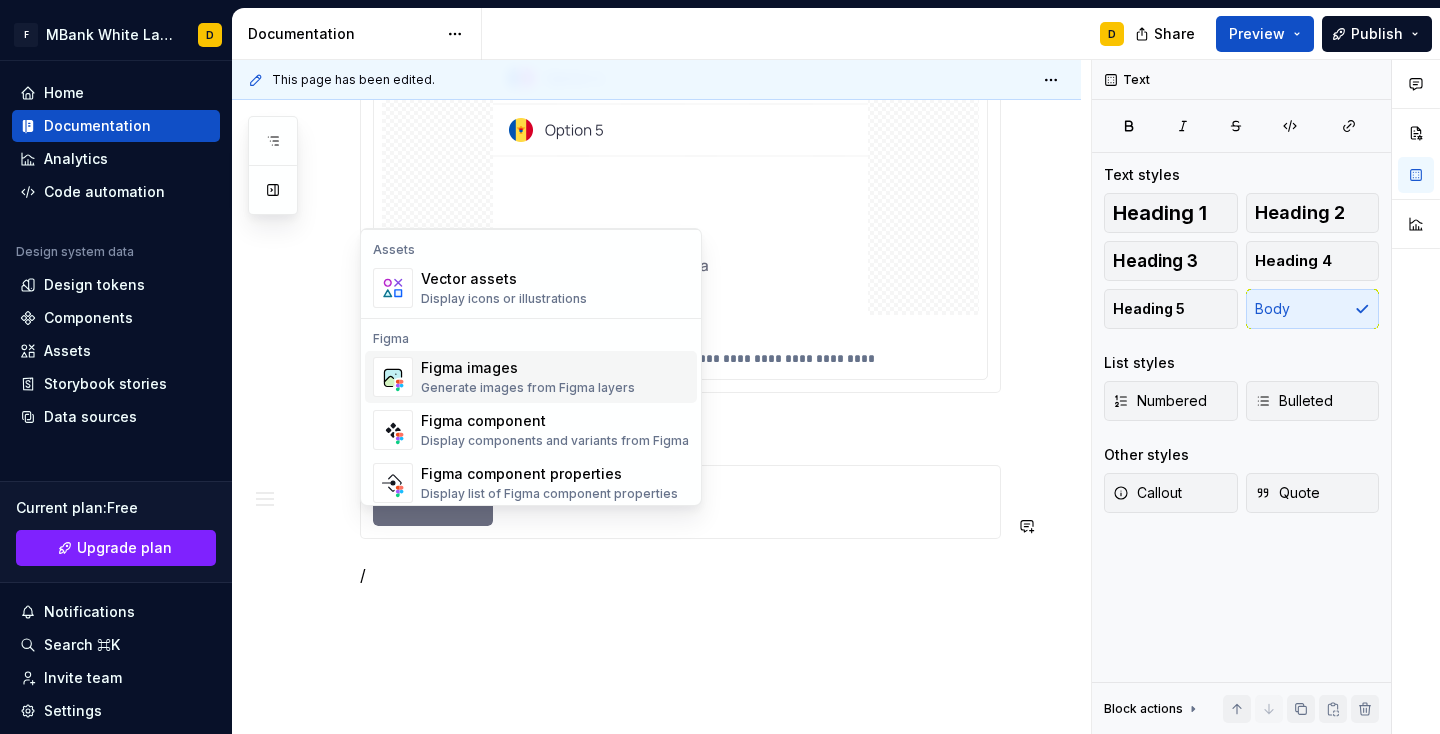 click on "Figma images Generate images from Figma layers" at bounding box center (528, 377) 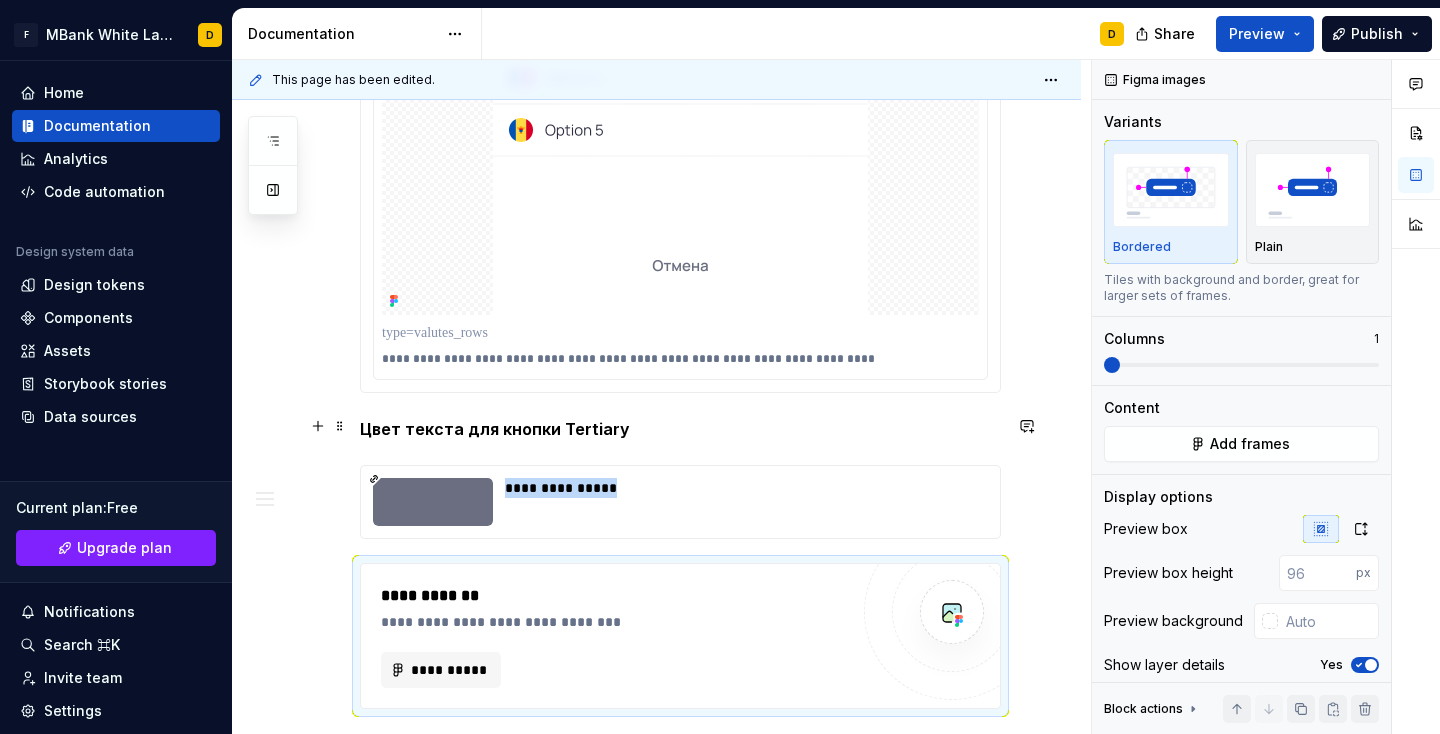 type on "*" 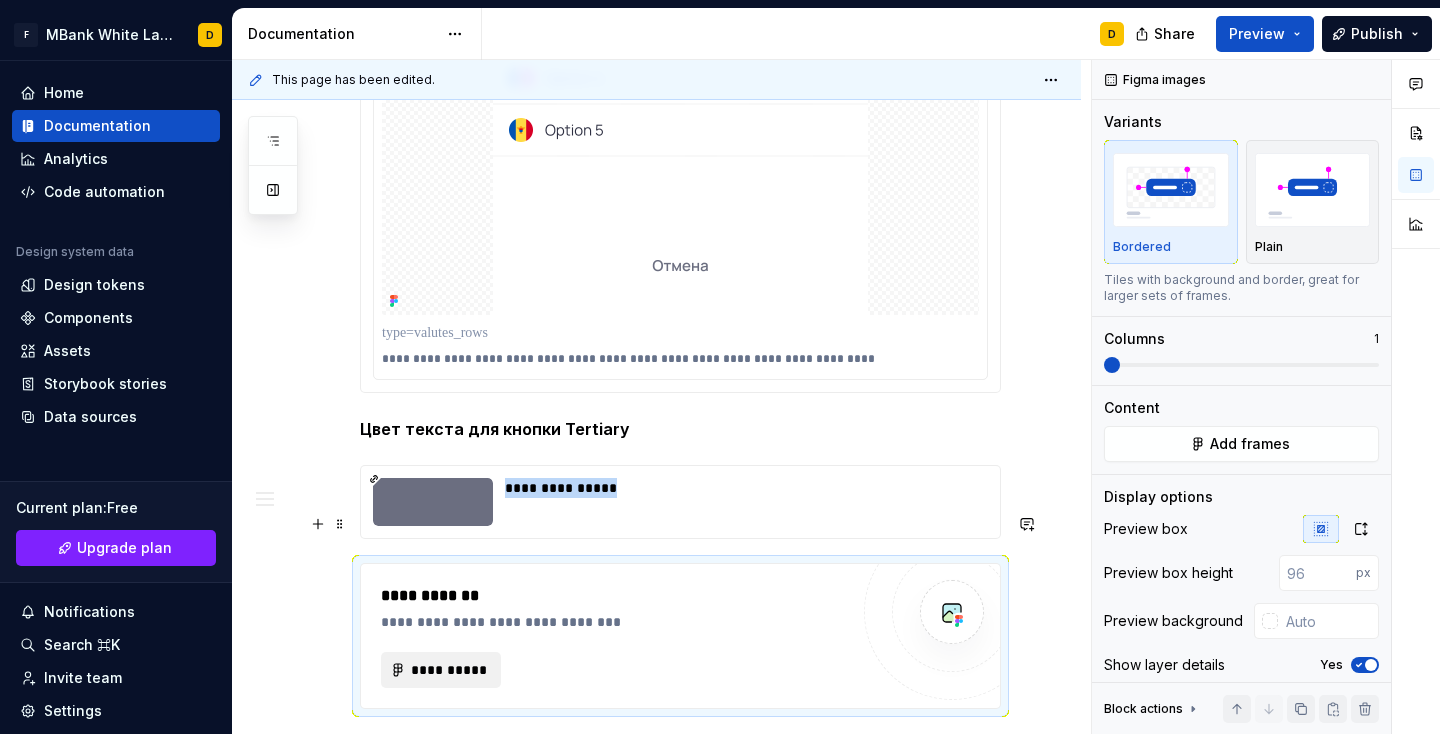 click on "**********" at bounding box center [449, 670] 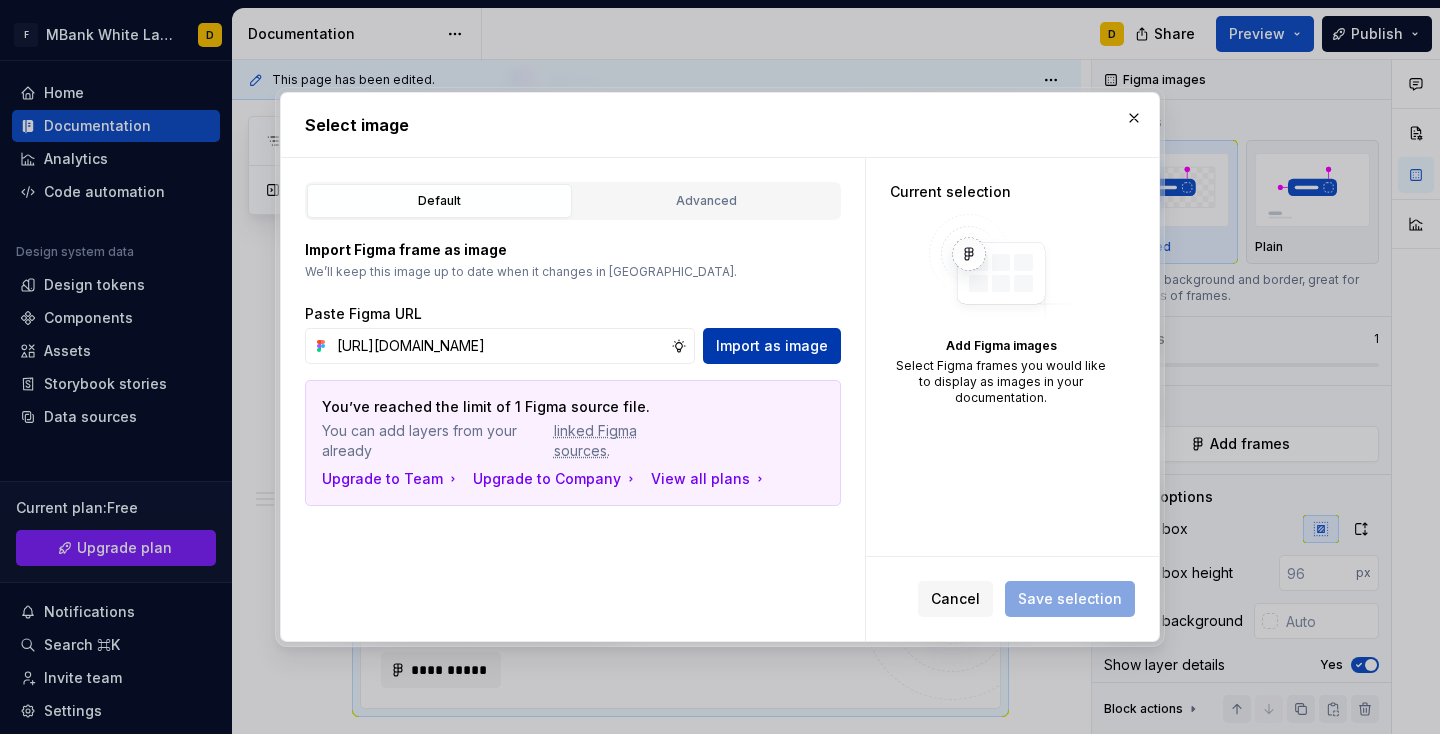 type on "https://www.figma.com/design/SVlnMf6ogFedcUurLhx3GL/%F0%9F%8F%9B%EF%B8%8FENB---Design---Library%E2%9C%85?node-id=5508-49496&t=2E53SA9dfX7gBYgn-4" 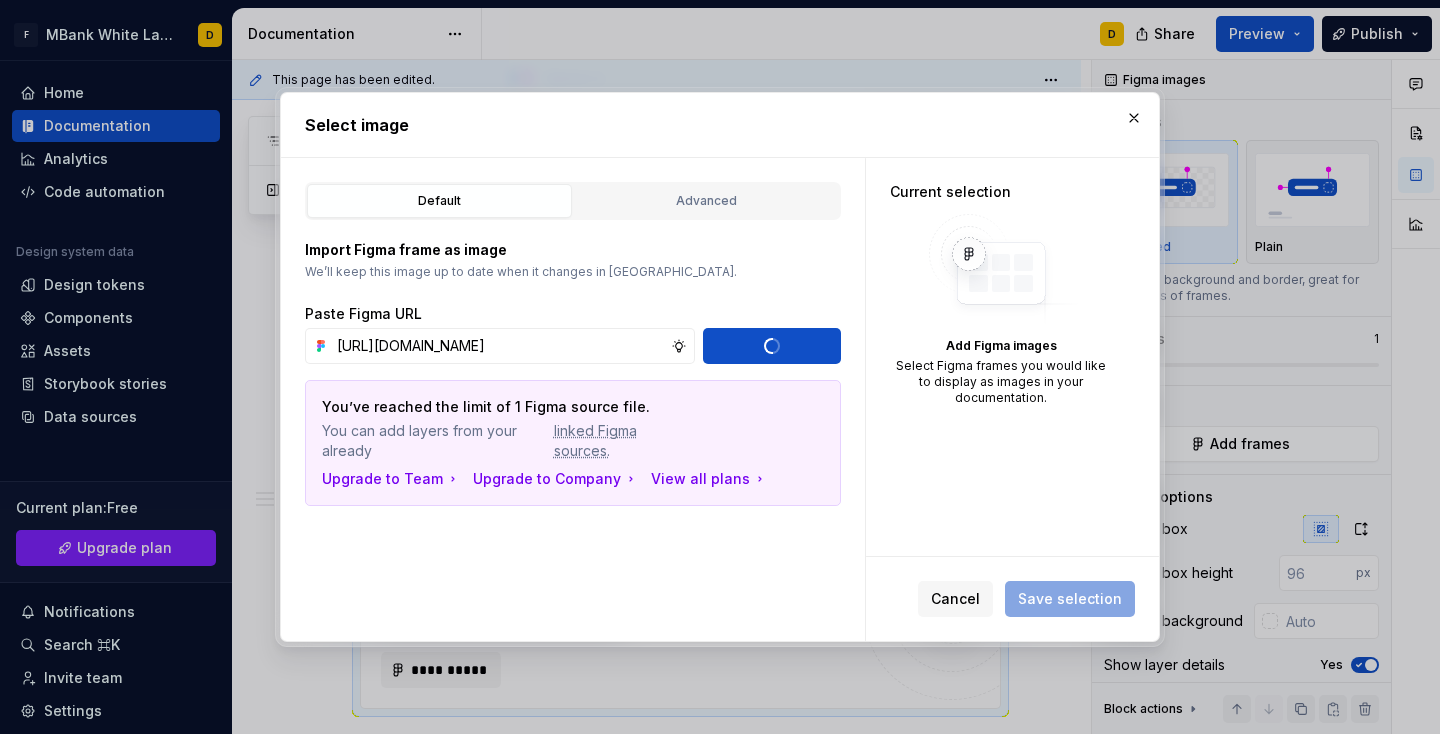 type 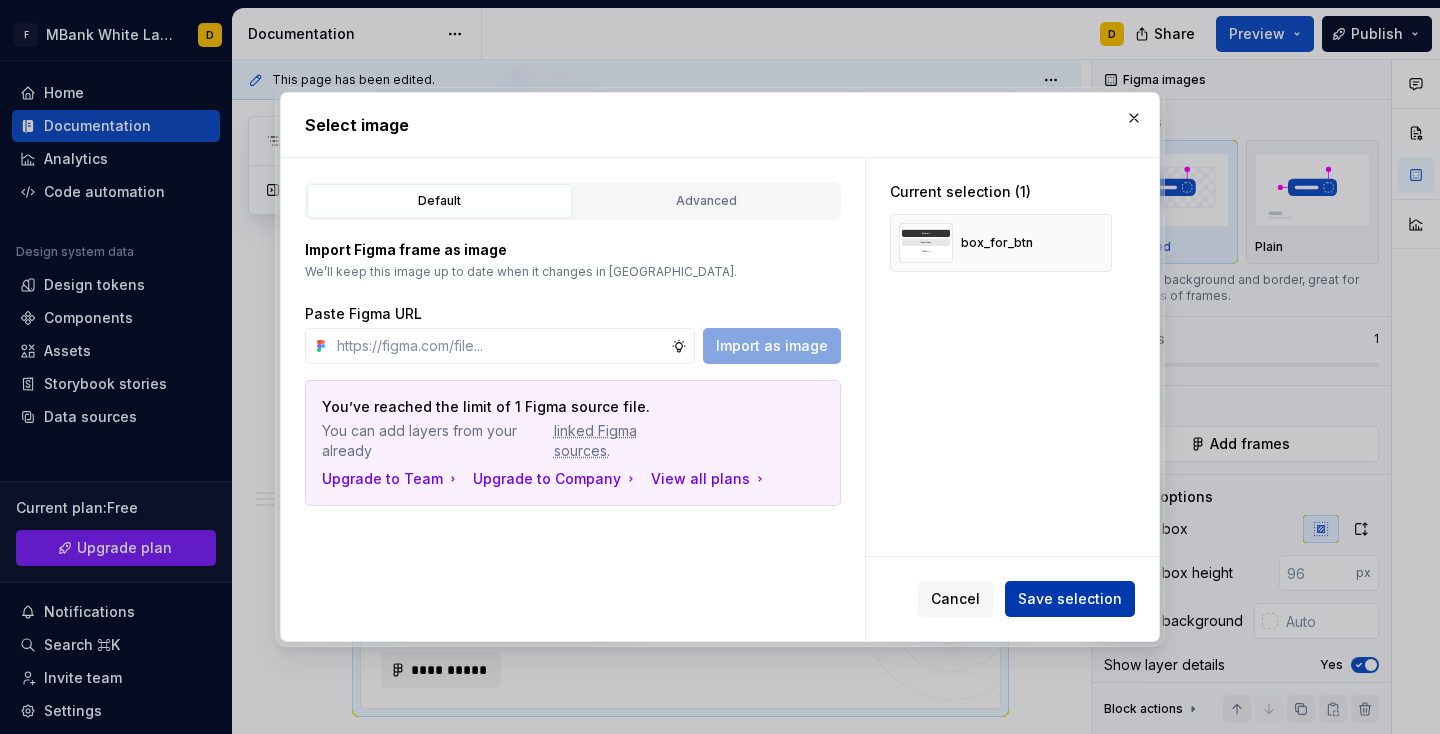 click on "Save selection" at bounding box center [1070, 599] 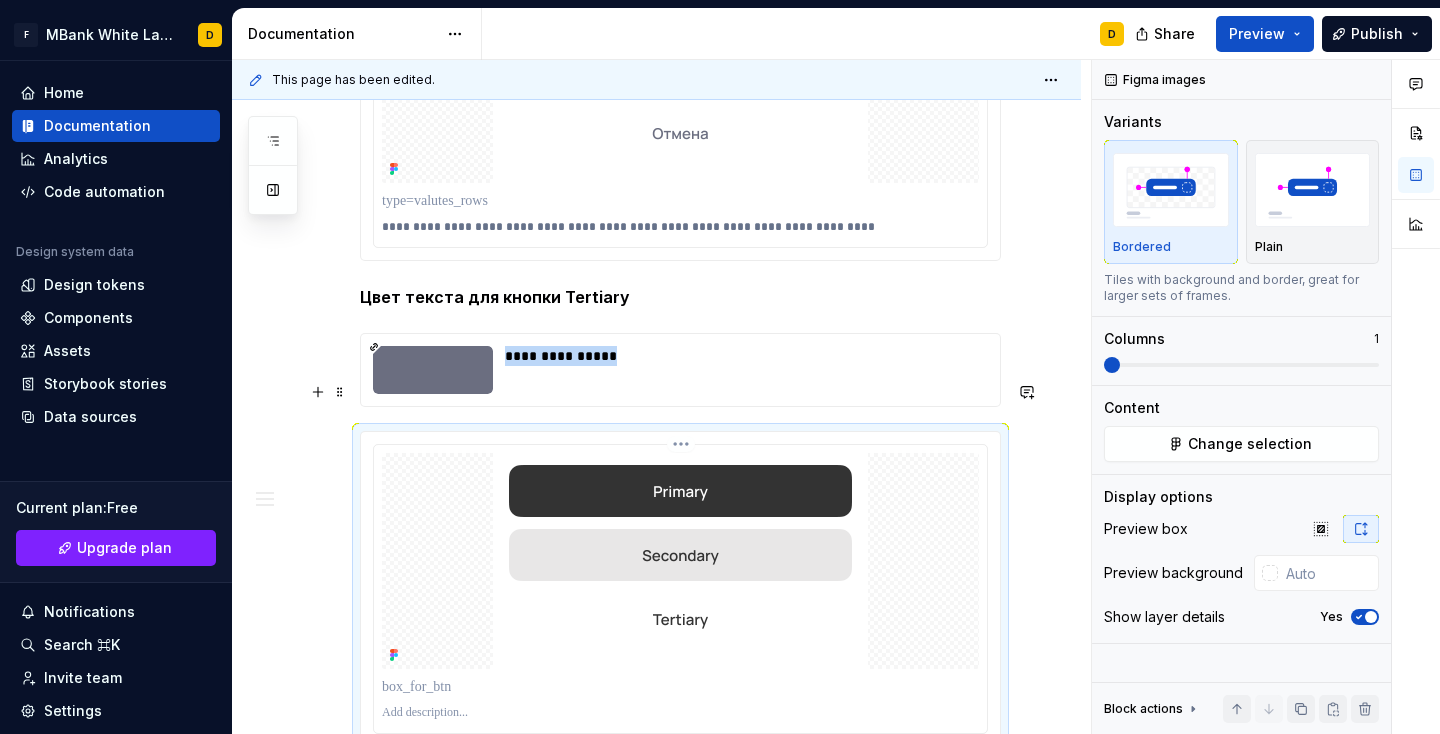 scroll, scrollTop: 3412, scrollLeft: 0, axis: vertical 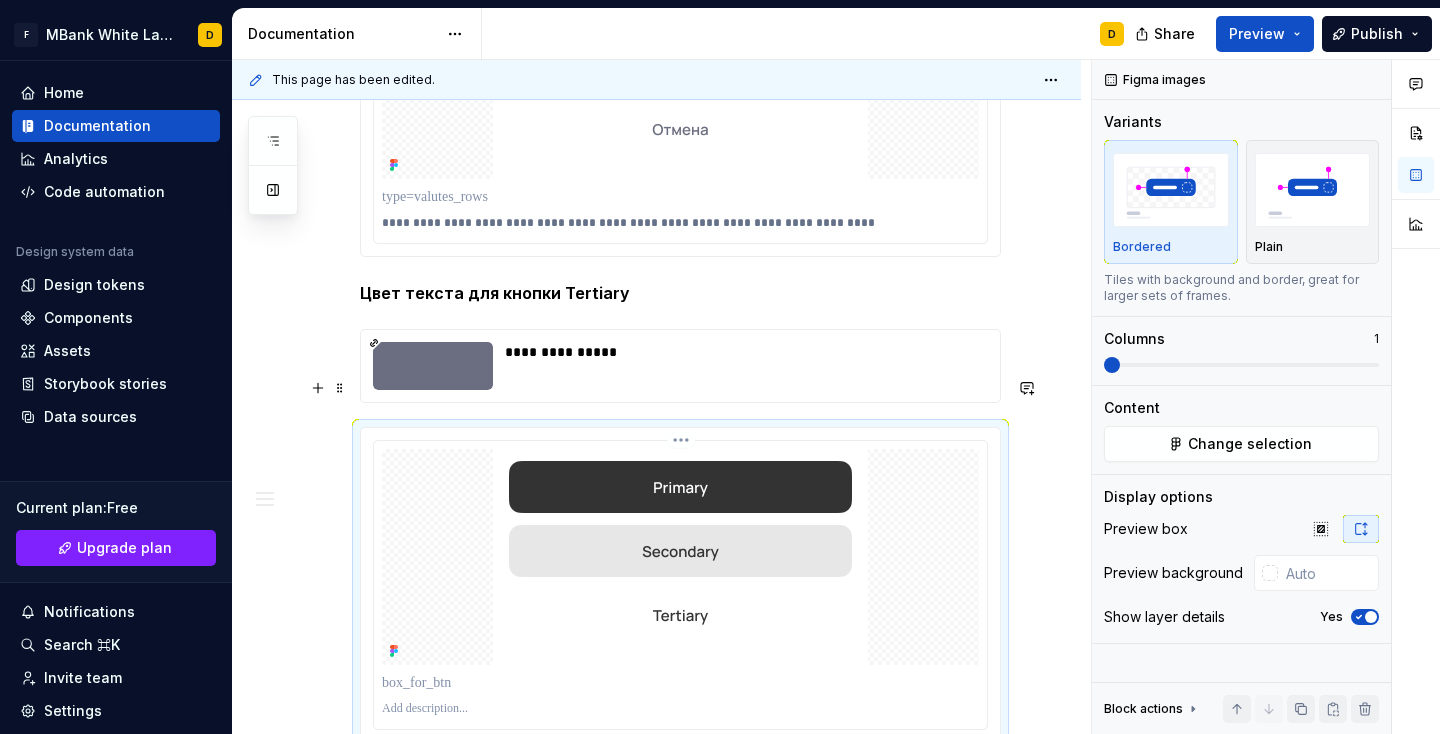 click at bounding box center [680, 709] 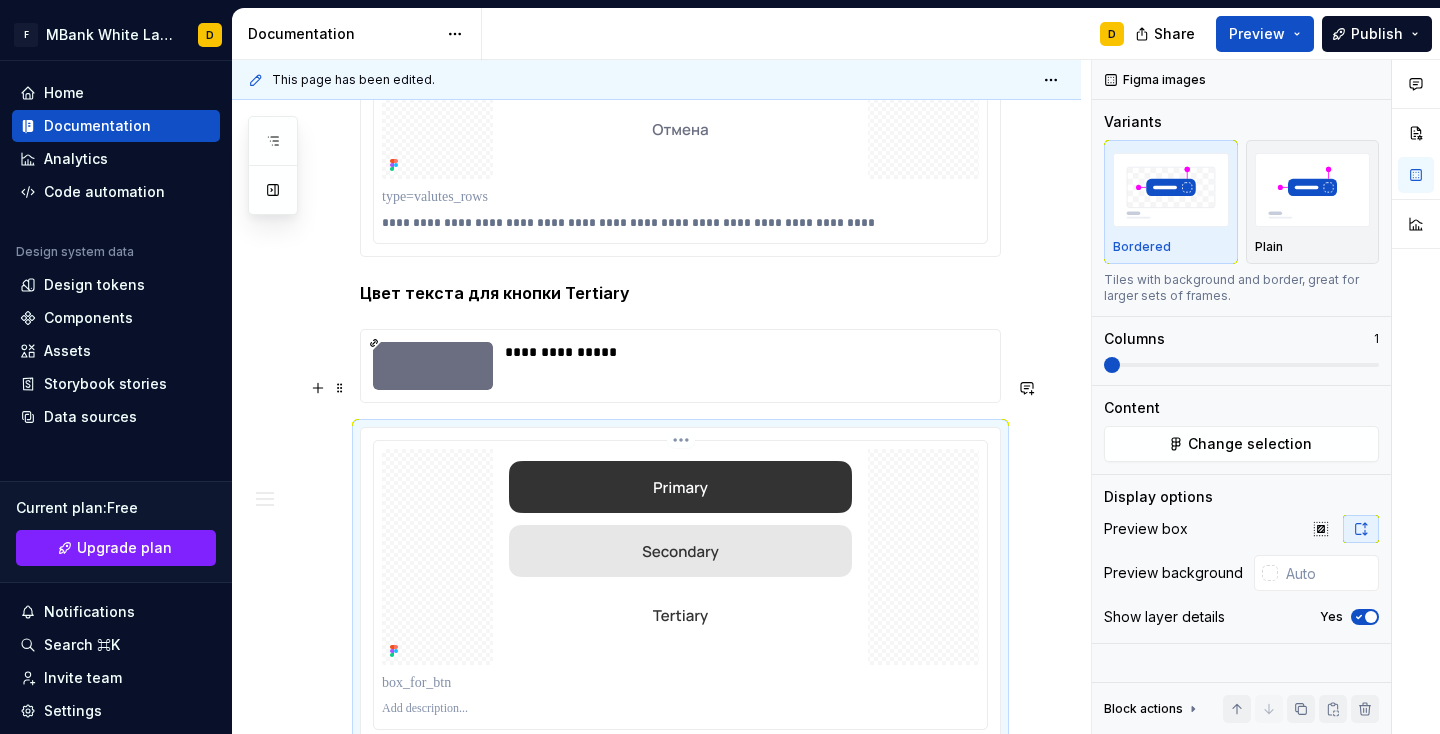 type 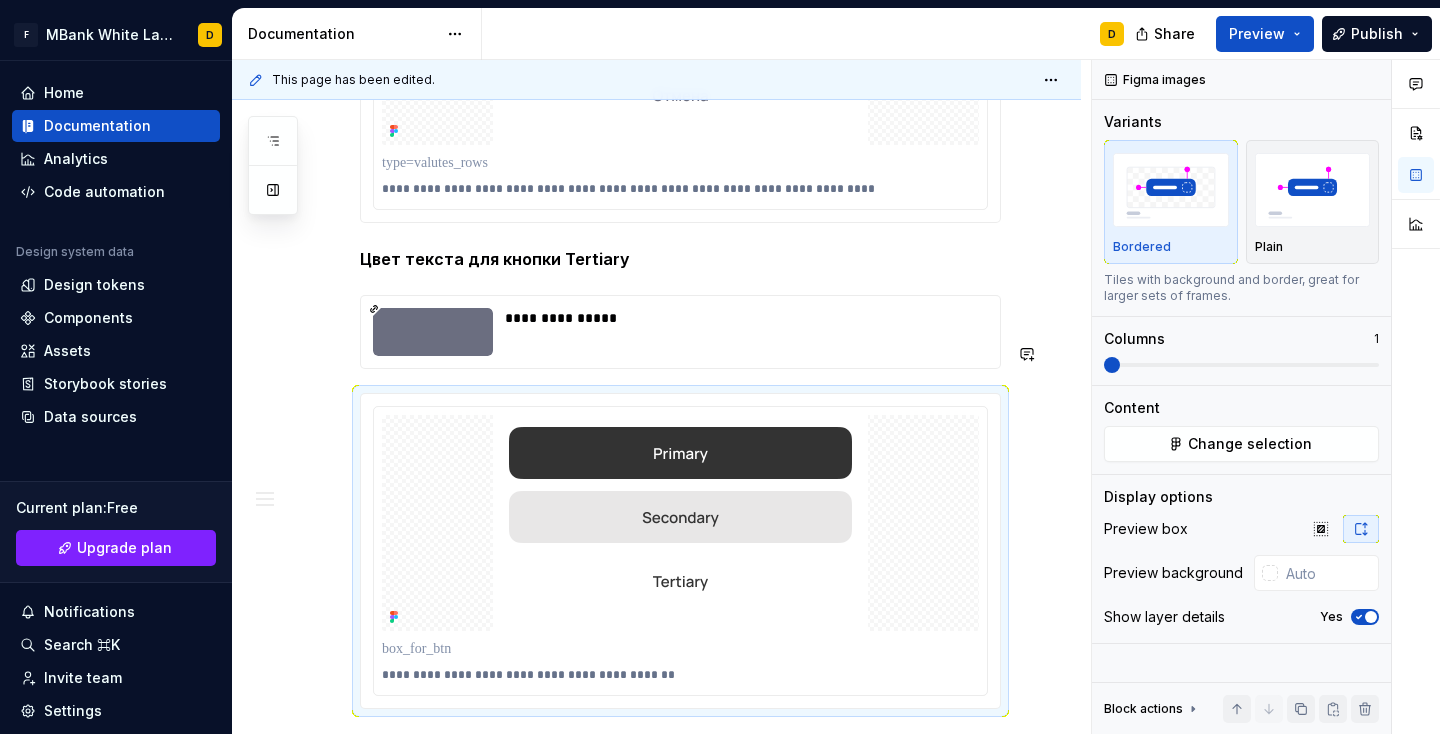 click on "**********" at bounding box center [656, -1074] 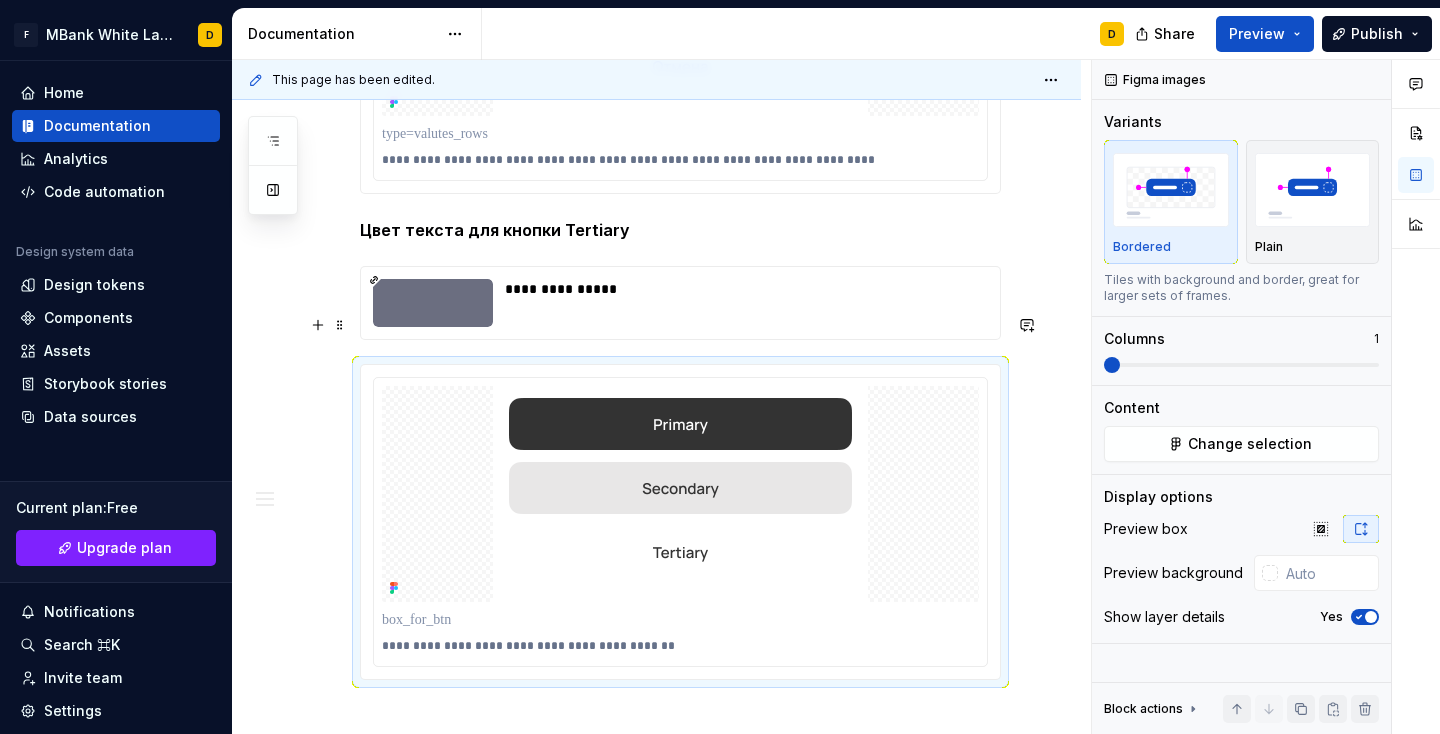 scroll, scrollTop: 3616, scrollLeft: 0, axis: vertical 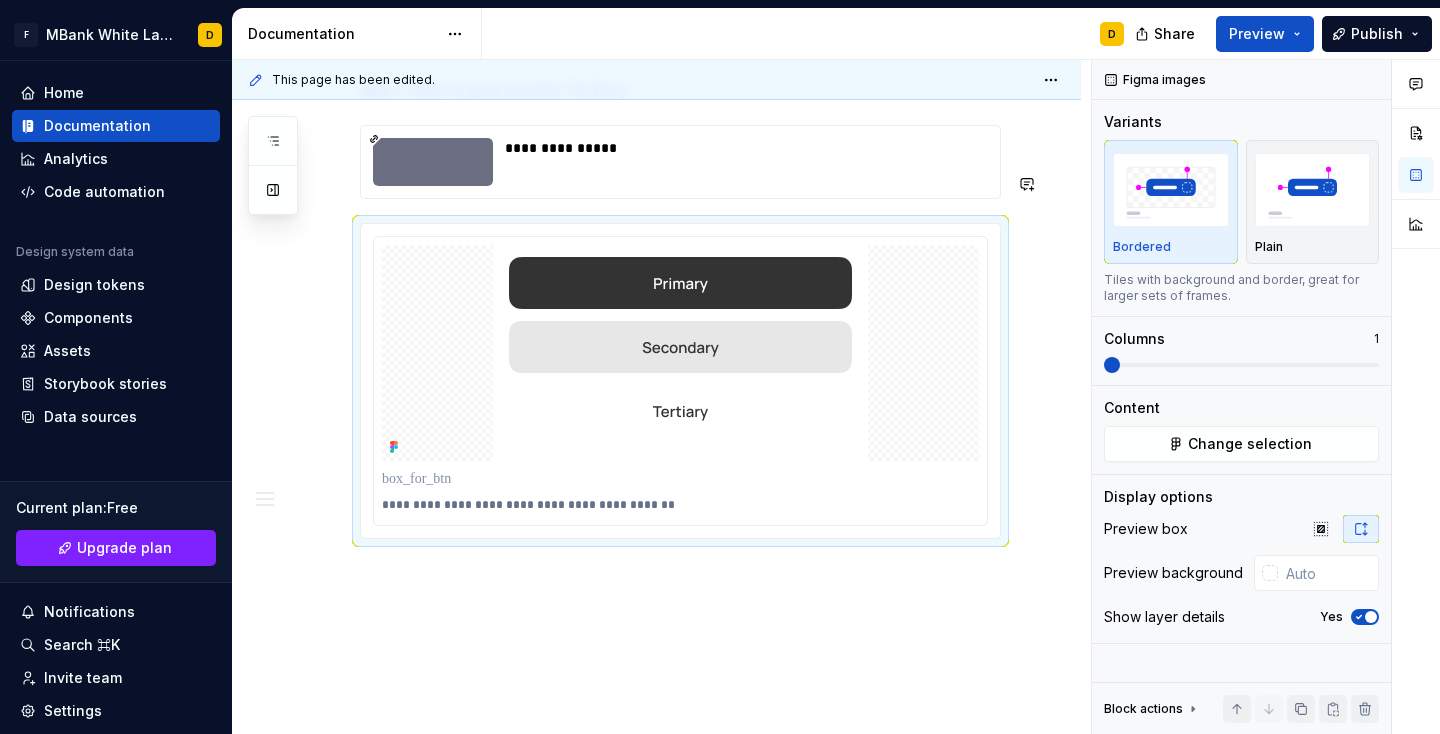 click on "**********" at bounding box center [656, -1244] 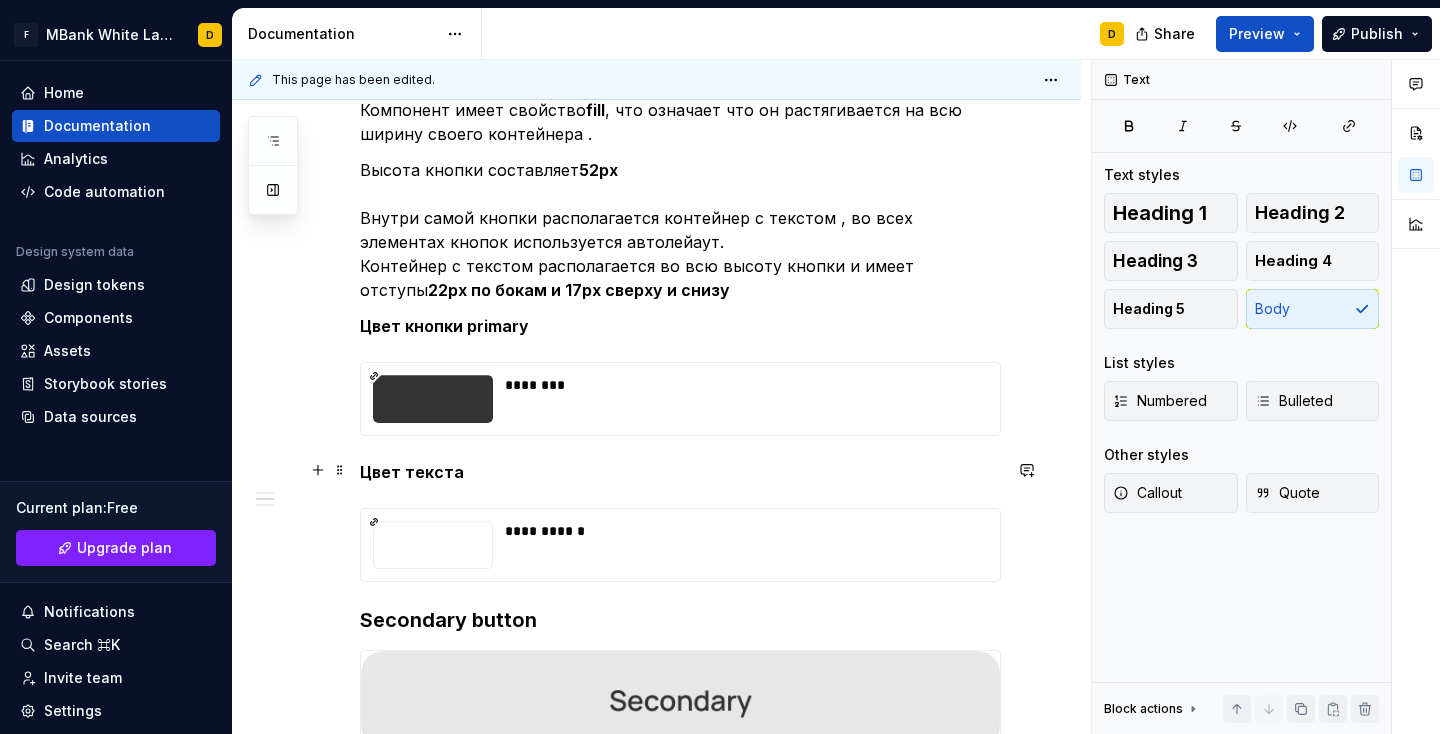 scroll, scrollTop: 1401, scrollLeft: 0, axis: vertical 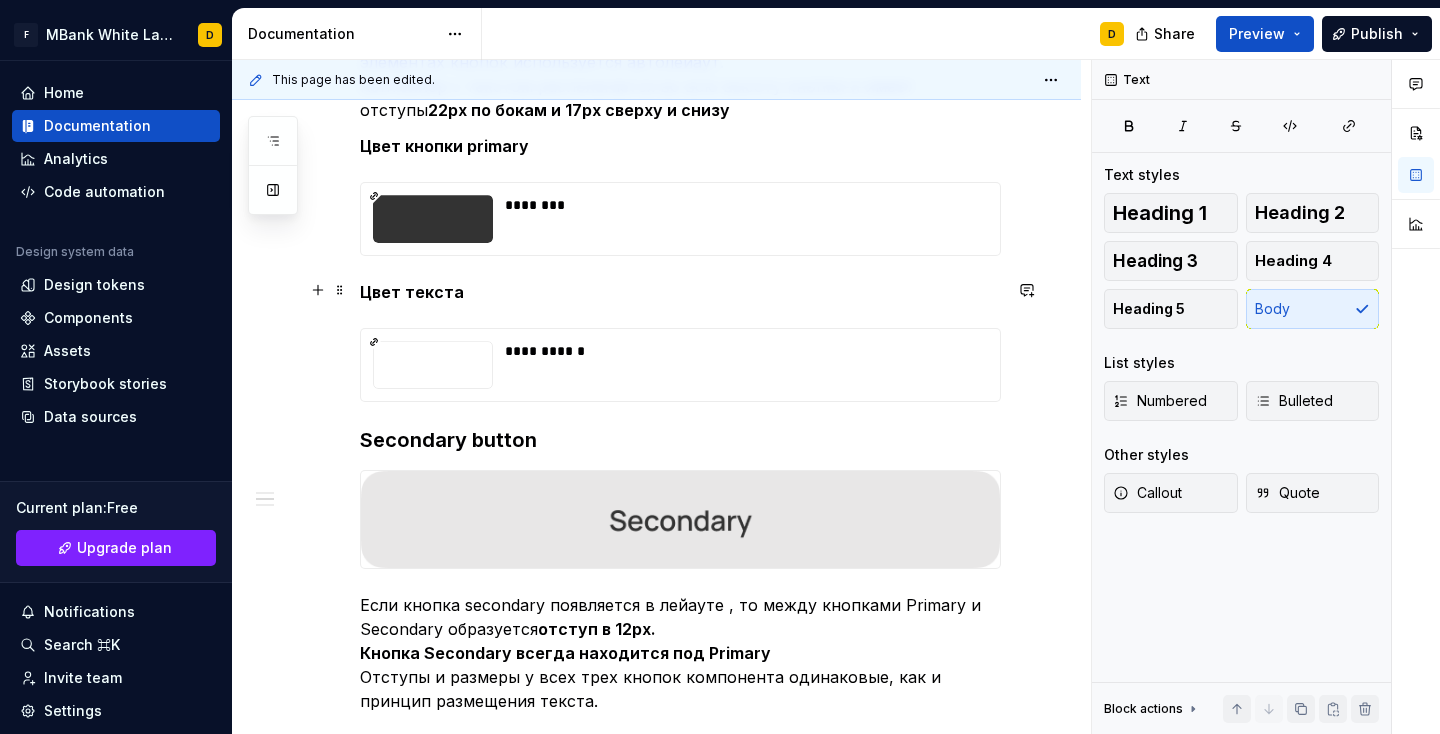 click on "**********" at bounding box center [656, 995] 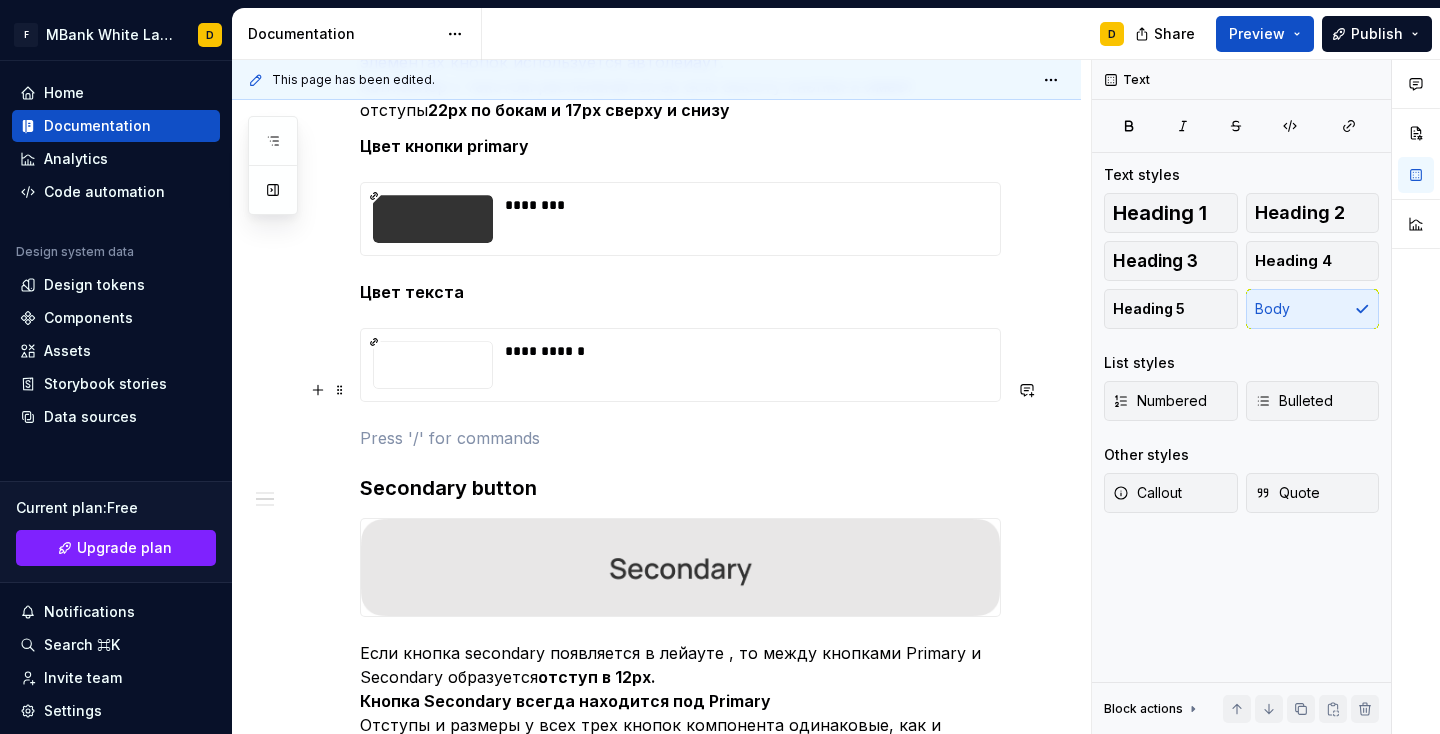 click at bounding box center (680, 438) 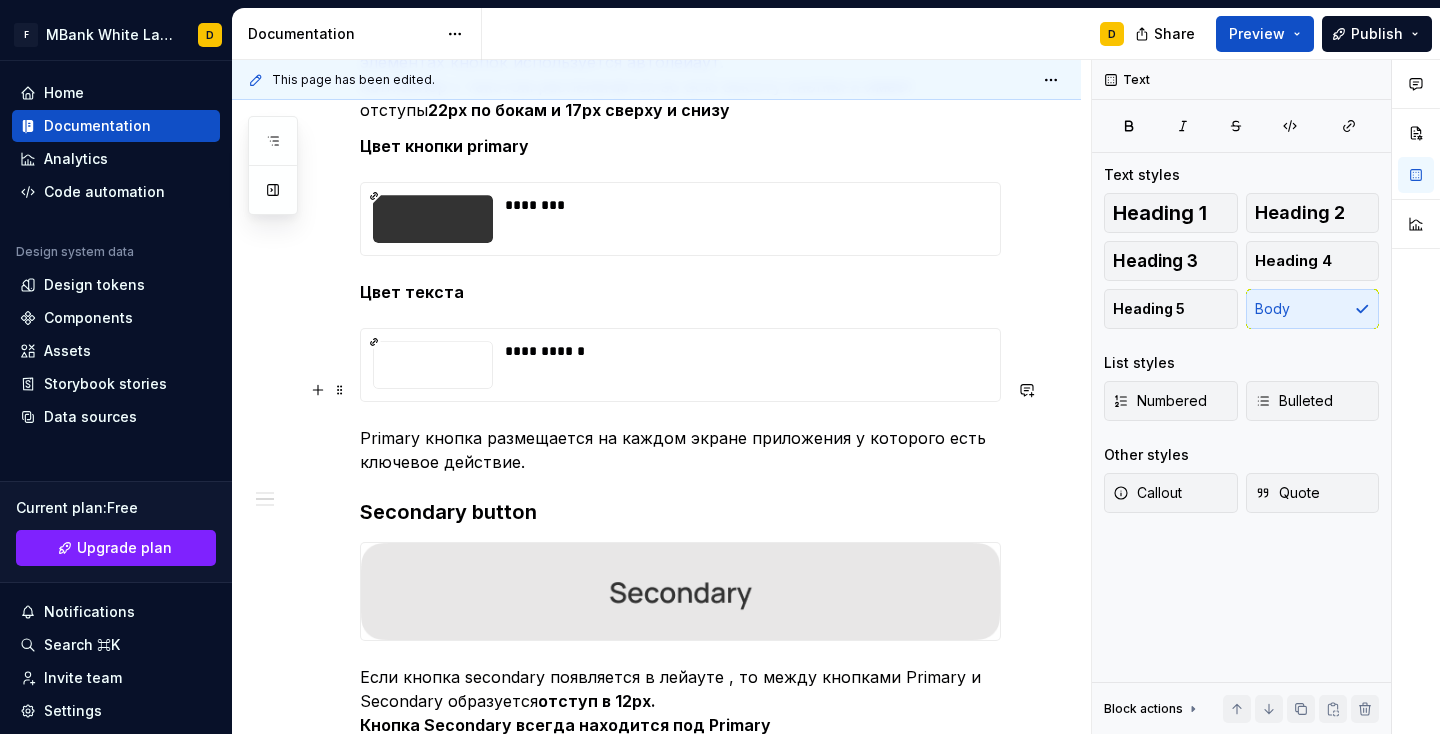 click on "Primary кнопка размещается на каждом экране приложения у которого есть ключевое действие." at bounding box center (680, 450) 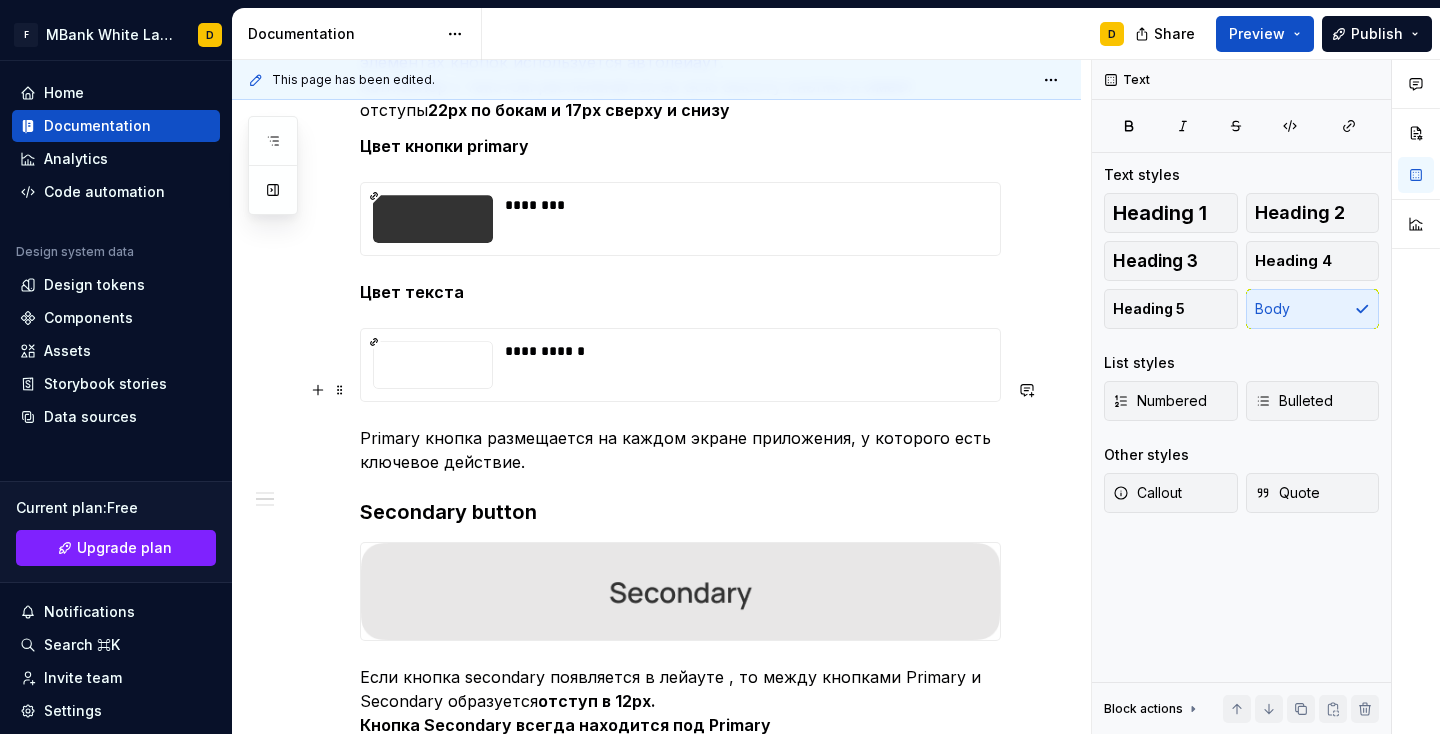 click on "Primary кнопка размещается на каждом экране приложения, у которого есть ключевое действие." at bounding box center (680, 450) 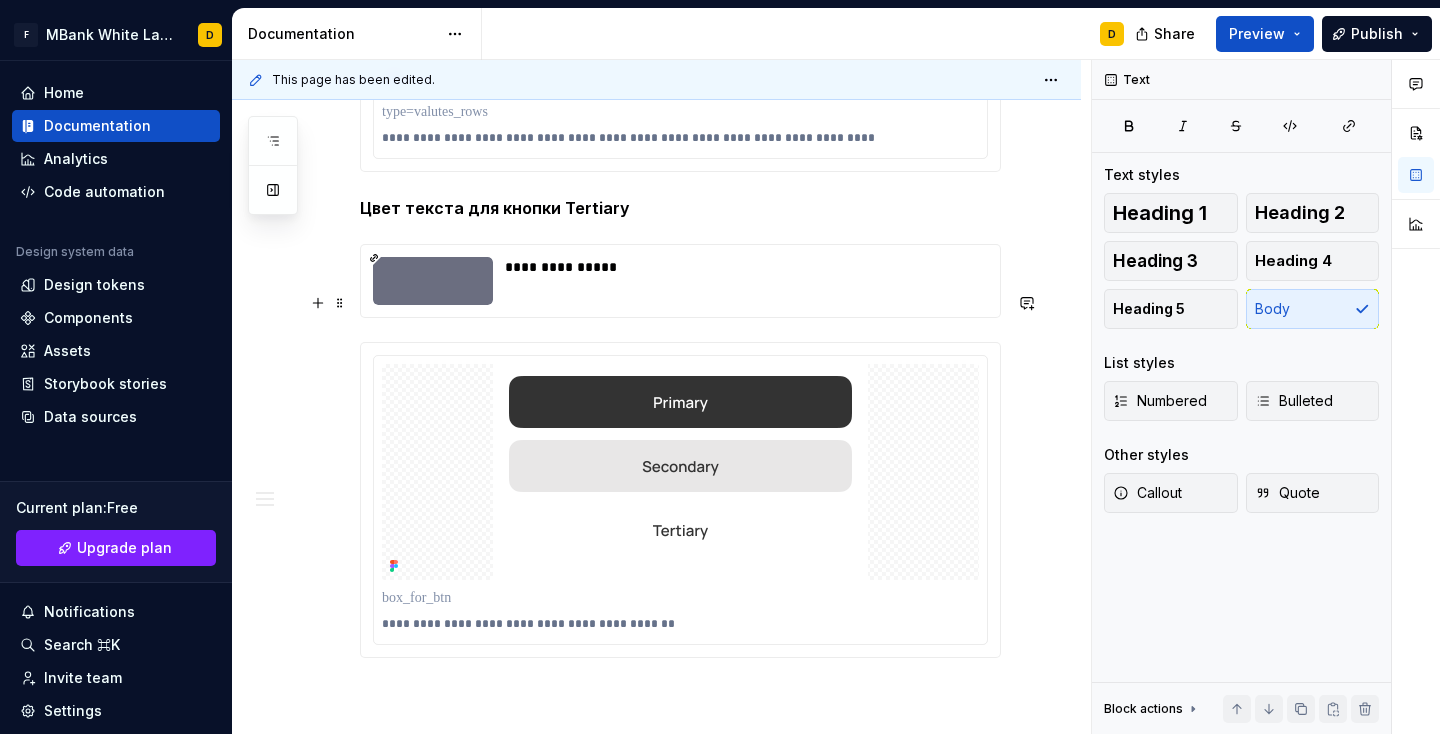 scroll, scrollTop: 3736, scrollLeft: 0, axis: vertical 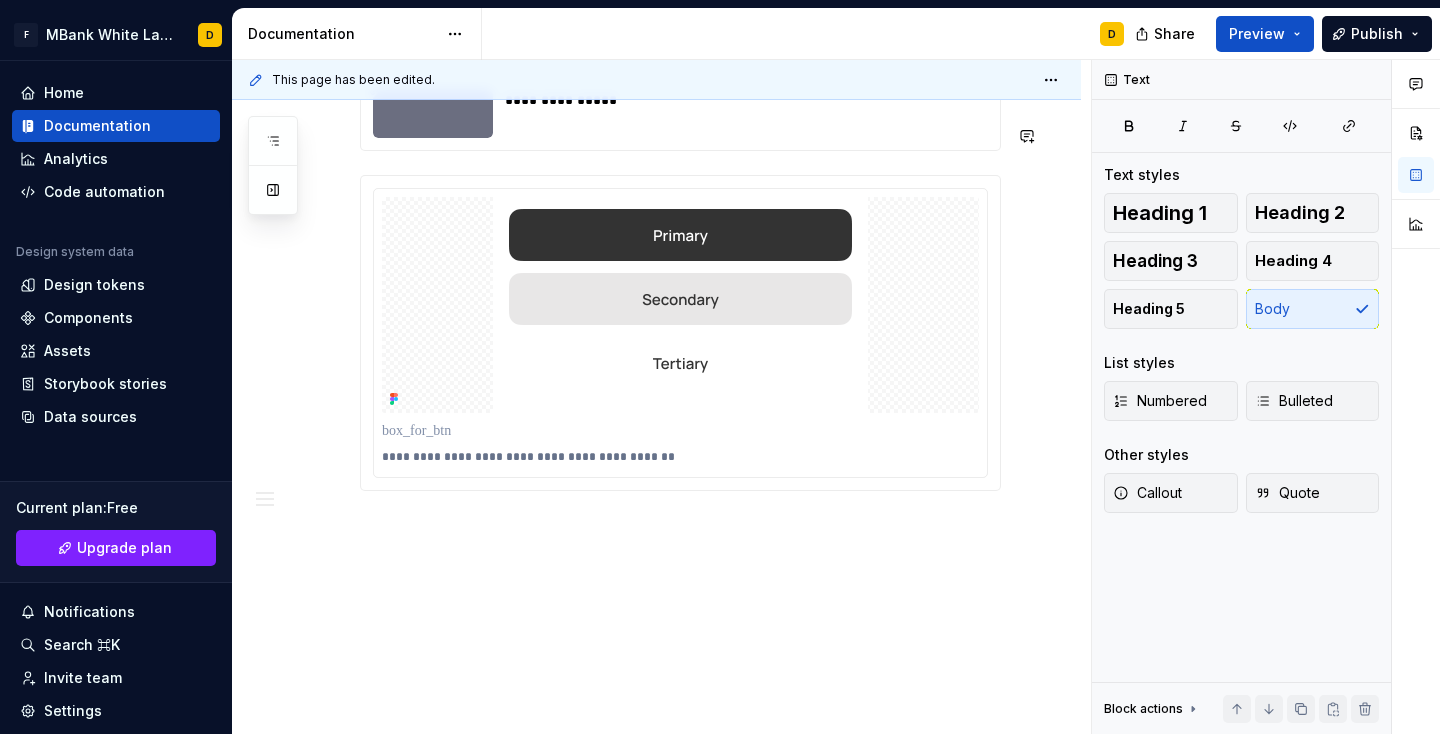 click at bounding box center [680, 527] 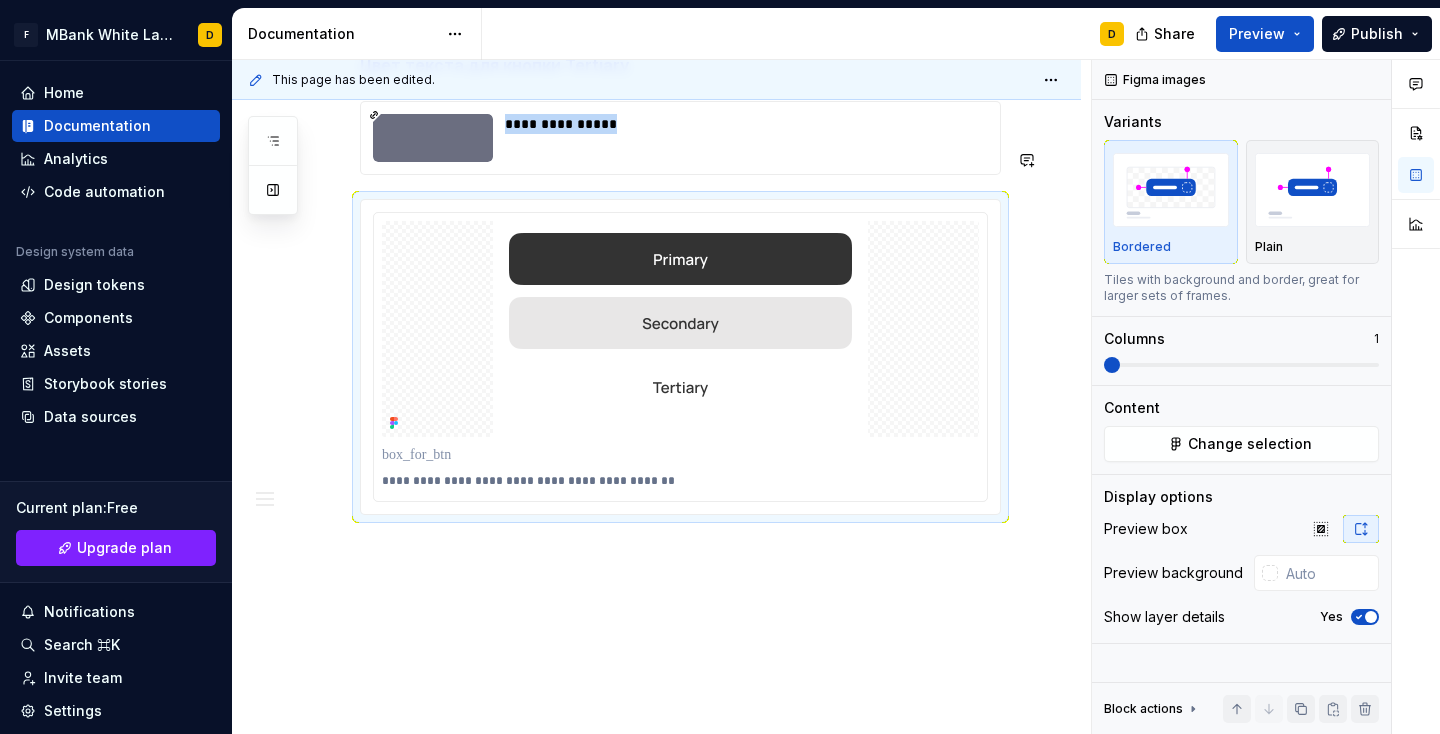 scroll, scrollTop: 3688, scrollLeft: 0, axis: vertical 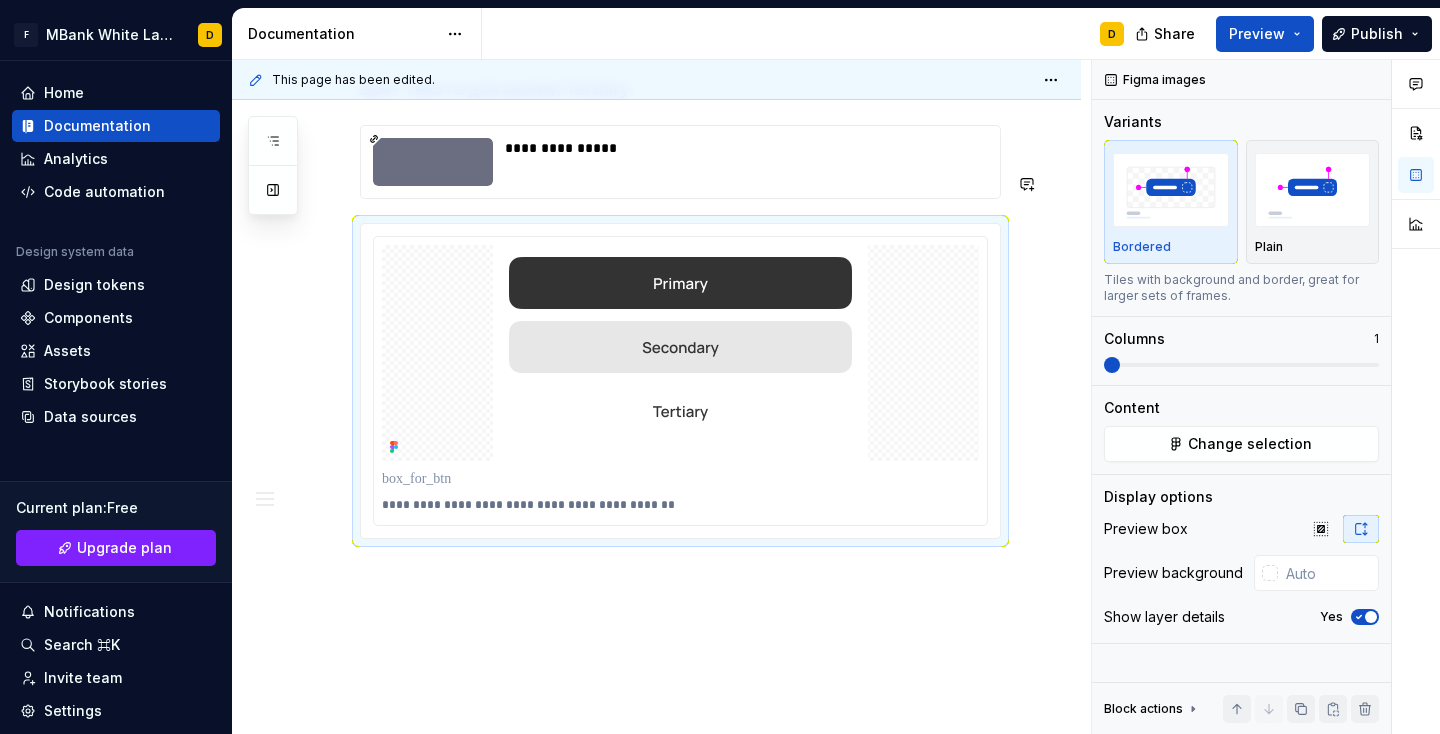click on "**********" at bounding box center [656, -1280] 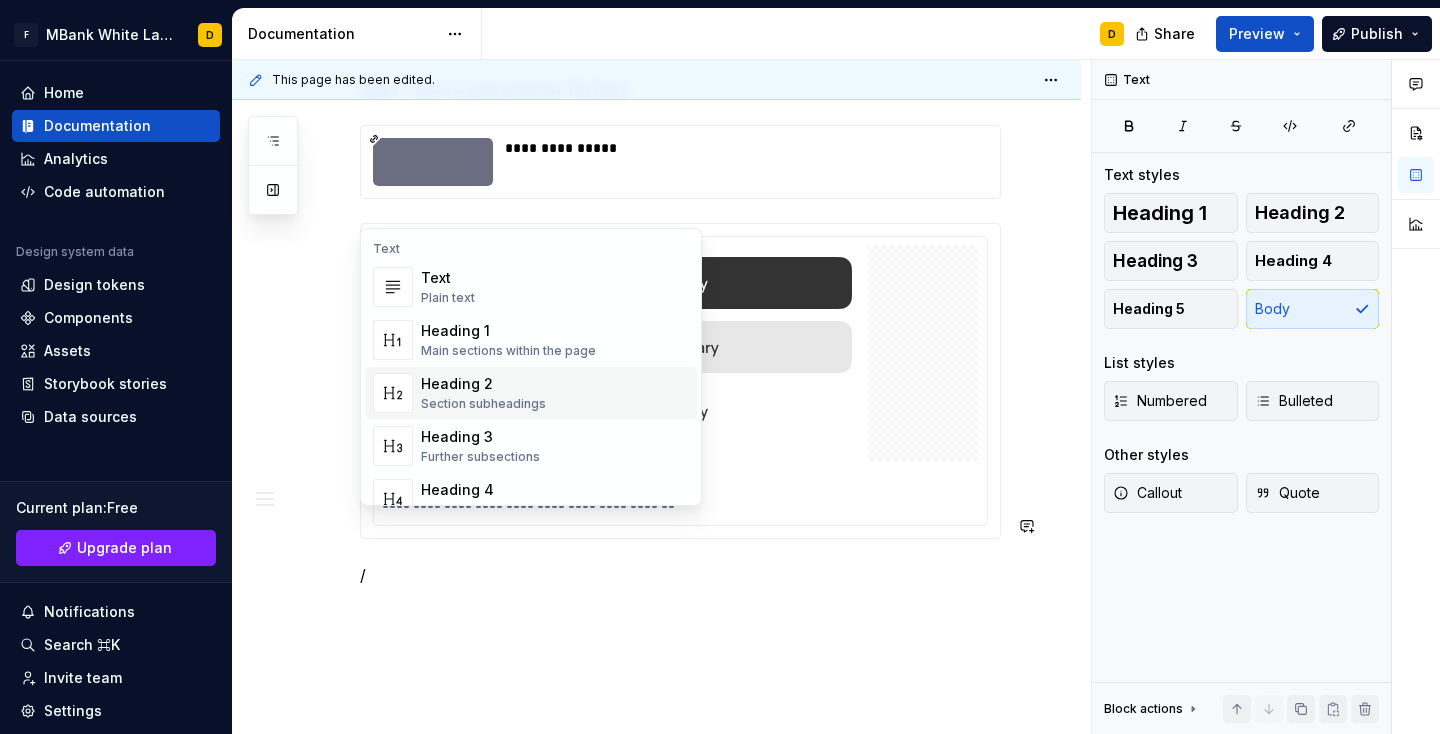 click on "Heading 2" at bounding box center [483, 384] 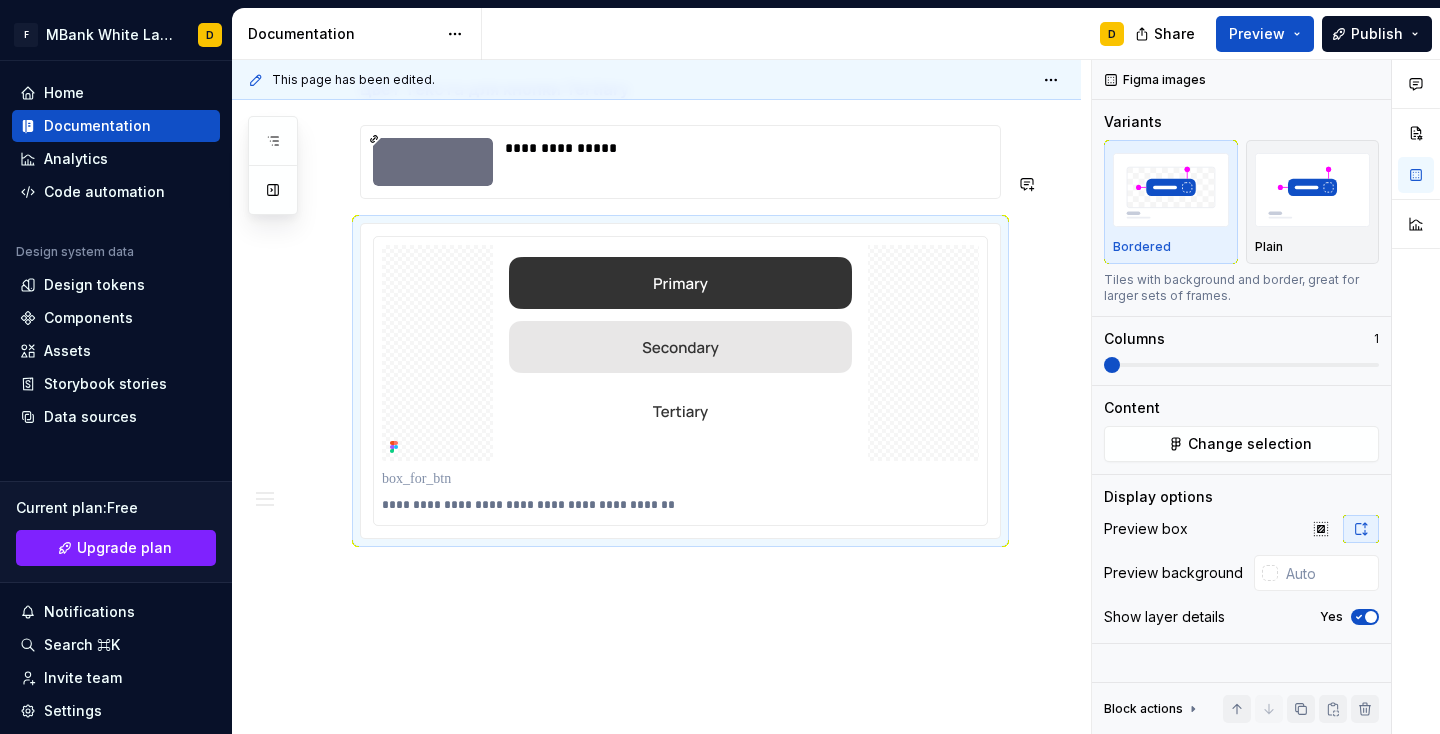 click on "**********" at bounding box center (656, -1280) 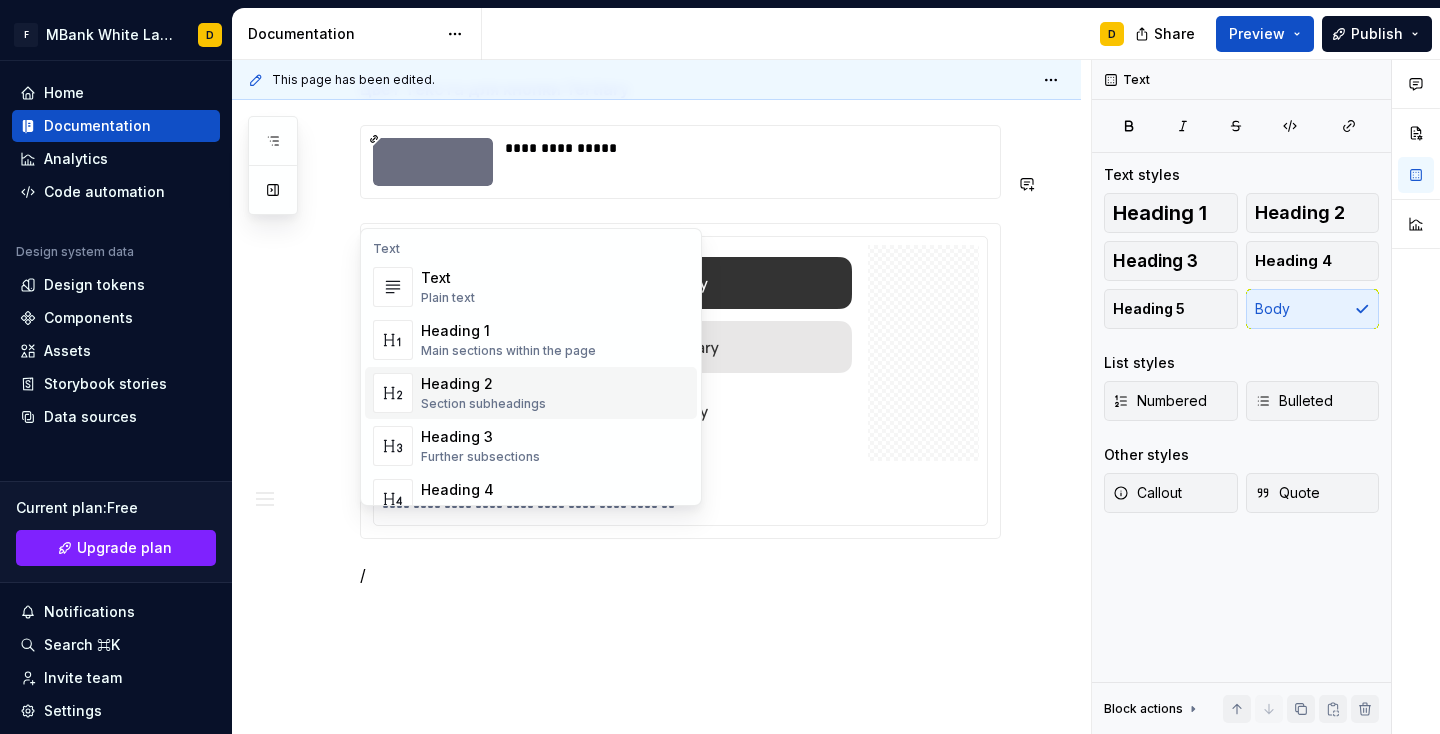click on "Heading 2" at bounding box center (483, 384) 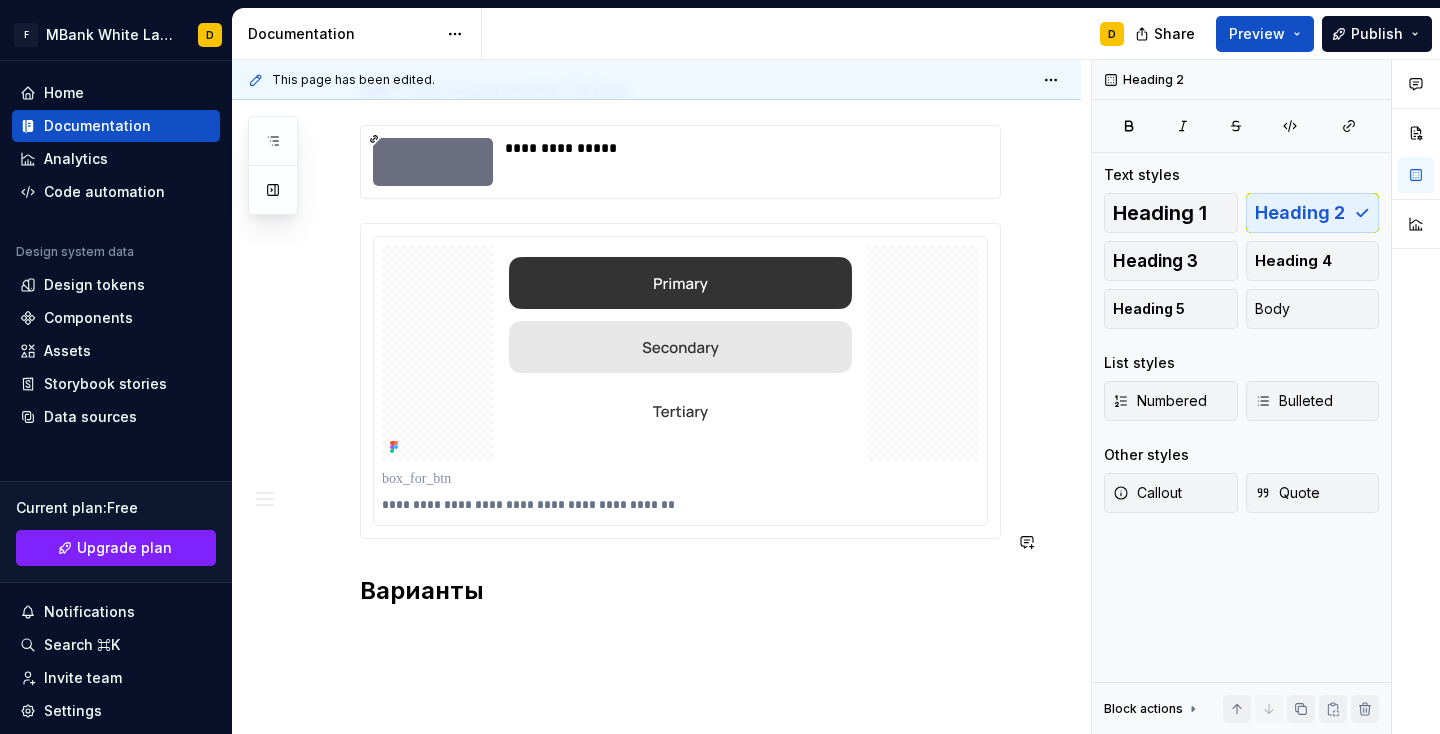 click on "**********" at bounding box center (656, -1246) 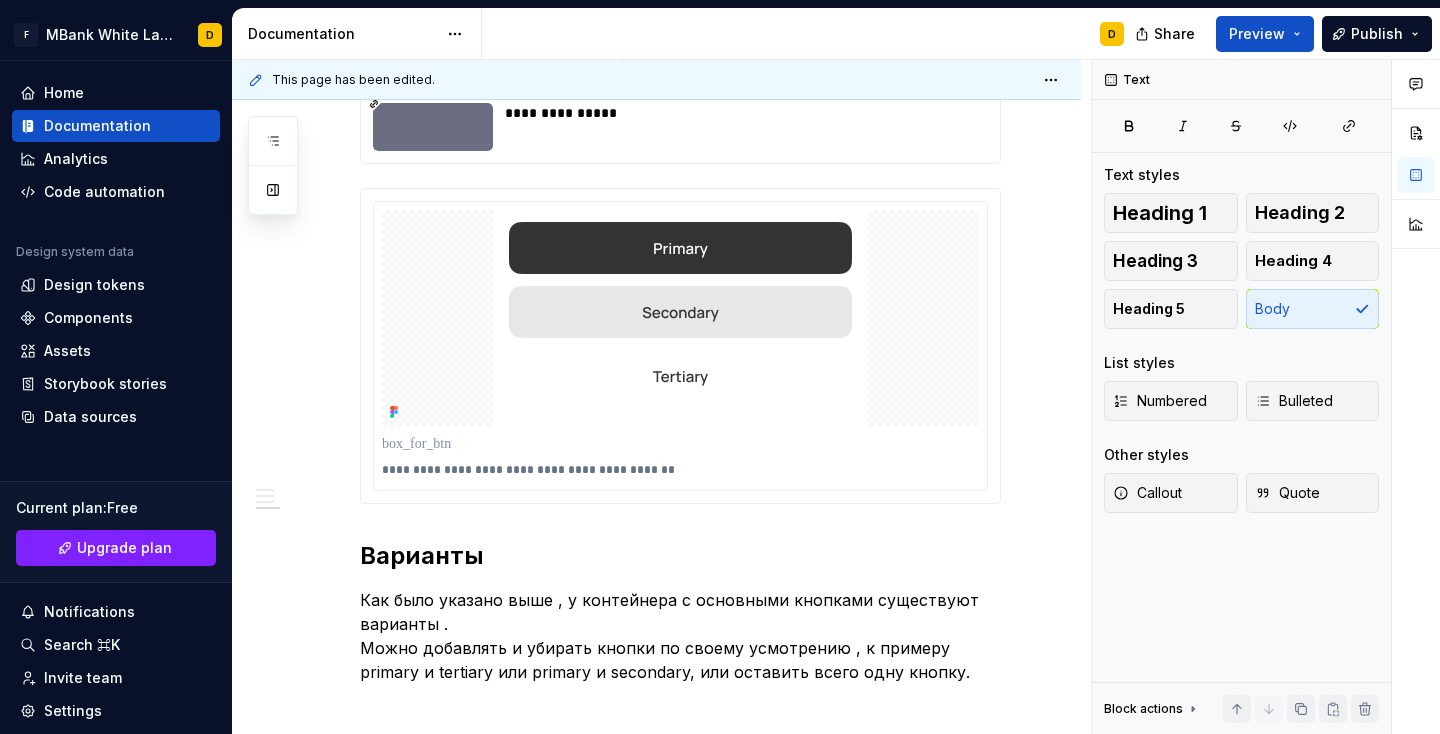 scroll, scrollTop: 3904, scrollLeft: 0, axis: vertical 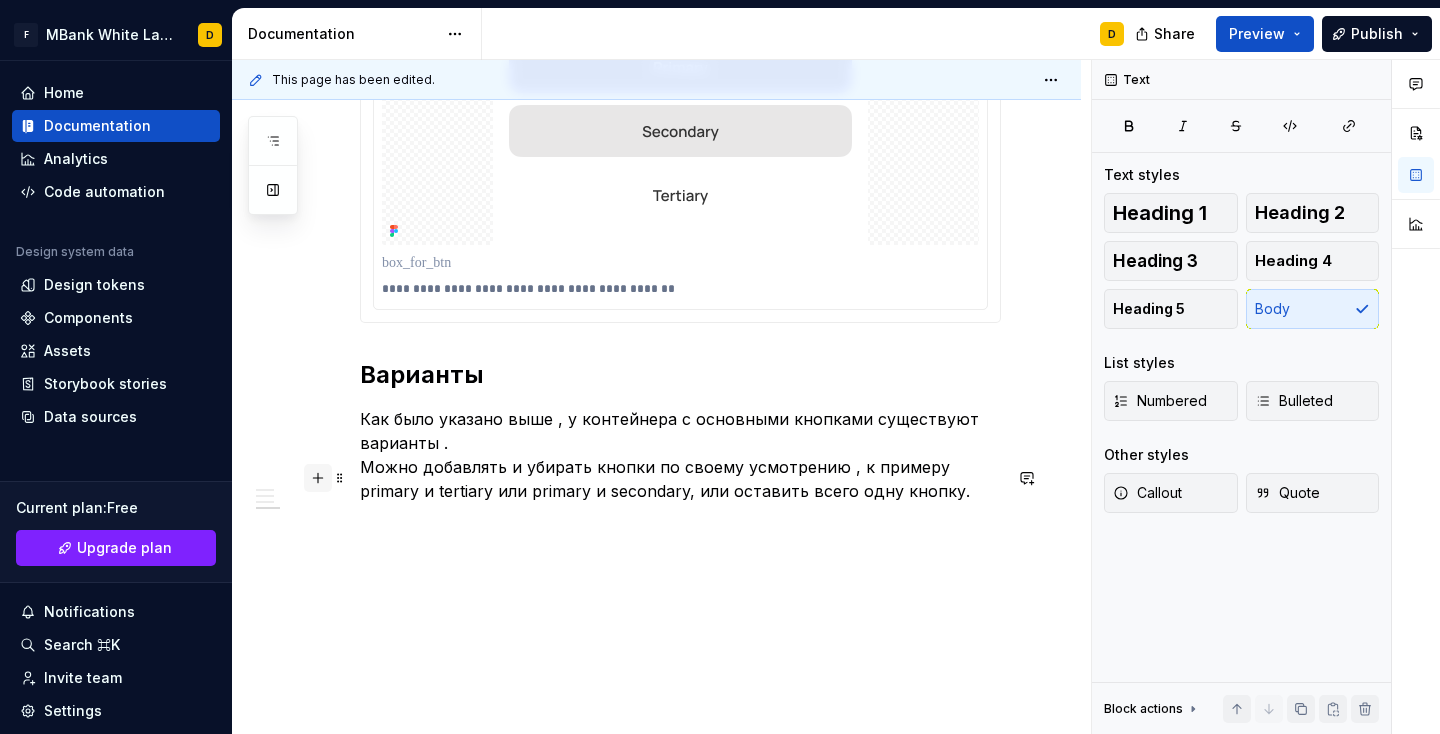 click at bounding box center [318, 478] 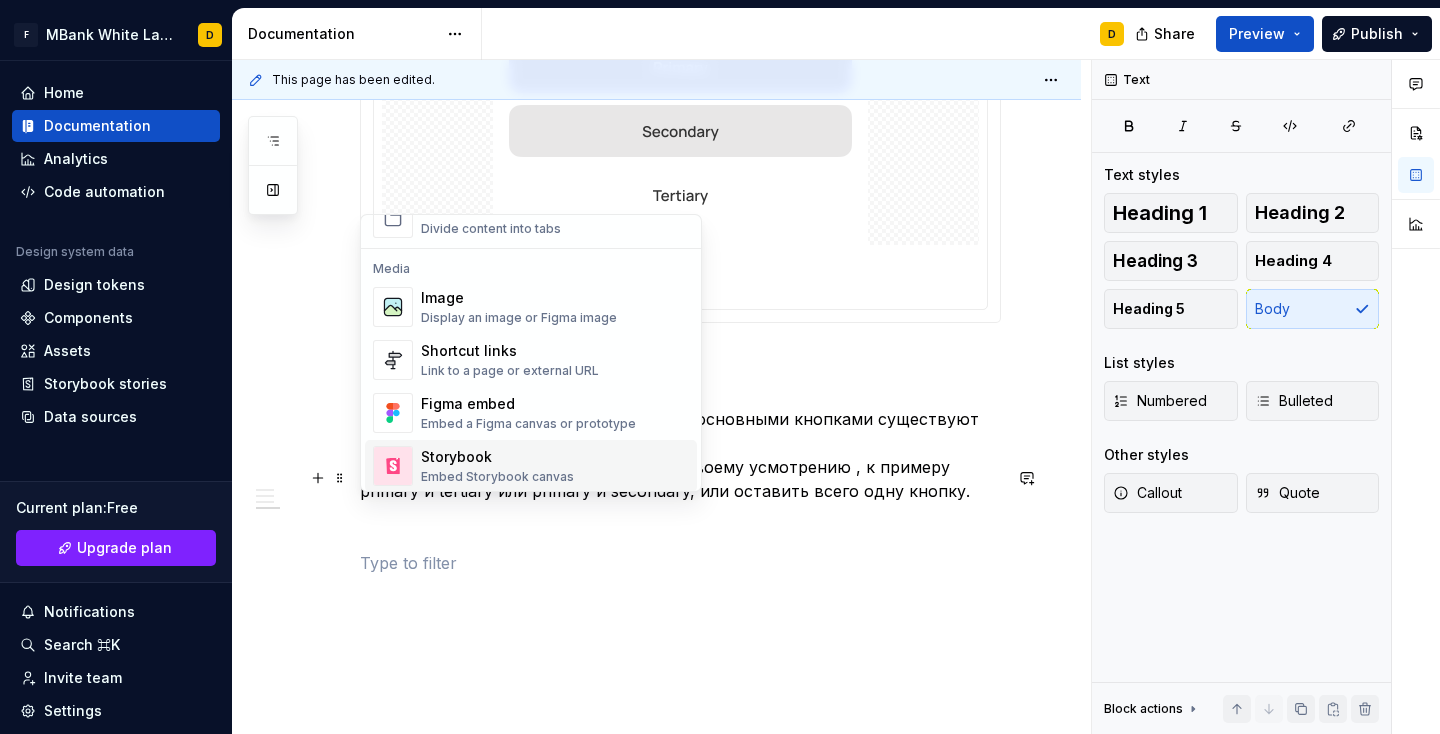 scroll, scrollTop: 820, scrollLeft: 0, axis: vertical 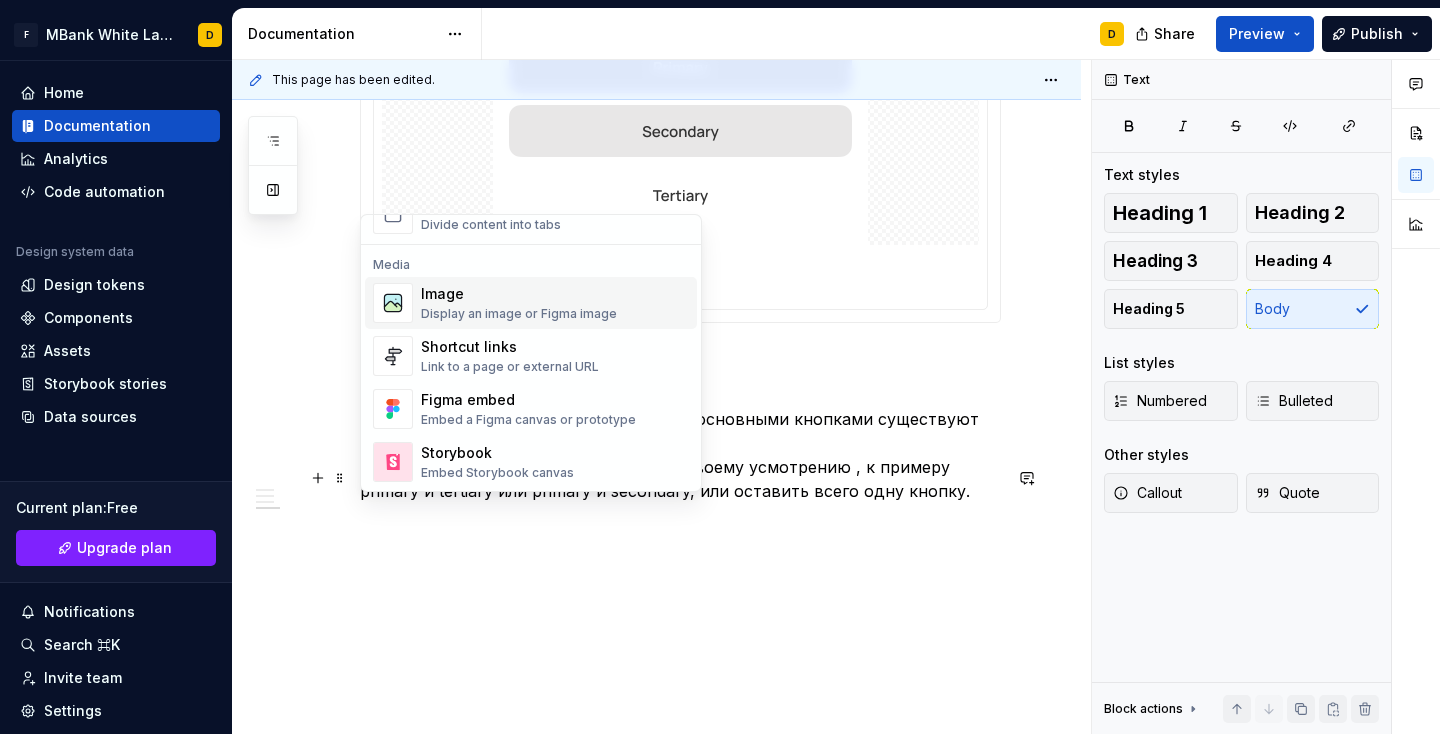 click on "Display an image or Figma image" at bounding box center (519, 314) 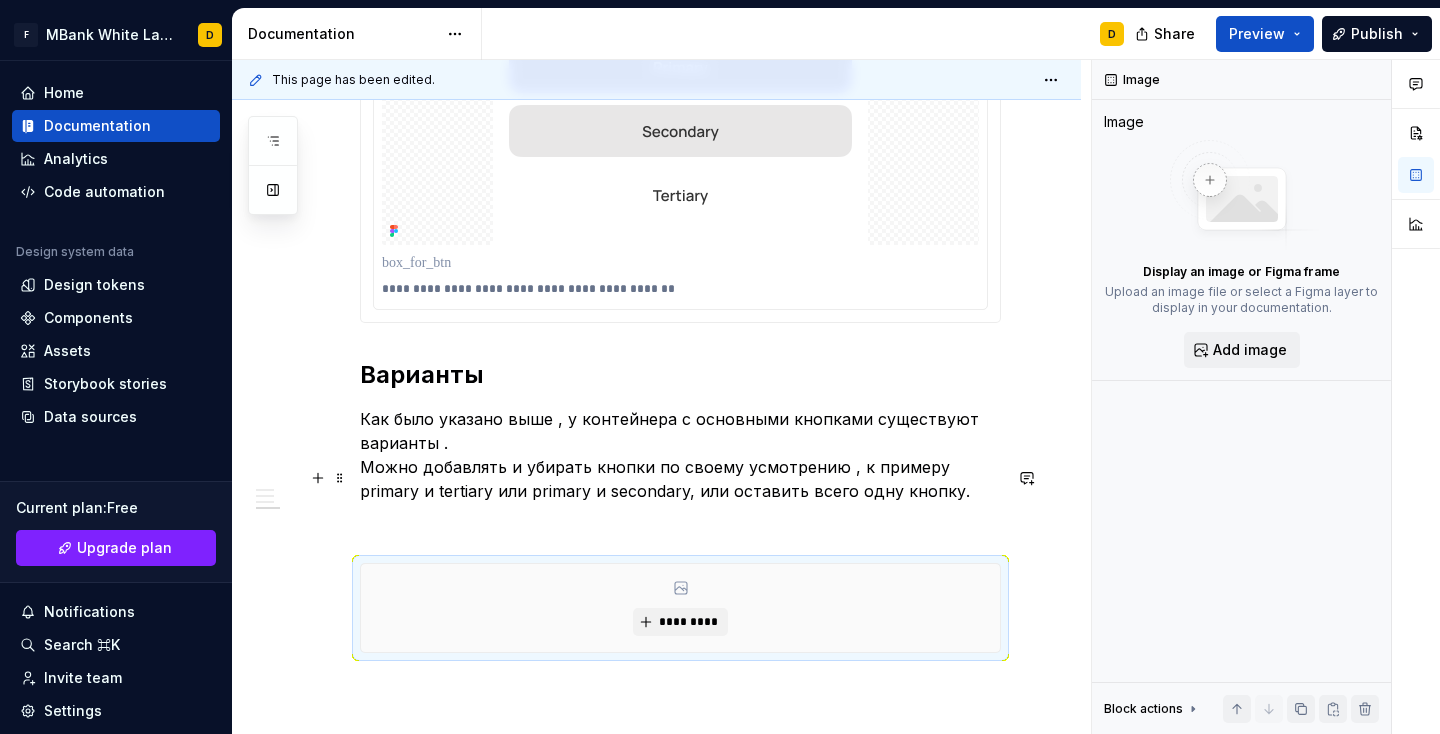 type on "*" 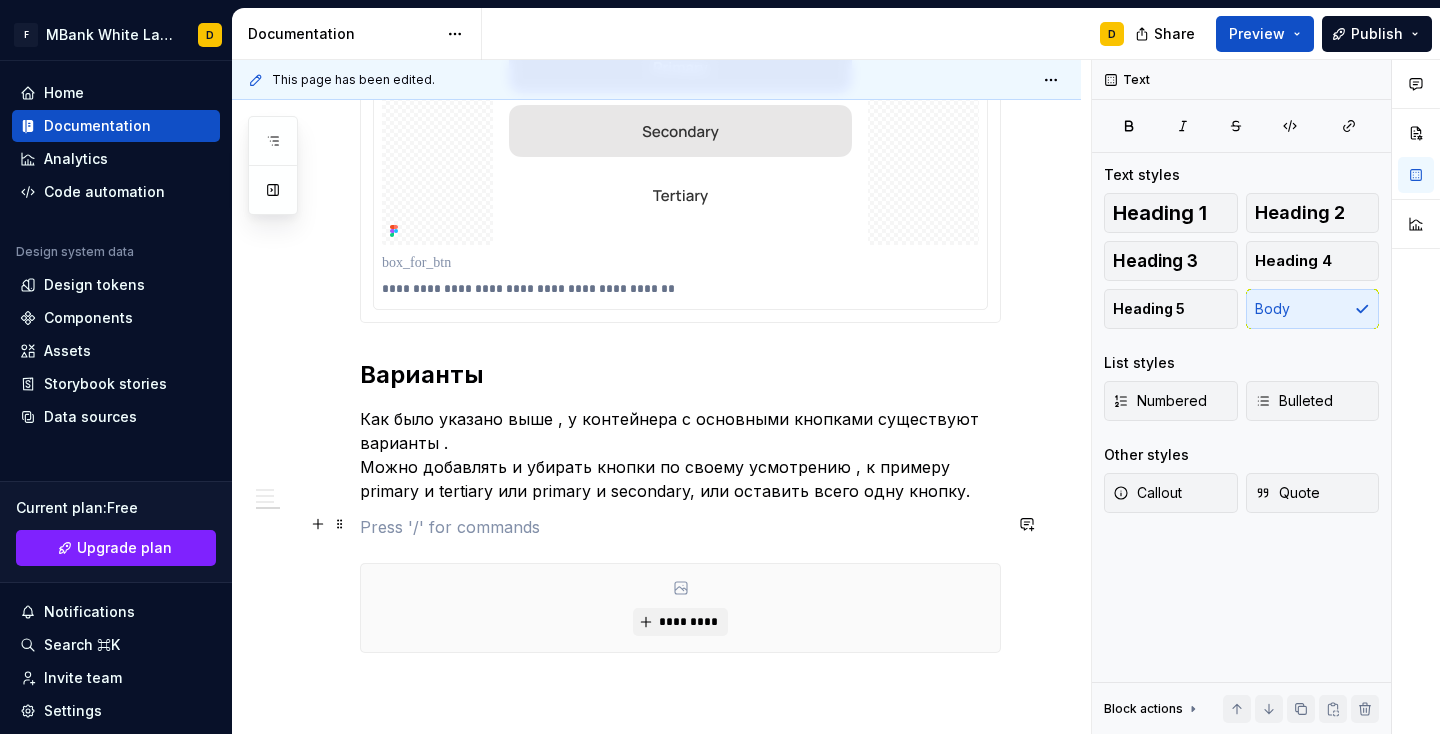 click on "**********" at bounding box center [656, -1331] 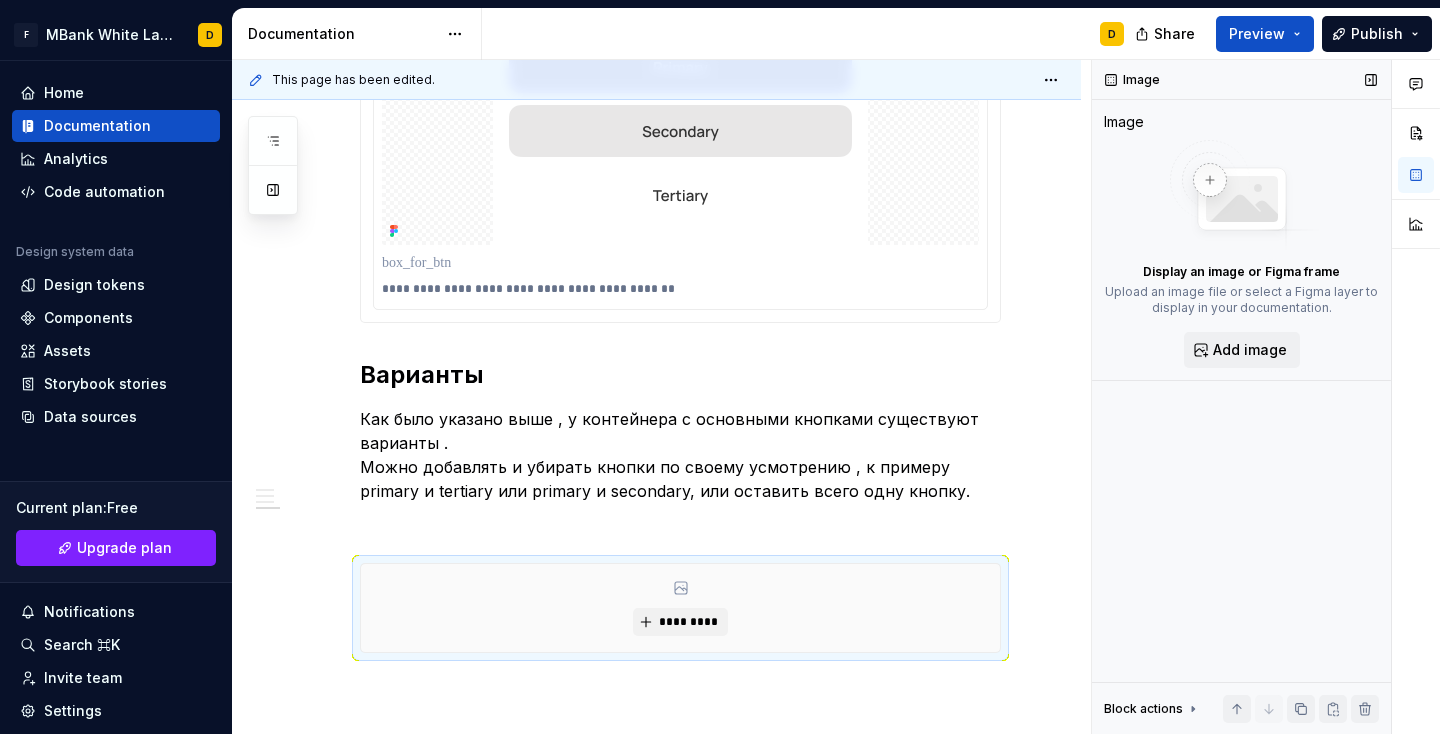 click at bounding box center (1242, 196) 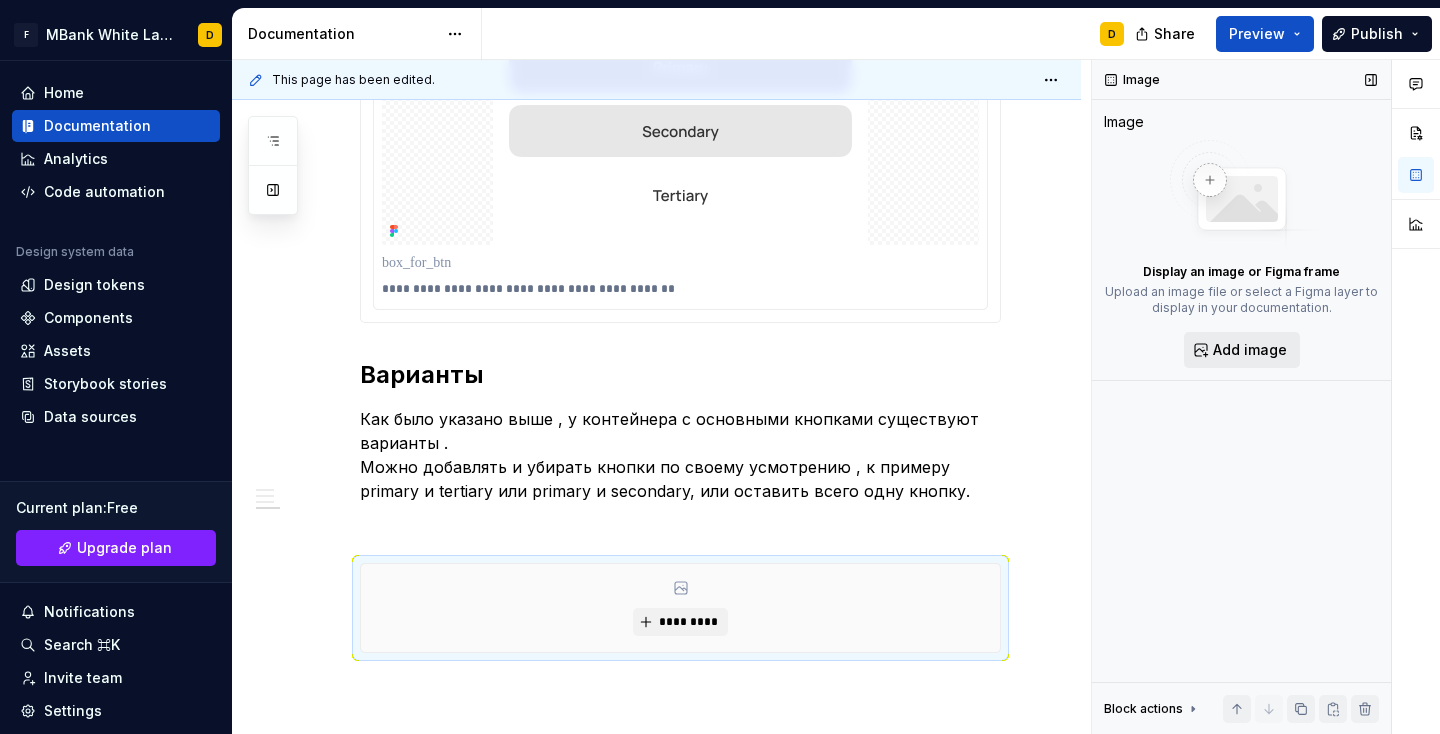 click on "Add image" at bounding box center (1250, 350) 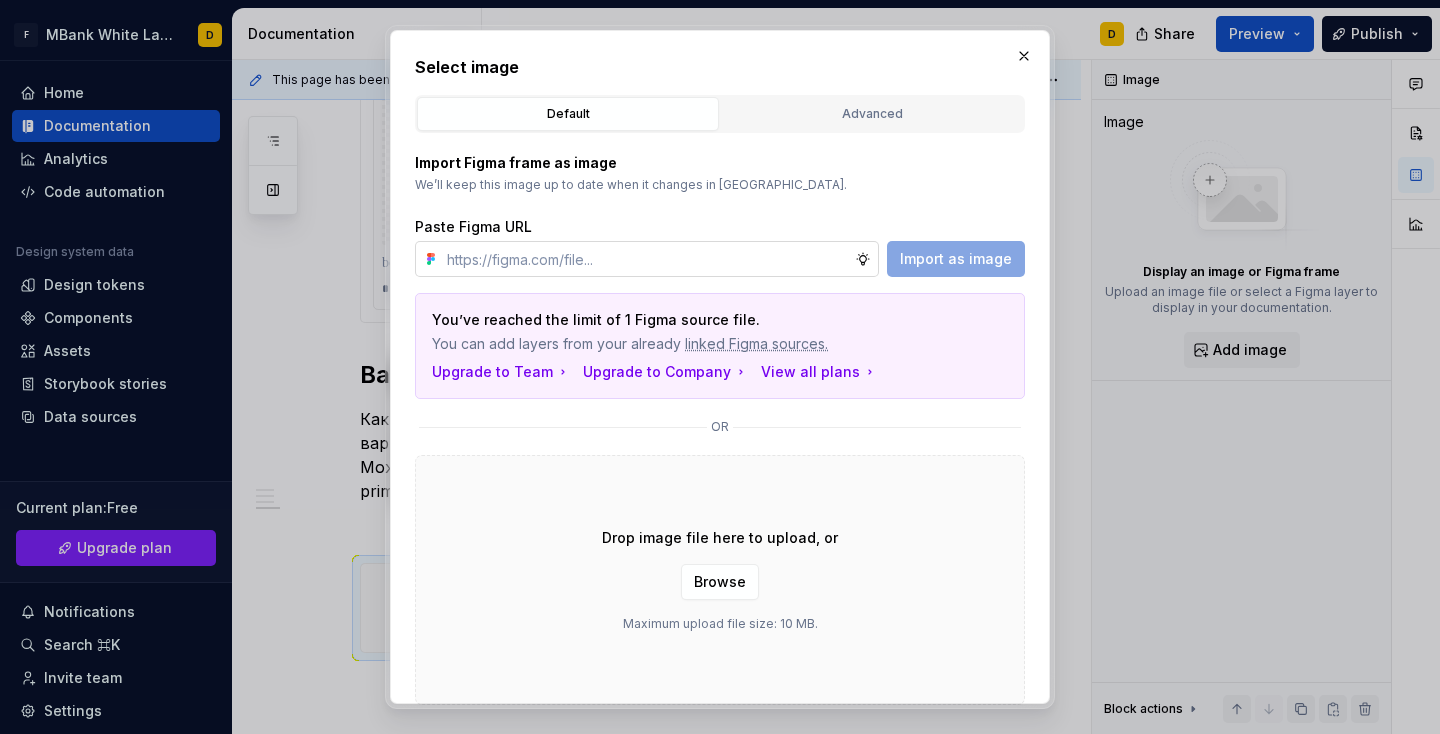 type on "https://www.figma.com/design/SVlnMf6ogFedcUurLhx3GL/%F0%9F%8F%9B%EF%B8%8FENB---Design---Library%E2%9C%85?node-id=40001261-5179&t=2E53SA9dfX7gBYgn-4" 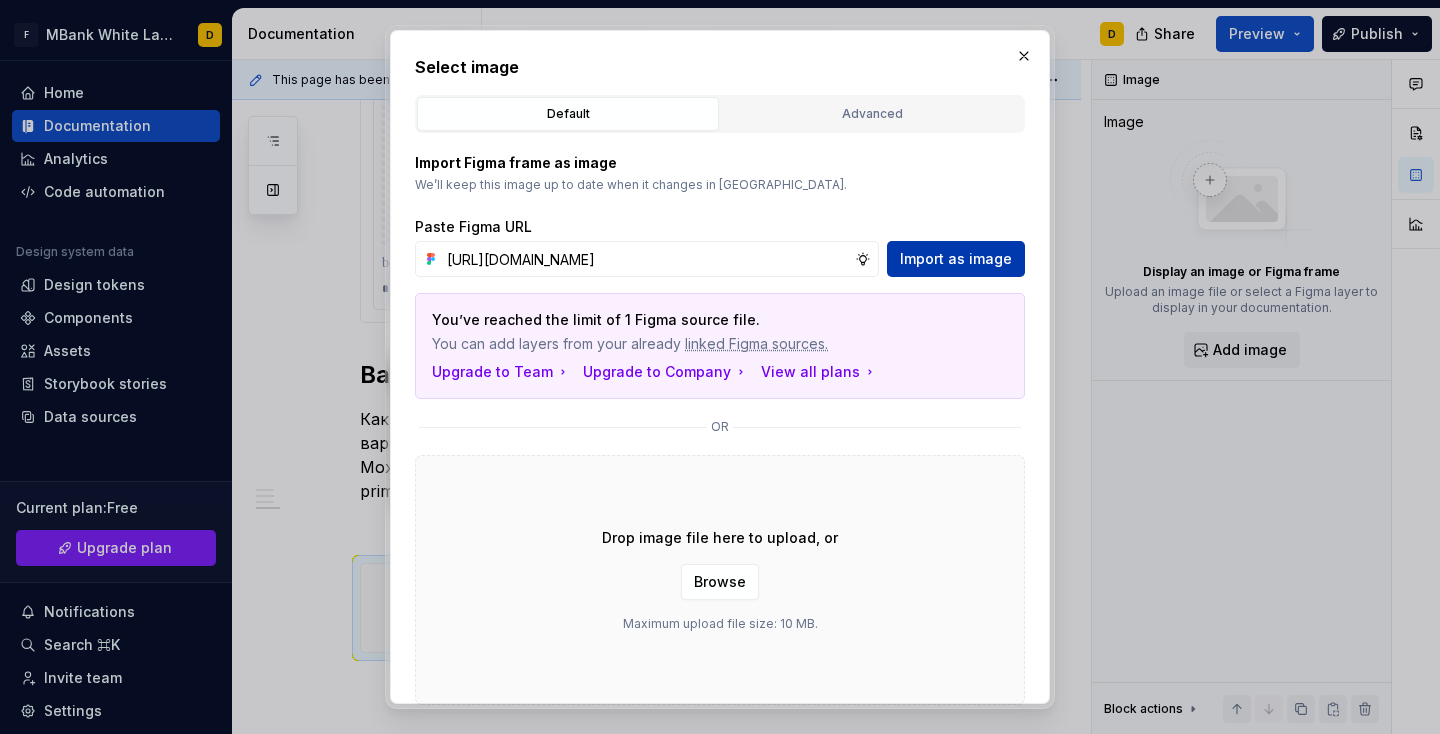 click on "Import as image" at bounding box center (956, 259) 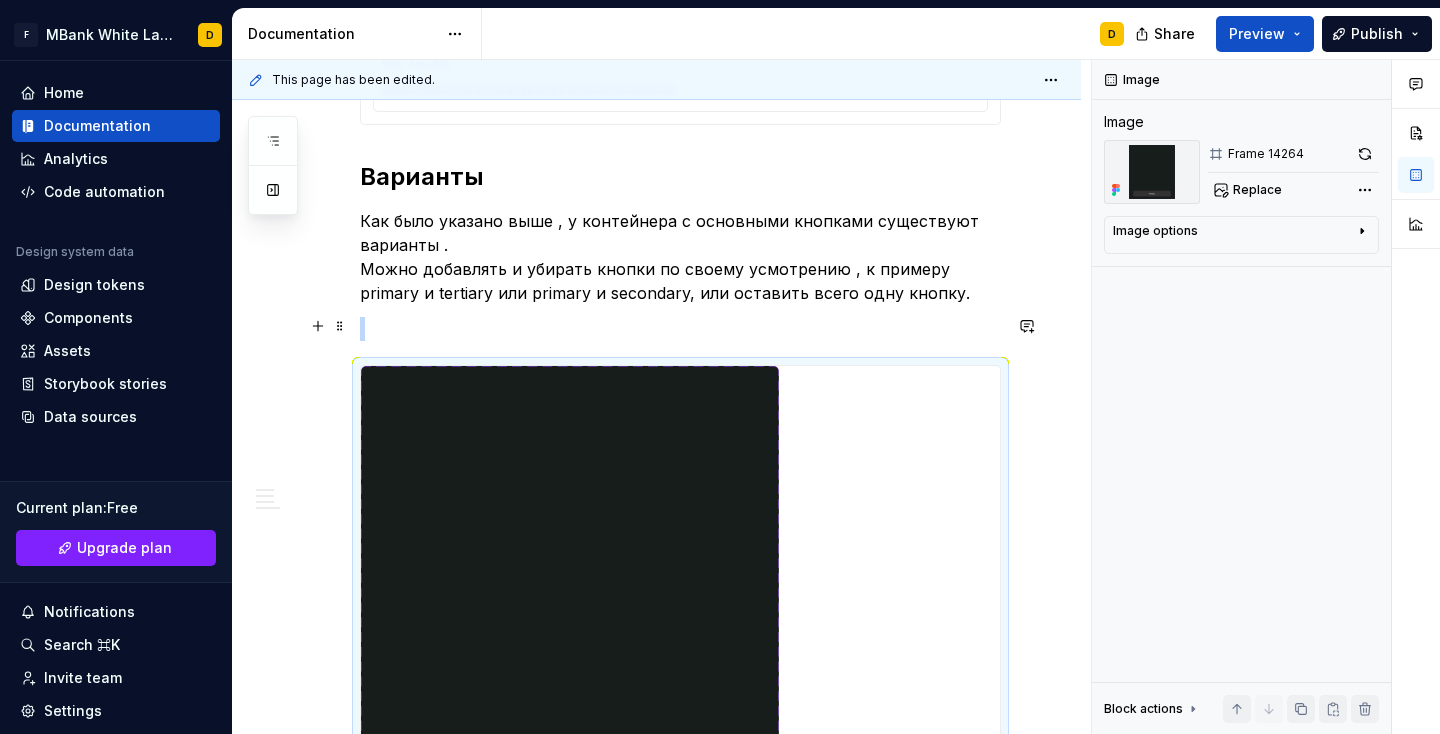 scroll, scrollTop: 4428, scrollLeft: 0, axis: vertical 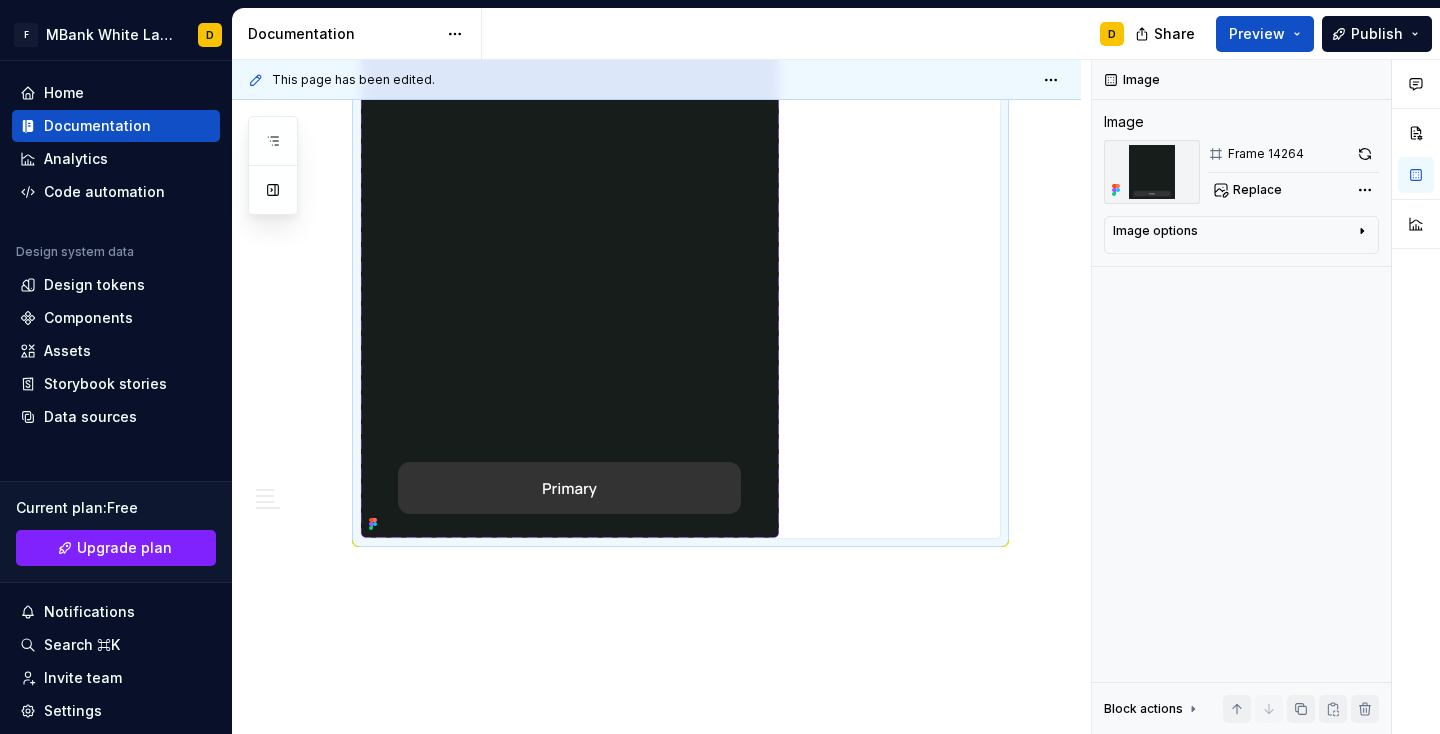 click on "**********" at bounding box center [661, 397] 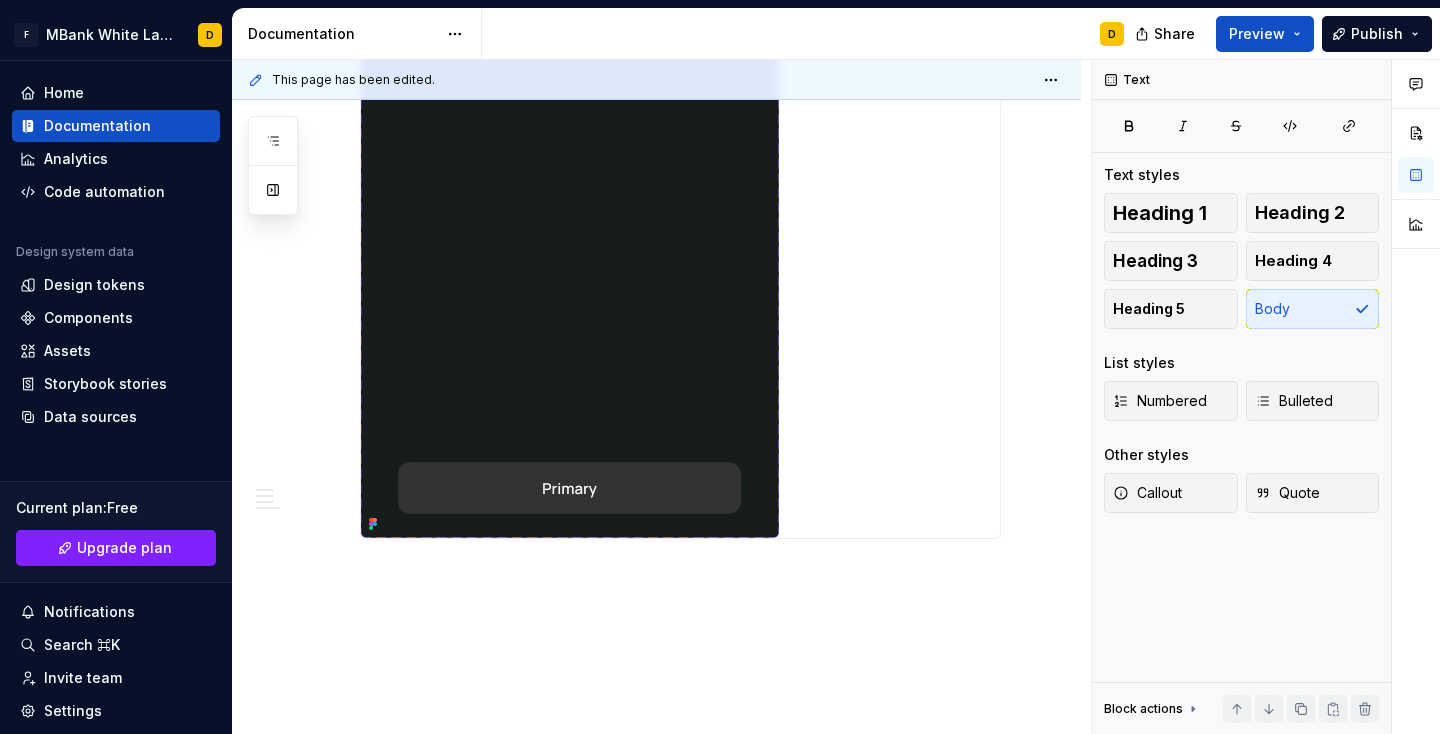 click on "**********" at bounding box center (656, -1650) 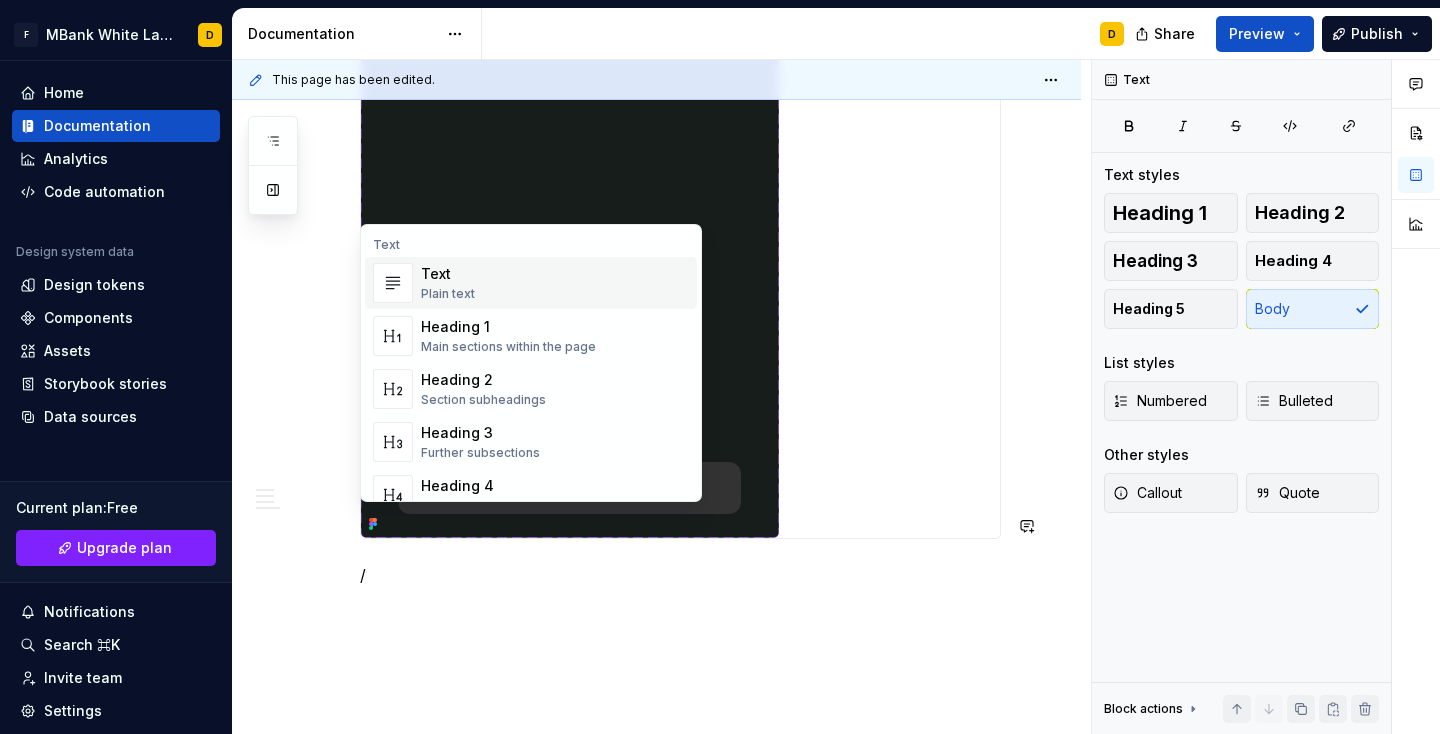 scroll, scrollTop: 4432, scrollLeft: 0, axis: vertical 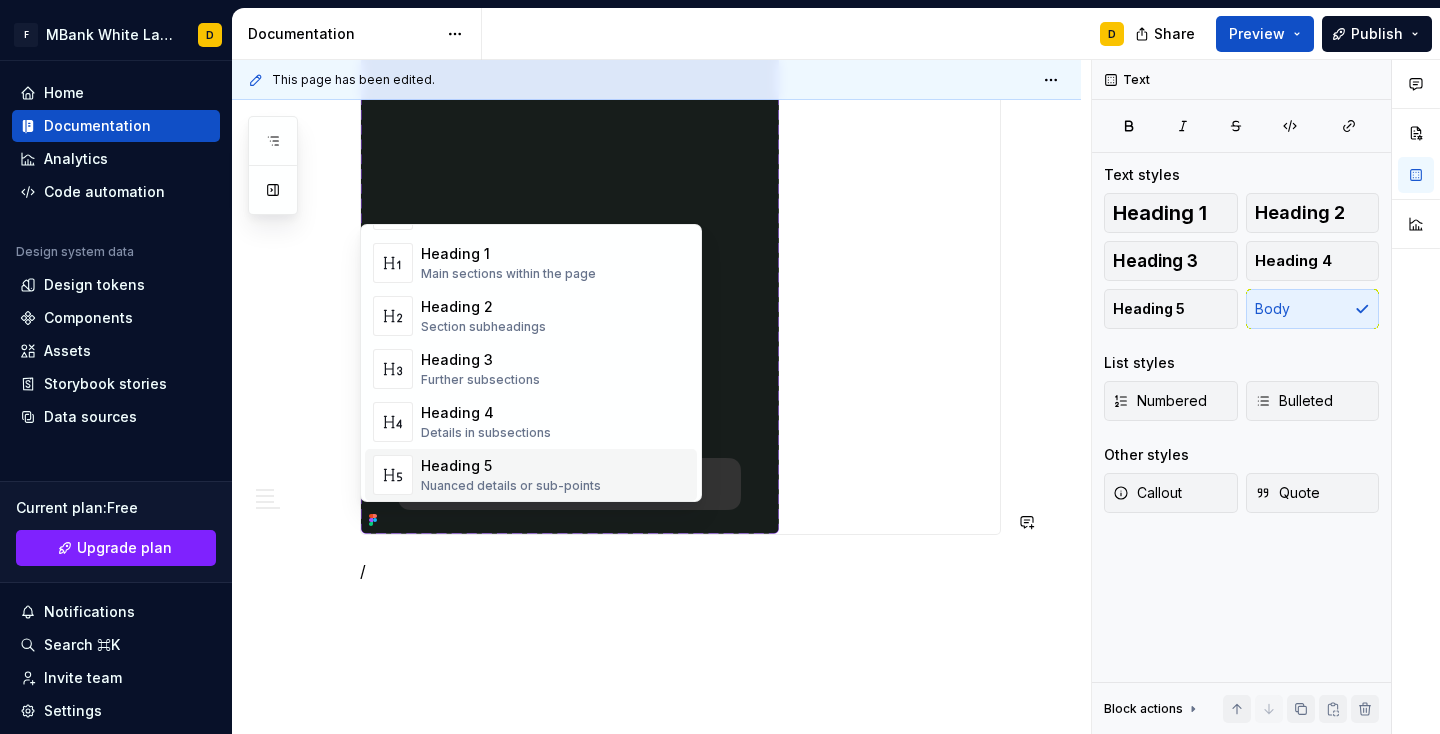 click on "**********" at bounding box center [680, -1716] 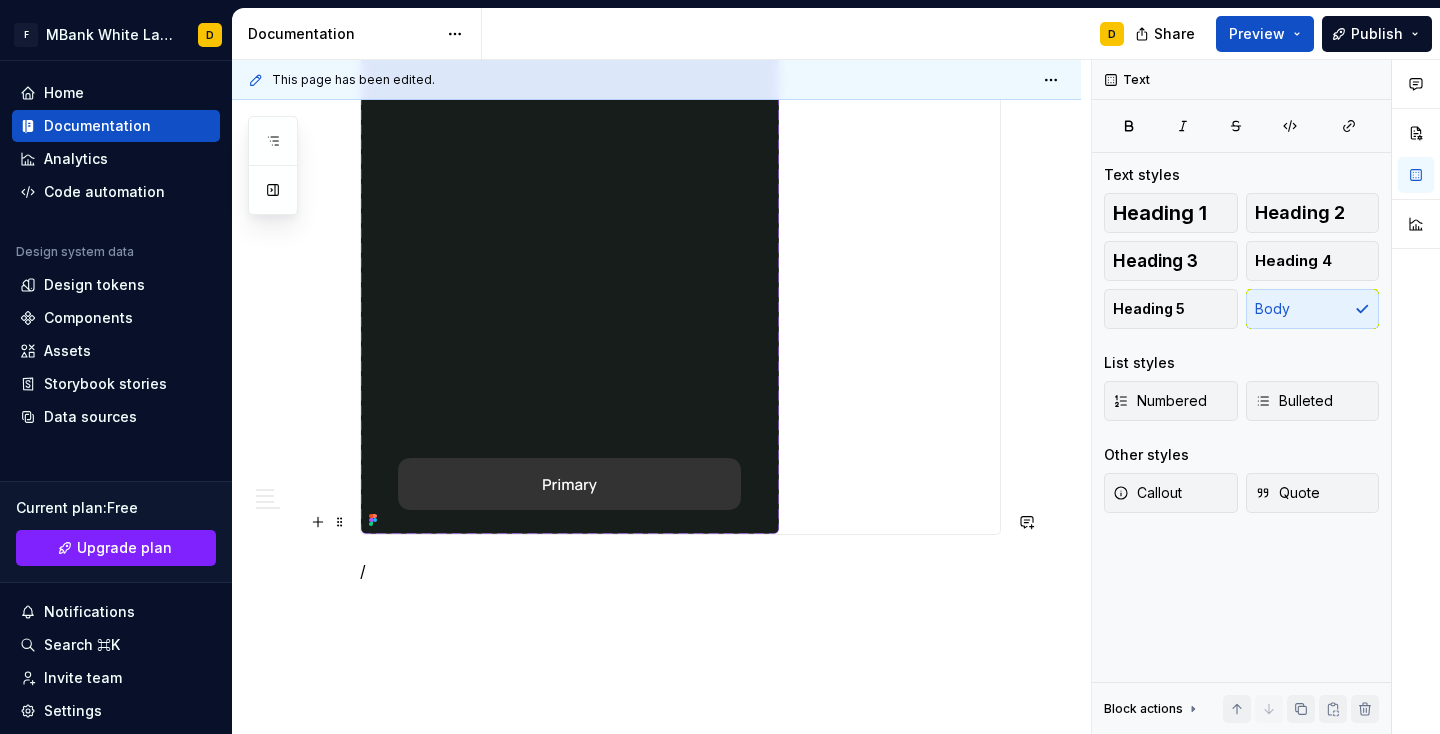 click on "/" at bounding box center [680, 571] 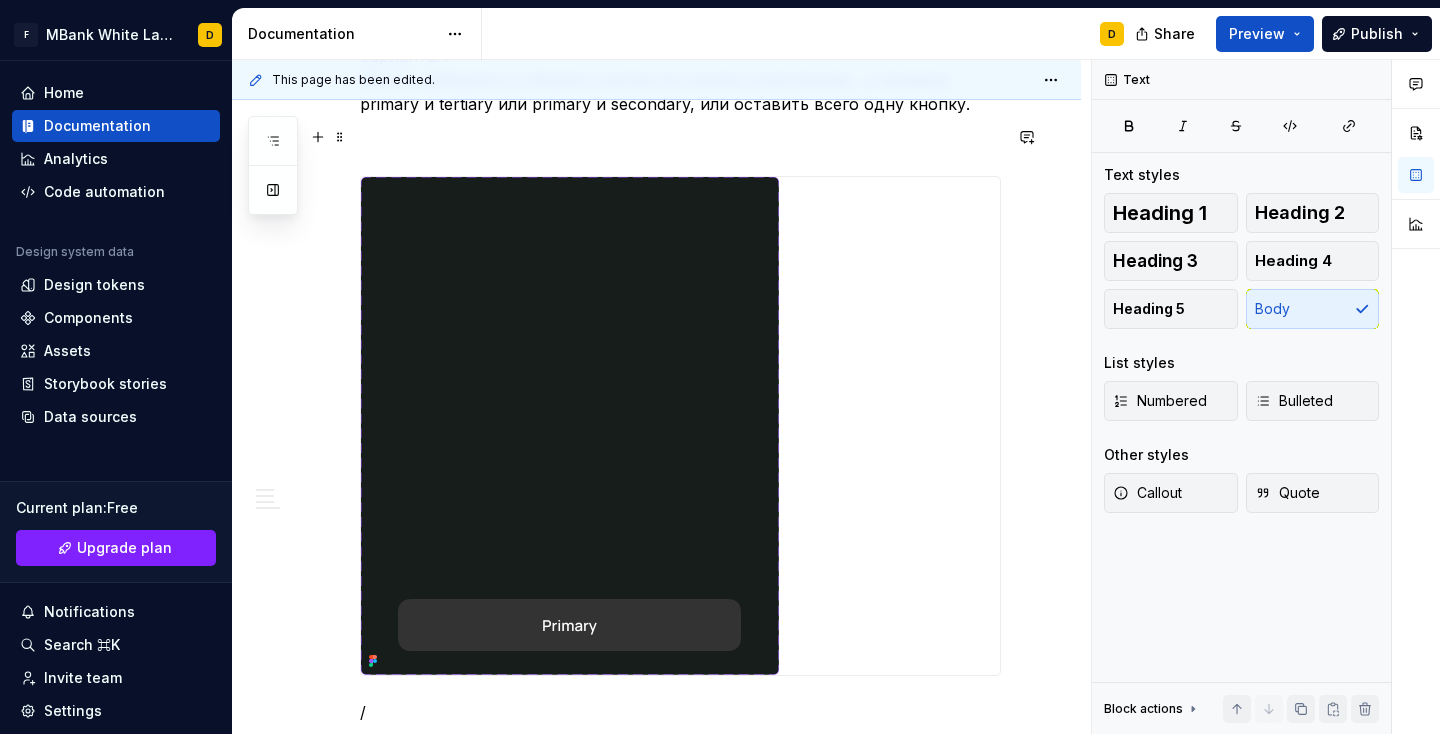 scroll, scrollTop: 4151, scrollLeft: 0, axis: vertical 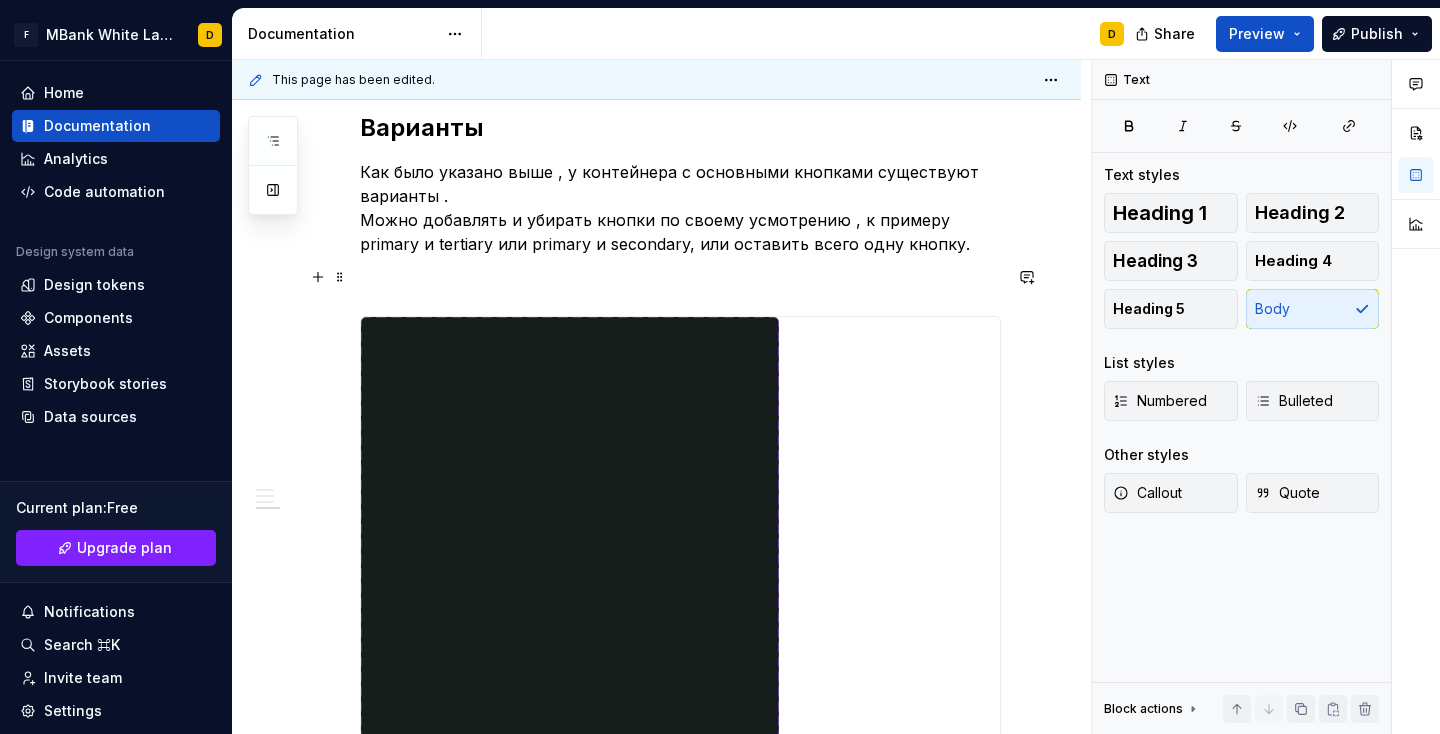 click on "**********" at bounding box center [656, -1349] 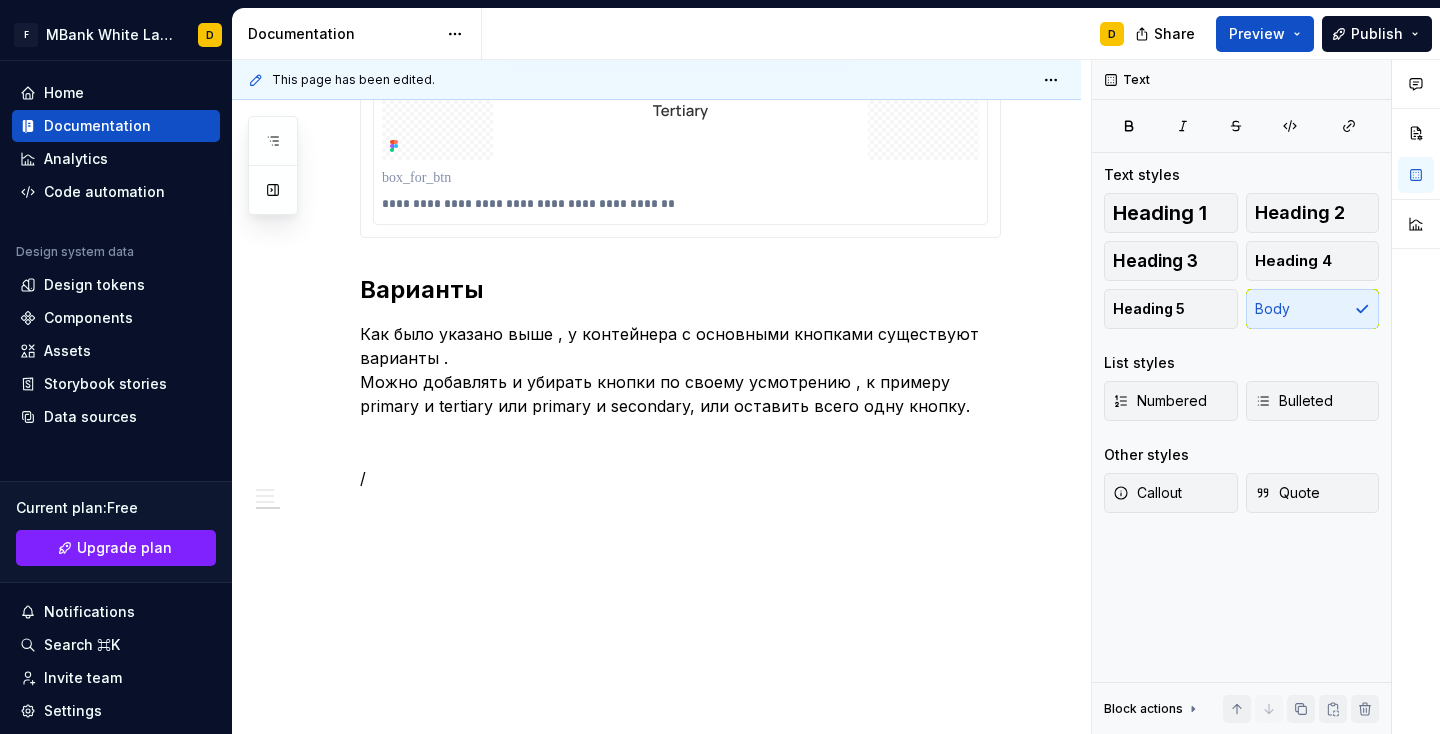 scroll, scrollTop: 3940, scrollLeft: 0, axis: vertical 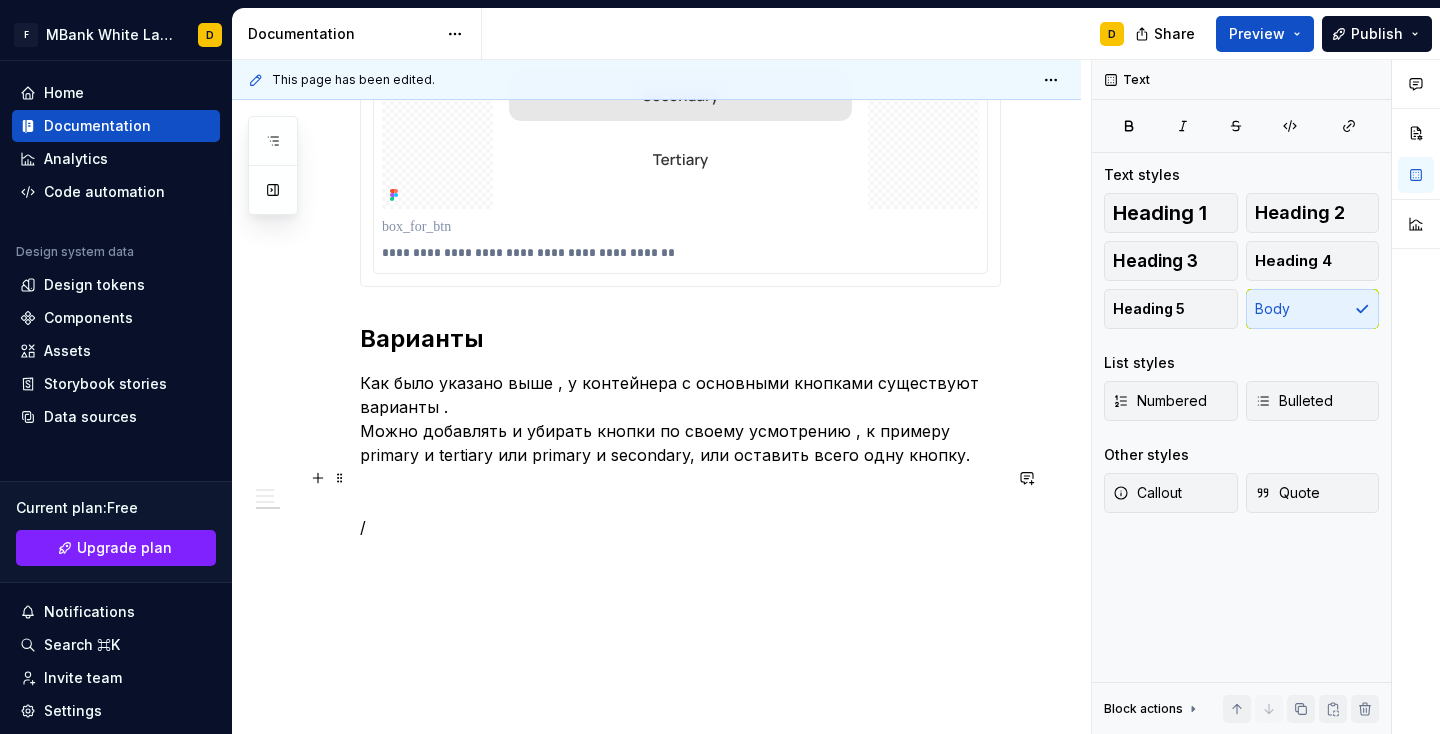 click on "/" at bounding box center (680, 527) 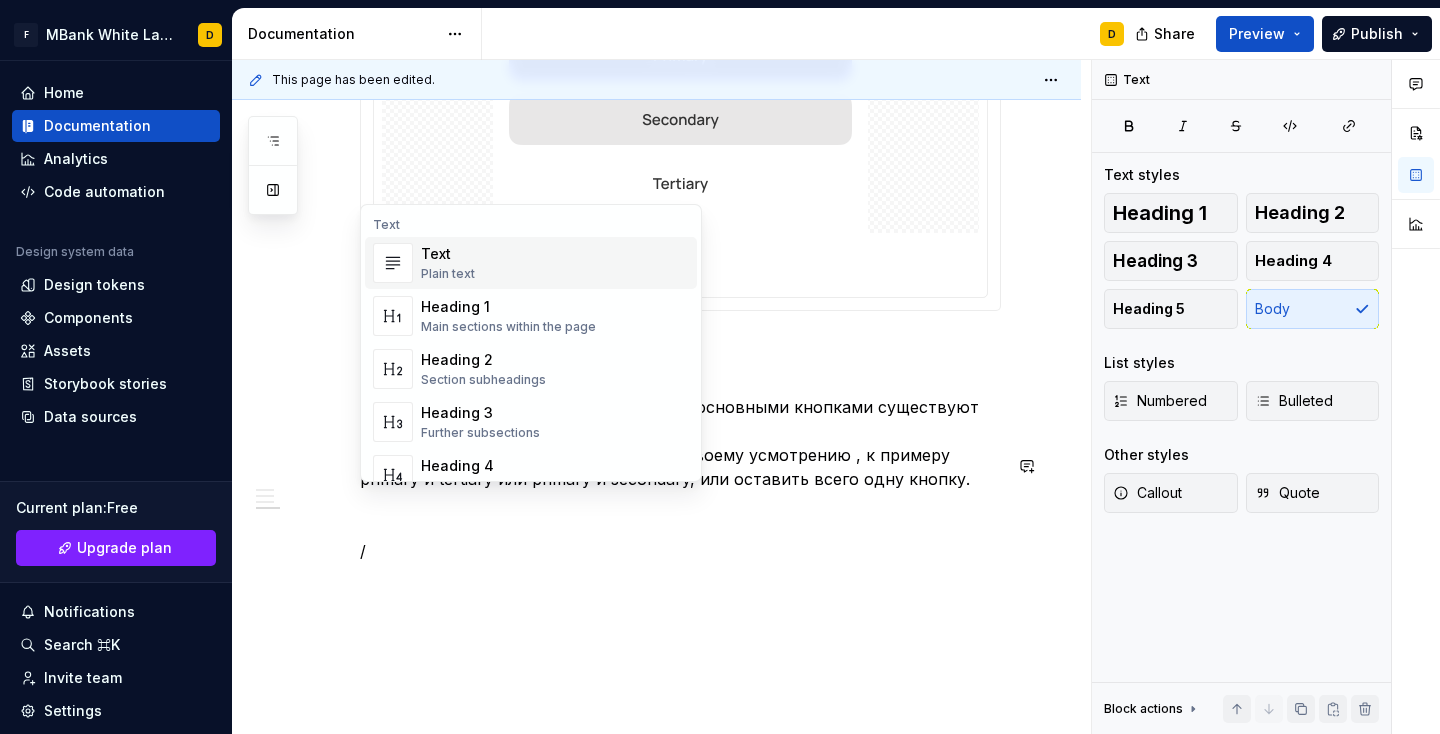 scroll, scrollTop: 3920, scrollLeft: 0, axis: vertical 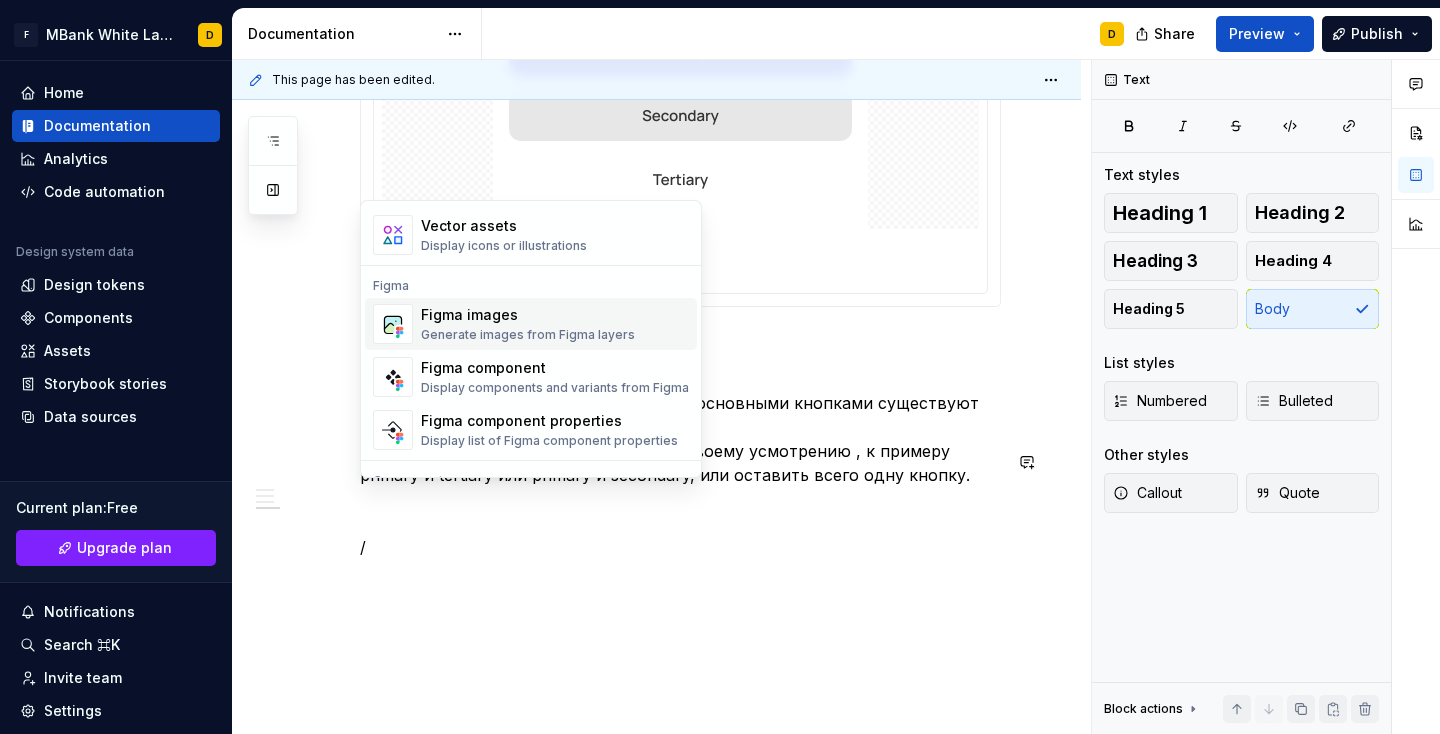 click on "Generate images from Figma layers" at bounding box center (528, 335) 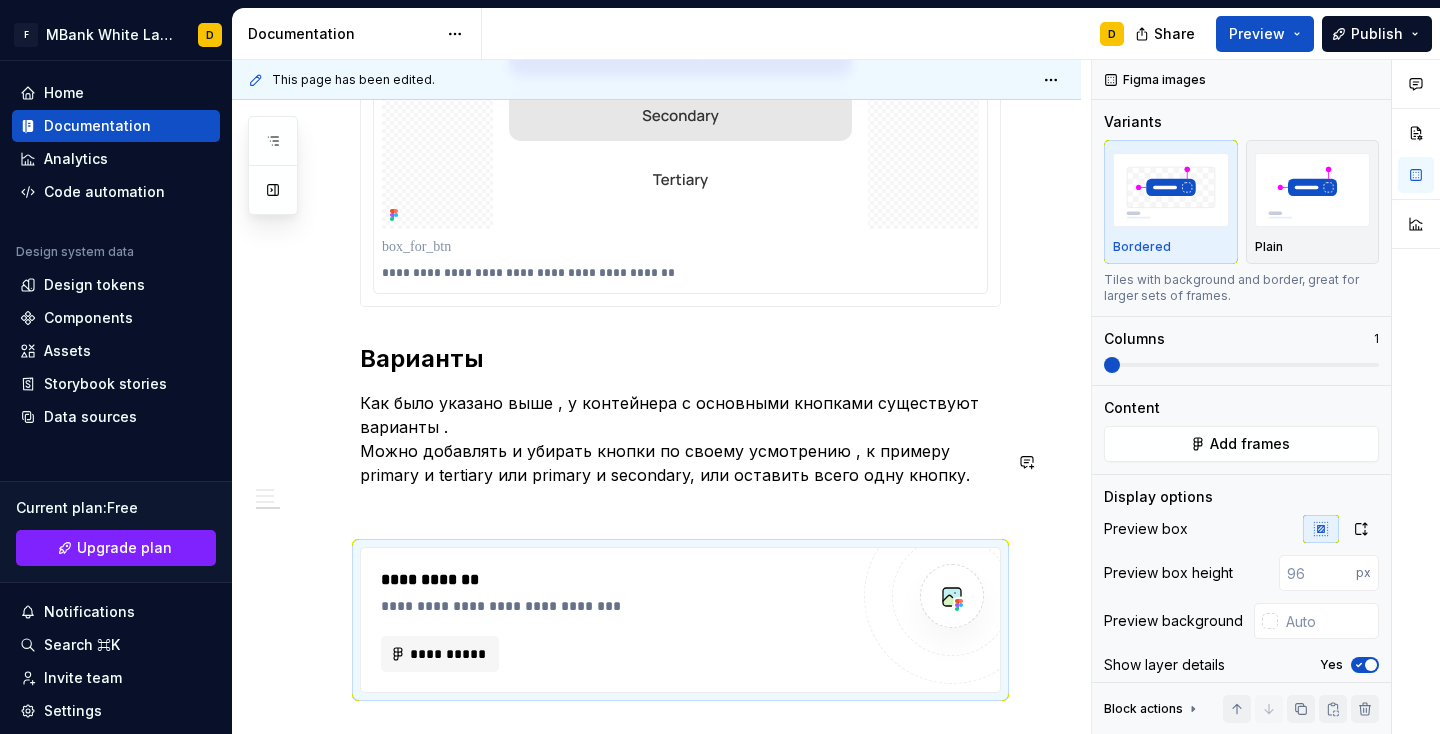 scroll, scrollTop: 3944, scrollLeft: 0, axis: vertical 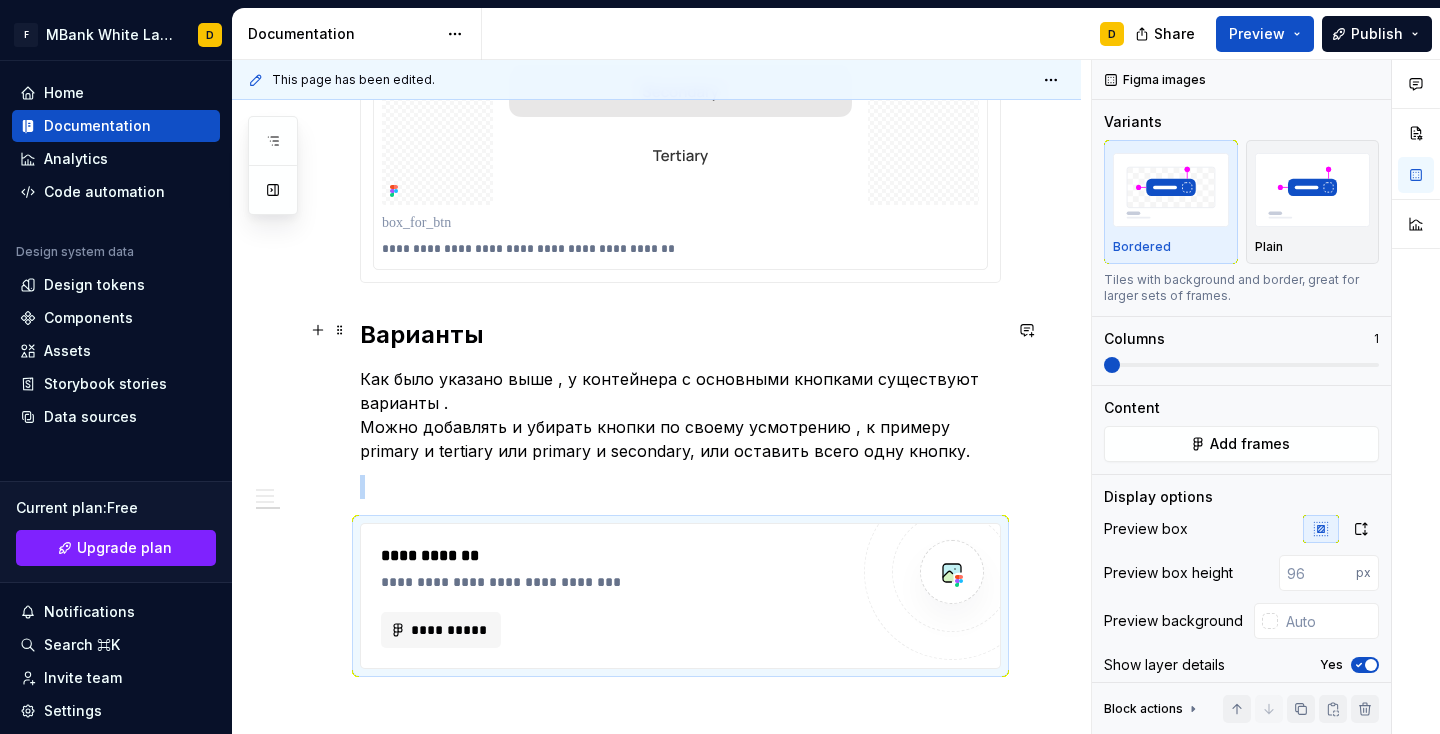 type on "*" 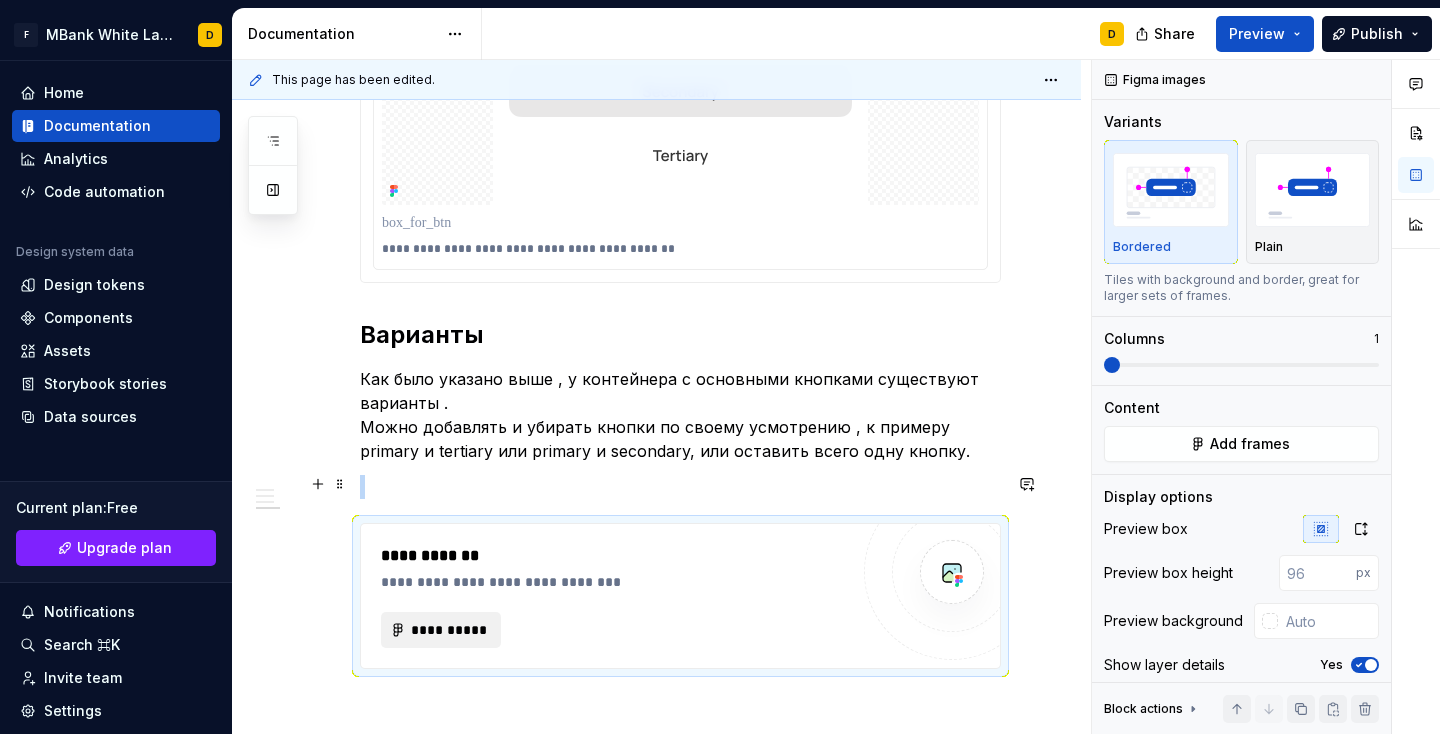 click on "**********" at bounding box center [449, 630] 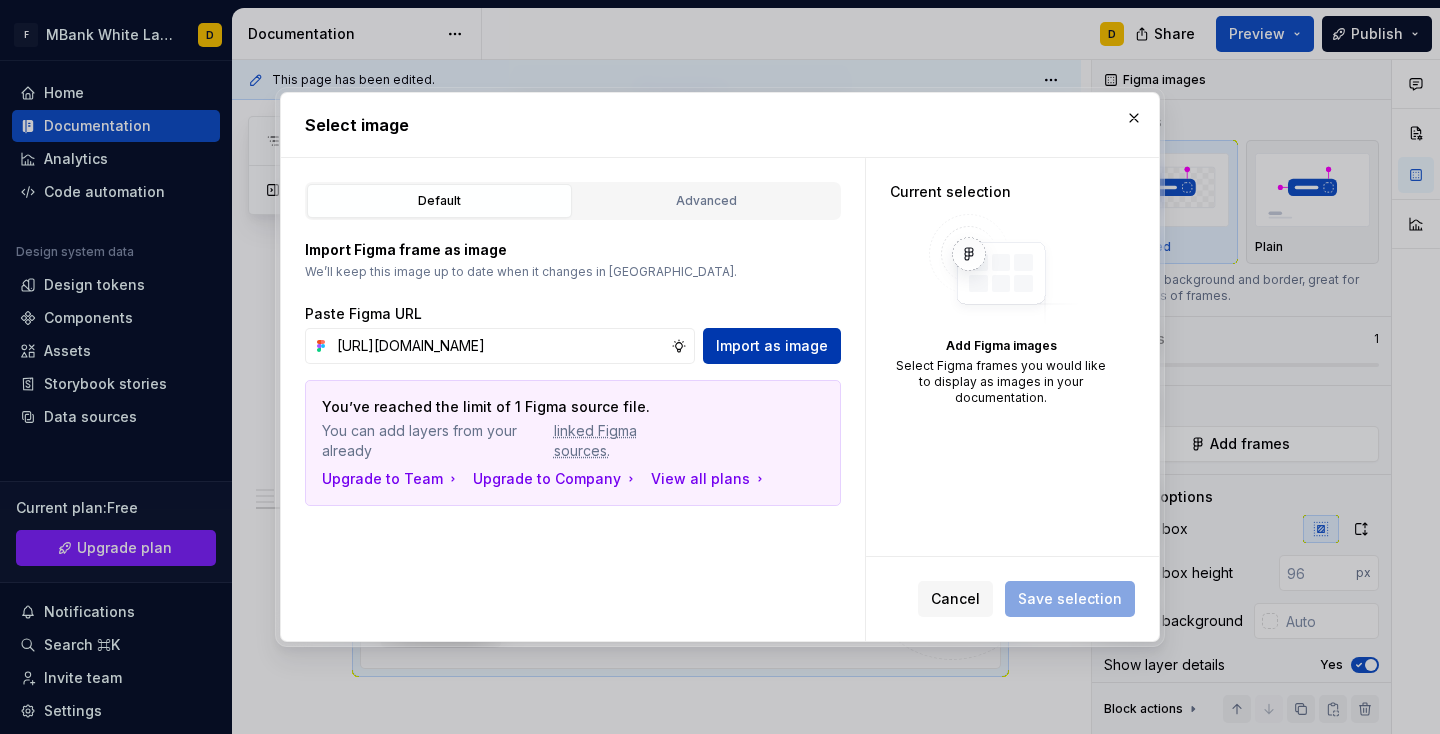 type on "https://www.figma.com/design/SVlnMf6ogFedcUurLhx3GL/%F0%9F%8F%9B%EF%B8%8FENB---Design---Library%E2%9C%85?node-id=40001261-5179&t=2E53SA9dfX7gBYgn-4" 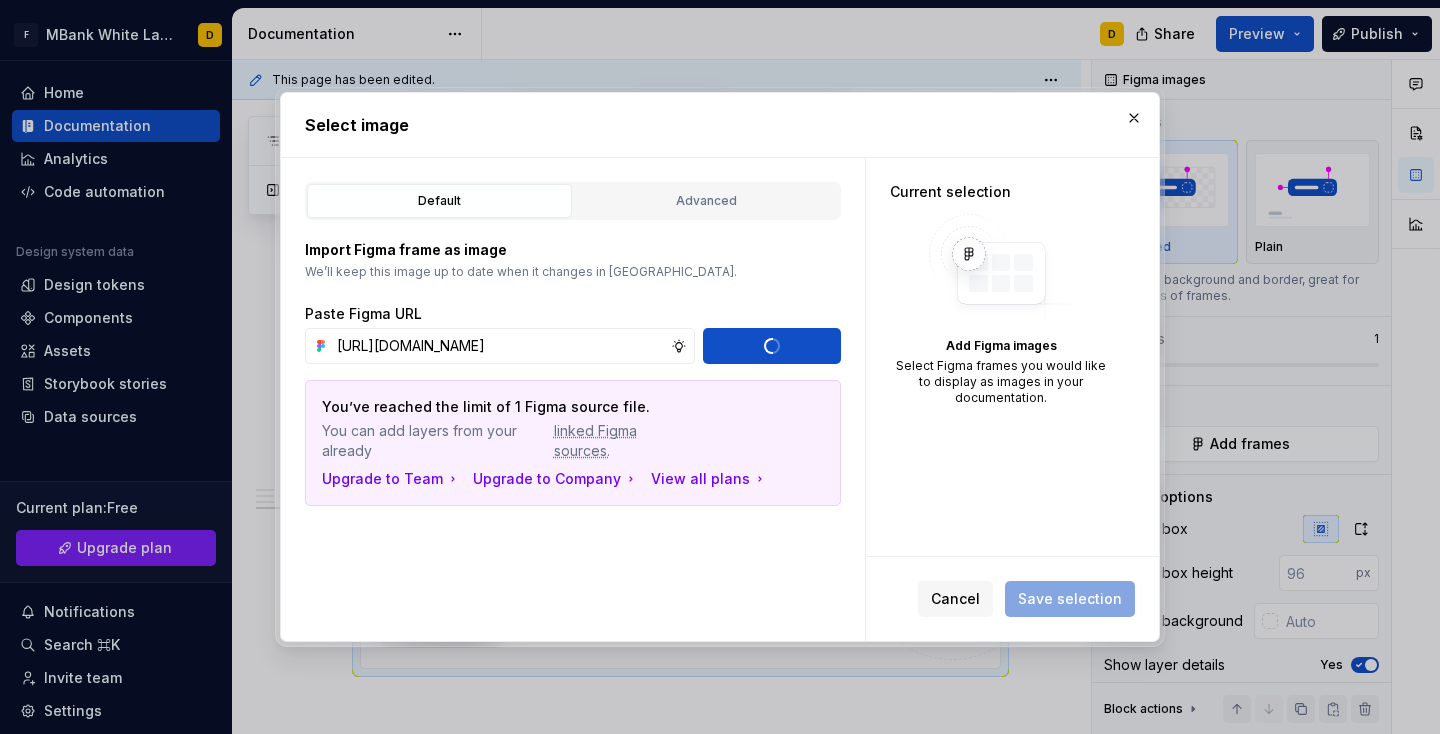 type 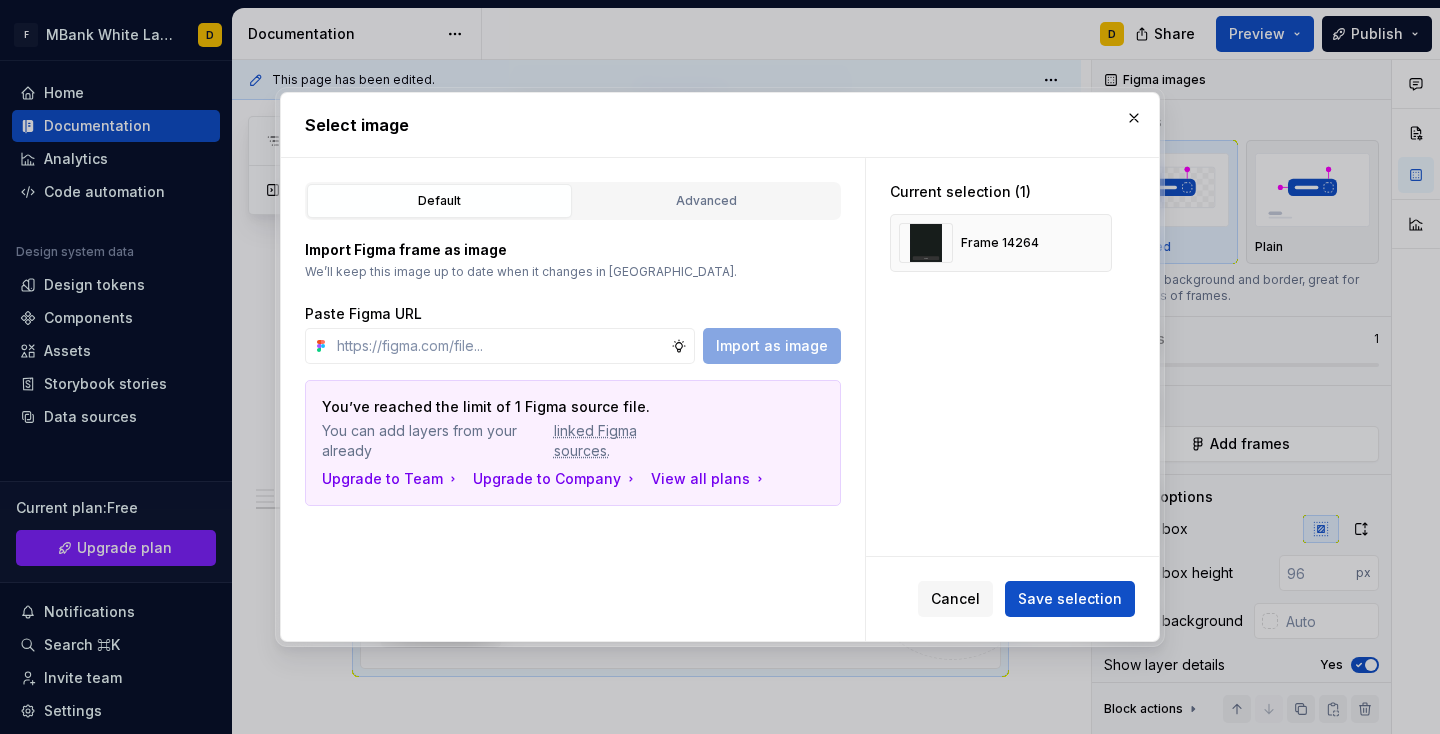 type on "*" 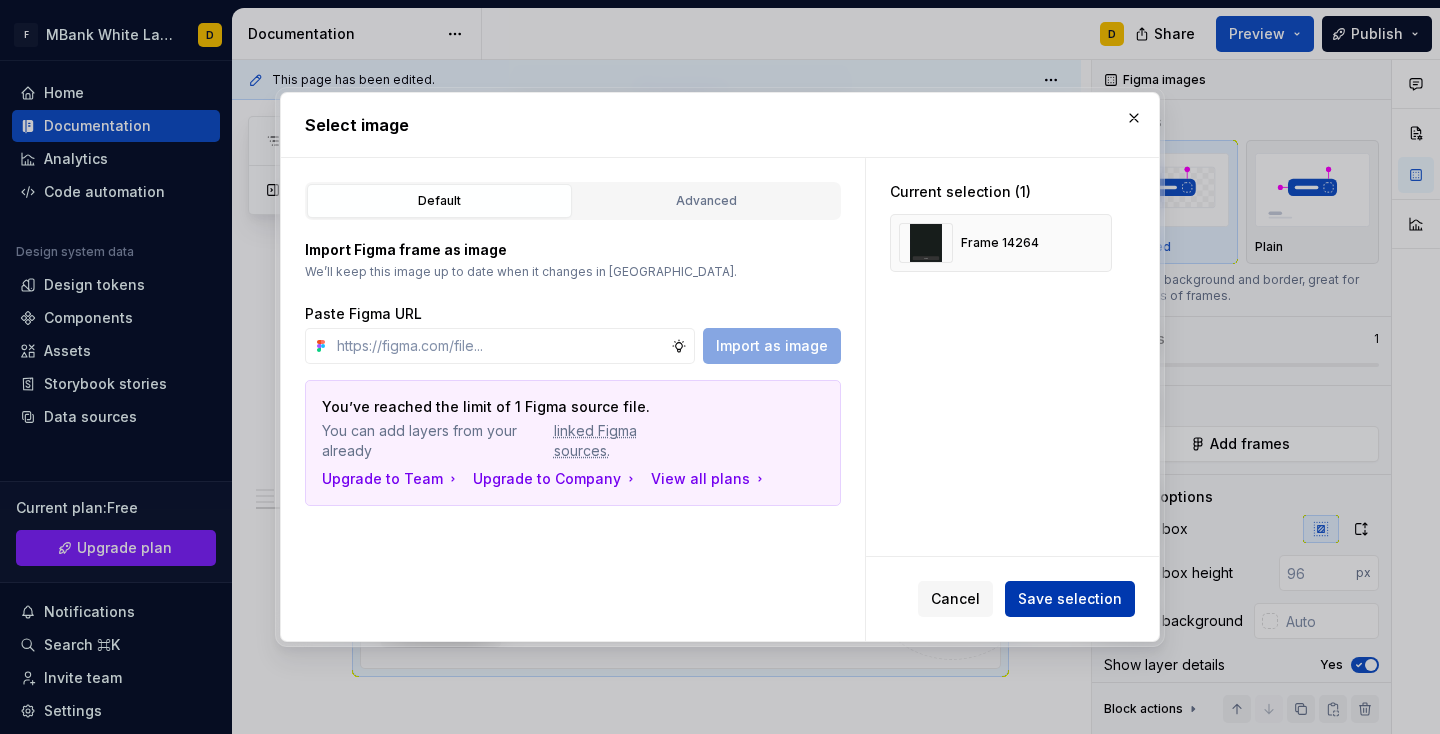 click on "Save selection" at bounding box center (1070, 599) 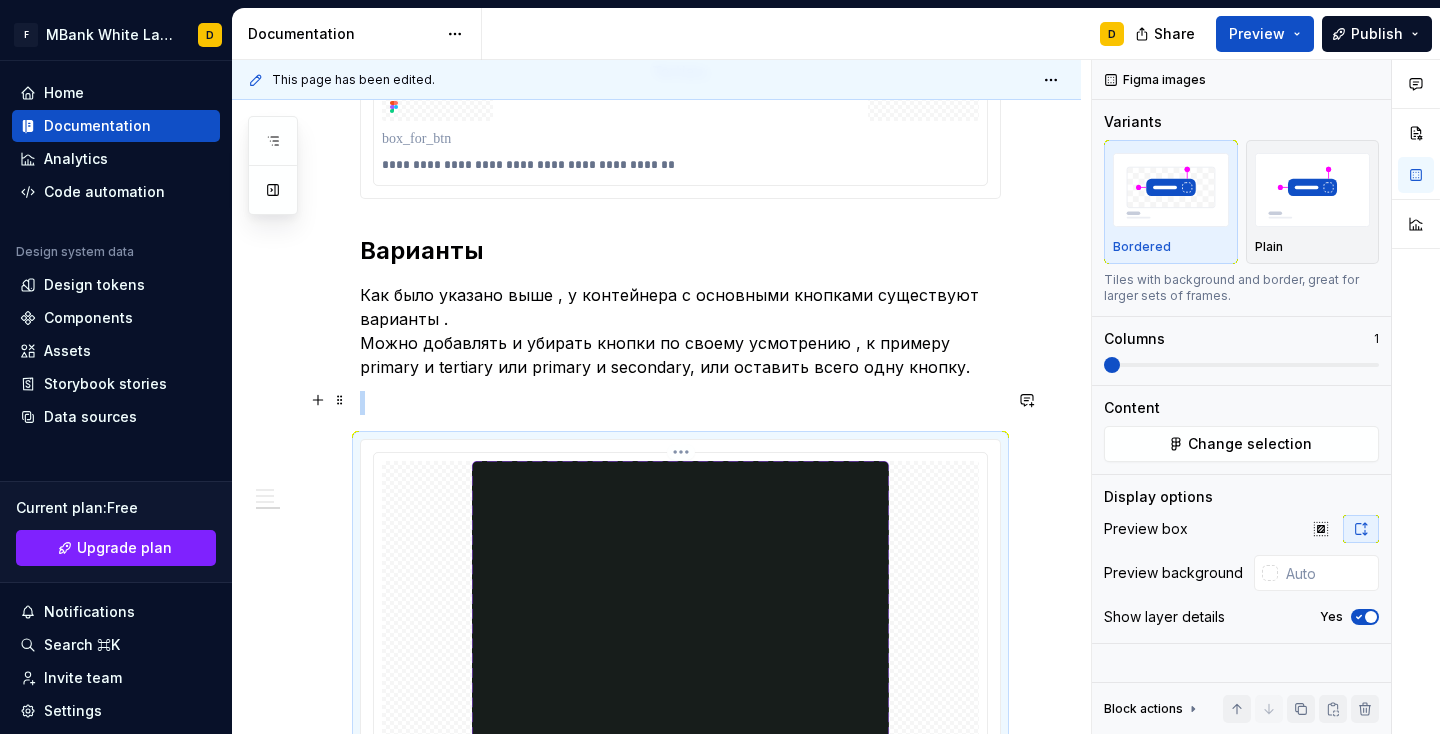 scroll, scrollTop: 4449, scrollLeft: 0, axis: vertical 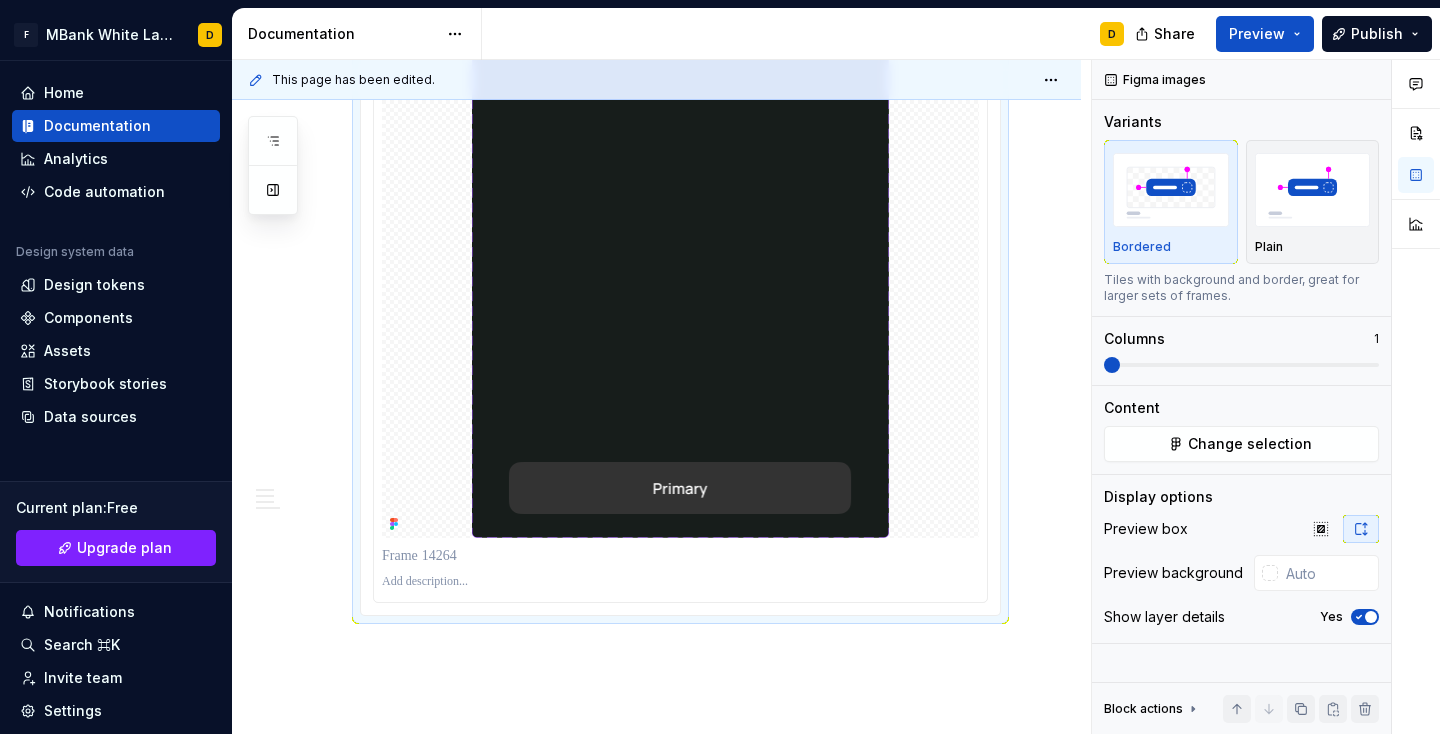 click at bounding box center (680, 582) 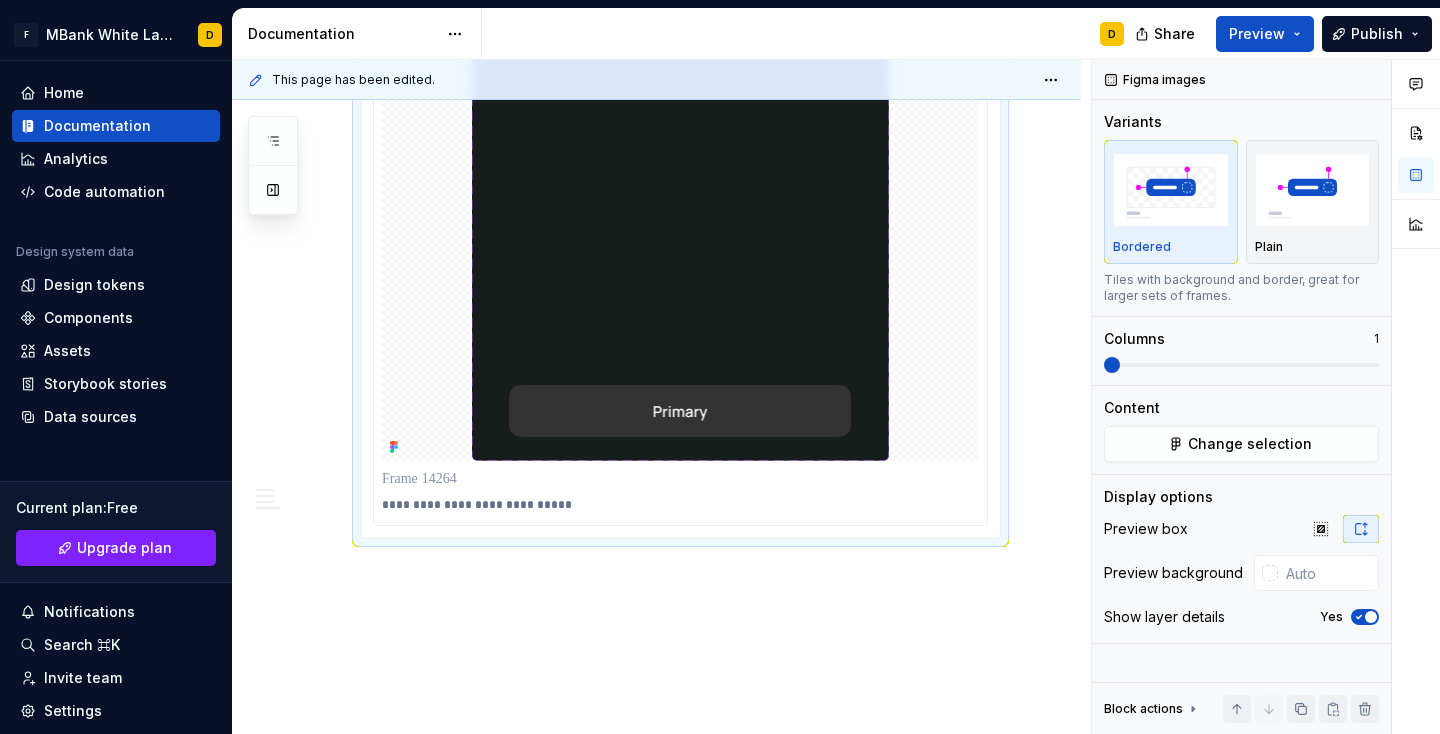 scroll, scrollTop: 4526, scrollLeft: 0, axis: vertical 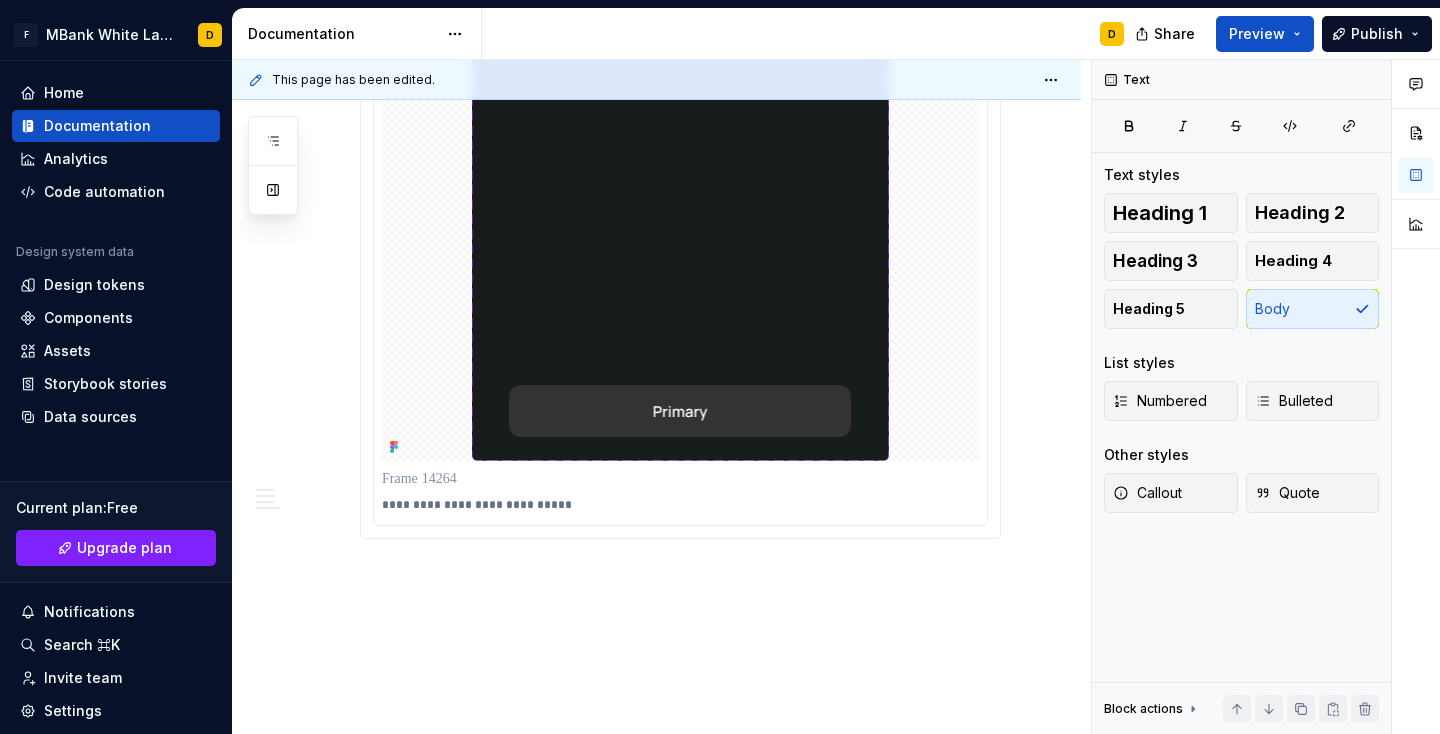 click on "**********" at bounding box center [656, -1699] 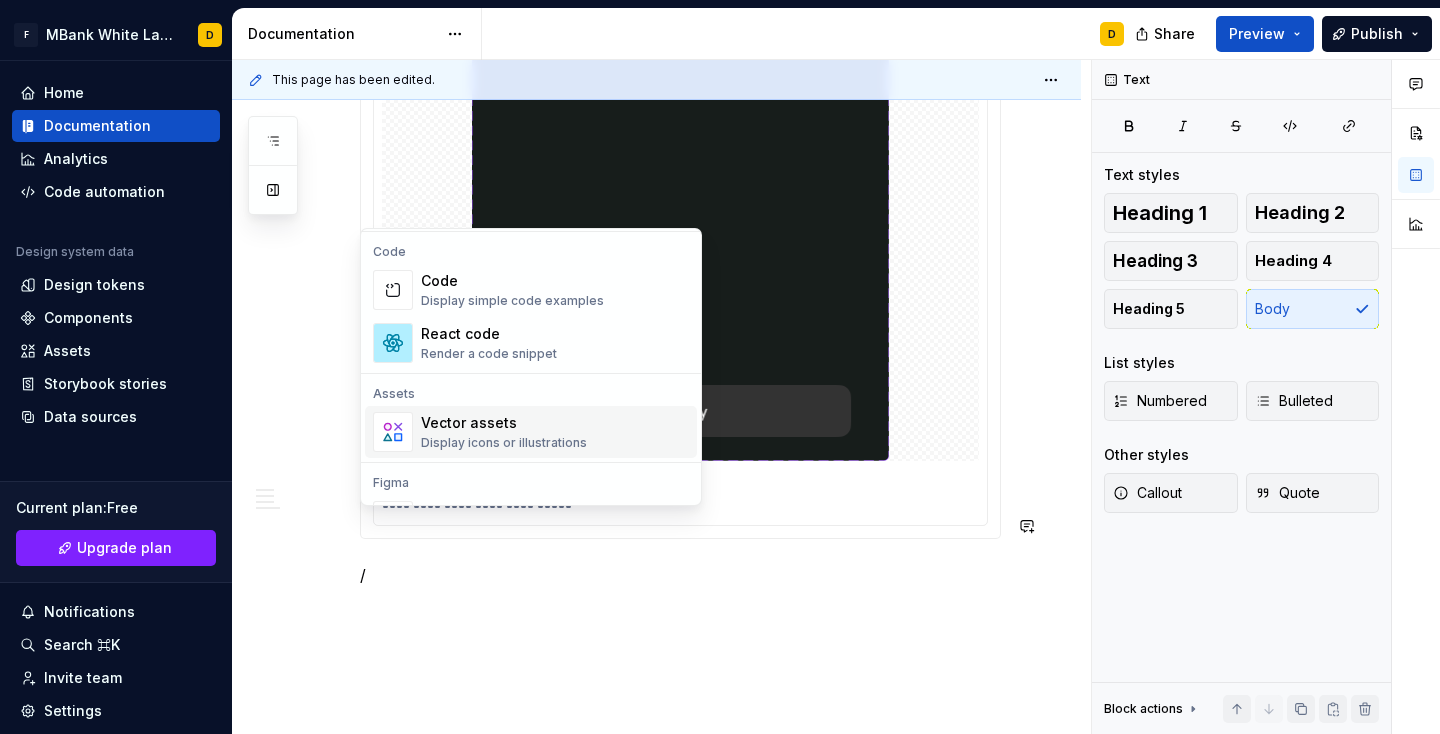scroll, scrollTop: 1799, scrollLeft: 0, axis: vertical 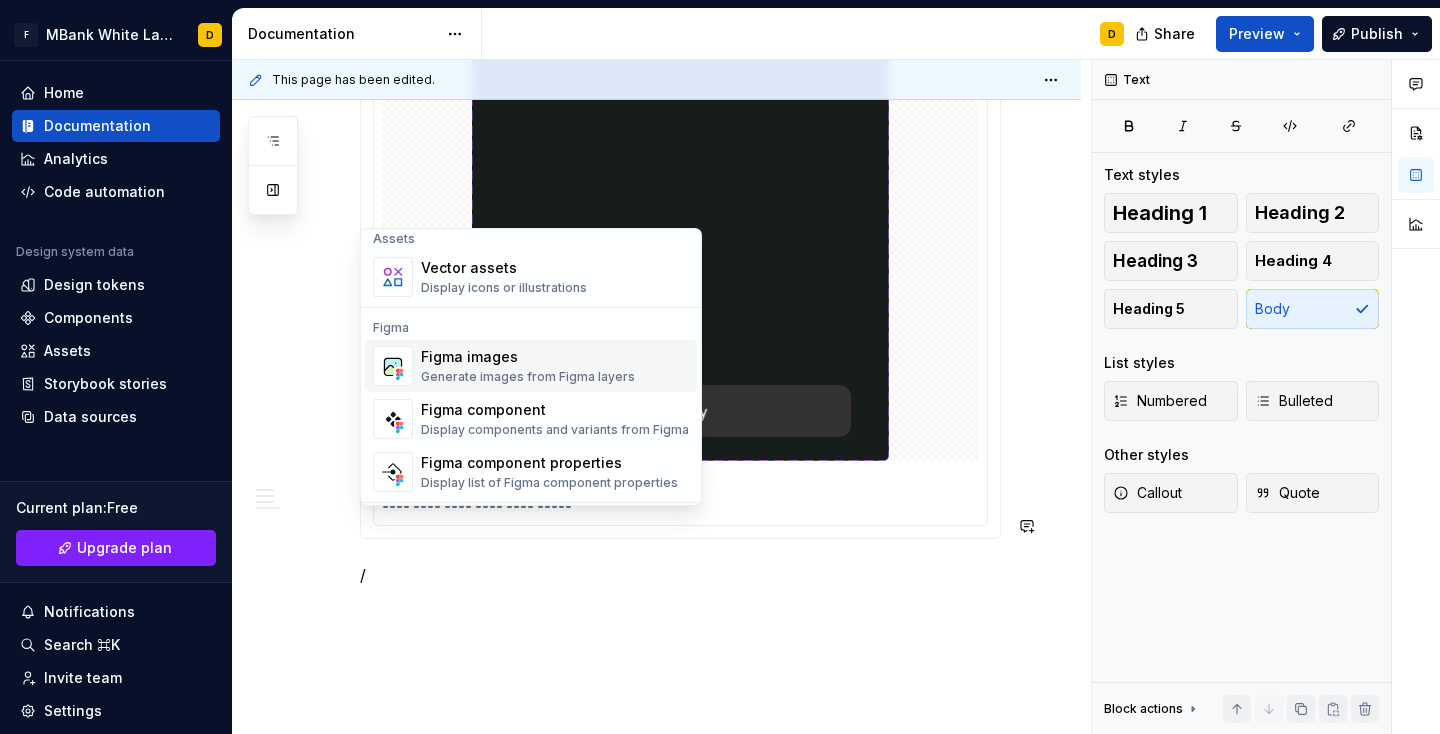 click on "Generate images from Figma layers" at bounding box center [528, 377] 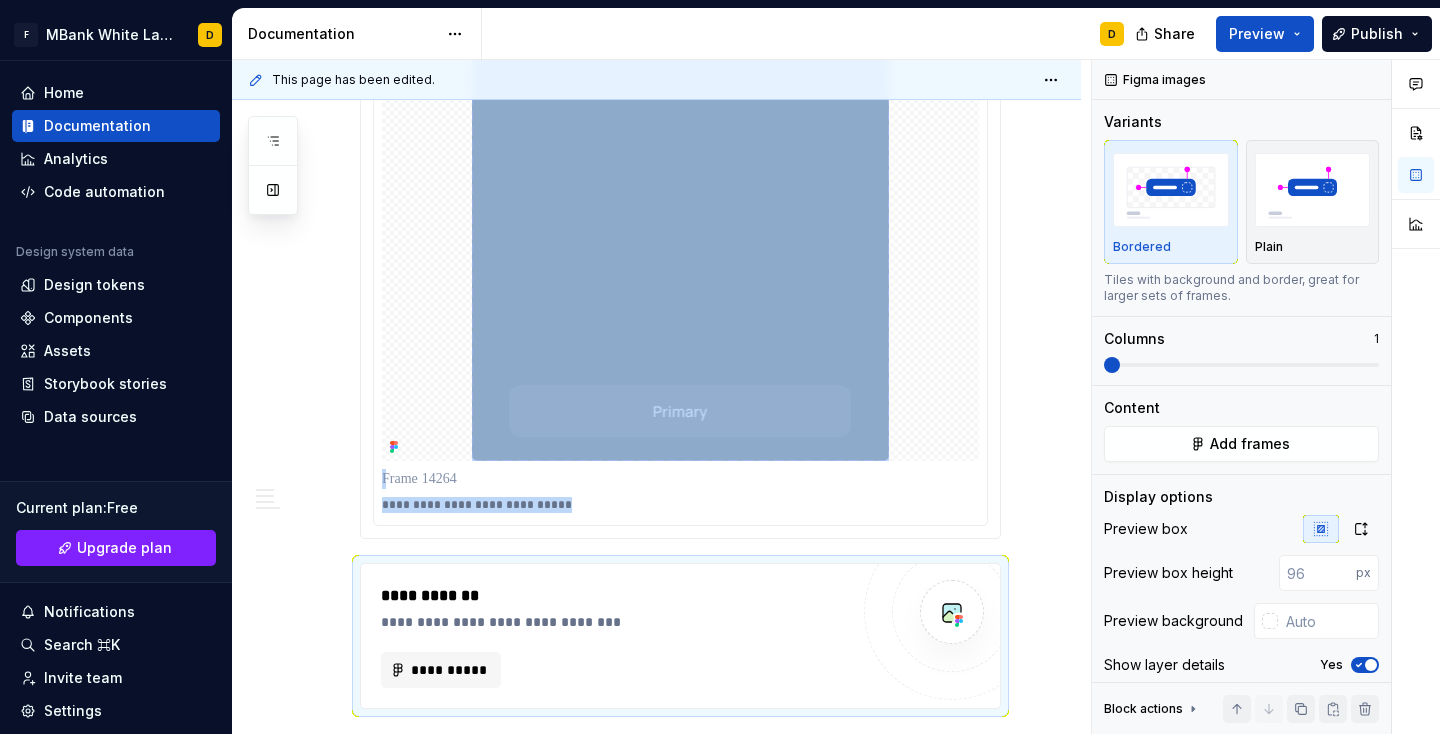 type on "*" 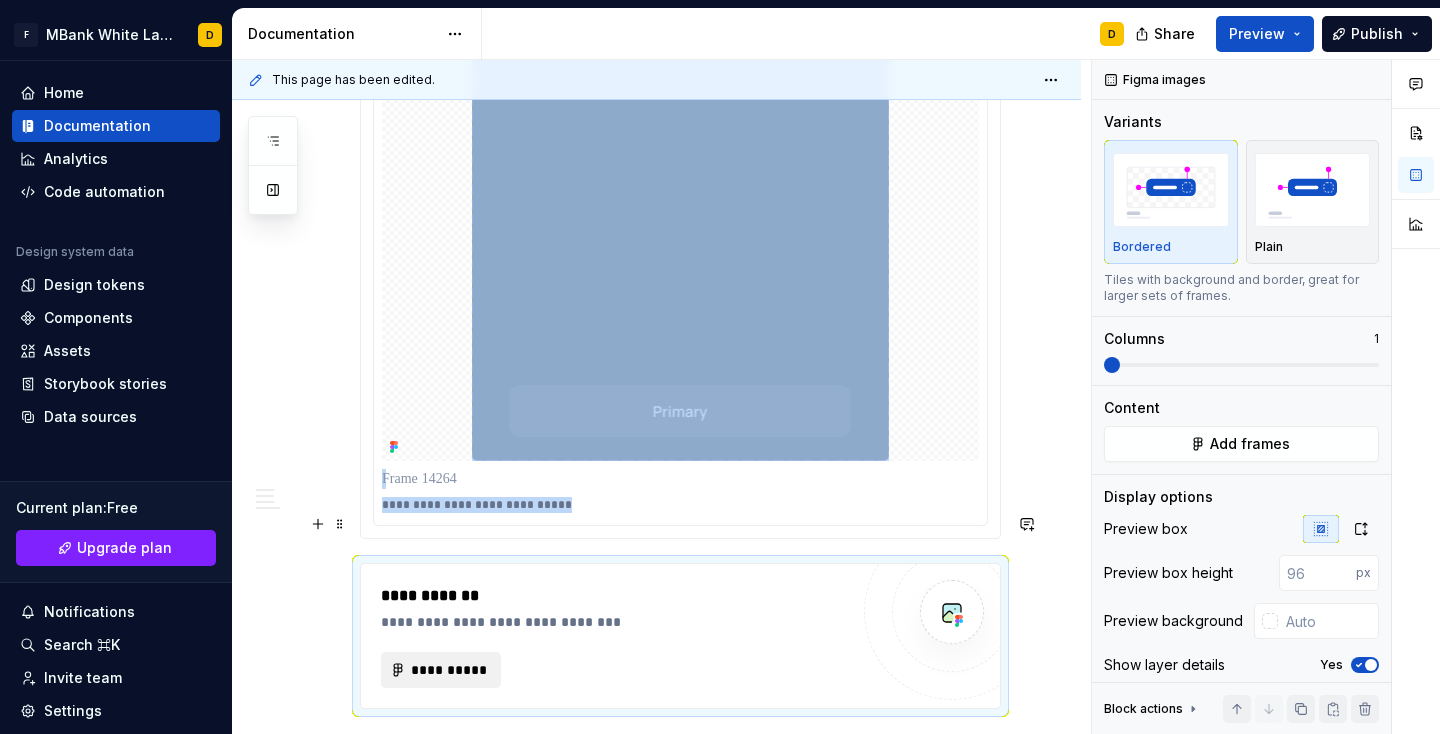 click on "**********" at bounding box center (449, 670) 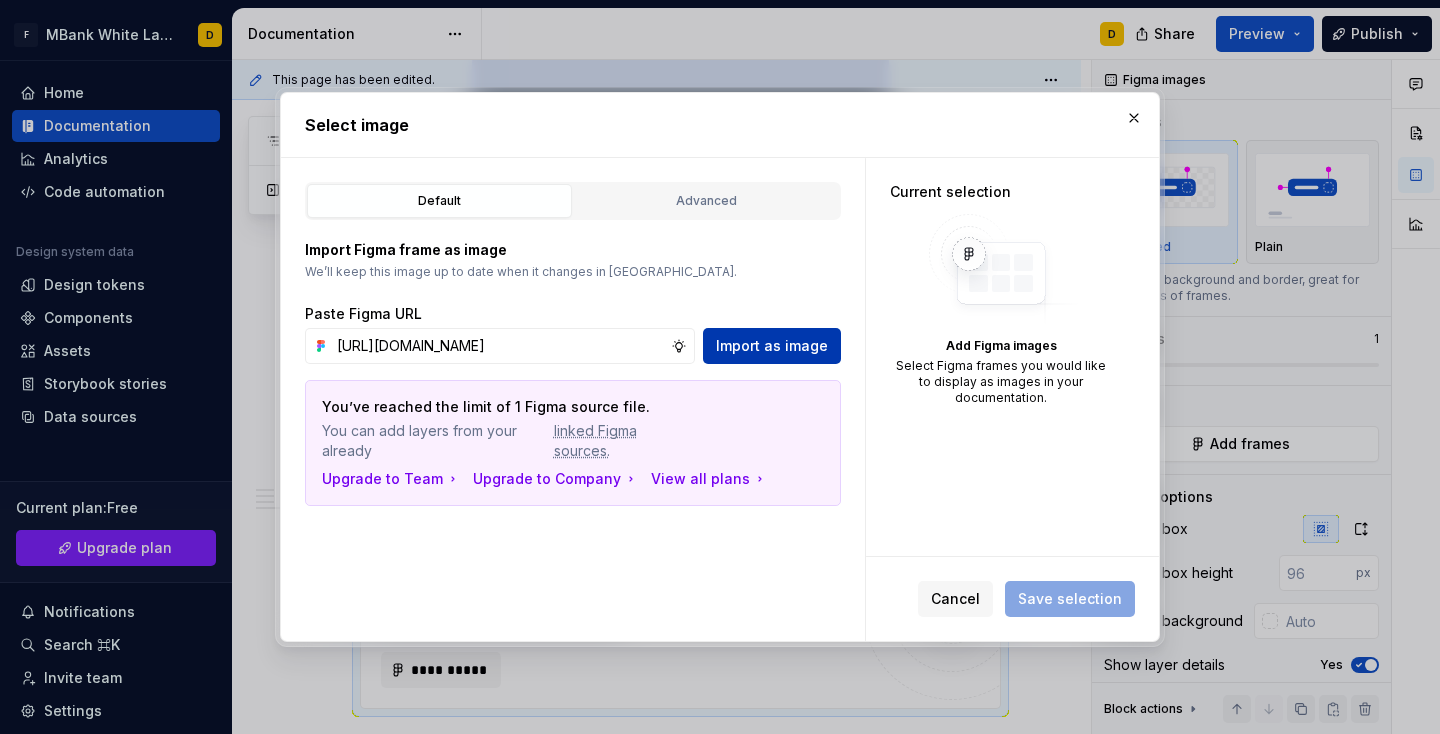 type on "https://www.figma.com/design/SVlnMf6ogFedcUurLhx3GL/%F0%9F%8F%9B%EF%B8%8FENB---Design---Library%E2%9C%85?node-id=40001261-5227&t=2E53SA9dfX7gBYgn-4" 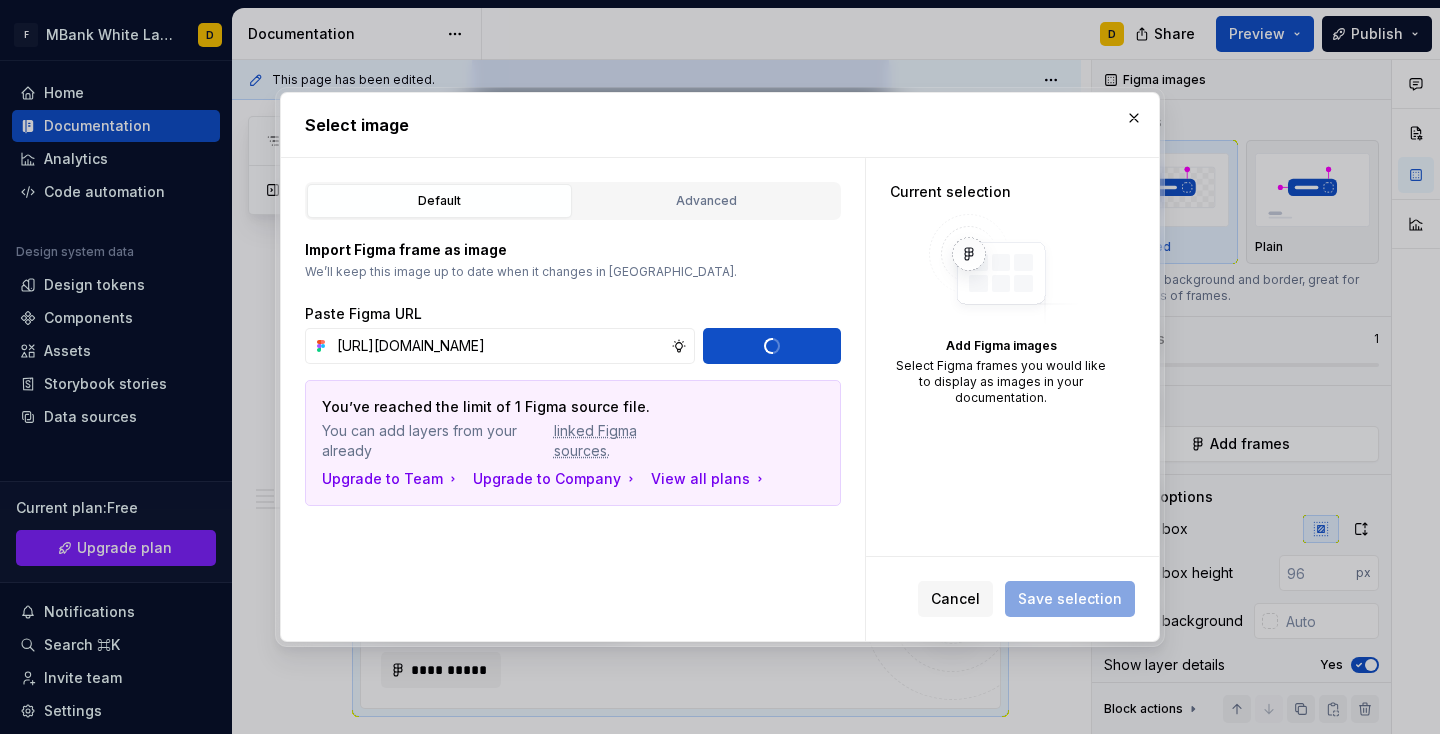 type 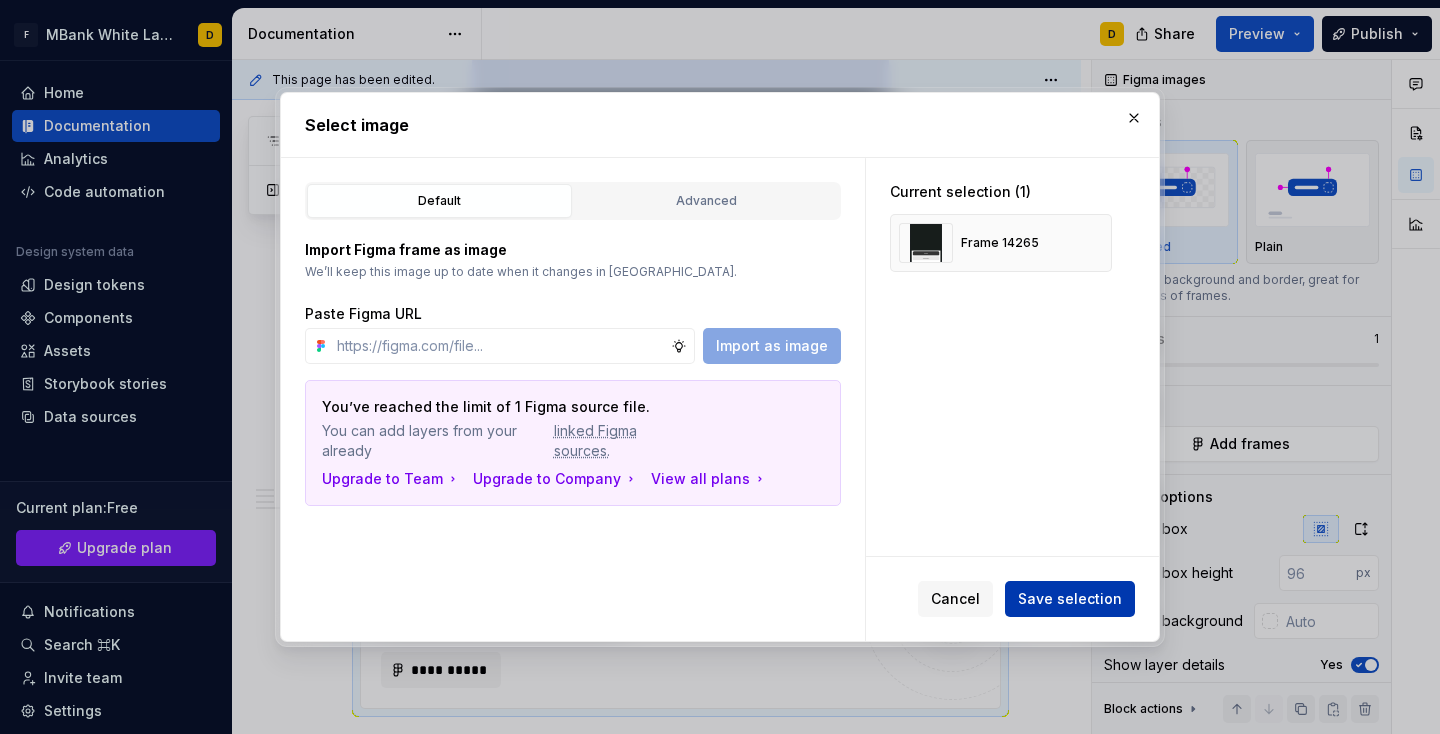 click on "Save selection" at bounding box center [1070, 599] 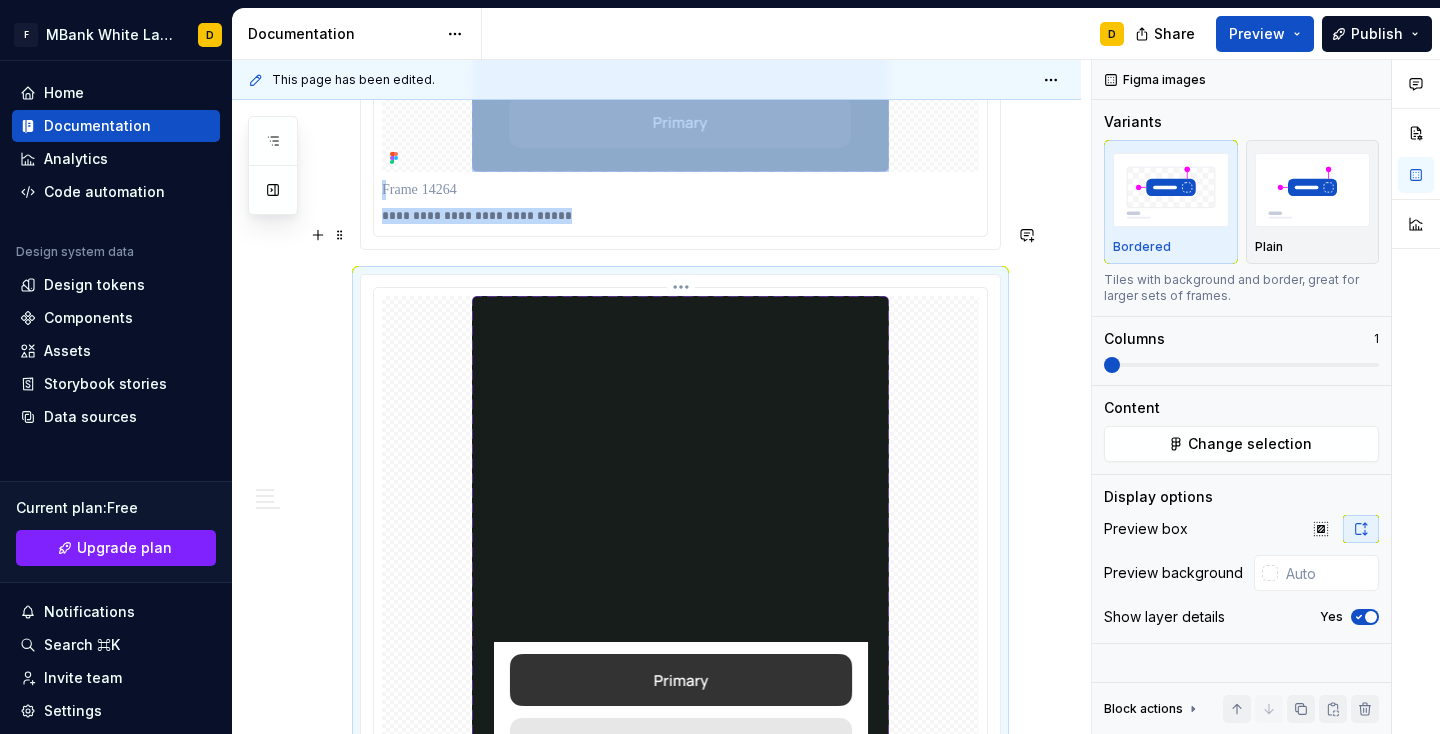 scroll, scrollTop: 4968, scrollLeft: 0, axis: vertical 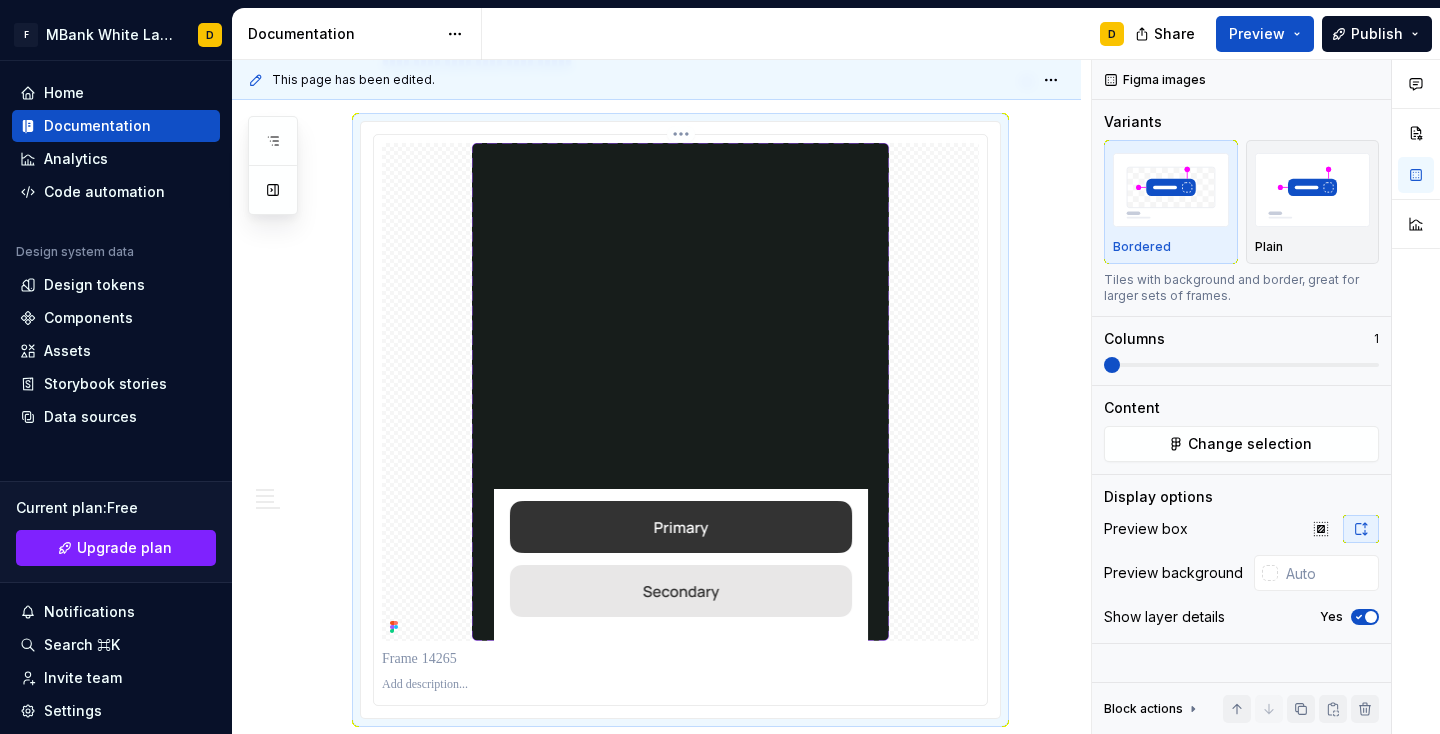 click at bounding box center (680, 685) 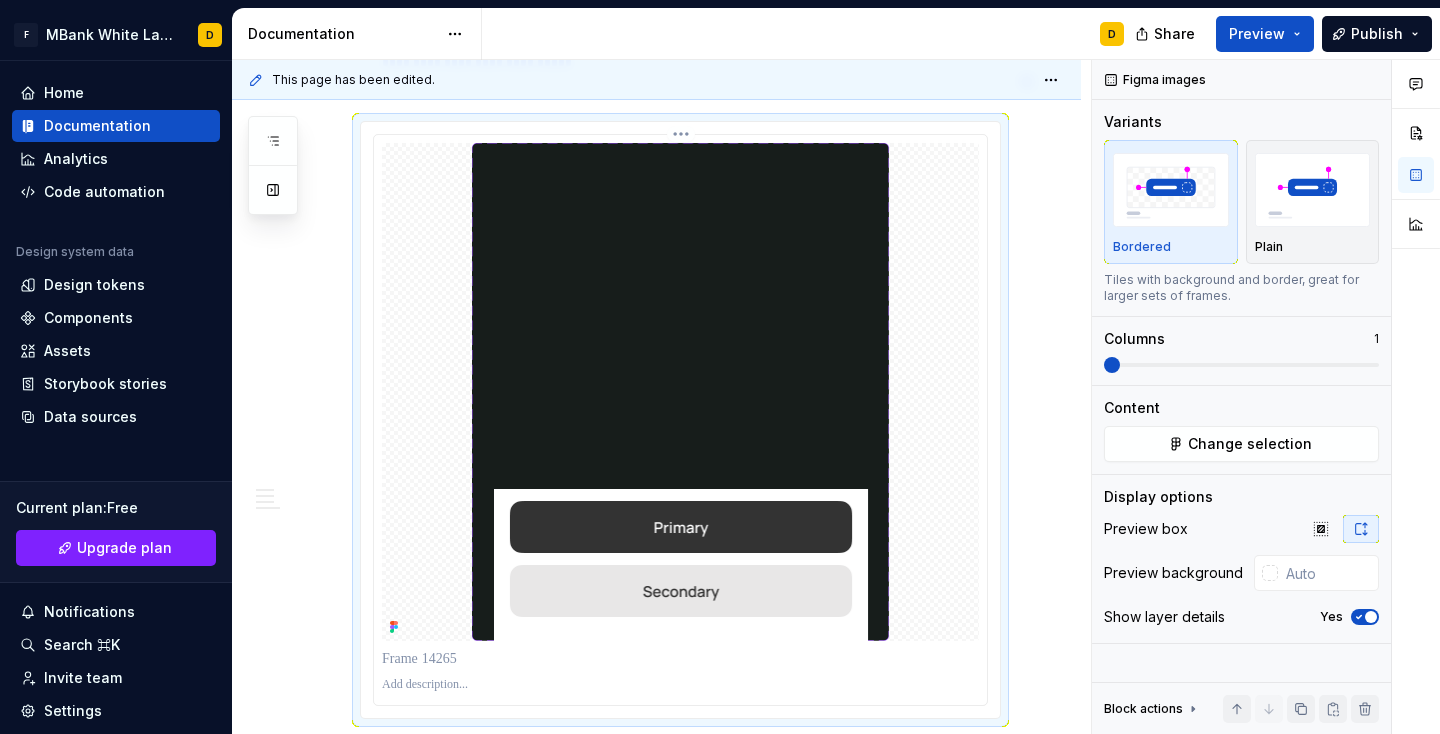 type 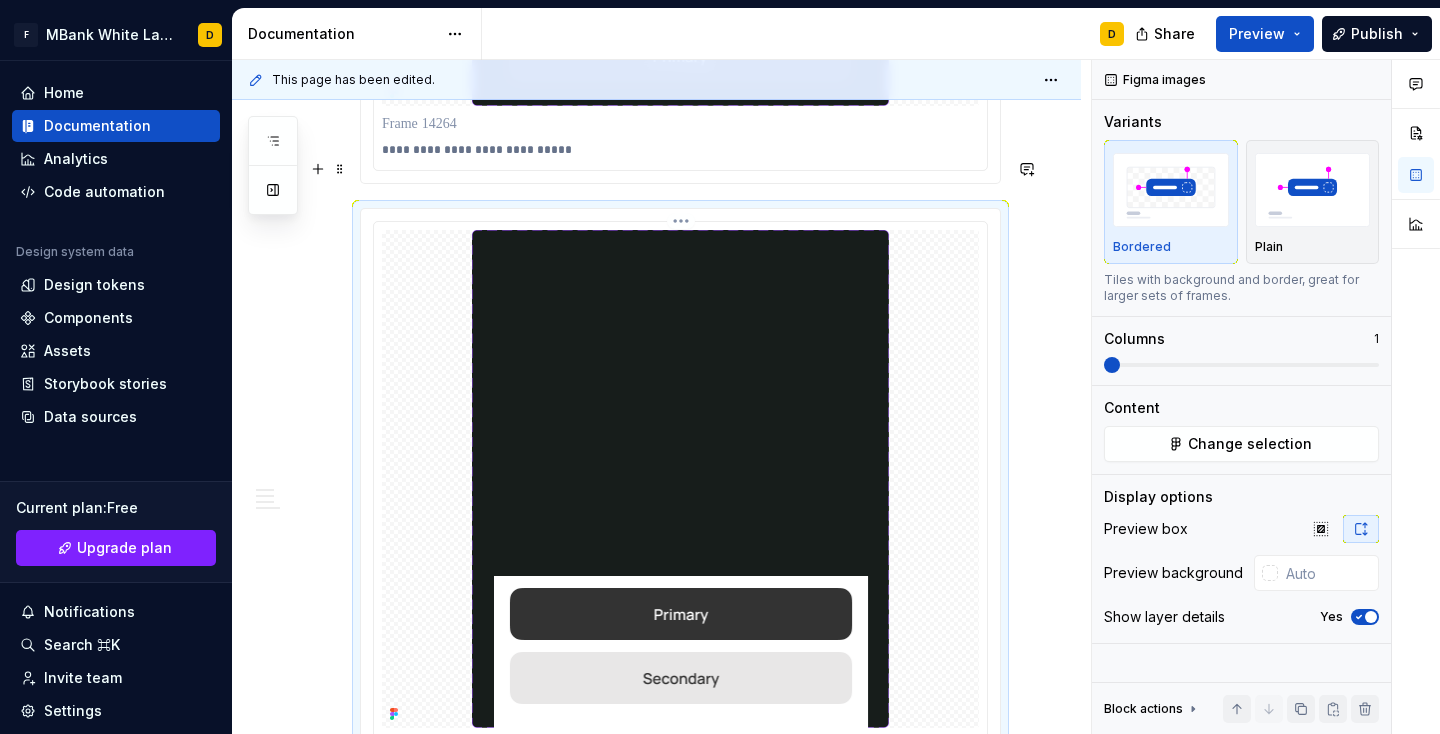 scroll, scrollTop: 5148, scrollLeft: 0, axis: vertical 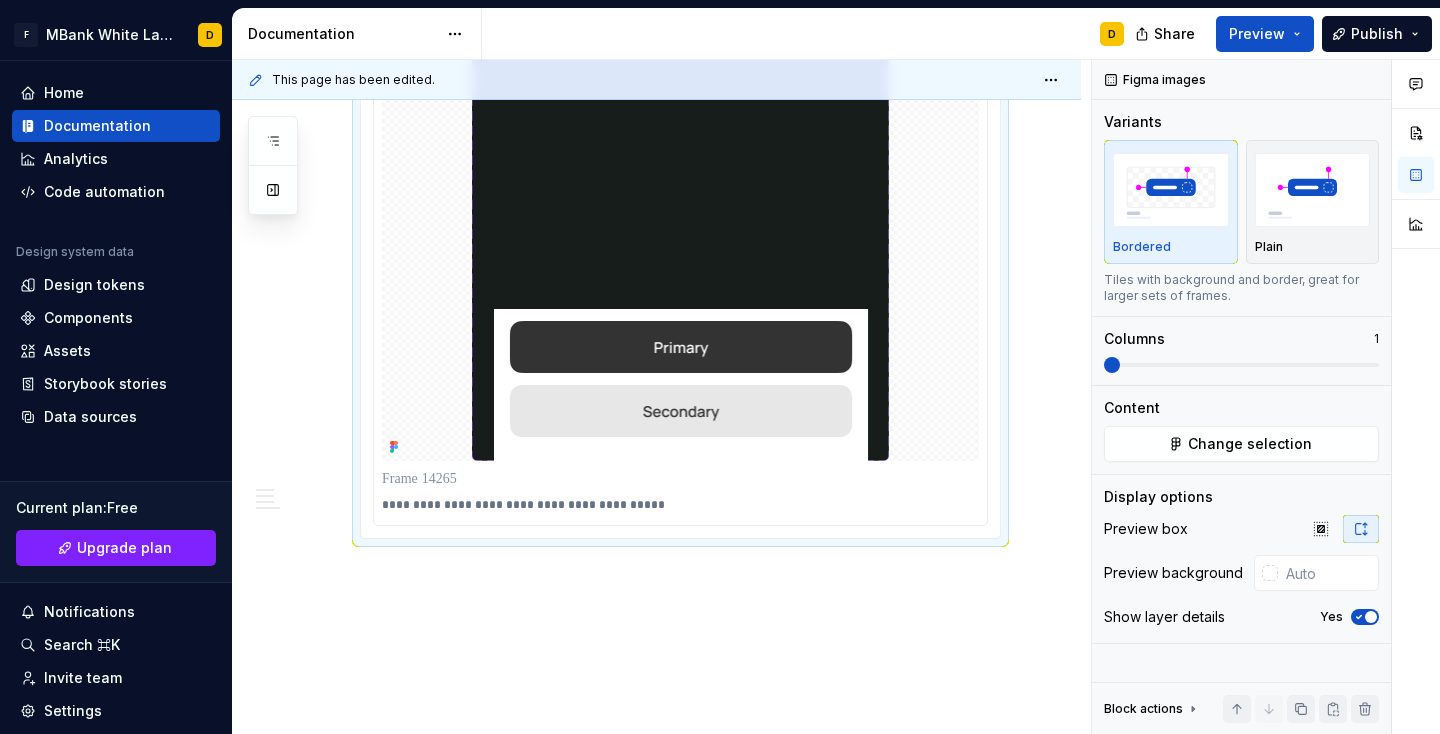 click on "**********" at bounding box center (680, -2096) 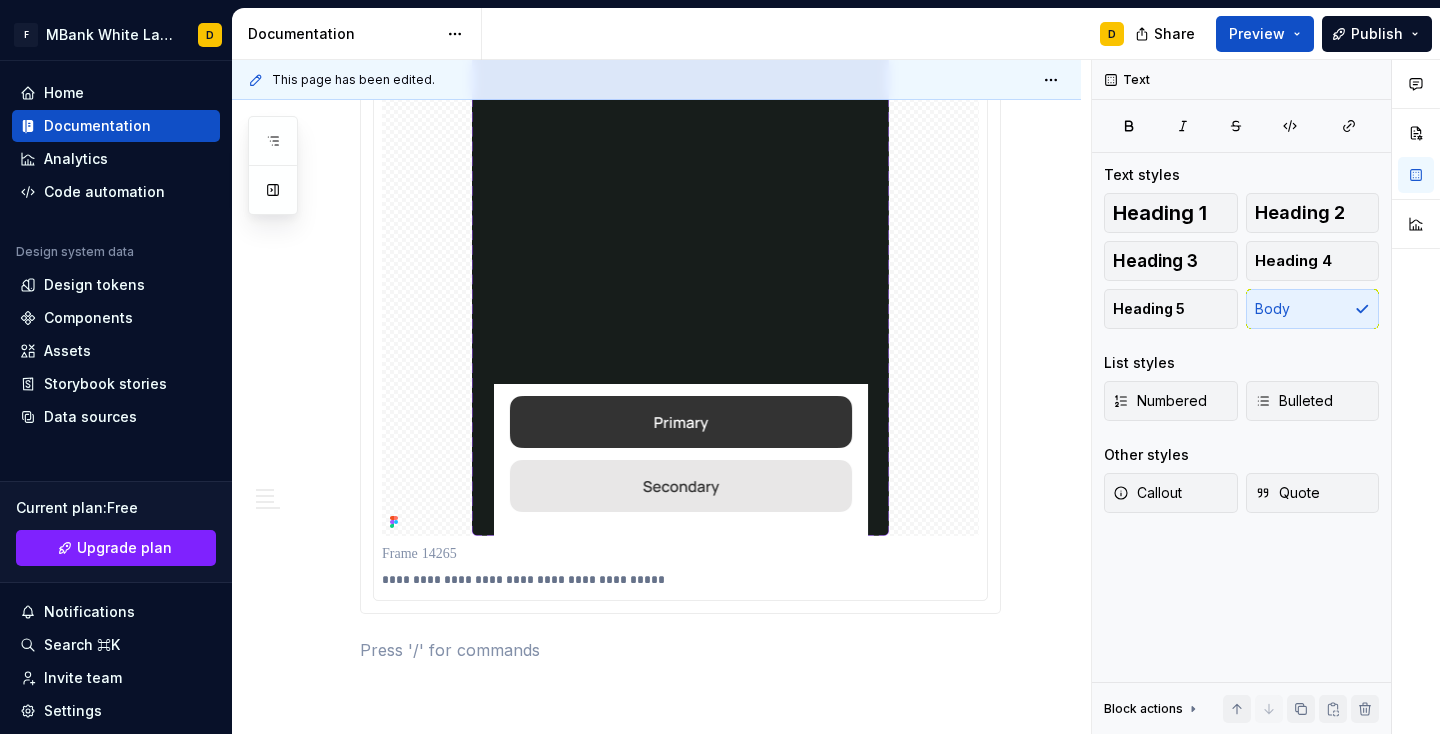 scroll, scrollTop: 5196, scrollLeft: 0, axis: vertical 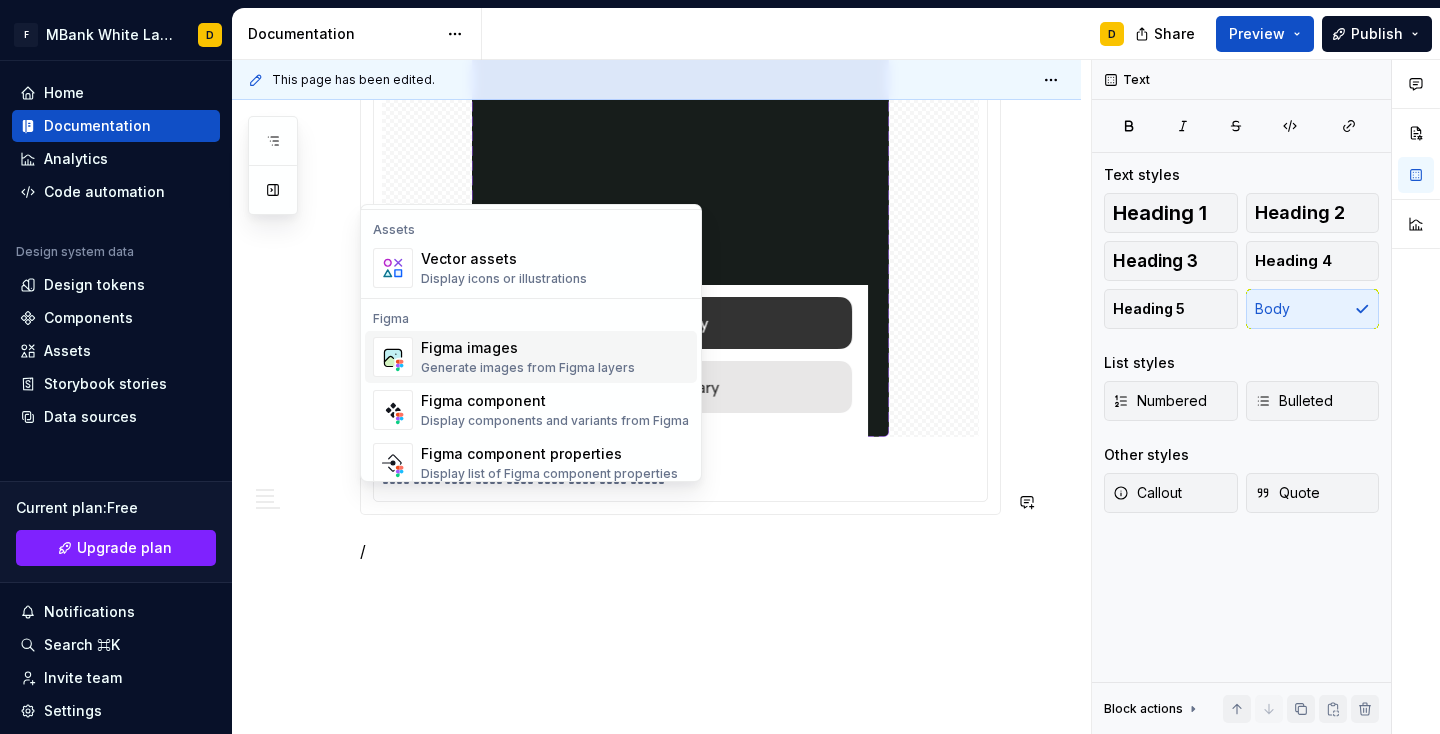 click on "Generate images from Figma layers" at bounding box center (528, 368) 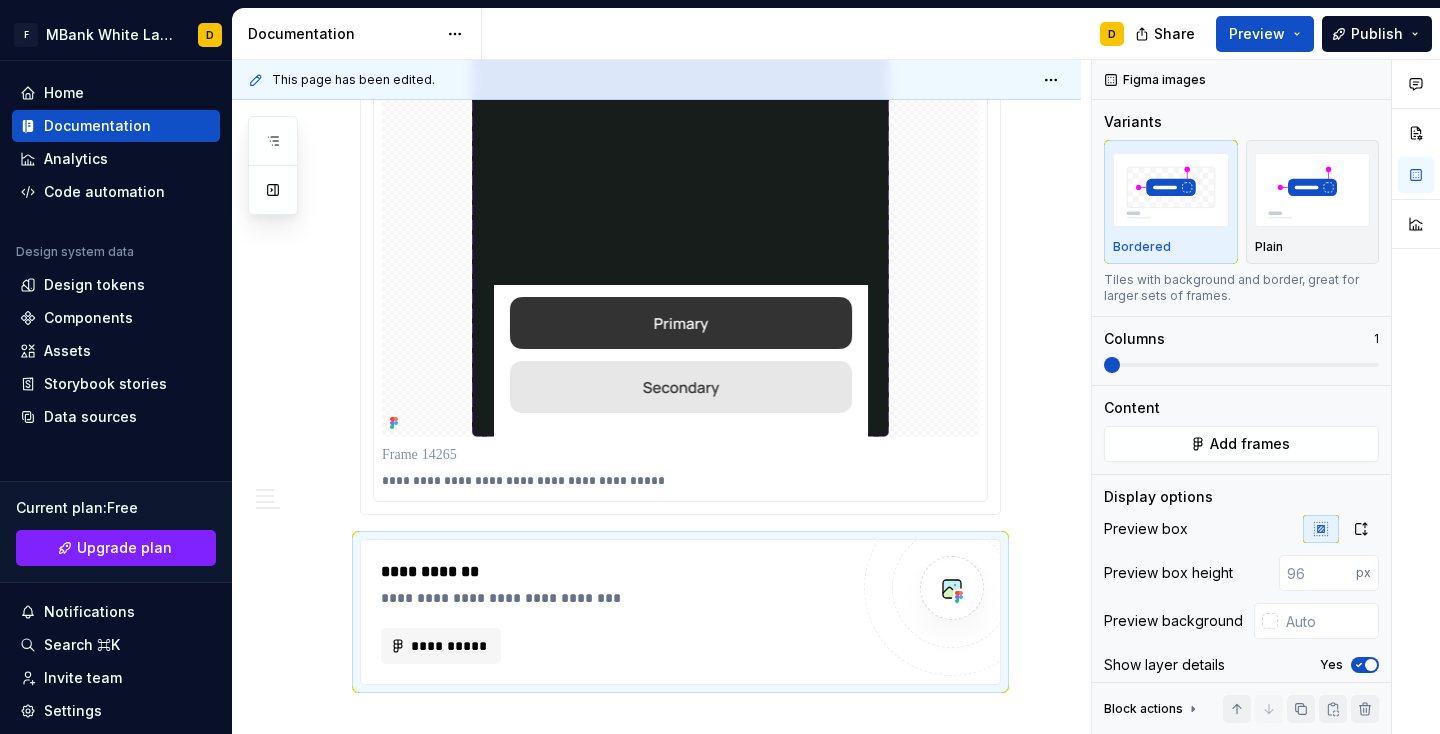 scroll, scrollTop: 5196, scrollLeft: 0, axis: vertical 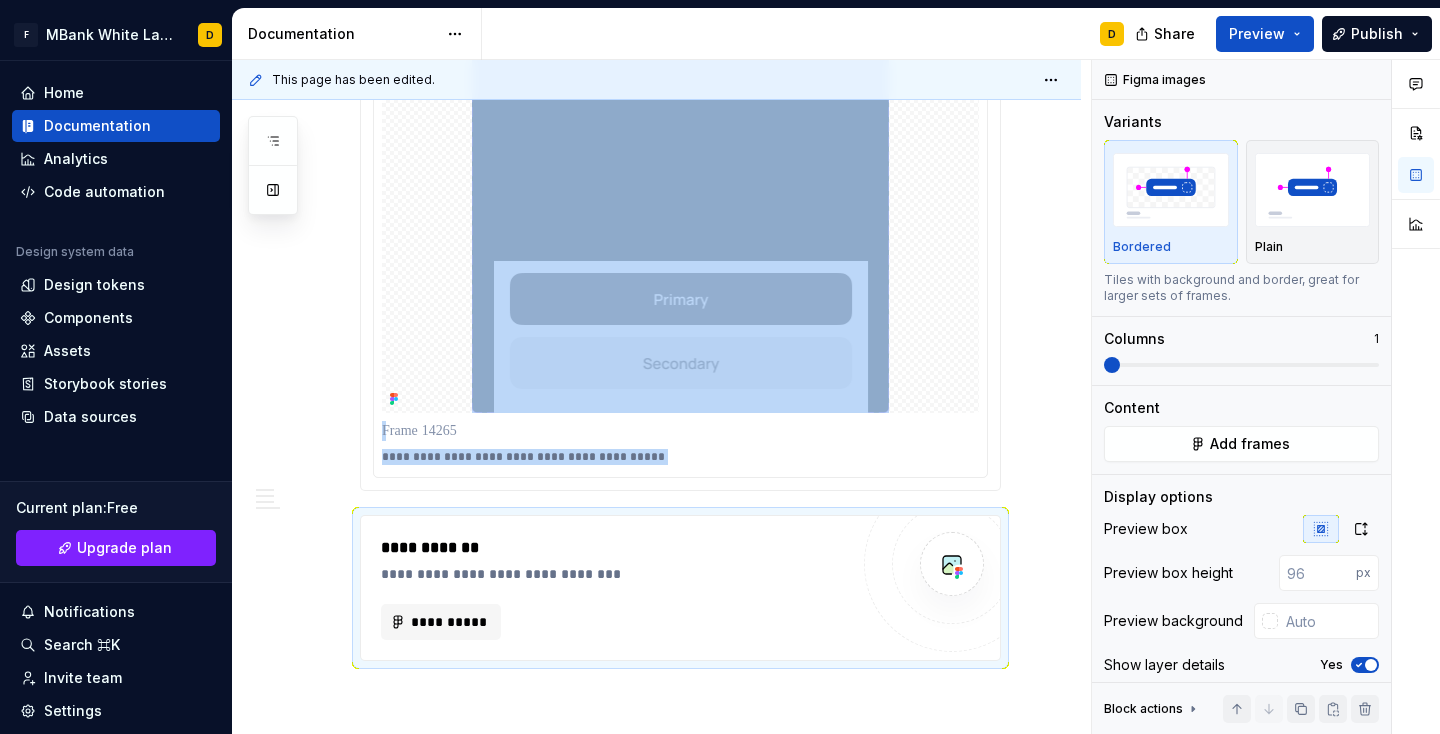type on "*" 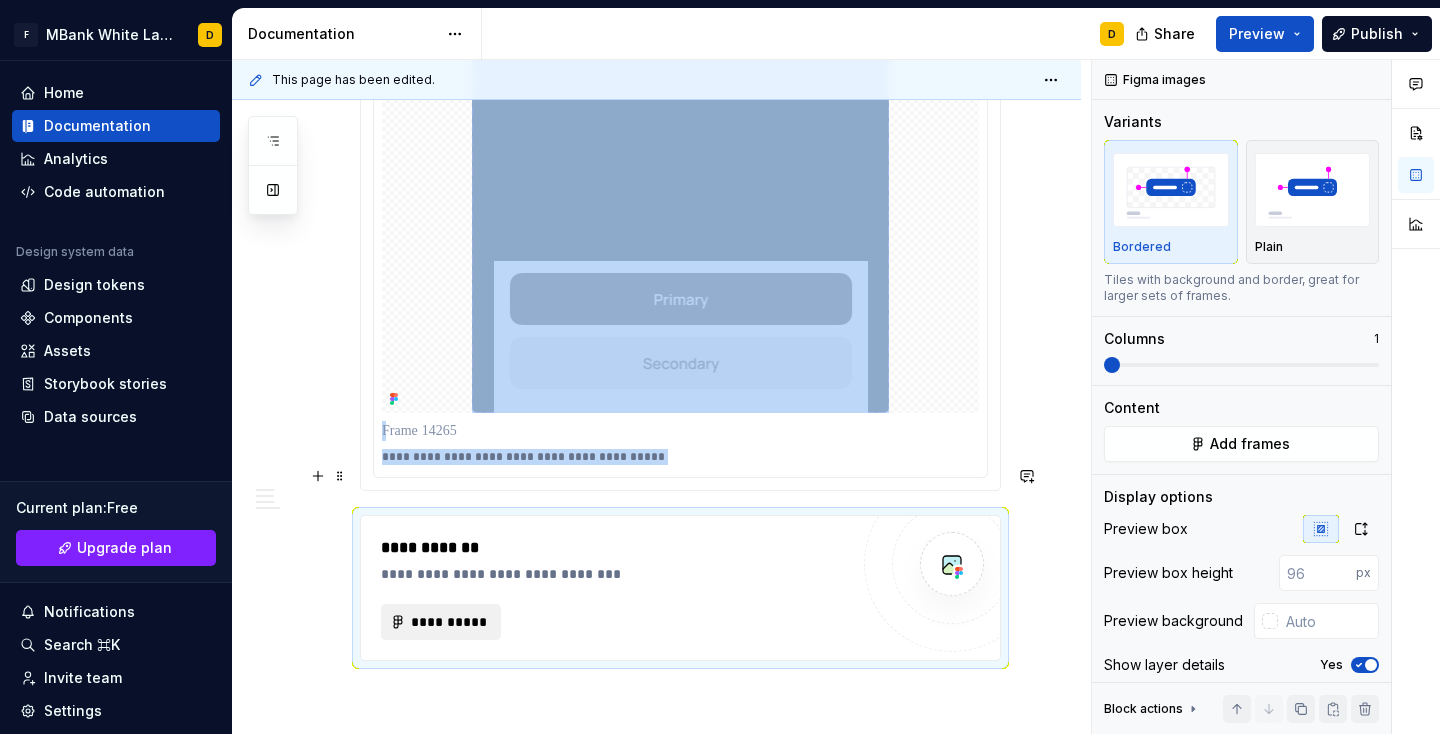 click on "**********" at bounding box center (449, 622) 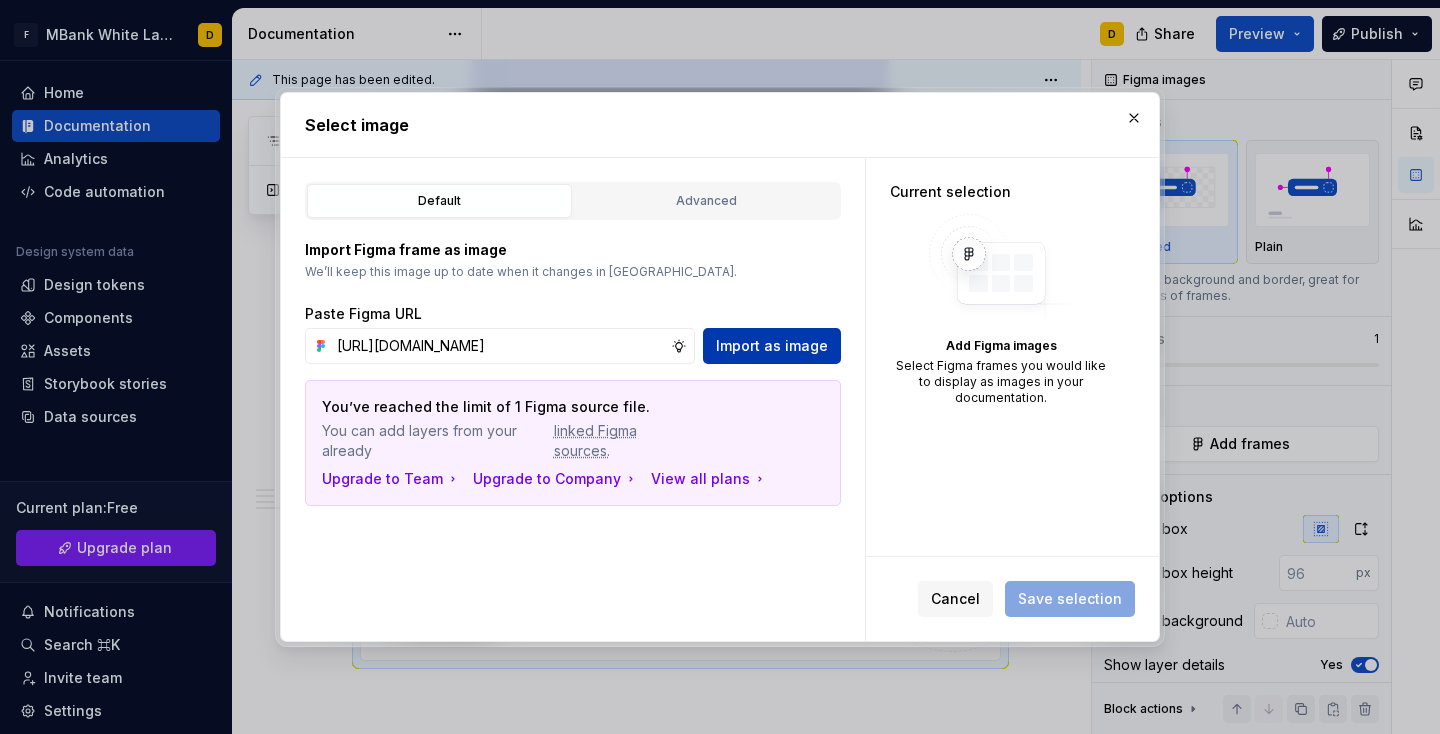 type on "https://www.figma.com/design/SVlnMf6ogFedcUurLhx3GL/%F0%9F%8F%9B%EF%B8%8FENB---Design---Library%E2%9C%85?node-id=40001261-5228&t=2E53SA9dfX7gBYgn-4" 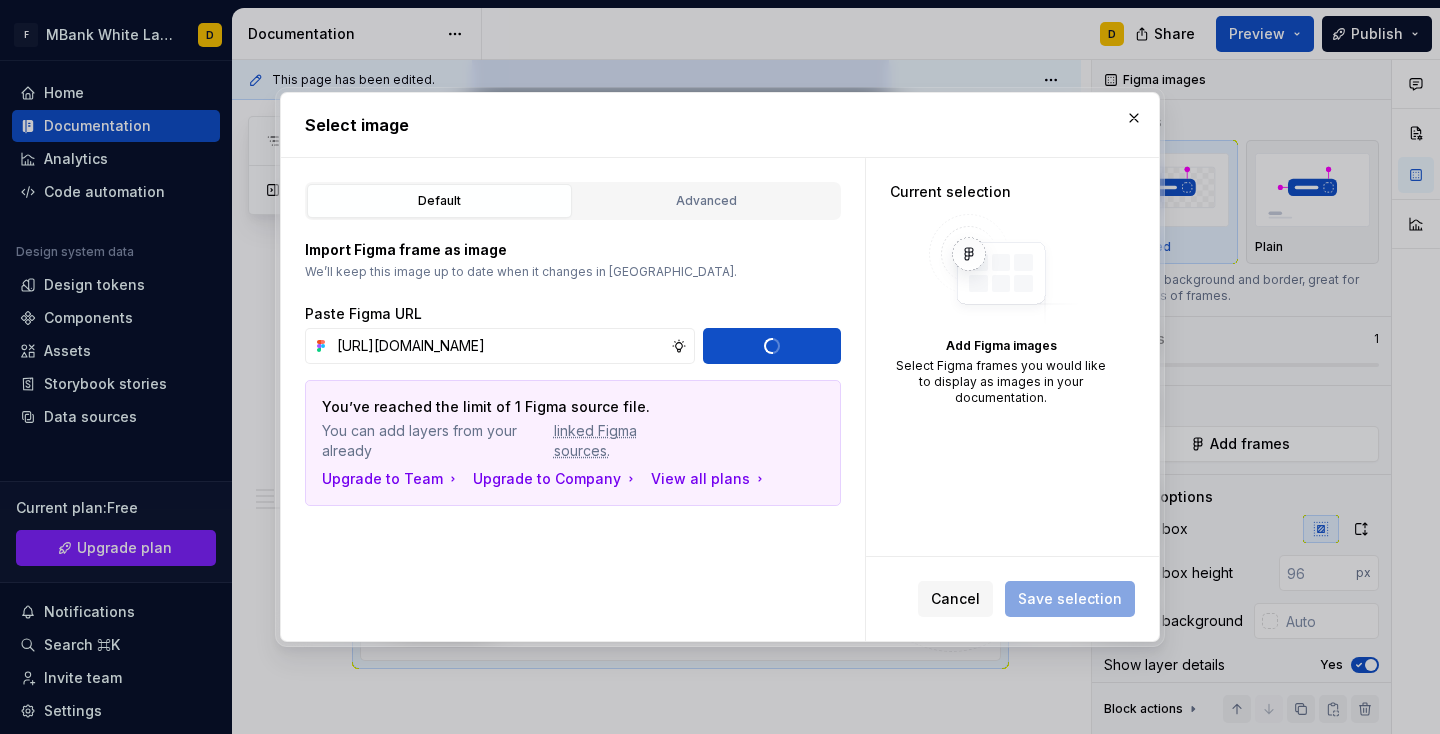 type 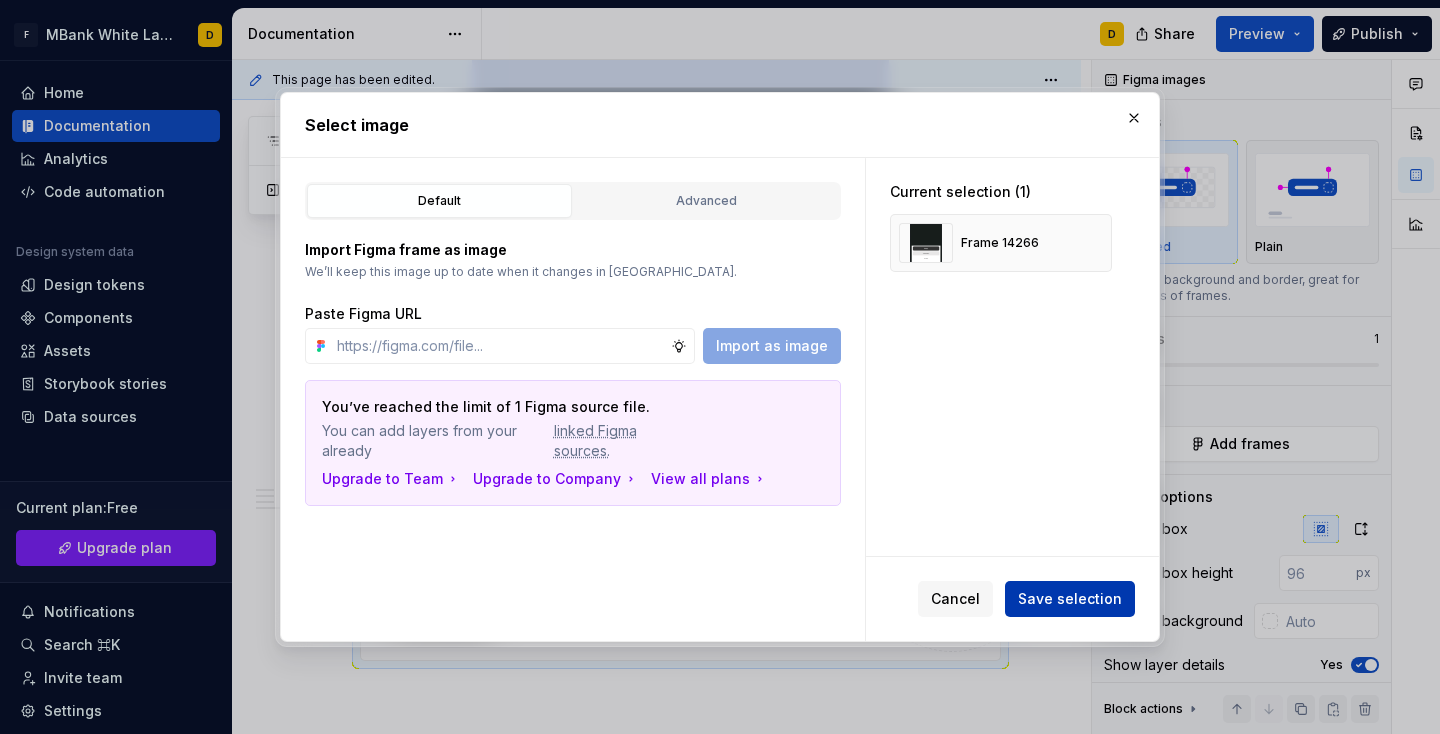 click on "Save selection" at bounding box center [1070, 599] 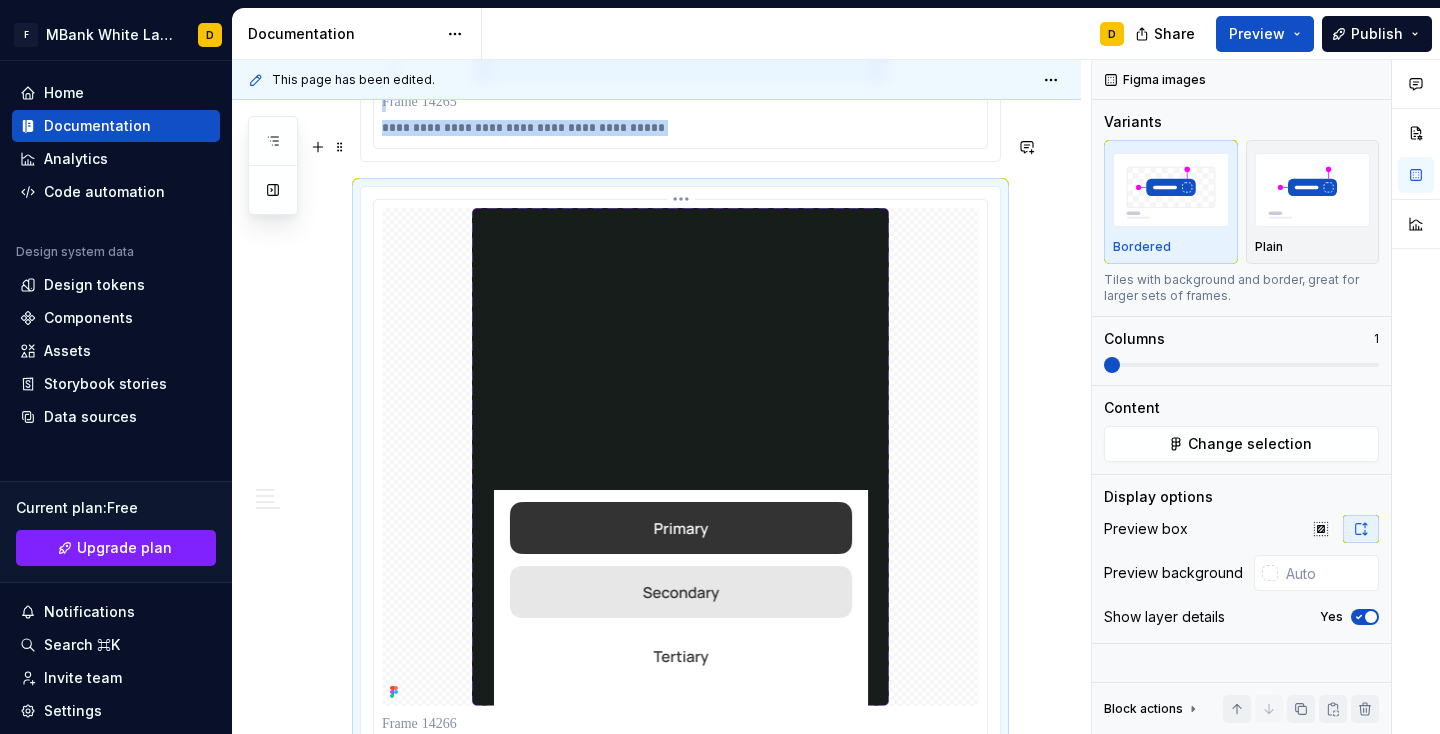 scroll, scrollTop: 5660, scrollLeft: 0, axis: vertical 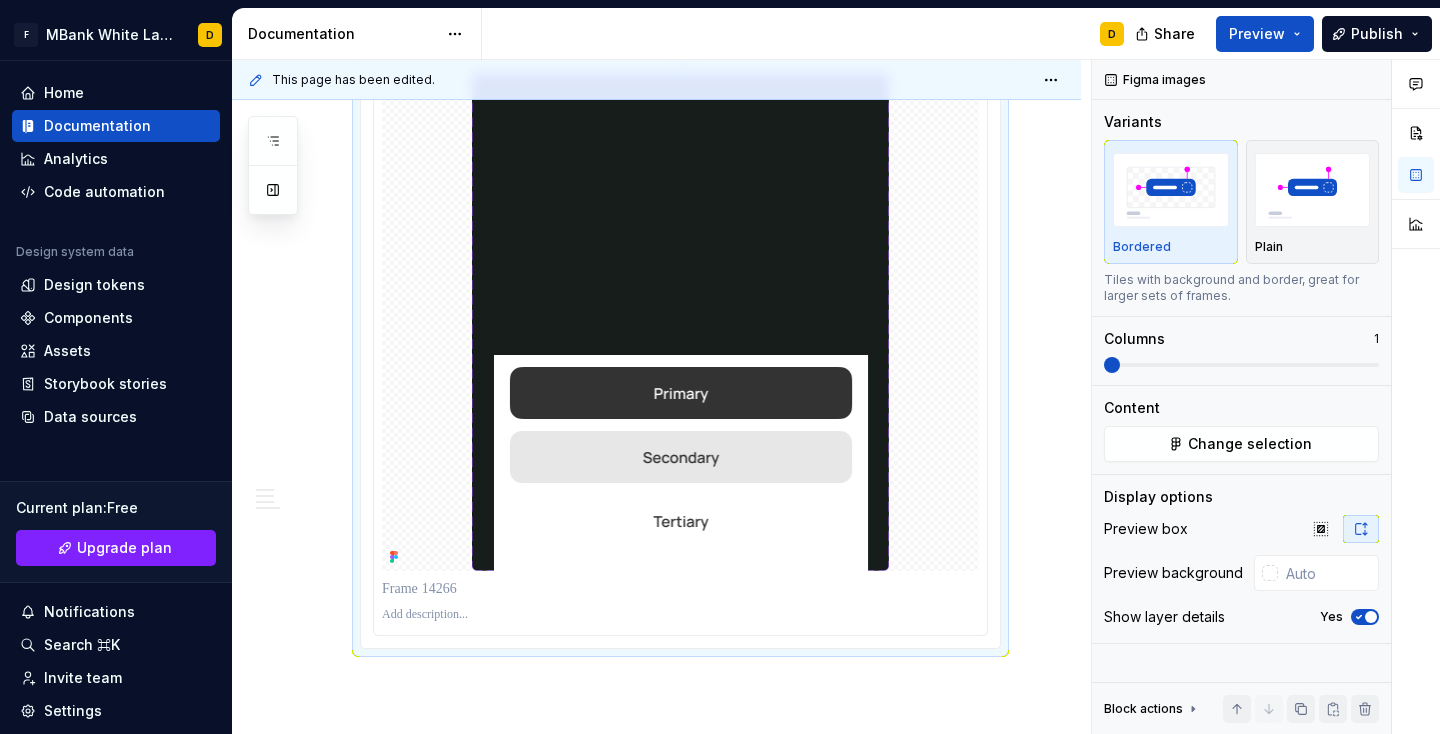 click at bounding box center [680, 615] 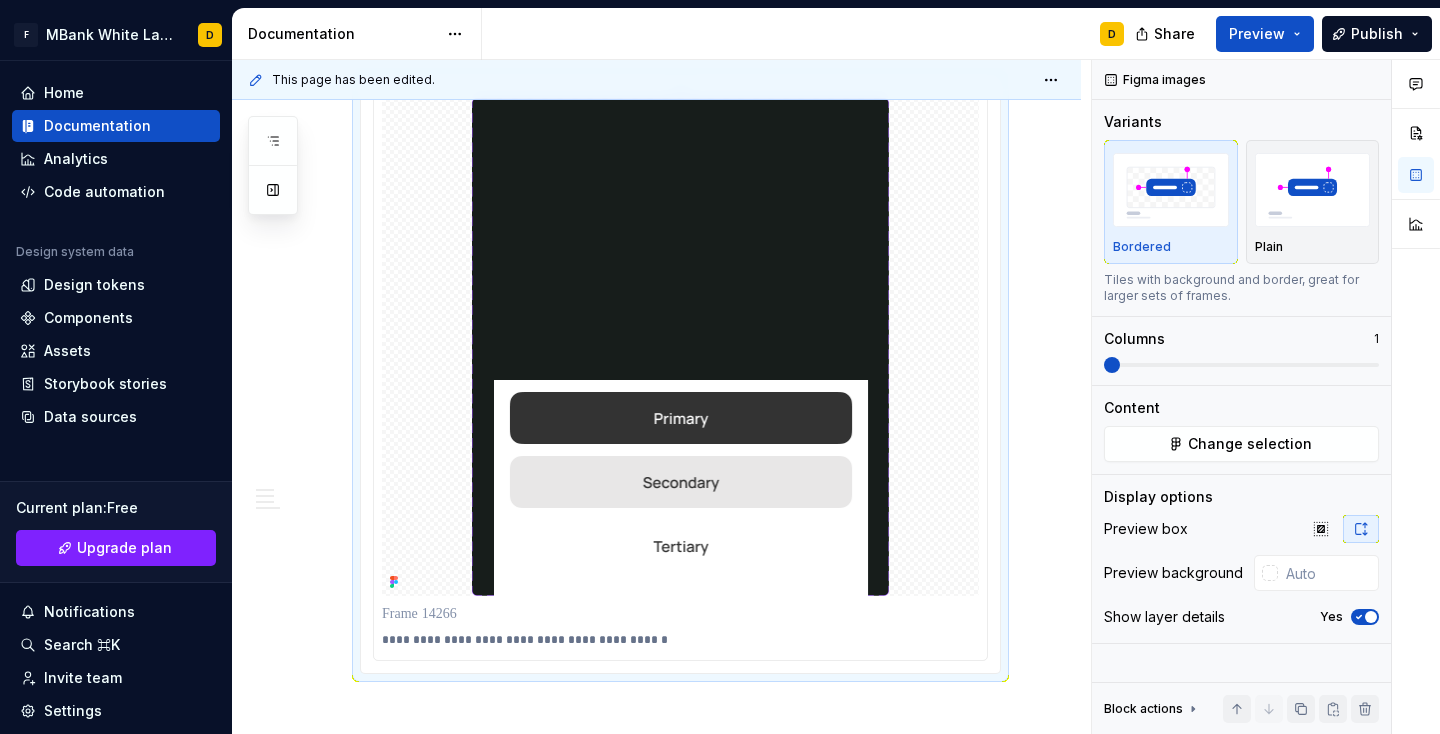 scroll, scrollTop: 5770, scrollLeft: 0, axis: vertical 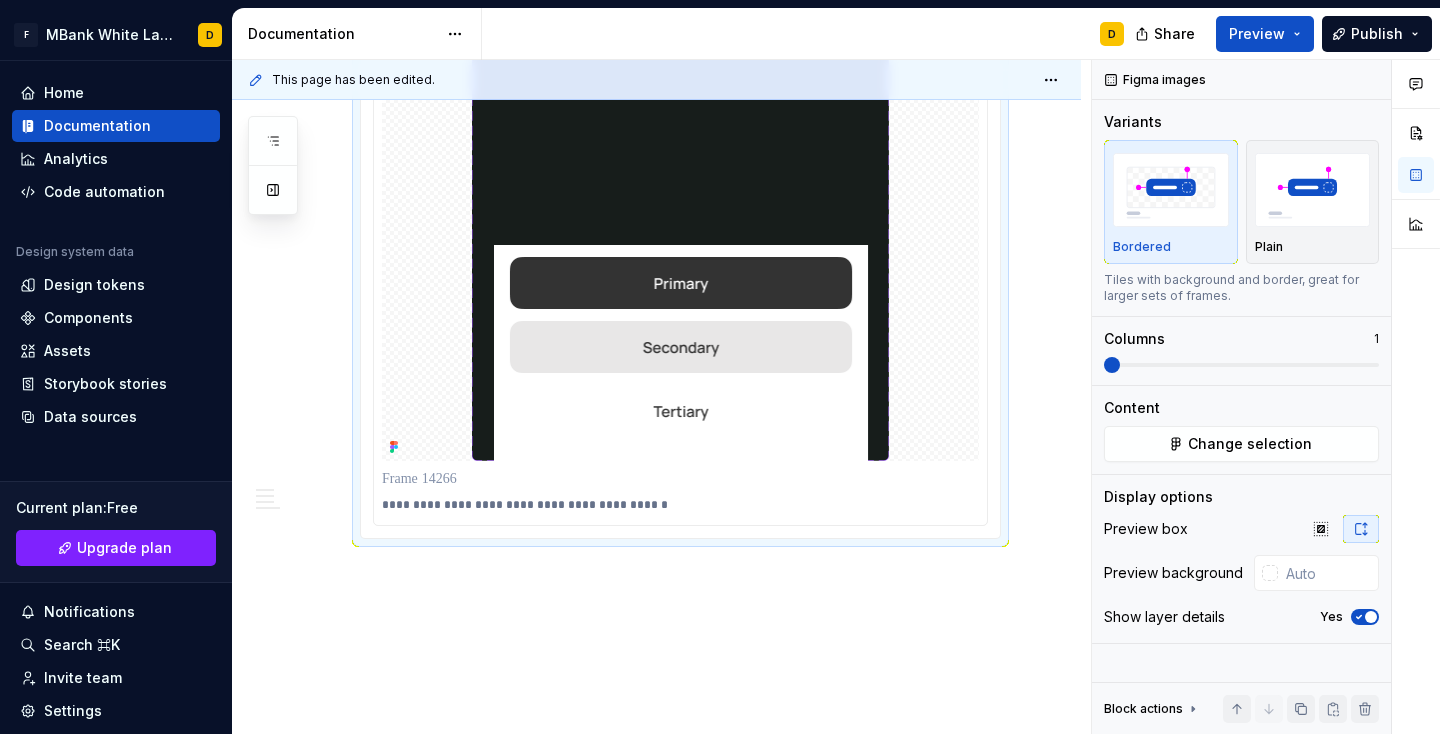 click on "**********" at bounding box center (656, -2321) 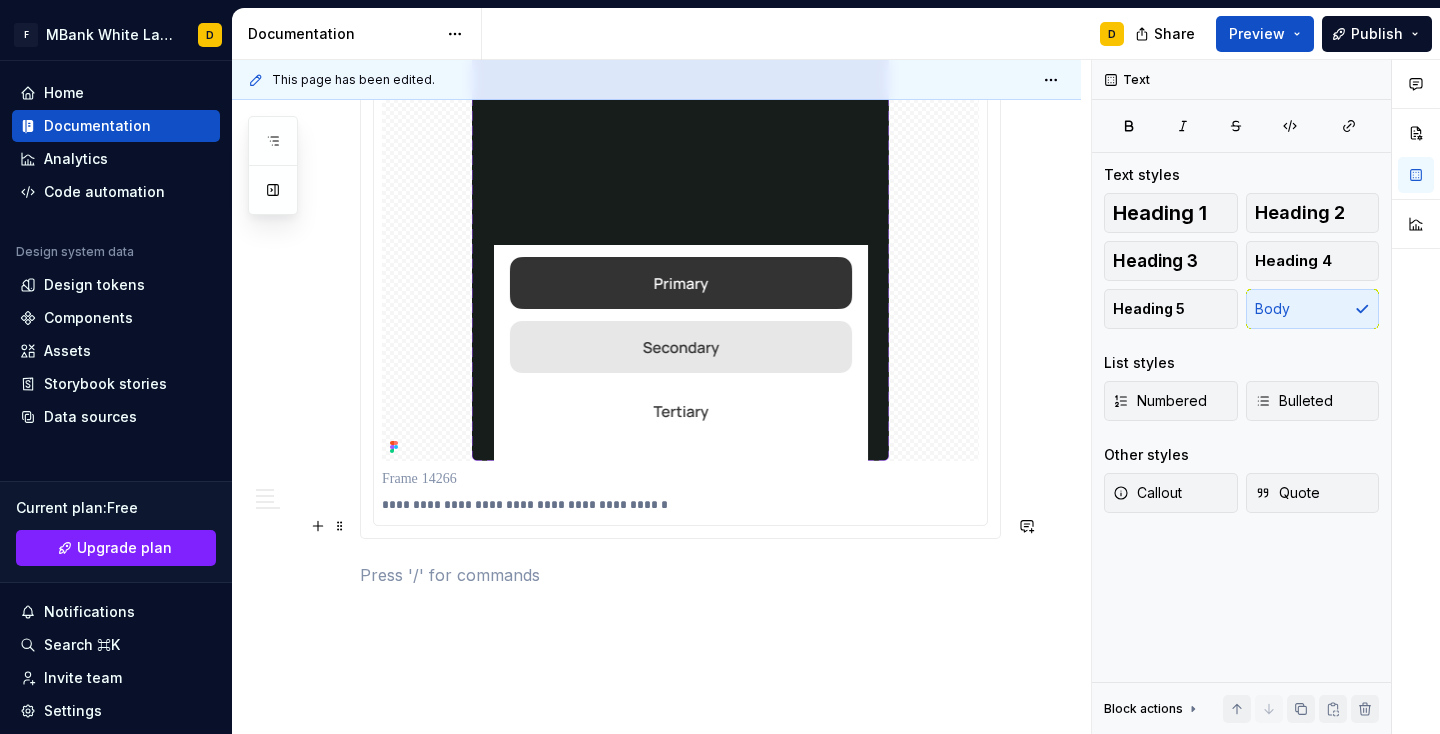 click at bounding box center (680, 575) 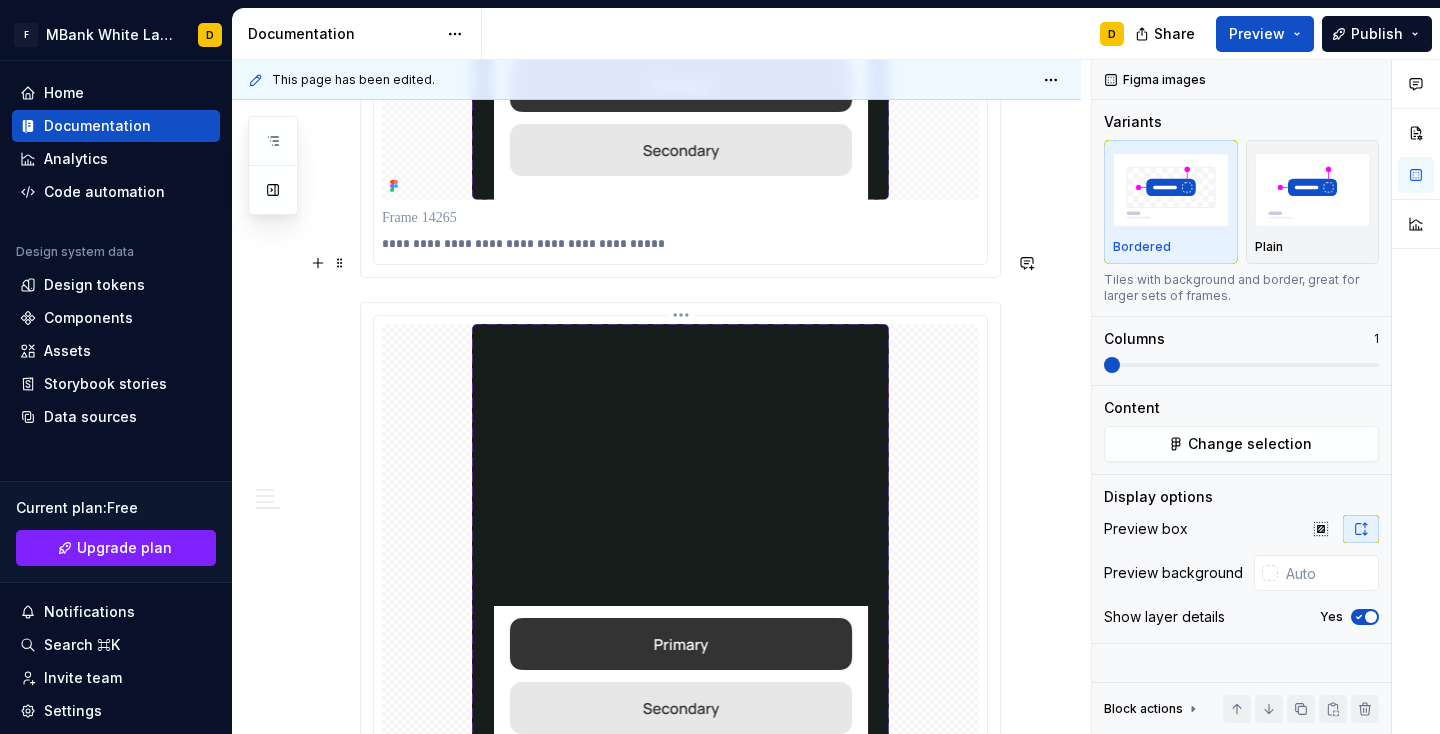 scroll, scrollTop: 5818, scrollLeft: 0, axis: vertical 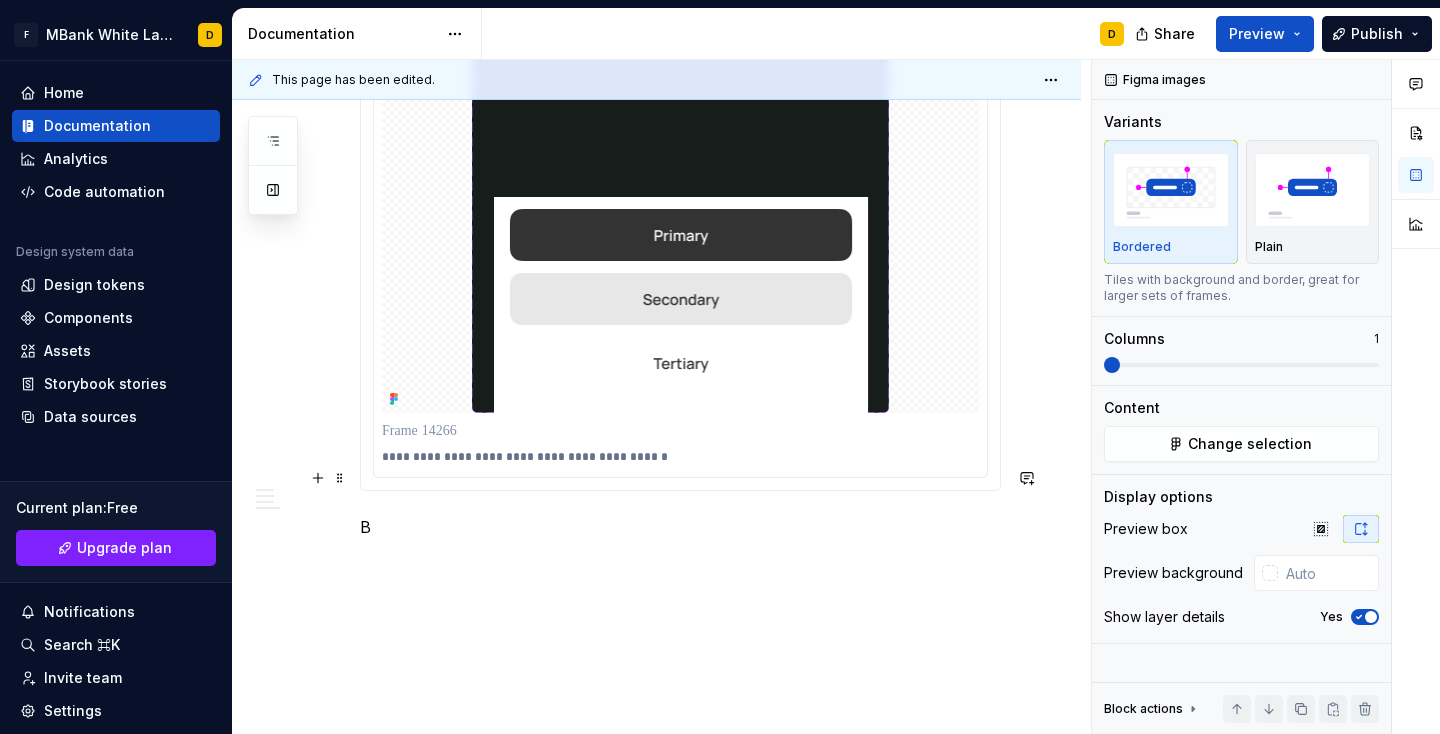 click on "В" at bounding box center [680, 527] 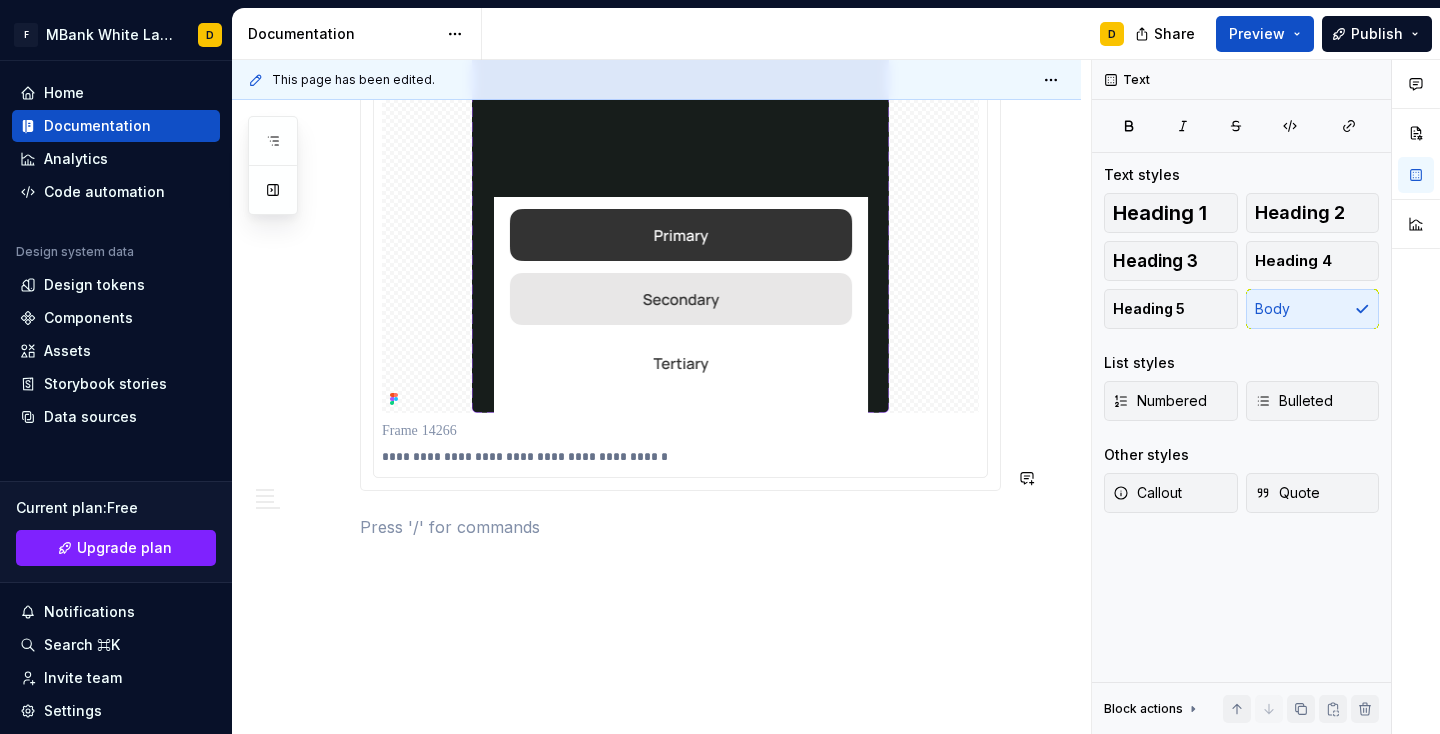 scroll, scrollTop: 5794, scrollLeft: 0, axis: vertical 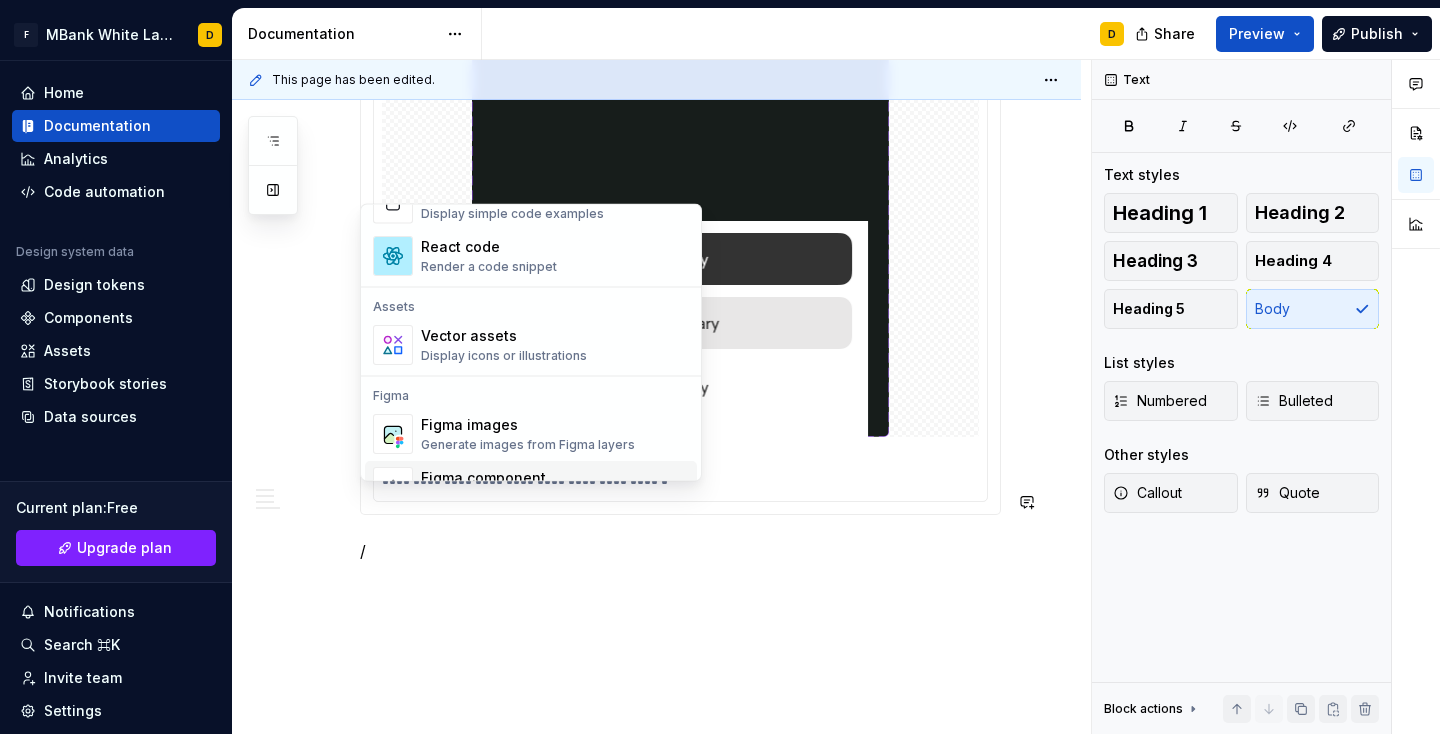 click on "/" at bounding box center [680, 551] 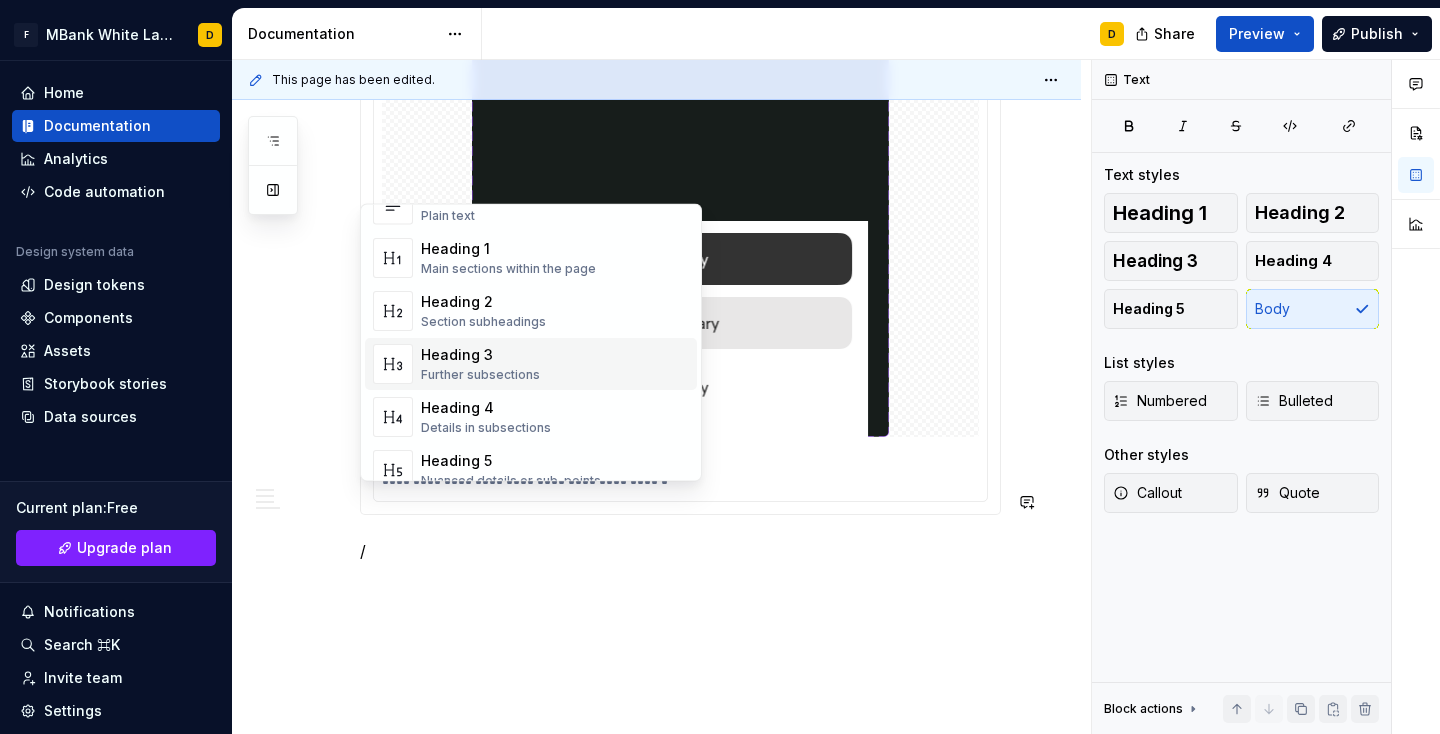 scroll, scrollTop: 29, scrollLeft: 0, axis: vertical 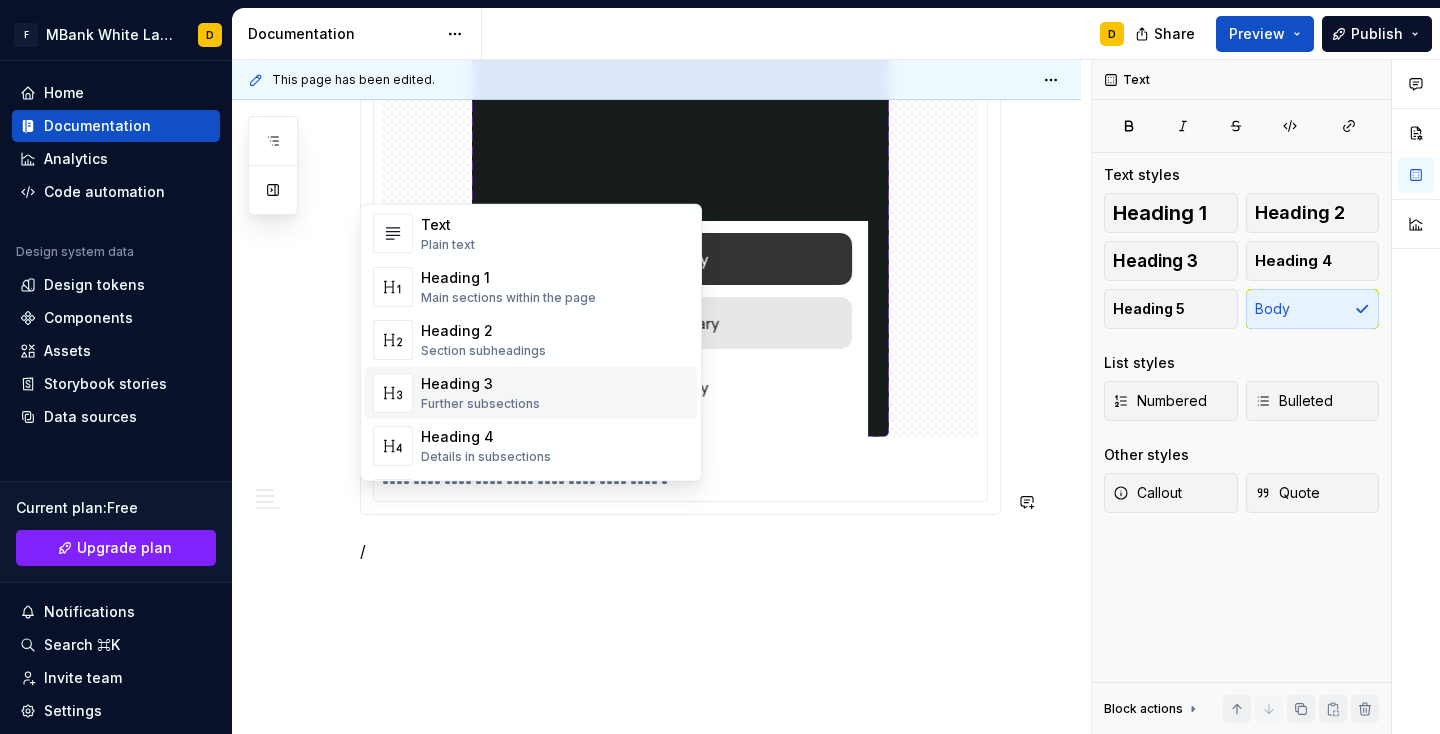click on "Heading 3" at bounding box center [480, 384] 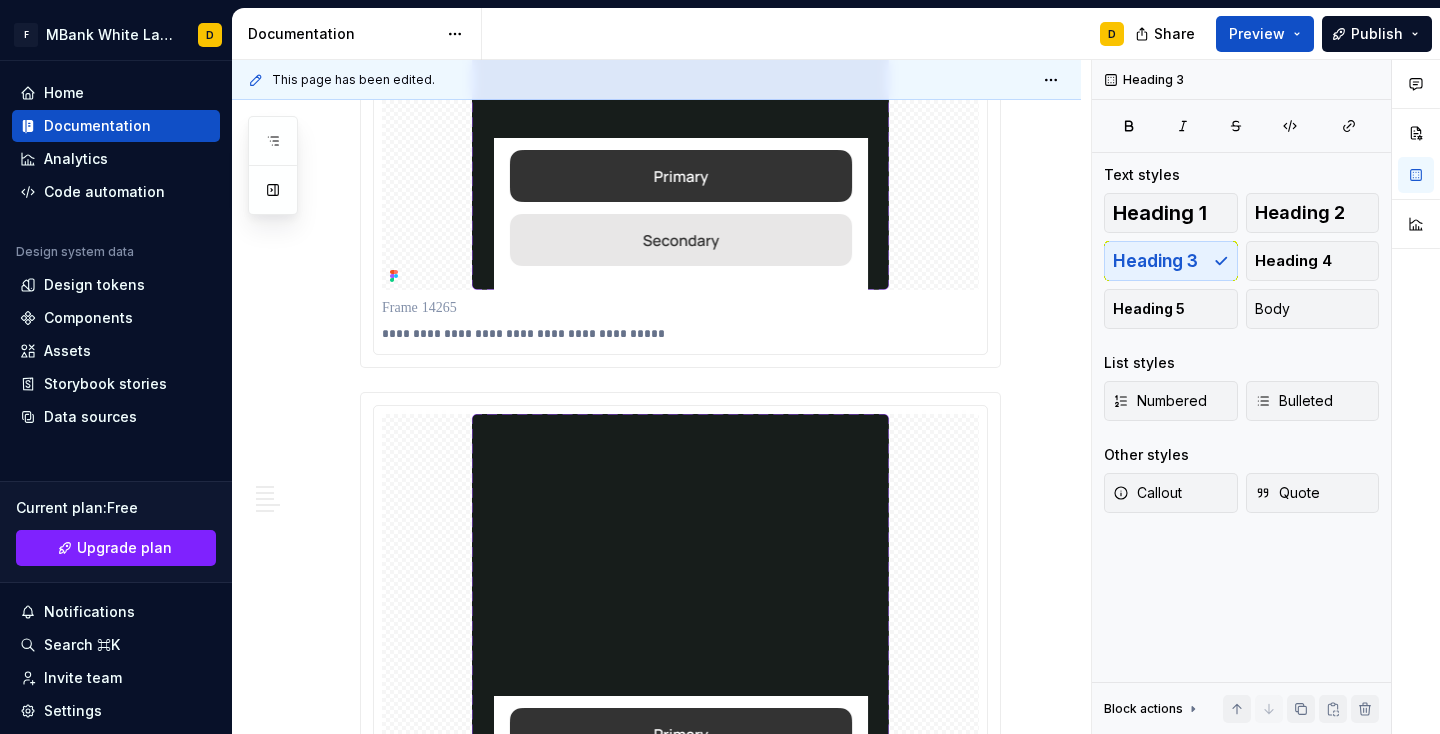 scroll, scrollTop: 5822, scrollLeft: 0, axis: vertical 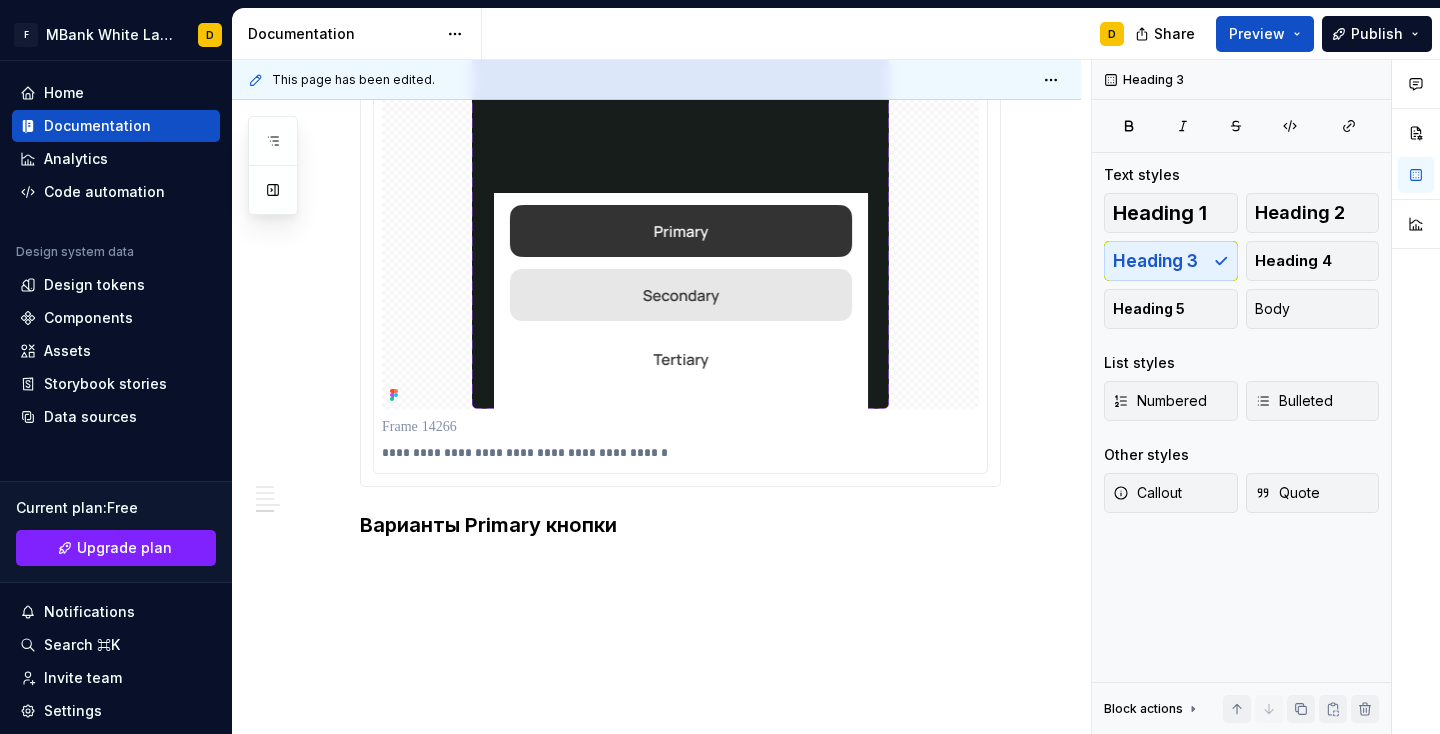 click on "**********" at bounding box center [656, -2347] 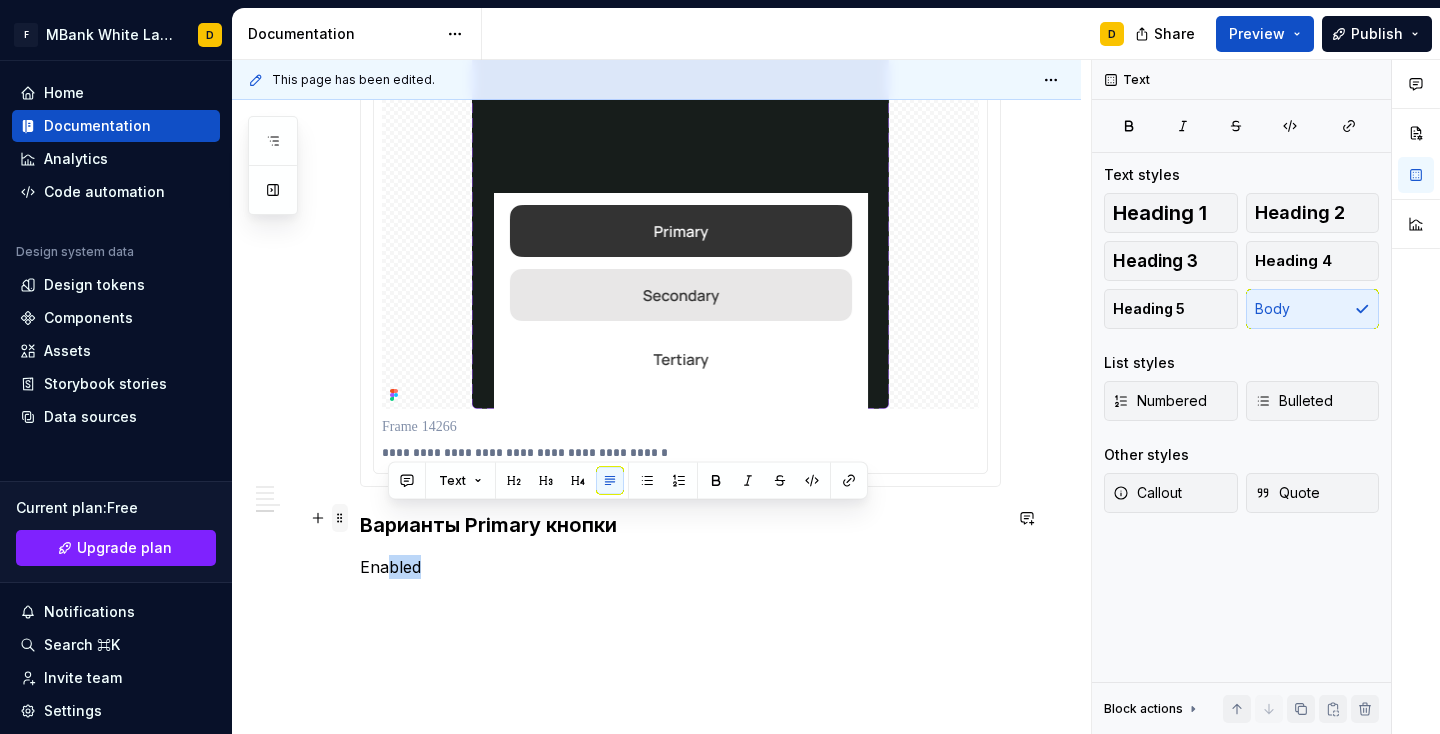 drag, startPoint x: 423, startPoint y: 517, endPoint x: 345, endPoint y: 516, distance: 78.00641 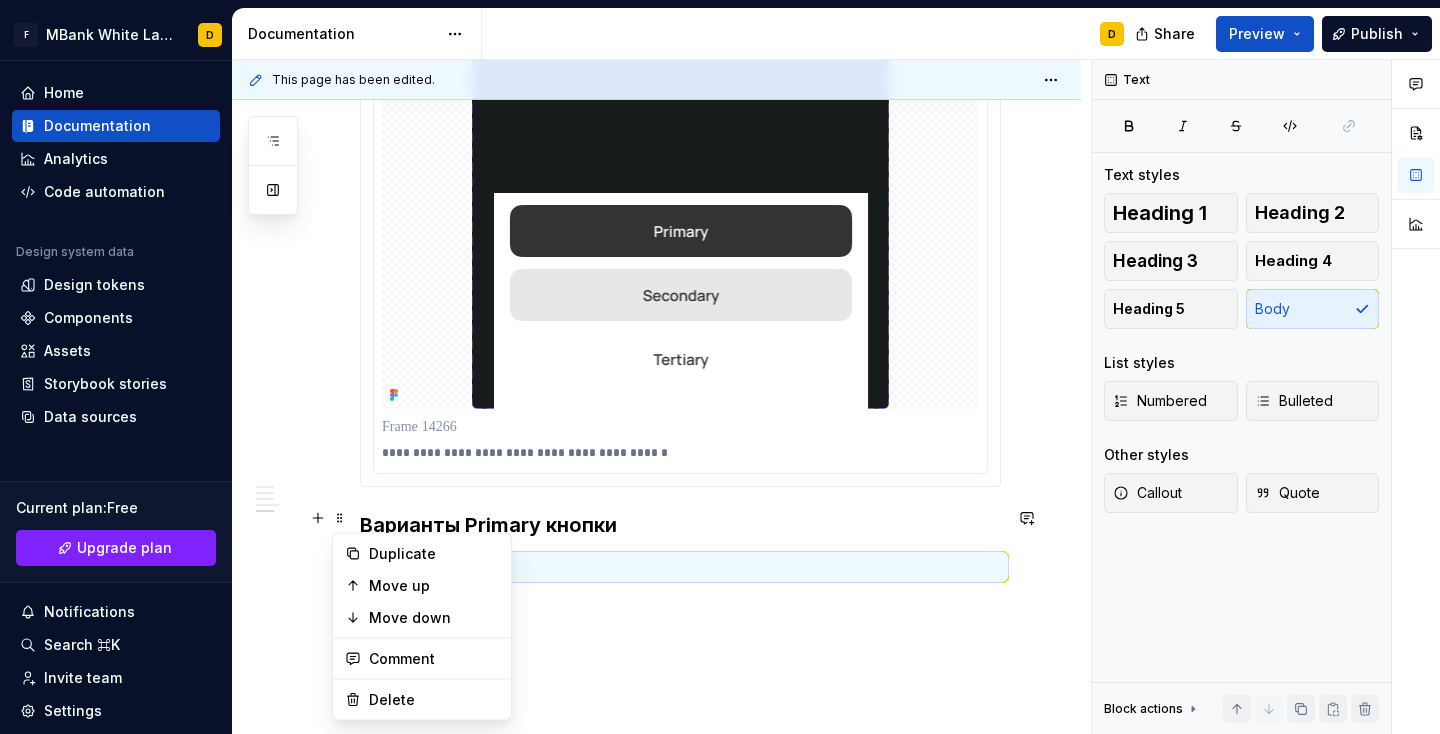 click on "Enabled" at bounding box center [680, 567] 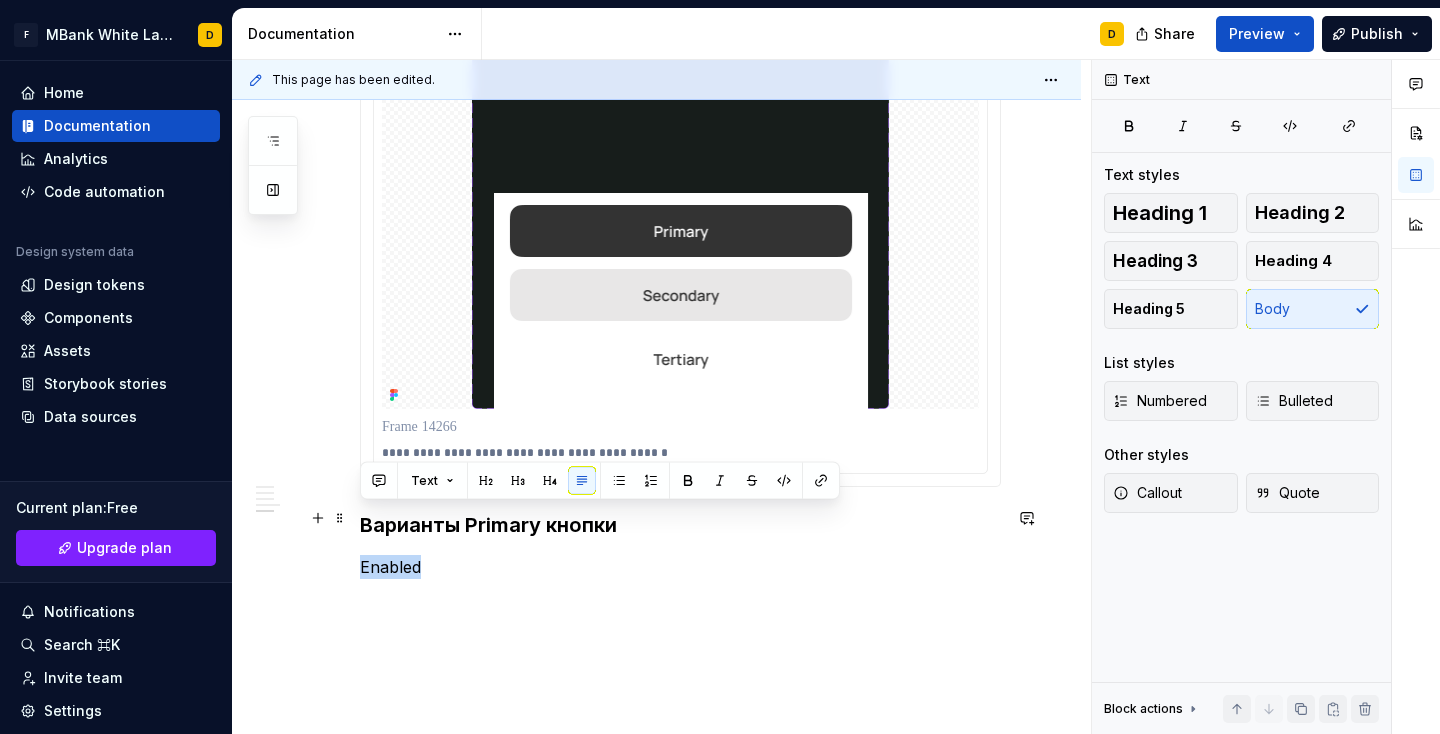 drag, startPoint x: 424, startPoint y: 517, endPoint x: 361, endPoint y: 515, distance: 63.03174 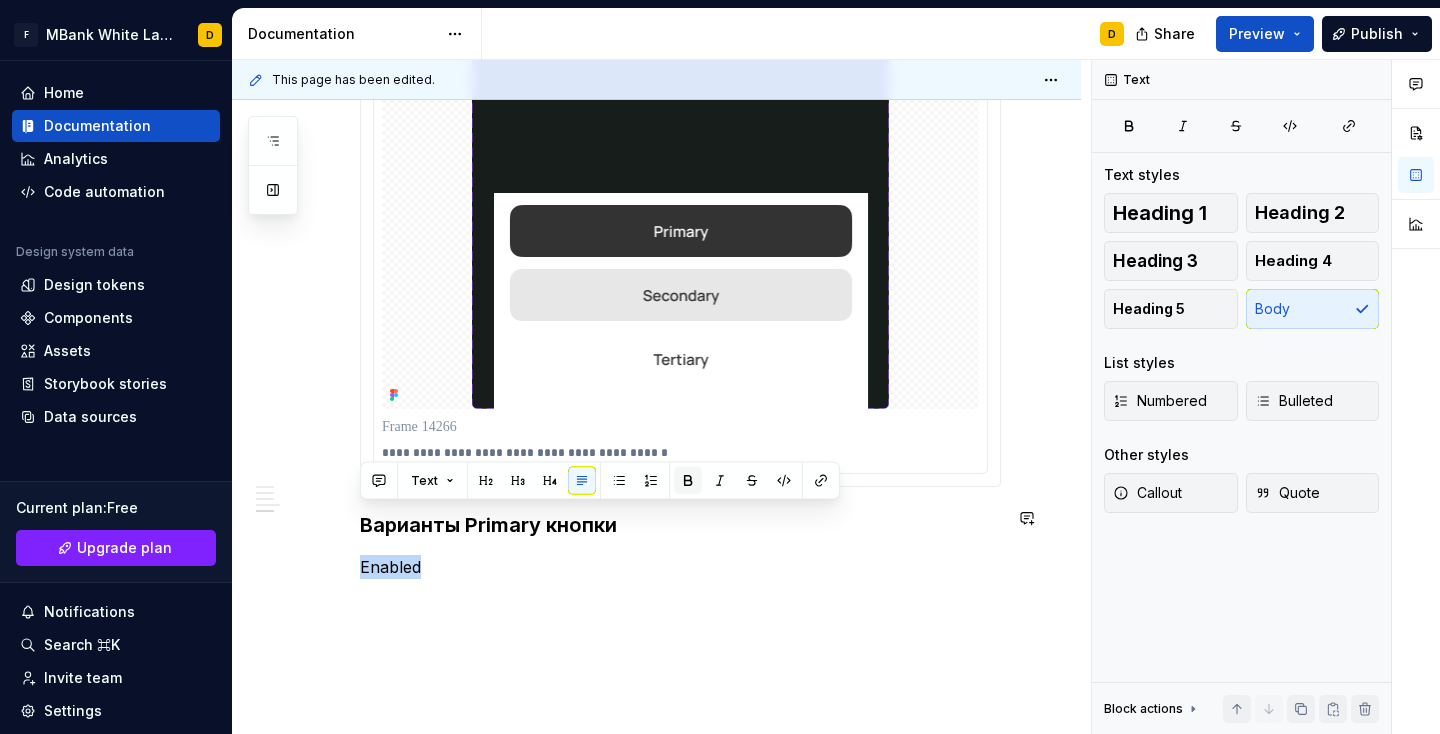 click at bounding box center [688, 481] 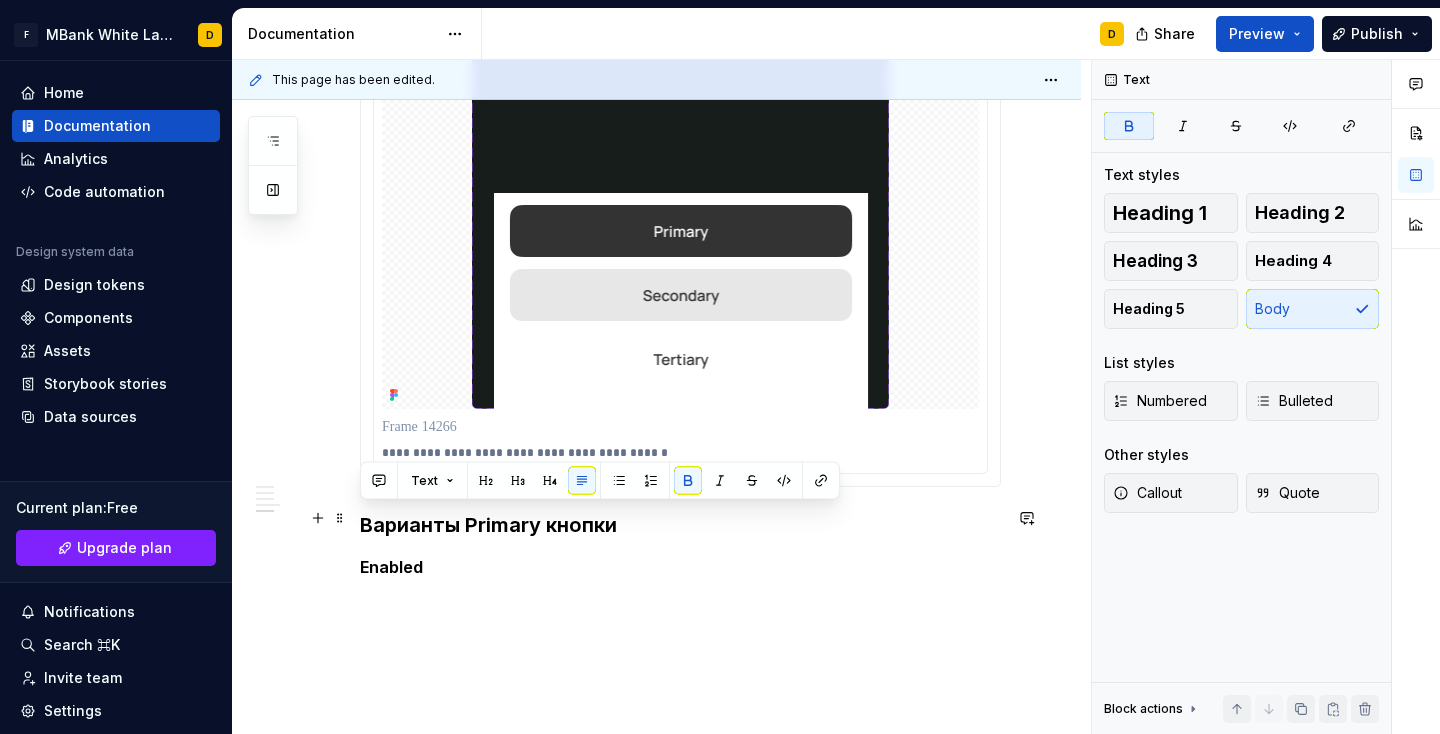 click on "Enabled" at bounding box center (680, 567) 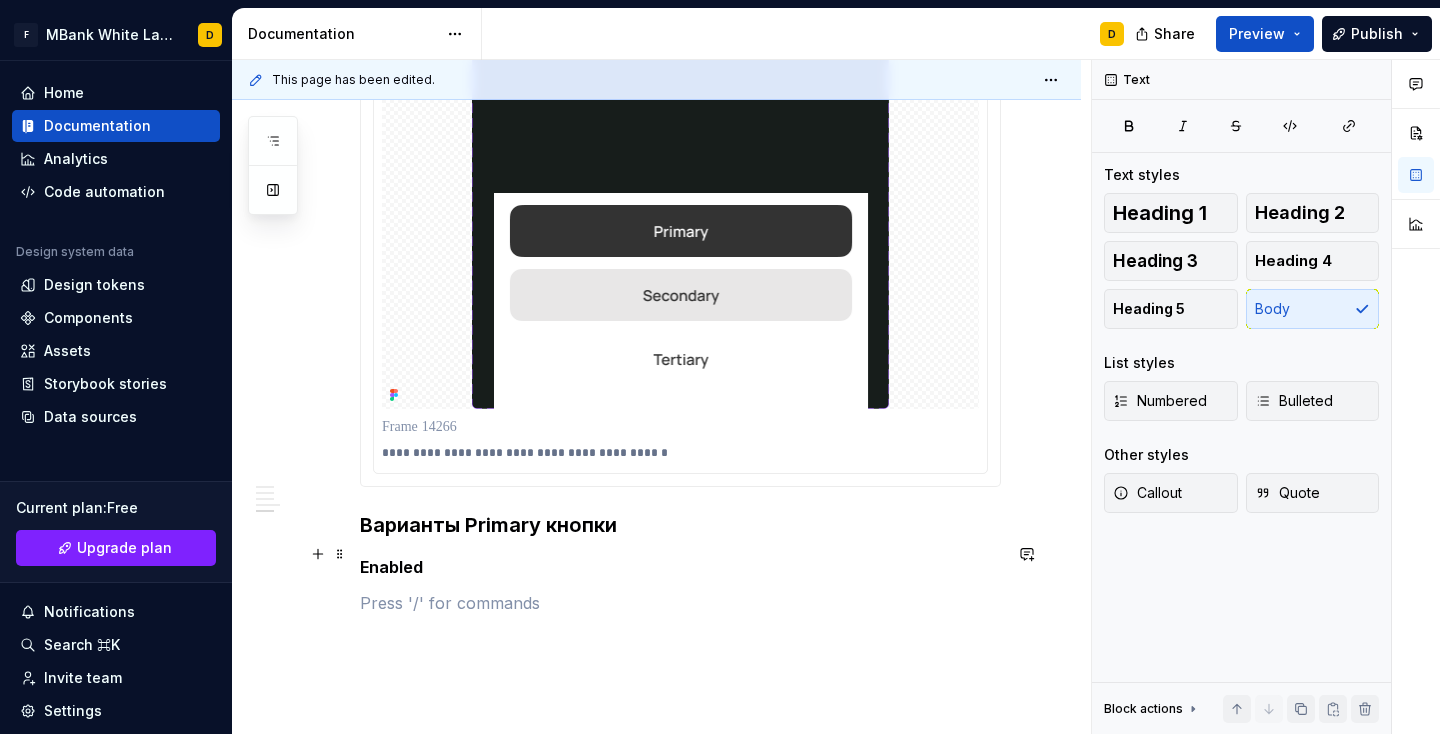 click at bounding box center (680, 603) 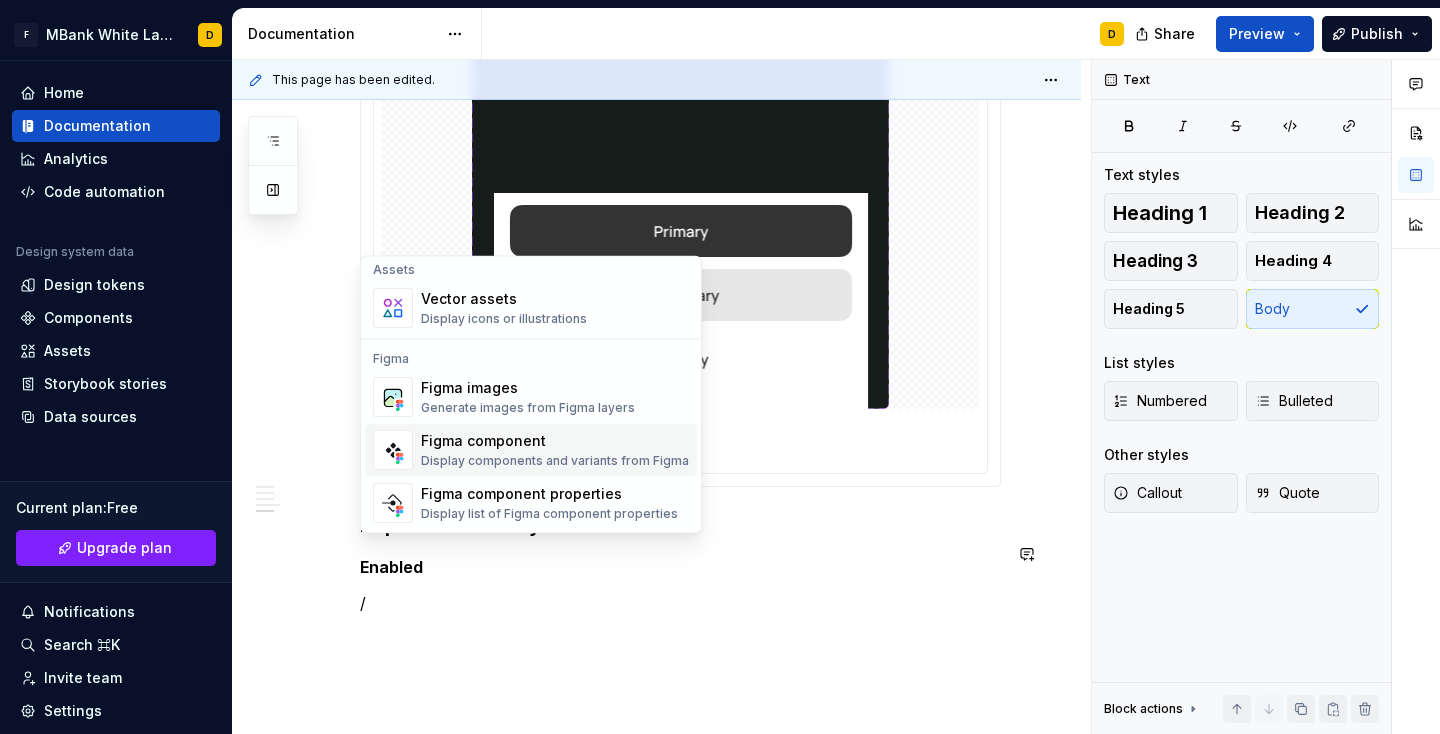 scroll, scrollTop: 1791, scrollLeft: 0, axis: vertical 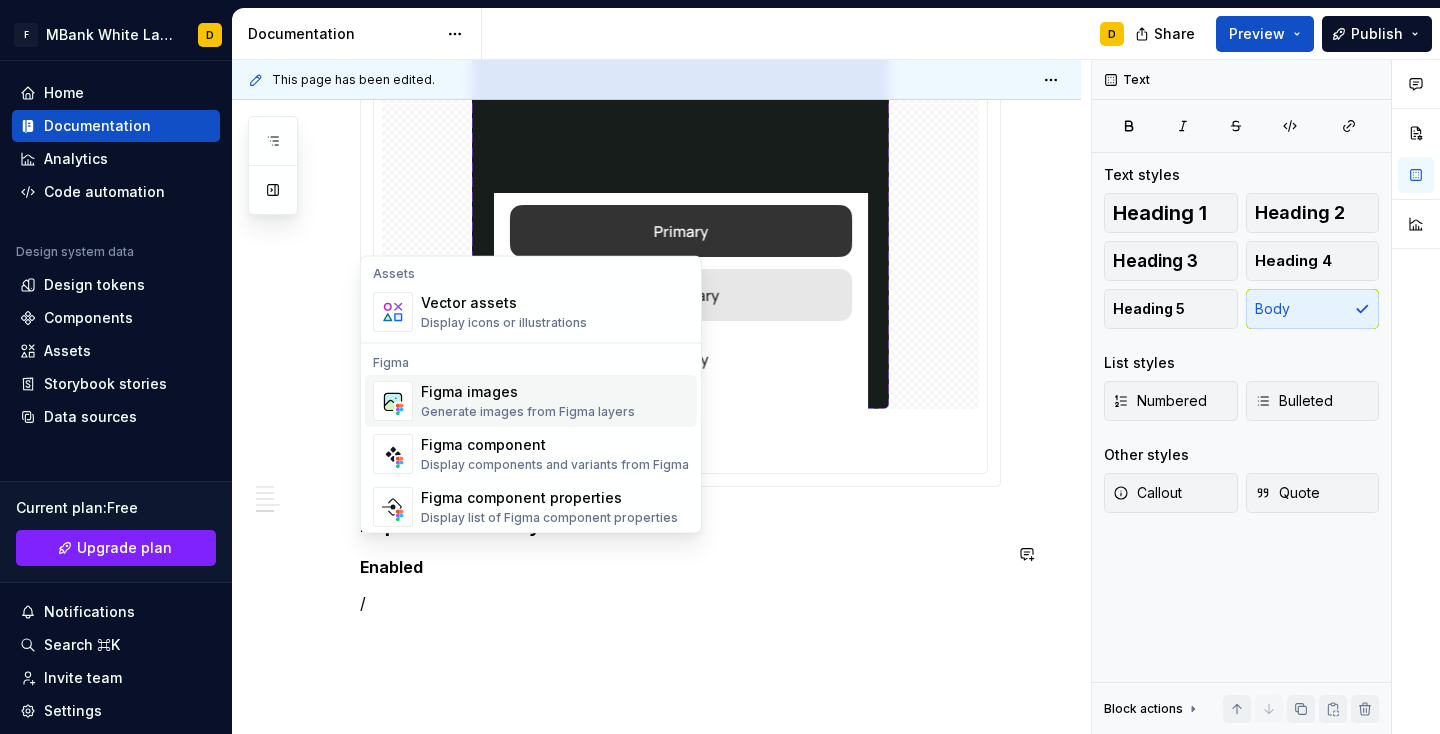 click on "Figma images" at bounding box center [528, 393] 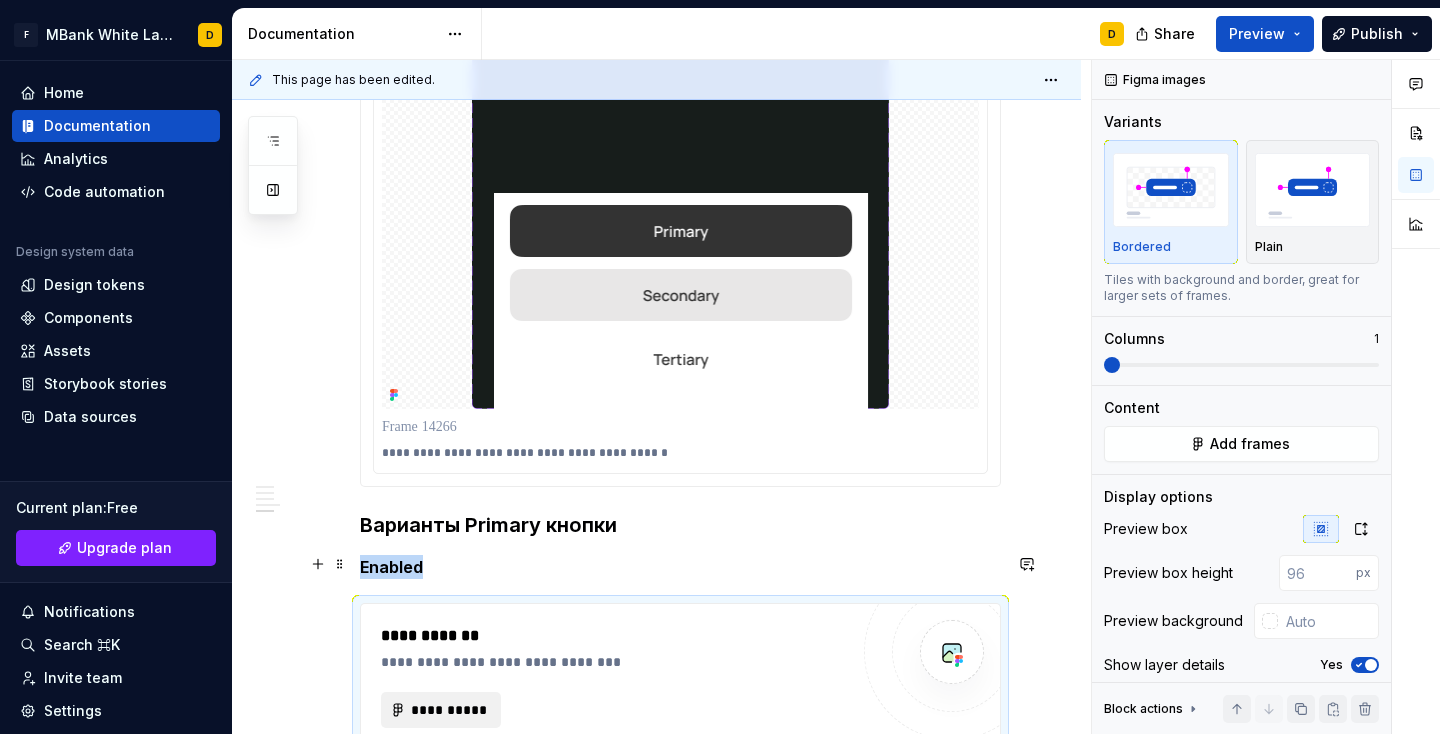 type on "*" 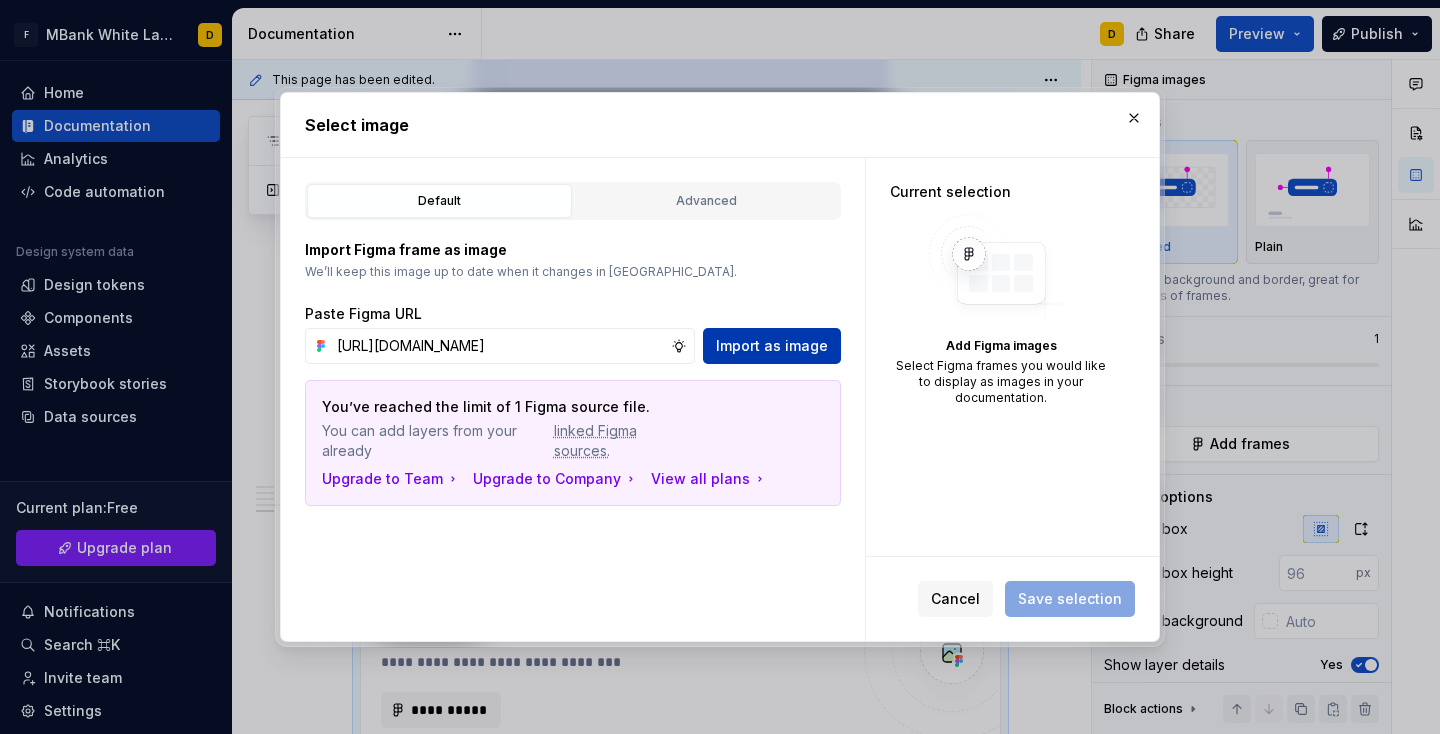 type on "https://www.figma.com/design/SVlnMf6ogFedcUurLhx3GL/%F0%9F%8F%9B%EF%B8%8FENB---Design---Library%E2%9C%85?node-id=5472-11022&t=2E53SA9dfX7gBYgn-4" 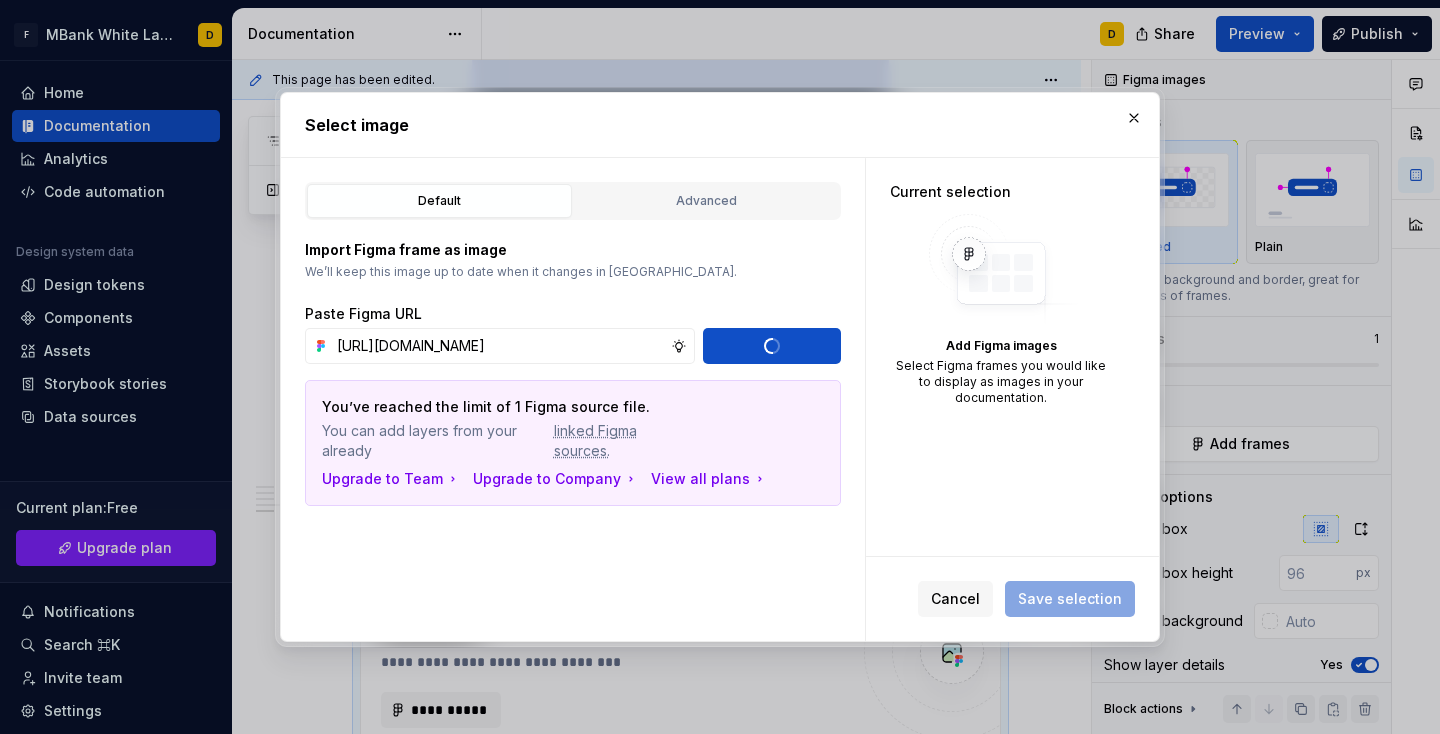 type 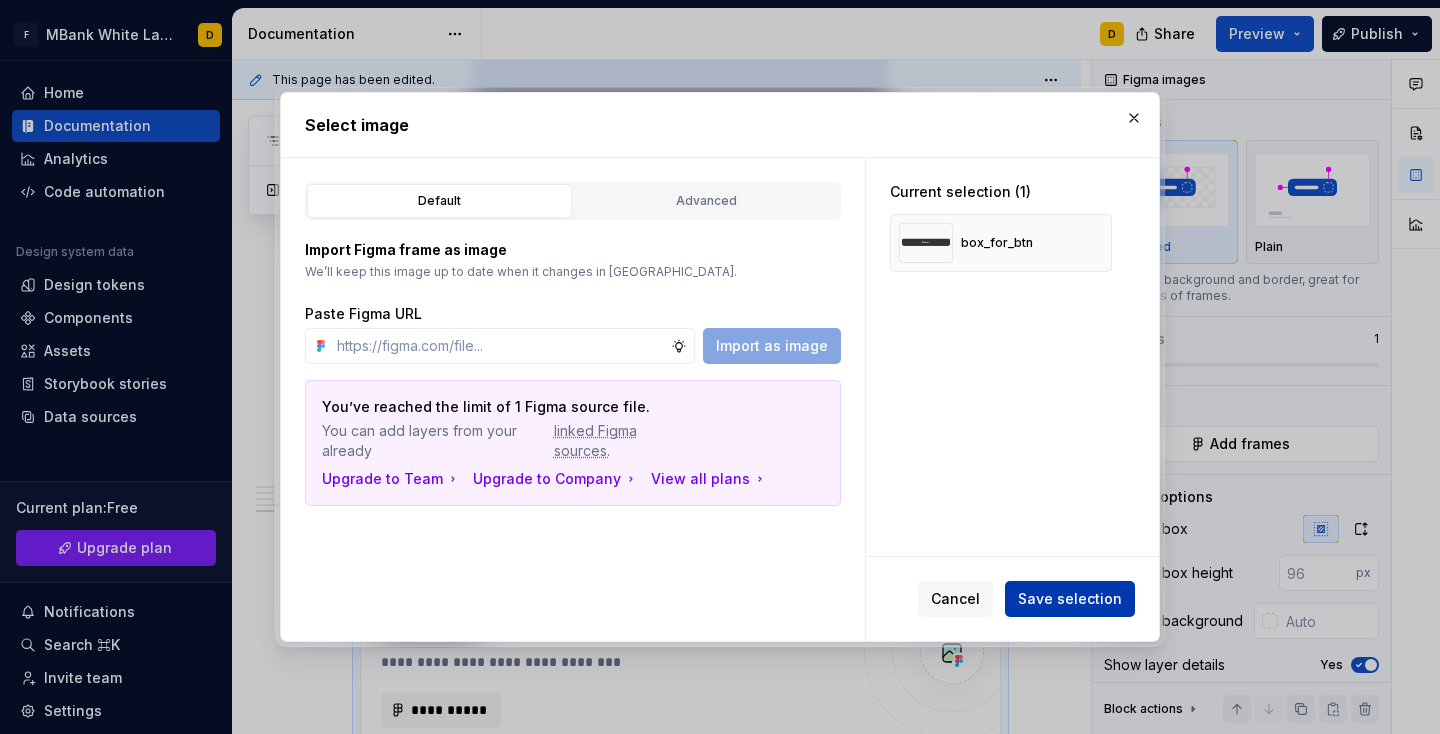 click on "Save selection" at bounding box center [1070, 599] 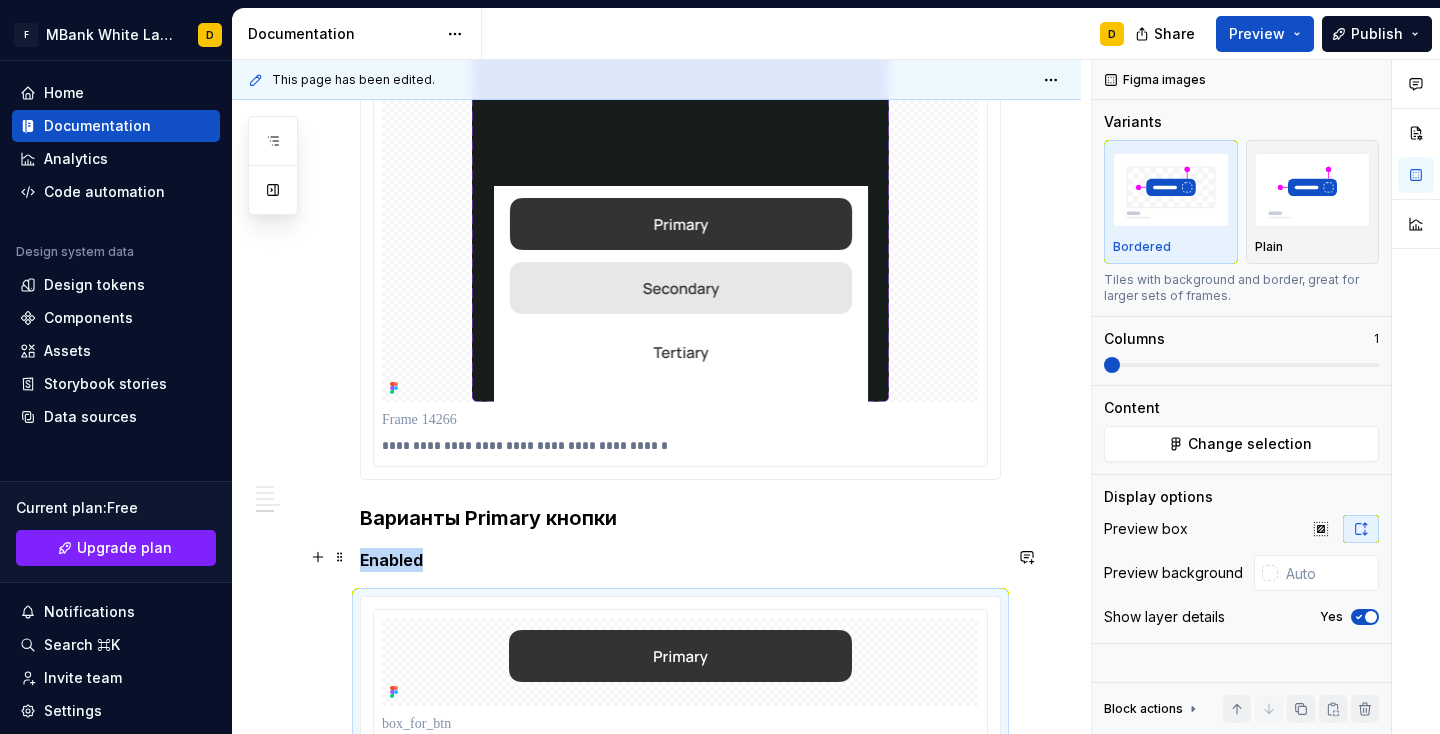 scroll, scrollTop: 6074, scrollLeft: 0, axis: vertical 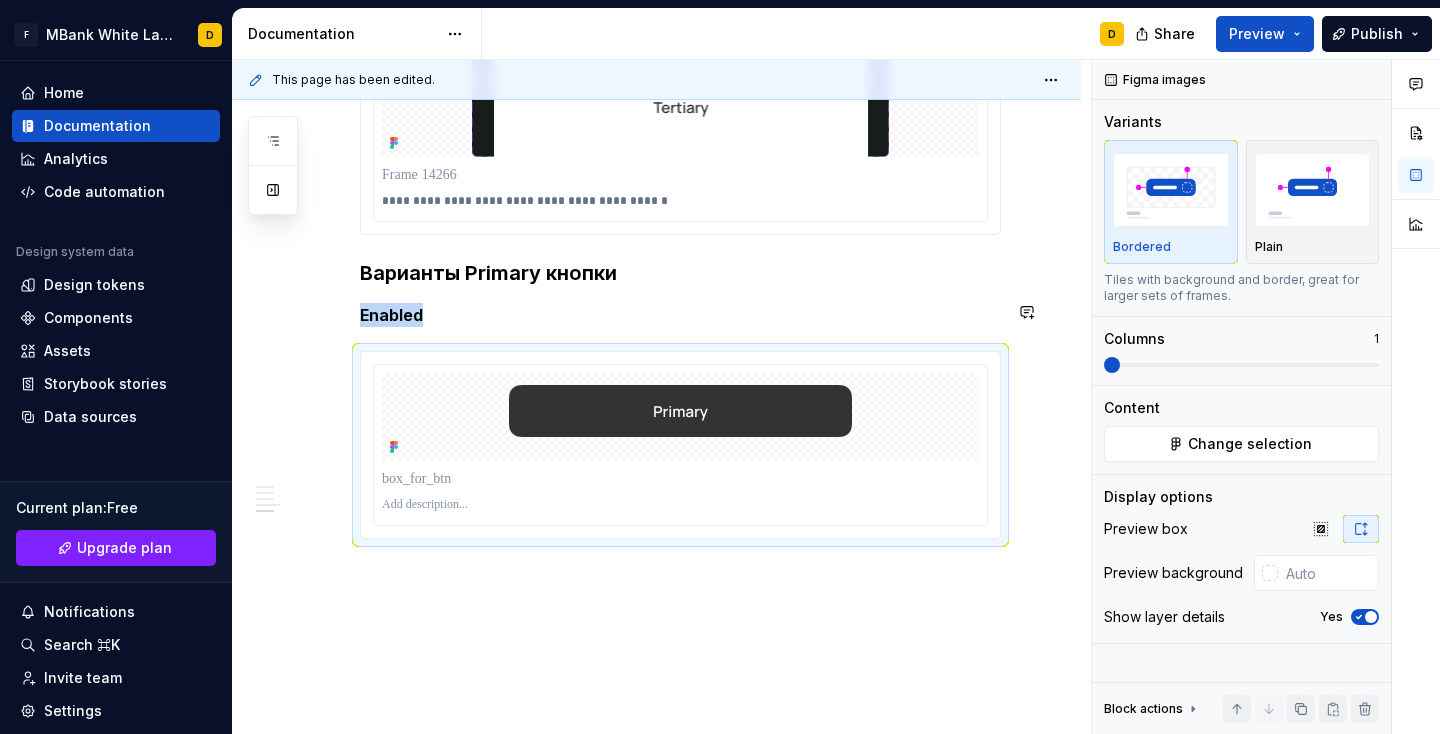 click on "**********" at bounding box center (656, -2473) 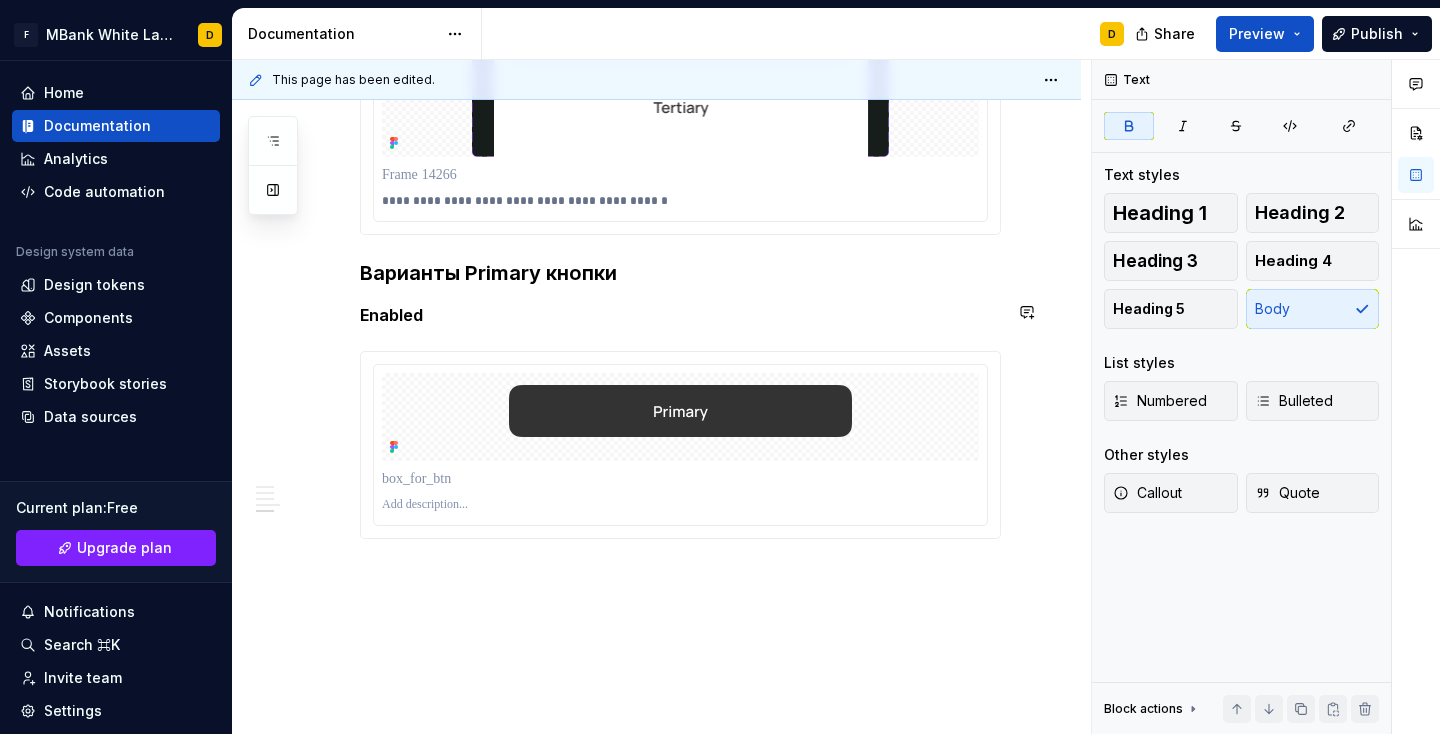 click on "**********" at bounding box center [656, -2473] 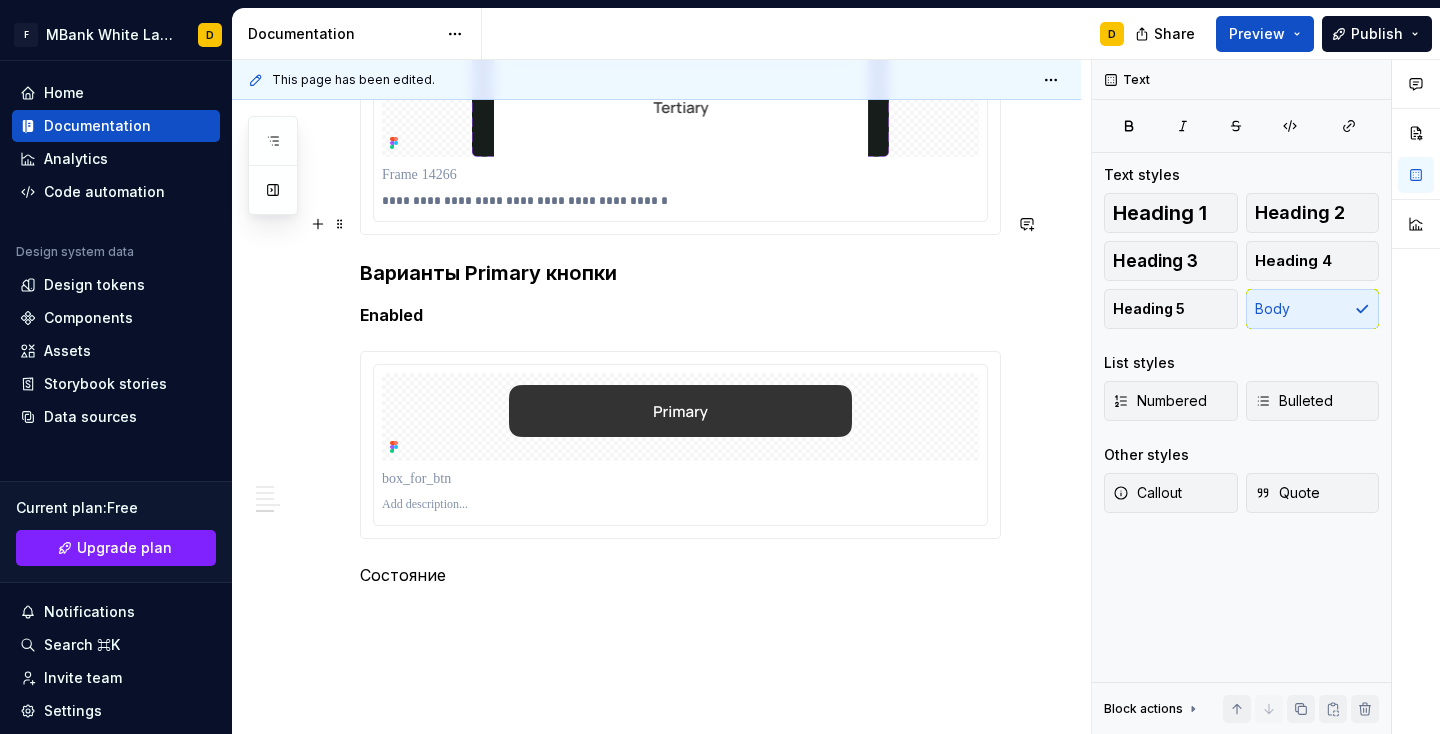 click on "Варианты Primary кнопки" at bounding box center [680, 273] 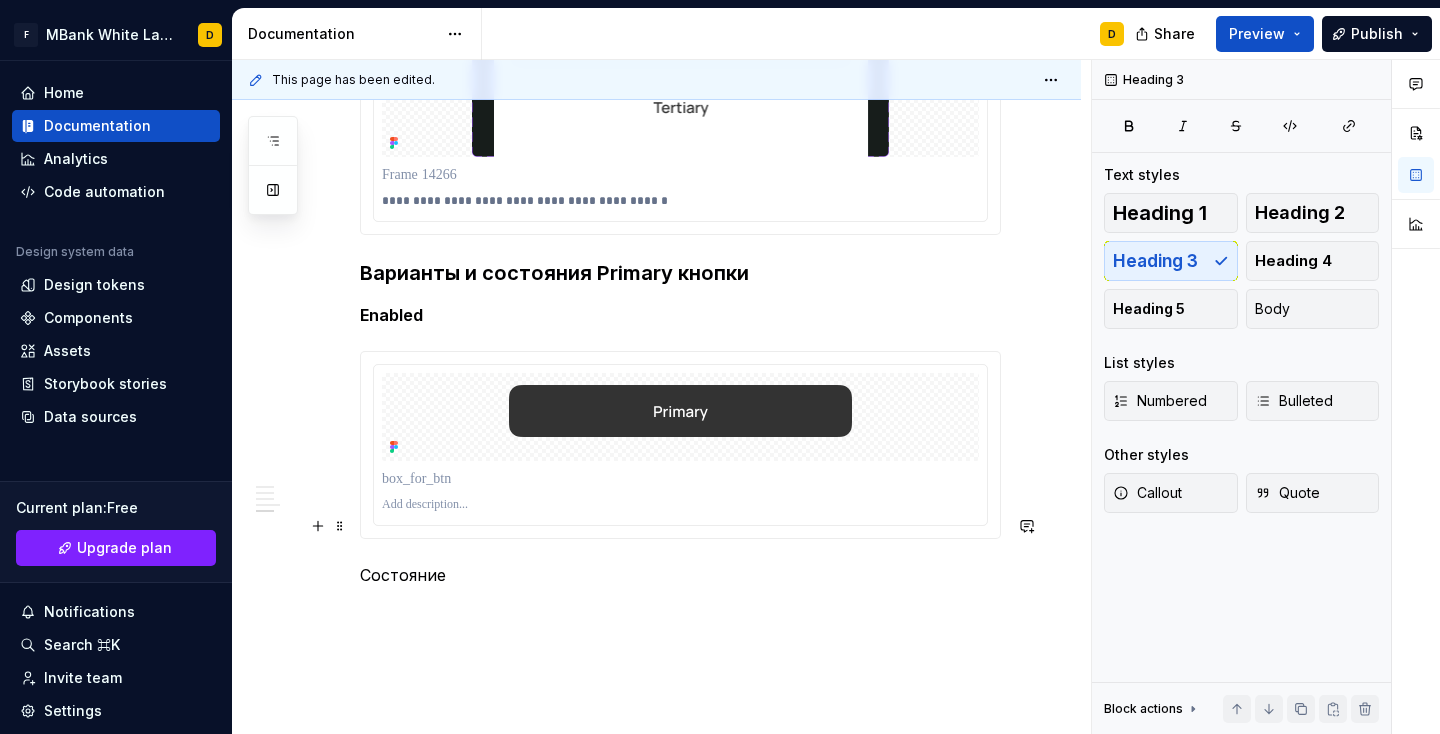 click on "Состояние" at bounding box center [680, 575] 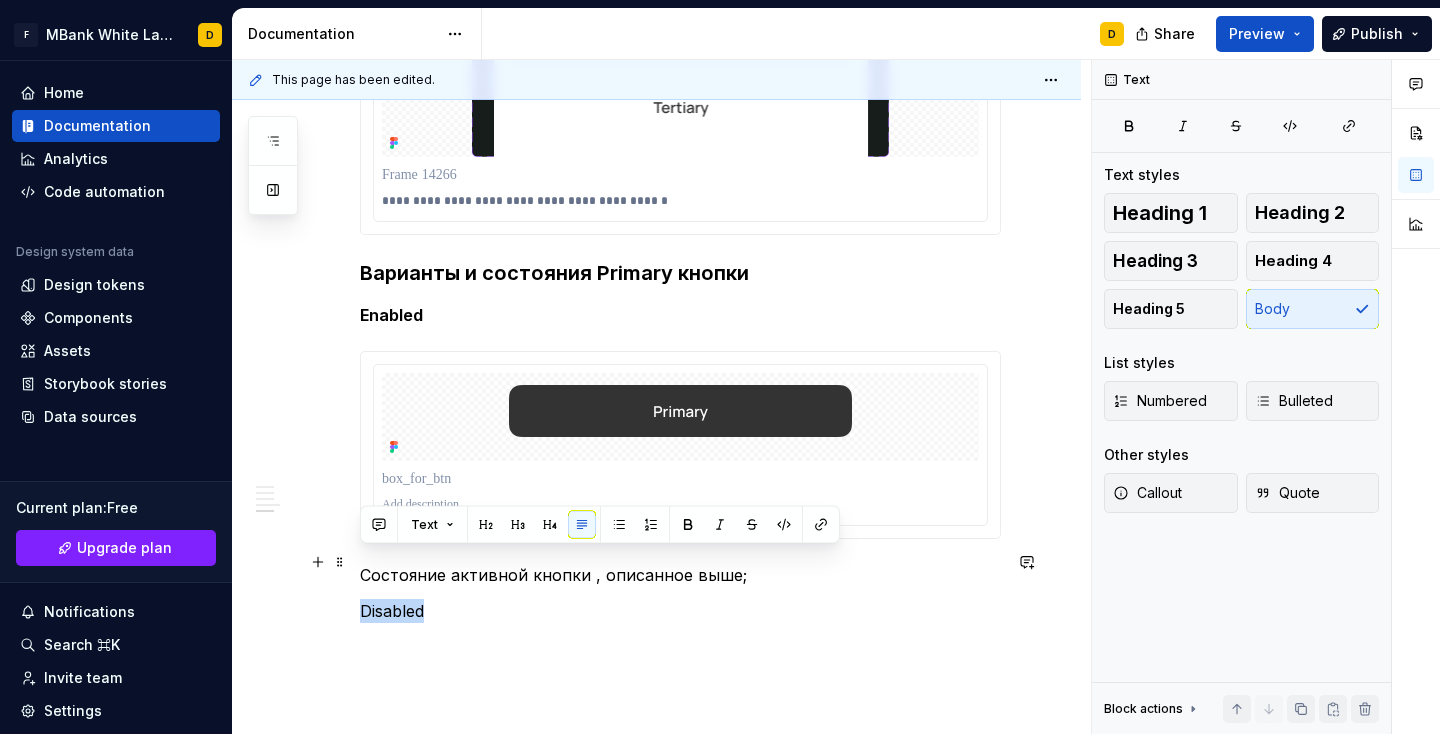 drag, startPoint x: 430, startPoint y: 565, endPoint x: 361, endPoint y: 557, distance: 69.46222 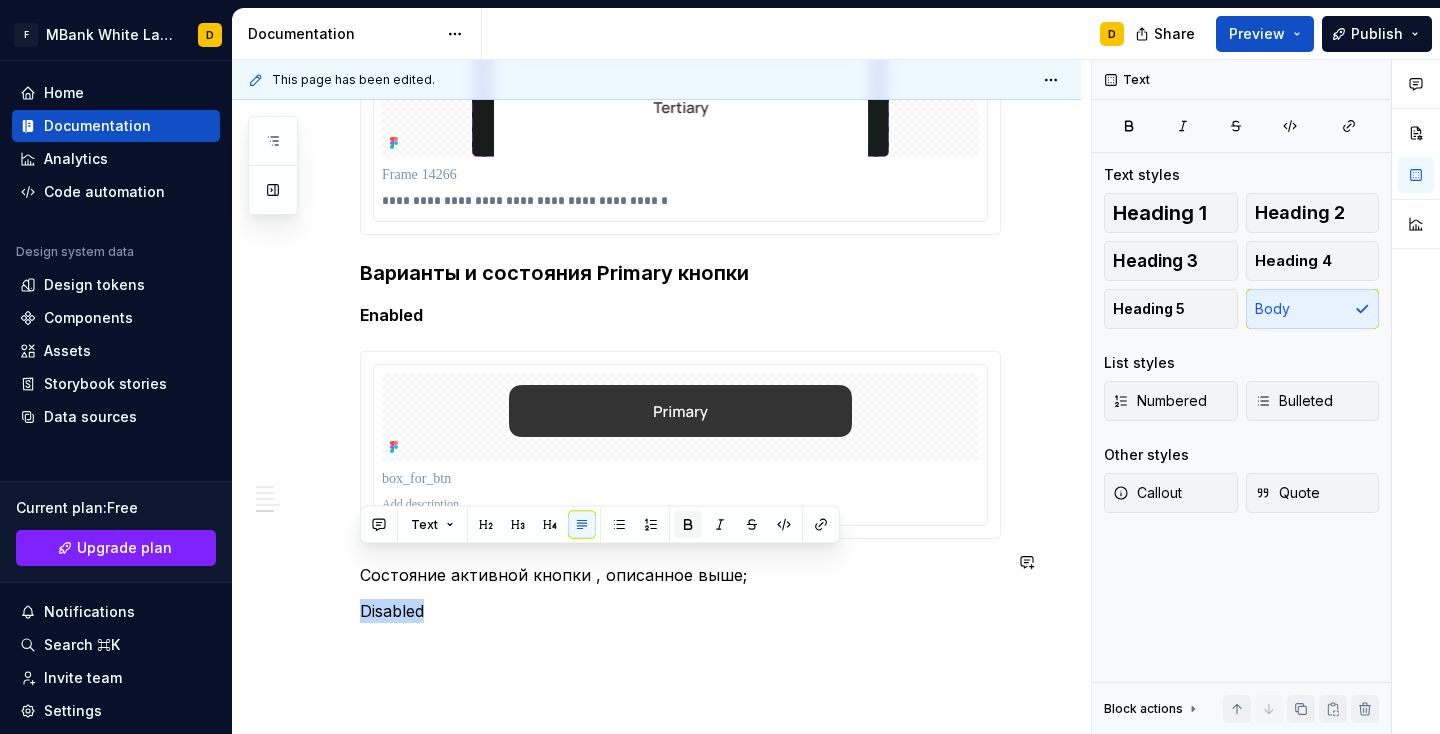 click at bounding box center [688, 525] 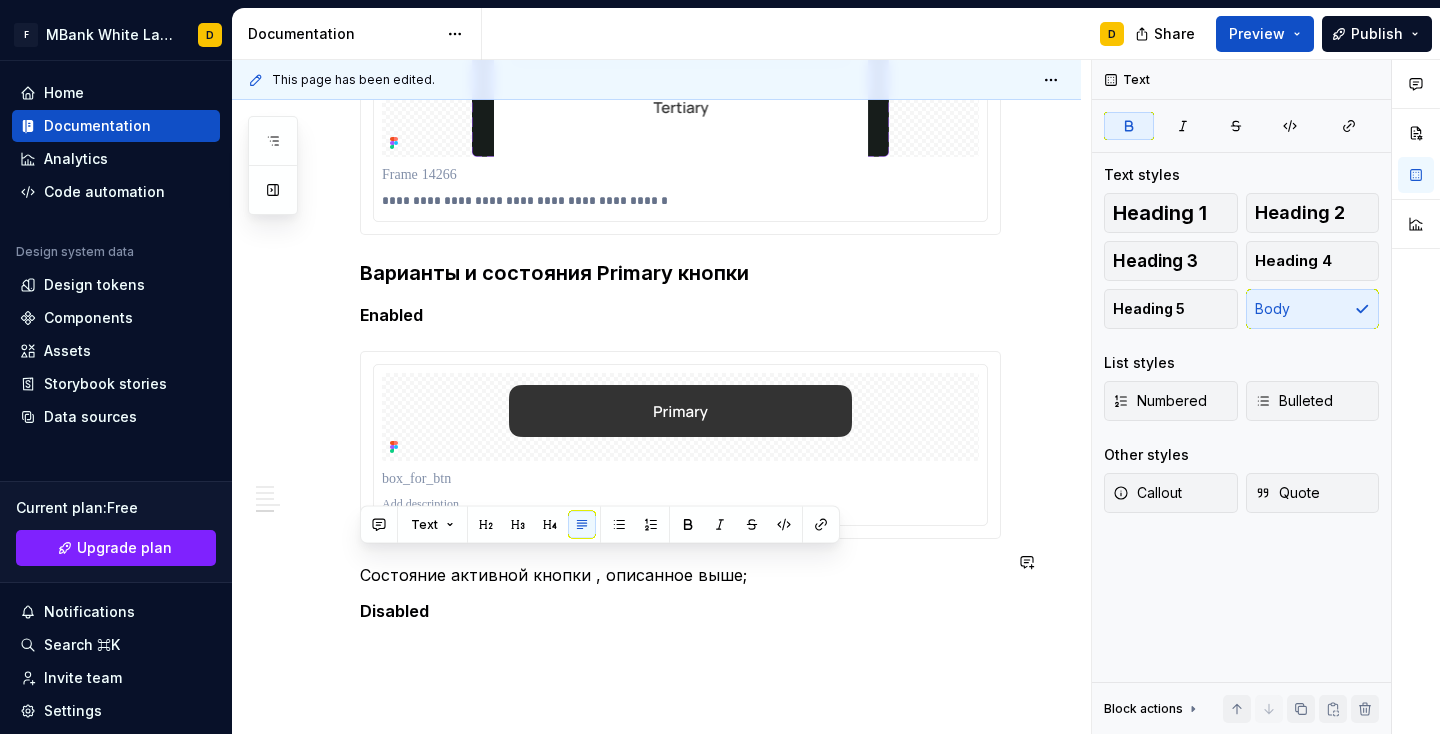 click on "**********" at bounding box center [680, -2517] 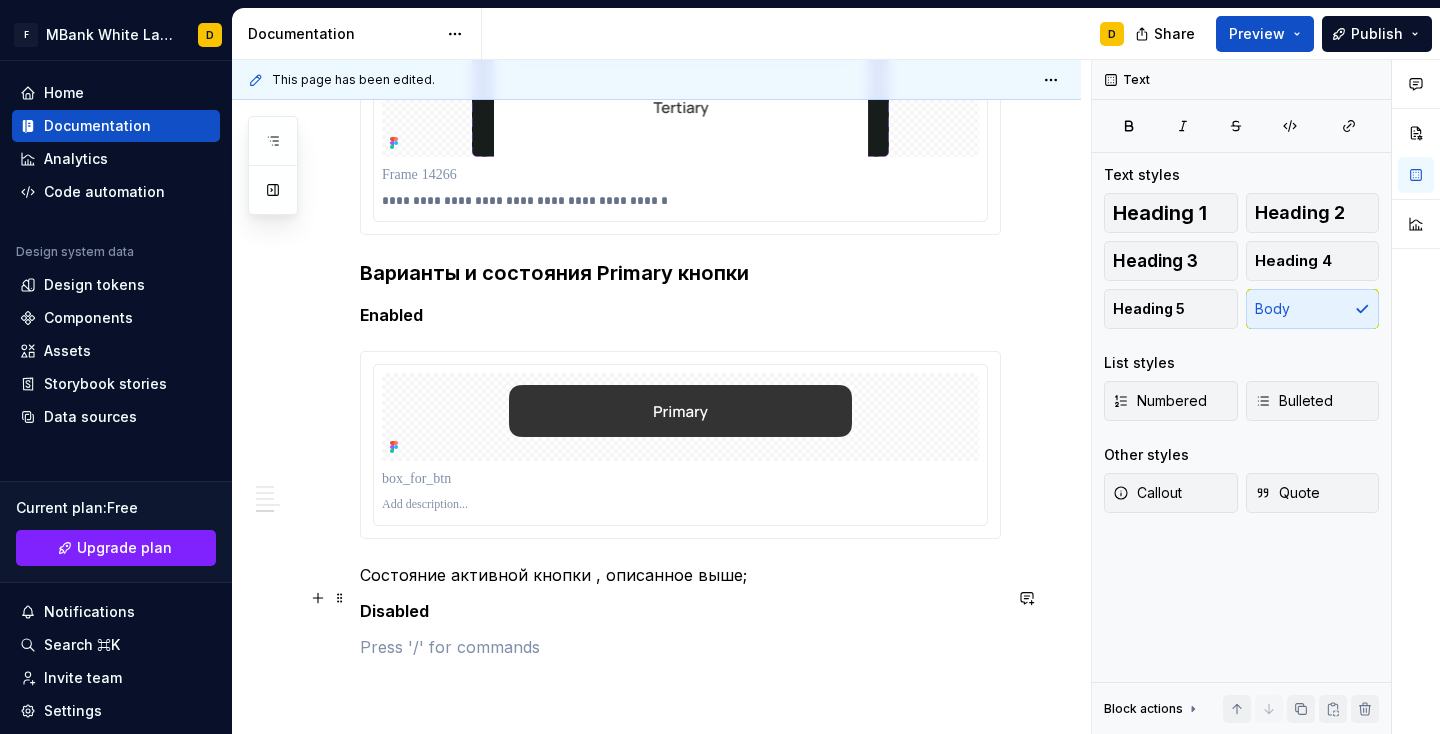 click at bounding box center (680, 647) 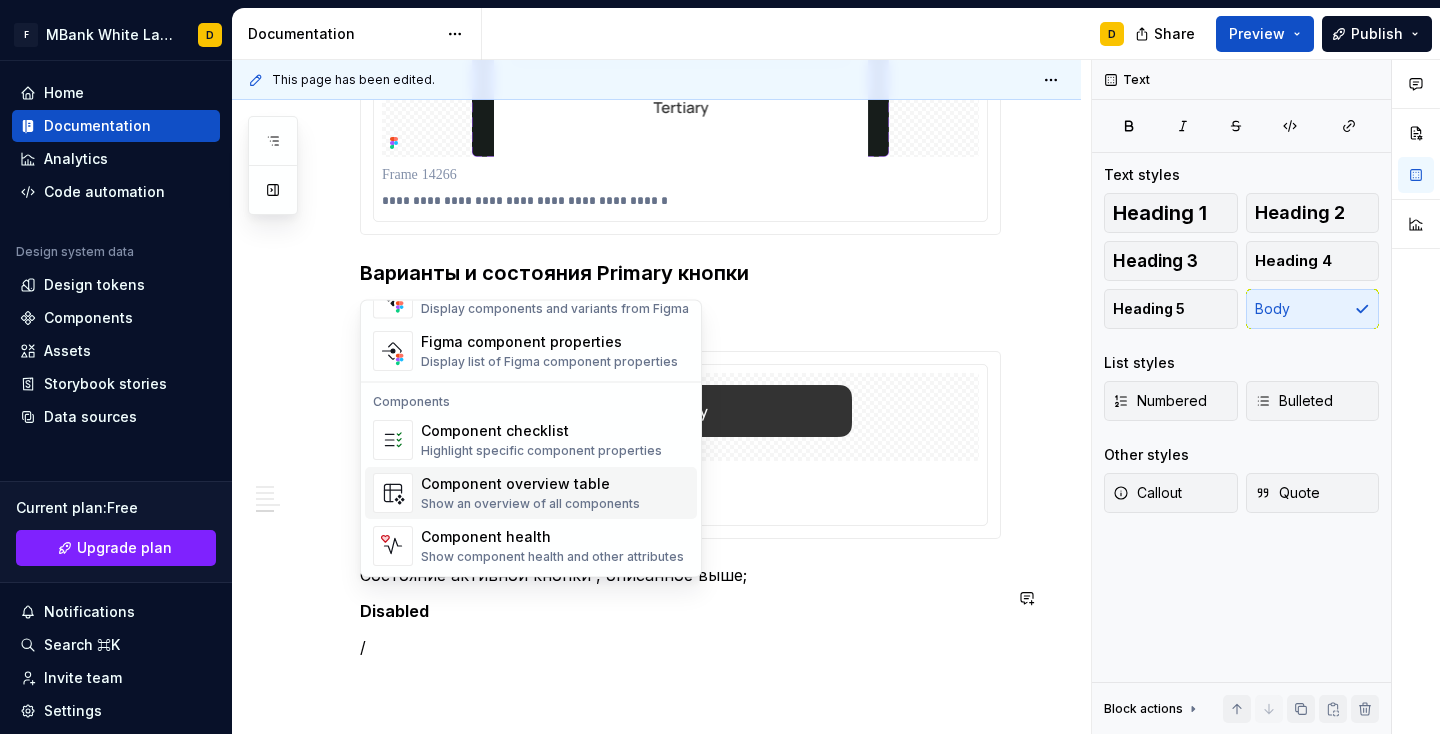 scroll, scrollTop: 1791, scrollLeft: 0, axis: vertical 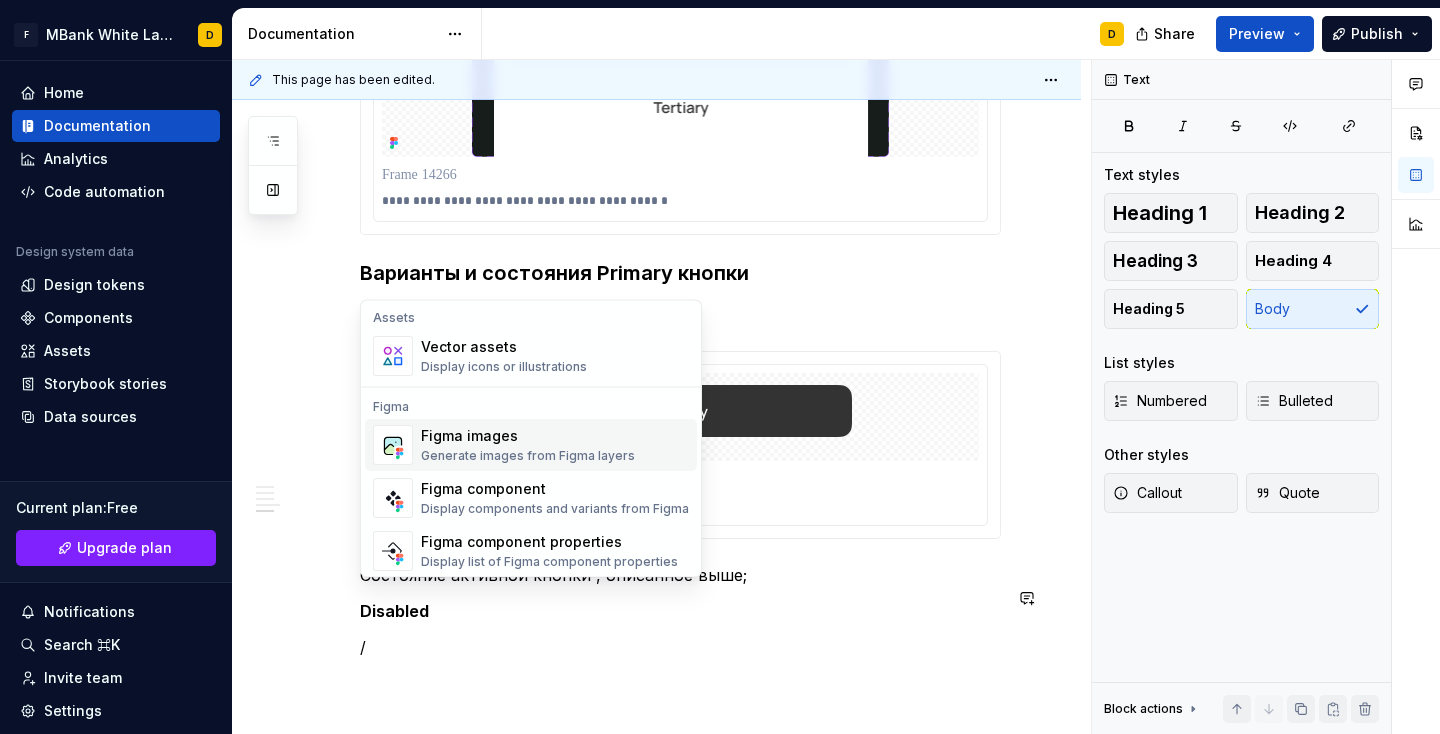 click on "Generate images from Figma layers" at bounding box center [528, 457] 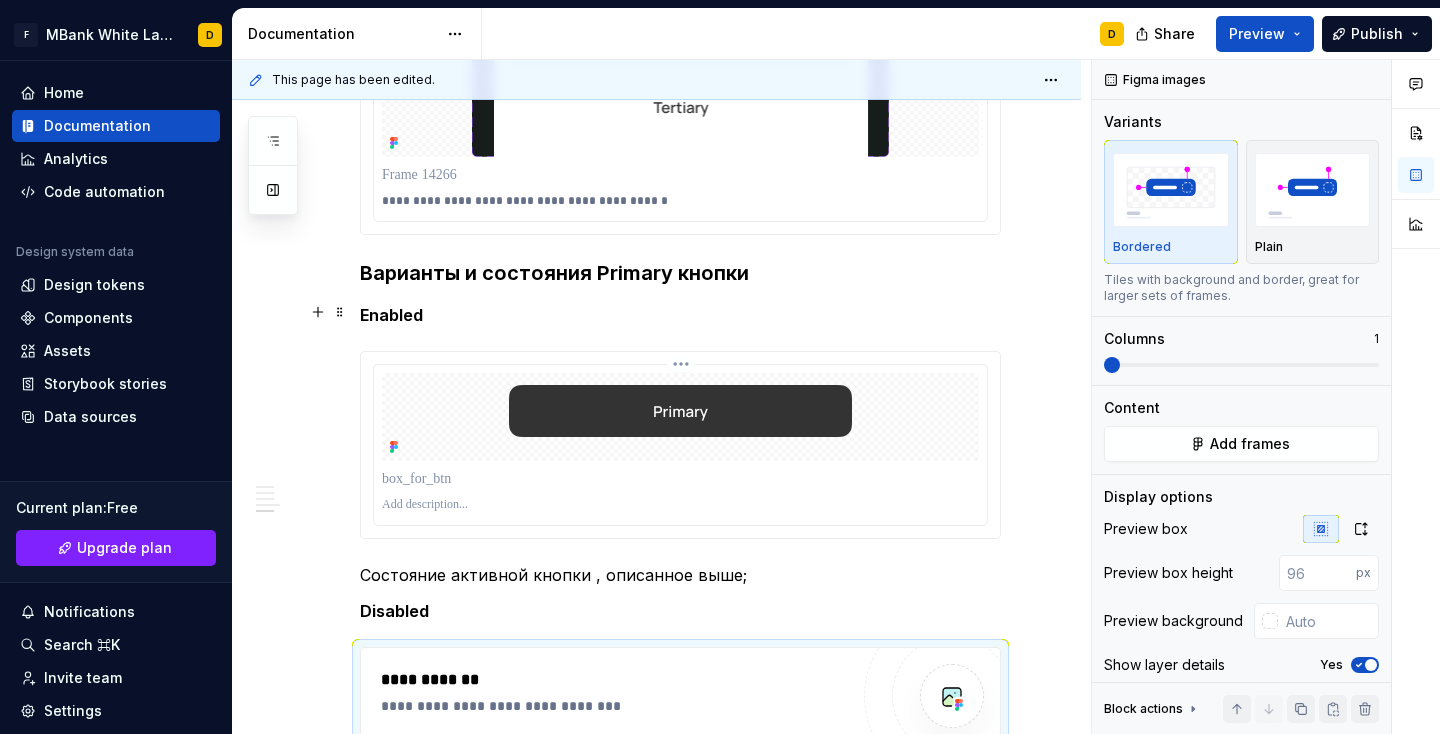 type on "*" 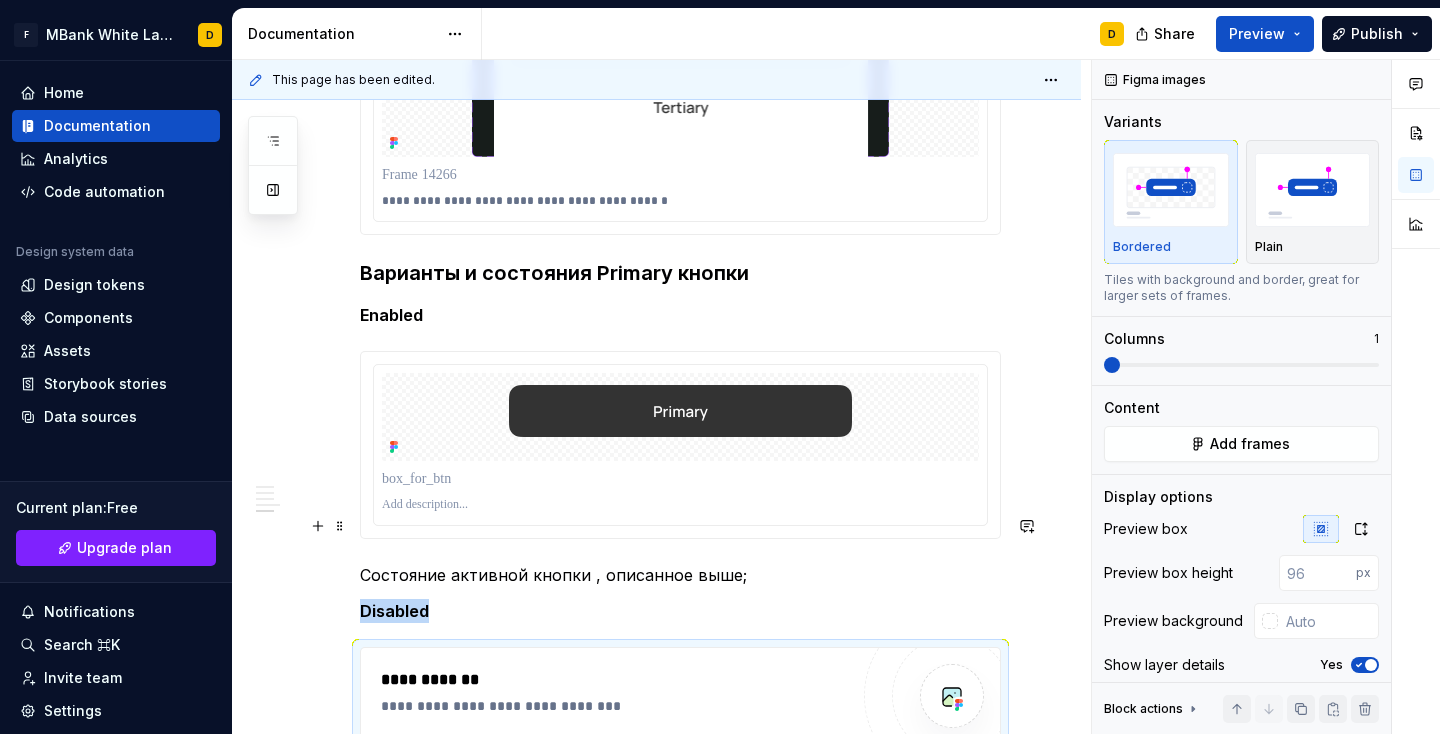 scroll, scrollTop: 6083, scrollLeft: 0, axis: vertical 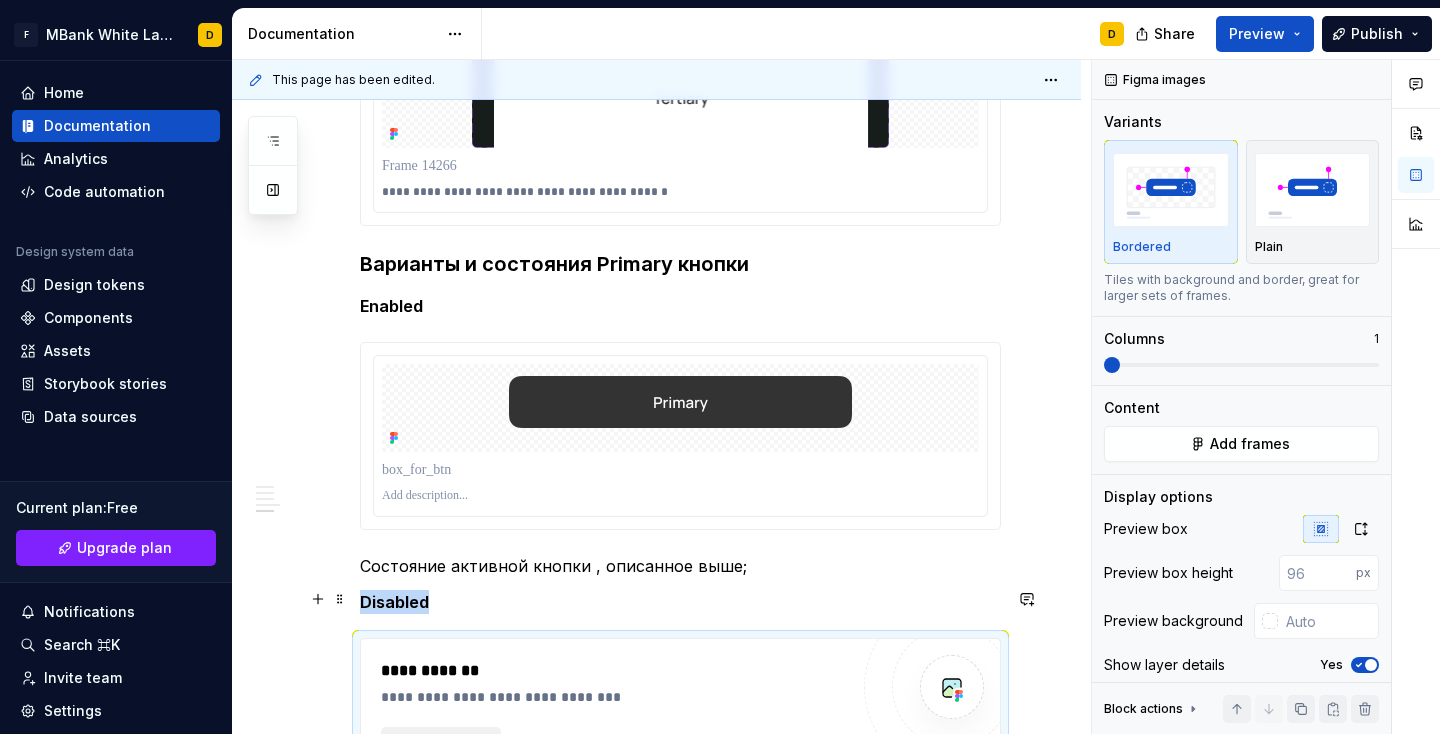 click on "**********" at bounding box center (449, 745) 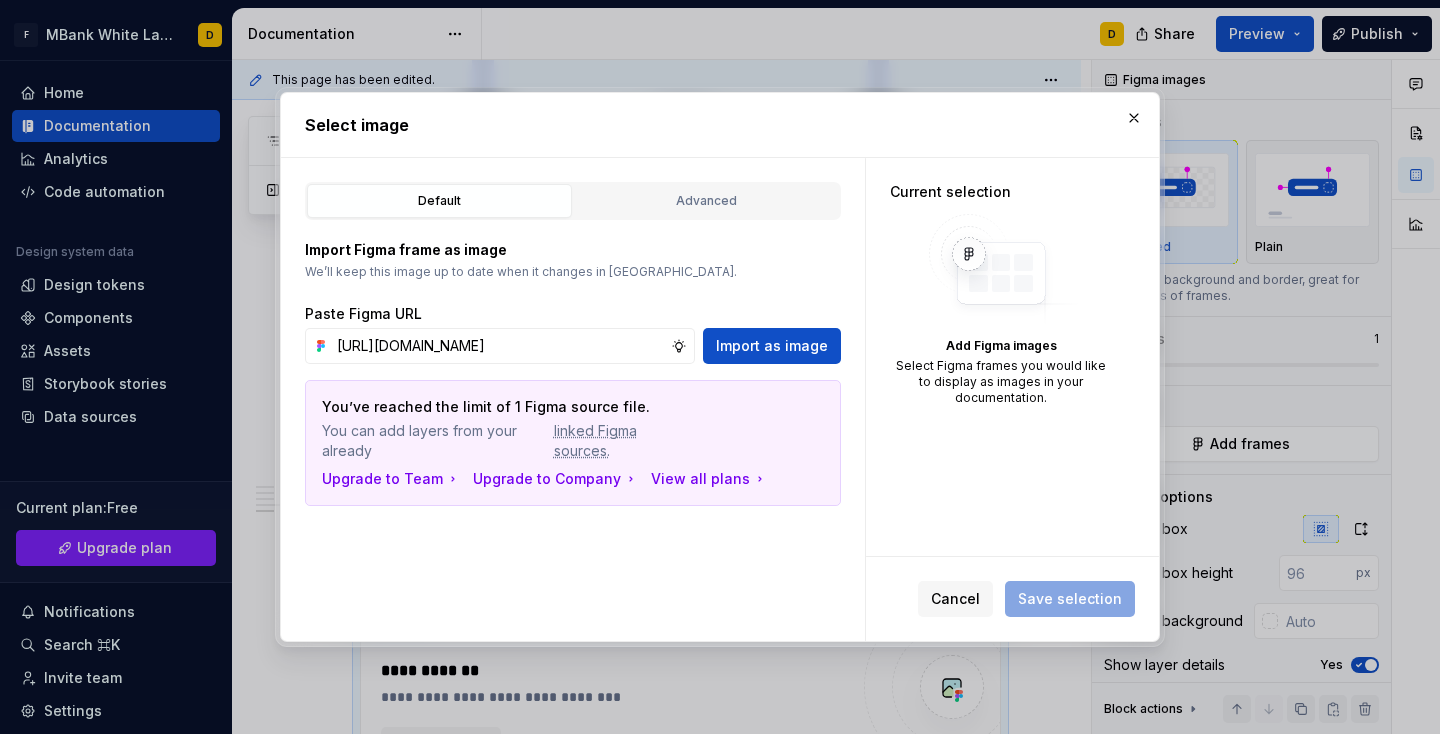 type on "https://www.figma.com/design/SVlnMf6ogFedcUurLhx3GL/%F0%9F%8F%9B%EF%B8%8FENB---Design---Library%E2%9C%85?node-id=5472-11022&t=2E53SA9dfX7gBYgn-4" 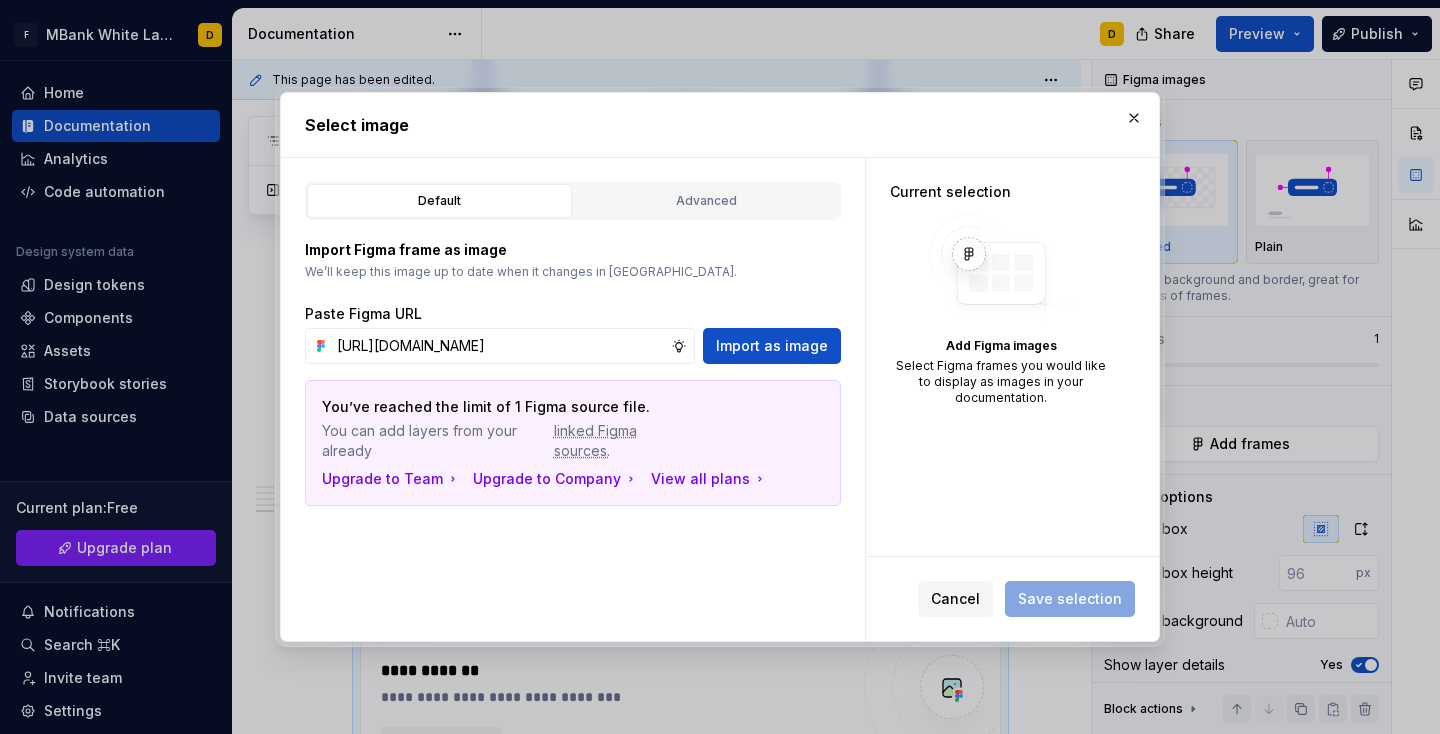 scroll, scrollTop: 0, scrollLeft: 855, axis: horizontal 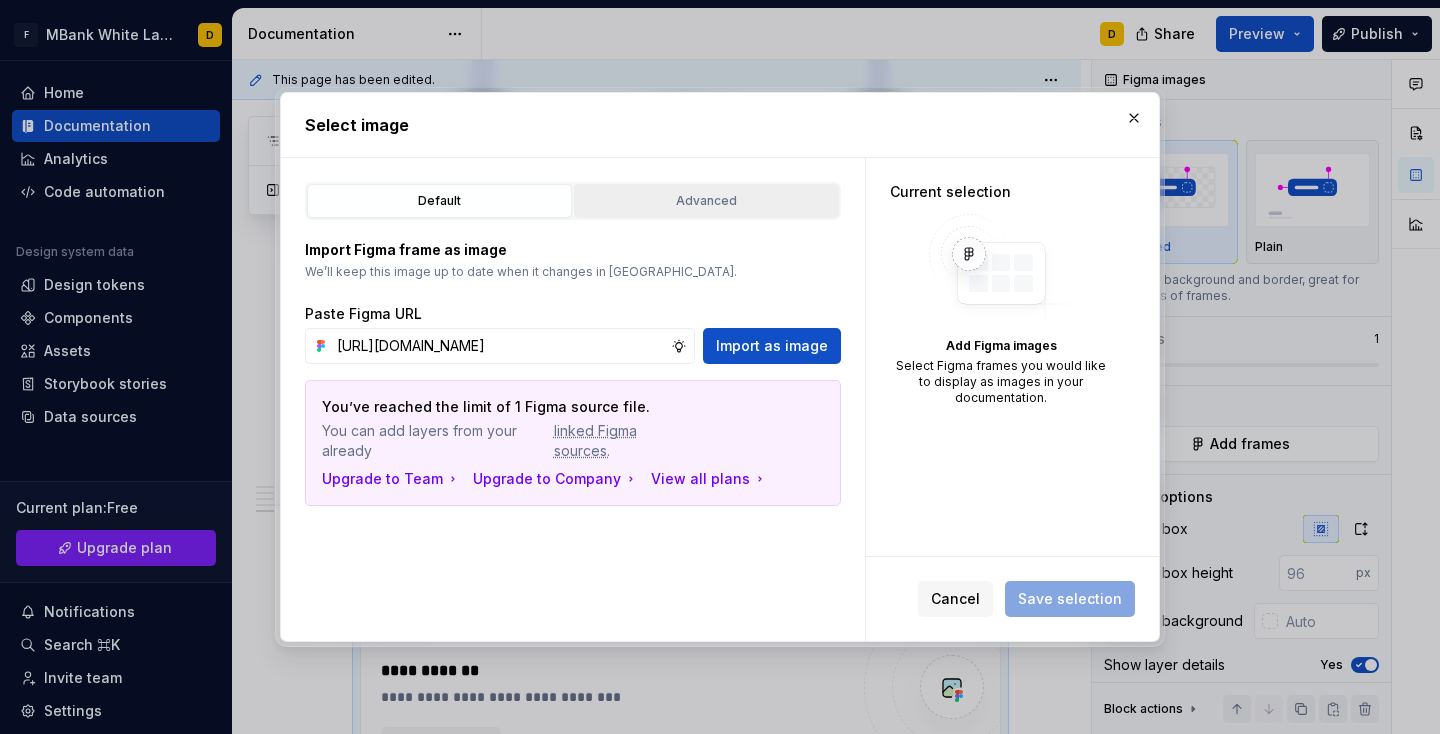 click on "Advanced" at bounding box center [706, 201] 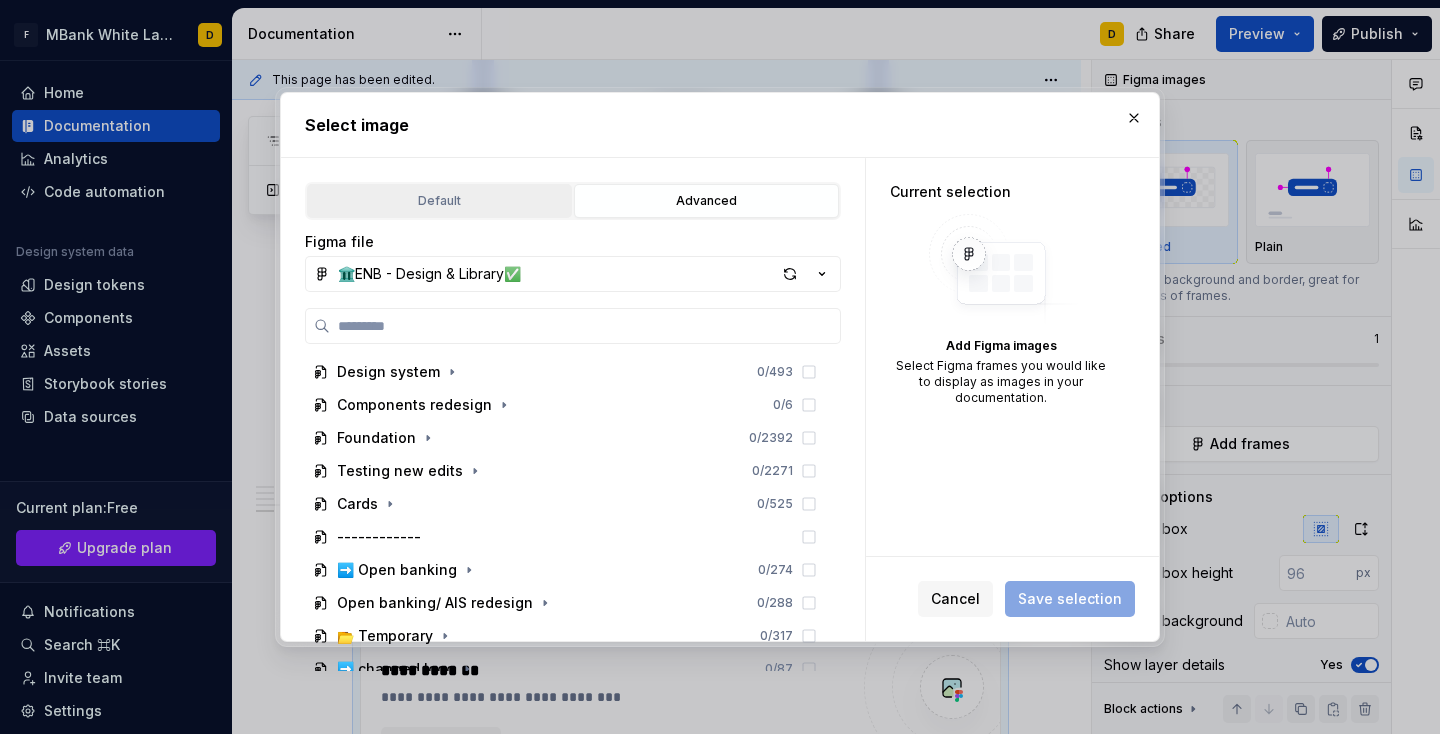 click on "Default" at bounding box center [439, 201] 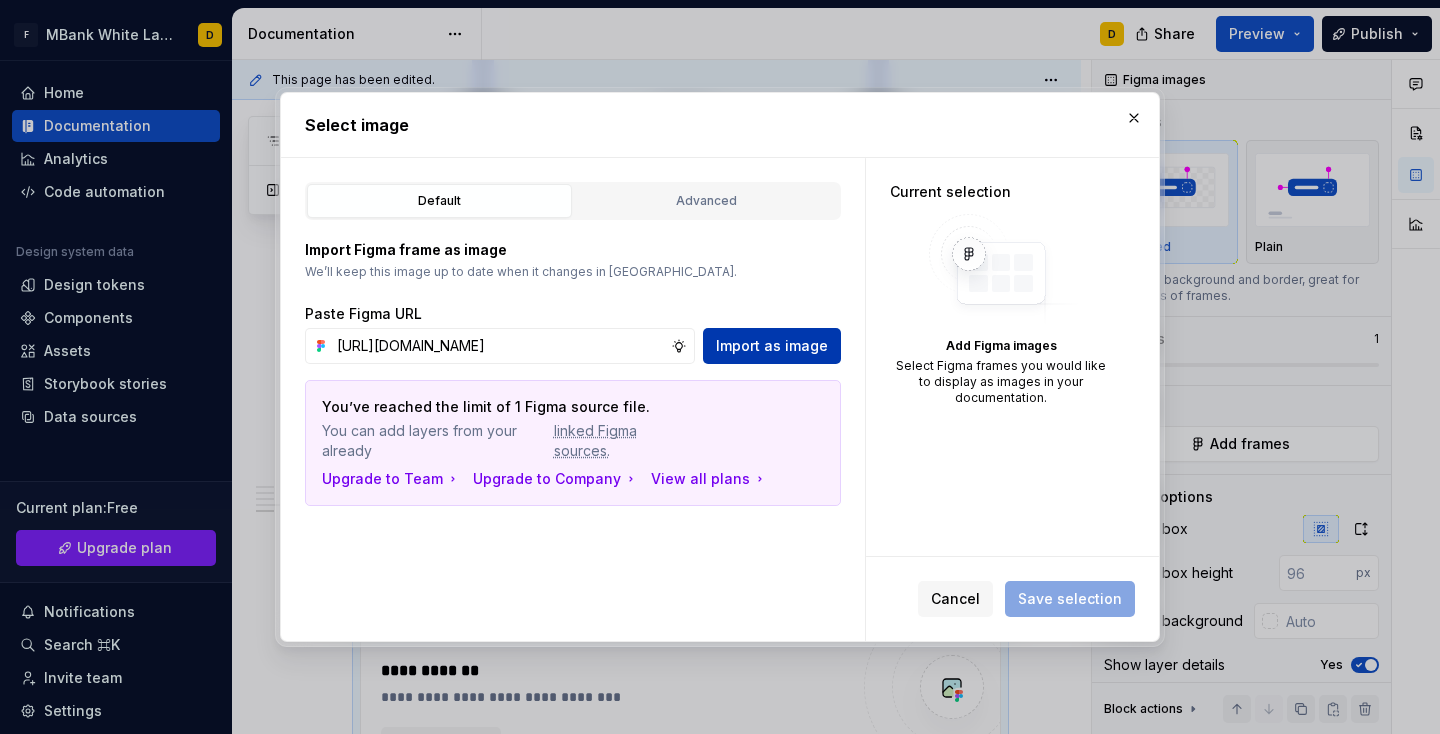 click on "Import as image" at bounding box center [772, 346] 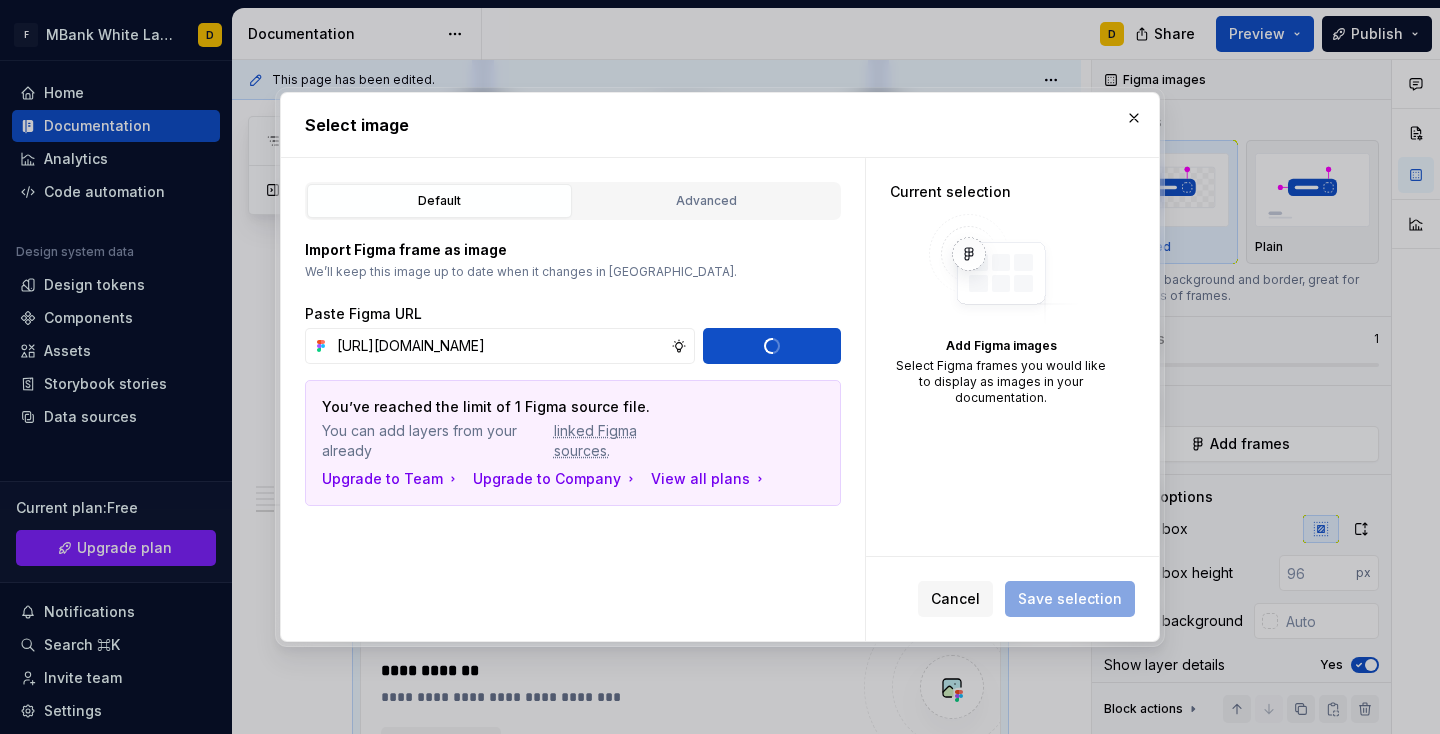 type 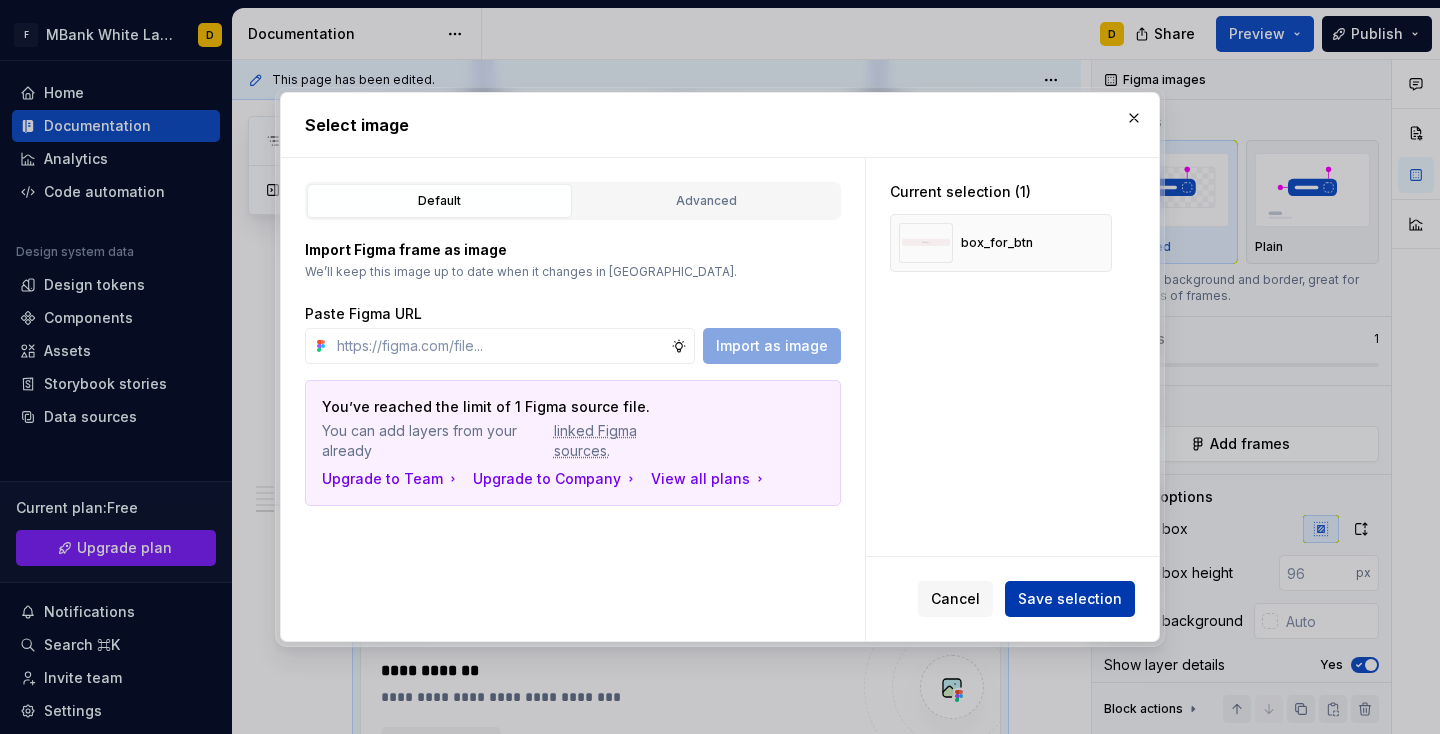 click on "Save selection" at bounding box center [1070, 599] 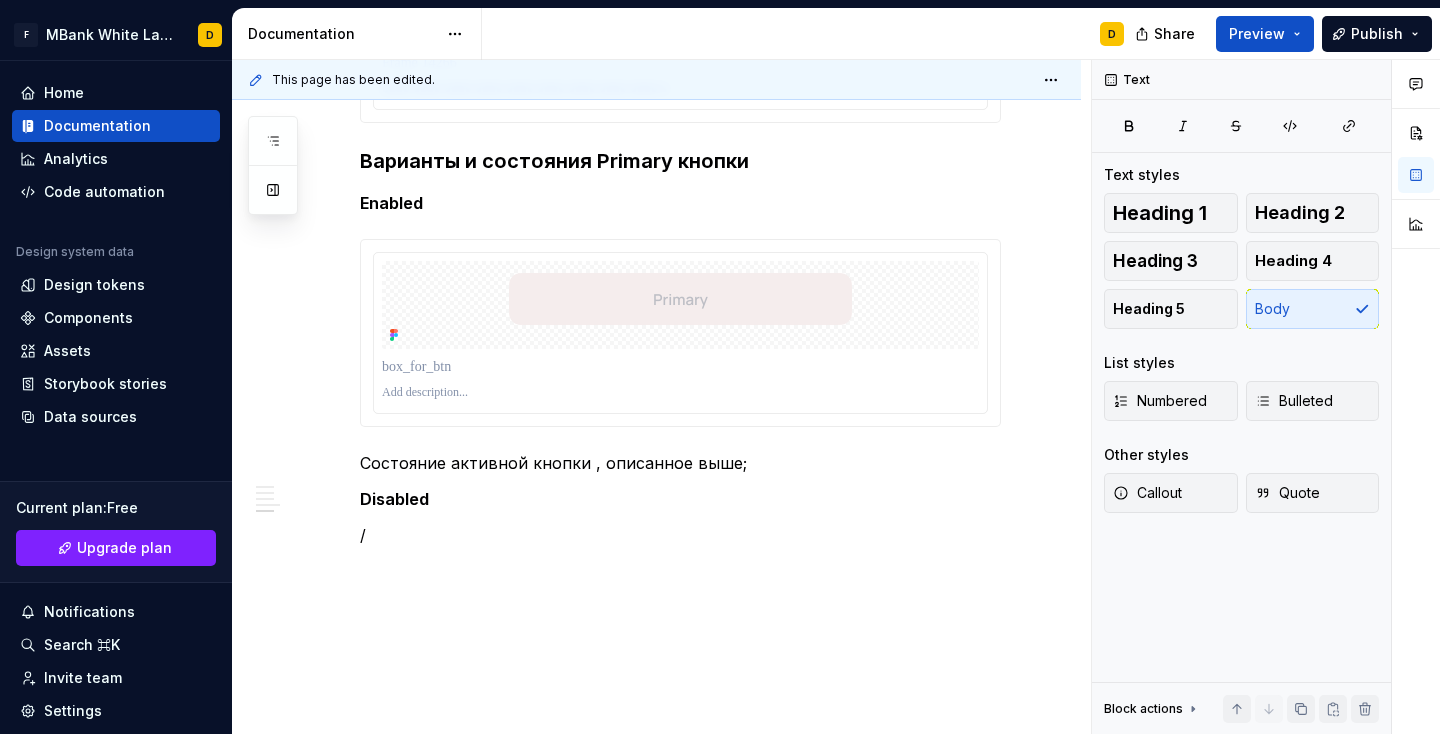 scroll, scrollTop: 6158, scrollLeft: 0, axis: vertical 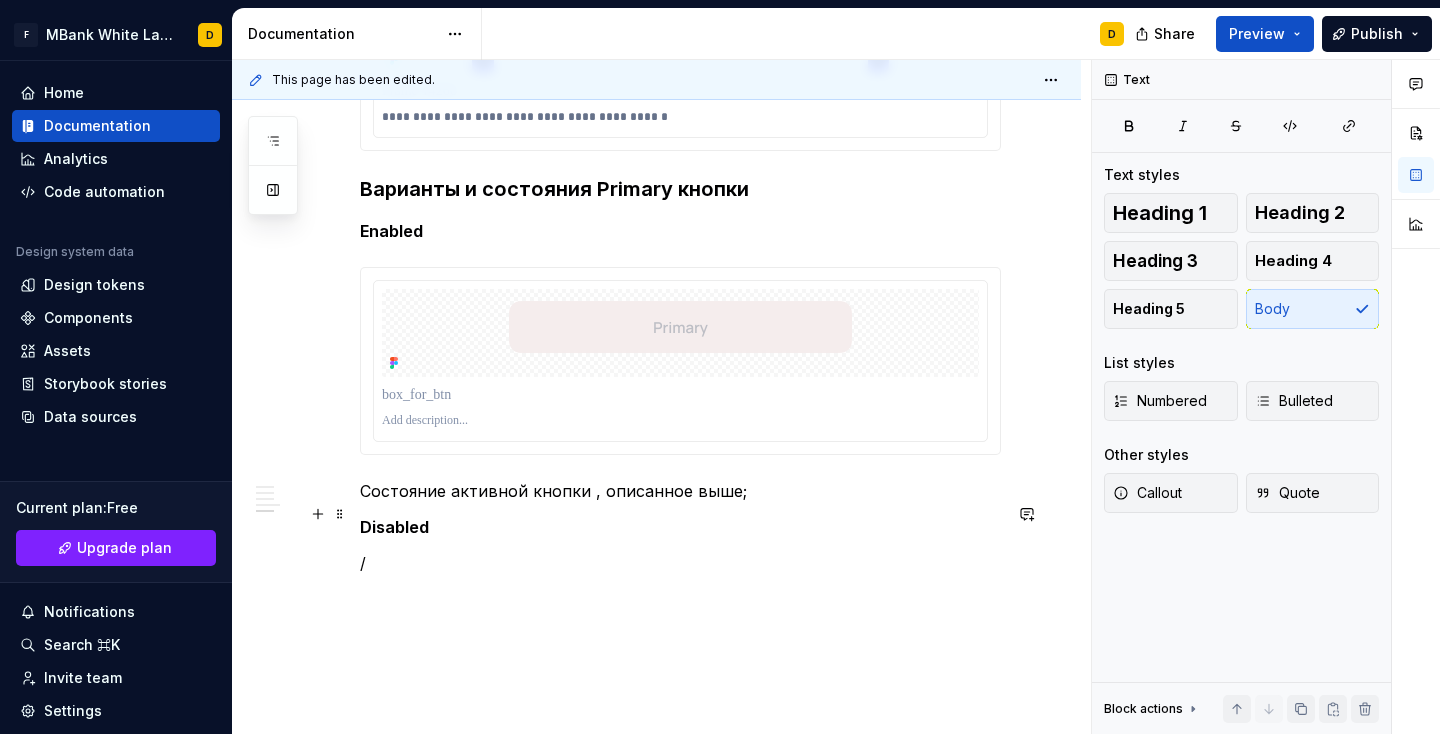 click on "/" at bounding box center [680, 563] 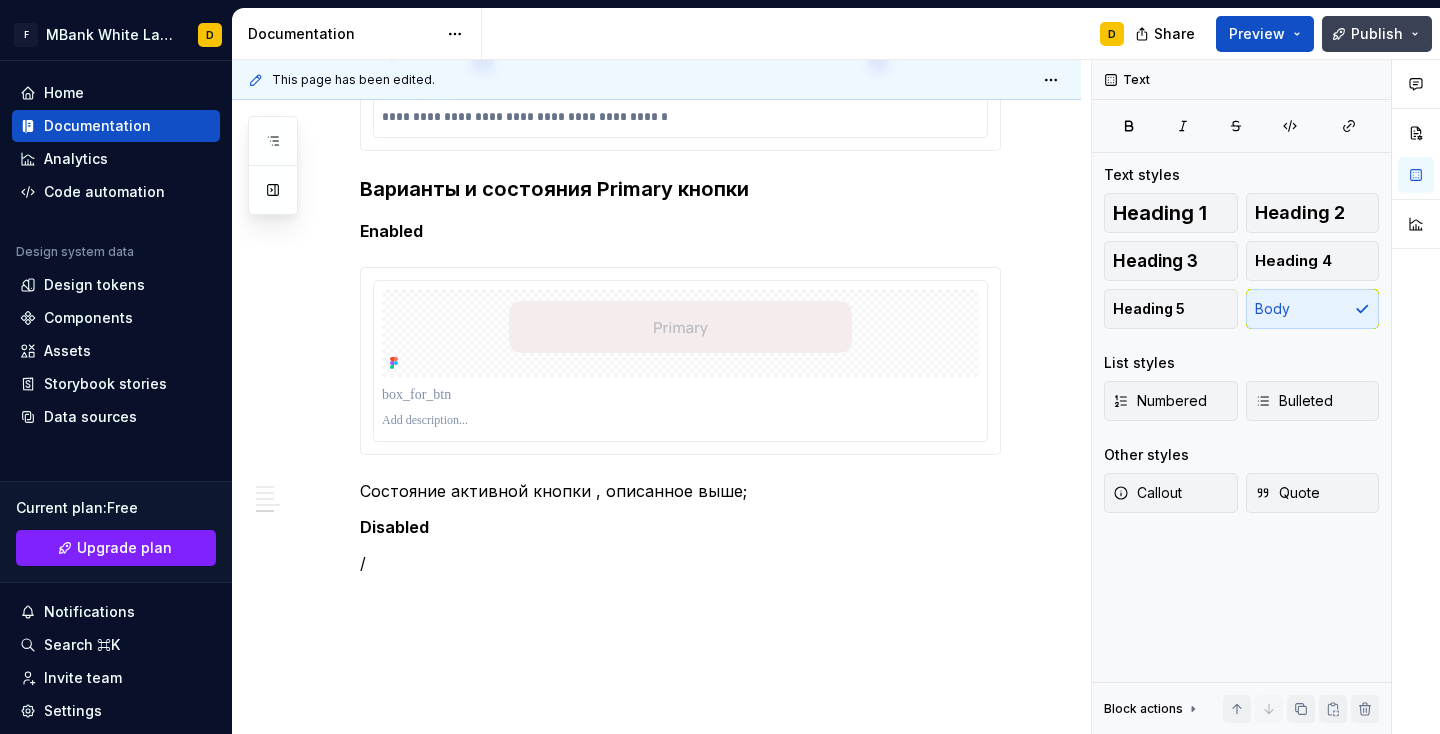click on "Publish" at bounding box center [1377, 34] 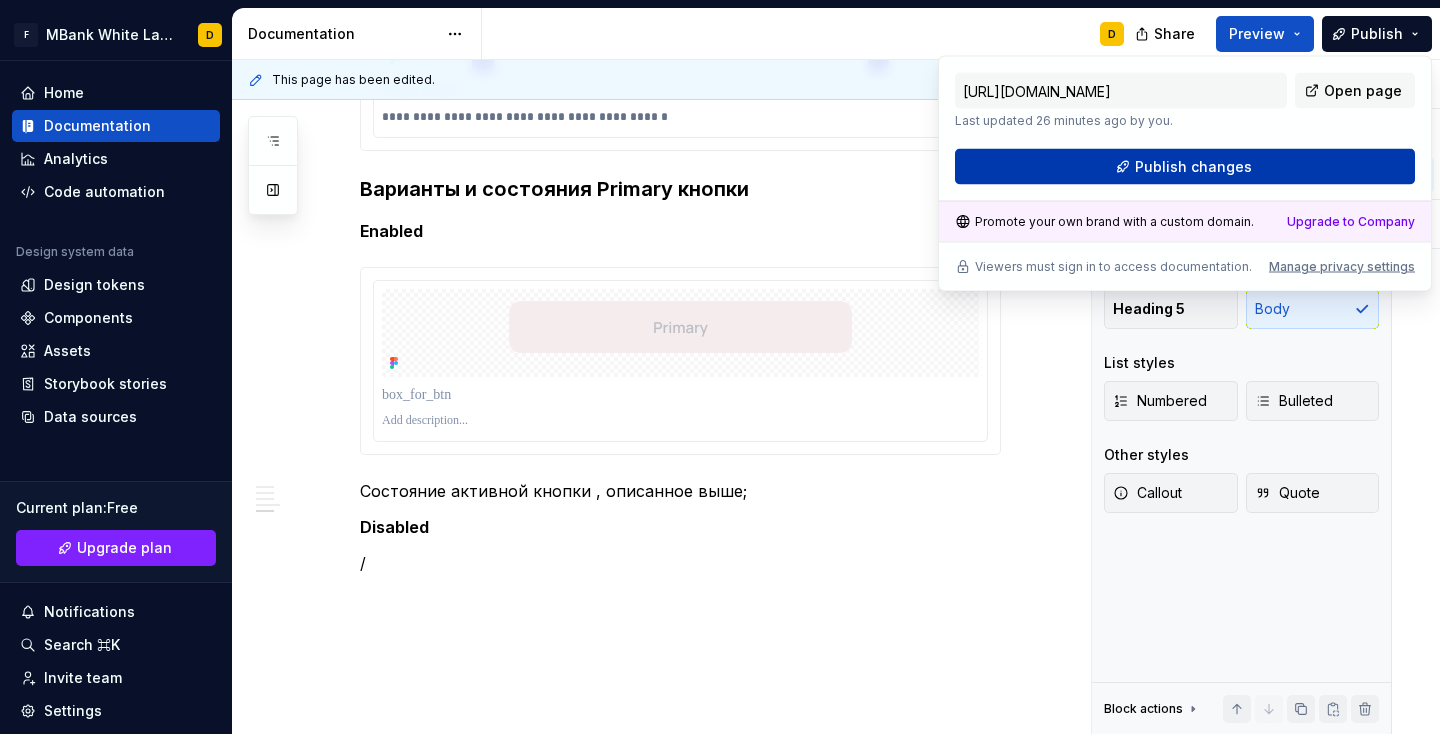 click on "Publish changes" at bounding box center [1193, 167] 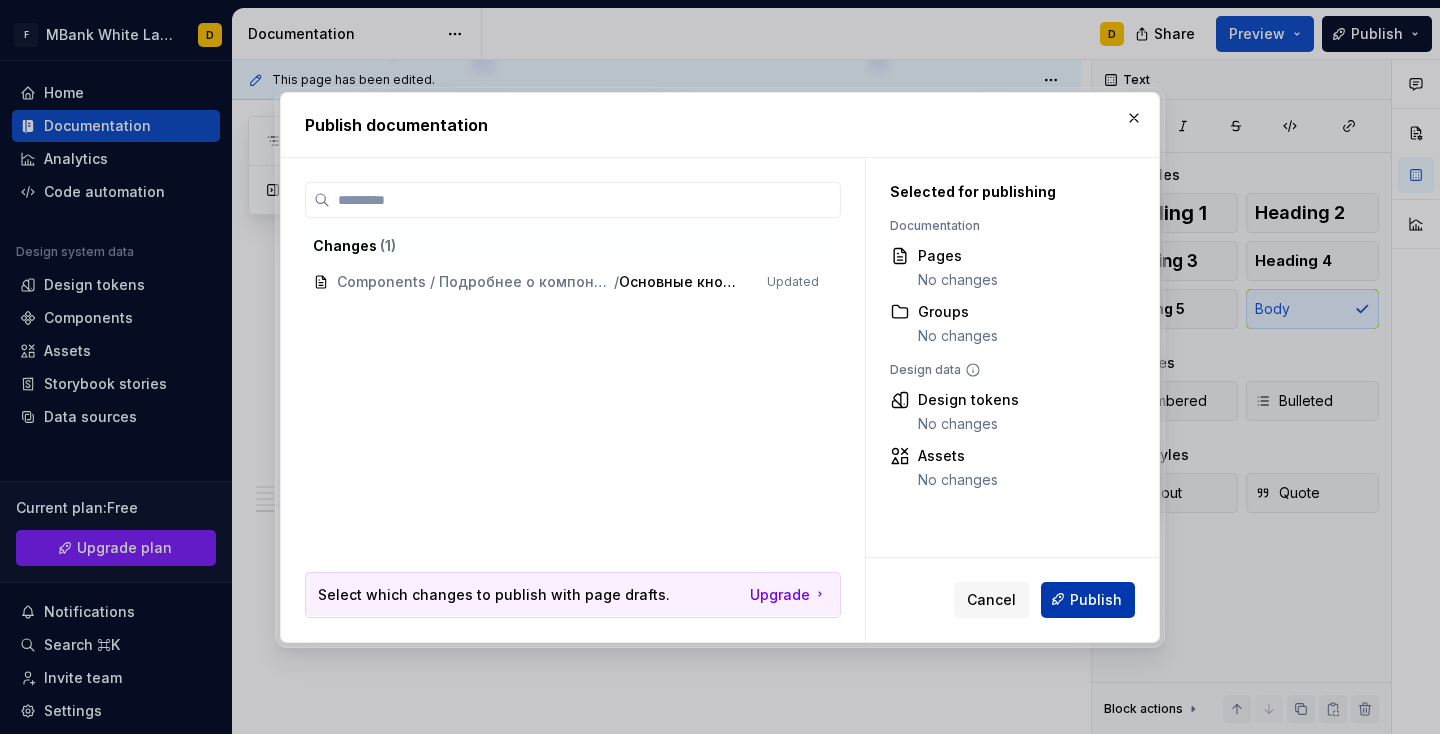 click on "Publish" at bounding box center (1096, 599) 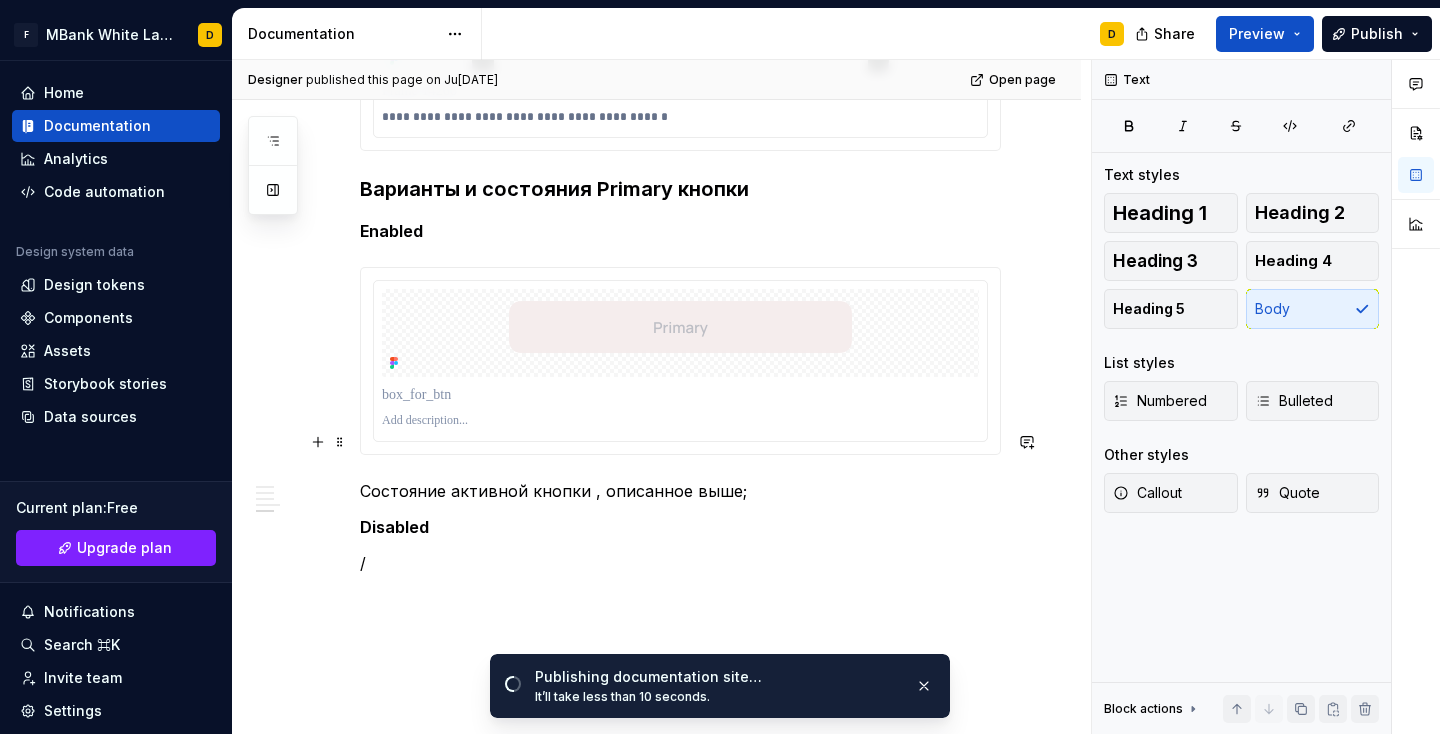 scroll, scrollTop: 6154, scrollLeft: 0, axis: vertical 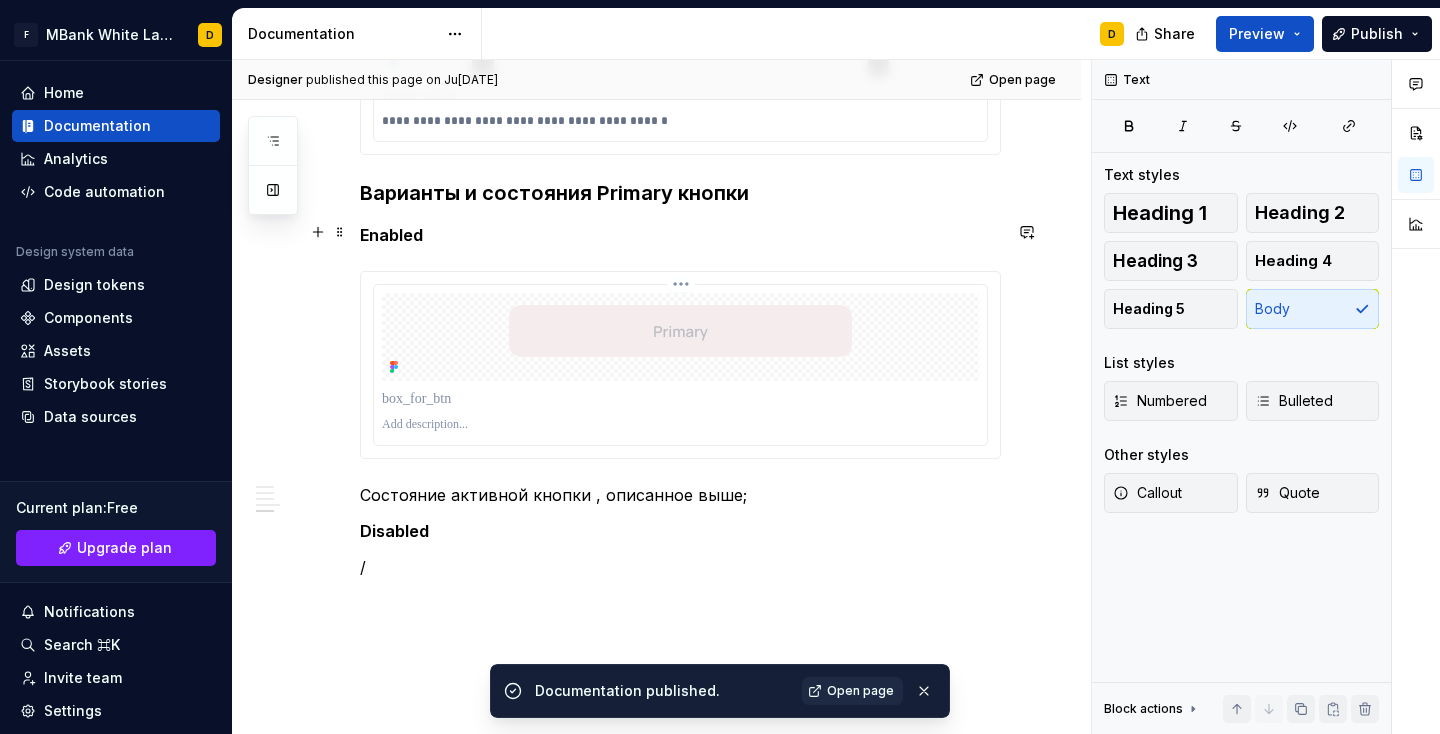 click at bounding box center (680, 337) 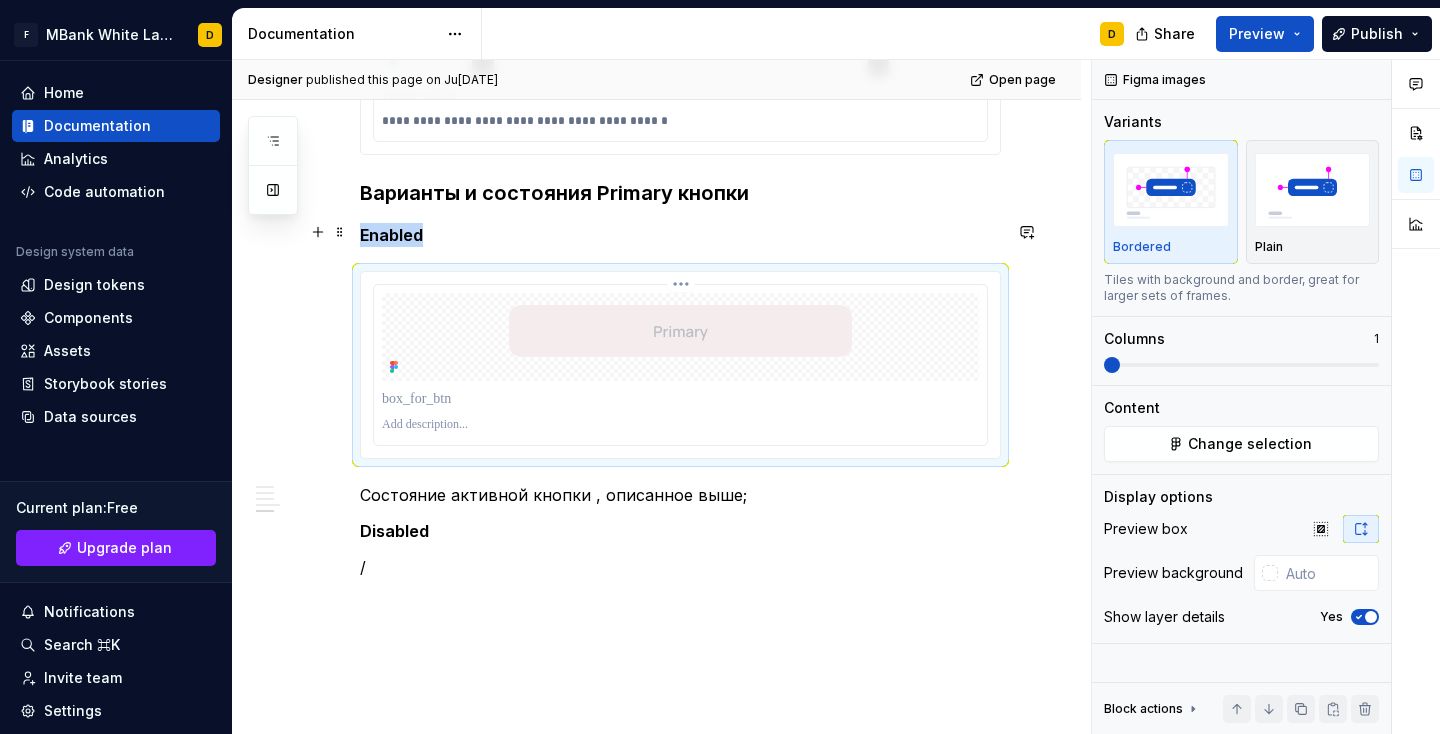 type on "*" 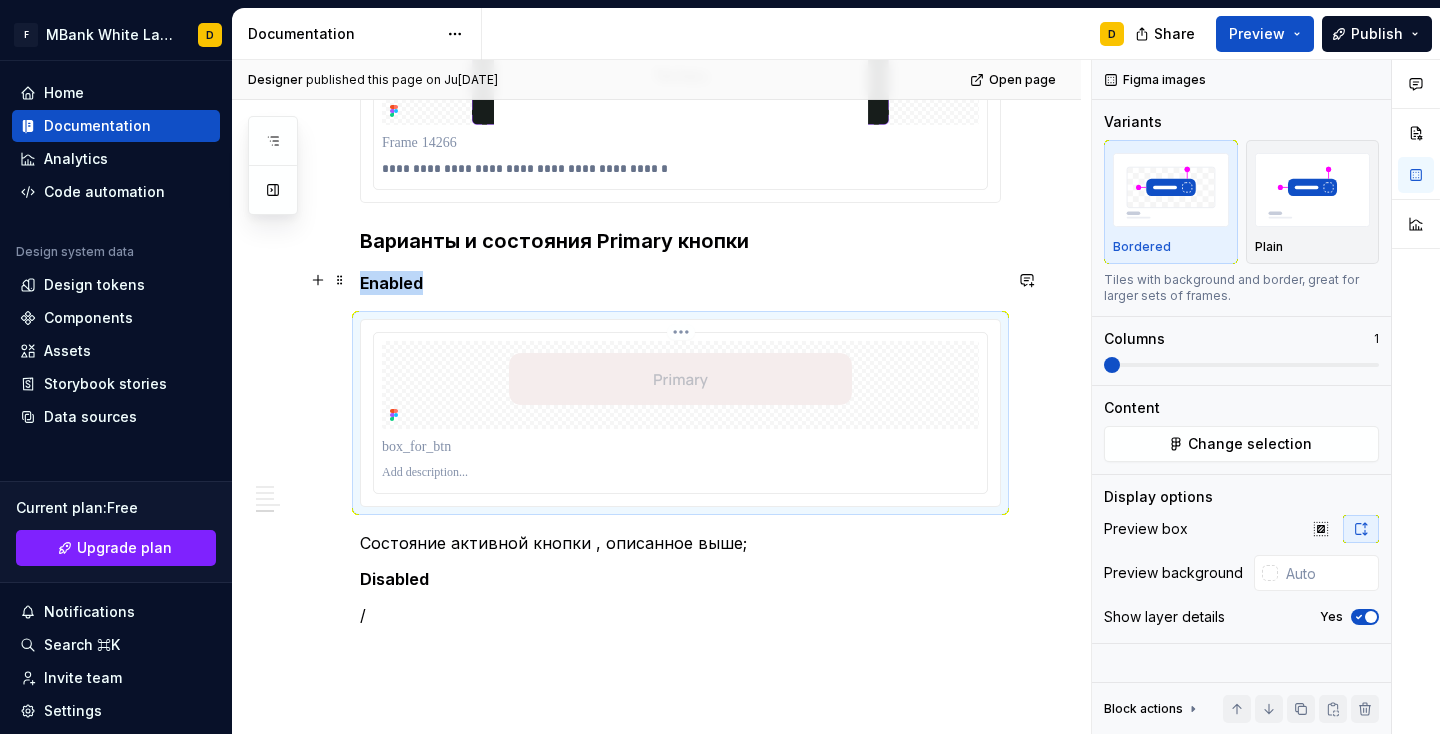 click at bounding box center [680, 385] 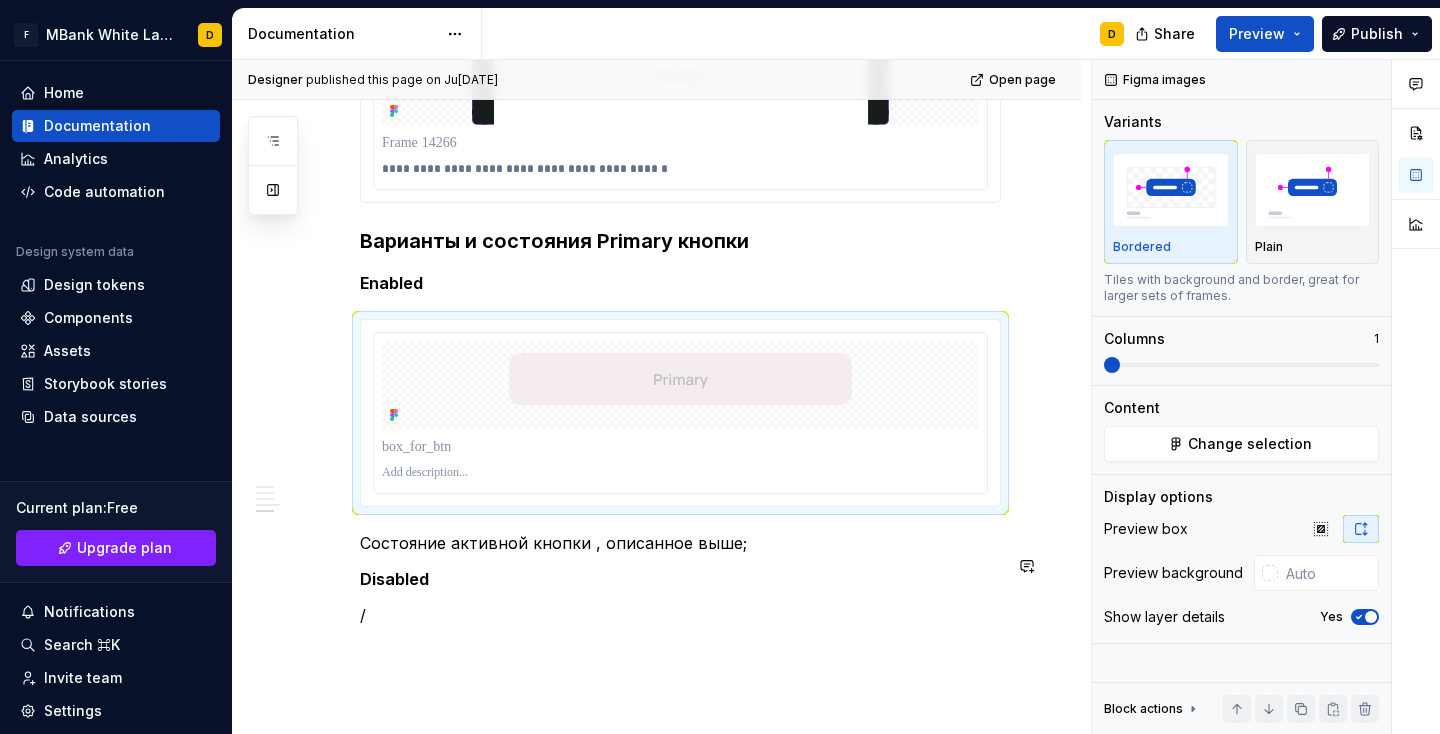 click on "**********" at bounding box center [661, 397] 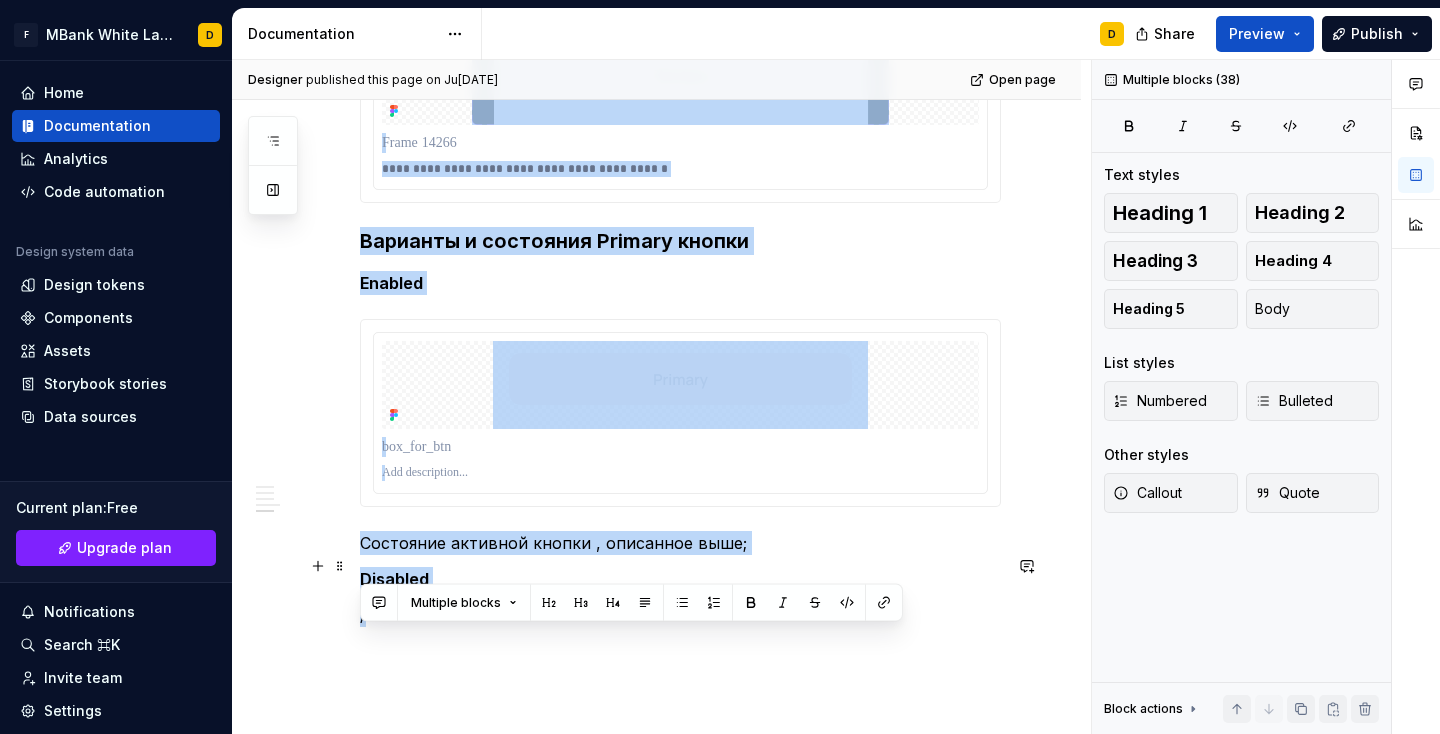 click on "/" at bounding box center (680, 615) 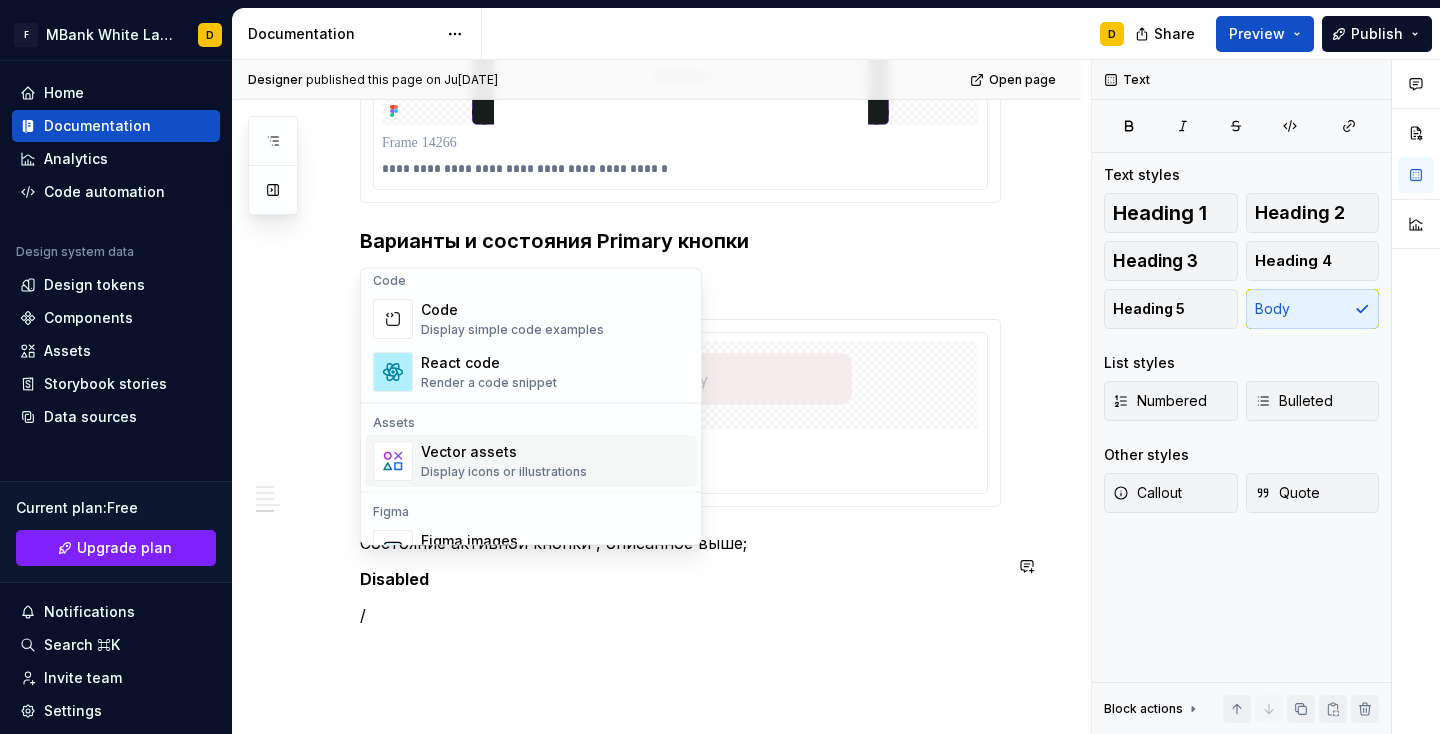 scroll, scrollTop: 1806, scrollLeft: 0, axis: vertical 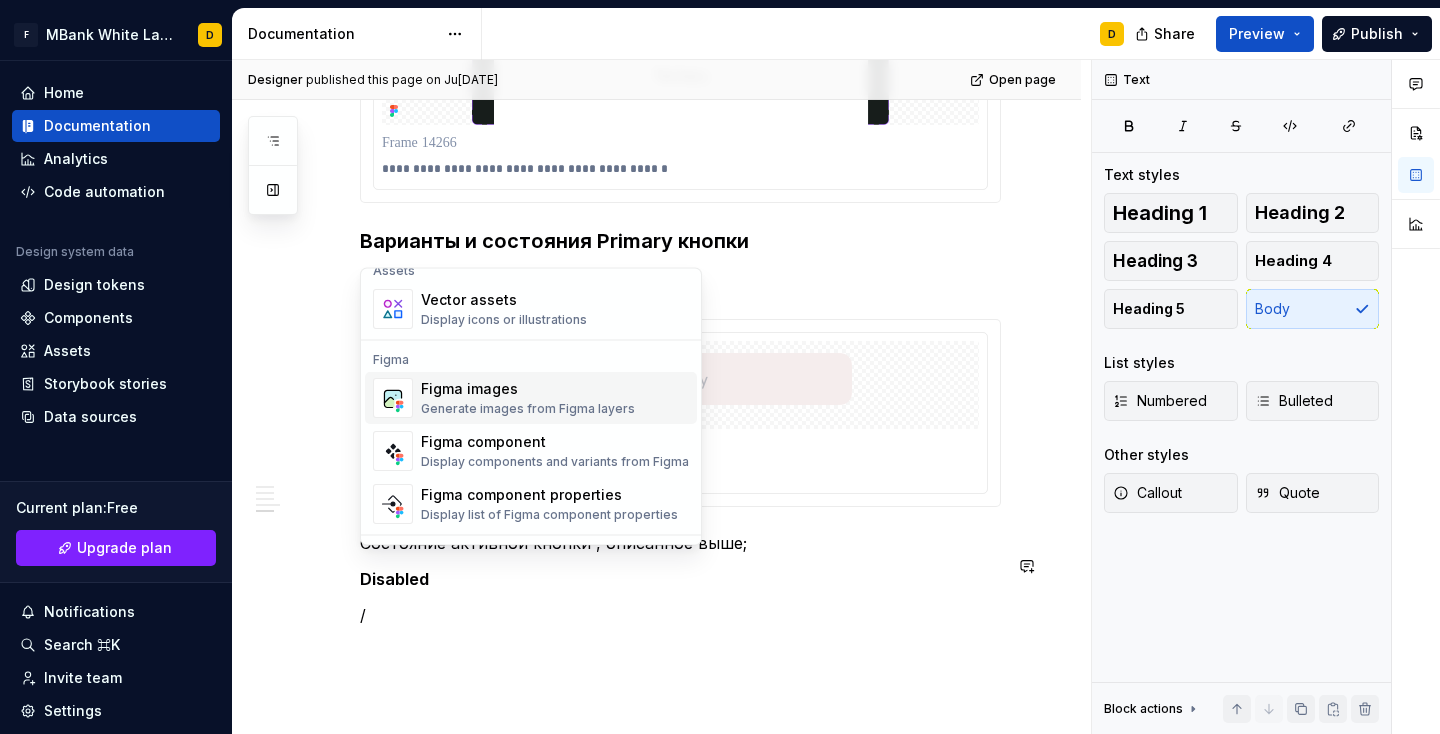 click on "Generate images from Figma layers" at bounding box center [528, 410] 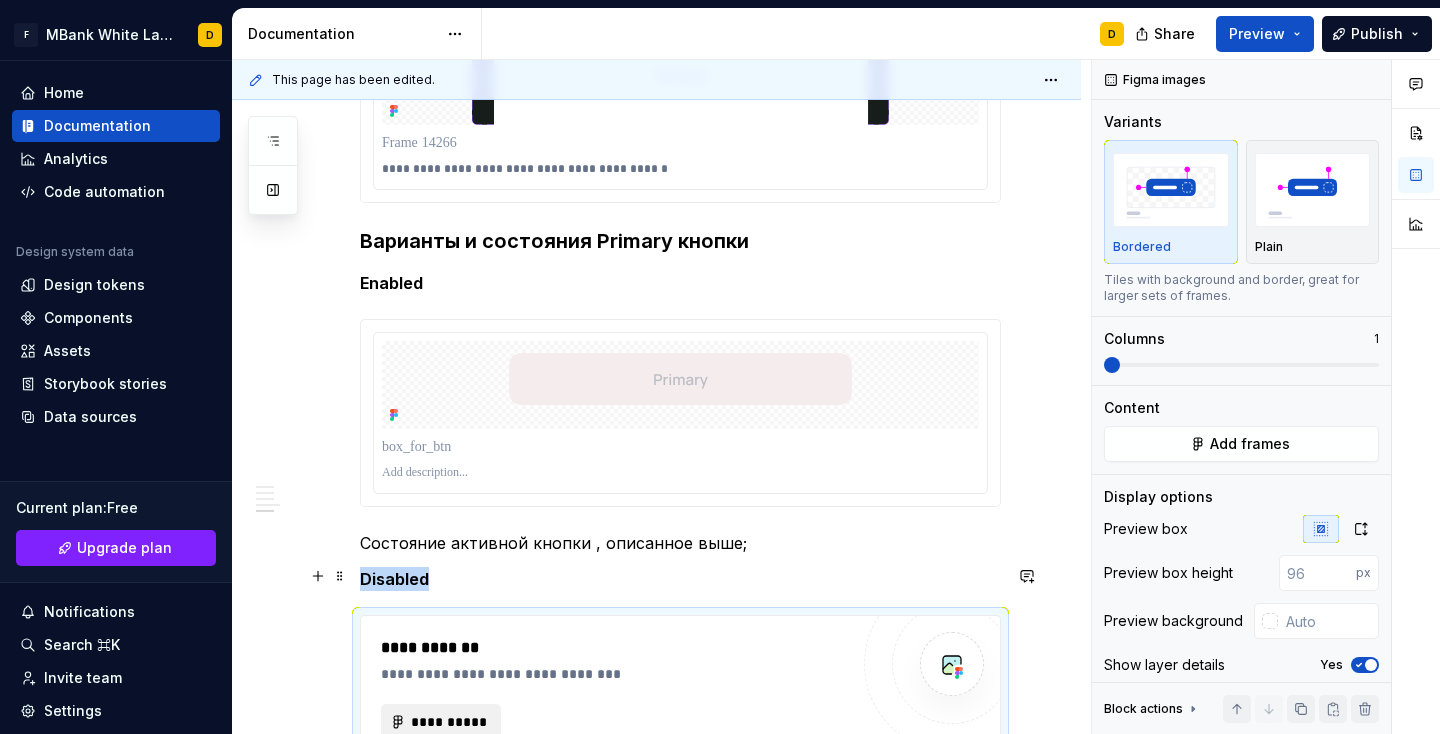 click on "**********" at bounding box center [449, 722] 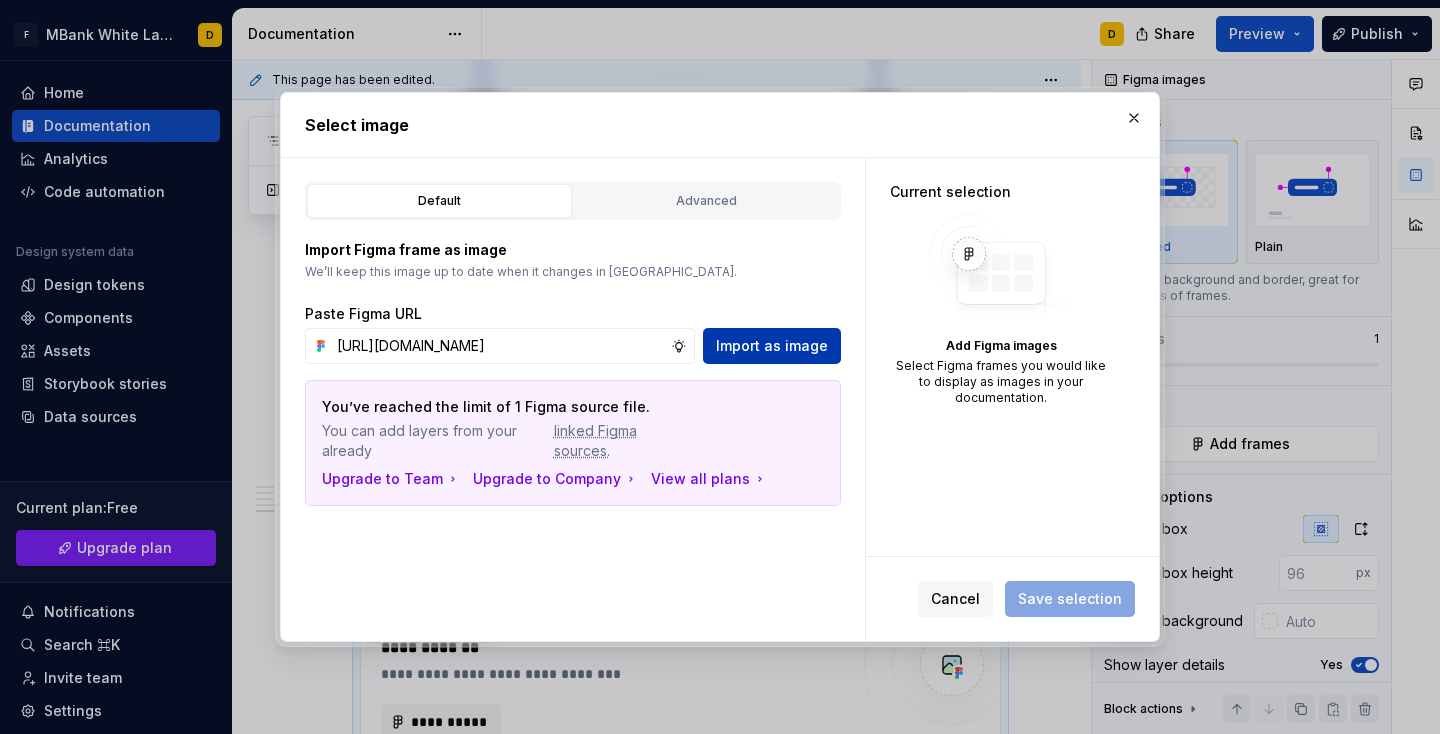 type on "https://www.figma.com/design/SVlnMf6ogFedcUurLhx3GL/%F0%9F%8F%9B%EF%B8%8FENB---Design---Library%E2%9C%85?node-id=40001267-63263&t=2E53SA9dfX7gBYgn-4" 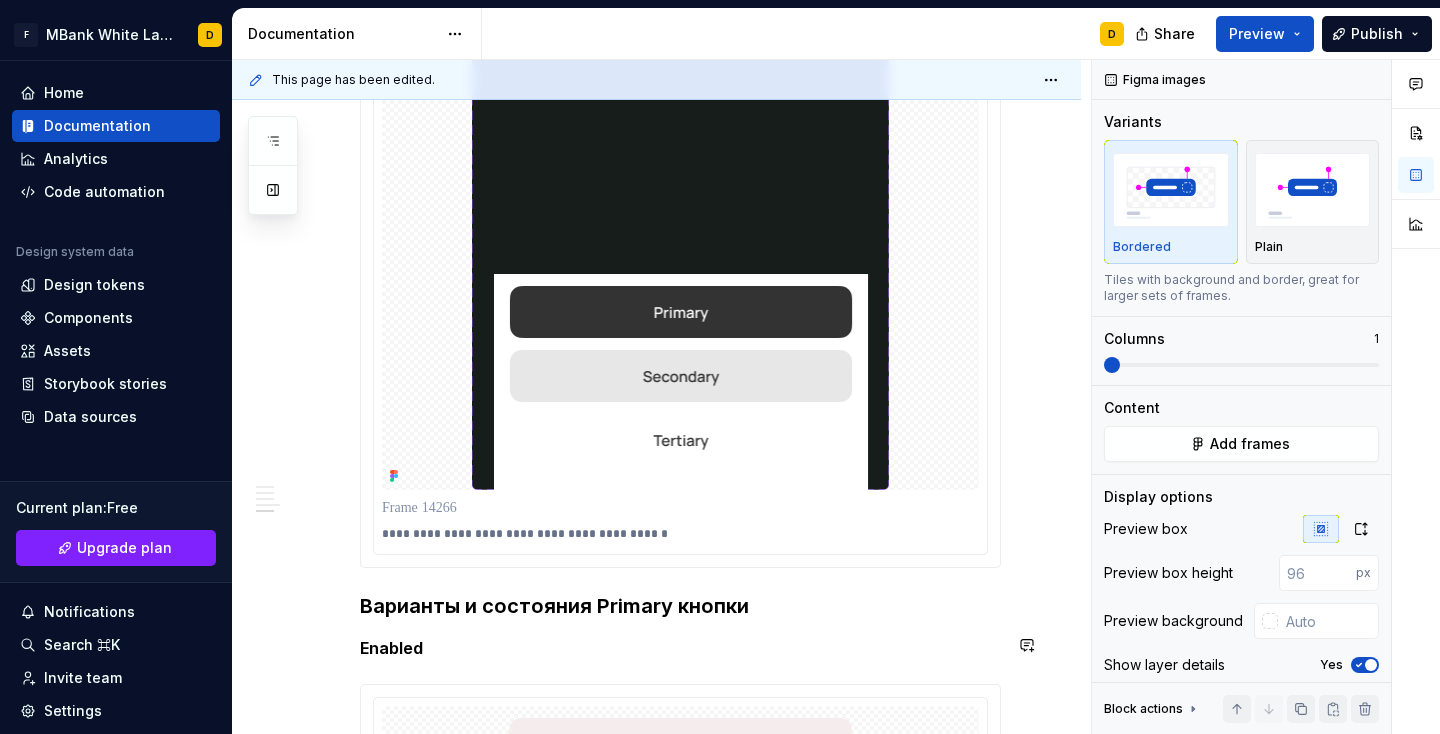 scroll, scrollTop: 6078, scrollLeft: 0, axis: vertical 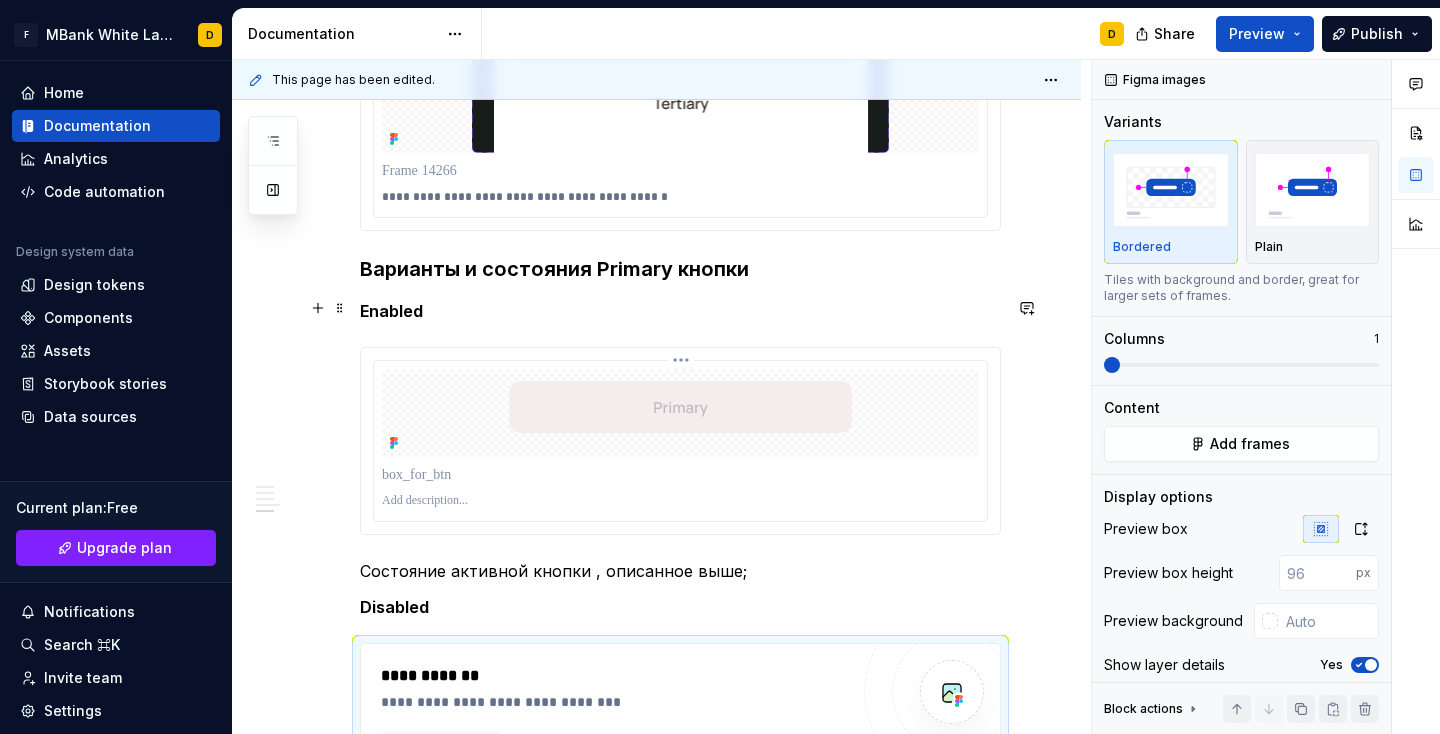 click at bounding box center (680, 413) 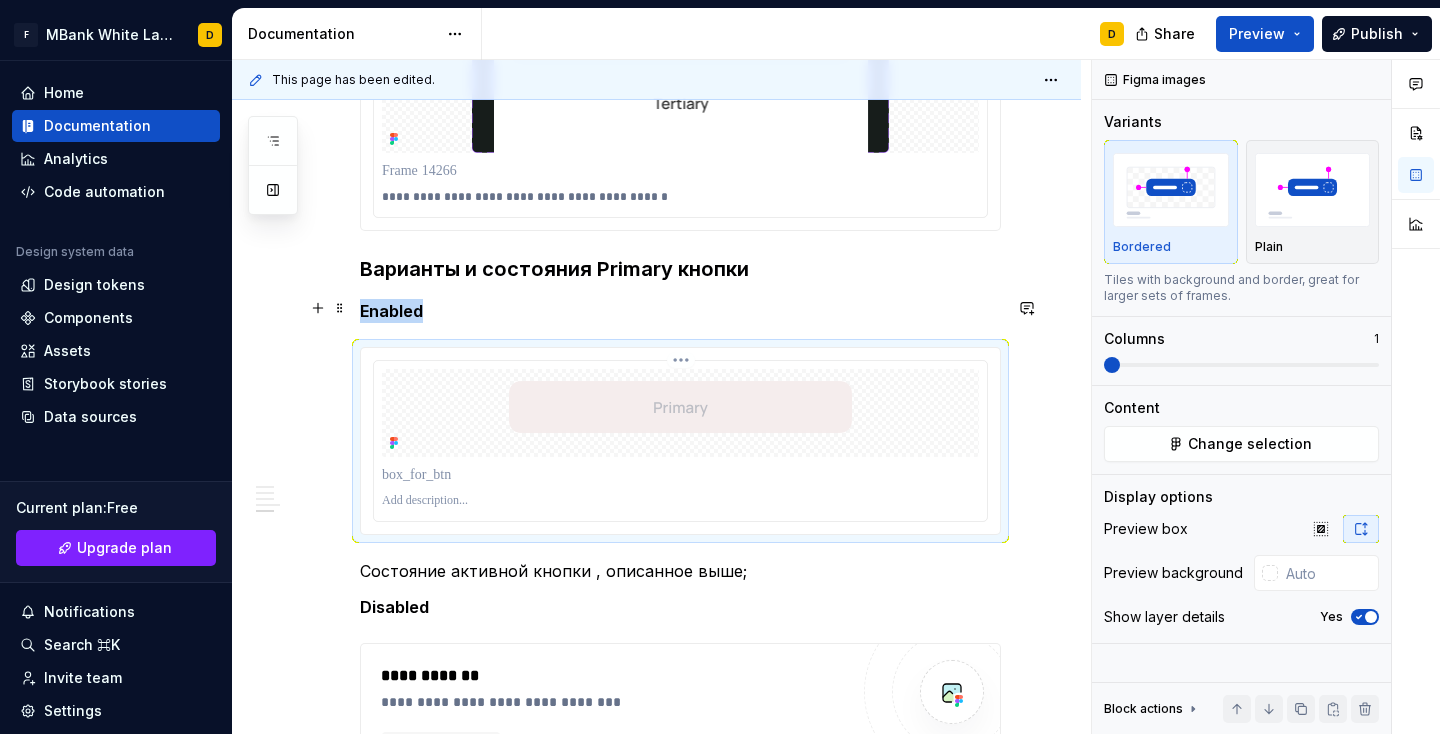 click at bounding box center (680, 413) 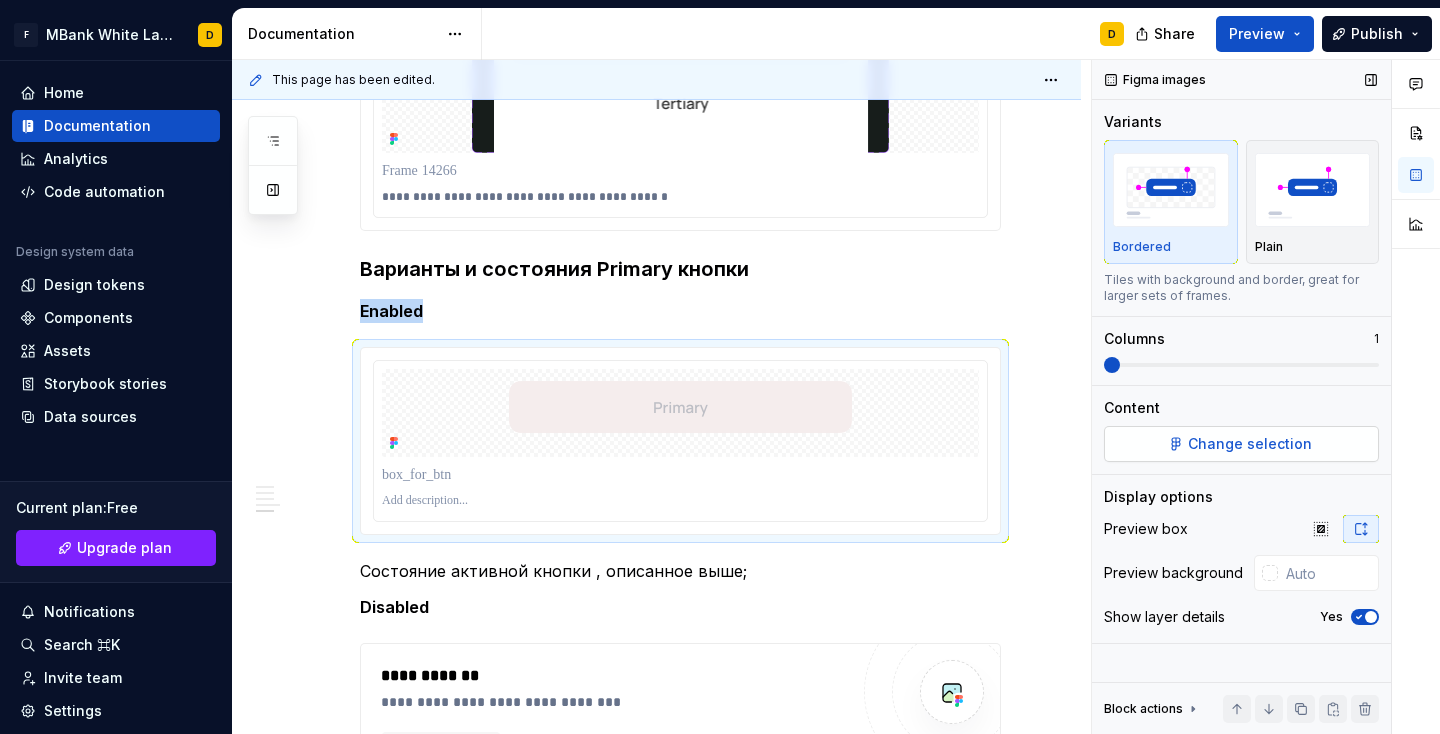 click on "Change selection" at bounding box center (1250, 444) 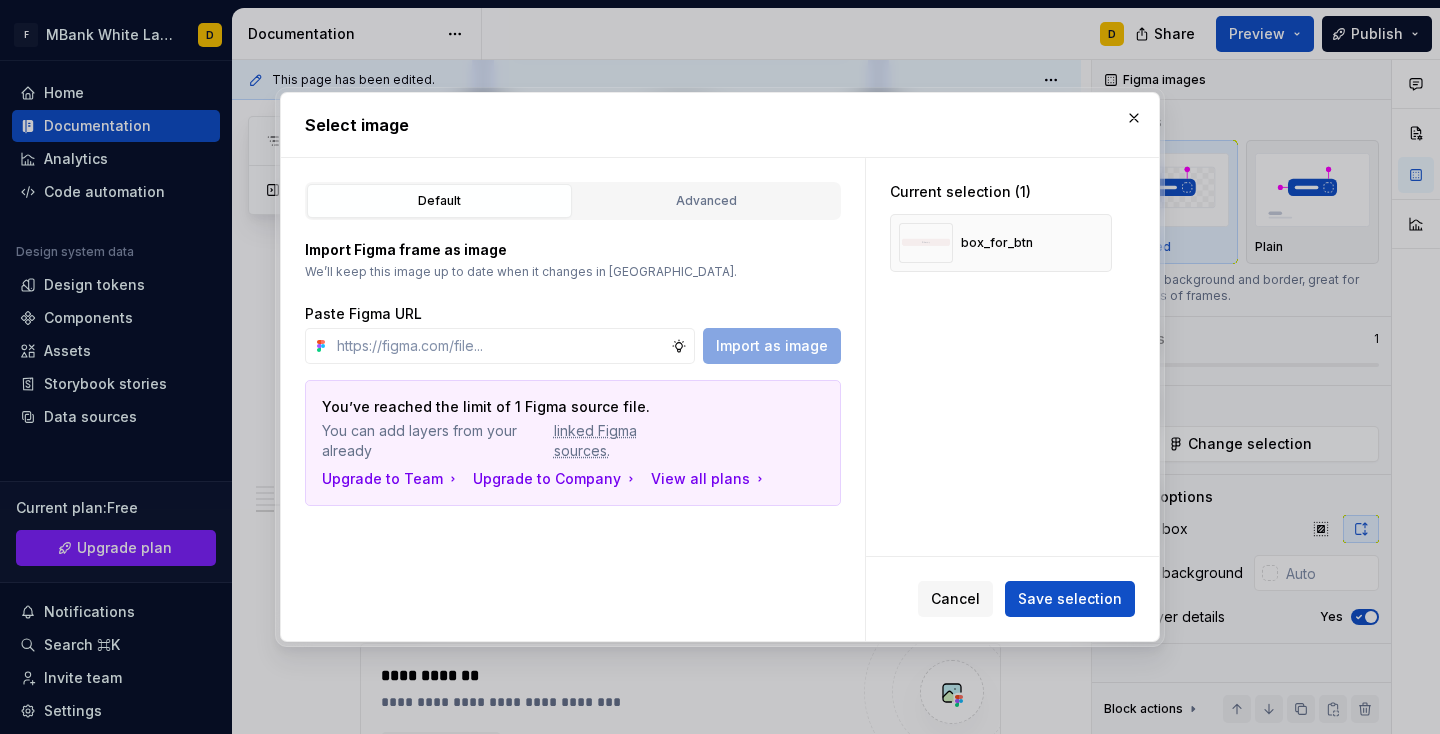 type on "*" 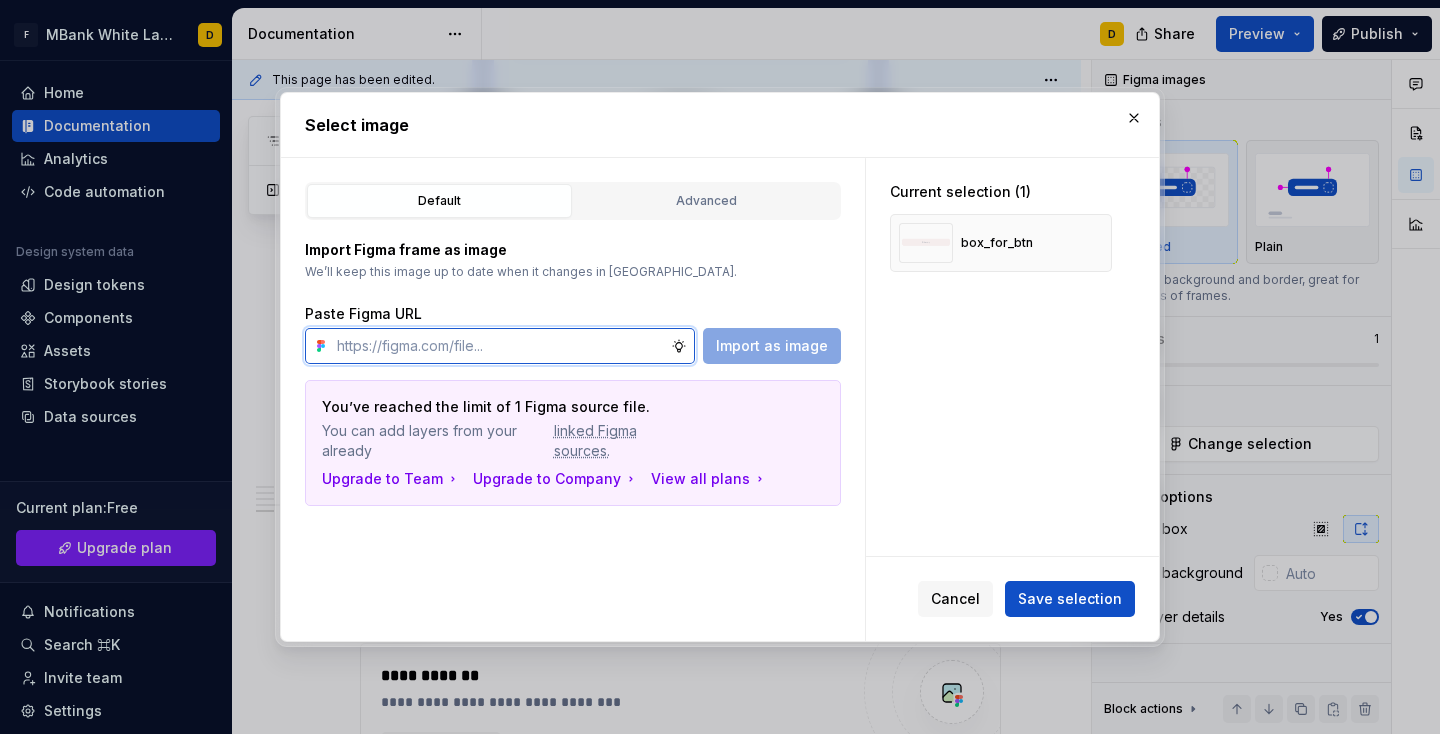paste on "https://www.figma.com/design/SVlnMf6ogFedcUurLhx3GL/%F0%9F%8F%9B%EF%B8%8FENB---Design---Library%E2%9C%85?node-id=5472-11022&t=2E53SA9dfX7gBYgn-4" 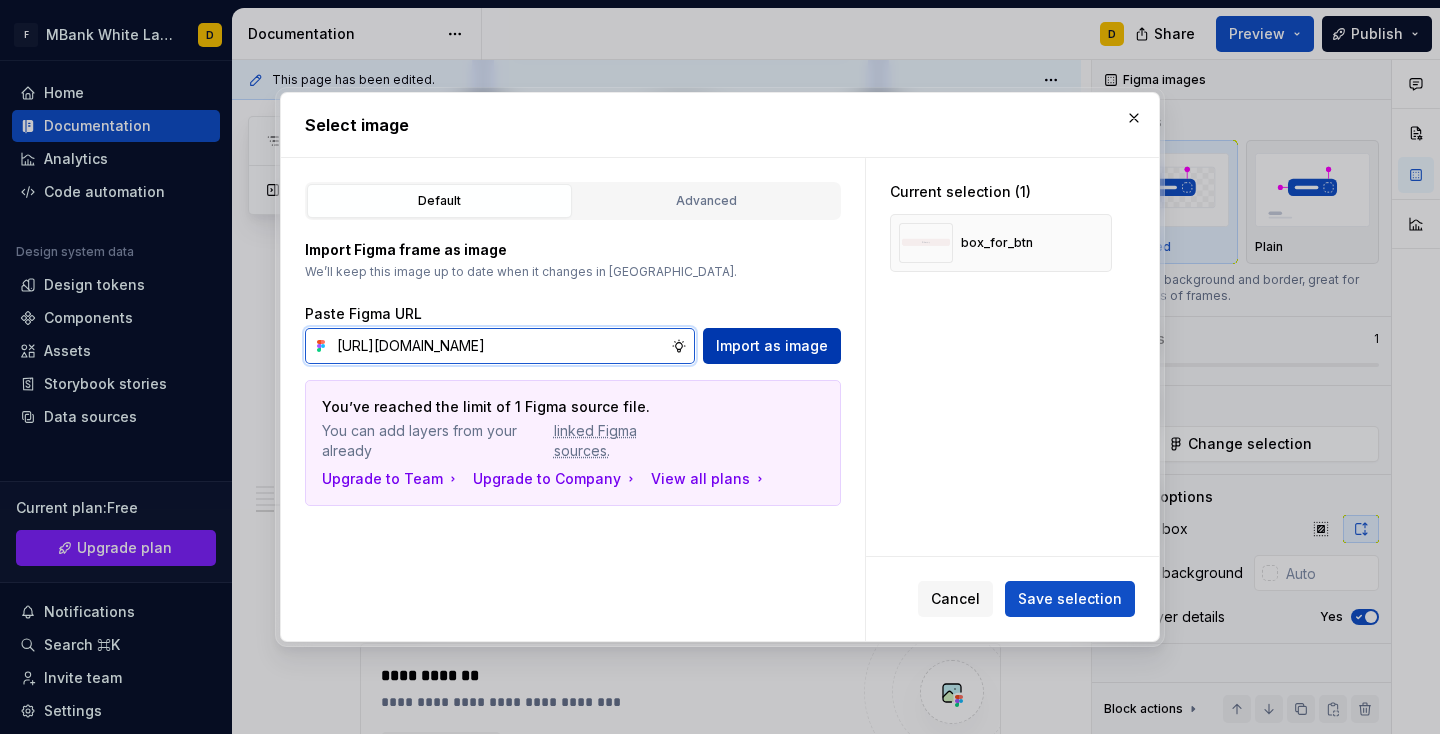 type on "https://www.figma.com/design/SVlnMf6ogFedcUurLhx3GL/%F0%9F%8F%9B%EF%B8%8FENB---Design---Library%E2%9C%85?node-id=5472-11022&t=2E53SA9dfX7gBYgn-4" 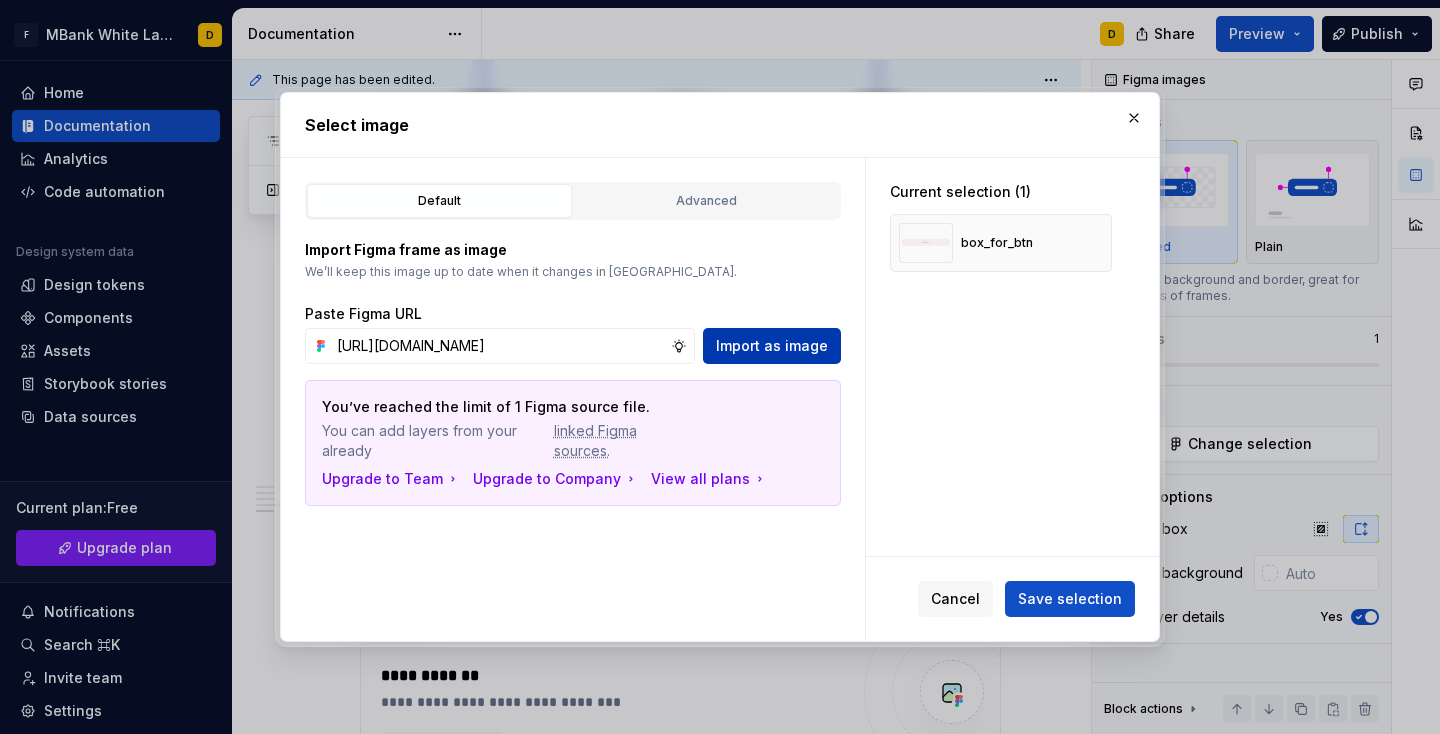 click on "Import as image" at bounding box center (772, 346) 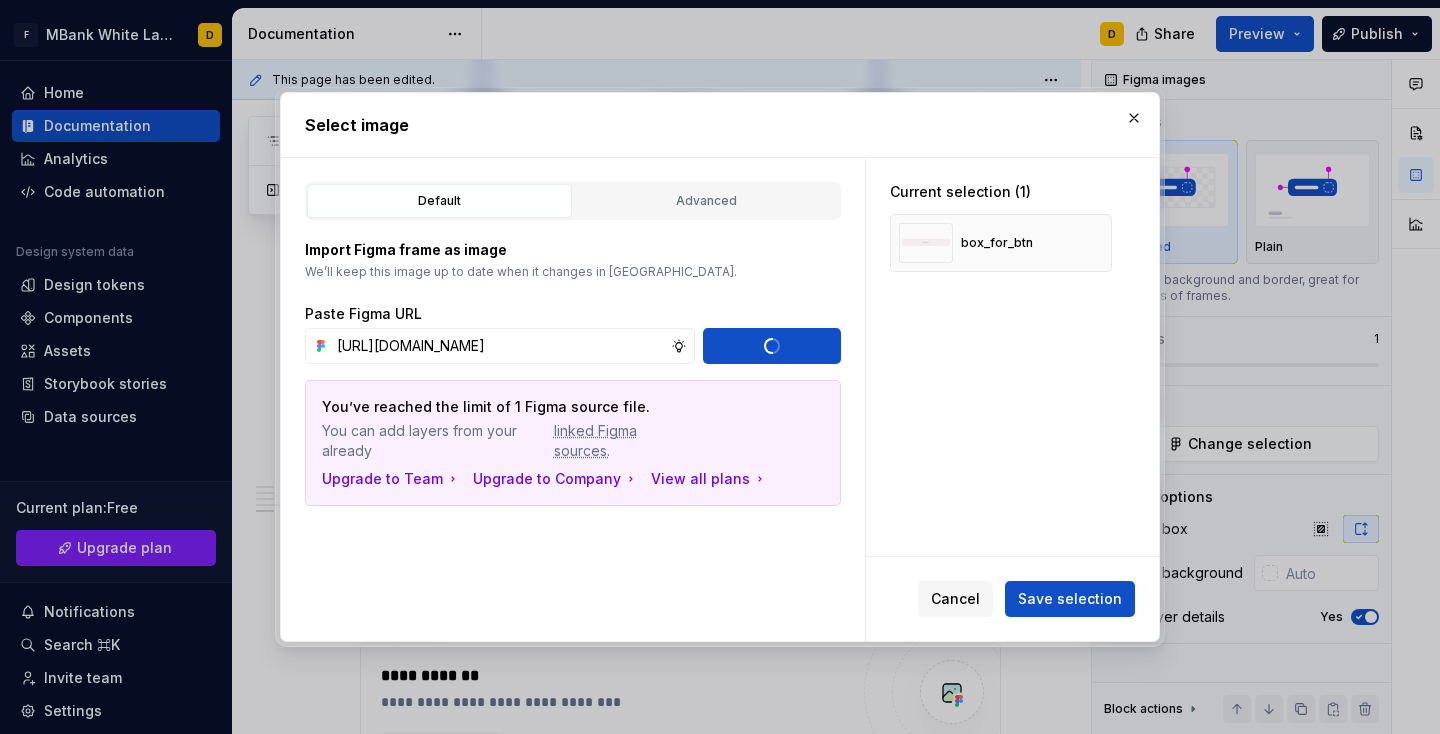 type 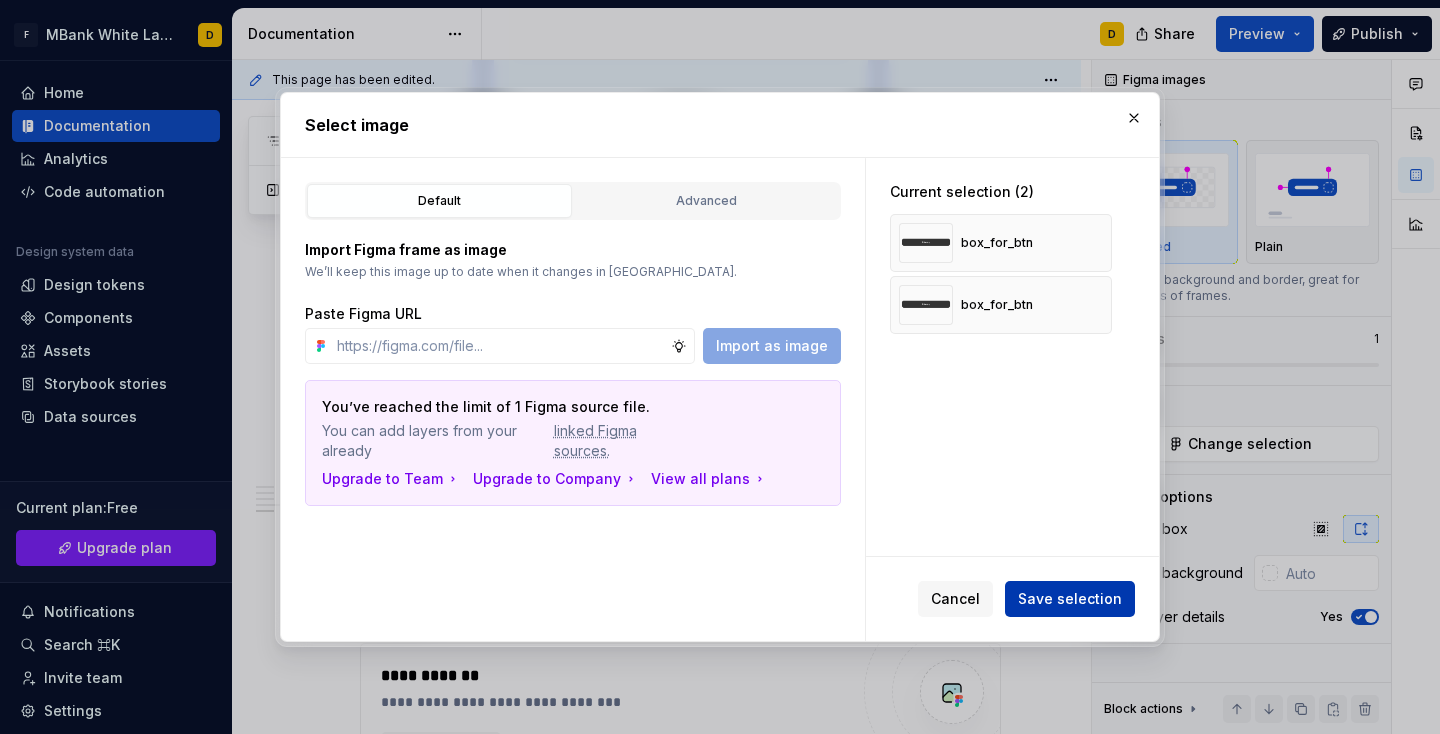 click on "Save selection" at bounding box center (1070, 599) 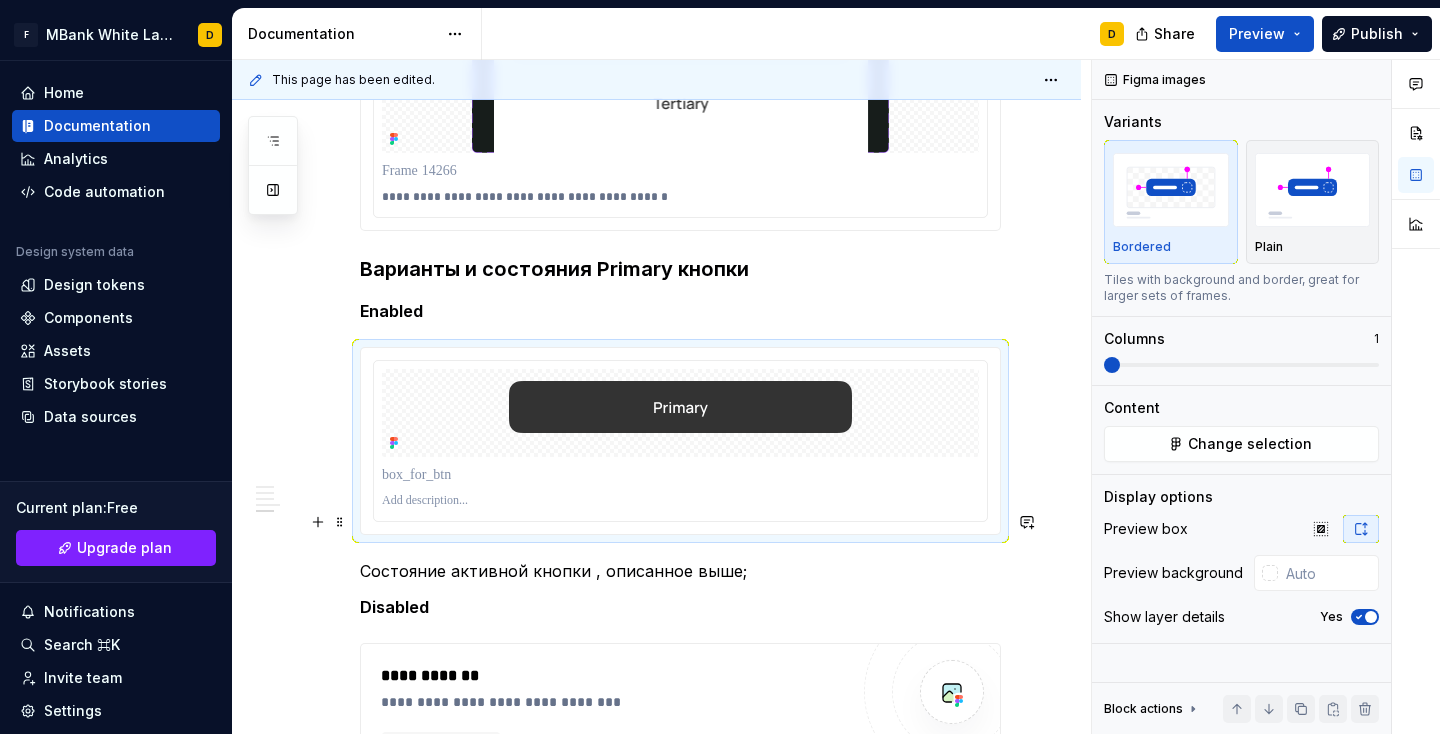 scroll, scrollTop: 6328, scrollLeft: 0, axis: vertical 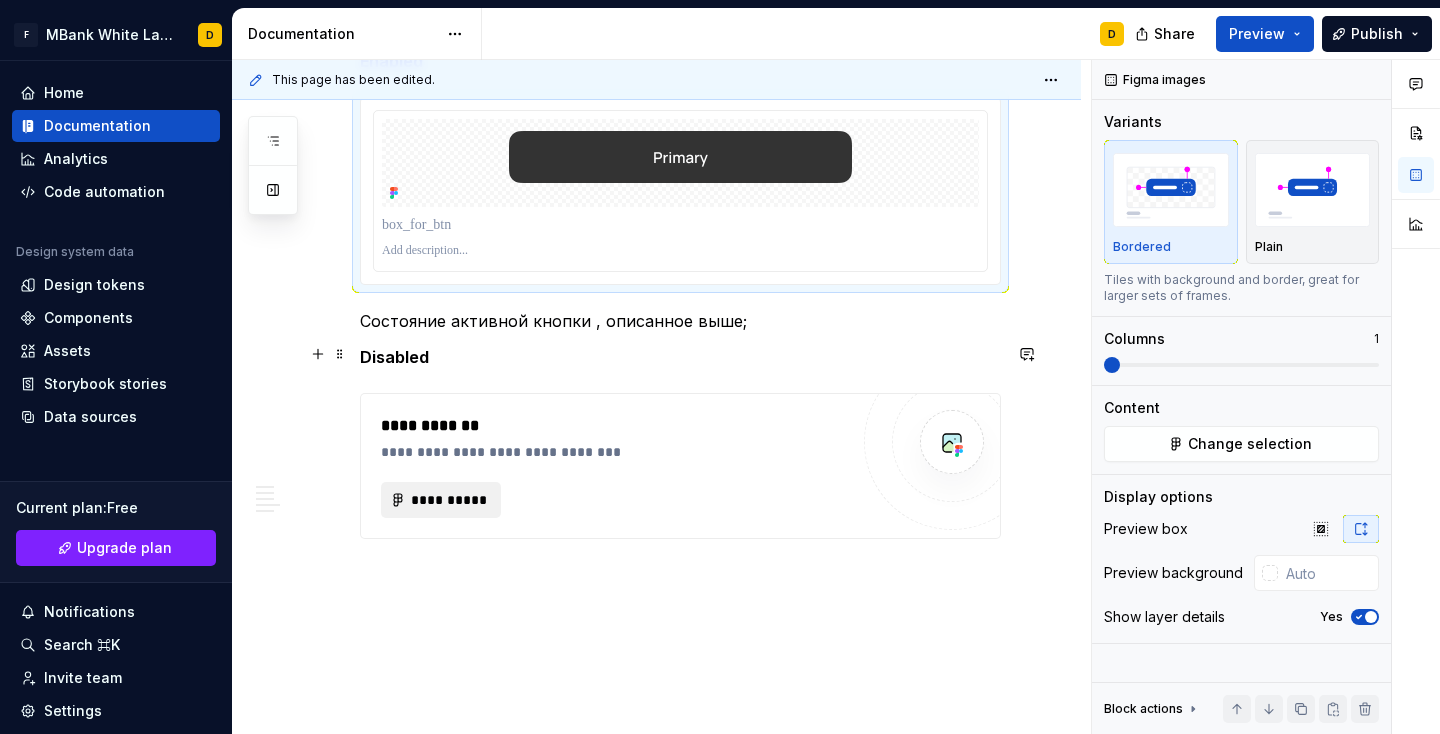click on "**********" at bounding box center (449, 500) 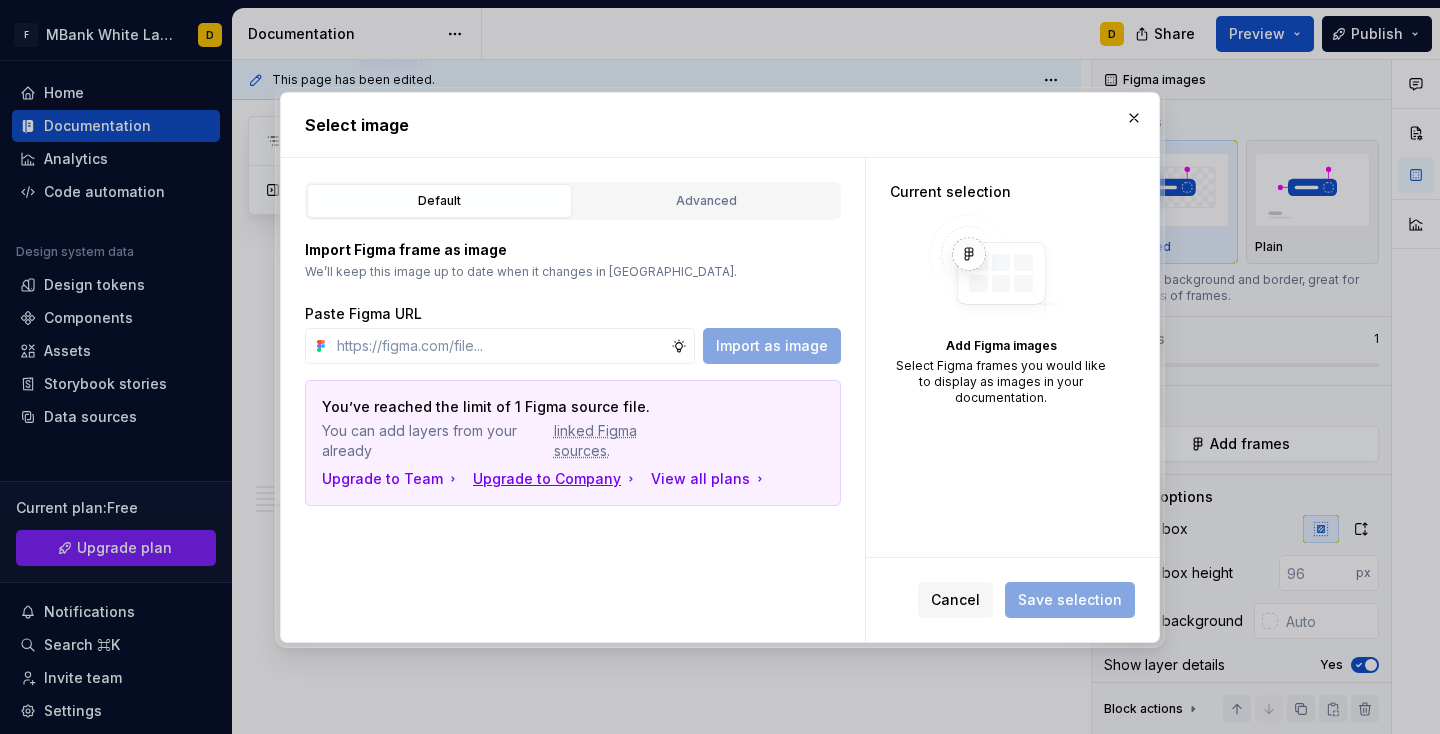 type on "*" 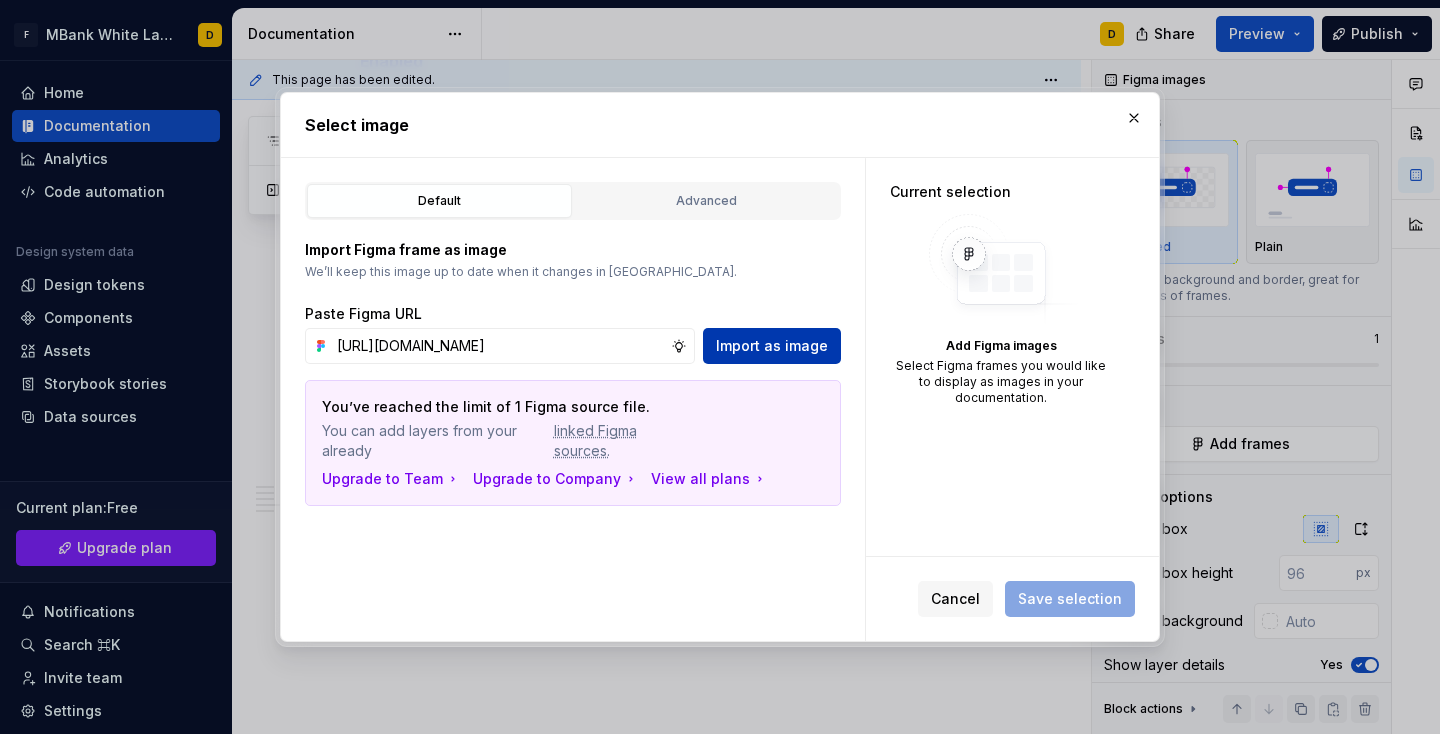 type on "https://www.figma.com/design/SVlnMf6ogFedcUurLhx3GL/%F0%9F%8F%9B%EF%B8%8FENB---Design---Library%E2%9C%85?node-id=40001267-63263&t=2E53SA9dfX7gBYgn-4" 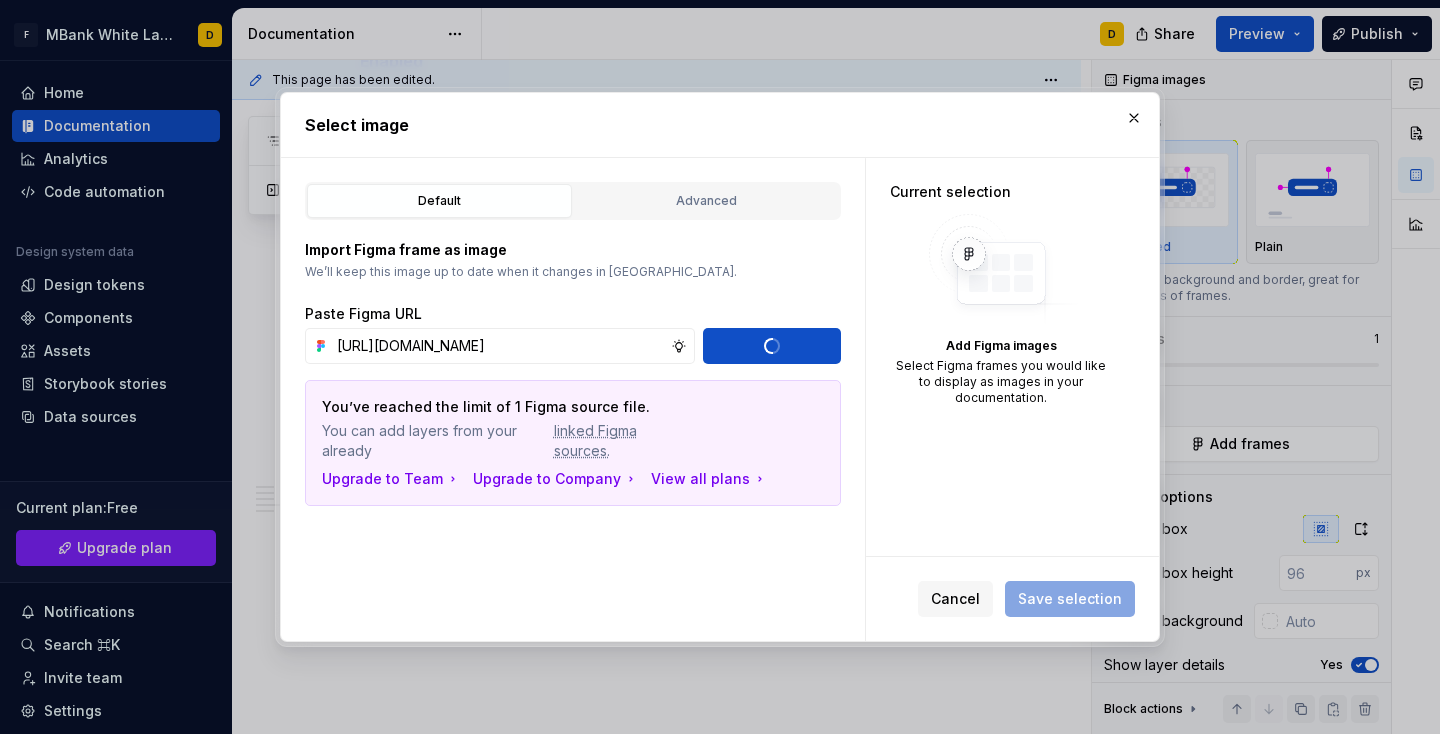 type 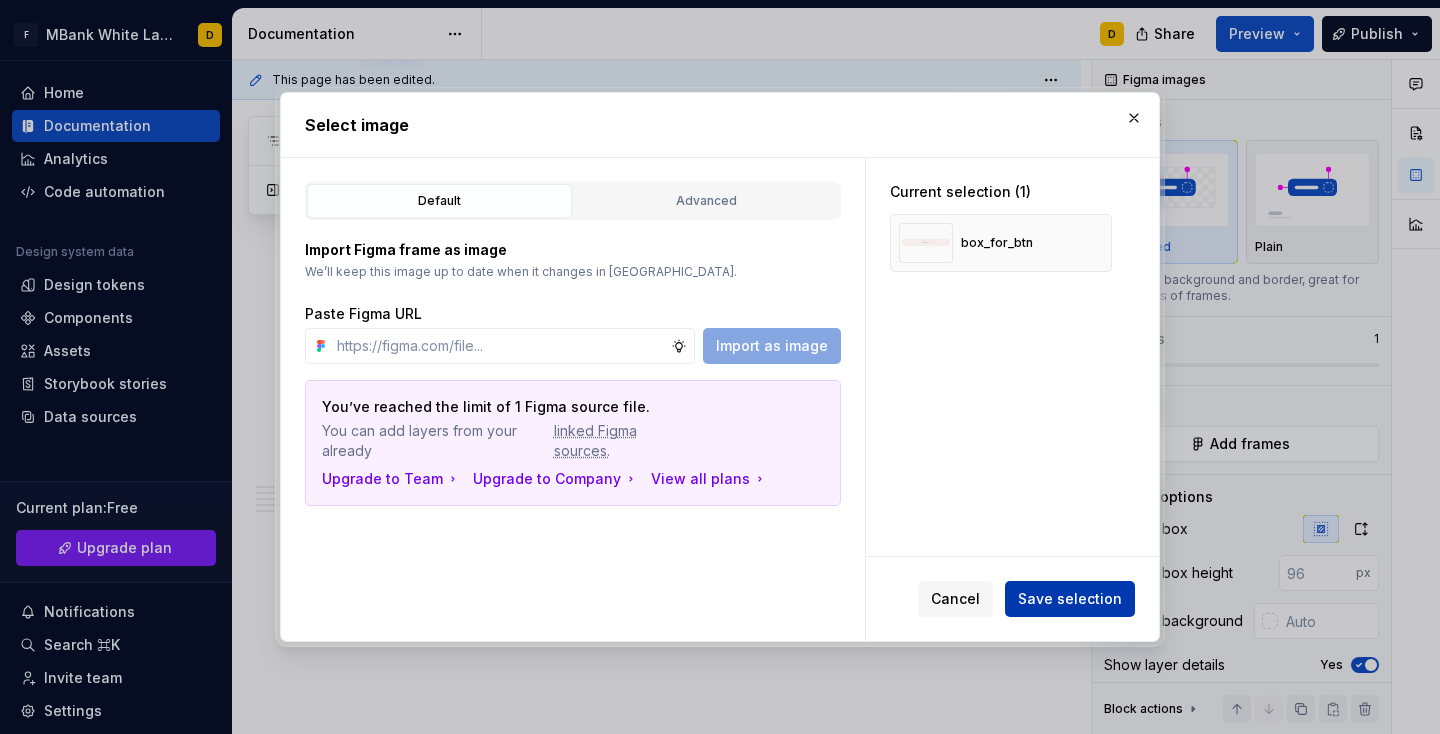 click on "Save selection" at bounding box center [1070, 599] 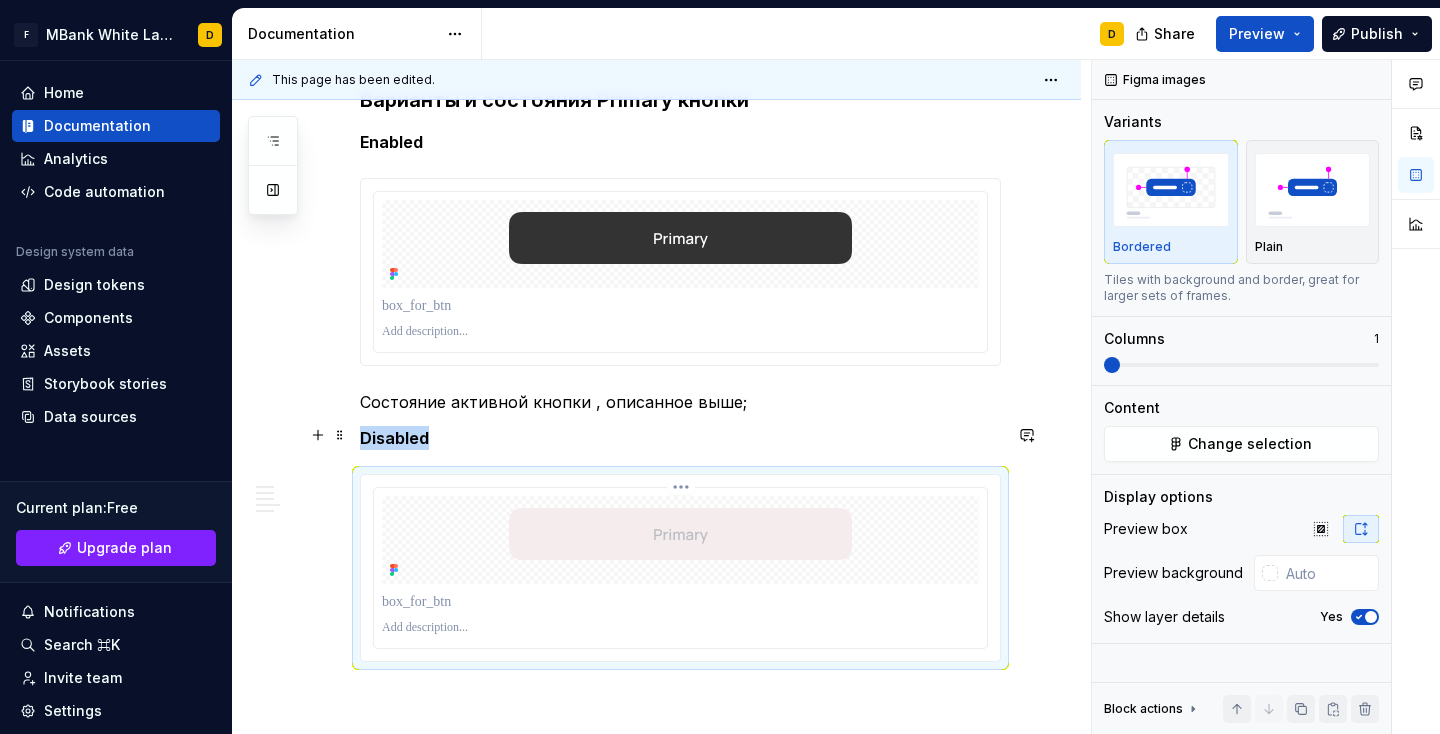 scroll, scrollTop: 6288, scrollLeft: 0, axis: vertical 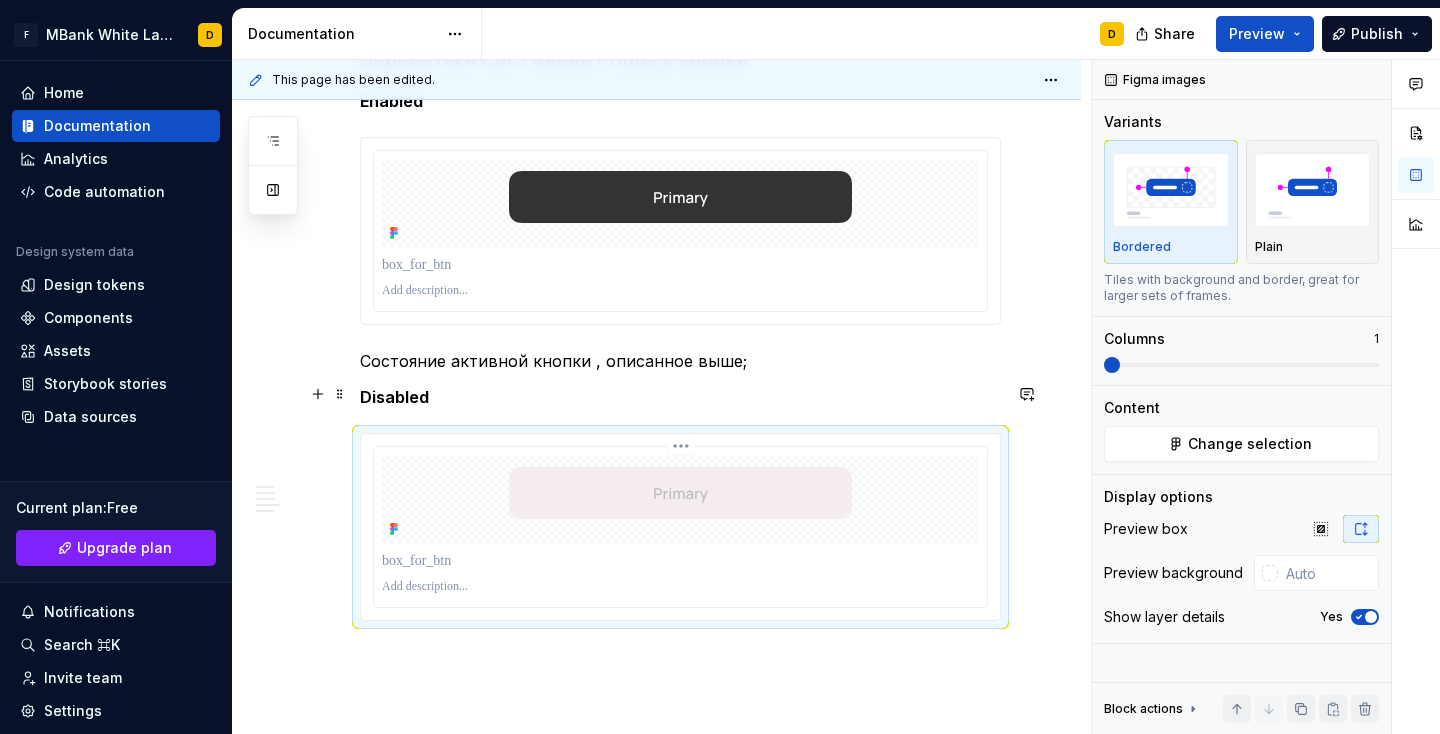 click at bounding box center [680, 587] 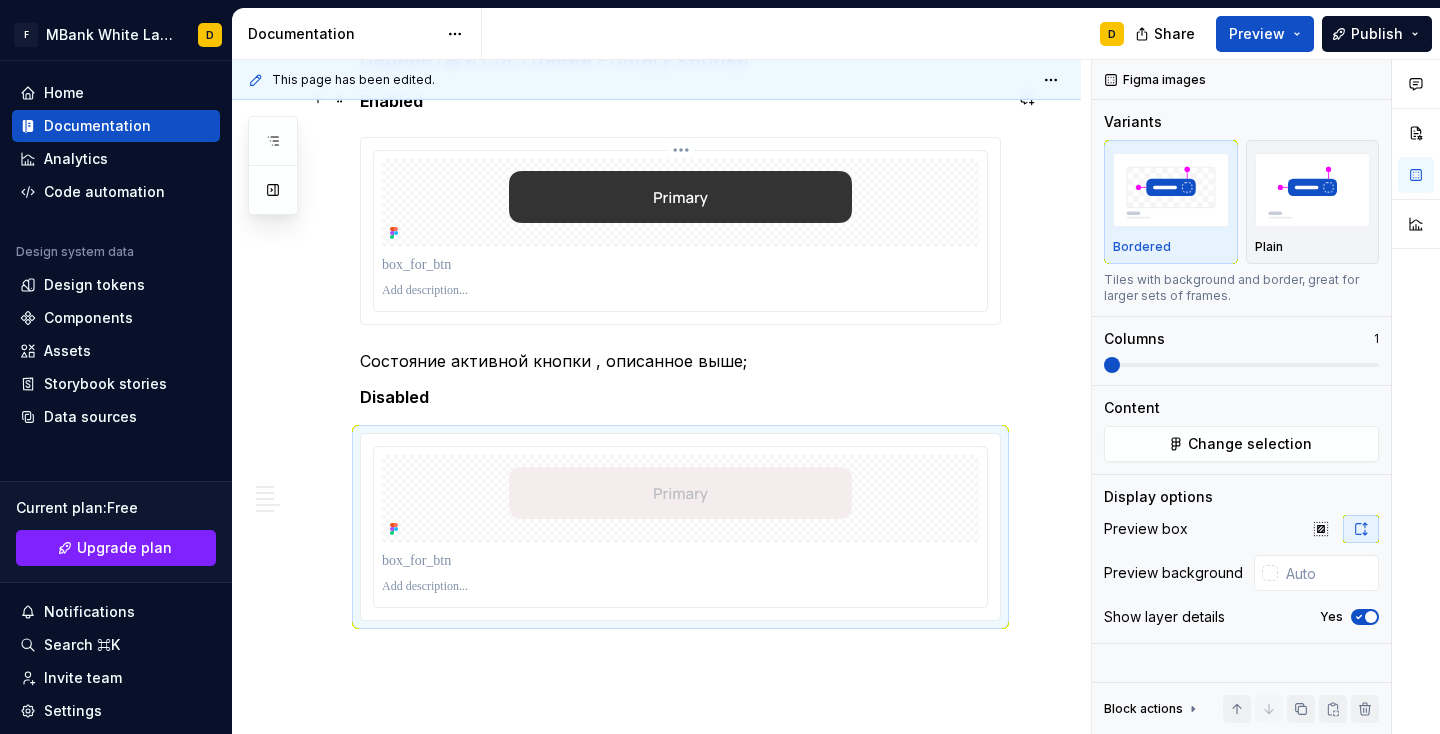 click at bounding box center [680, 291] 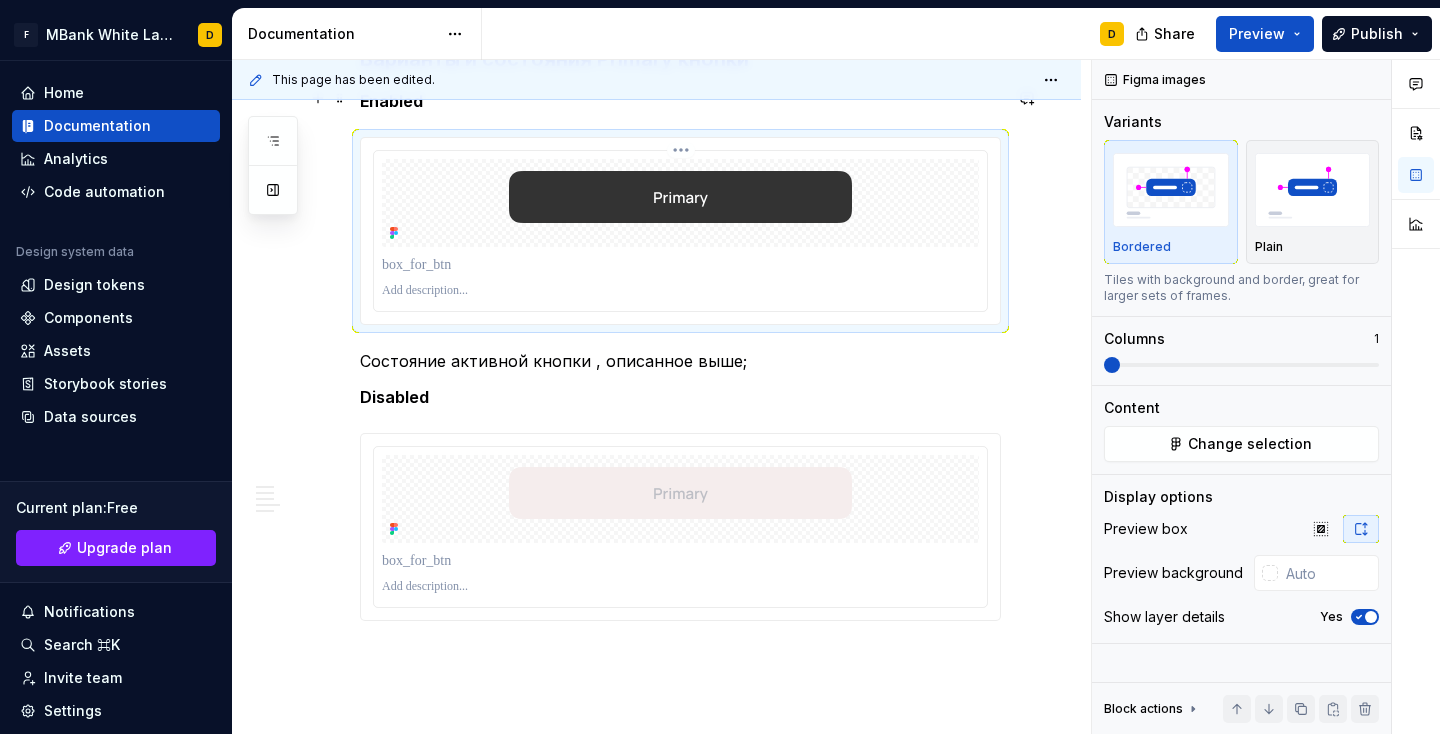 type 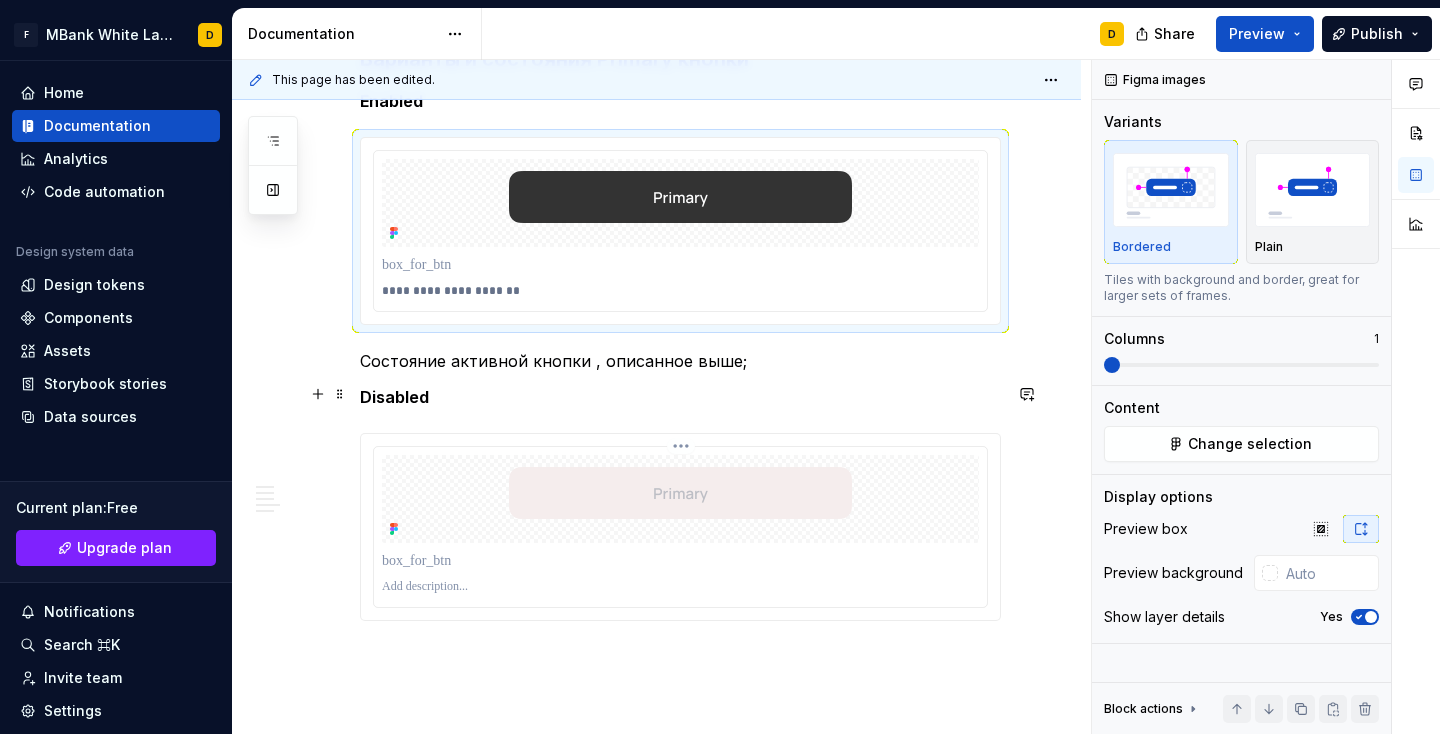 click at bounding box center [680, 587] 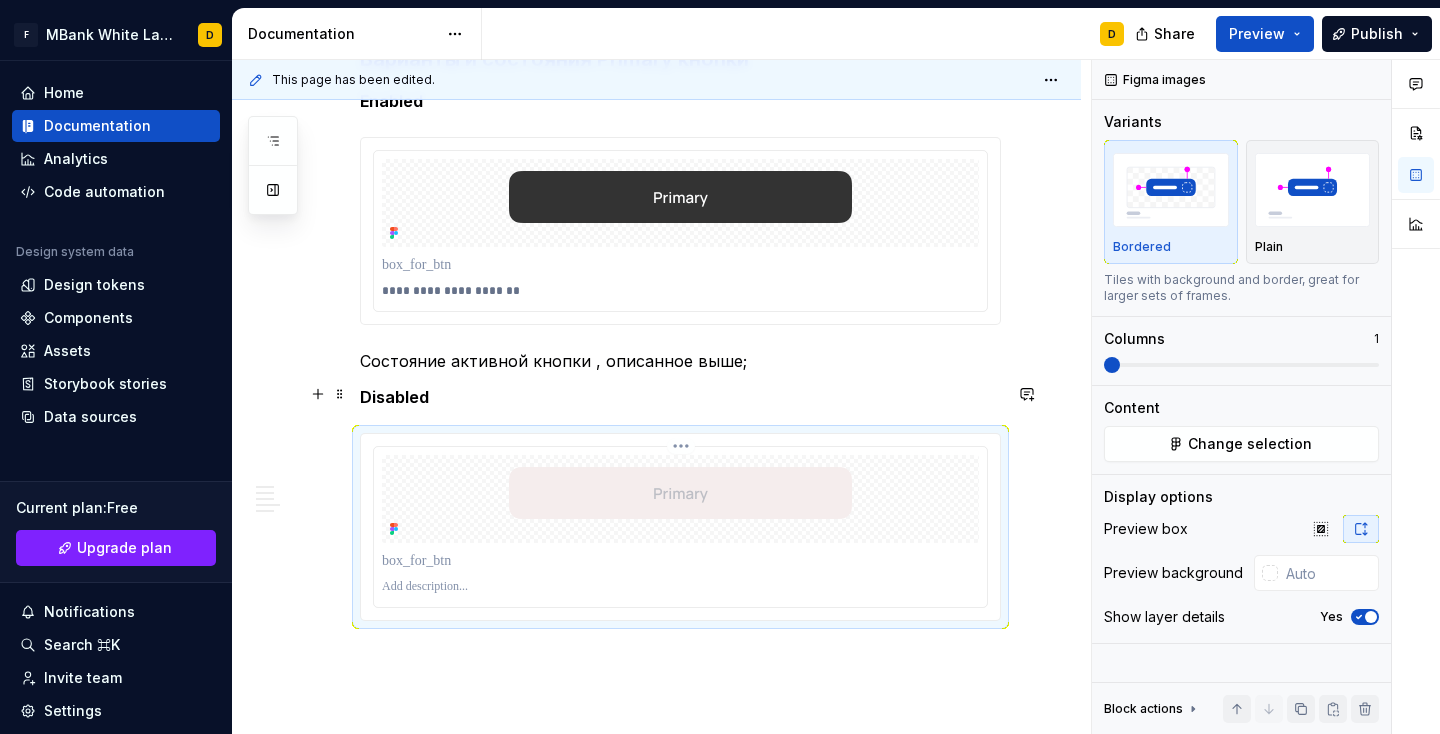type 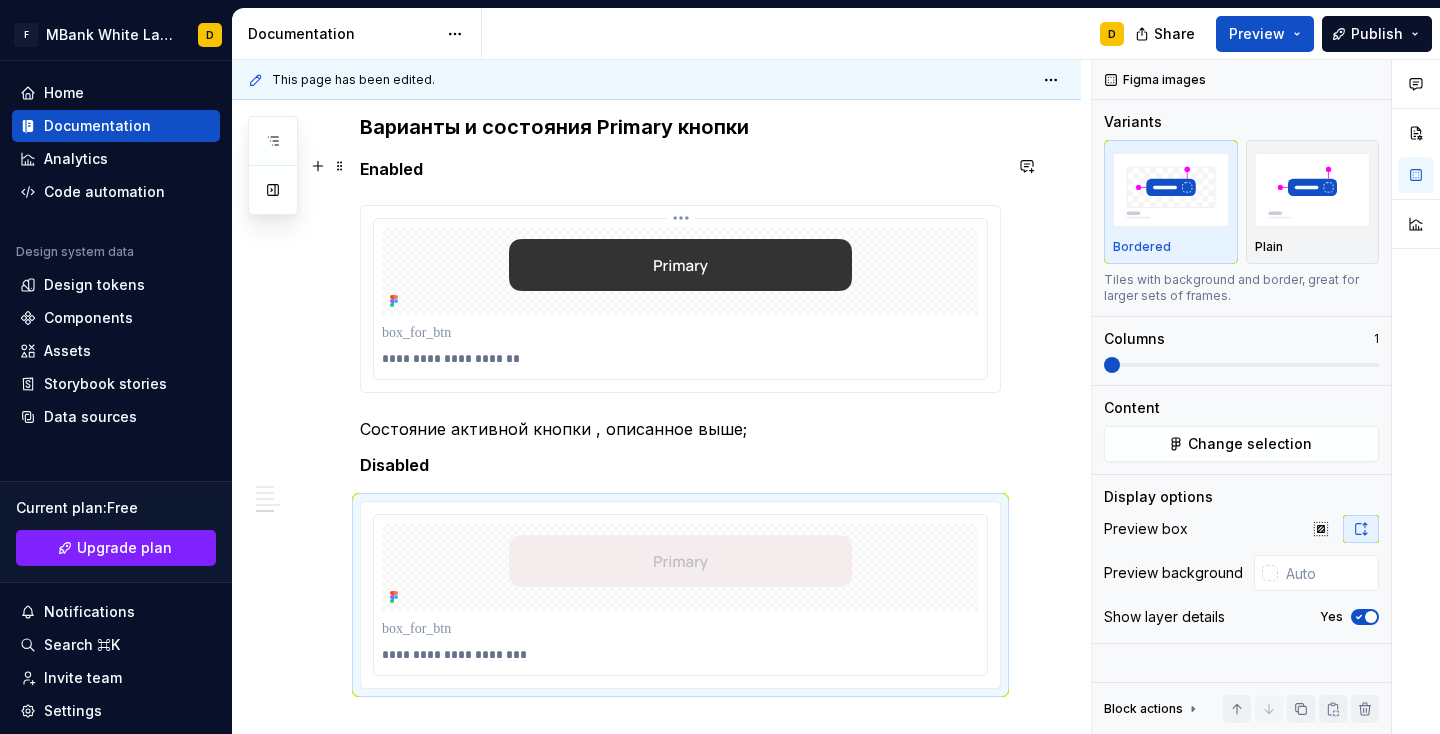 scroll, scrollTop: 6370, scrollLeft: 0, axis: vertical 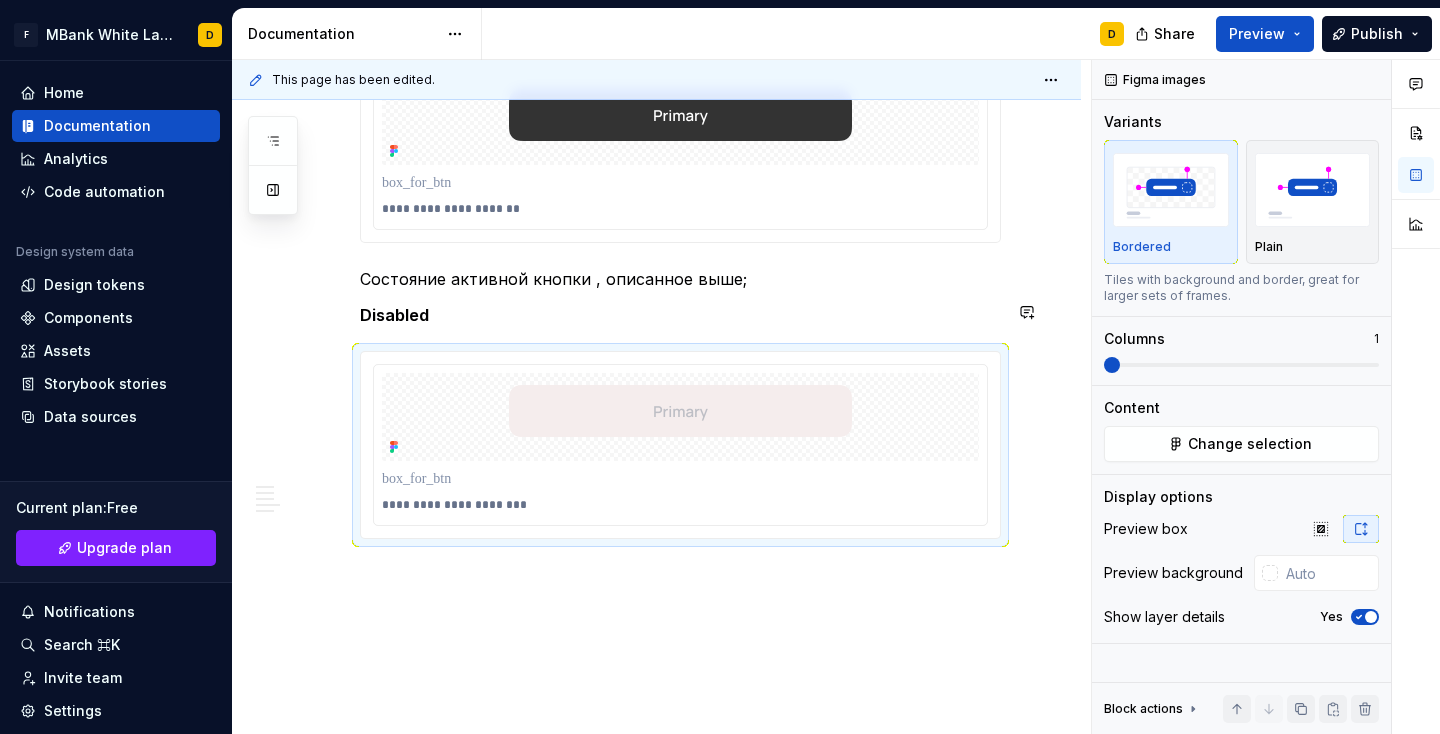 click on "**********" at bounding box center [656, -2621] 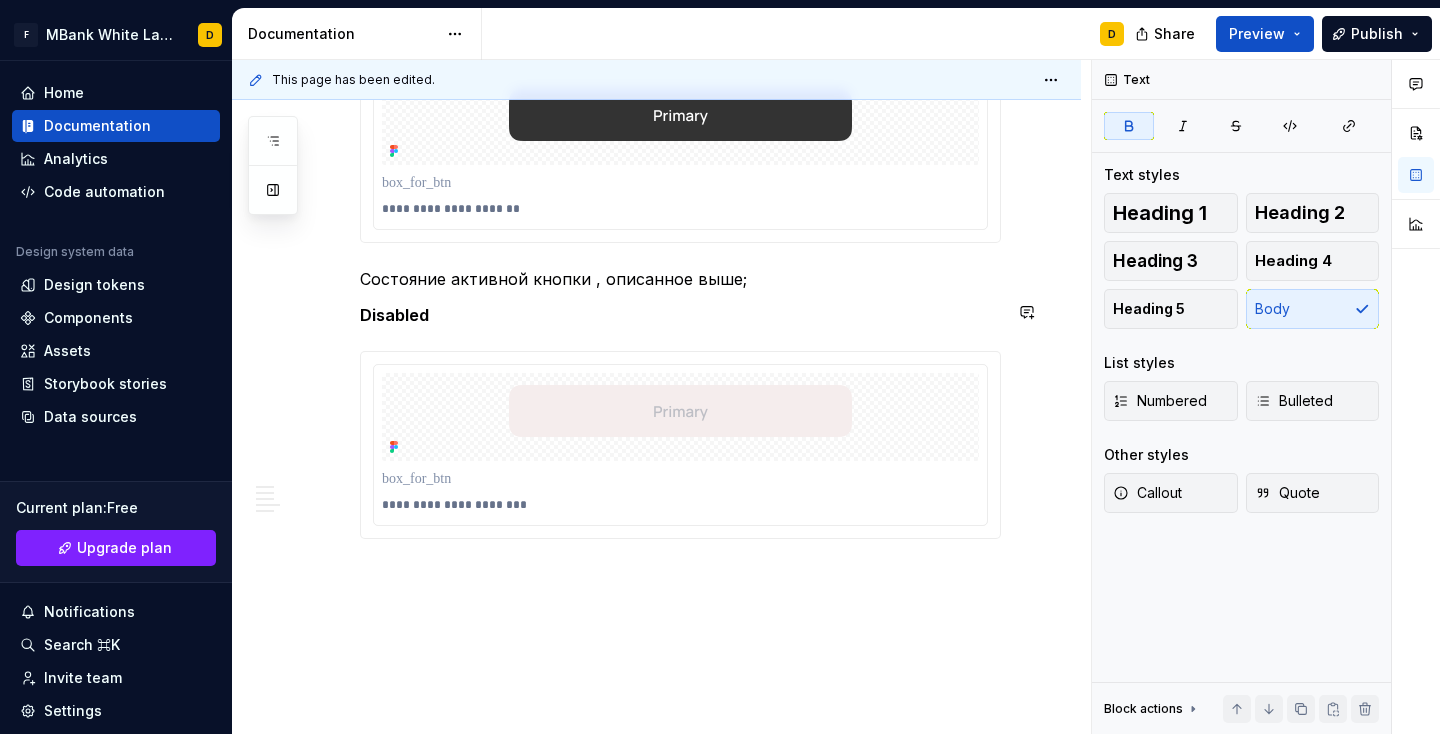 click on "**********" at bounding box center [656, -2621] 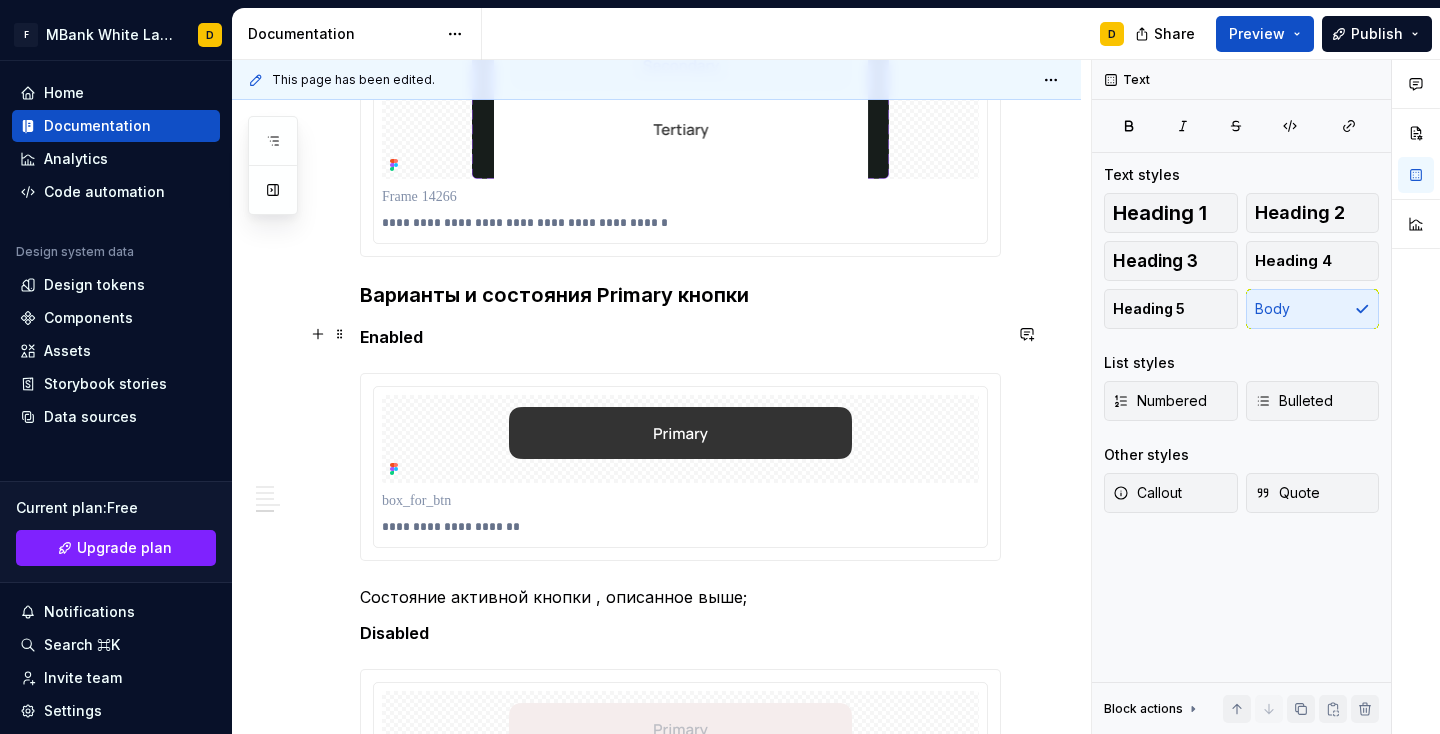 scroll, scrollTop: 6029, scrollLeft: 0, axis: vertical 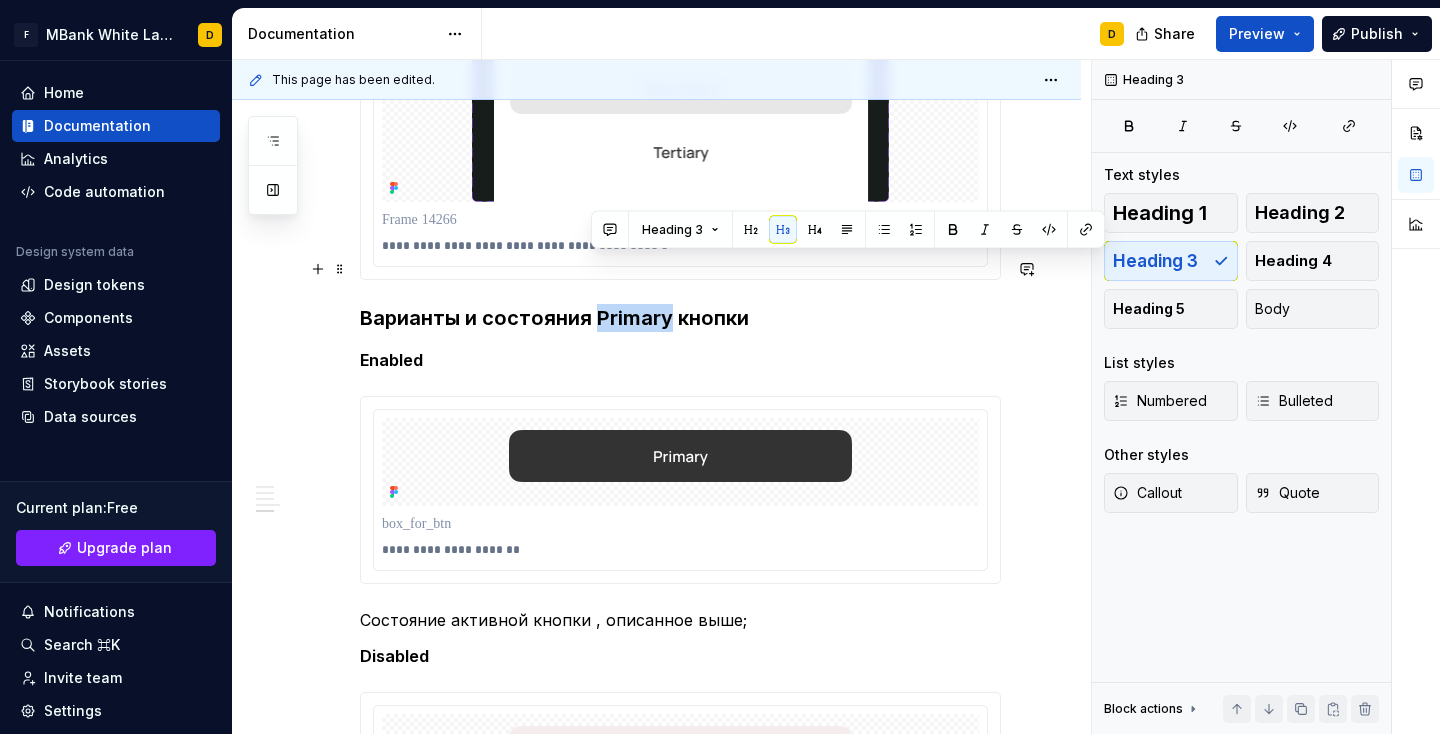 drag, startPoint x: 666, startPoint y: 270, endPoint x: 590, endPoint y: 265, distance: 76.1643 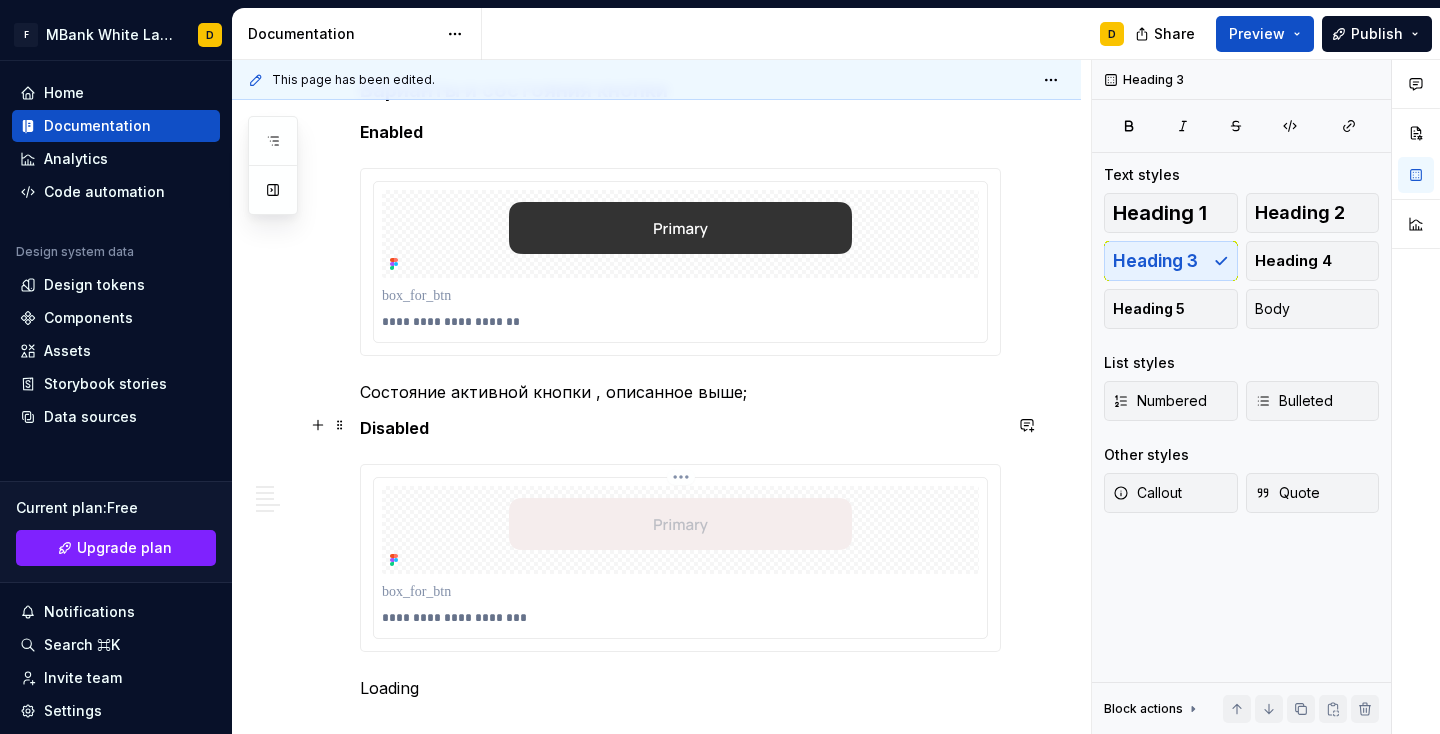scroll, scrollTop: 6303, scrollLeft: 0, axis: vertical 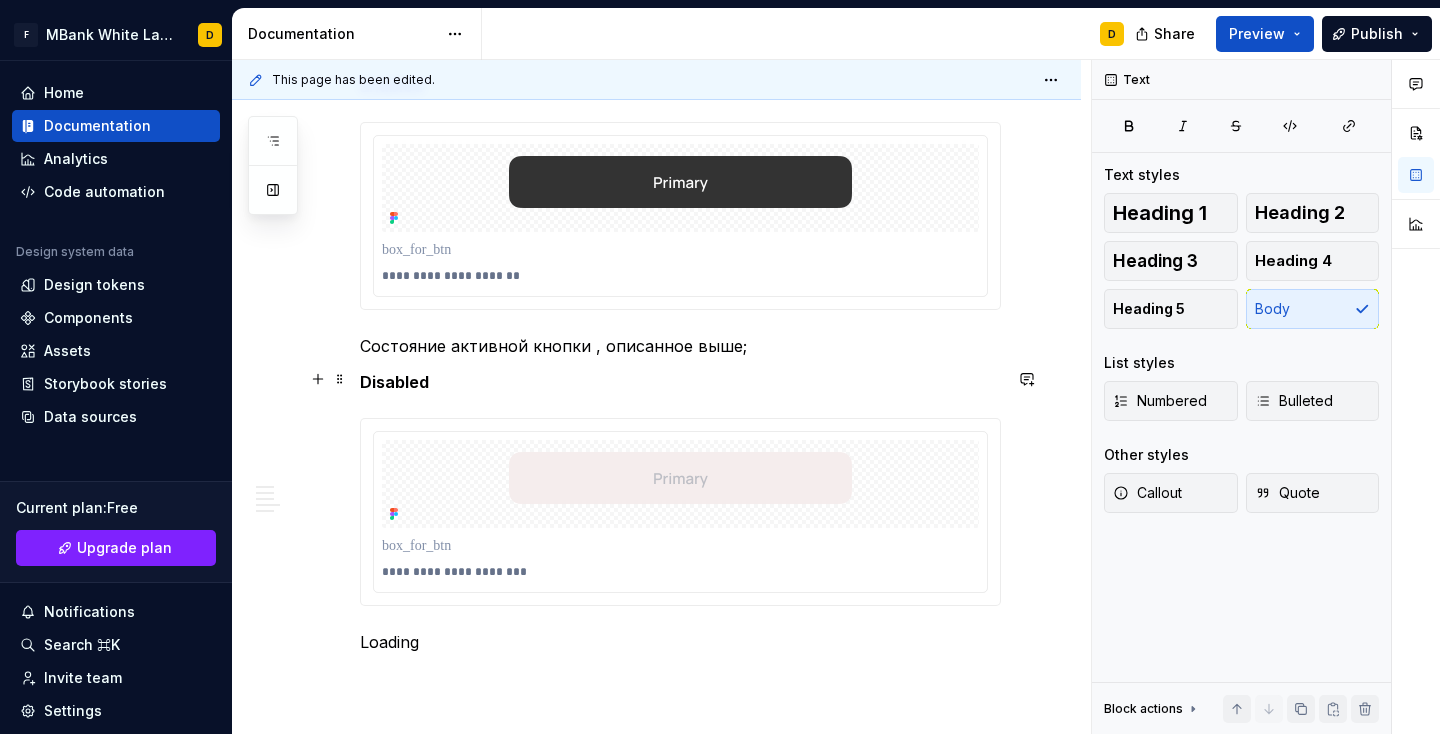 click on "**********" at bounding box center [656, -2530] 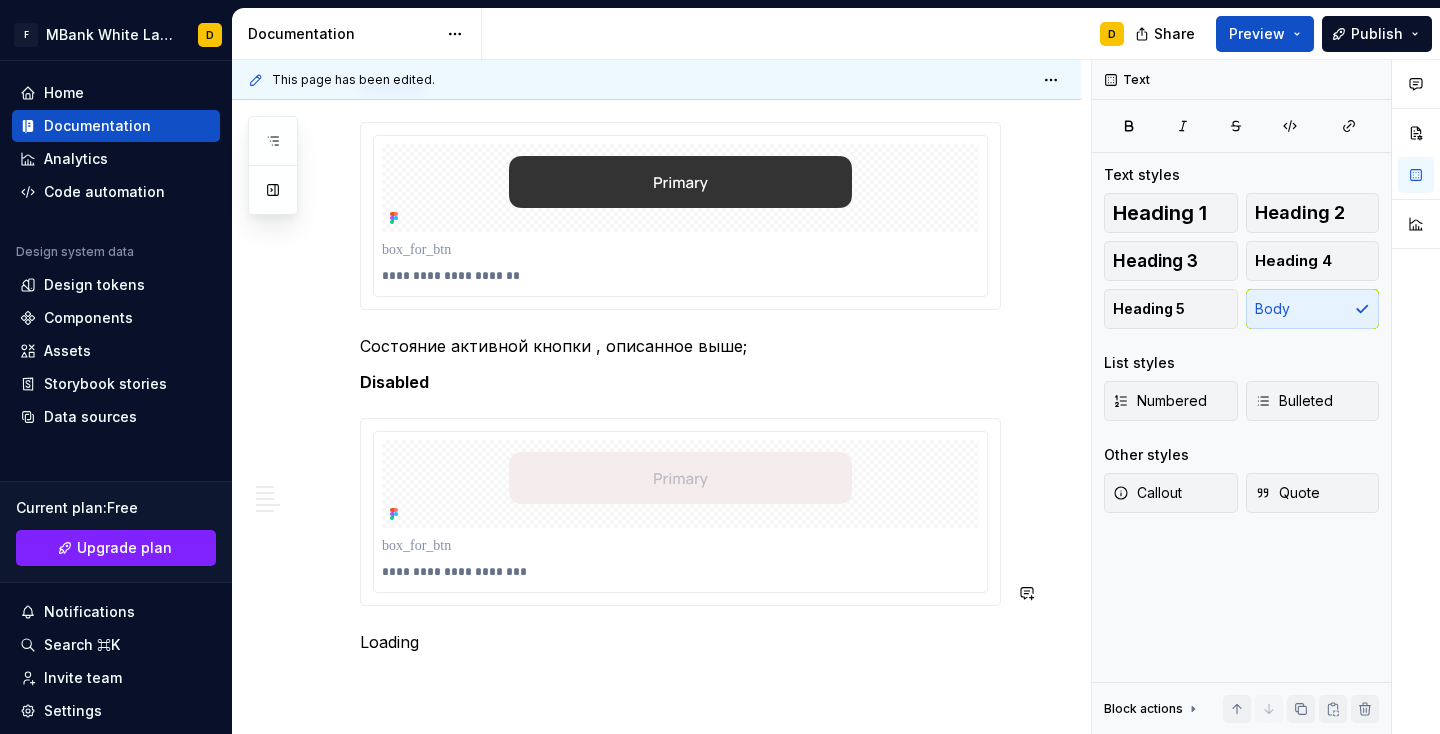 click on "**********" at bounding box center [680, -2616] 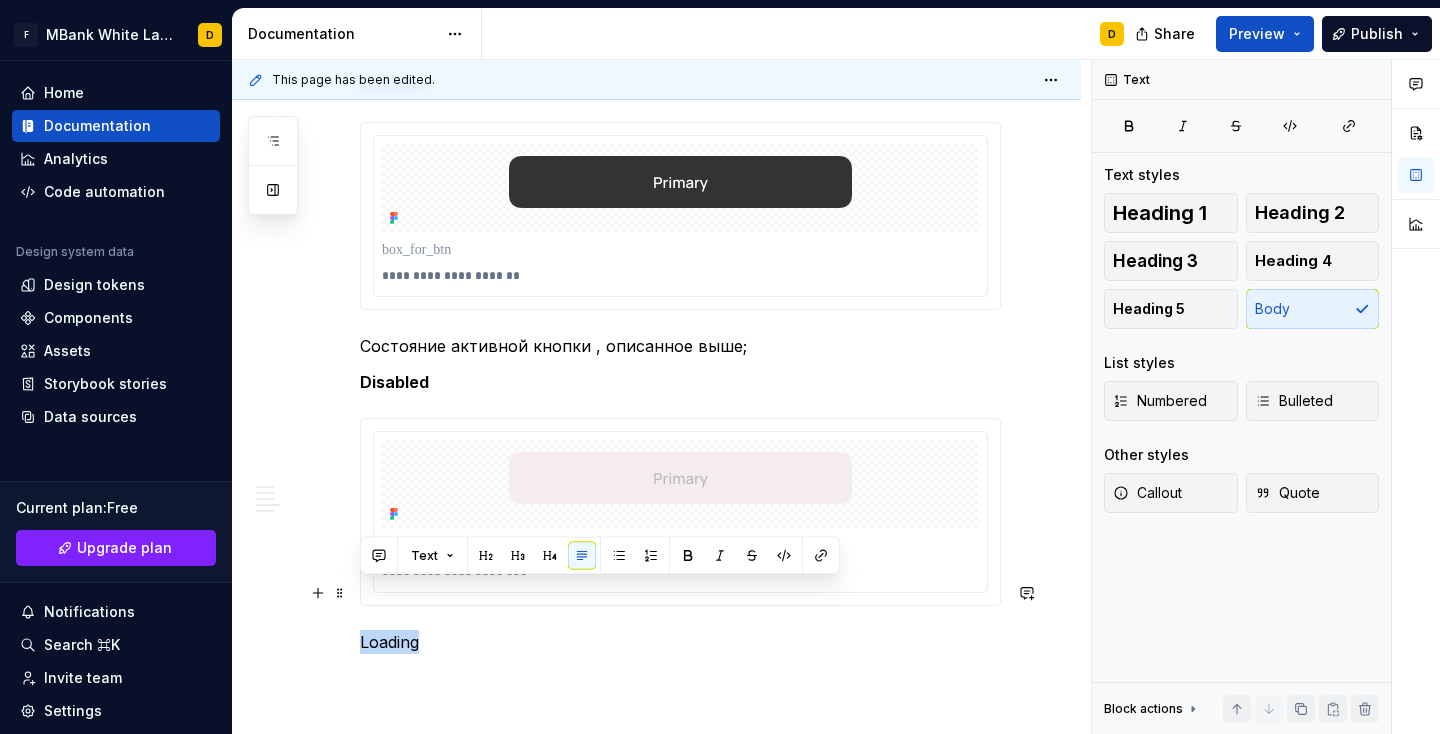 drag, startPoint x: 422, startPoint y: 599, endPoint x: 354, endPoint y: 589, distance: 68.73136 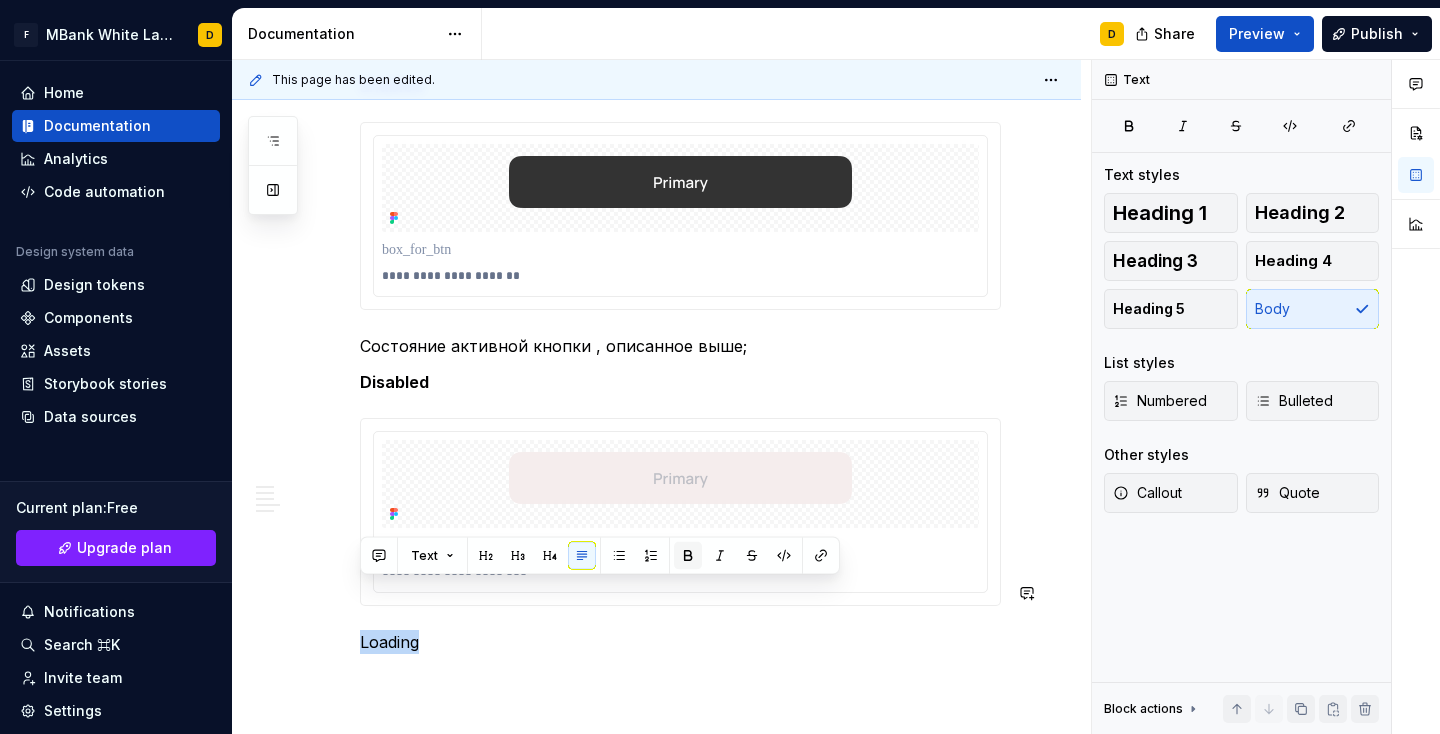 click at bounding box center [688, 556] 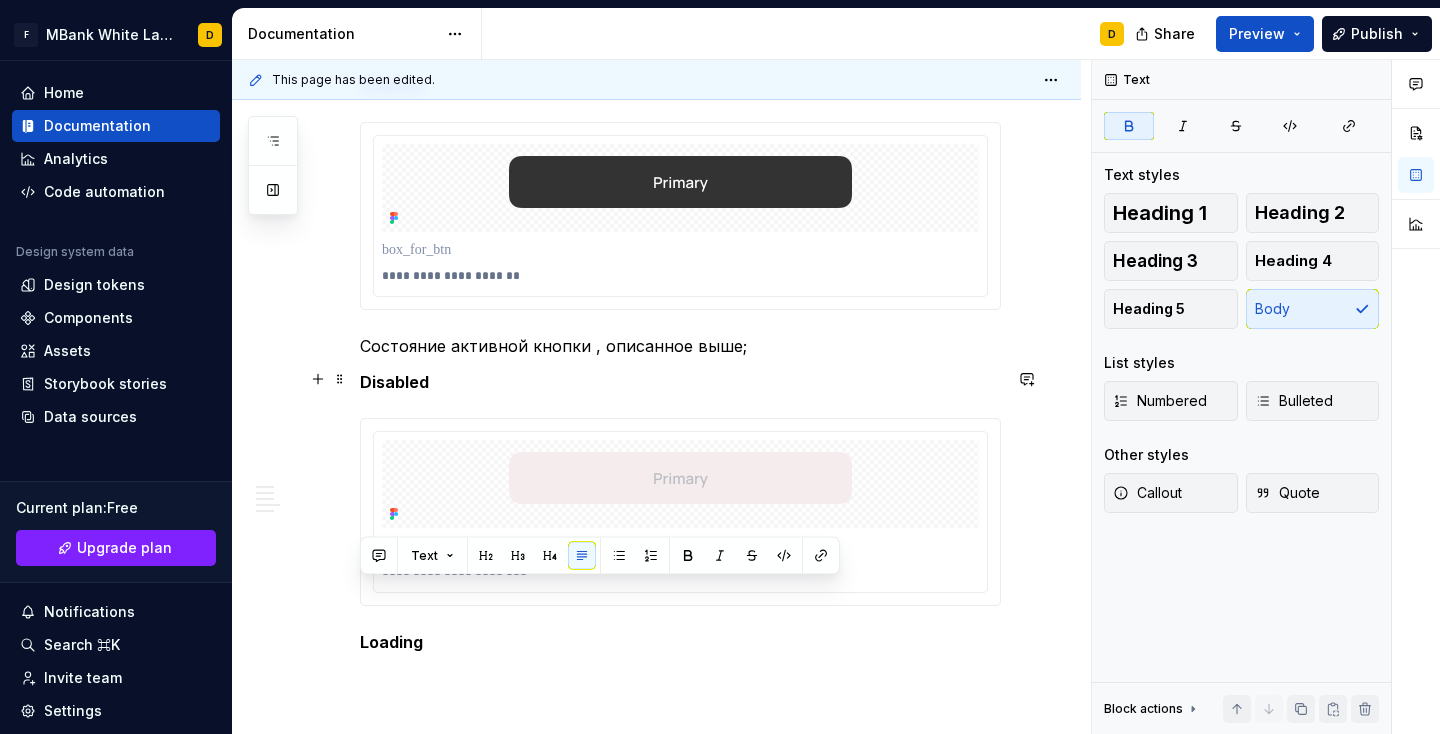 click on "**********" at bounding box center (656, -2530) 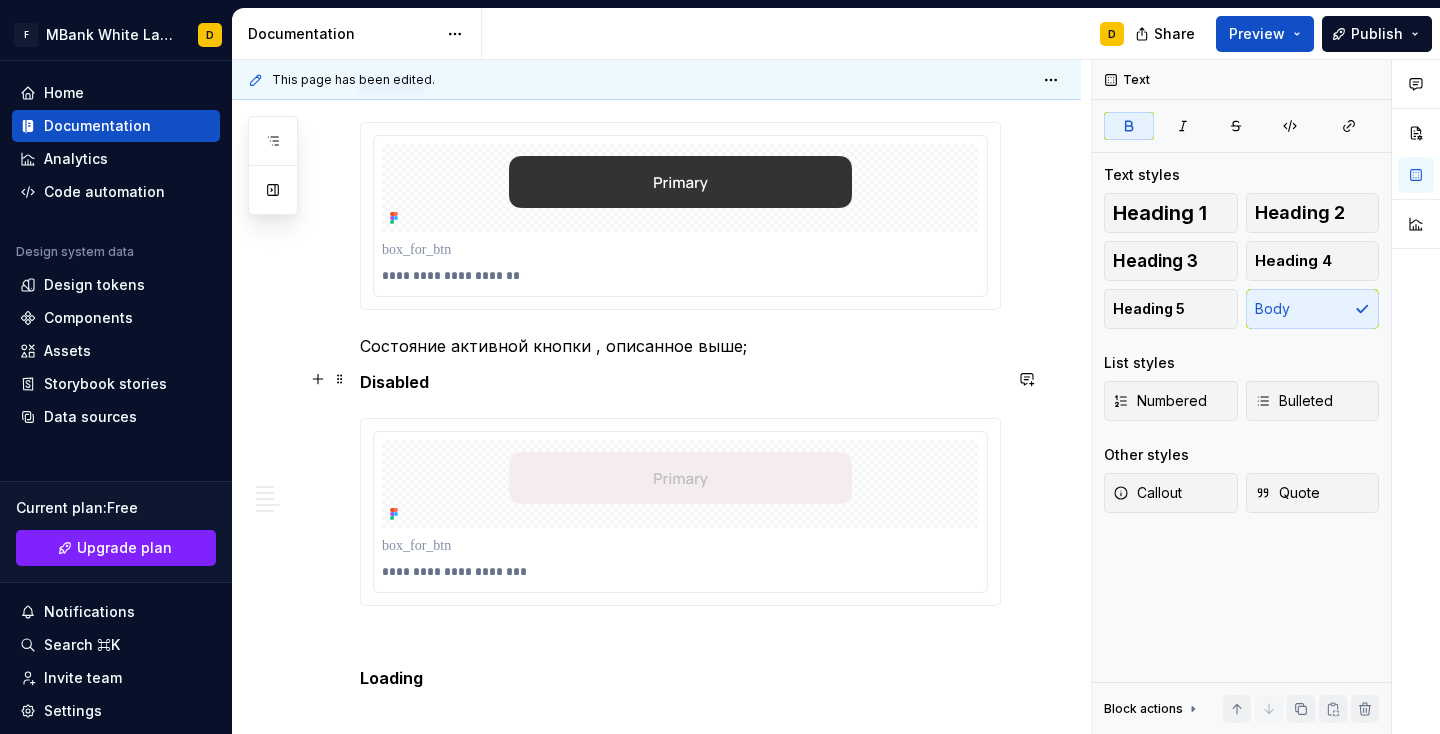 click on "**********" at bounding box center [680, -2610] 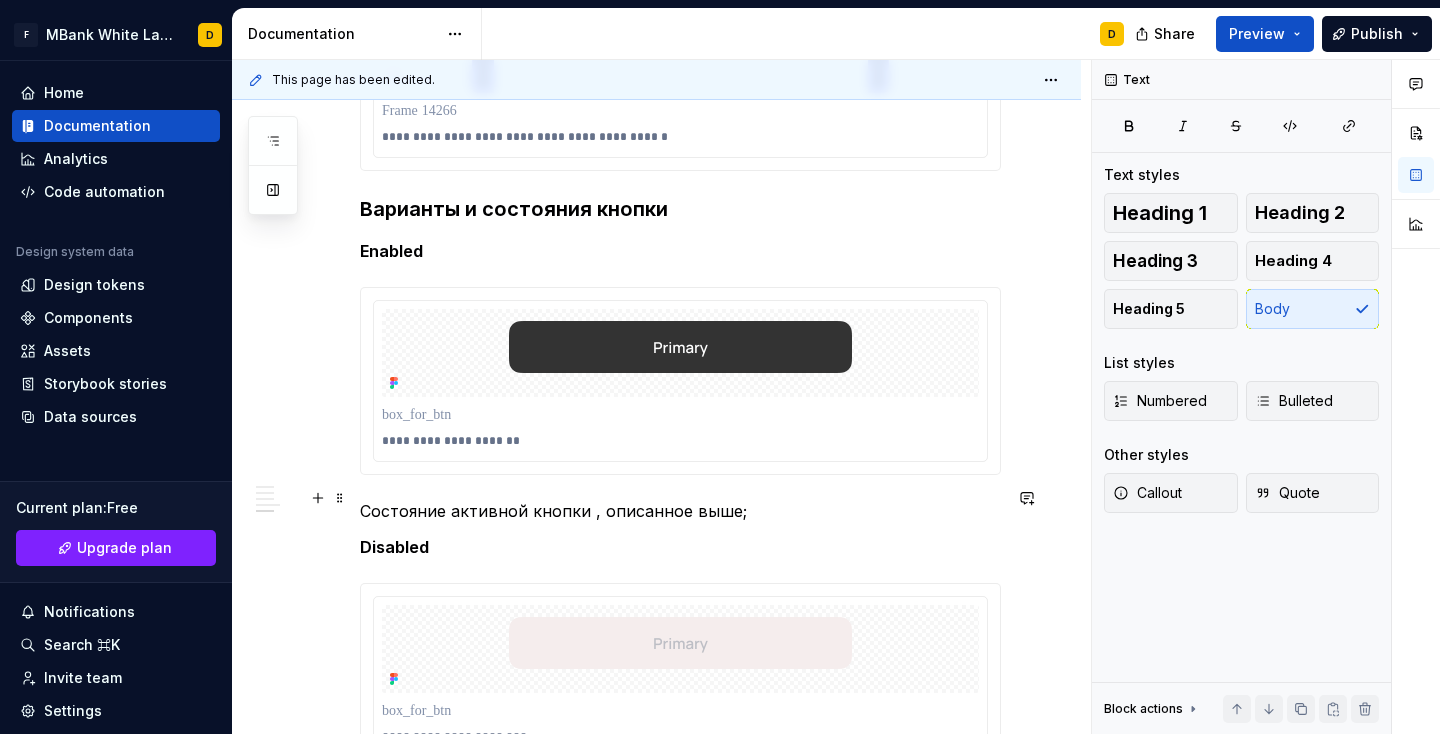 scroll, scrollTop: 6150, scrollLeft: 0, axis: vertical 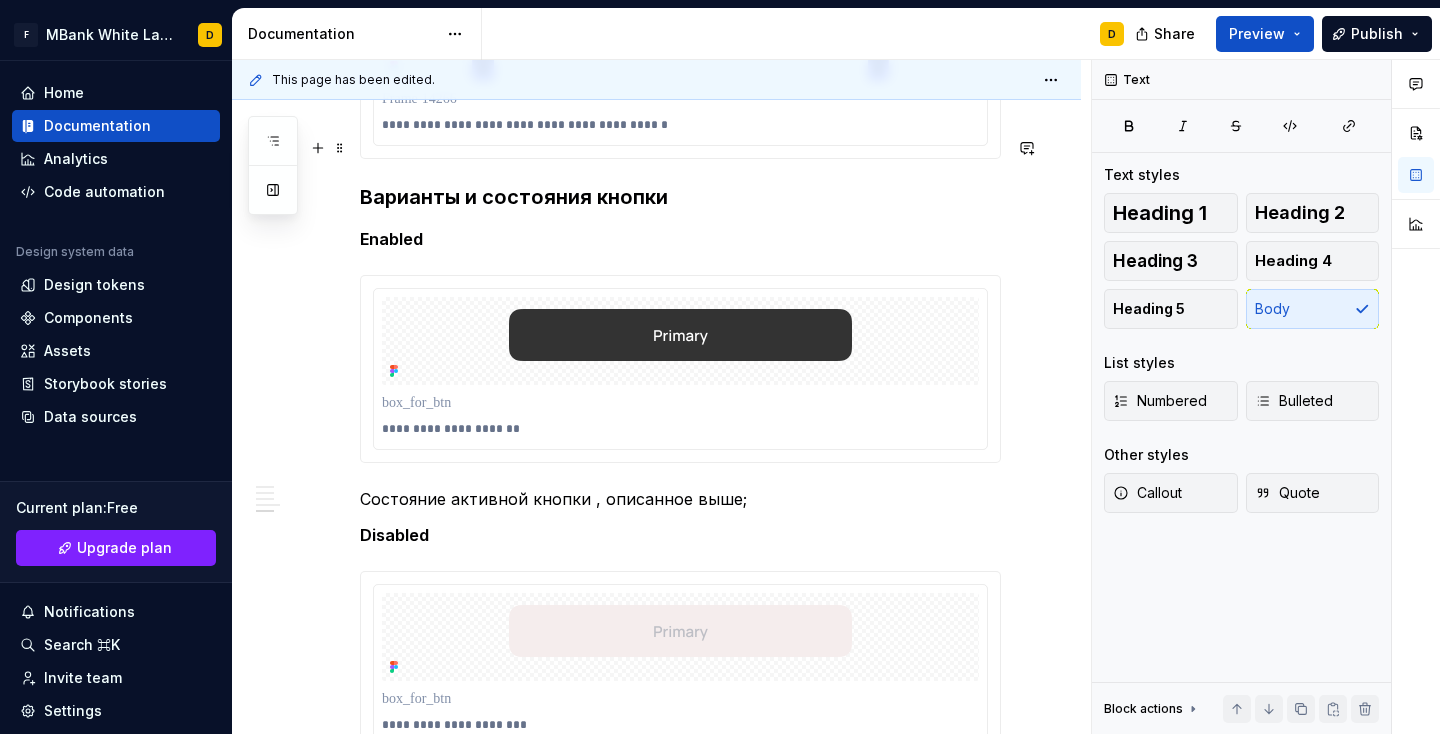 click on "Варианты и состояния кнопки" at bounding box center (680, 197) 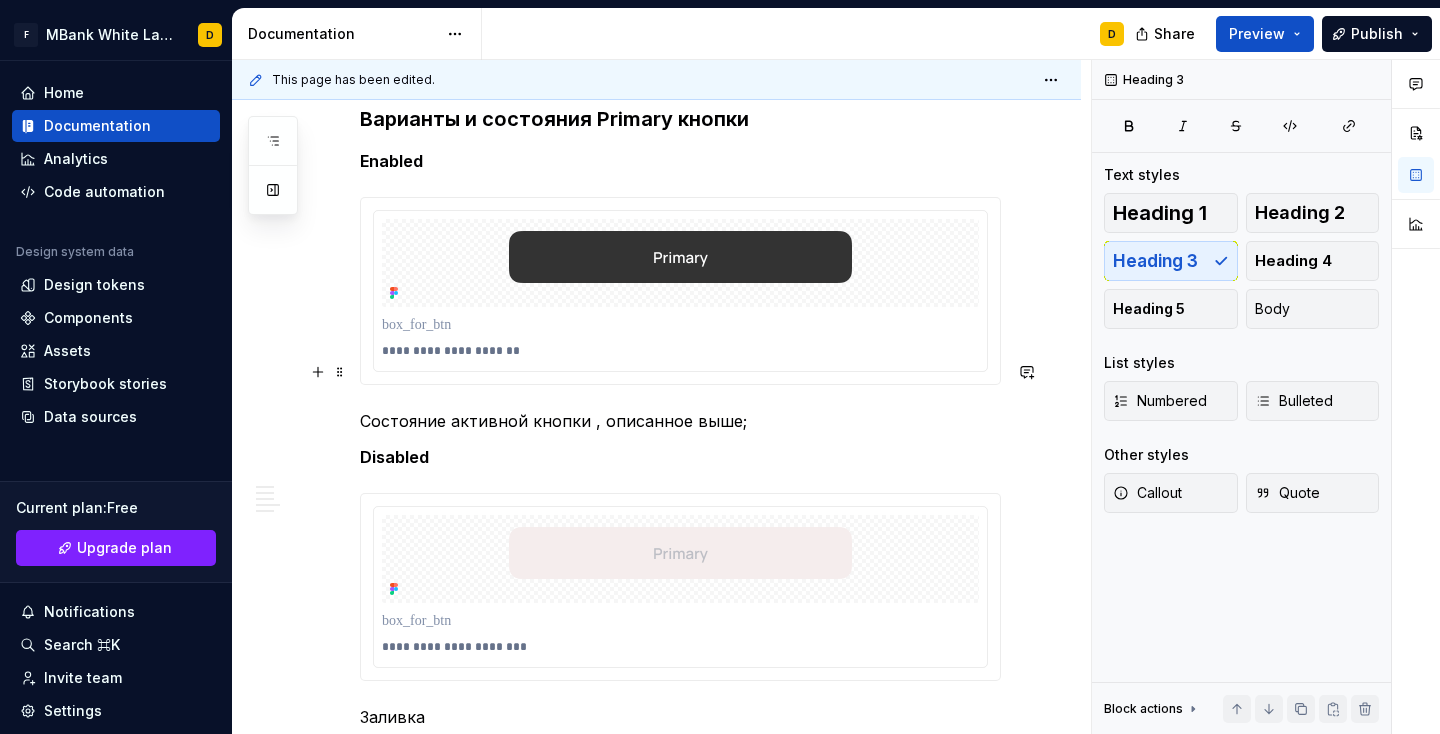 scroll, scrollTop: 6454, scrollLeft: 0, axis: vertical 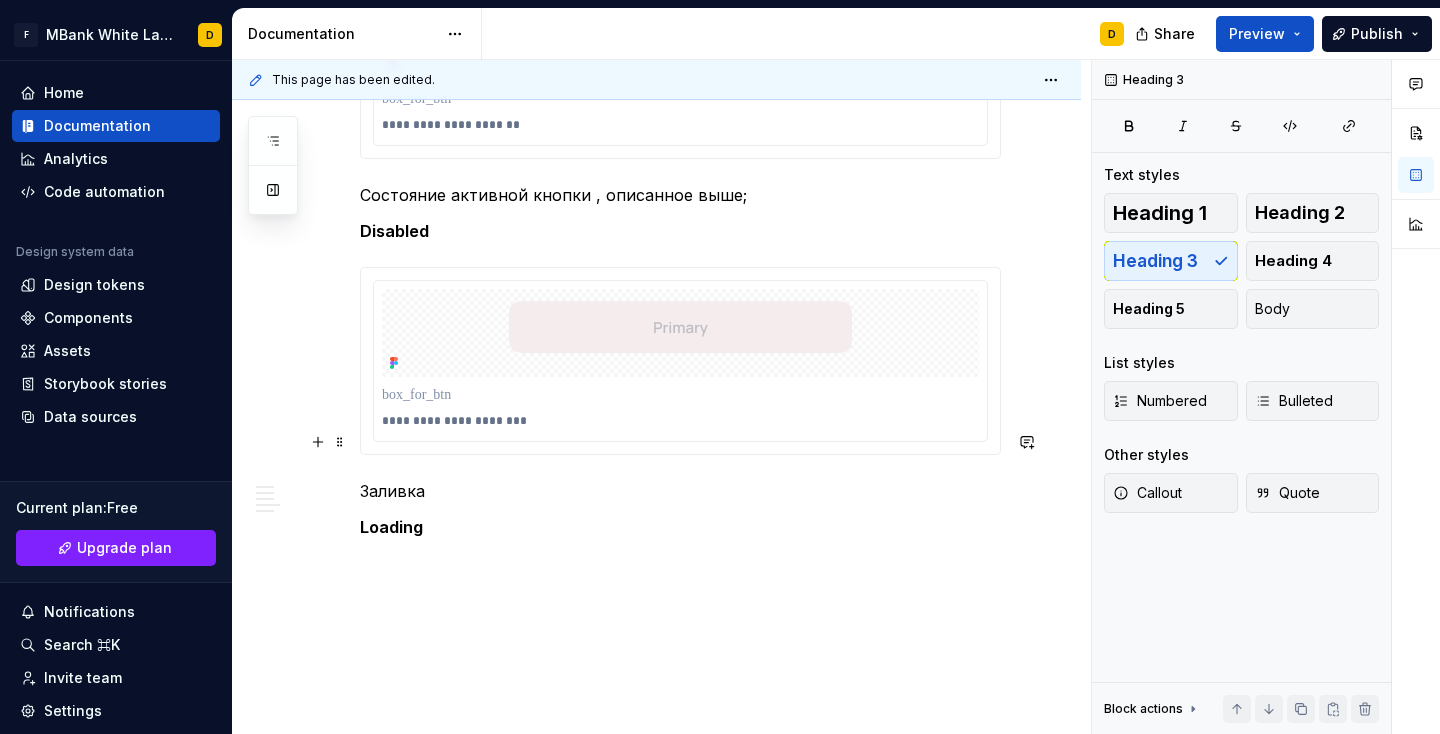 click on "Заливка" at bounding box center (680, 491) 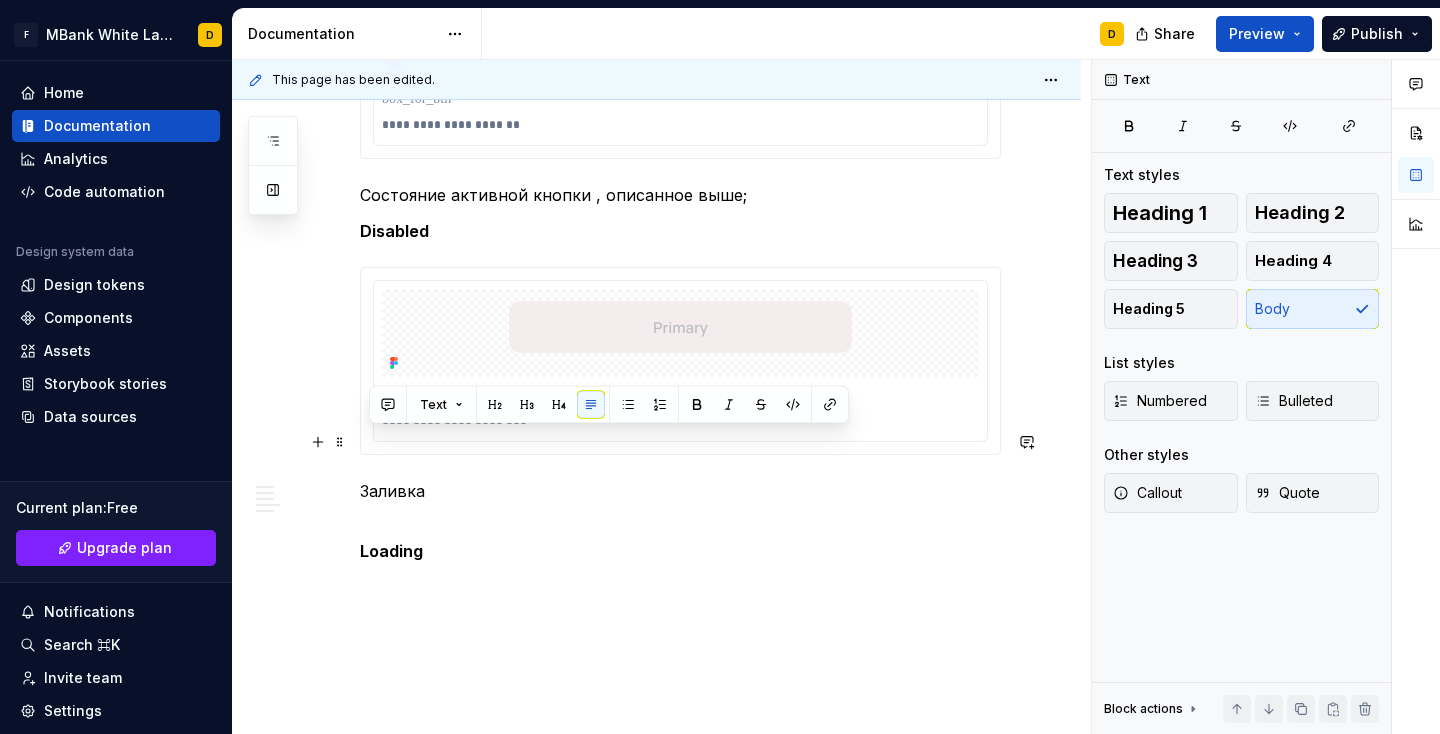 drag, startPoint x: 428, startPoint y: 439, endPoint x: 362, endPoint y: 434, distance: 66.189125 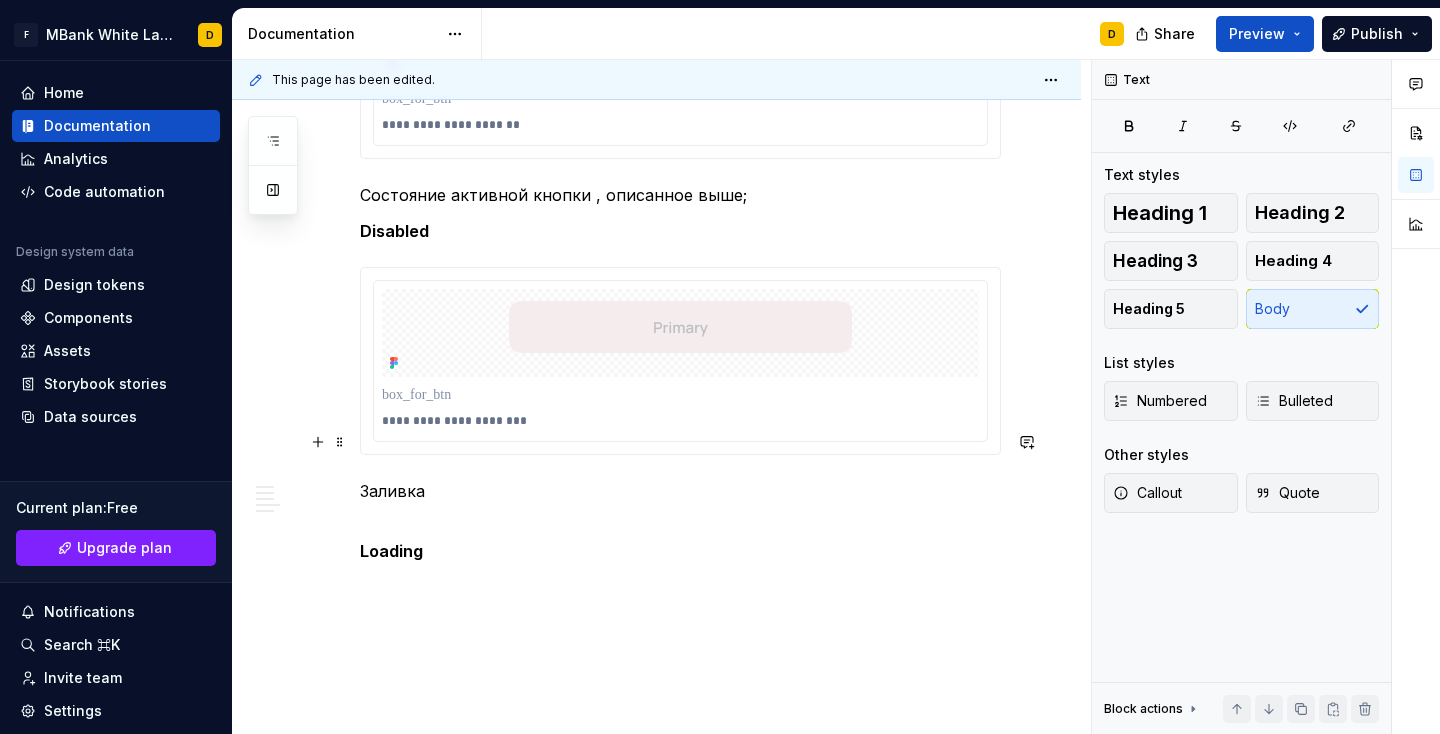 click on "Заливка" at bounding box center (680, 503) 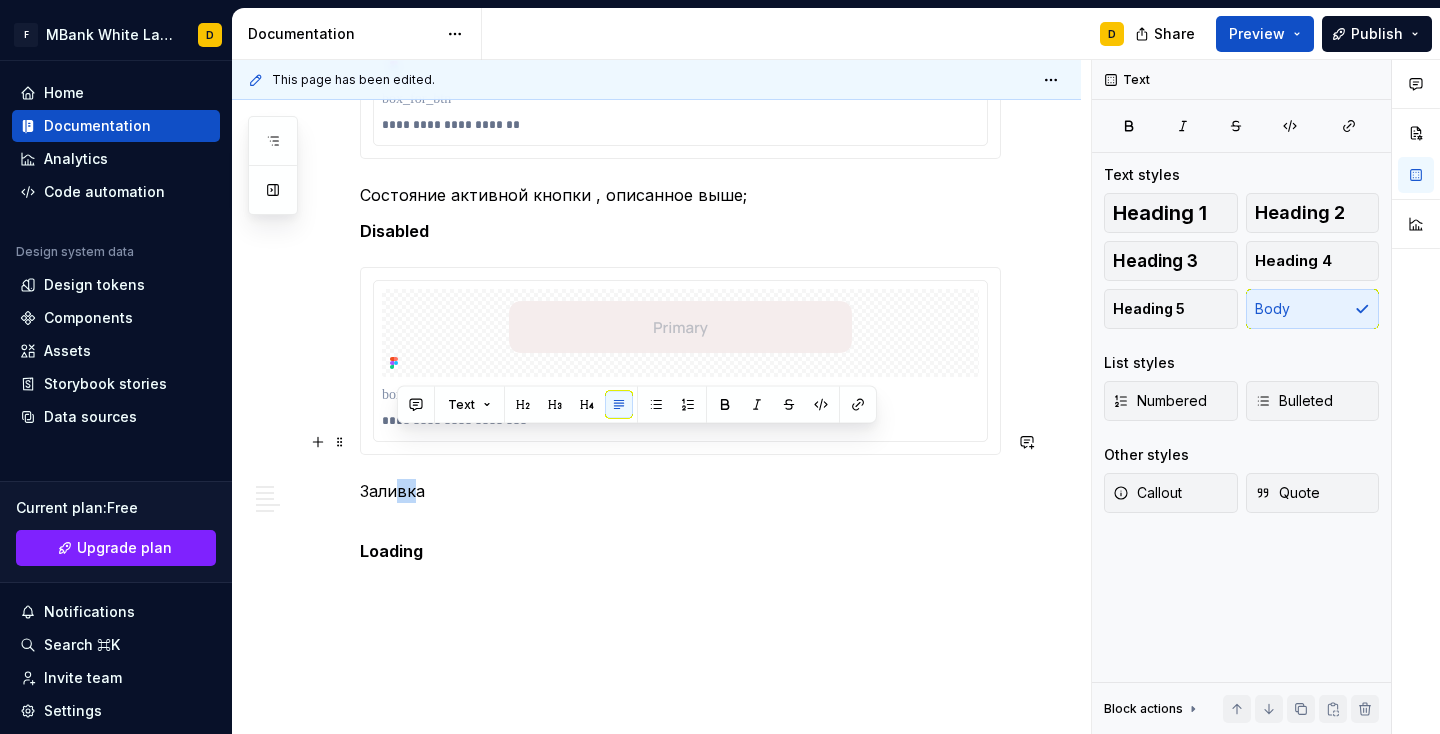 drag, startPoint x: 416, startPoint y: 443, endPoint x: 399, endPoint y: 438, distance: 17.720045 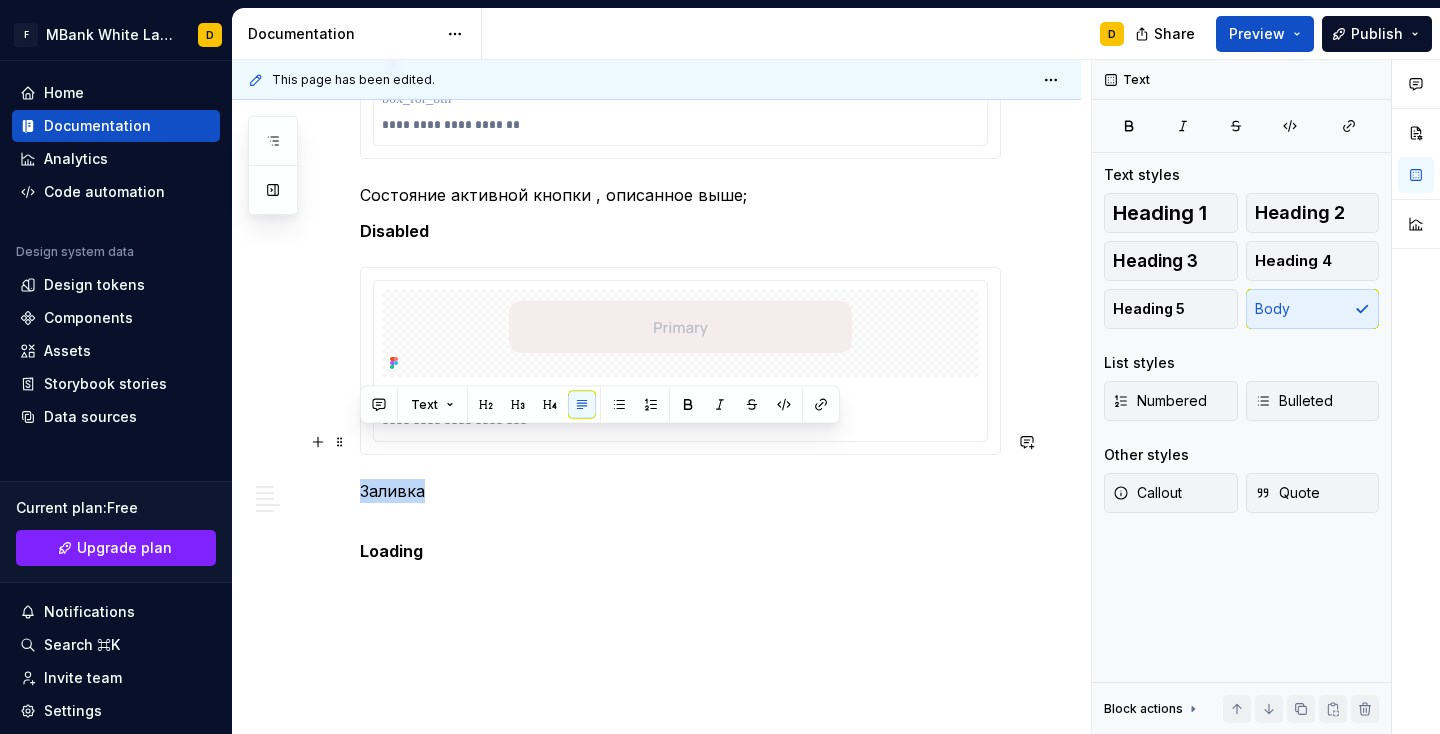 drag, startPoint x: 423, startPoint y: 441, endPoint x: 357, endPoint y: 437, distance: 66.1211 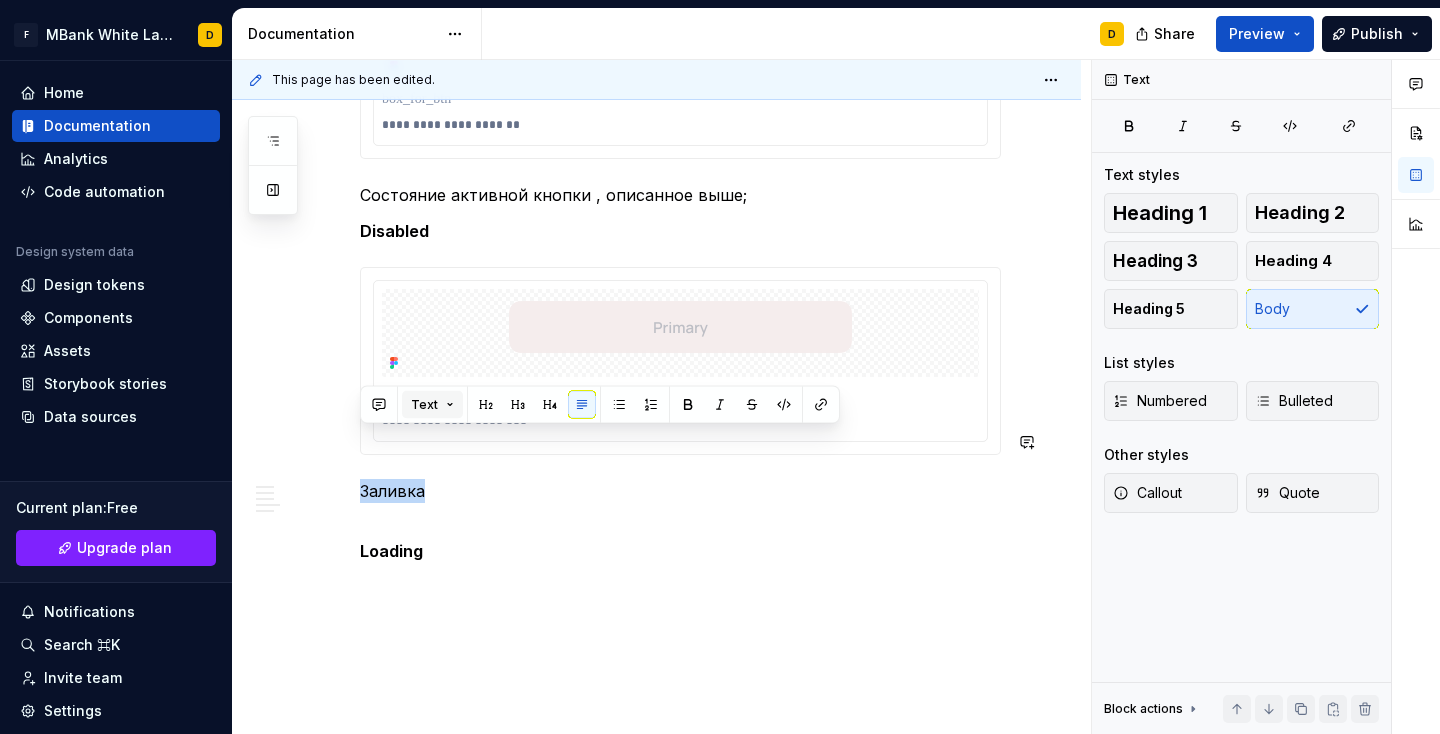 click on "Text" at bounding box center [432, 405] 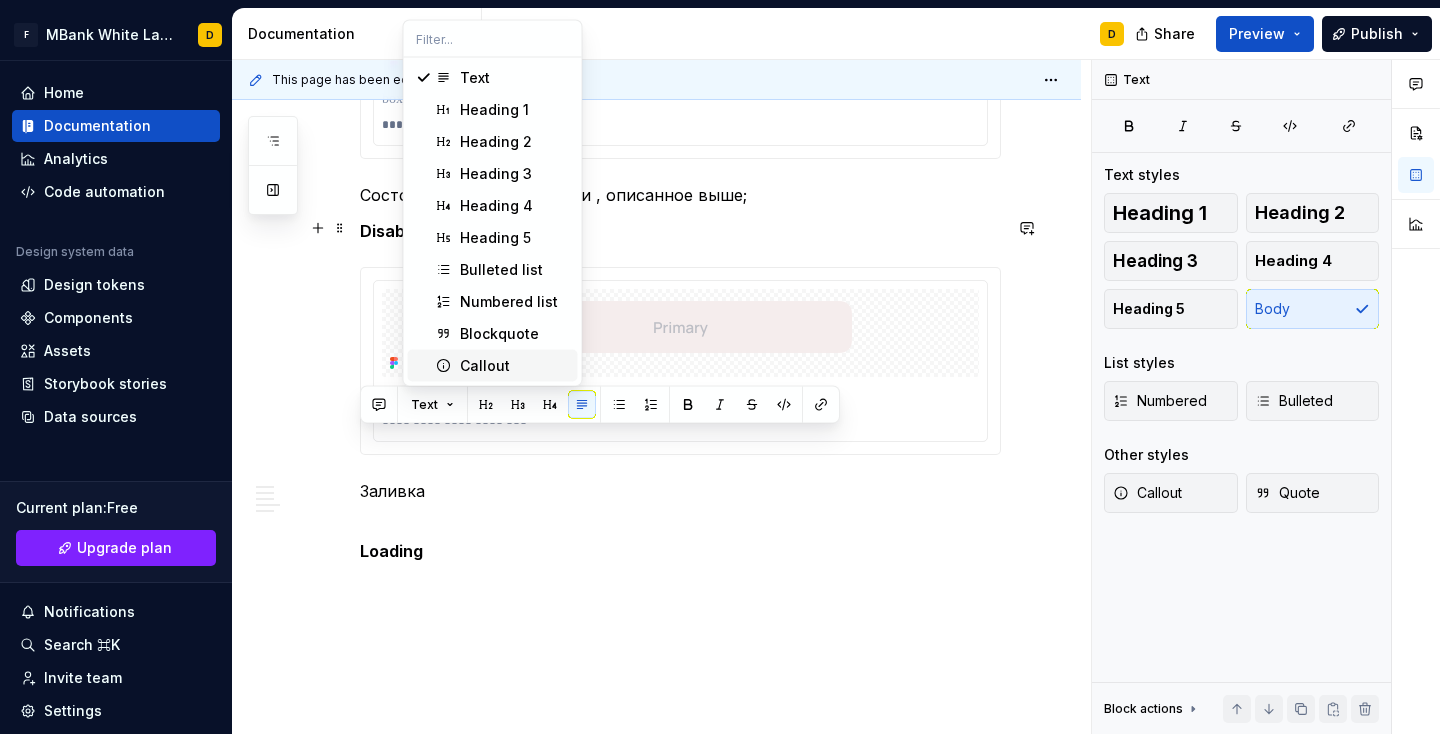 click on "Callout" at bounding box center [485, 366] 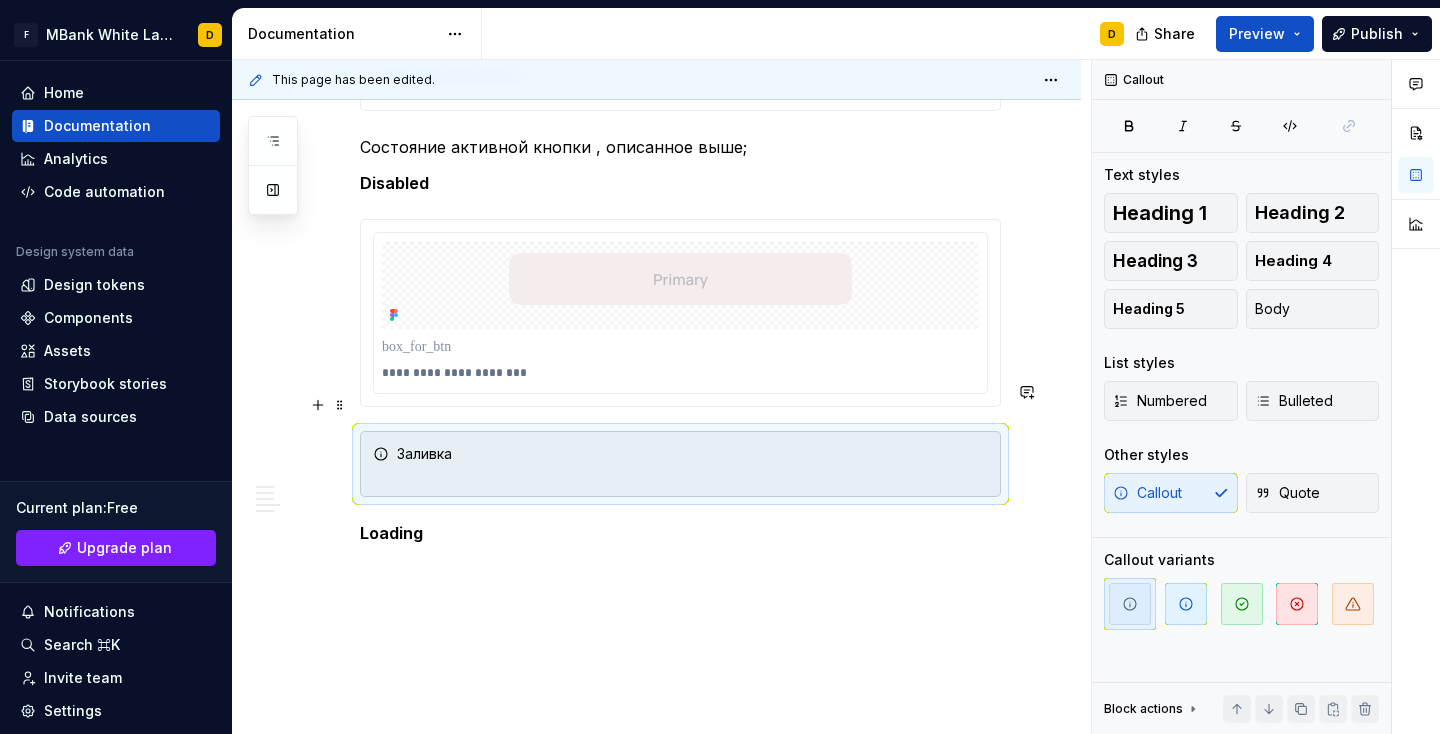 click on "Заливка" at bounding box center [692, 464] 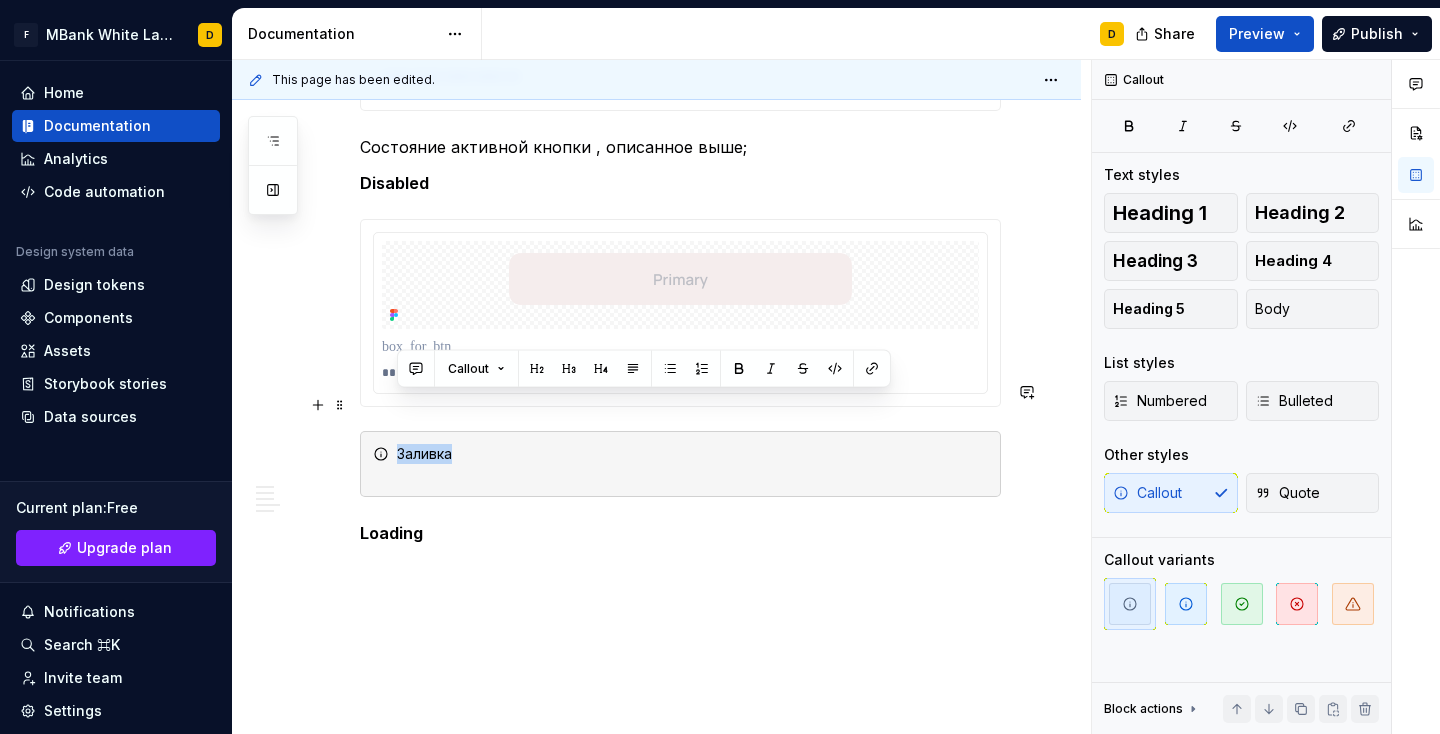 drag, startPoint x: 453, startPoint y: 407, endPoint x: 390, endPoint y: 408, distance: 63.007935 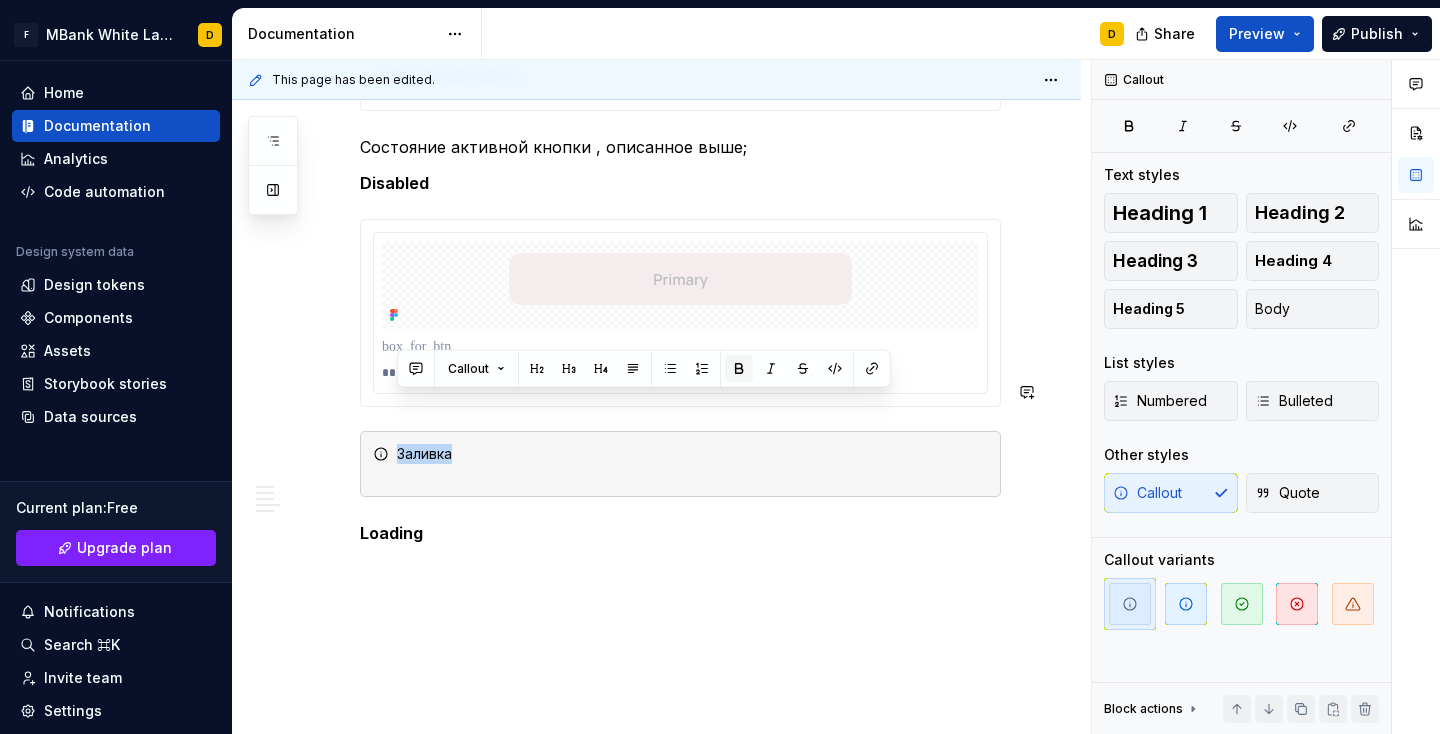 click at bounding box center (739, 369) 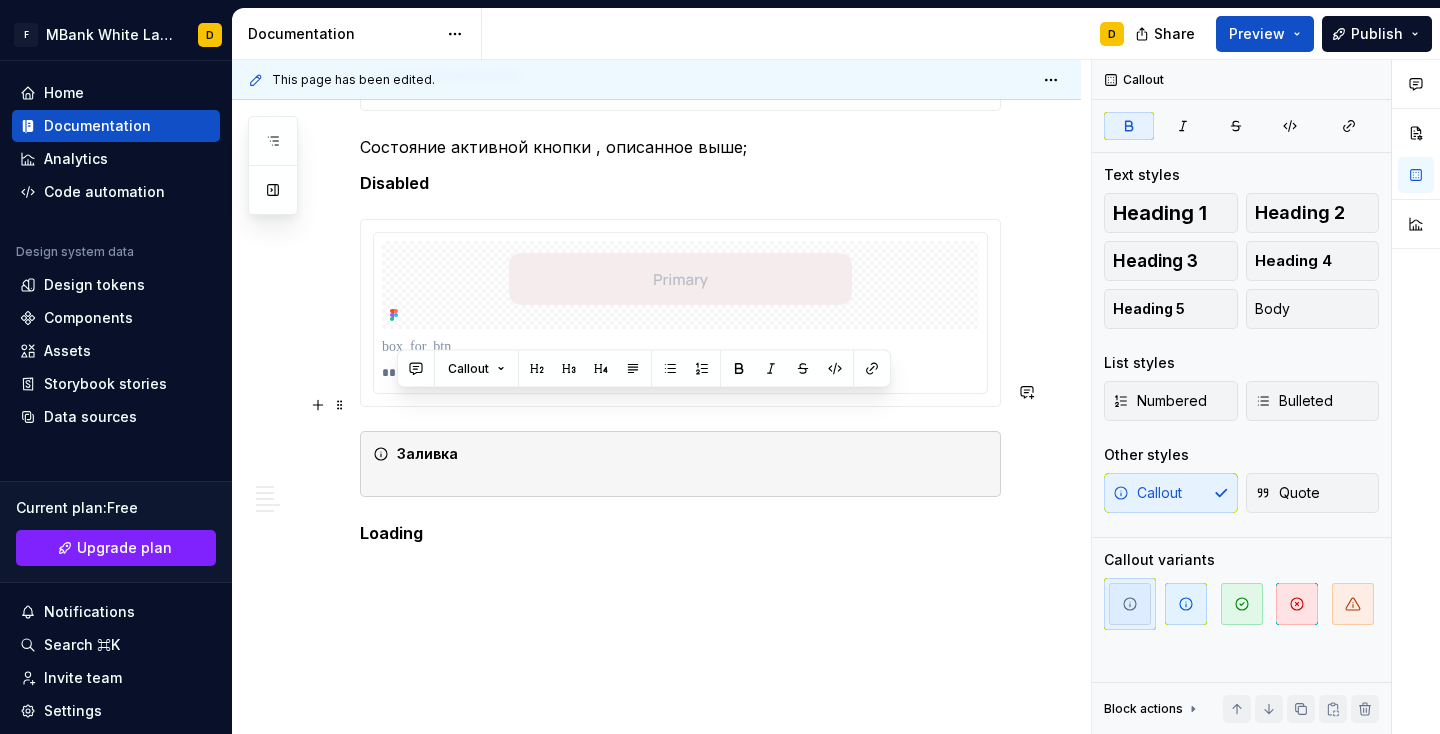 click on "Заливка" at bounding box center [680, 464] 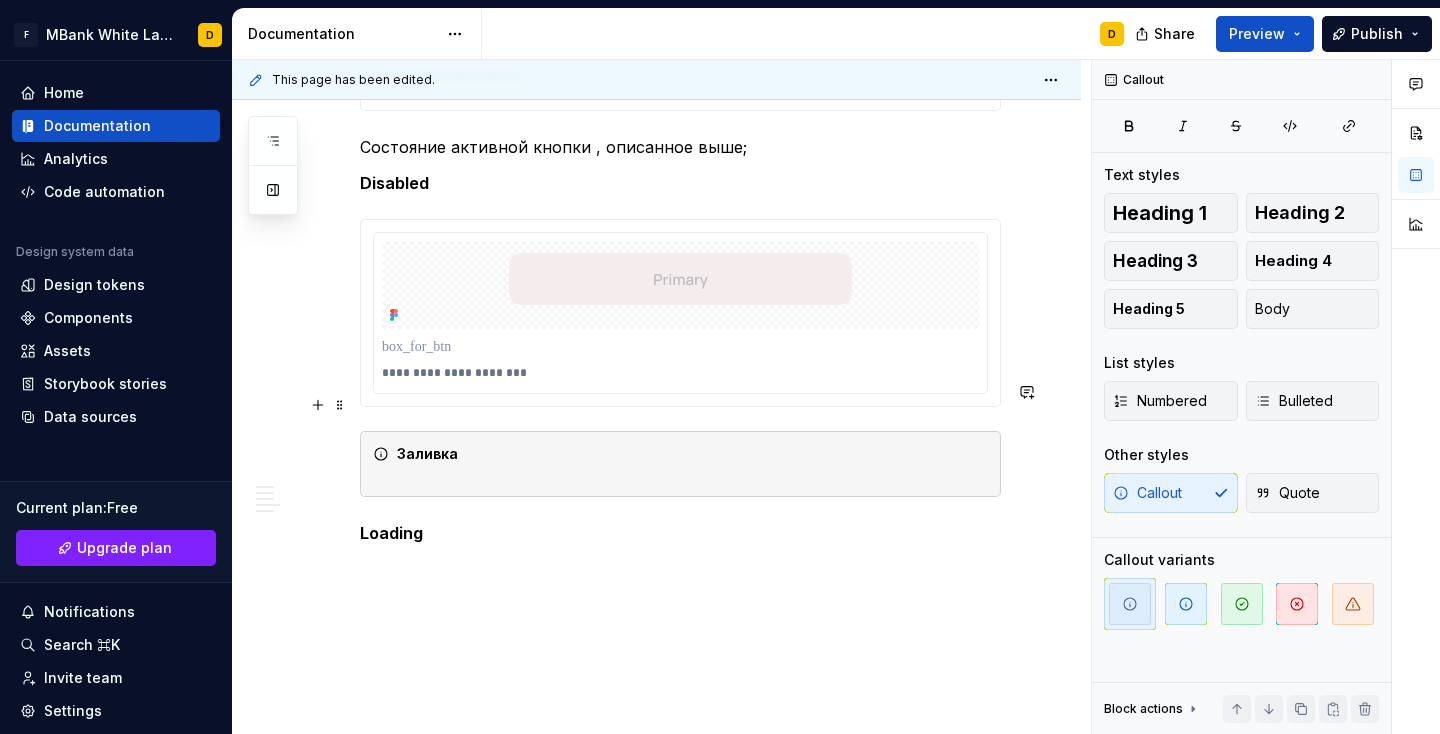 click on "Заливка" at bounding box center (692, 464) 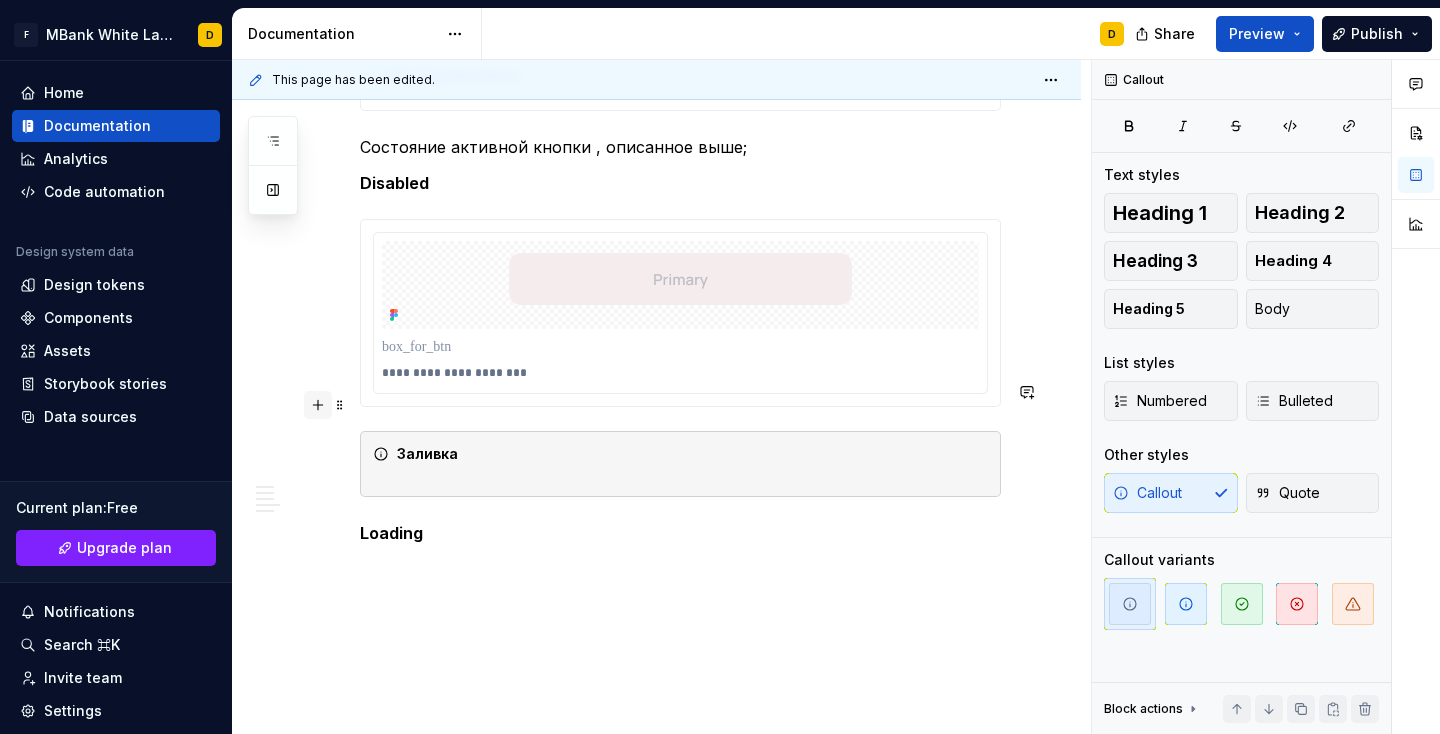 click at bounding box center [318, 405] 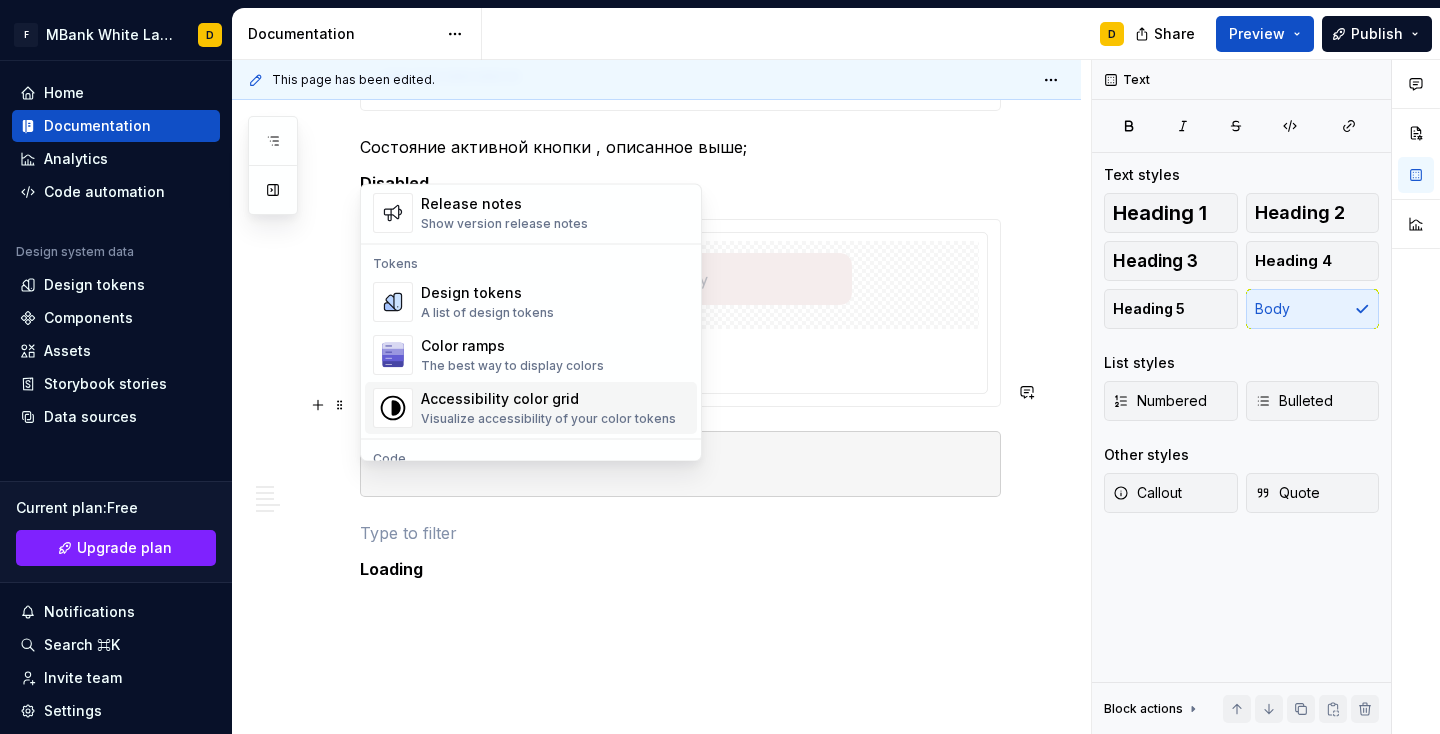 scroll, scrollTop: 1429, scrollLeft: 0, axis: vertical 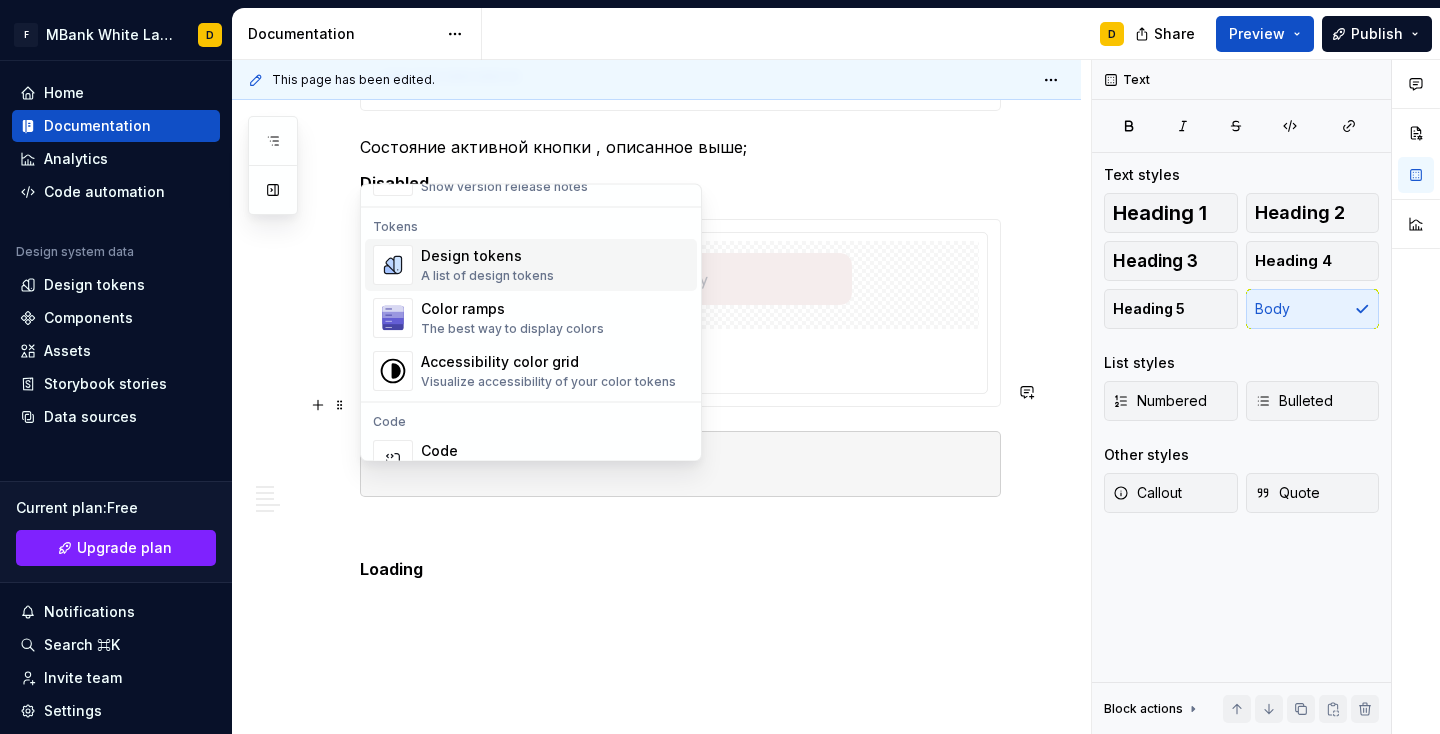 click on "A list of design tokens" at bounding box center (487, 277) 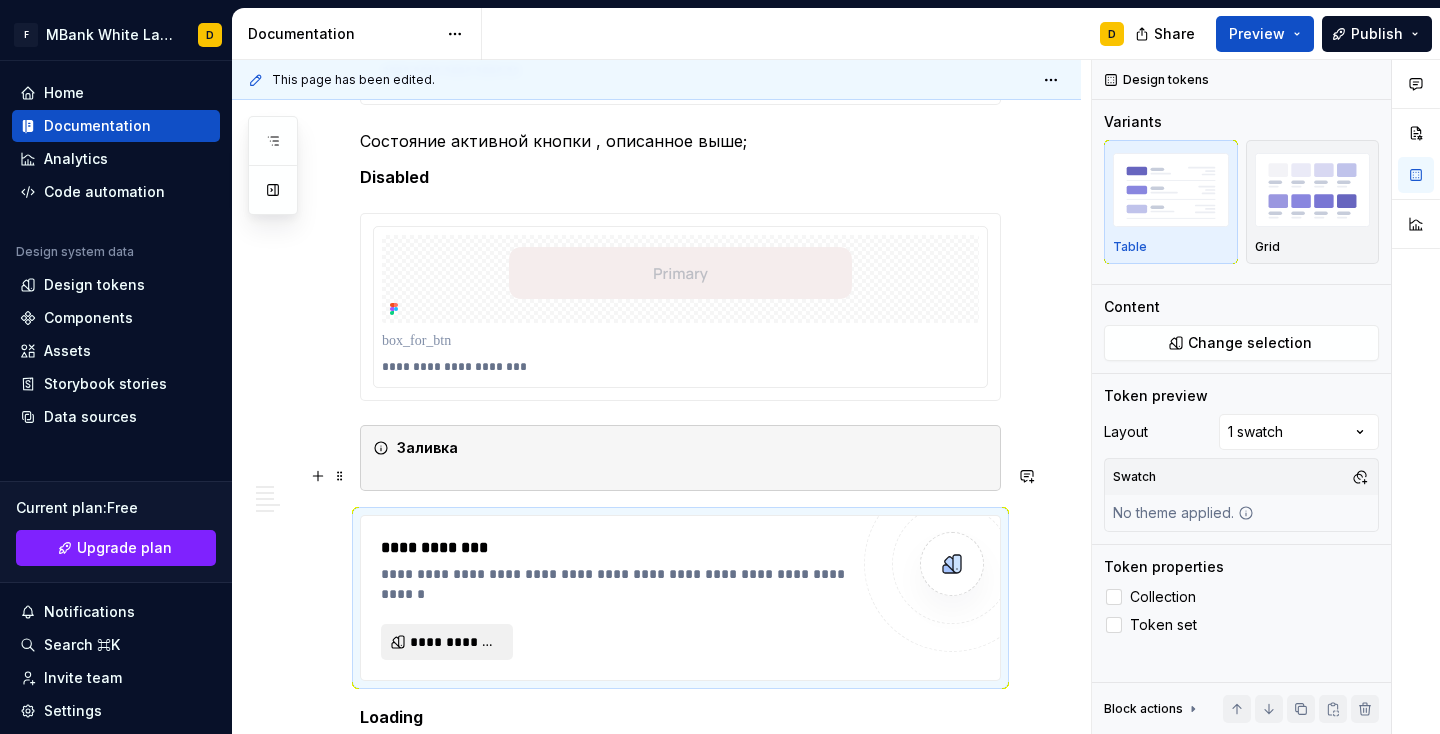click on "**********" at bounding box center [455, 642] 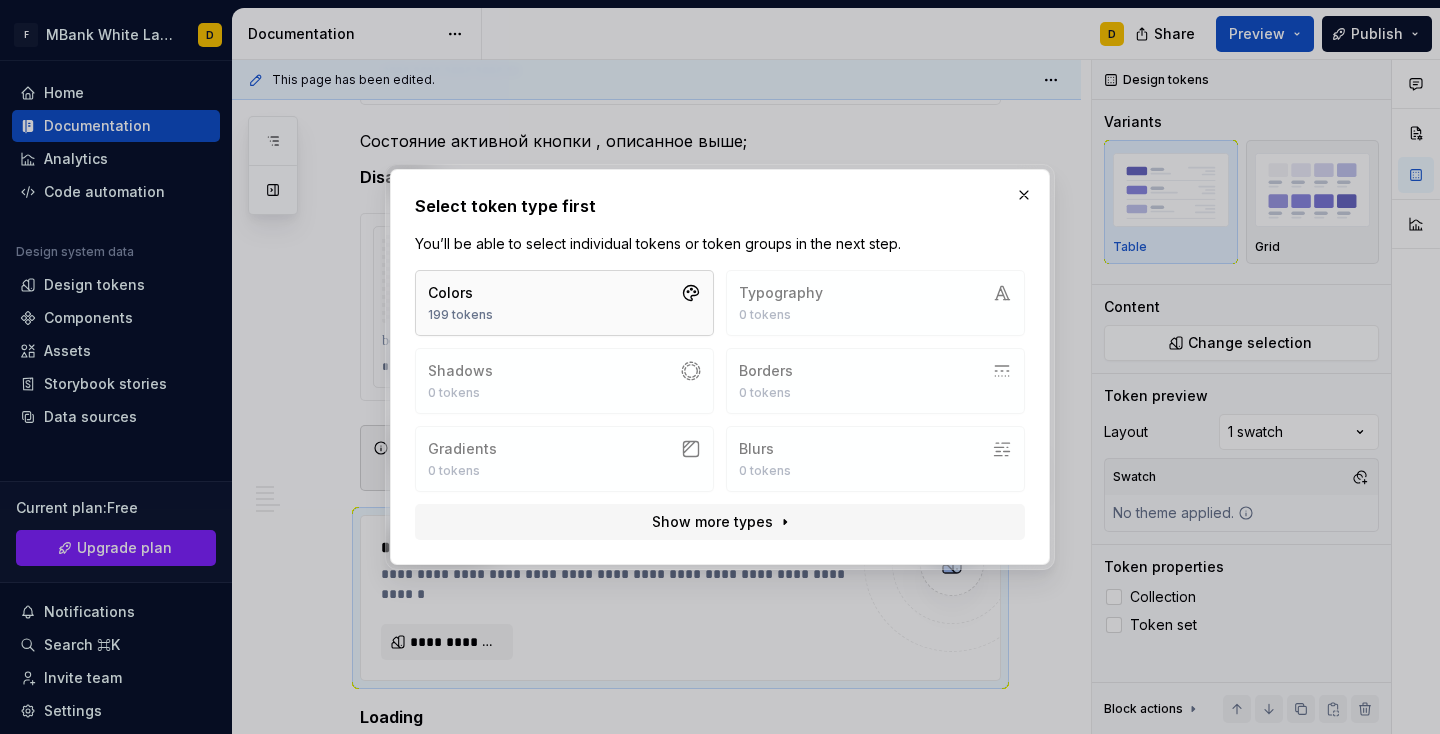click on "Colors 199 tokens" at bounding box center (564, 303) 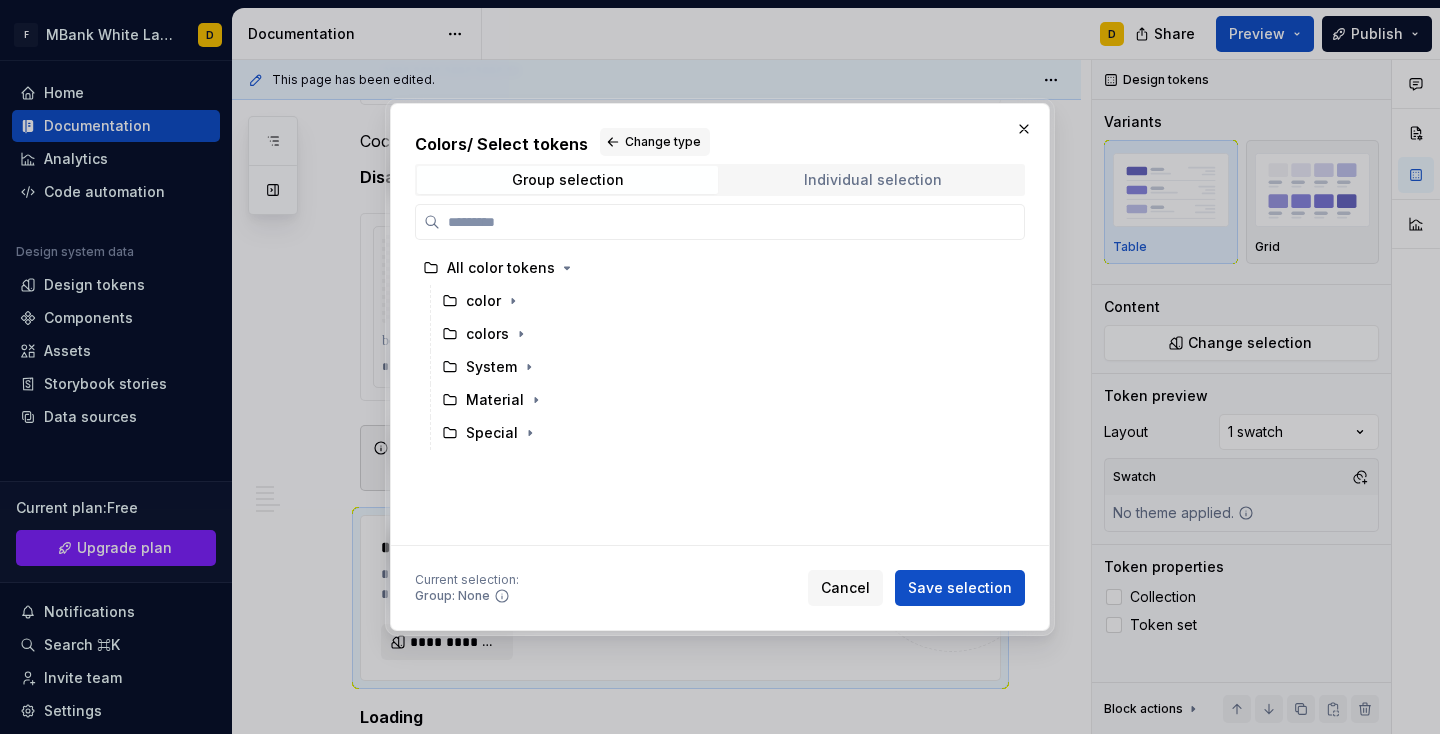 click on "Individual selection" at bounding box center (873, 180) 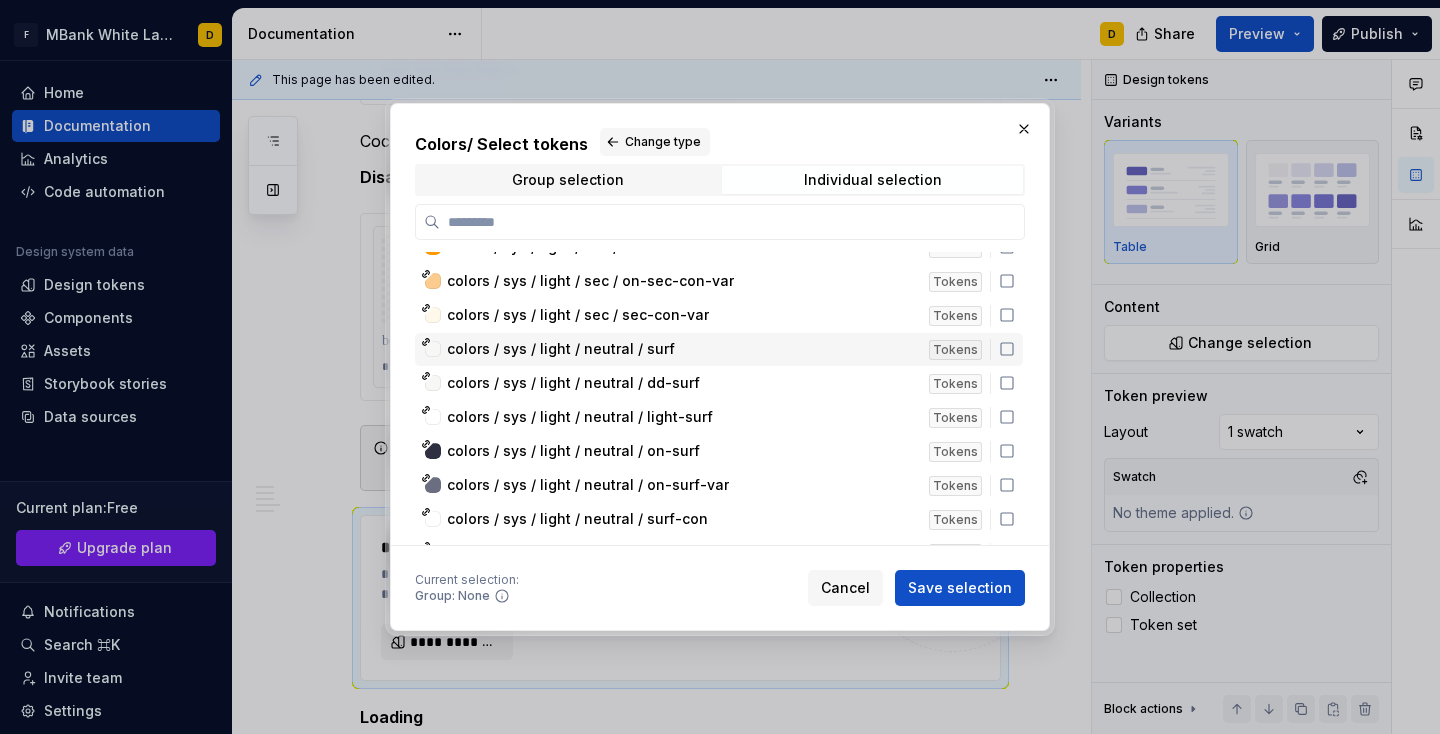scroll, scrollTop: 5103, scrollLeft: 0, axis: vertical 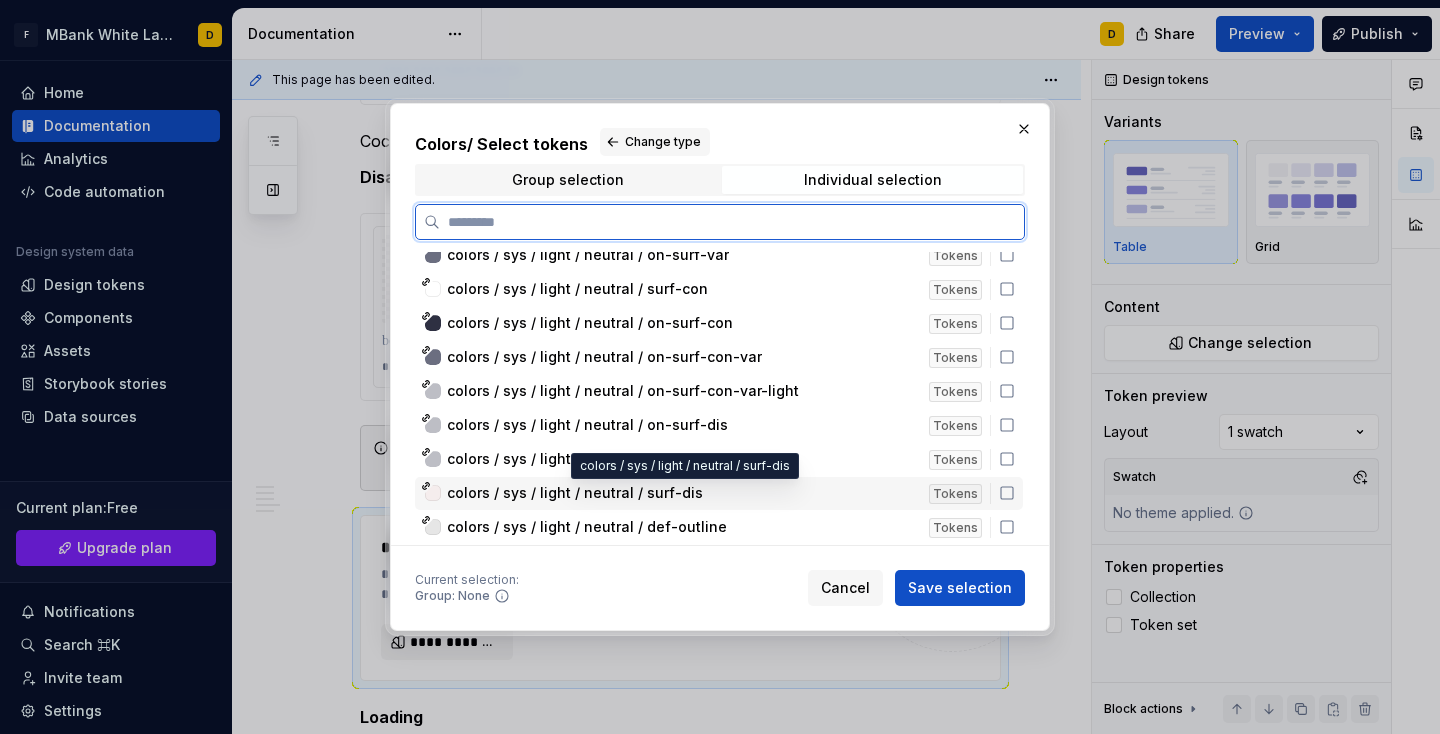 click on "colors / sys / light / neutral / surf-dis" at bounding box center [682, 493] 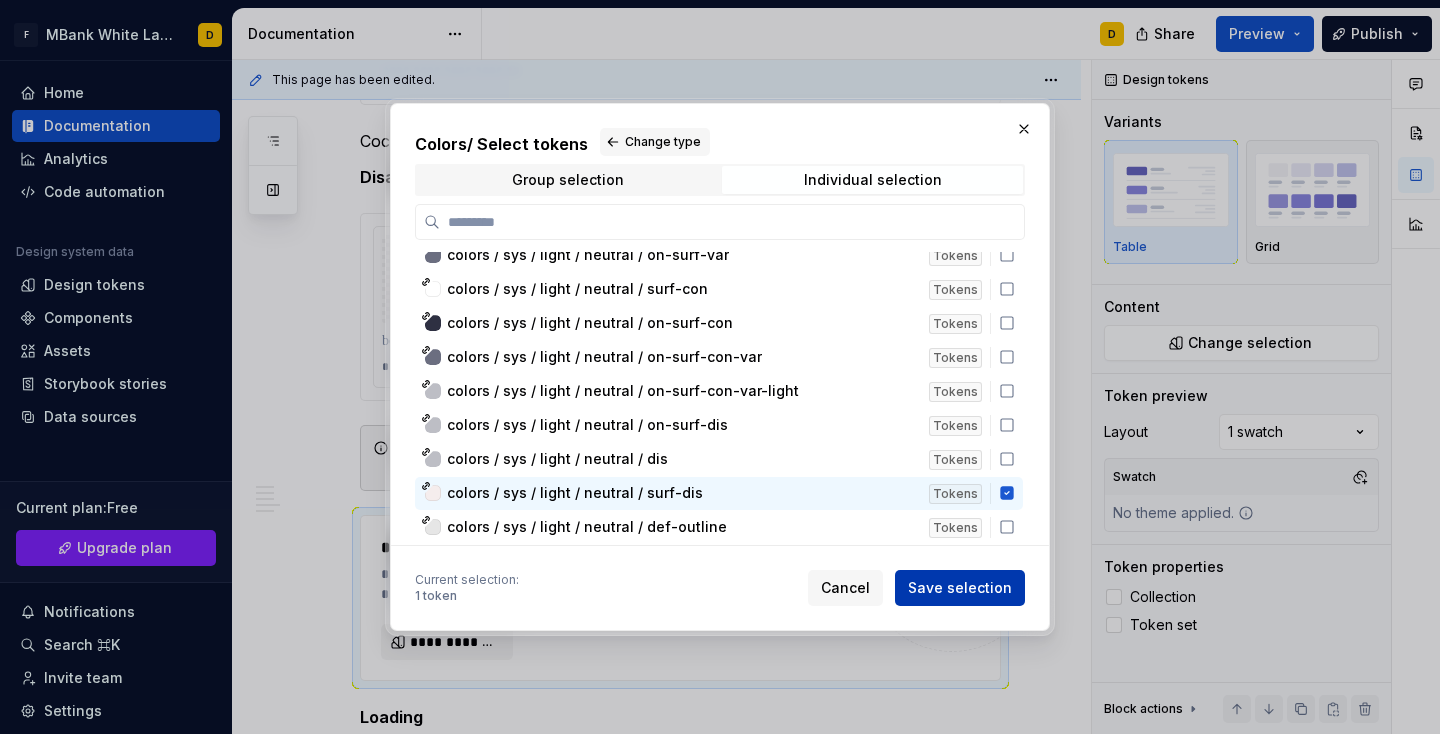 click on "Save selection" at bounding box center (960, 588) 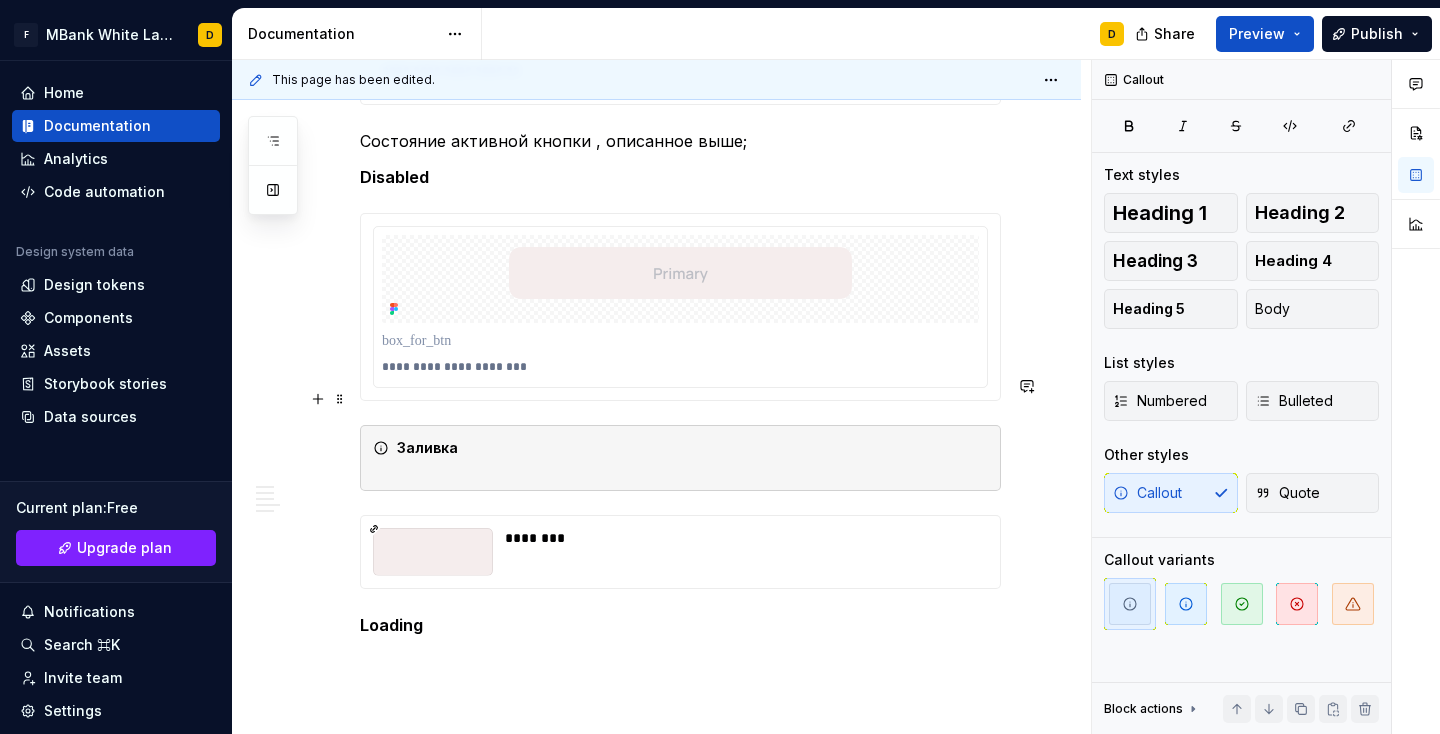 click on "Заливка" at bounding box center [692, 458] 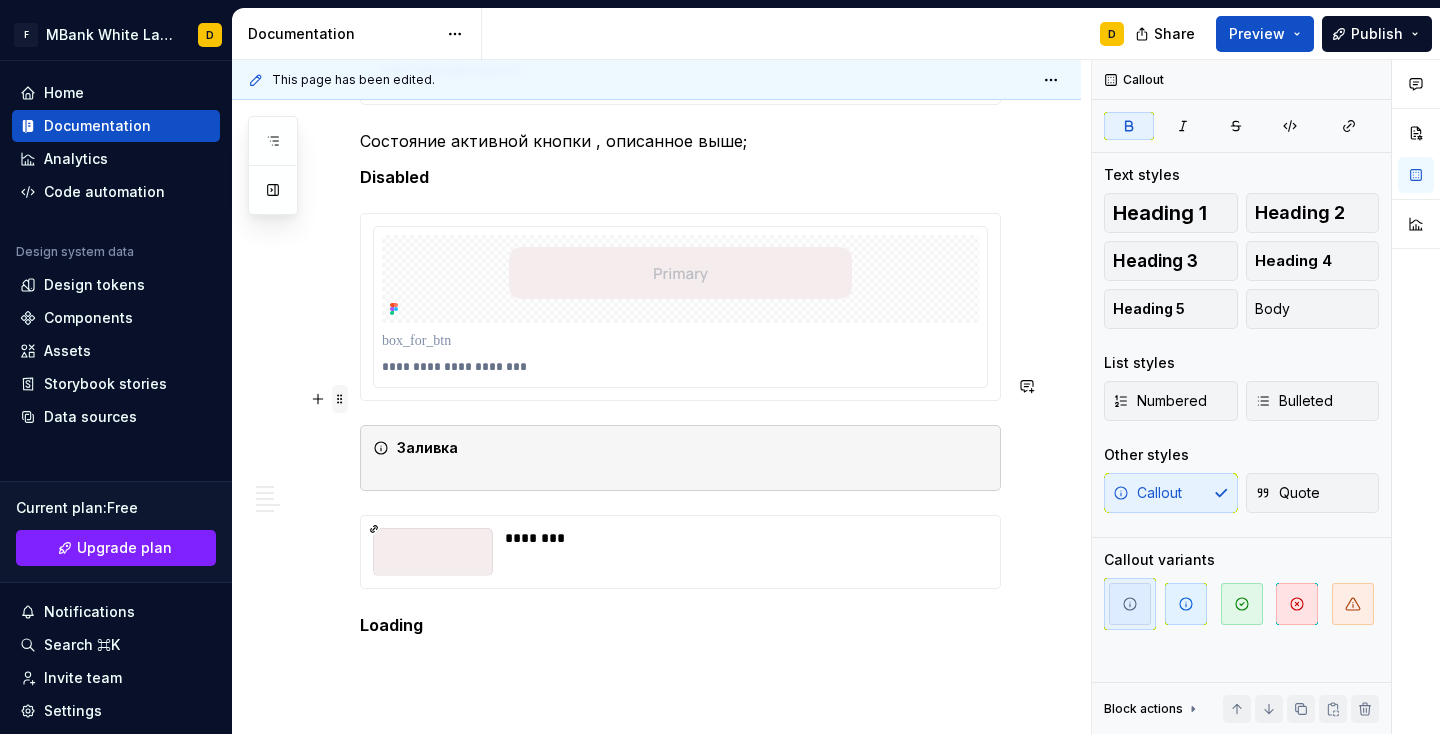 click at bounding box center [340, 399] 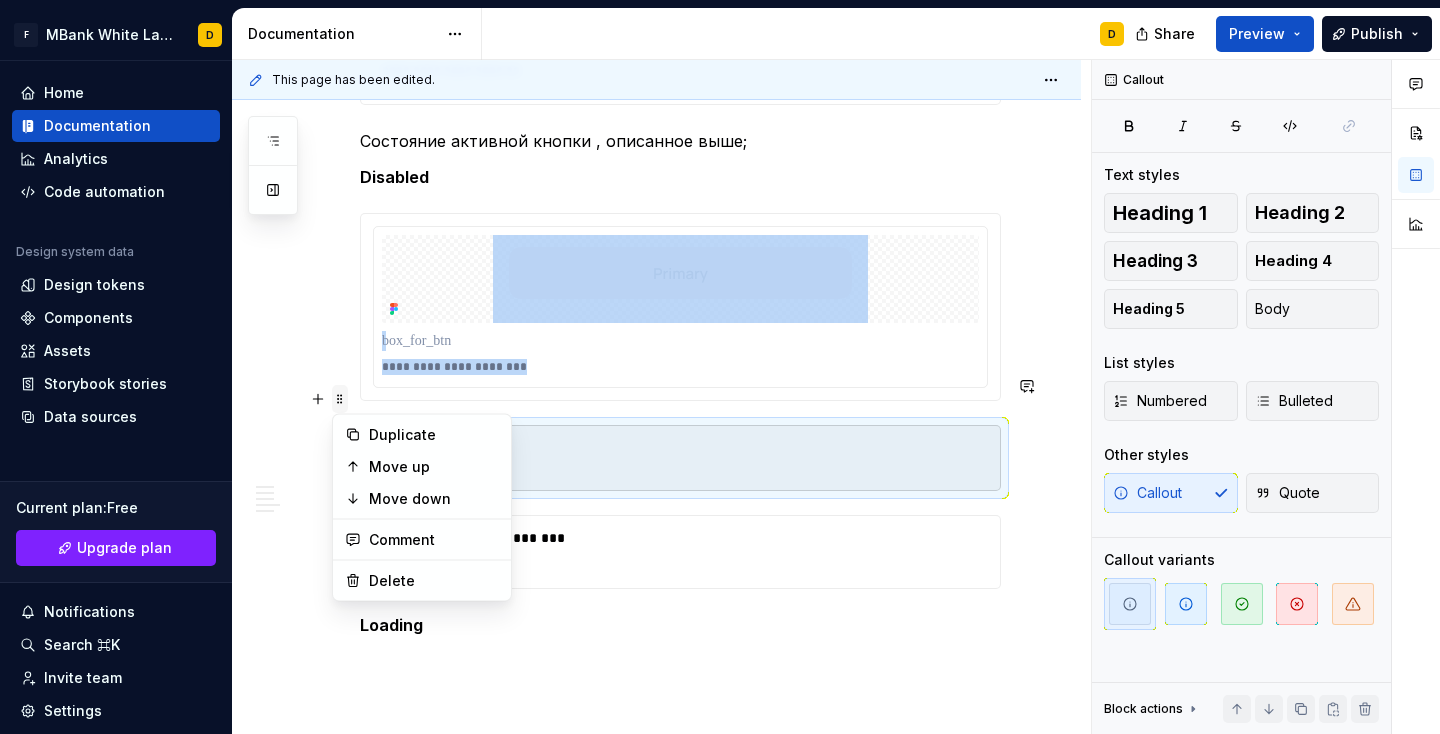click at bounding box center (340, 399) 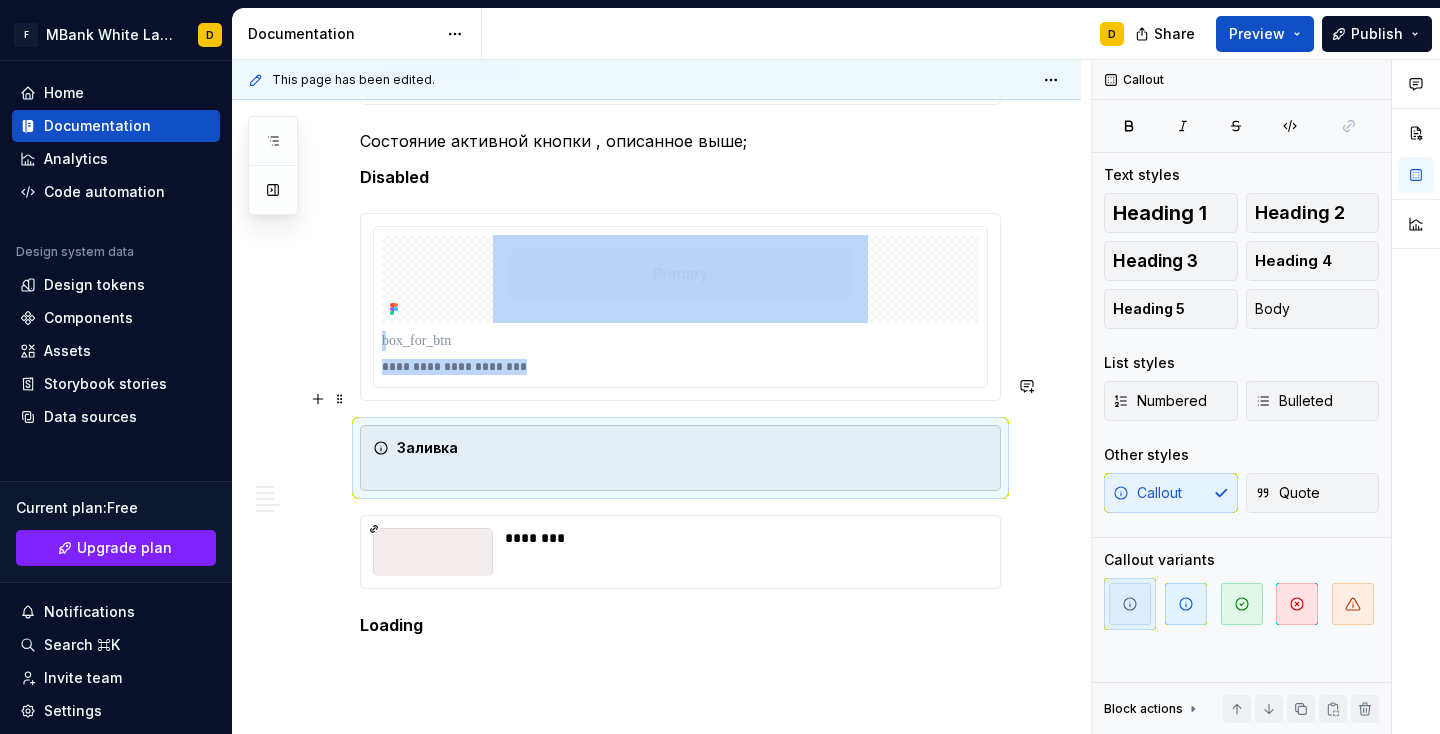 click on "Заливка" at bounding box center [692, 458] 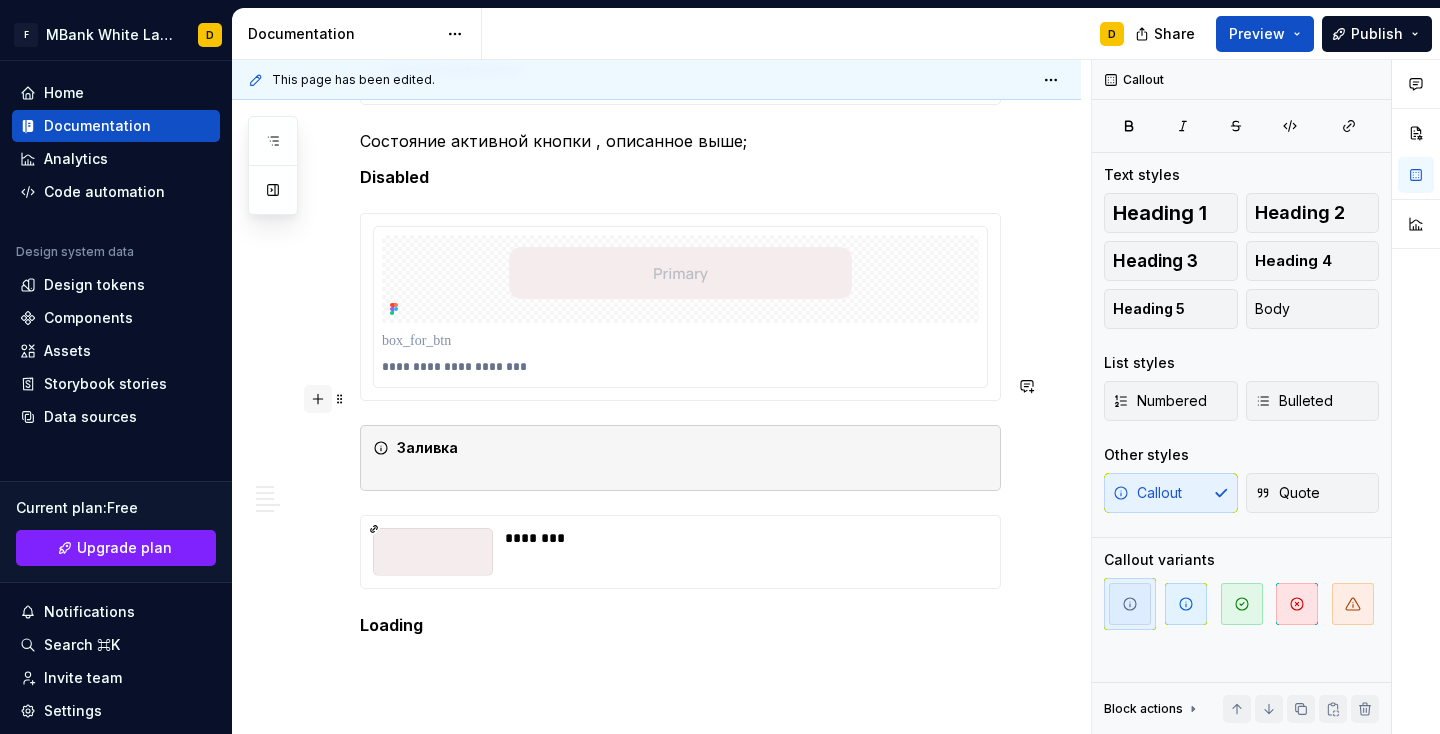 click at bounding box center [318, 399] 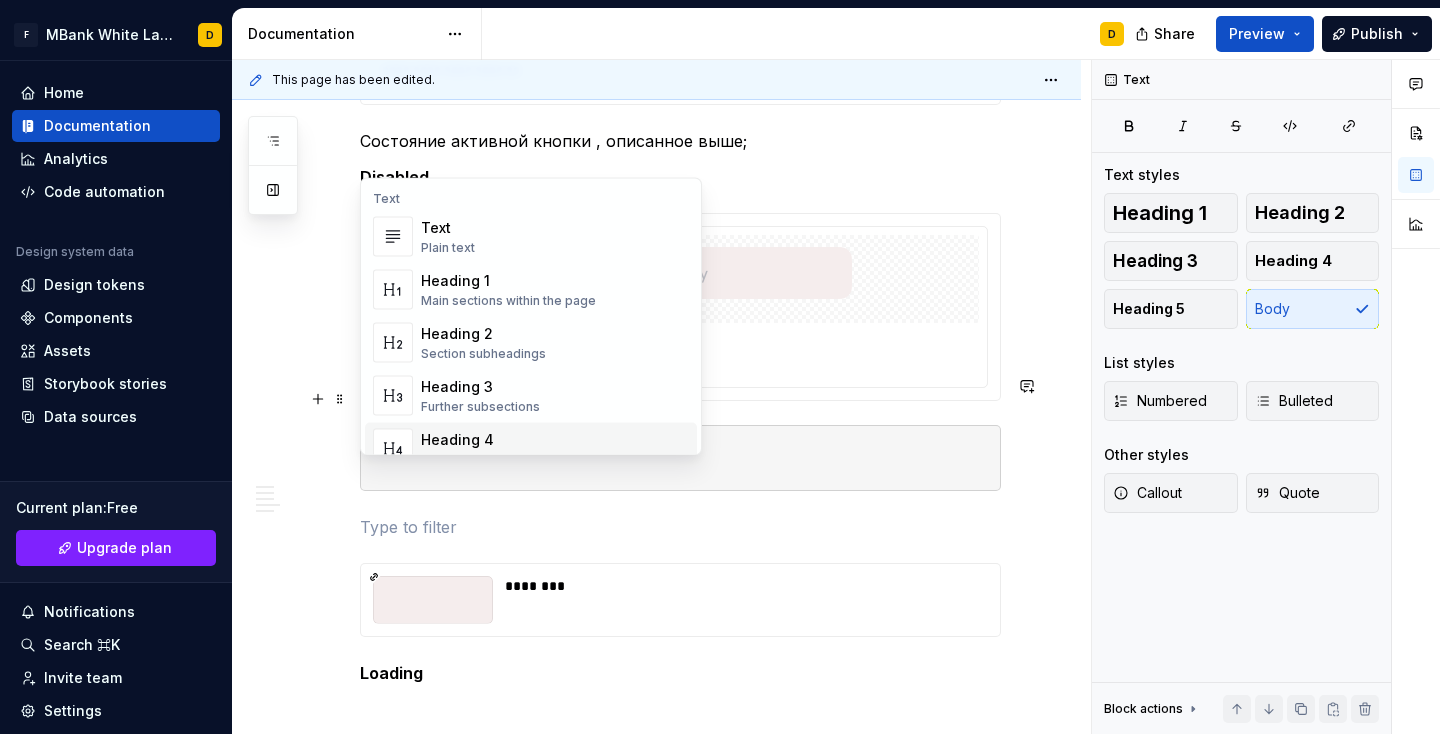 click on "**********" at bounding box center [680, -2715] 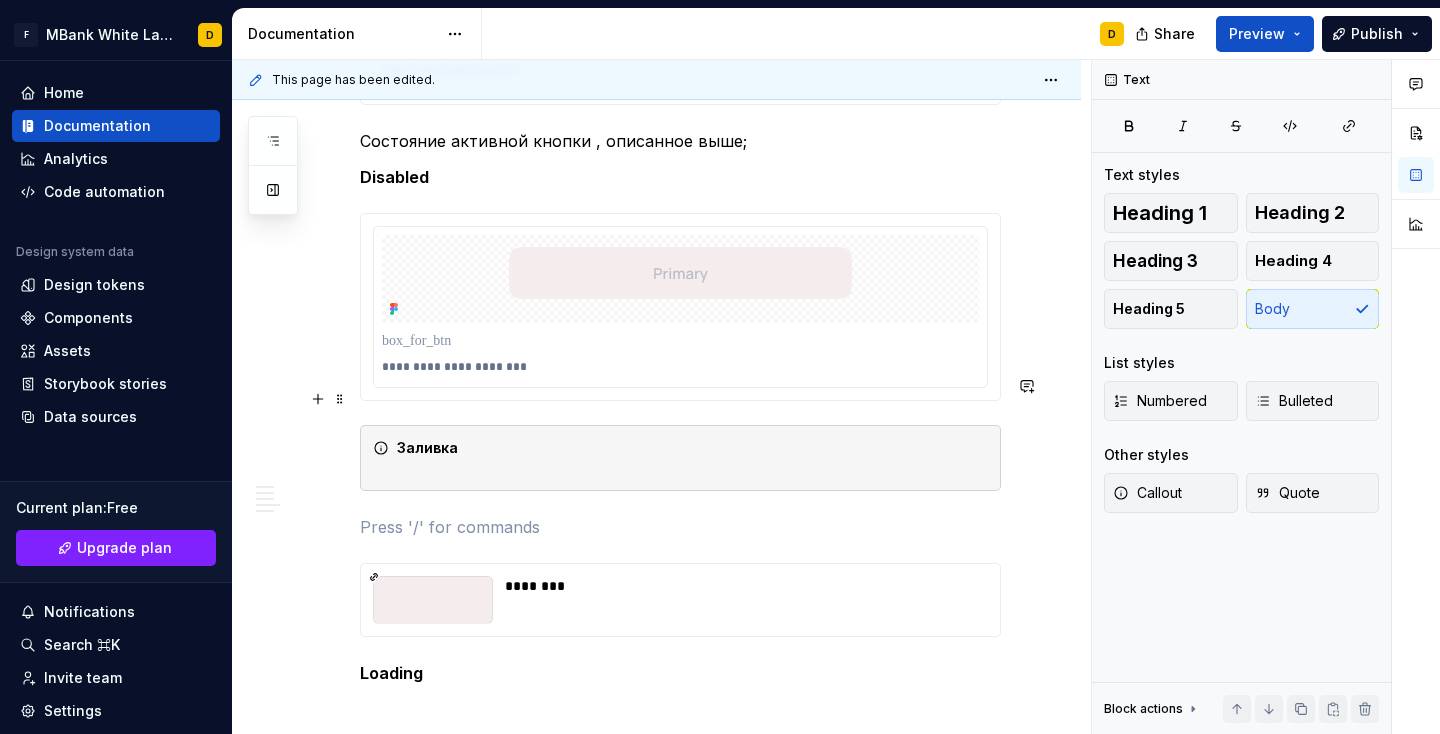 click on "Заливка" at bounding box center [692, 458] 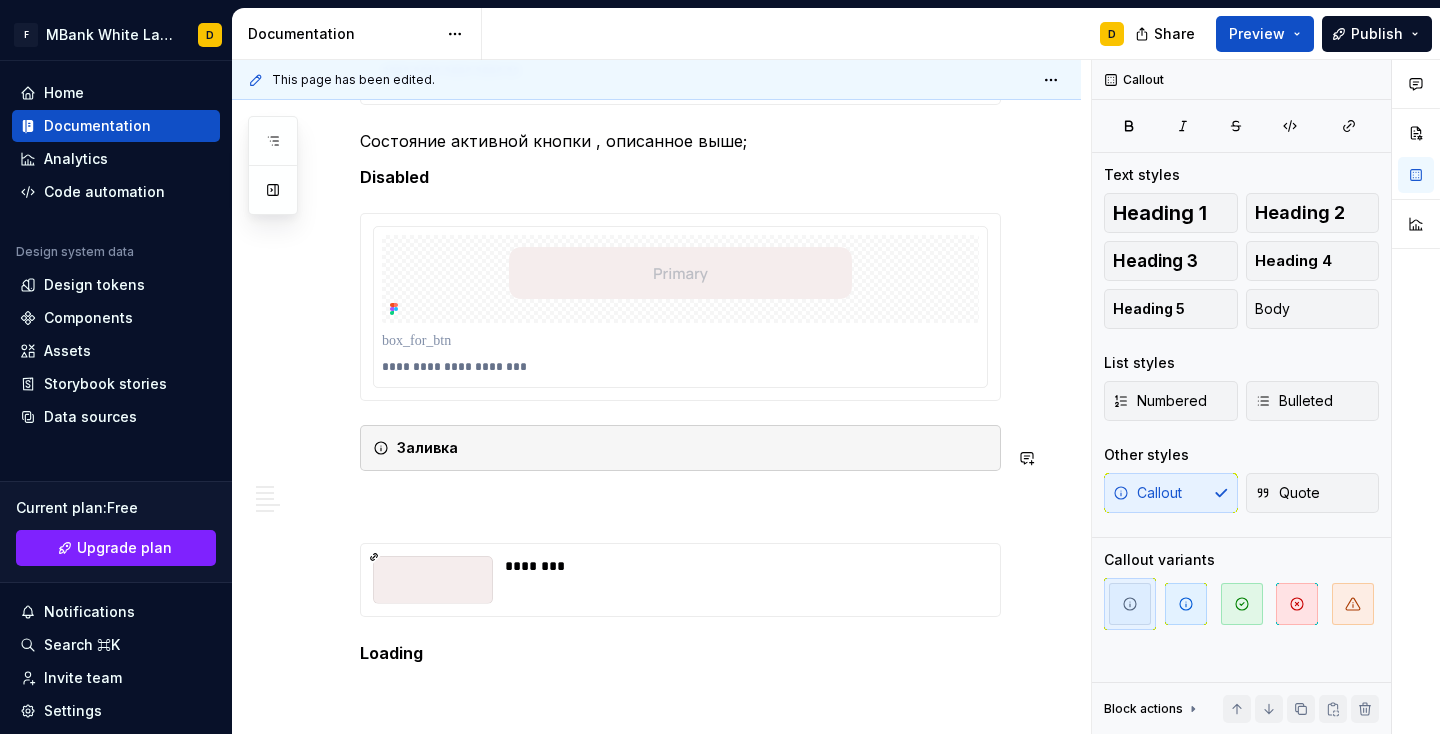 click on "**********" at bounding box center (680, -2725) 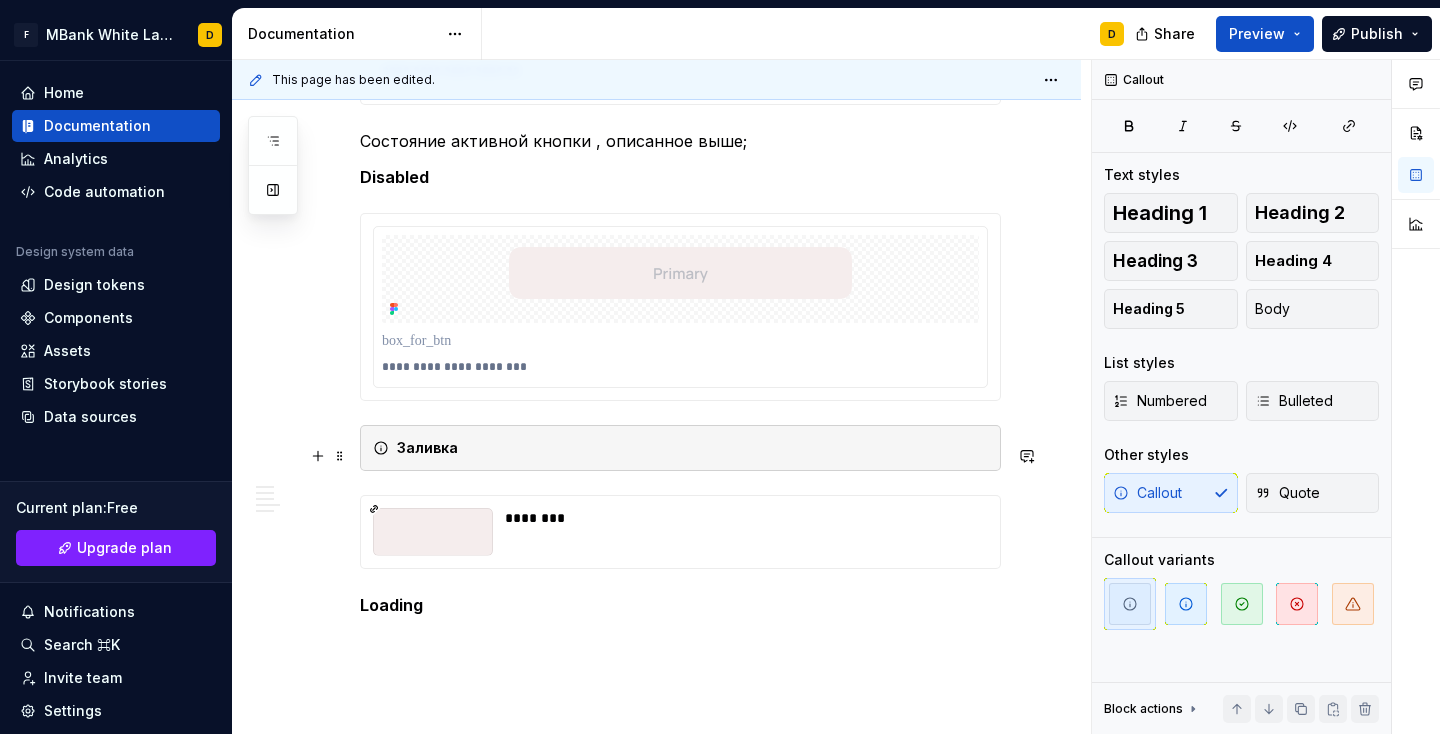 click on "**********" at bounding box center (656, -2651) 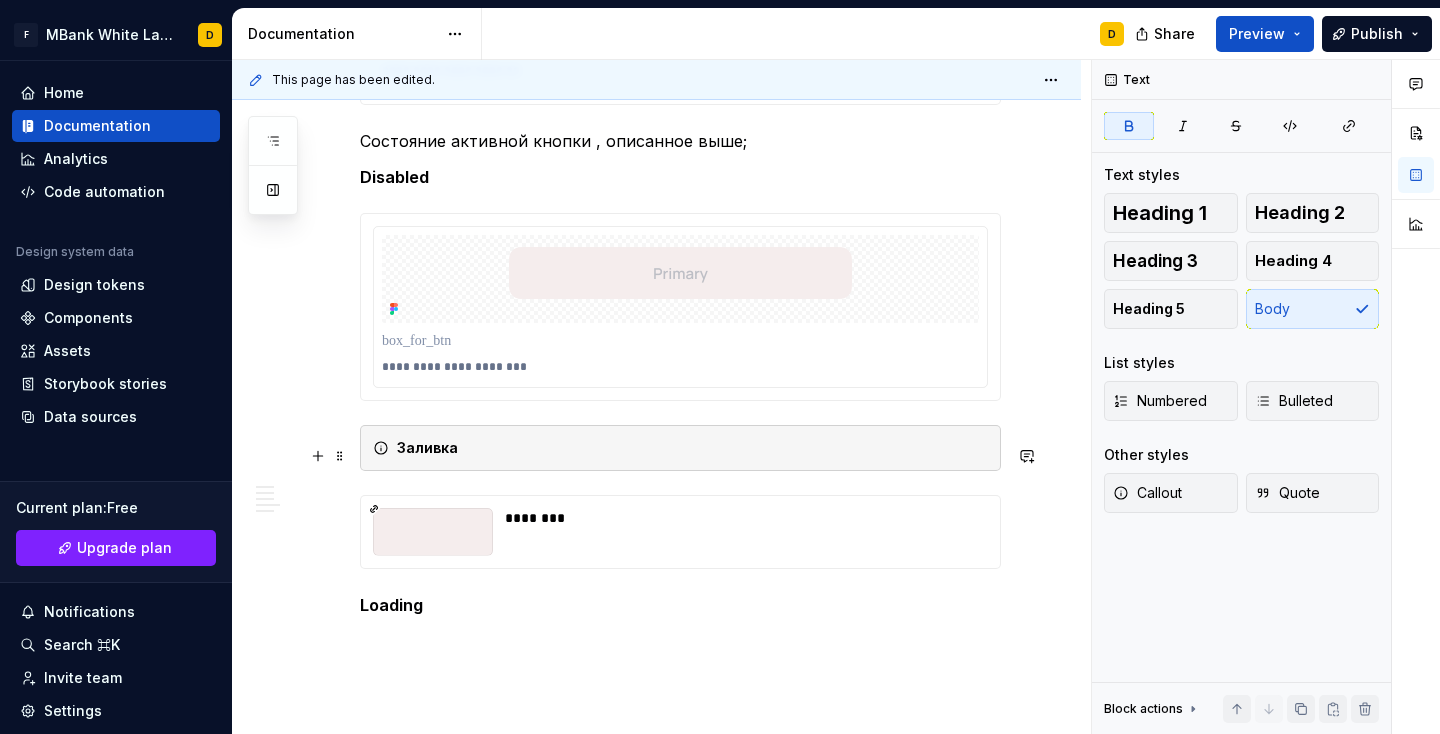 click on "**********" at bounding box center (656, -2651) 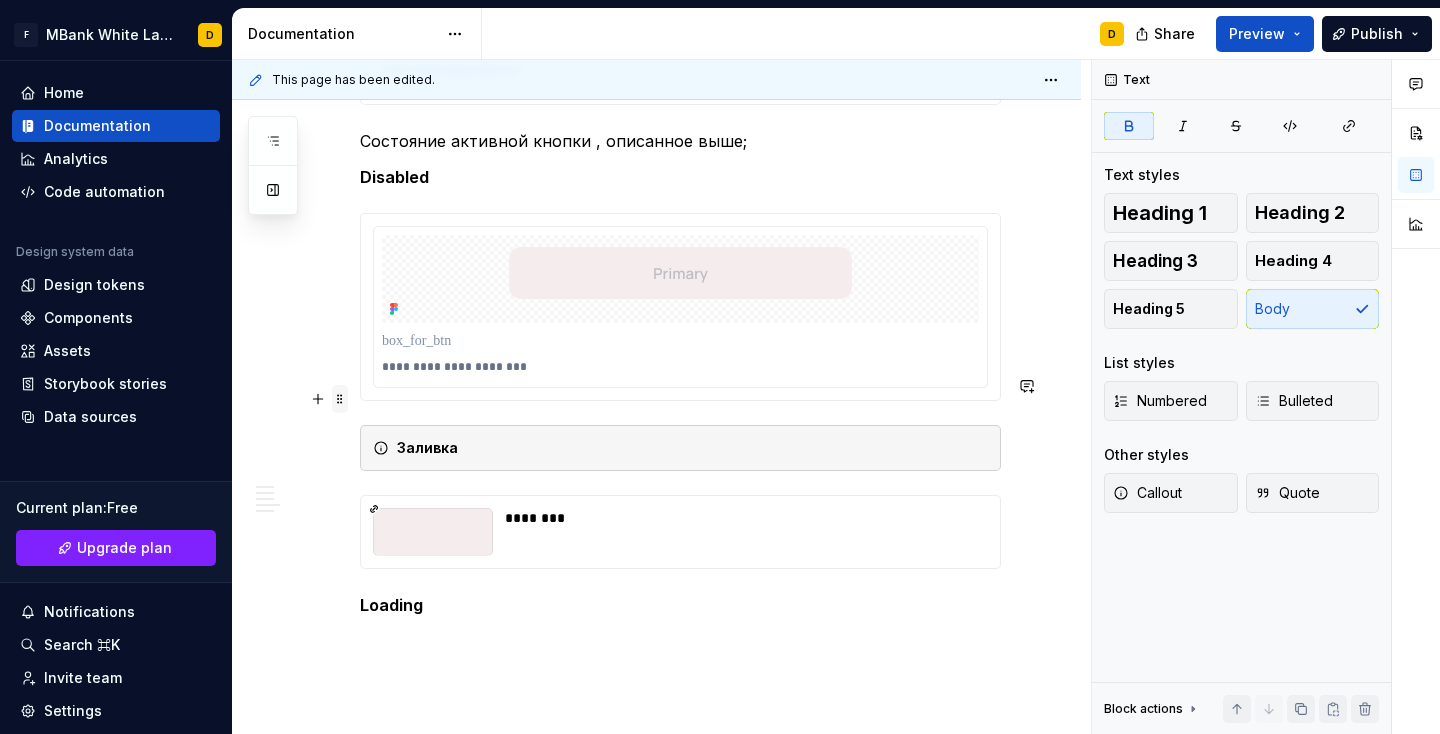 click at bounding box center (340, 399) 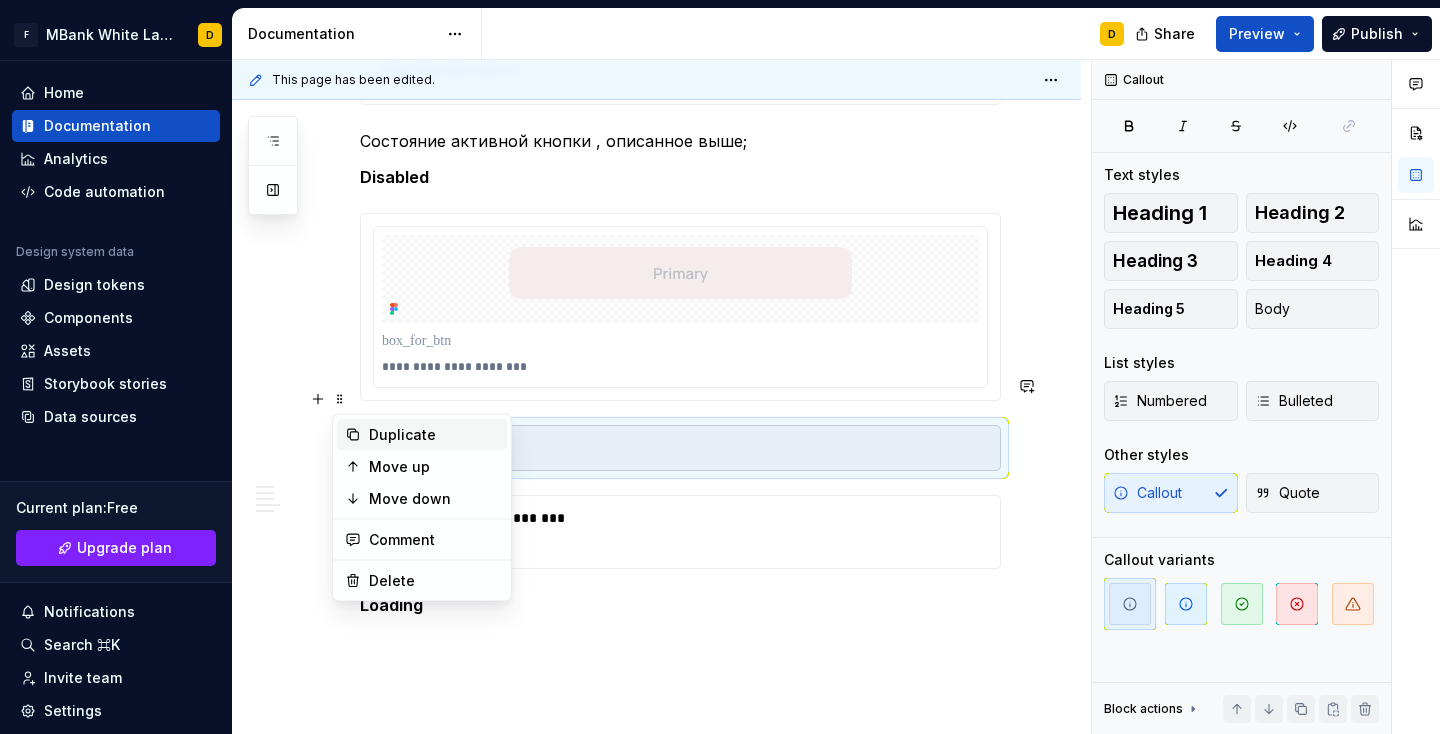click on "Duplicate" at bounding box center (434, 435) 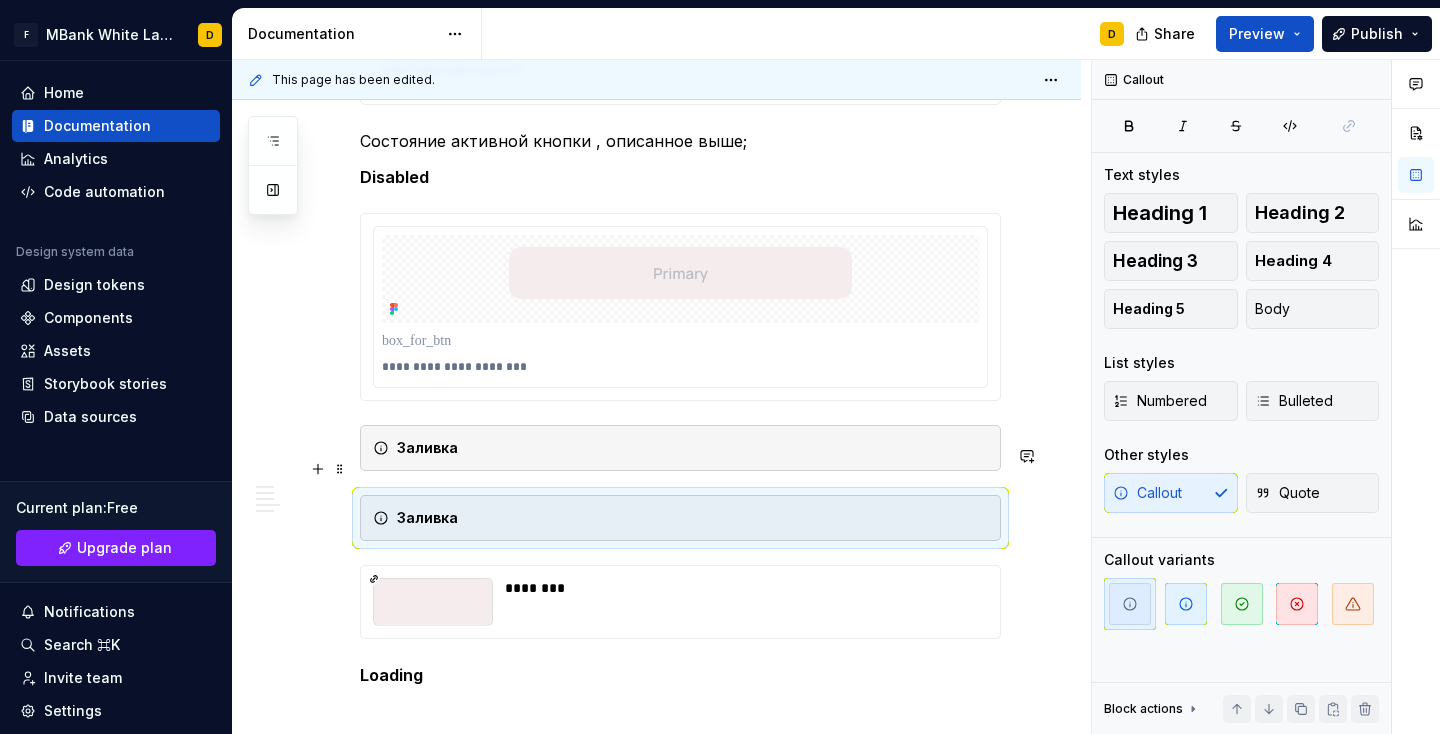 click on "Заливка" at bounding box center [692, 518] 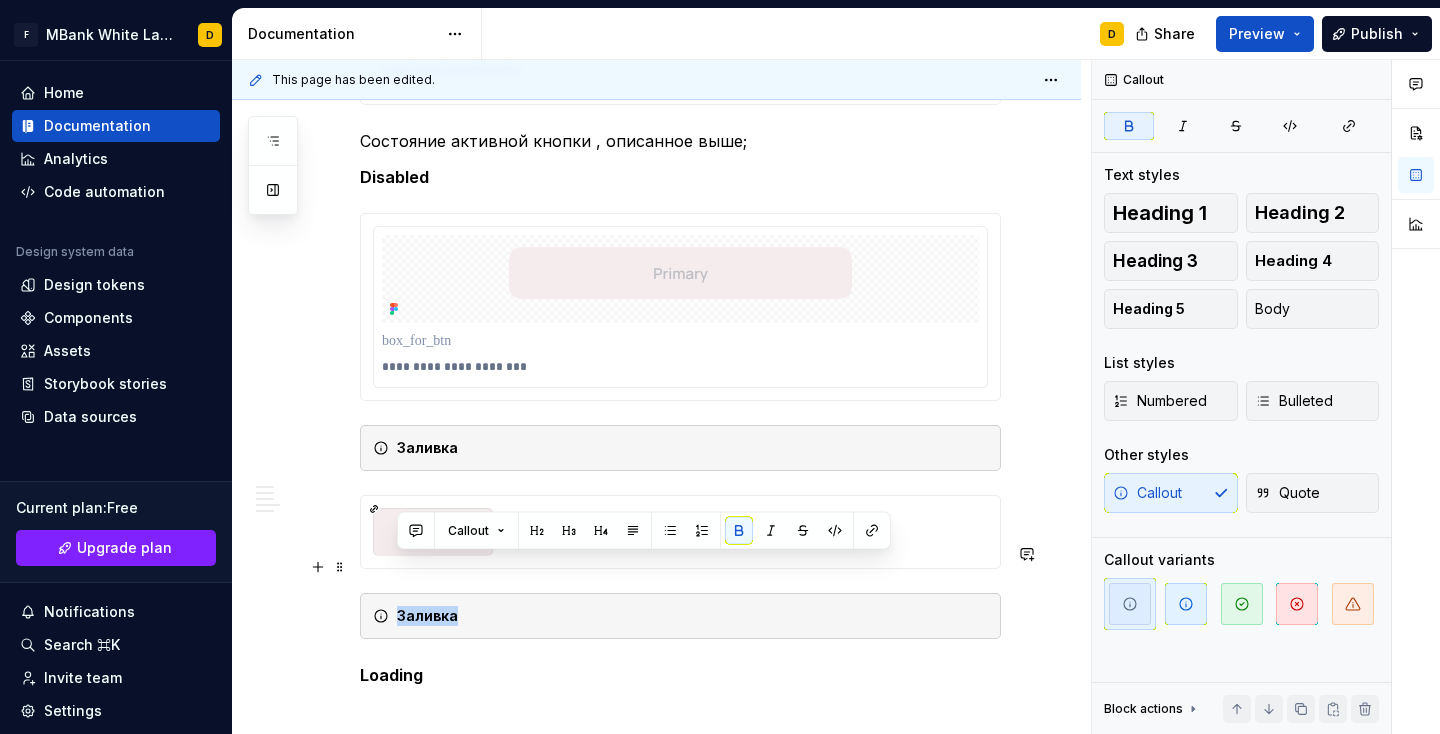 drag, startPoint x: 457, startPoint y: 572, endPoint x: 399, endPoint y: 570, distance: 58.034473 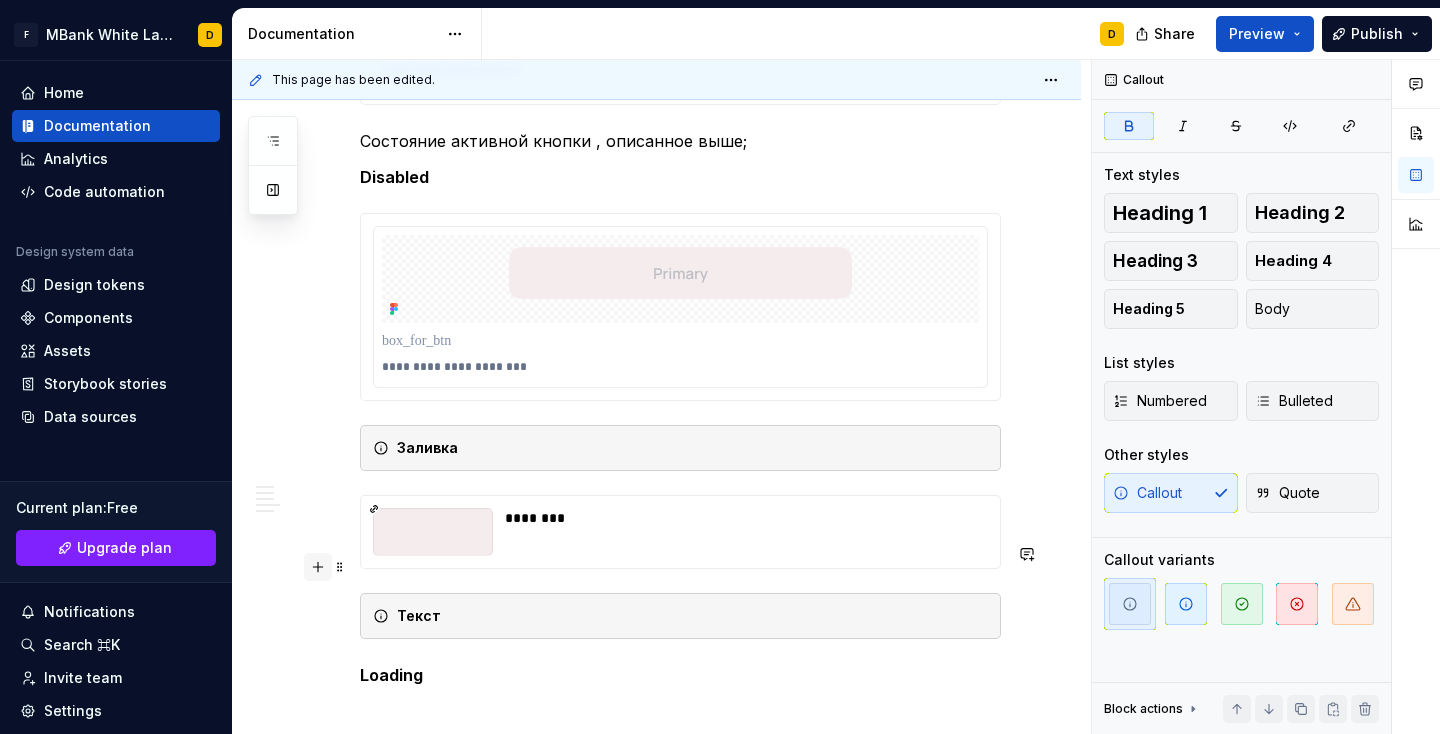 click at bounding box center (318, 567) 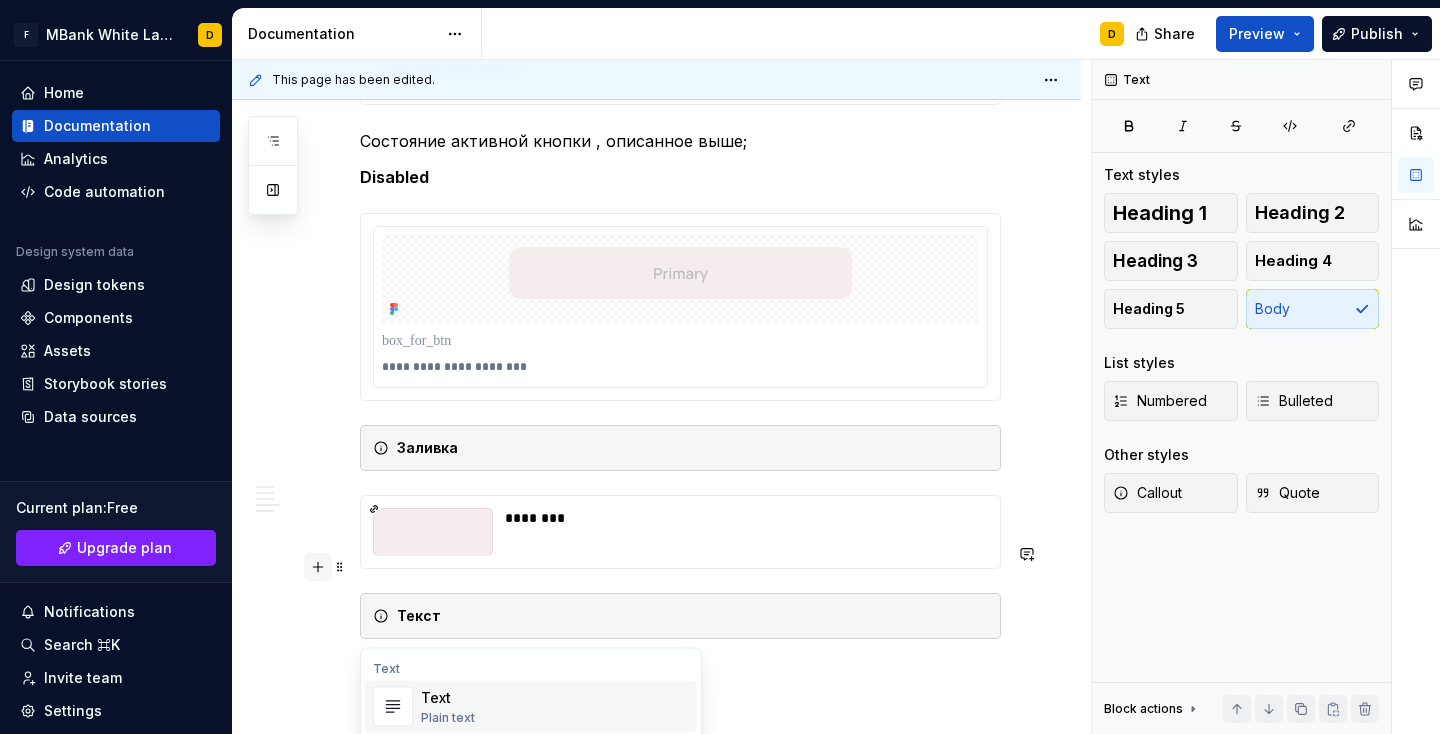 scroll, scrollTop: 33, scrollLeft: 0, axis: vertical 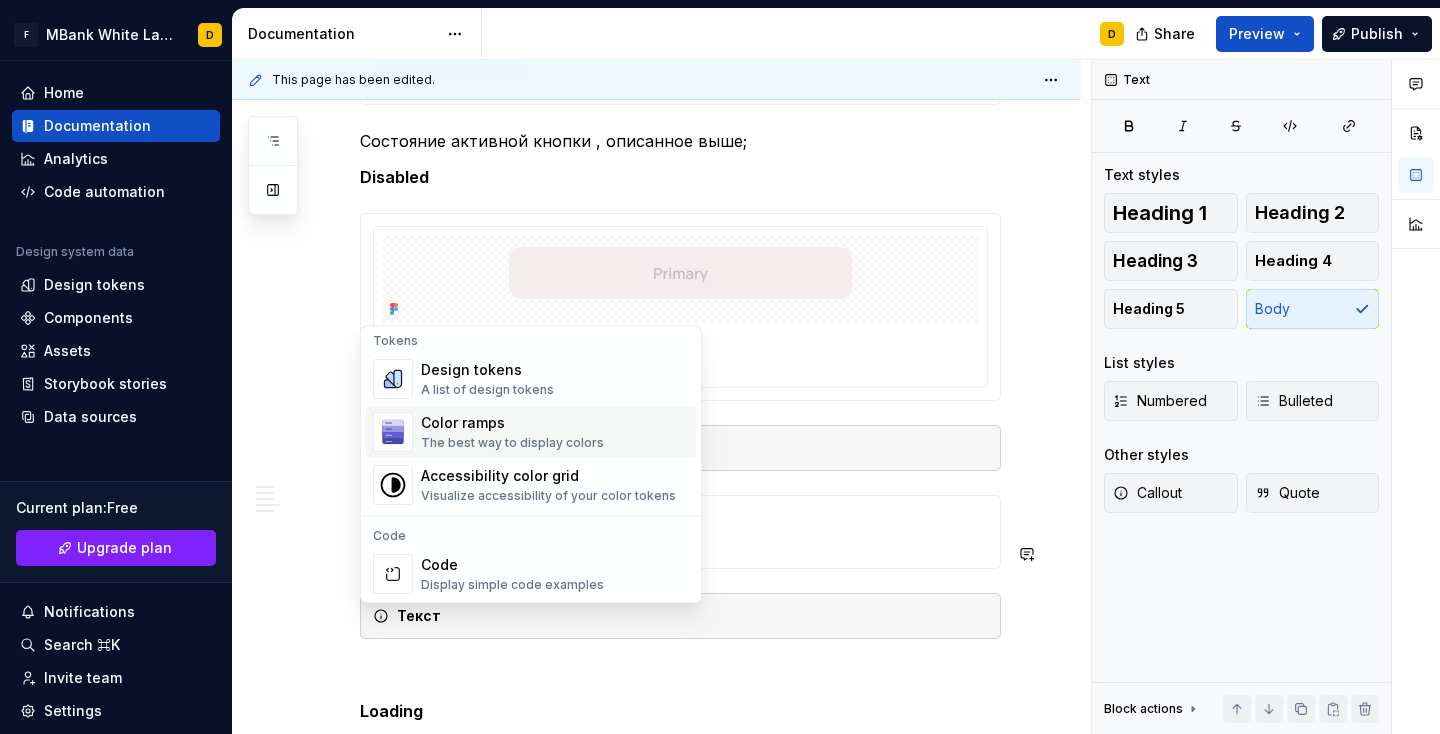 click on "Color ramps" at bounding box center [512, 424] 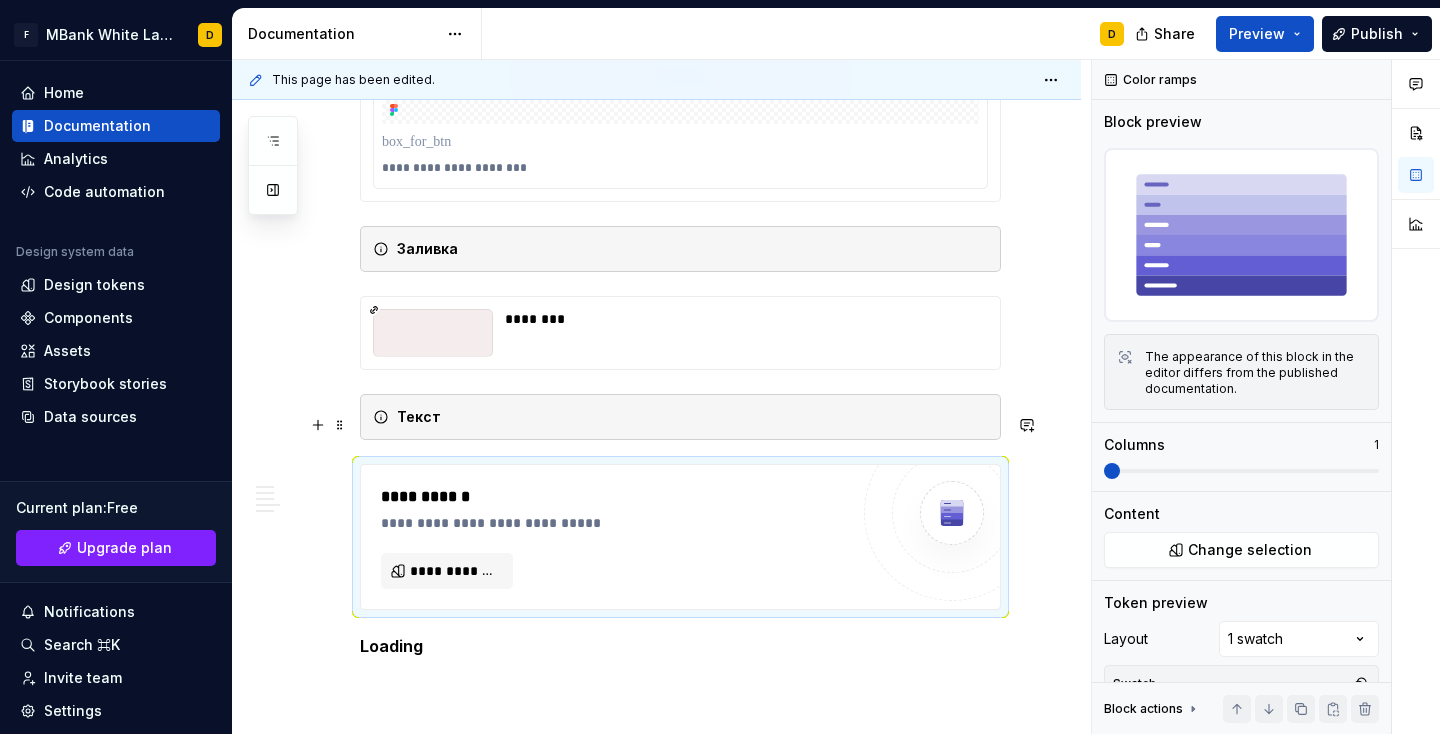scroll, scrollTop: 6826, scrollLeft: 0, axis: vertical 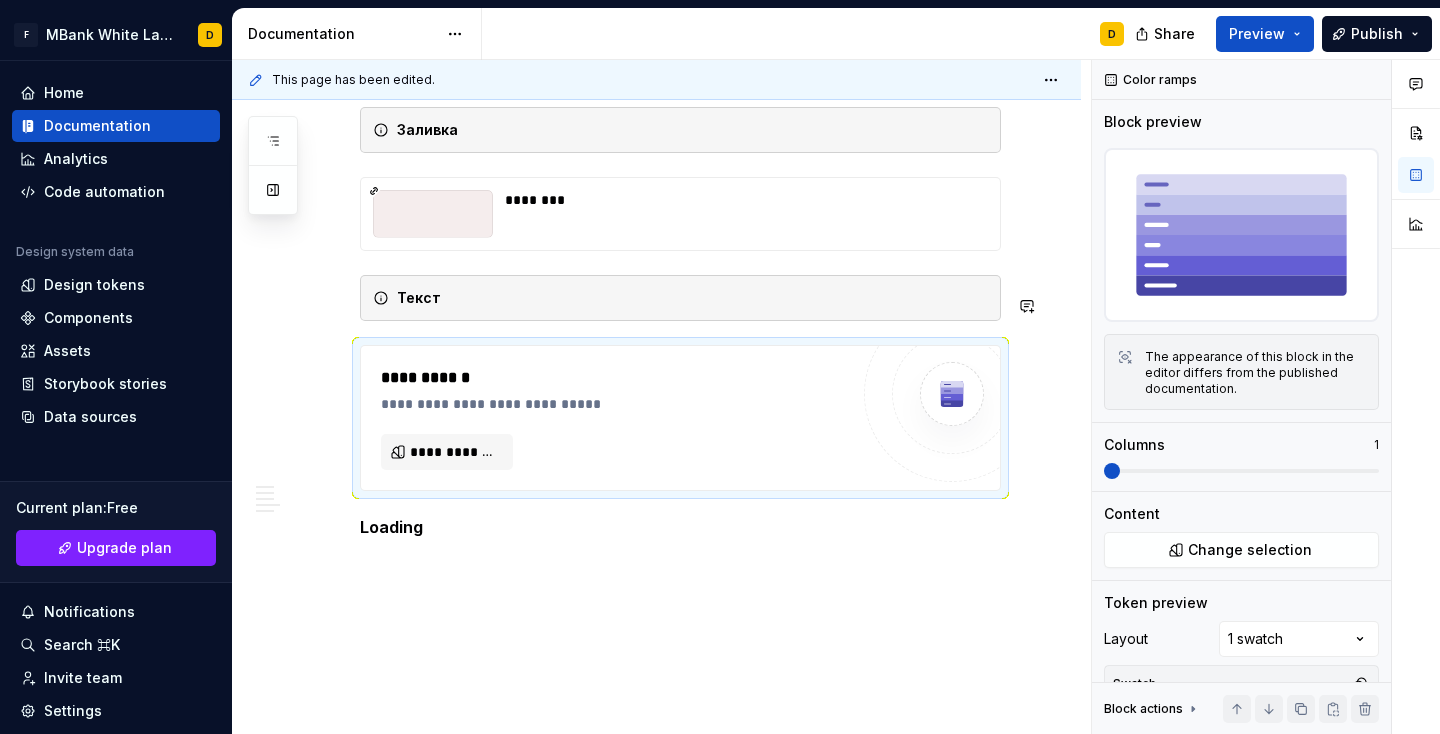 click on "**********" at bounding box center [656, -2849] 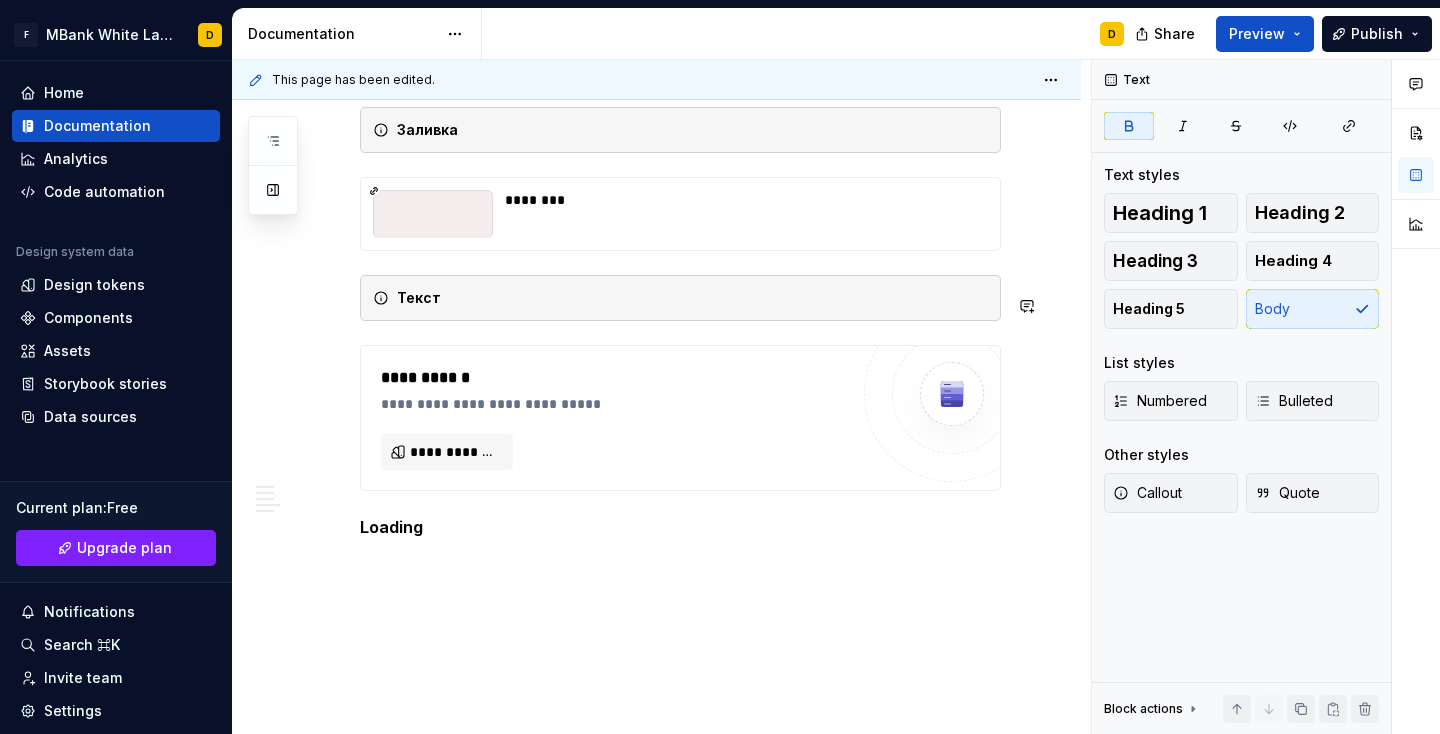 scroll, scrollTop: 6656, scrollLeft: 0, axis: vertical 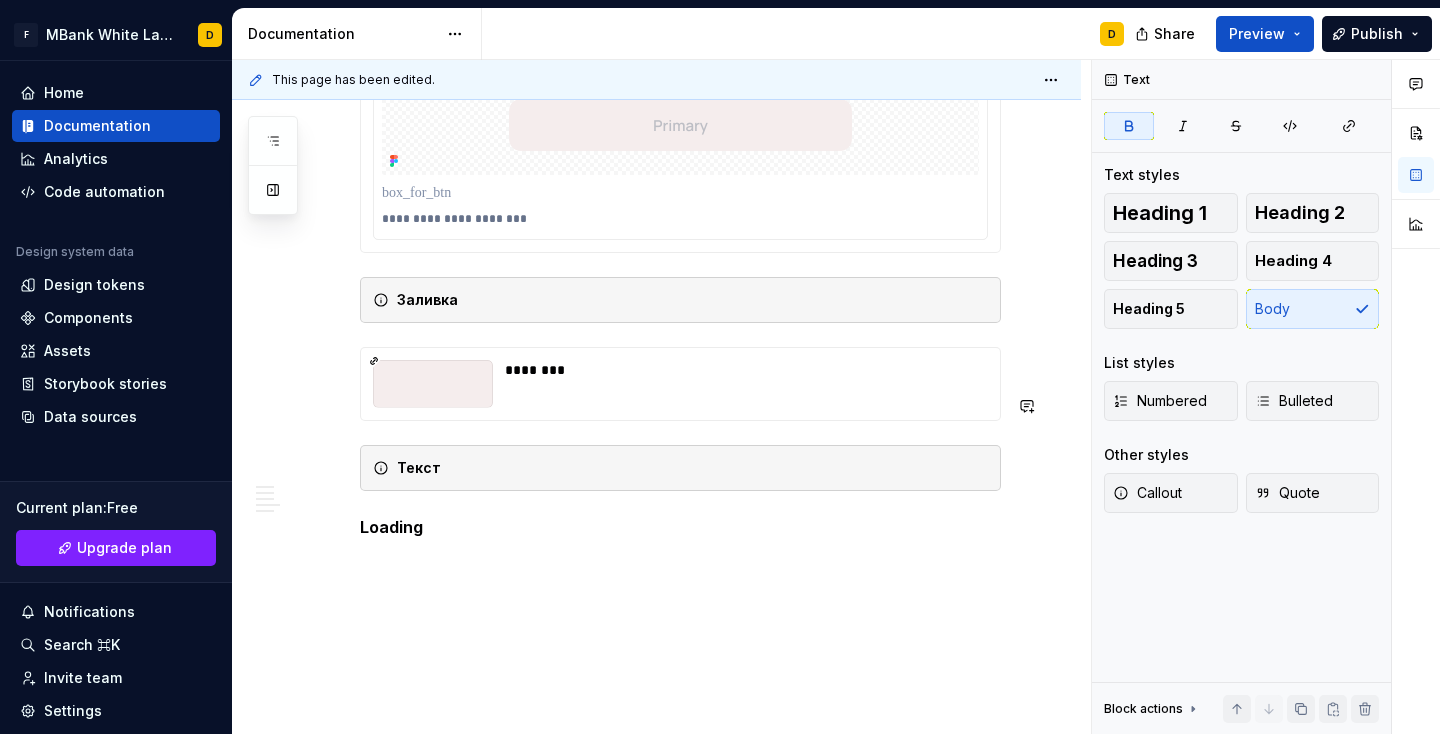 click on "**********" at bounding box center (656, -2764) 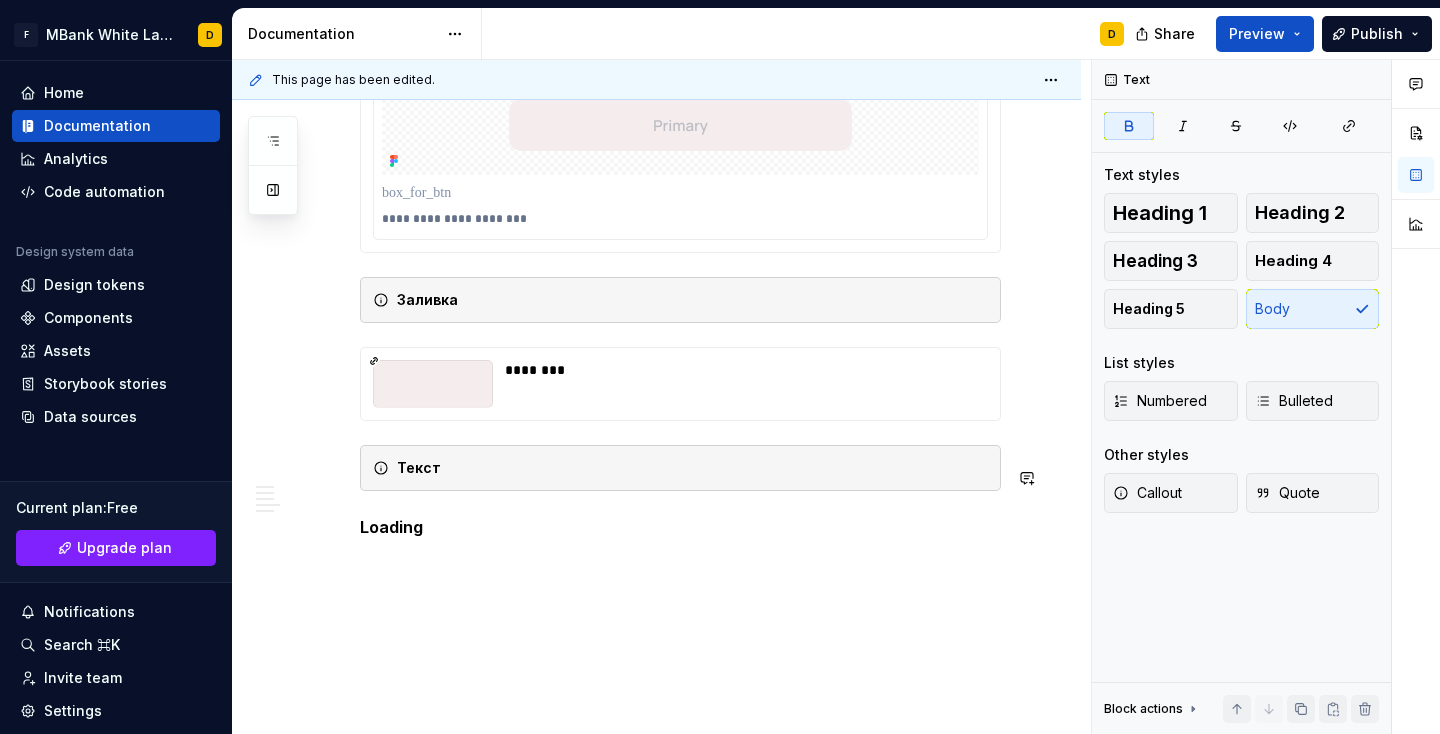 click on "**********" at bounding box center [680, -2862] 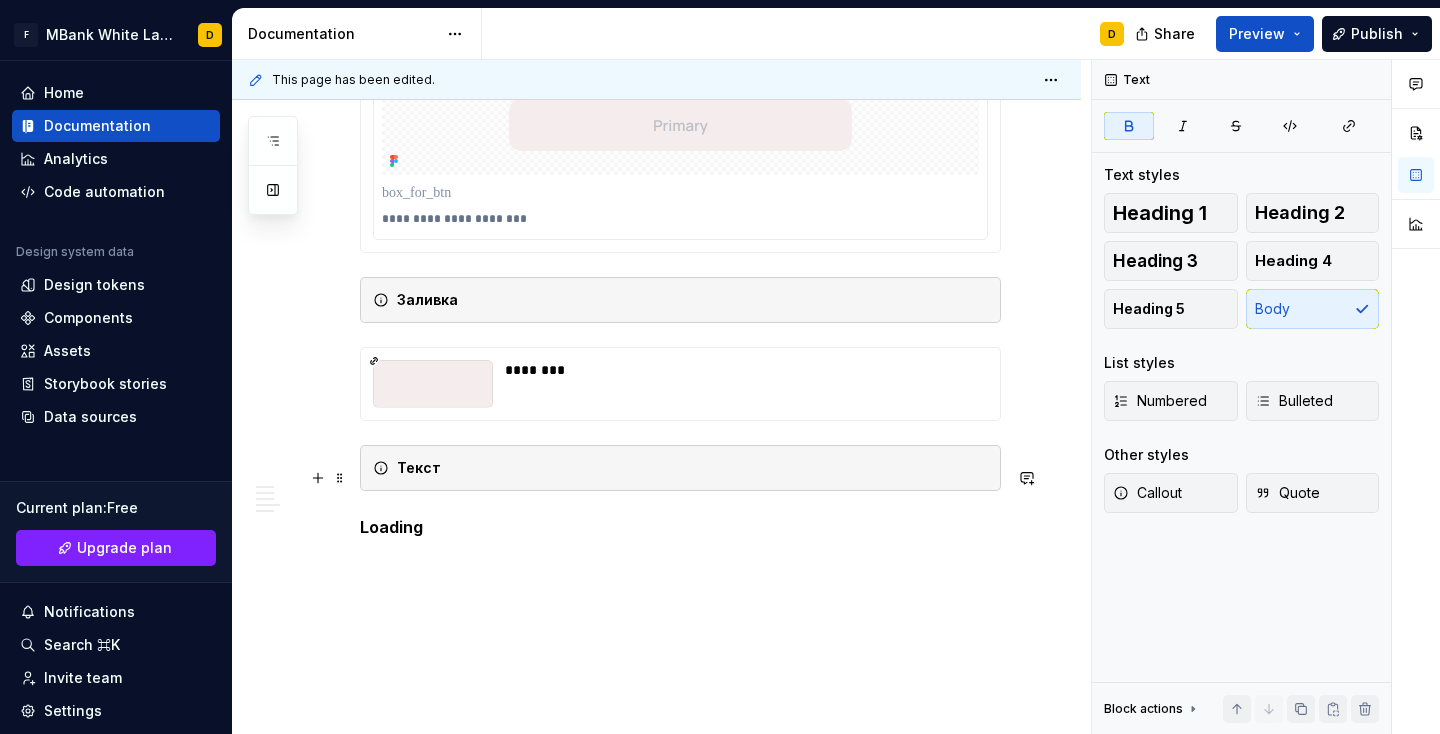 click on "**********" at bounding box center [680, -2850] 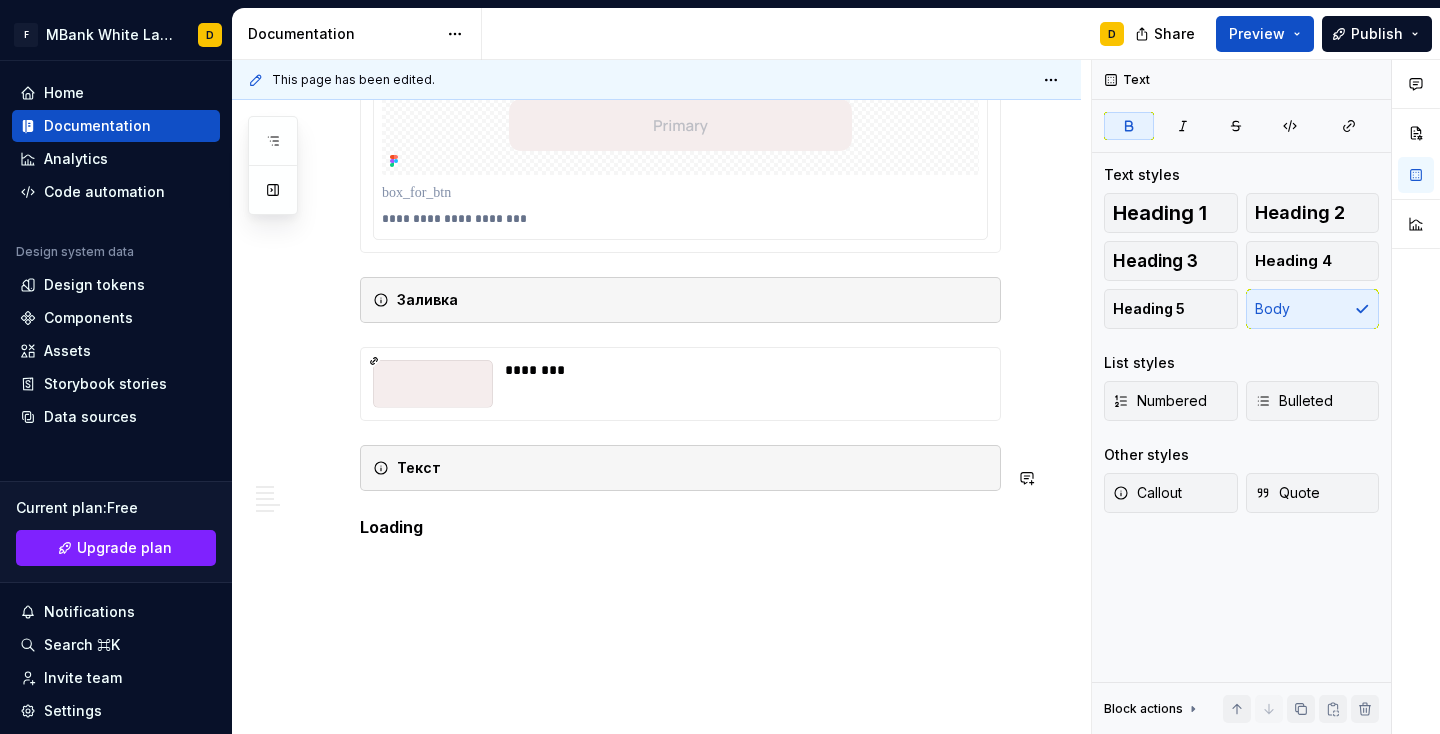 click on "This page has been edited. Подробнее о компонентах Edit header Основные кнопки Primary button Secondary button  Кнопка Tertiary Варианты Варианты и состояния Primary кнопки Есть три типа основных кнопок ,  Primary , Secondary, Tertiary. Они образуют собой блок прикрепленный к низу страницы и обозначающий основные действия ;  В случае если кнопок одновременно отображается две или больше они размещаются на белой подложке, в особенности если присутствует кнопка  Tertiary Кнопки размещаются в контейнере  375px  в ширину. Отступы от содержимого контейнера составляют  16px по бокам , 12px сверху и 24px снизу .  Primary button fill 52px" at bounding box center (661, 397) 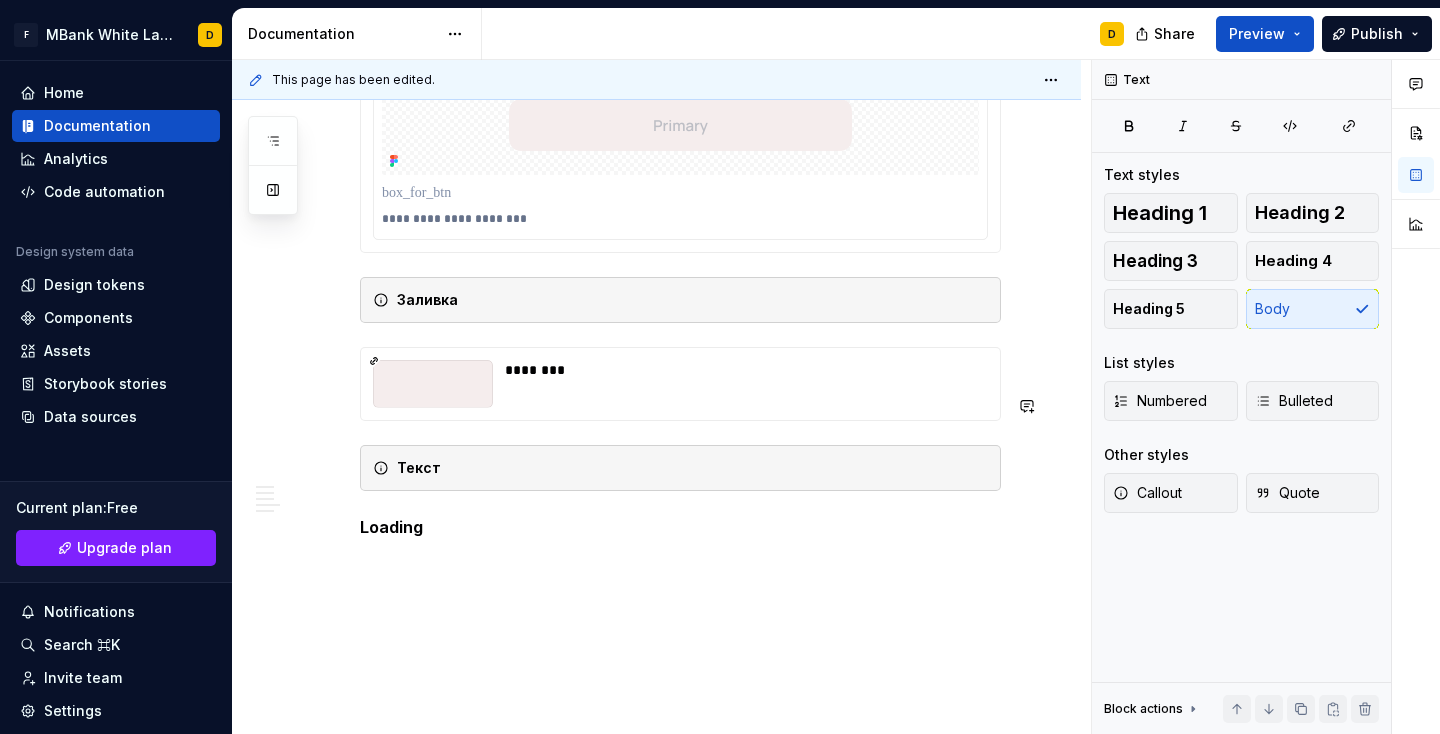 click on "**********" at bounding box center [656, -2764] 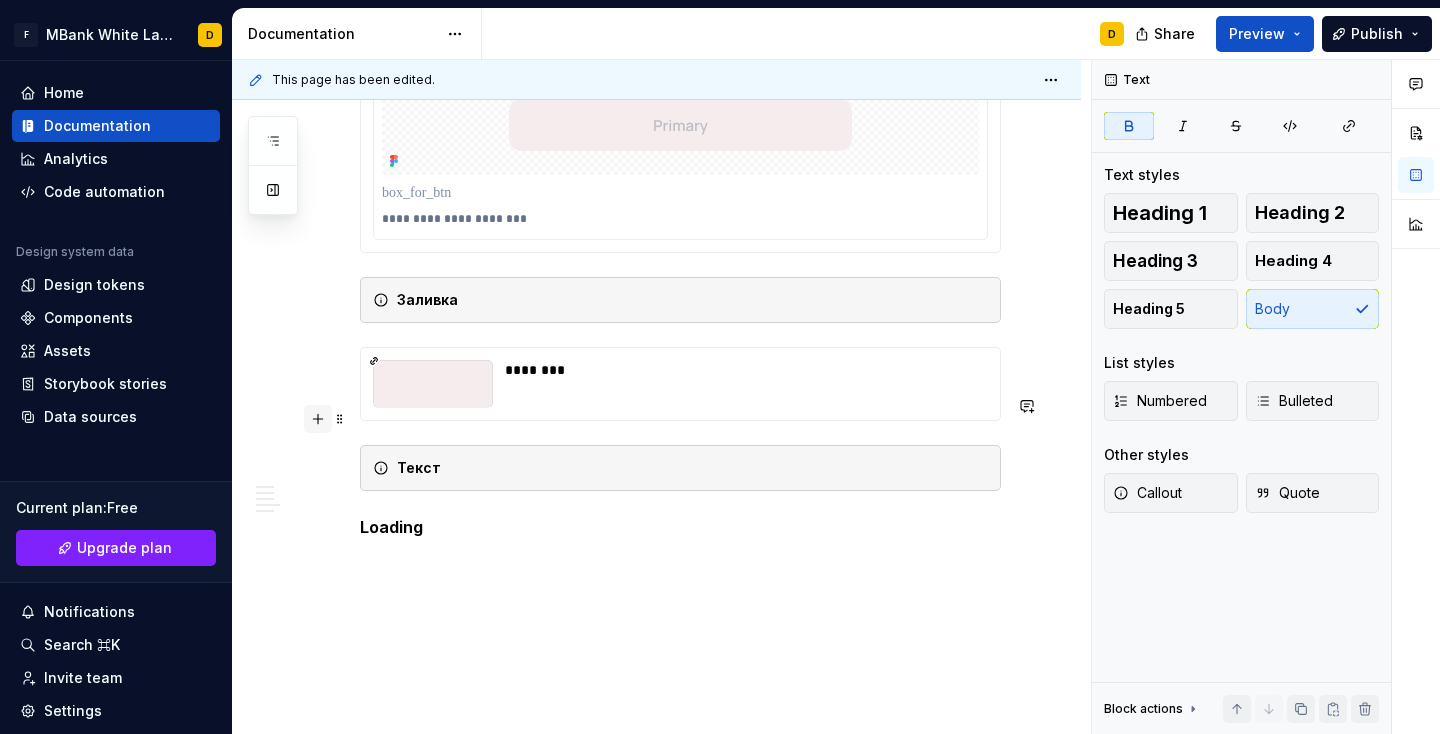 click at bounding box center (318, 419) 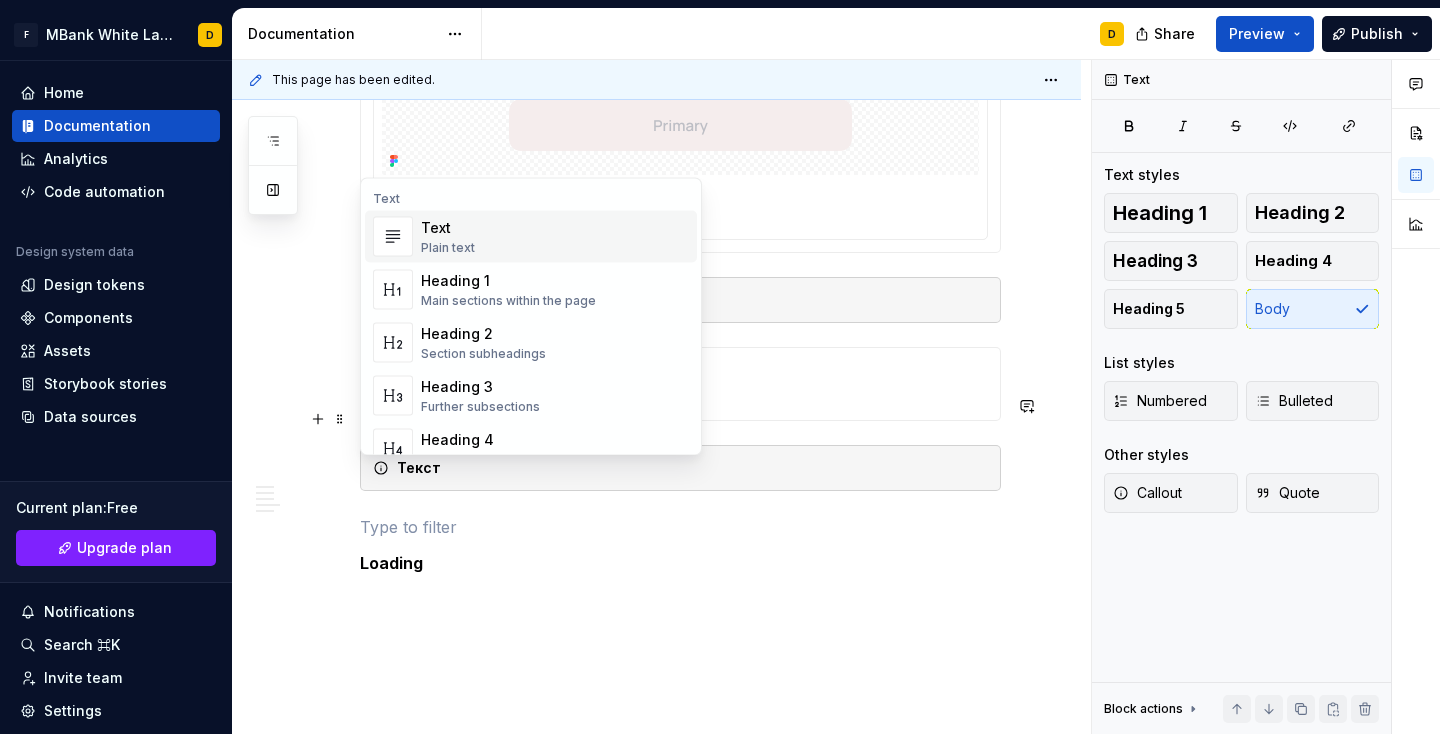 scroll, scrollTop: 0, scrollLeft: 0, axis: both 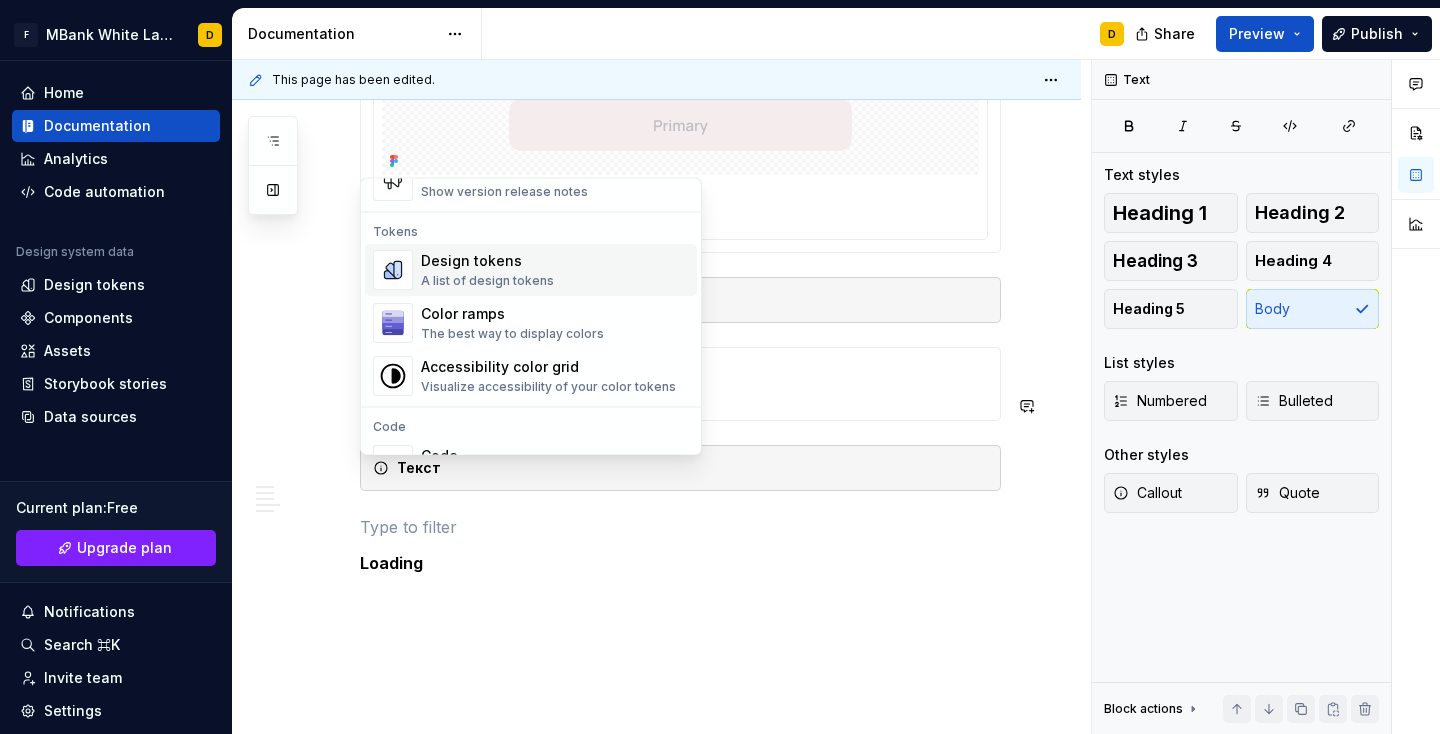 click on "A list of design tokens" at bounding box center (487, 282) 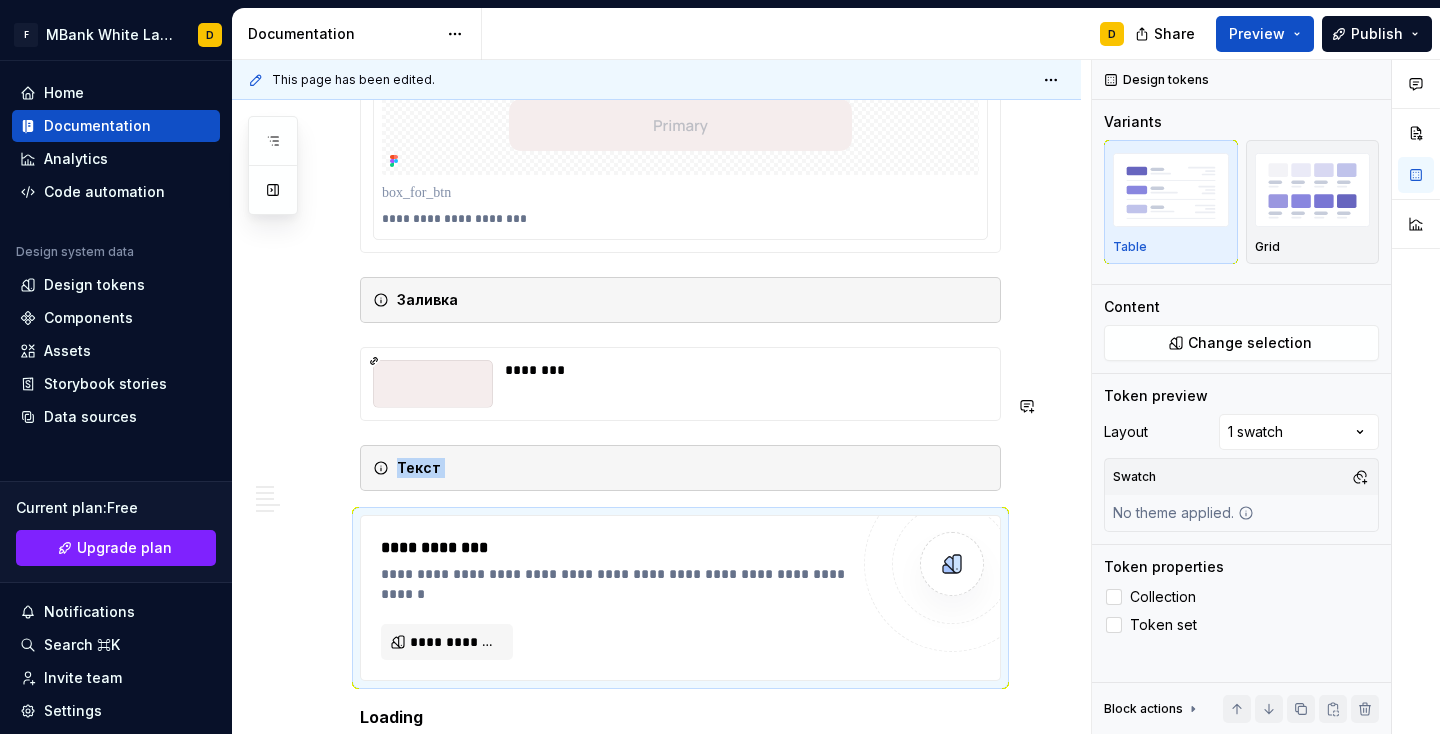 scroll, scrollTop: 6668, scrollLeft: 0, axis: vertical 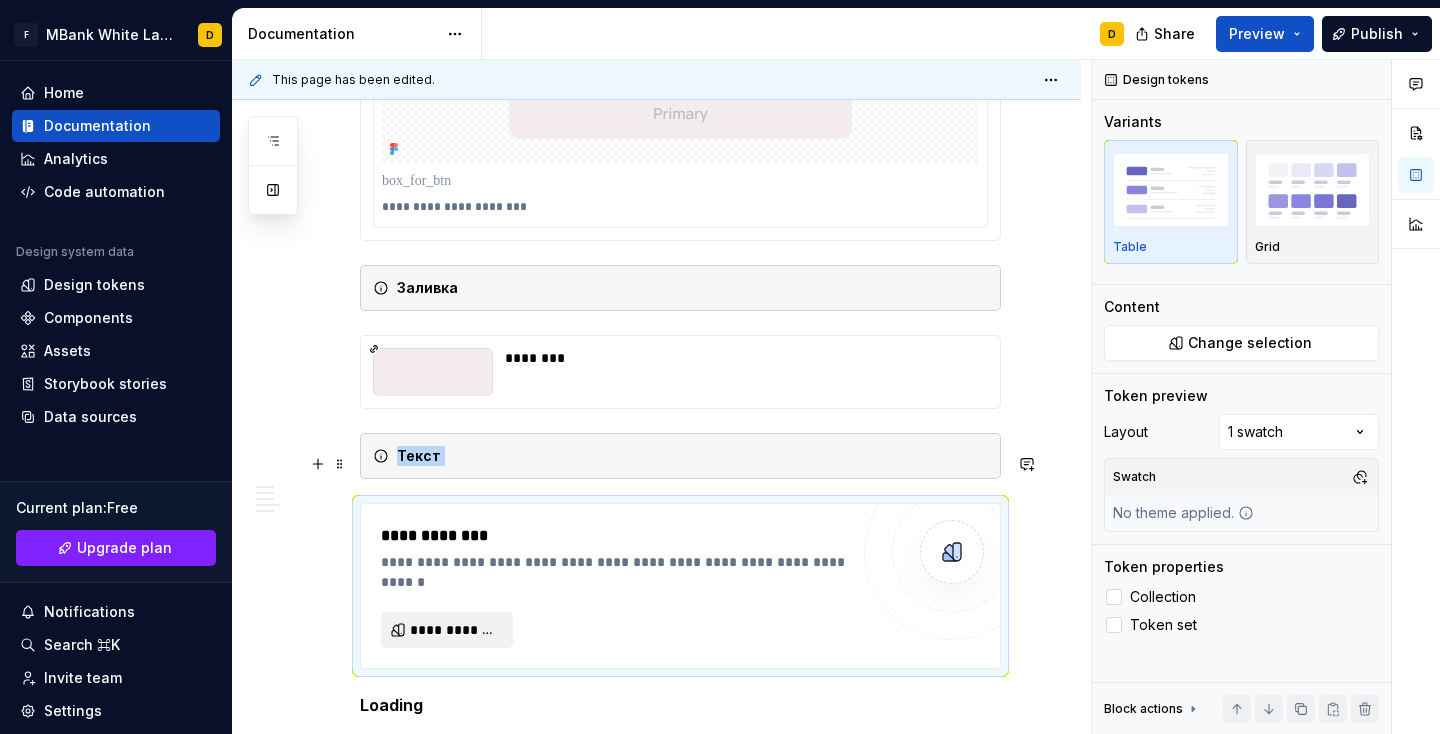 click on "**********" at bounding box center [455, 630] 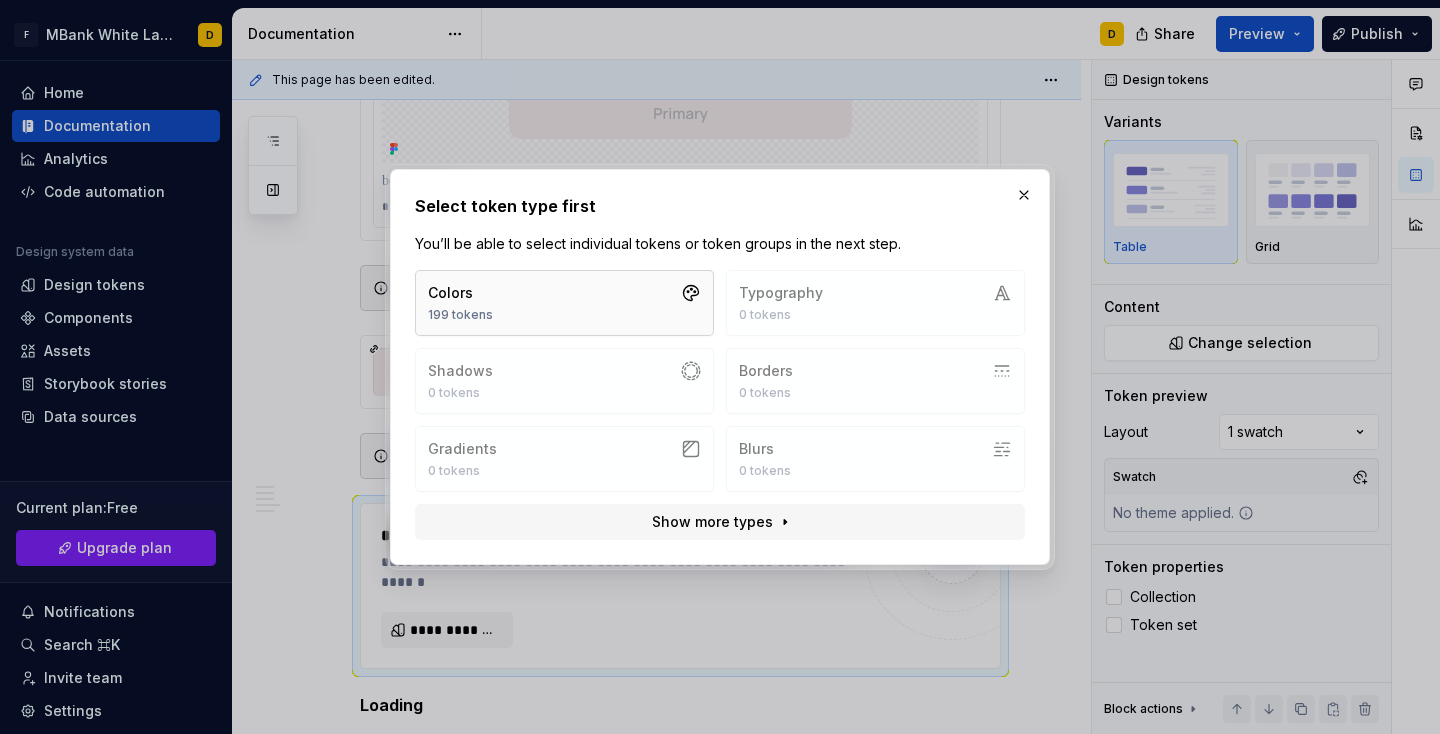 click on "Colors 199 tokens" at bounding box center [564, 303] 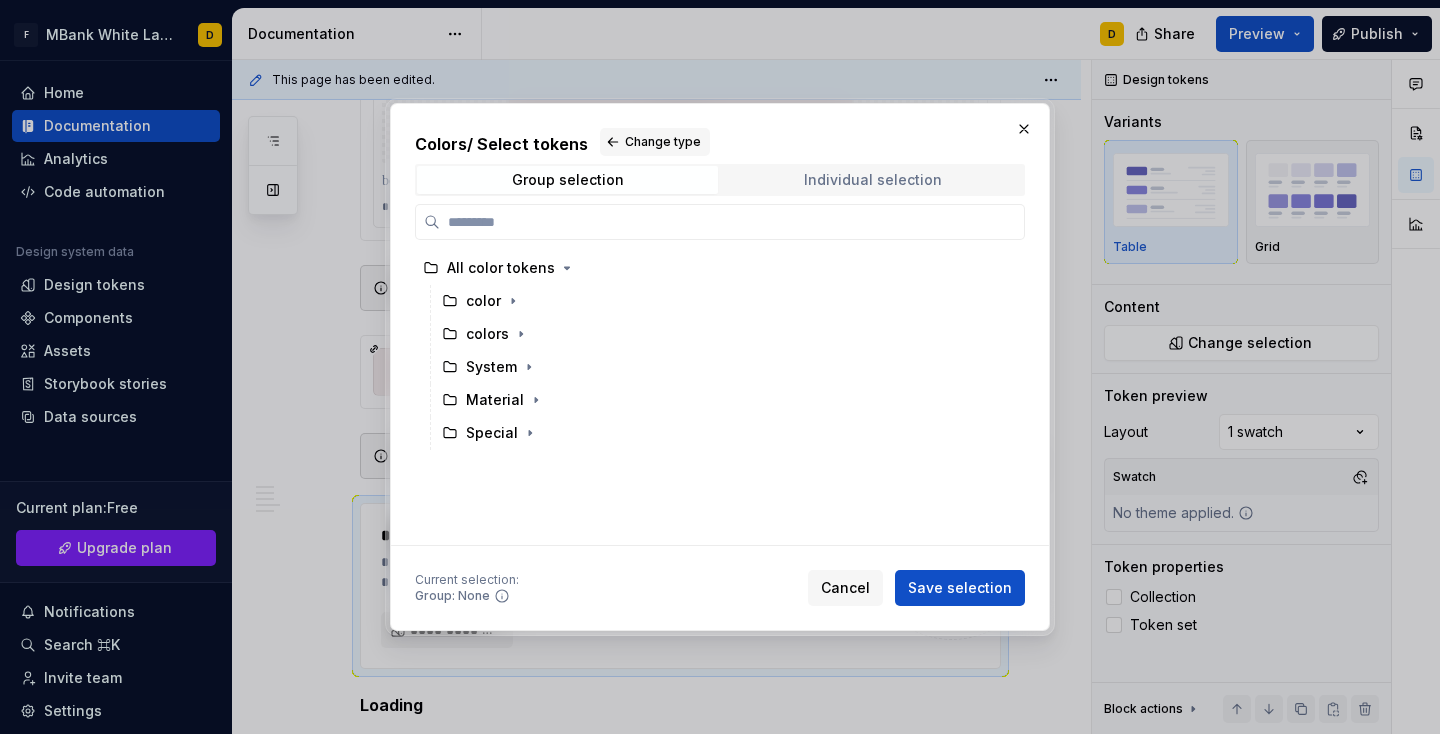 click on "Individual selection" at bounding box center (872, 180) 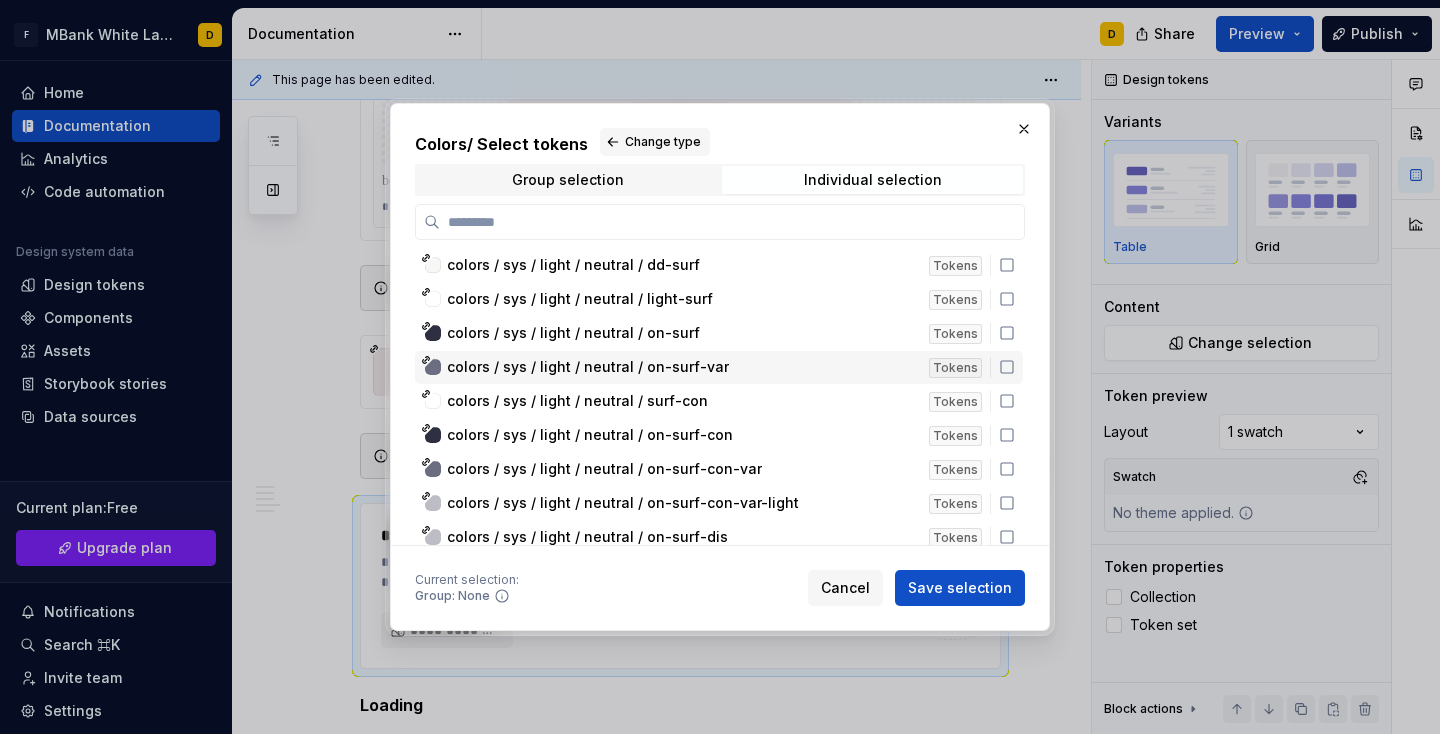 scroll, scrollTop: 5134, scrollLeft: 0, axis: vertical 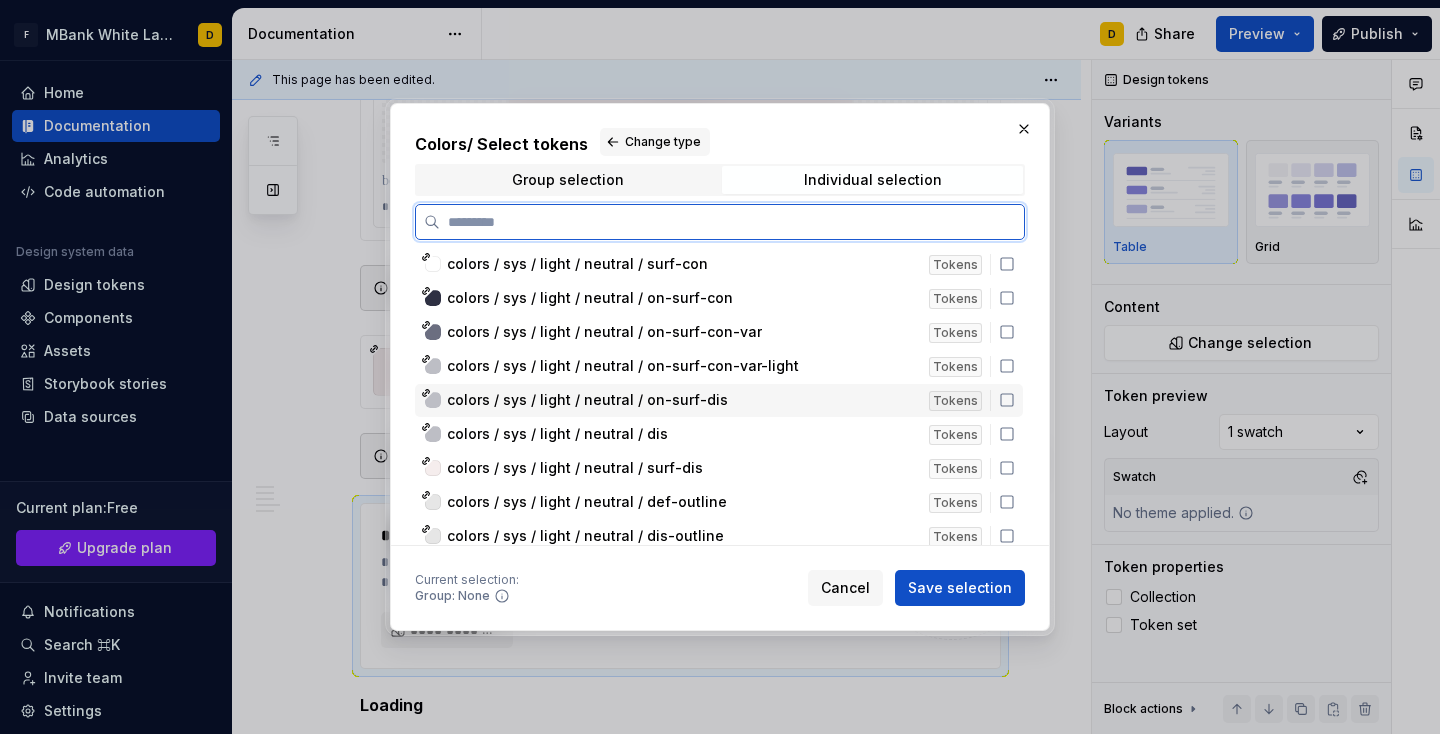 click on "colors / sys / light / neutral / on-surf-dis" at bounding box center (682, 400) 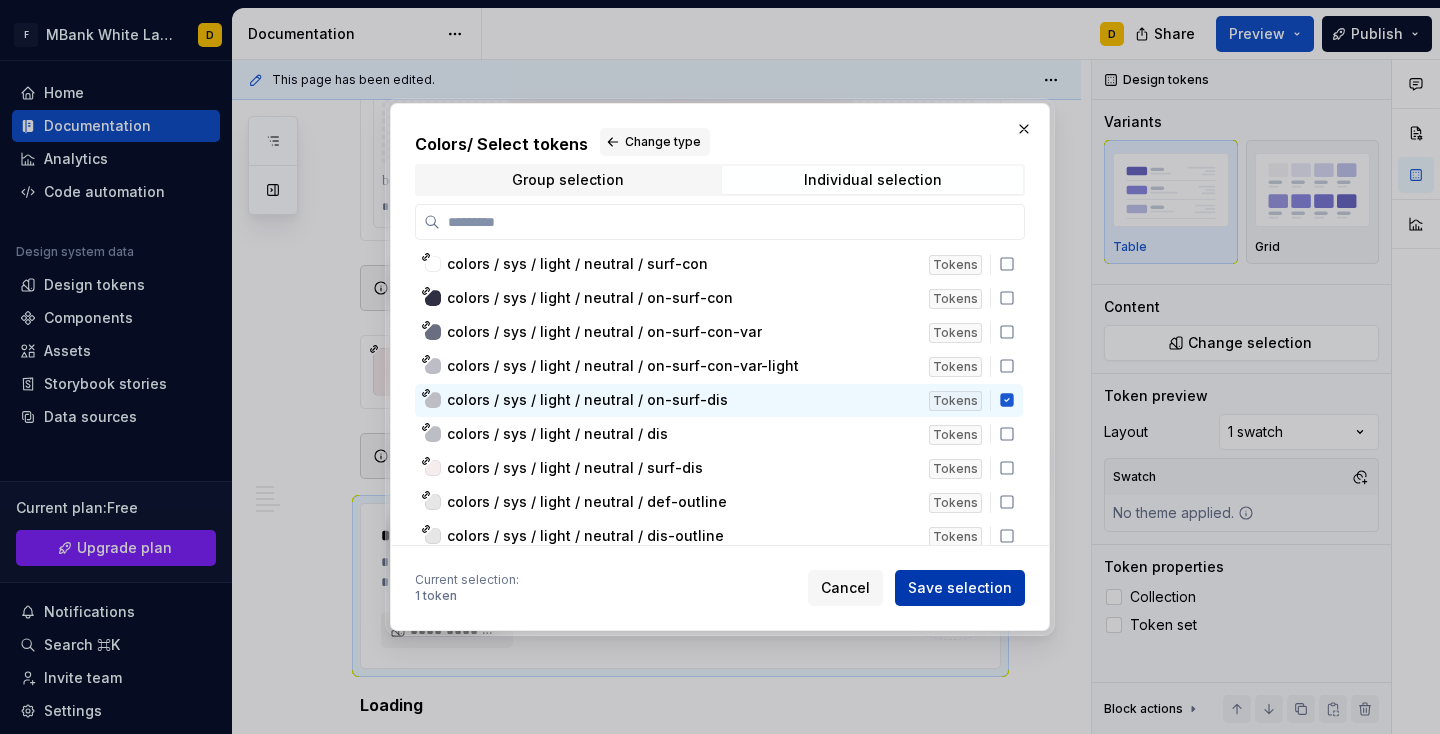 click on "Save selection" at bounding box center (960, 588) 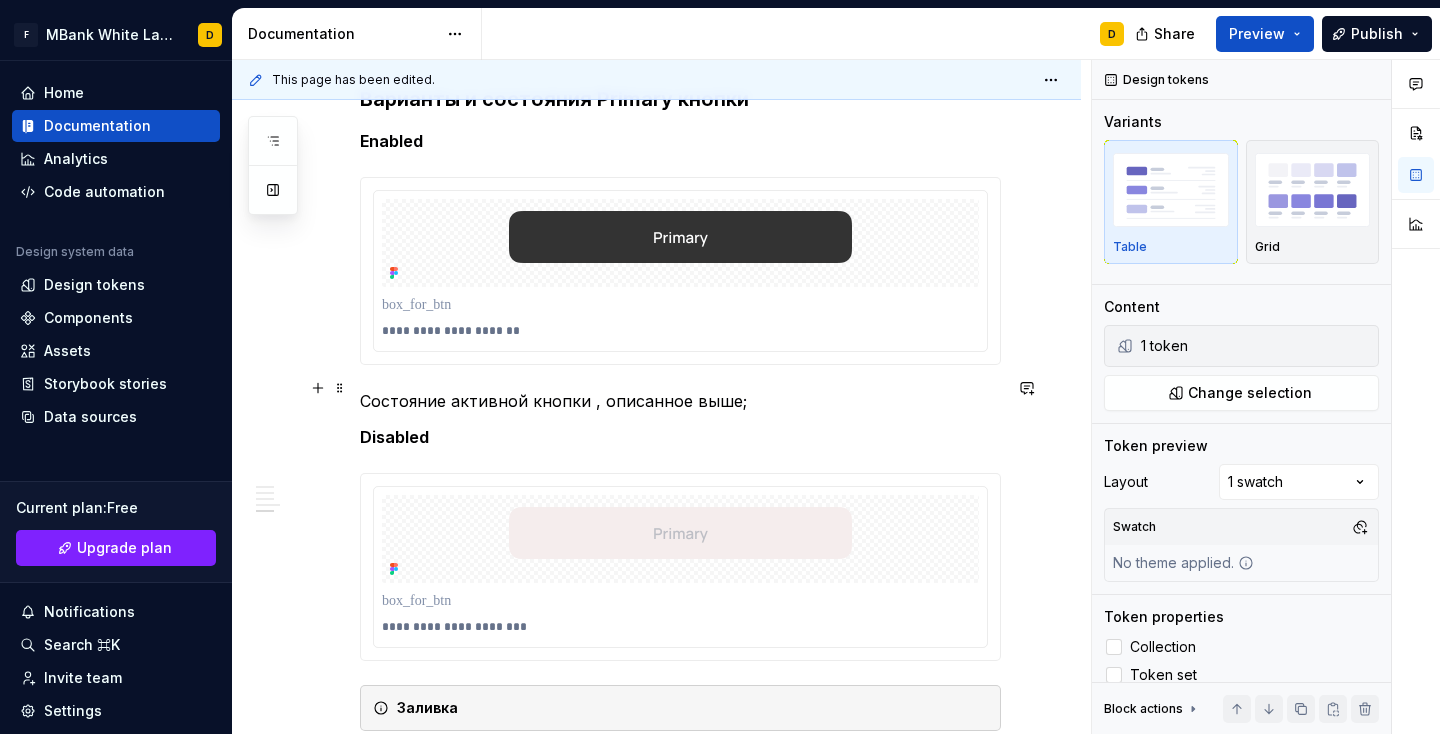 scroll, scrollTop: 6754, scrollLeft: 0, axis: vertical 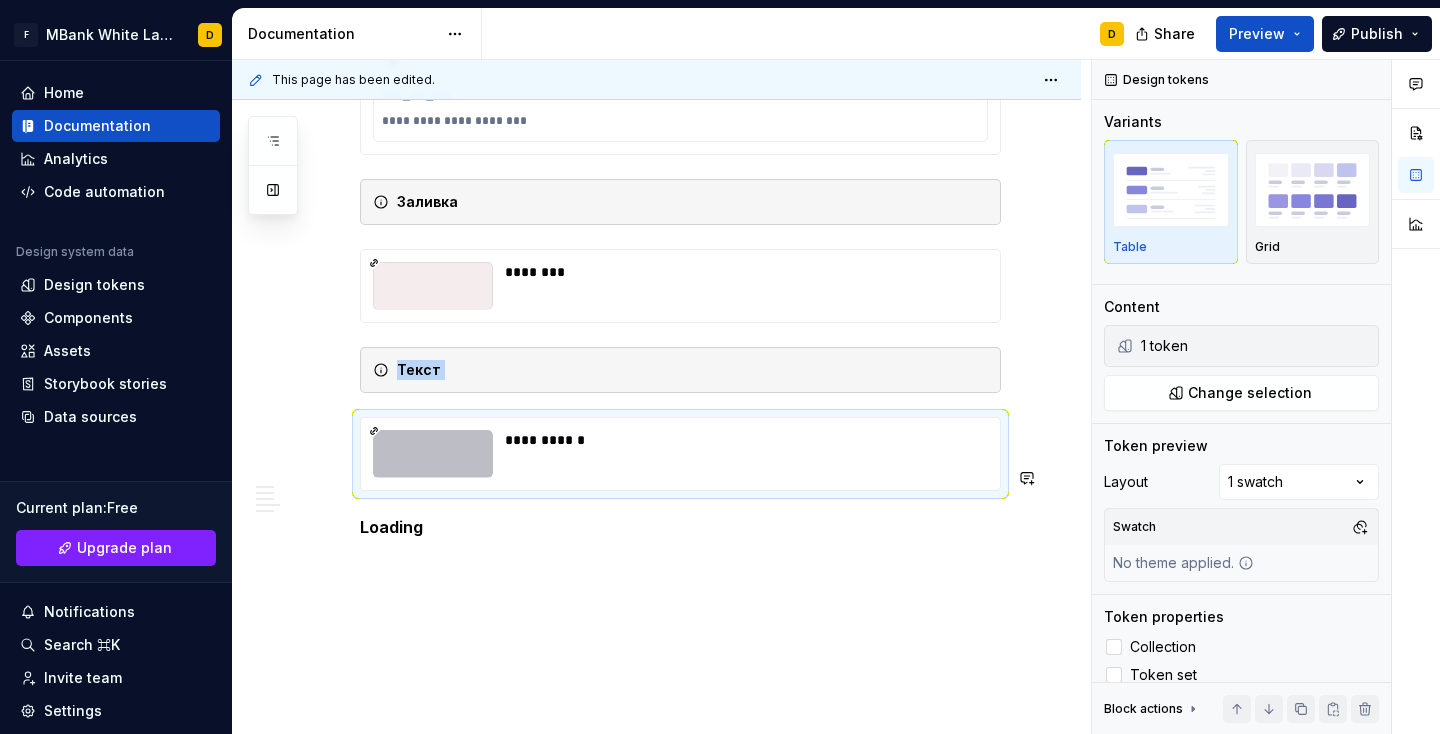 click on "This page has been edited. Подробнее о компонентах Edit header Основные кнопки Primary button Secondary button  Кнопка Tertiary Варианты Варианты и состояния Primary кнопки Есть три типа основных кнопок ,  Primary , Secondary, Tertiary. Они образуют собой блок прикрепленный к низу страницы и обозначающий основные действия ;  В случае если кнопок одновременно отображается две или больше они размещаются на белой подложке, в особенности если присутствует кнопка  Tertiary Кнопки размещаются в контейнере  375px  в ширину. Отступы от содержимого контейнера составляют  16px по бокам , 12px сверху и 24px снизу .  Primary button fill 52px" at bounding box center [661, 397] 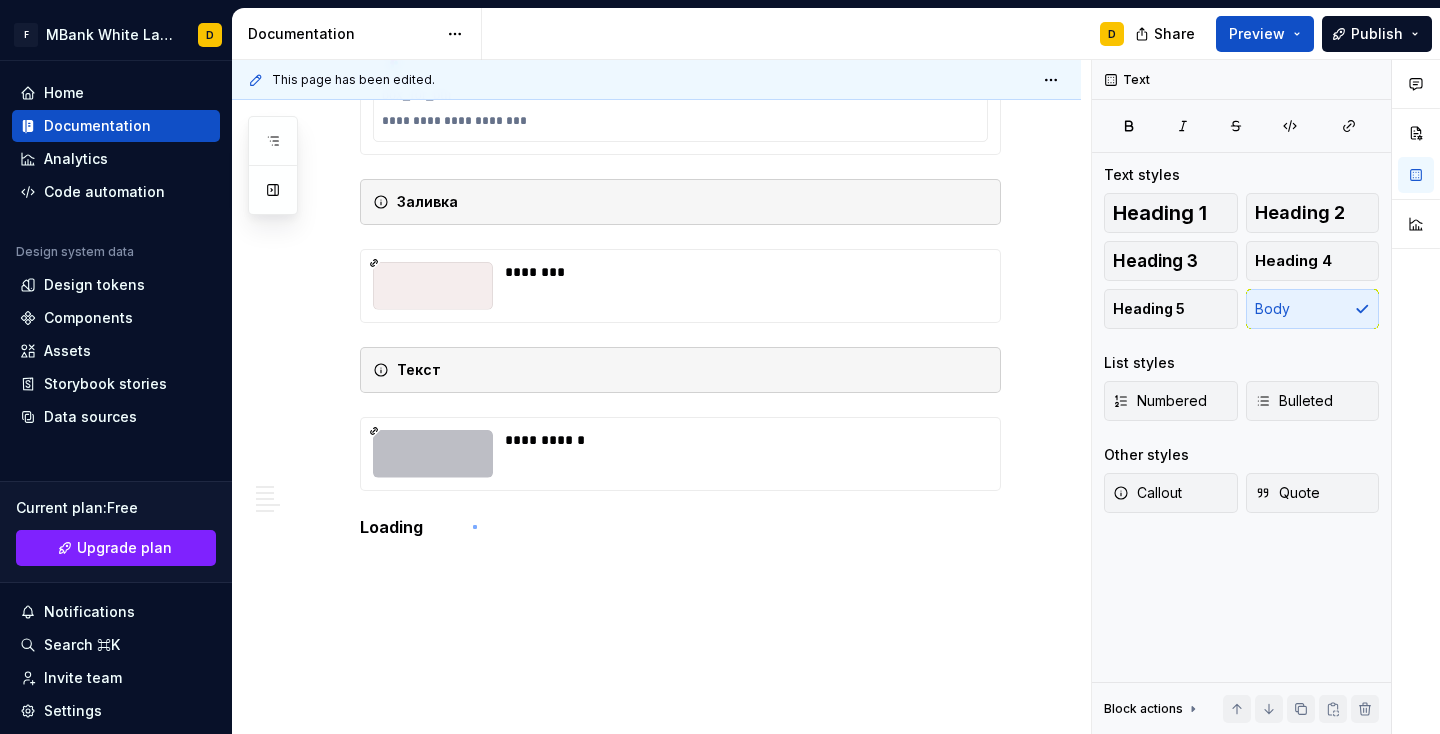 click on "This page has been edited. Подробнее о компонентах Edit header Основные кнопки Primary button Secondary button  Кнопка Tertiary Варианты Варианты и состояния Primary кнопки Есть три типа основных кнопок ,  Primary , Secondary, Tertiary. Они образуют собой блок прикрепленный к низу страницы и обозначающий основные действия ;  В случае если кнопок одновременно отображается две или больше они размещаются на белой подложке, в особенности если присутствует кнопка  Tertiary Кнопки размещаются в контейнере  375px  в ширину. Отступы от содержимого контейнера составляют  16px по бокам , 12px сверху и 24px снизу .  Primary button fill 52px" at bounding box center [661, 397] 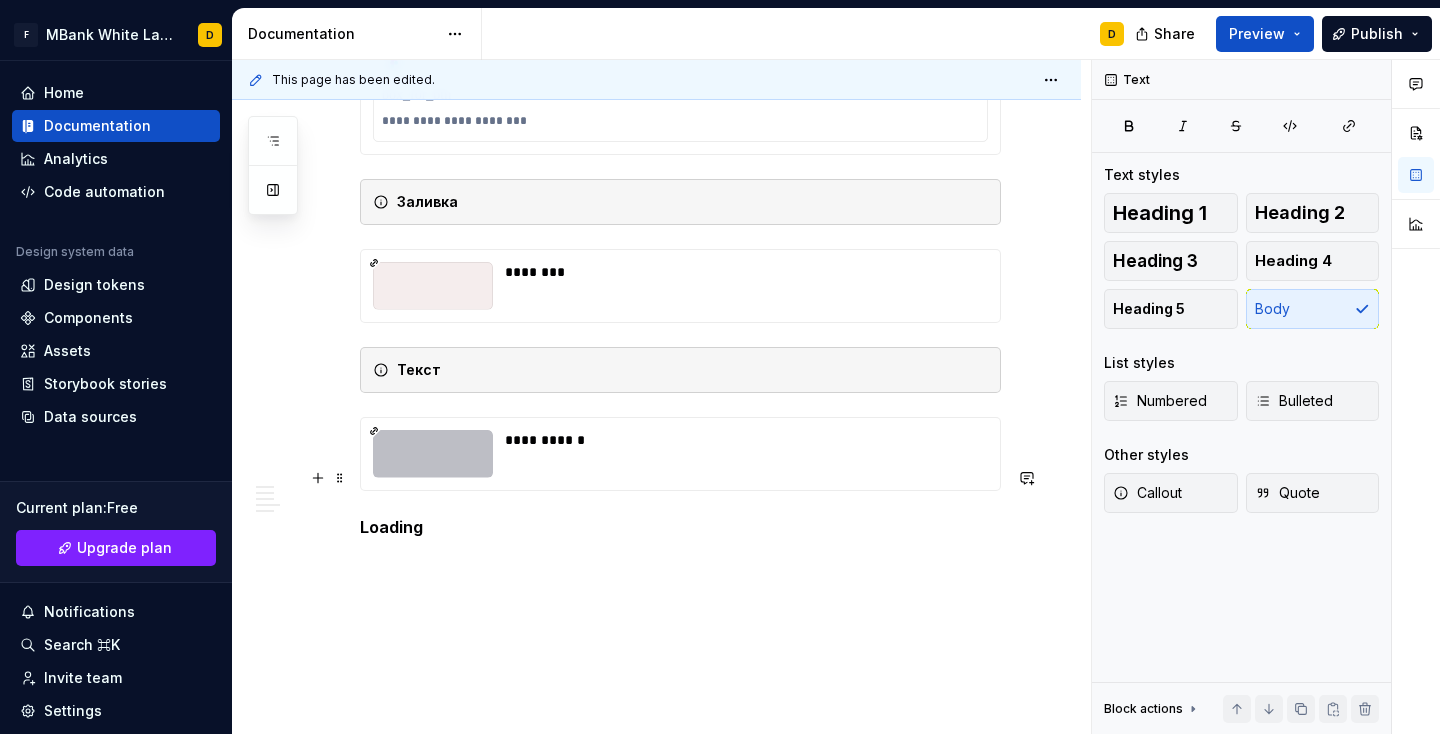 click on "Loading" at bounding box center (680, 527) 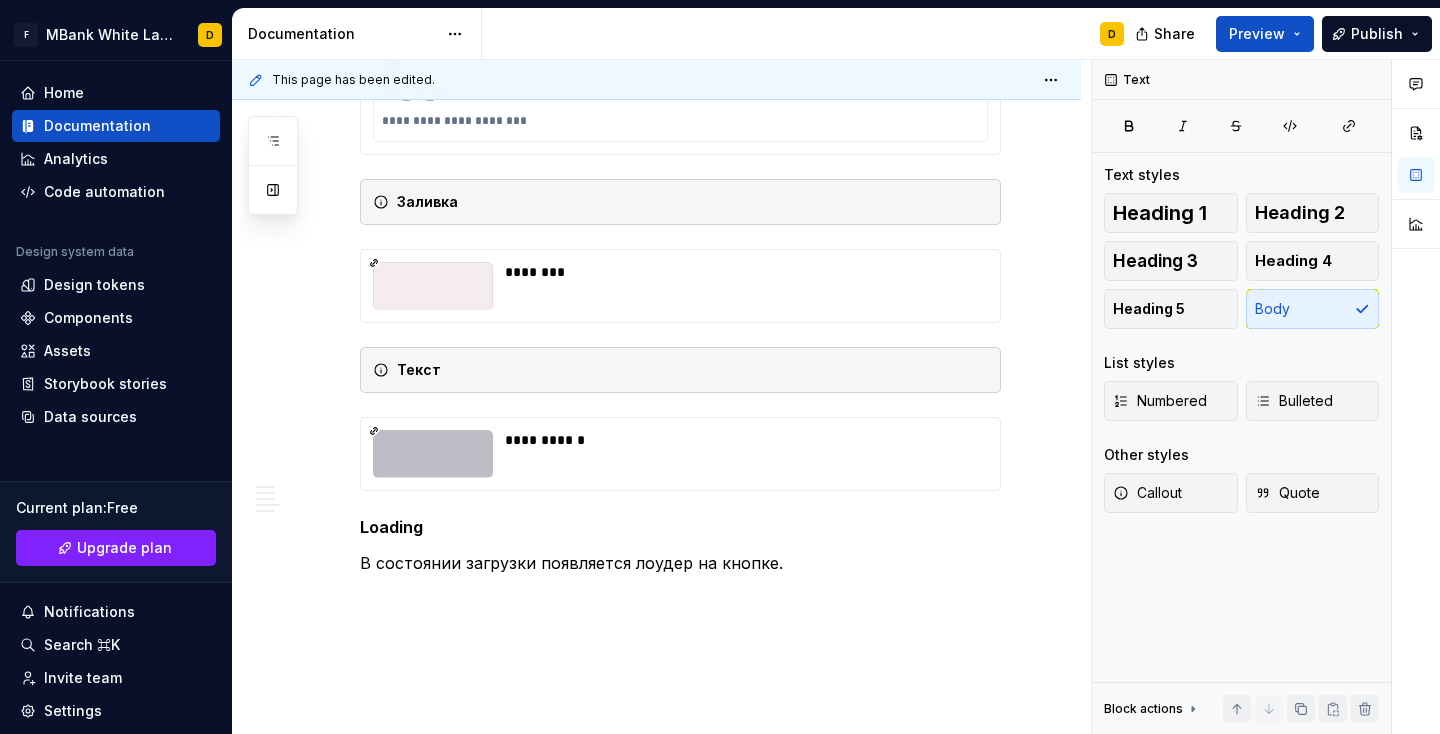 click on "**********" at bounding box center (656, -2795) 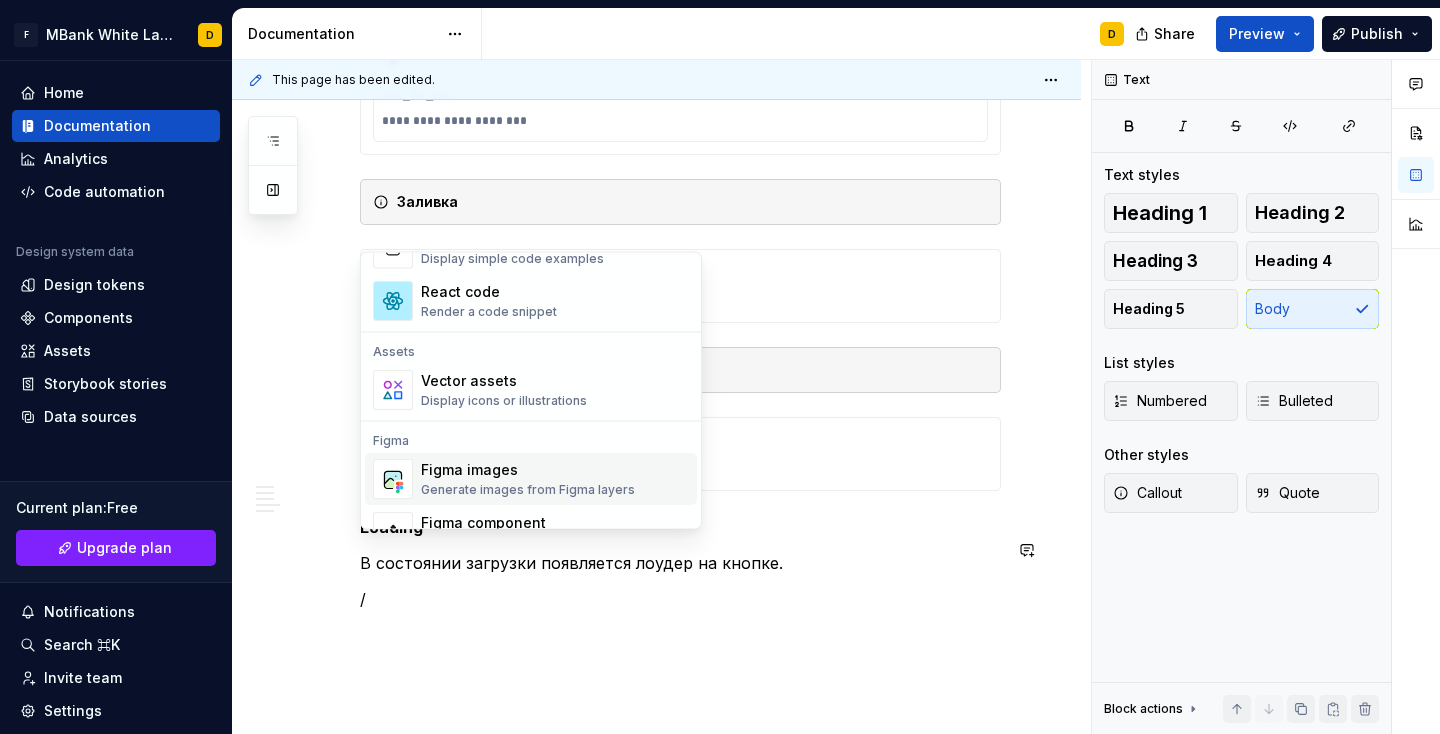 scroll, scrollTop: 1741, scrollLeft: 0, axis: vertical 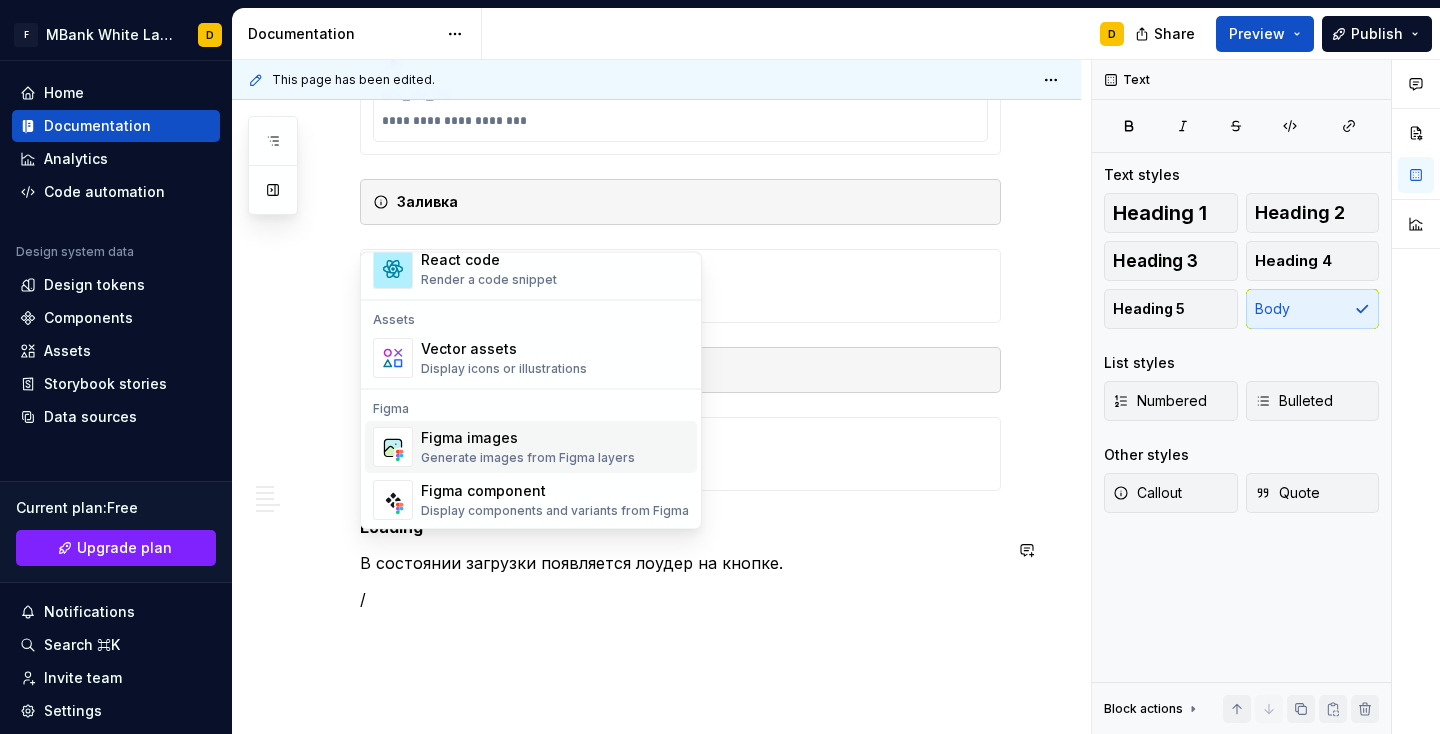click on "Generate images from Figma layers" at bounding box center [528, 459] 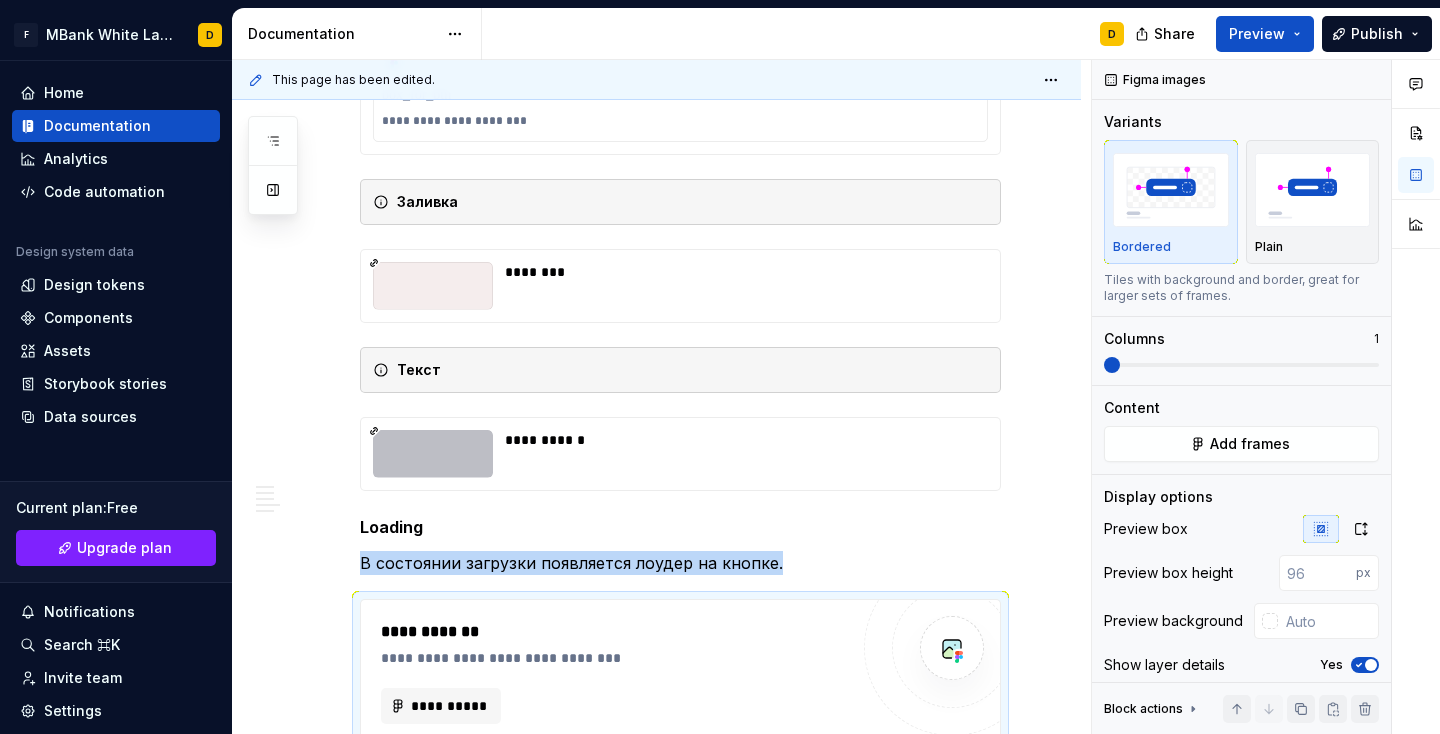 type on "*" 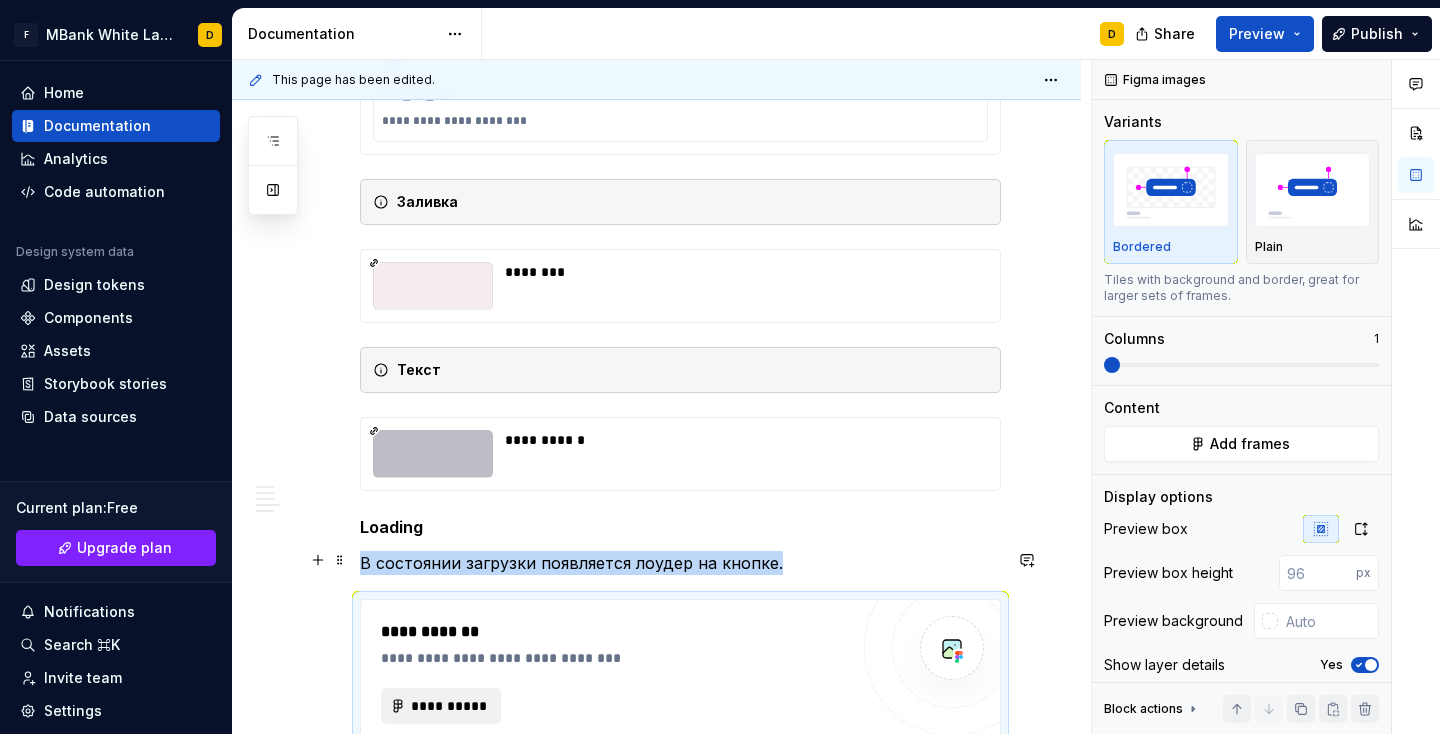 click on "**********" at bounding box center [449, 706] 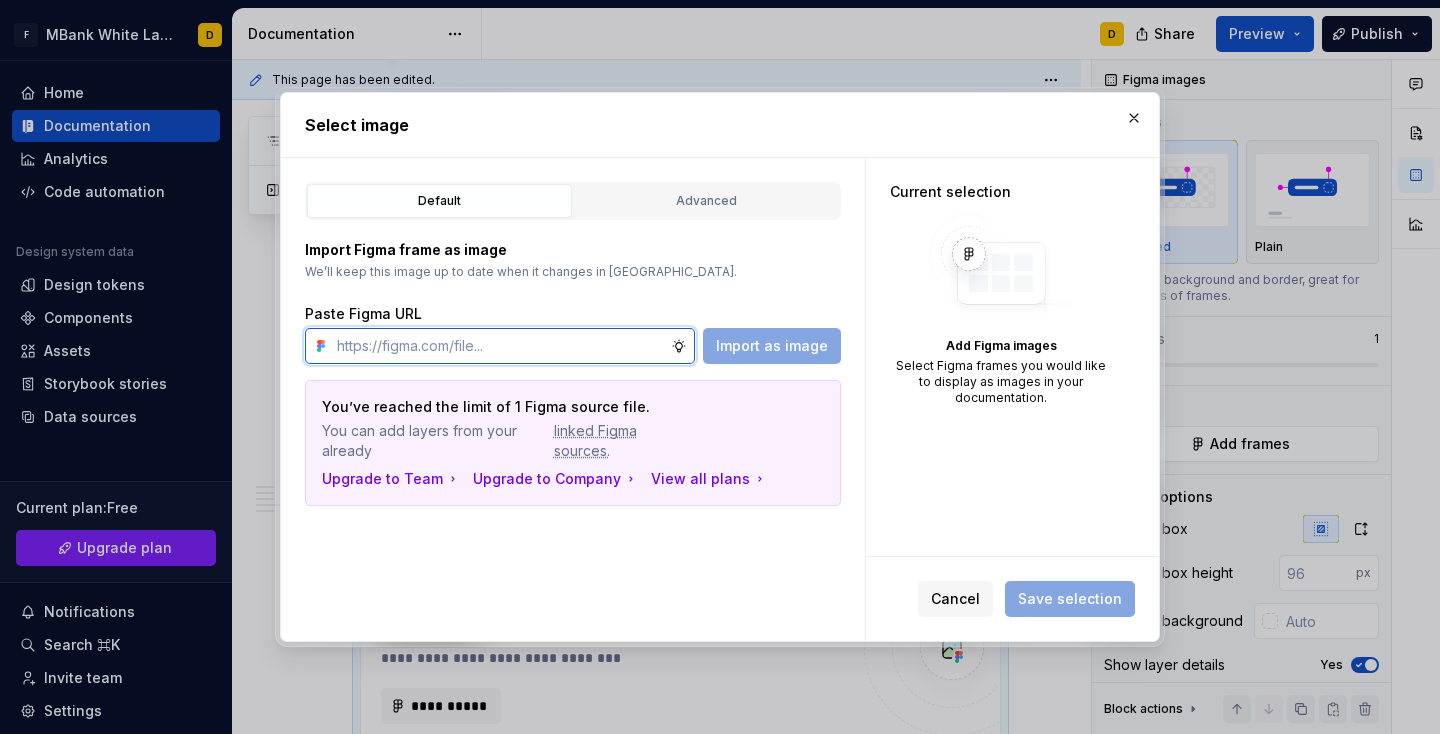 click at bounding box center (500, 346) 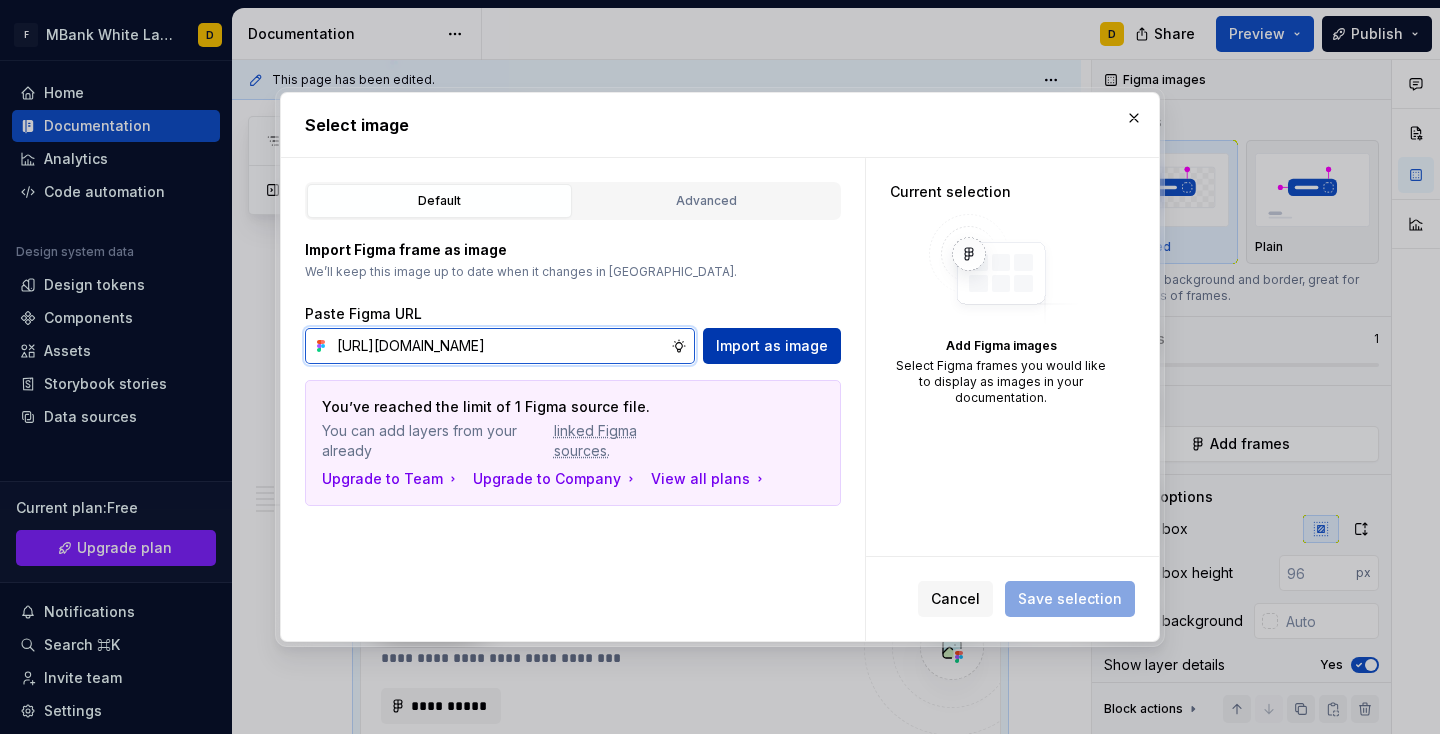 type on "https://www.figma.com/design/SVlnMf6ogFedcUurLhx3GL/%F0%9F%8F%9B%EF%B8%8FENB---Design---Library%E2%9C%85?node-id=40001267-63271&t=2E53SA9dfX7gBYgn-4" 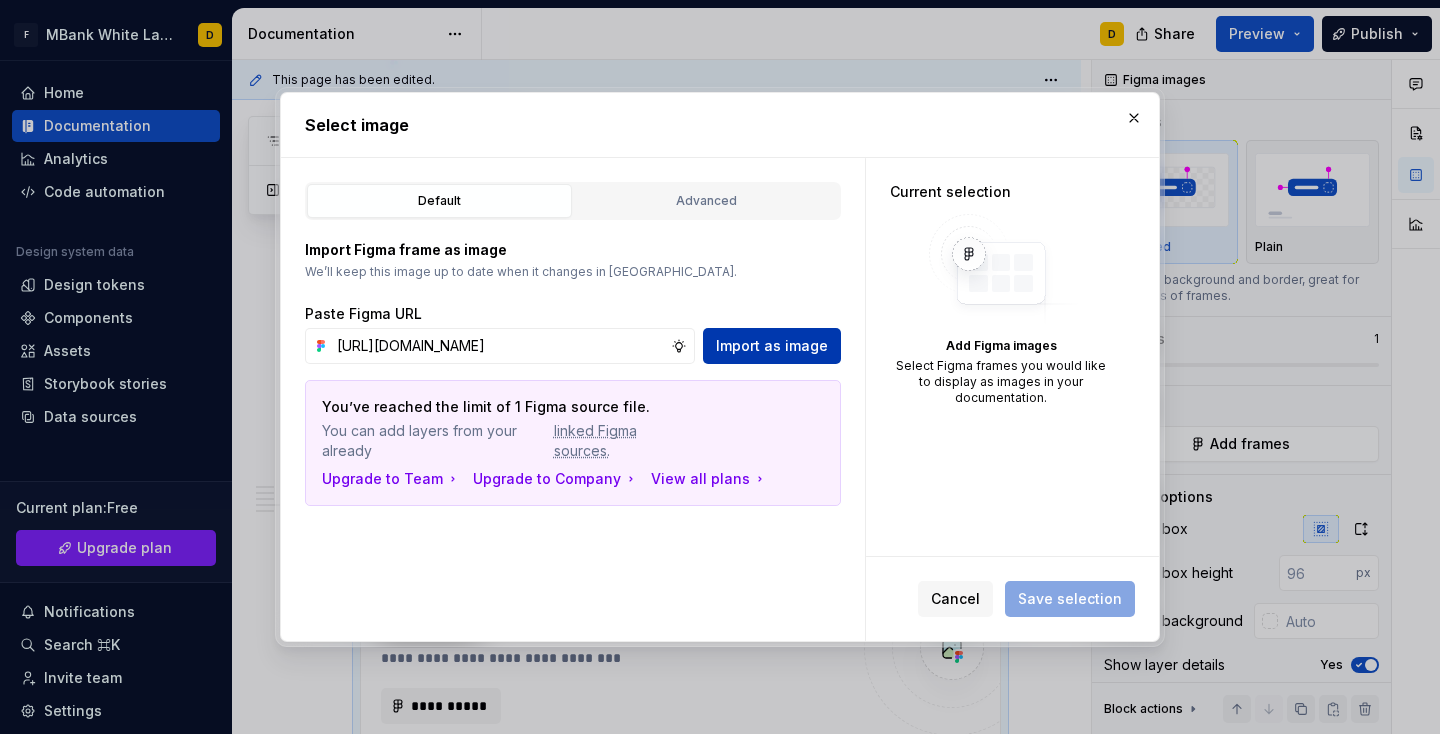 click on "Import as image" at bounding box center (772, 346) 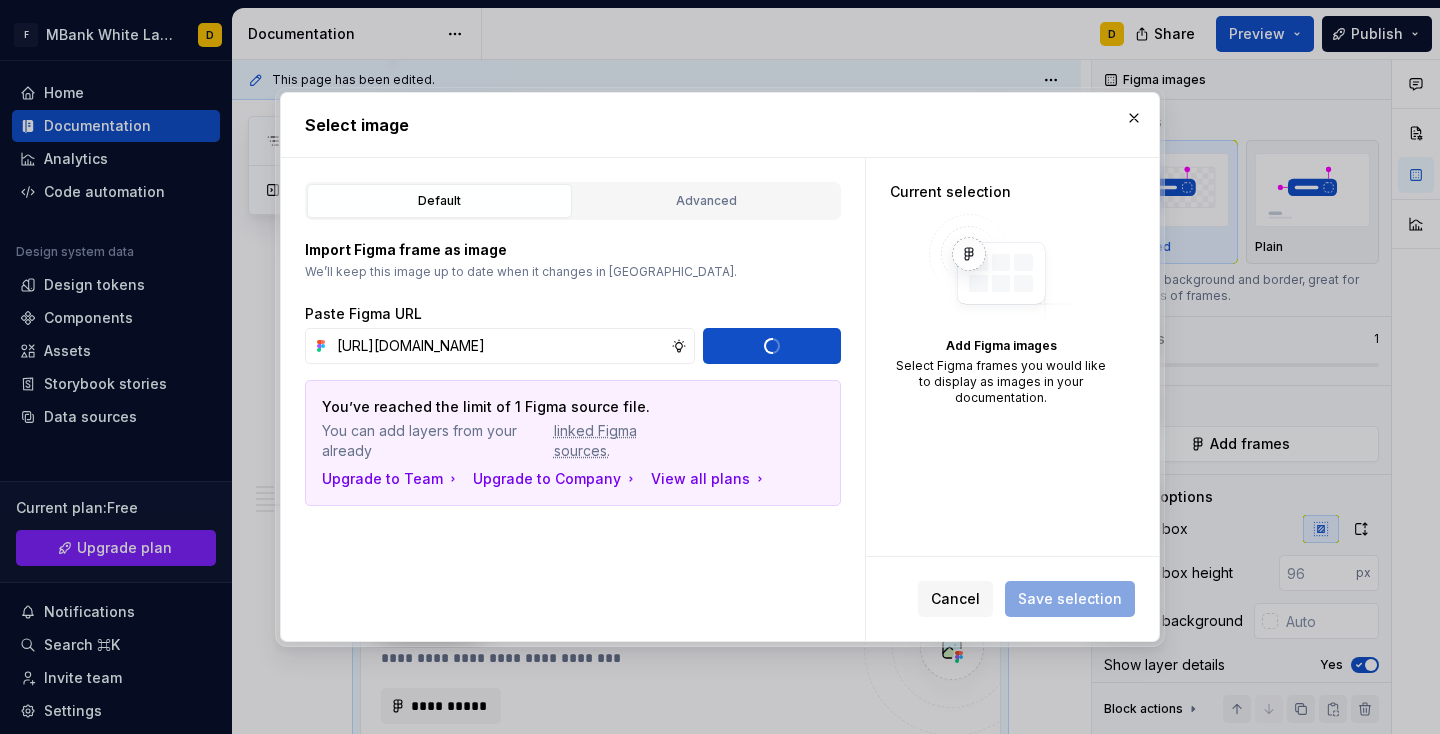 type 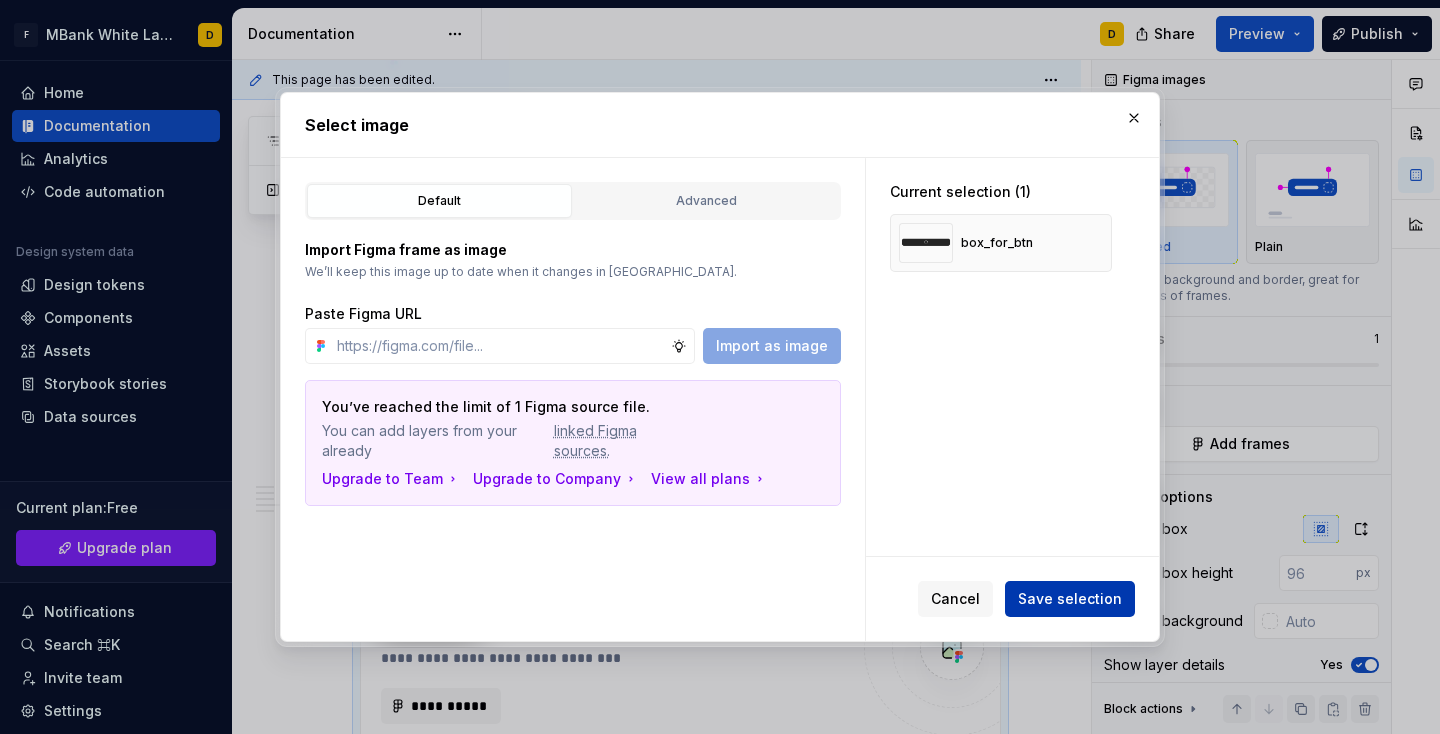 click on "Save selection" at bounding box center [1070, 599] 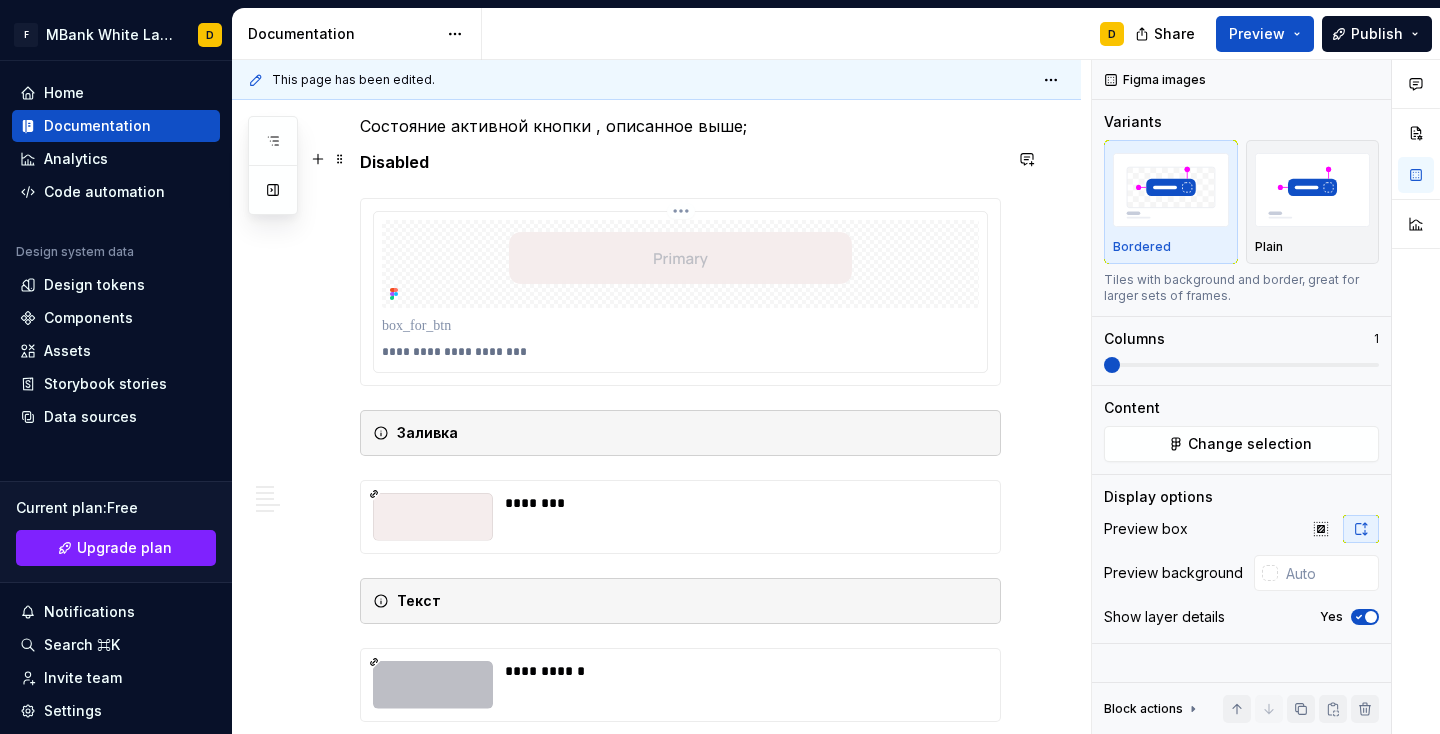 scroll, scrollTop: 6403, scrollLeft: 0, axis: vertical 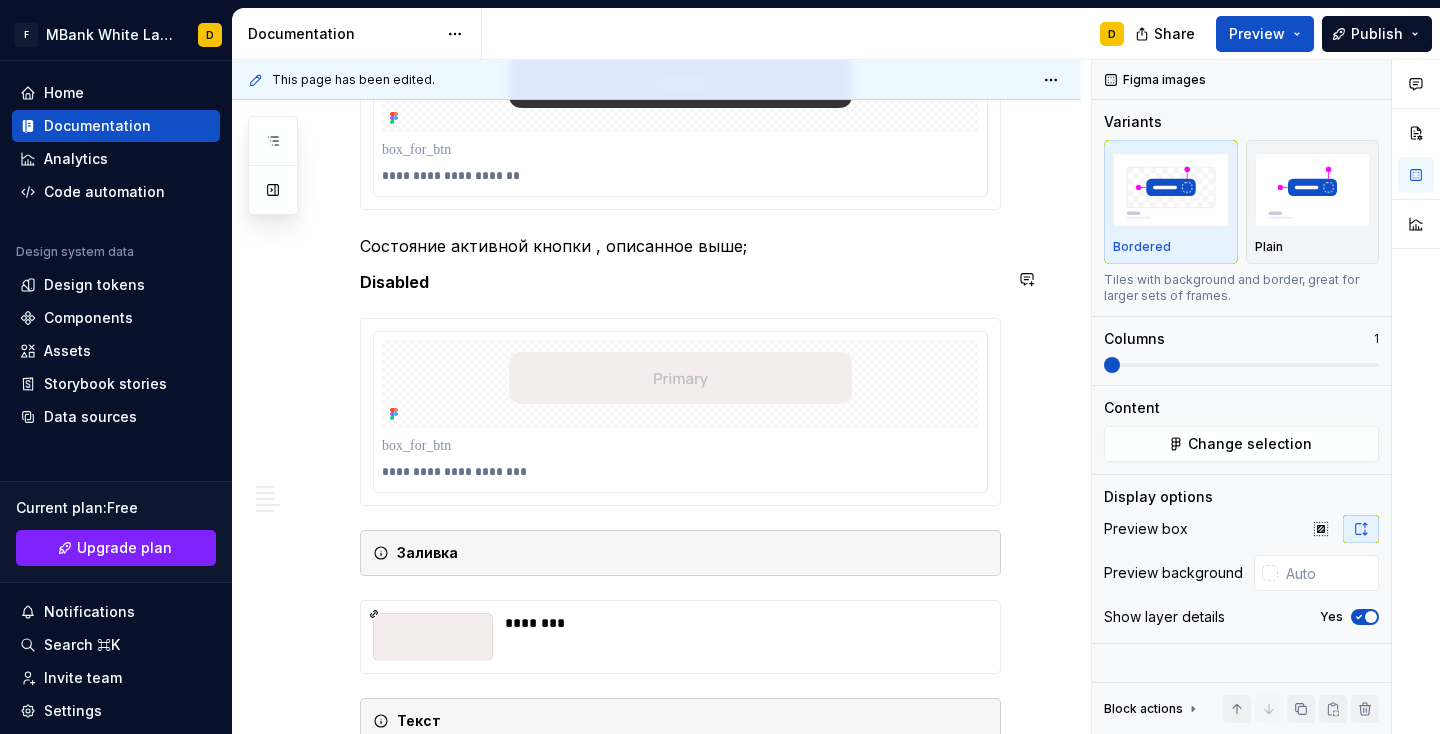 click on "**********" at bounding box center (680, -2436) 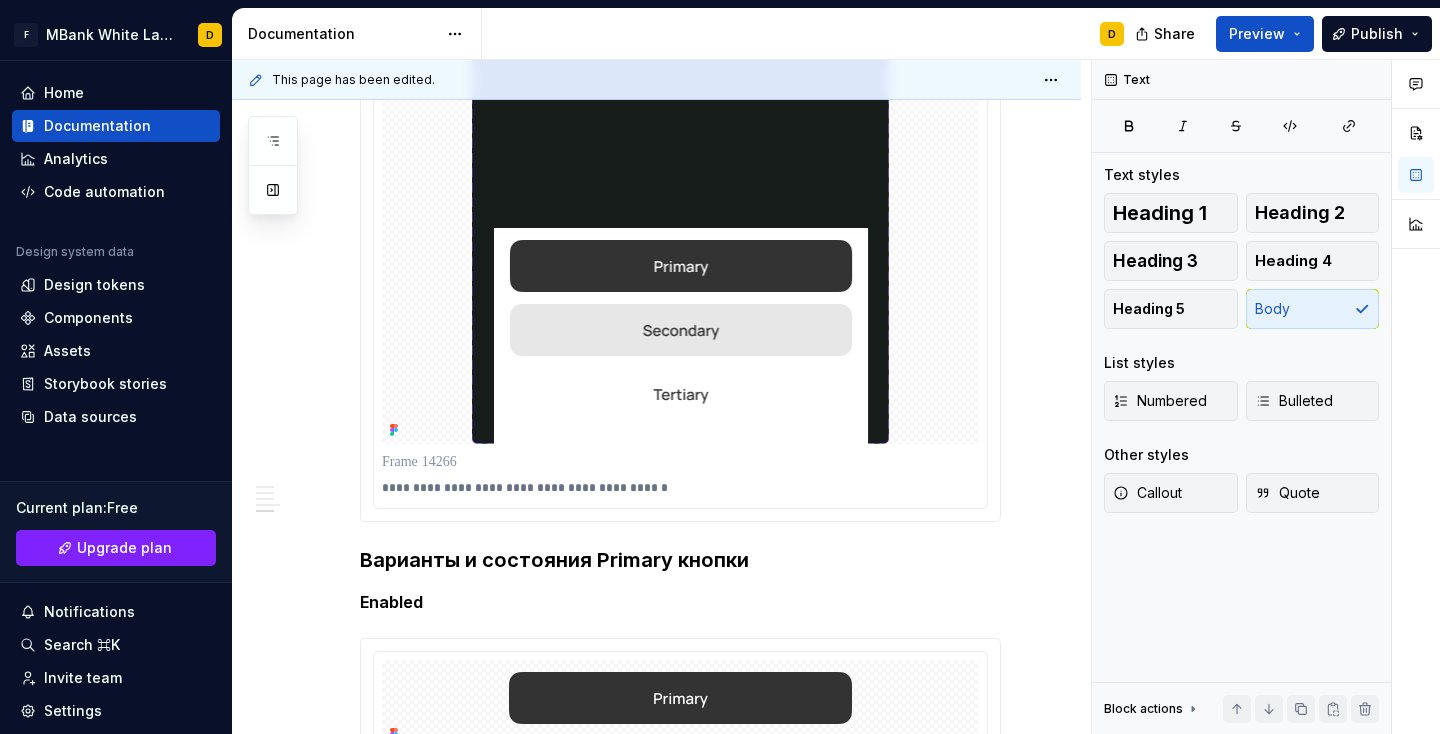 scroll, scrollTop: 5392, scrollLeft: 0, axis: vertical 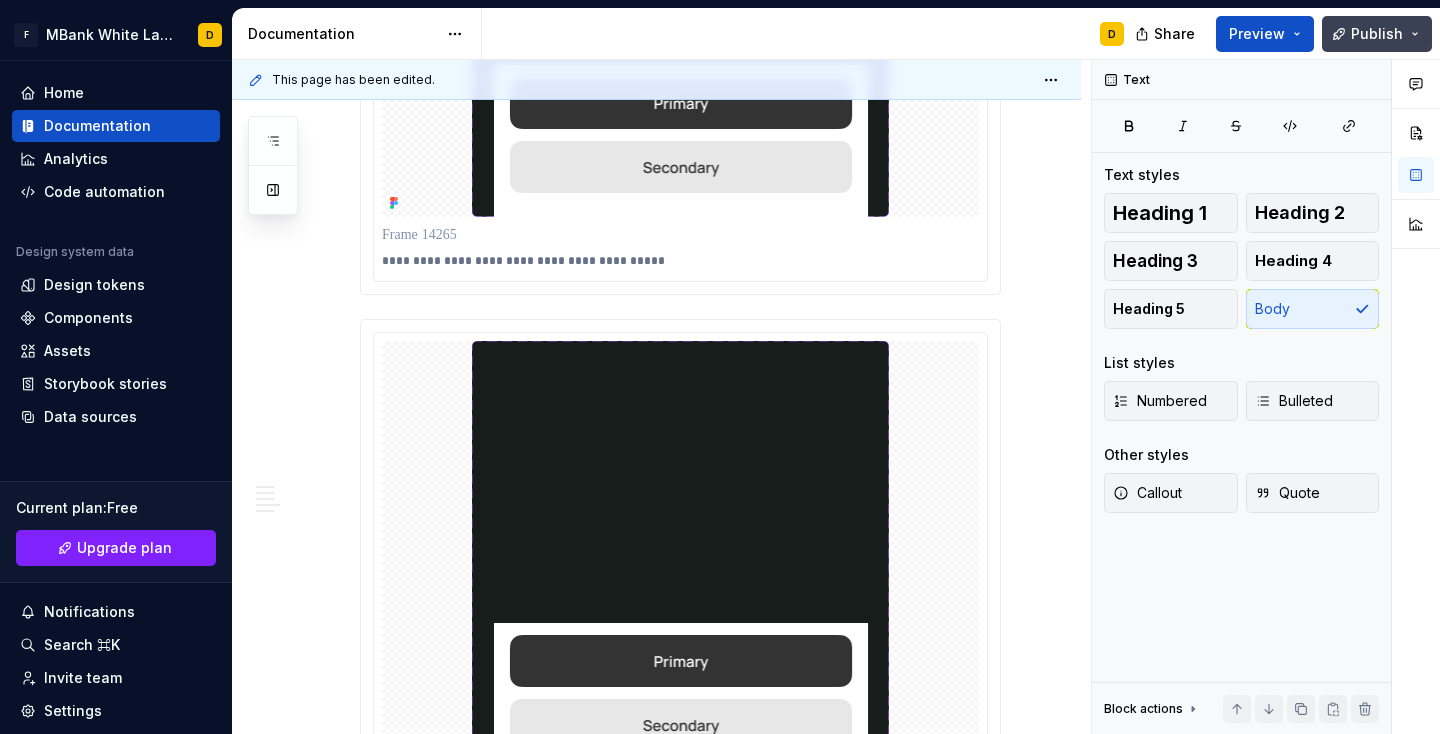 click on "Publish" at bounding box center [1377, 34] 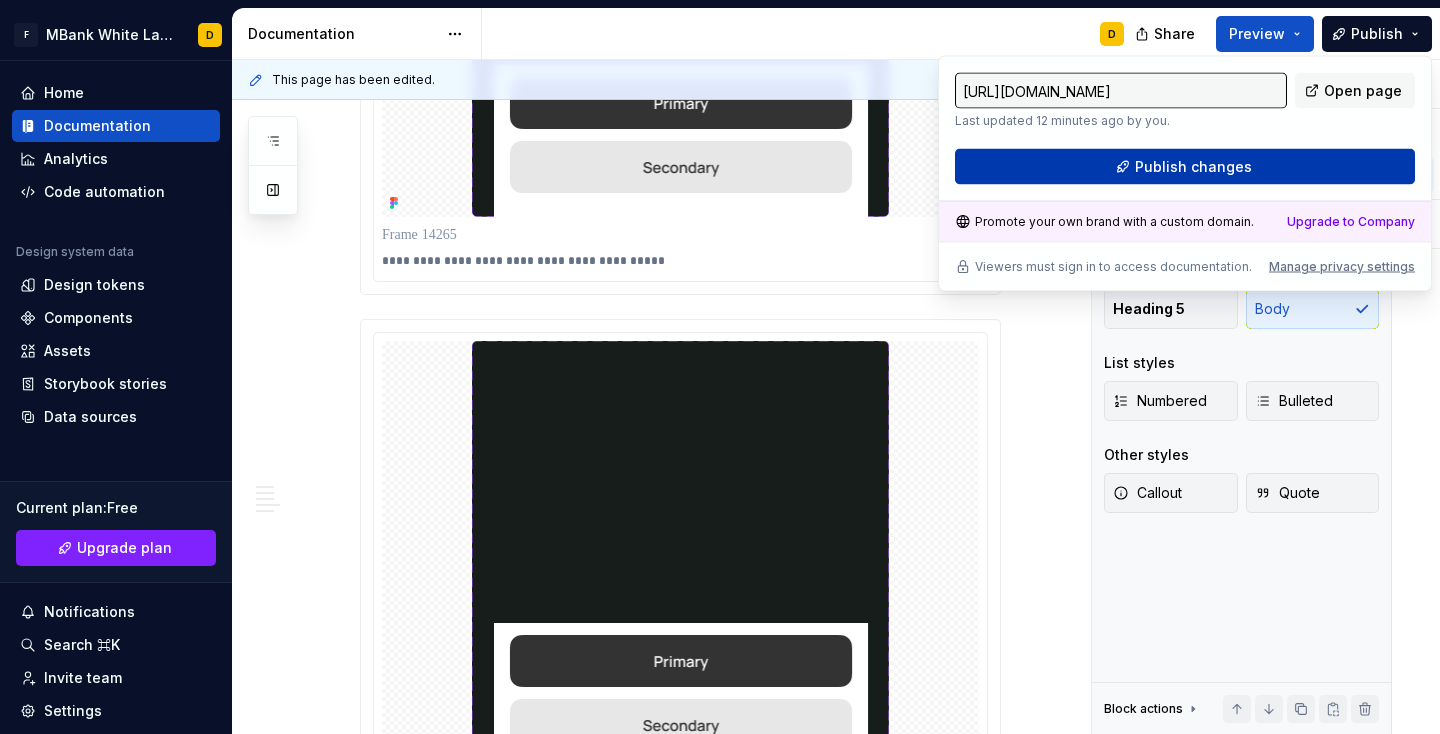 click on "Publish changes" at bounding box center (1193, 167) 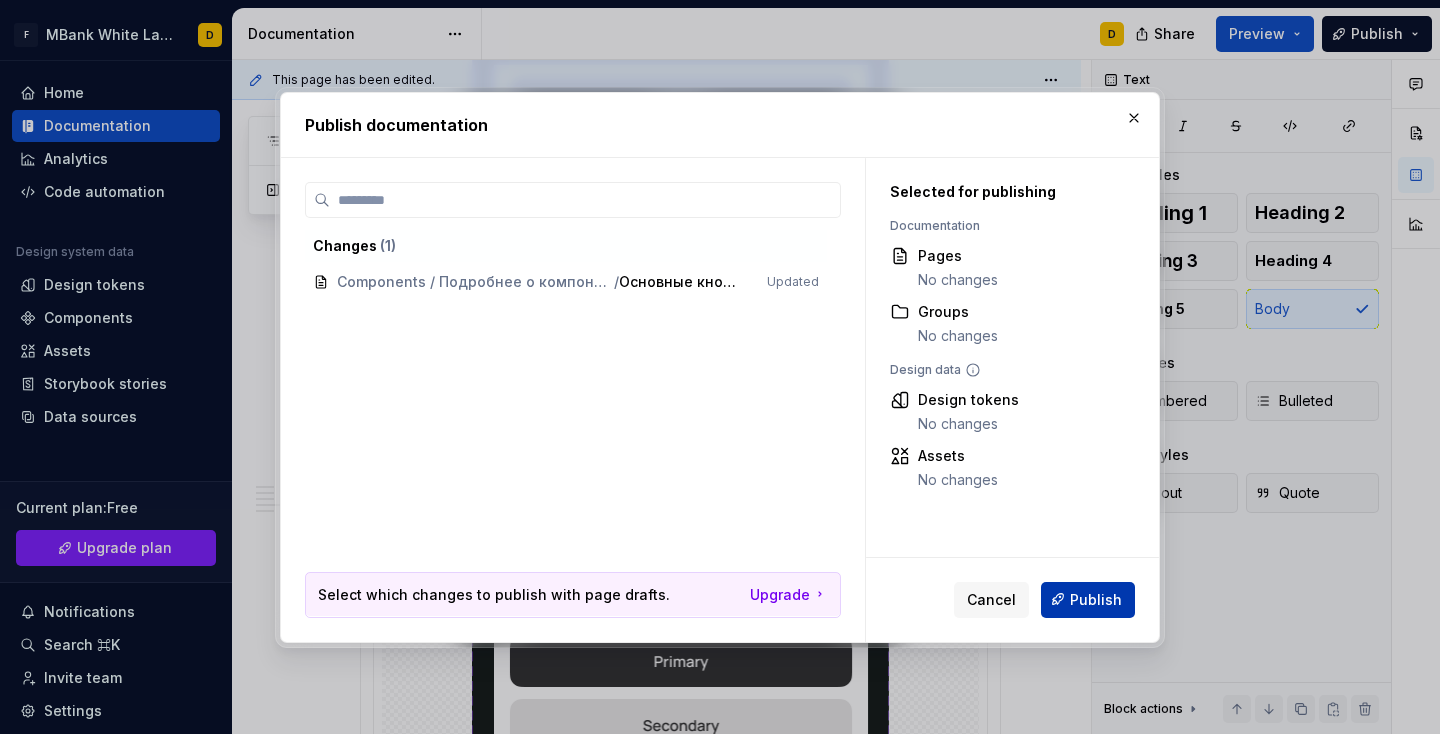 click on "Publish" at bounding box center [1096, 599] 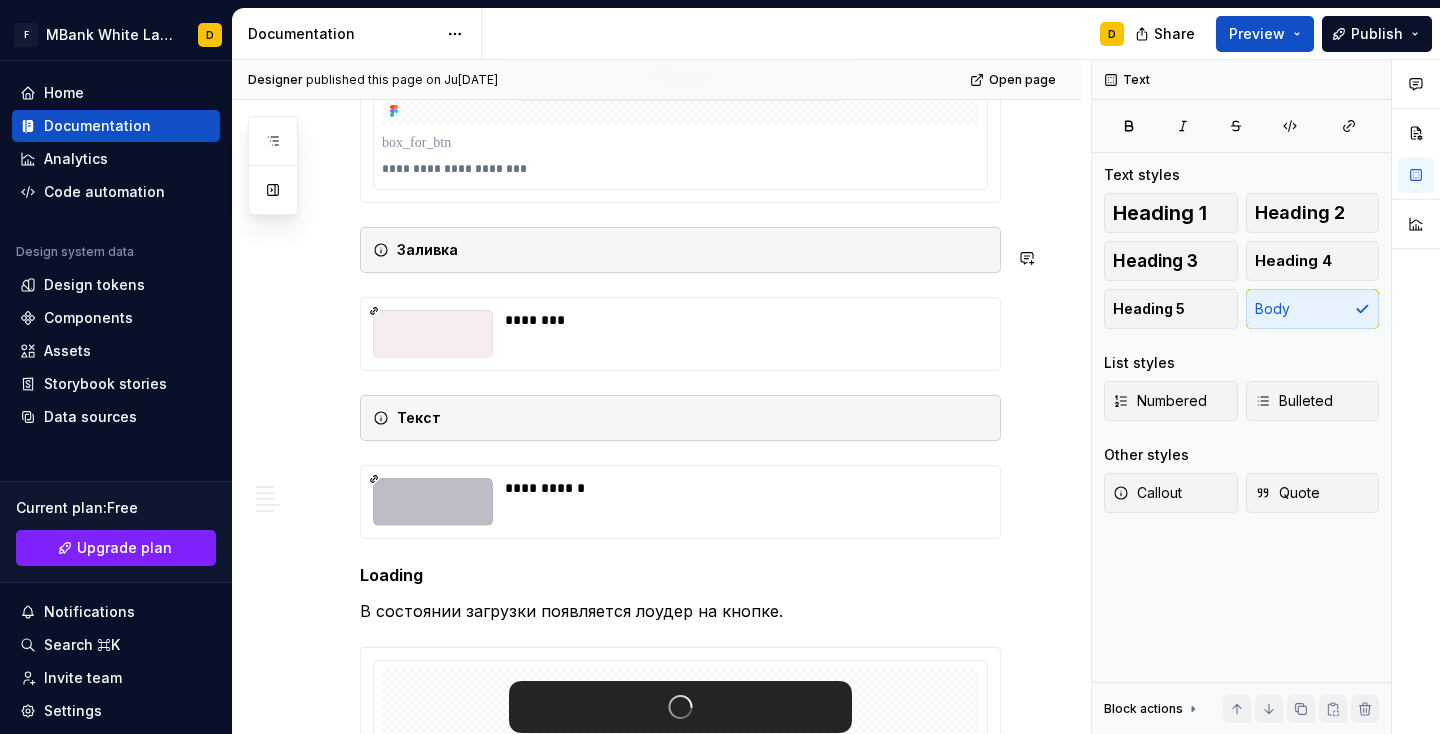 scroll, scrollTop: 7038, scrollLeft: 0, axis: vertical 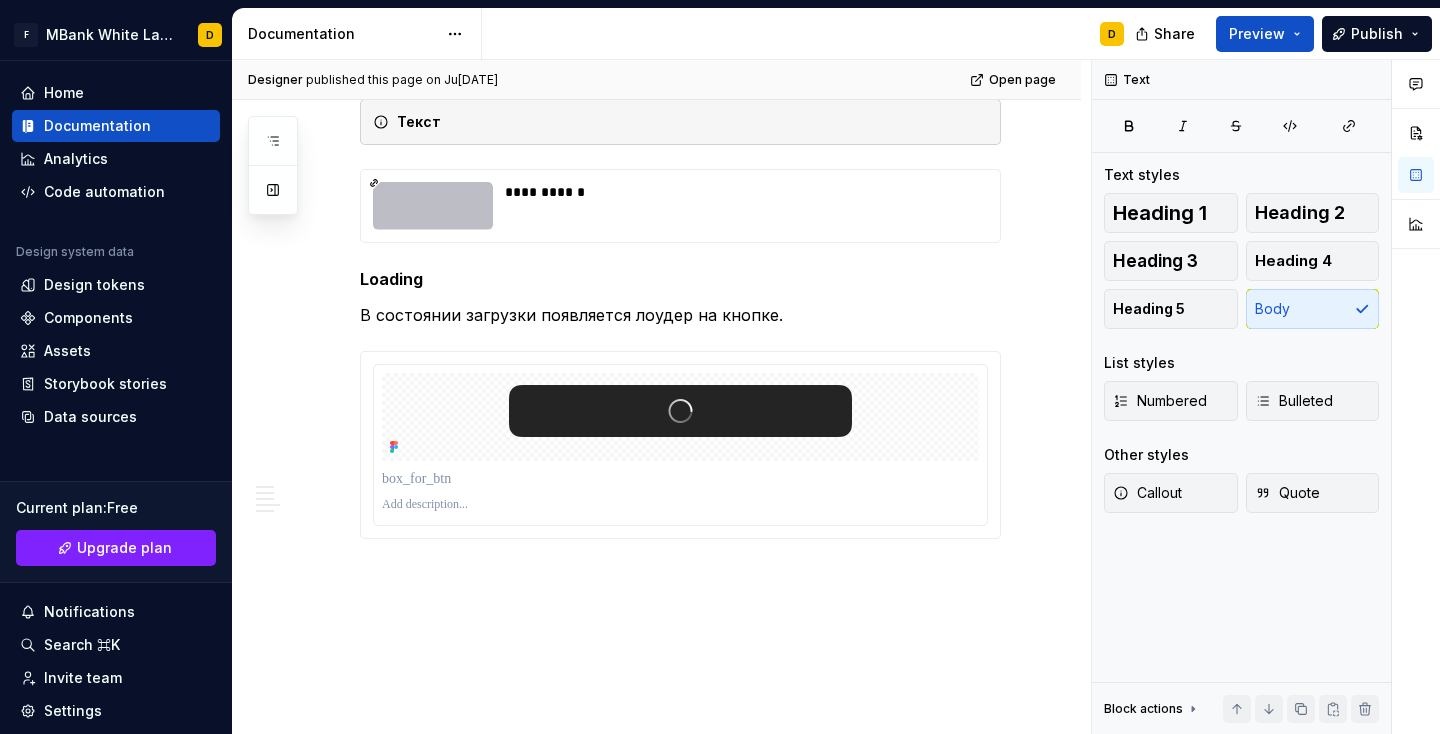 click on "**********" at bounding box center (680, -3041) 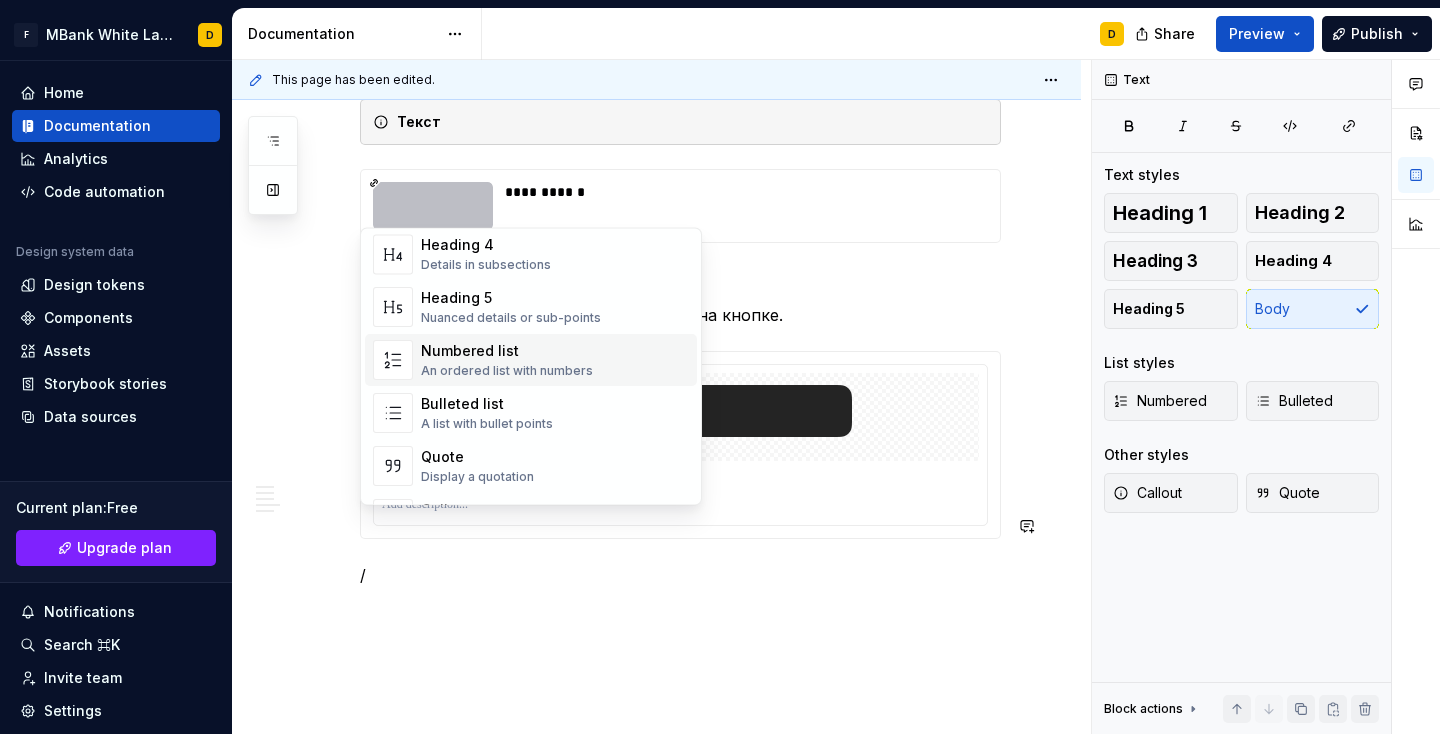 scroll, scrollTop: 387, scrollLeft: 0, axis: vertical 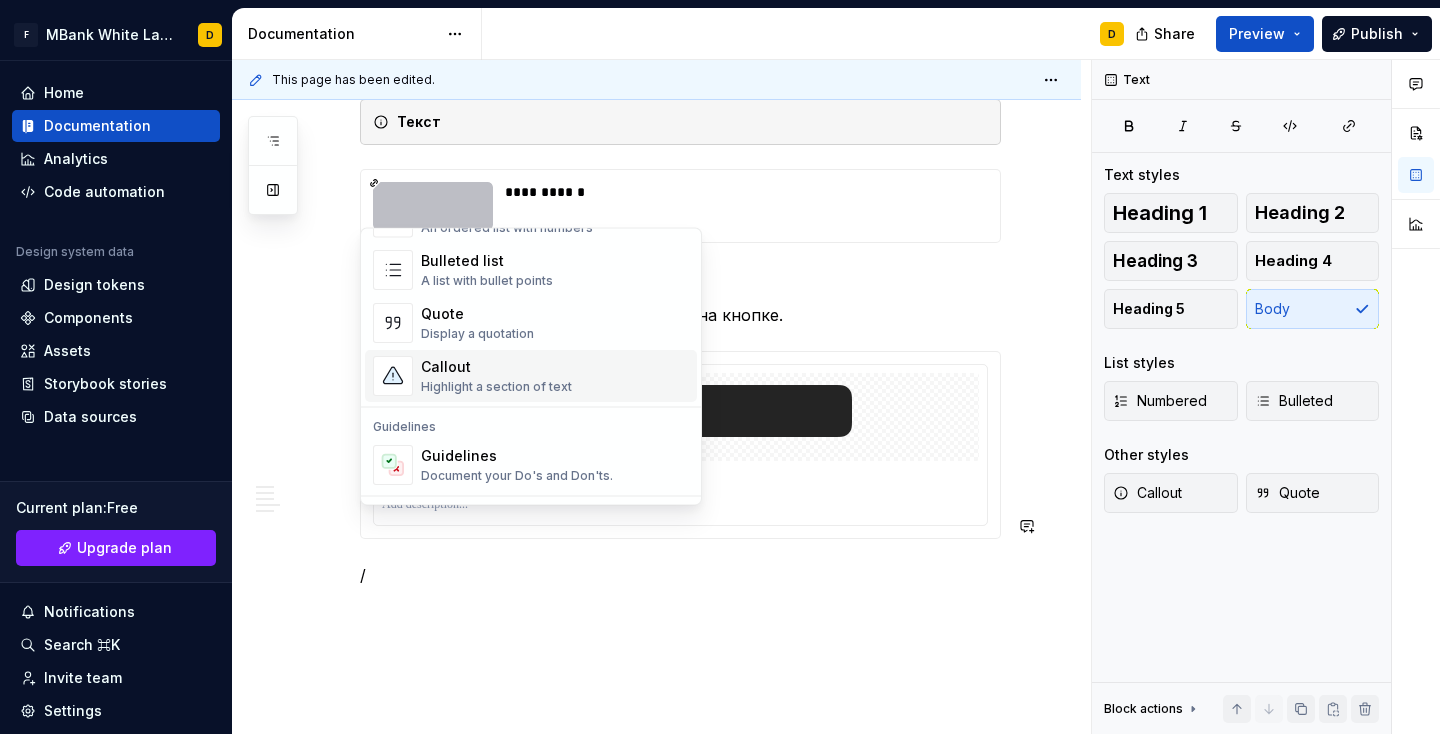 click on "Callout" at bounding box center (496, 368) 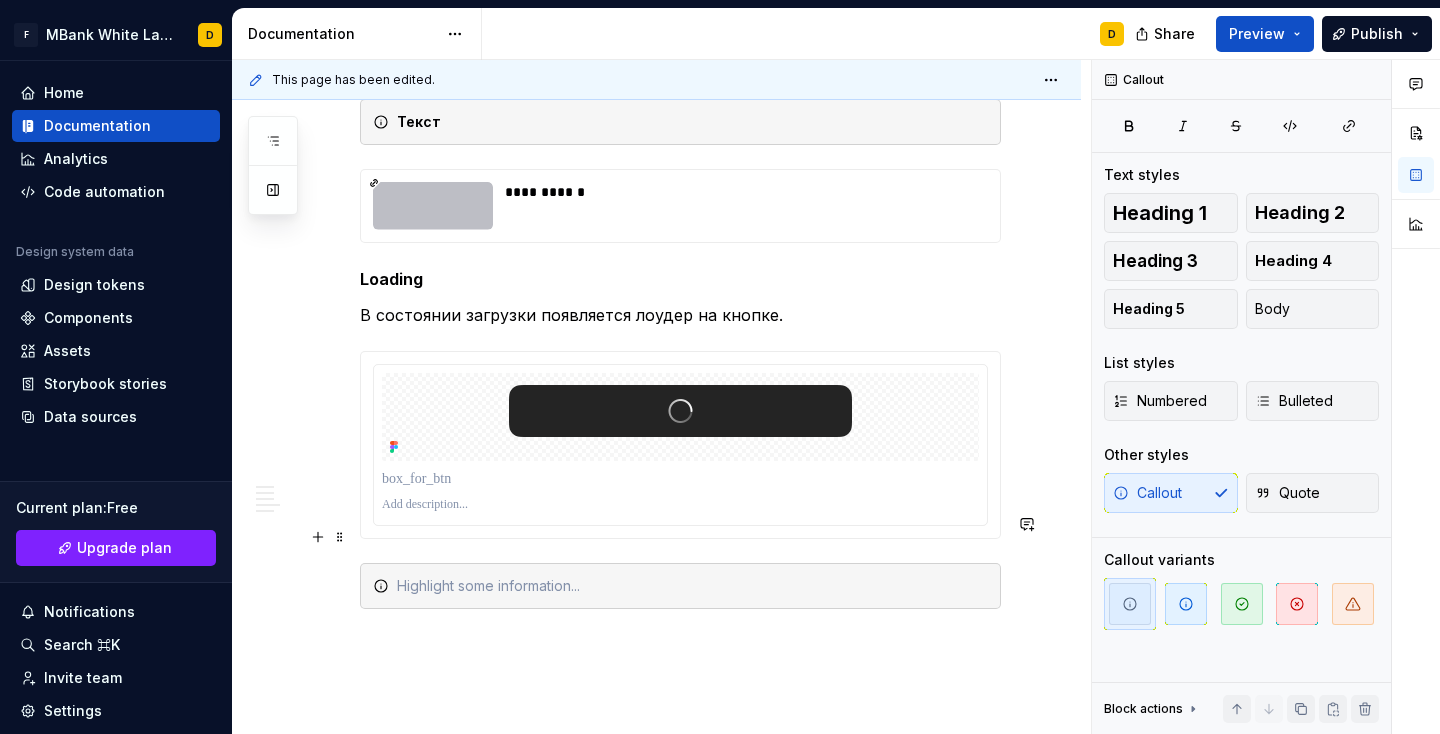 click at bounding box center (692, 586) 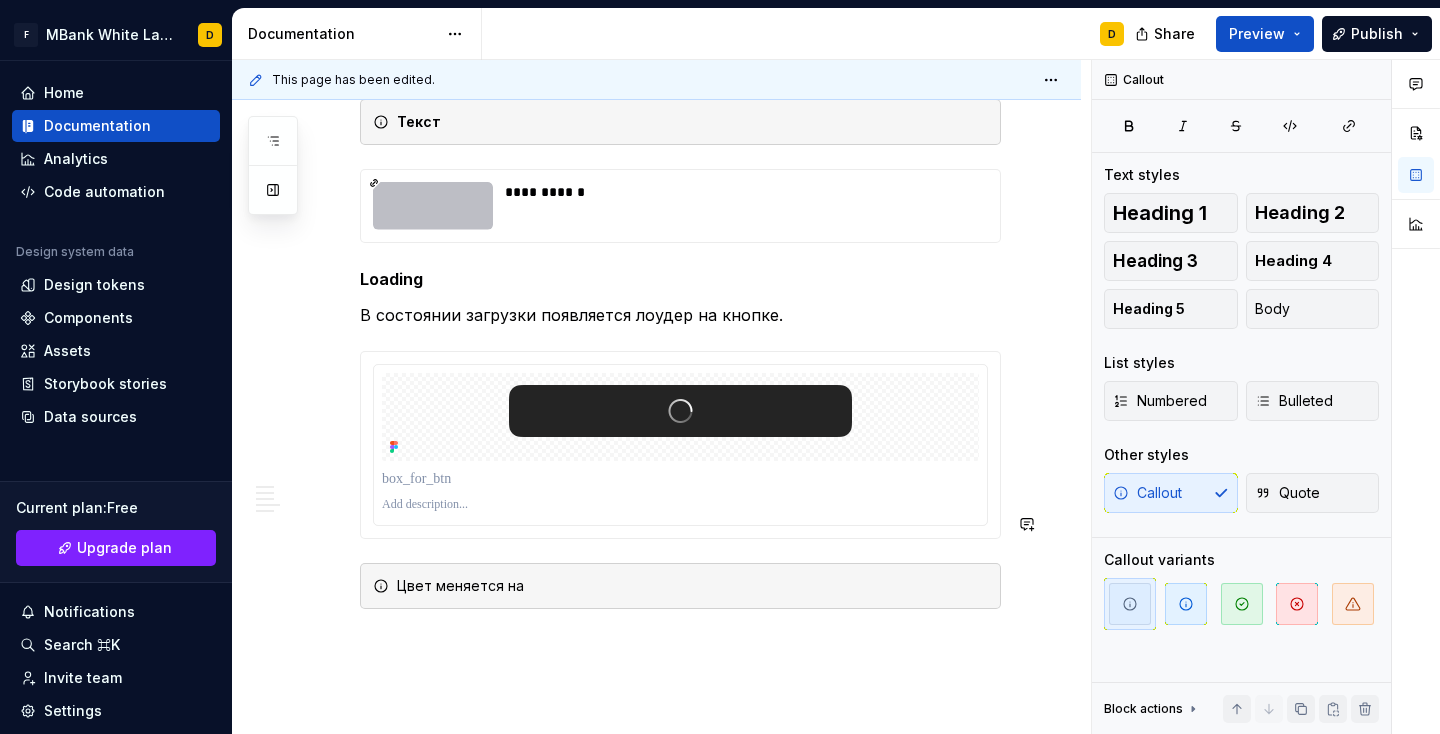 click on "**********" at bounding box center [680, -3006] 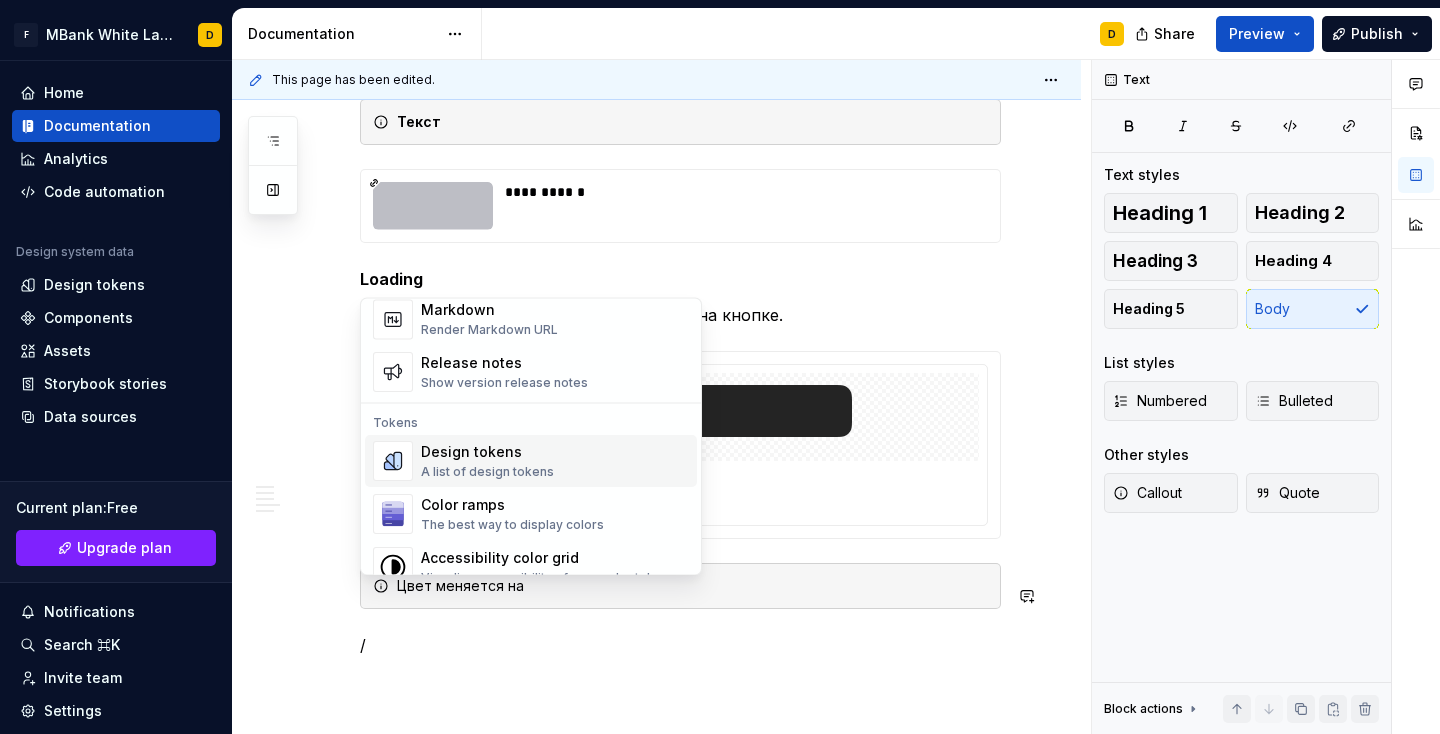 scroll, scrollTop: 1351, scrollLeft: 0, axis: vertical 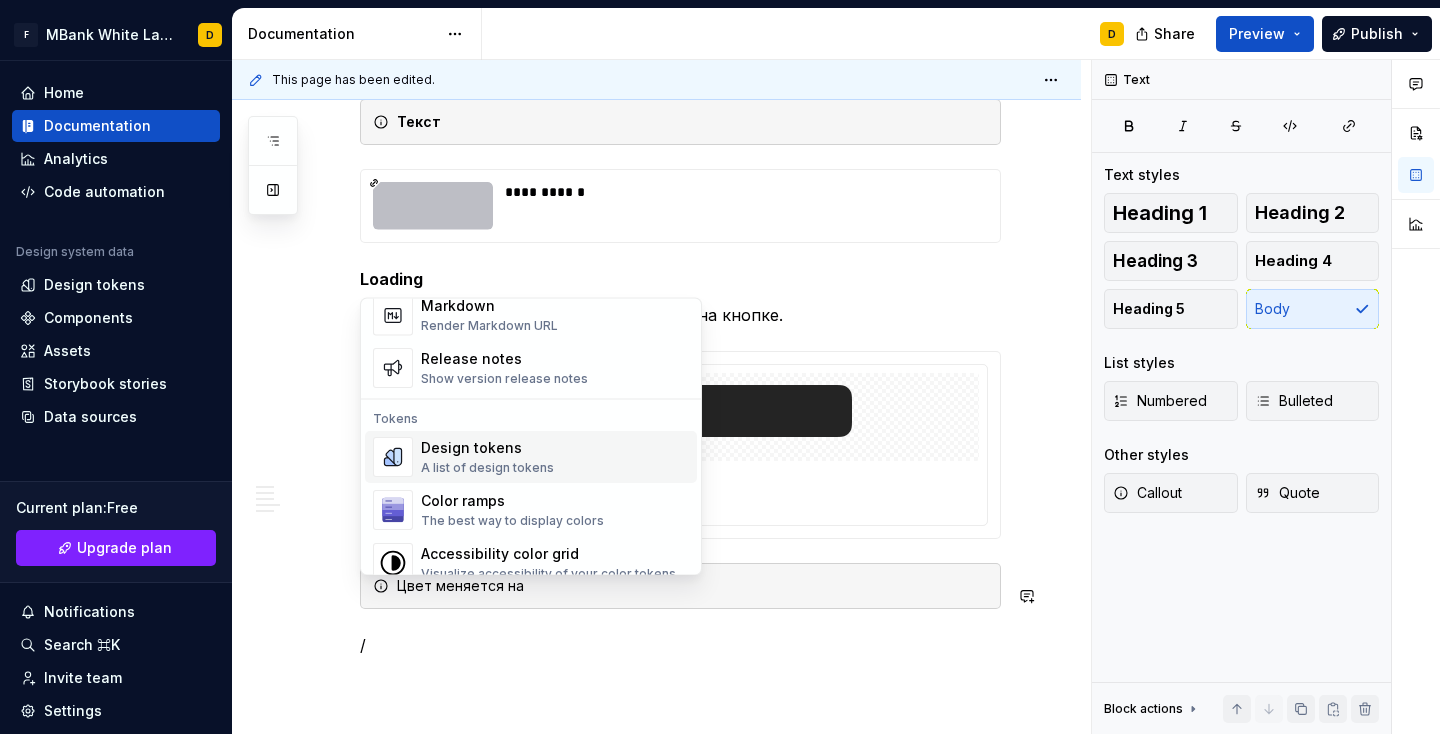 click on "Design tokens A list of design tokens" at bounding box center [487, 458] 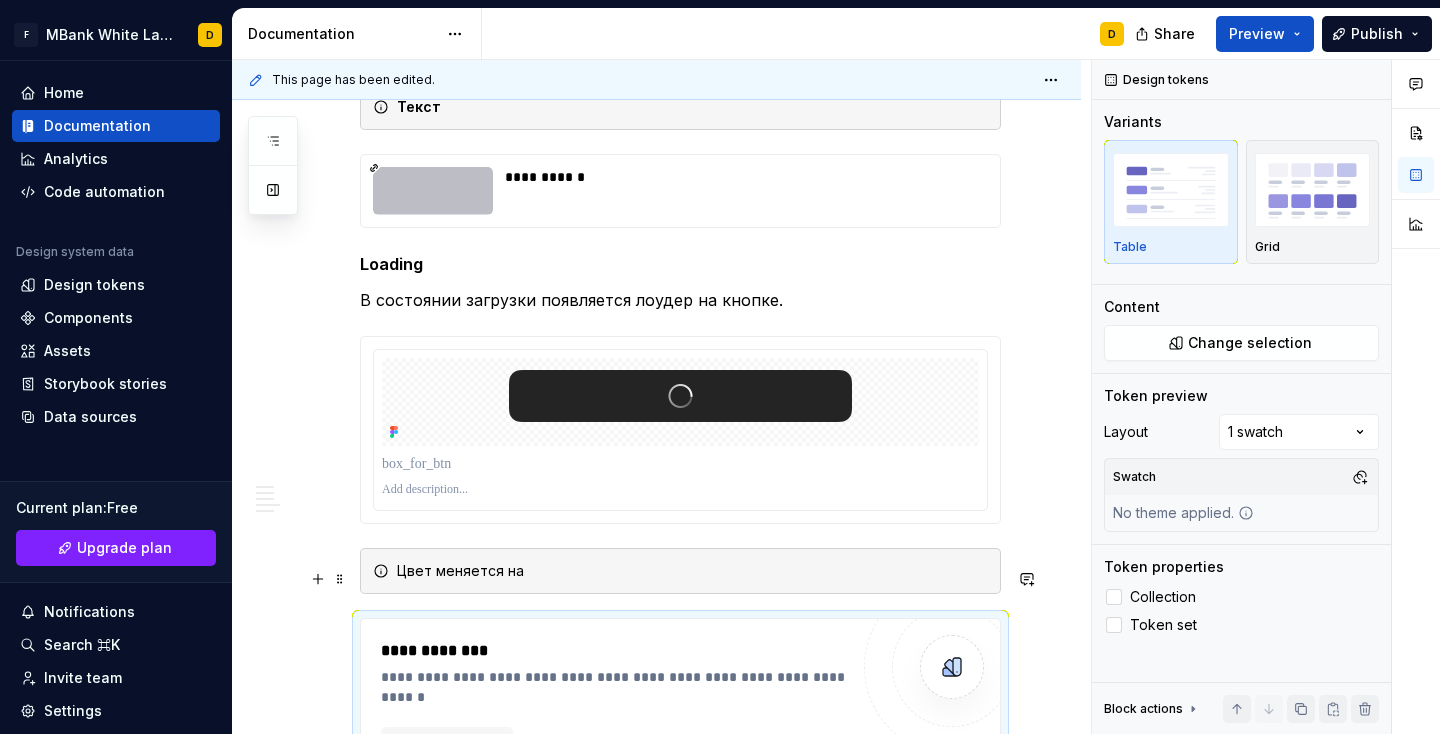 scroll, scrollTop: 7237, scrollLeft: 0, axis: vertical 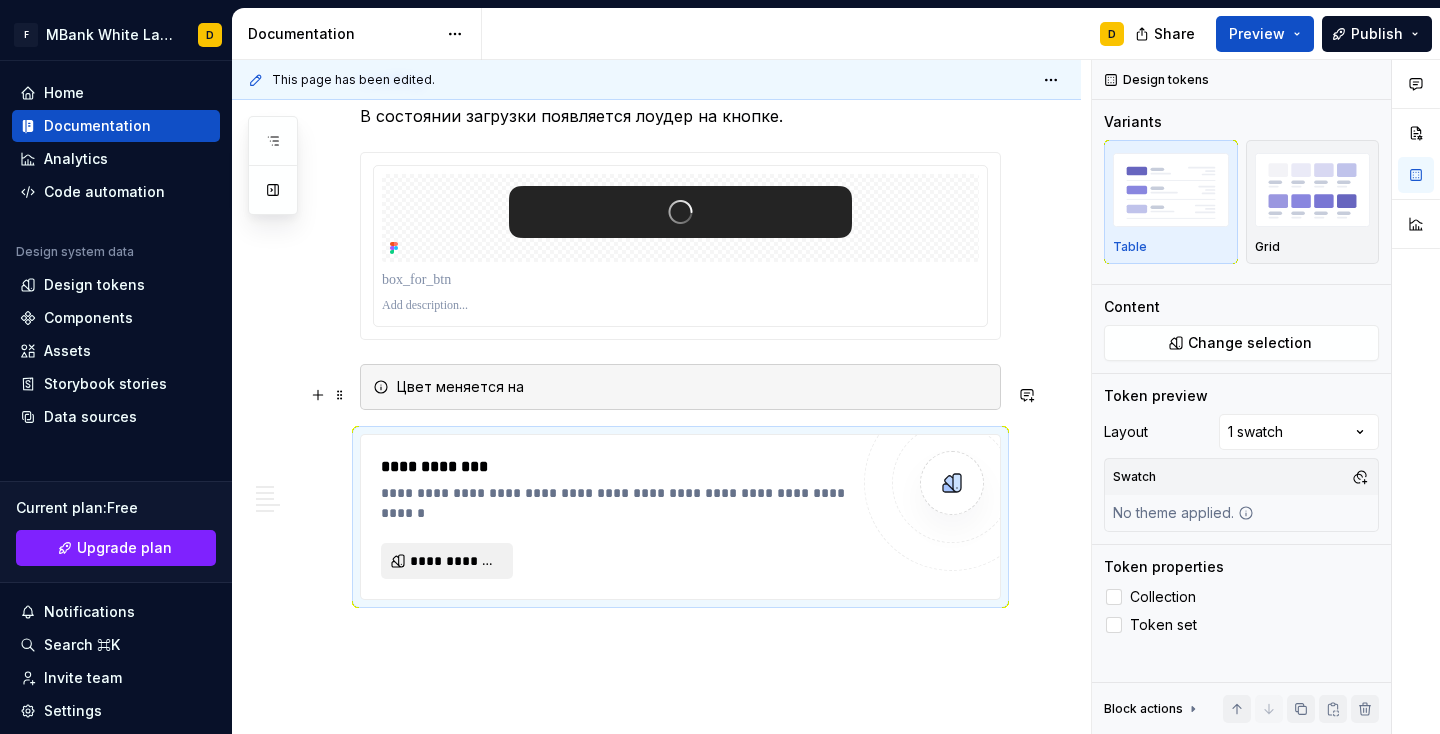 click on "**********" at bounding box center (455, 561) 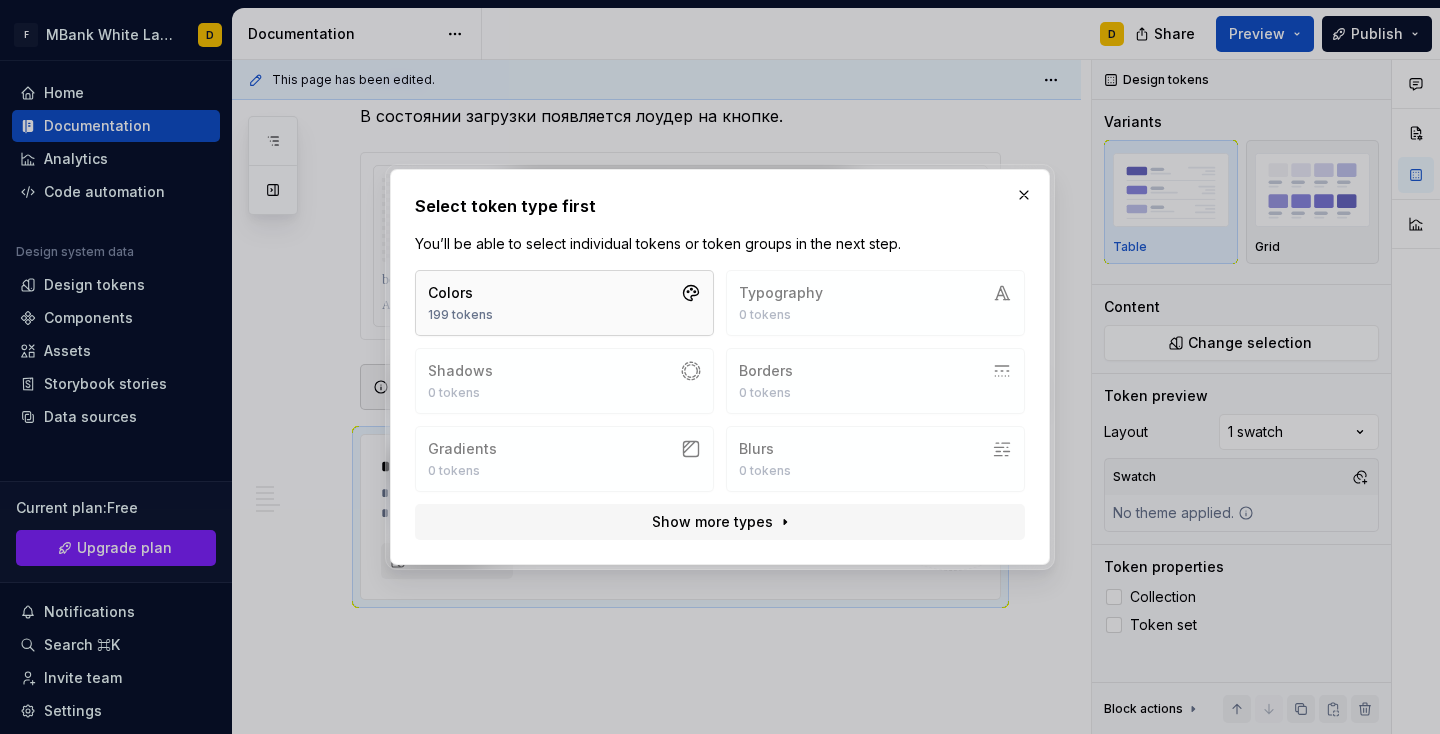click on "Colors 199 tokens" at bounding box center [564, 303] 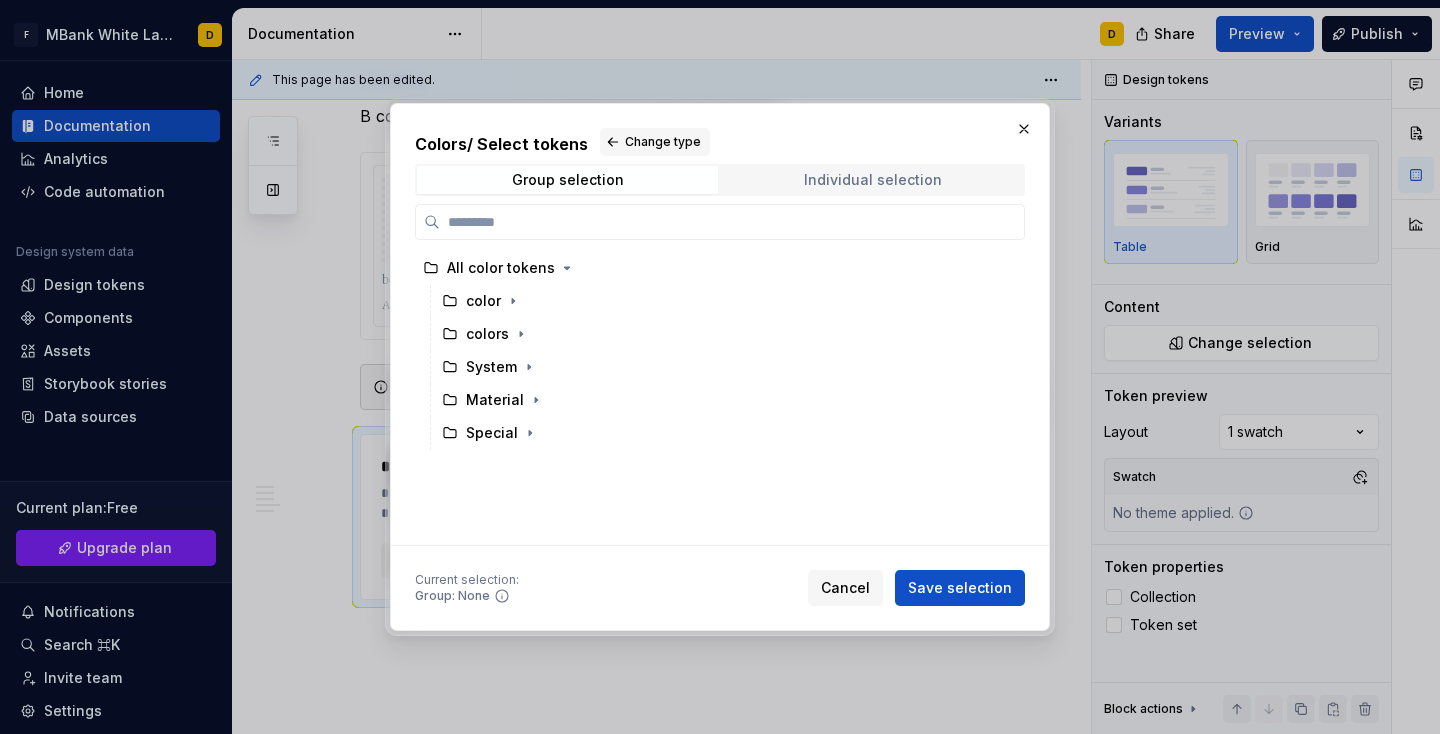 click on "Individual selection" at bounding box center [873, 180] 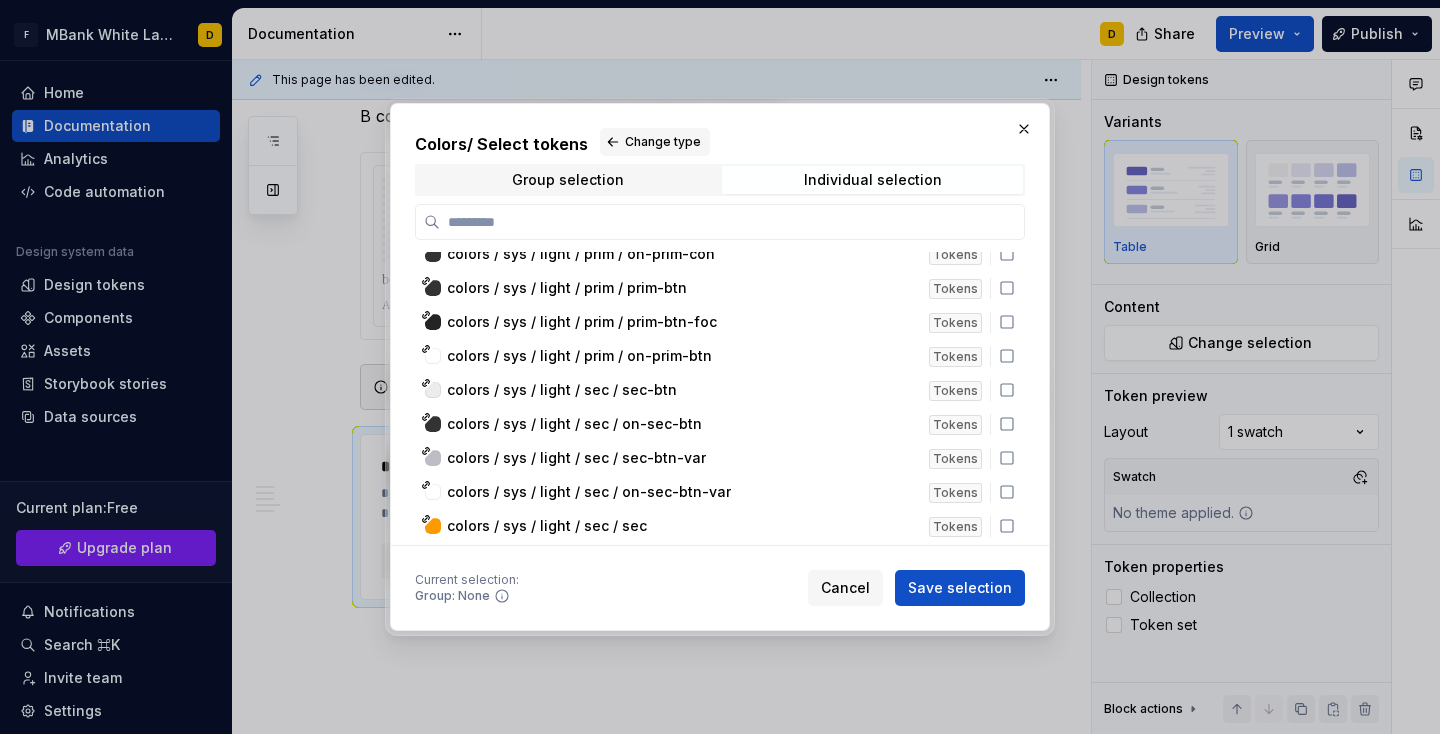 scroll, scrollTop: 4487, scrollLeft: 0, axis: vertical 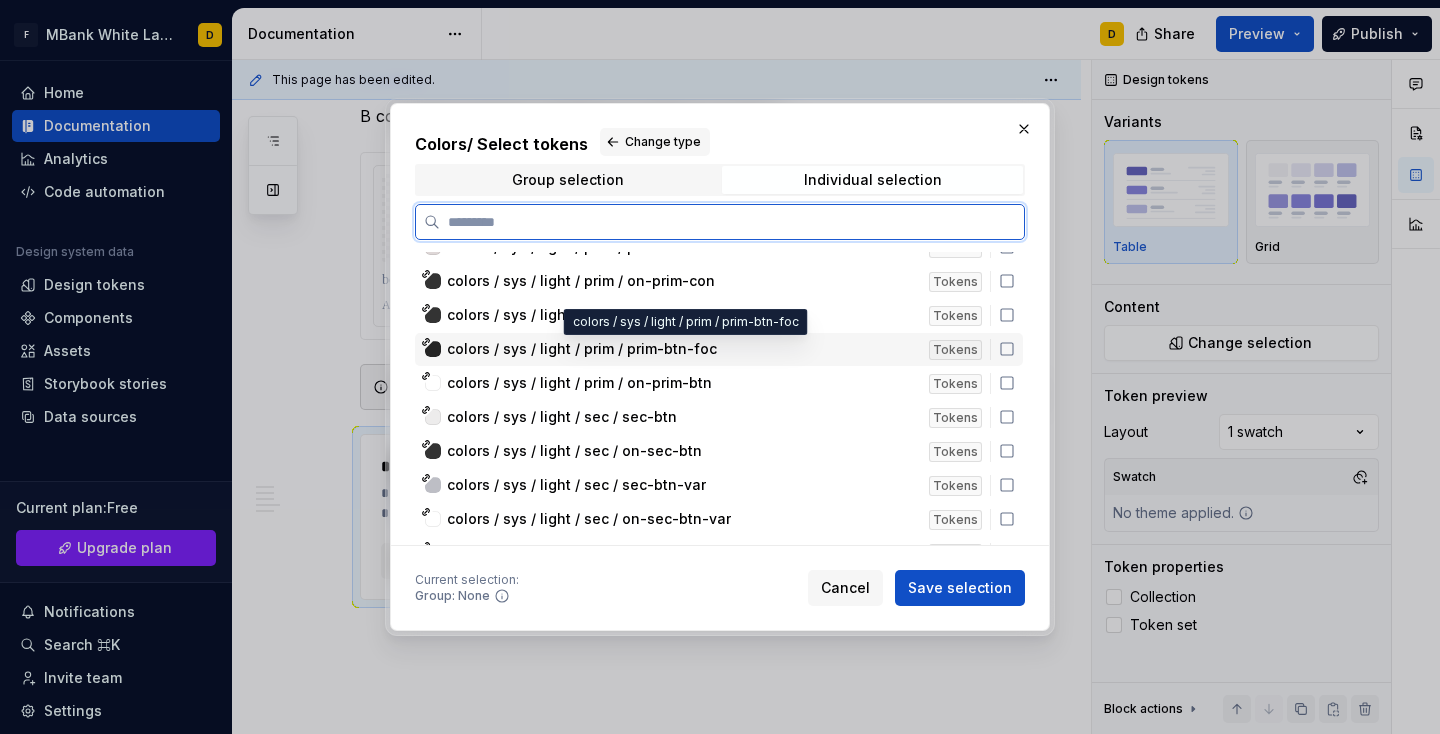 click on "colors / sys / light / prim / prim-btn-foc" at bounding box center [582, 349] 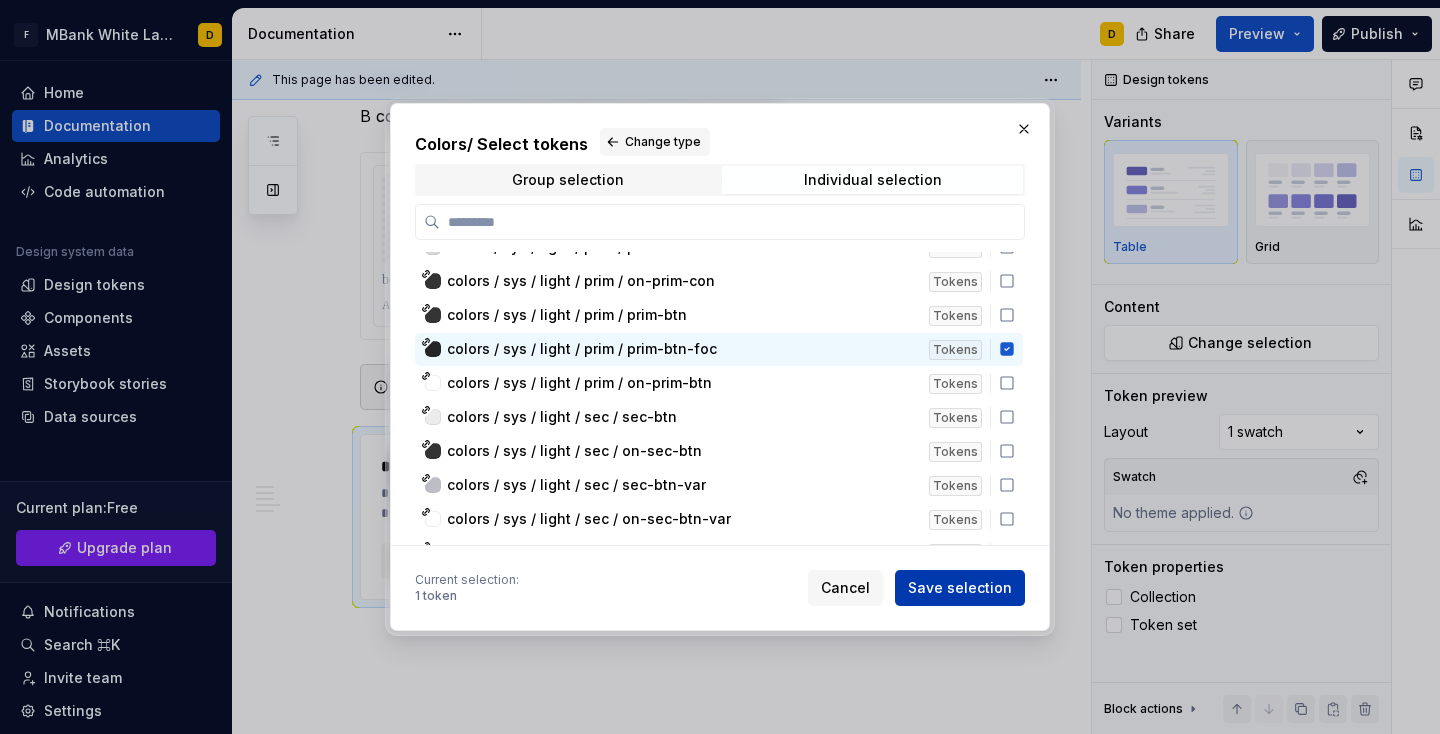 click on "Save selection" at bounding box center [960, 588] 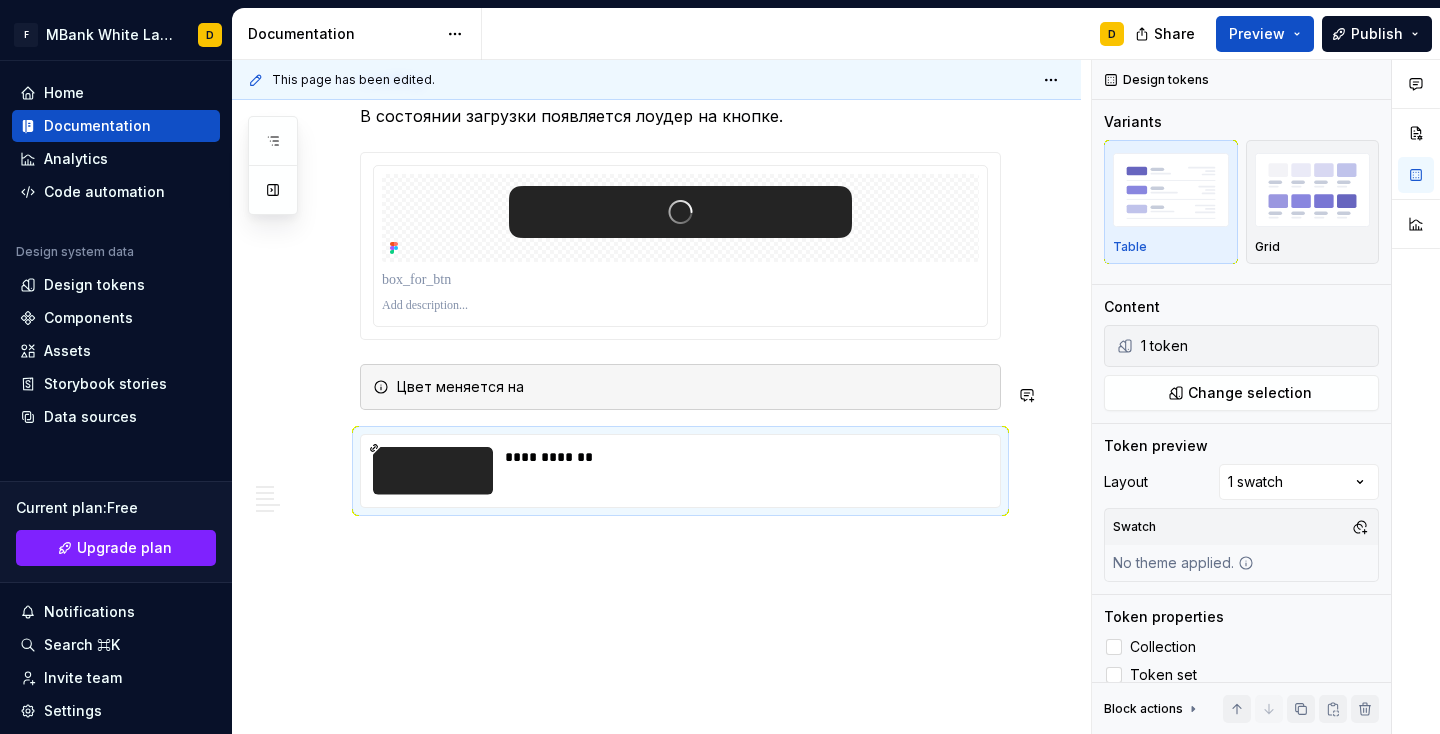 scroll, scrollTop: 7152, scrollLeft: 0, axis: vertical 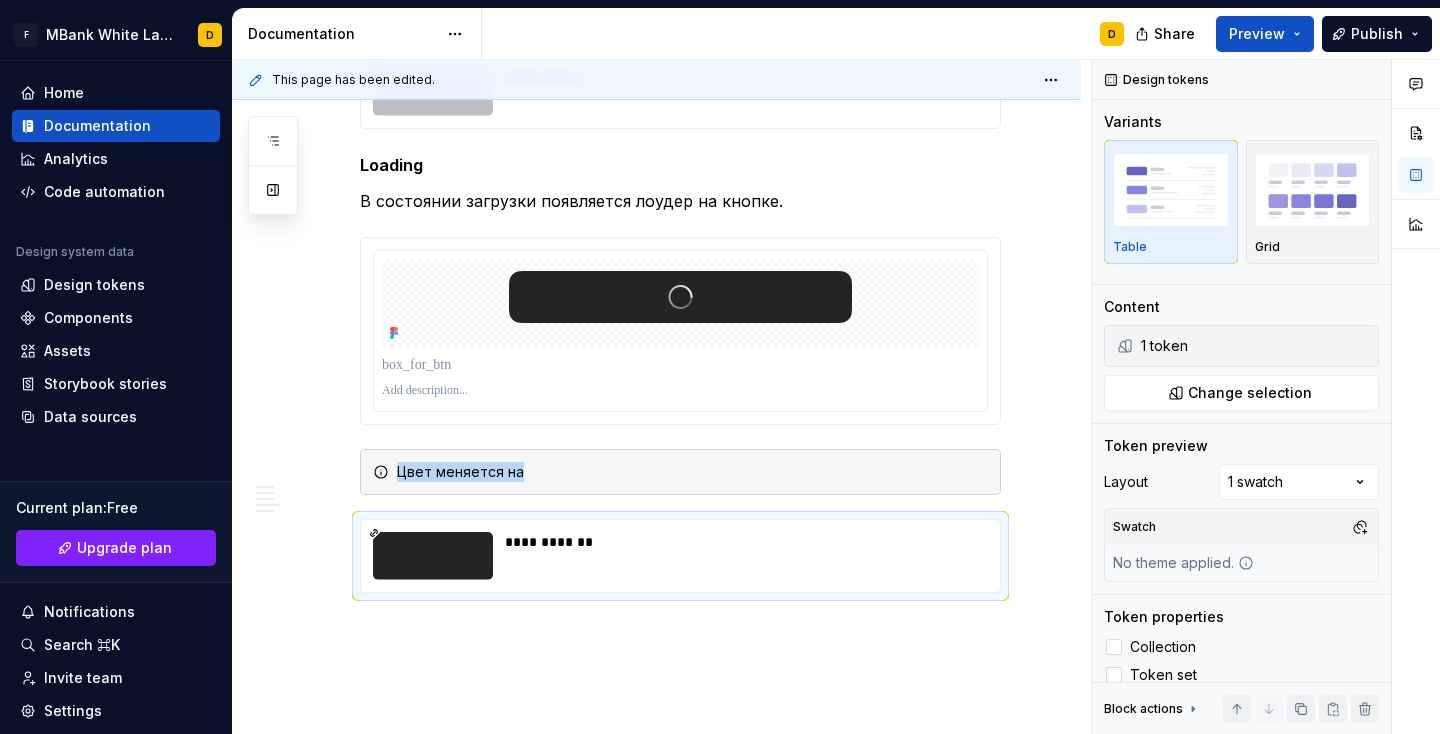 click on "Цвет меняется на" at bounding box center [692, 472] 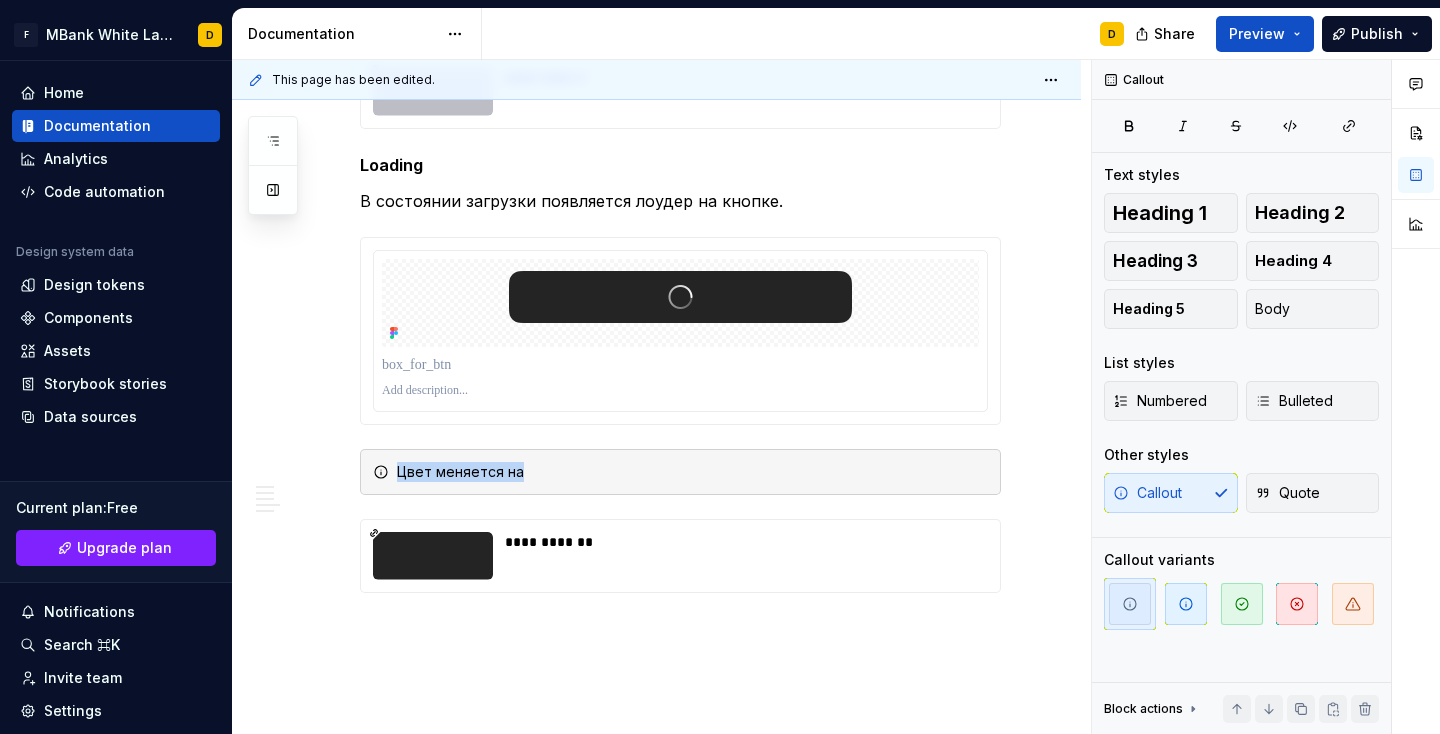 click on "Цвет меняется на" at bounding box center (692, 472) 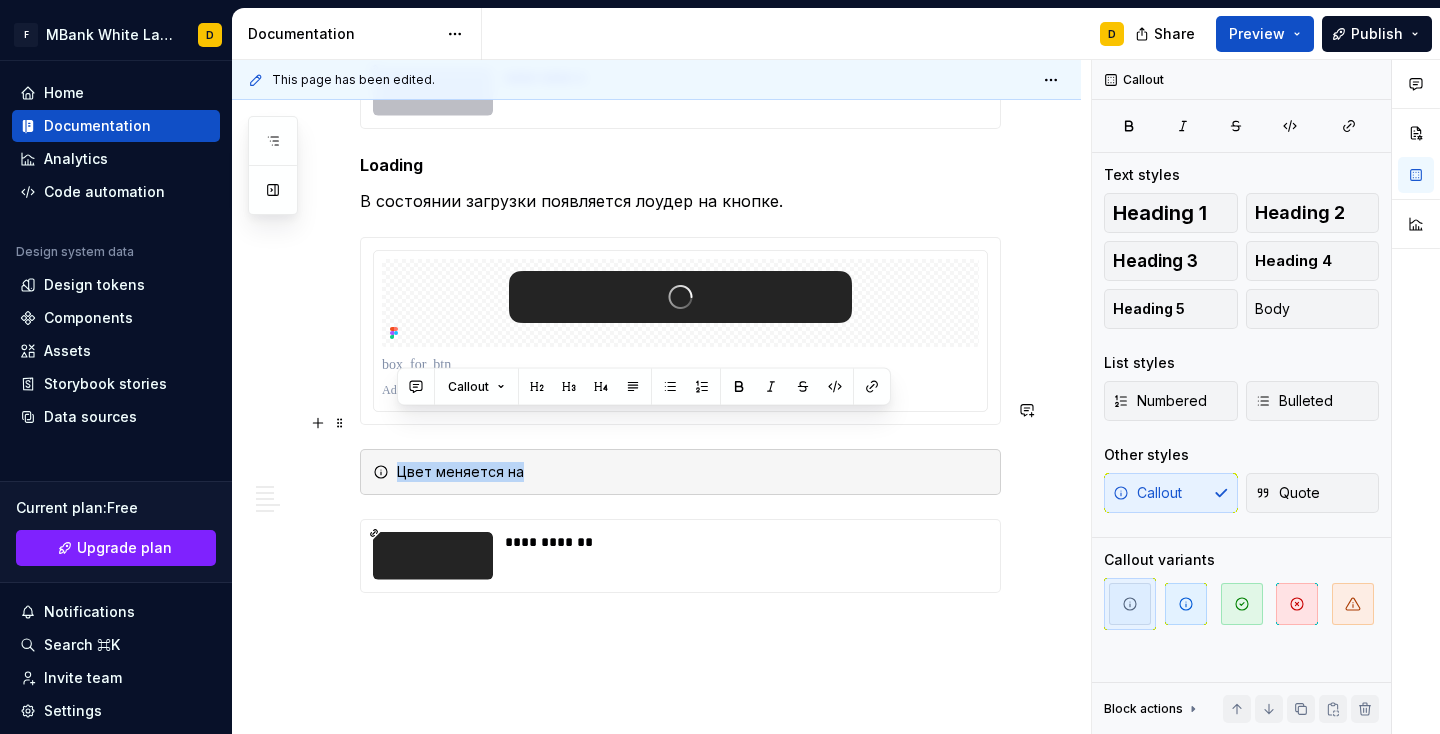 click on "Цвет меняется на" at bounding box center (692, 472) 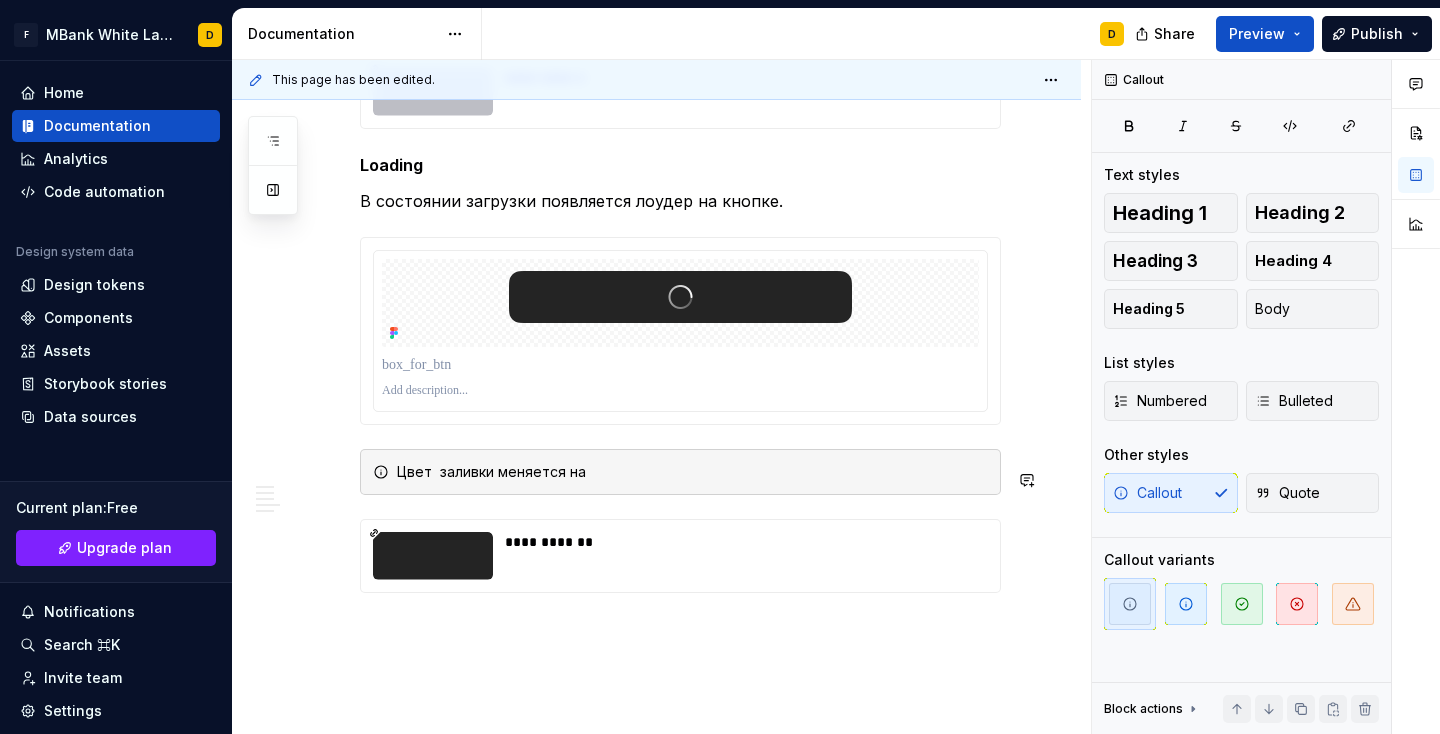 click on "**********" at bounding box center (656, -2985) 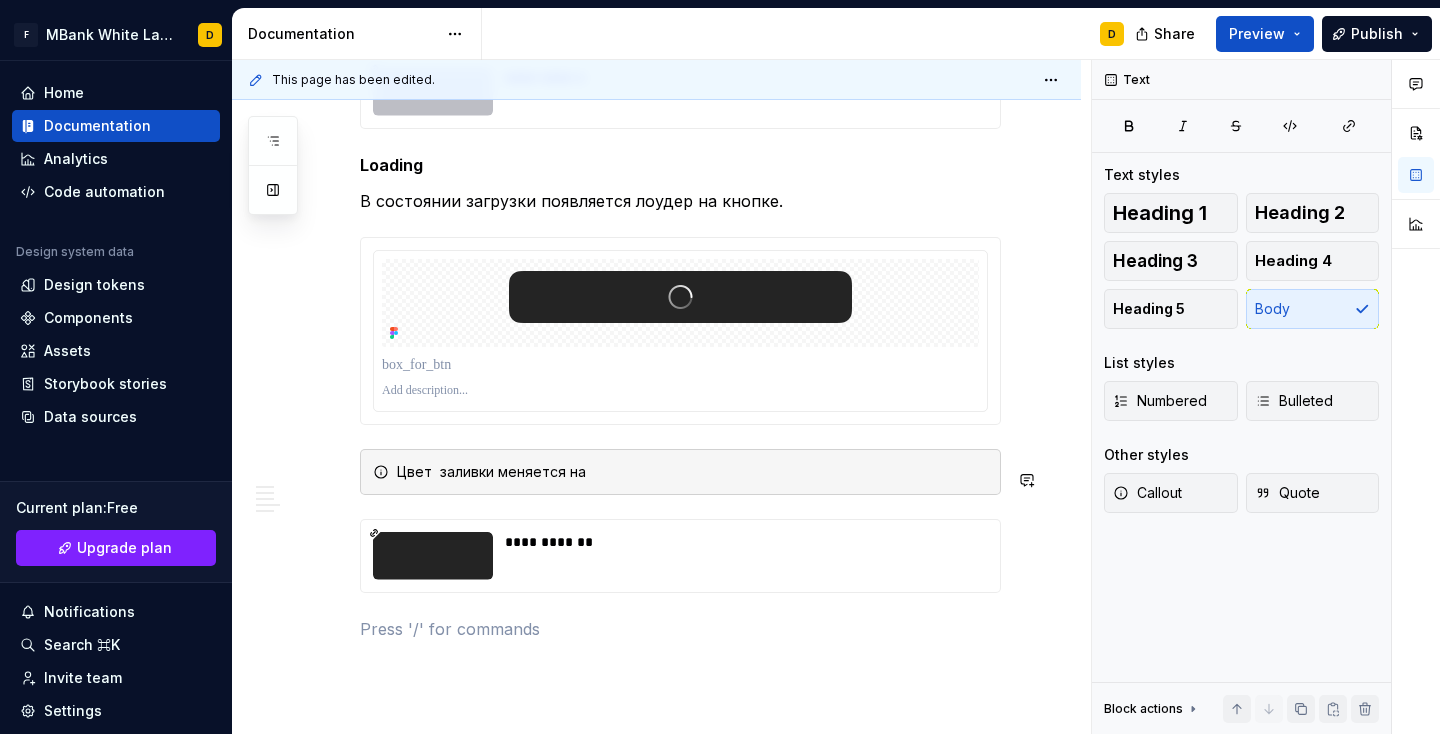 click on "**********" at bounding box center (680, -3047) 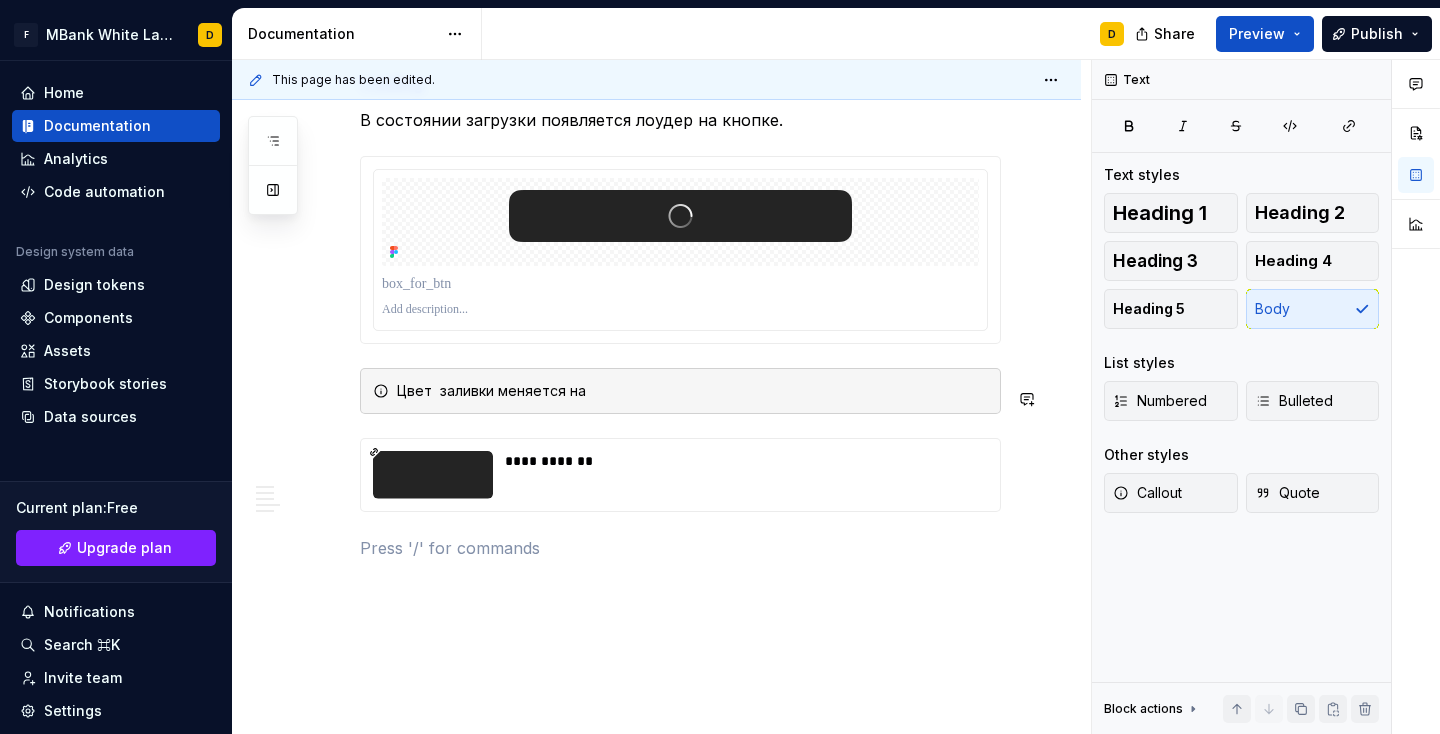 scroll, scrollTop: 7254, scrollLeft: 0, axis: vertical 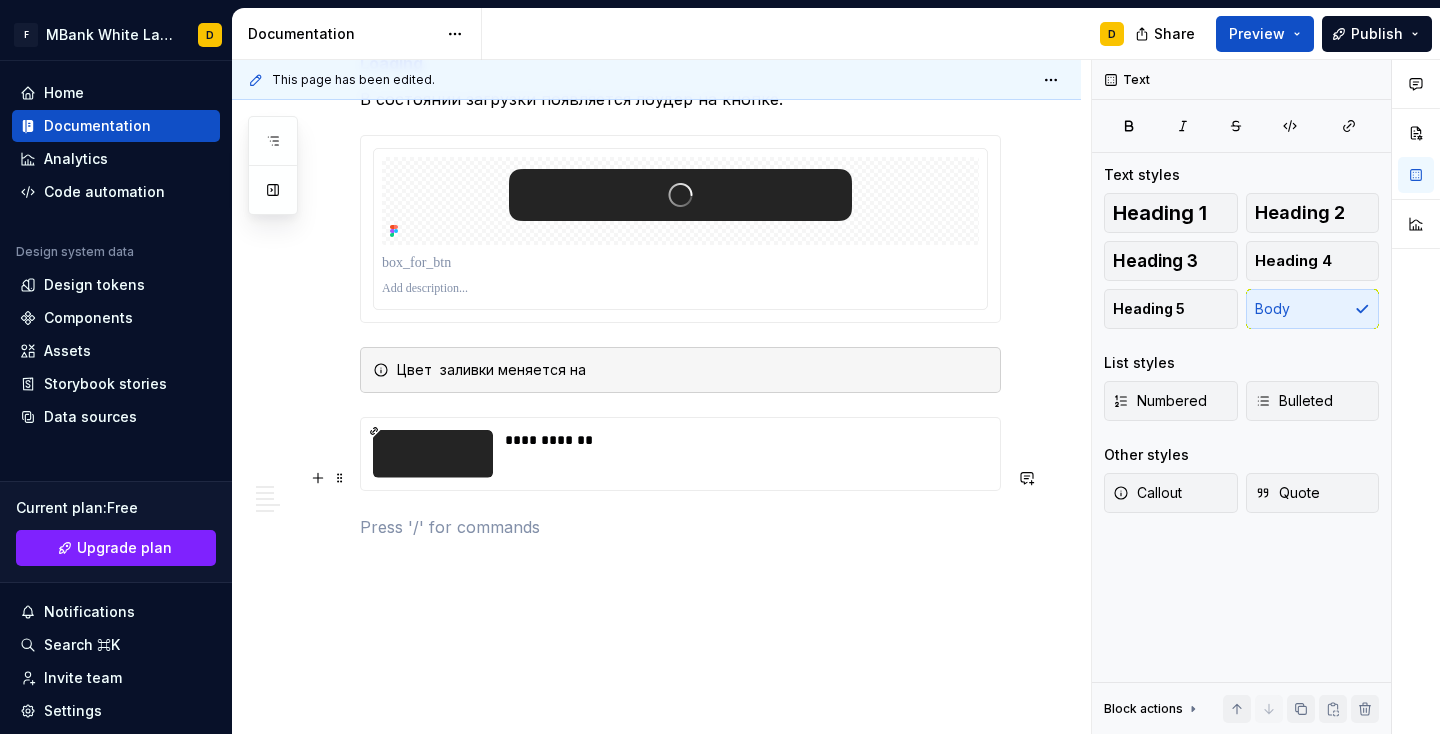 click at bounding box center (680, 527) 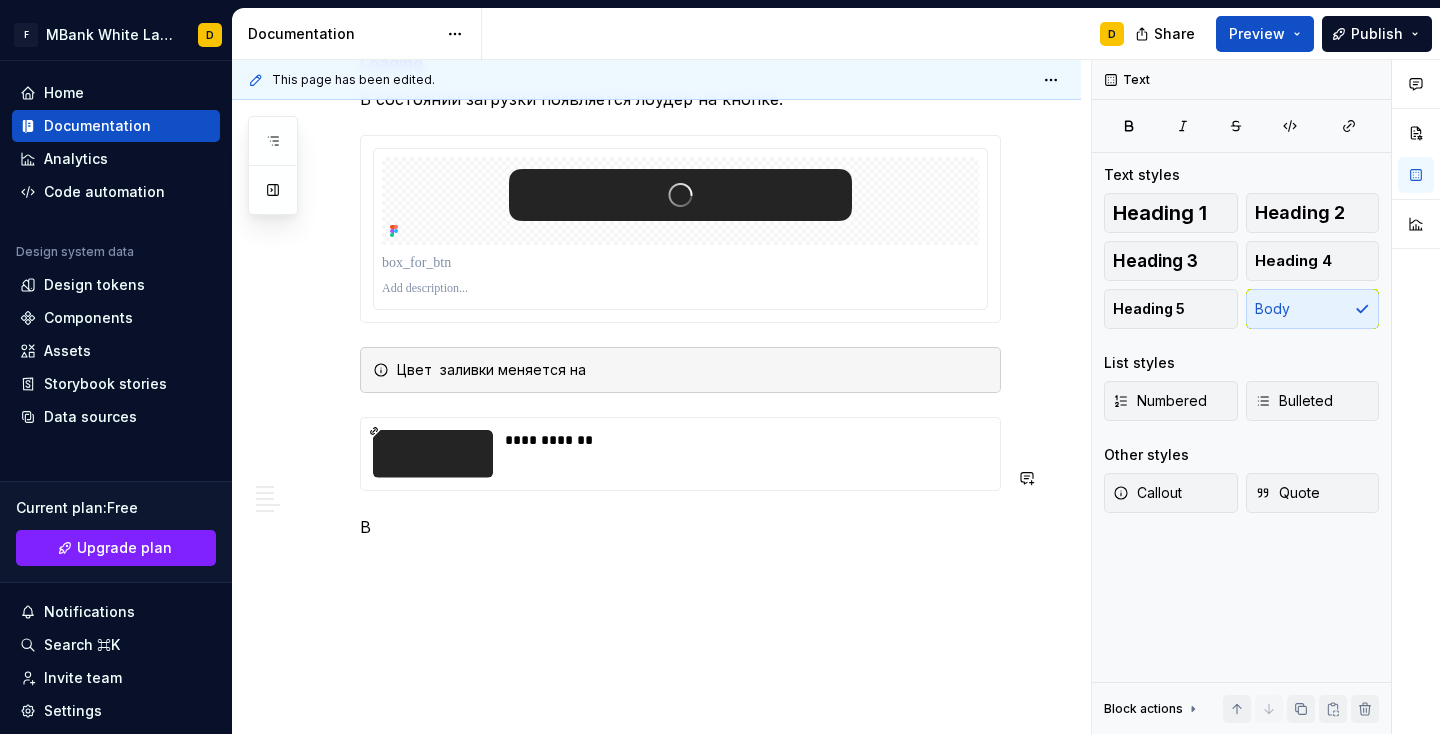 scroll, scrollTop: 7230, scrollLeft: 0, axis: vertical 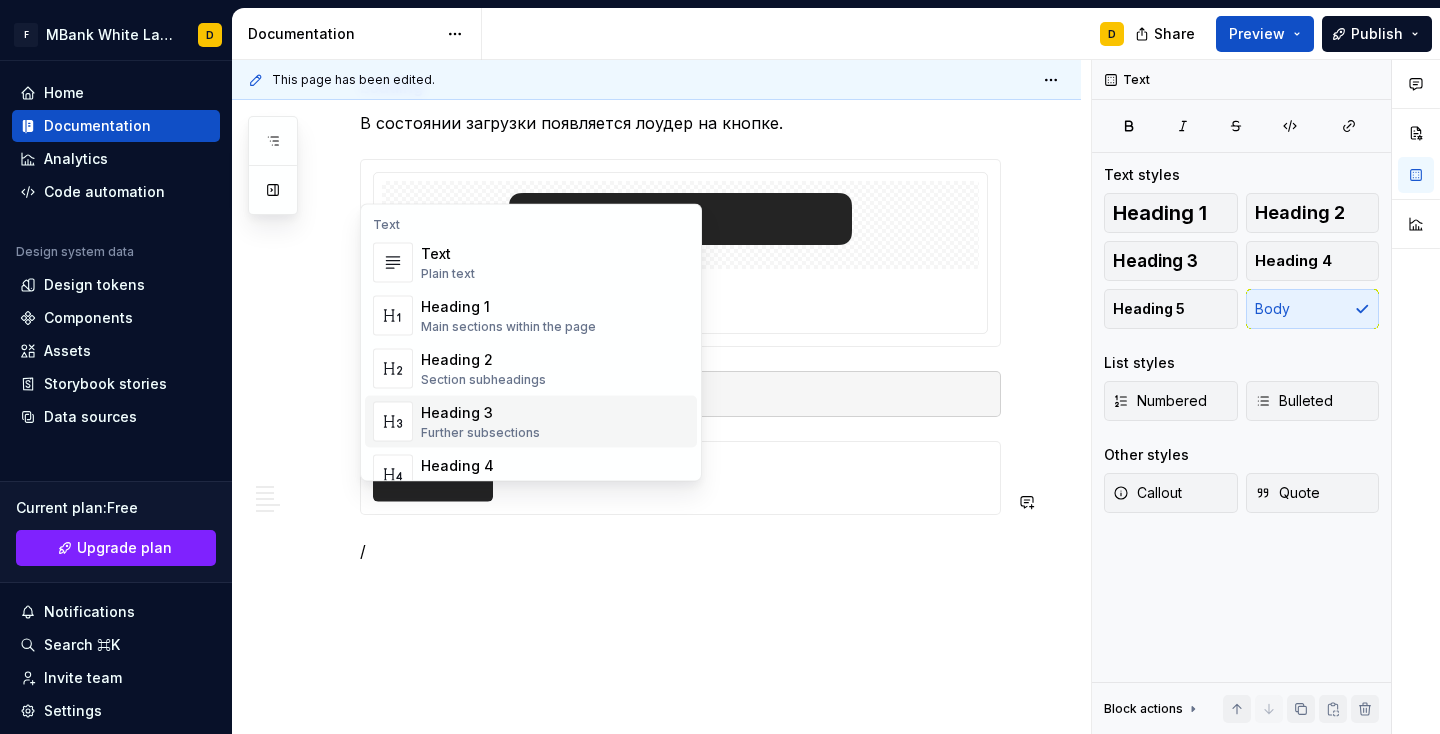 click on "Heading 3" at bounding box center [480, 413] 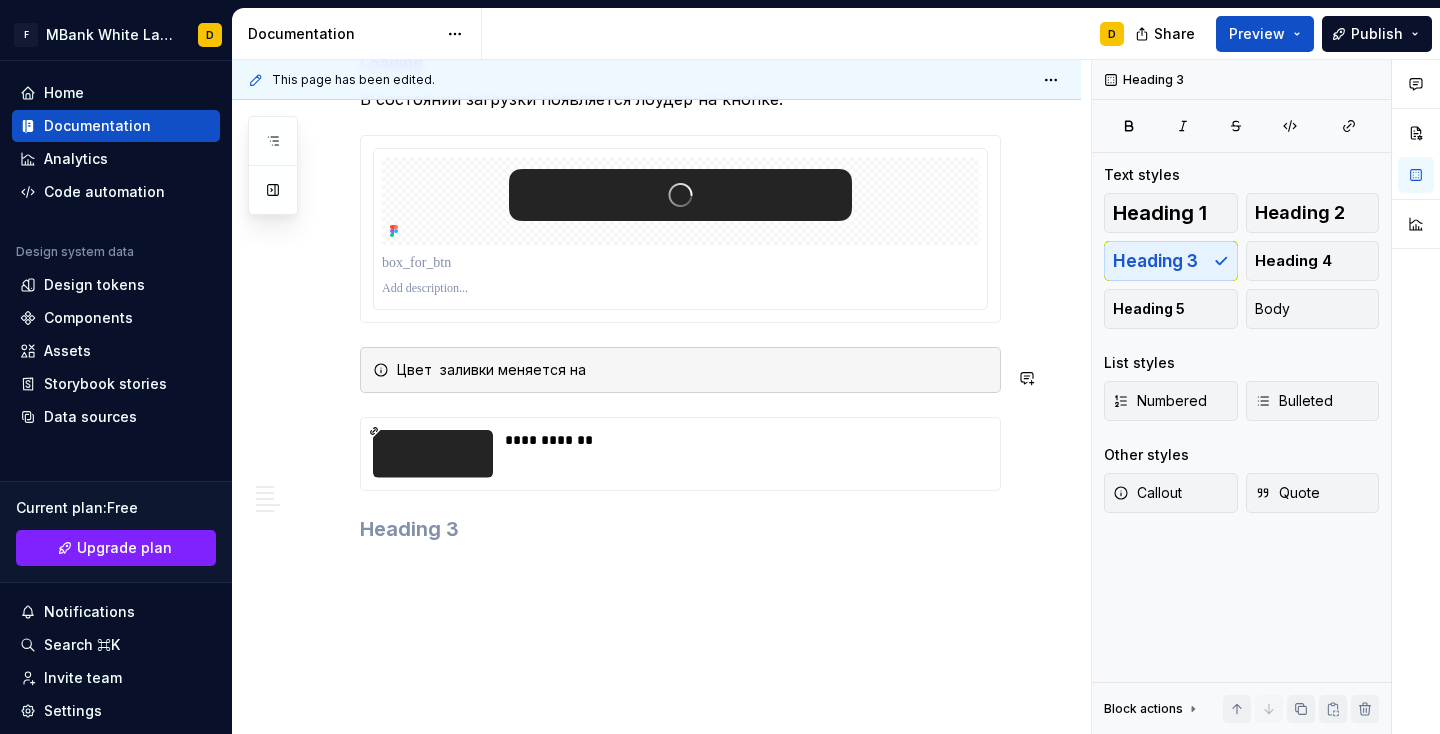 scroll, scrollTop: 7230, scrollLeft: 0, axis: vertical 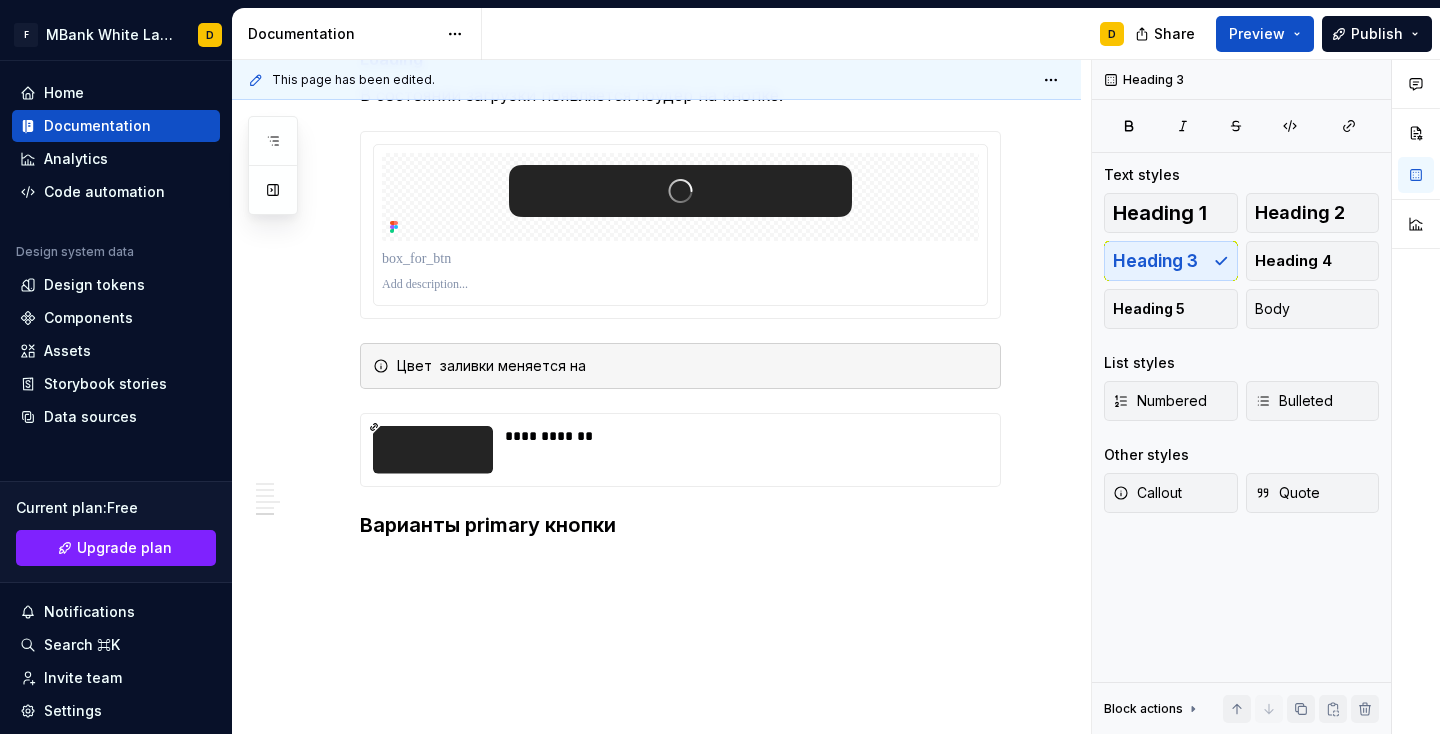 click on "**********" at bounding box center [656, -3065] 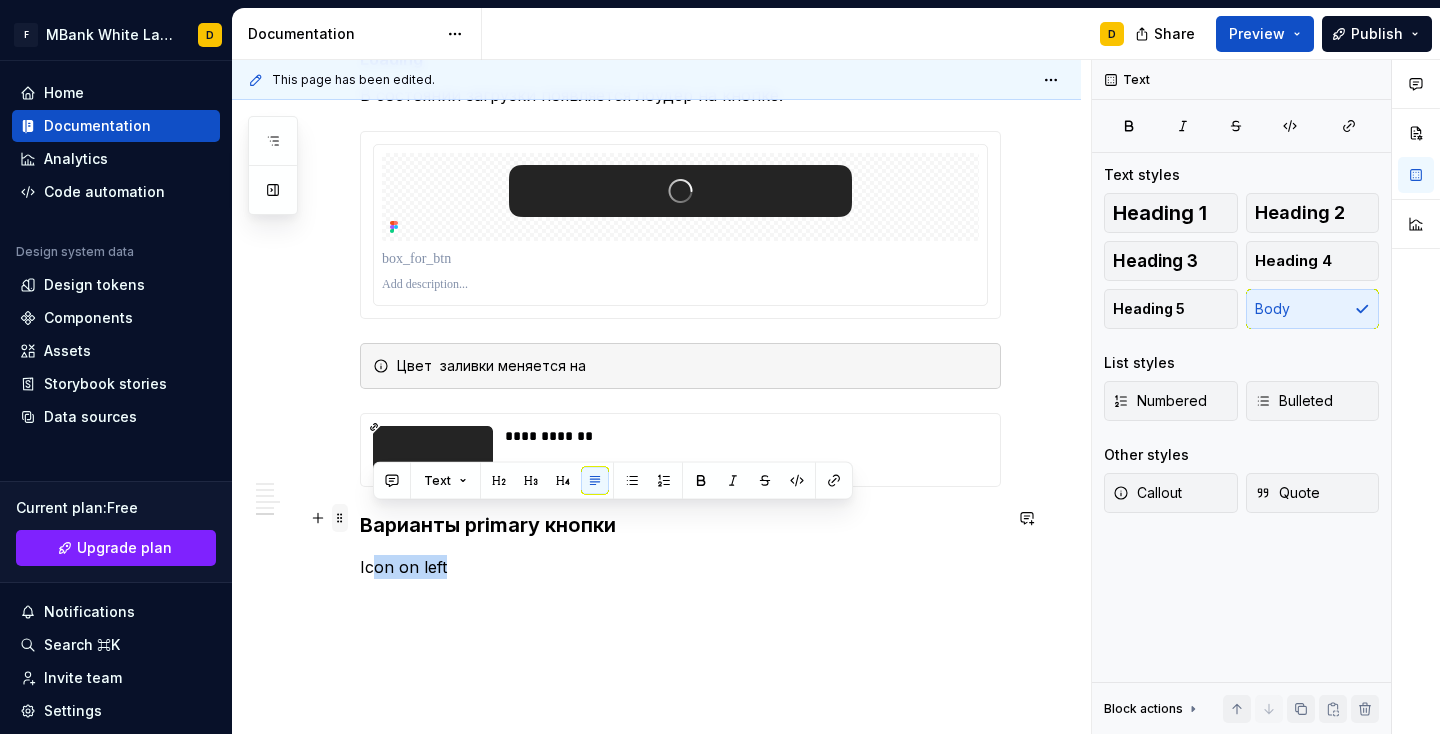 drag, startPoint x: 446, startPoint y: 520, endPoint x: 333, endPoint y: 519, distance: 113.004425 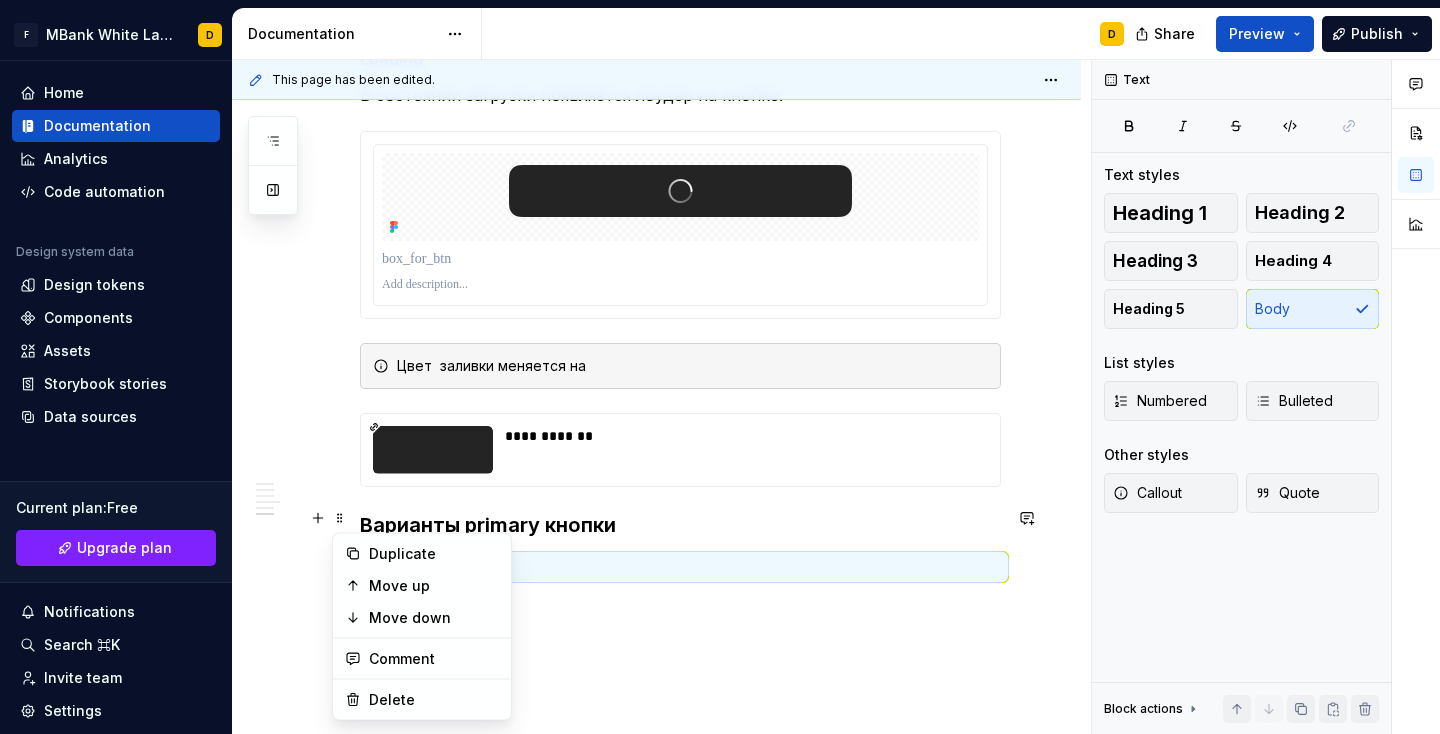 click on "Icon on left" at bounding box center (680, 567) 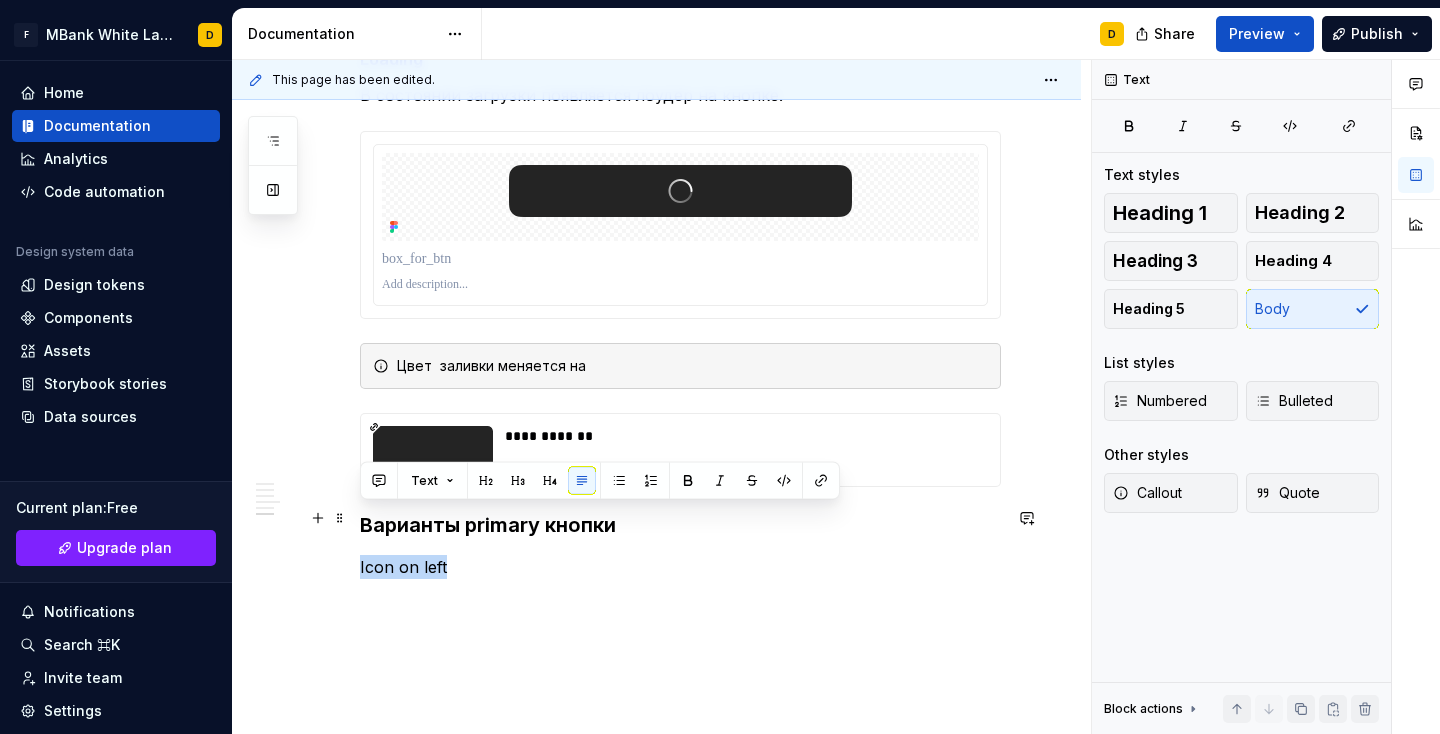 drag, startPoint x: 443, startPoint y: 516, endPoint x: 353, endPoint y: 518, distance: 90.02222 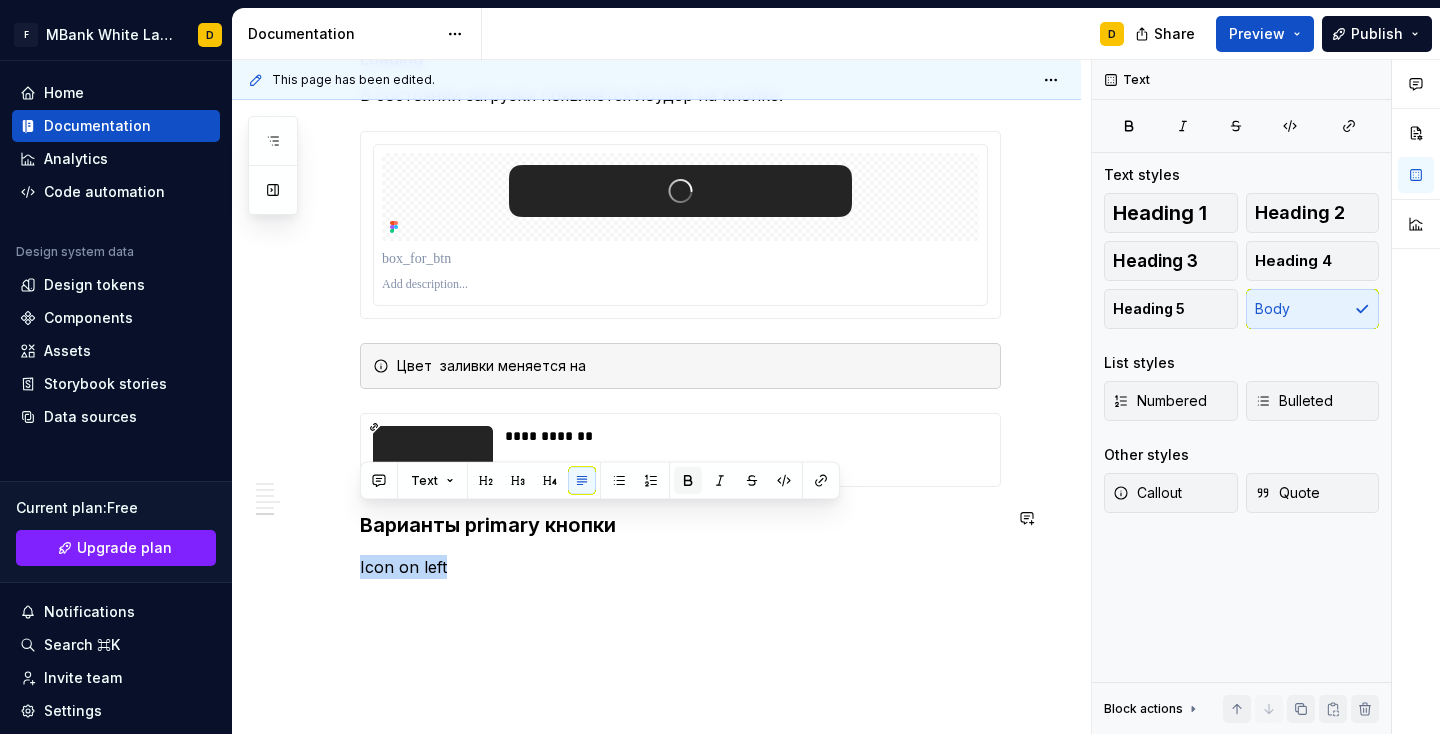 click at bounding box center (688, 481) 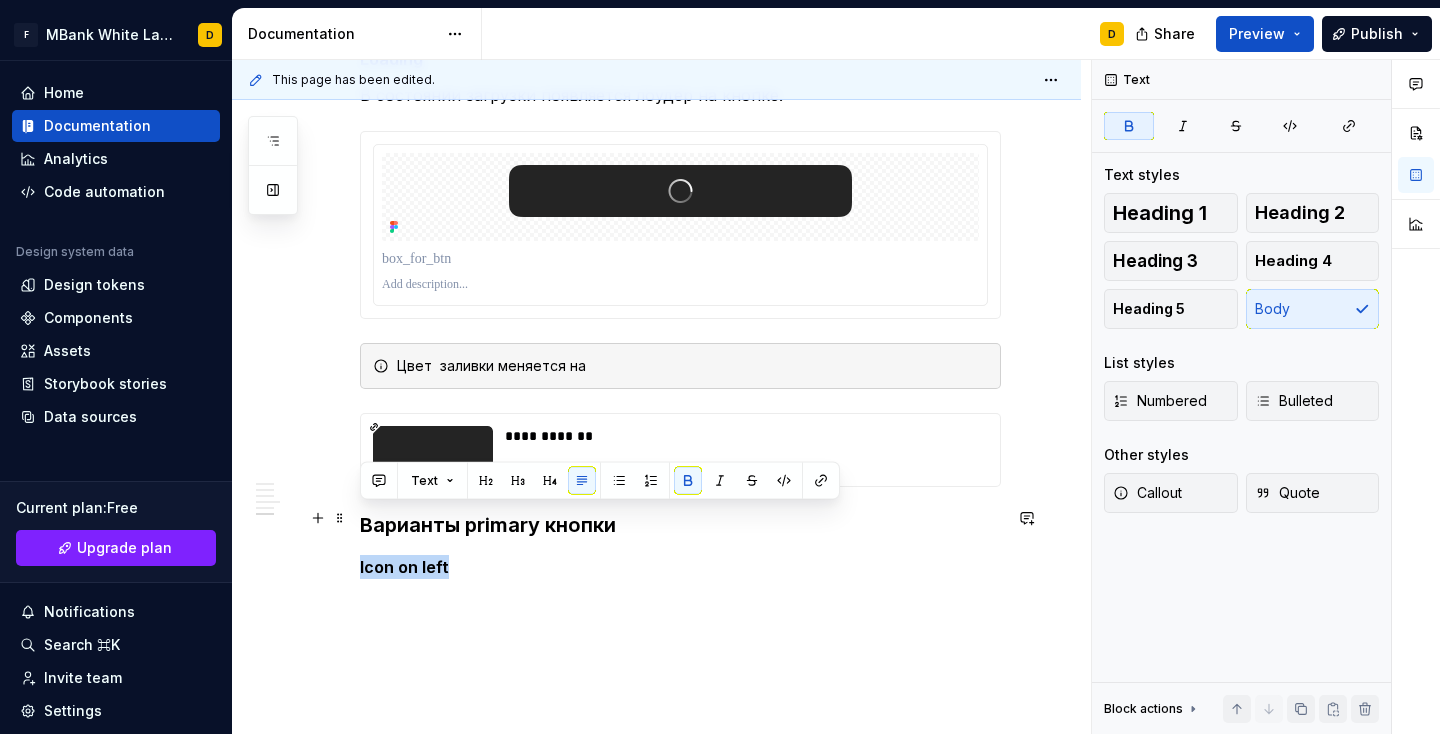click on "Icon on left" at bounding box center (680, 567) 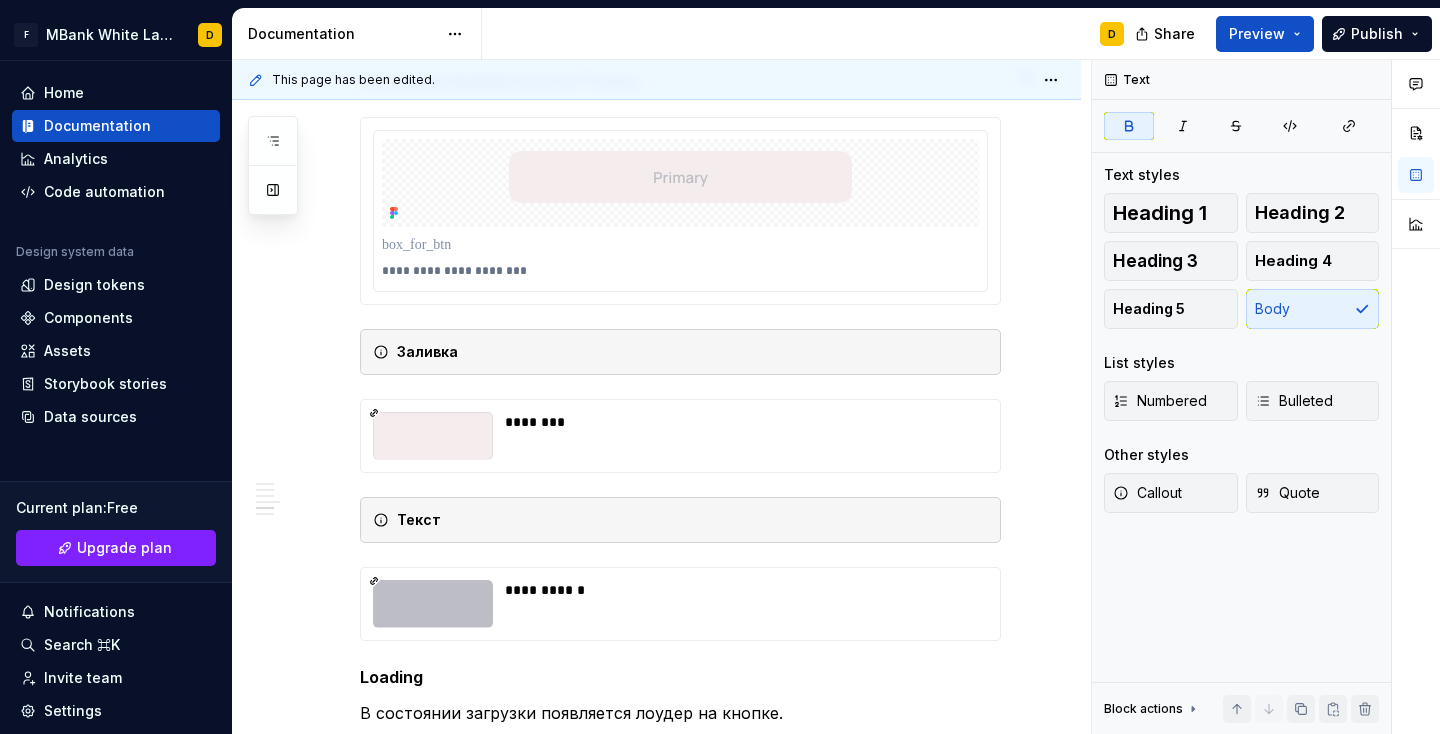 scroll, scrollTop: 5939, scrollLeft: 0, axis: vertical 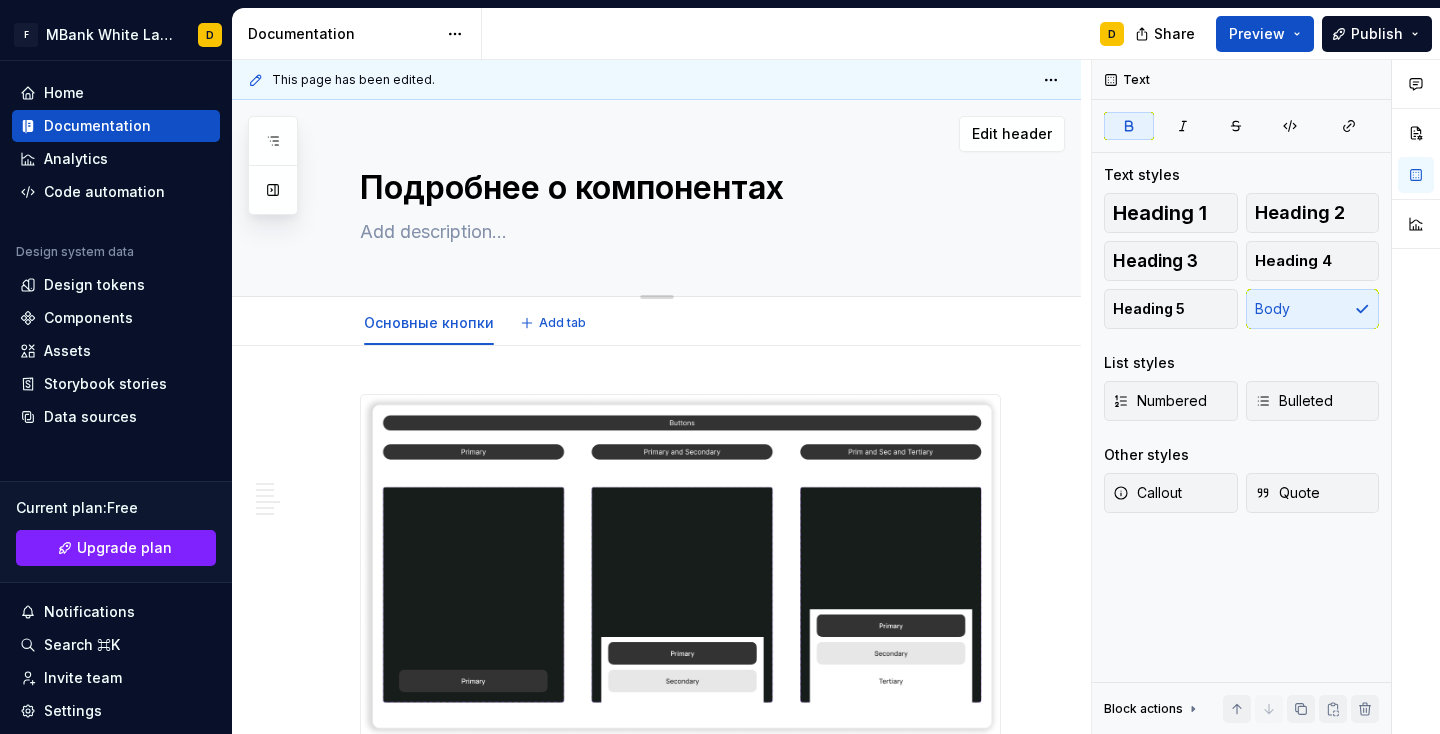click at bounding box center [676, 232] 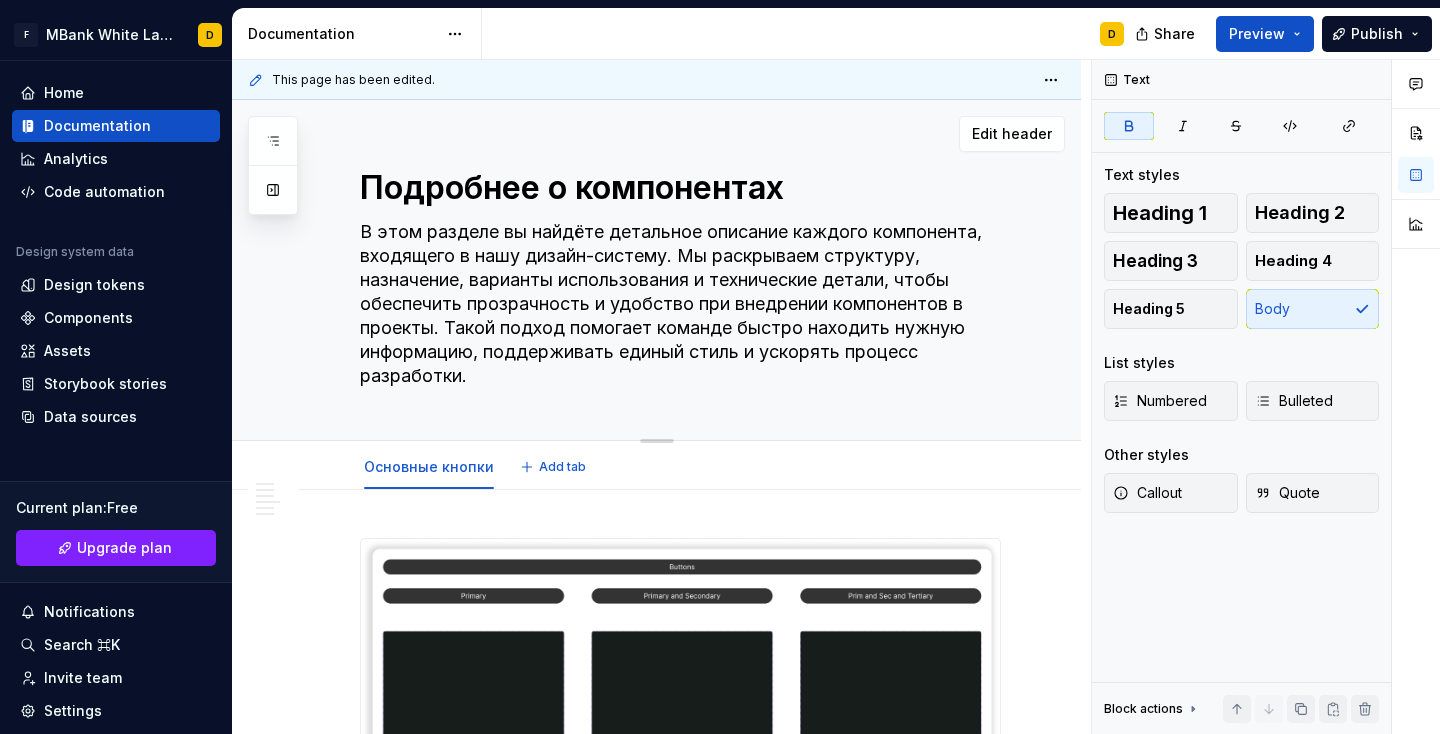 click on "В этом разделе вы найдёте детальное описание каждого компонента, входящего в нашу дизайн-систему. Мы раскрываем структуру, назначение, варианты использования и технические детали, чтобы обеспечить прозрачность и удобство при внедрении компонентов в проекты. Такой подход помогает команде быстро находить нужную информацию, поддерживать единый стиль и ускорять процесс разработки." at bounding box center [676, 304] 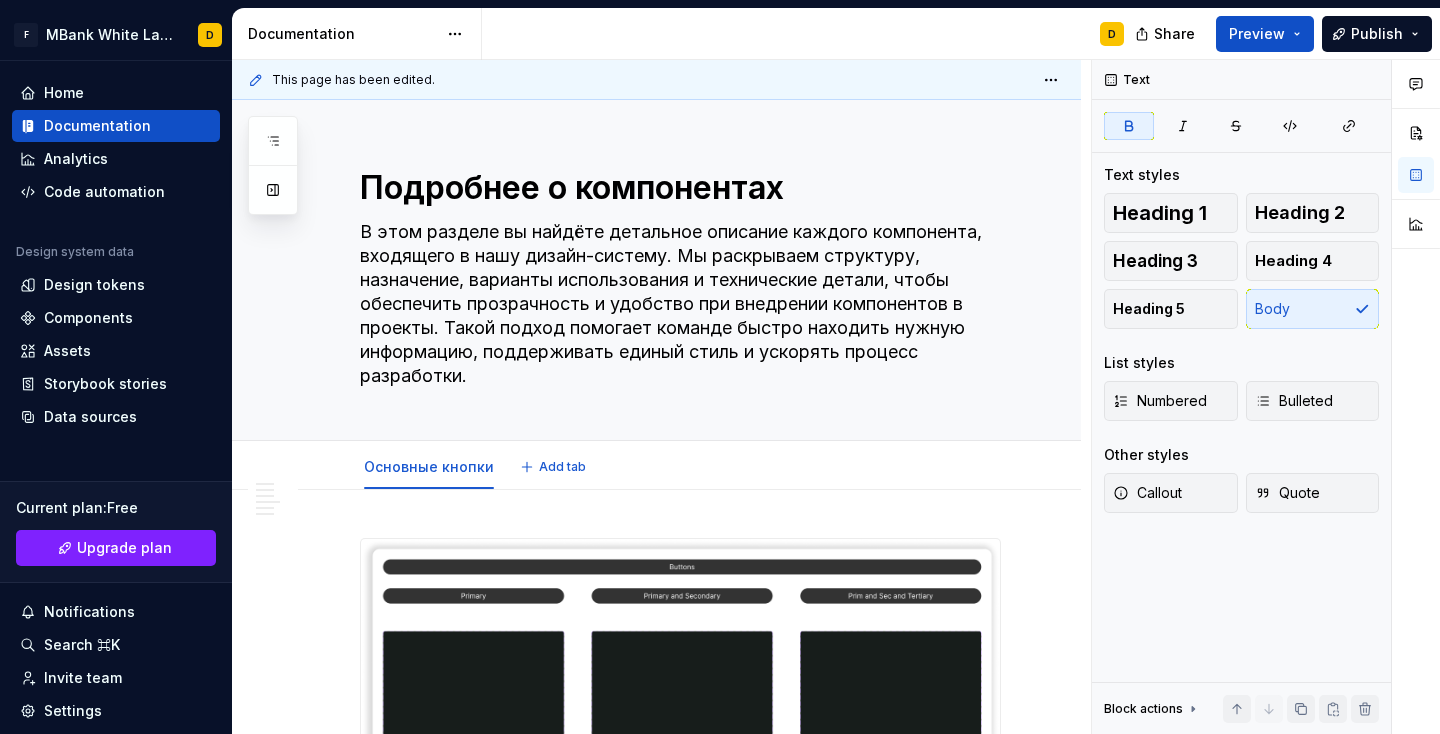 type on "*" 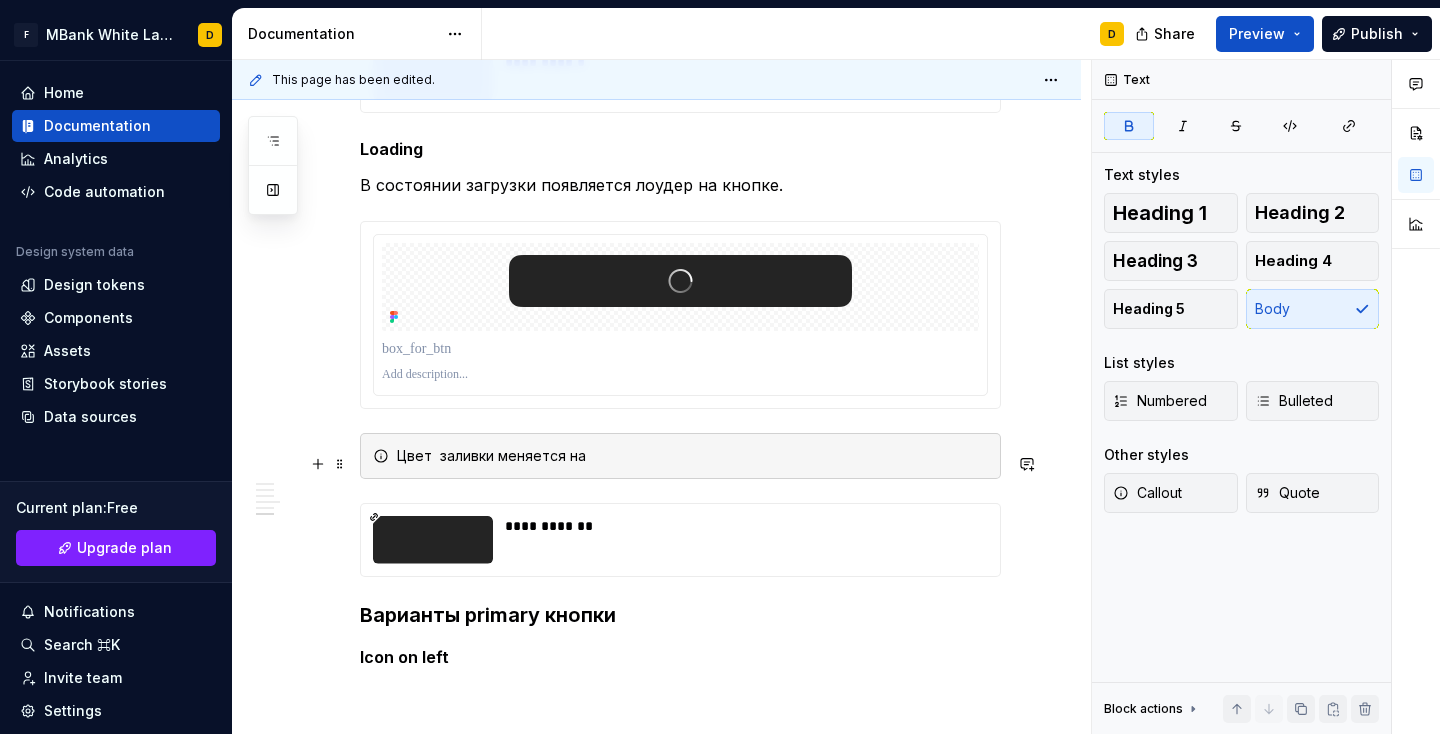scroll, scrollTop: 7442, scrollLeft: 0, axis: vertical 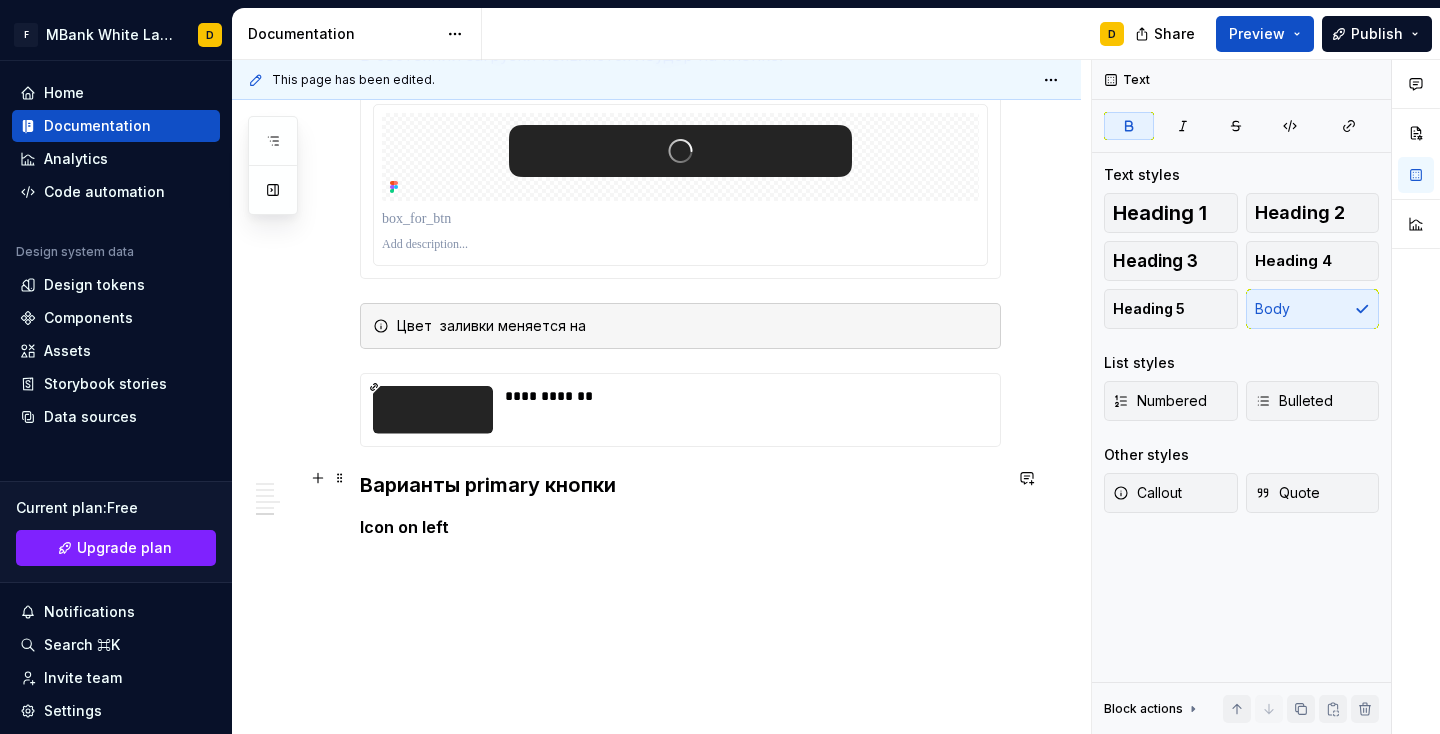 type on "В этом разделе вы найдёте детальное описание каждого компонента, входящего в нашу дизайн-систему. Мы раскрываем структуру, назначение, варианты использования и технические детали, чтобы обеспечить прозрачность и удобство при внедрении компонентов в проекты. Такой подход помогает команде быстро находить нужную информацию, поддерживать единый стиль и ускорять процесс разработки." 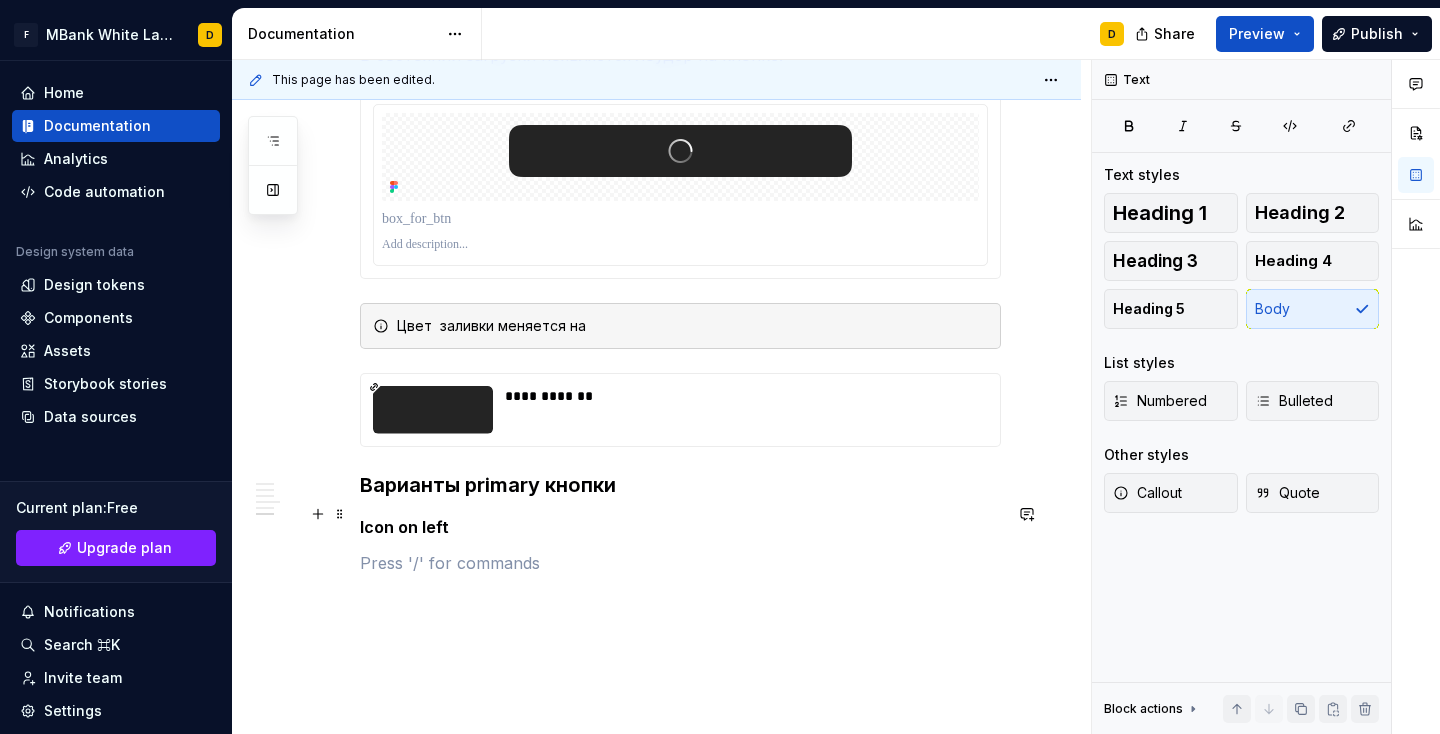 click at bounding box center (680, 563) 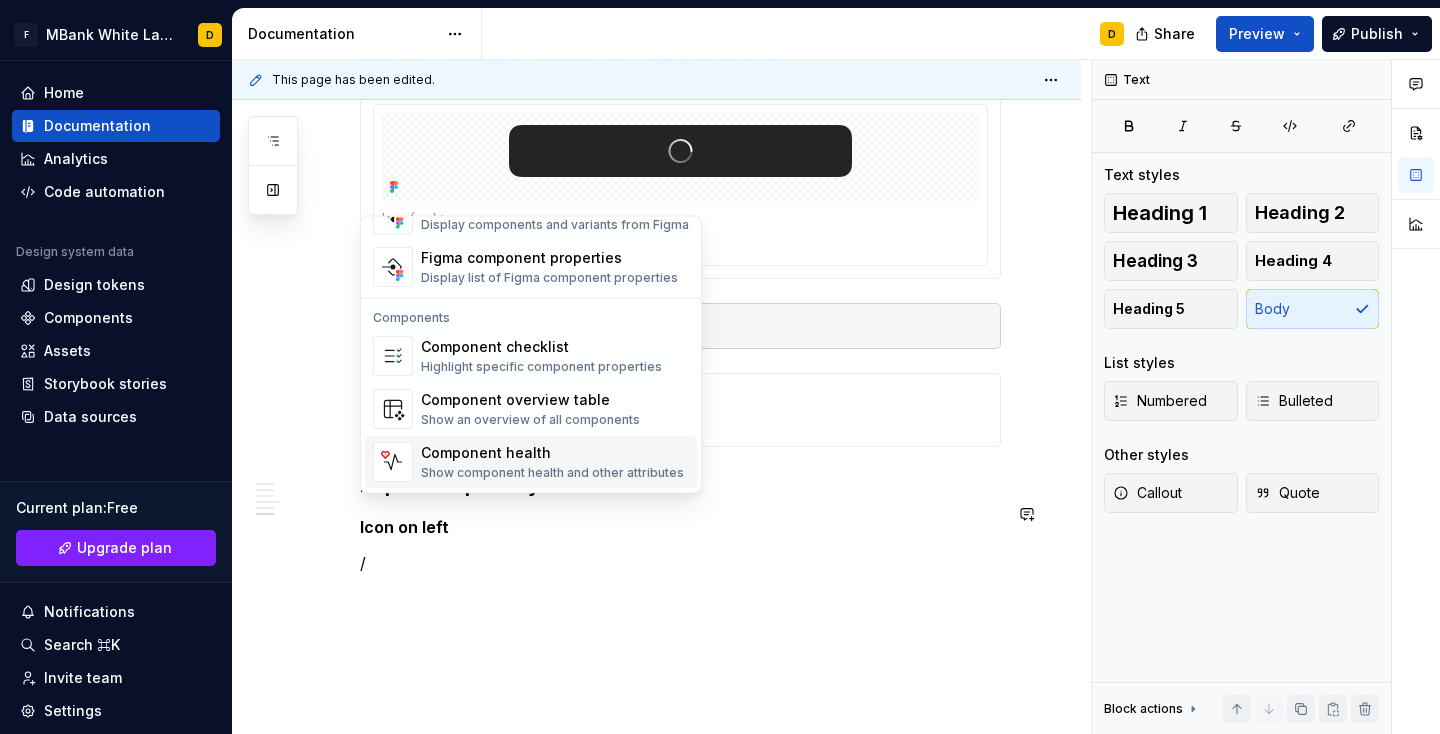 scroll, scrollTop: 1824, scrollLeft: 0, axis: vertical 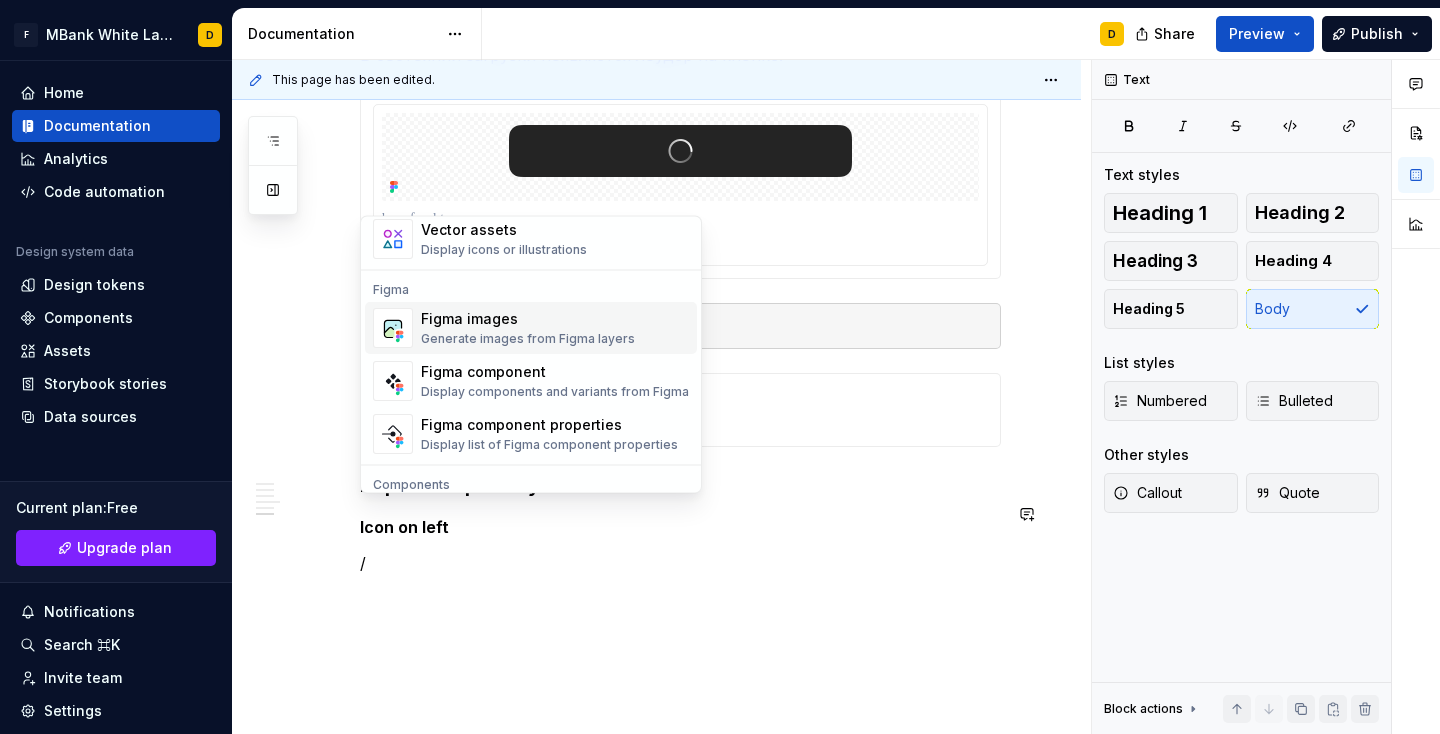 click on "Generate images from Figma layers" at bounding box center (528, 340) 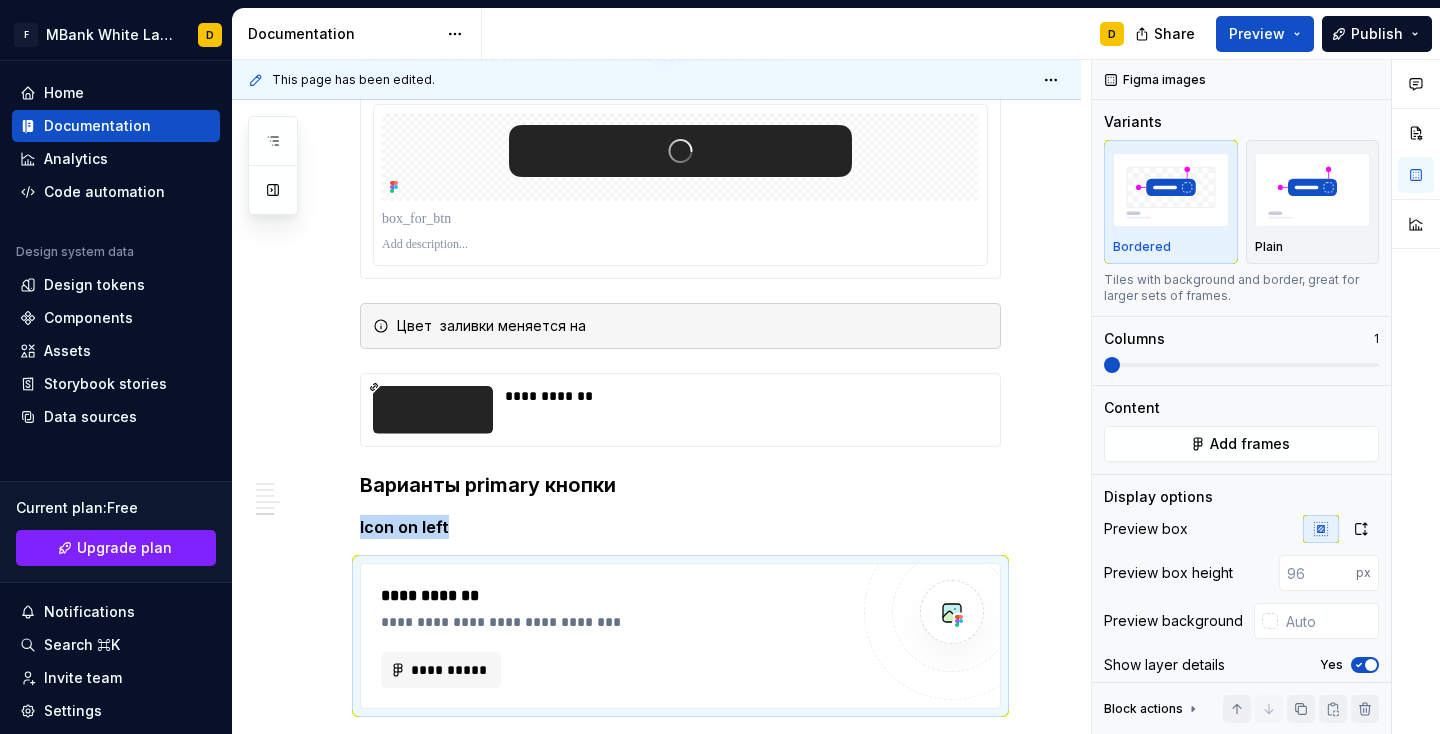 type on "*" 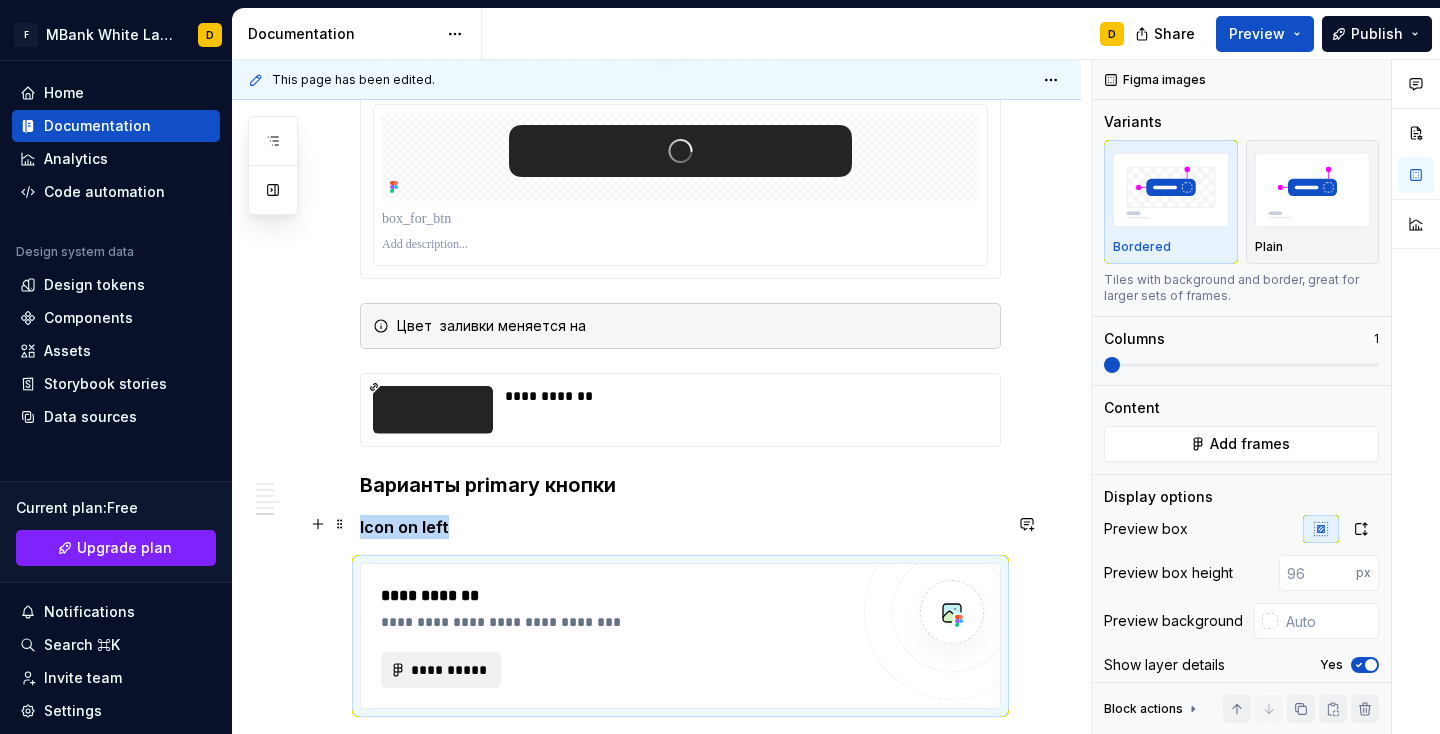 click on "**********" at bounding box center (449, 670) 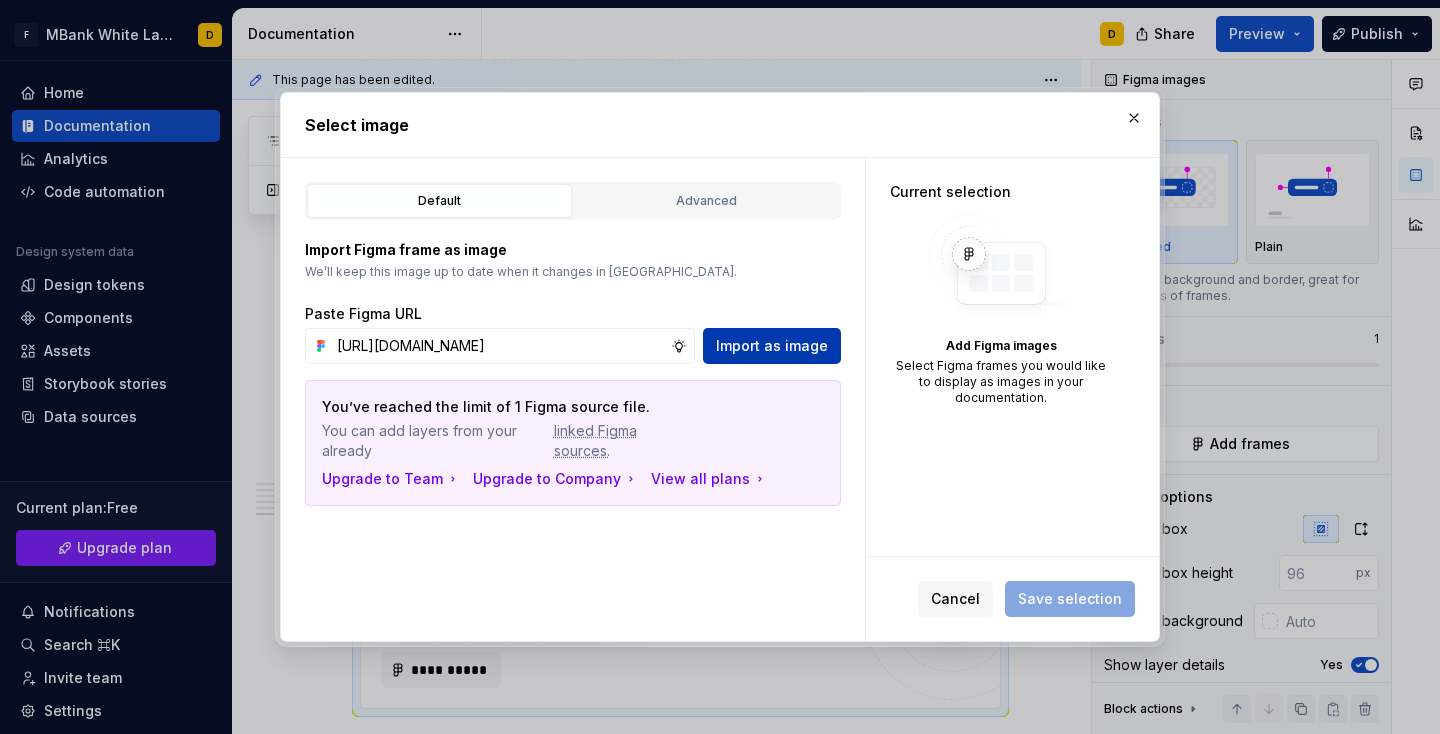 type on "https://www.figma.com/design/SVlnMf6ogFedcUurLhx3GL/%F0%9F%8F%9B%EF%B8%8FENB---Design---Library%E2%9C%85?node-id=40001267-63304&t=2E53SA9dfX7gBYgn-4" 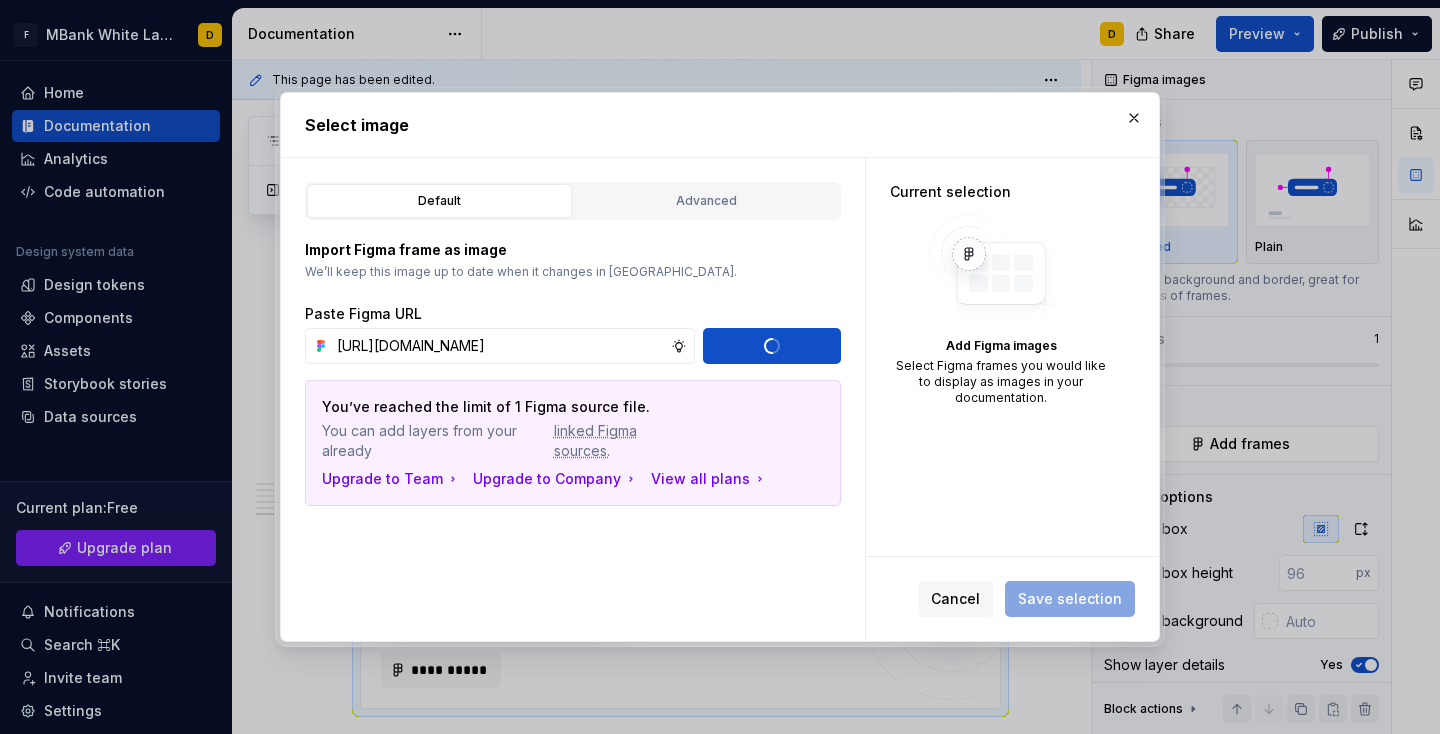 type 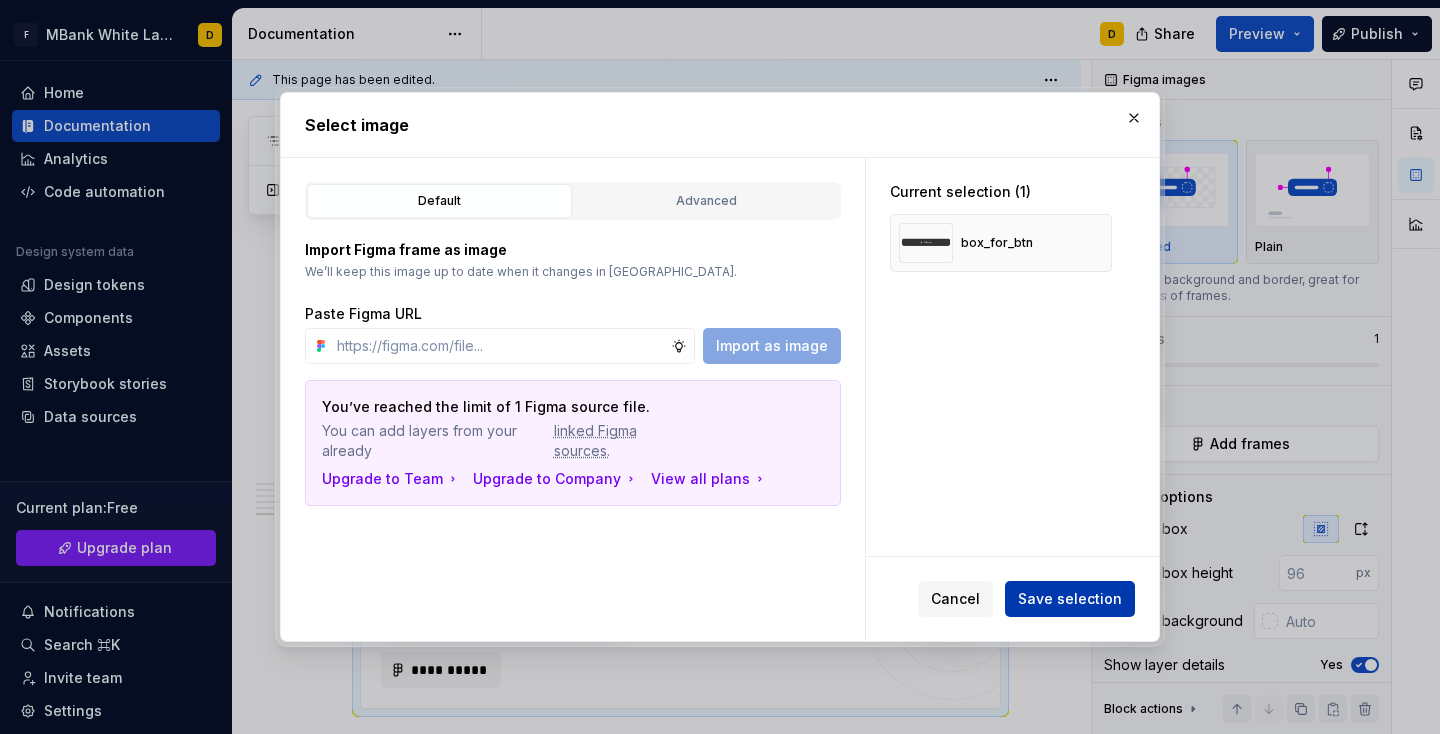 click on "Save selection" at bounding box center (1070, 599) 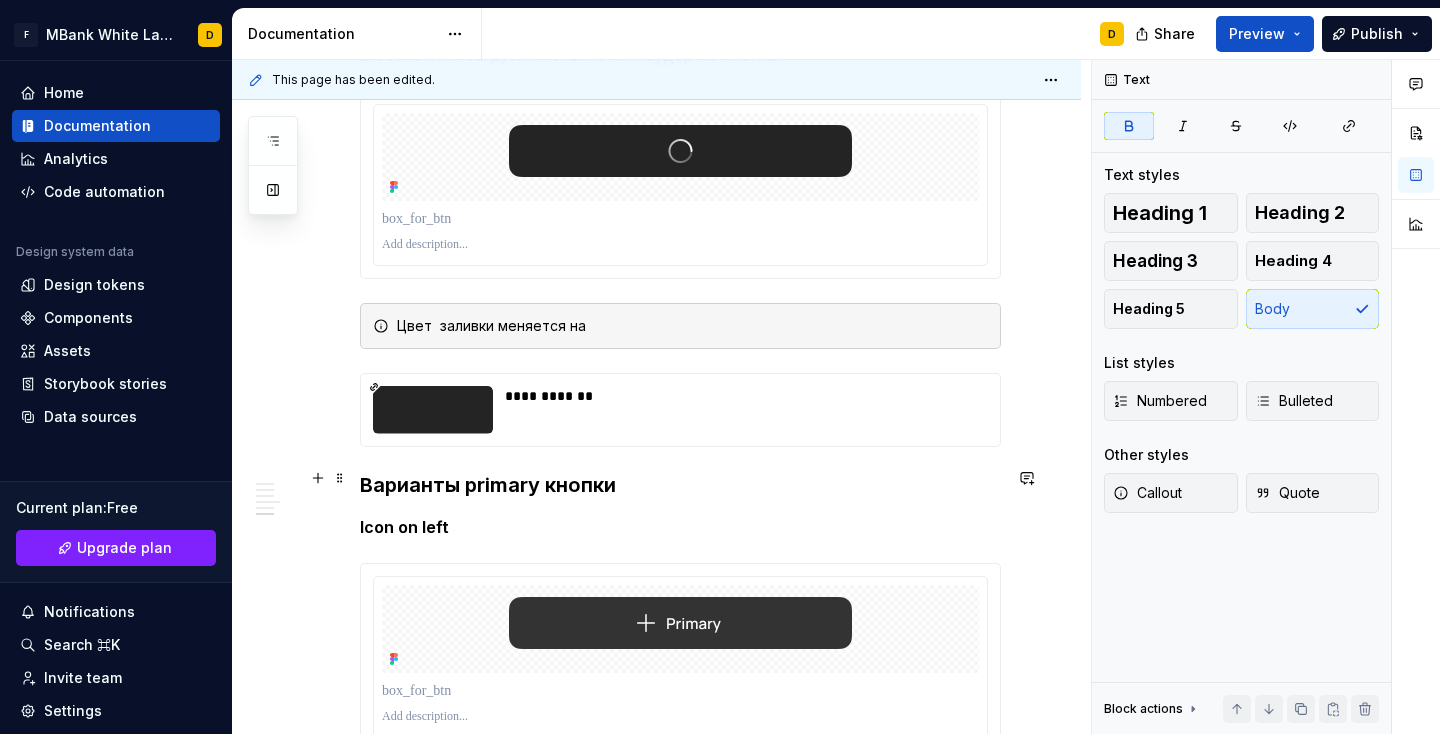click on "Icon on left" at bounding box center [680, 527] 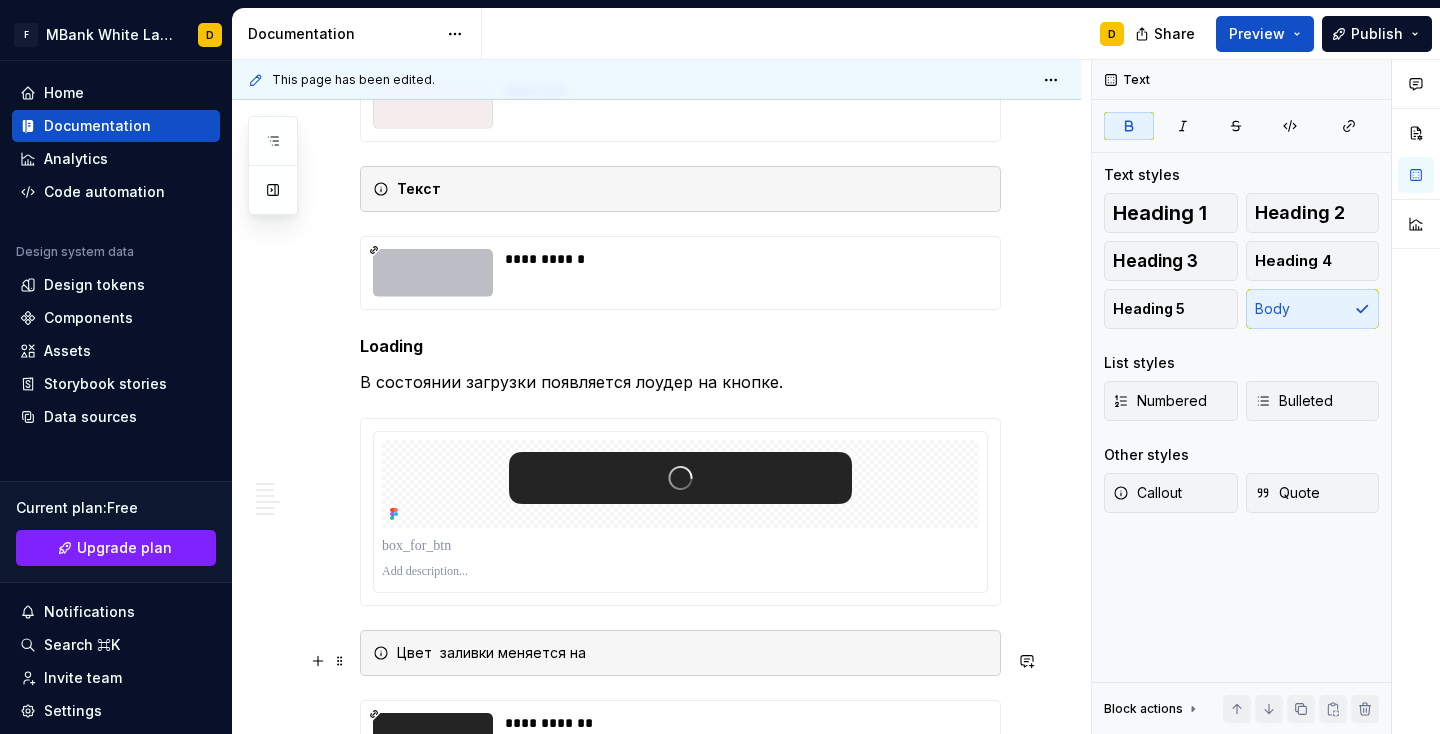 scroll, scrollTop: 7654, scrollLeft: 0, axis: vertical 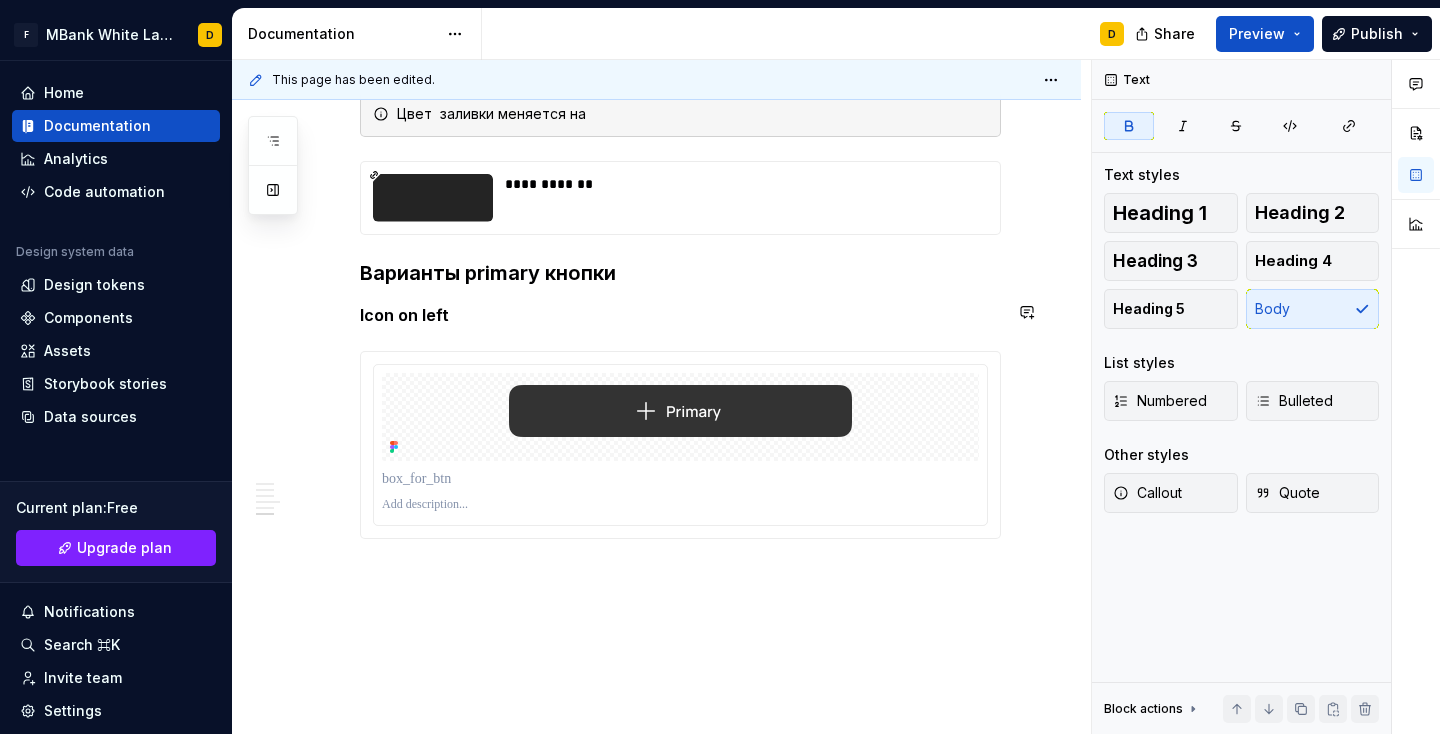 click on "**********" at bounding box center [656, -3191] 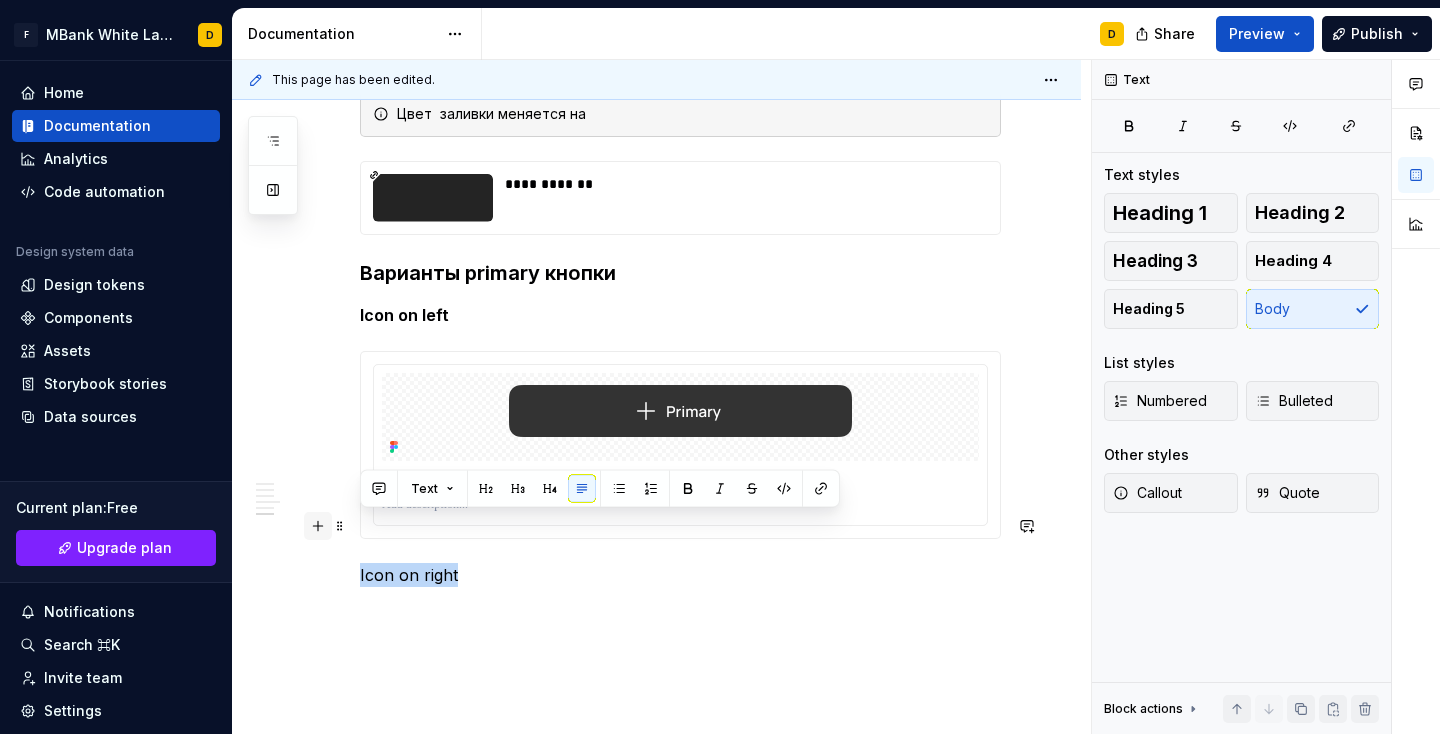 drag, startPoint x: 456, startPoint y: 525, endPoint x: 317, endPoint y: 519, distance: 139.12944 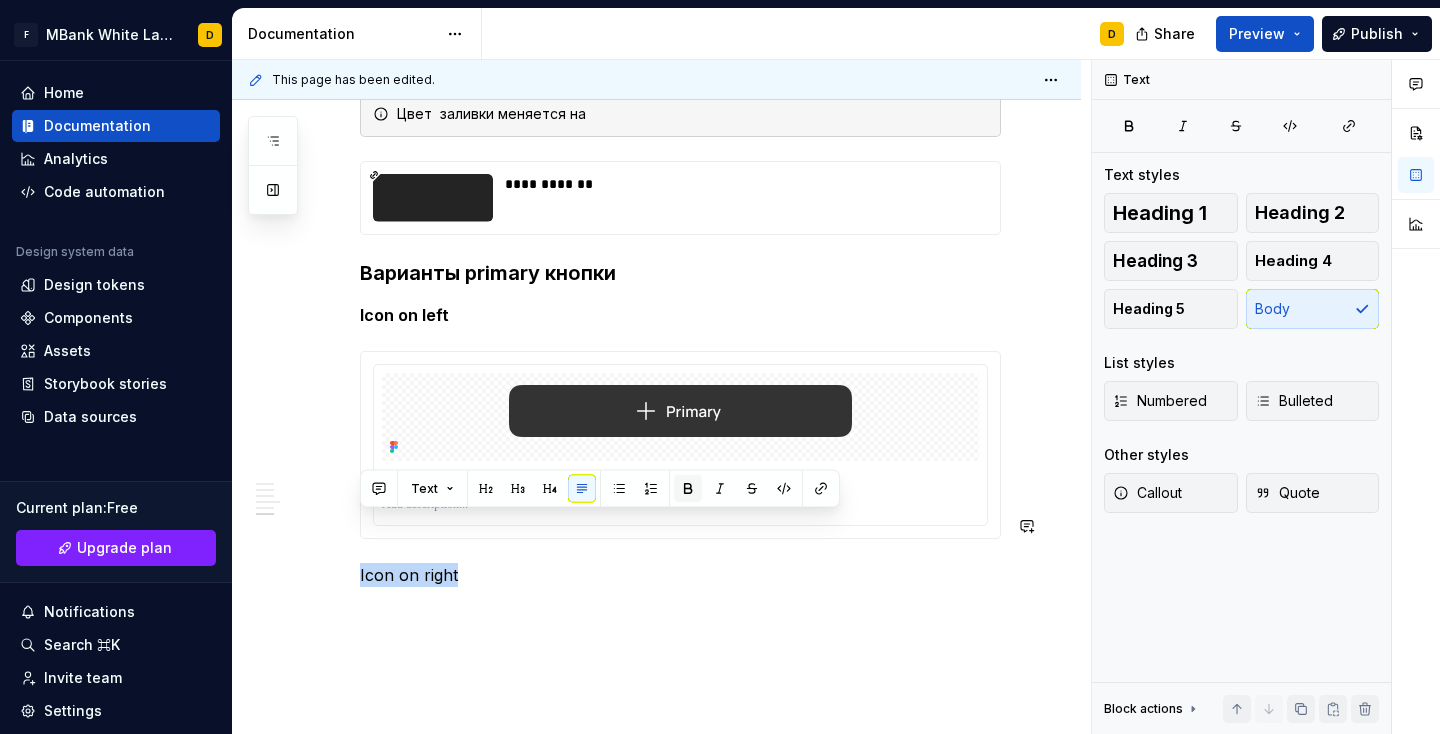 click at bounding box center [688, 489] 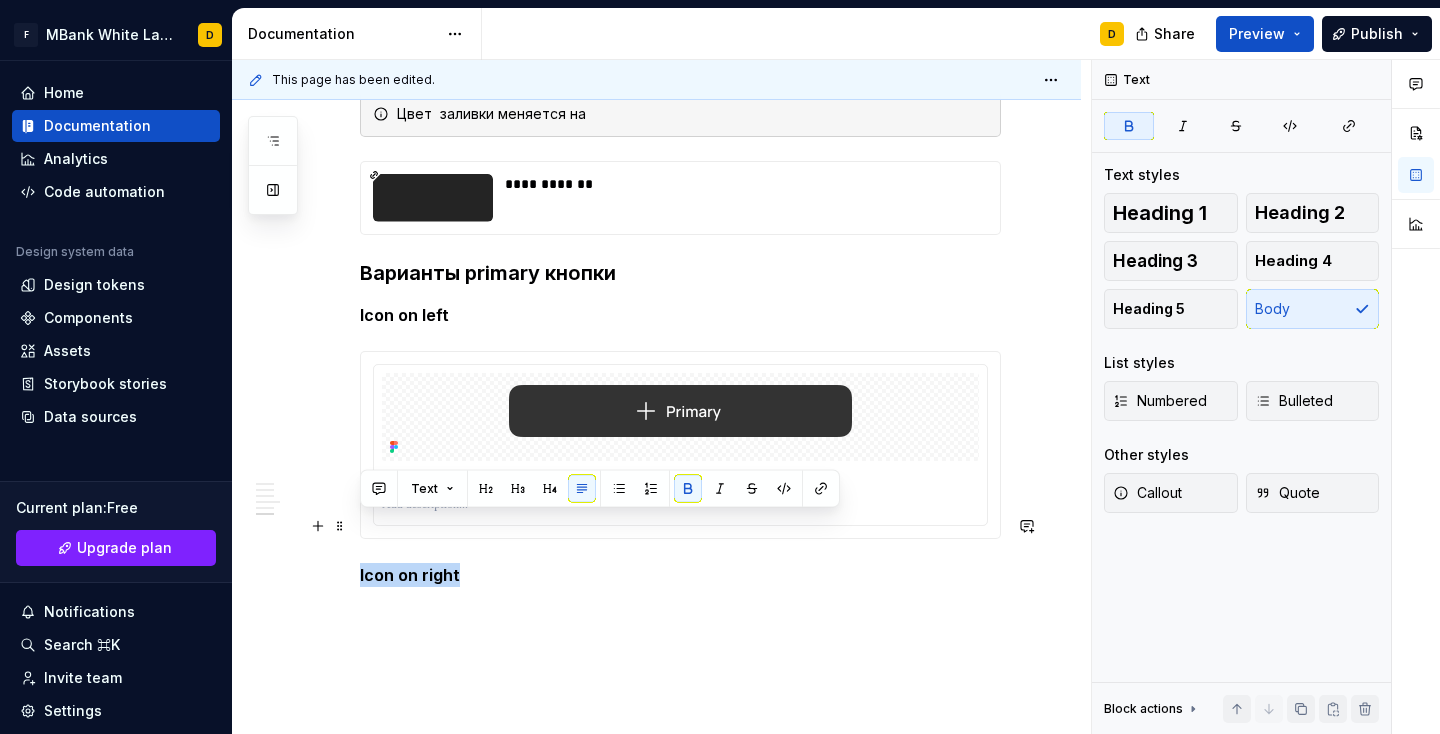 click on "Icon on right" at bounding box center (680, 575) 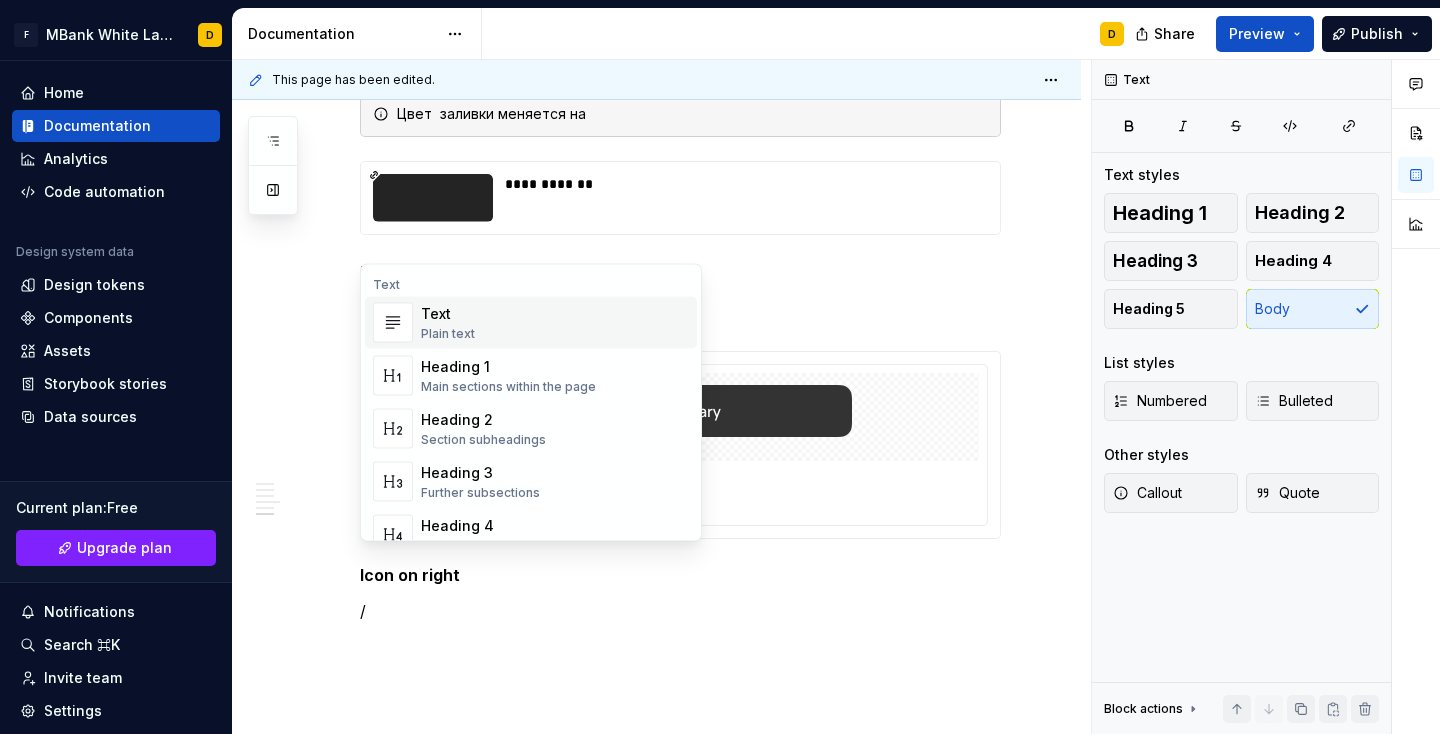 scroll, scrollTop: 7738, scrollLeft: 0, axis: vertical 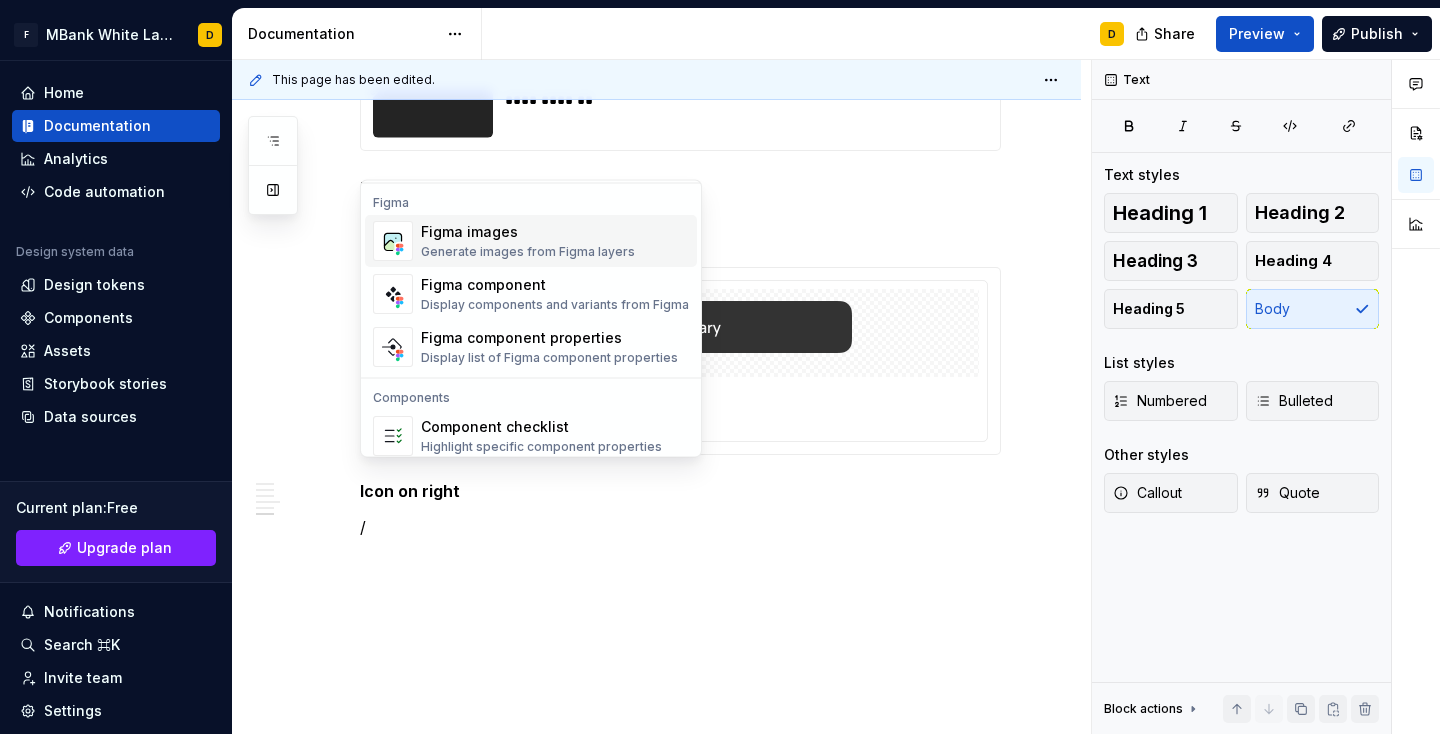 click on "Generate images from Figma layers" at bounding box center (528, 253) 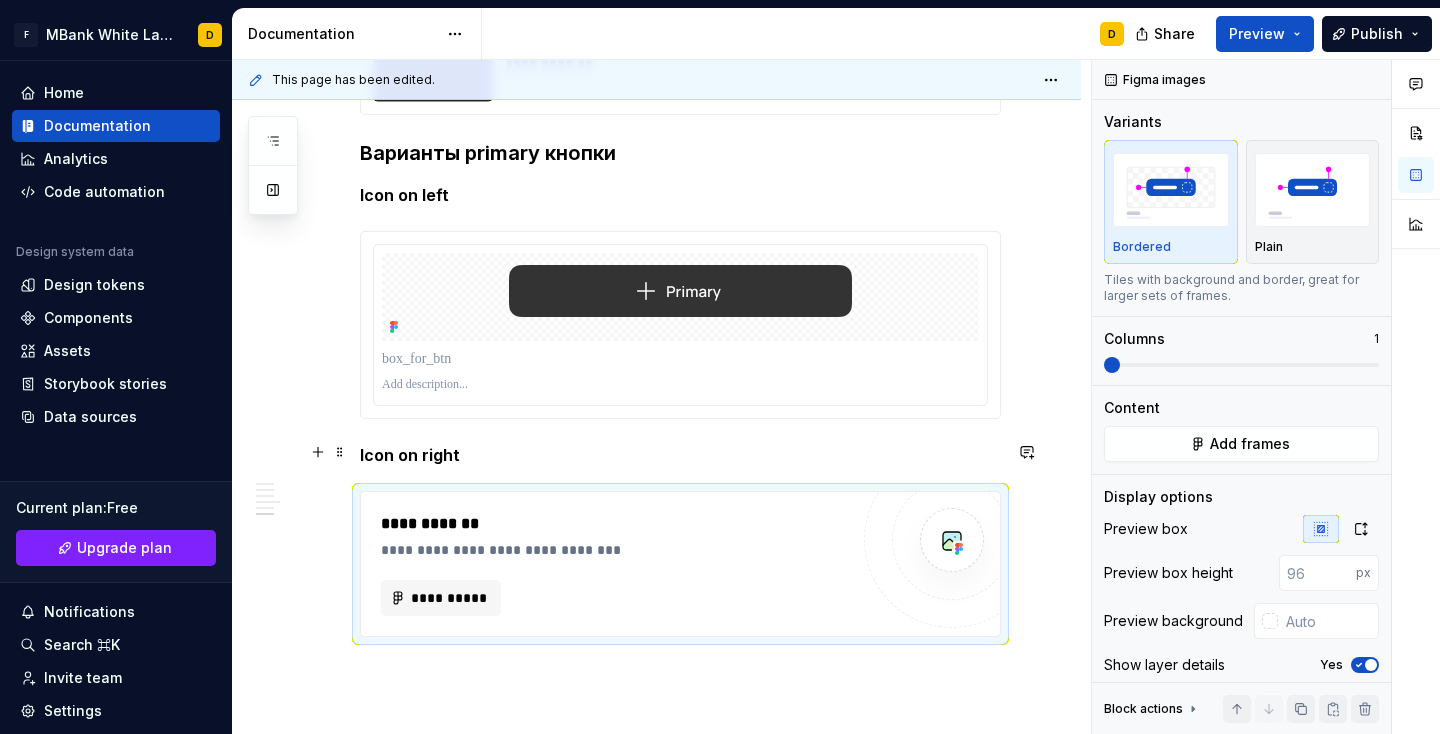 type on "*" 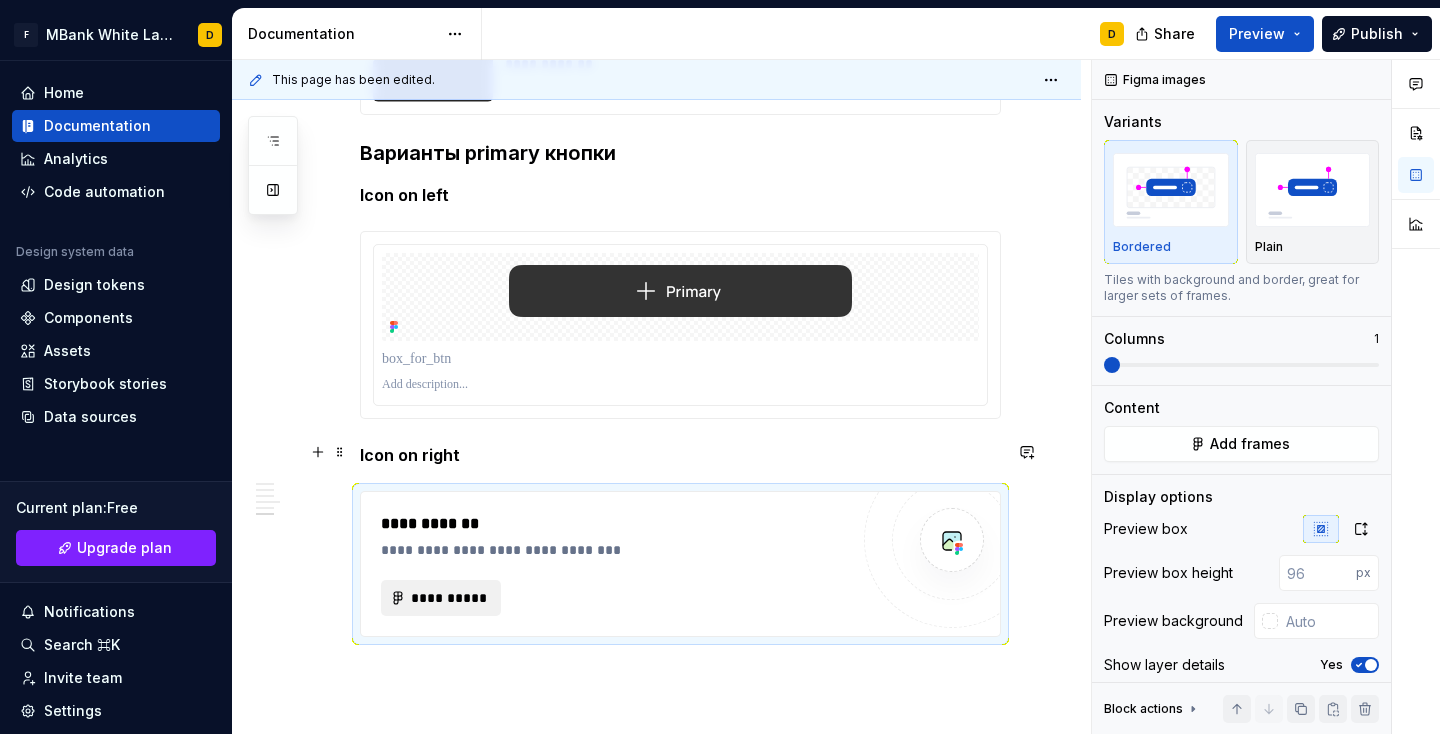 click on "**********" at bounding box center [449, 598] 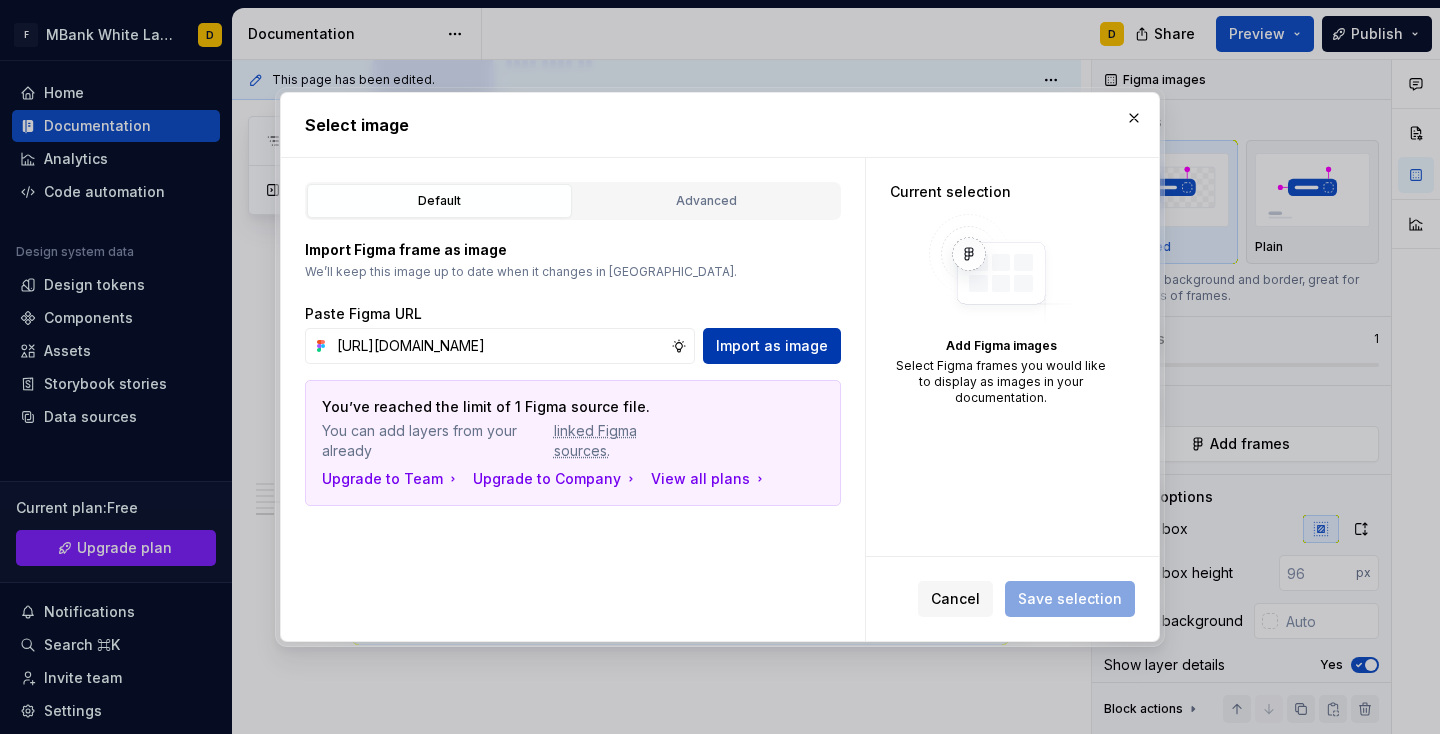 type on "https://www.figma.com/design/SVlnMf6ogFedcUurLhx3GL/%F0%9F%8F%9B%EF%B8%8FENB---Design---Library%E2%9C%85?node-id=40001267-63322&t=2E53SA9dfX7gBYgn-4" 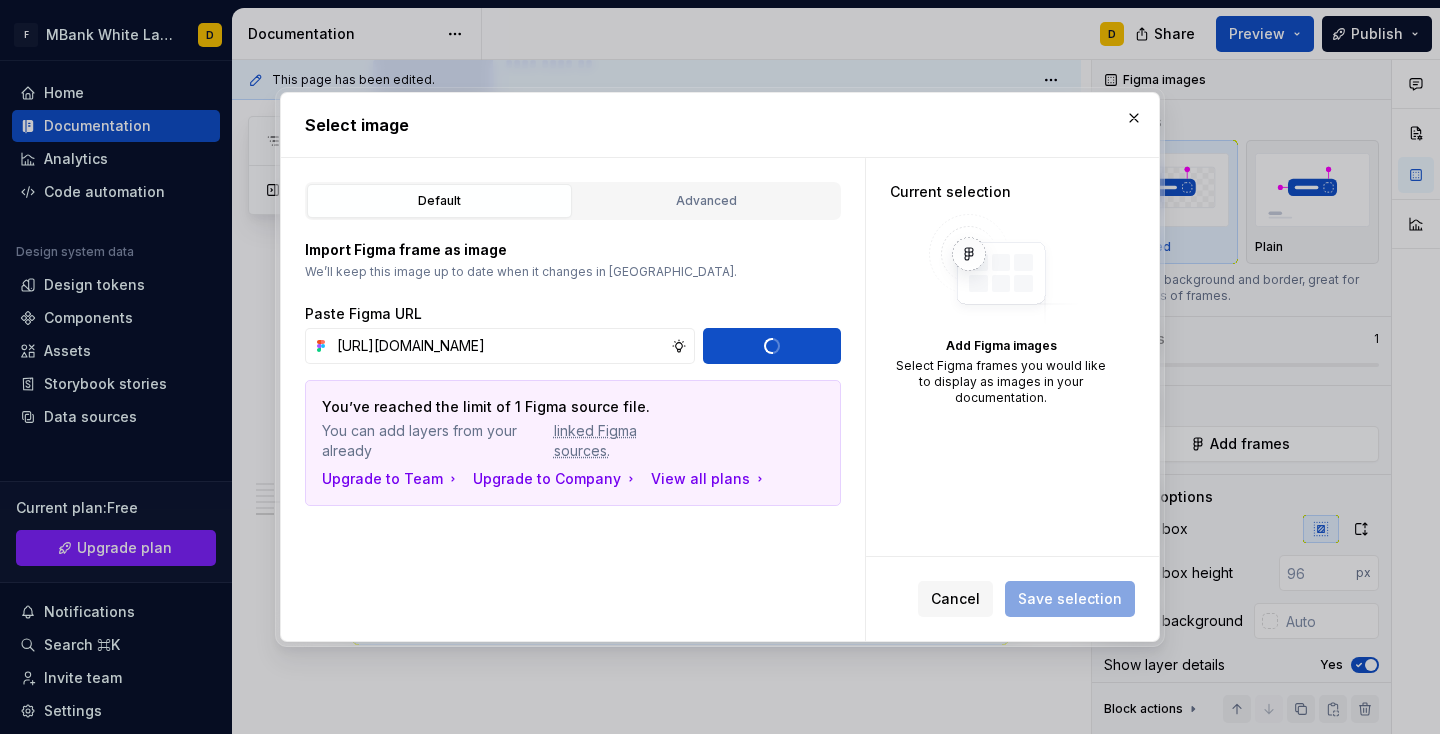 type 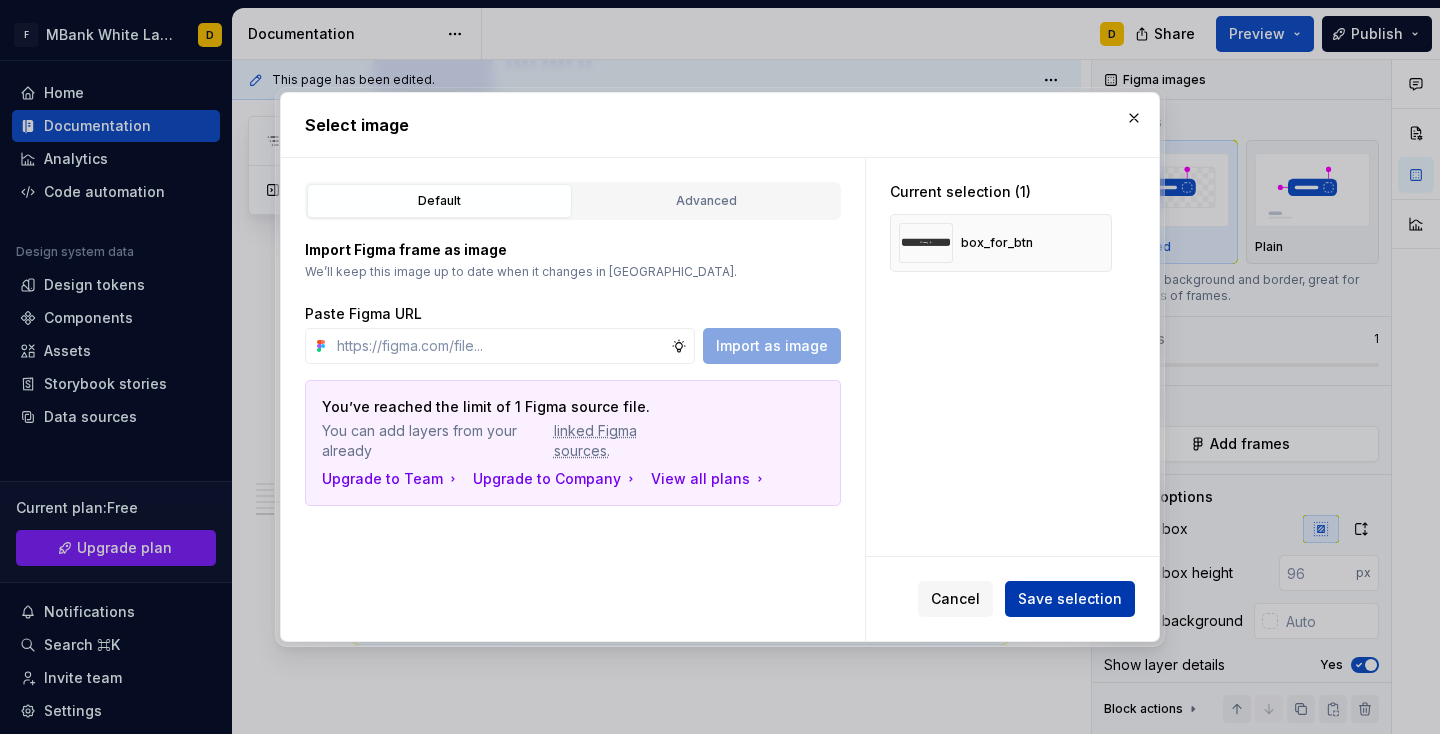 click on "Save selection" at bounding box center [1070, 599] 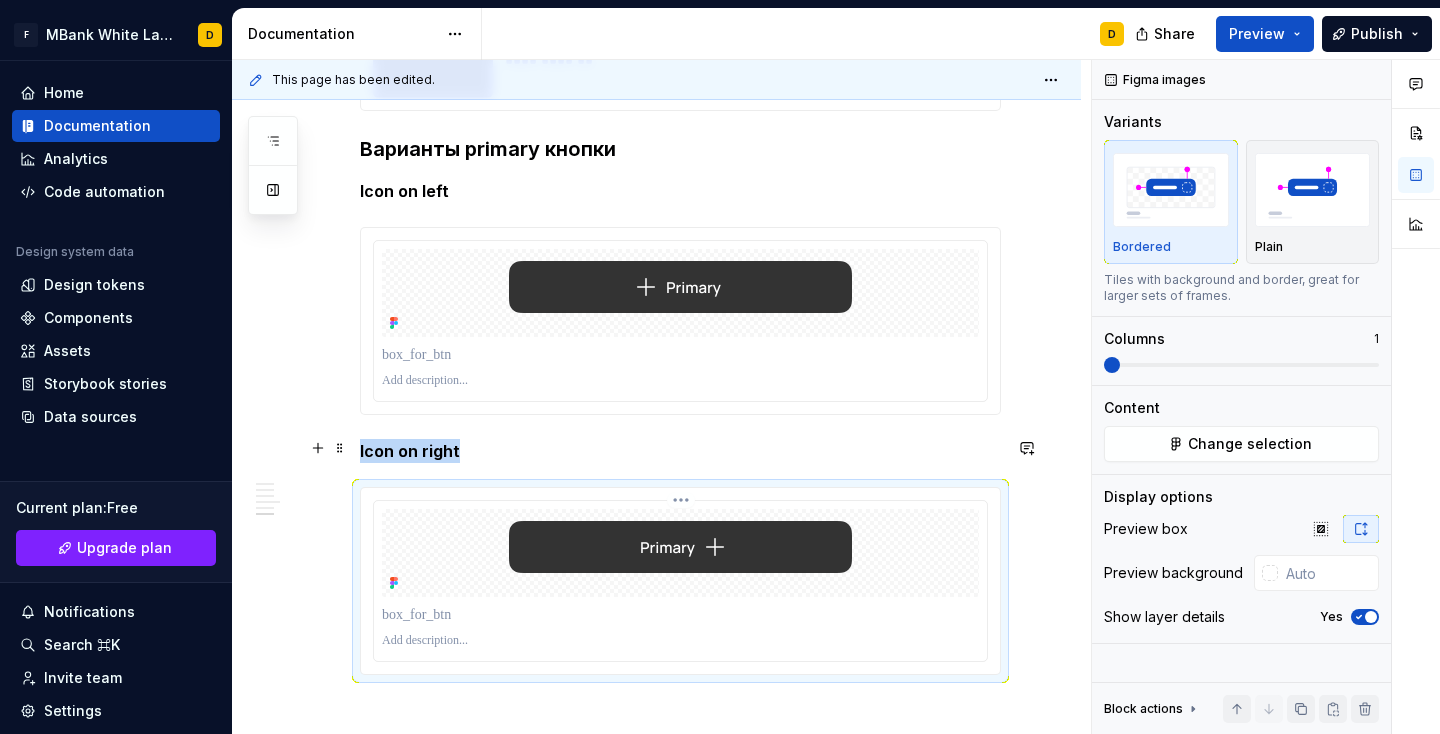 scroll, scrollTop: 7819, scrollLeft: 0, axis: vertical 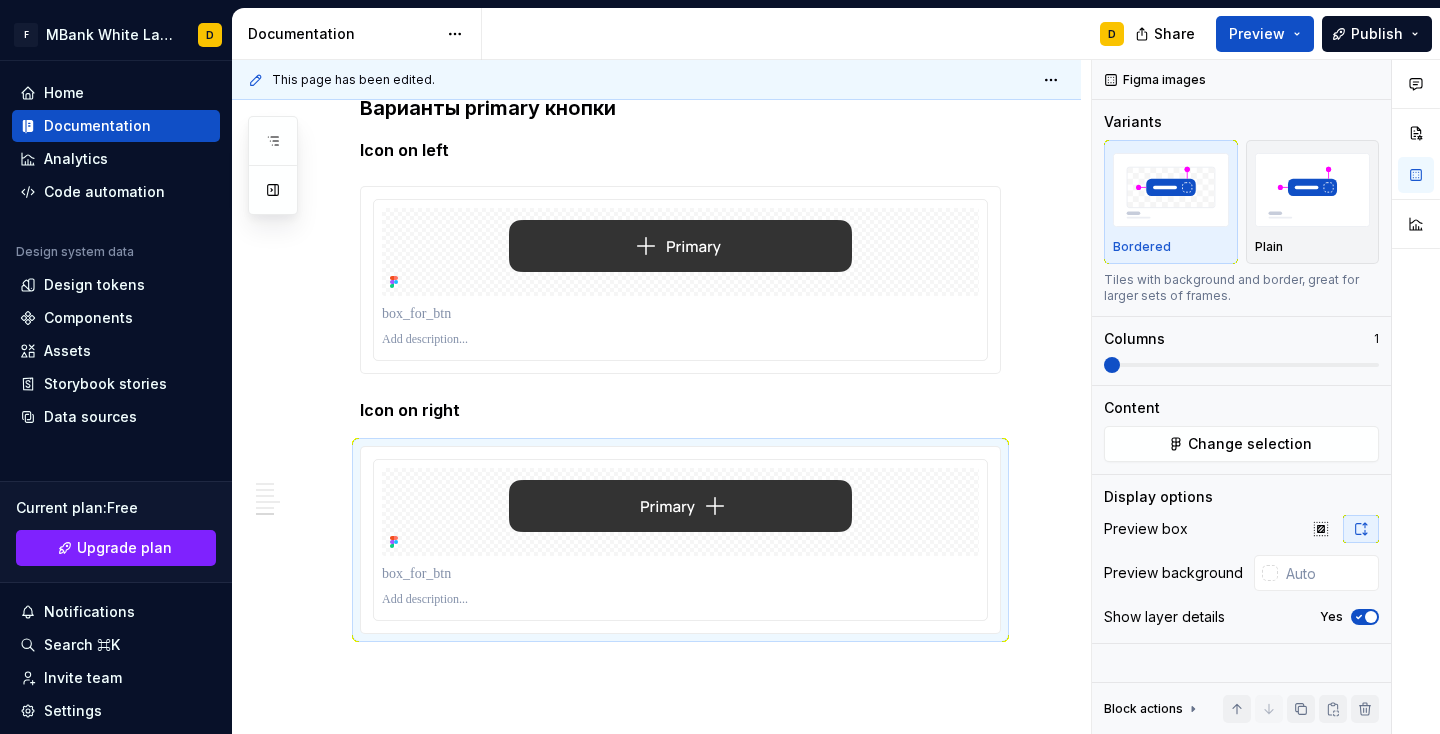 type on "*" 